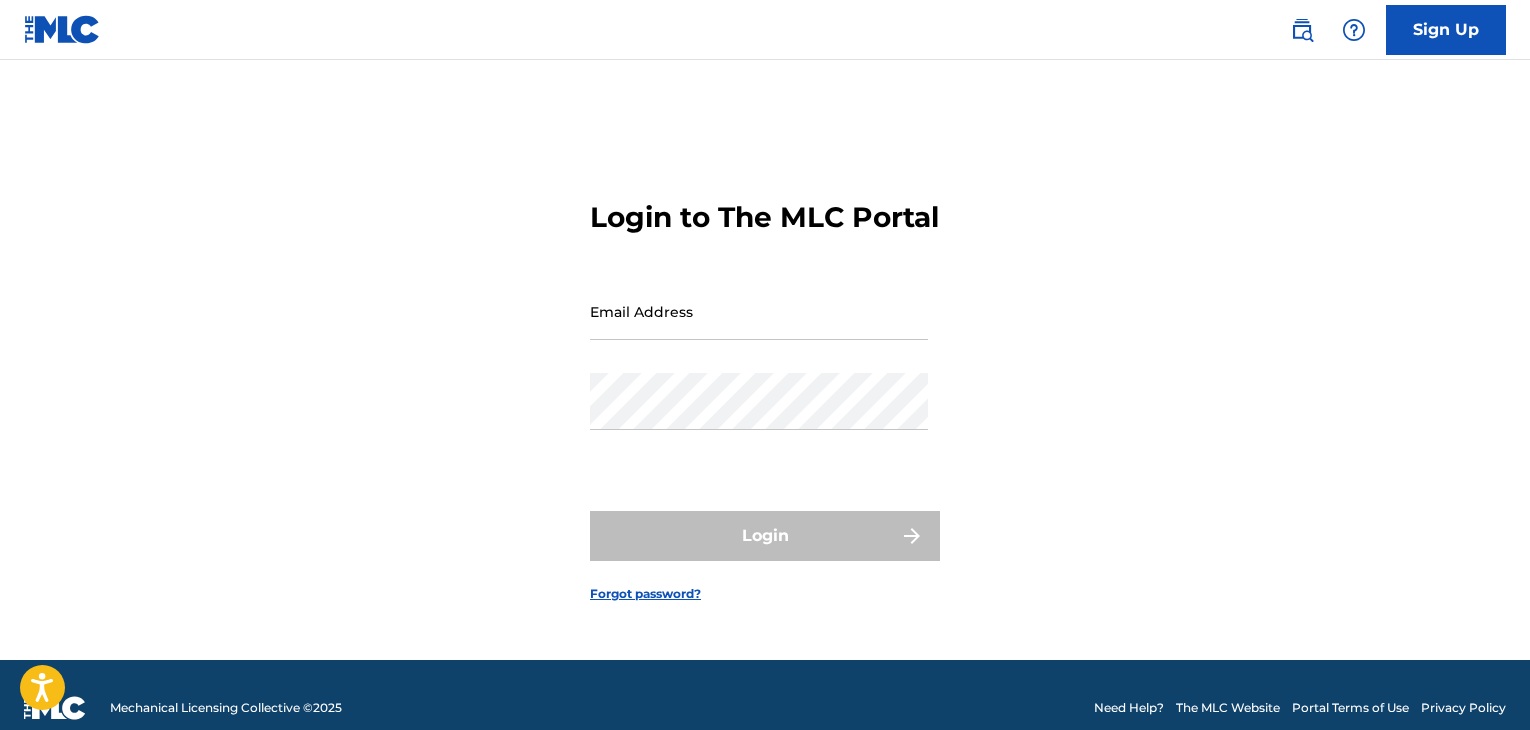 scroll, scrollTop: 0, scrollLeft: 0, axis: both 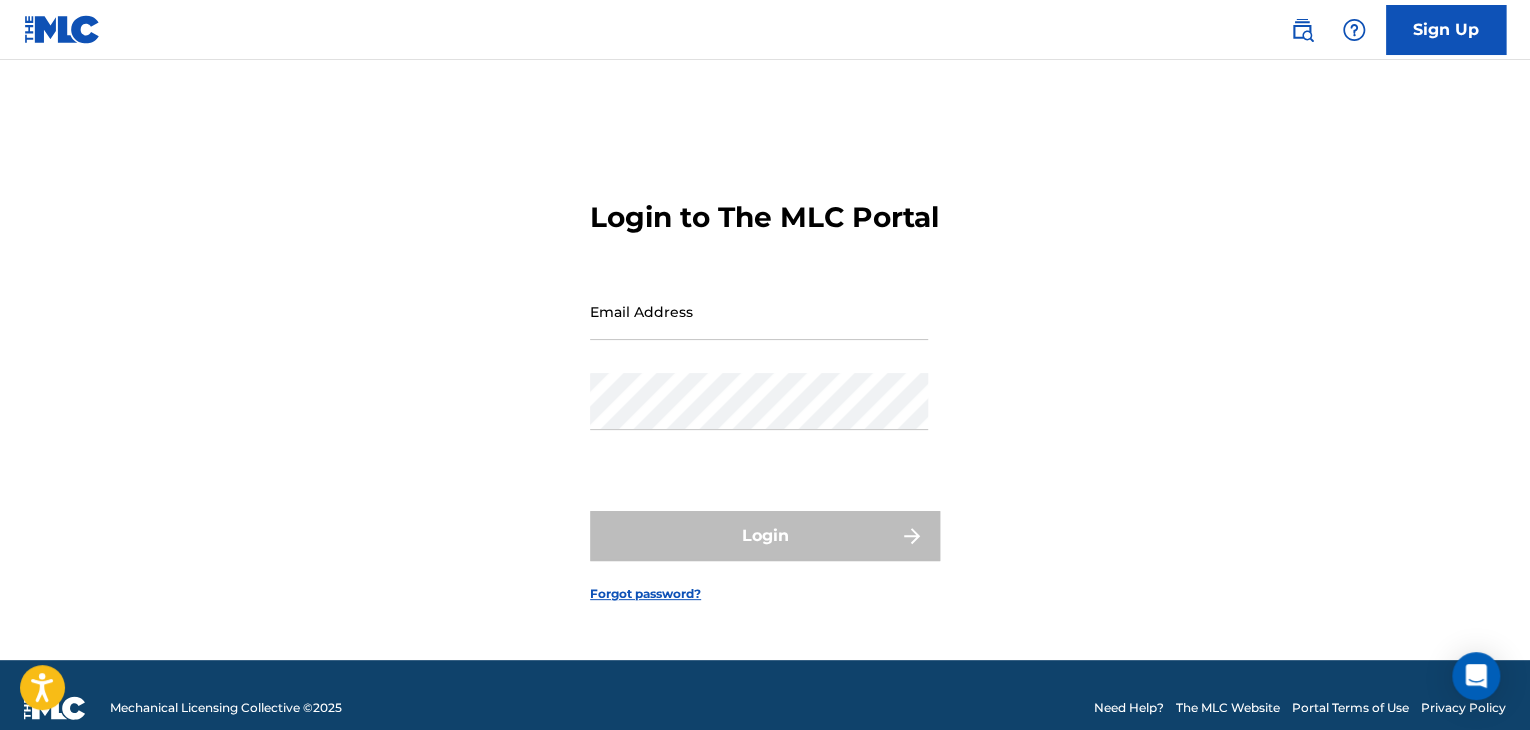 click on "Email Address" at bounding box center (759, 311) 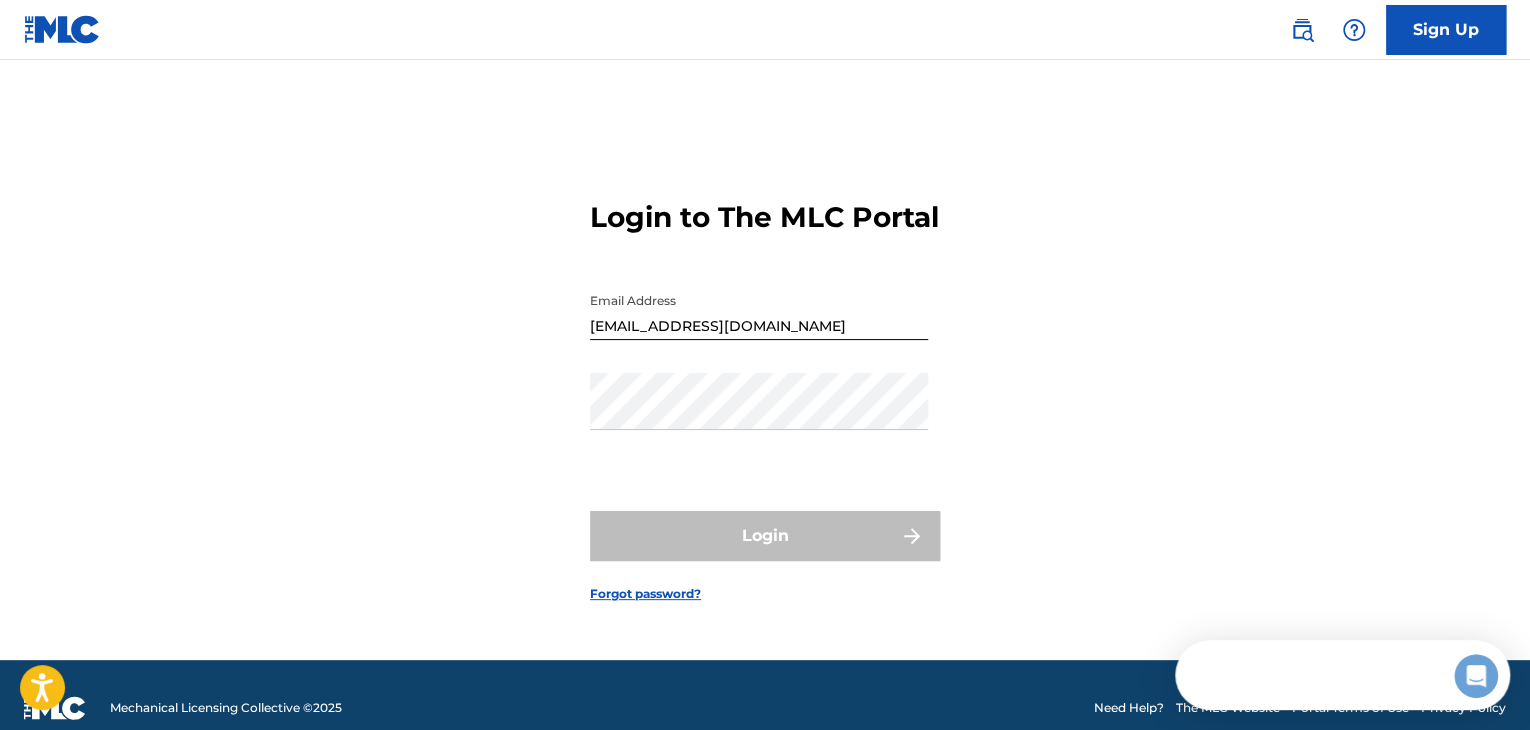 scroll, scrollTop: 0, scrollLeft: 0, axis: both 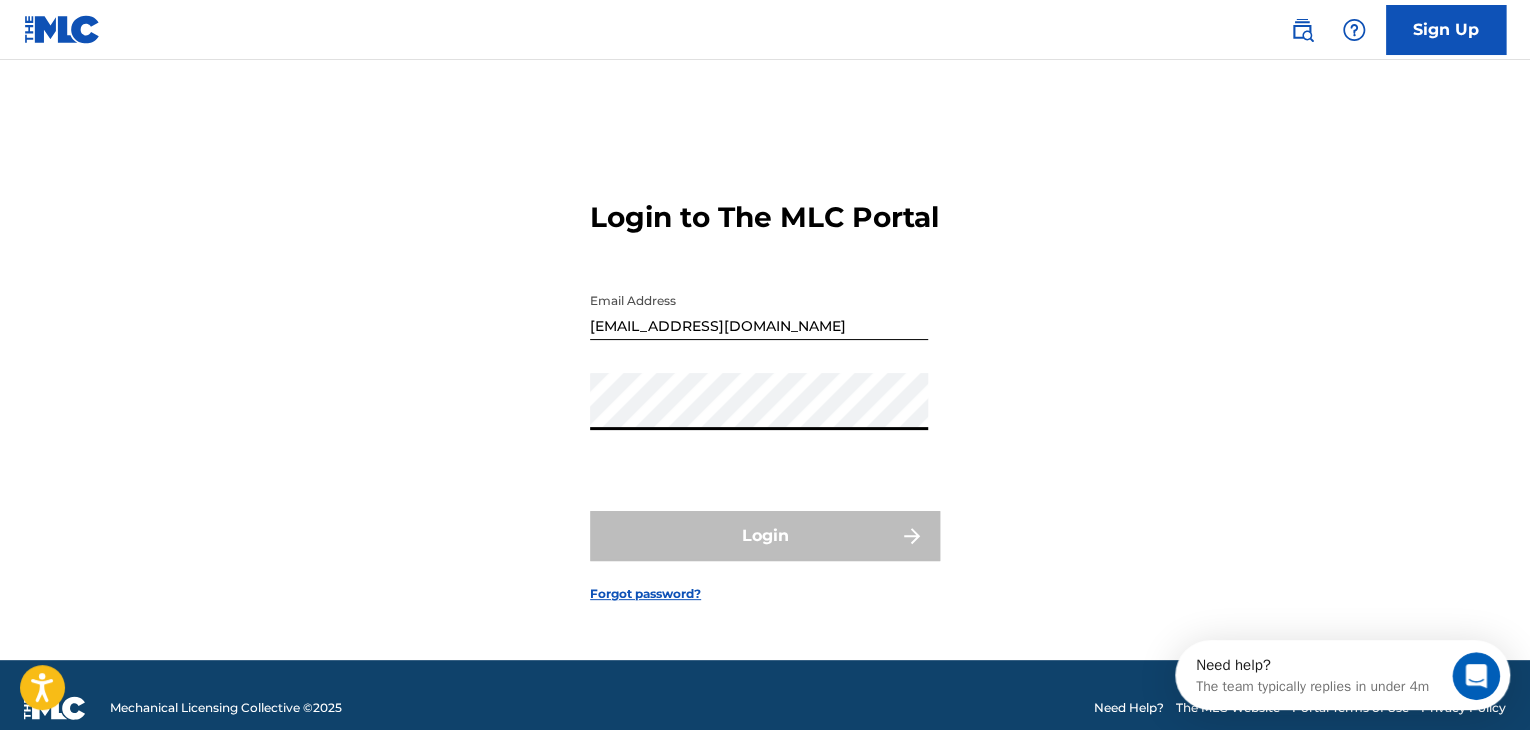 type on "[EMAIL_ADDRESS][DOMAIN_NAME]" 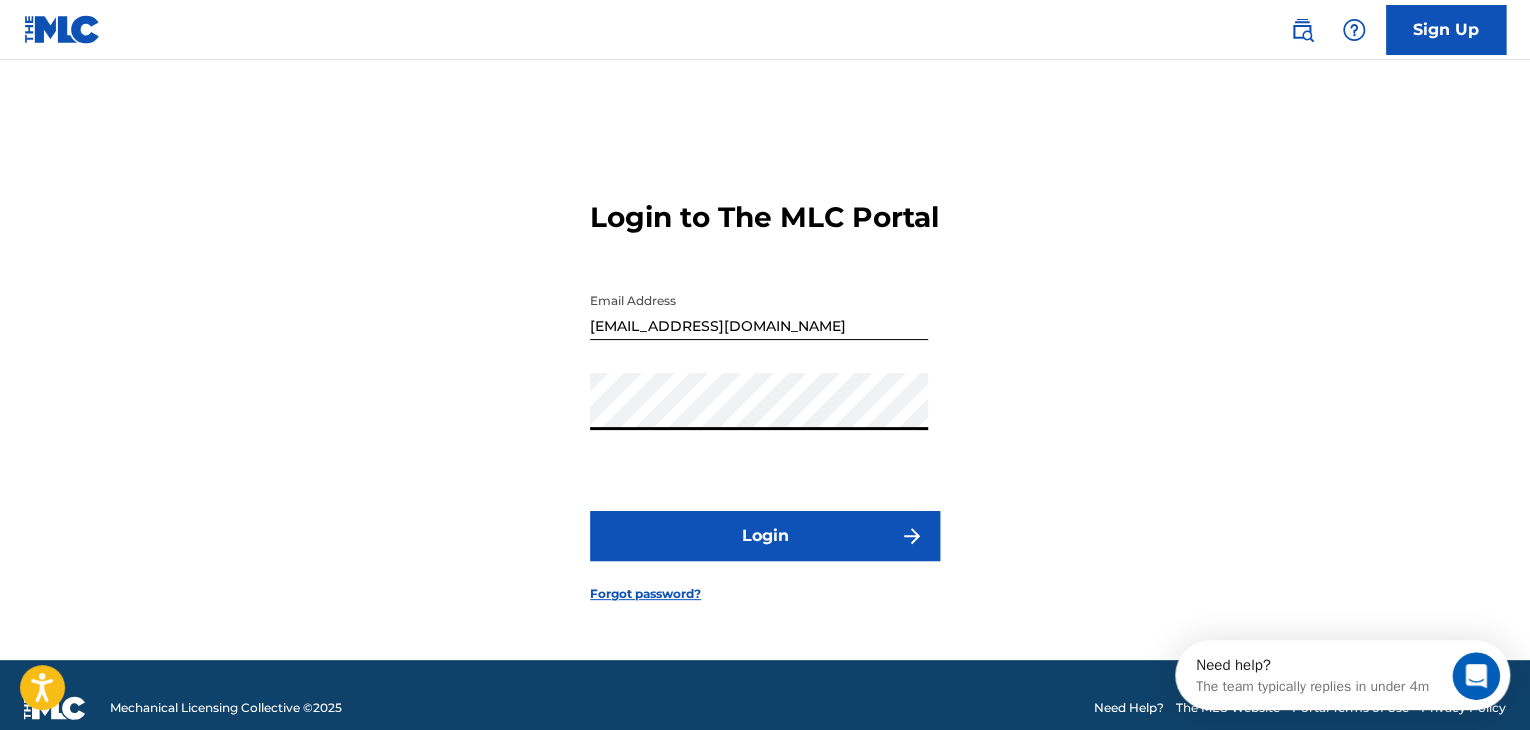click on "Login" at bounding box center [765, 536] 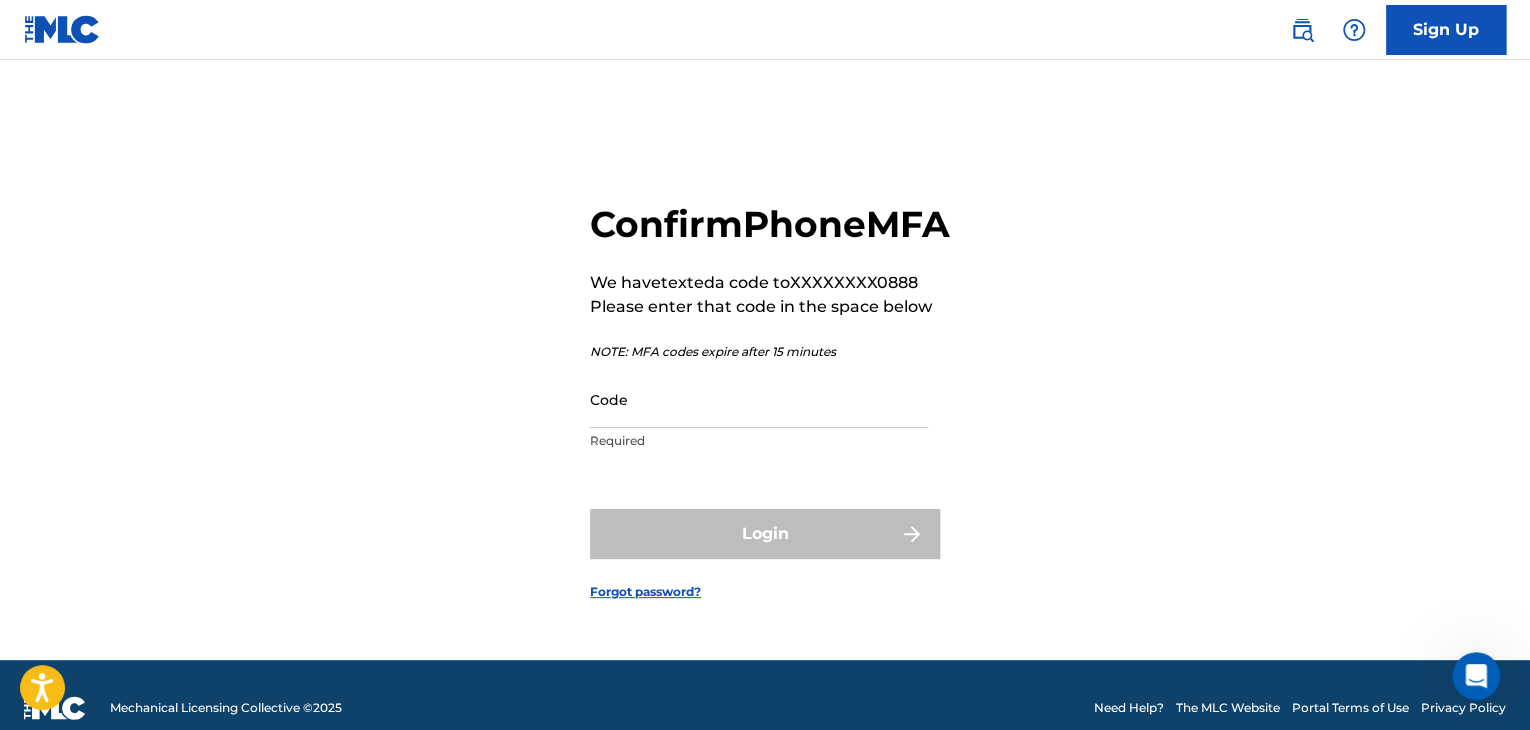 click on "Code" at bounding box center [759, 399] 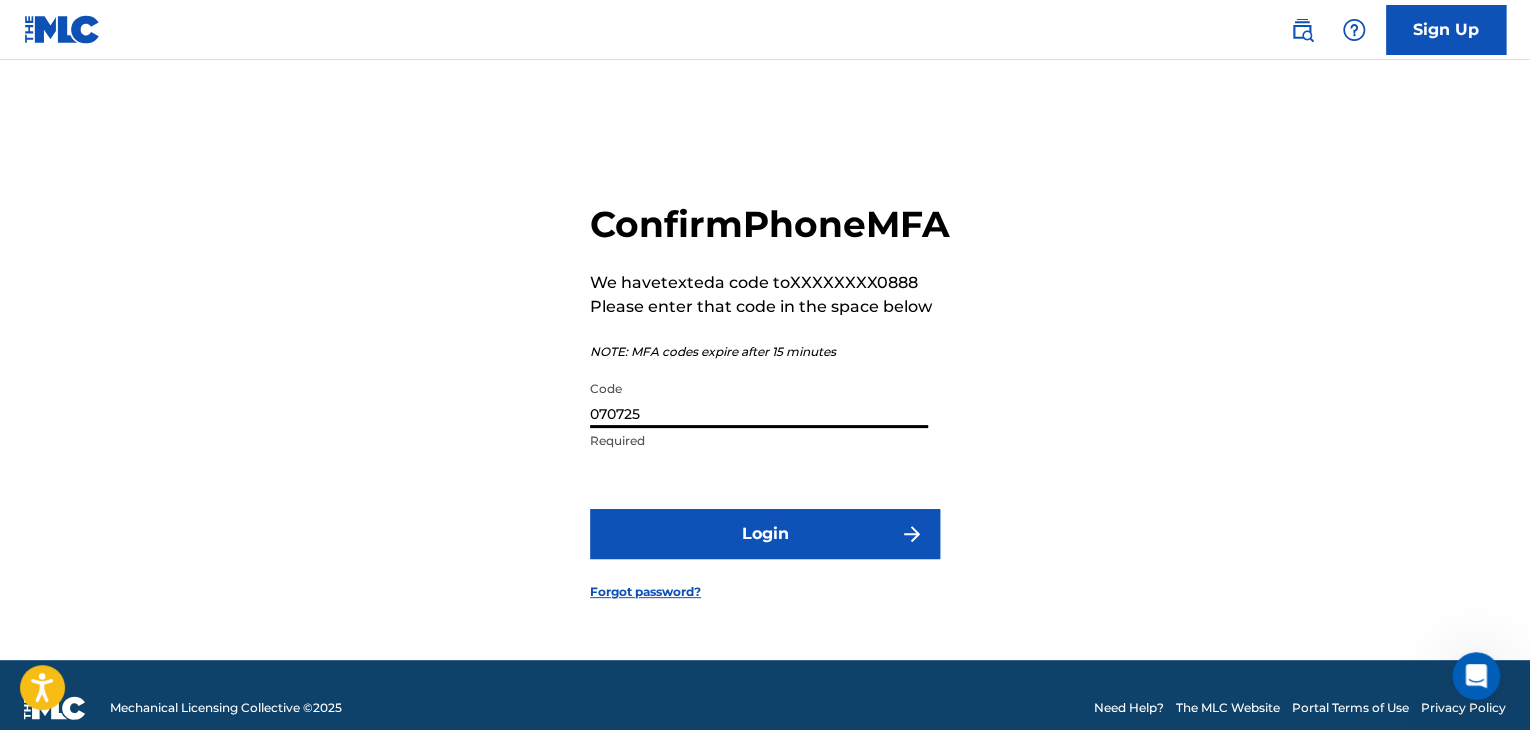 type on "070725" 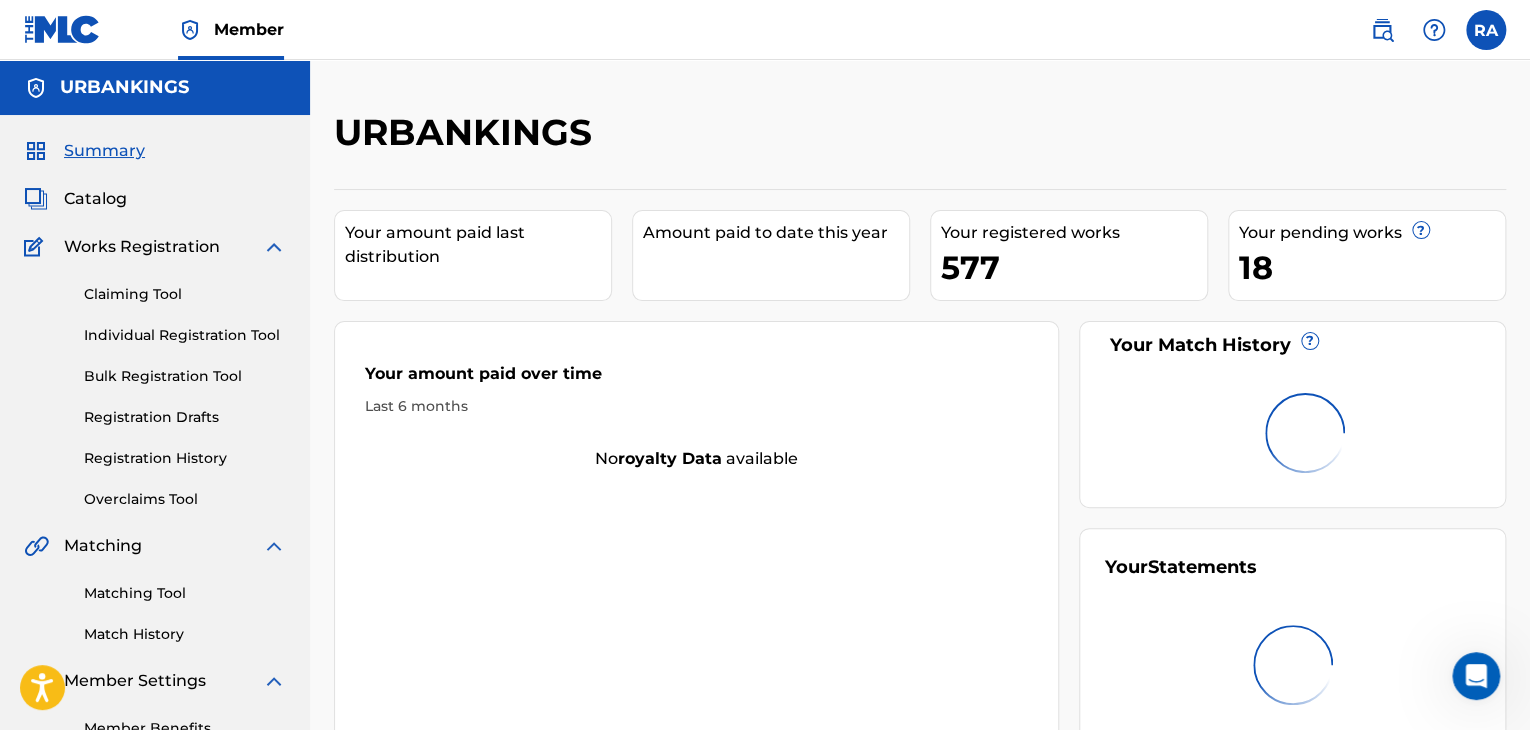 scroll, scrollTop: 0, scrollLeft: 0, axis: both 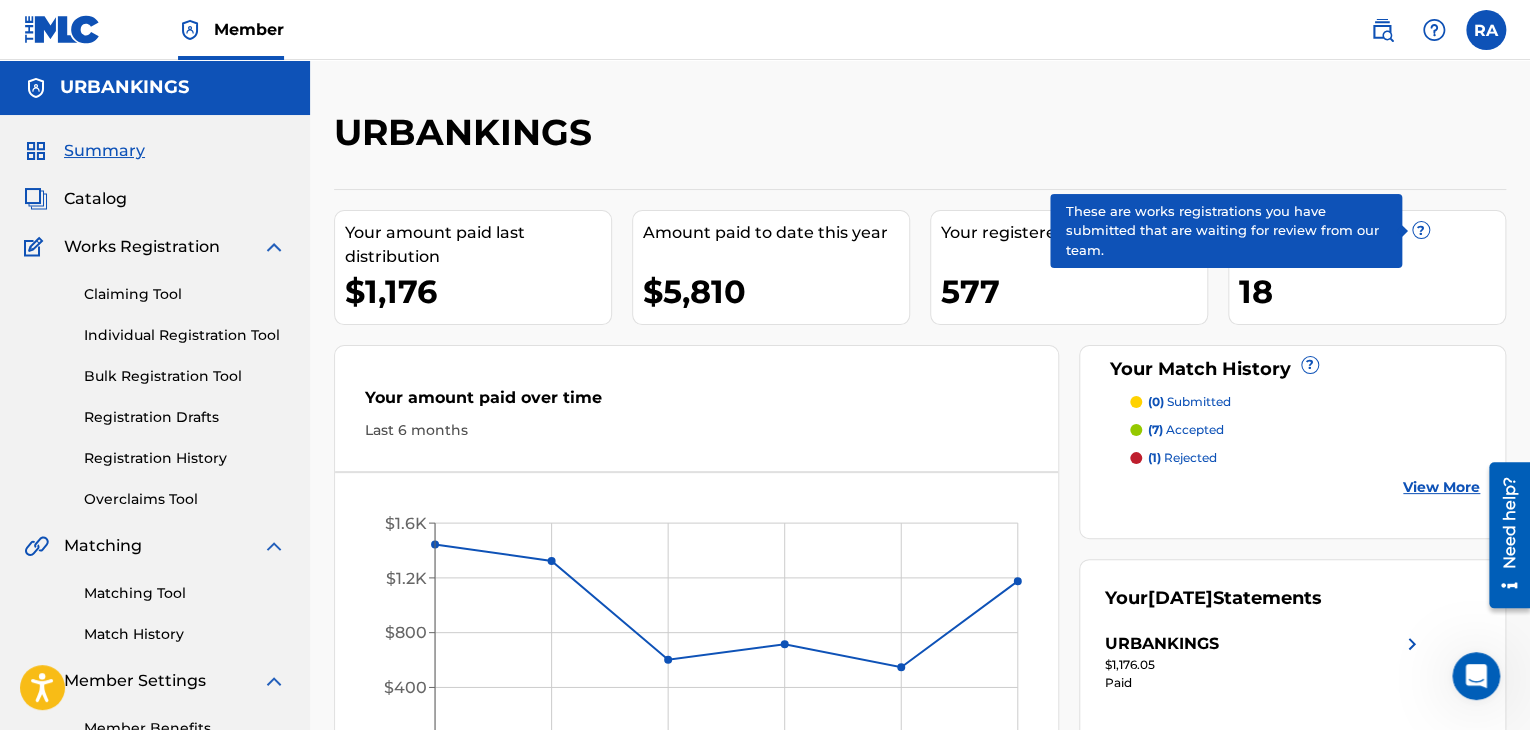 click on "?" at bounding box center [1421, 230] 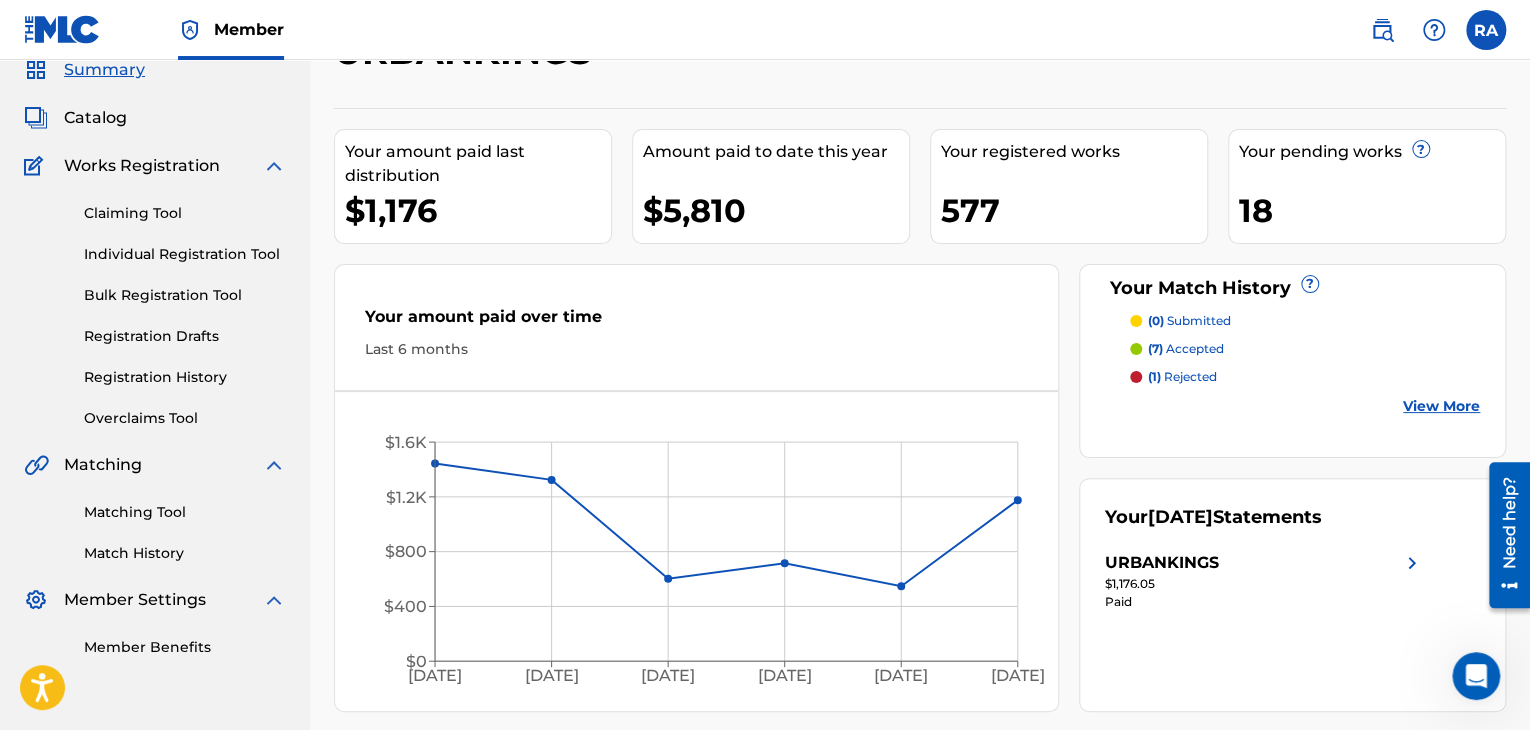 scroll, scrollTop: 0, scrollLeft: 0, axis: both 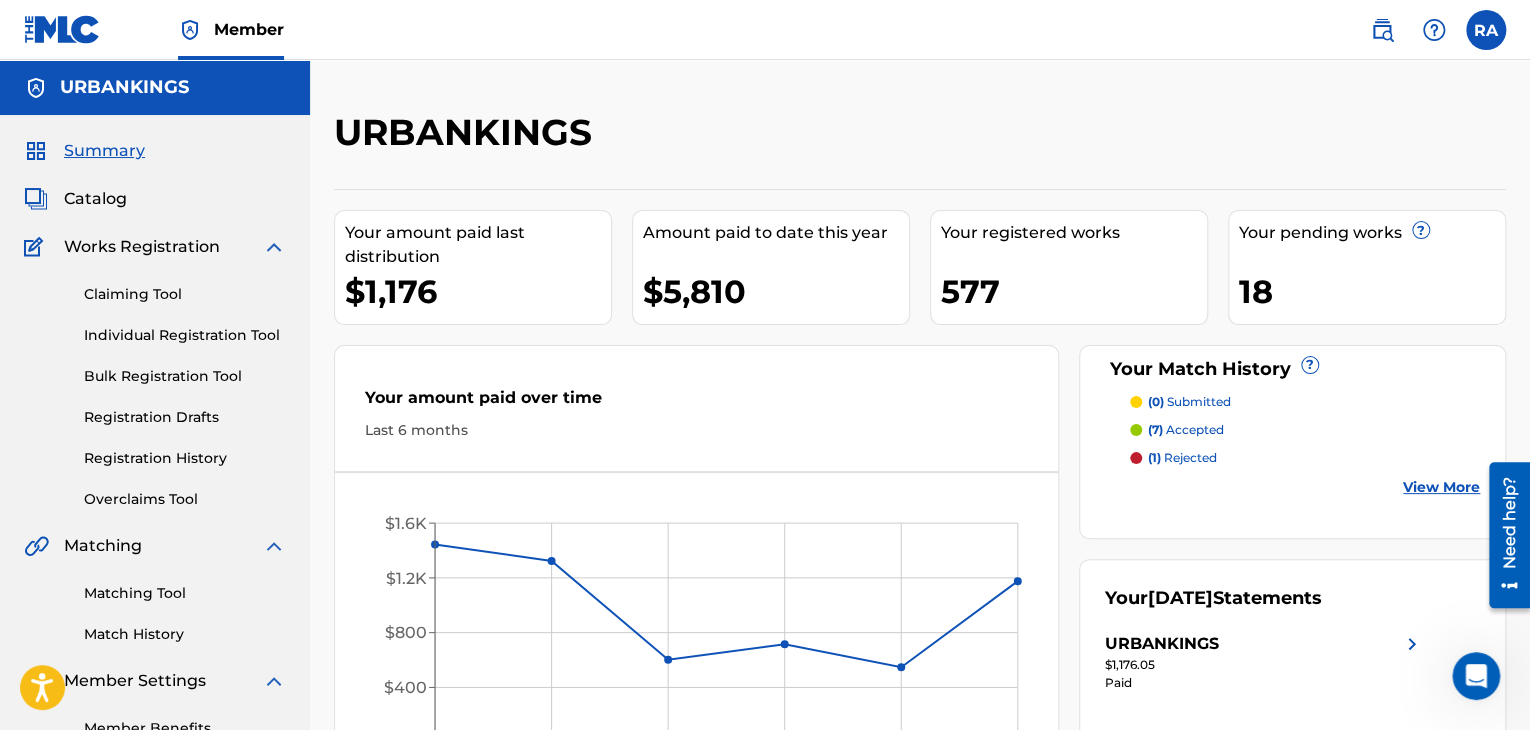 click on "Overclaims Tool" at bounding box center (185, 499) 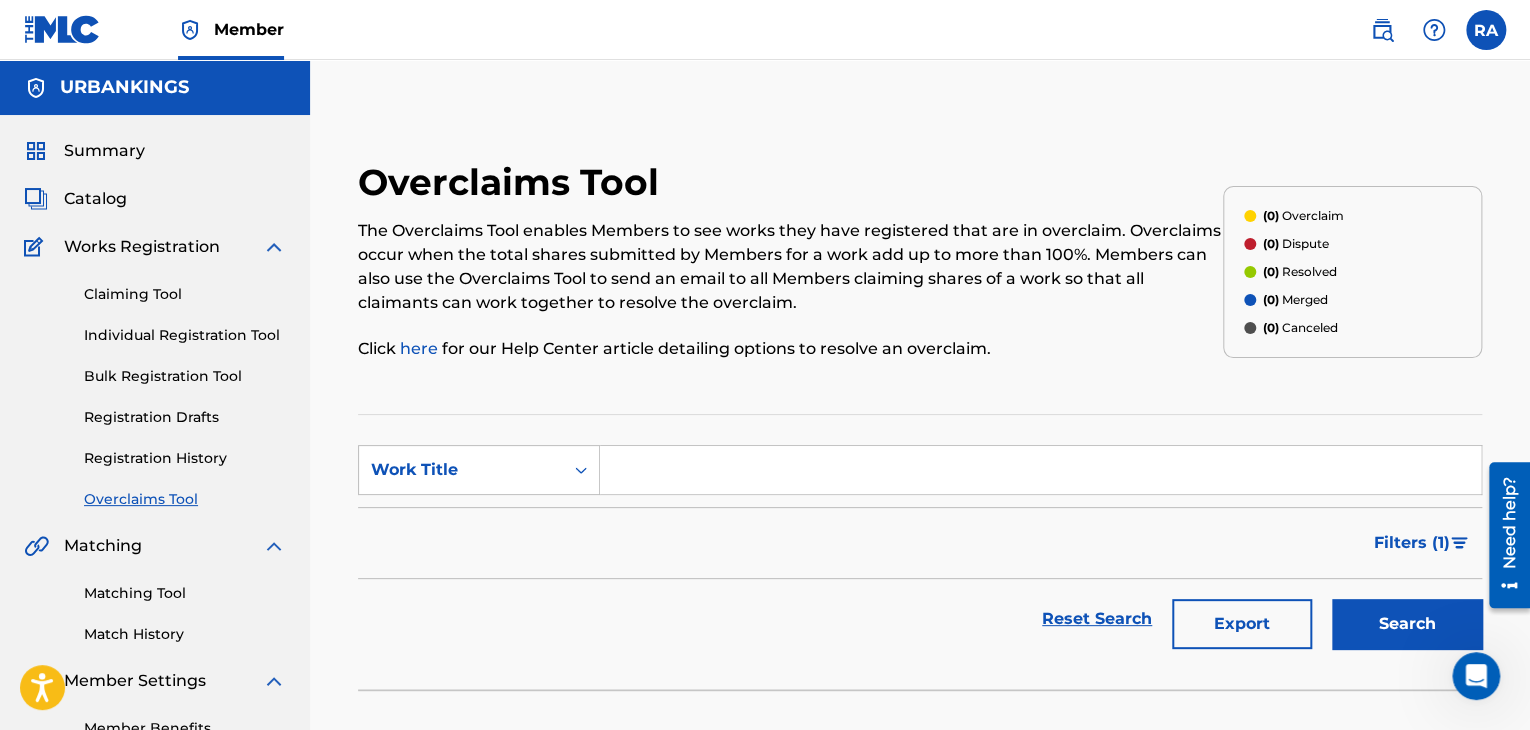 click on "Registration History" at bounding box center [185, 458] 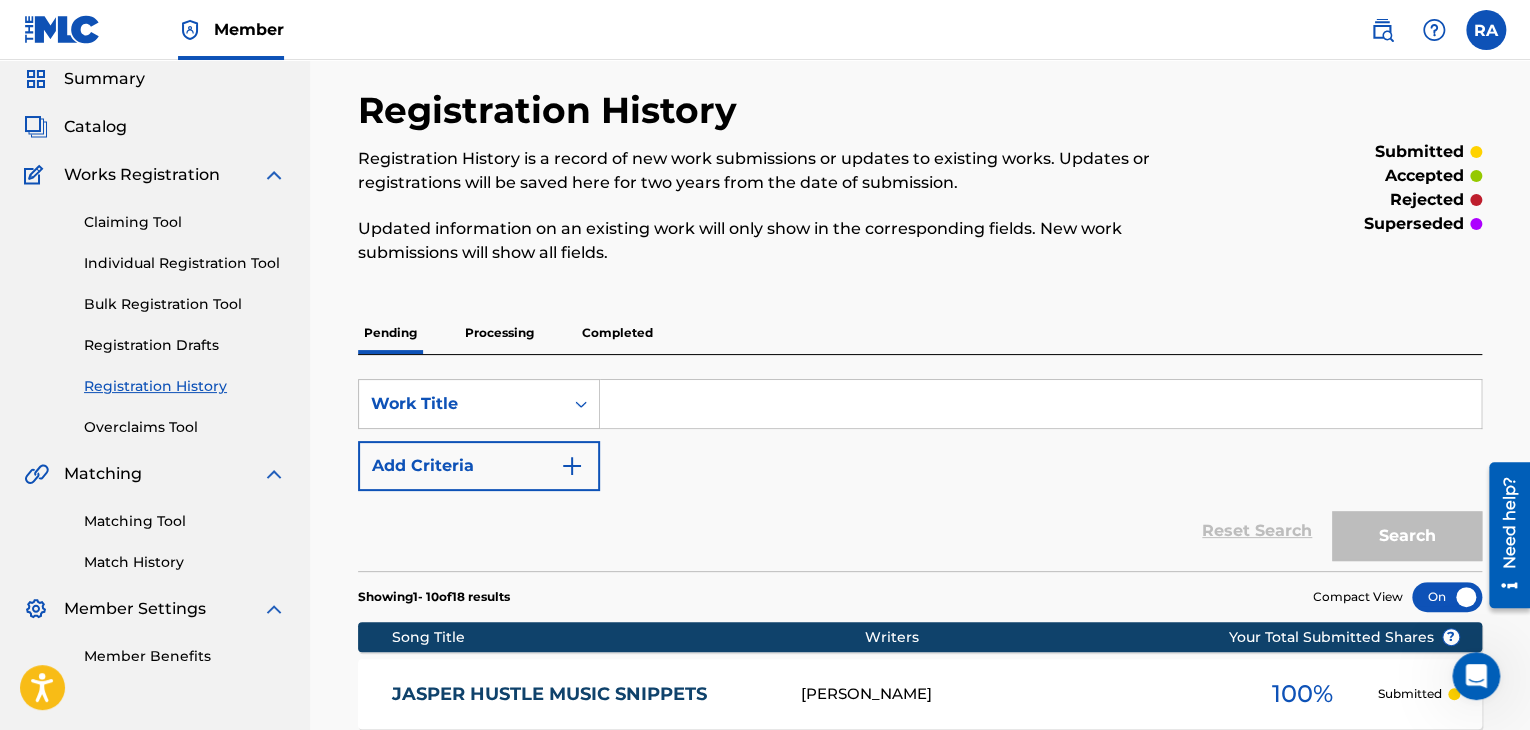scroll, scrollTop: 0, scrollLeft: 0, axis: both 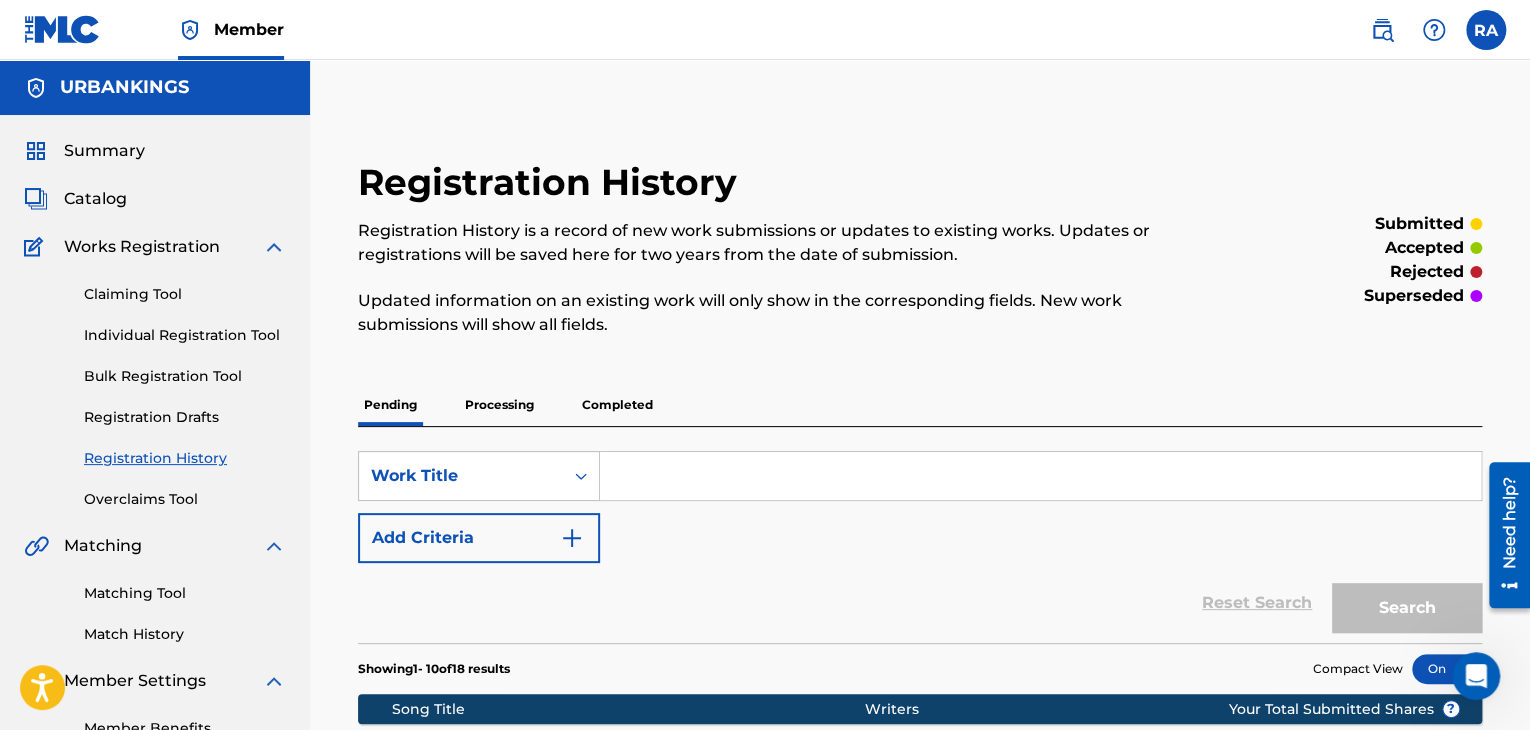 click on "Completed" at bounding box center [617, 405] 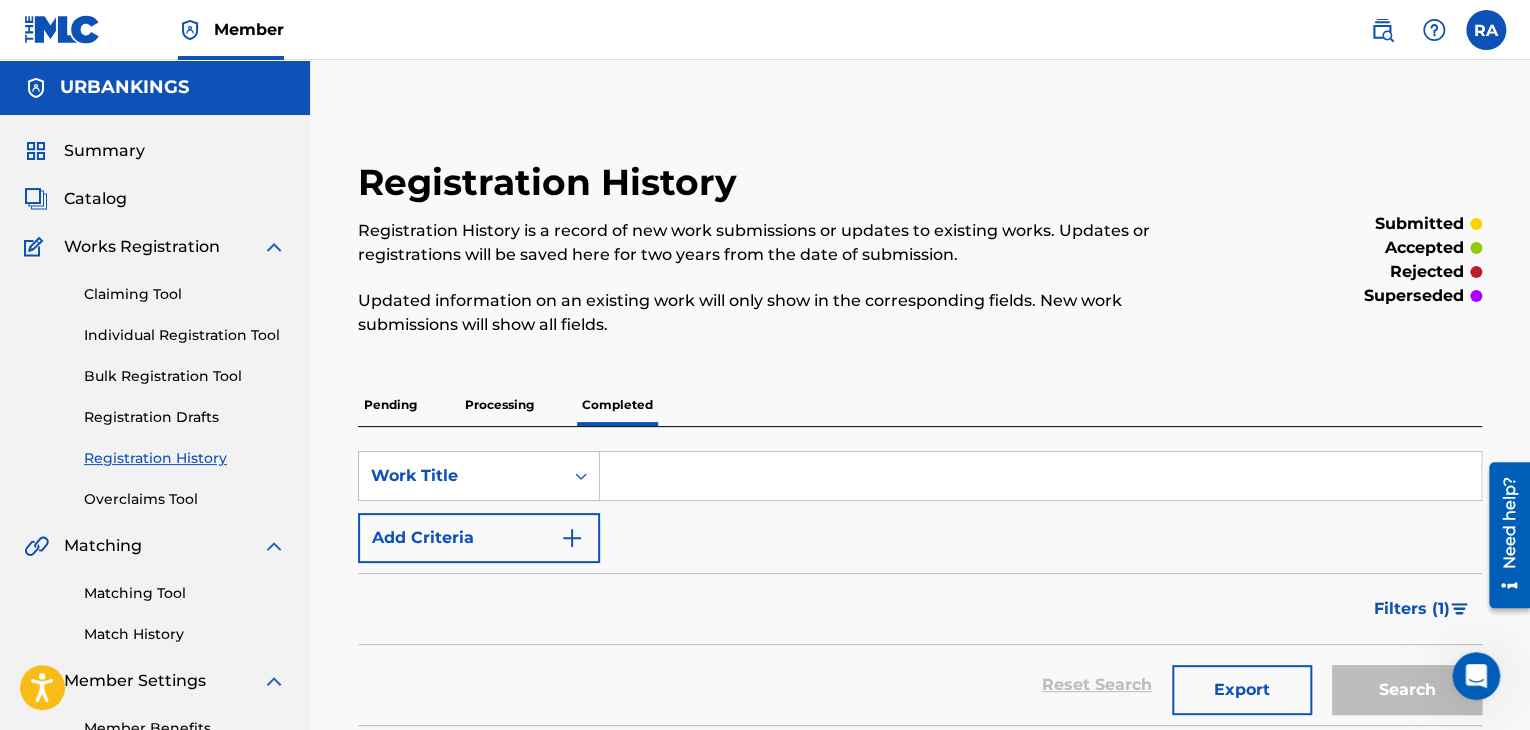 scroll, scrollTop: 200, scrollLeft: 0, axis: vertical 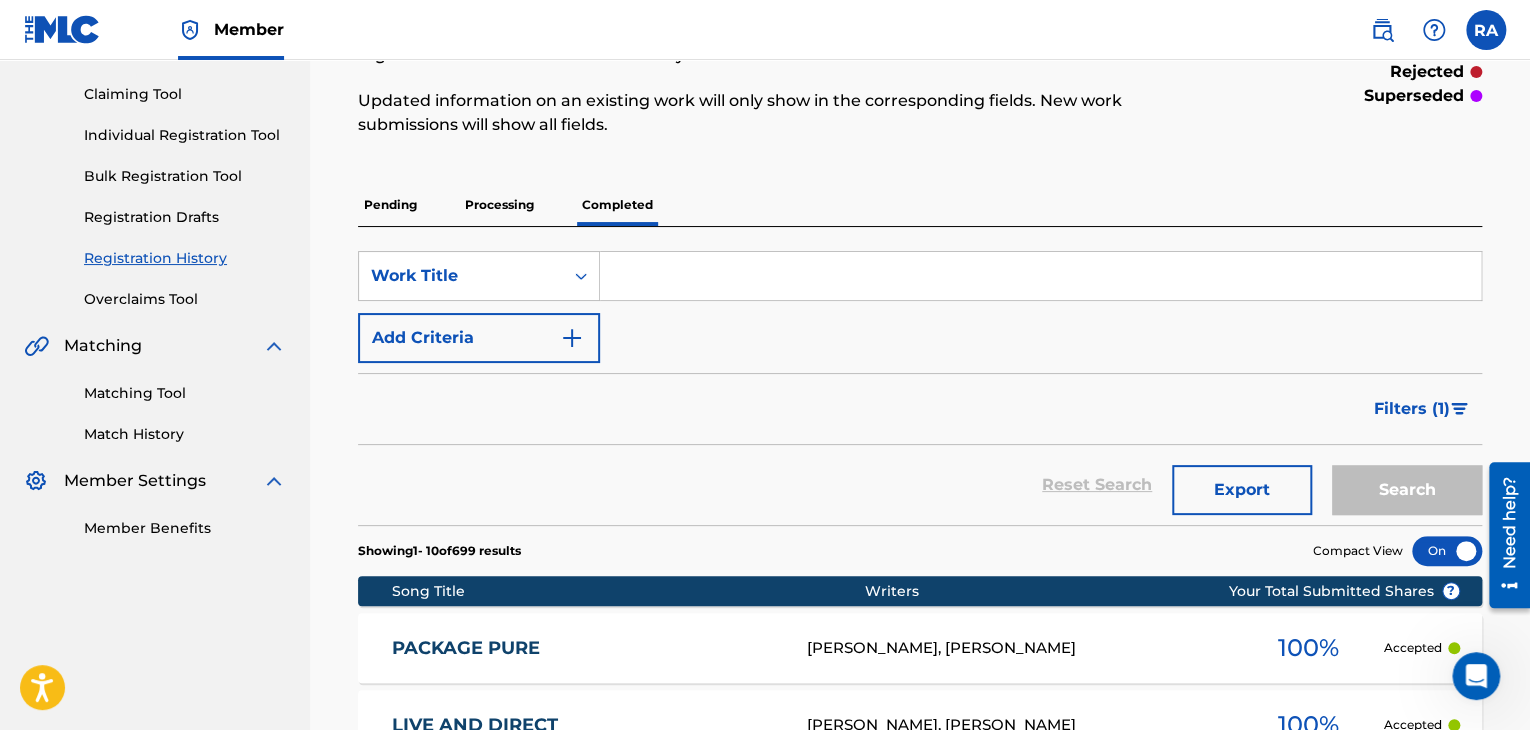 click on "Filters ( 1 )" at bounding box center [1412, 409] 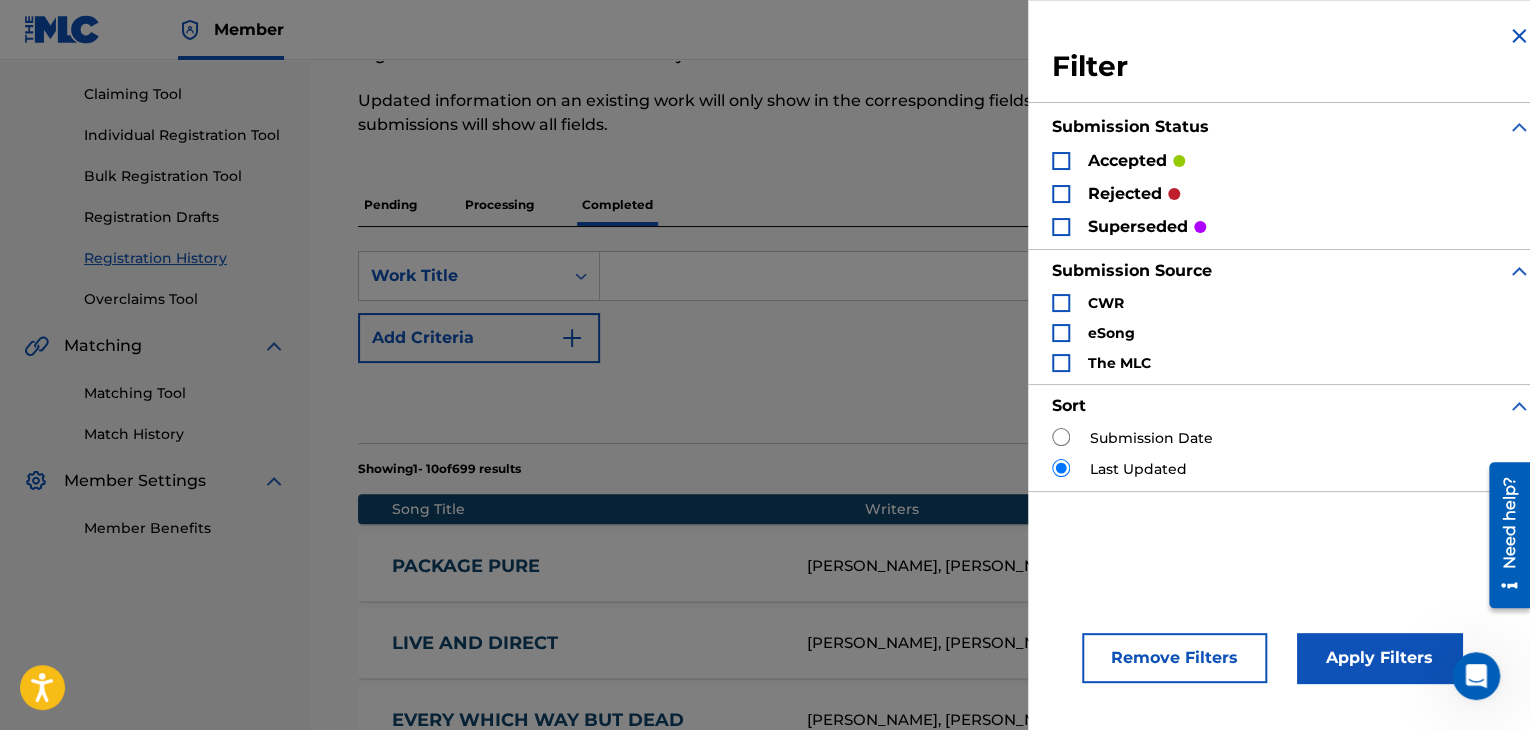 click at bounding box center (1061, 194) 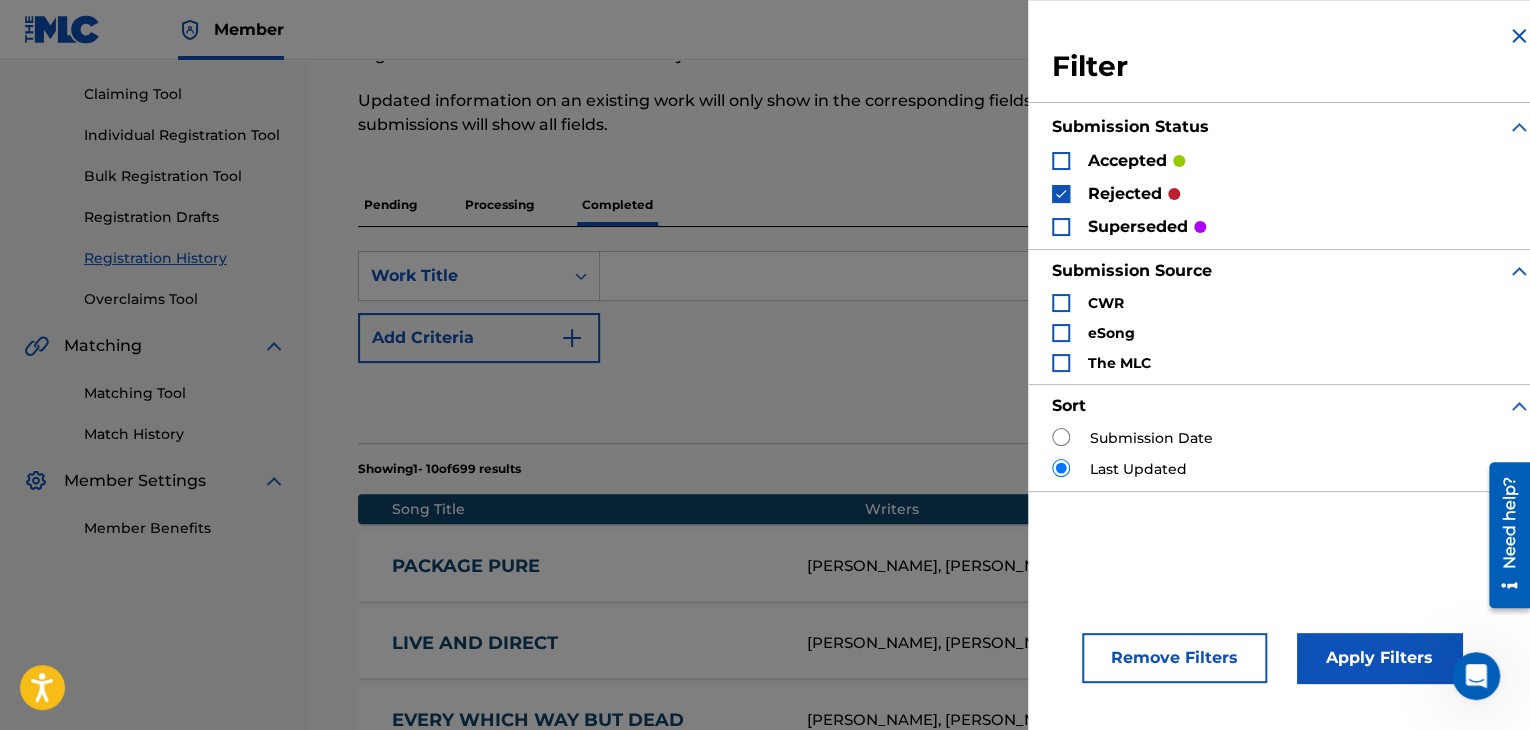 click on "Apply Filters" at bounding box center (1379, 658) 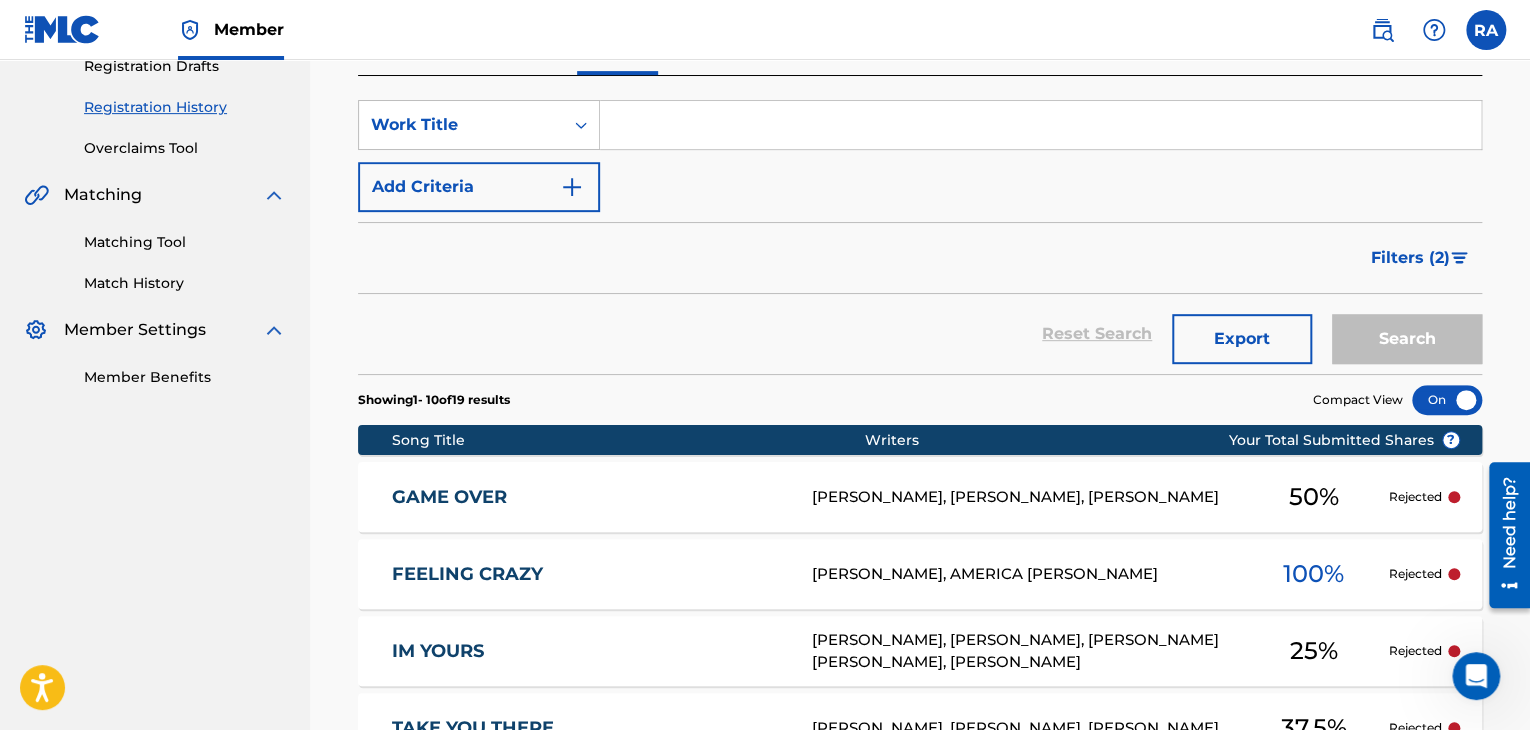 scroll, scrollTop: 400, scrollLeft: 0, axis: vertical 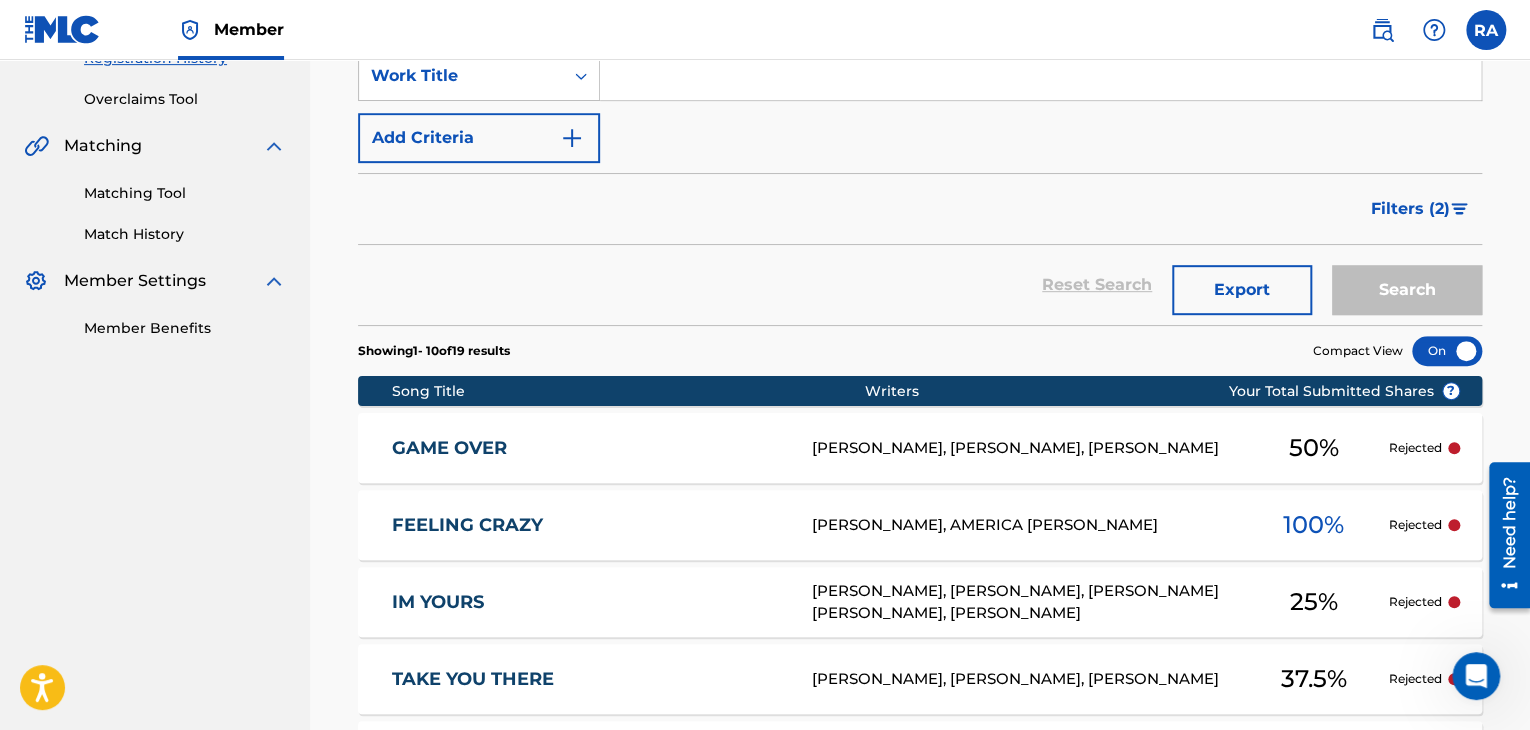 click on "[PERSON_NAME], [PERSON_NAME], [PERSON_NAME]" at bounding box center (1024, 448) 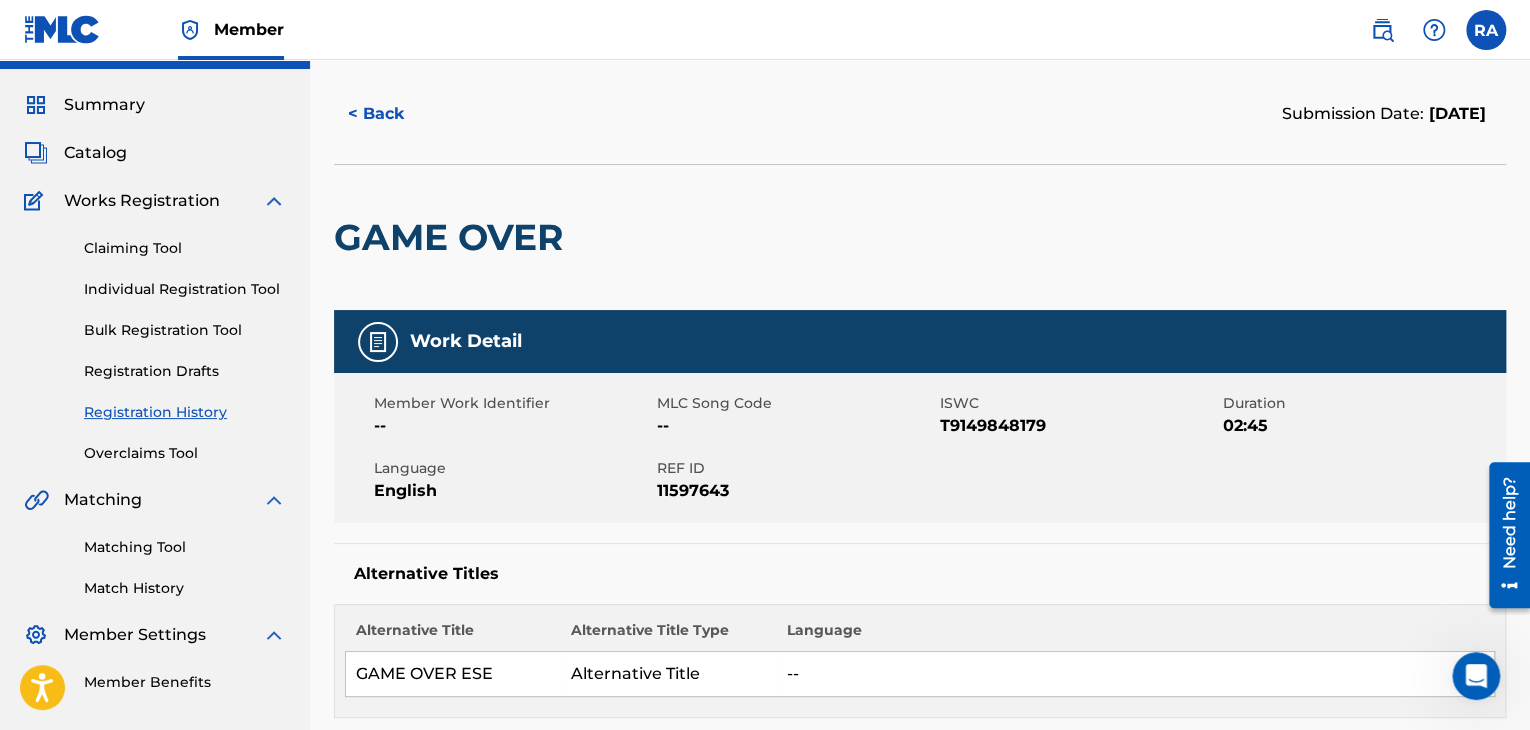 scroll, scrollTop: 37, scrollLeft: 0, axis: vertical 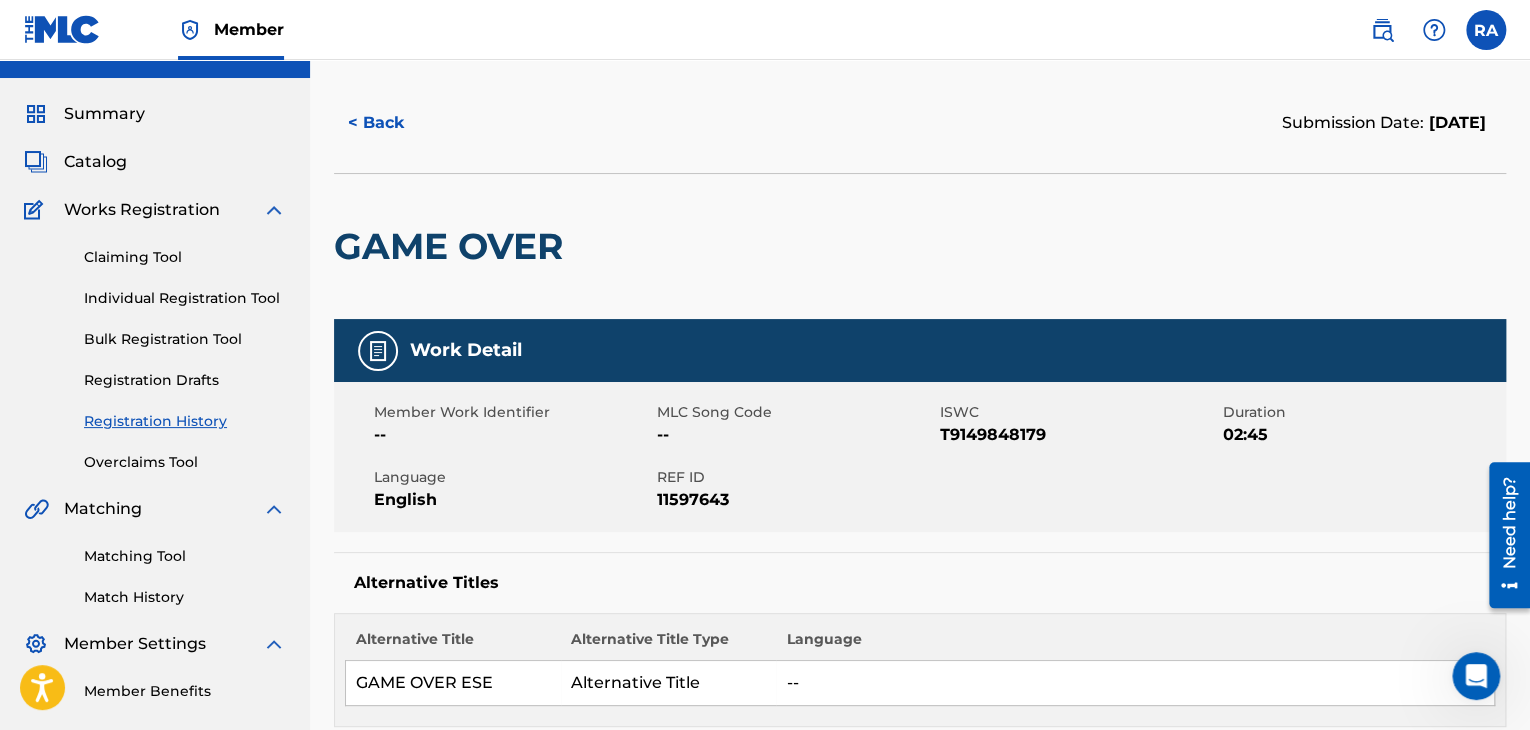 click on "< Back" at bounding box center [394, 123] 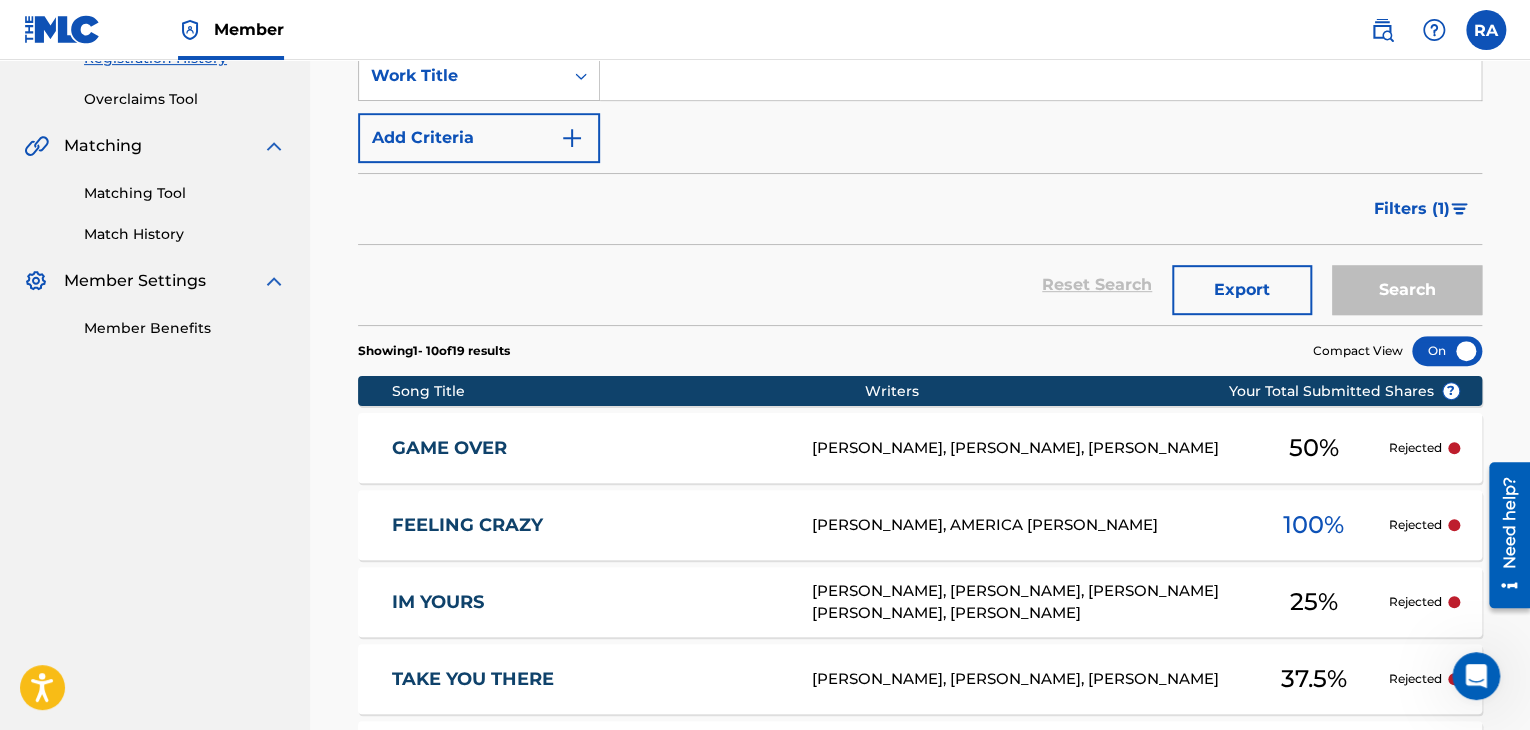 scroll, scrollTop: 100, scrollLeft: 0, axis: vertical 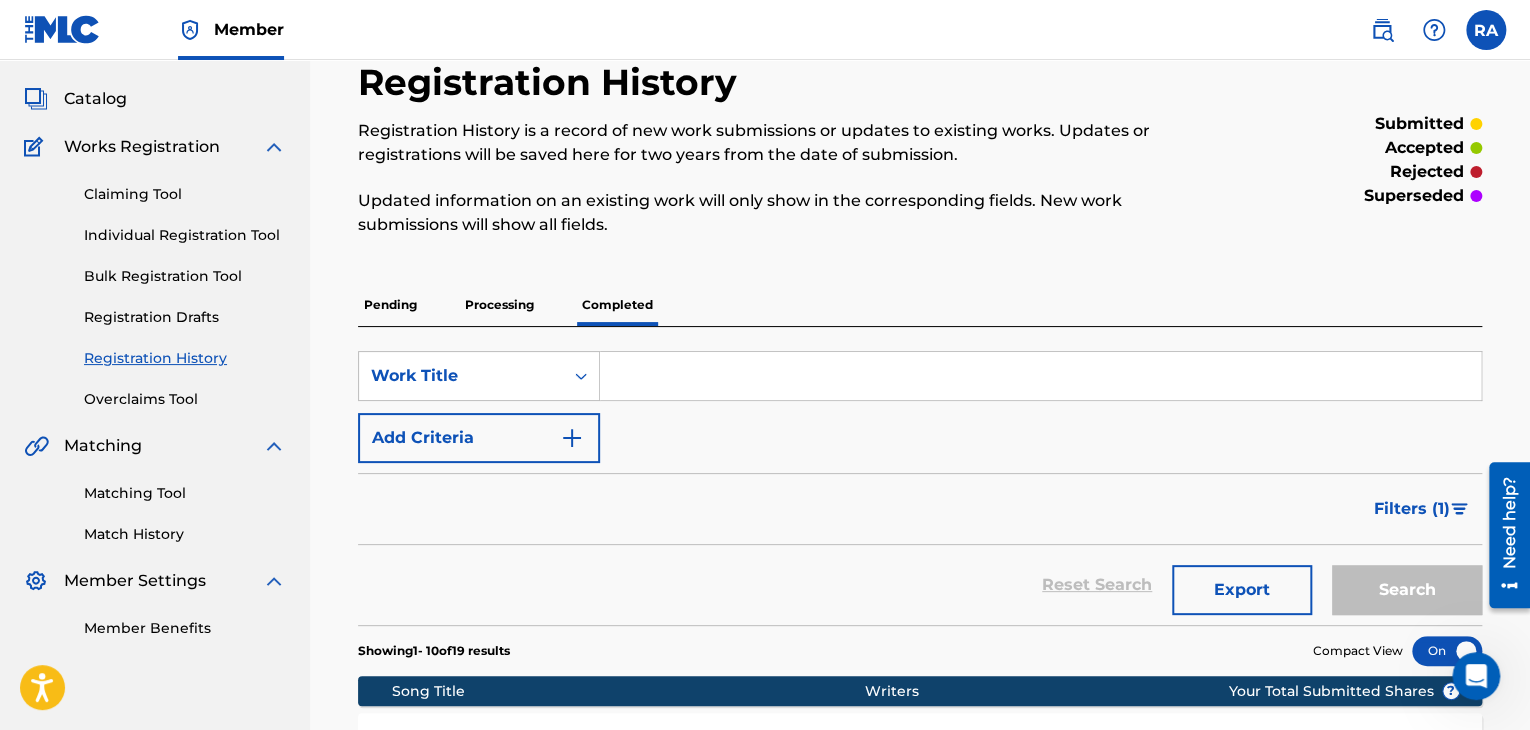 click on "Overclaims Tool" at bounding box center [185, 399] 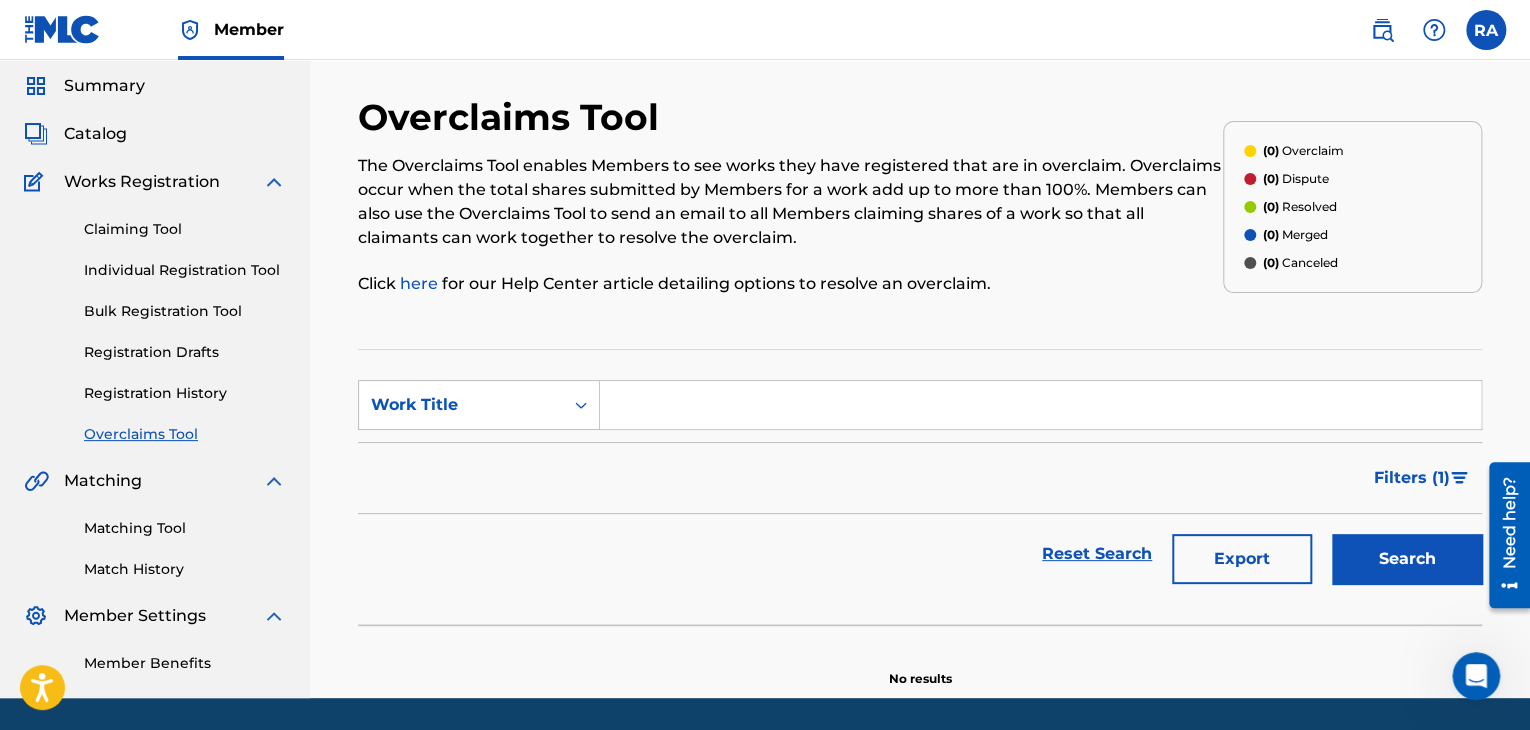 scroll, scrollTop: 0, scrollLeft: 0, axis: both 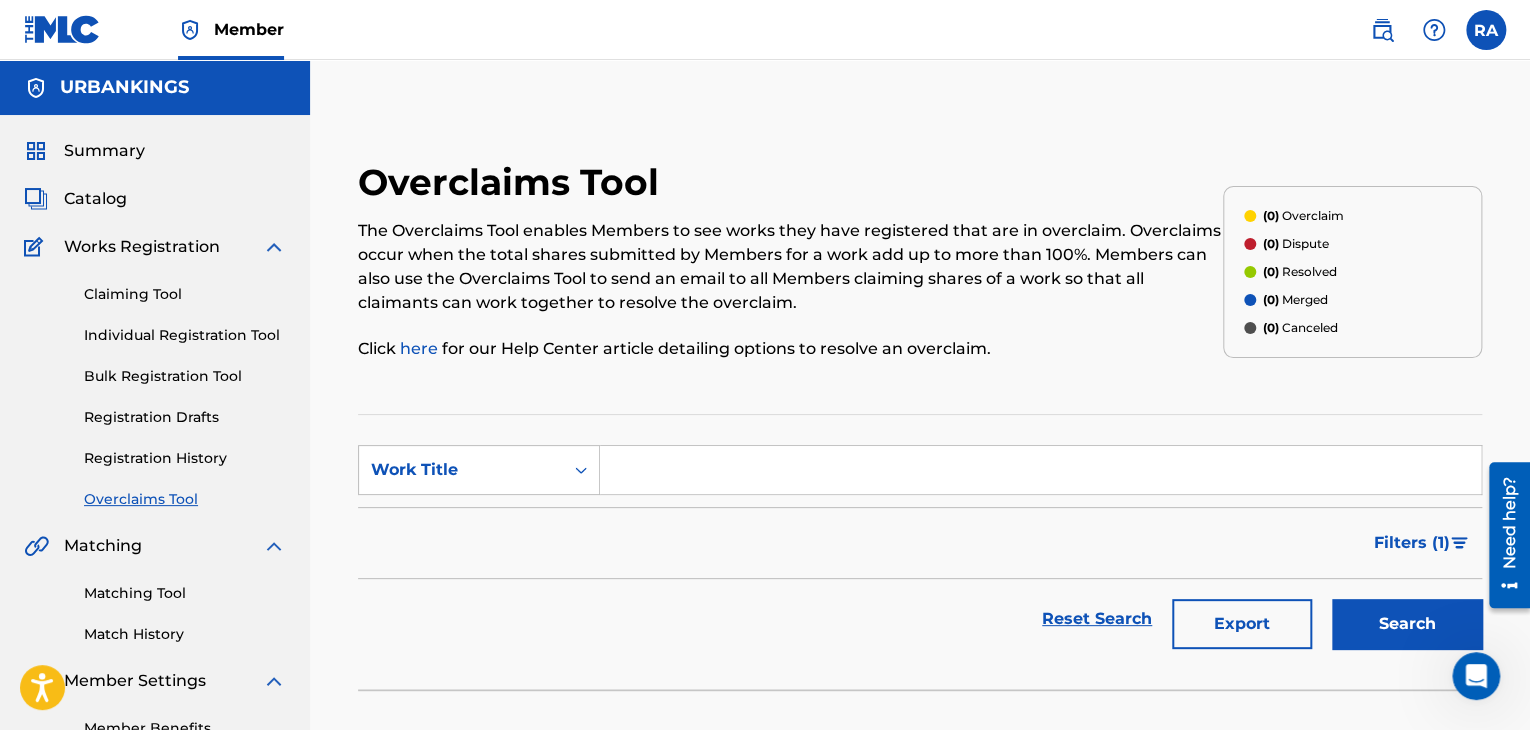click 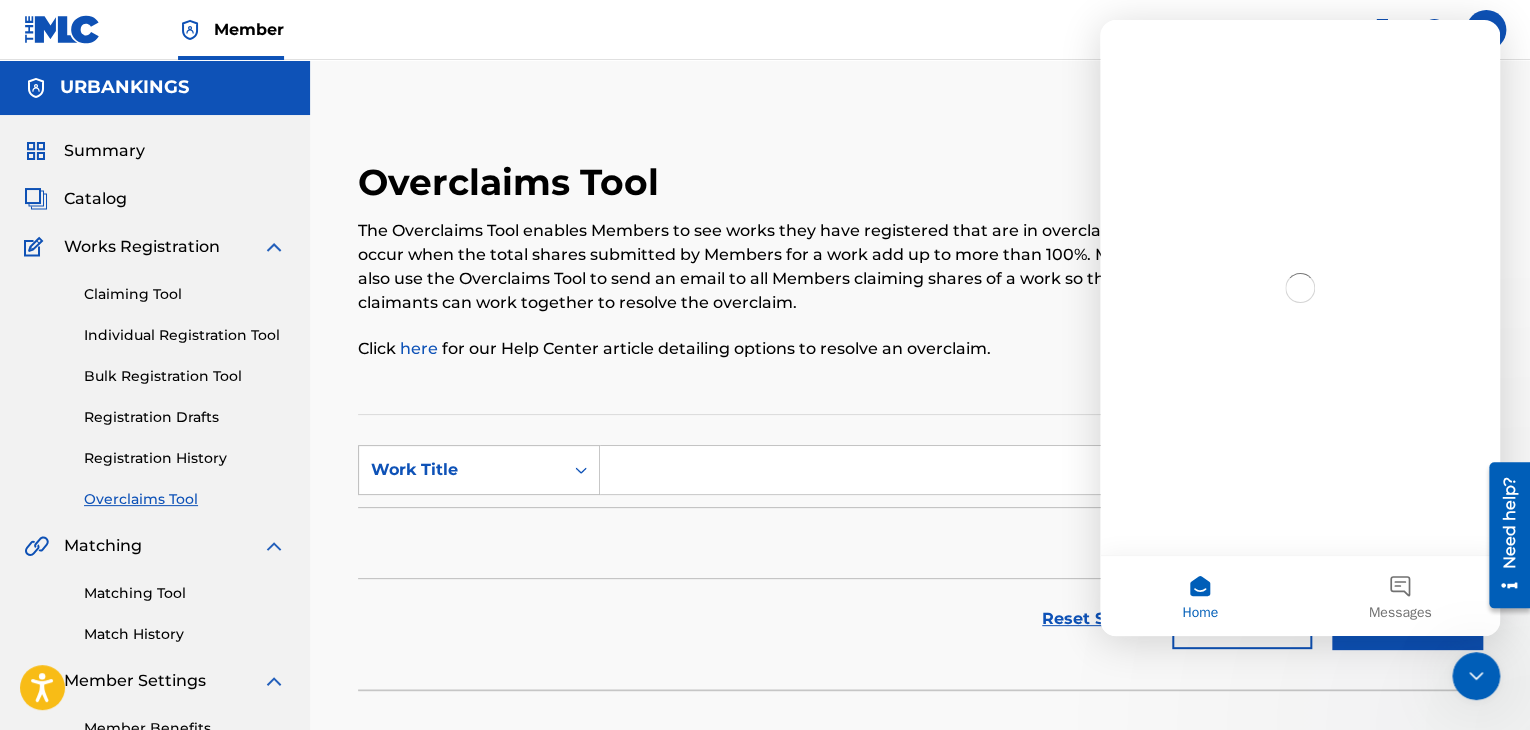 scroll, scrollTop: 0, scrollLeft: 0, axis: both 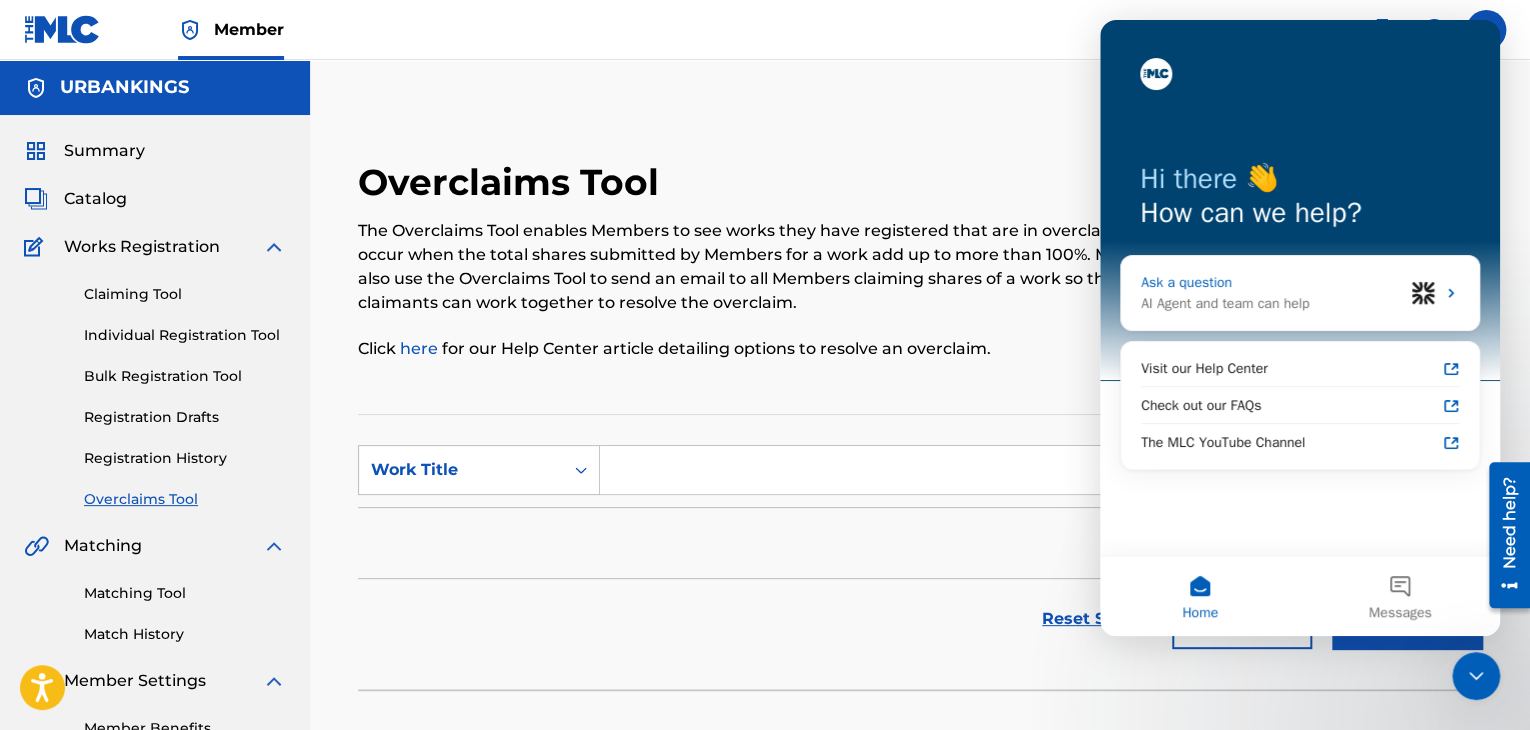 click on "AI Agent and team can help" at bounding box center [1272, 303] 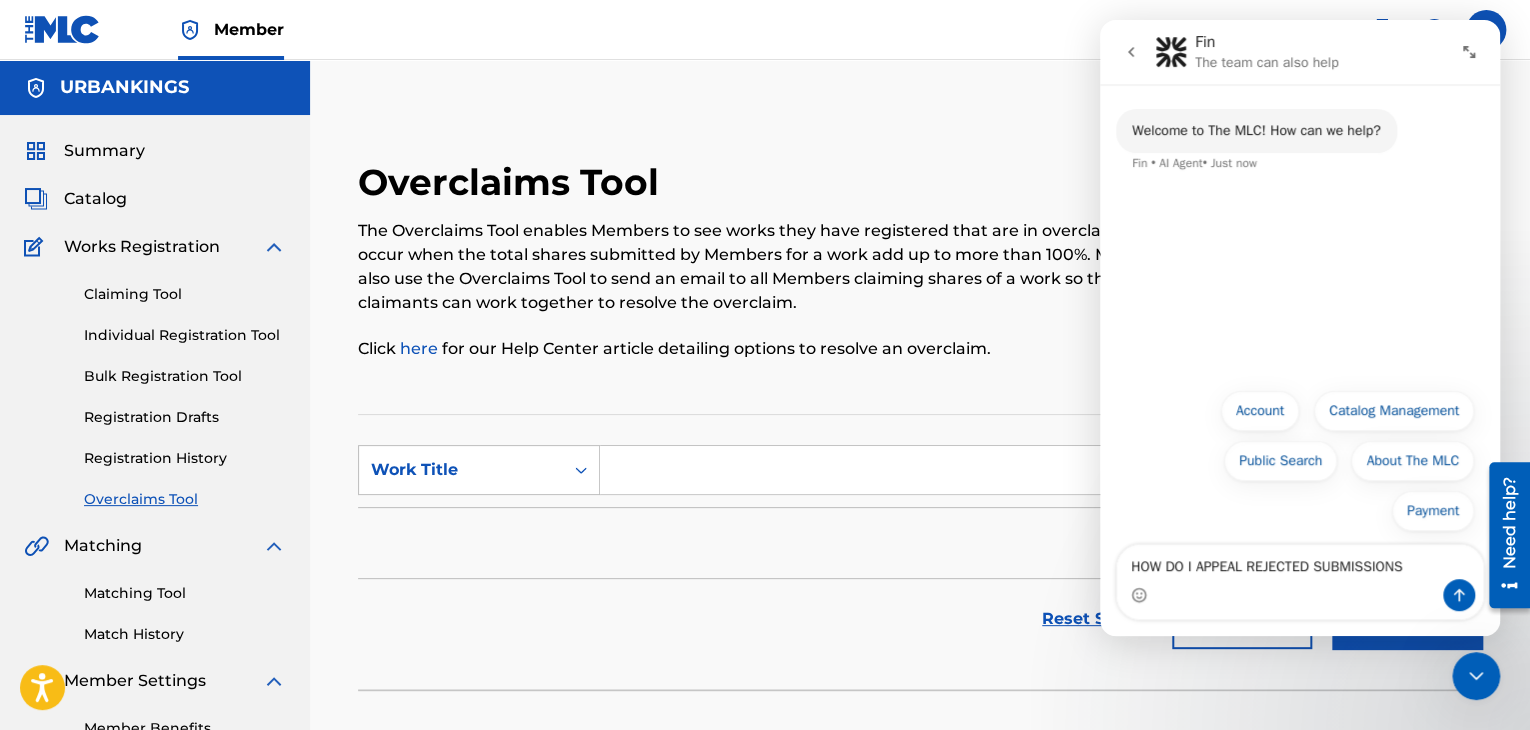 type on "HOW DO I APPEAL REJECTED SUBMISSIONS?" 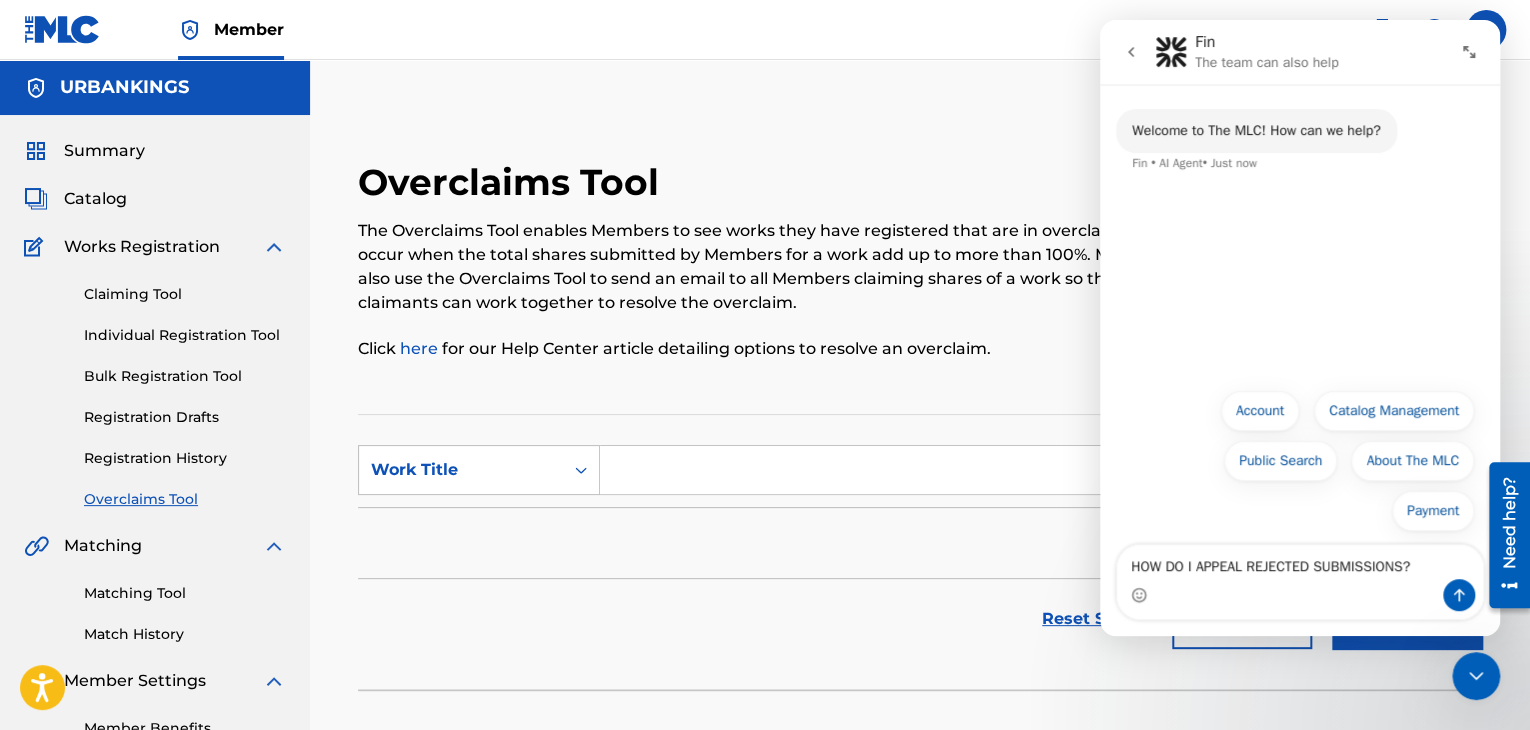 type 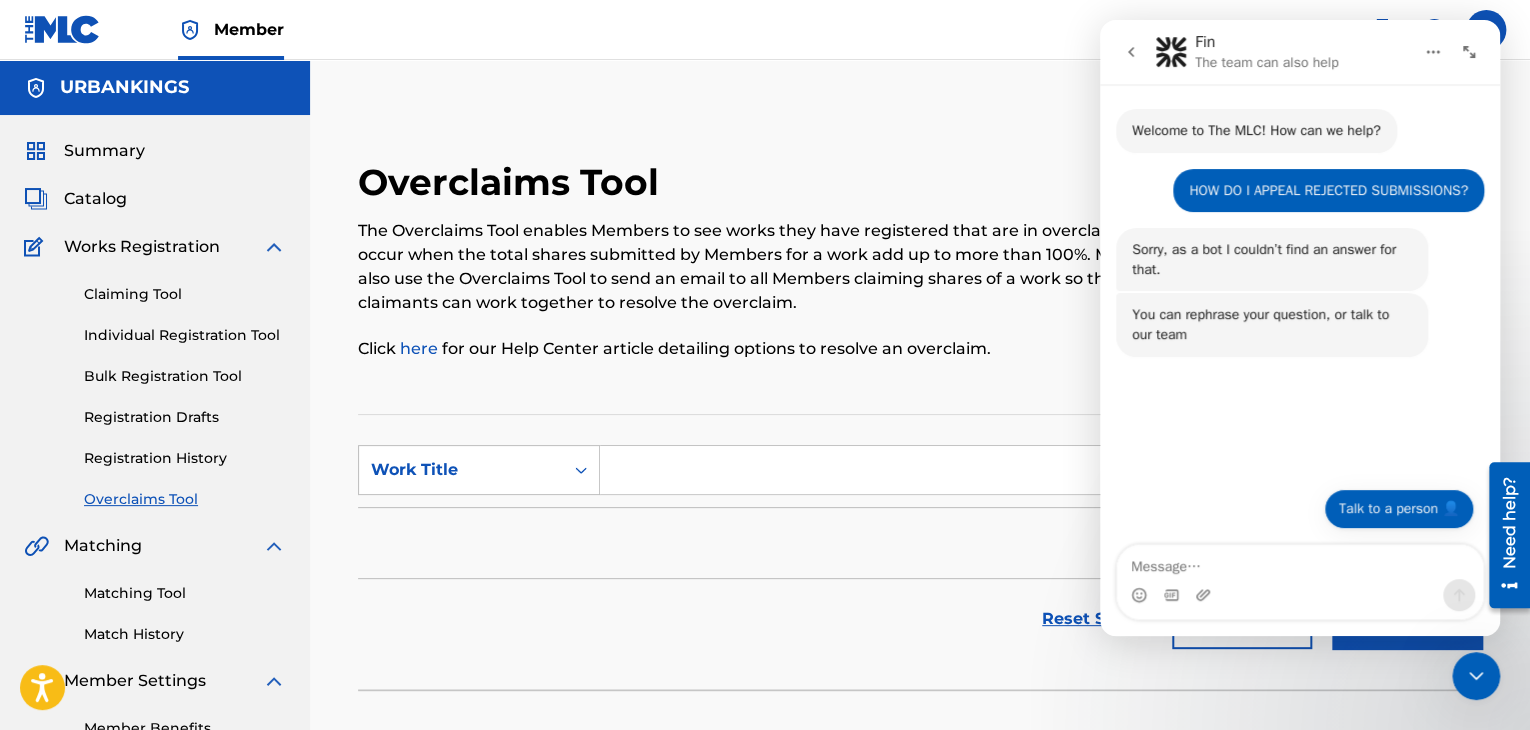 click on "Talk to a person 👤" at bounding box center [1399, 509] 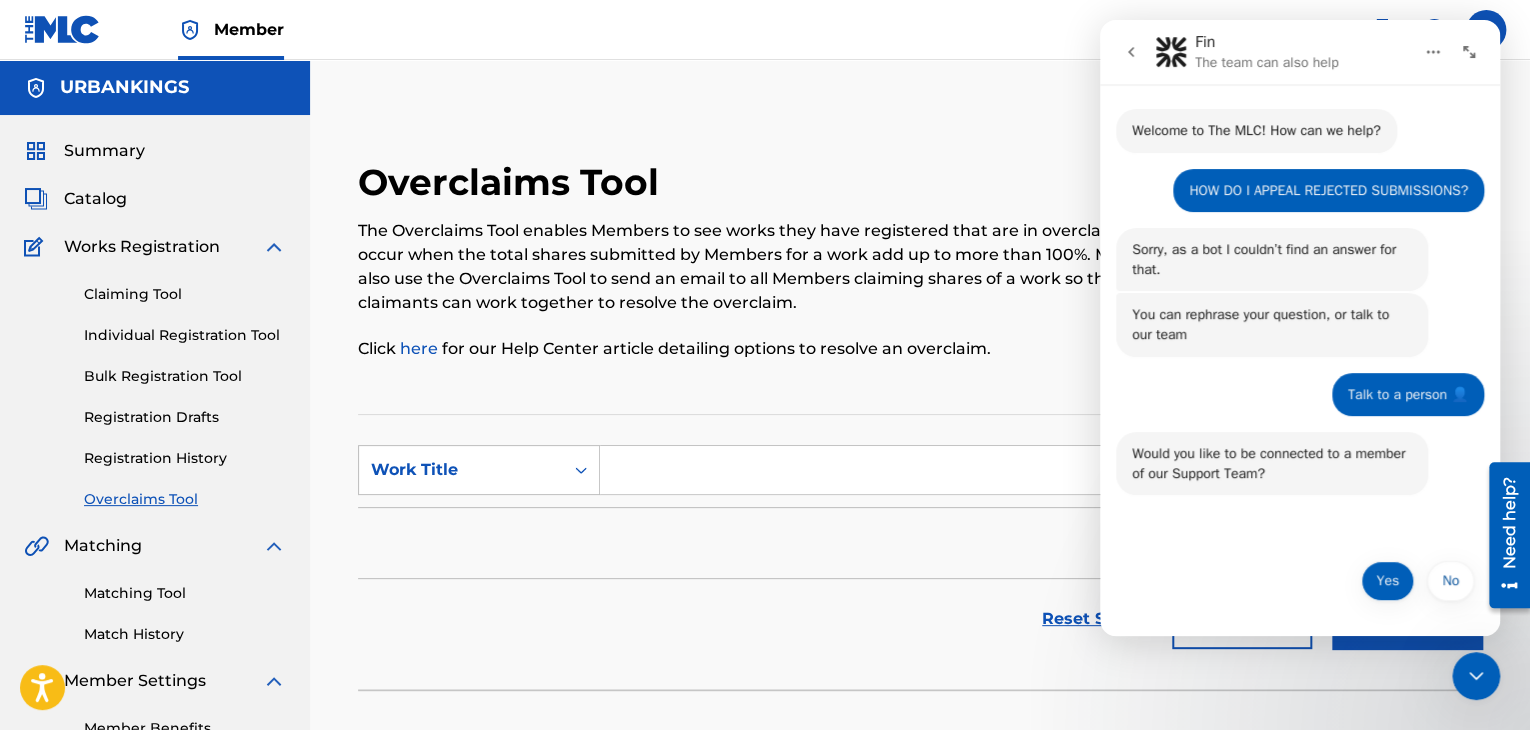 click on "Yes" at bounding box center [1387, 581] 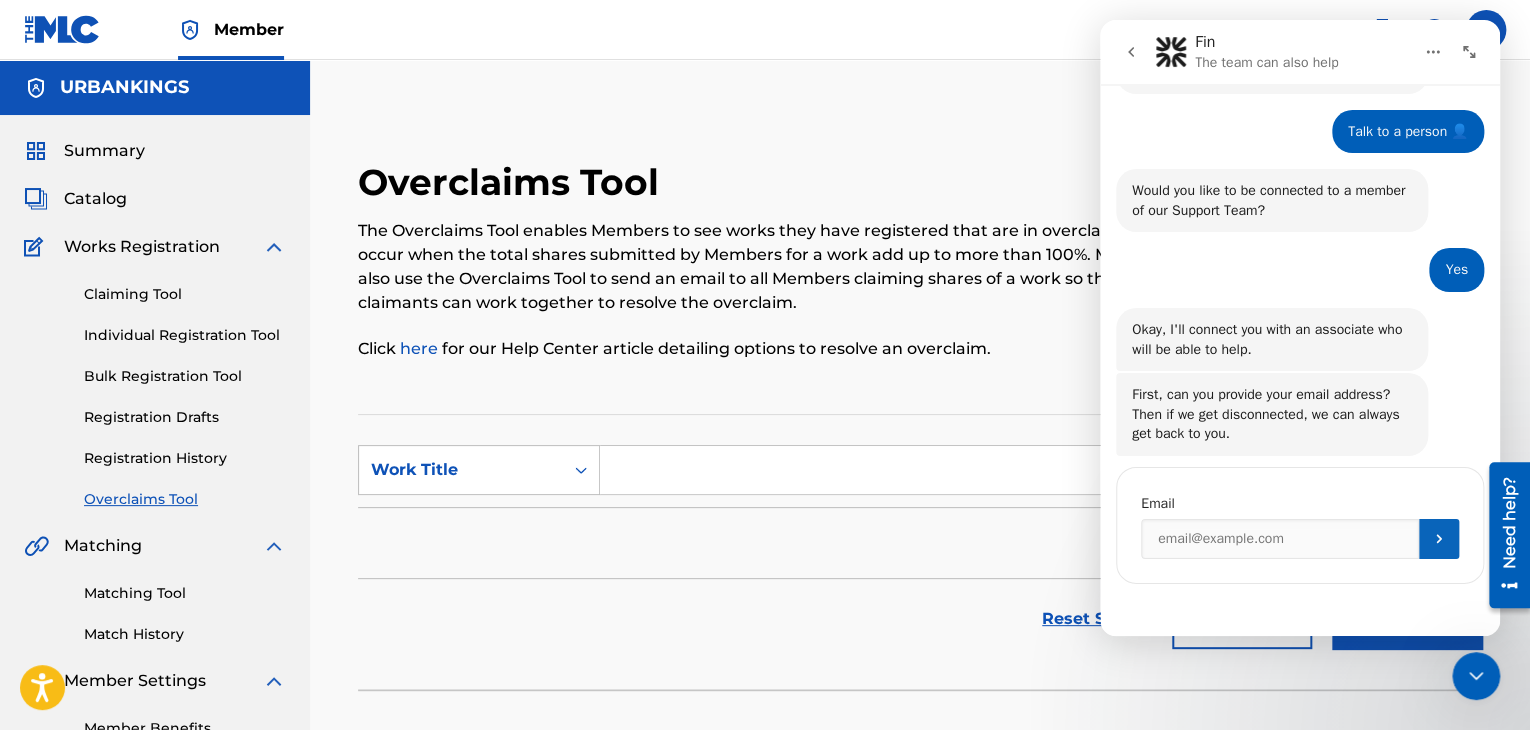 scroll, scrollTop: 262, scrollLeft: 0, axis: vertical 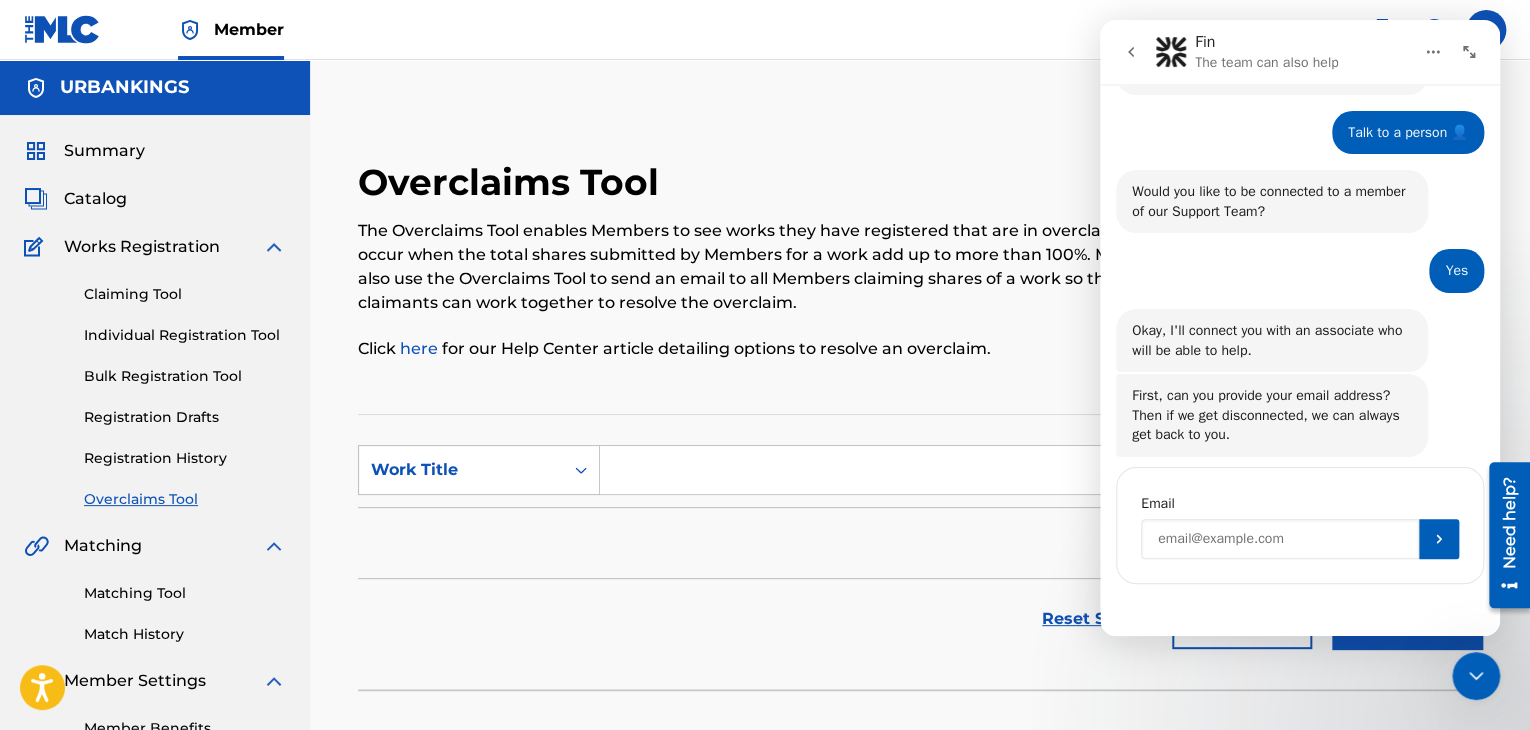 click at bounding box center (1280, 539) 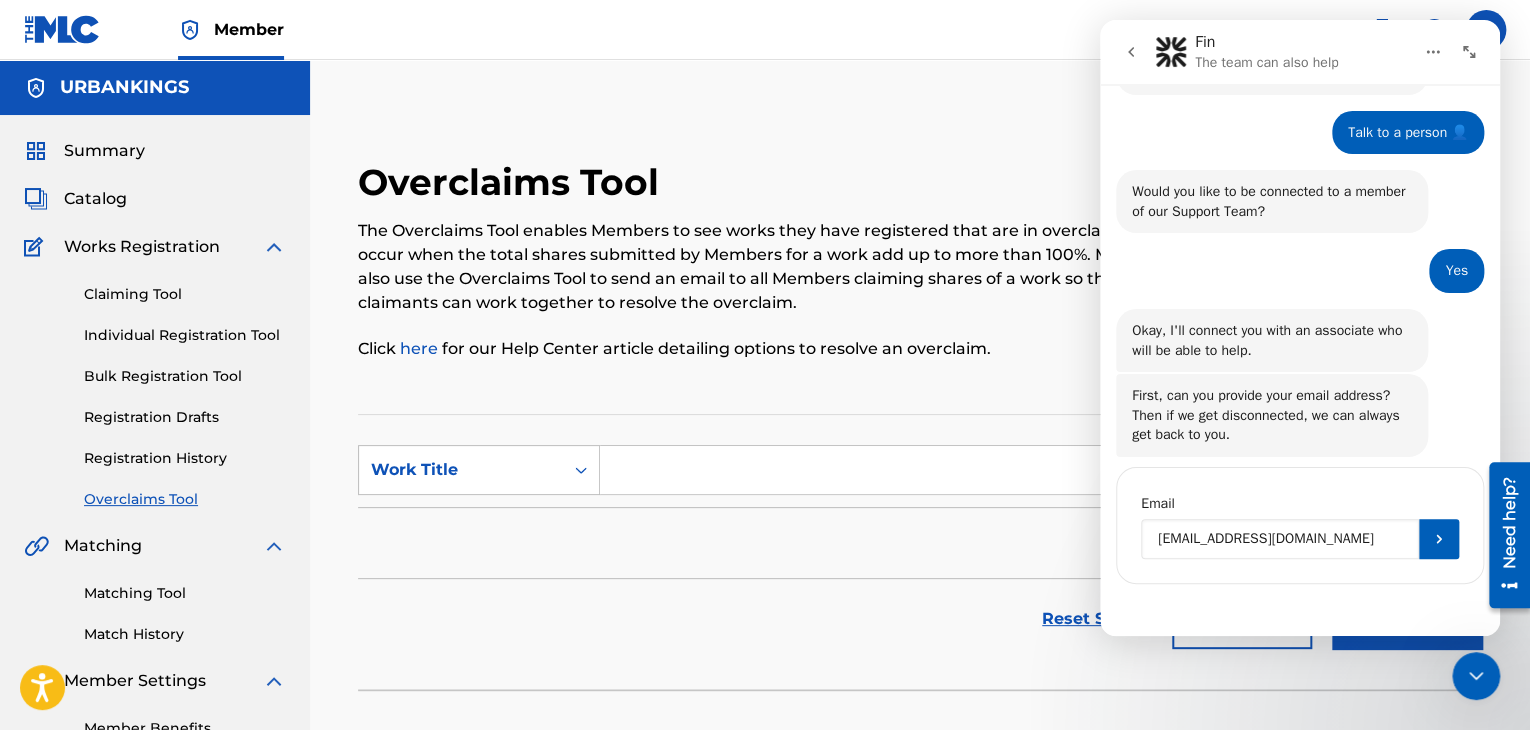 type on "[EMAIL_ADDRESS][DOMAIN_NAME]" 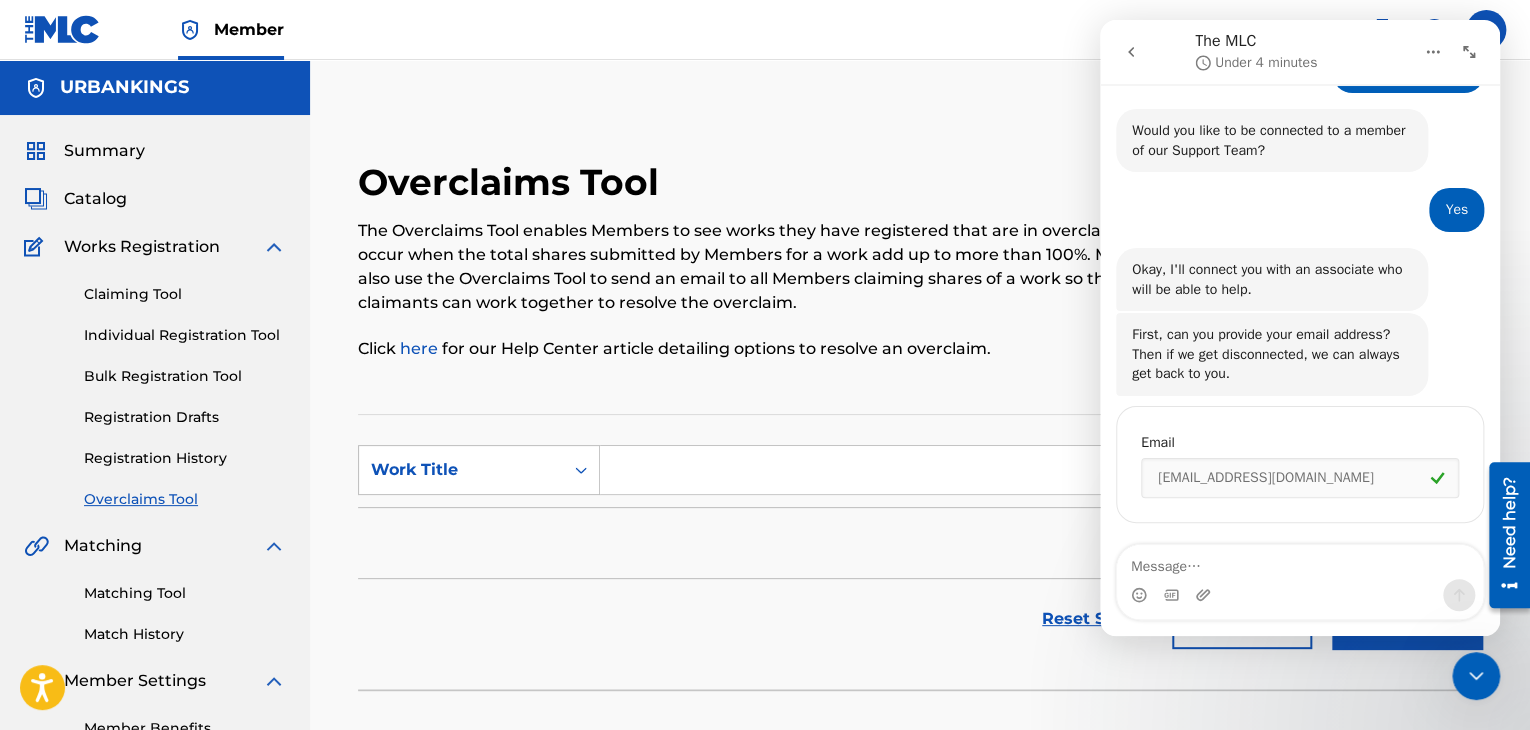 scroll, scrollTop: 333, scrollLeft: 0, axis: vertical 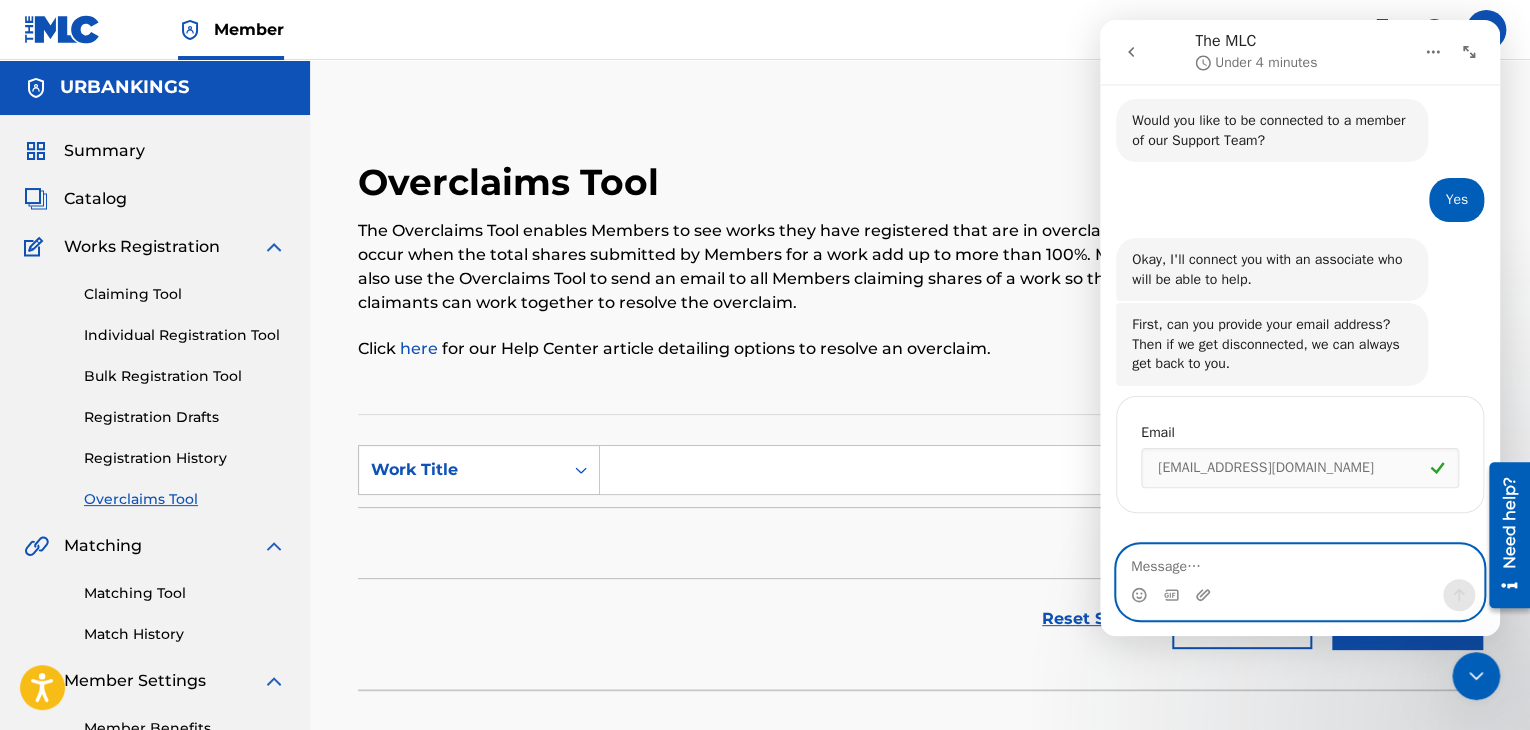 type on "?" 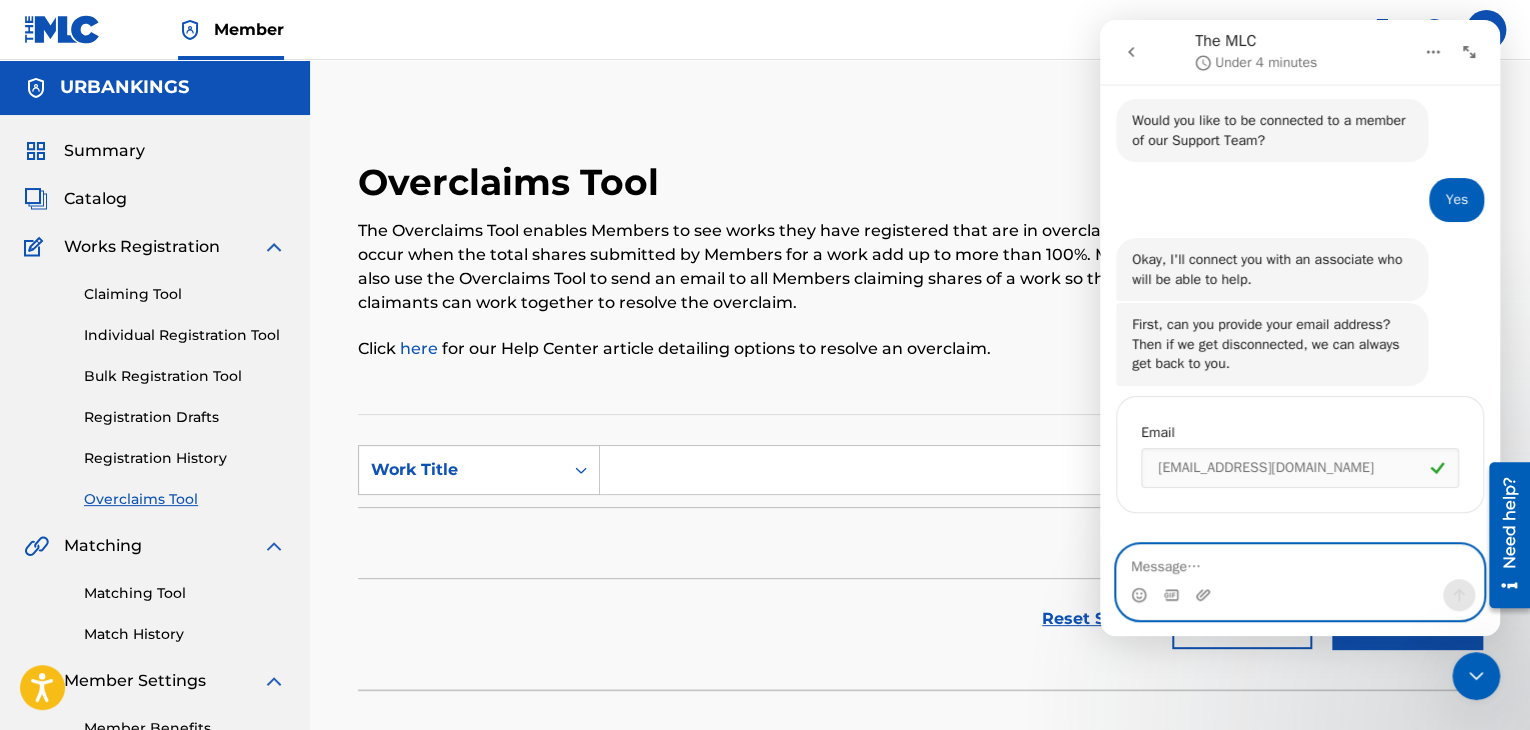 scroll, scrollTop: 393, scrollLeft: 0, axis: vertical 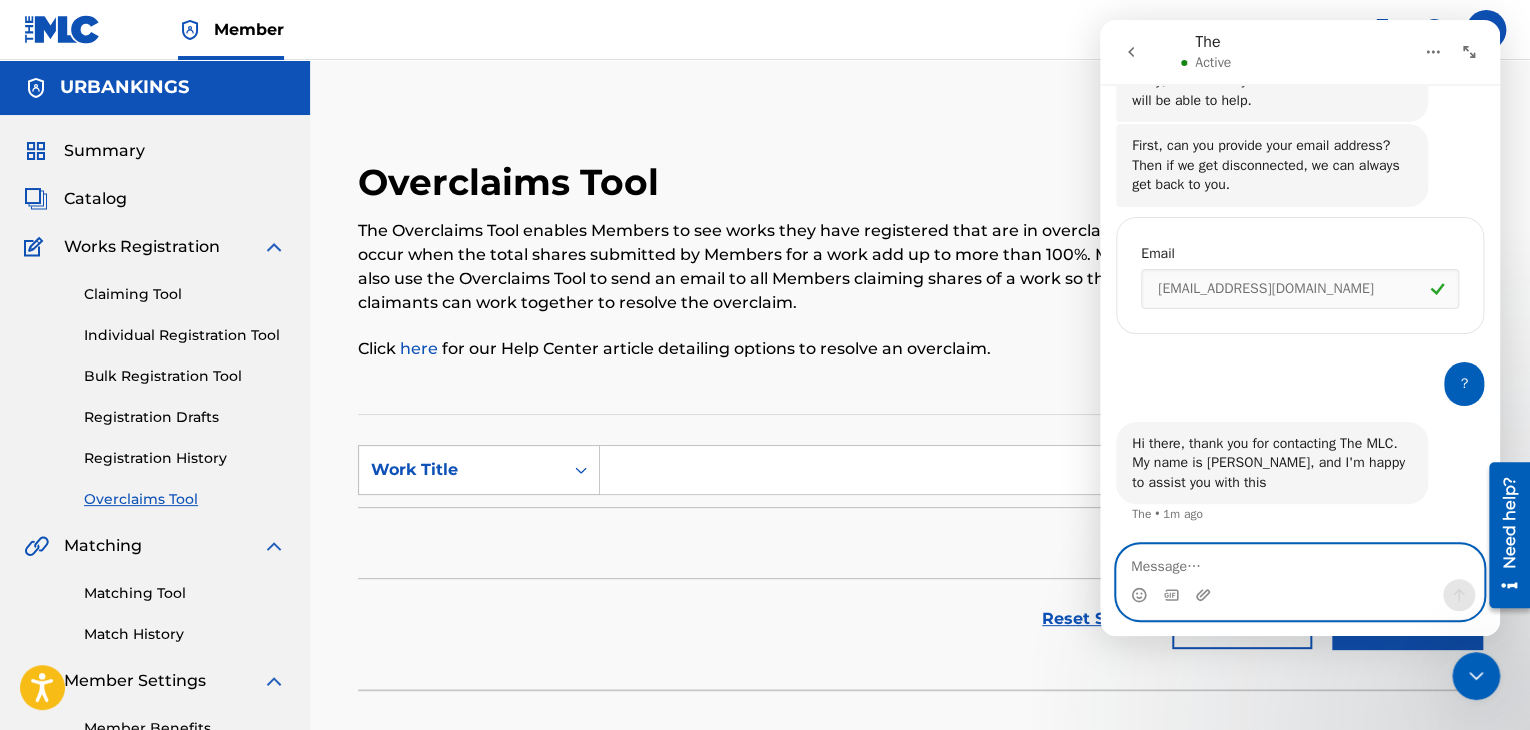 click at bounding box center [1300, 562] 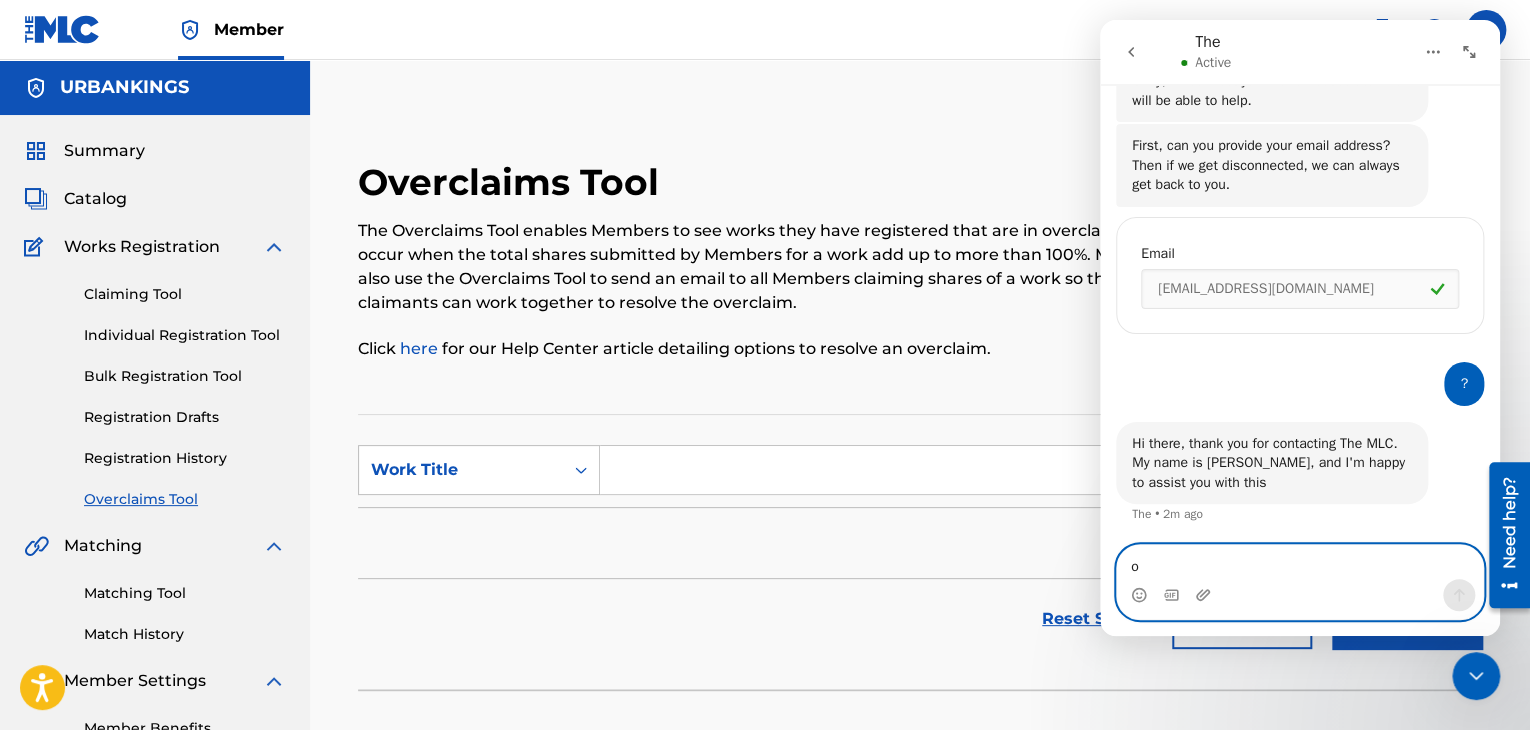 type on "ok" 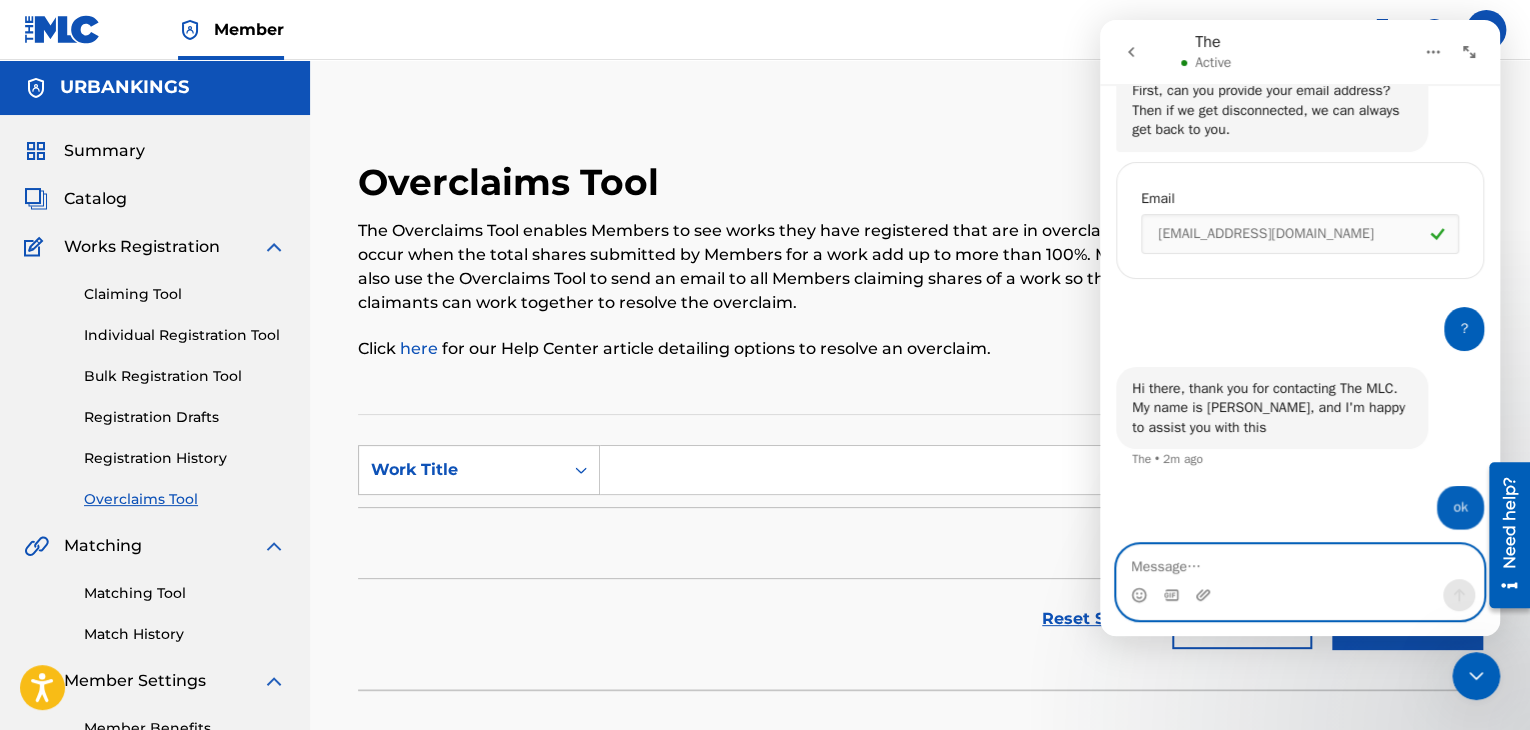 scroll, scrollTop: 572, scrollLeft: 0, axis: vertical 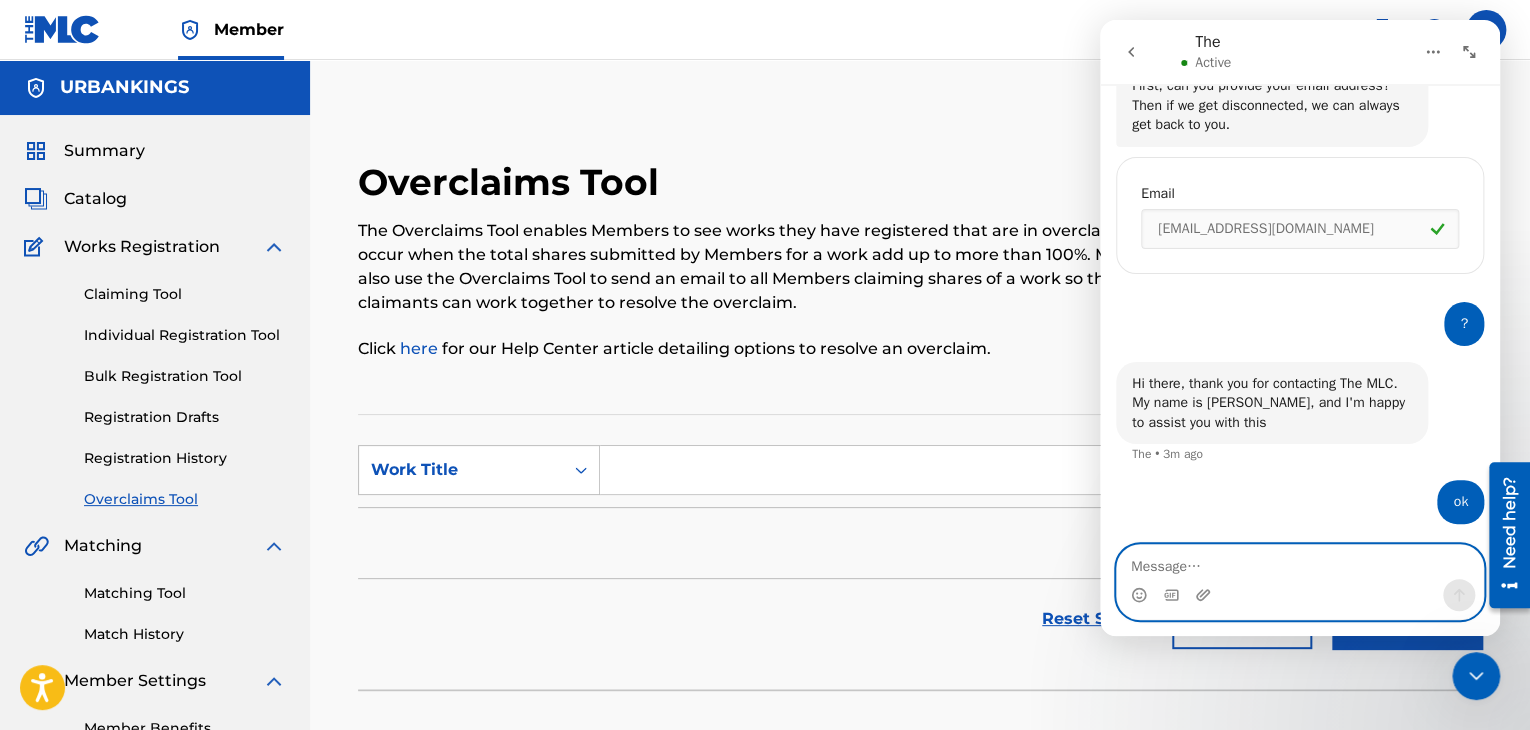 type on "?" 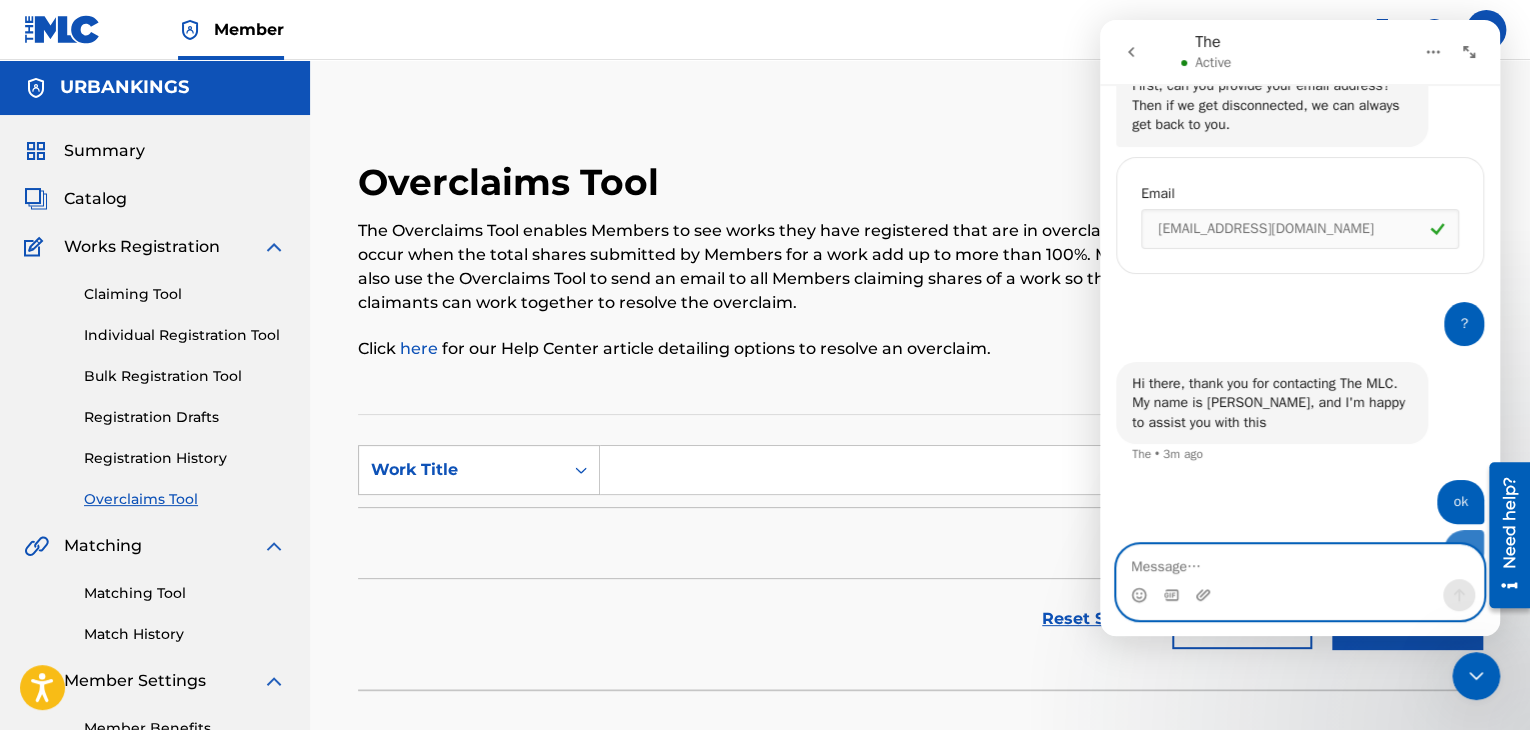 scroll, scrollTop: 617, scrollLeft: 0, axis: vertical 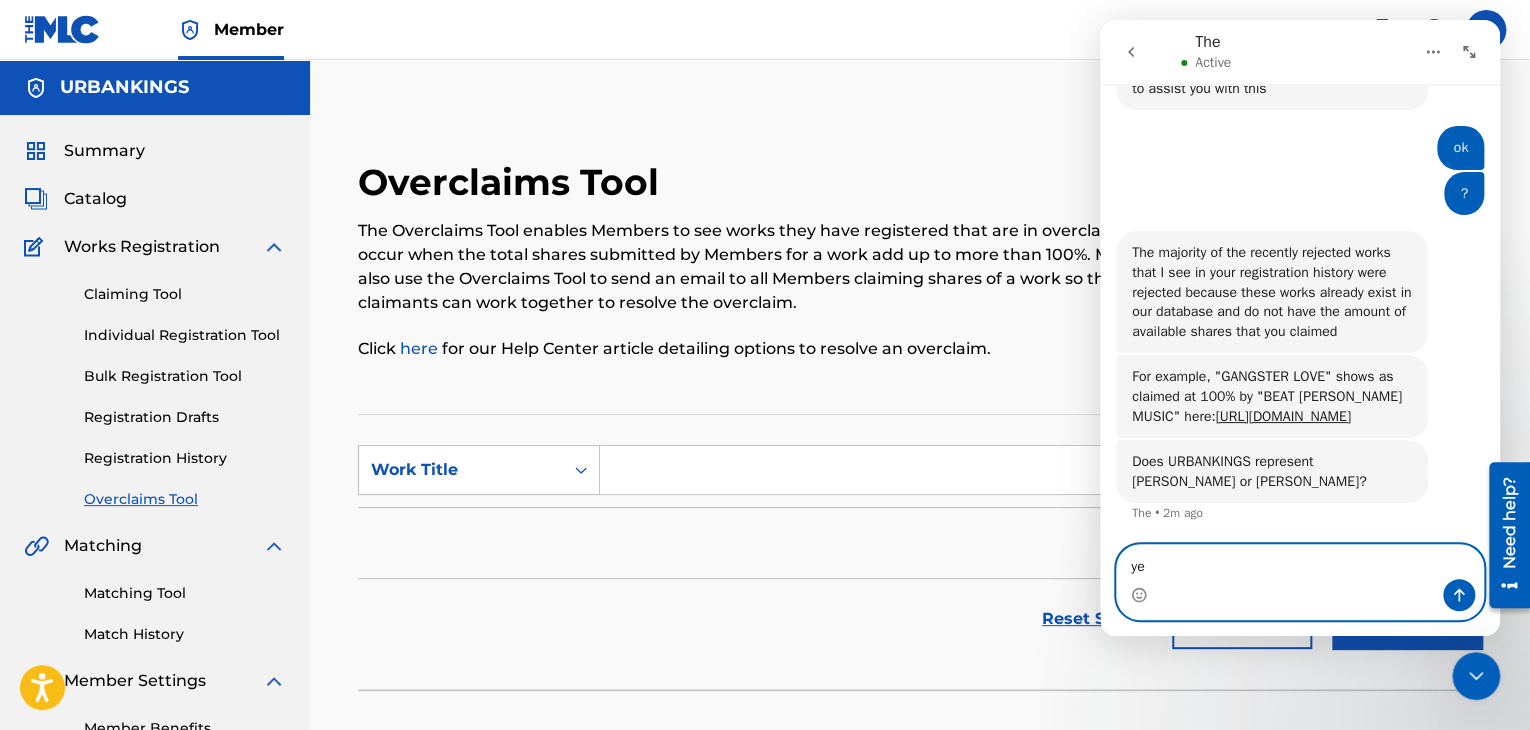type on "yes" 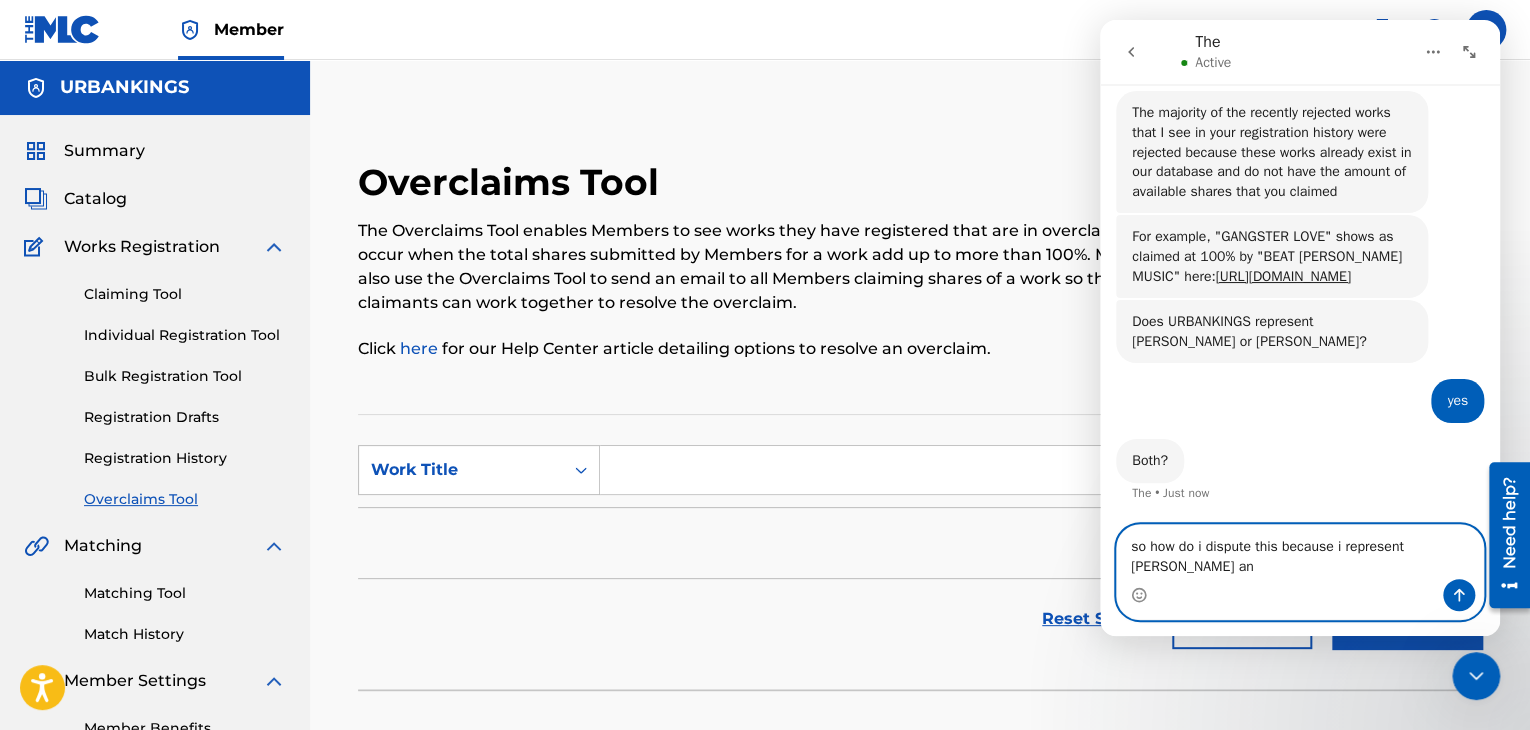 scroll, scrollTop: 1084, scrollLeft: 0, axis: vertical 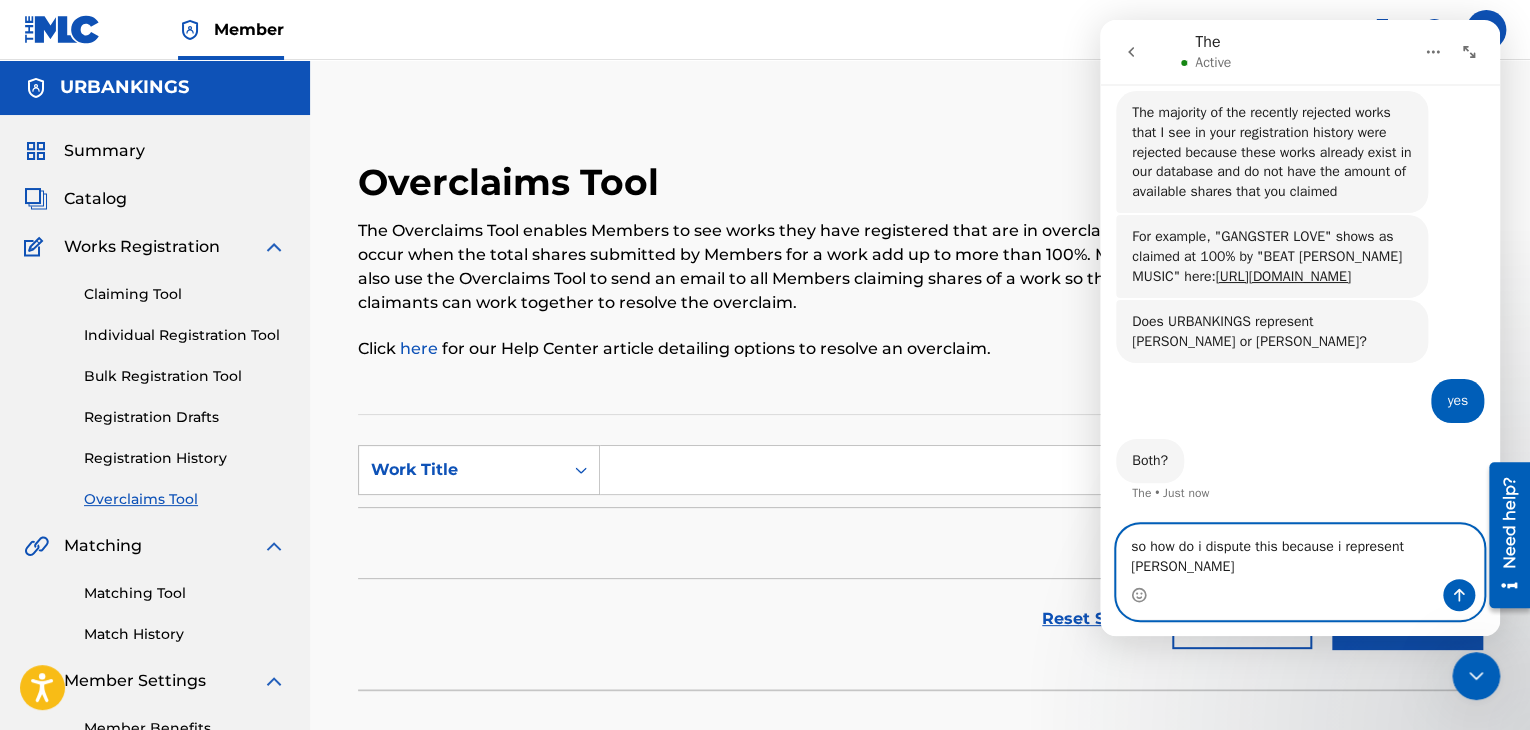 type on "so how do i dispute this because i represent jaime diaz" 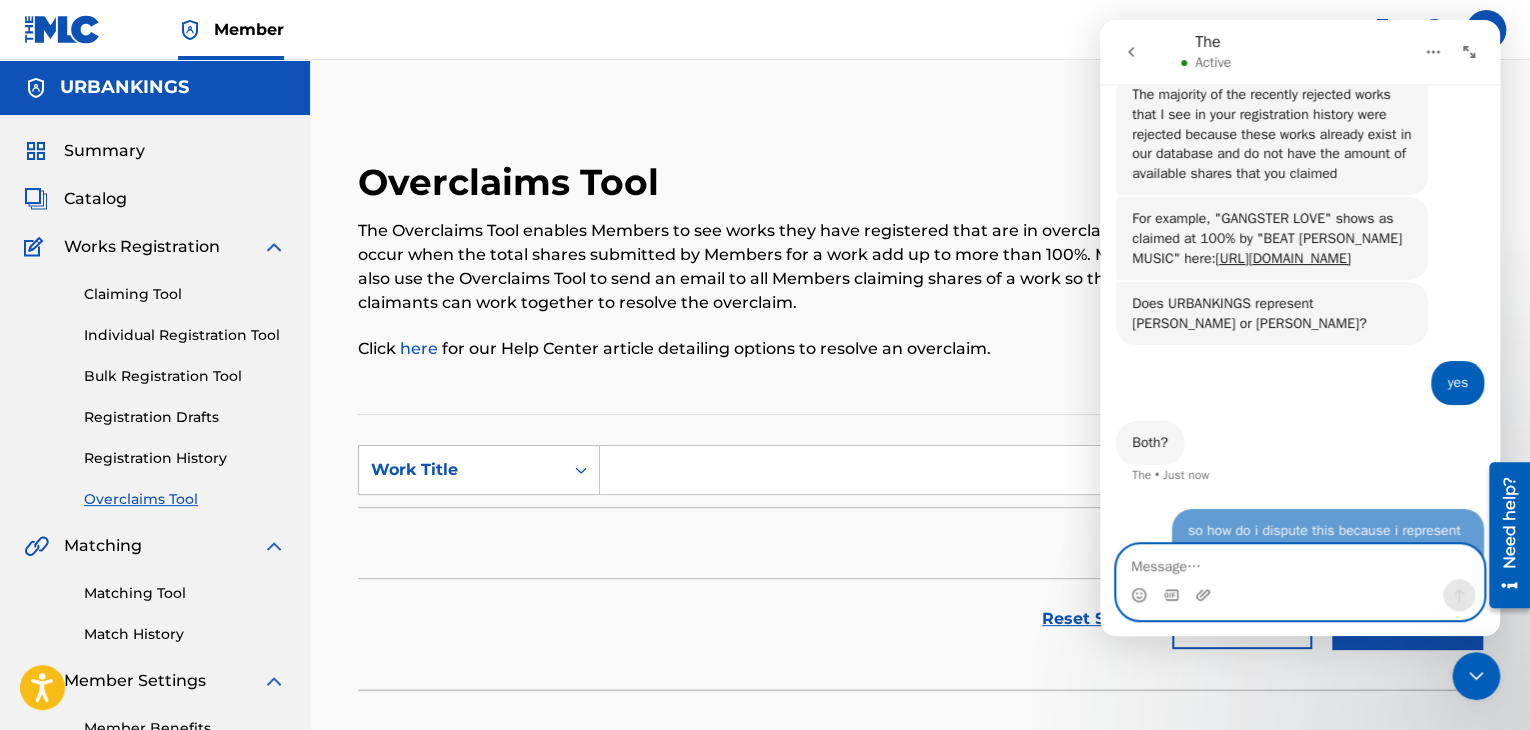 scroll, scrollTop: 1143, scrollLeft: 0, axis: vertical 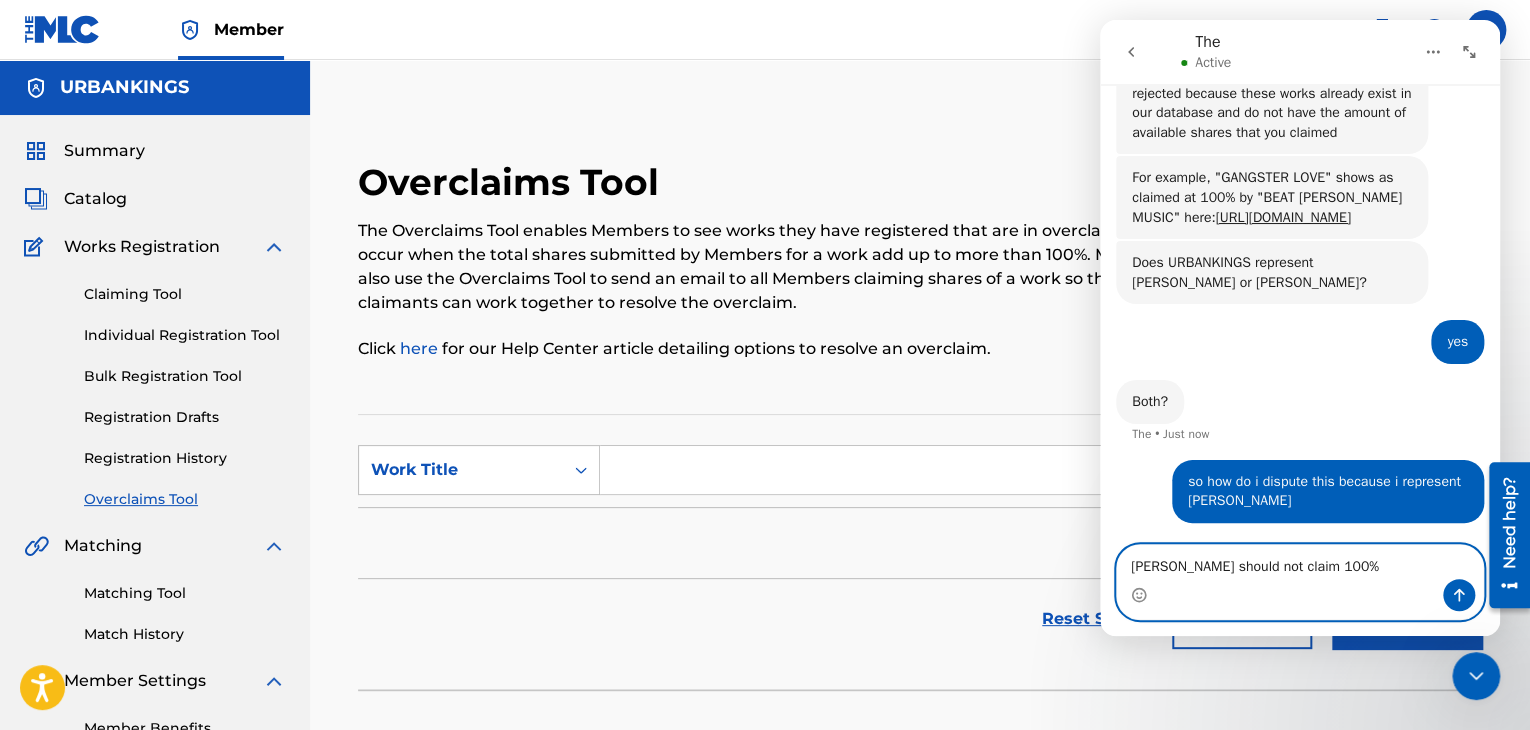 type on "dave salas should not claim 100%" 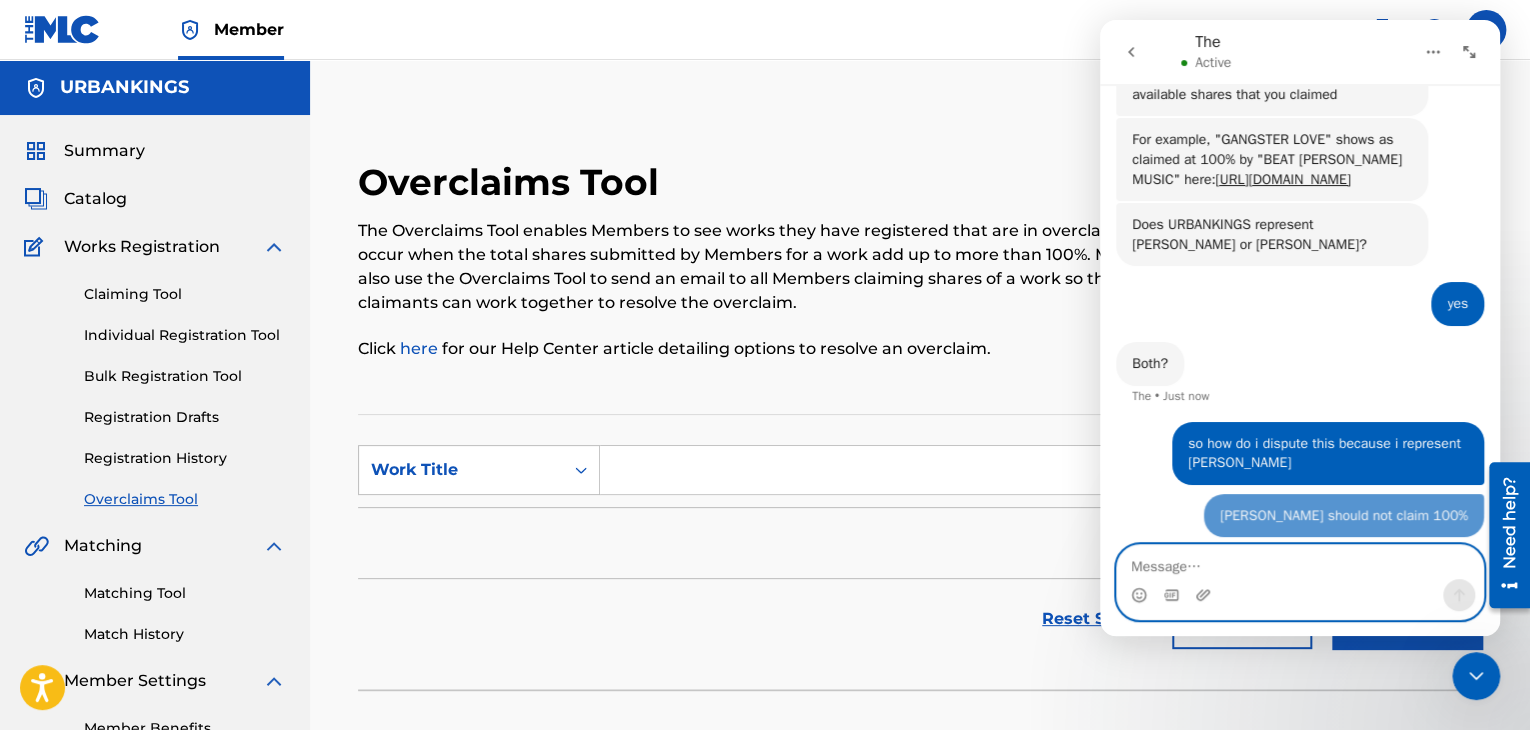 scroll, scrollTop: 1188, scrollLeft: 0, axis: vertical 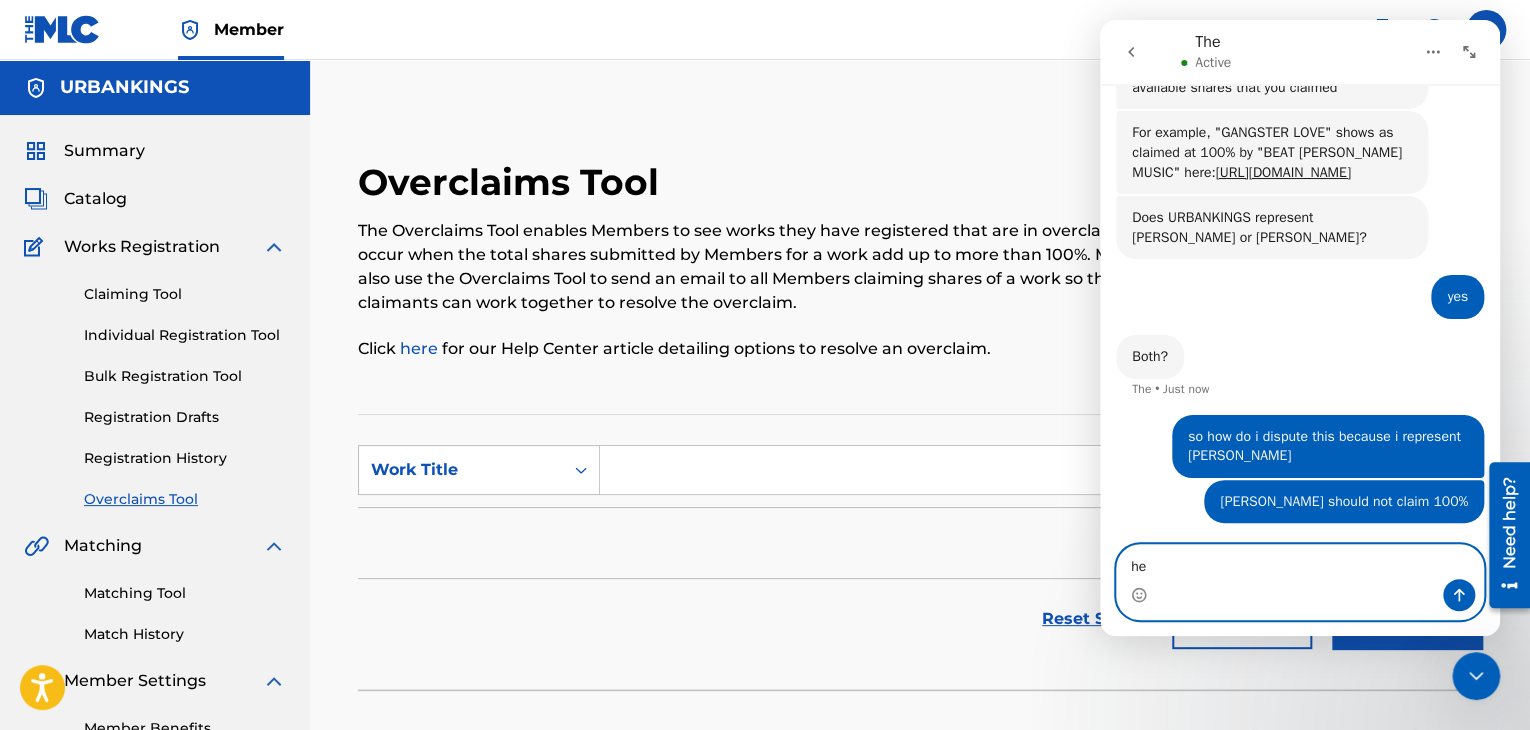 type on "h" 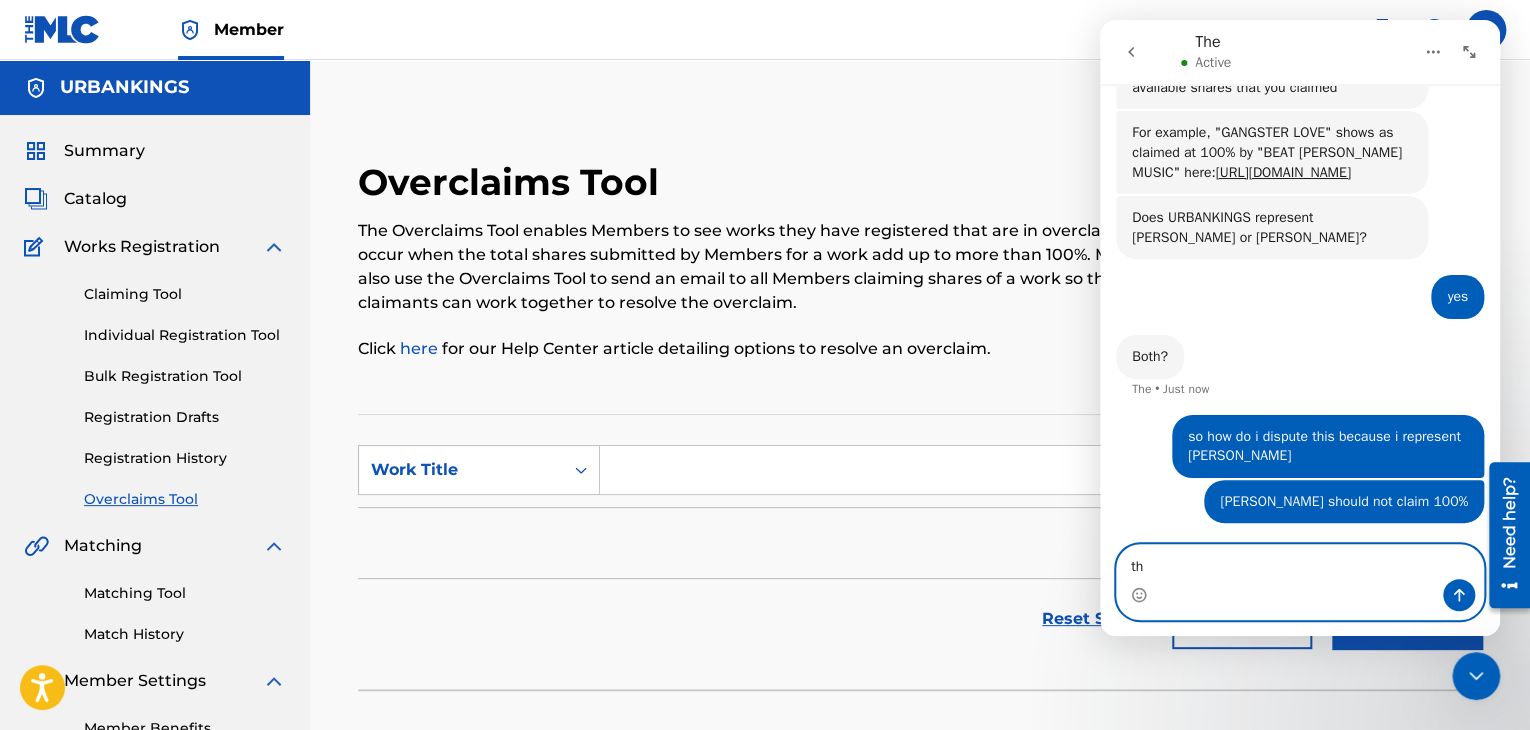 type on "t" 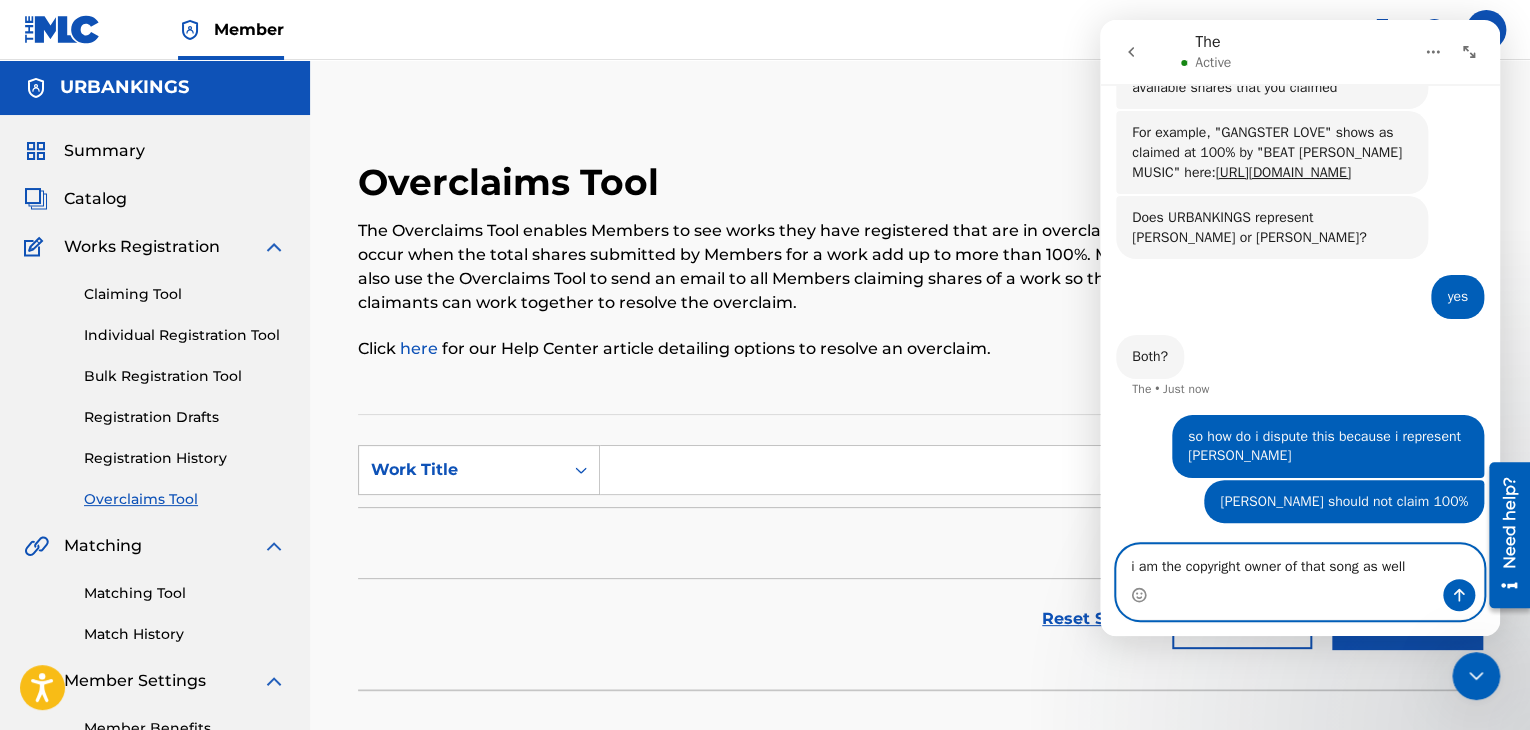 drag, startPoint x: 1155, startPoint y: 565, endPoint x: 1104, endPoint y: 567, distance: 51.0392 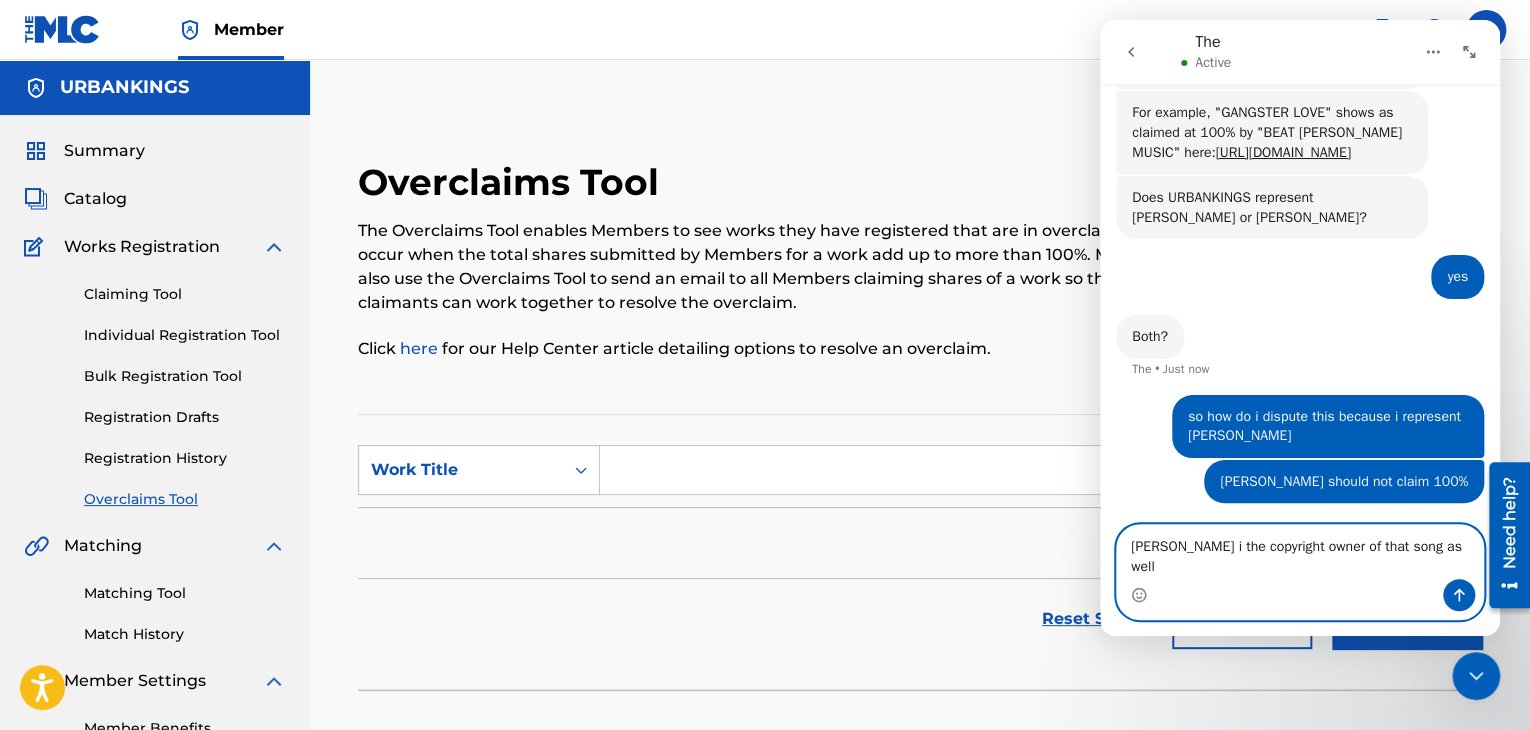 type on "jaime diaz is the copyright owner of that song as well" 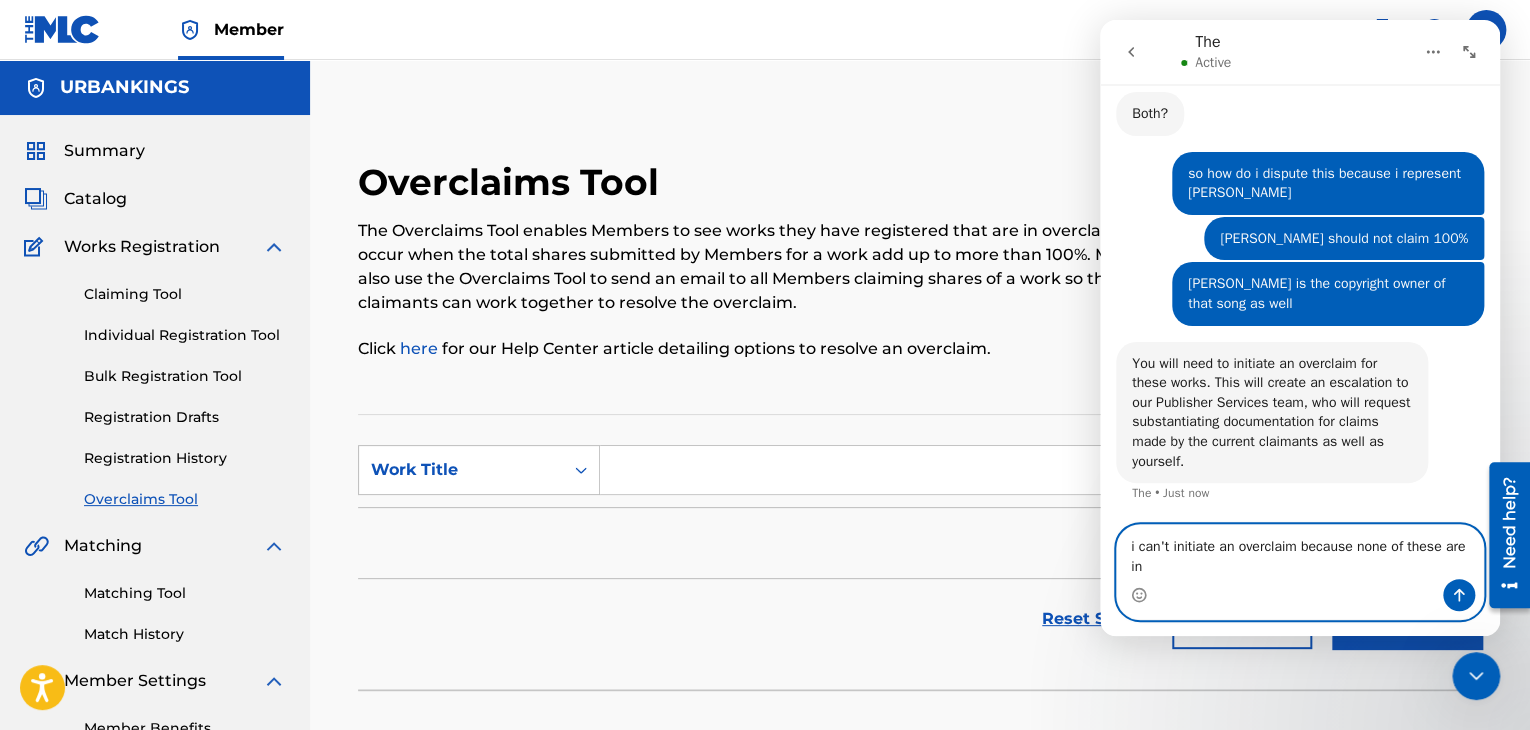 scroll, scrollTop: 1431, scrollLeft: 0, axis: vertical 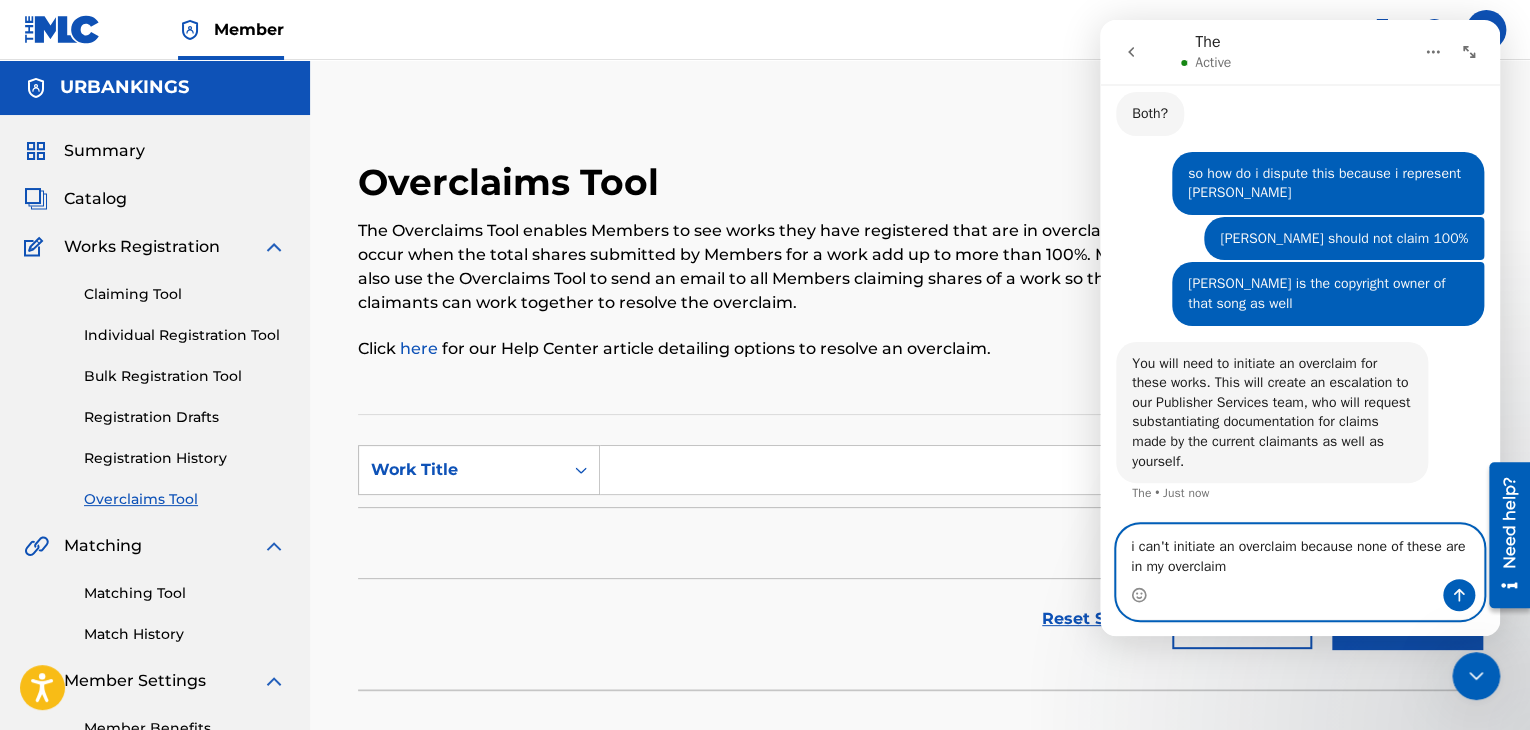 type on "i can't initiate an overclaim because none of these are  in my overclaims" 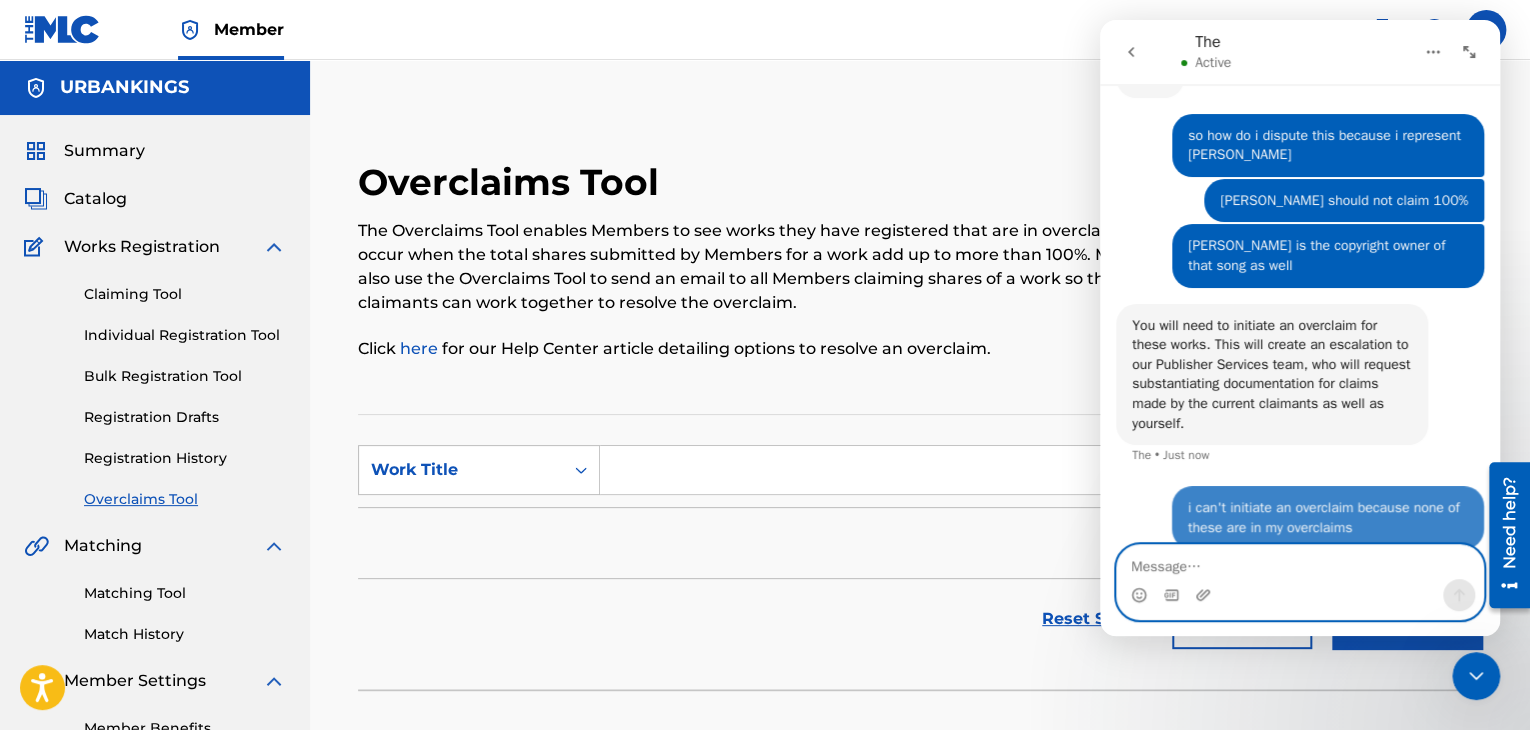 scroll, scrollTop: 1490, scrollLeft: 0, axis: vertical 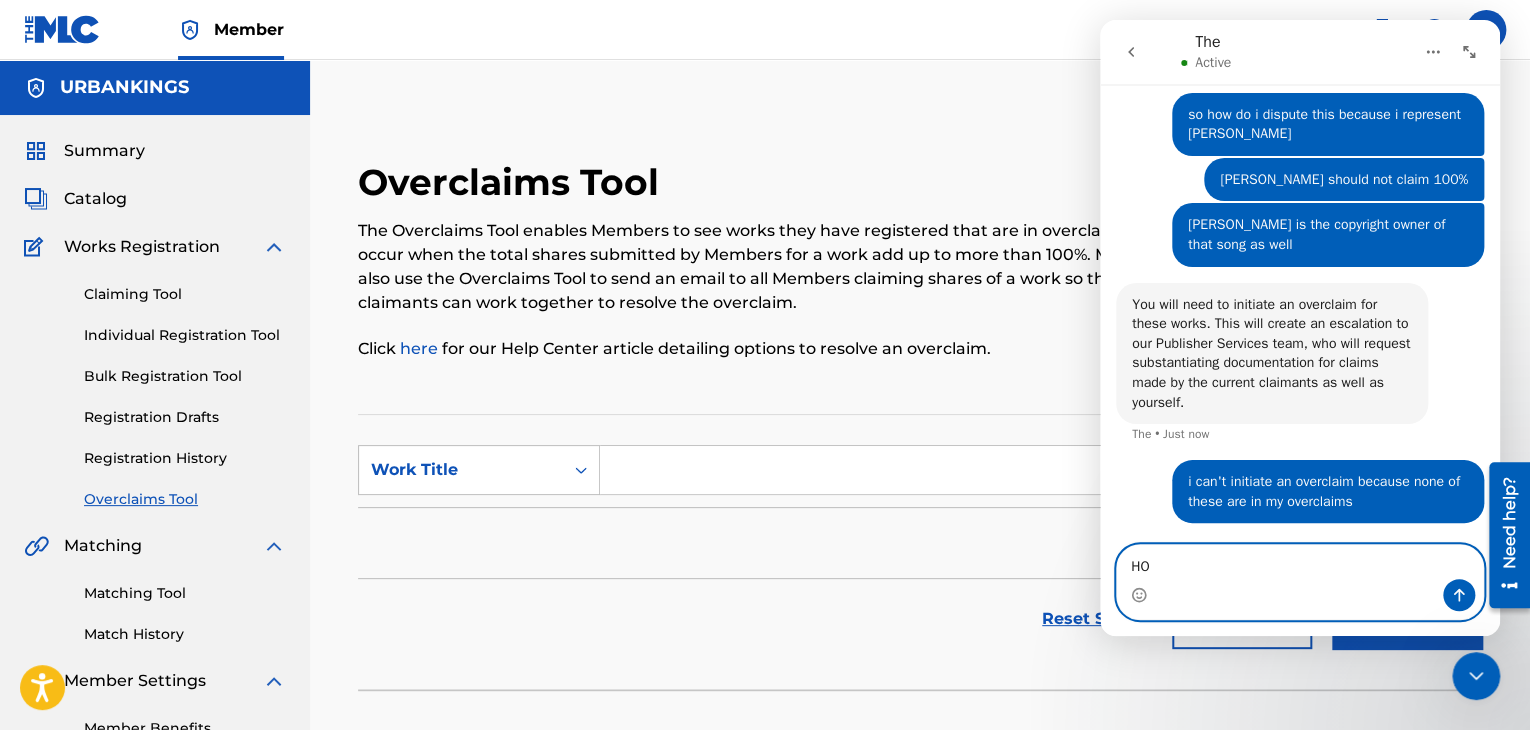 type on "H" 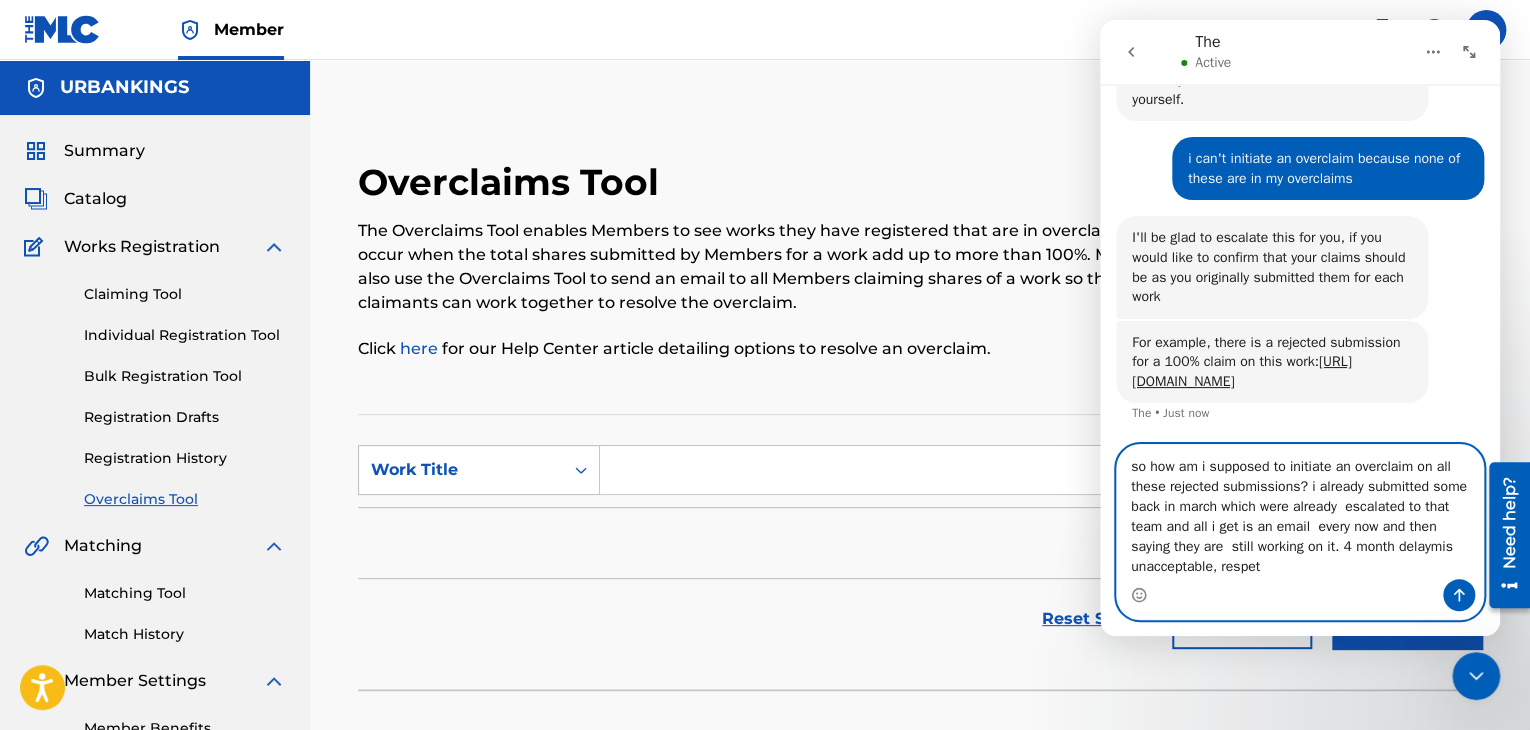 scroll, scrollTop: 1813, scrollLeft: 0, axis: vertical 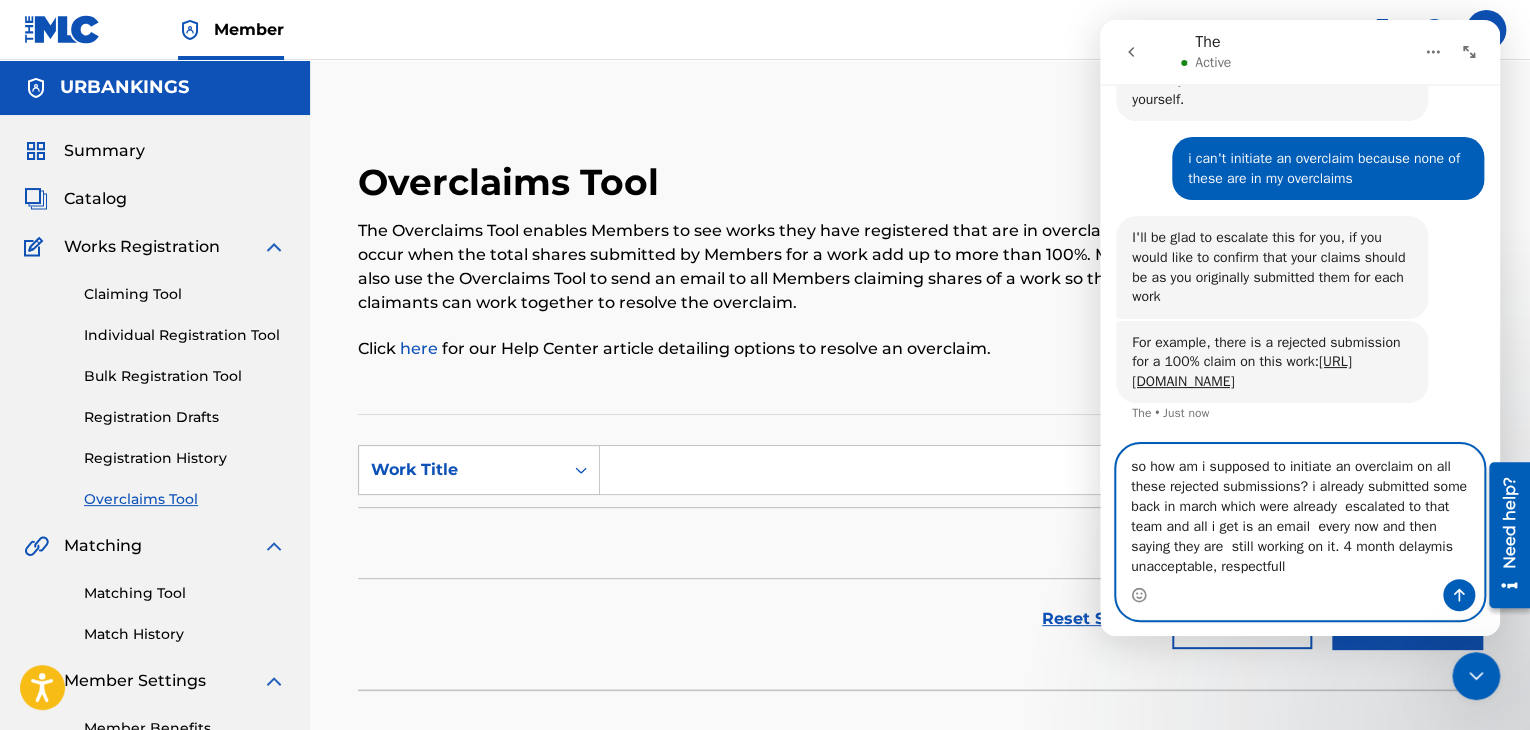 type on "so how am i supposed to initiate an overclaim on all these rejected submissions? i already submitted some back in march which were already  escalated to that team and all i get is an email  every now and then saying they are  still working on it. 4 month delaymis unacceptable, respectfully" 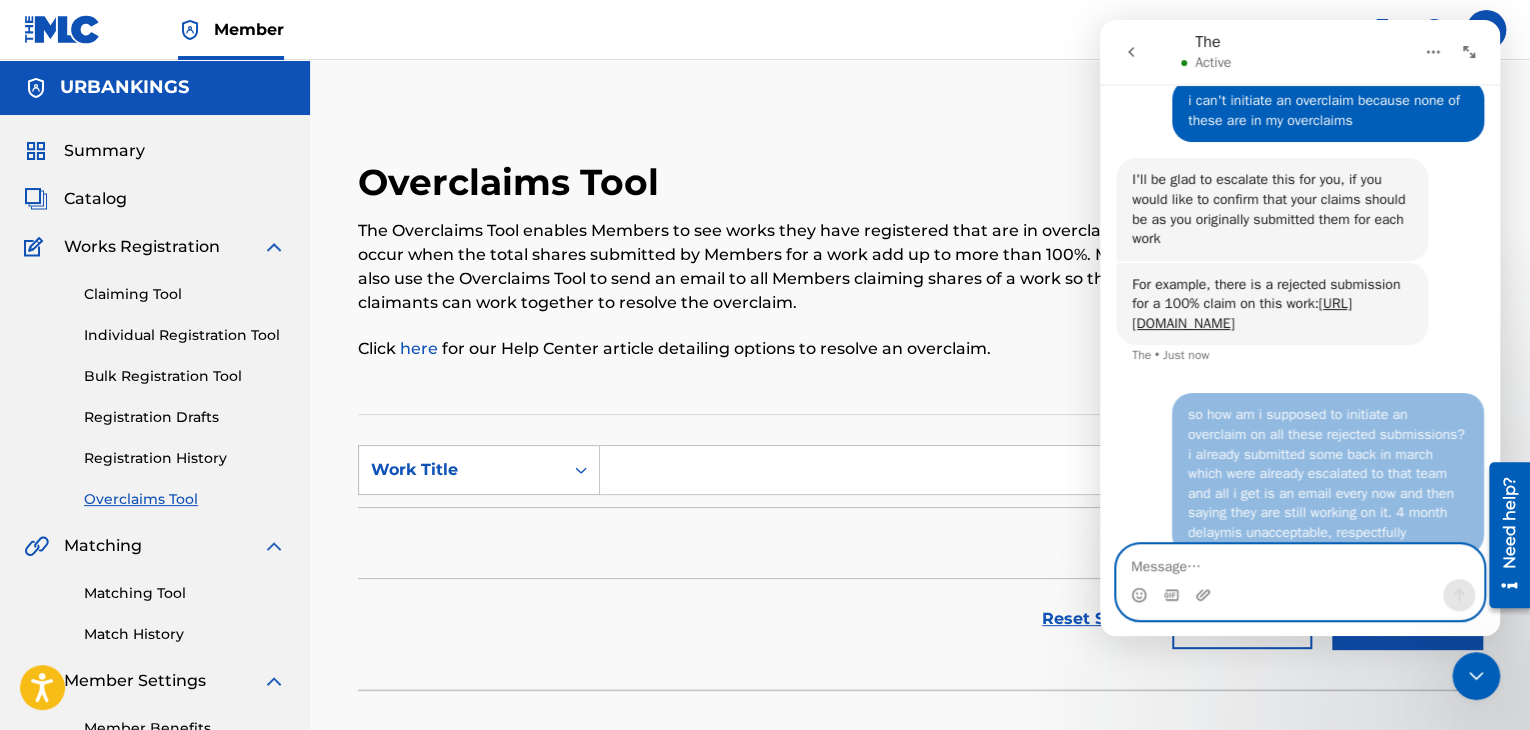 scroll, scrollTop: 1890, scrollLeft: 0, axis: vertical 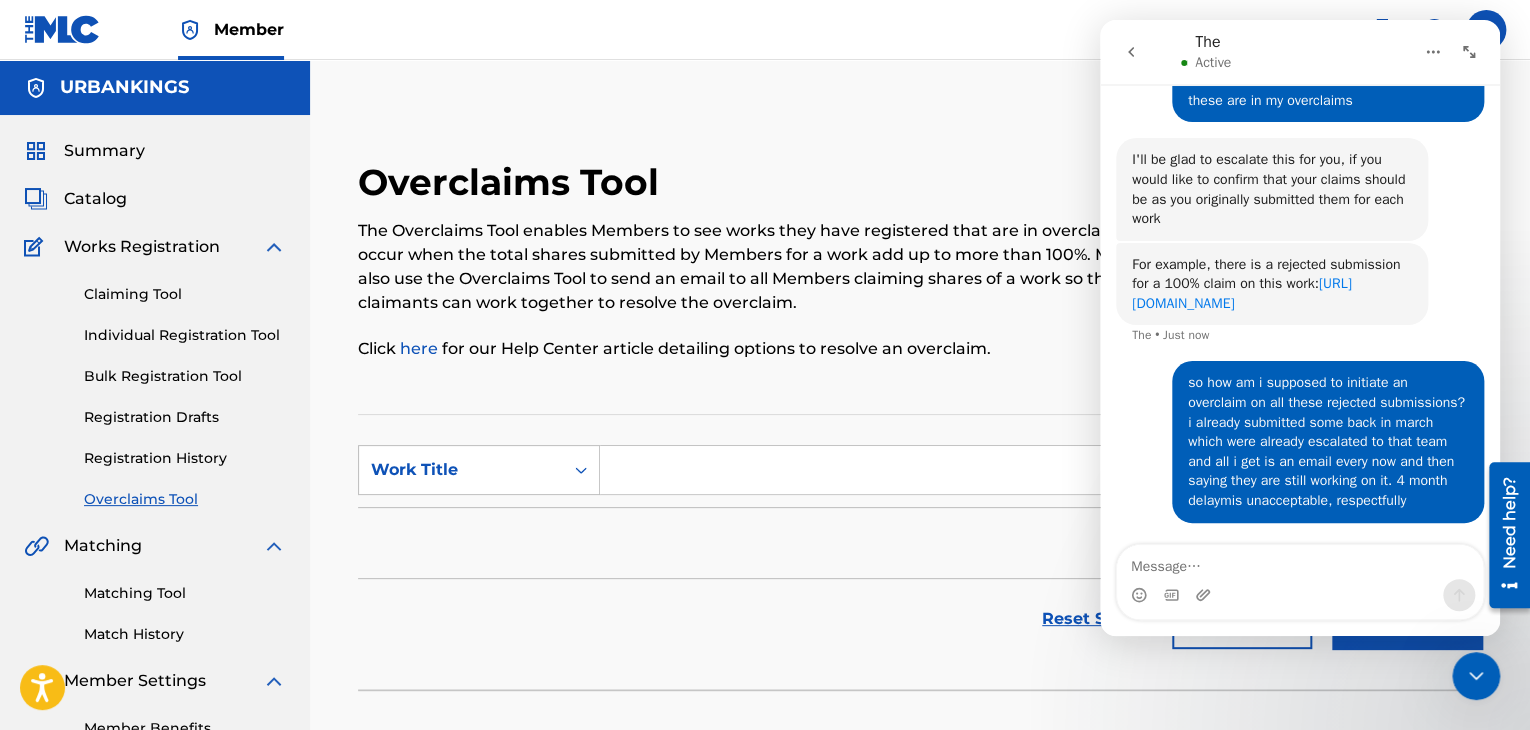click on "https://portal.themlc.com/catalog/work/980900546" at bounding box center [1242, 293] 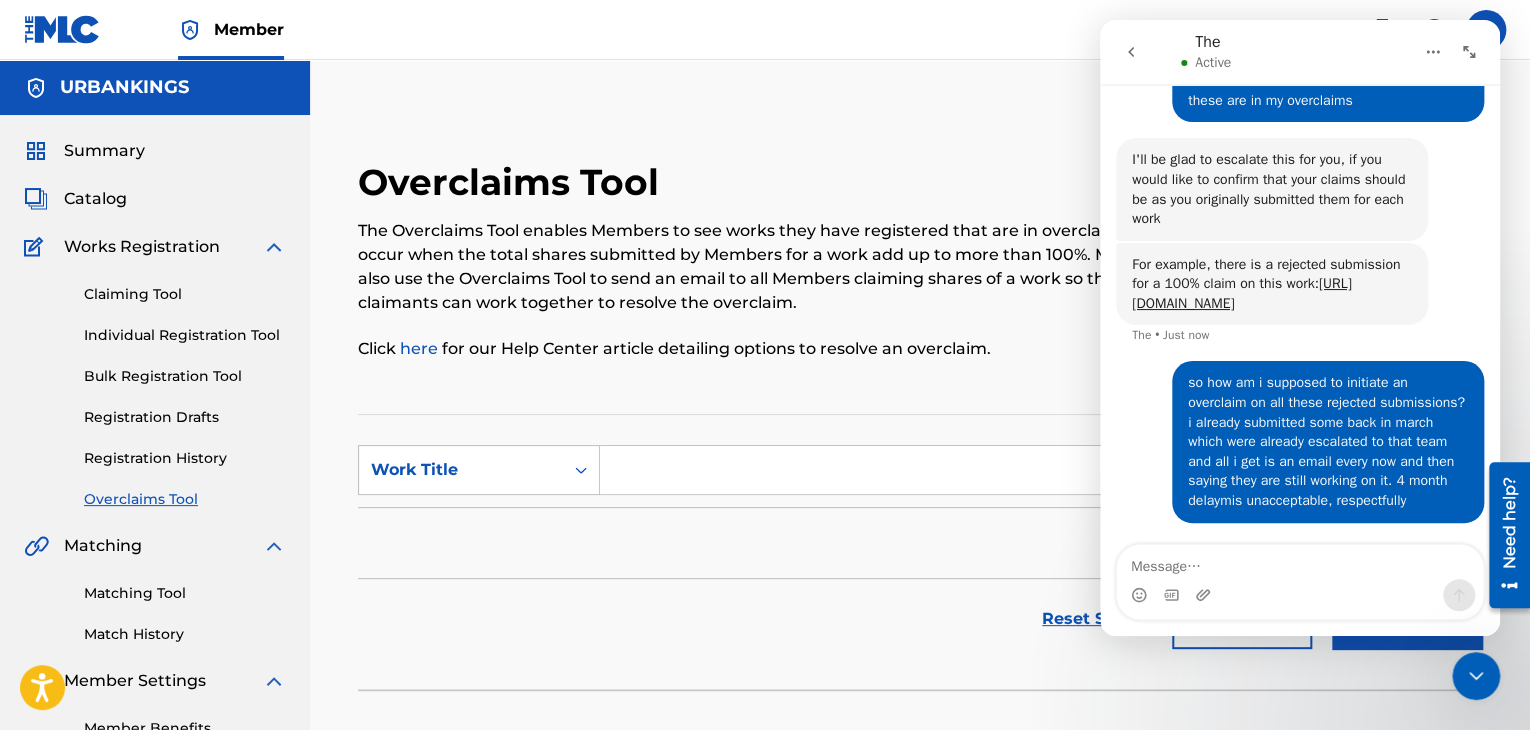 click on "For example, there is a rejected submission for a 100% claim on this work:  https://portal.themlc.com/catalog/work/980900546" at bounding box center [1266, 284] 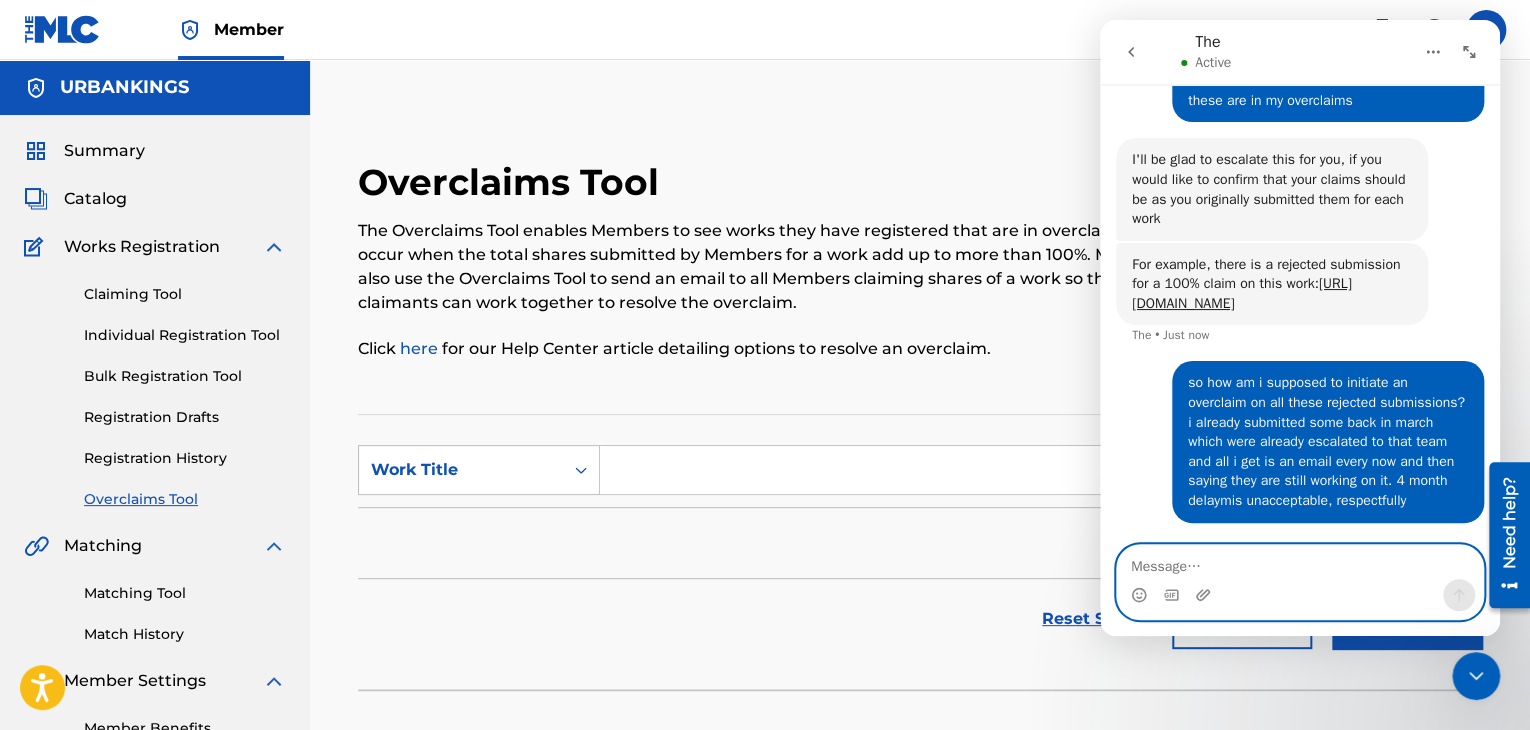 click at bounding box center (1300, 562) 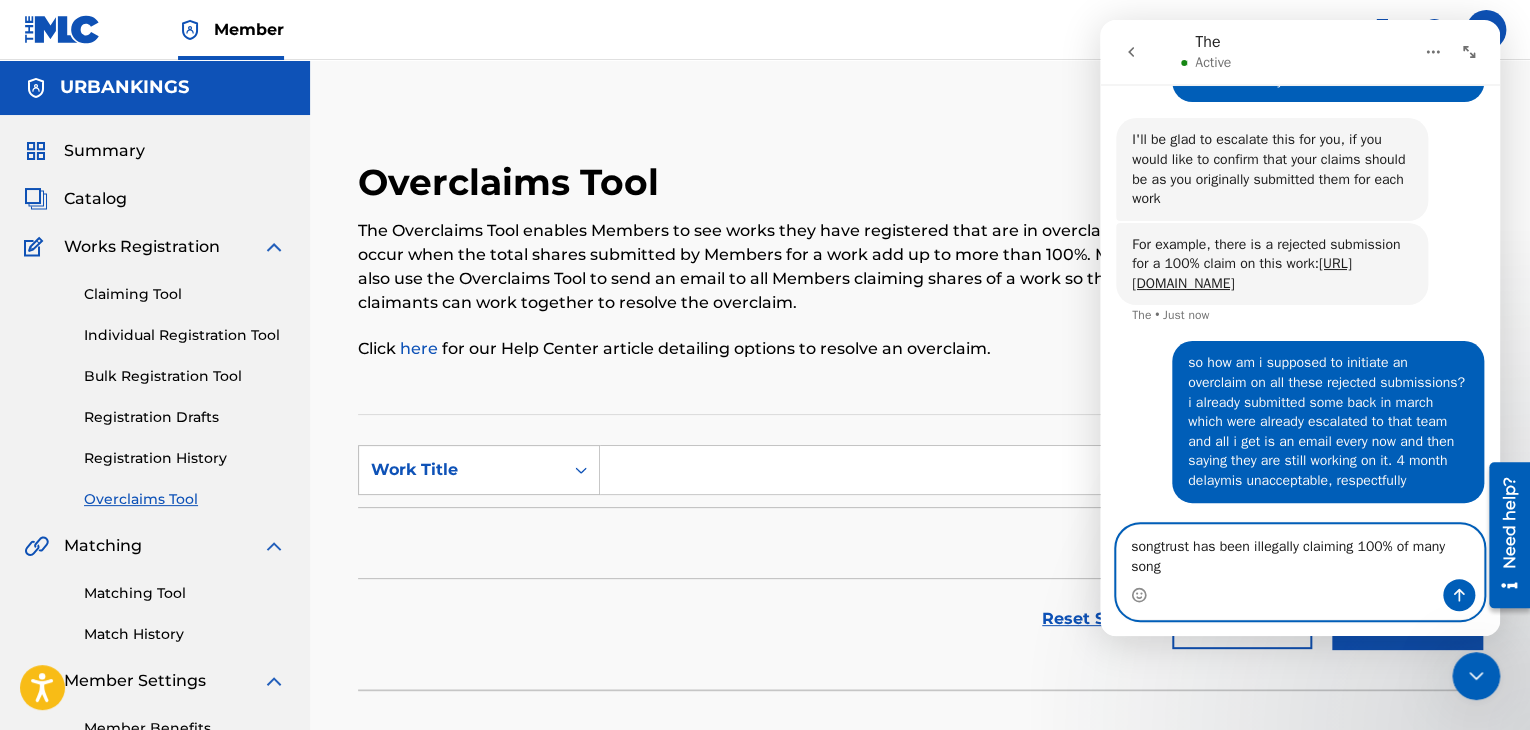scroll, scrollTop: 1910, scrollLeft: 0, axis: vertical 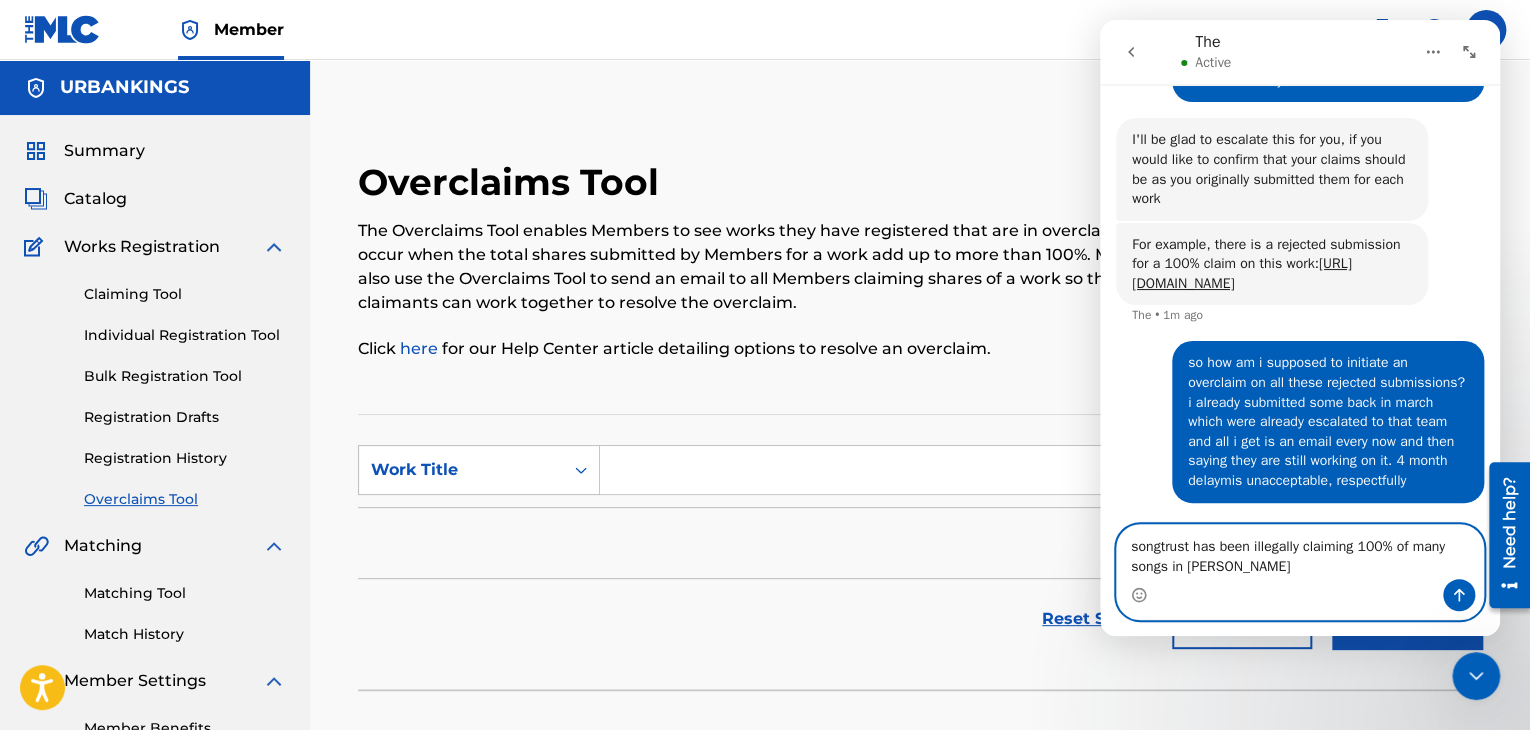 click on "songtrust has been illegally claiming 100% of many songs in david salas" at bounding box center [1300, 552] 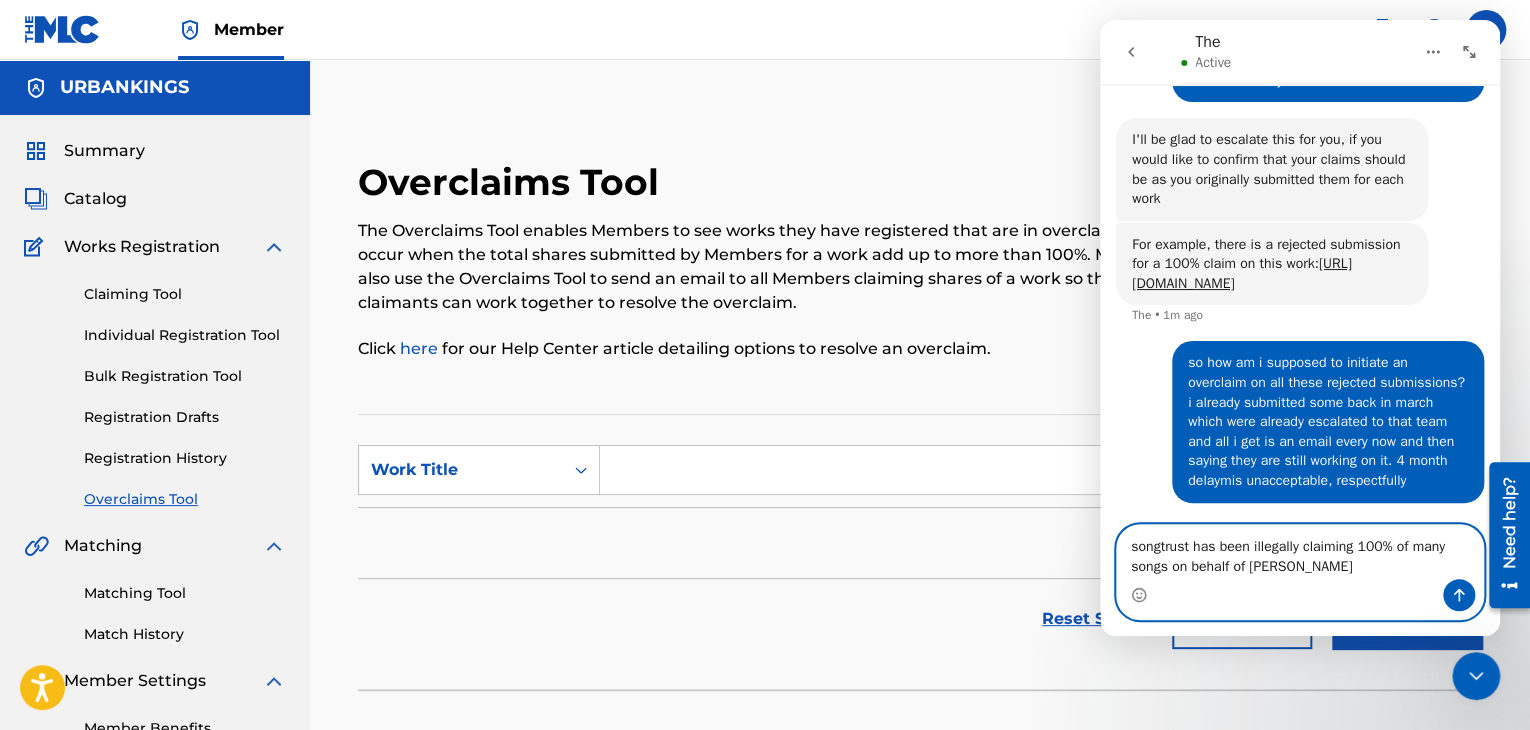 click on "songtrust has been illegally claiming 100% of many songs on behalf of david salas" at bounding box center (1300, 552) 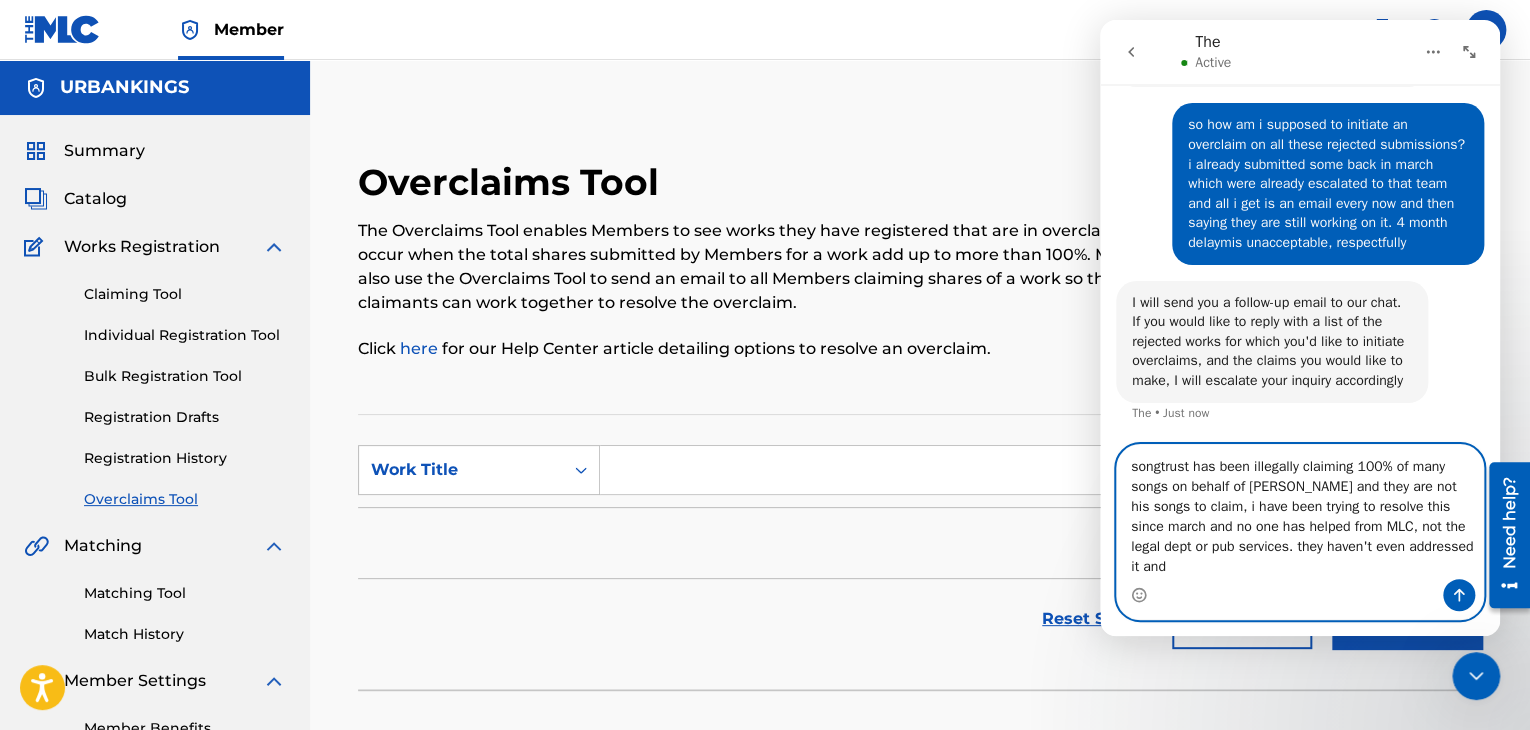 scroll, scrollTop: 2128, scrollLeft: 0, axis: vertical 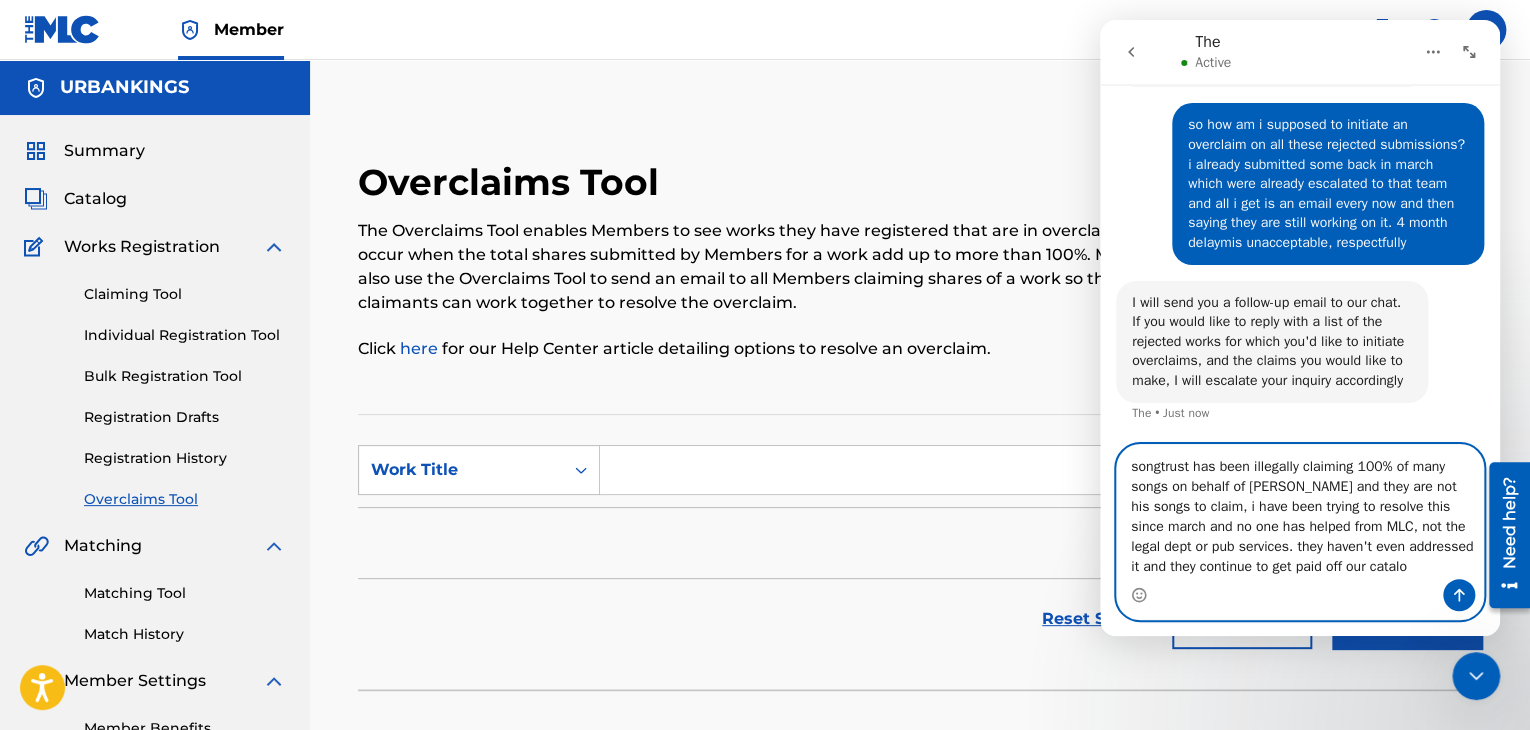 type on "songtrust has been illegally claiming 100% of many songs on behalf of david salas and they are not his songs to claim, i have been trying to resolve this since march and no one has helped from MLC, not the legal dept or pub services. they haven't even addressed it and they continue to get paid off our catalog" 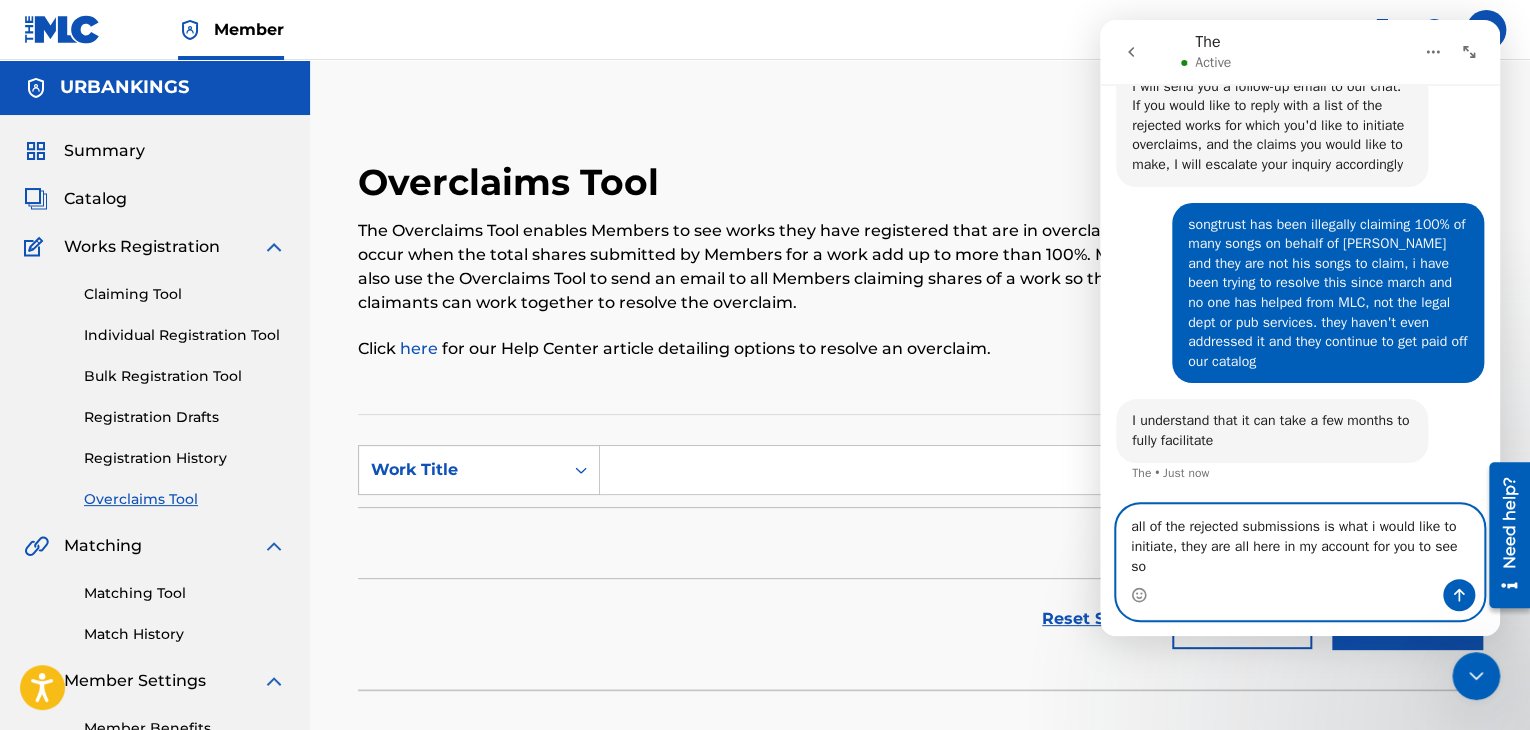 scroll, scrollTop: 2324, scrollLeft: 0, axis: vertical 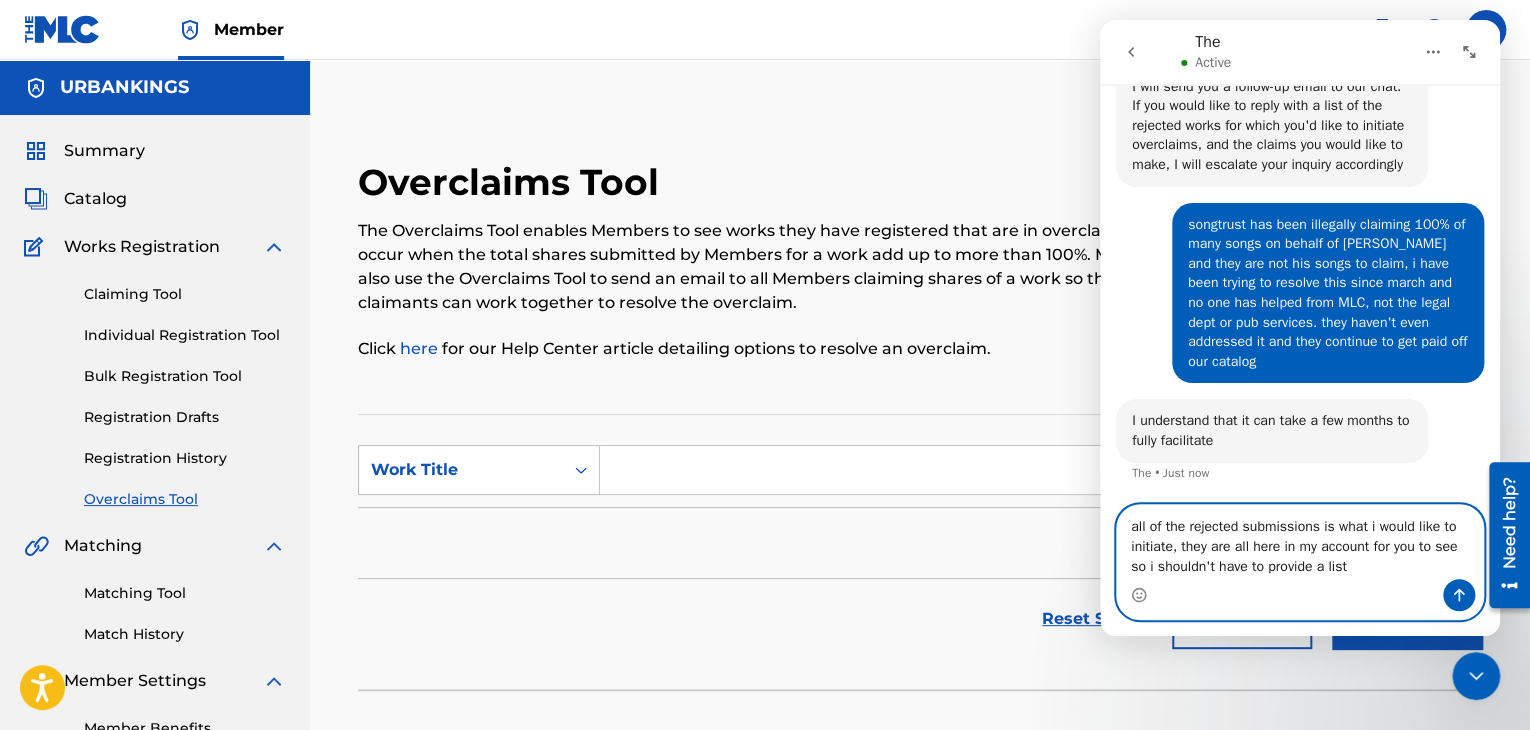 type on "all of the rejected submissions is what i would like to initiate, they are all here in my account for you to see so i shouldn't have to provide a list ?" 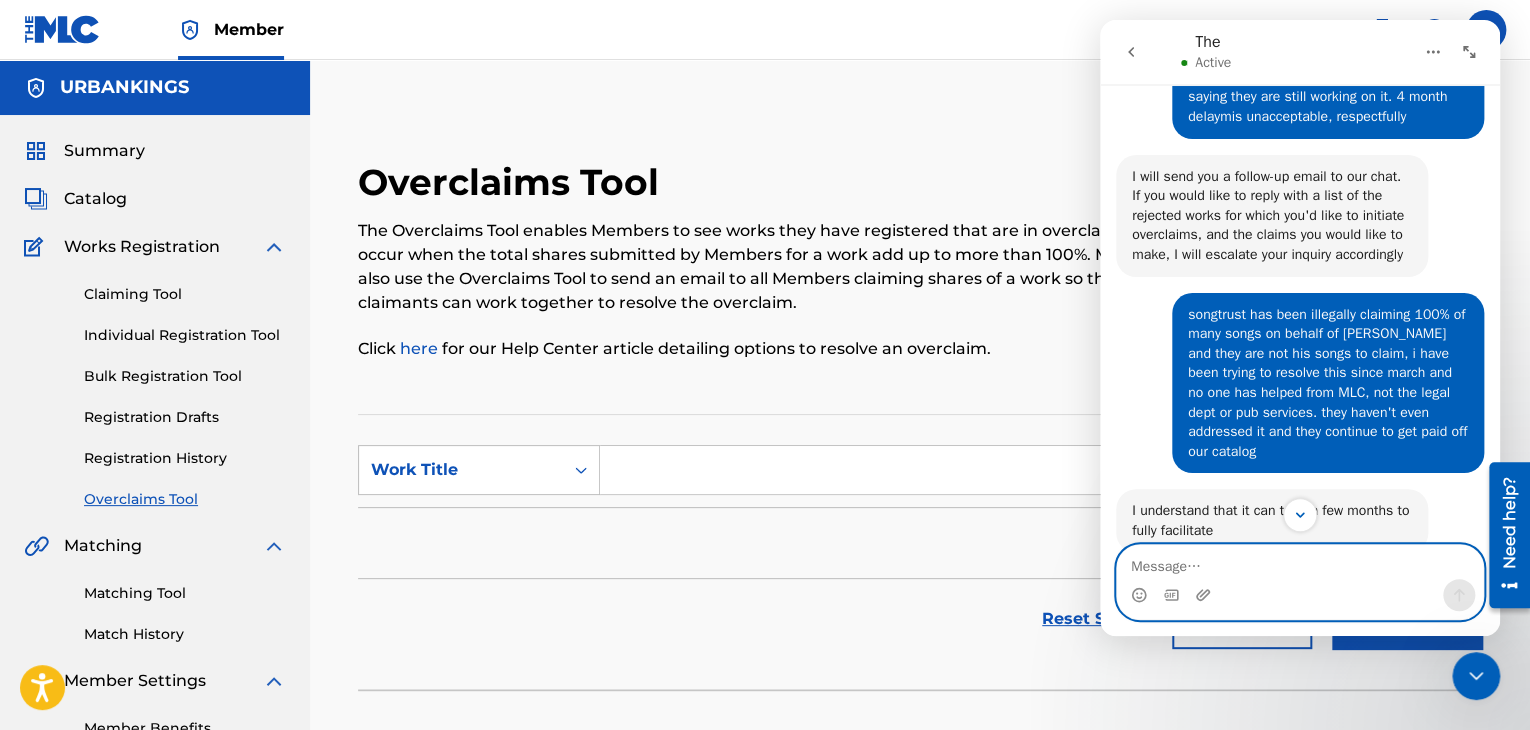 scroll, scrollTop: 2403, scrollLeft: 0, axis: vertical 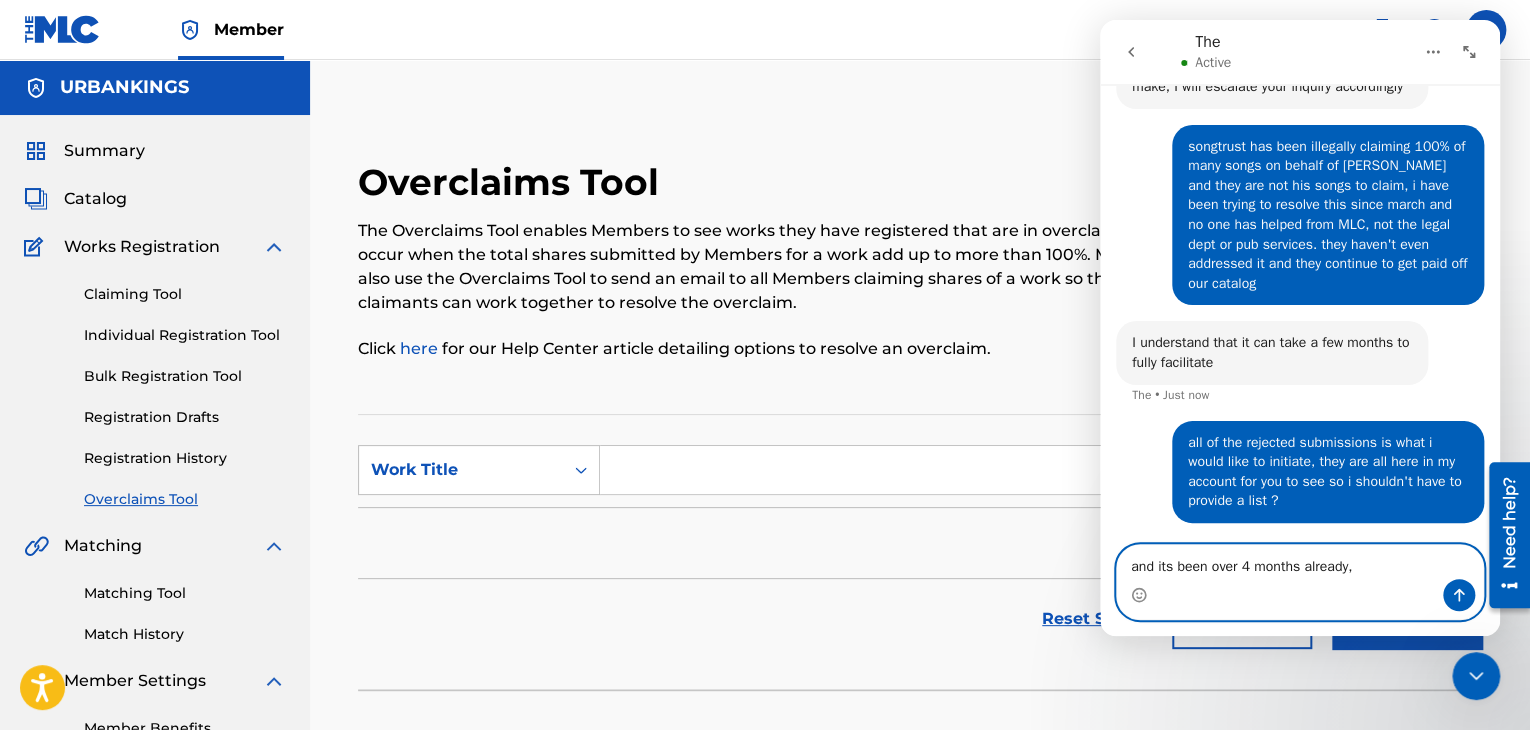 type on "and its been over 4 months already" 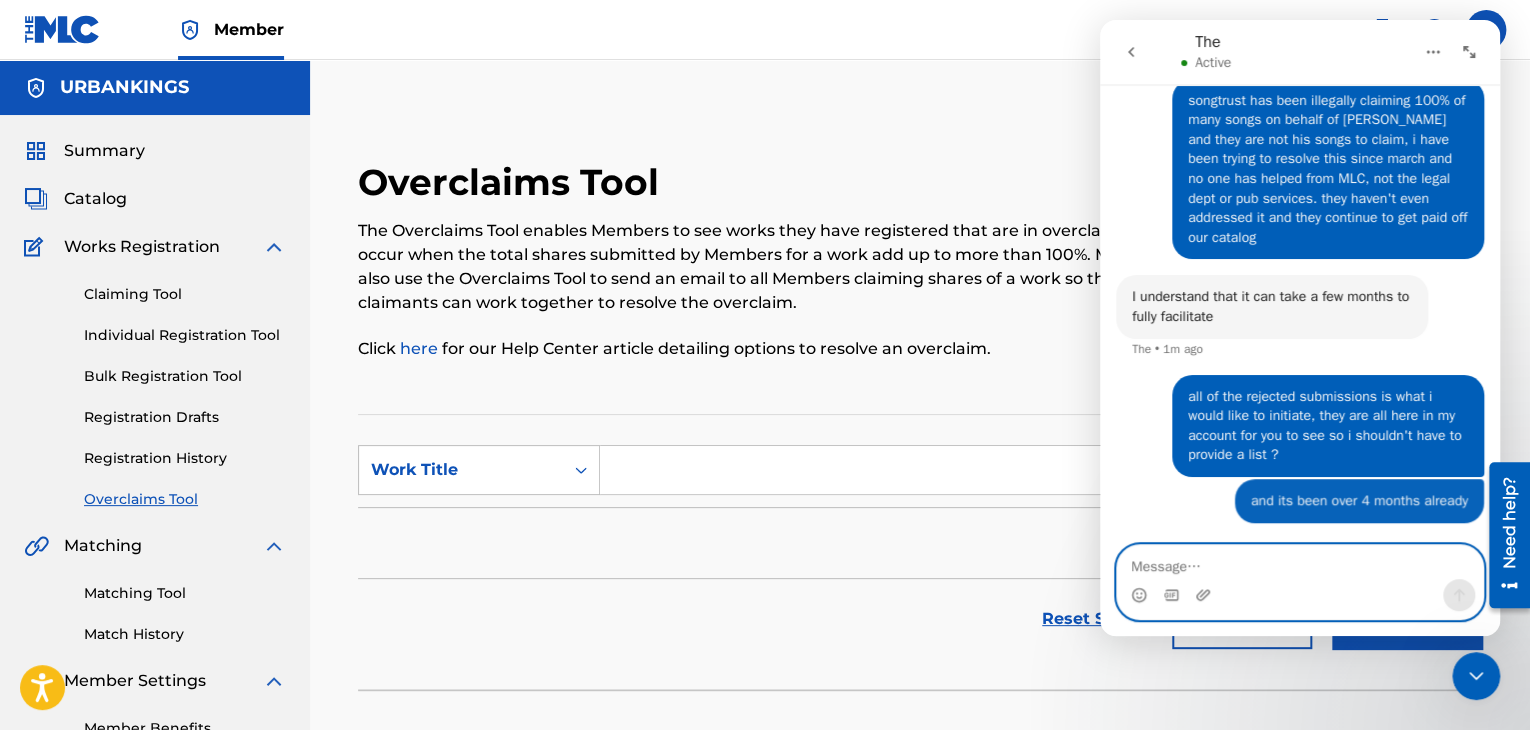 scroll, scrollTop: 2448, scrollLeft: 0, axis: vertical 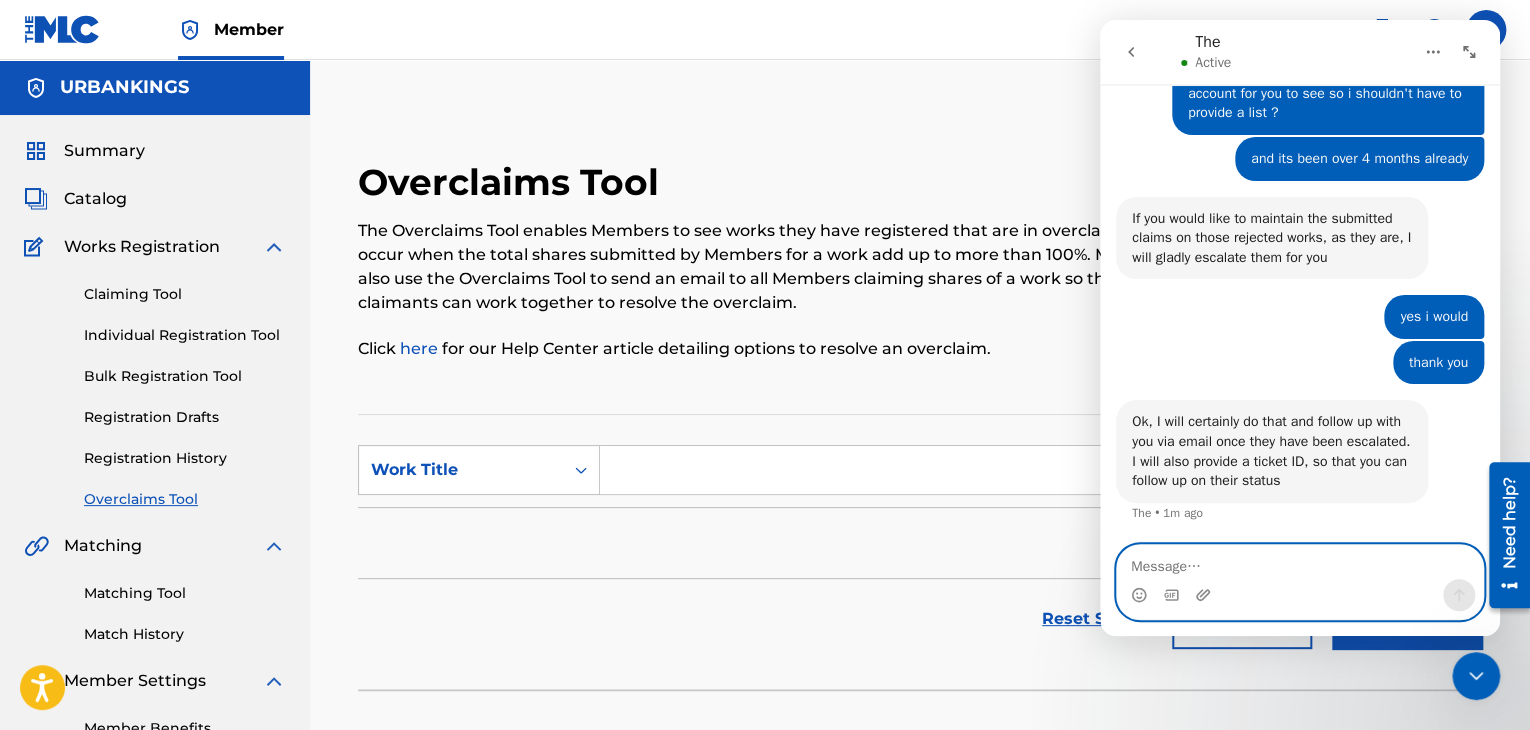 click at bounding box center (1300, 562) 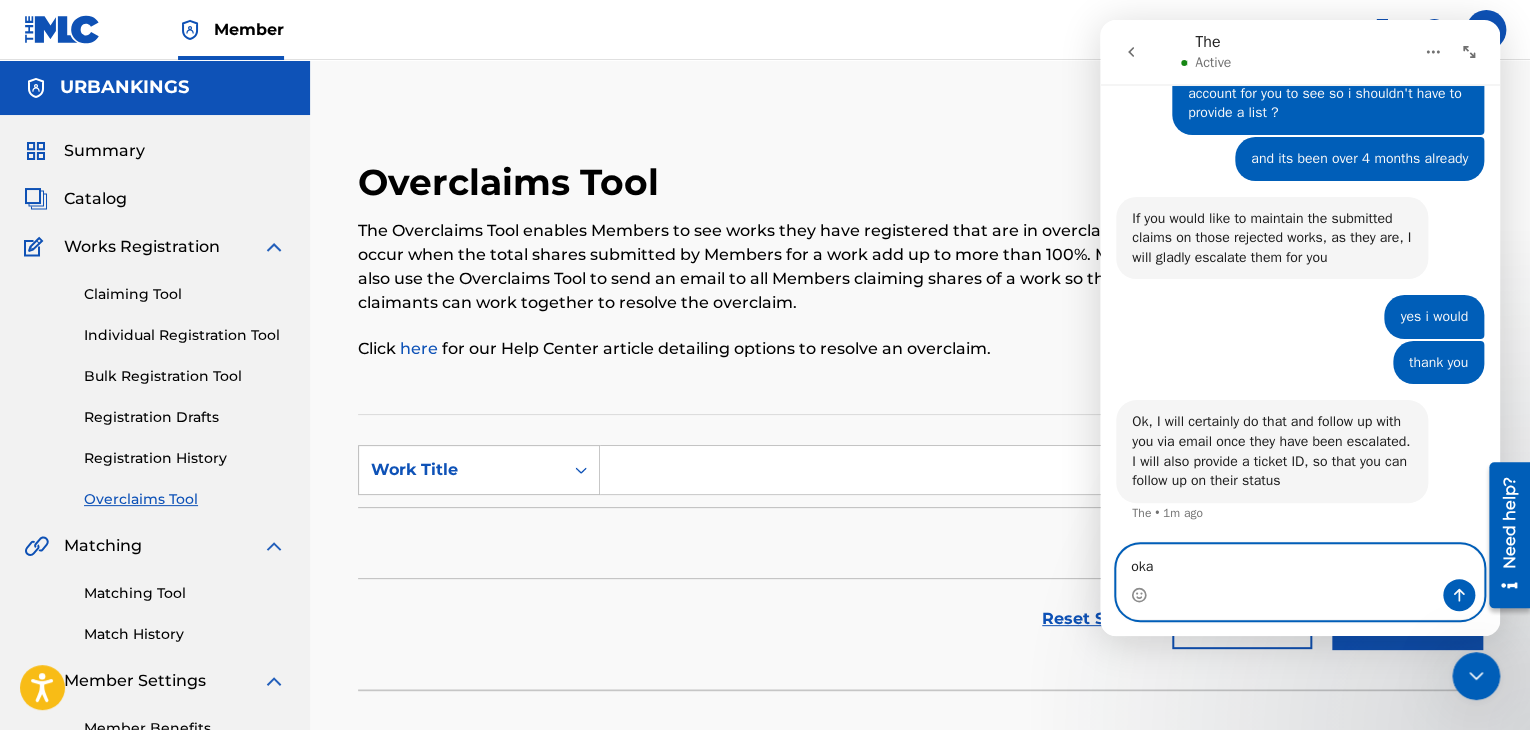type on "okay" 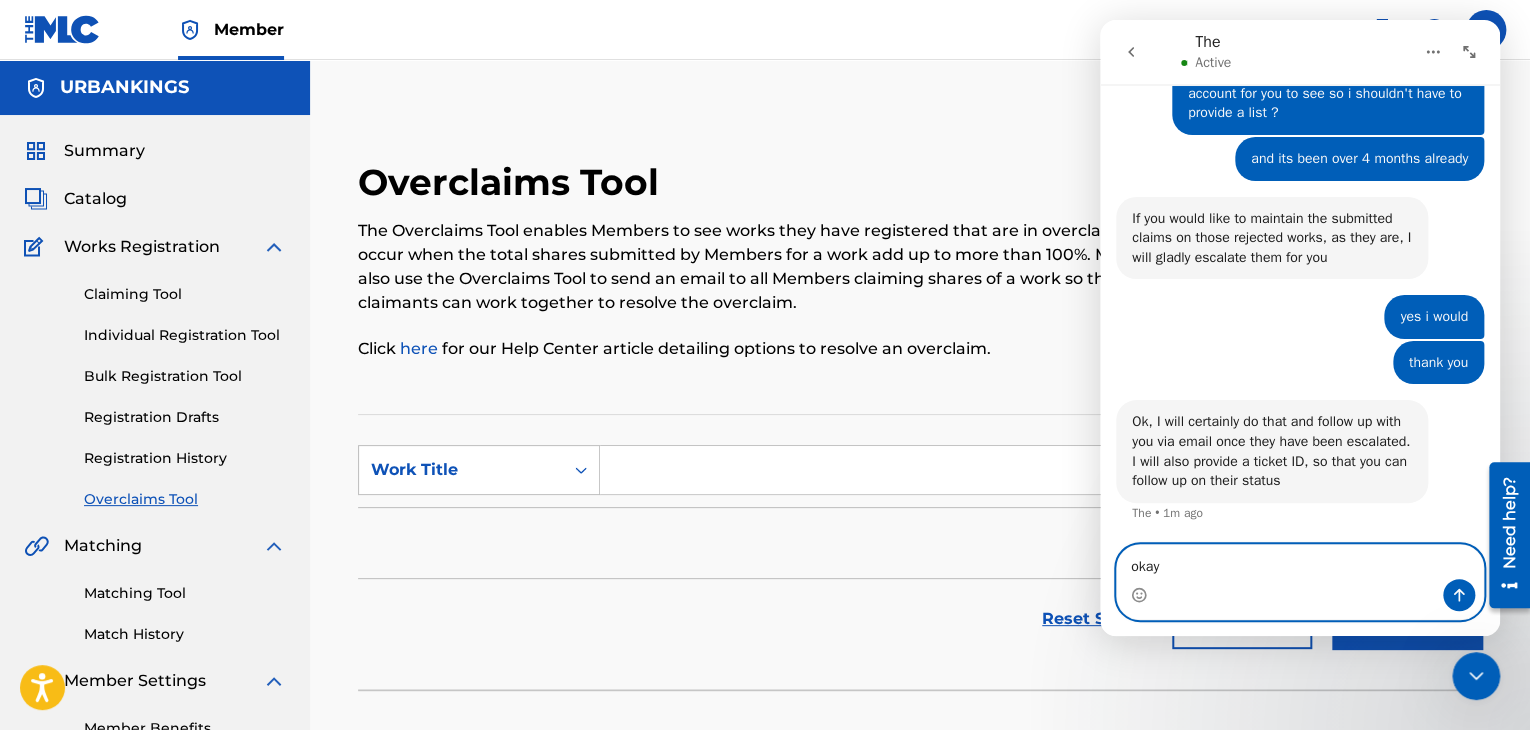 type 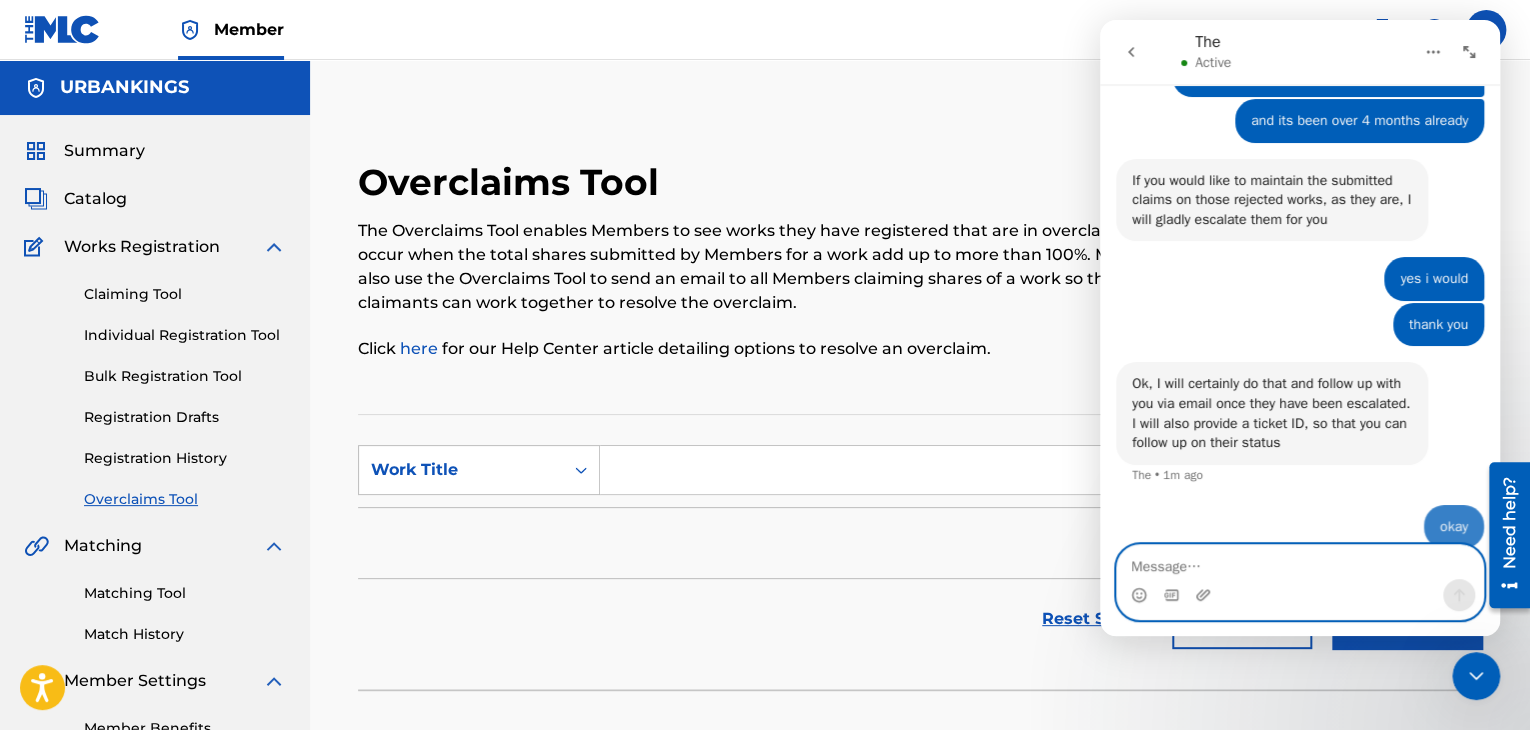 scroll, scrollTop: 2831, scrollLeft: 0, axis: vertical 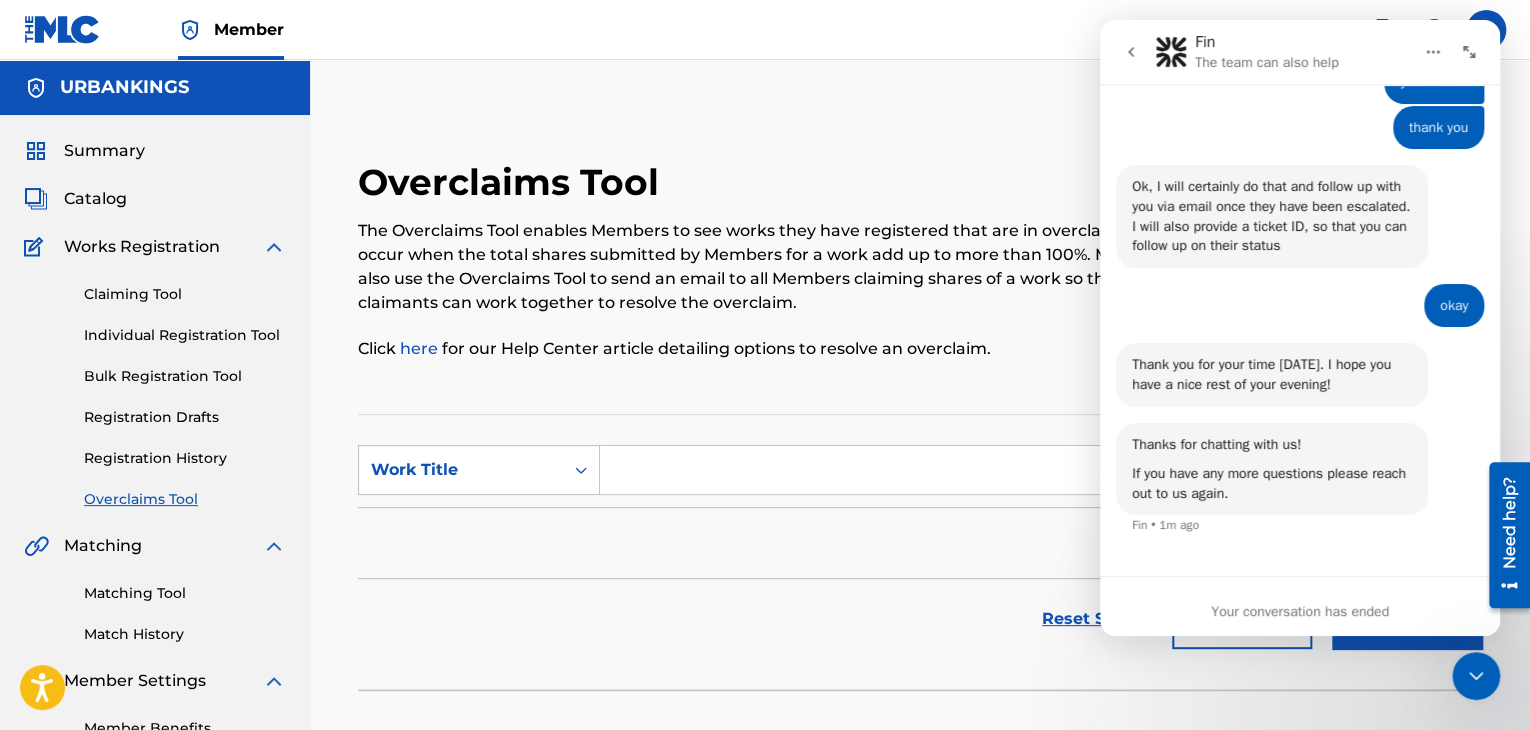click 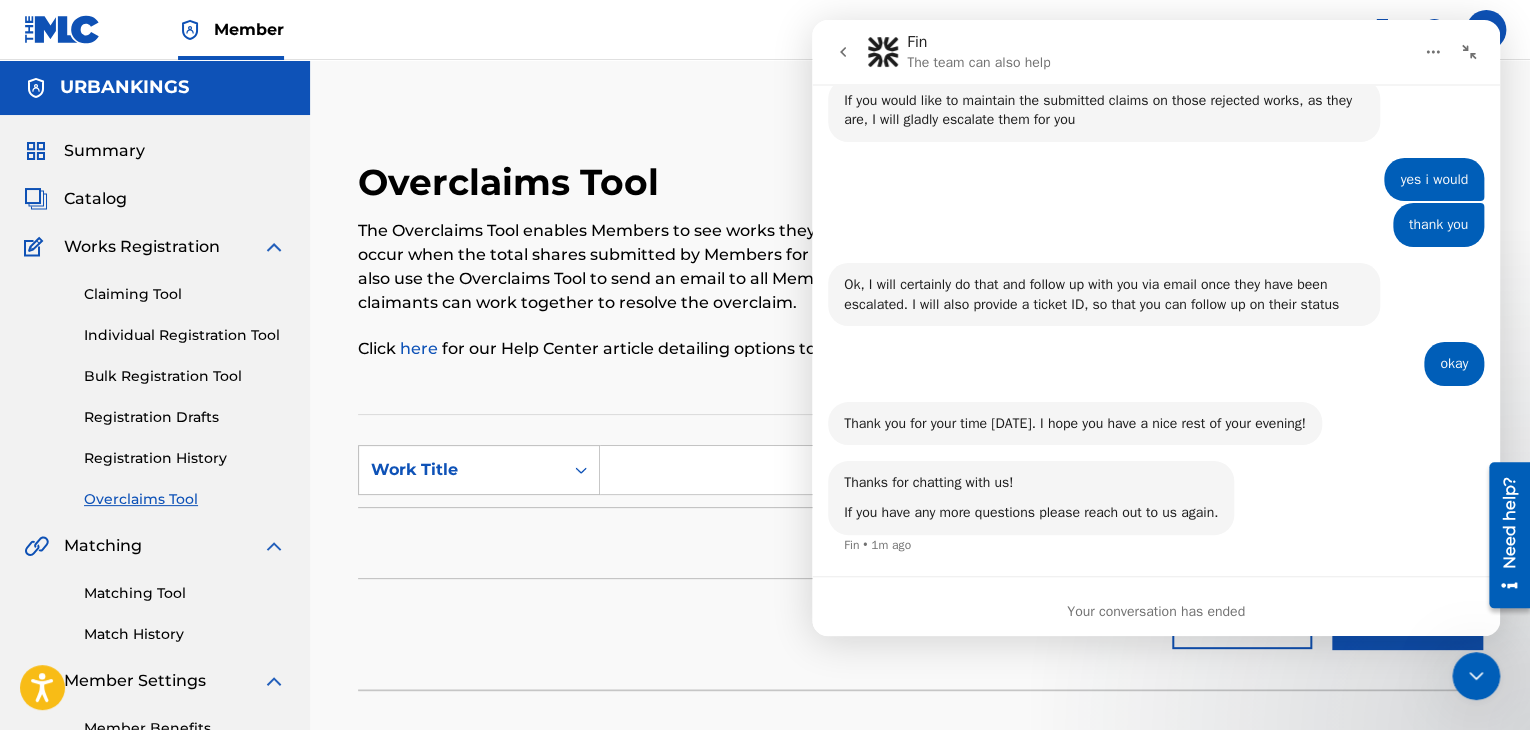 scroll, scrollTop: 2263, scrollLeft: 0, axis: vertical 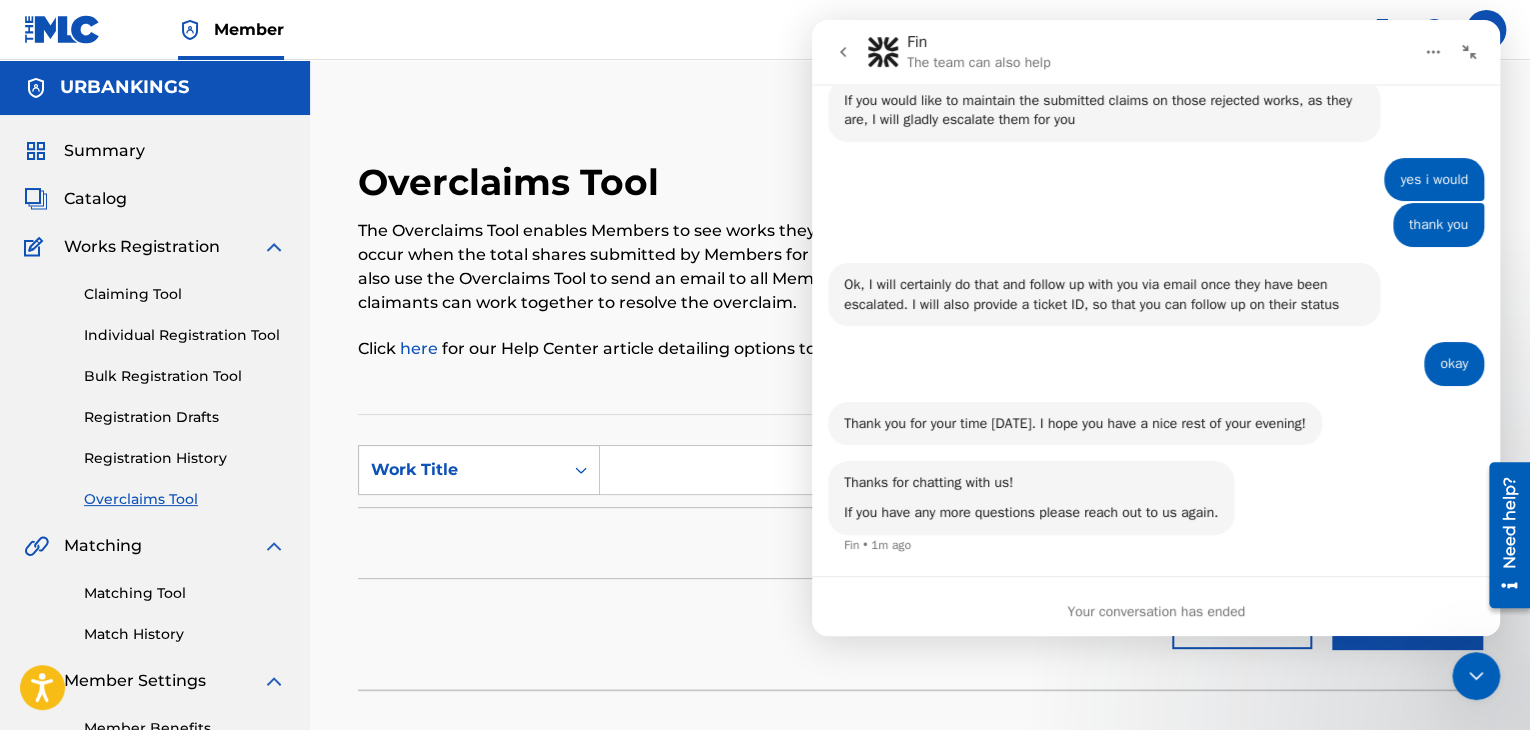 click on "Registration History" at bounding box center (185, 458) 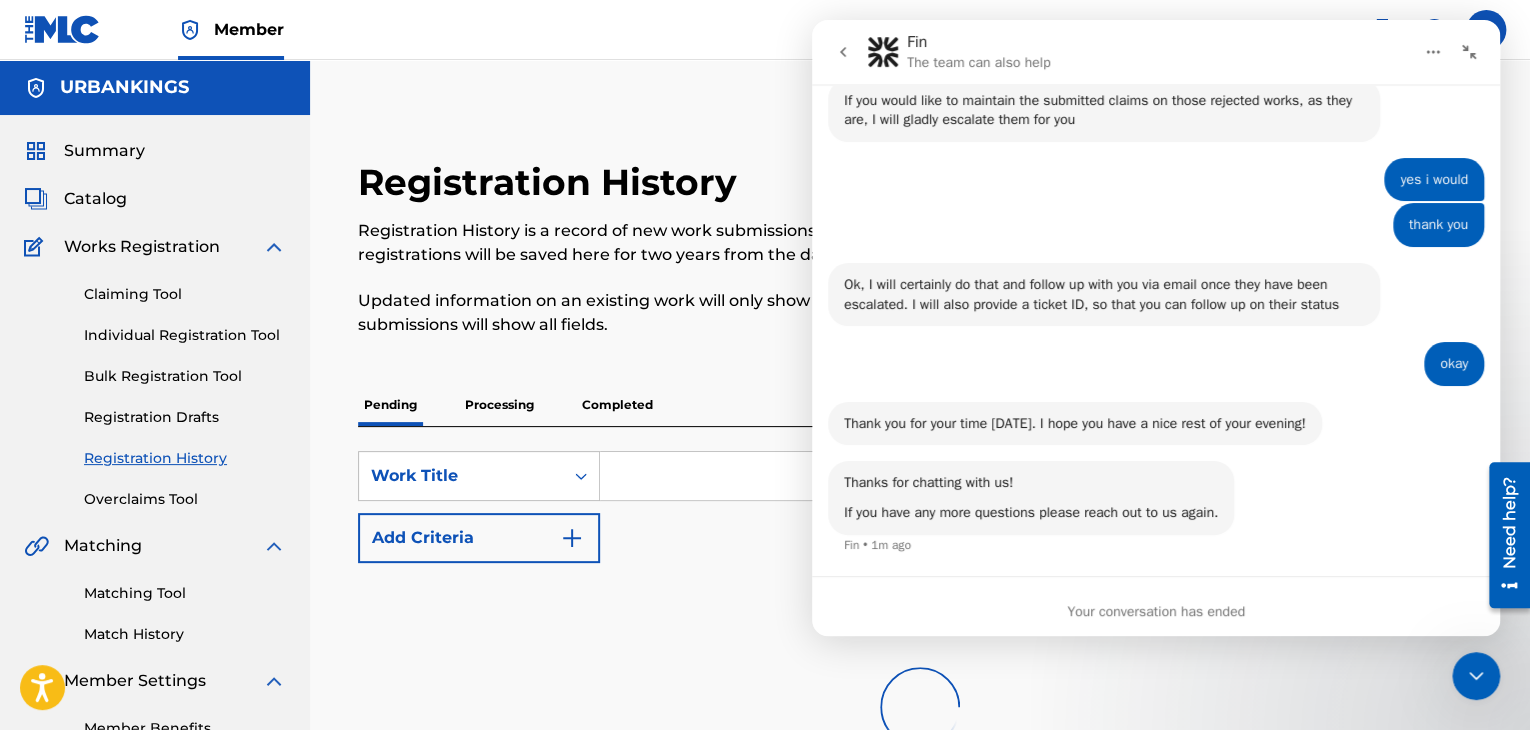 click at bounding box center (1040, 476) 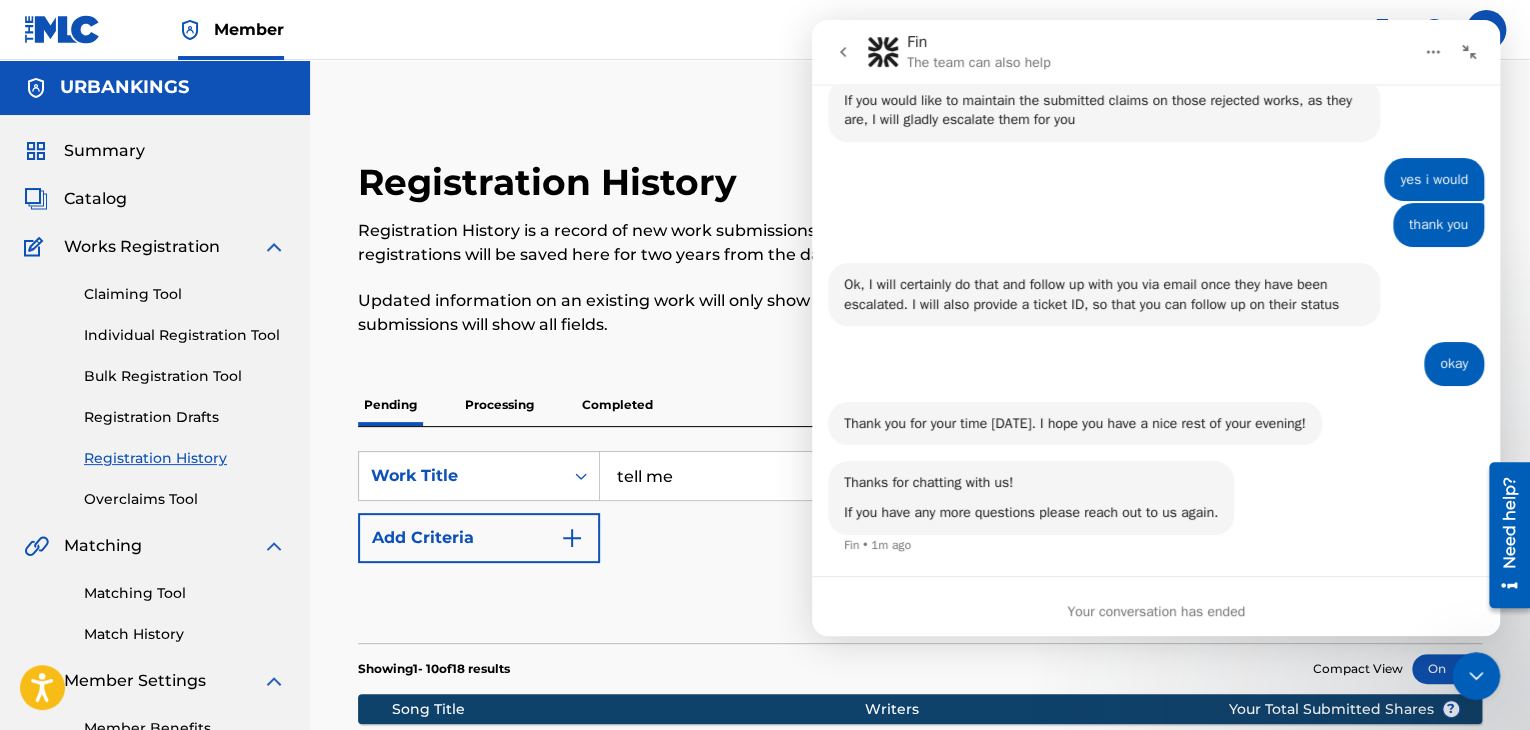 type on "tell me" 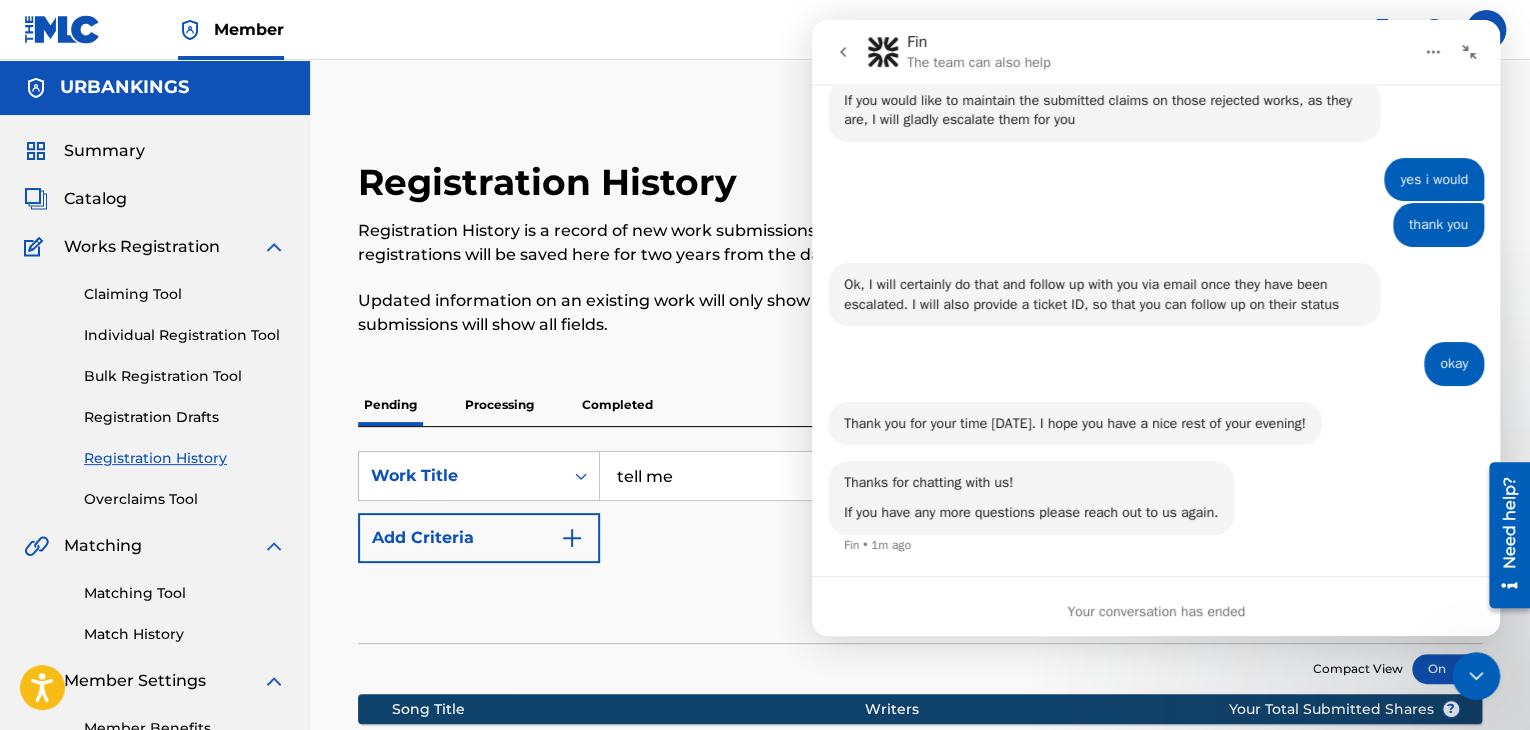 click 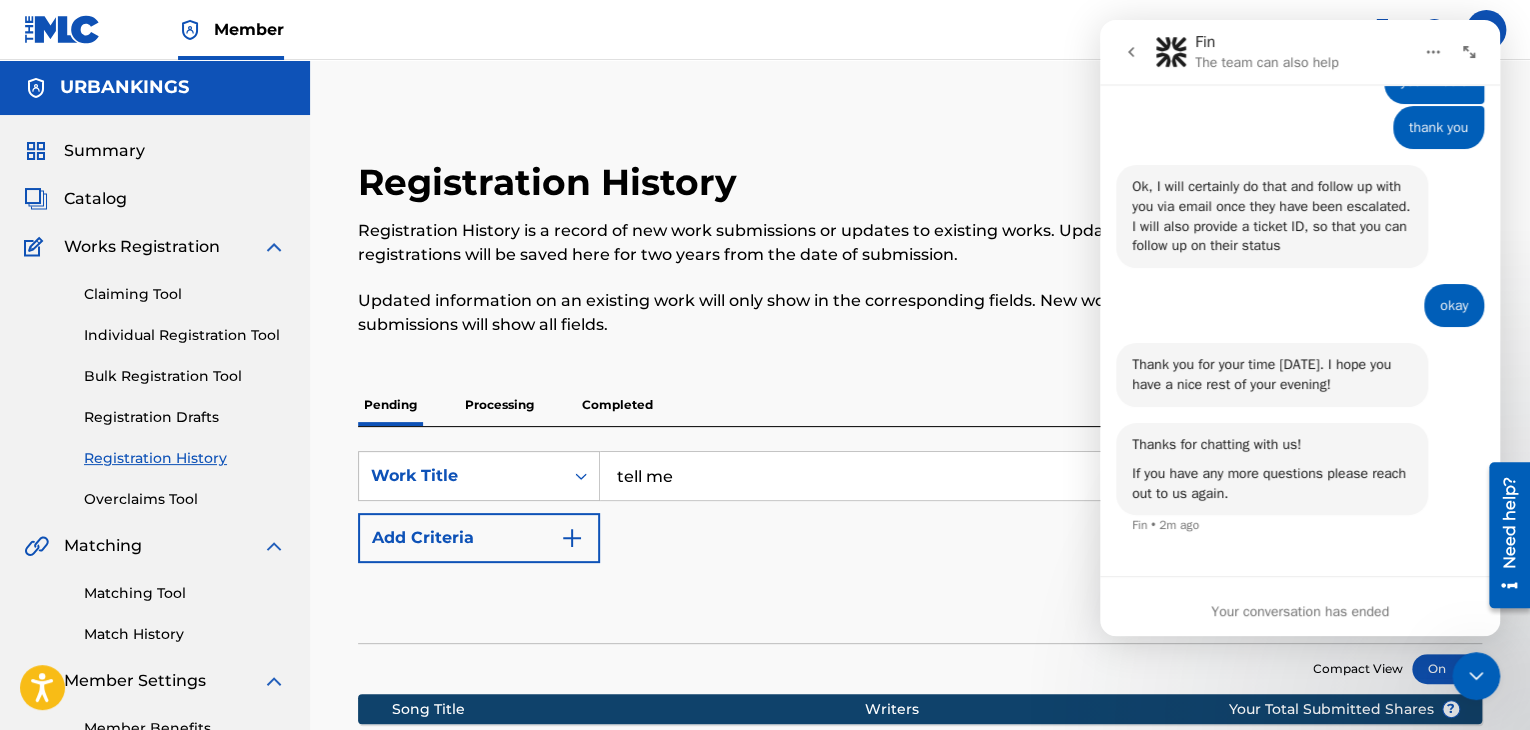 drag, startPoint x: 1262, startPoint y: 36, endPoint x: 1385, endPoint y: 31, distance: 123.101585 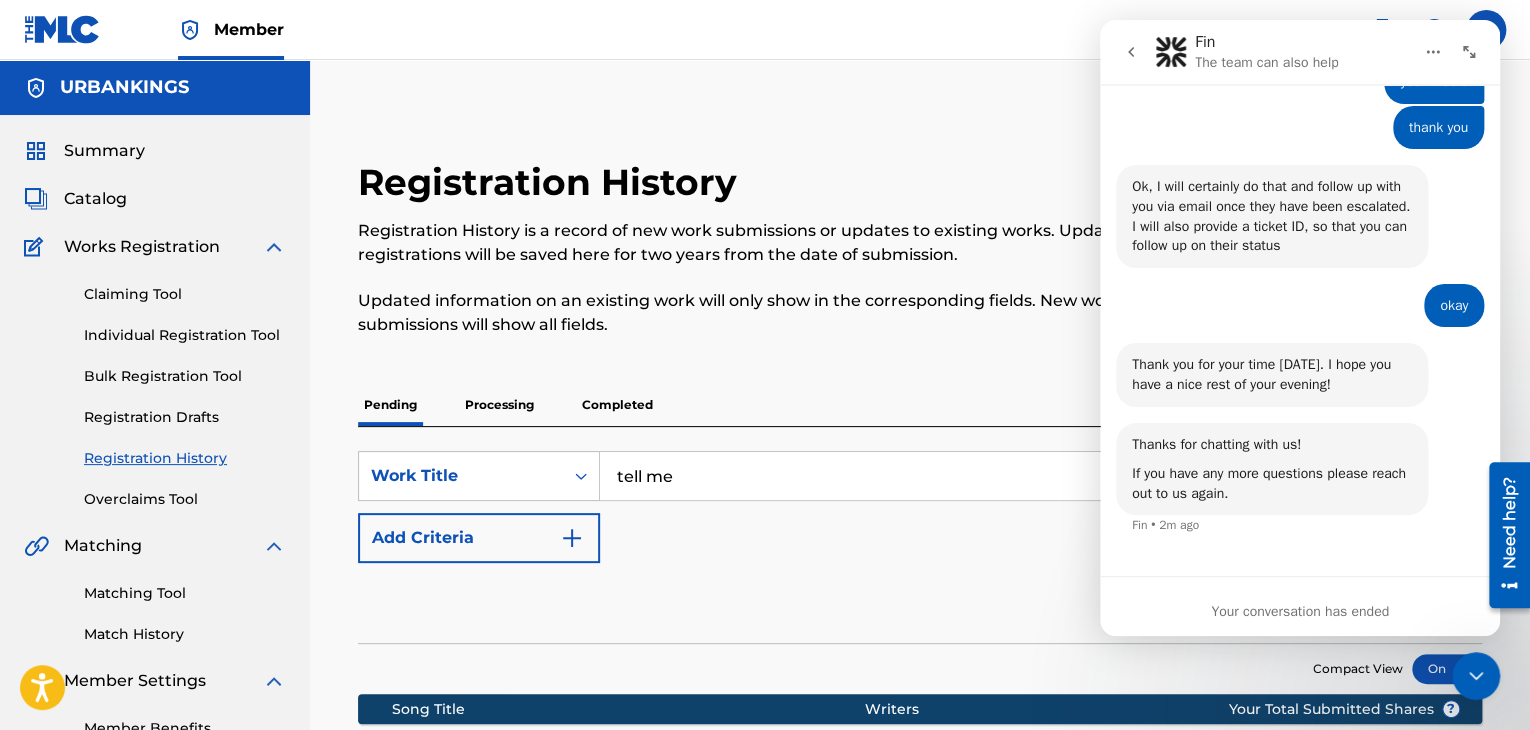 scroll, scrollTop: 0, scrollLeft: 0, axis: both 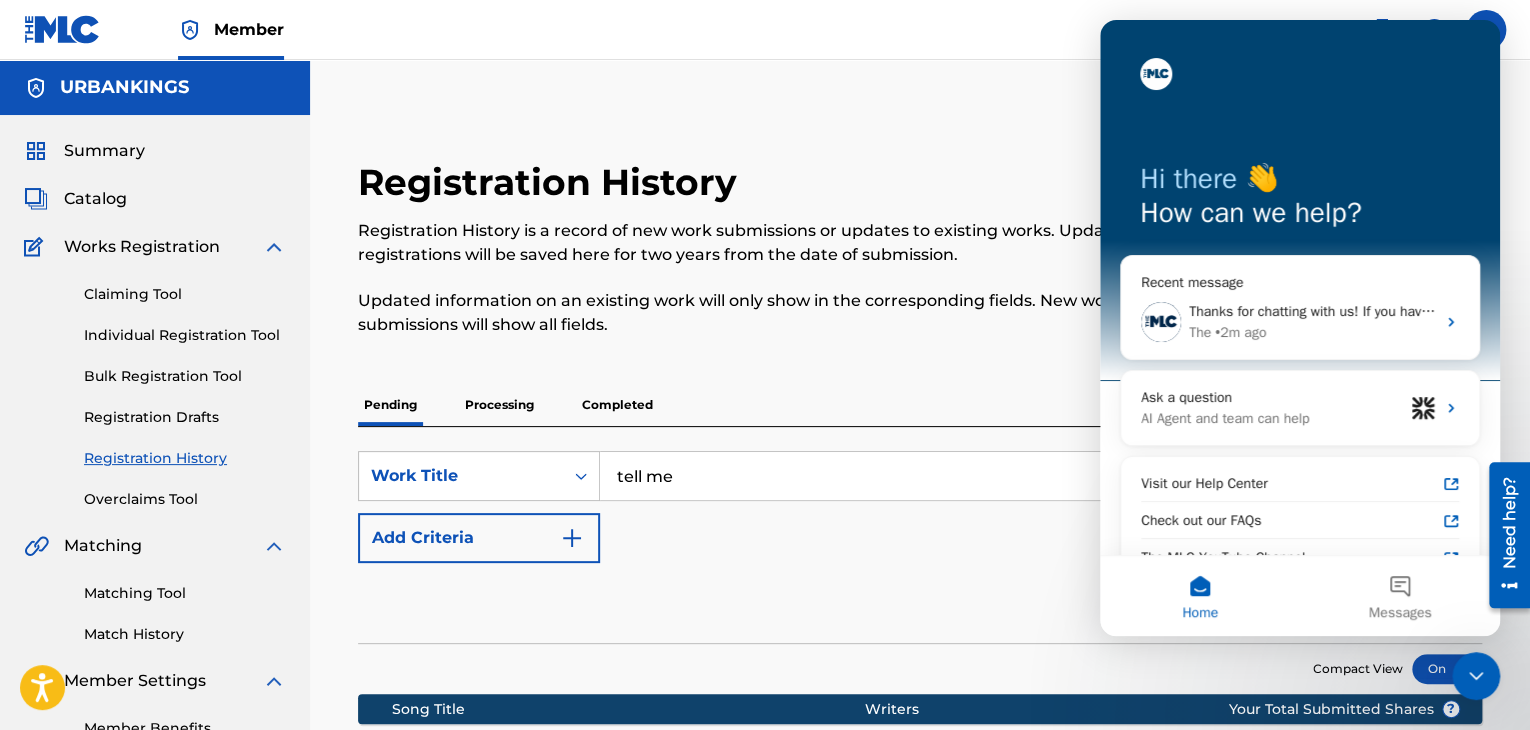 click on "Registration History Registration History is a record of new work submissions or updates to existing works. Updates or registrations will be saved here for two years from the date of submission. Updated information on an existing work will only show in the corresponding fields. New work submissions will show all fields.   submitted   accepted   rejected   superseded Pending Processing Completed SearchWithCriteriac3c30eae-99e9-4f05-9ce0-9bad6fb1bf9d Work Title tell me Add Criteria Reset Search Search Compact View Song Title Writers ? Your Total Submitted Shares No results" at bounding box center (920, 457) 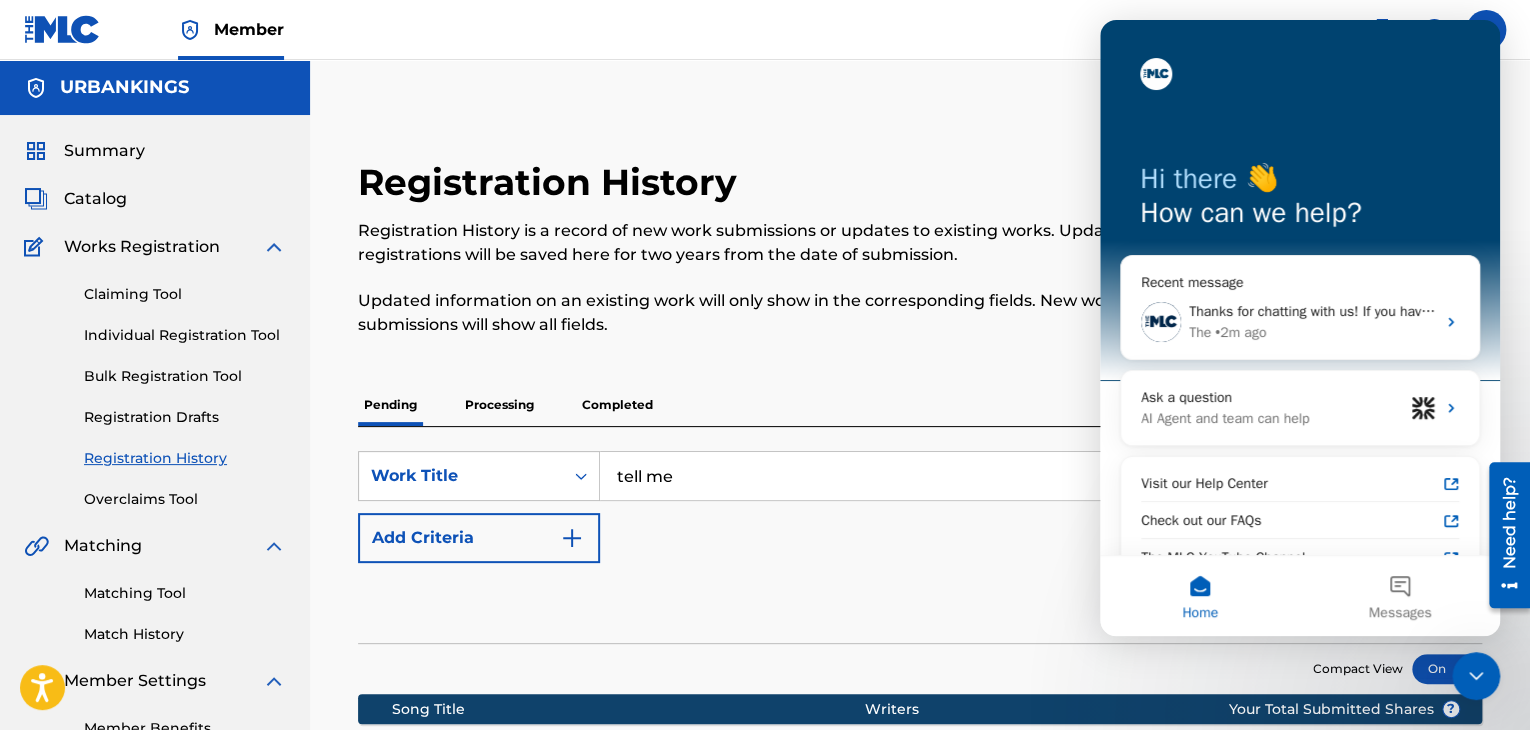 click on "Member RA RA Royalty   Administrator royaltyadmin@ukmgmusicgroup.com Profile Log out" at bounding box center [765, 30] 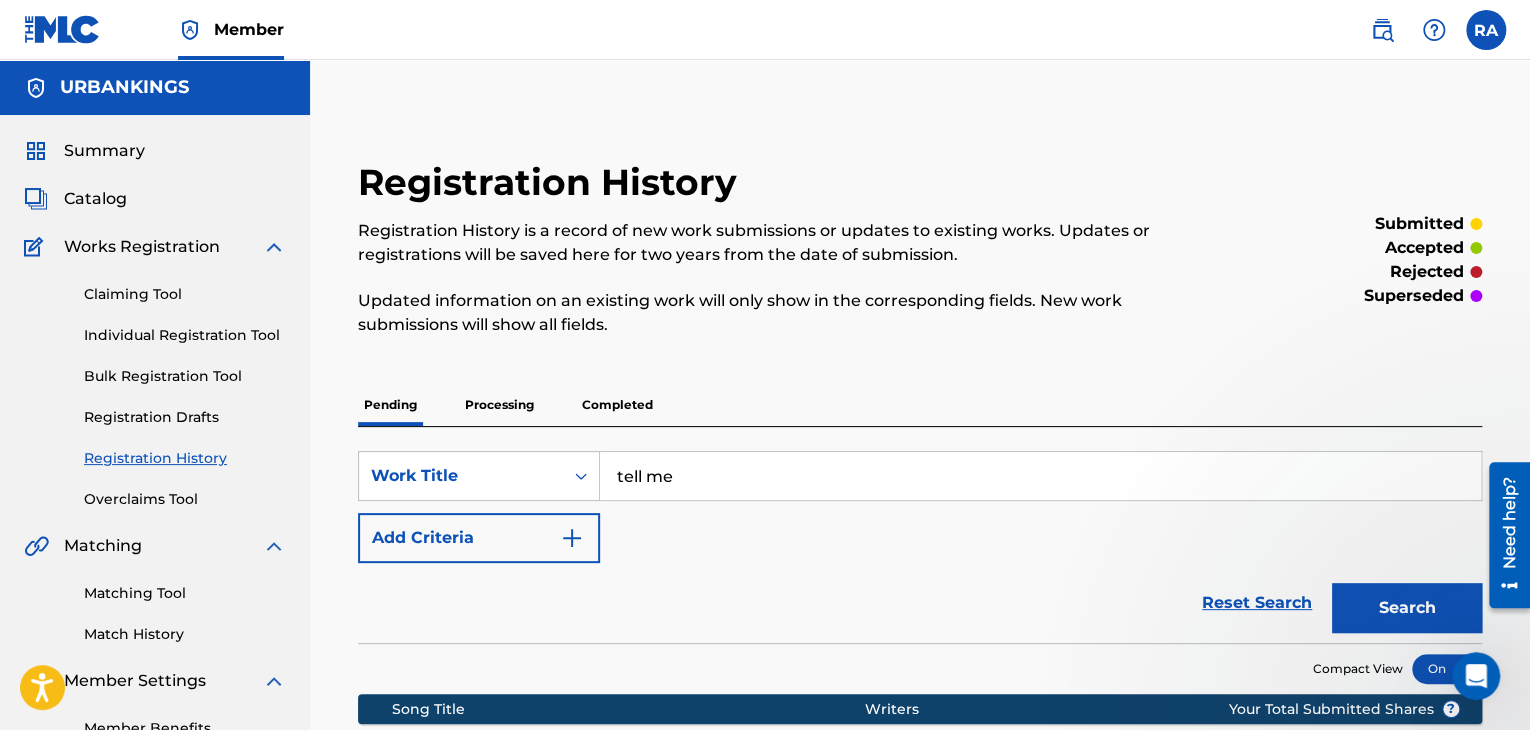 scroll, scrollTop: 0, scrollLeft: 0, axis: both 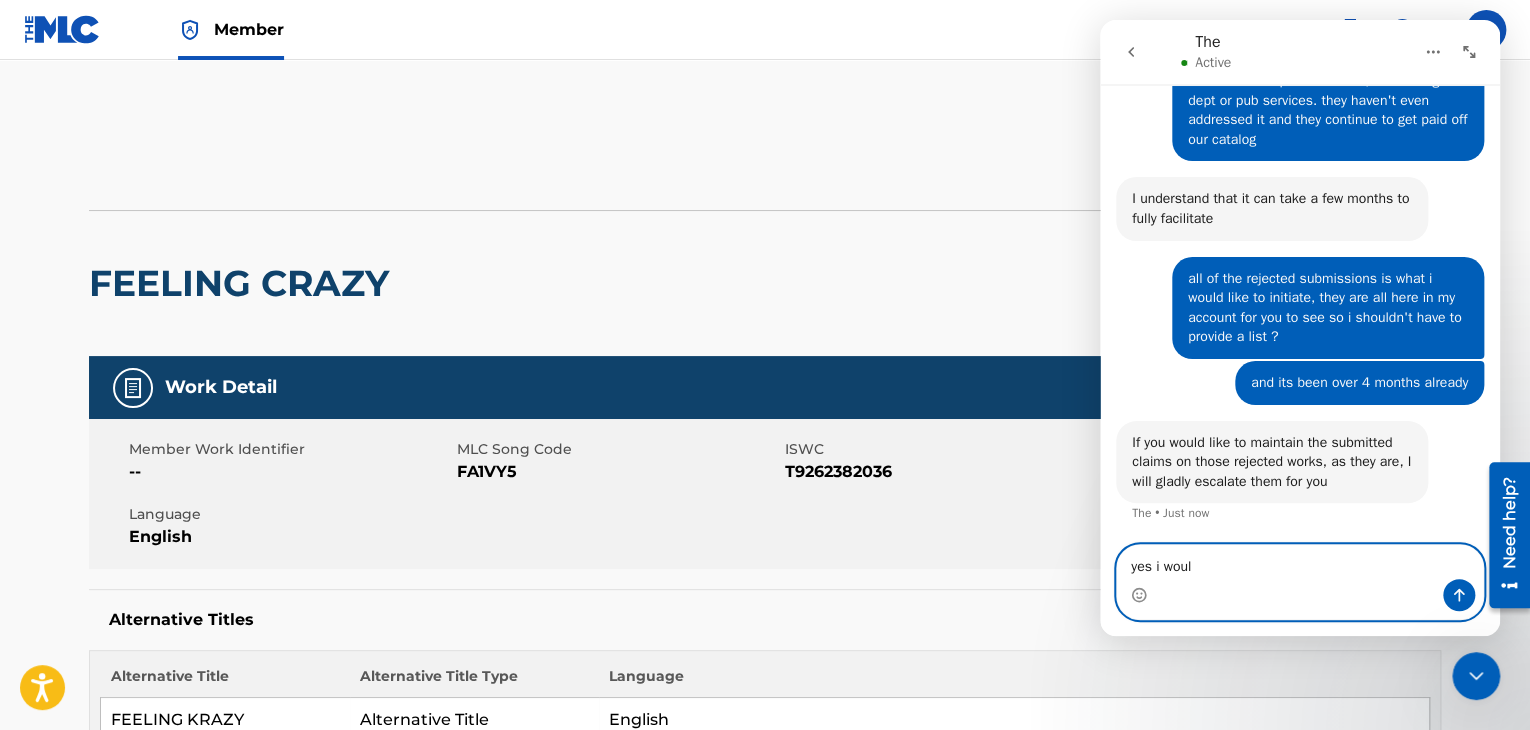 type on "yes i would" 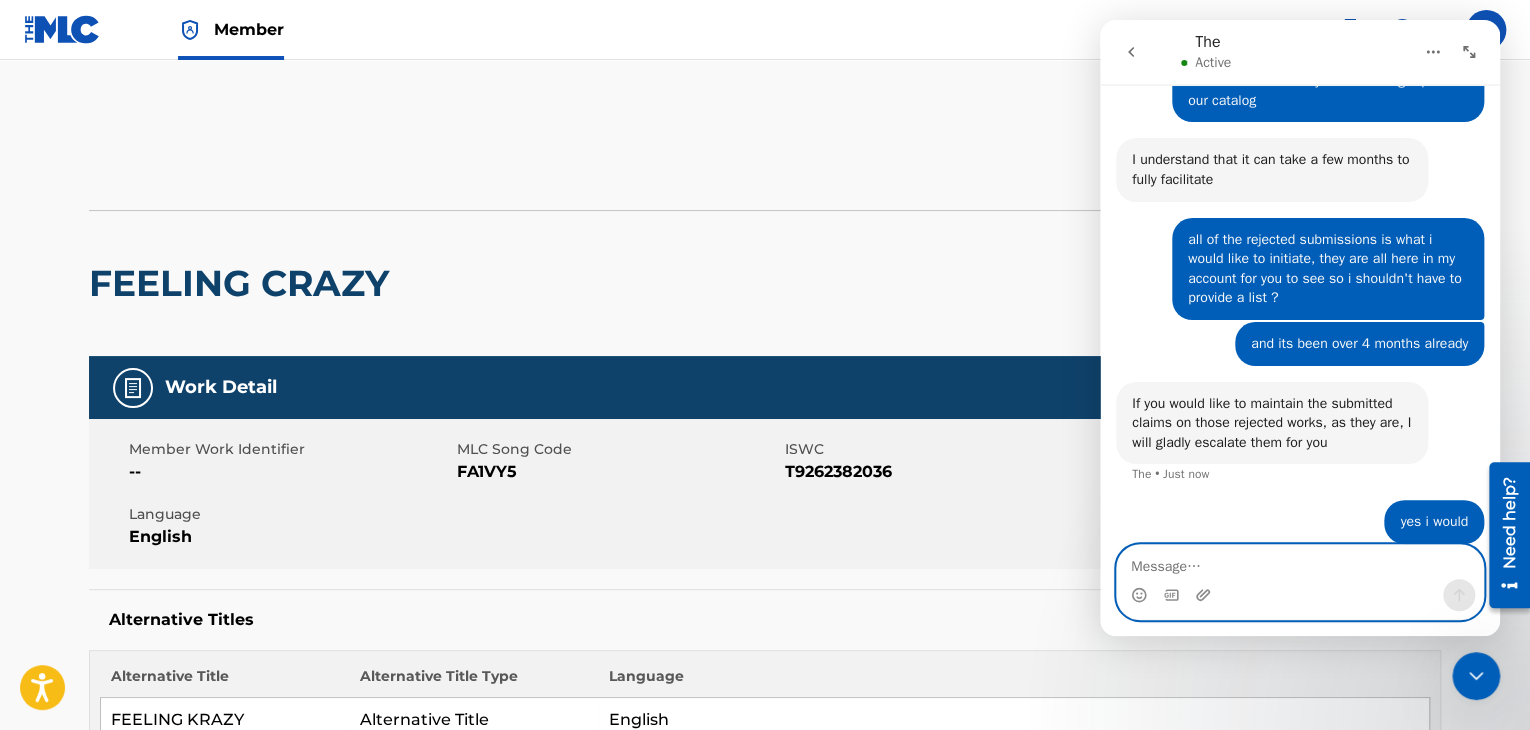 scroll, scrollTop: 2607, scrollLeft: 0, axis: vertical 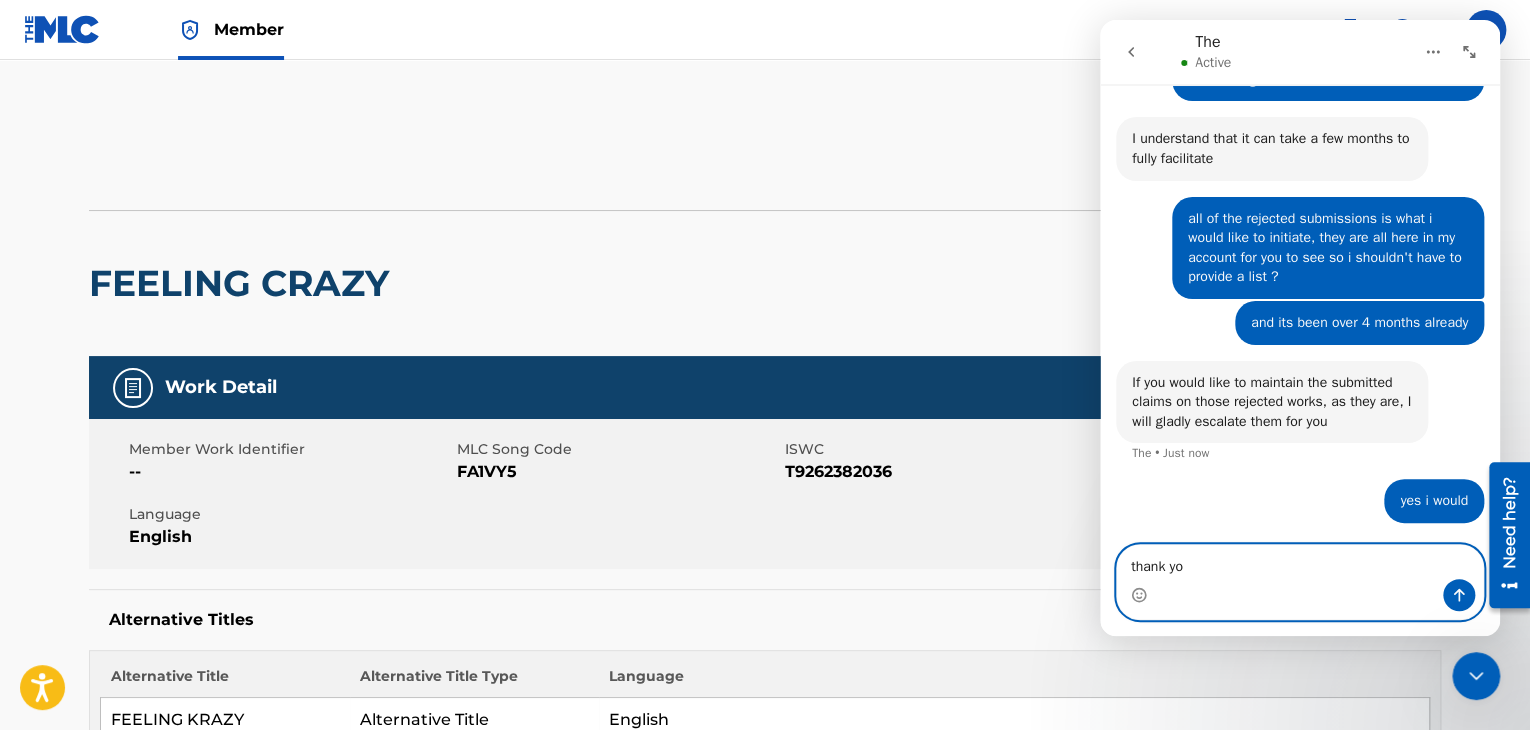 type on "thank you" 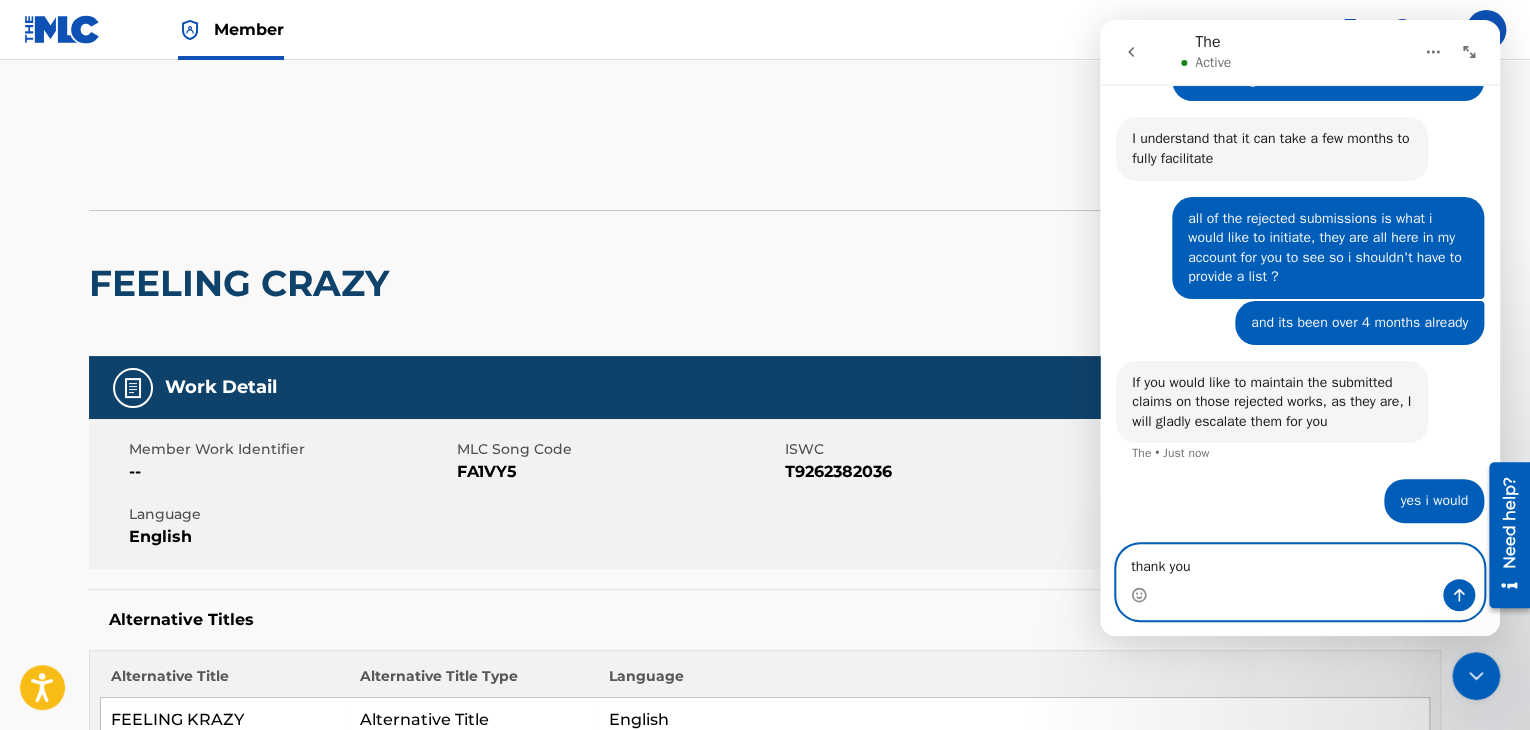 type 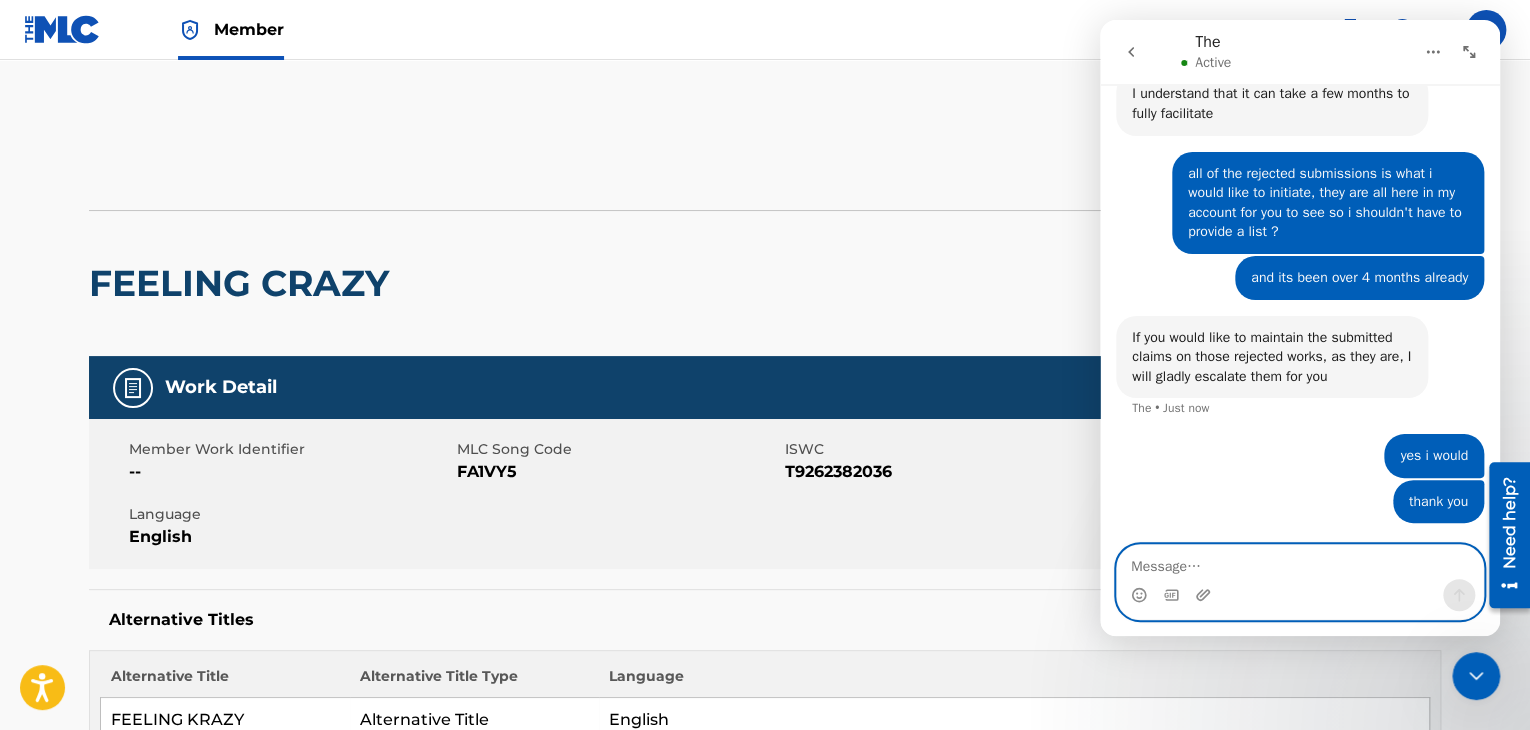 scroll, scrollTop: 2652, scrollLeft: 0, axis: vertical 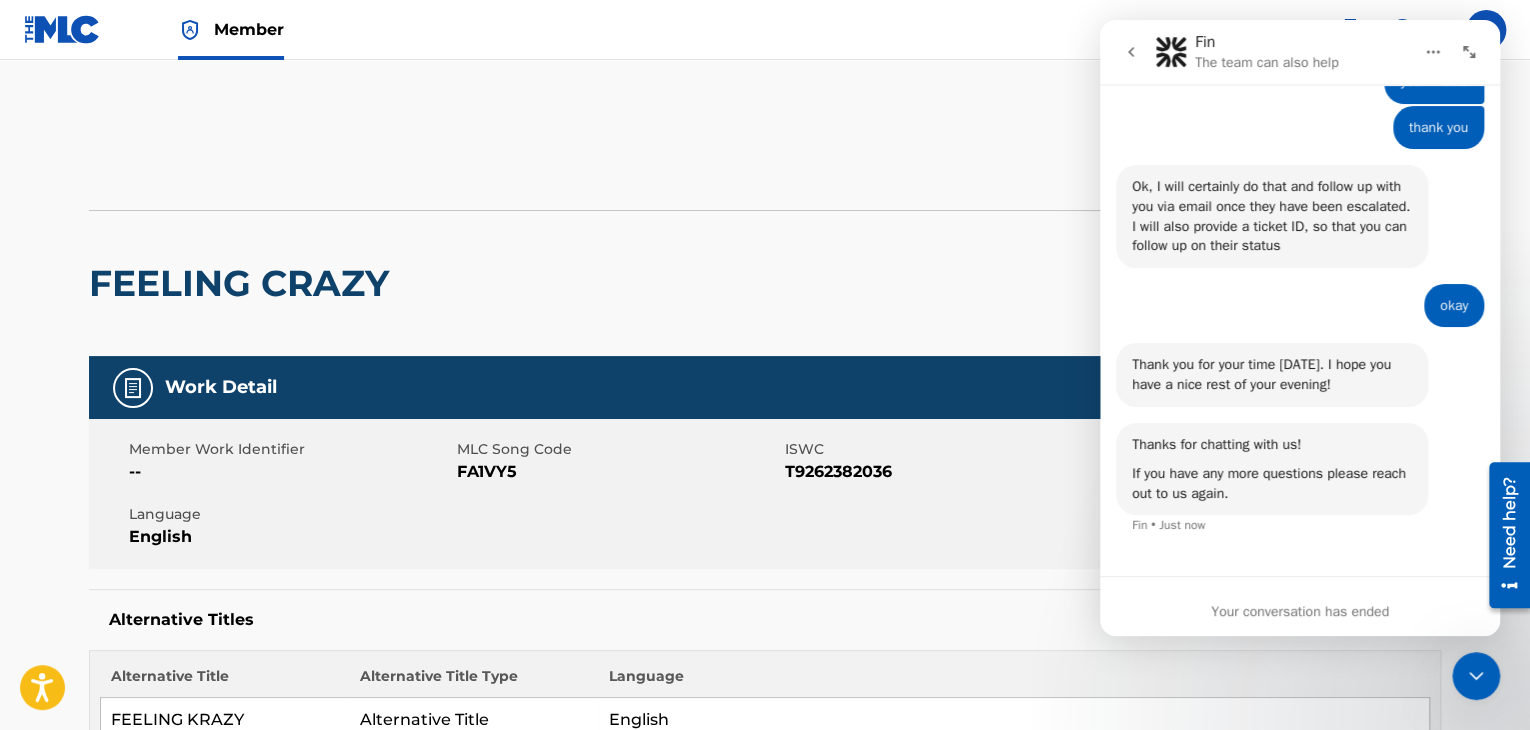 click on "Your conversation has ended" at bounding box center [1300, 606] 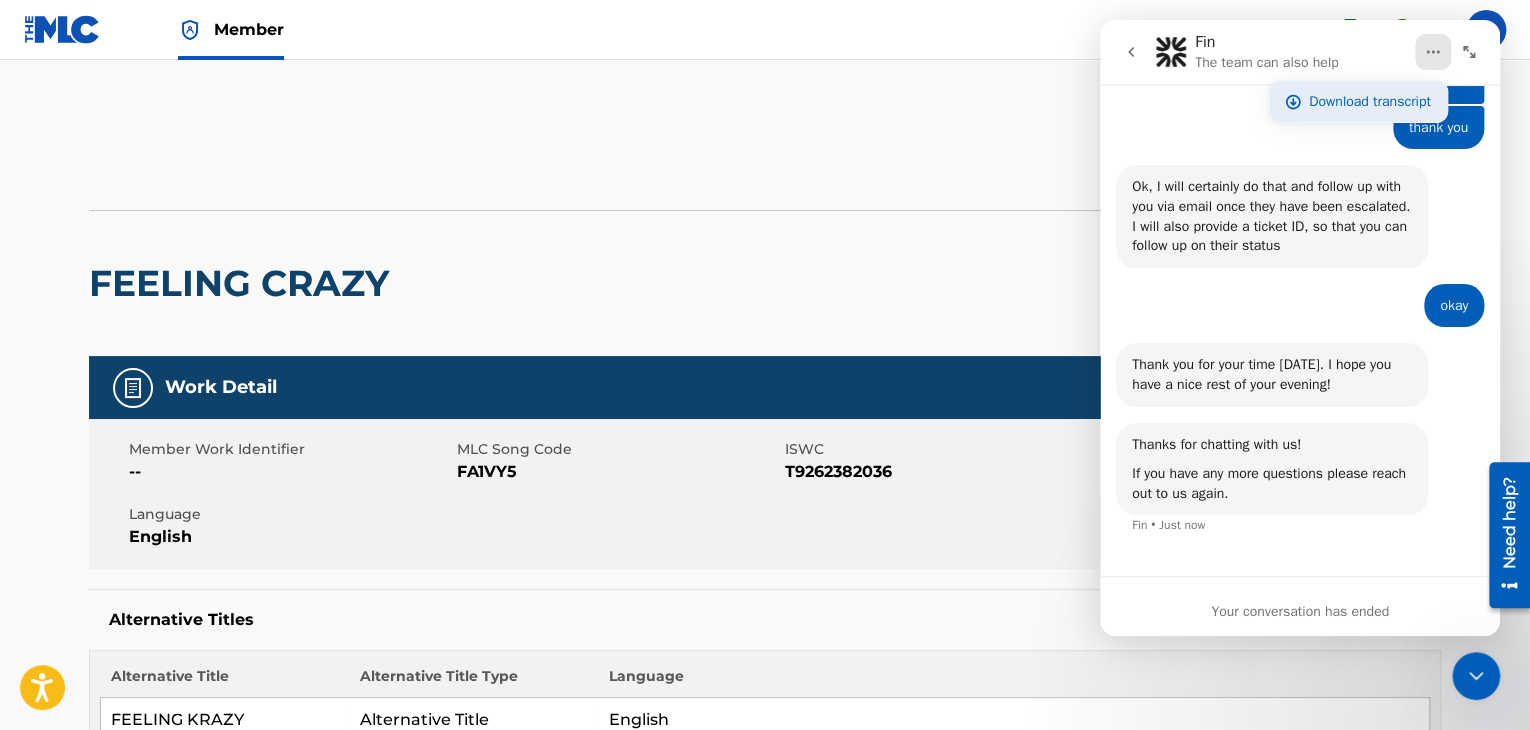 click on "Download transcript" at bounding box center [1370, 101] 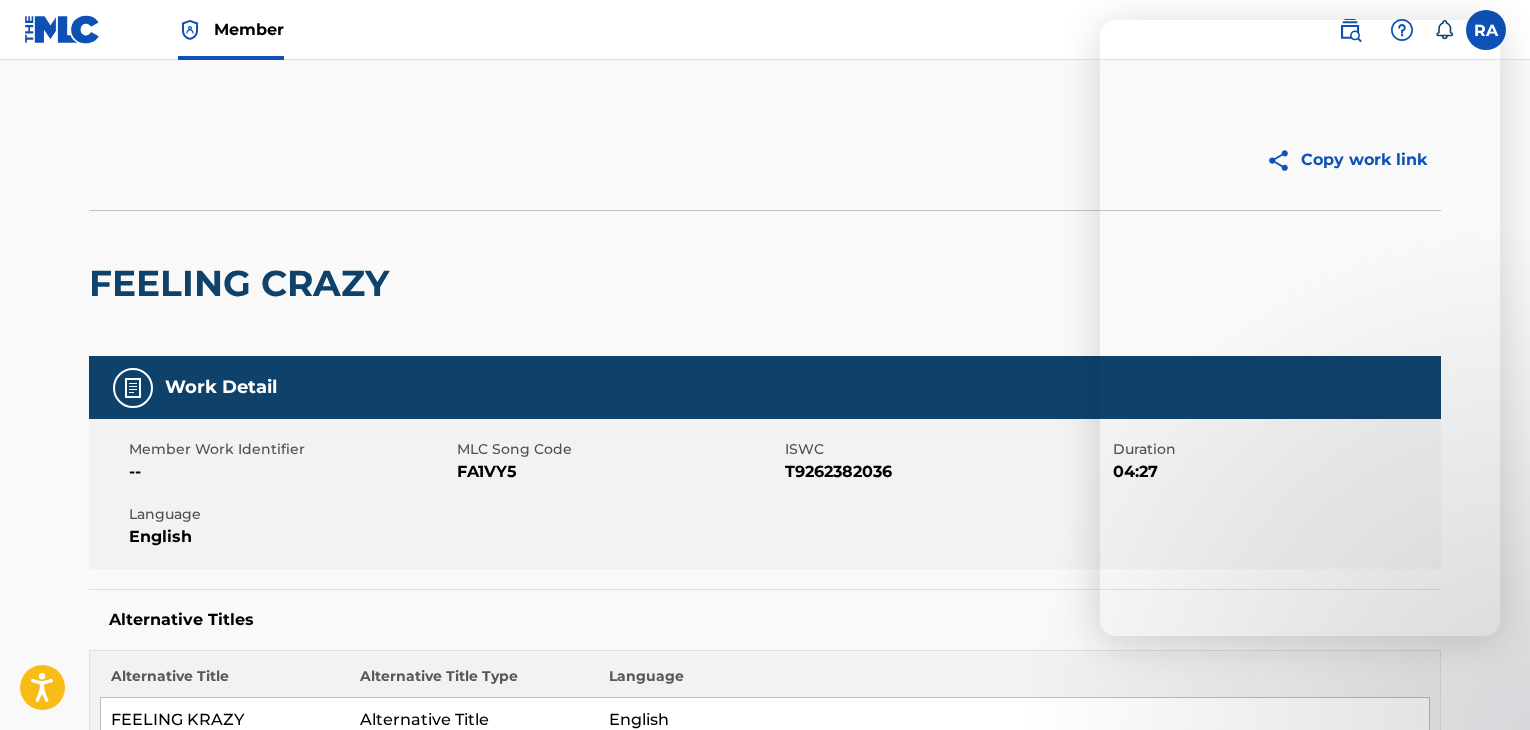 scroll, scrollTop: 0, scrollLeft: 0, axis: both 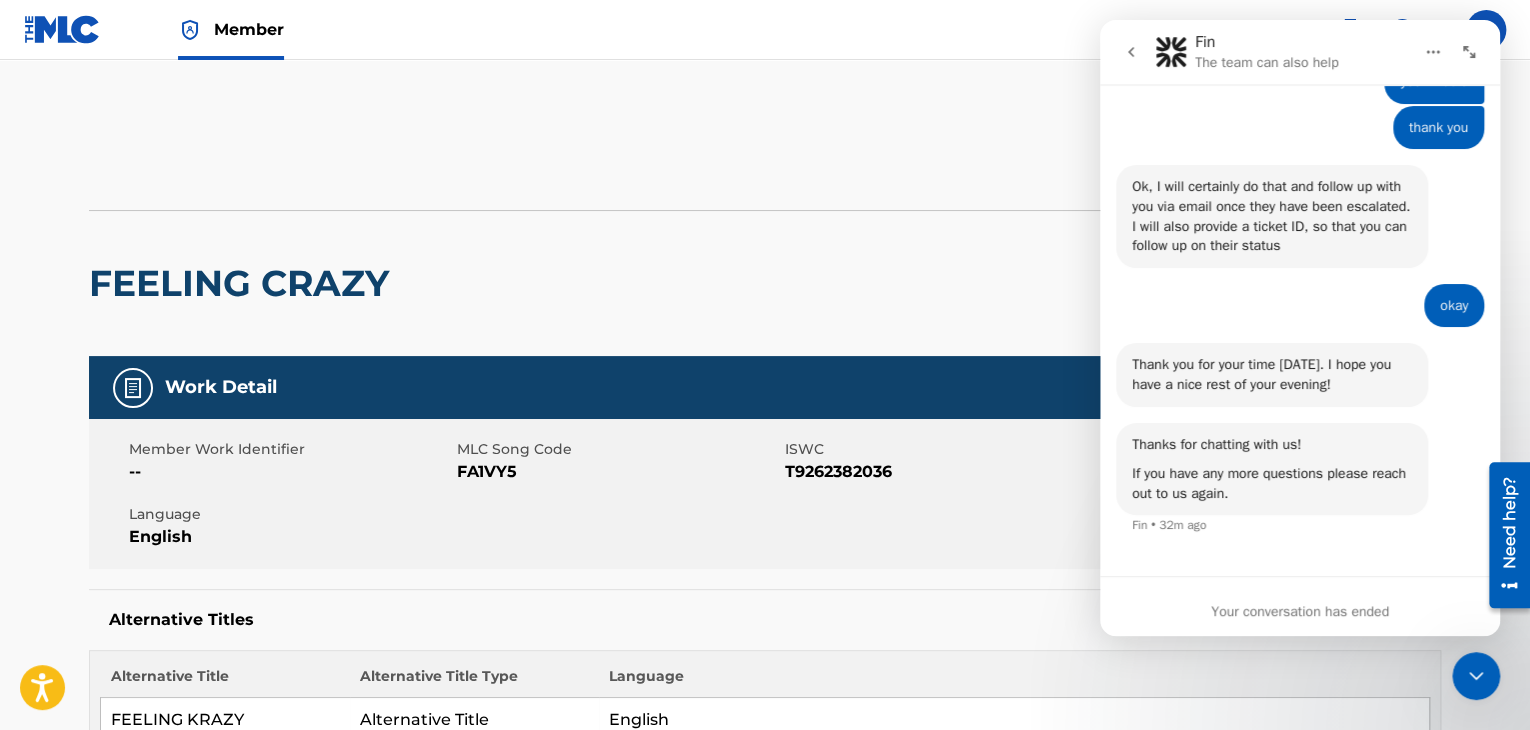 click 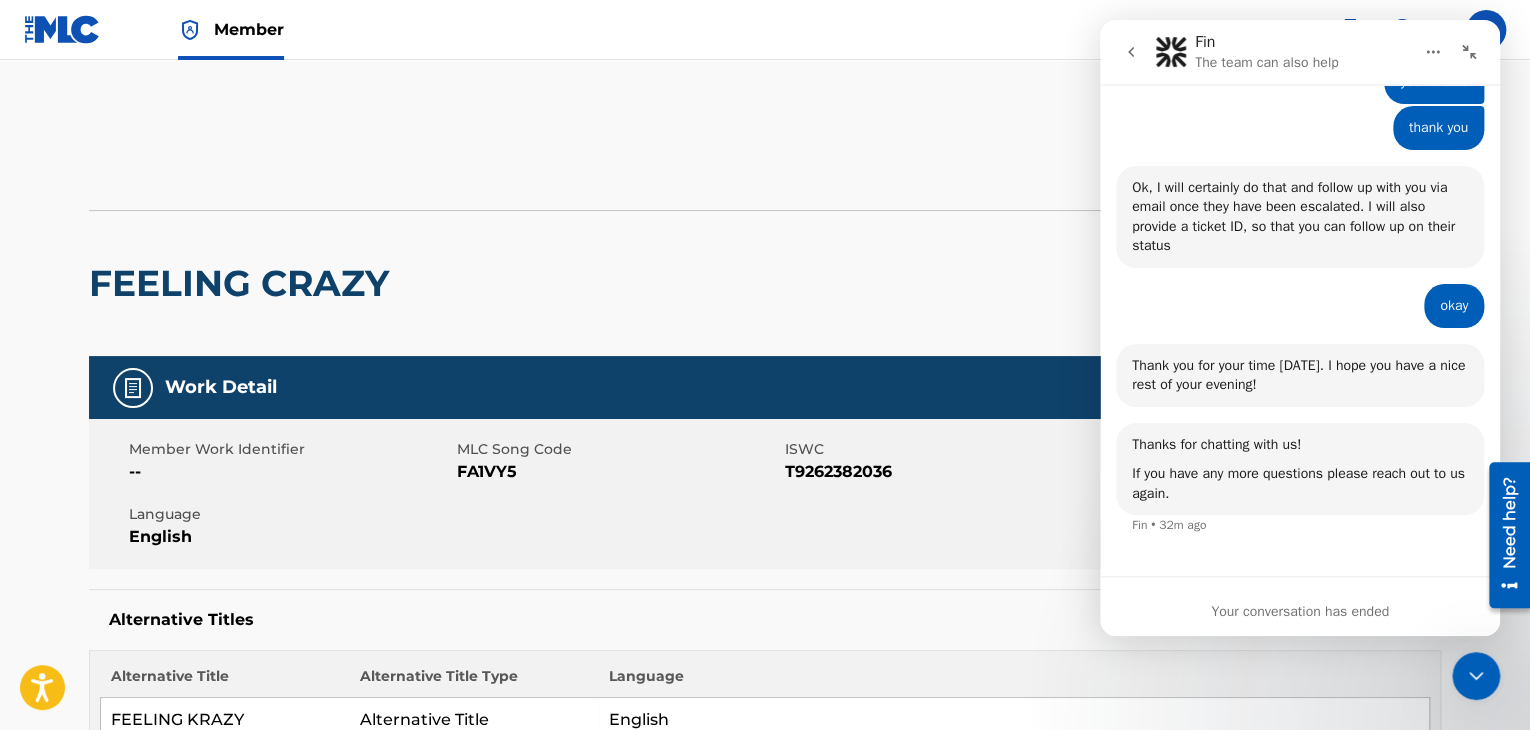 scroll, scrollTop: 2263, scrollLeft: 0, axis: vertical 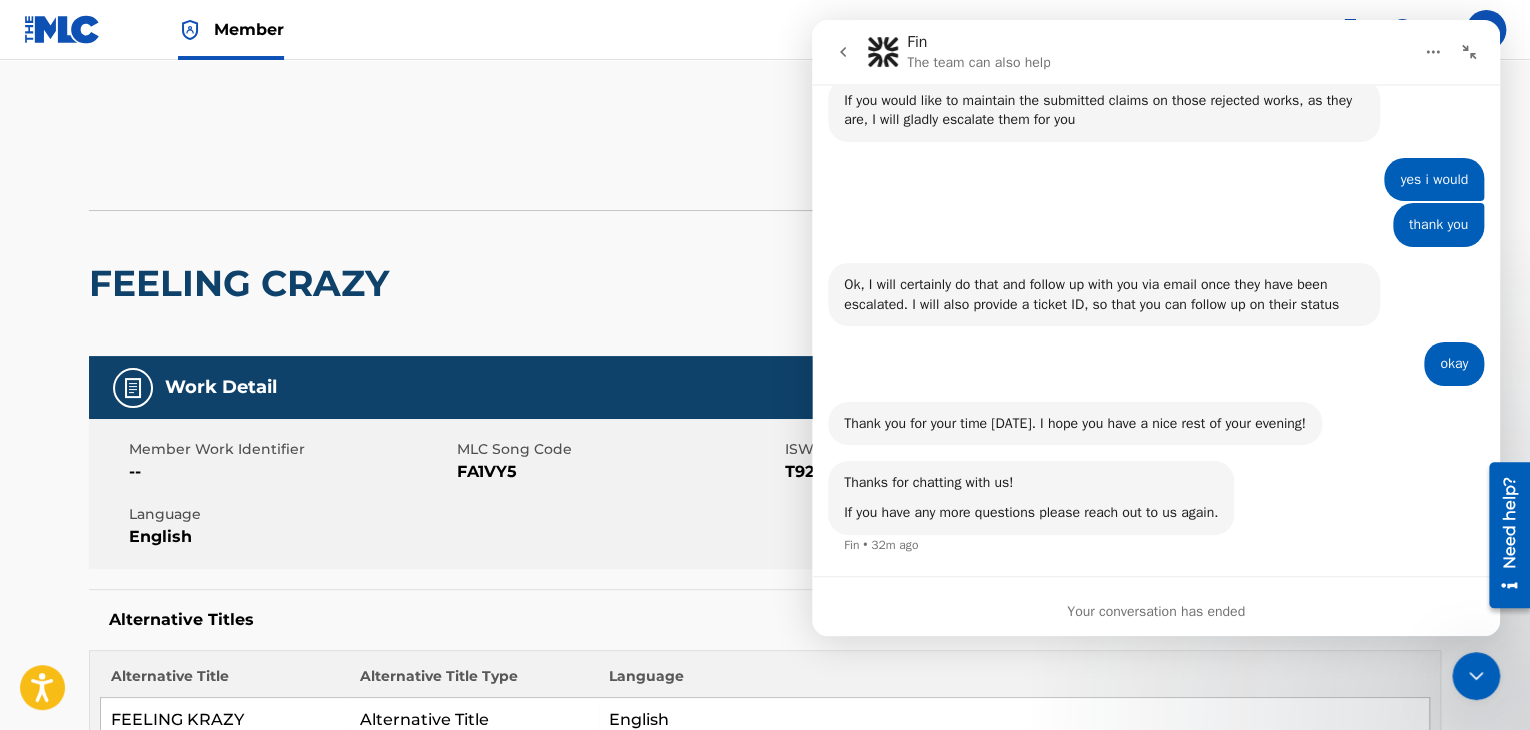 click at bounding box center (1469, 52) 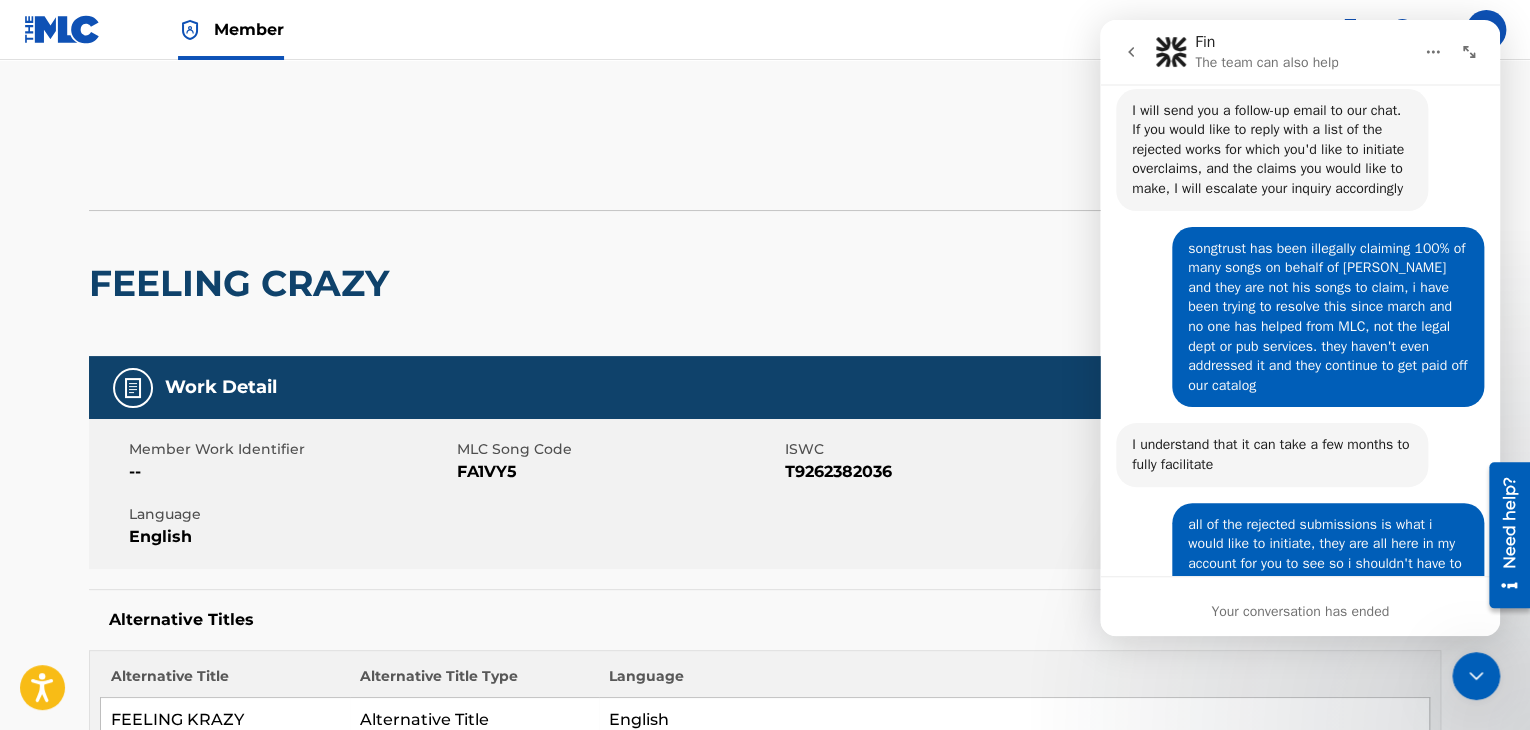 scroll, scrollTop: 3008, scrollLeft: 0, axis: vertical 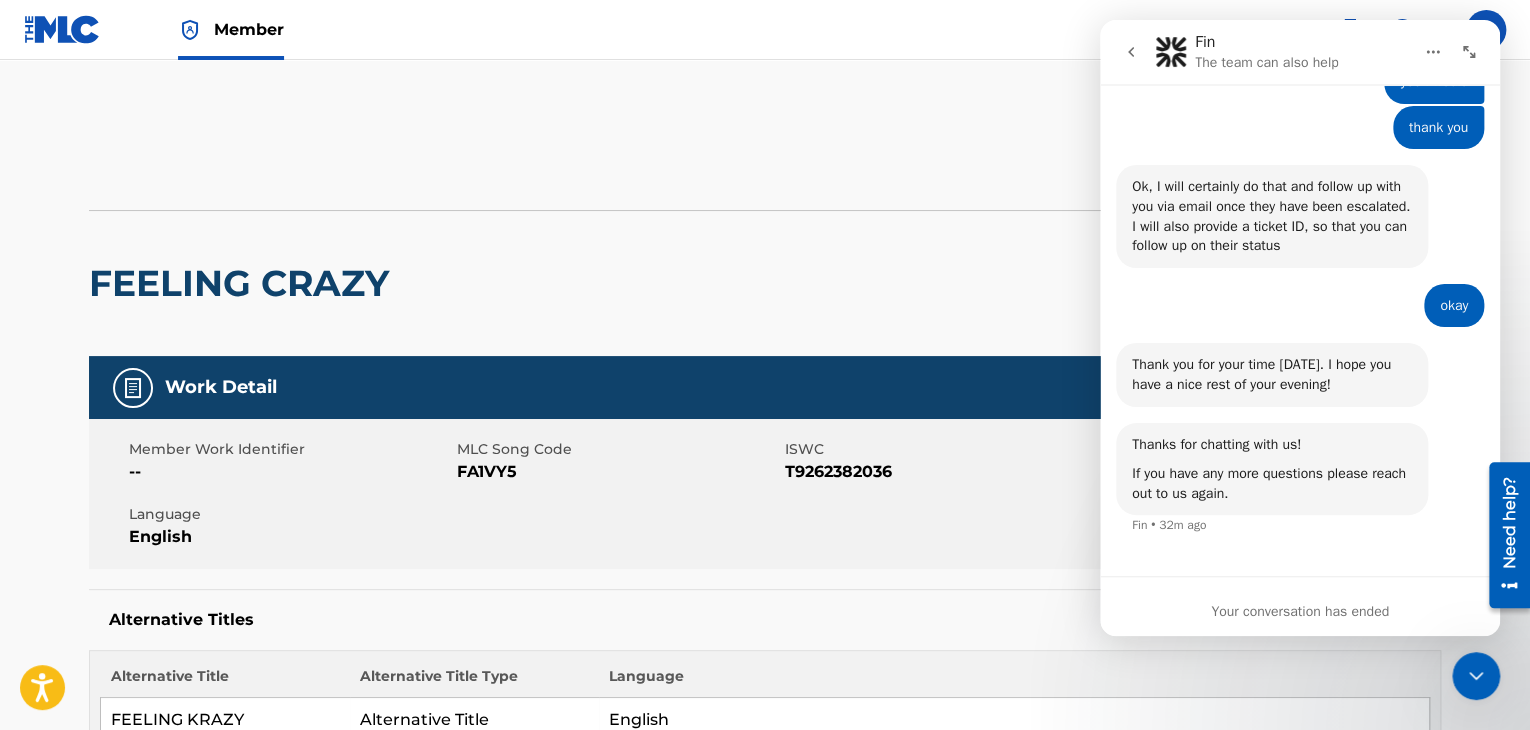 click 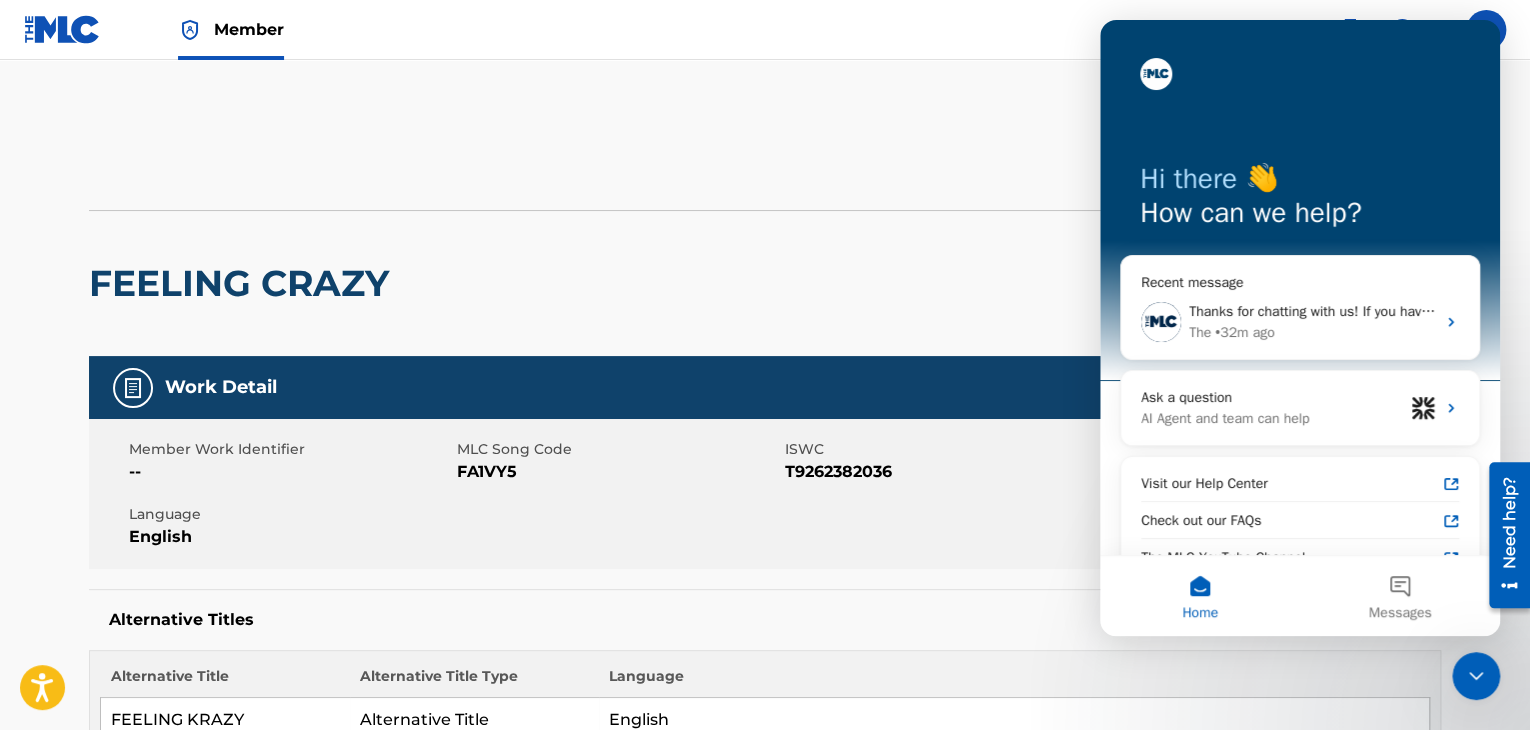 click 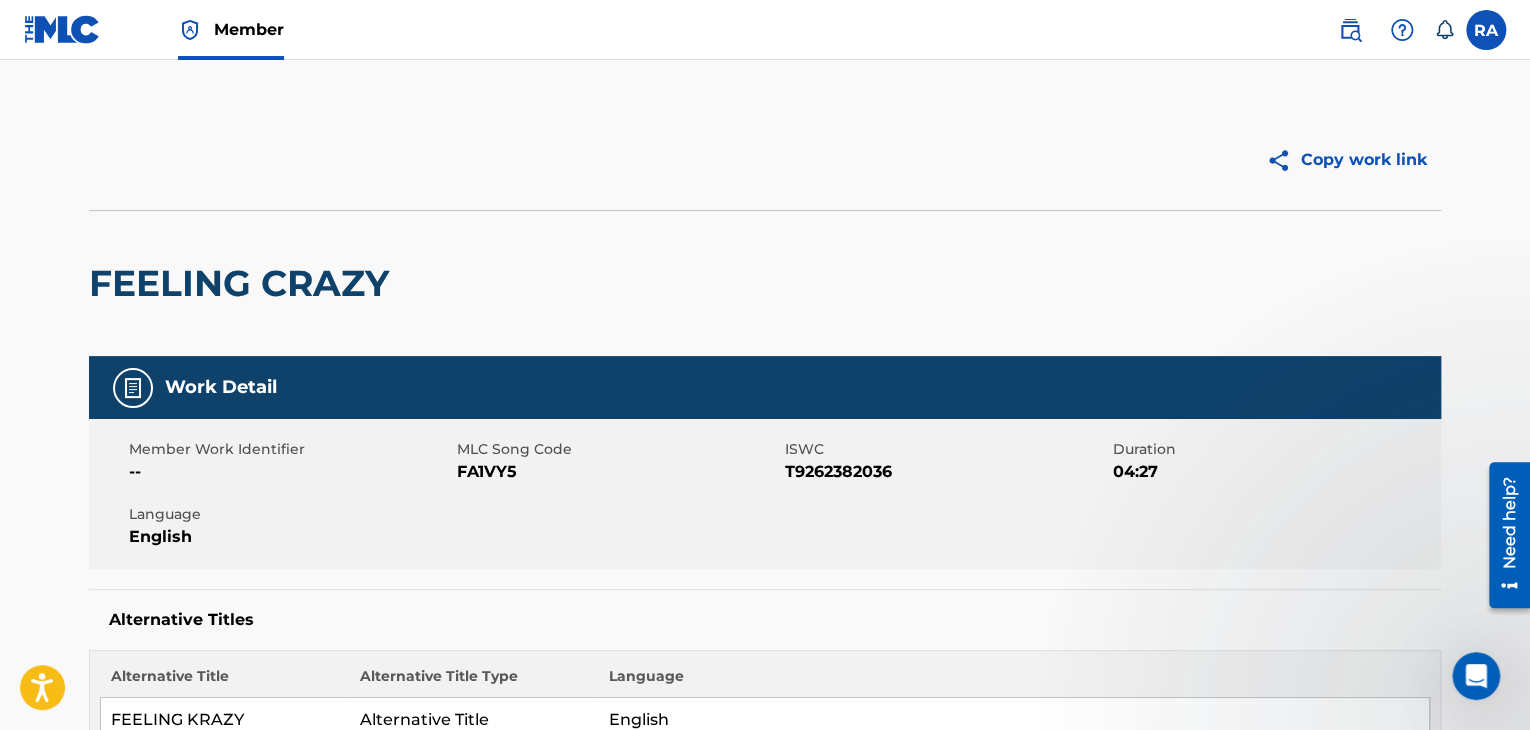 scroll, scrollTop: 0, scrollLeft: 0, axis: both 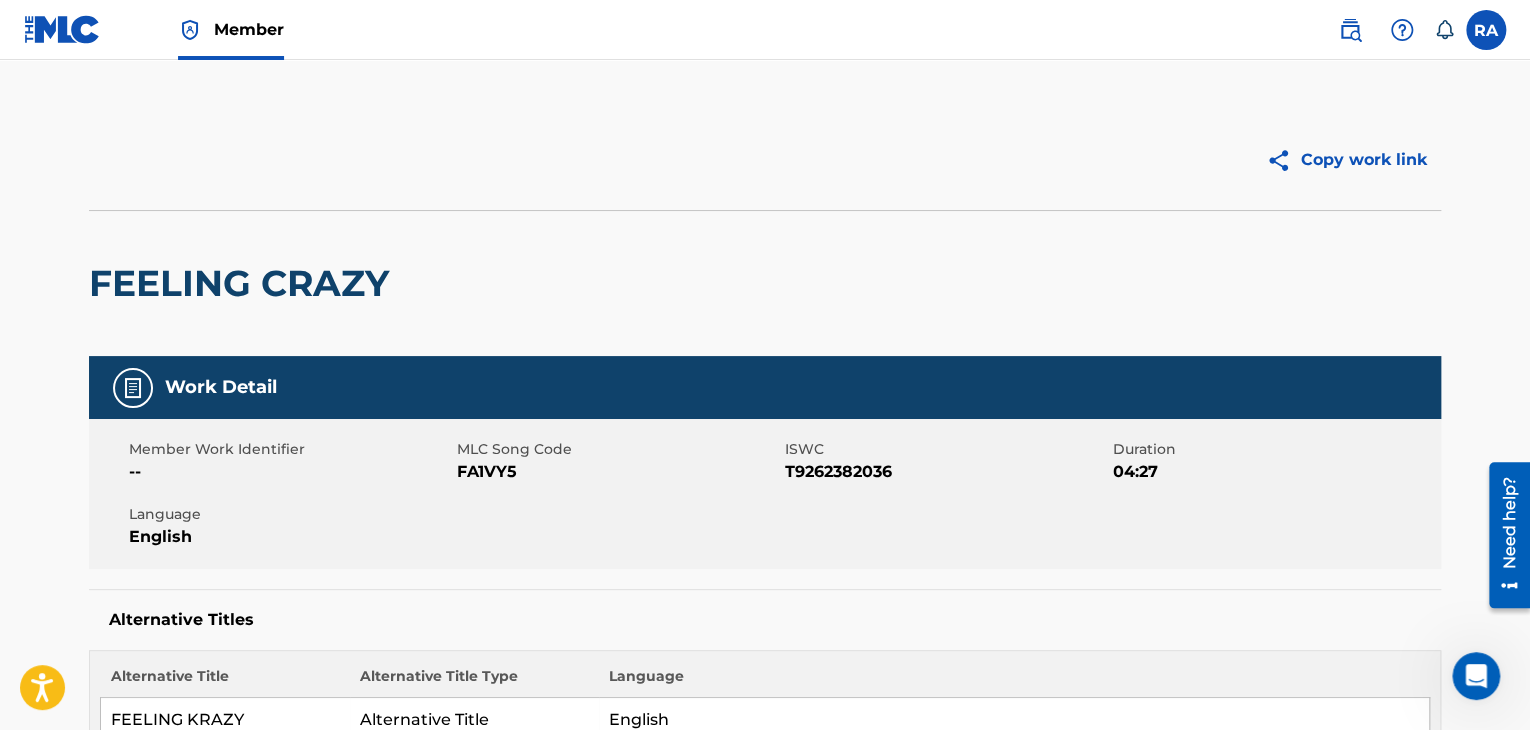 click at bounding box center [1486, 30] 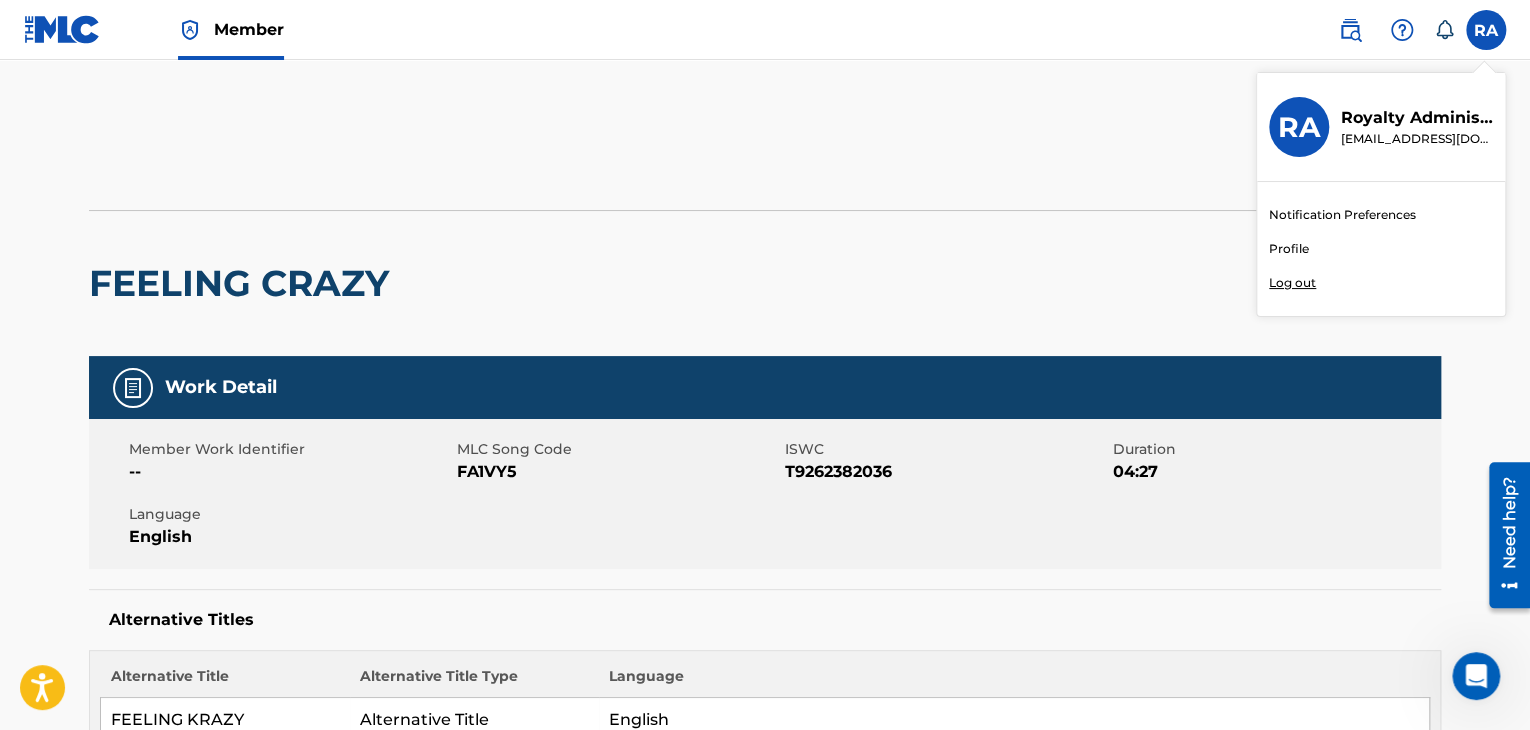 click at bounding box center [62, 29] 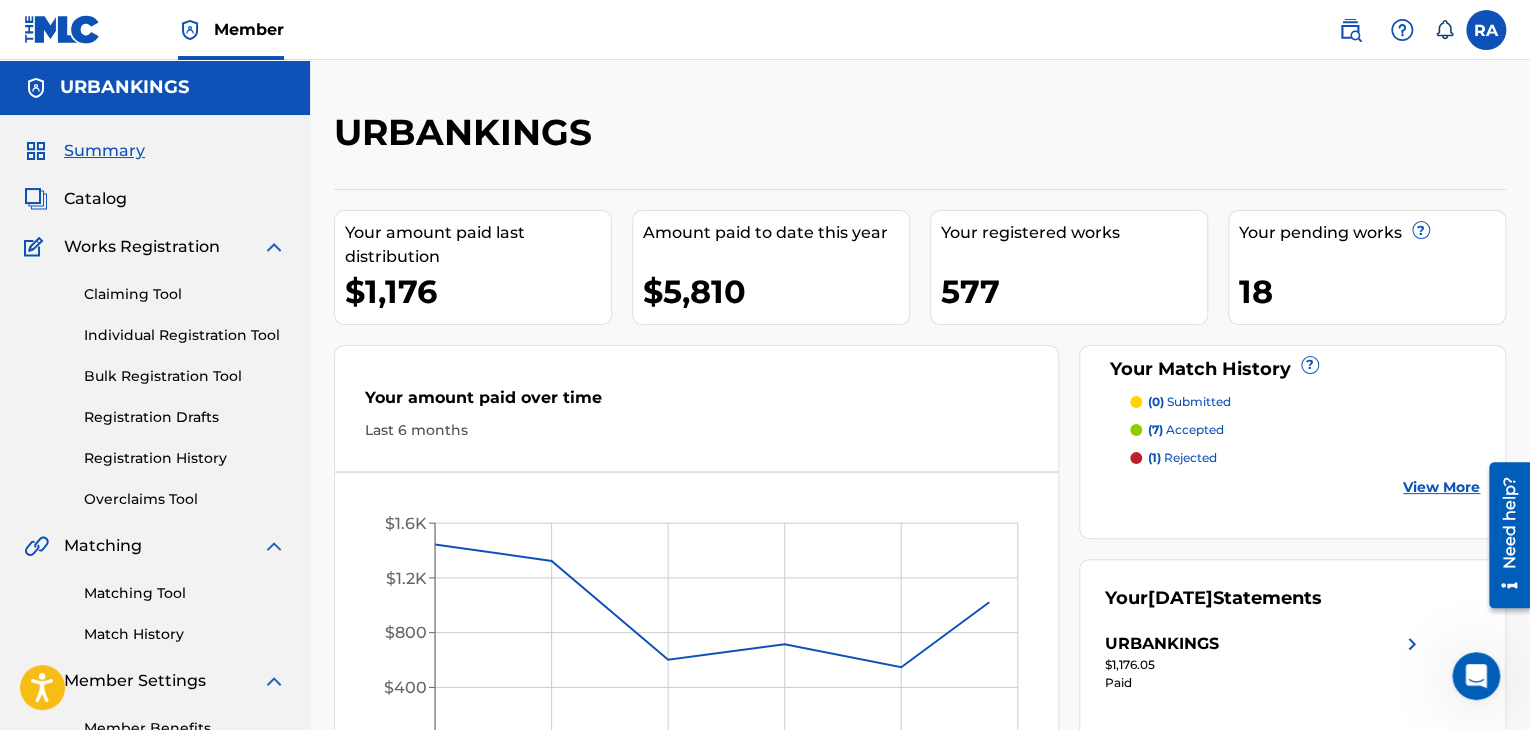 click on "Individual Registration Tool" at bounding box center [185, 335] 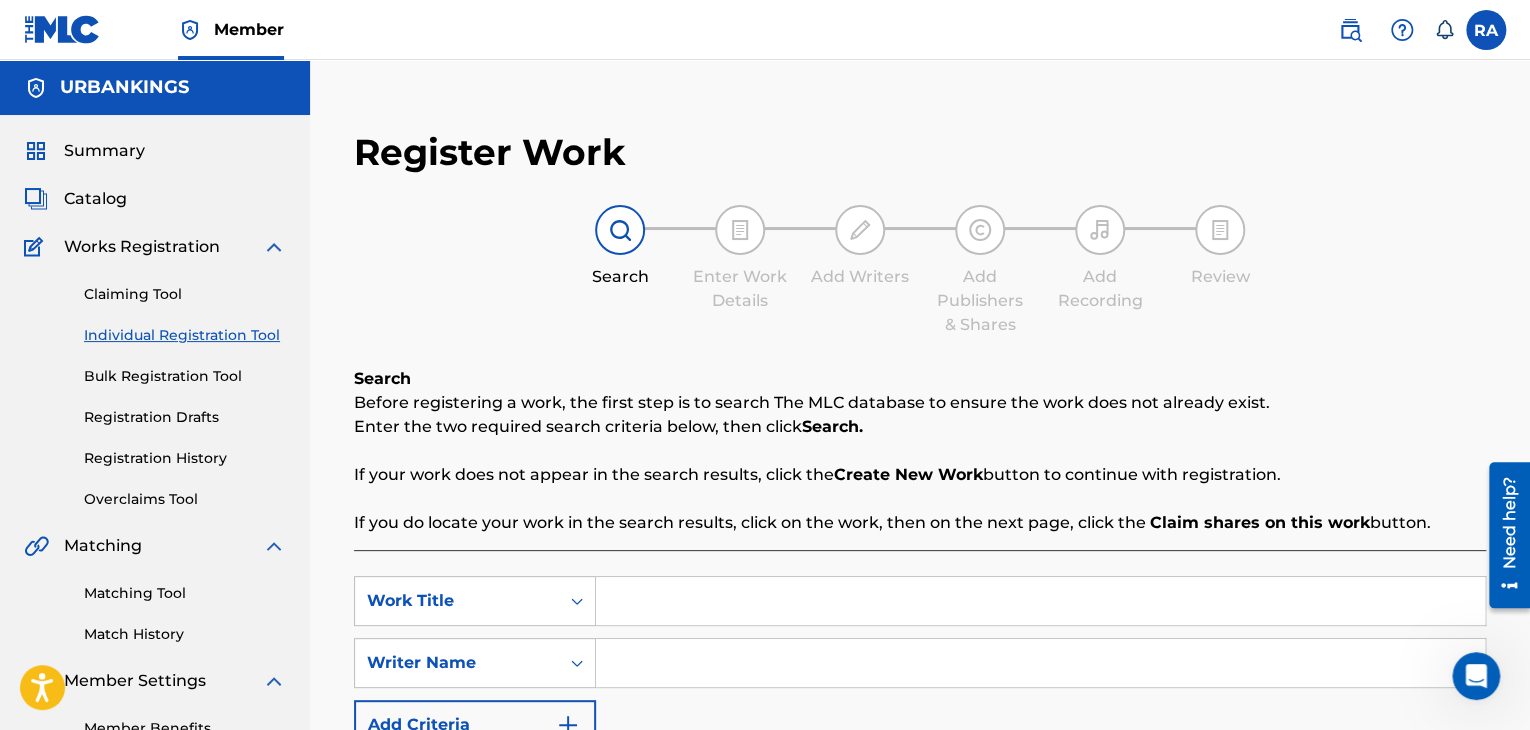 click at bounding box center (1040, 601) 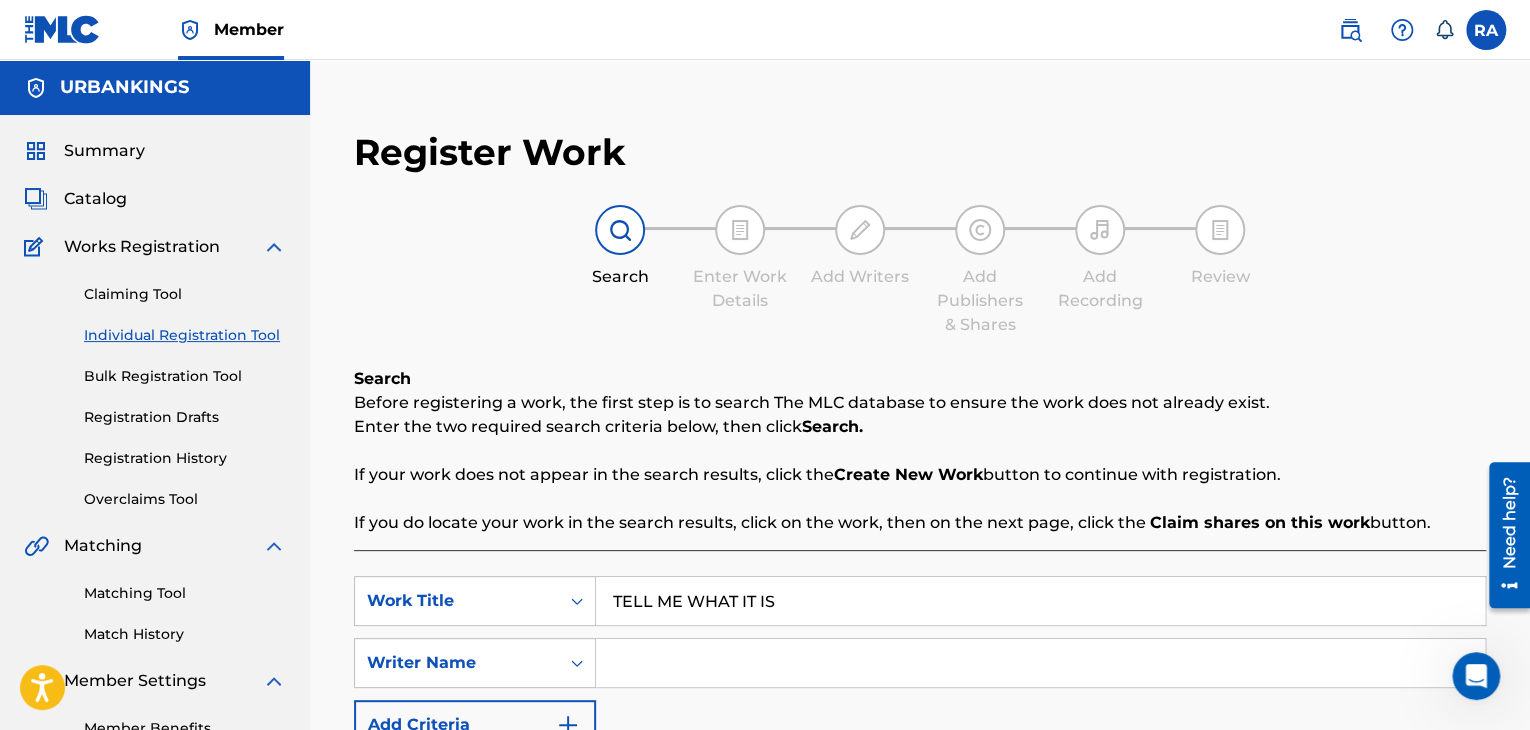 type on "TELL ME WHAT IT IS" 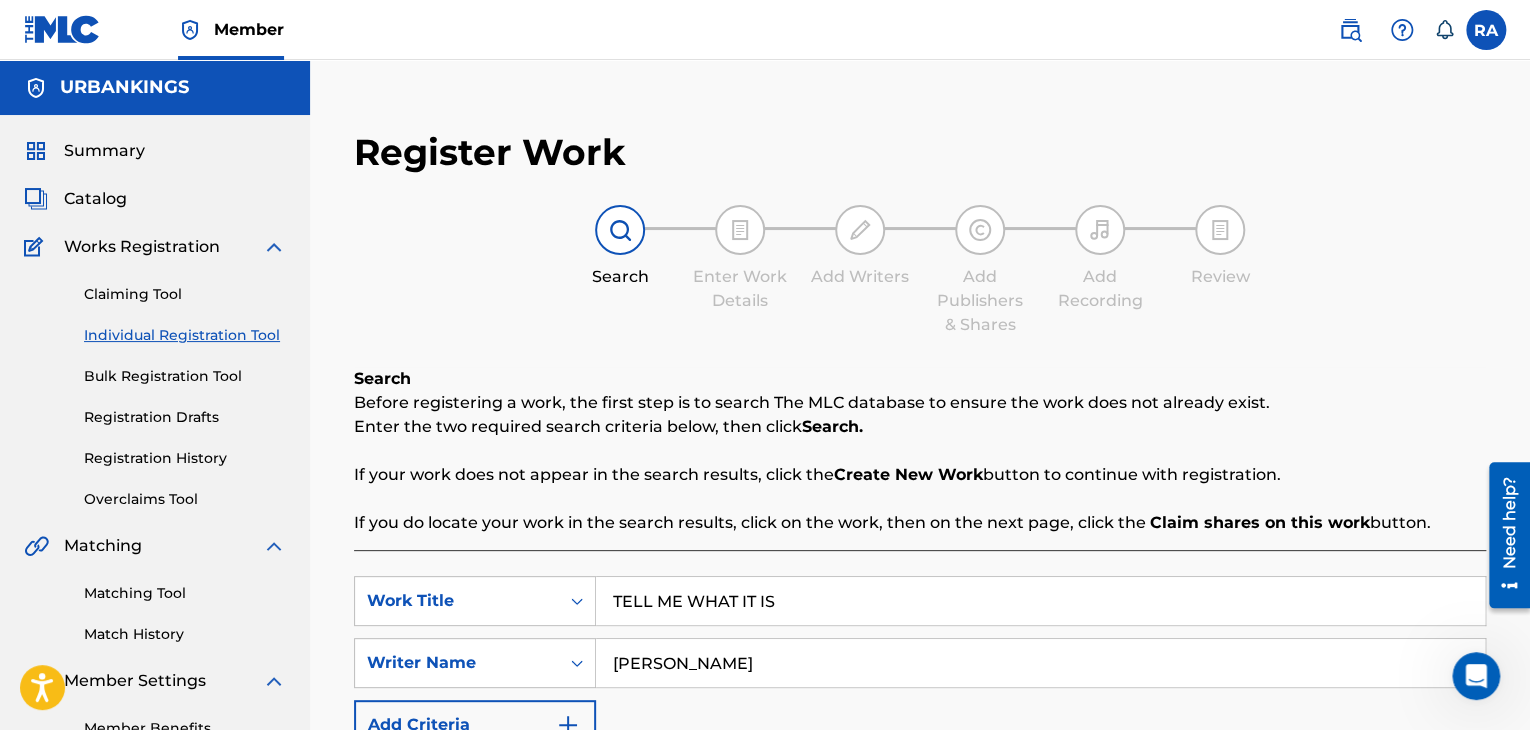 click on "Search" at bounding box center (1411, 795) 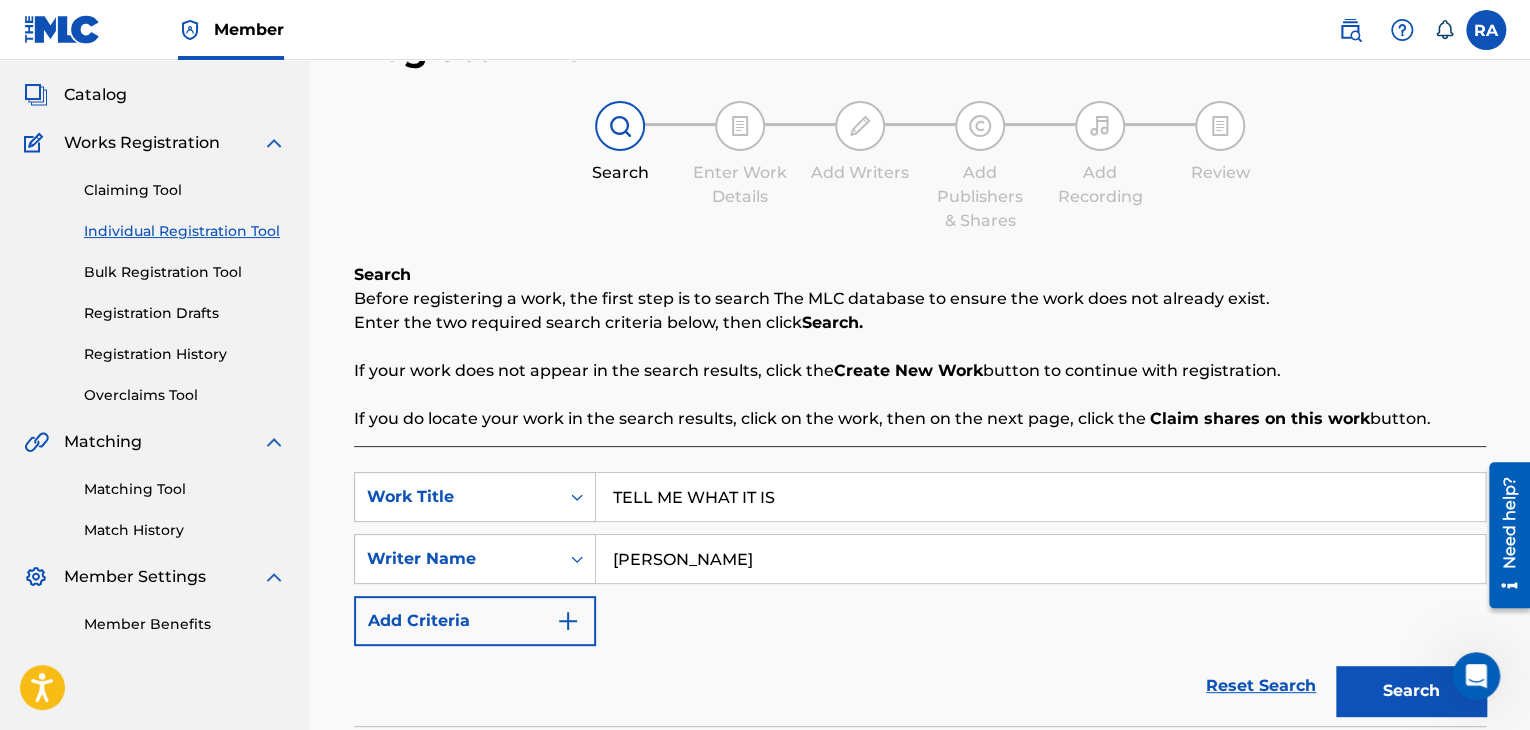 scroll, scrollTop: 100, scrollLeft: 0, axis: vertical 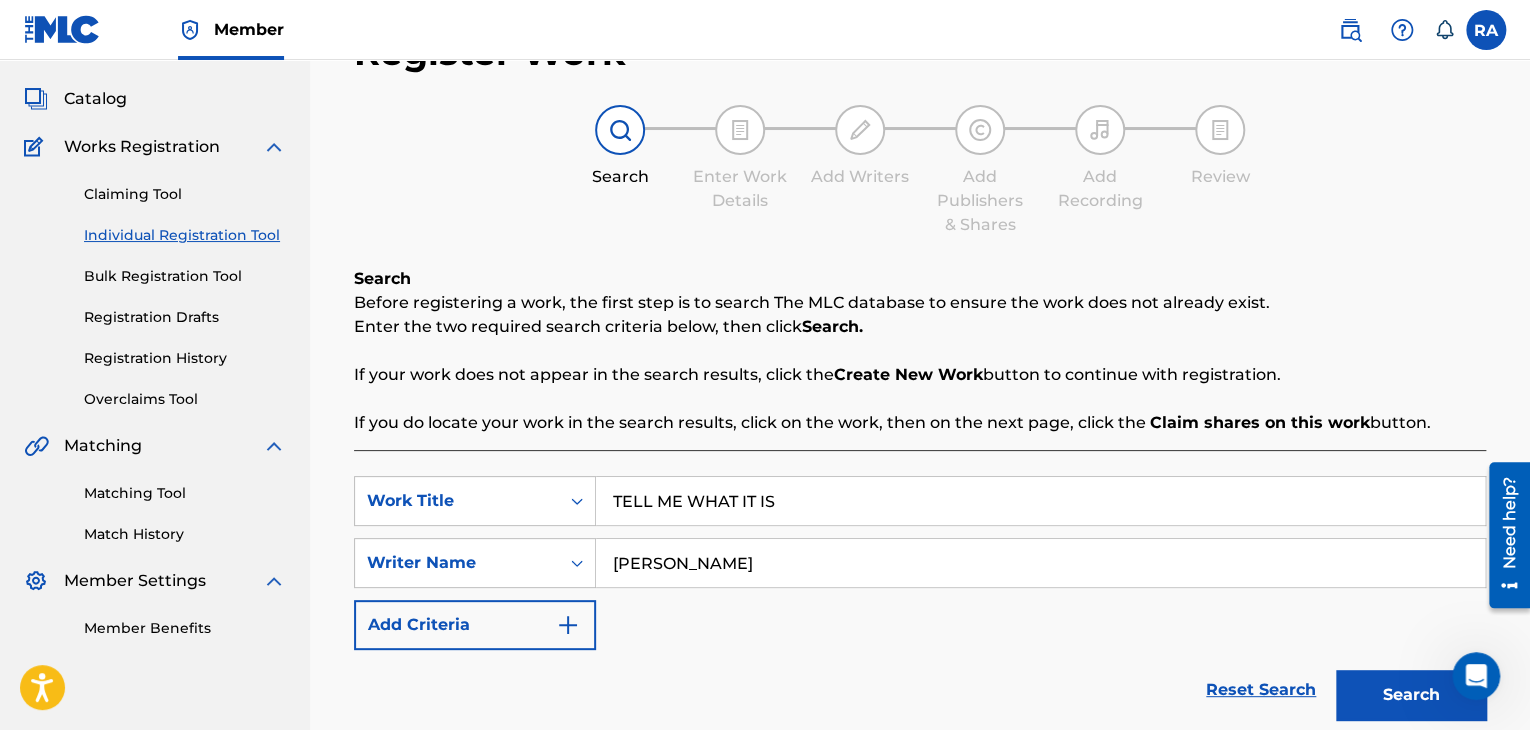 drag, startPoint x: 797, startPoint y: 573, endPoint x: 153, endPoint y: 553, distance: 644.3105 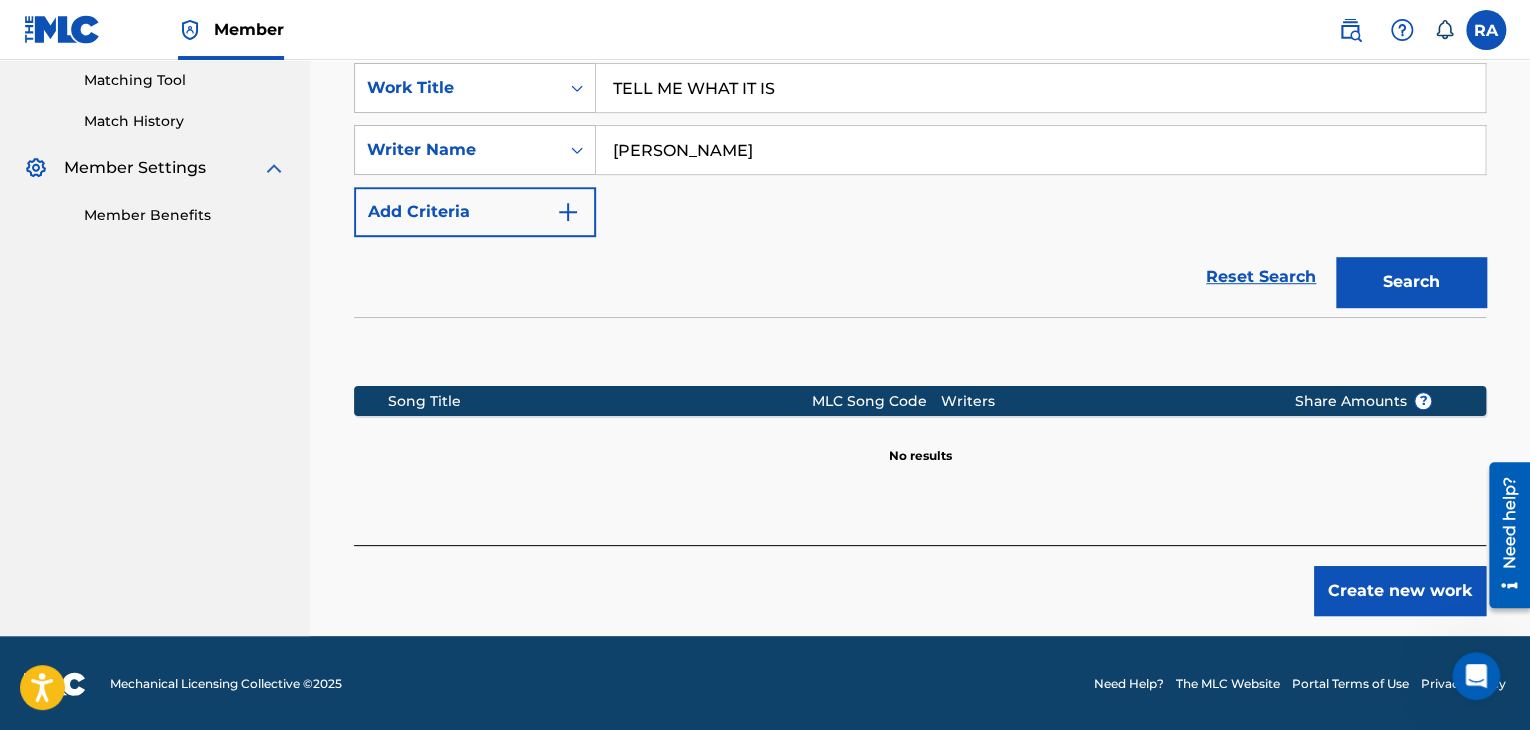 scroll, scrollTop: 515, scrollLeft: 0, axis: vertical 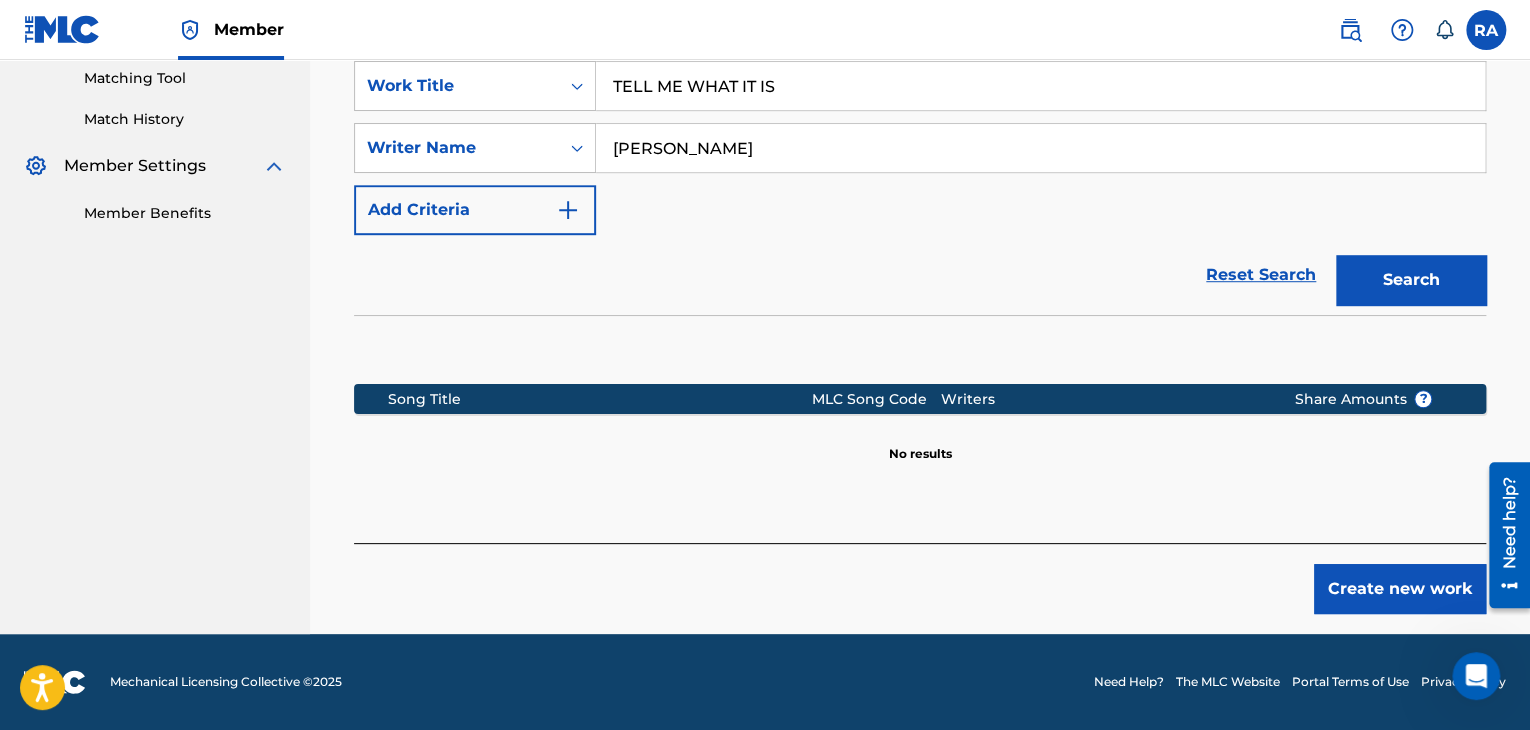 click on "Create new work" at bounding box center (1400, 589) 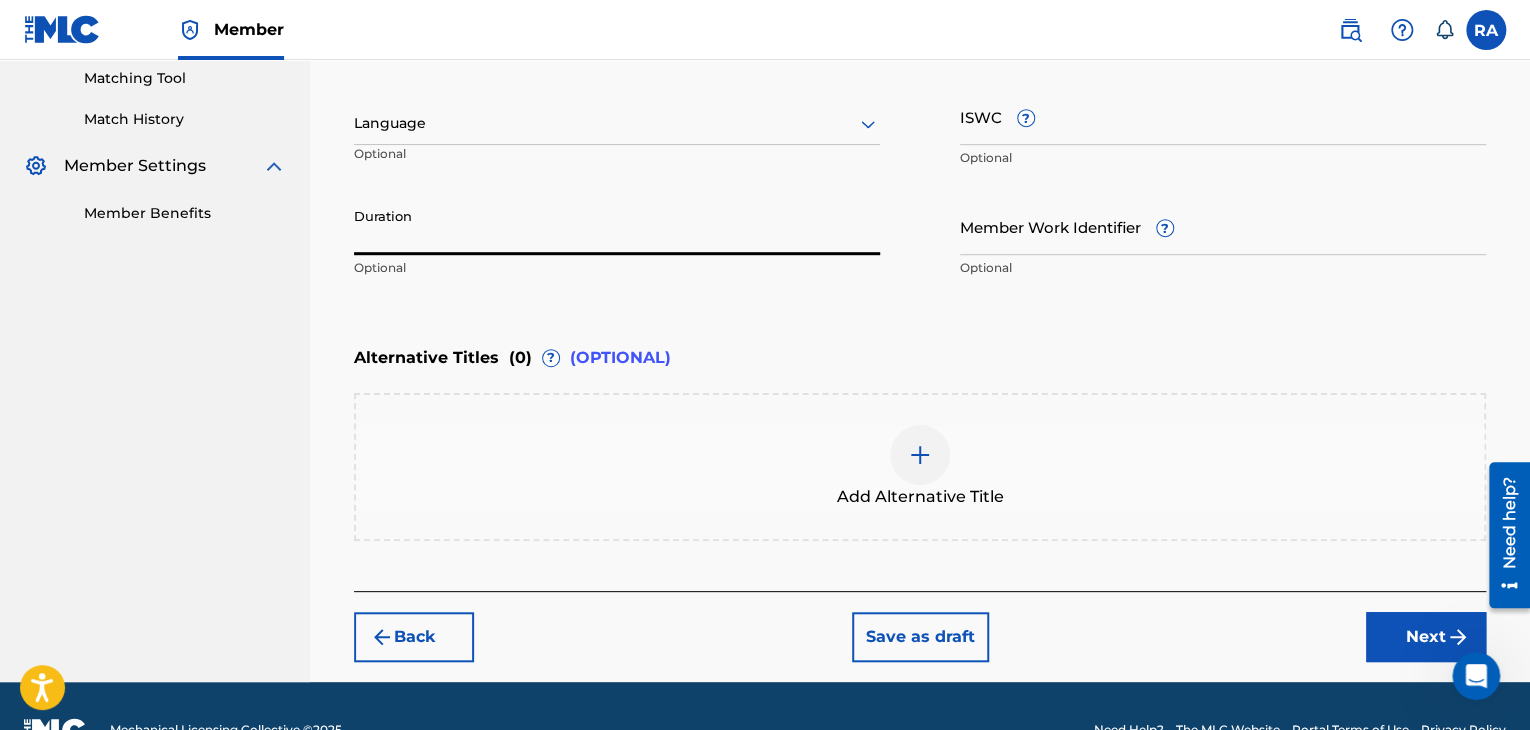 click on "Duration" at bounding box center [617, 226] 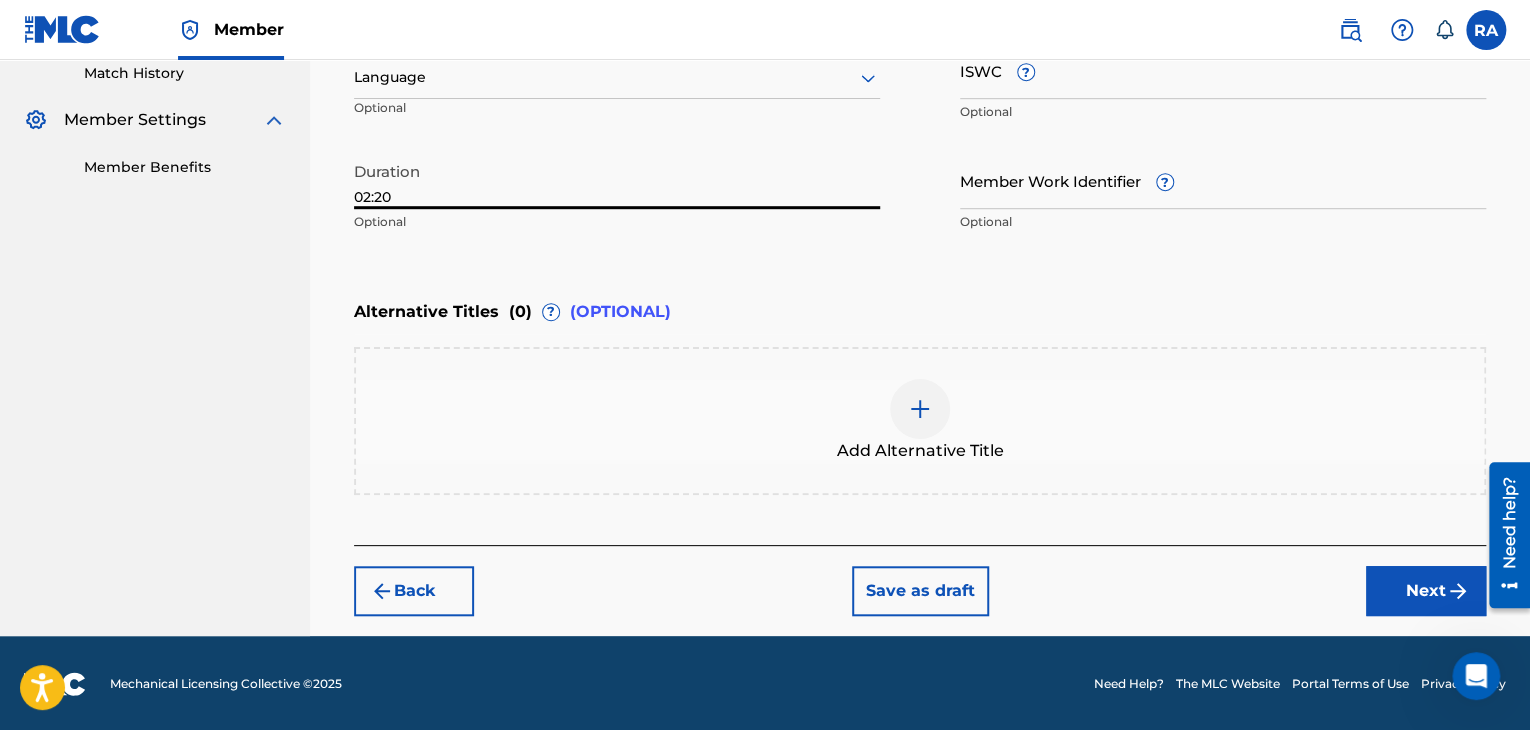 type on "02:20" 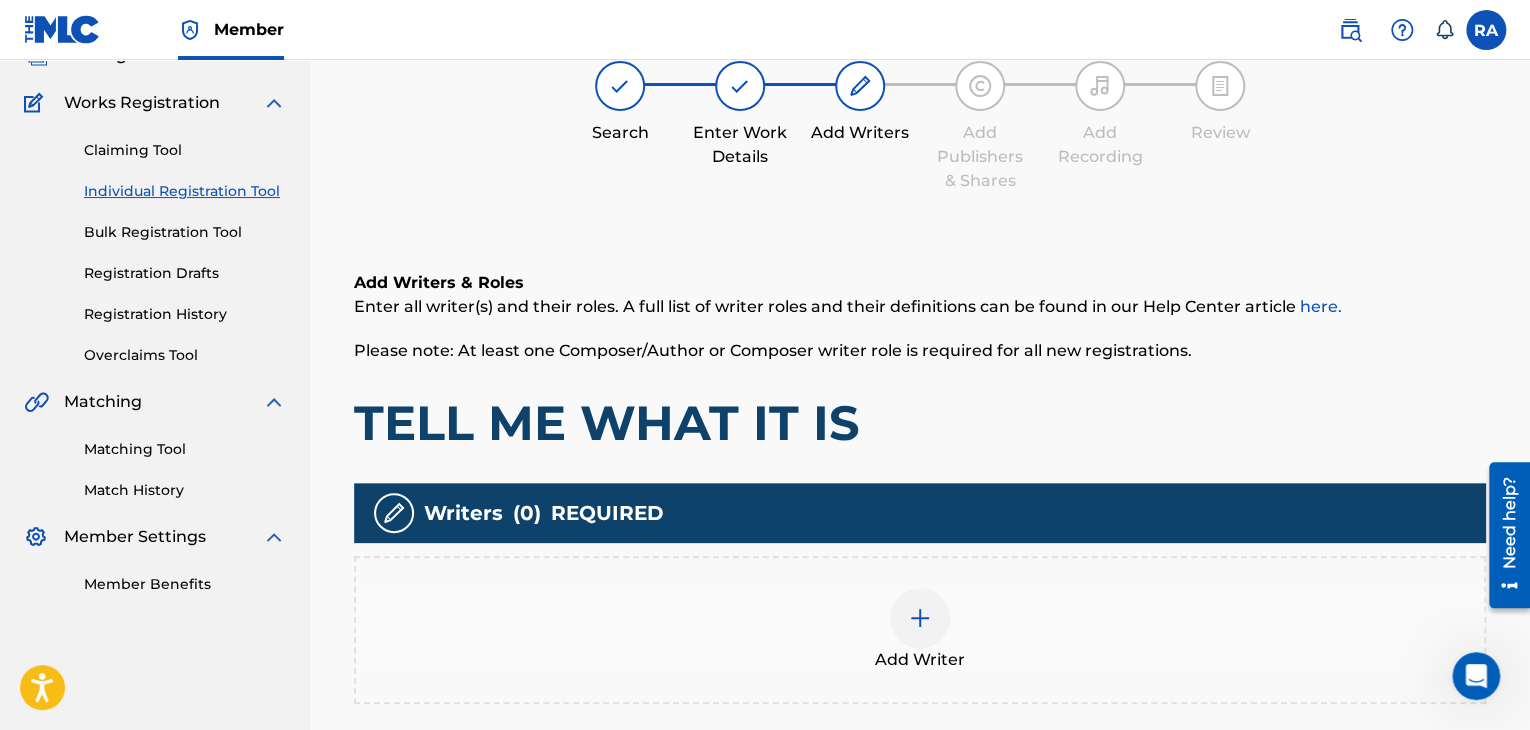scroll, scrollTop: 90, scrollLeft: 0, axis: vertical 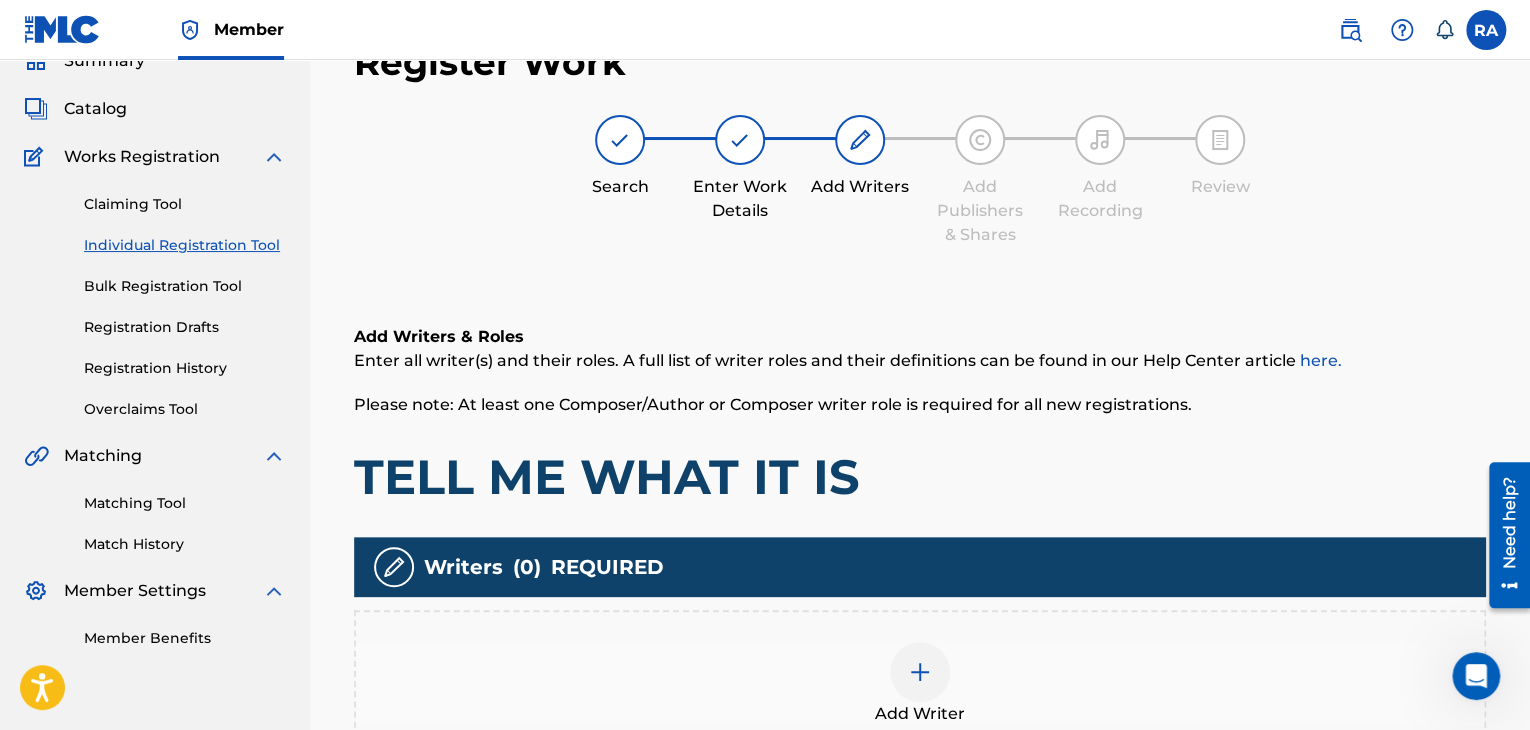 click at bounding box center (920, 672) 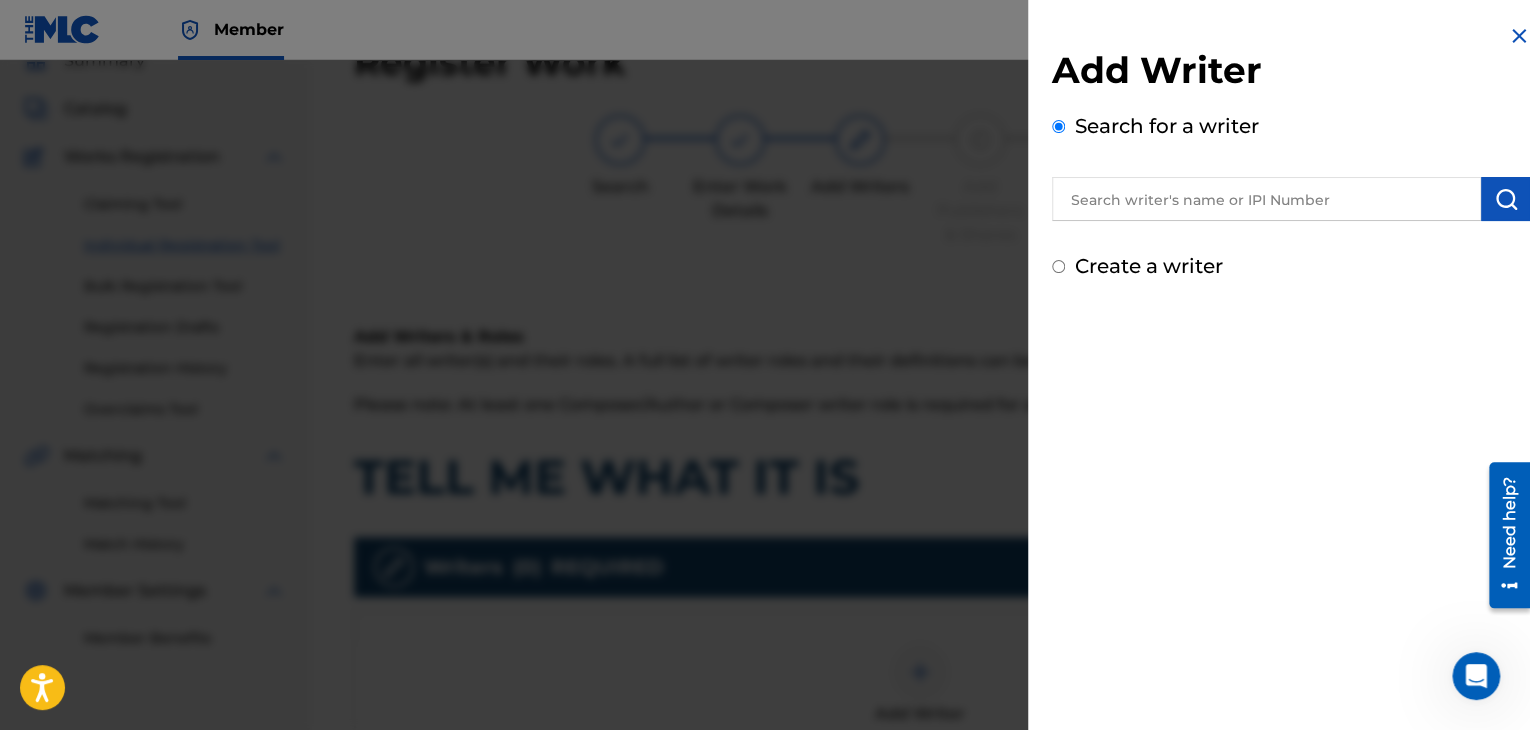 click at bounding box center [1266, 199] 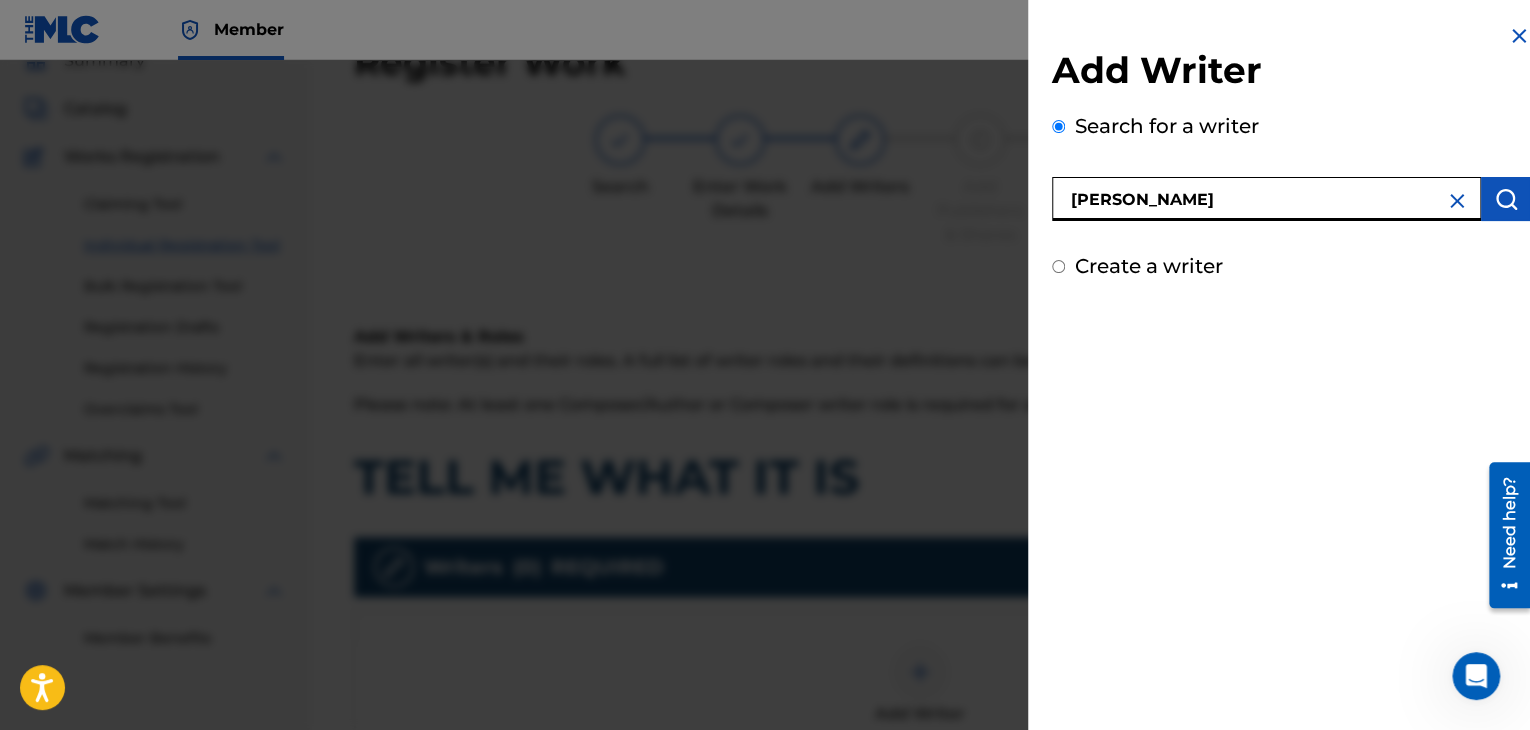 type on "[PERSON_NAME]" 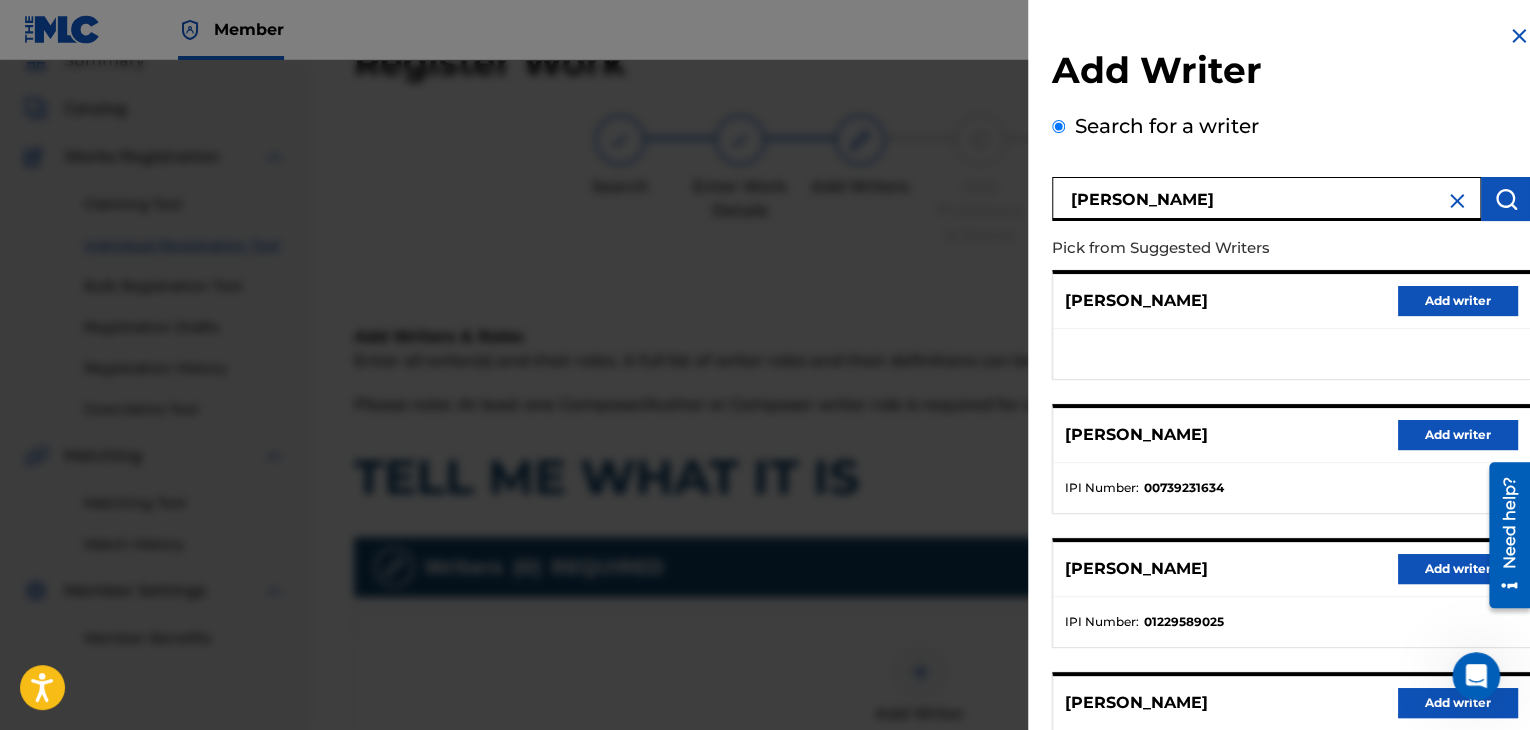 click on "Add writer" at bounding box center [1458, 435] 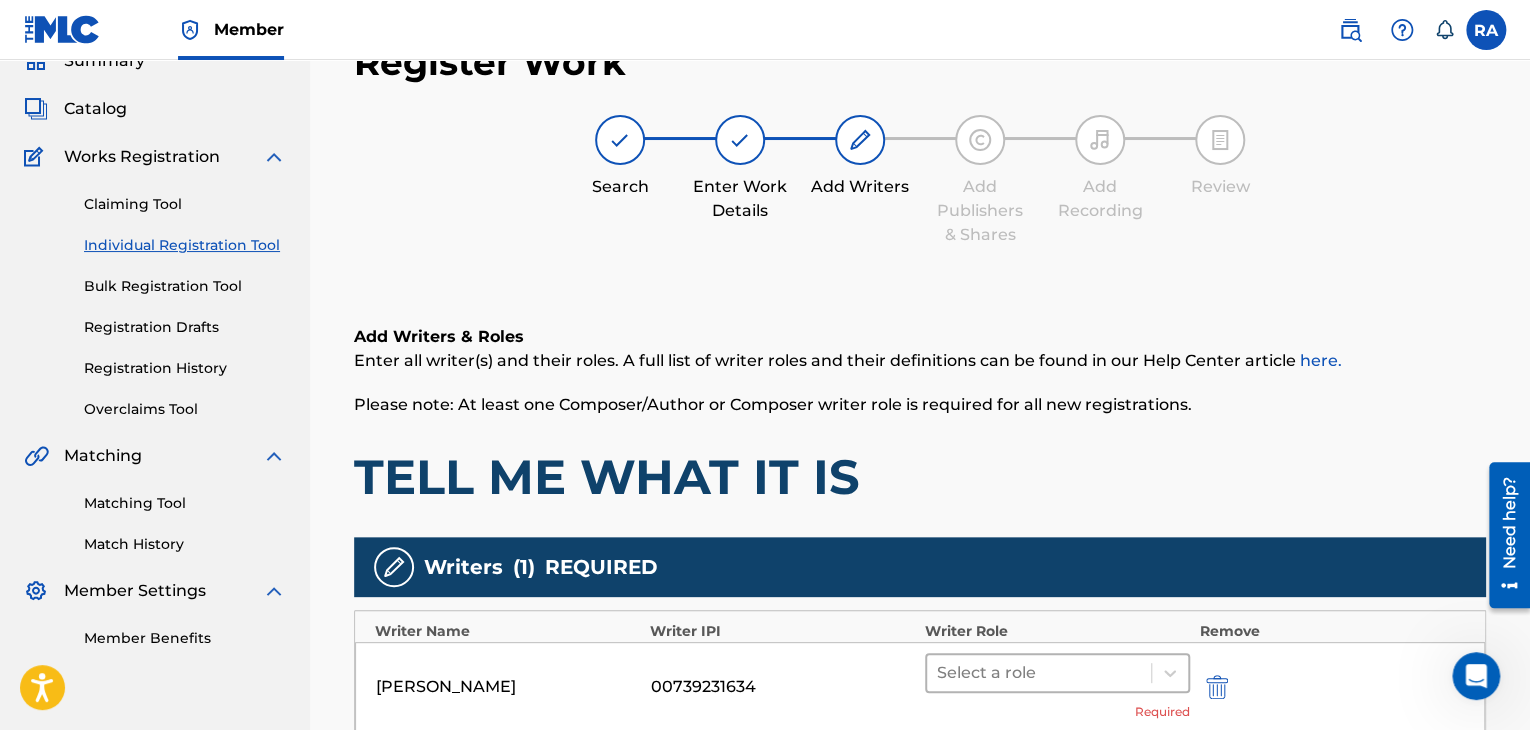 click at bounding box center (1039, 673) 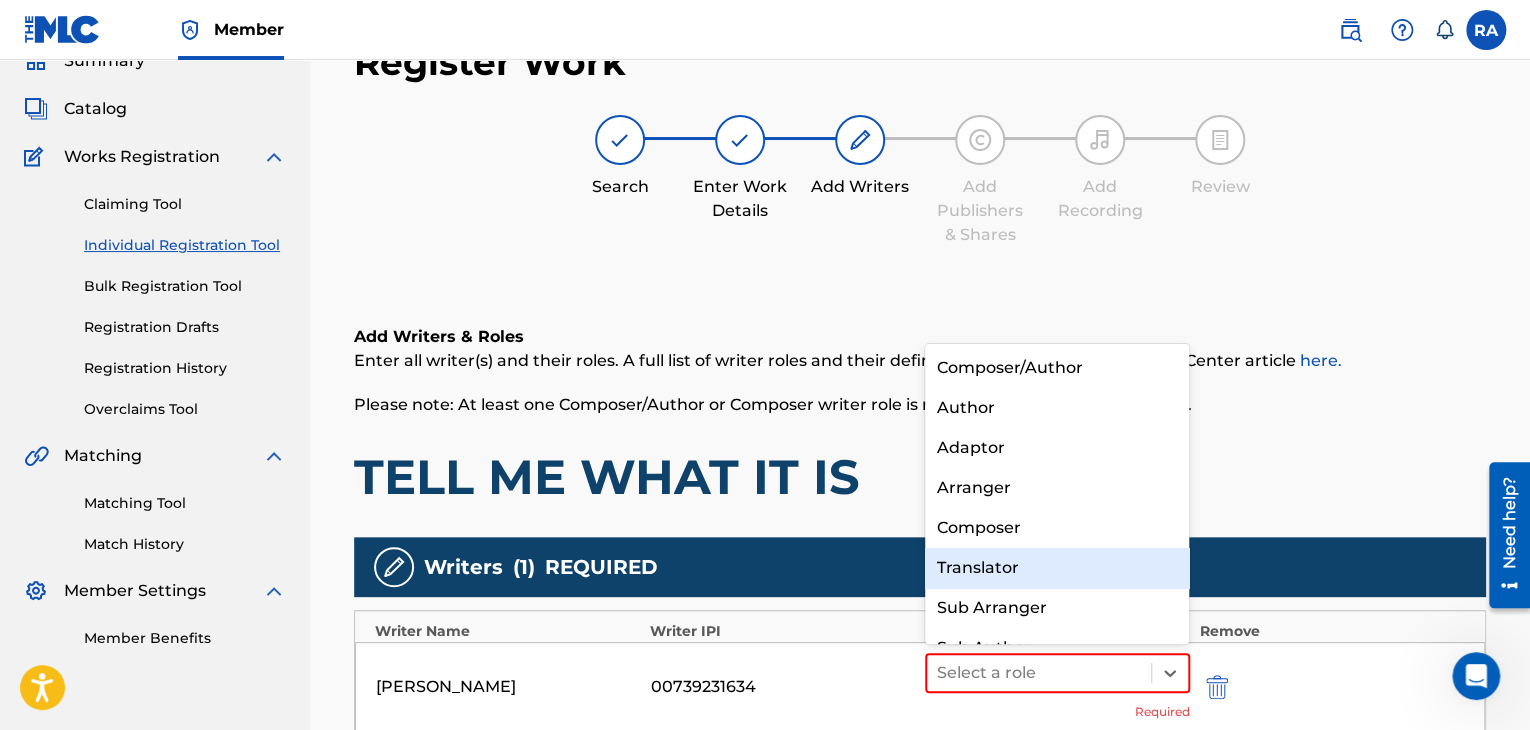 scroll, scrollTop: 28, scrollLeft: 0, axis: vertical 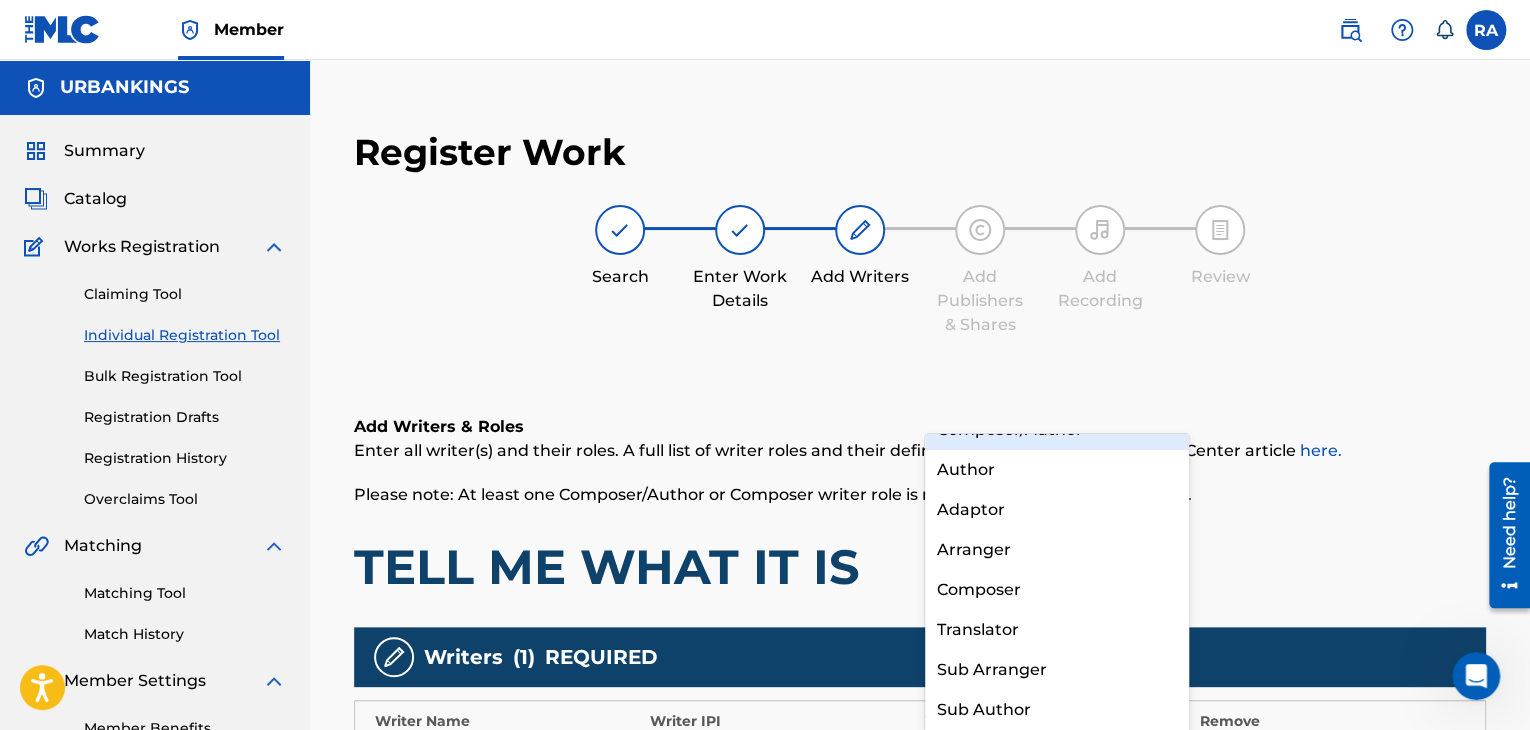 click on "Composer/Author" at bounding box center [1057, 430] 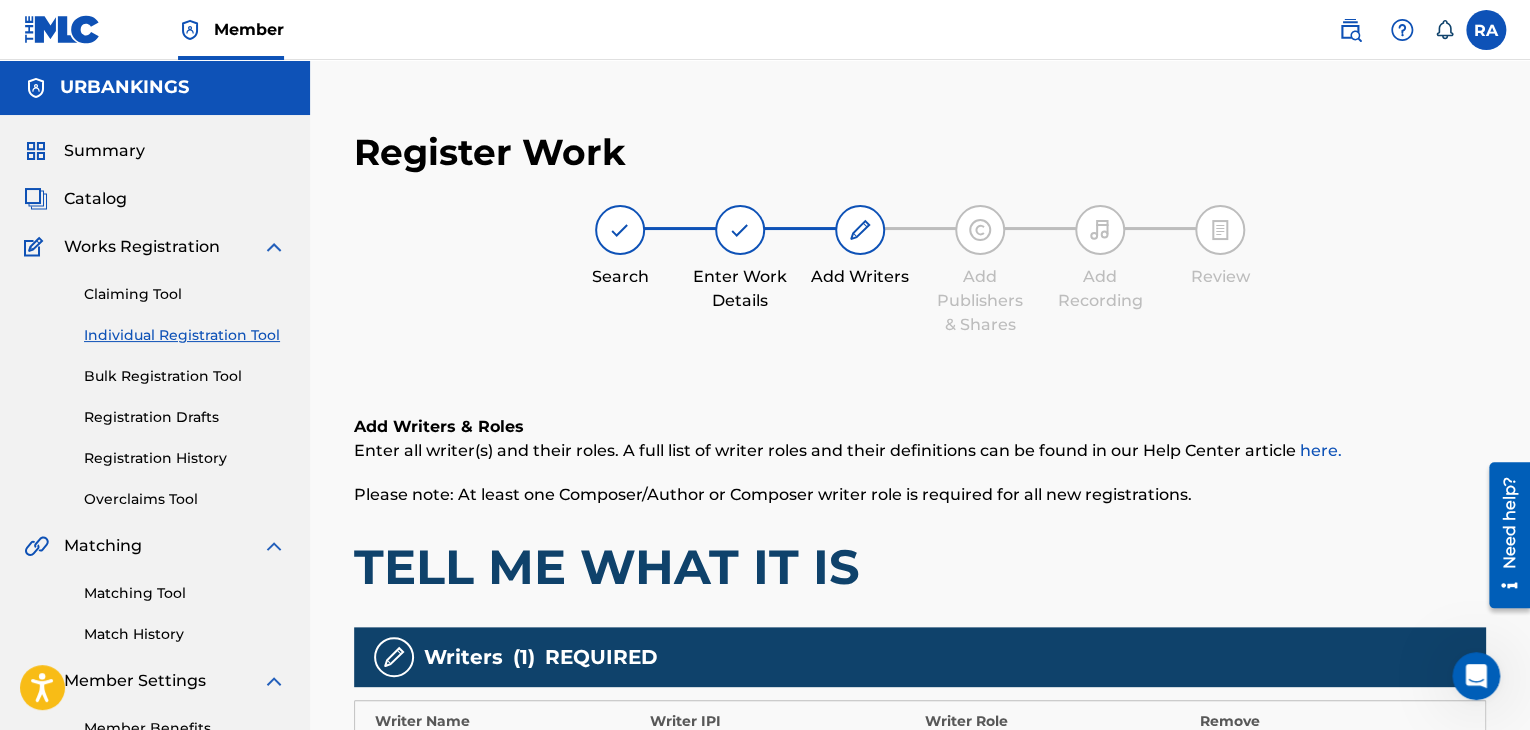 scroll, scrollTop: 400, scrollLeft: 0, axis: vertical 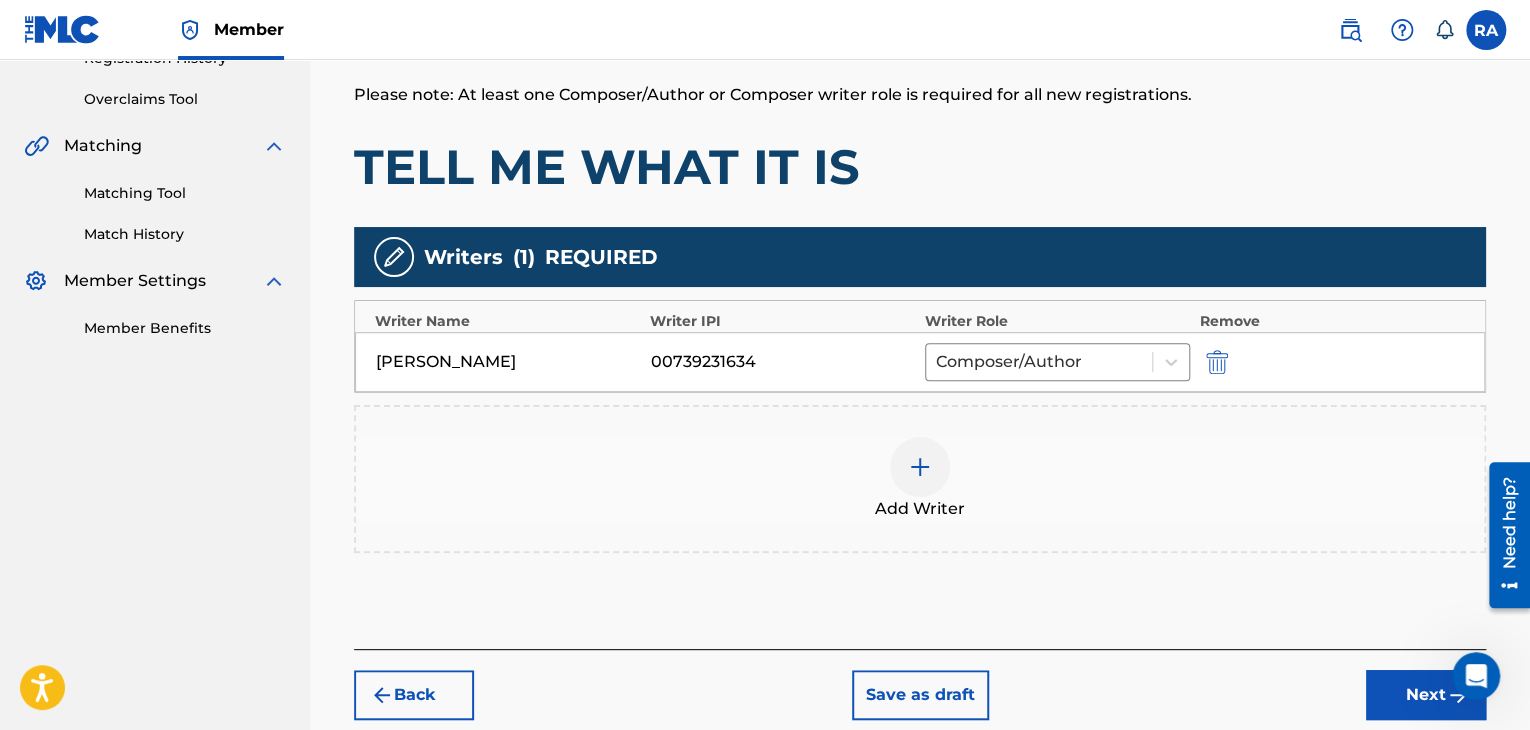 click on "Next" at bounding box center [1426, 695] 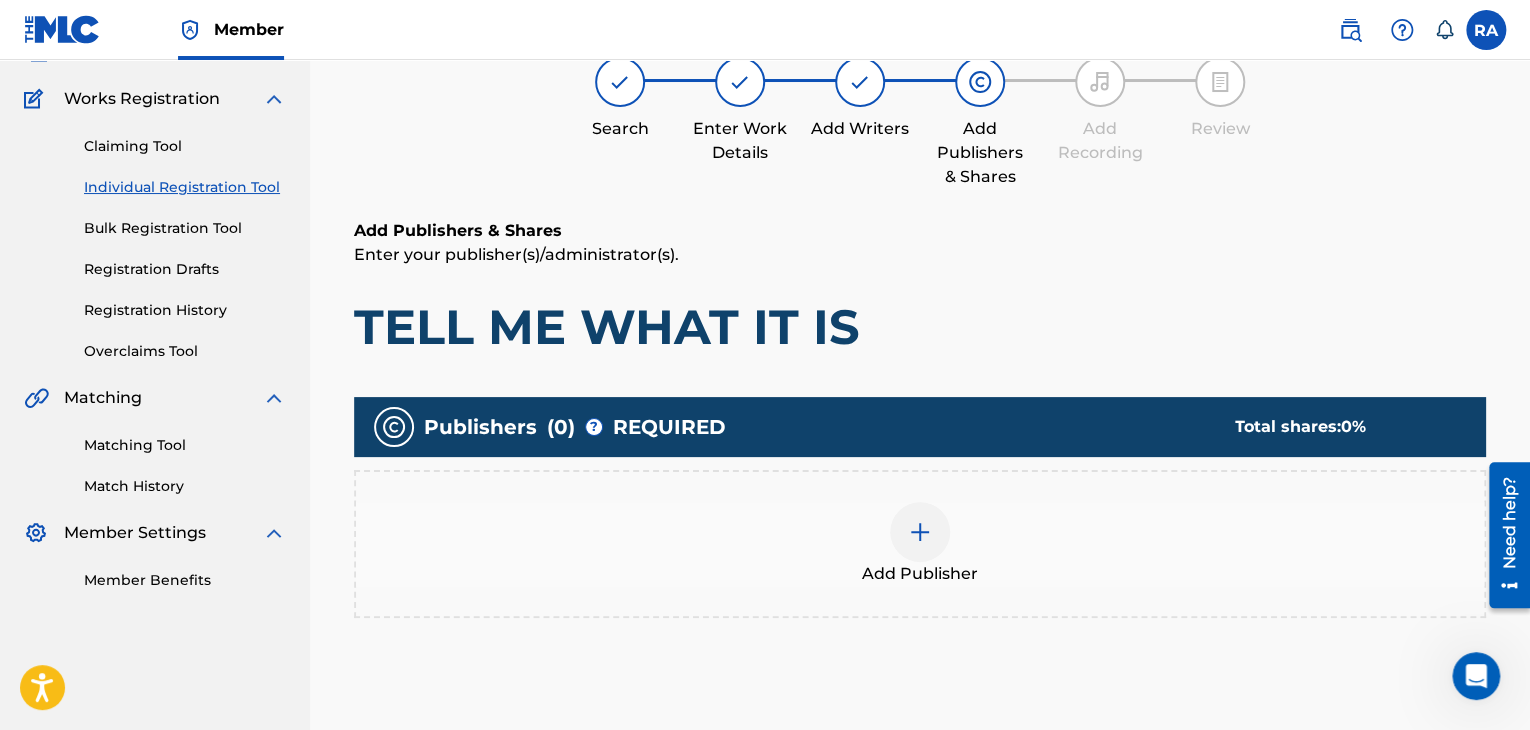 scroll, scrollTop: 90, scrollLeft: 0, axis: vertical 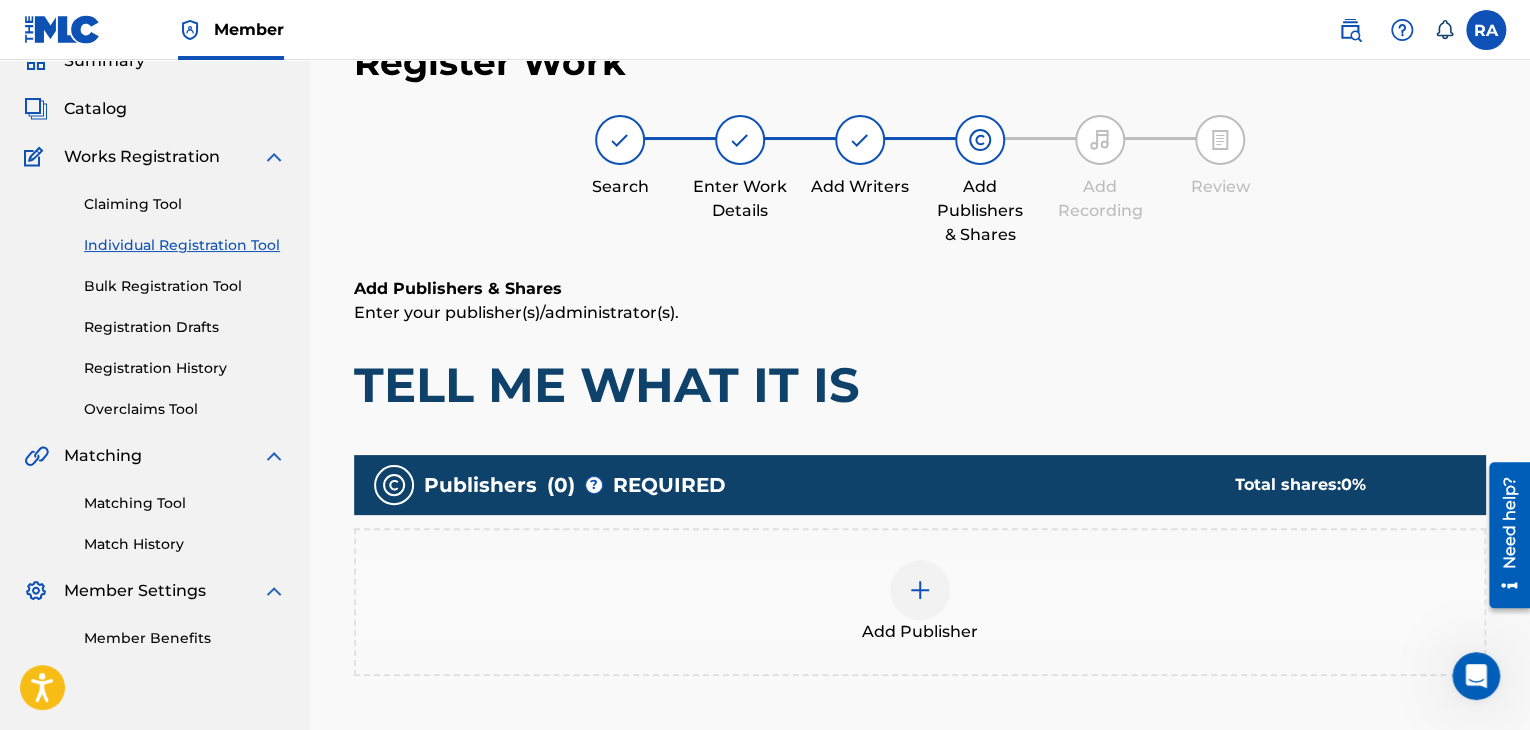 click at bounding box center (920, 590) 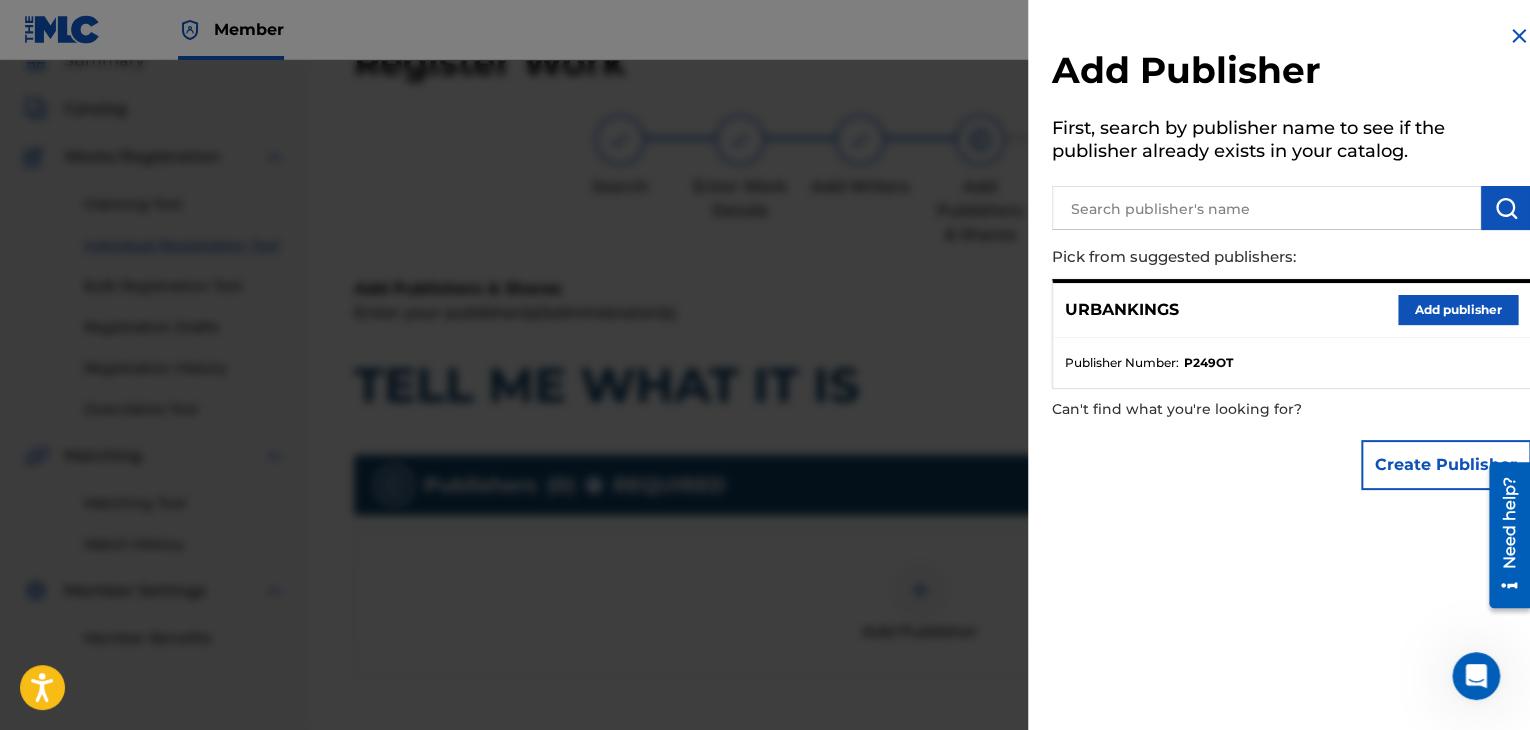 click on "Add publisher" at bounding box center [1458, 310] 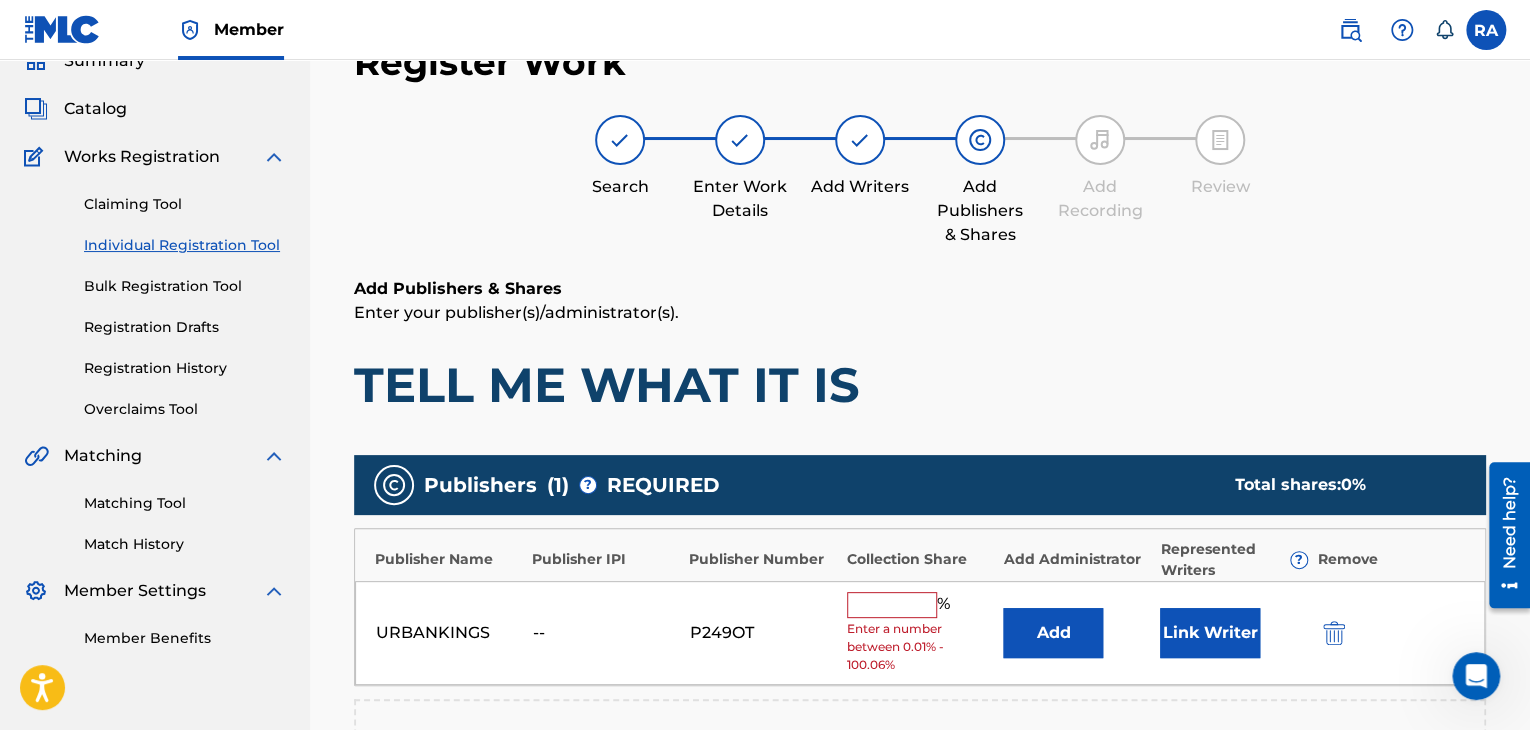click at bounding box center (892, 605) 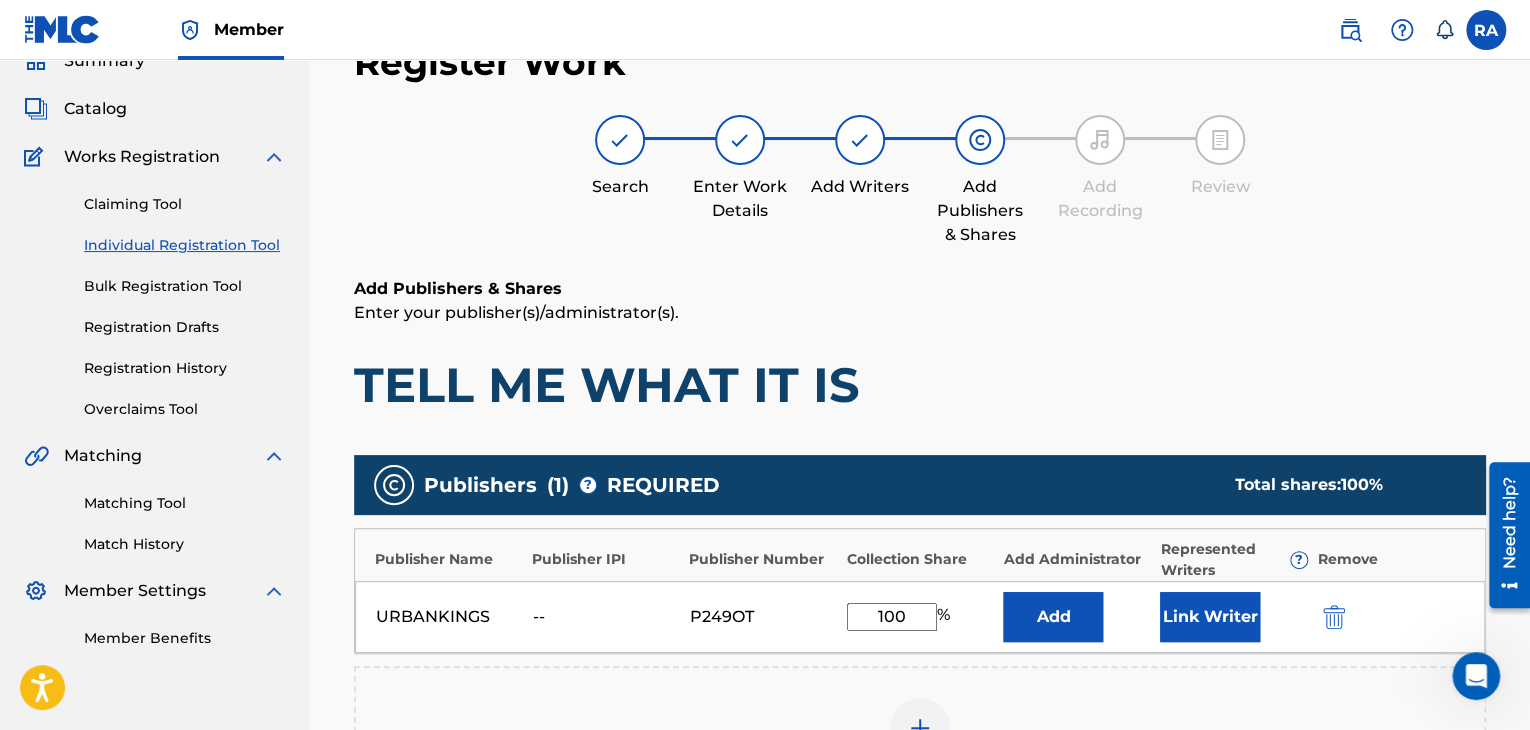 click on "Link Writer" at bounding box center [1210, 617] 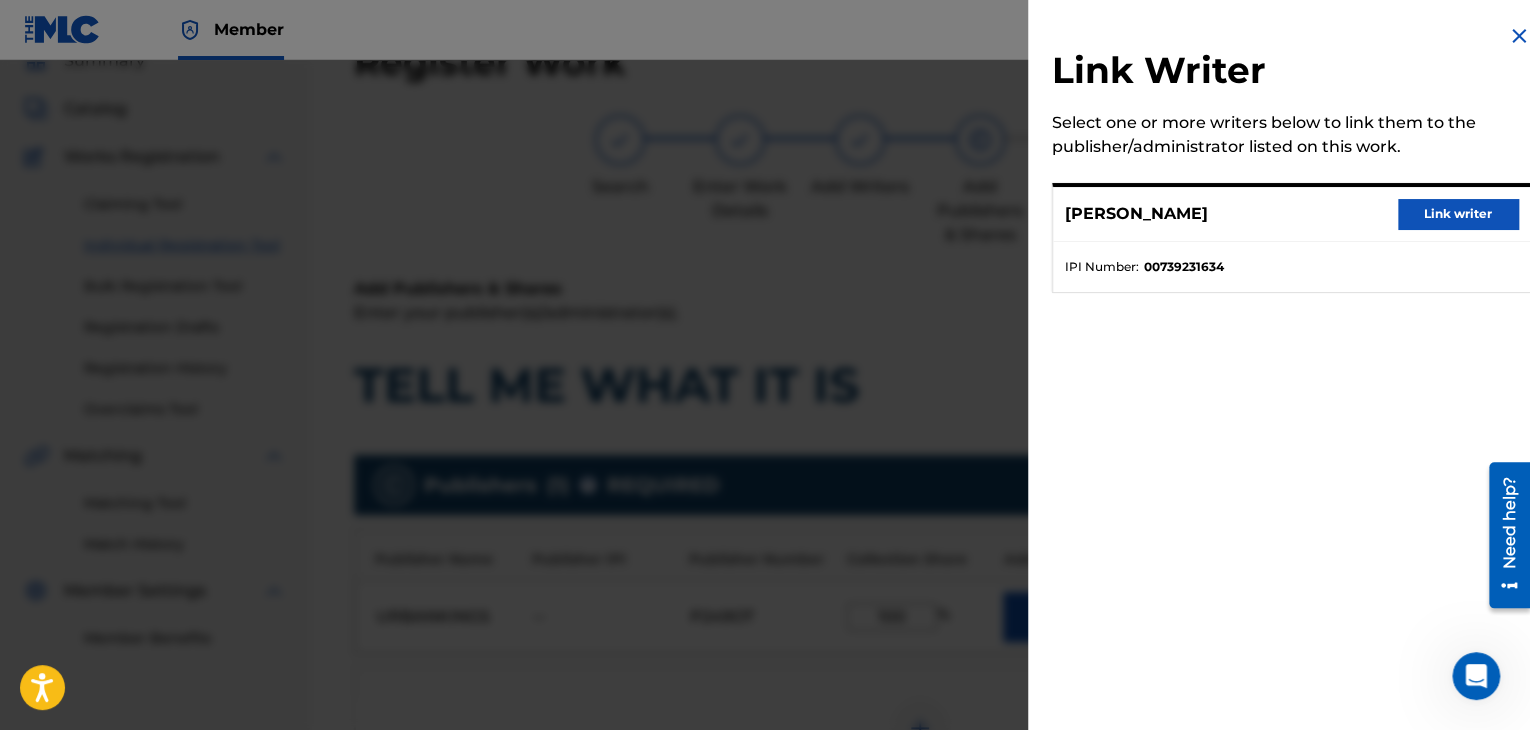 click on "Link writer" at bounding box center (1458, 214) 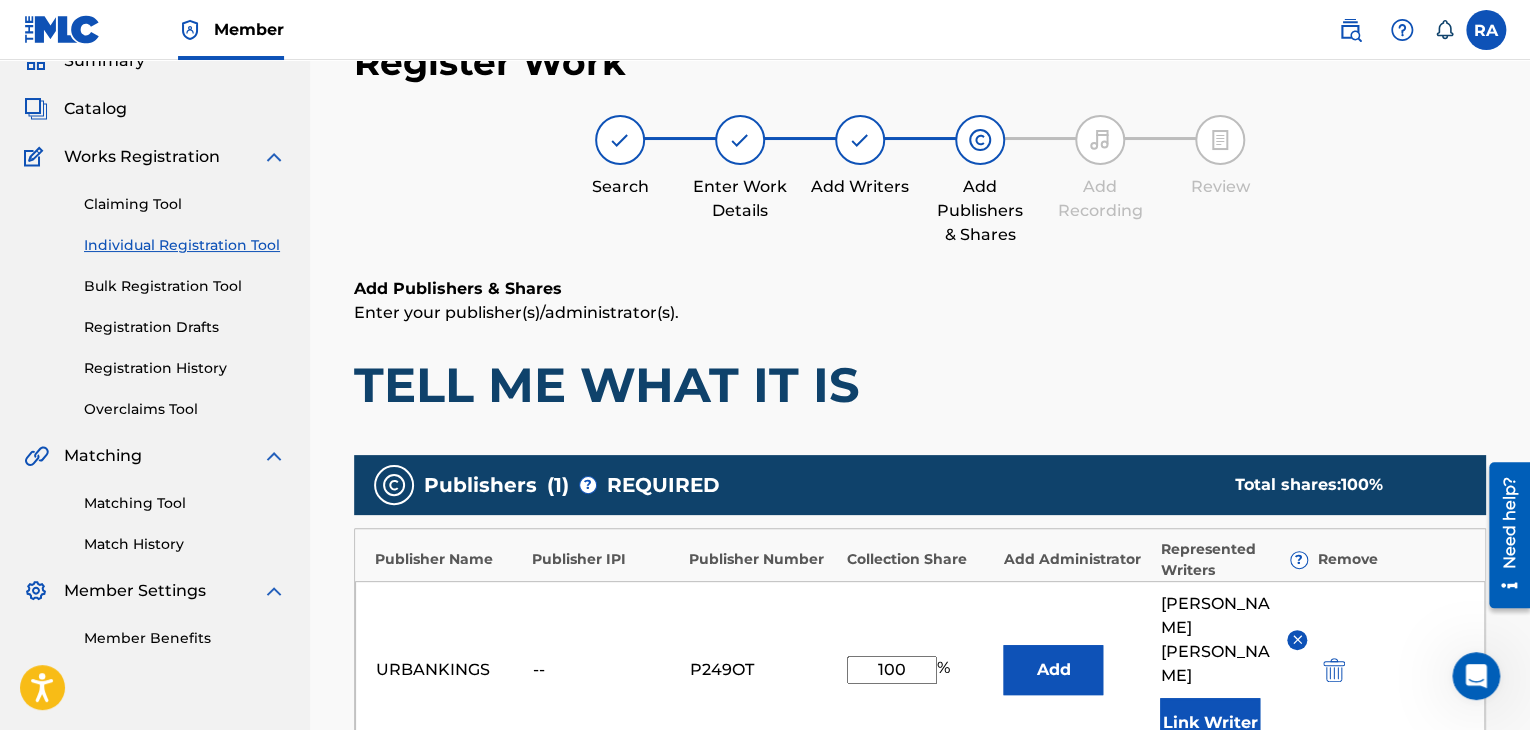 scroll, scrollTop: 390, scrollLeft: 0, axis: vertical 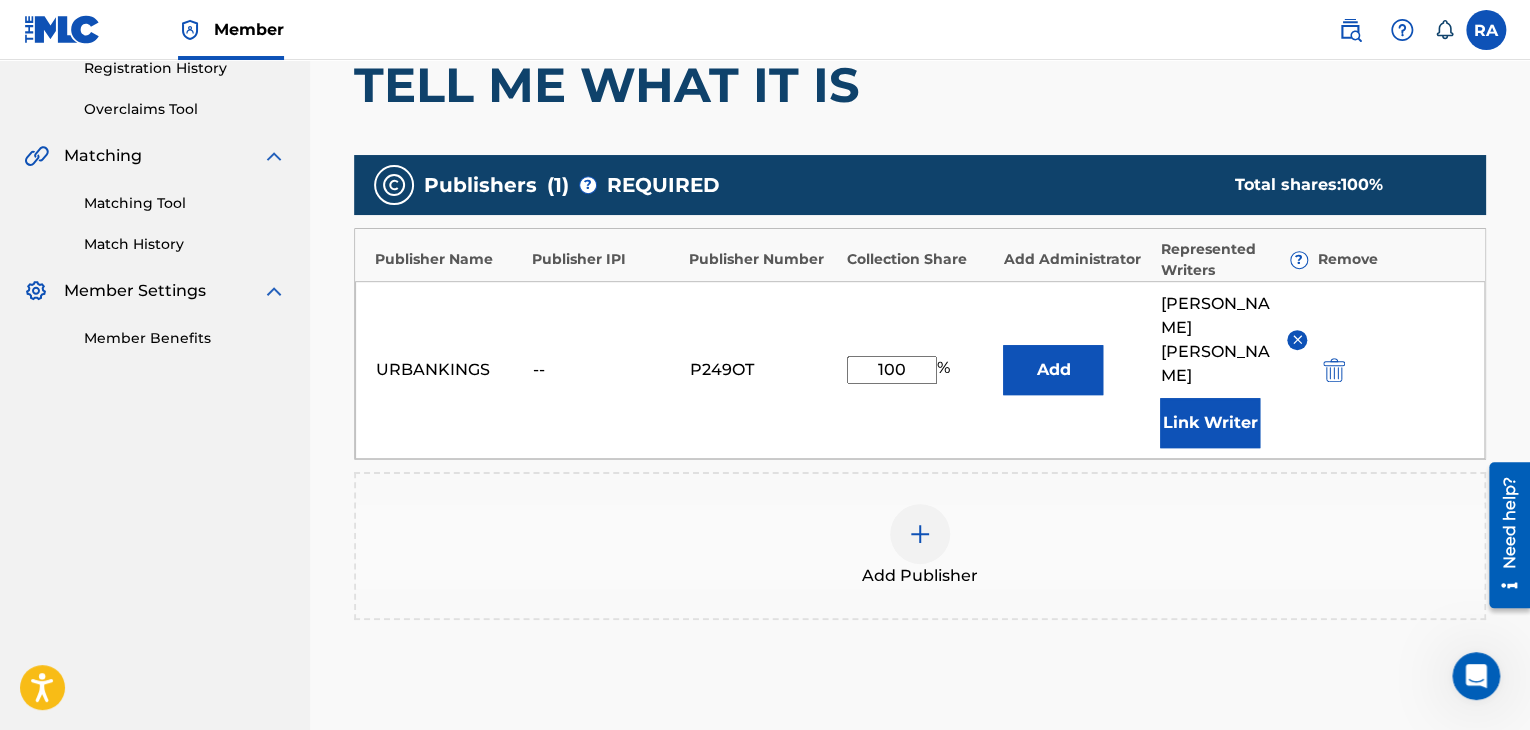 click on "Add" at bounding box center [1053, 370] 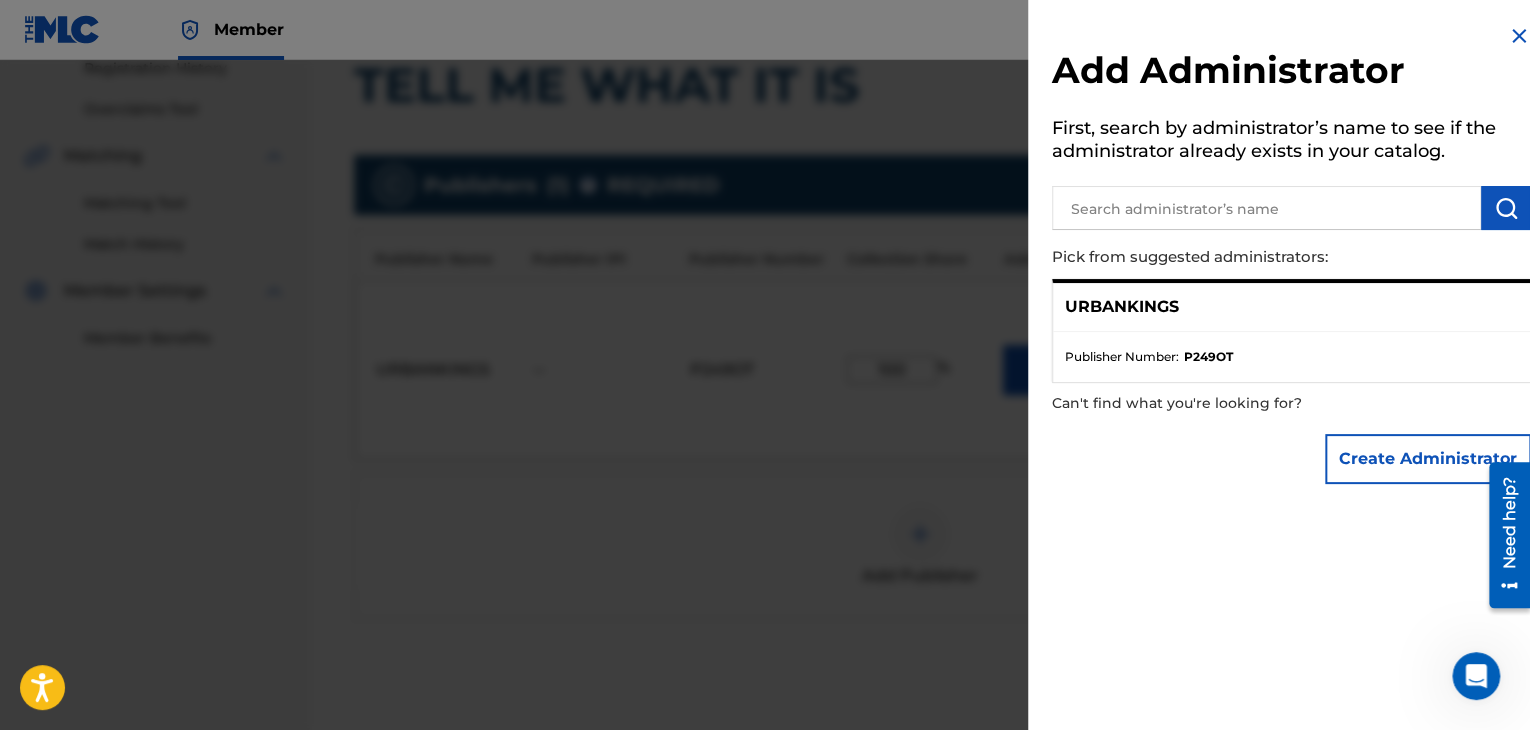 click at bounding box center [1519, 36] 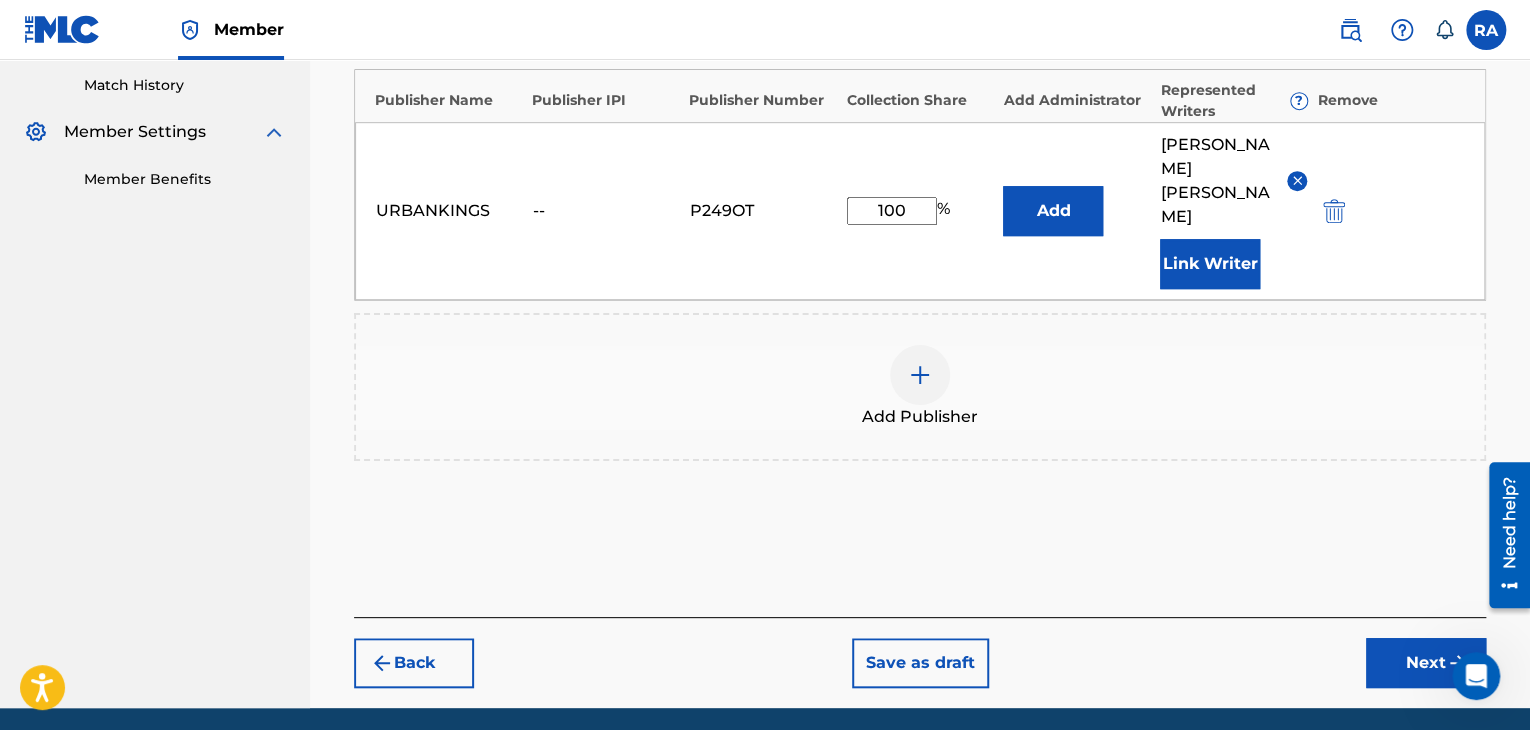 click on "Next" at bounding box center [1426, 663] 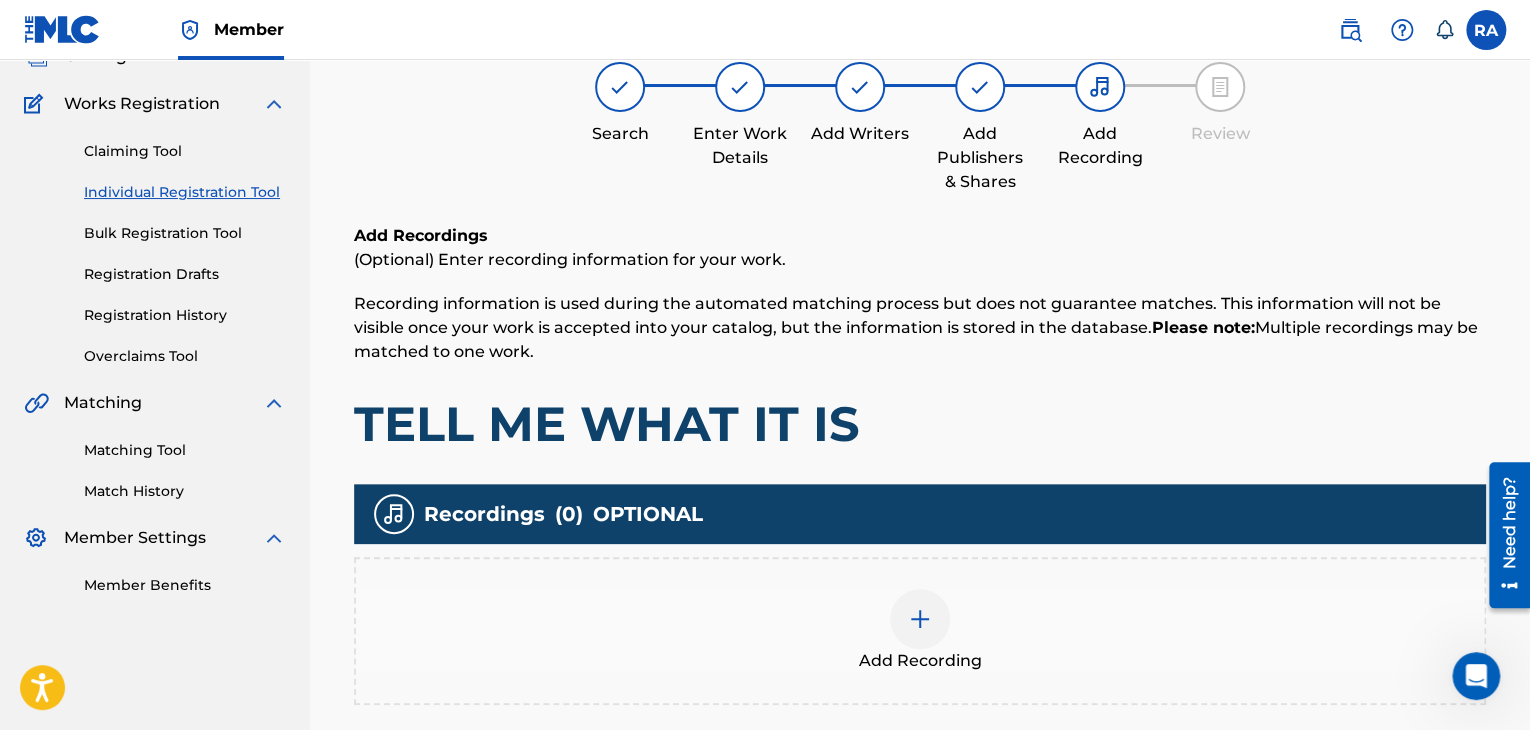 scroll, scrollTop: 90, scrollLeft: 0, axis: vertical 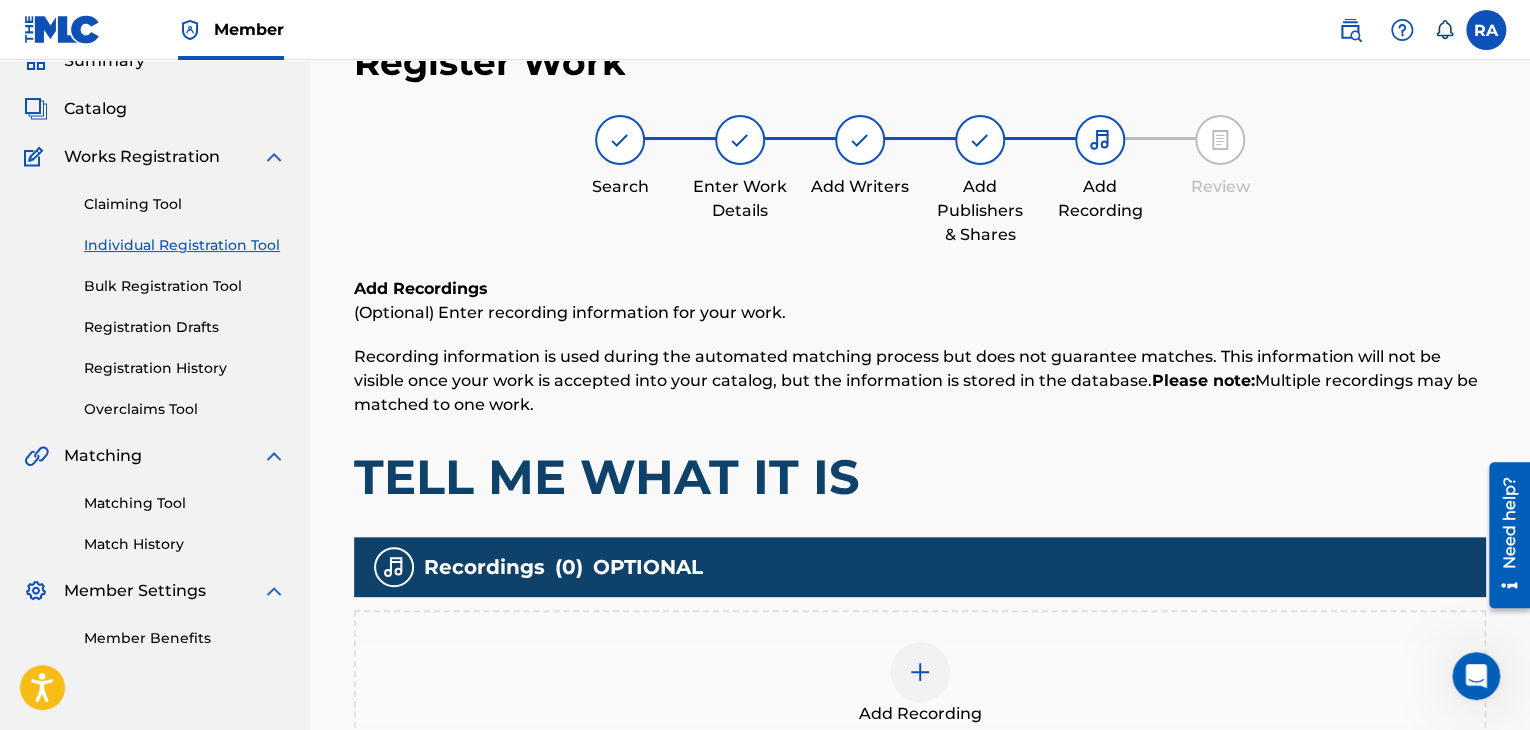 click at bounding box center [920, 672] 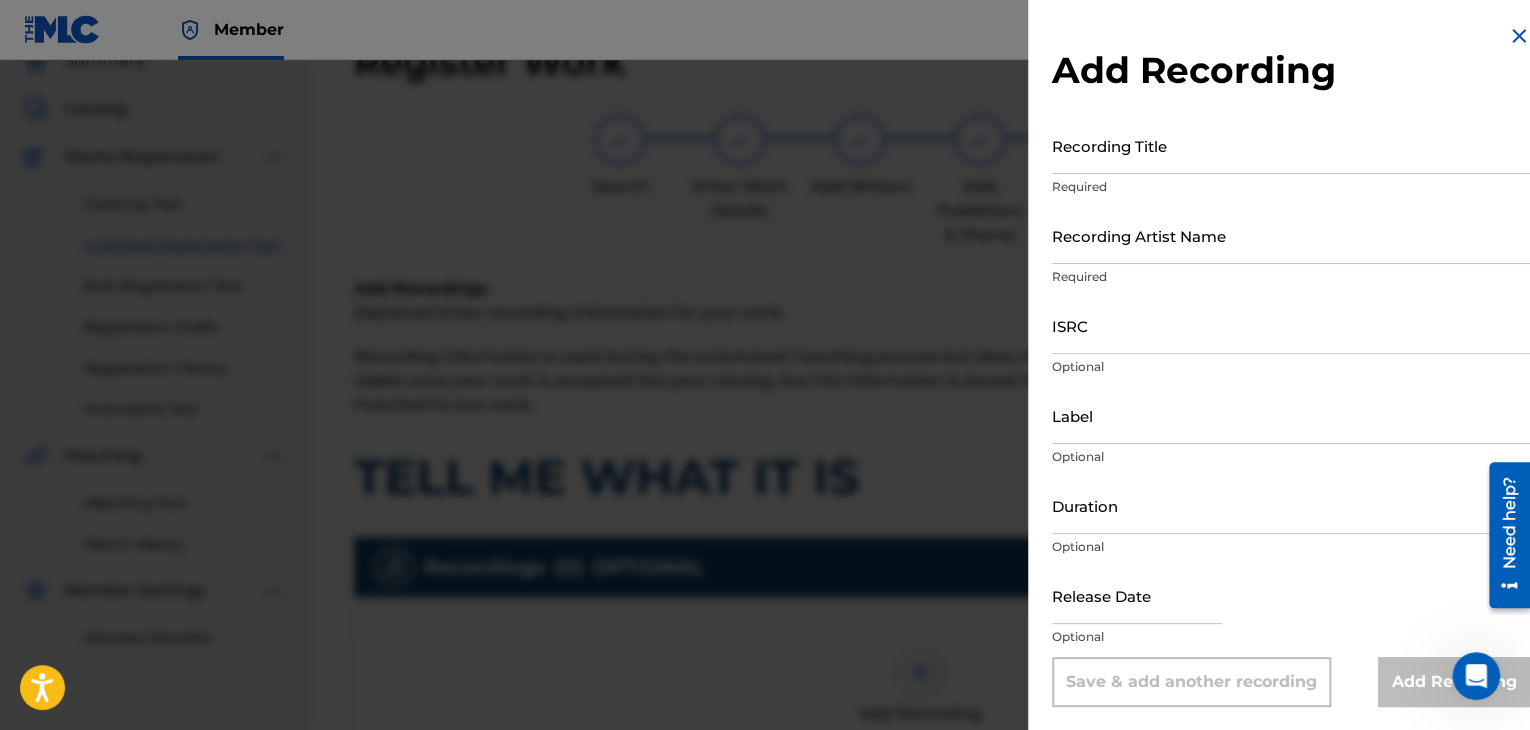 click on "Recording Title" at bounding box center (1291, 145) 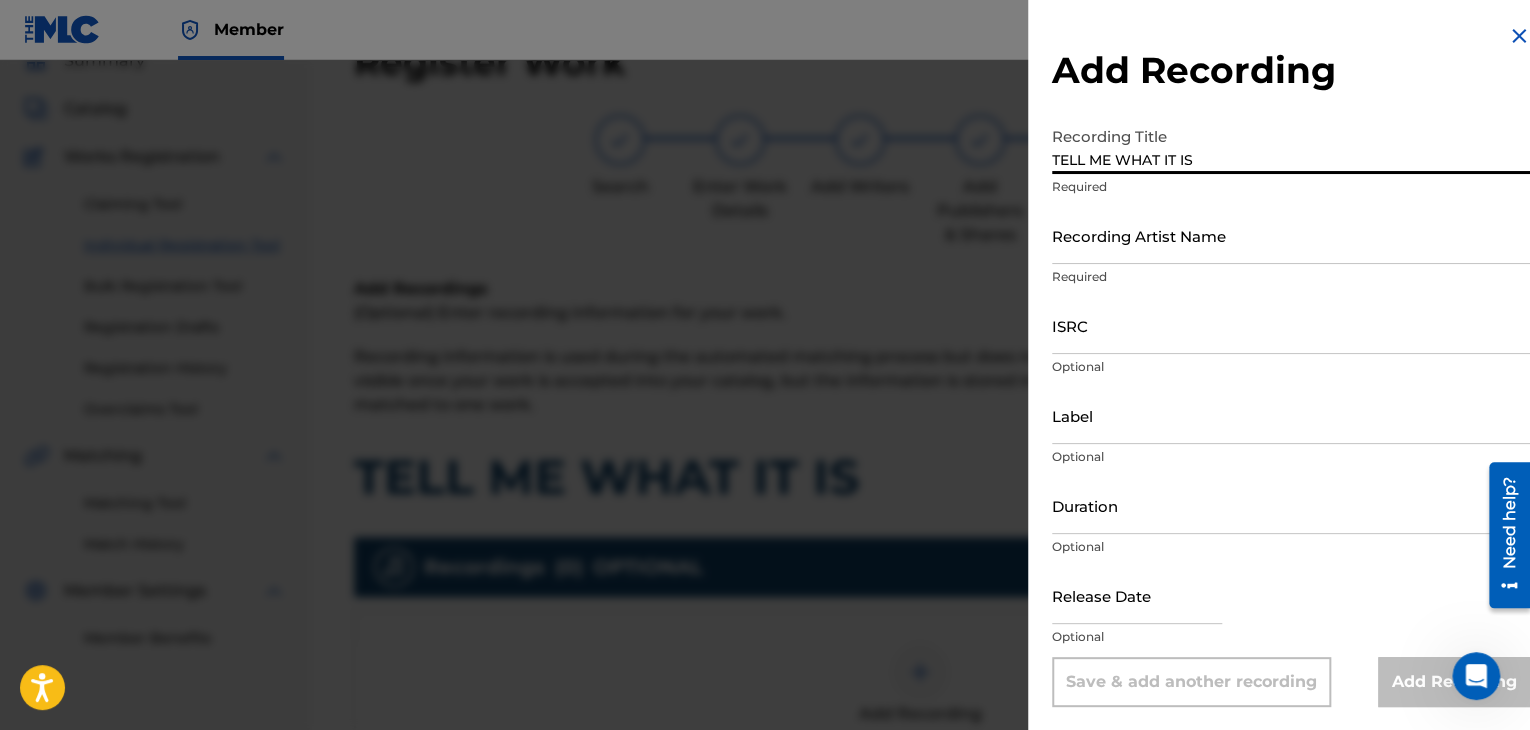 type on "TELL ME WHAT IT IS" 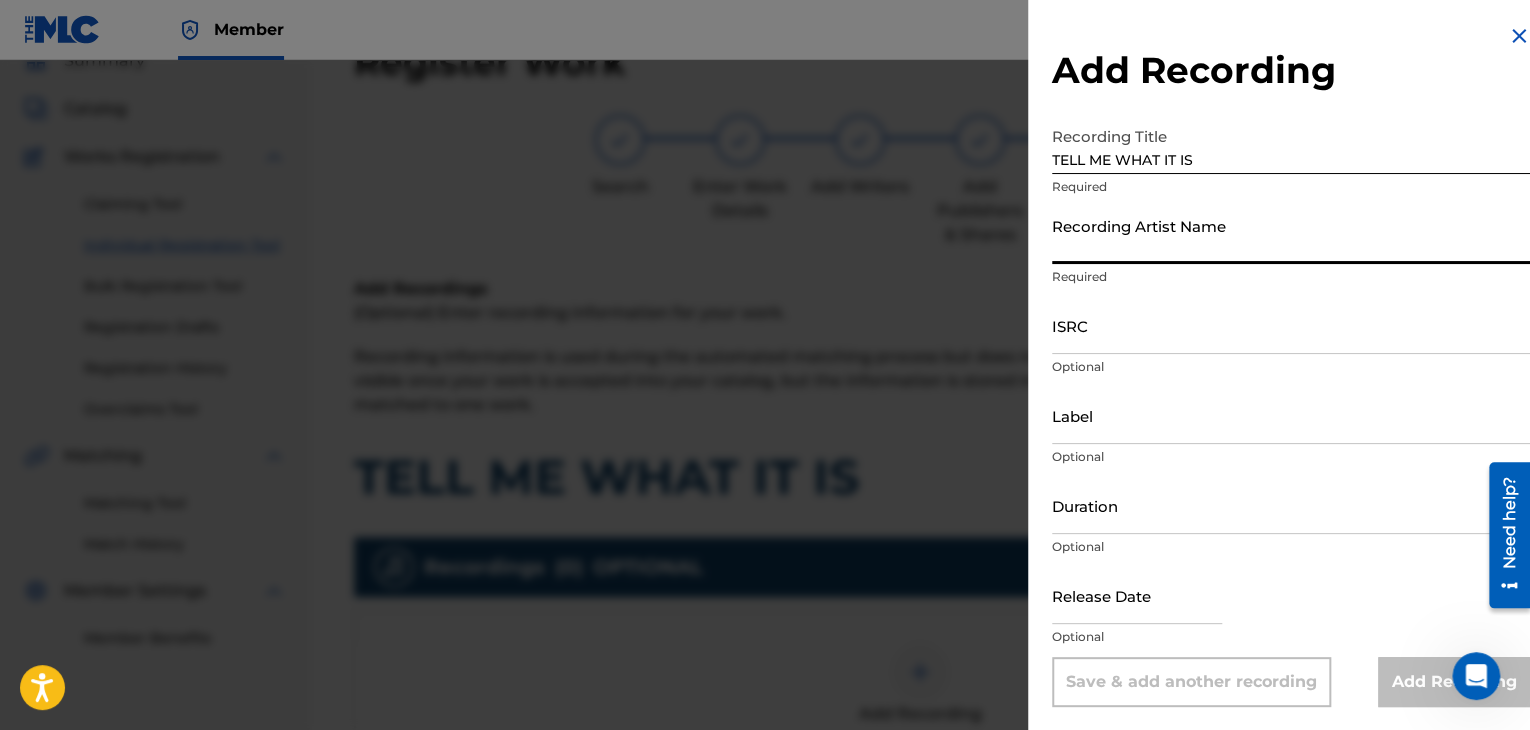 click on "Recording Artist Name" at bounding box center (1291, 235) 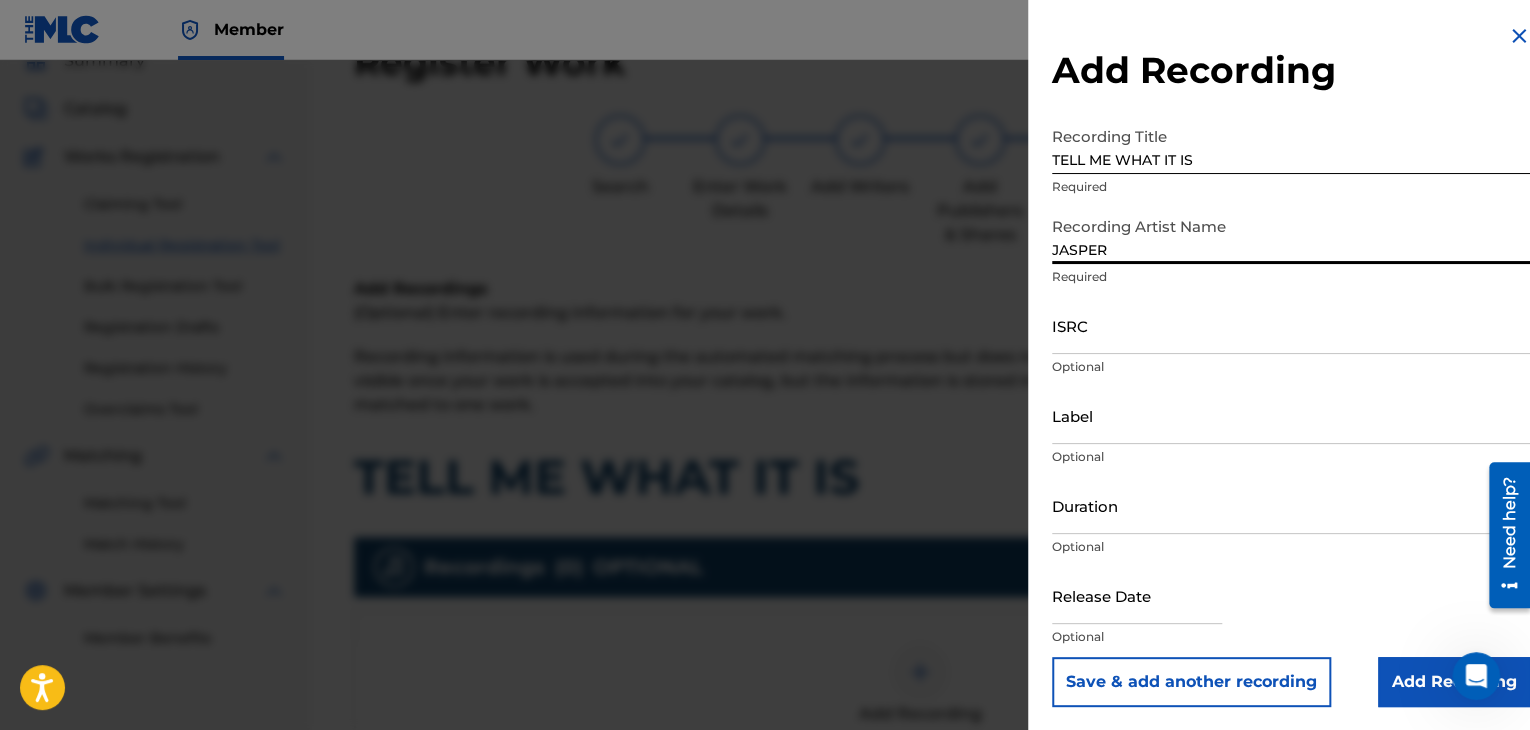 type on "JASPER LOCO" 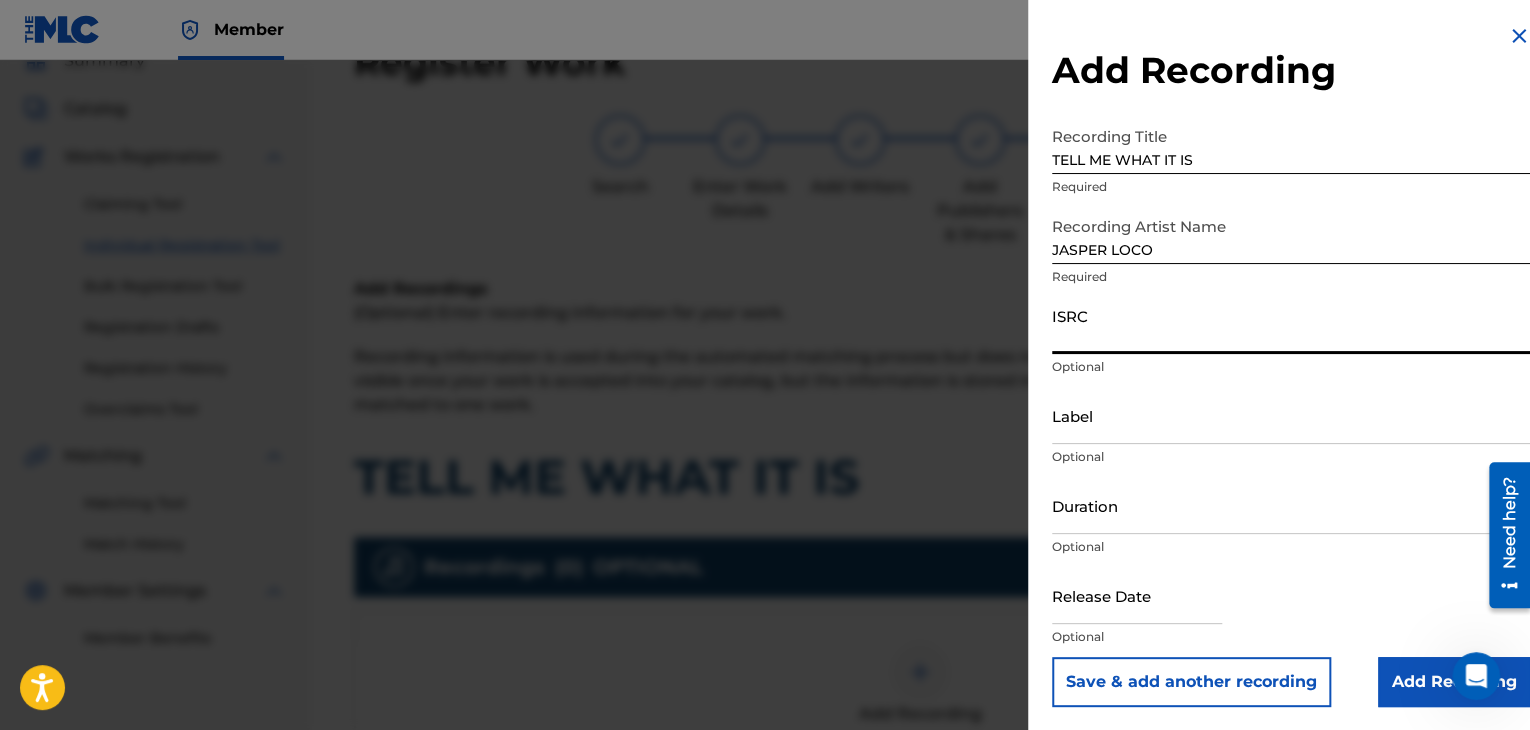 click on "ISRC" at bounding box center [1291, 325] 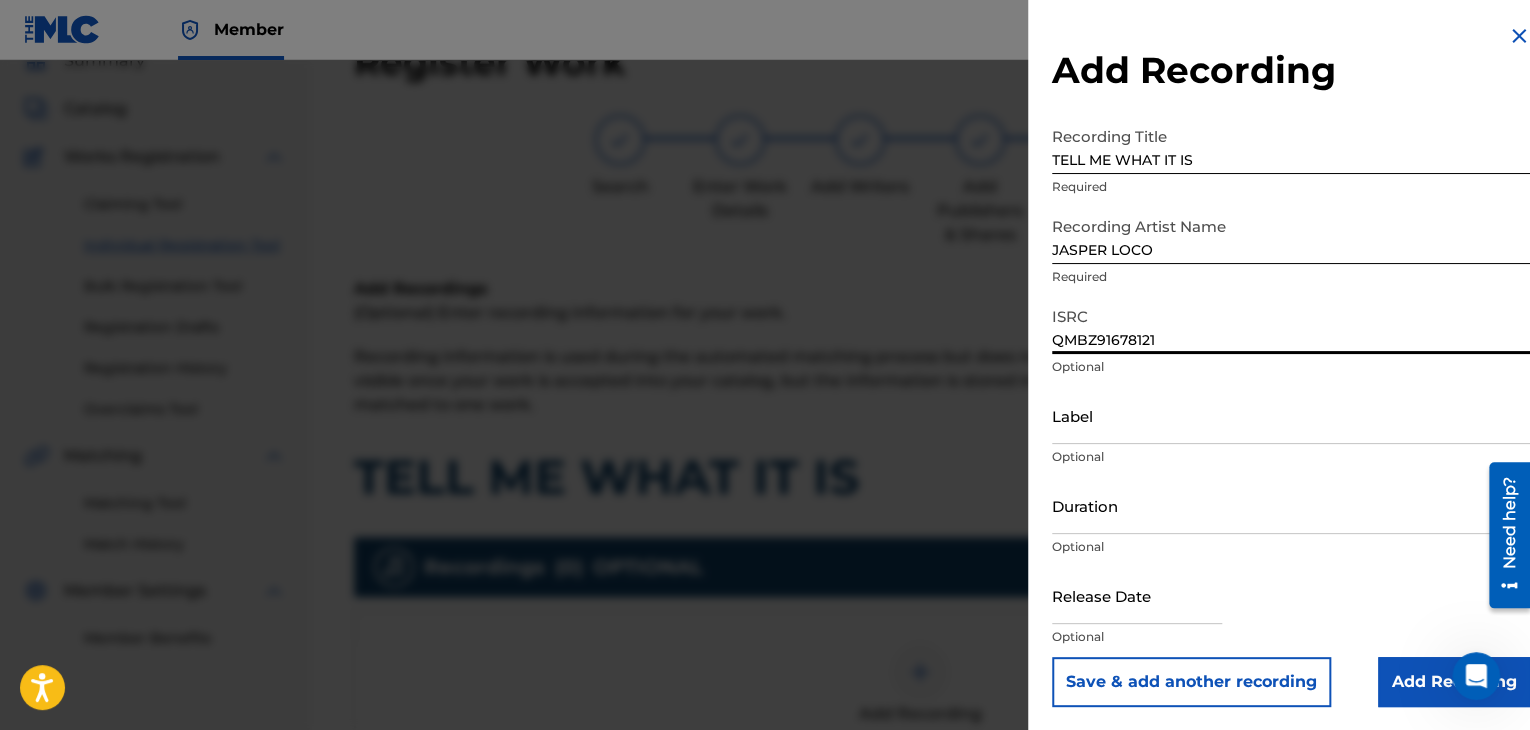 type on "QMBZ91678121" 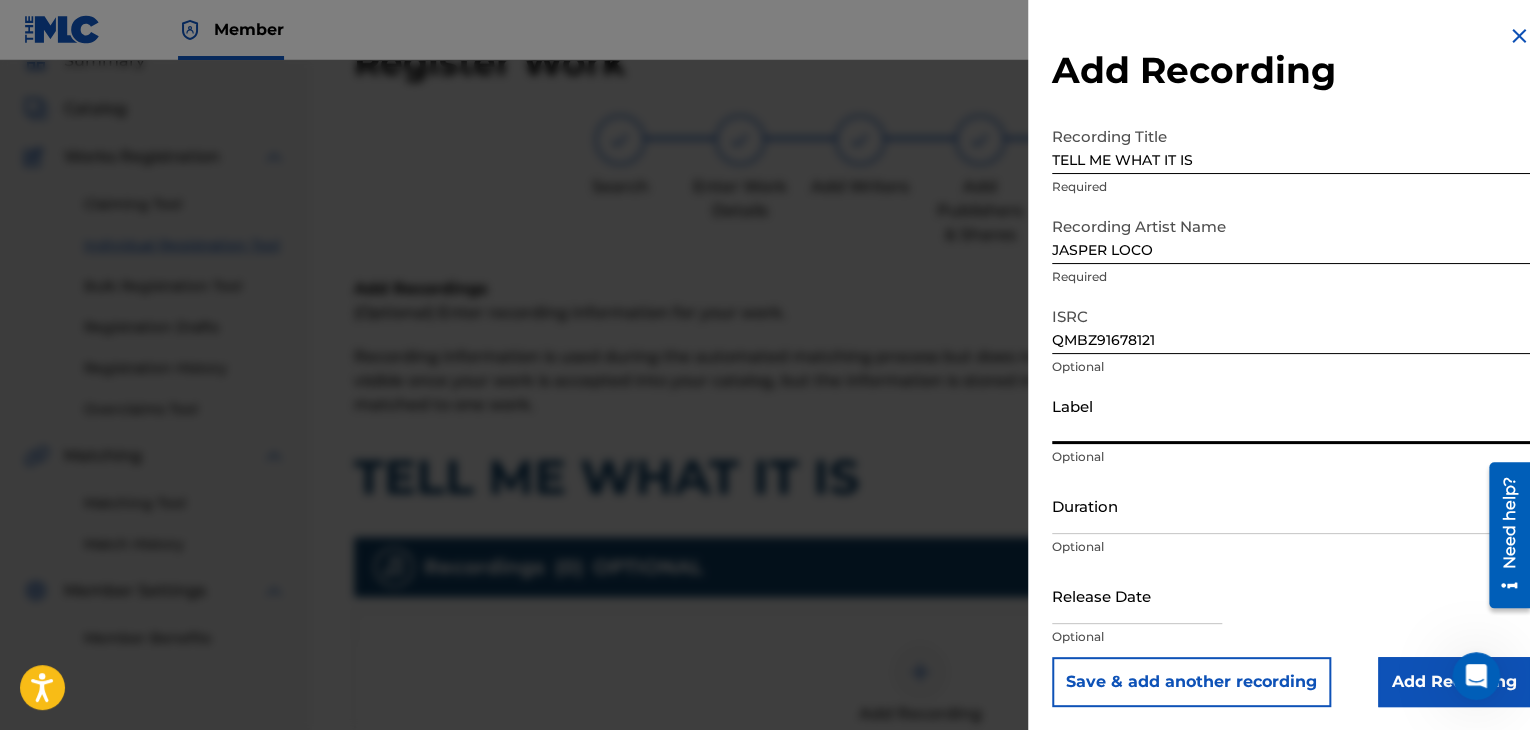 type on "Urban Kings Music Group" 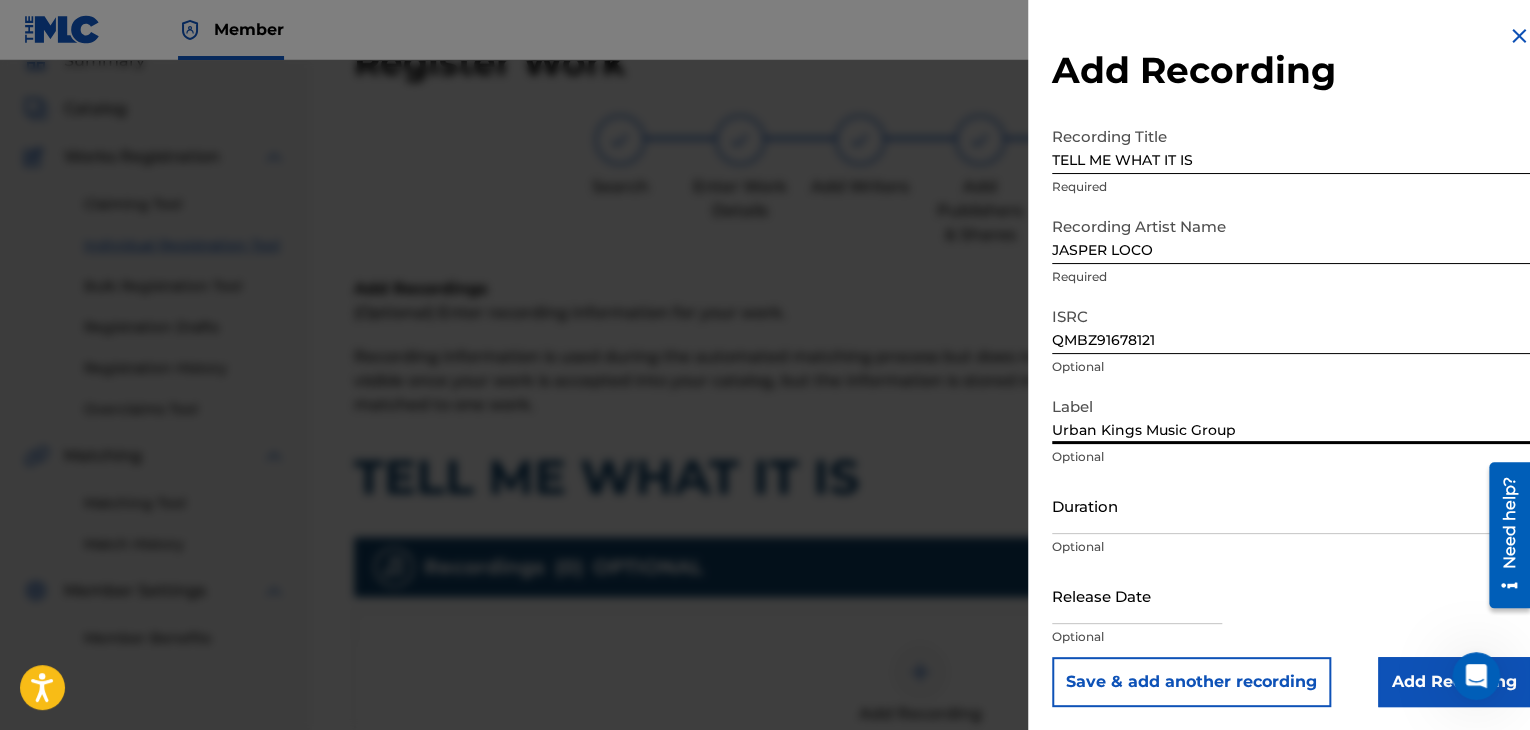 click on "Duration" at bounding box center [1291, 505] 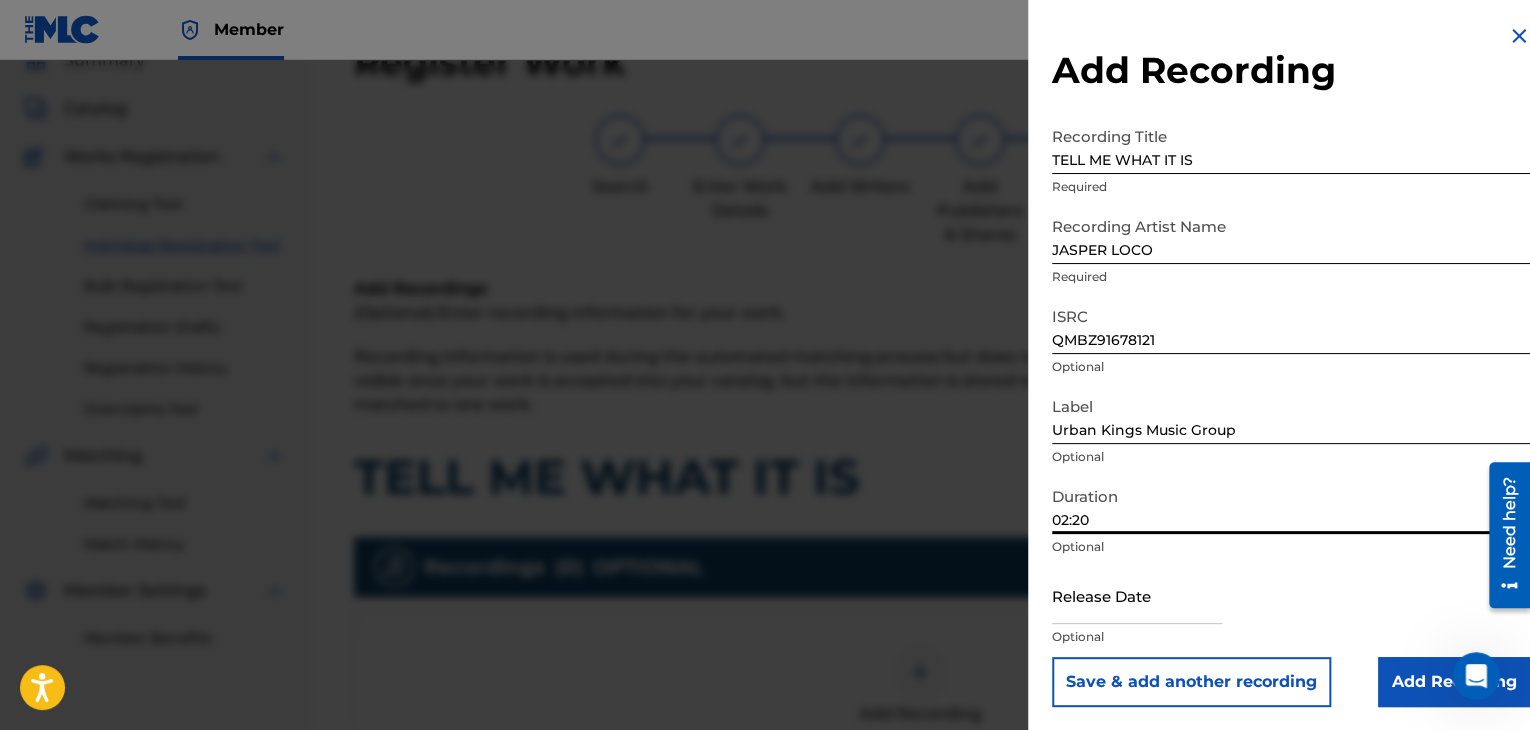 type on "02:20" 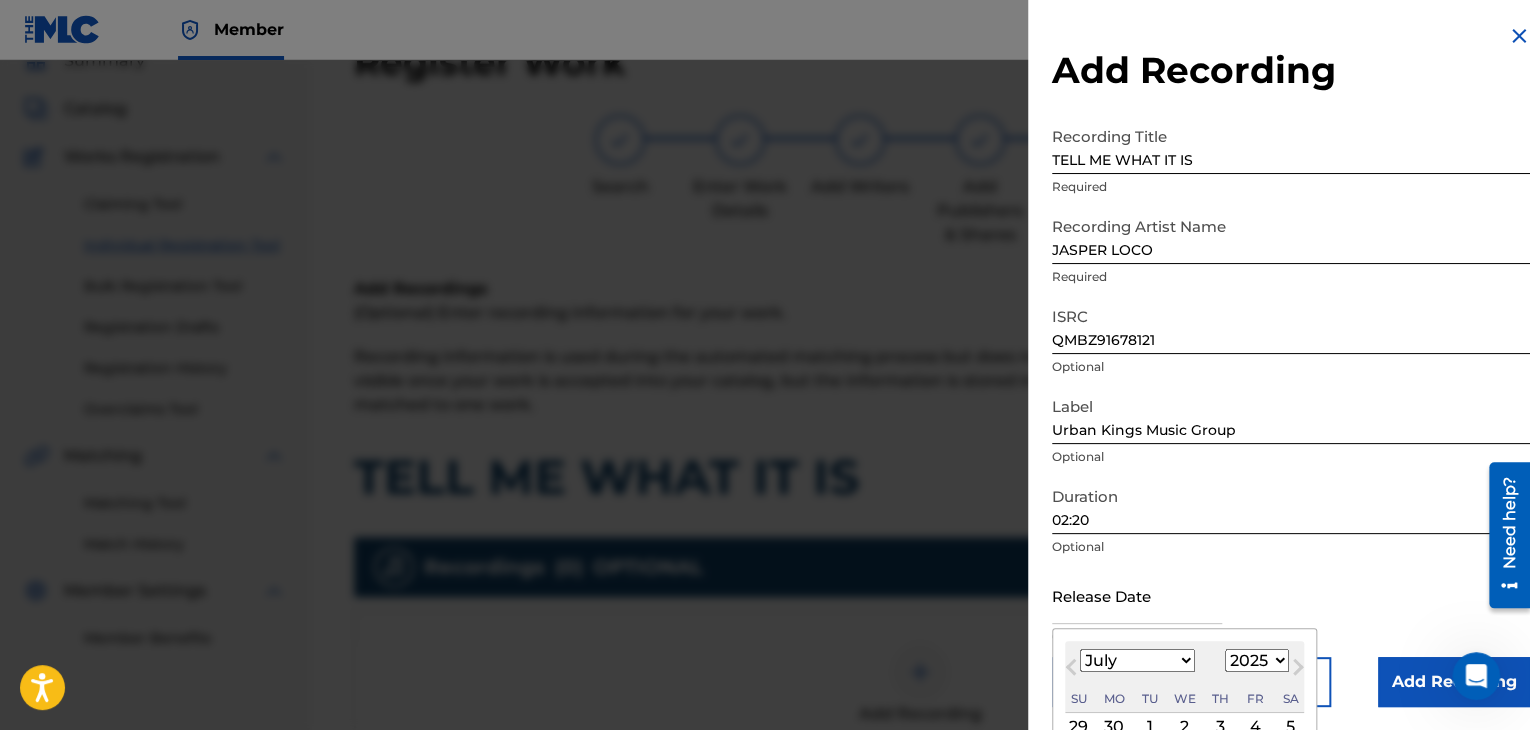 click on "January February March April May June July August September October November December" at bounding box center [1137, 660] 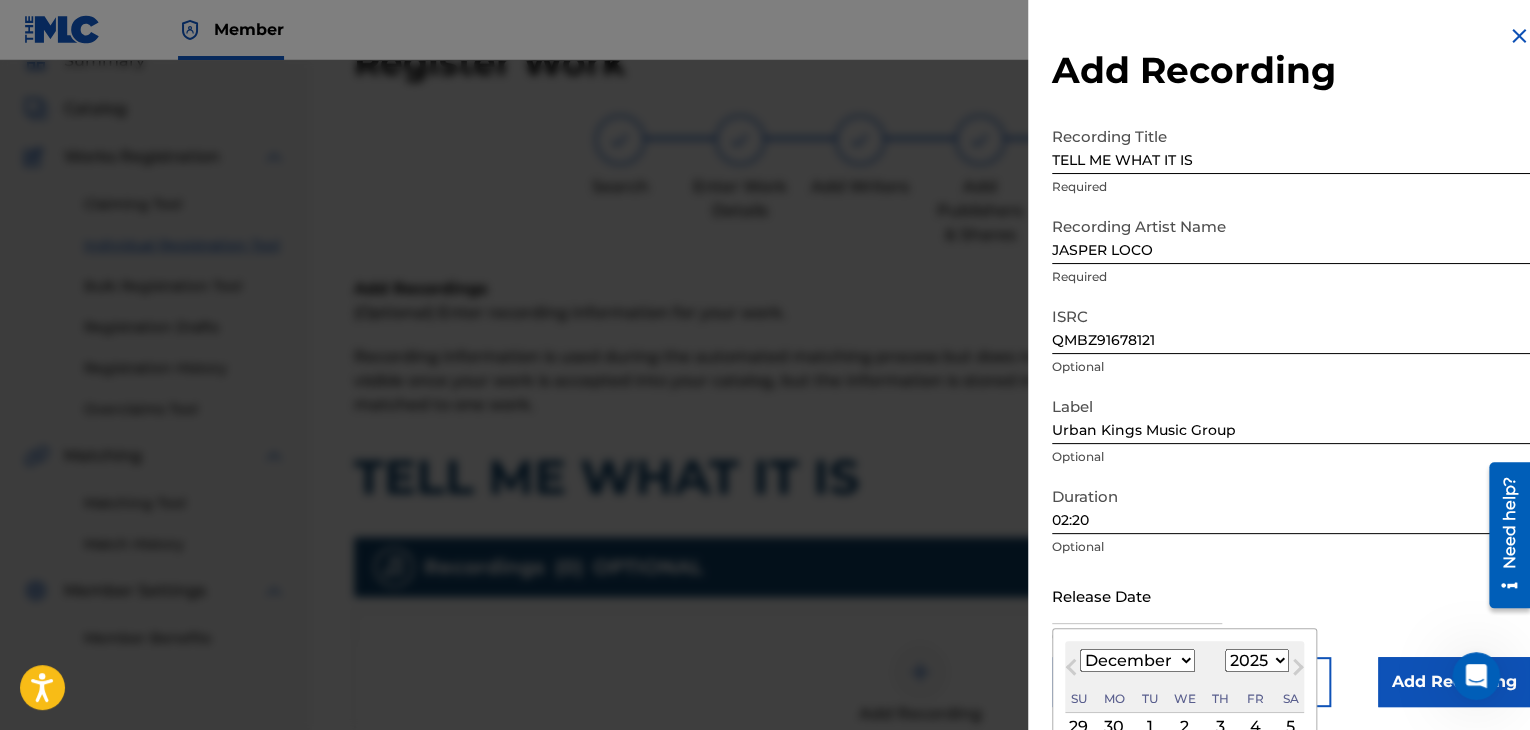 click on "January February March April May June July August September October November December" at bounding box center [1137, 660] 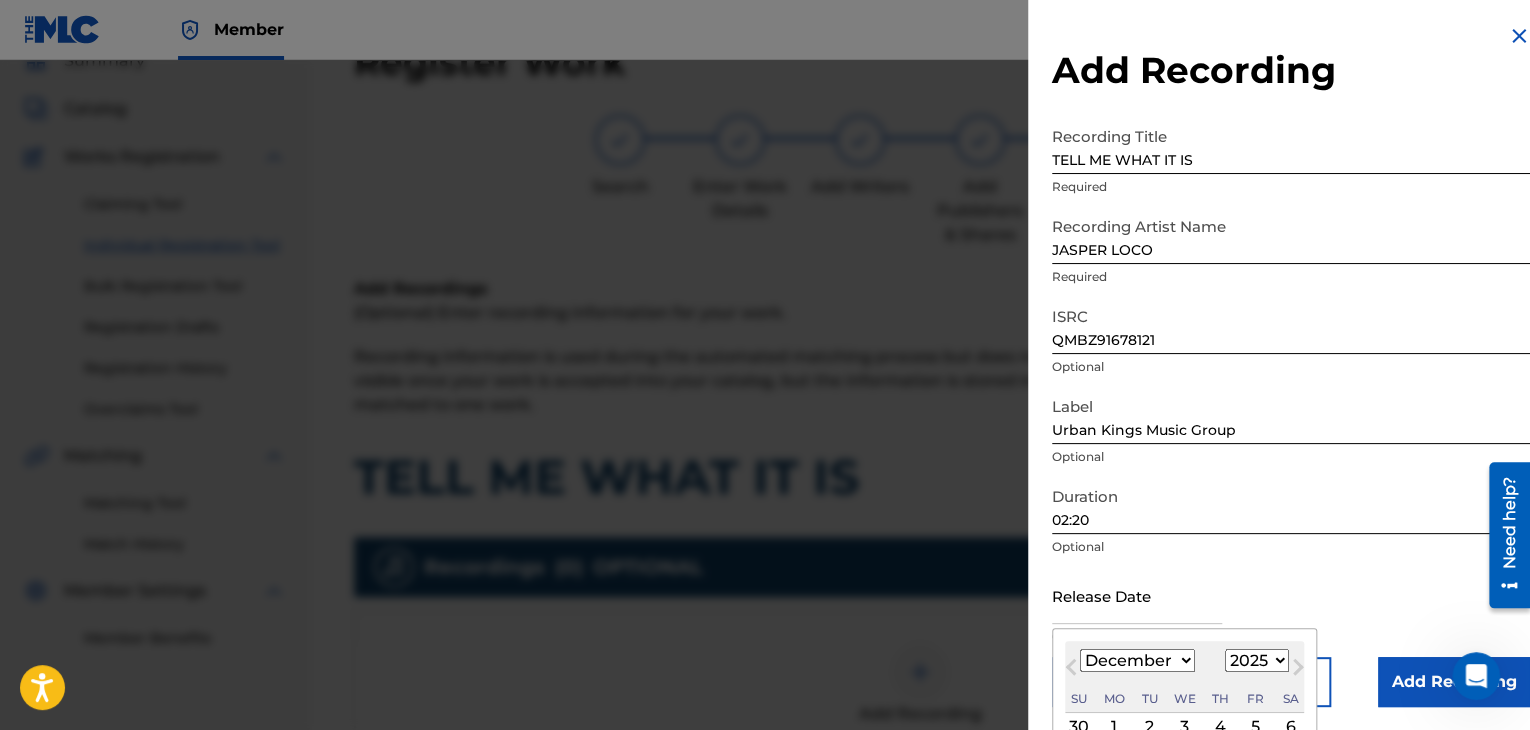 click on "Next Month" at bounding box center [1298, 671] 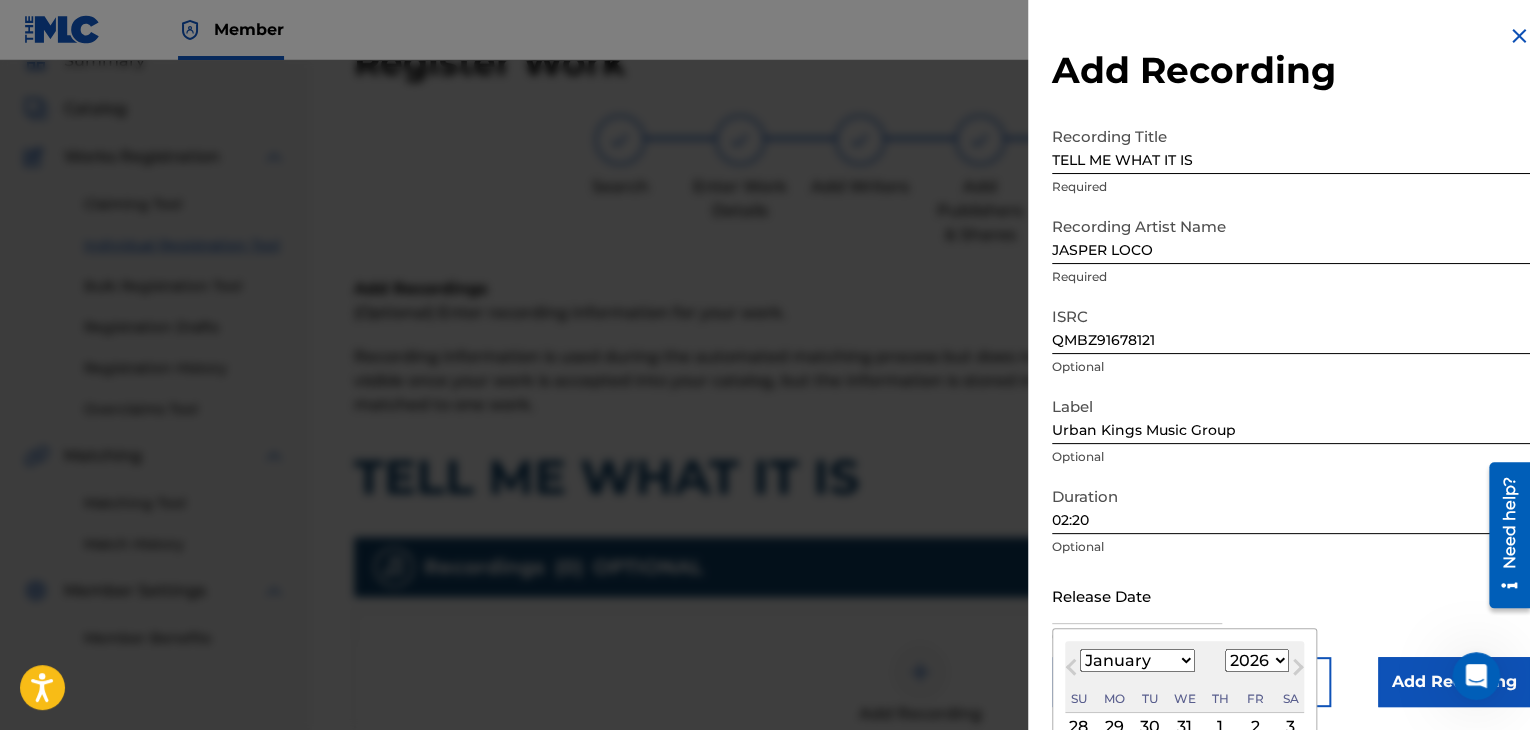 click on "January February March April May June July August September October November December" at bounding box center [1137, 660] 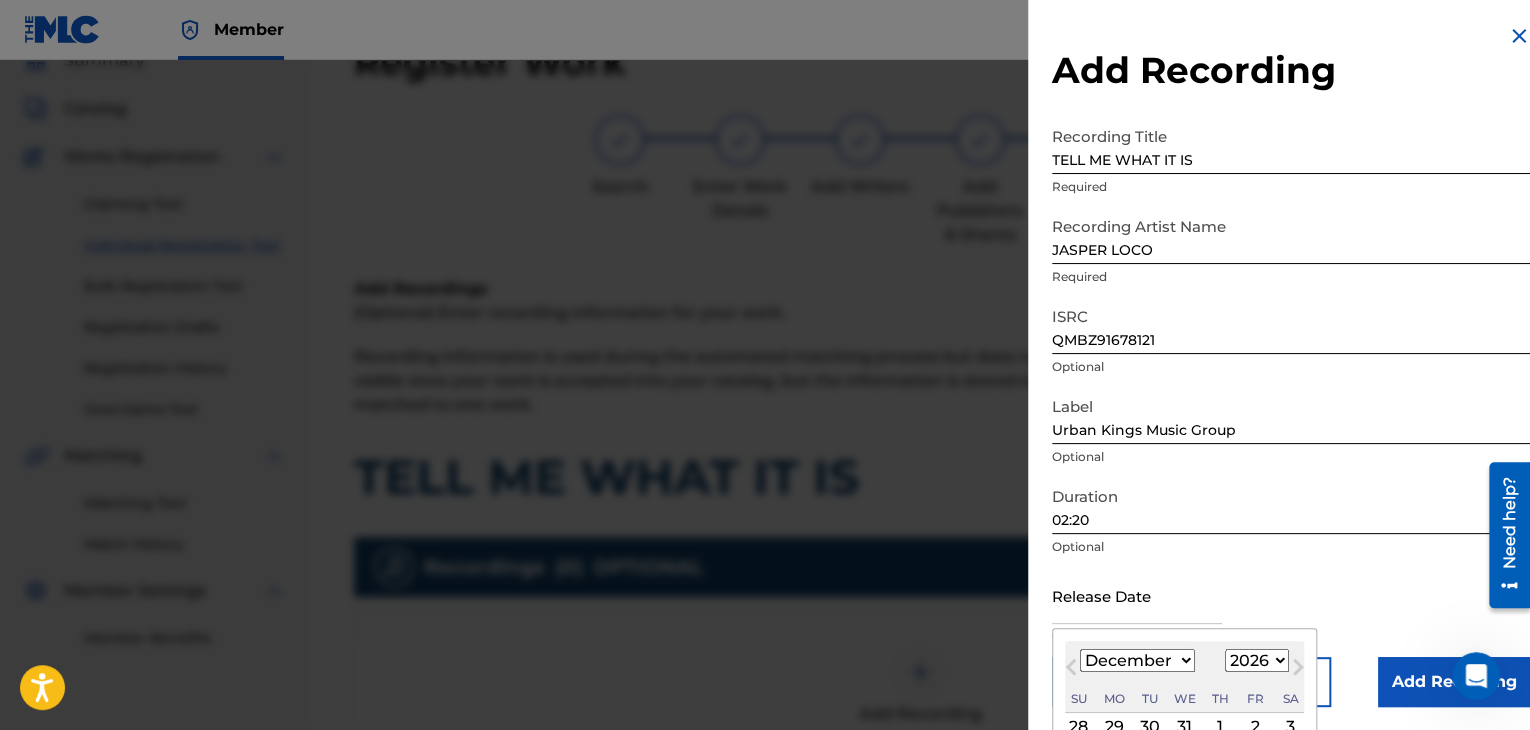 click on "January February March April May June July August September October November December" at bounding box center [1137, 660] 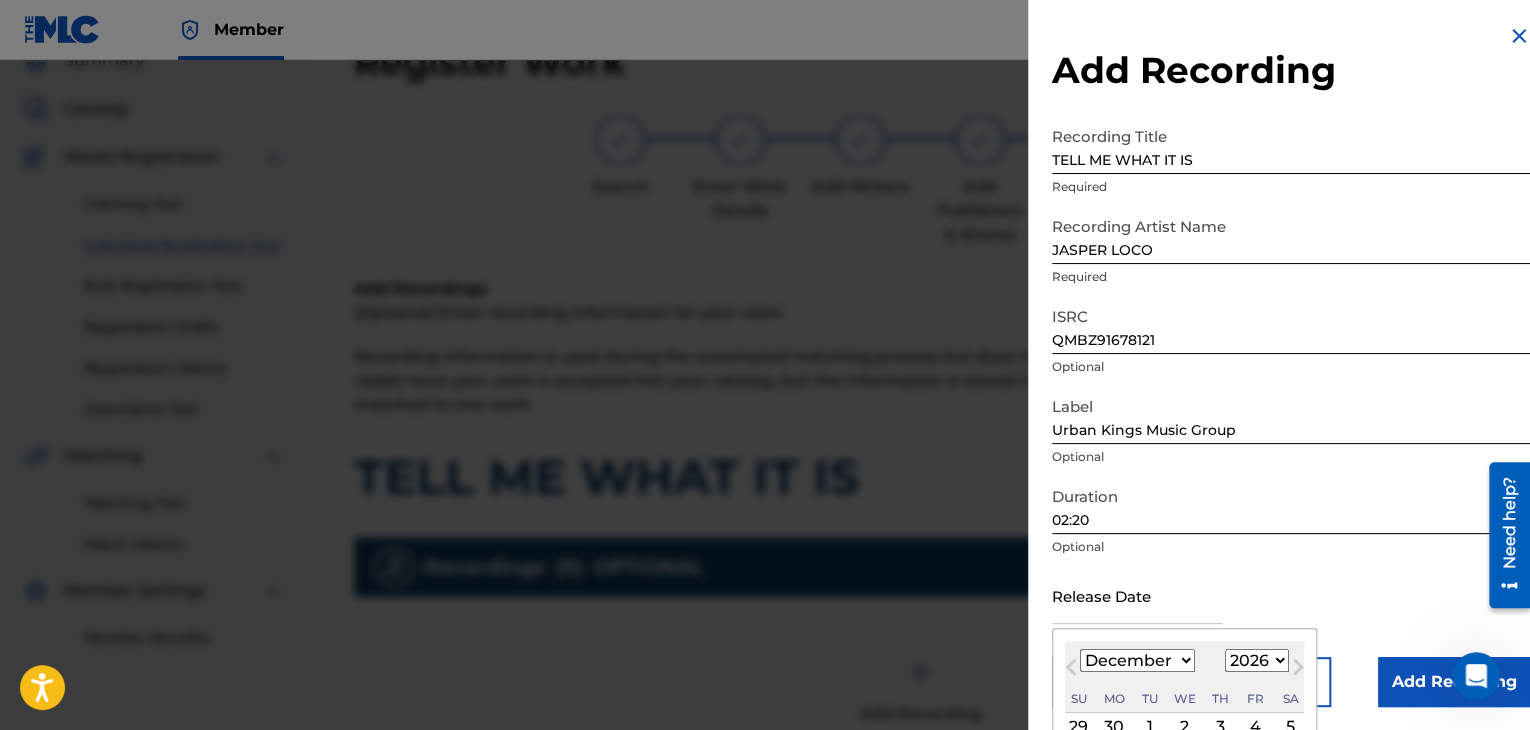 click on "1899 1900 1901 1902 1903 1904 1905 1906 1907 1908 1909 1910 1911 1912 1913 1914 1915 1916 1917 1918 1919 1920 1921 1922 1923 1924 1925 1926 1927 1928 1929 1930 1931 1932 1933 1934 1935 1936 1937 1938 1939 1940 1941 1942 1943 1944 1945 1946 1947 1948 1949 1950 1951 1952 1953 1954 1955 1956 1957 1958 1959 1960 1961 1962 1963 1964 1965 1966 1967 1968 1969 1970 1971 1972 1973 1974 1975 1976 1977 1978 1979 1980 1981 1982 1983 1984 1985 1986 1987 1988 1989 1990 1991 1992 1993 1994 1995 1996 1997 1998 1999 2000 2001 2002 2003 2004 2005 2006 2007 2008 2009 2010 2011 2012 2013 2014 2015 2016 2017 2018 2019 2020 2021 2022 2023 2024 2025 2026 2027 2028 2029 2030 2031 2032 2033 2034 2035 2036 2037 2038 2039 2040 2041 2042 2043 2044 2045 2046 2047 2048 2049 2050 2051 2052 2053 2054 2055 2056 2057 2058 2059 2060 2061 2062 2063 2064 2065 2066 2067 2068 2069 2070 2071 2072 2073 2074 2075 2076 2077 2078 2079 2080 2081 2082 2083 2084 2085 2086 2087 2088 2089 2090 2091 2092 2093 2094 2095 2096 2097 2098 2099 2100" at bounding box center [1257, 660] 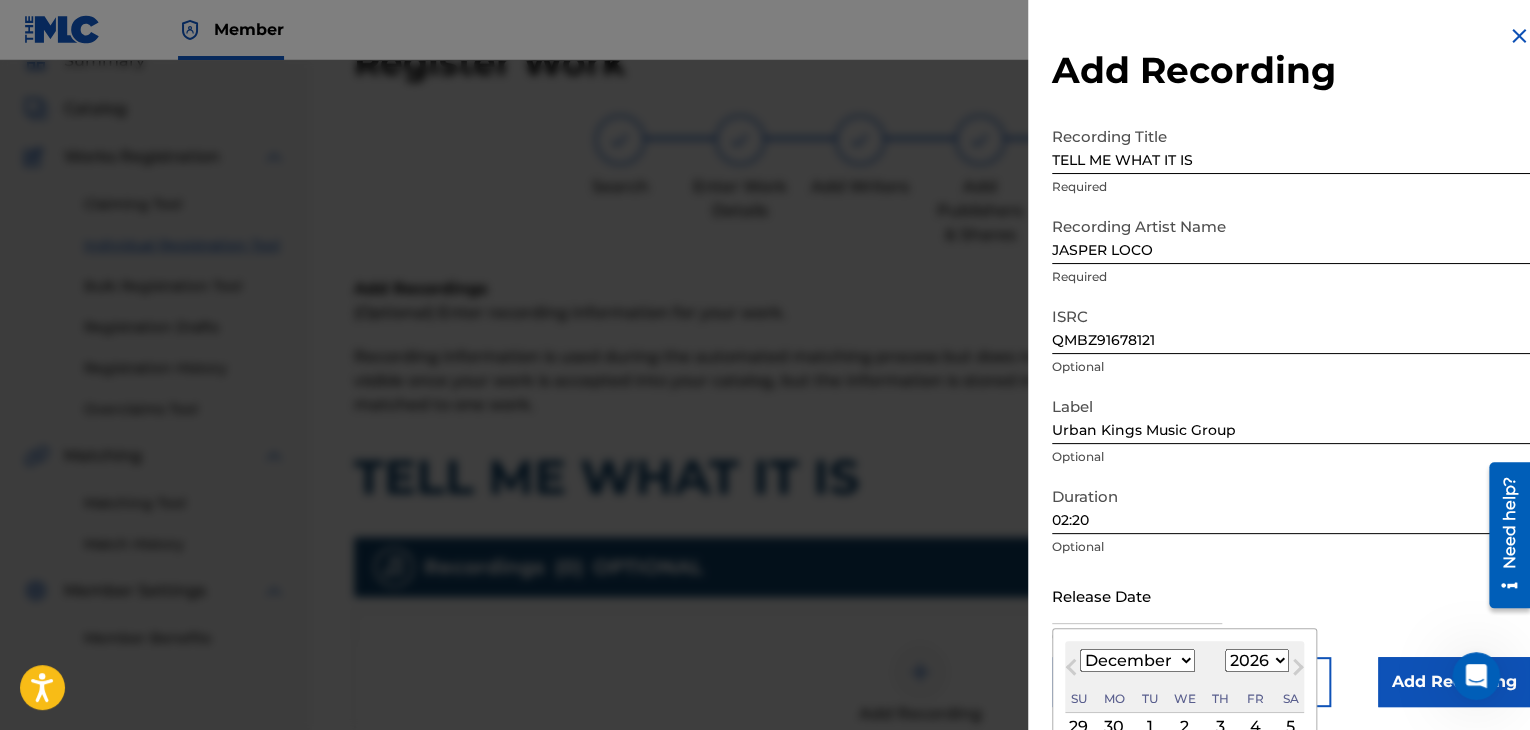 select on "2016" 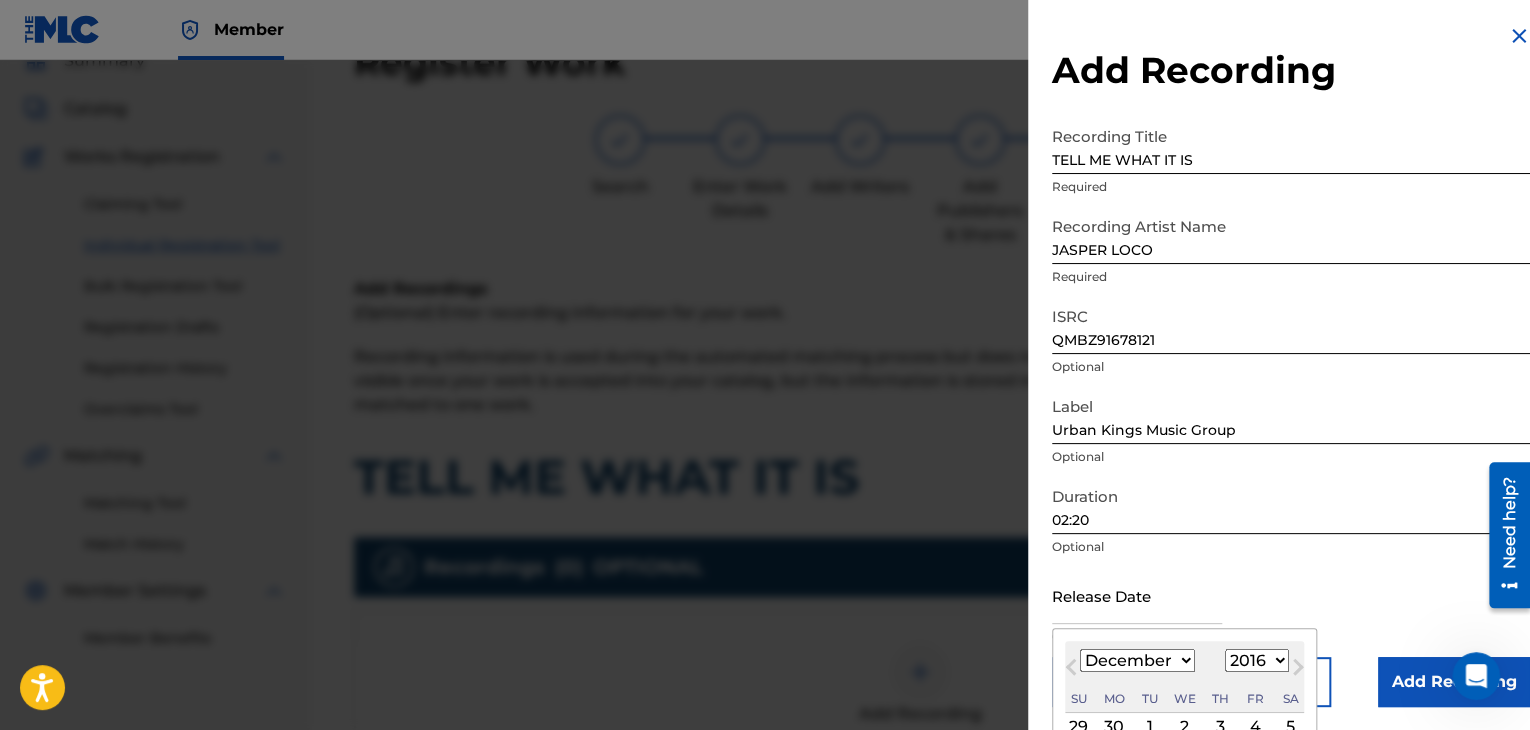 click on "1899 1900 1901 1902 1903 1904 1905 1906 1907 1908 1909 1910 1911 1912 1913 1914 1915 1916 1917 1918 1919 1920 1921 1922 1923 1924 1925 1926 1927 1928 1929 1930 1931 1932 1933 1934 1935 1936 1937 1938 1939 1940 1941 1942 1943 1944 1945 1946 1947 1948 1949 1950 1951 1952 1953 1954 1955 1956 1957 1958 1959 1960 1961 1962 1963 1964 1965 1966 1967 1968 1969 1970 1971 1972 1973 1974 1975 1976 1977 1978 1979 1980 1981 1982 1983 1984 1985 1986 1987 1988 1989 1990 1991 1992 1993 1994 1995 1996 1997 1998 1999 2000 2001 2002 2003 2004 2005 2006 2007 2008 2009 2010 2011 2012 2013 2014 2015 2016 2017 2018 2019 2020 2021 2022 2023 2024 2025 2026 2027 2028 2029 2030 2031 2032 2033 2034 2035 2036 2037 2038 2039 2040 2041 2042 2043 2044 2045 2046 2047 2048 2049 2050 2051 2052 2053 2054 2055 2056 2057 2058 2059 2060 2061 2062 2063 2064 2065 2066 2067 2068 2069 2070 2071 2072 2073 2074 2075 2076 2077 2078 2079 2080 2081 2082 2083 2084 2085 2086 2087 2088 2089 2090 2091 2092 2093 2094 2095 2096 2097 2098 2099 2100" at bounding box center [1257, 660] 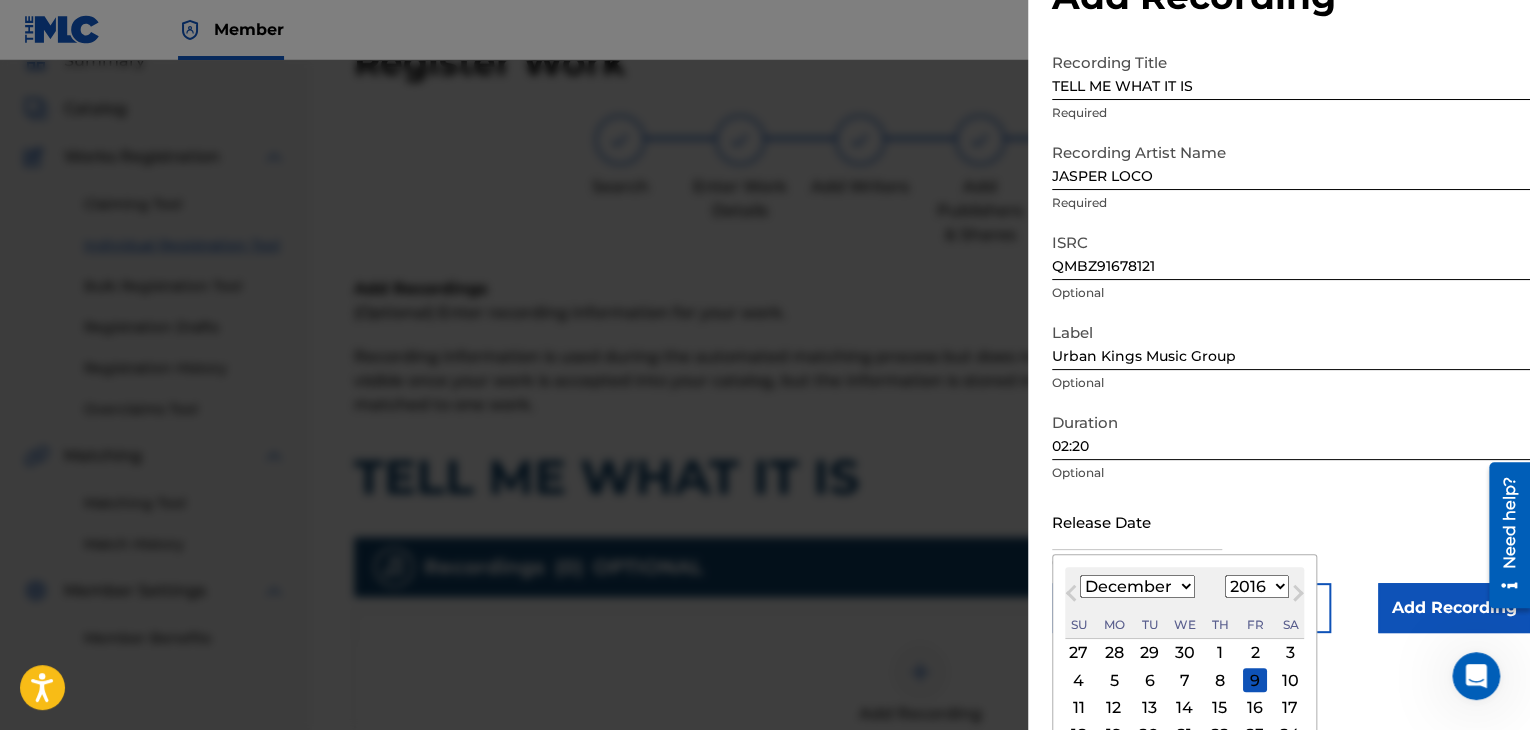 scroll, scrollTop: 160, scrollLeft: 0, axis: vertical 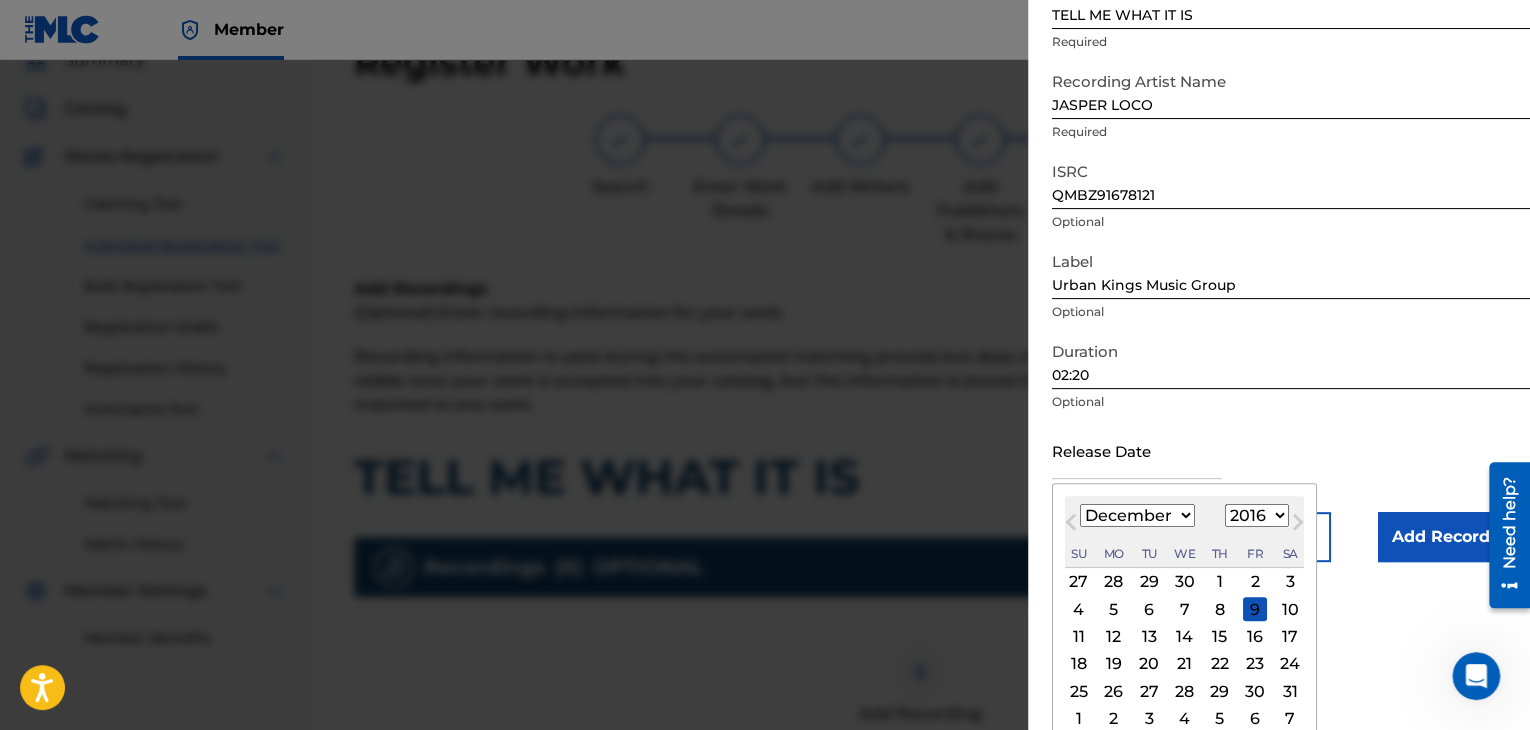 click on "20" at bounding box center (1149, 664) 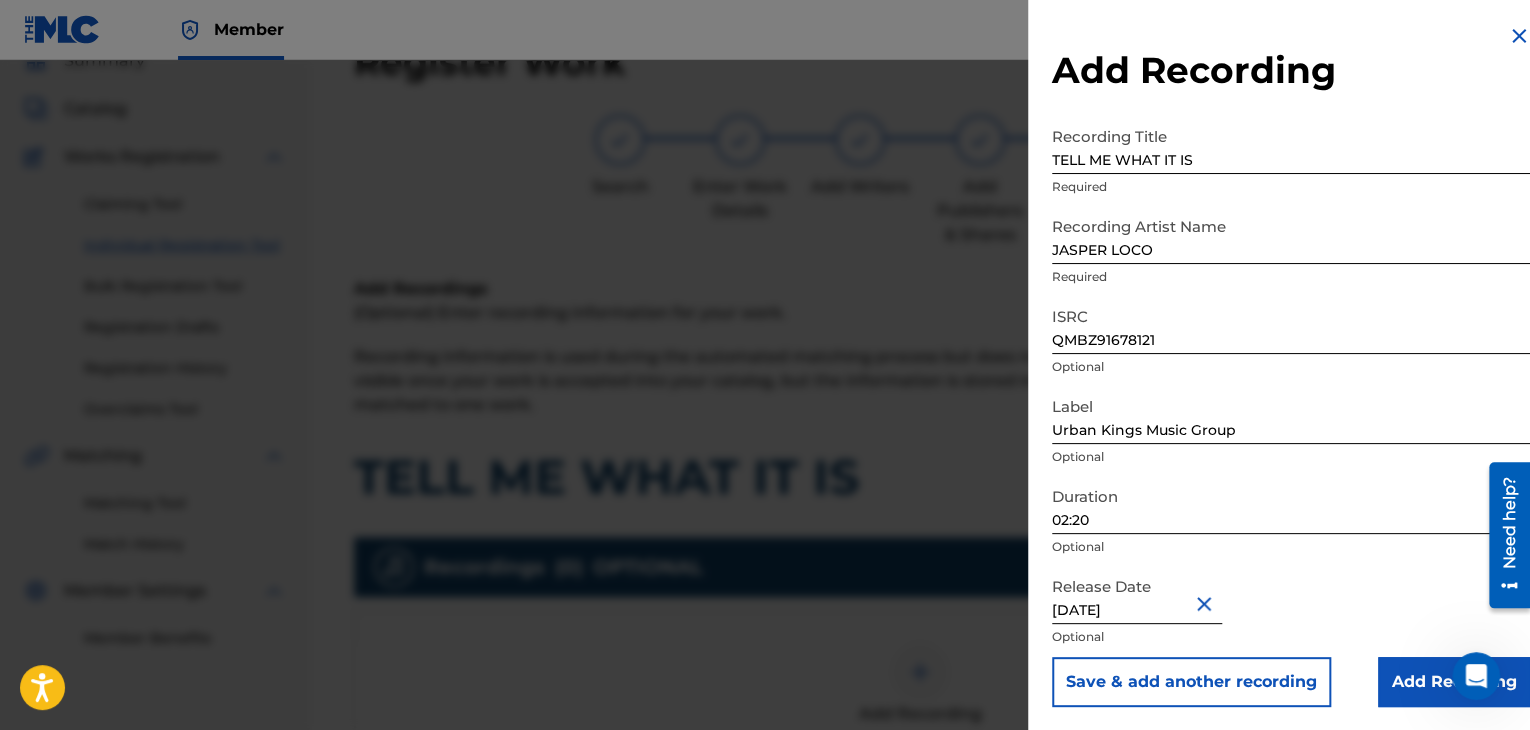 scroll, scrollTop: 1, scrollLeft: 0, axis: vertical 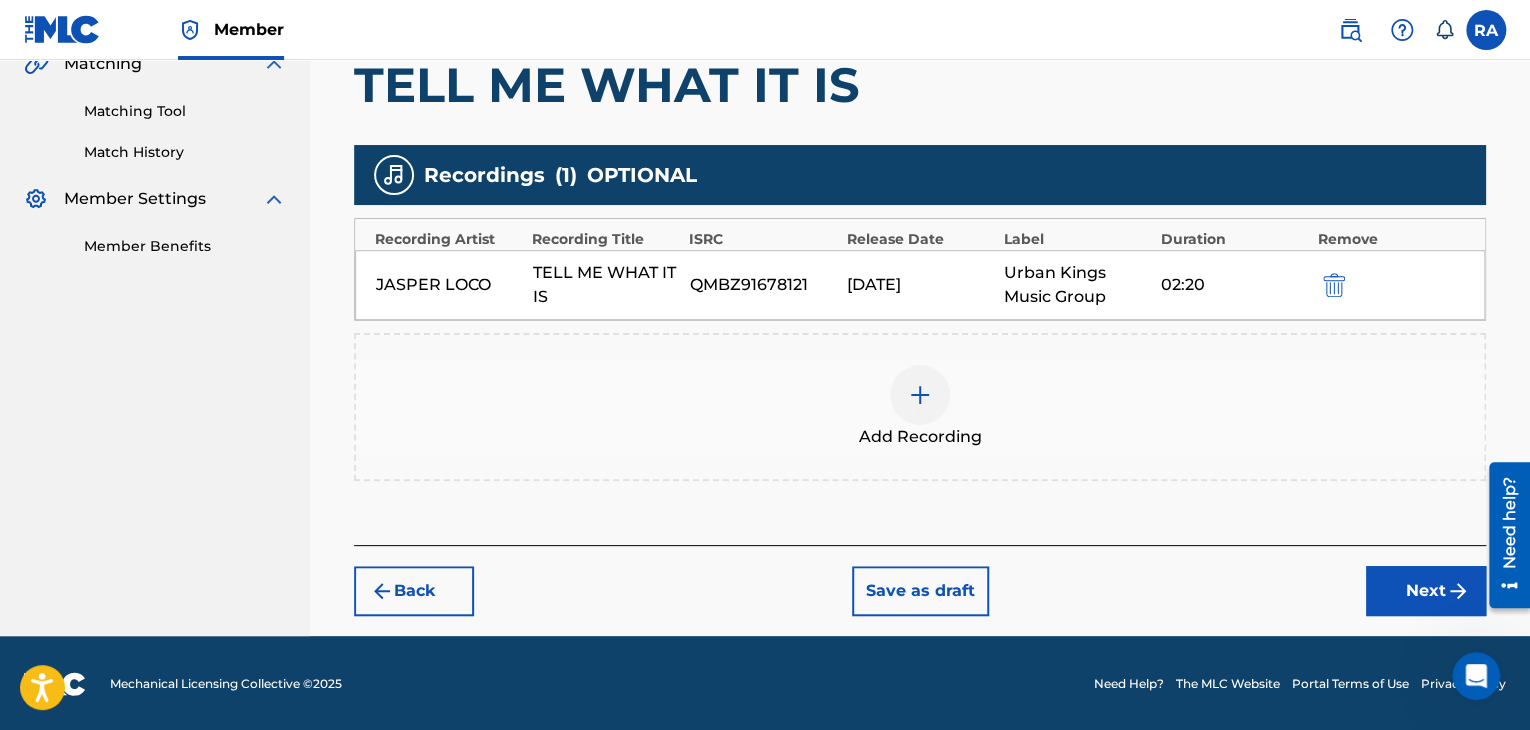 click at bounding box center [1458, 591] 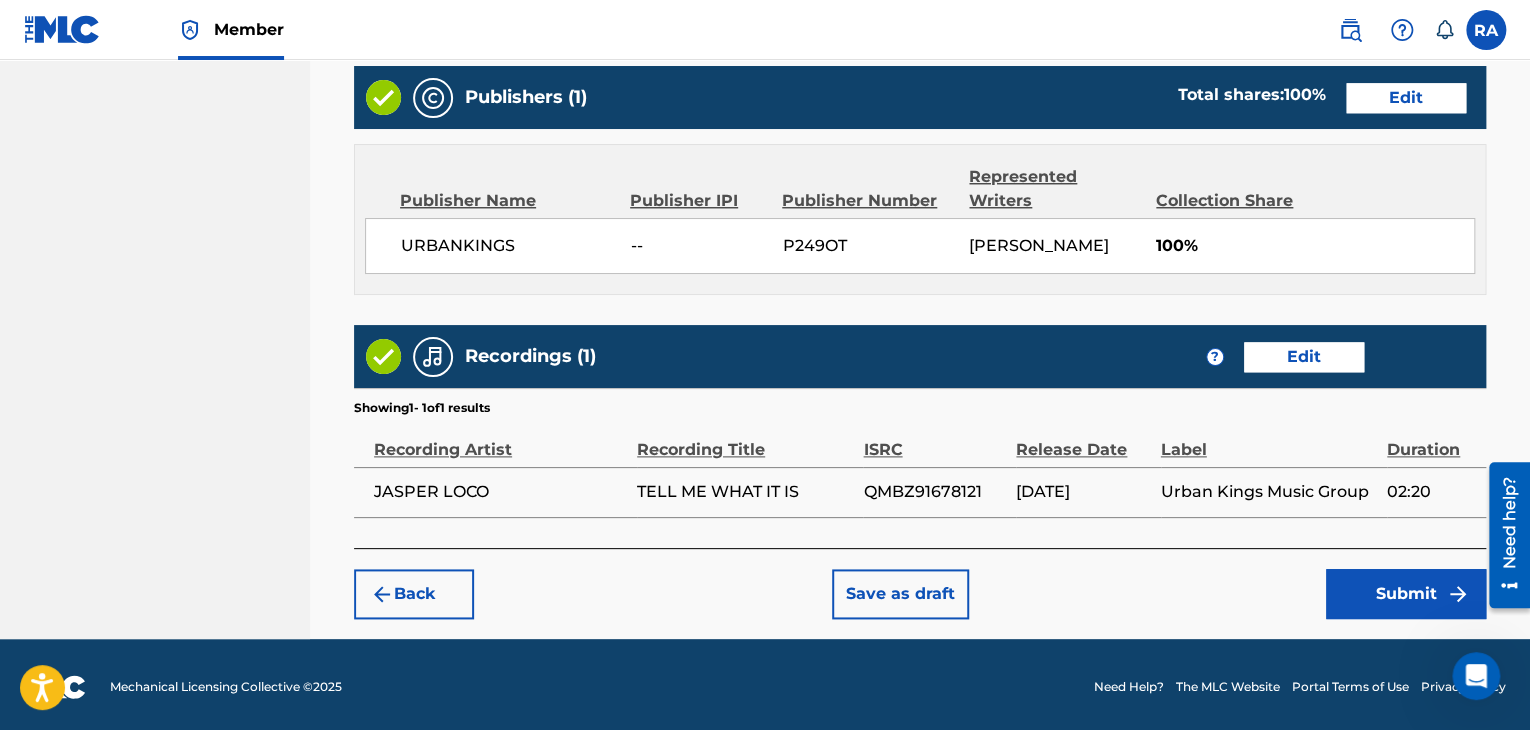 scroll, scrollTop: 1023, scrollLeft: 0, axis: vertical 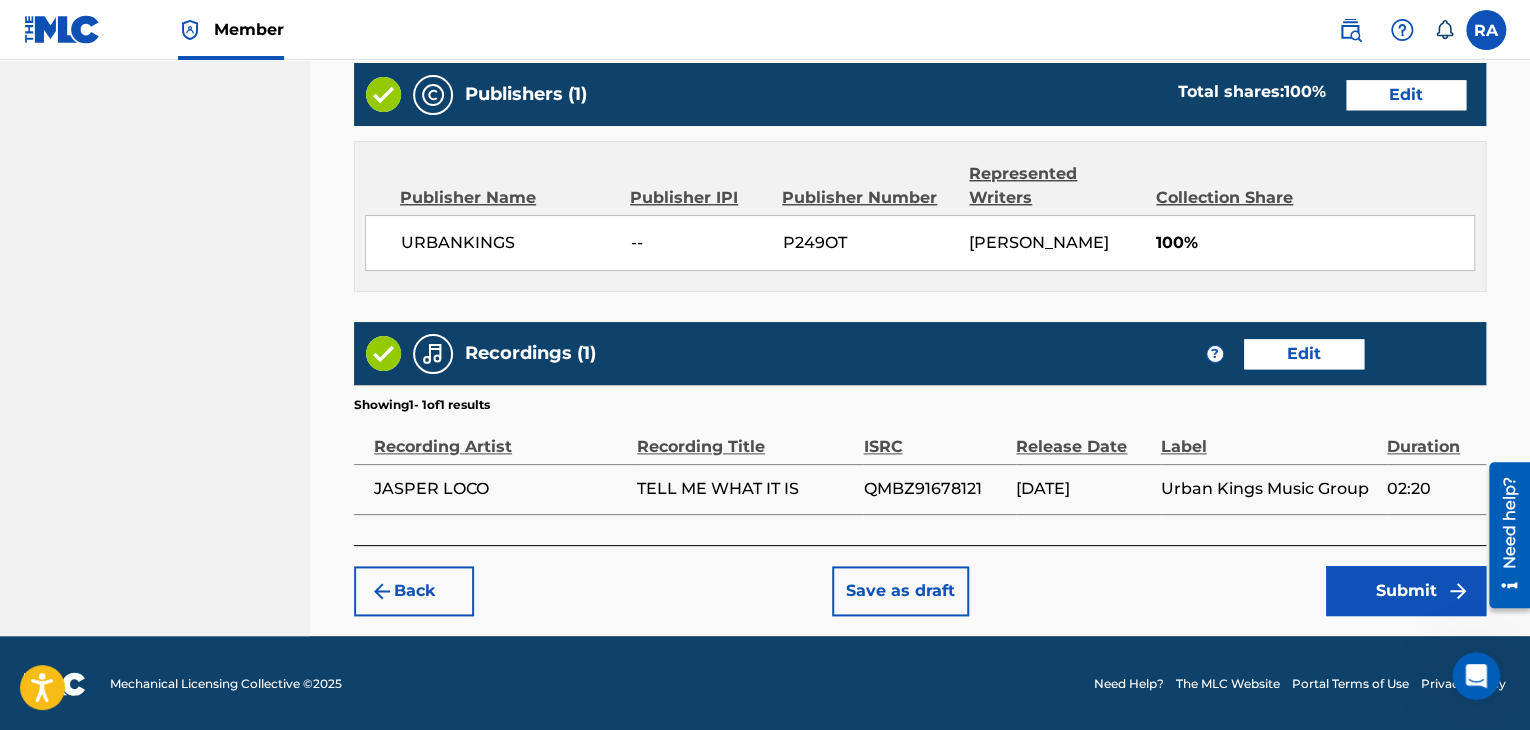 click on "Submit" at bounding box center (1406, 591) 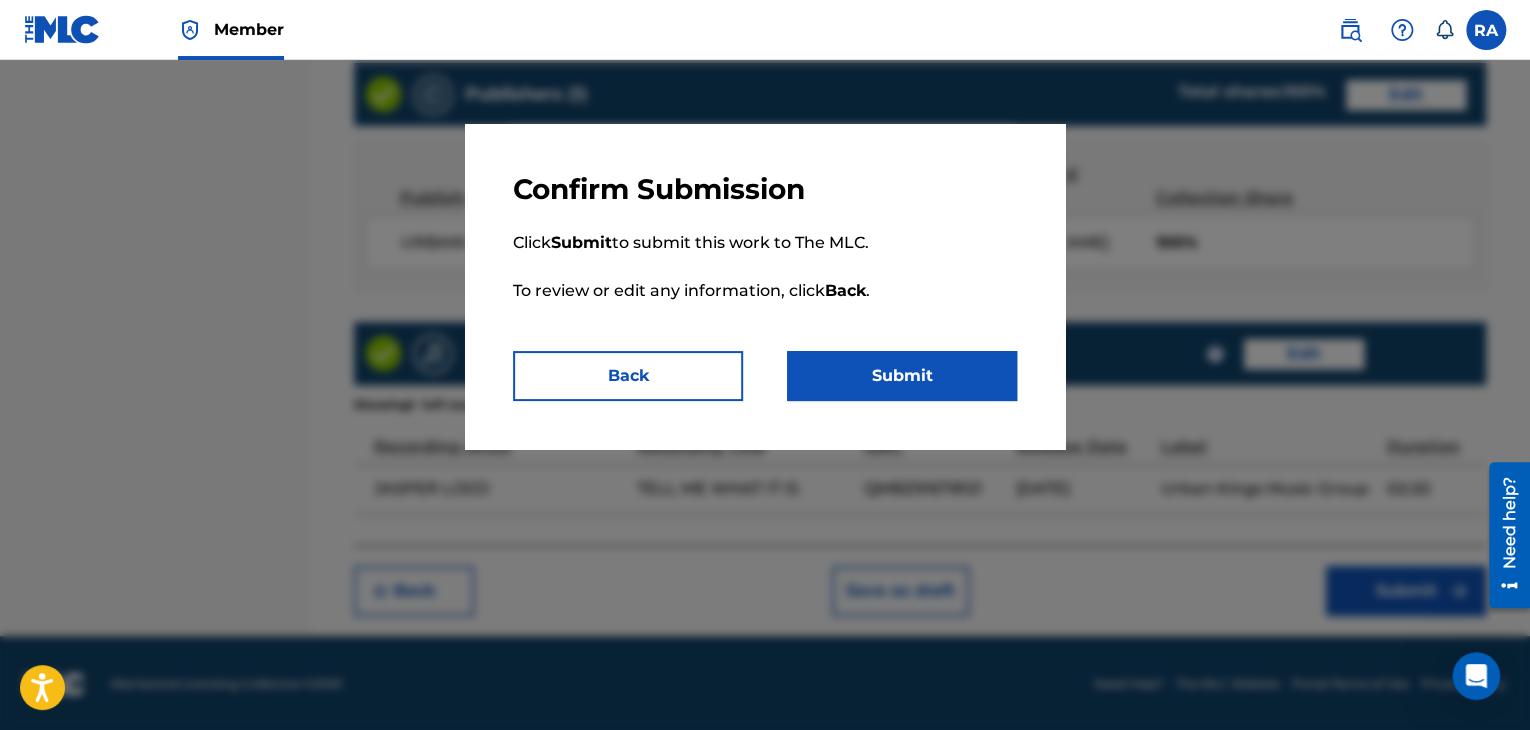 click on "Submit" at bounding box center (902, 376) 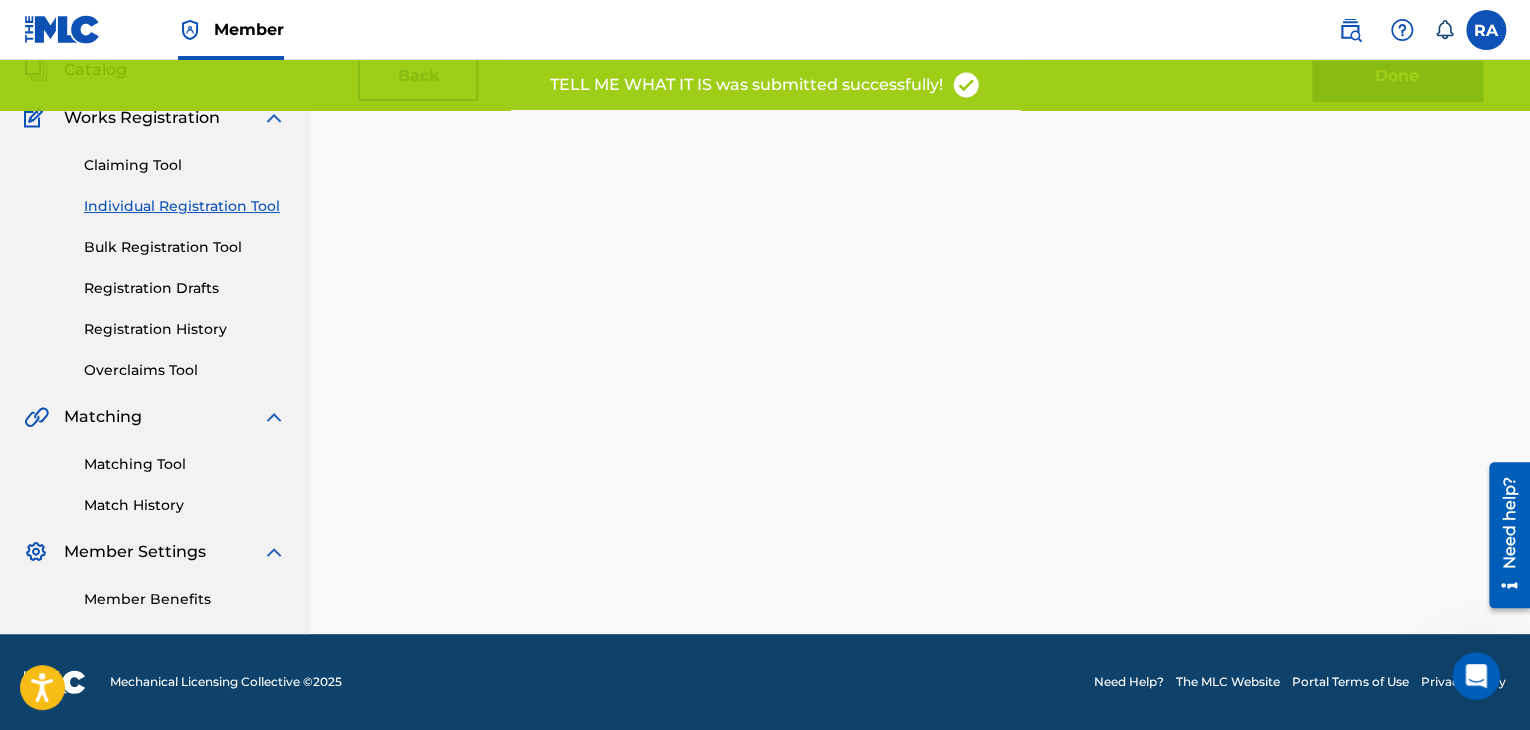 scroll, scrollTop: 0, scrollLeft: 0, axis: both 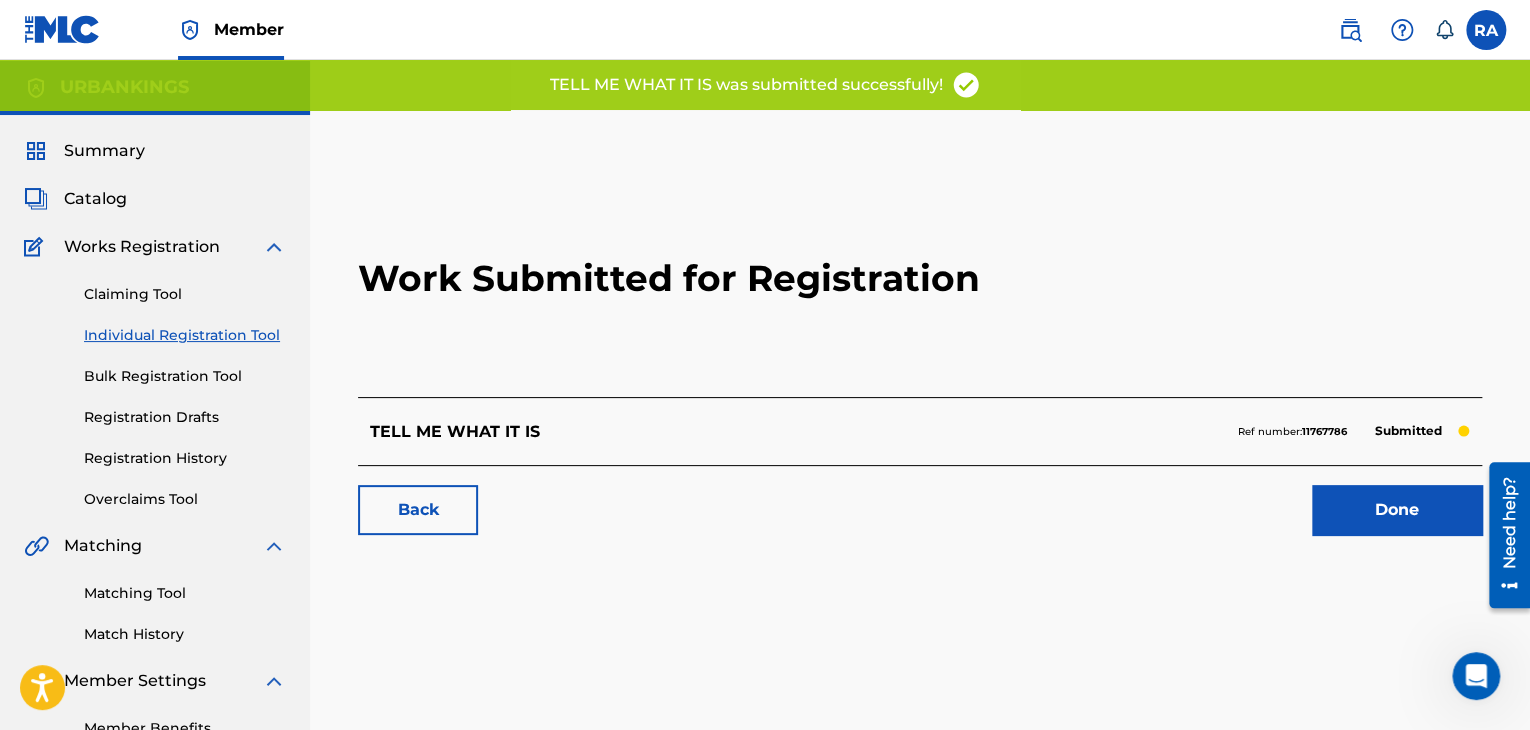 click on "Done" at bounding box center (1397, 510) 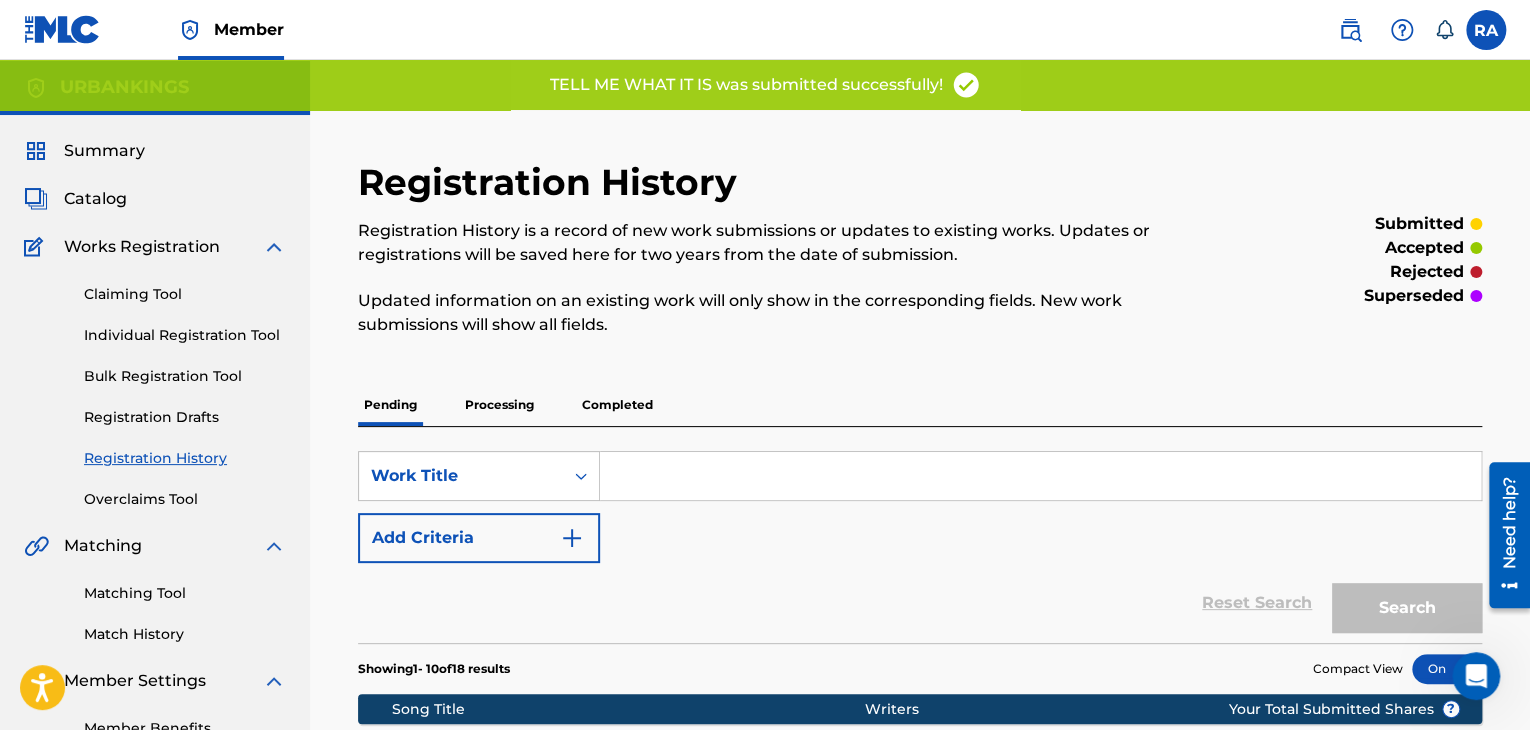 click on "Individual Registration Tool" at bounding box center [185, 335] 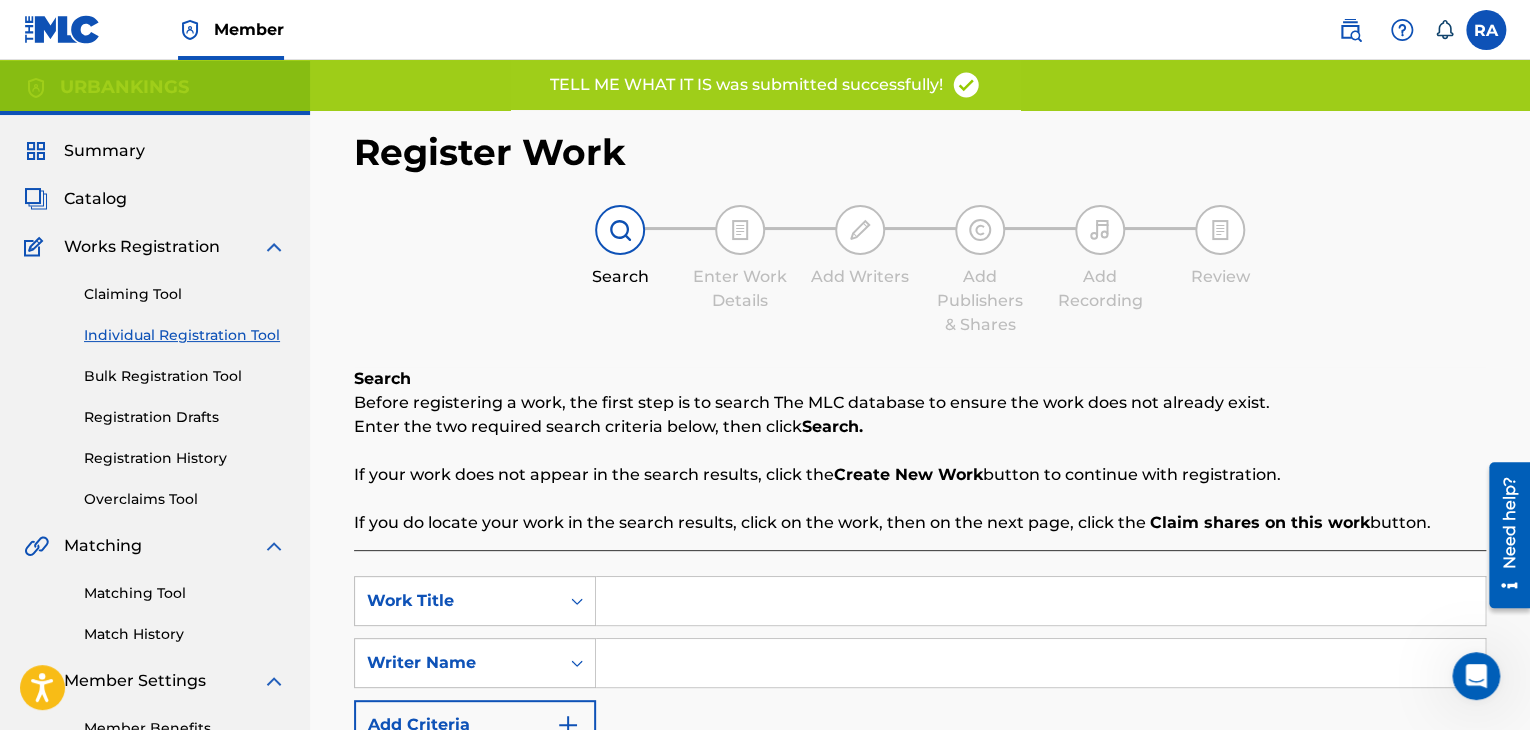 click at bounding box center (1040, 601) 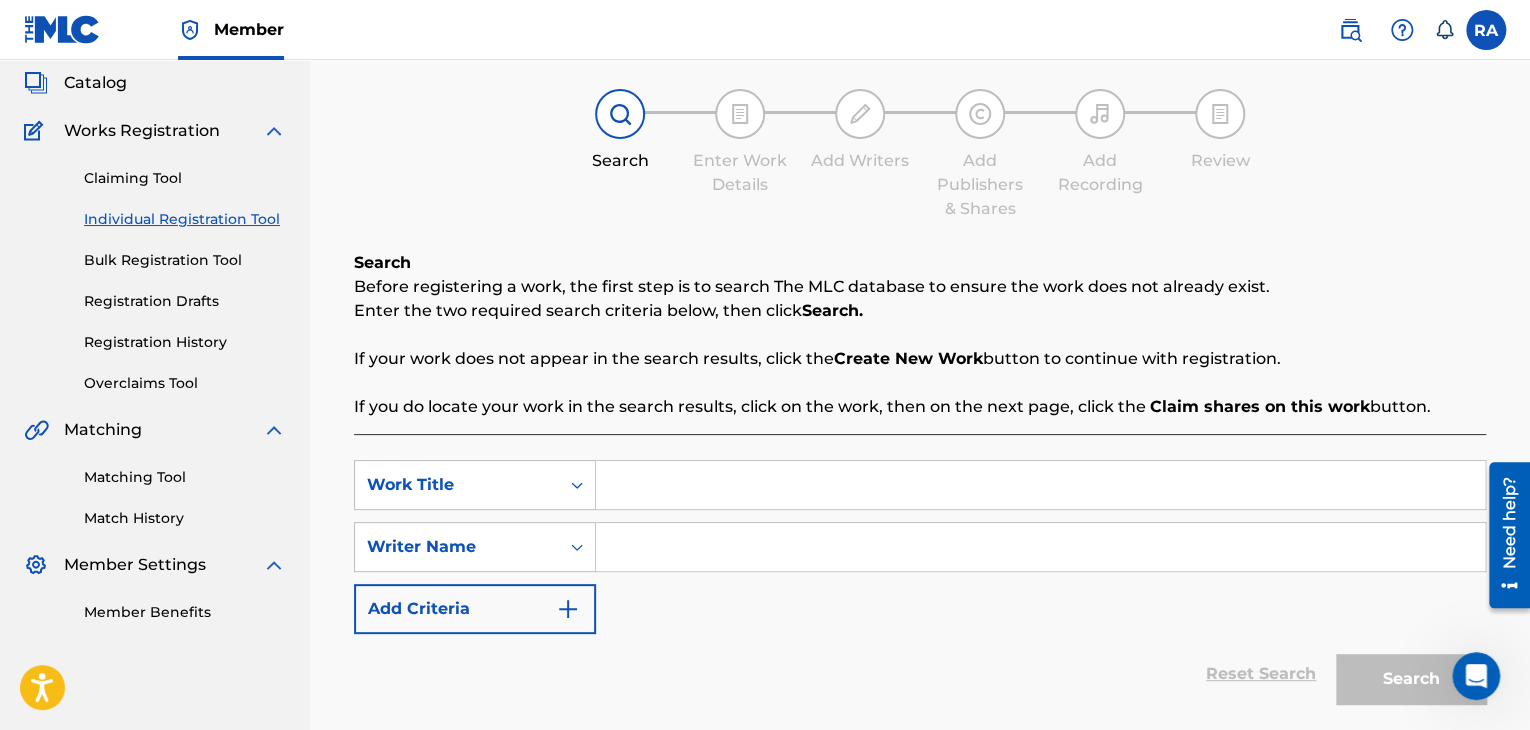 scroll, scrollTop: 0, scrollLeft: 0, axis: both 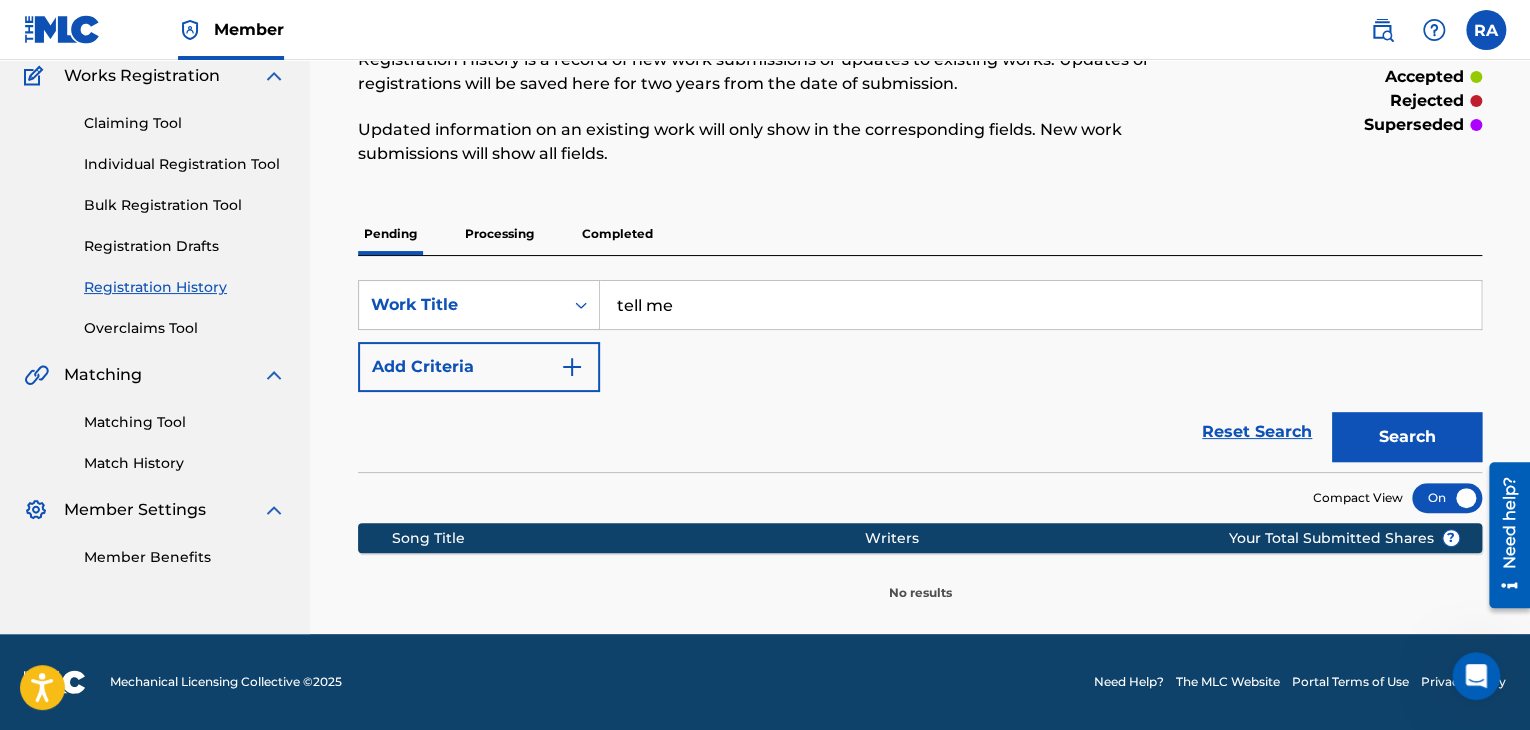 click on "Individual Registration Tool" at bounding box center (185, 164) 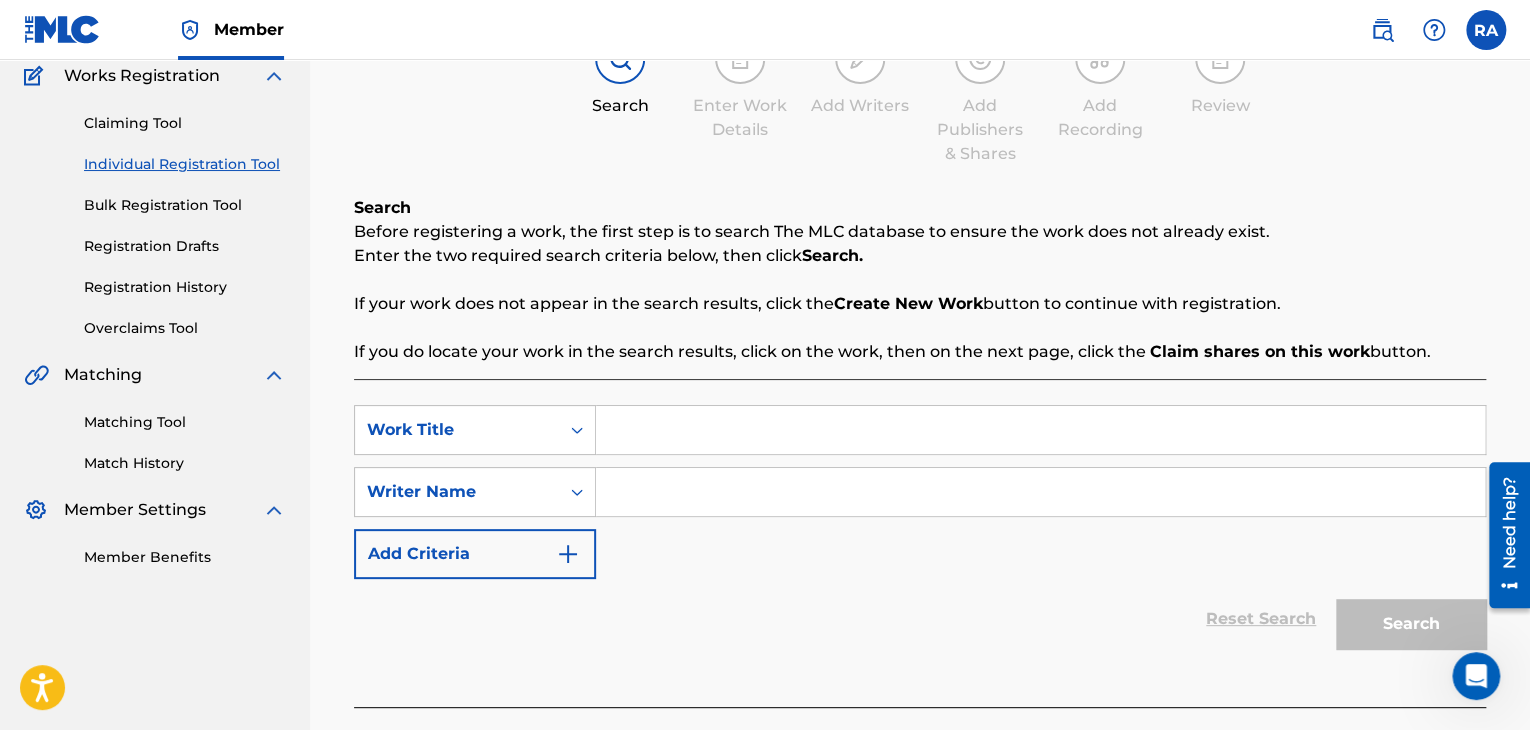 scroll, scrollTop: 0, scrollLeft: 0, axis: both 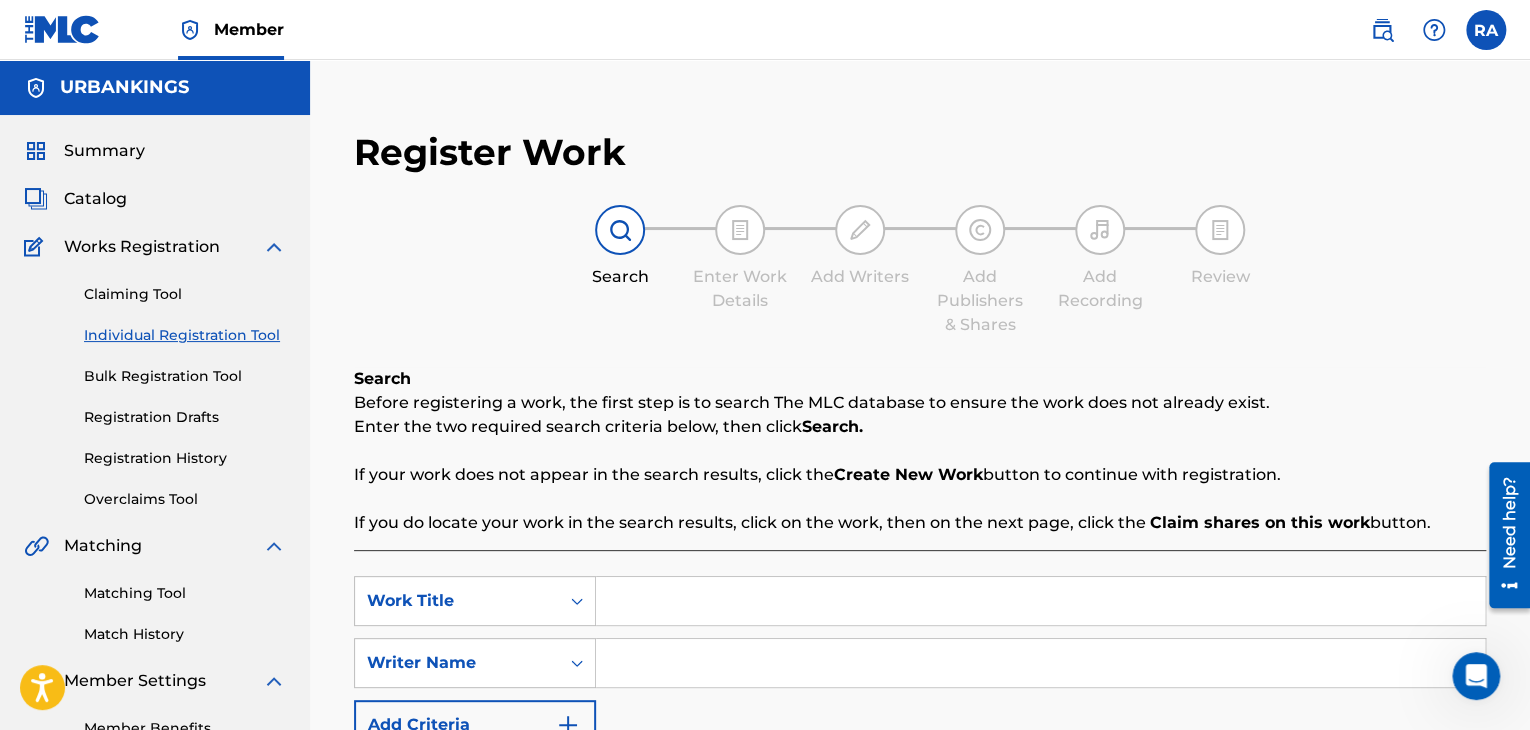 click at bounding box center (1040, 601) 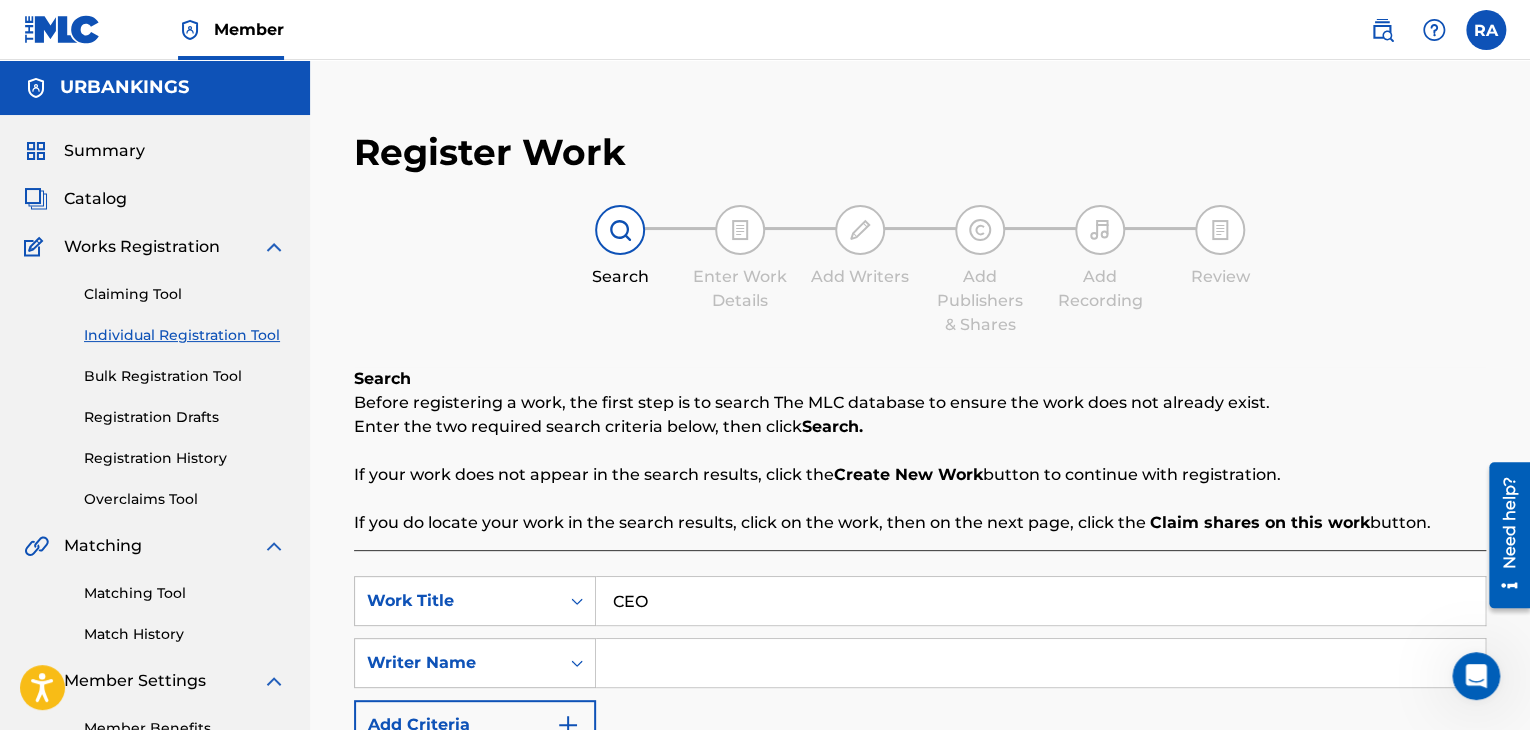 type on "CEO" 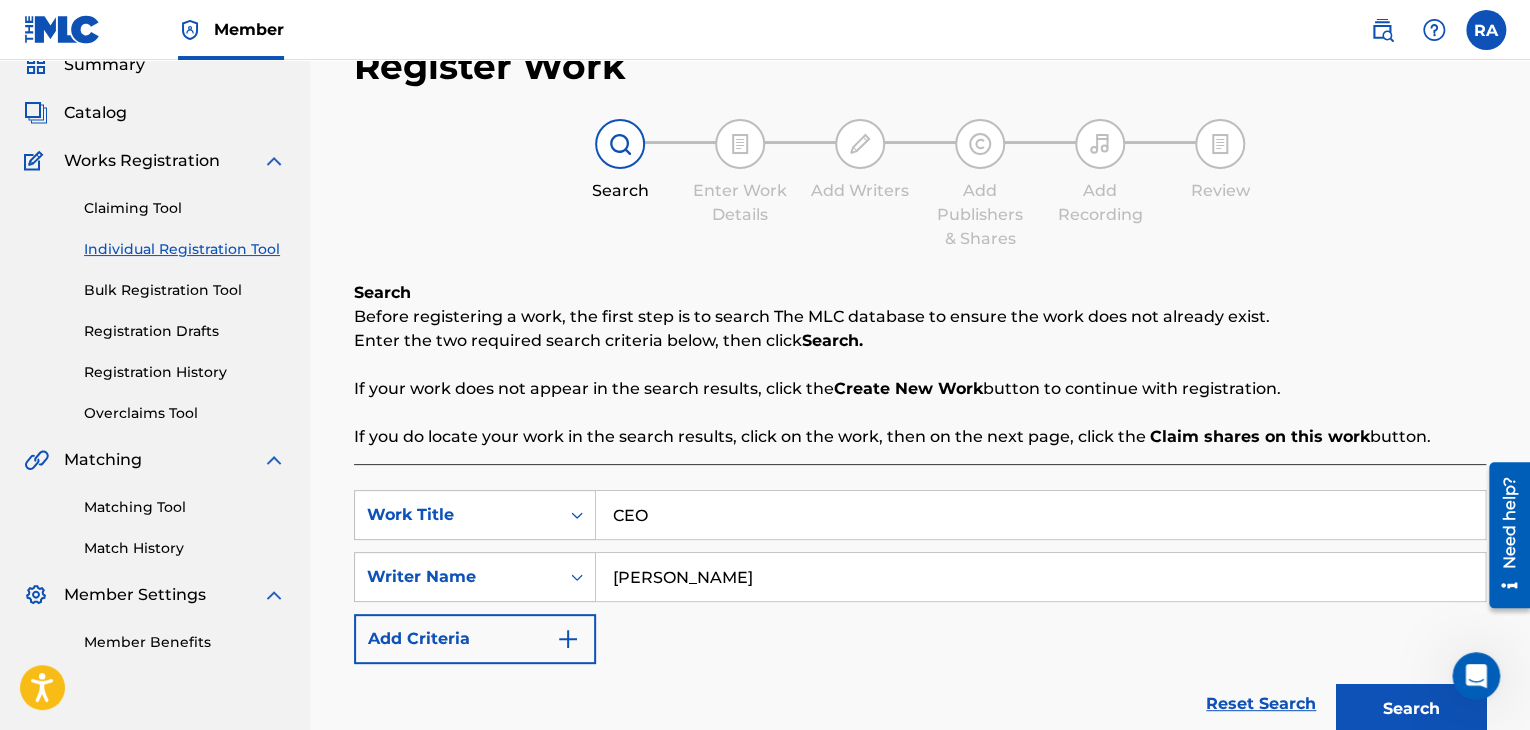 scroll, scrollTop: 284, scrollLeft: 0, axis: vertical 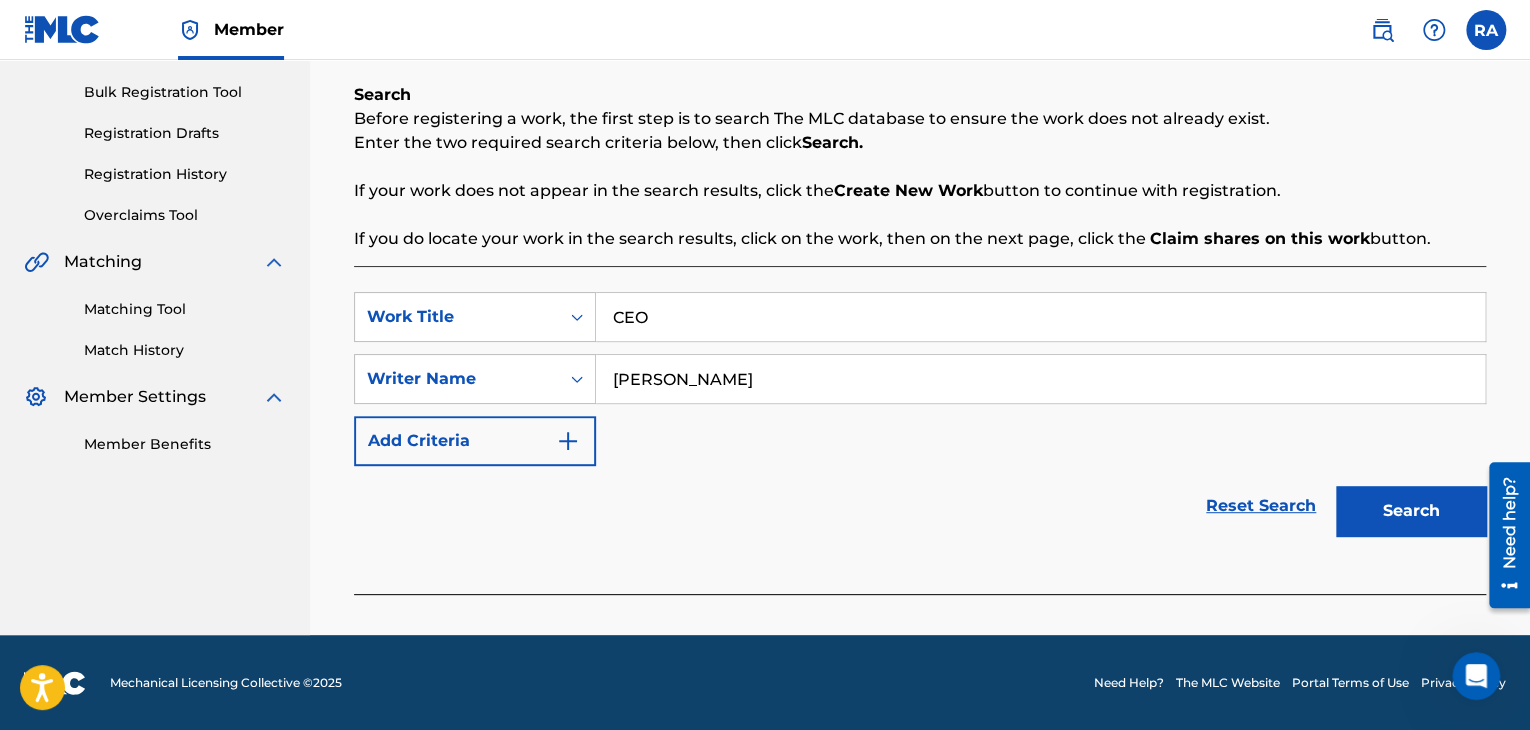 click on "Search" at bounding box center [1411, 511] 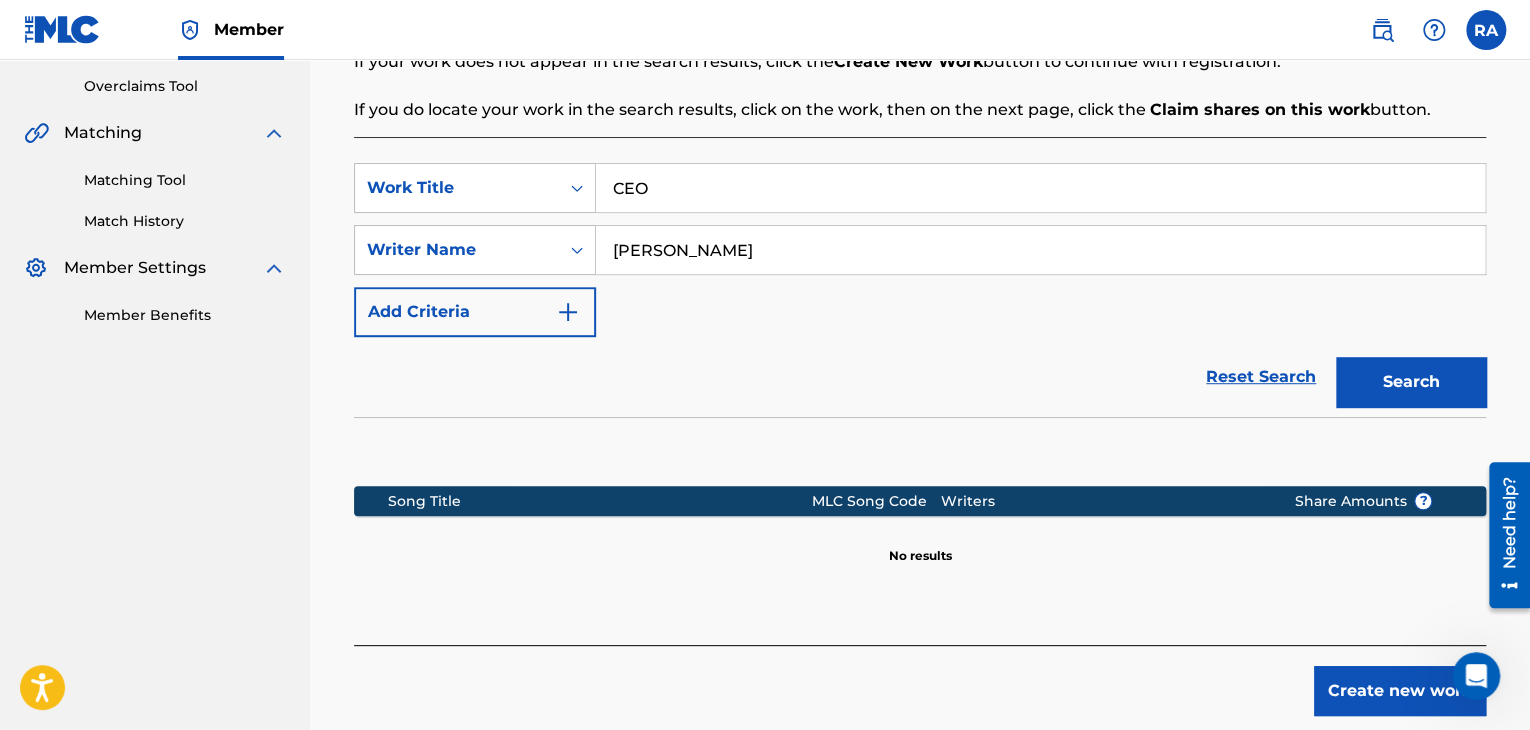 scroll, scrollTop: 515, scrollLeft: 0, axis: vertical 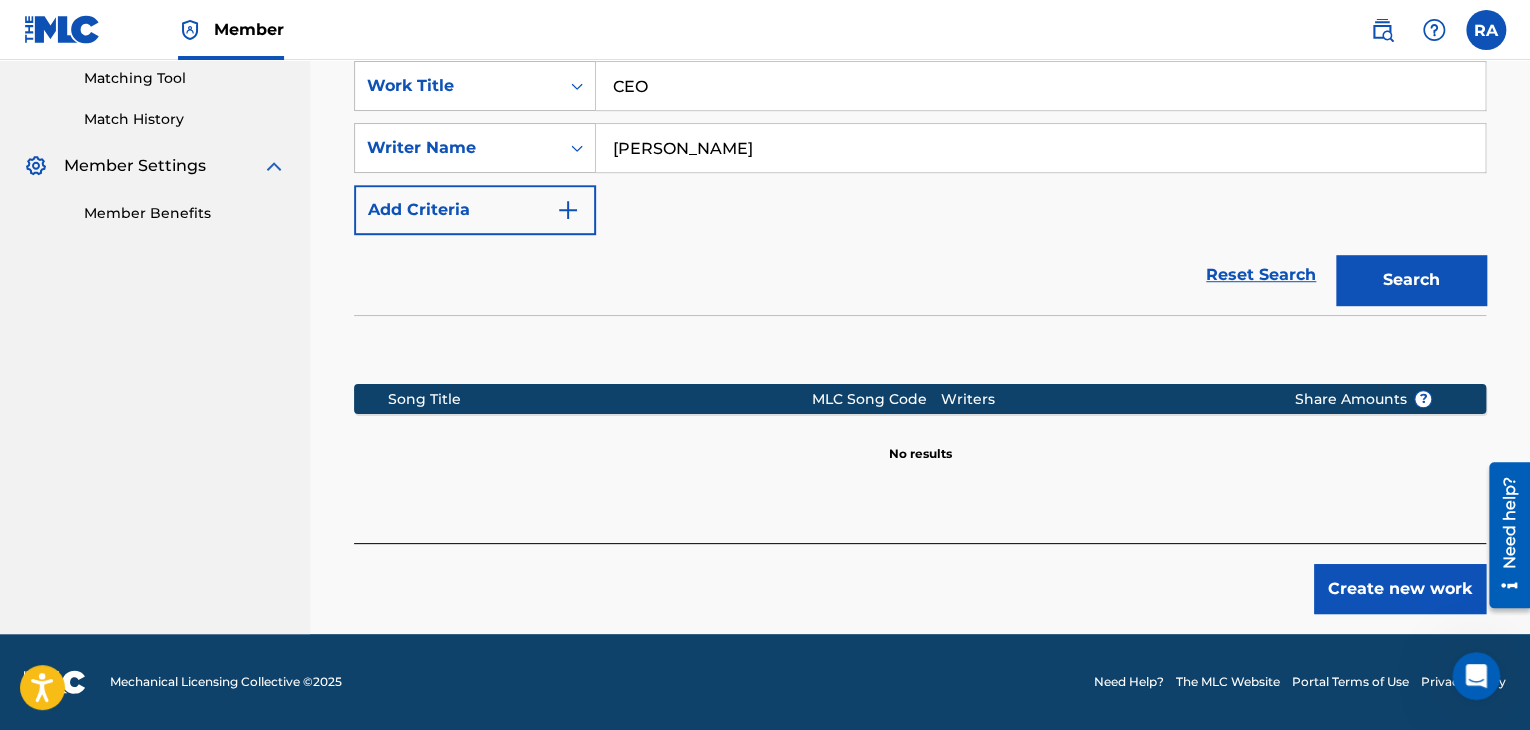 click on "Create new work" at bounding box center [1400, 589] 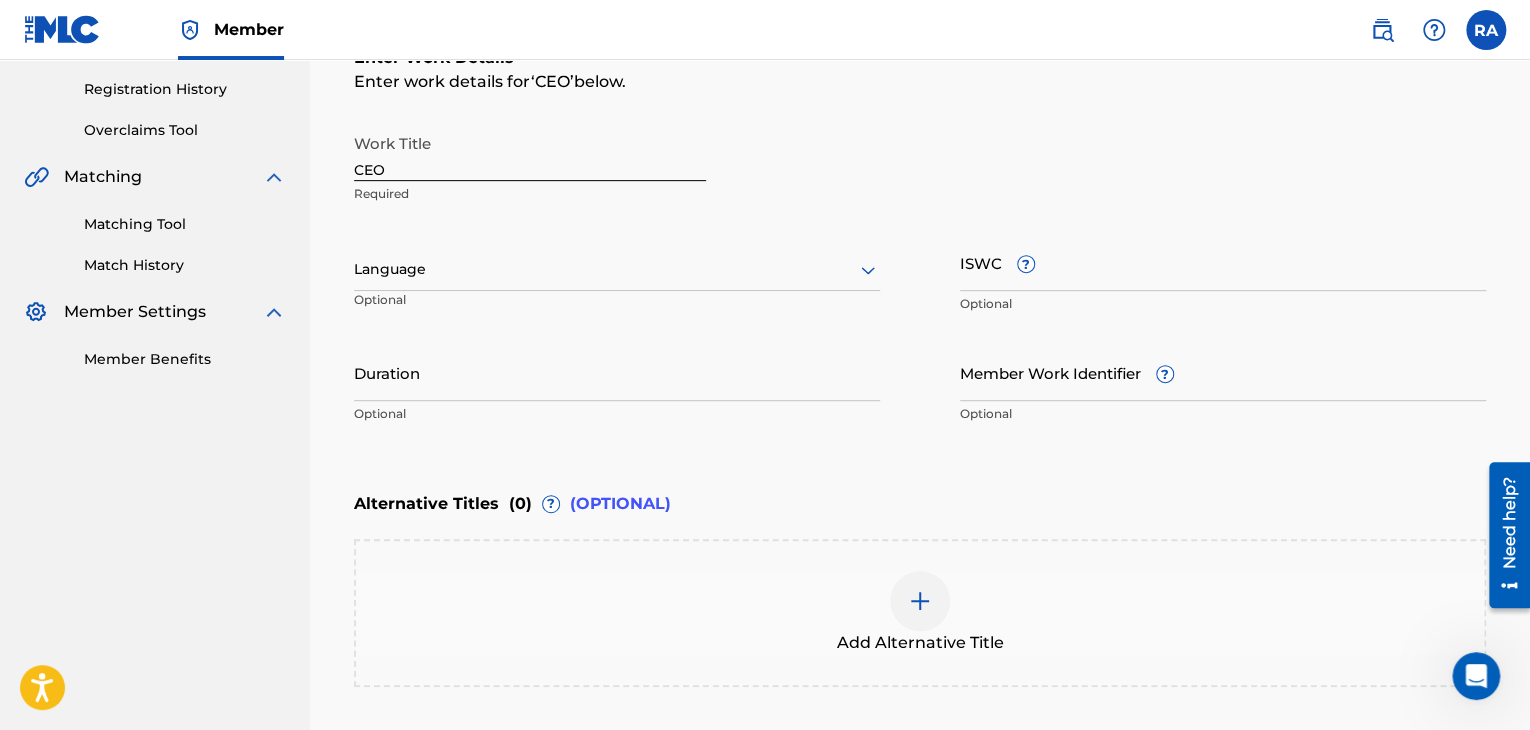 scroll, scrollTop: 315, scrollLeft: 0, axis: vertical 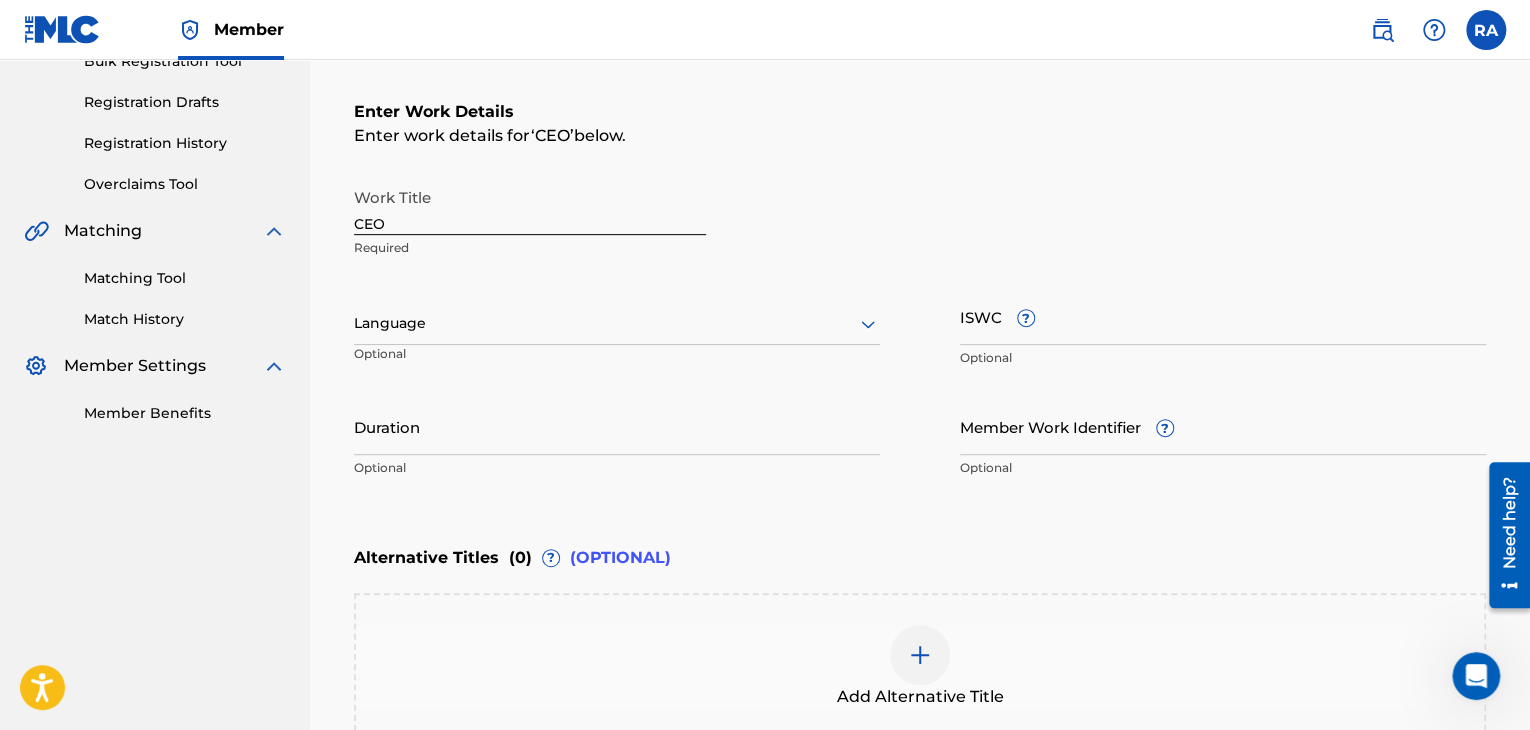 click on "Duration" at bounding box center [617, 426] 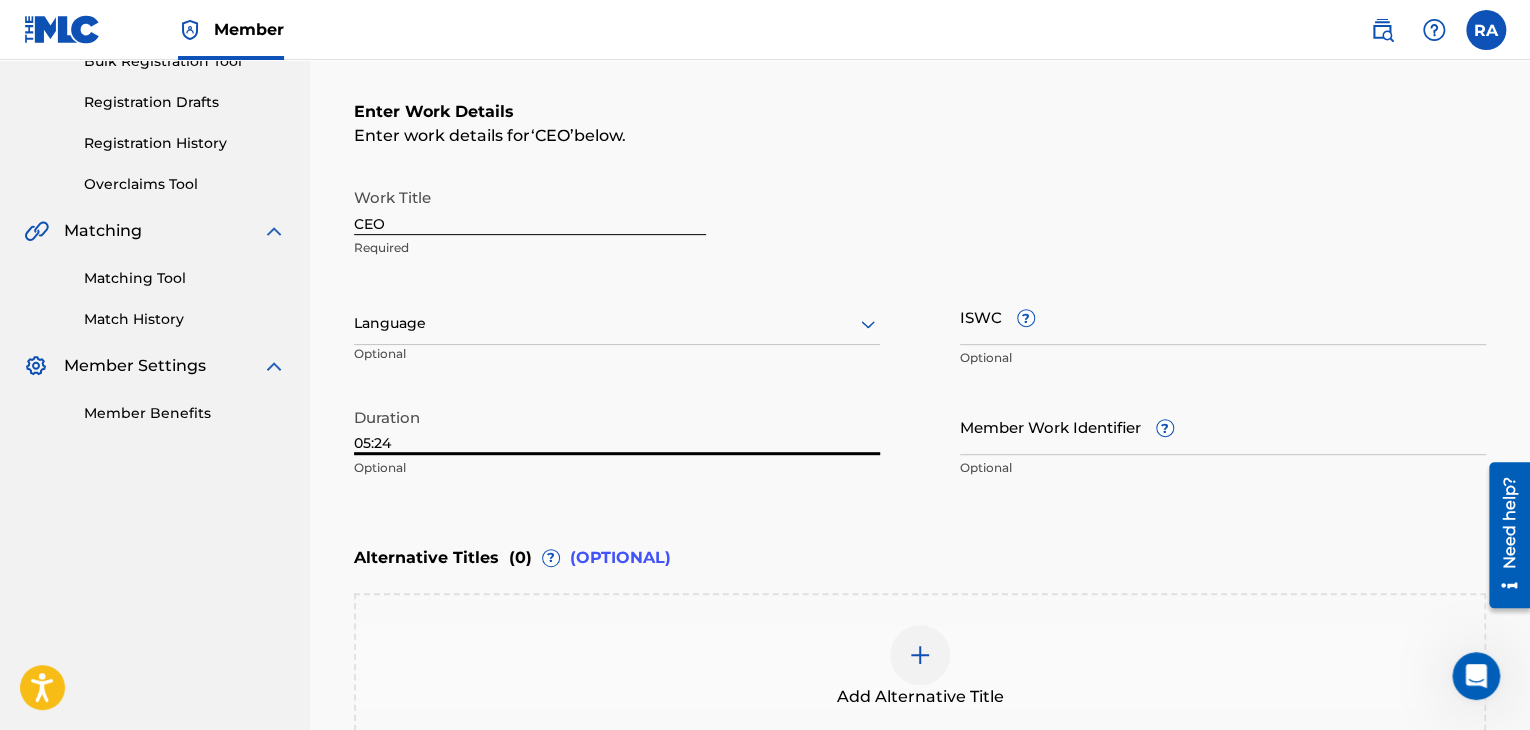 type on "05:24" 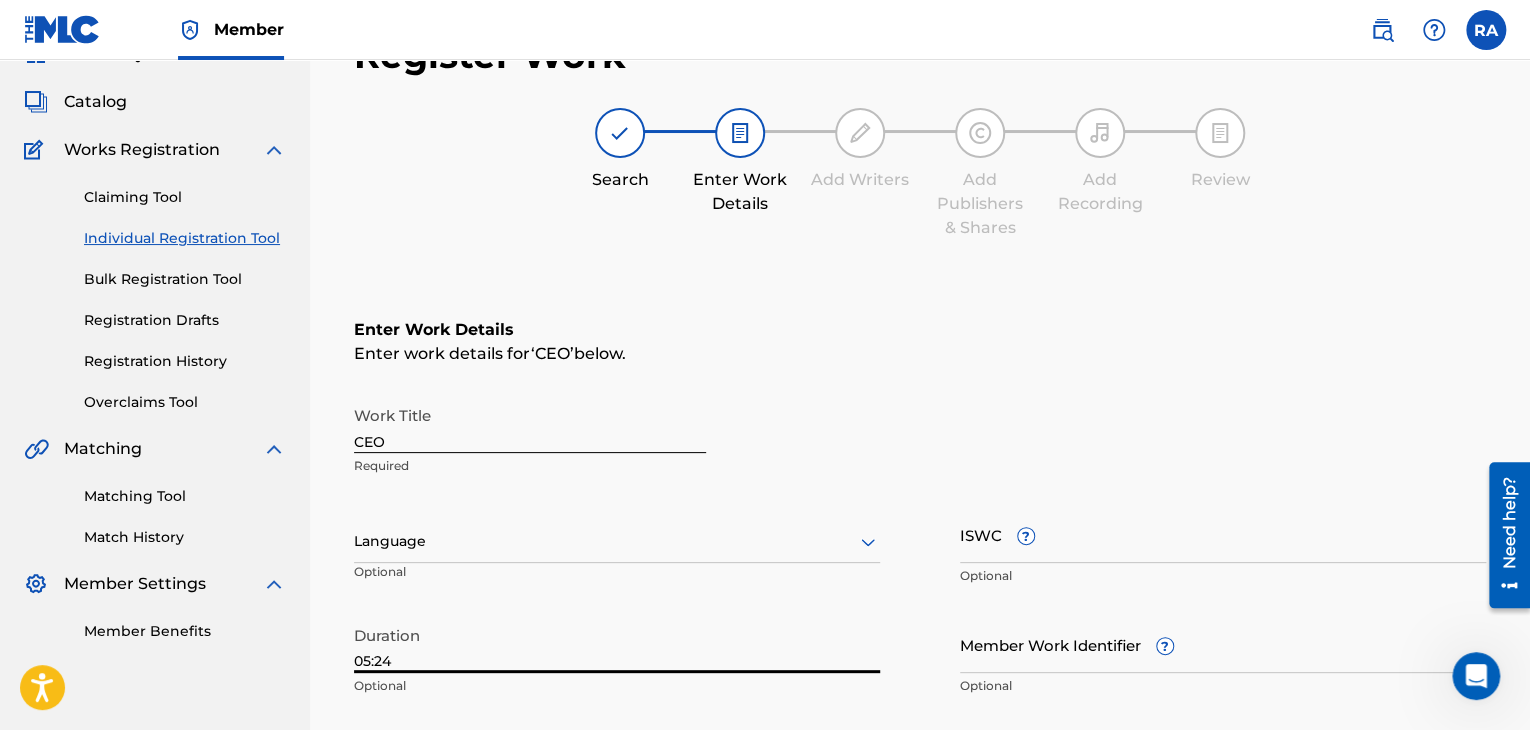 scroll, scrollTop: 0, scrollLeft: 0, axis: both 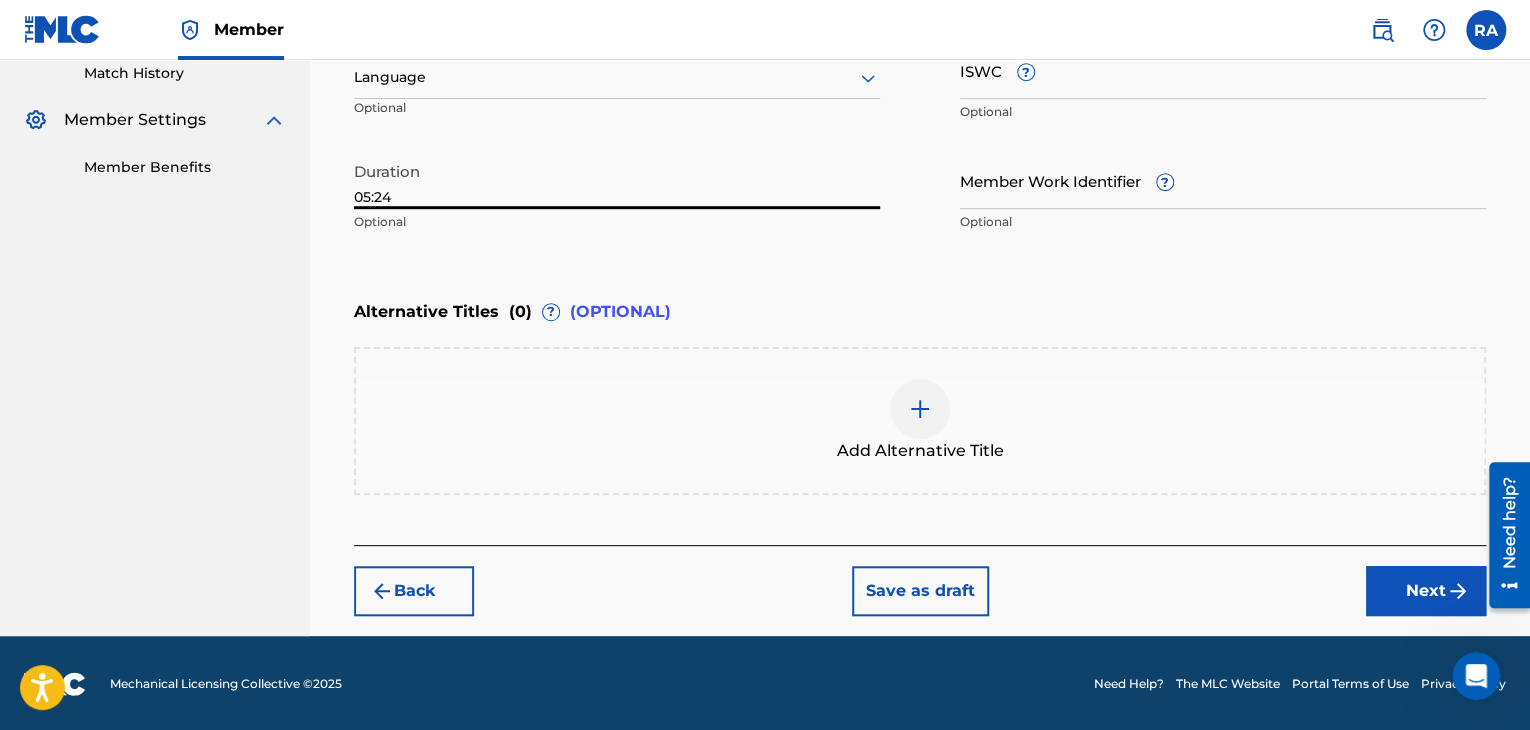 click on "Next" at bounding box center [1426, 591] 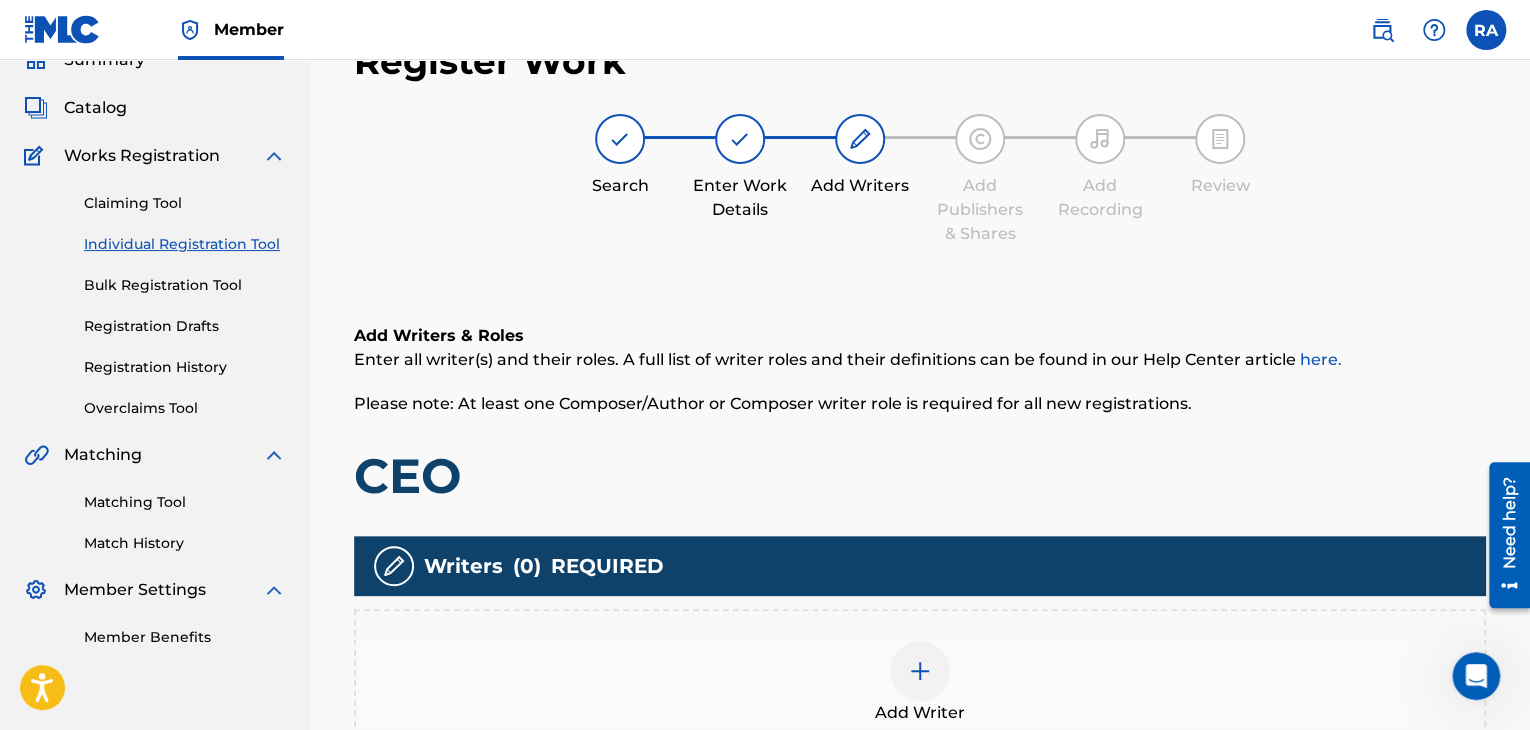 scroll, scrollTop: 90, scrollLeft: 0, axis: vertical 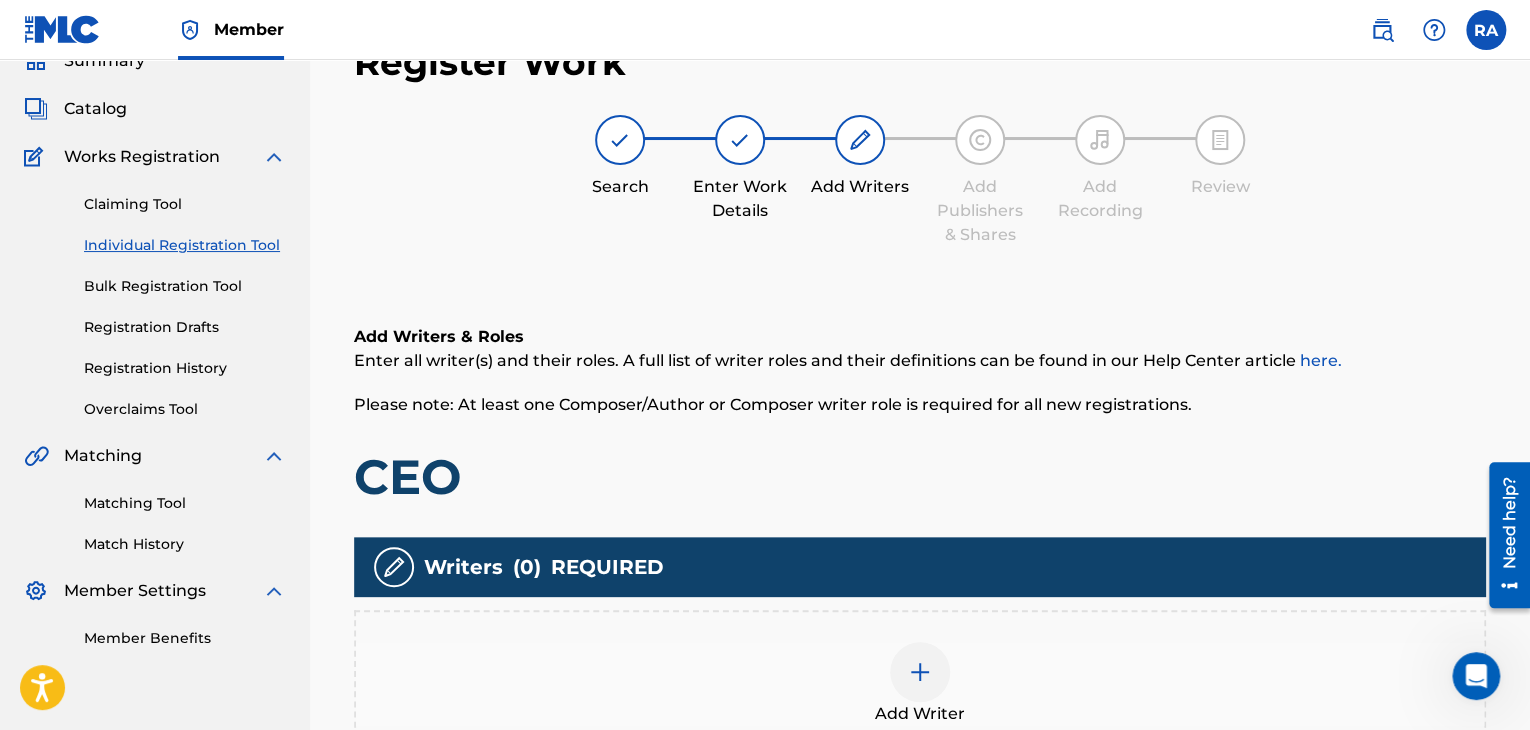 click at bounding box center (920, 672) 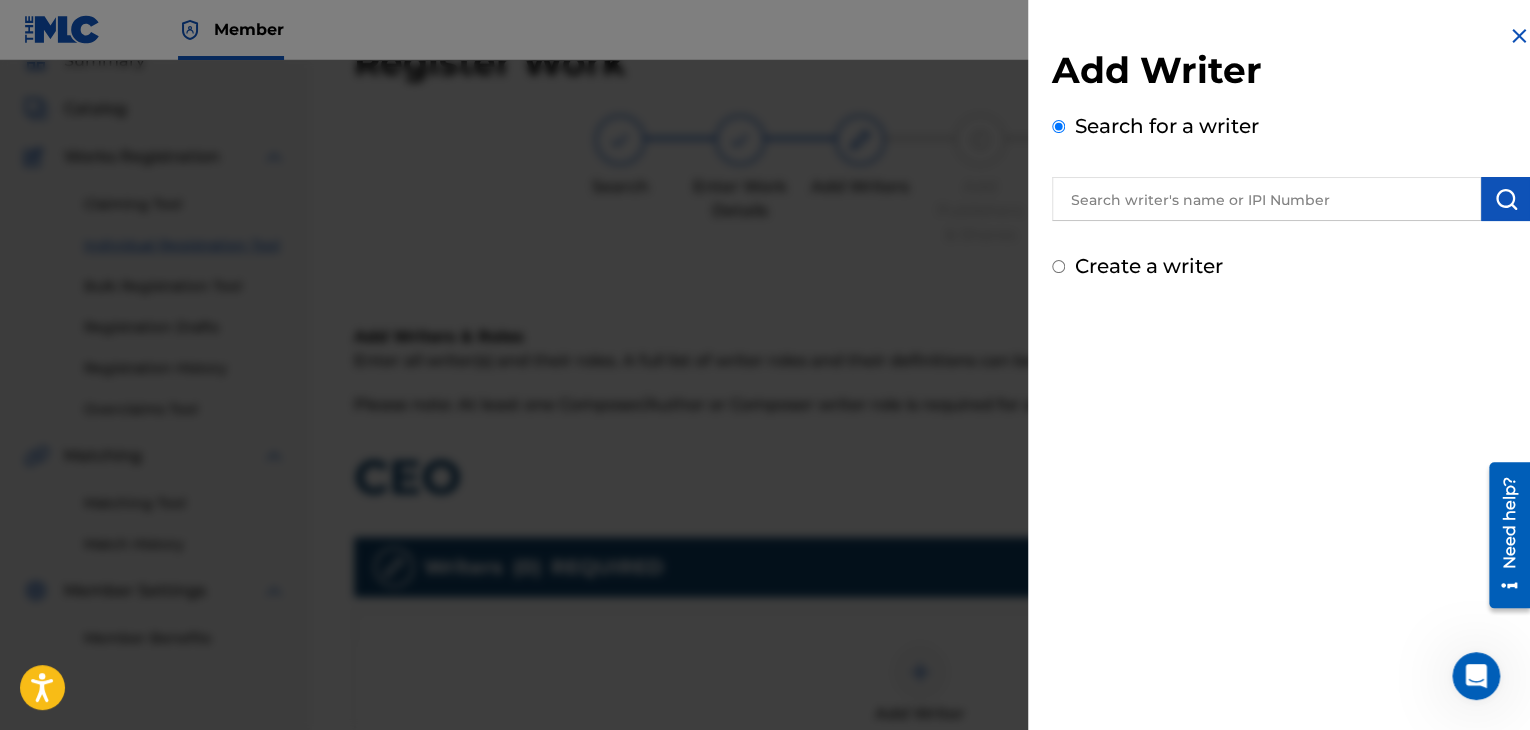 click at bounding box center (1266, 199) 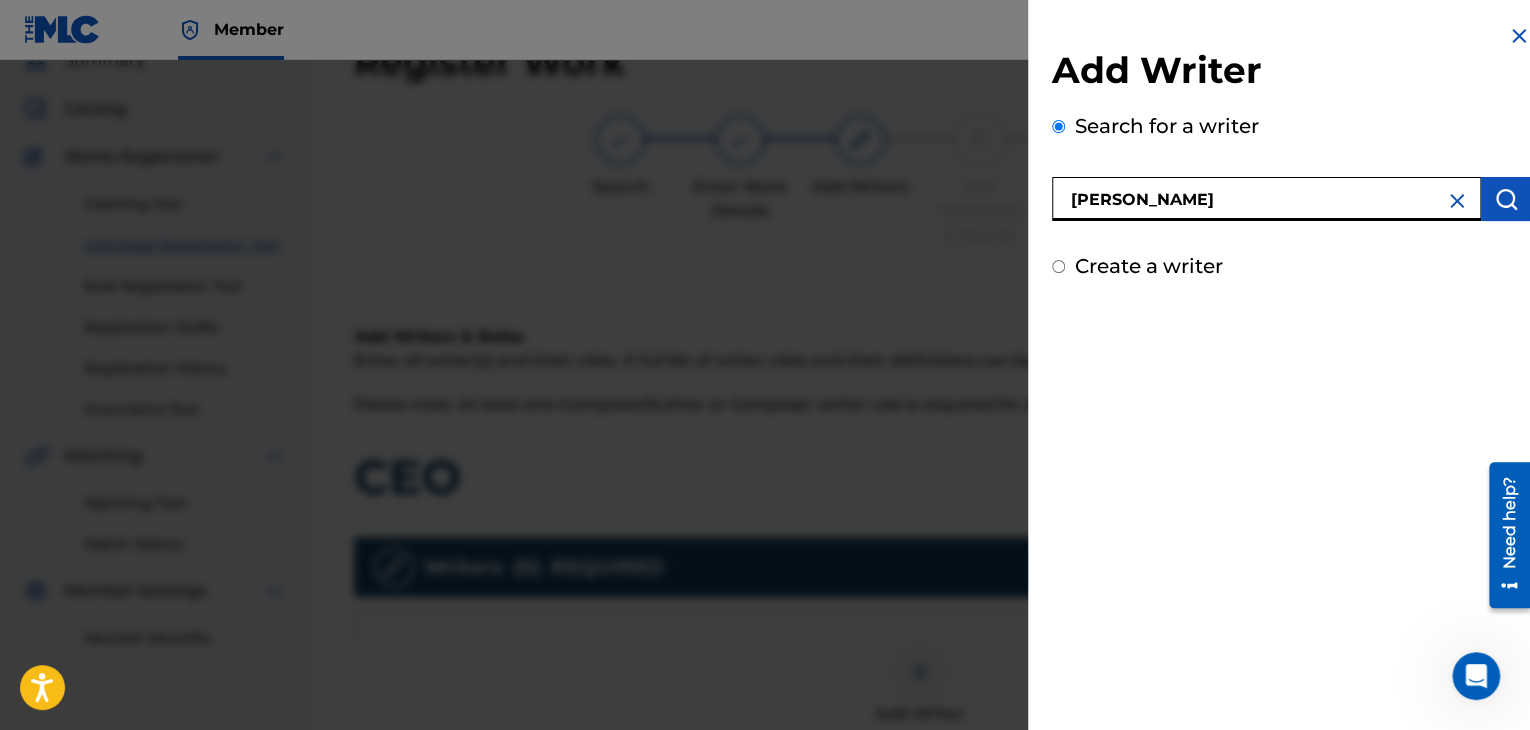 type on "[PERSON_NAME]" 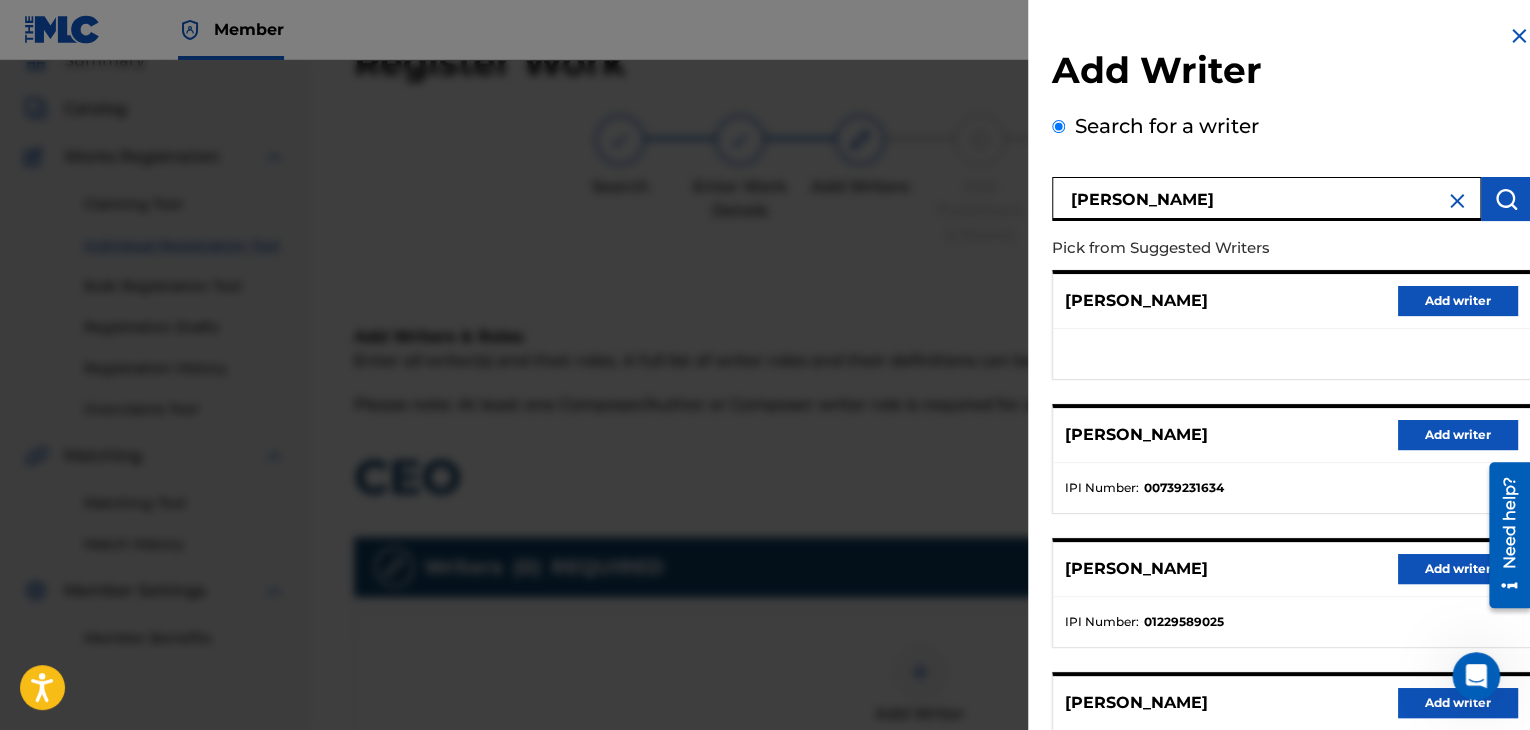 click on "Add writer" at bounding box center (1458, 435) 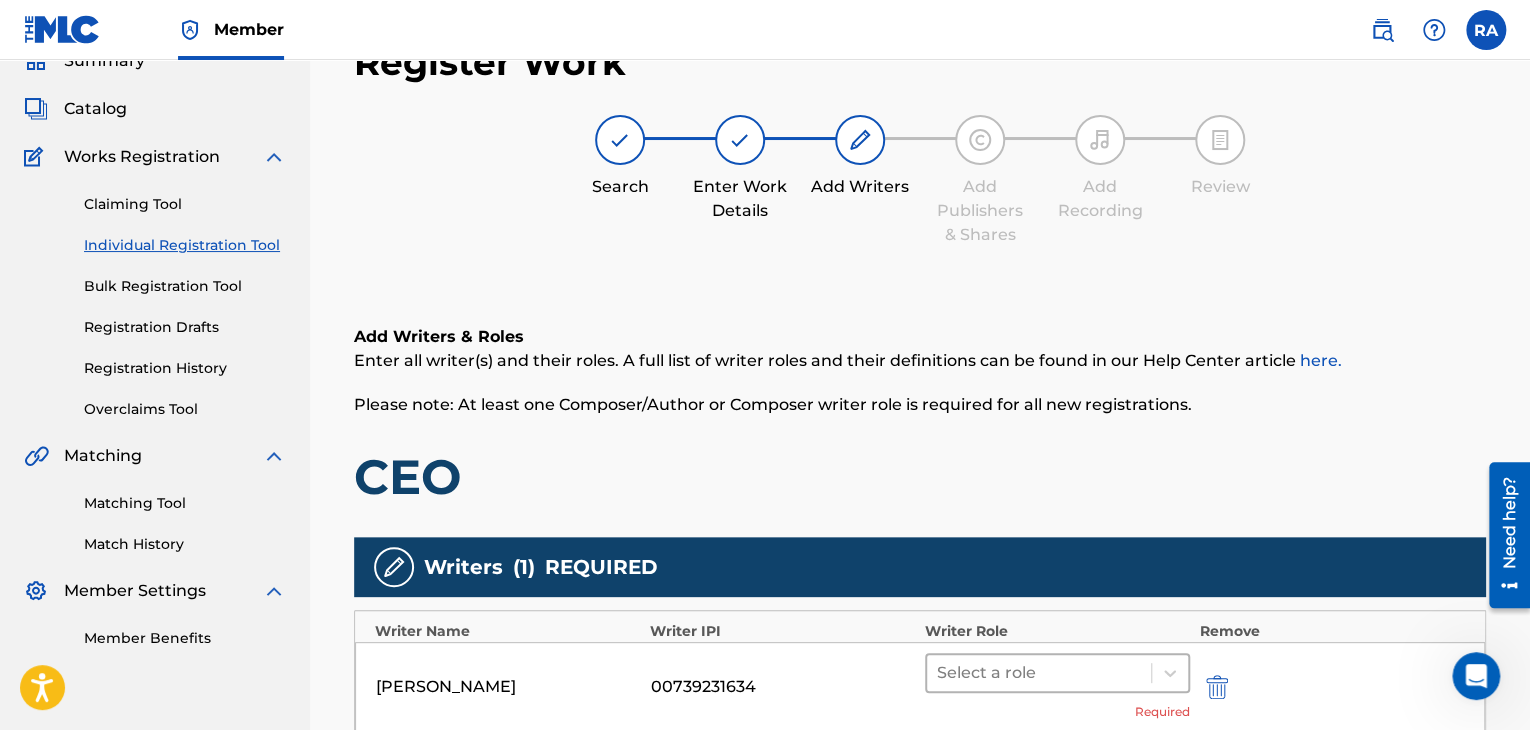 click at bounding box center [1039, 673] 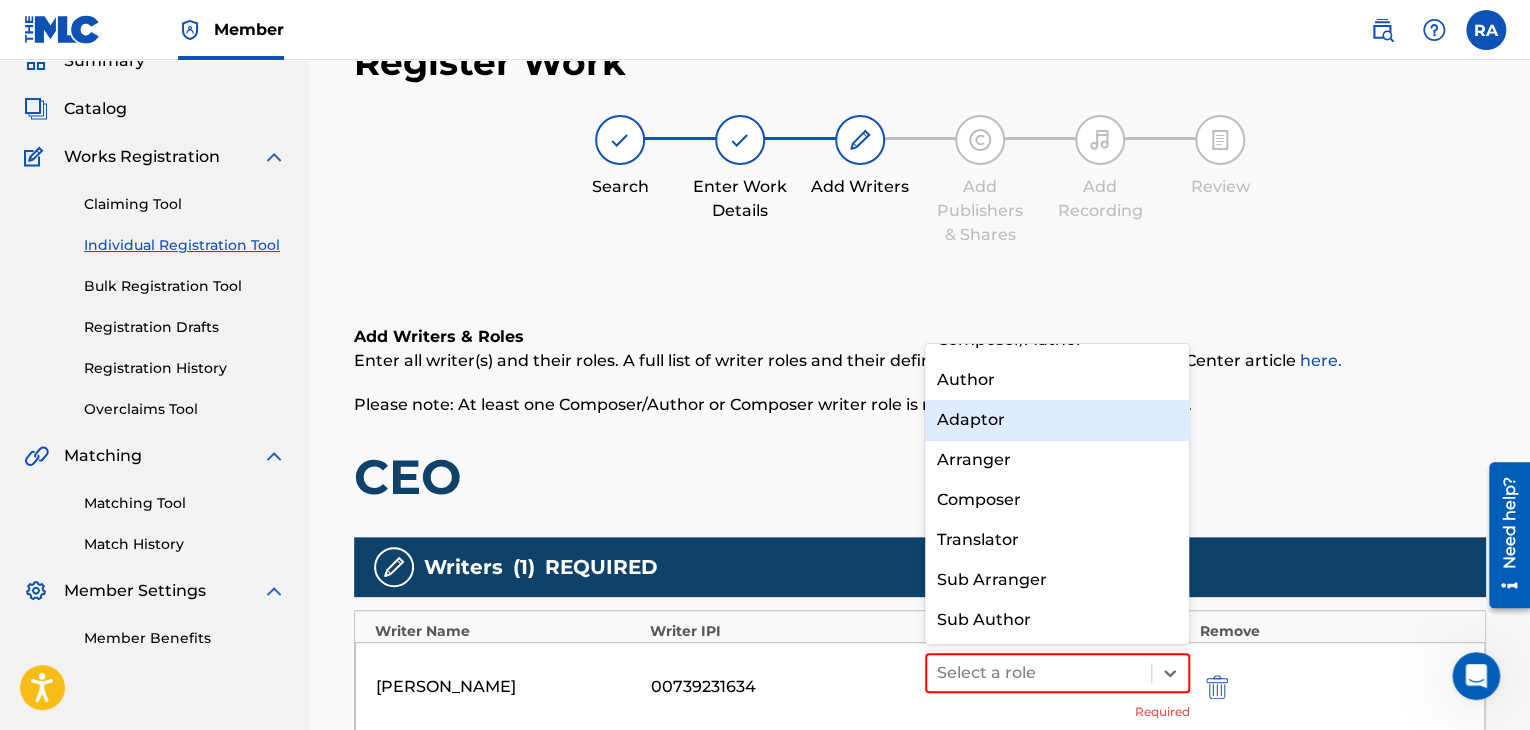 scroll, scrollTop: 0, scrollLeft: 0, axis: both 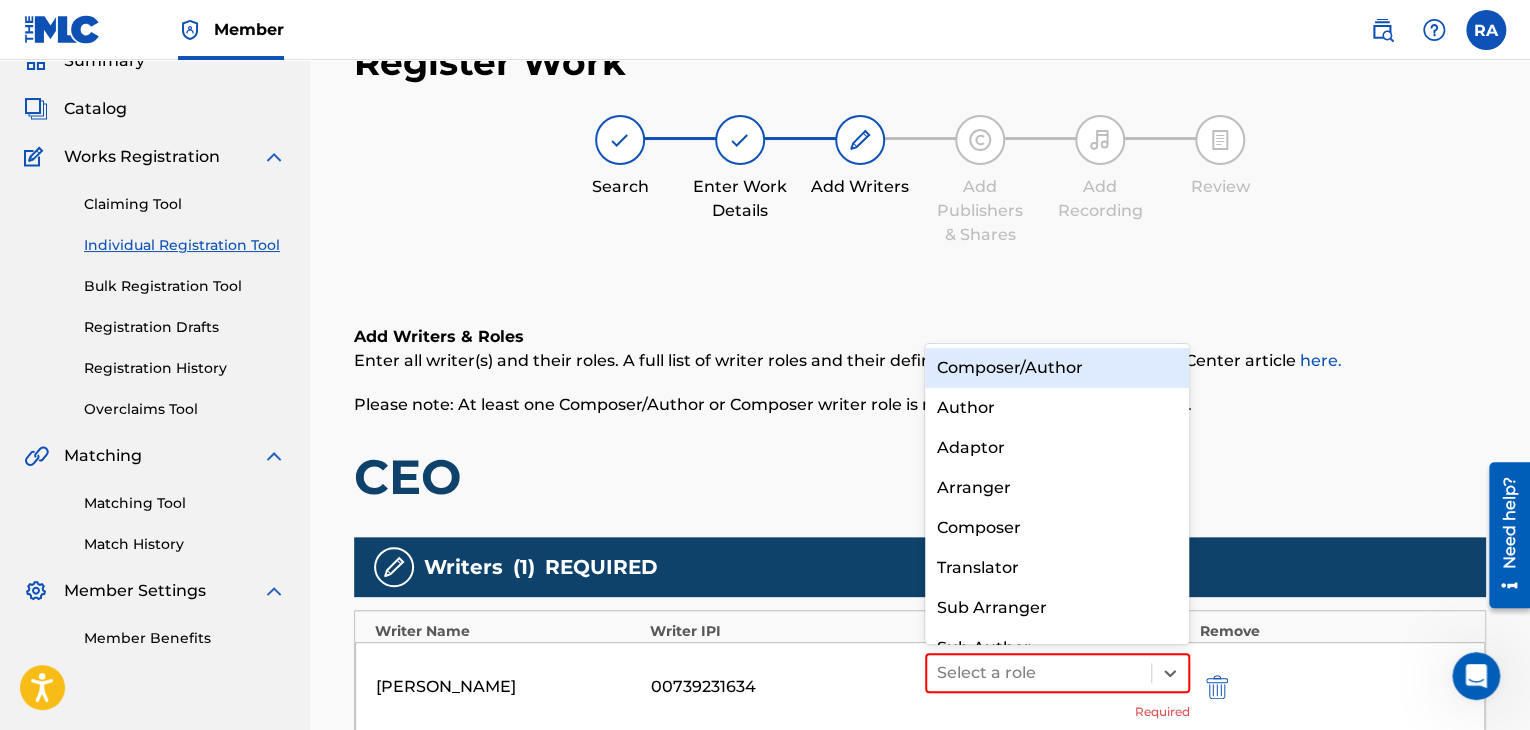 click on "Composer/Author" at bounding box center [1057, 368] 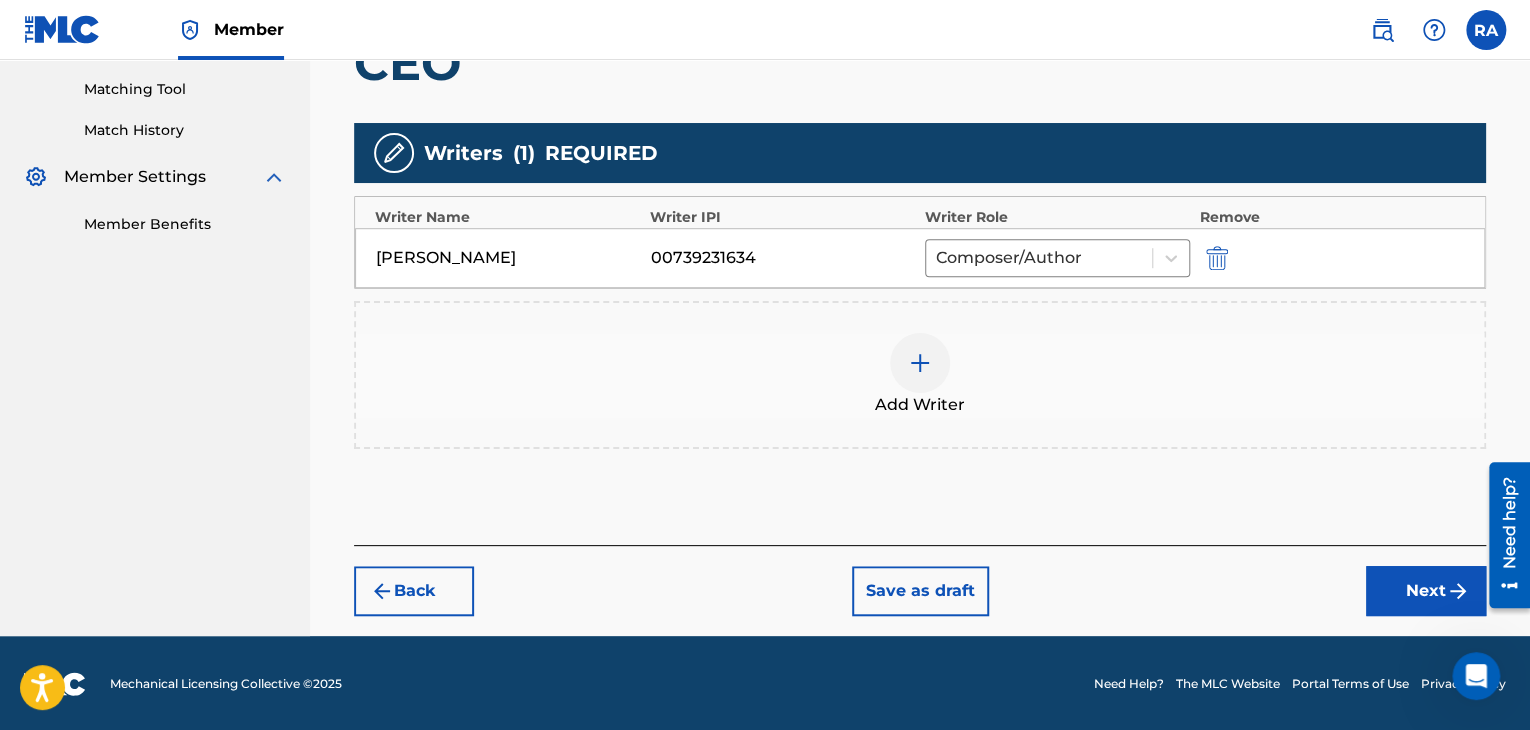 click on "Next" at bounding box center [1426, 591] 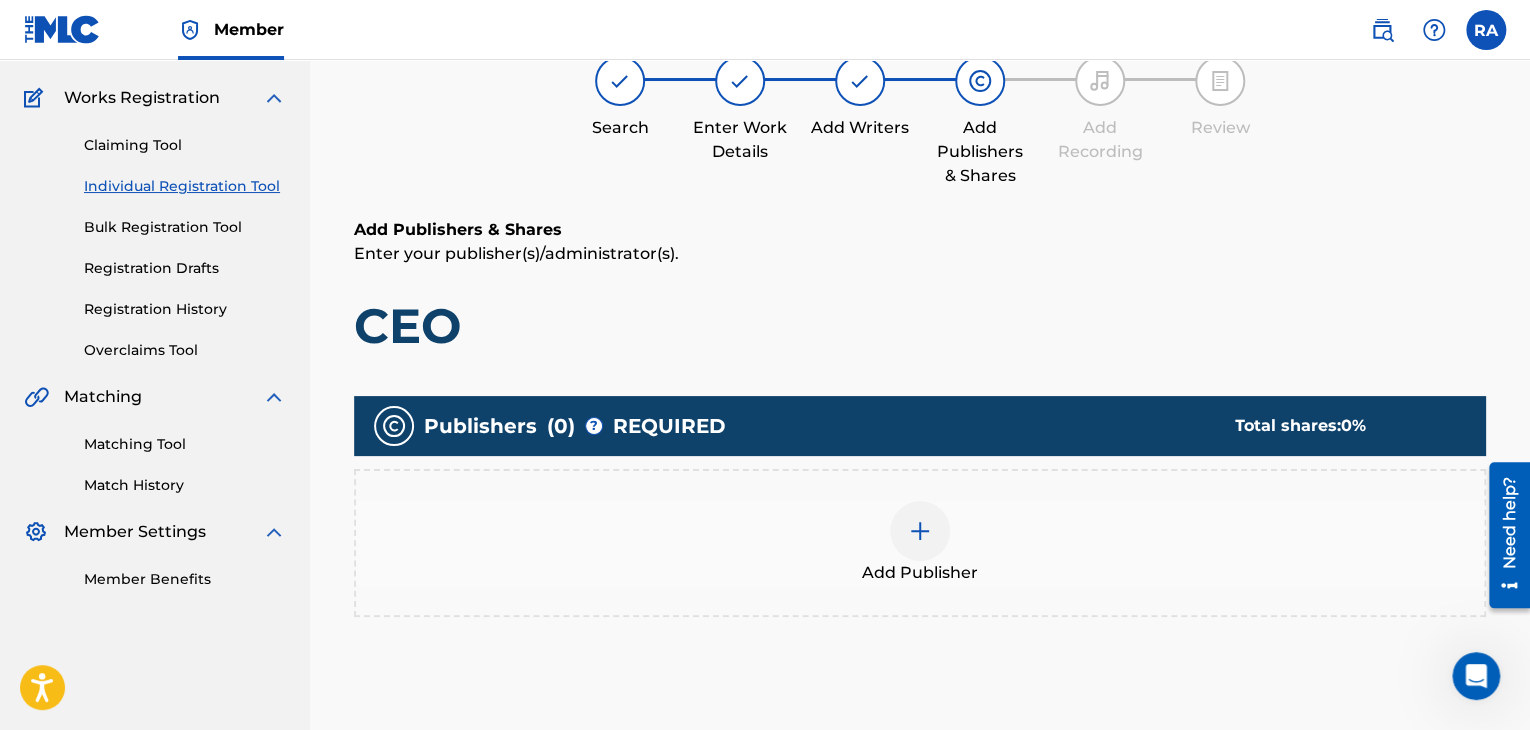 scroll, scrollTop: 90, scrollLeft: 0, axis: vertical 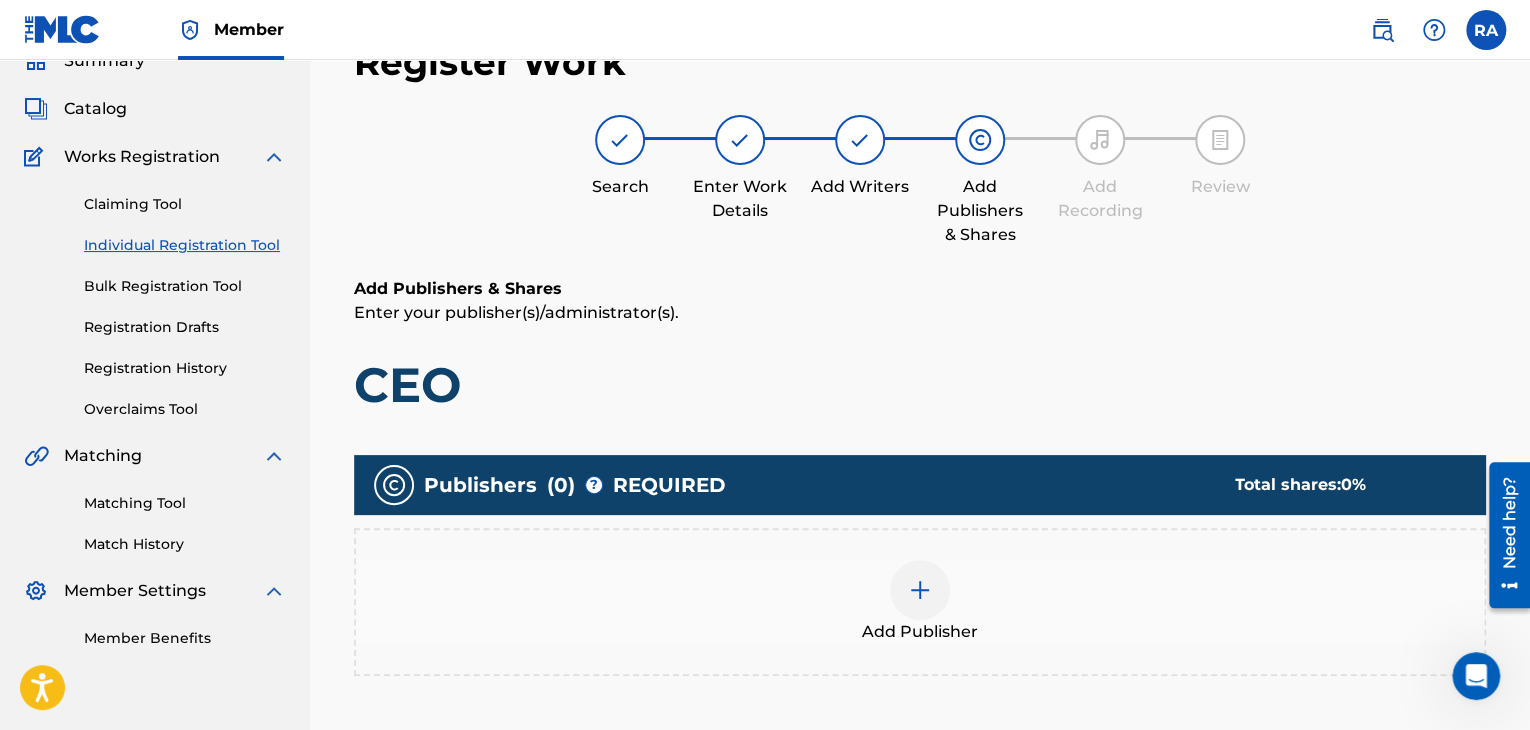 click at bounding box center (920, 590) 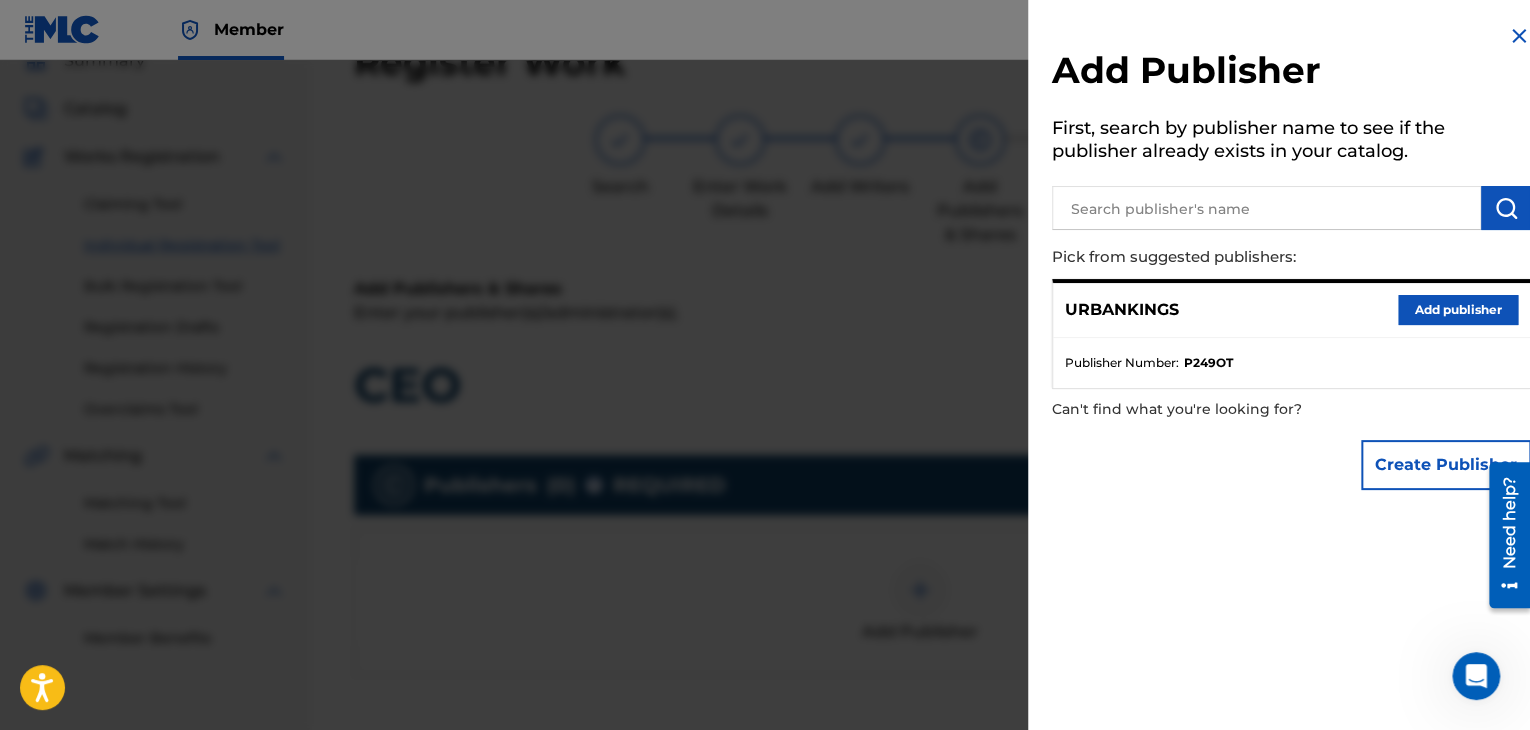 click on "URBANKINGS Add publisher" at bounding box center (1291, 310) 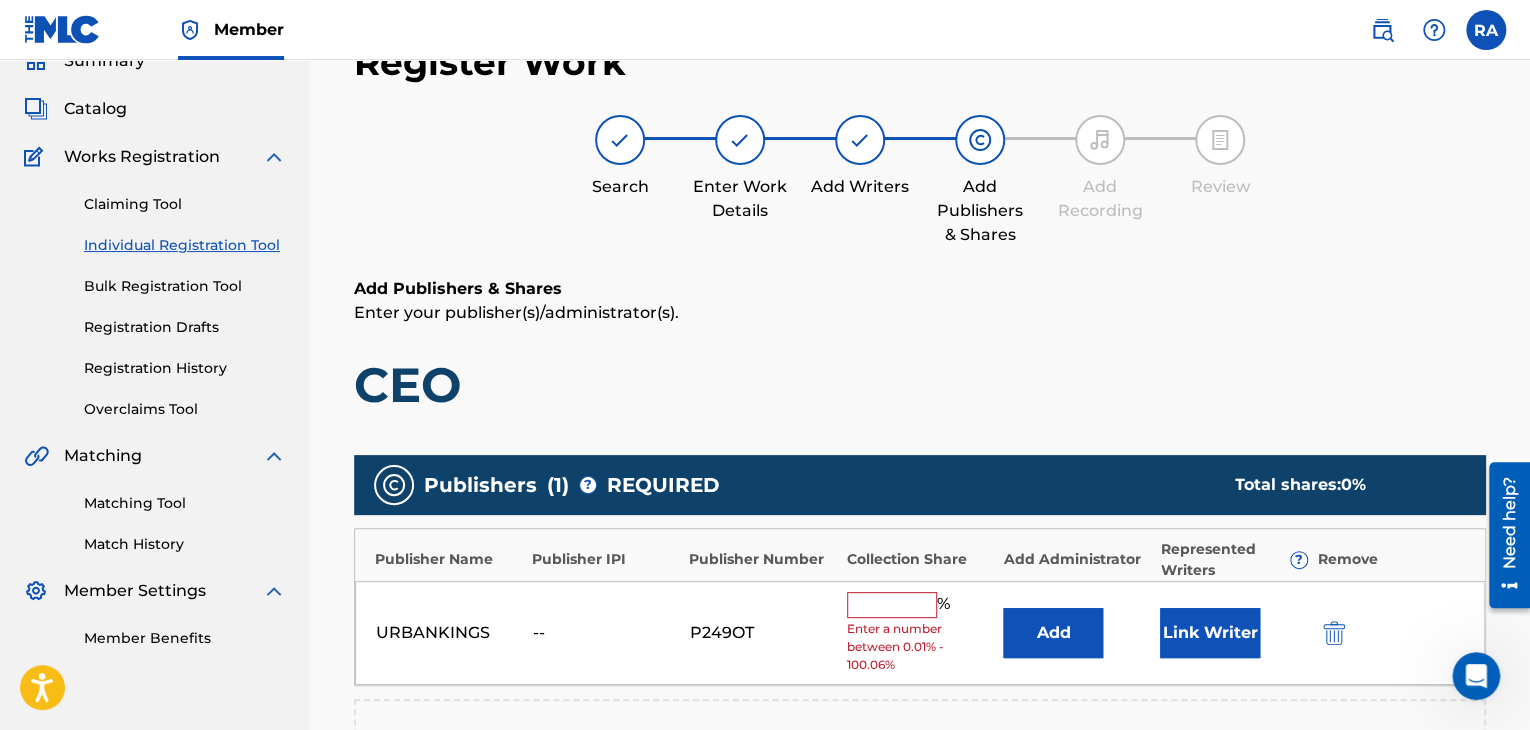 click at bounding box center (892, 605) 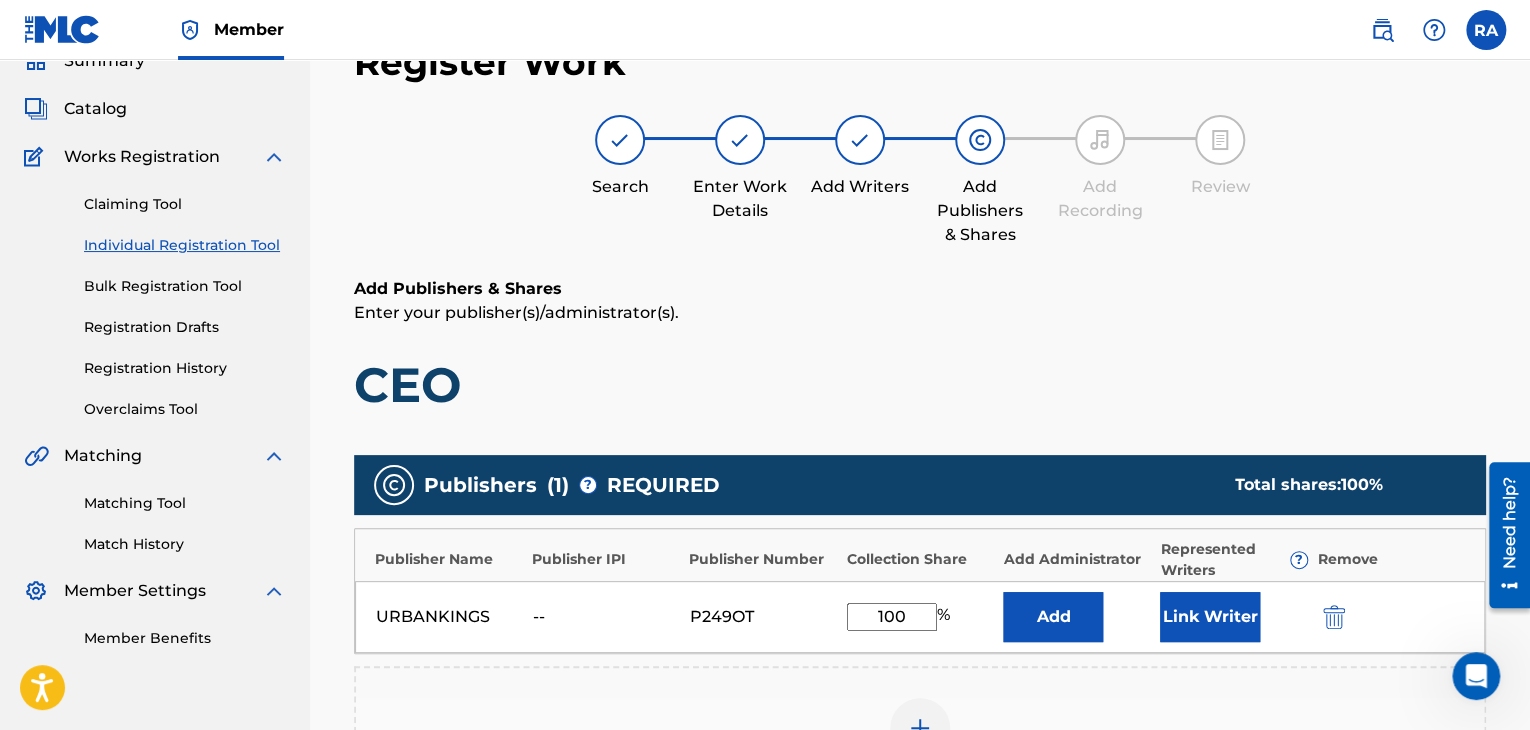 click on "Link Writer" at bounding box center (1210, 617) 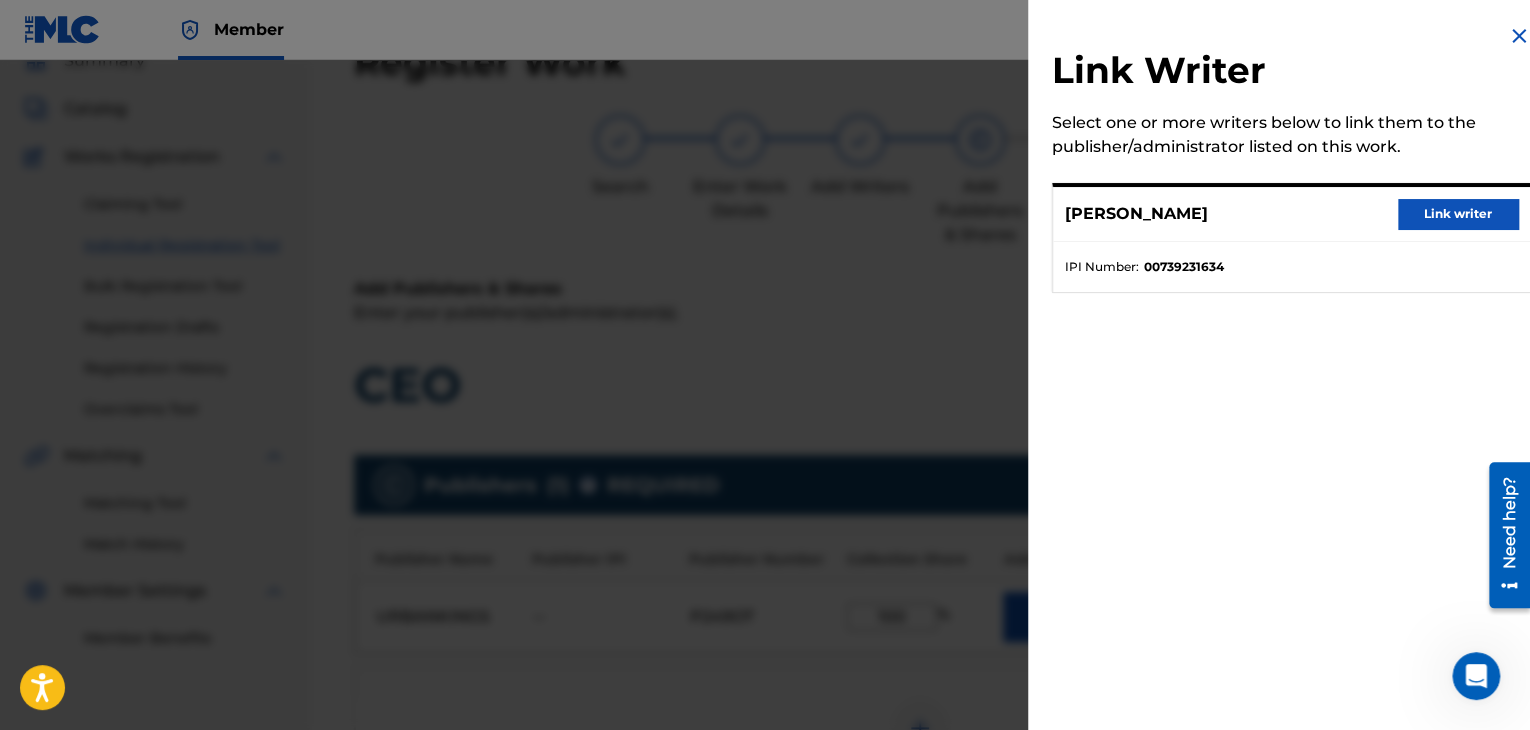 click on "Link writer" at bounding box center (1458, 214) 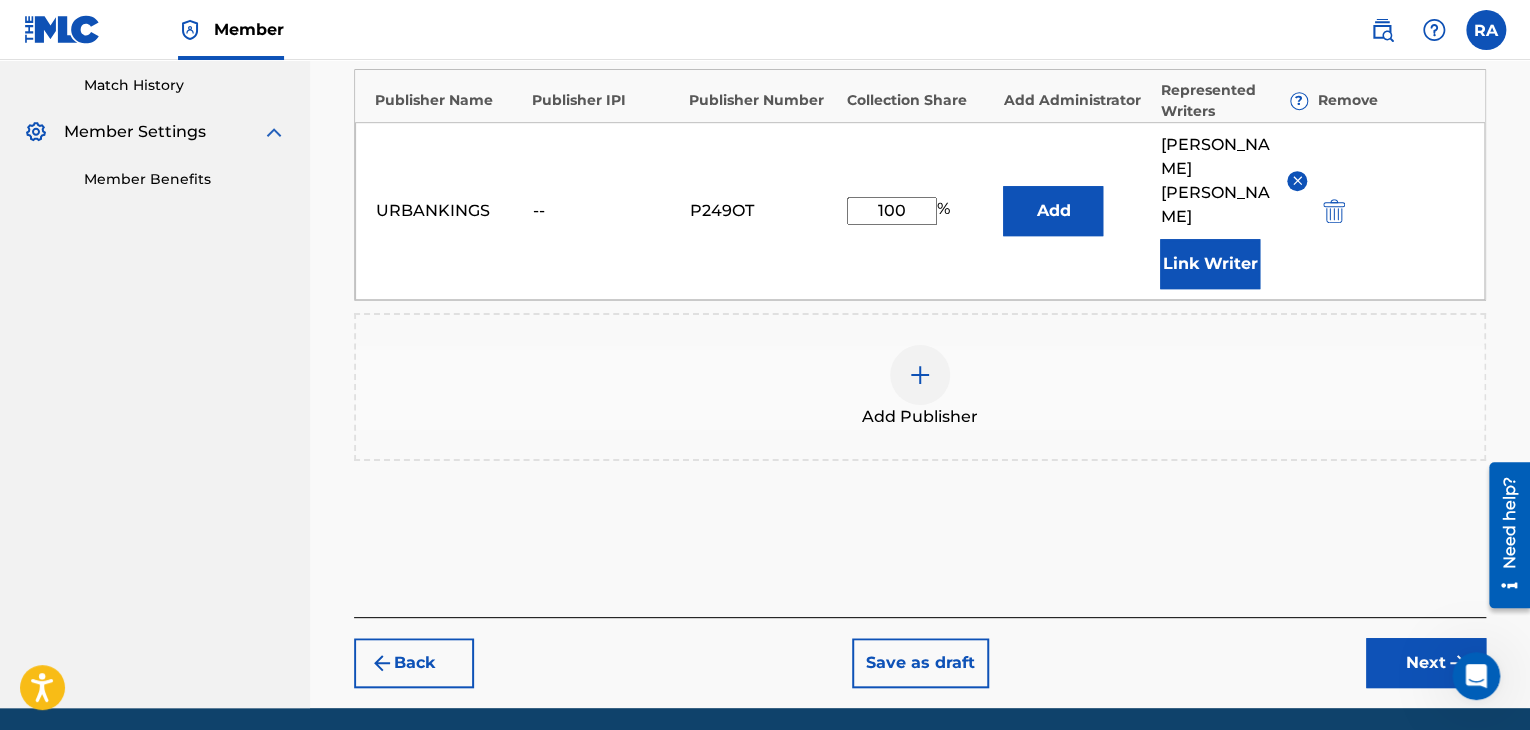 click on "Next" at bounding box center (1426, 663) 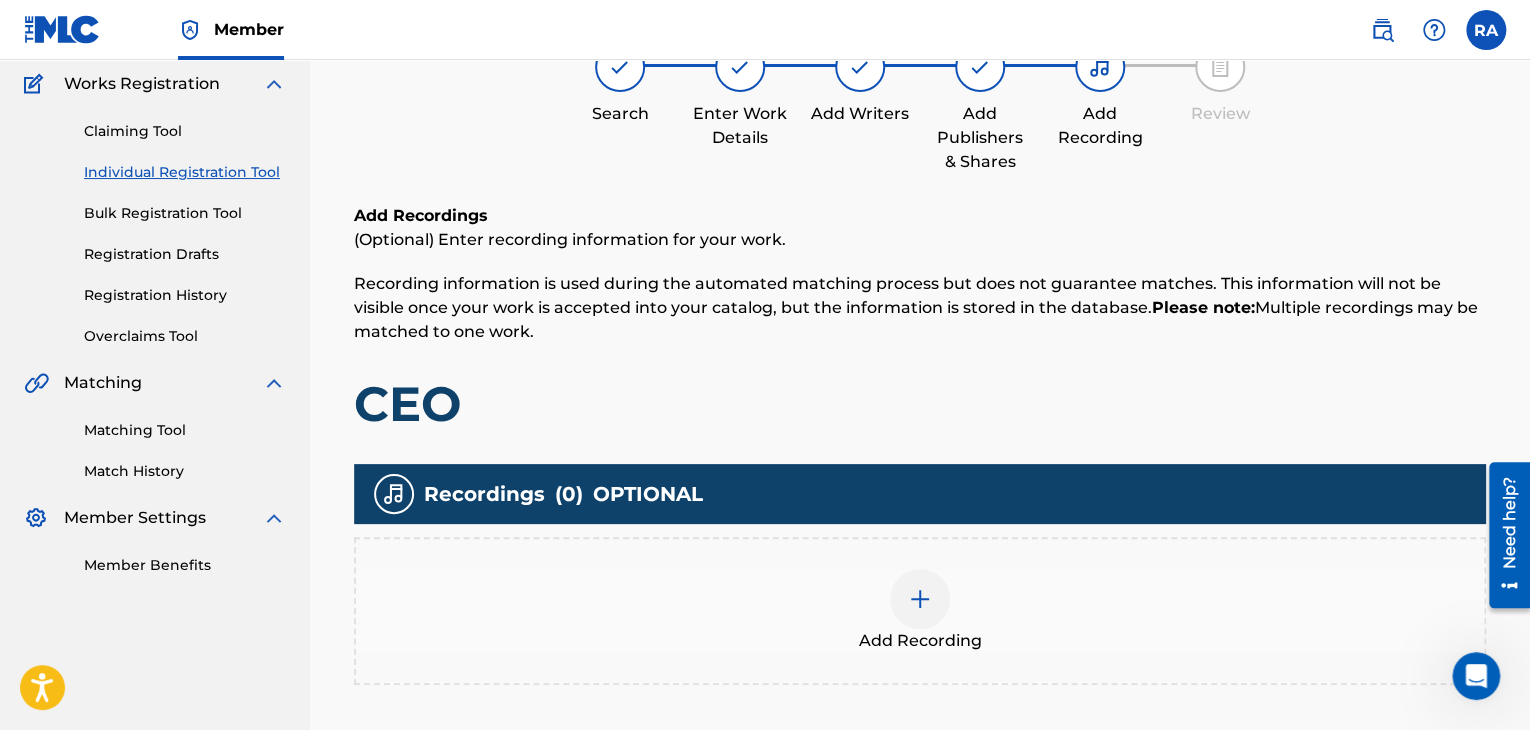 scroll, scrollTop: 90, scrollLeft: 0, axis: vertical 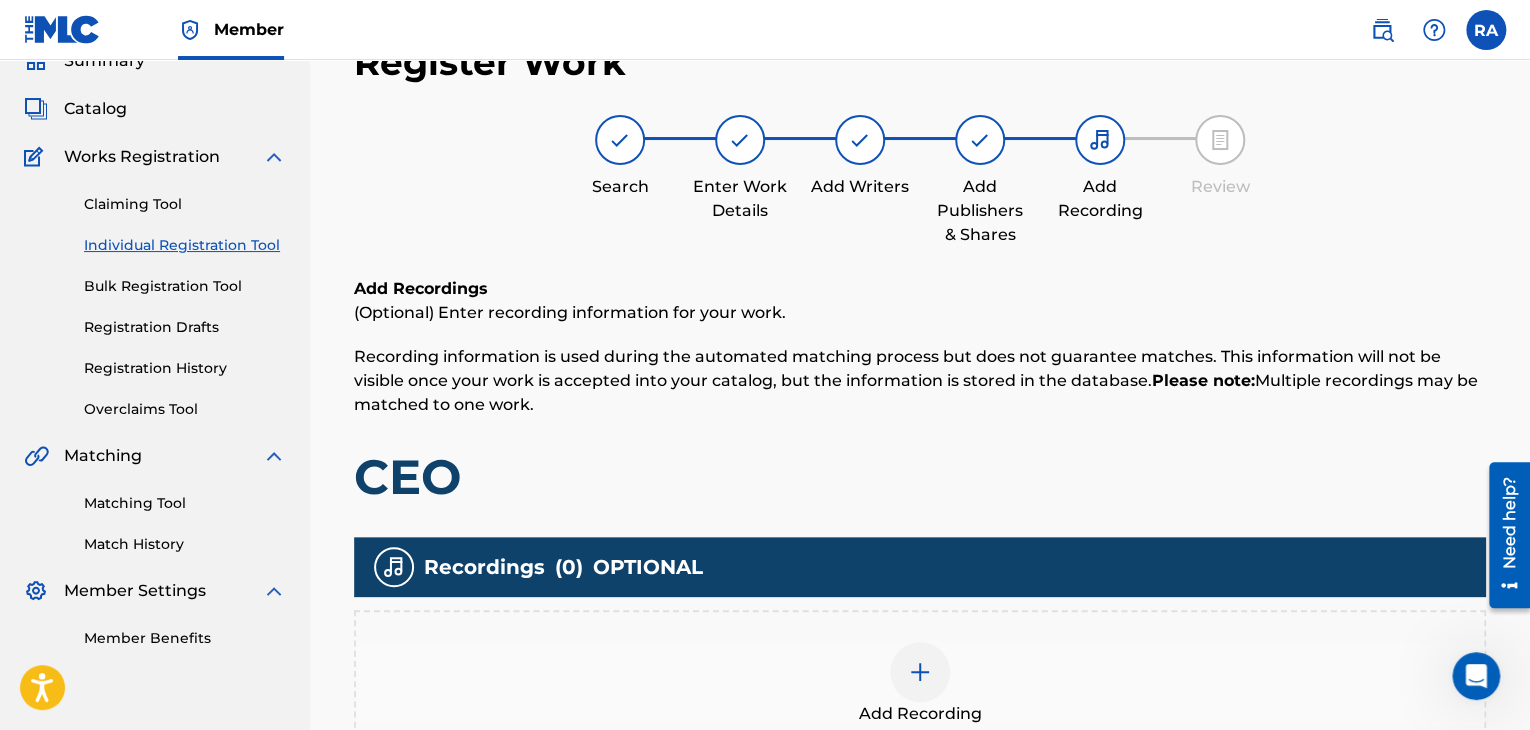 click at bounding box center (920, 672) 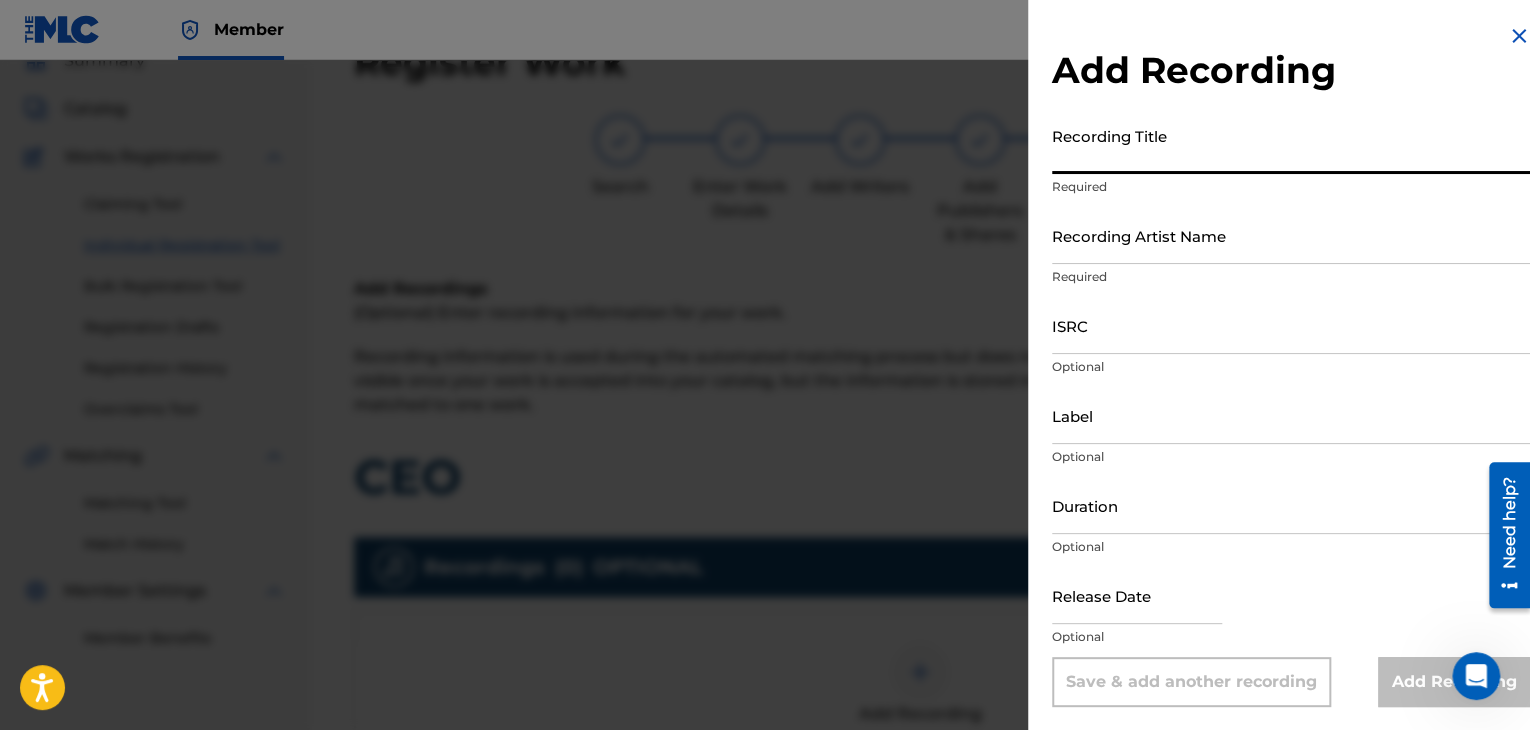 click on "Recording Title" at bounding box center [1291, 145] 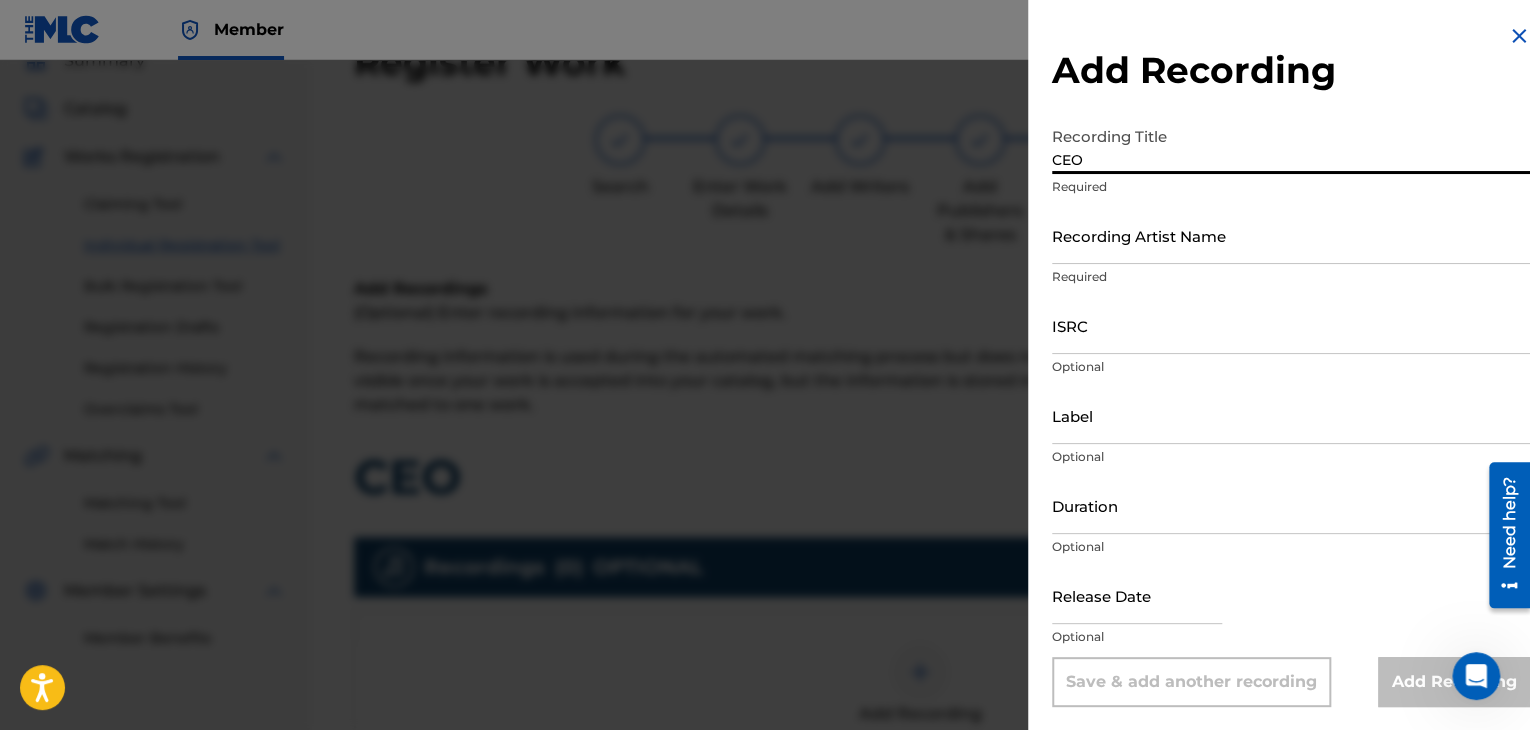 type on "CEO" 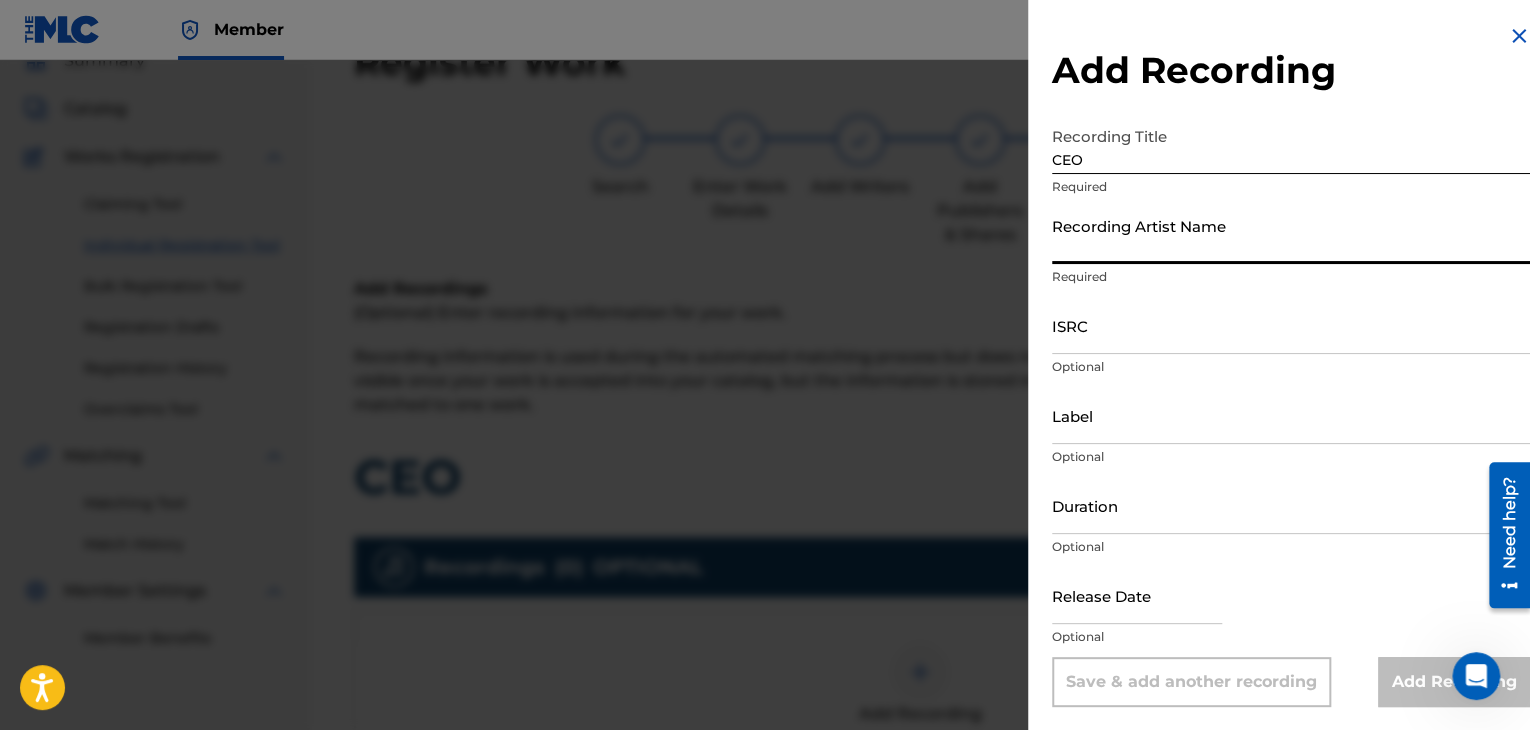 type on "JASPER LOCO" 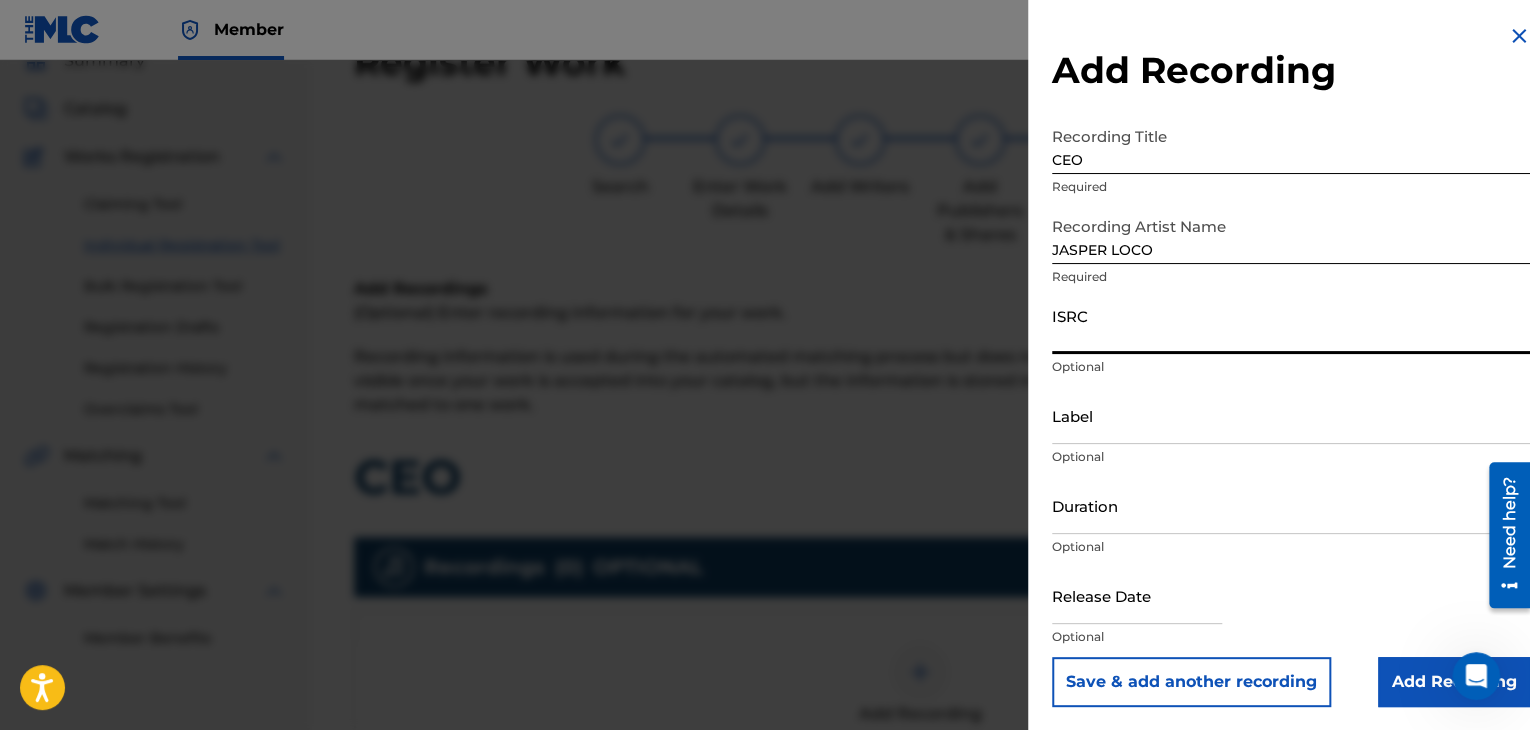 paste on "QMBZ91678121" 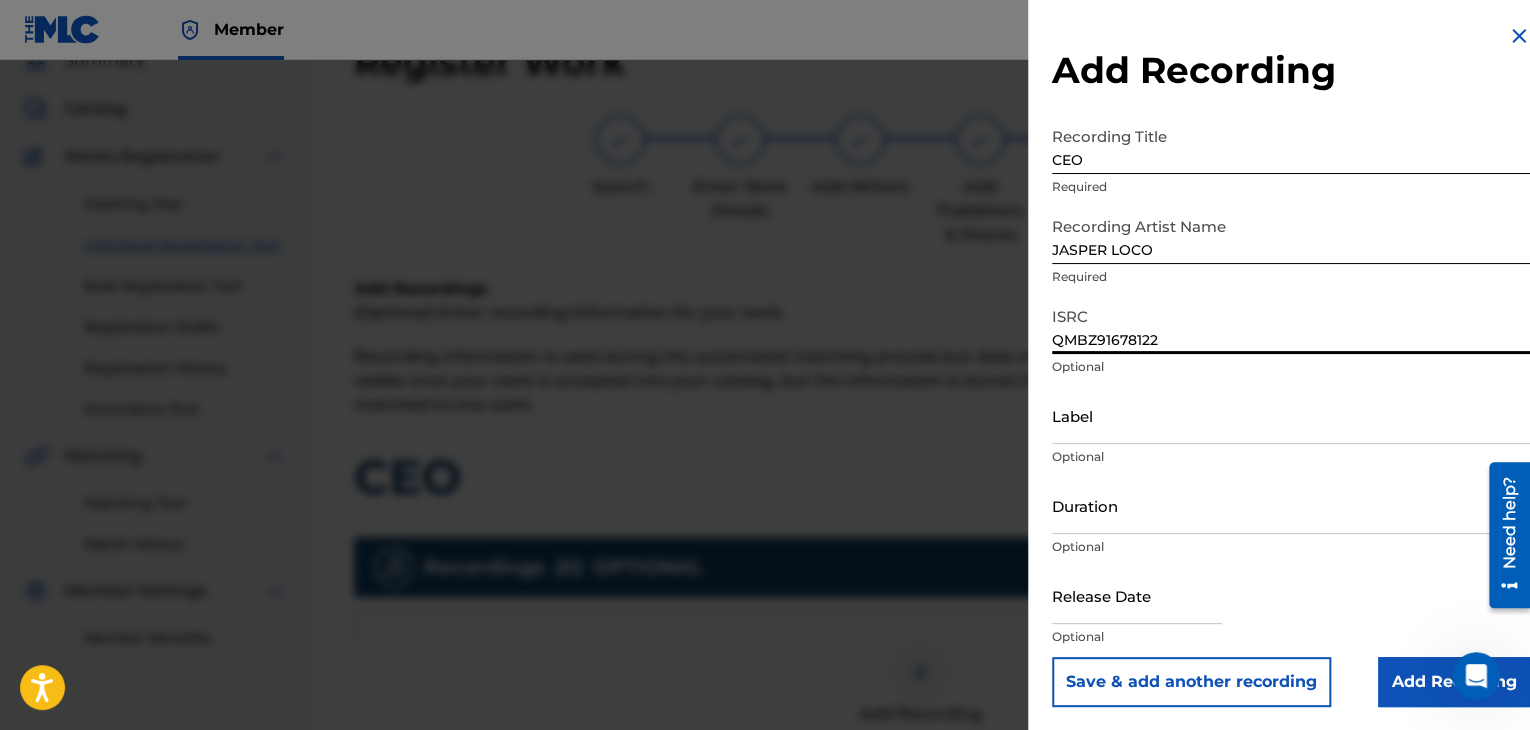 type on "QMBZ91678122" 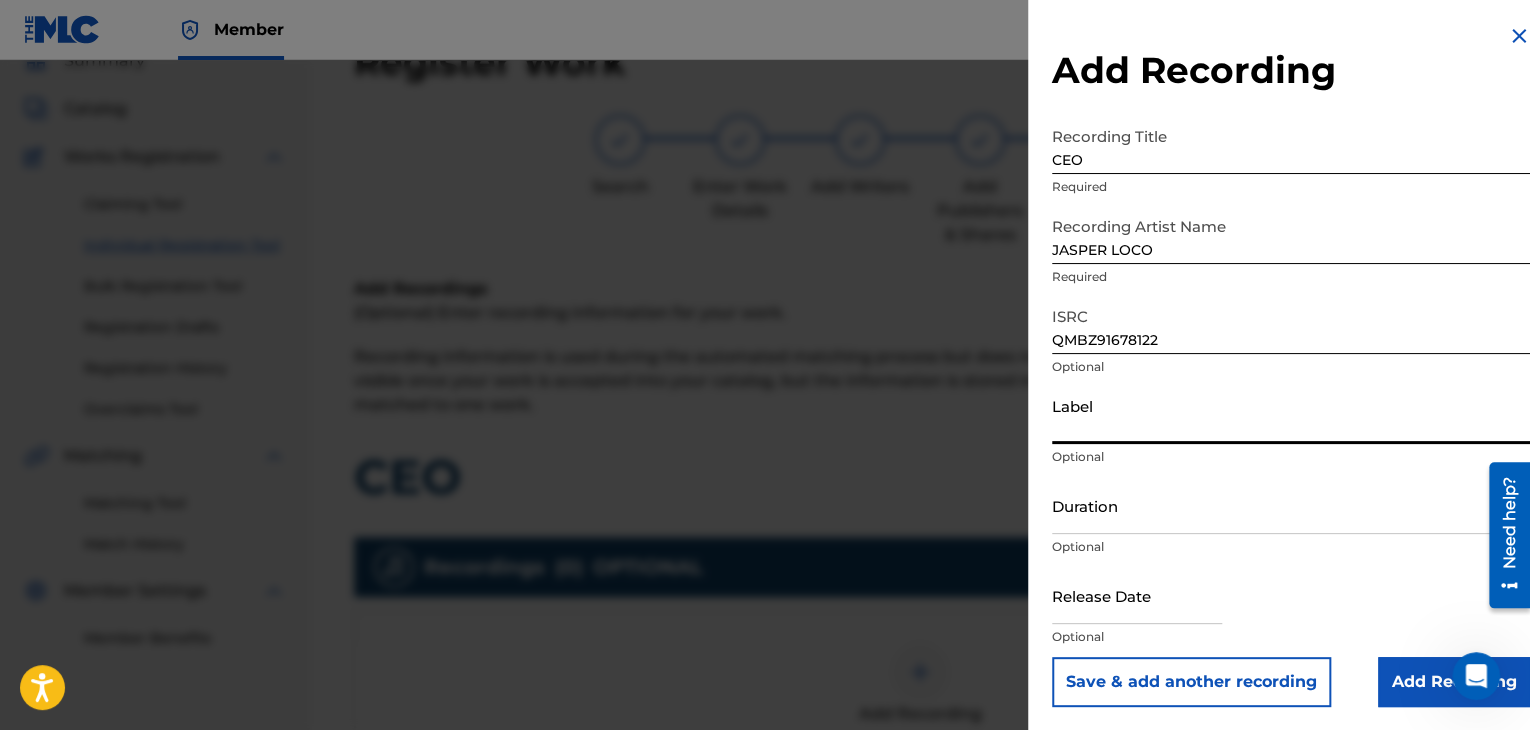 type on "Urban Kings Music Group" 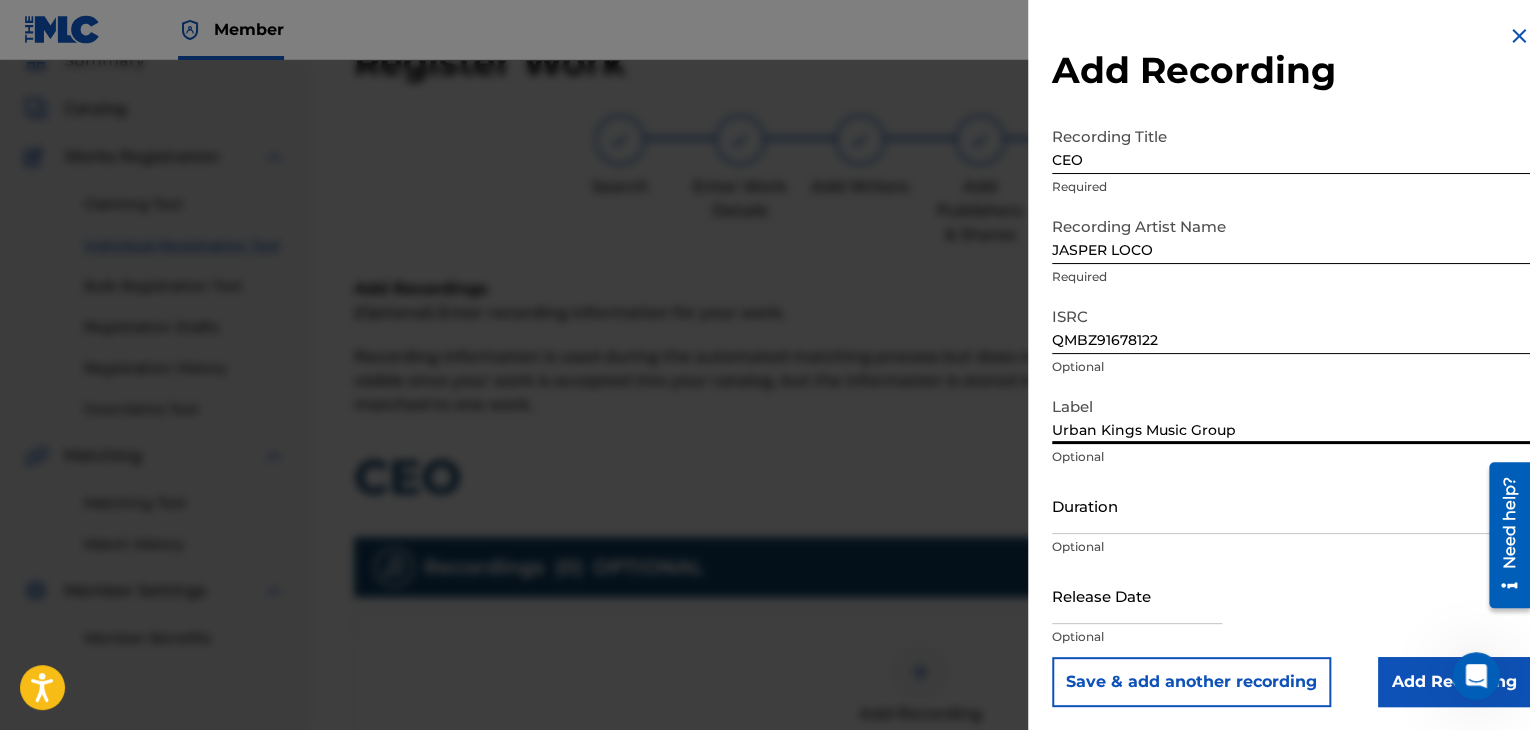 click on "Duration" at bounding box center [1291, 505] 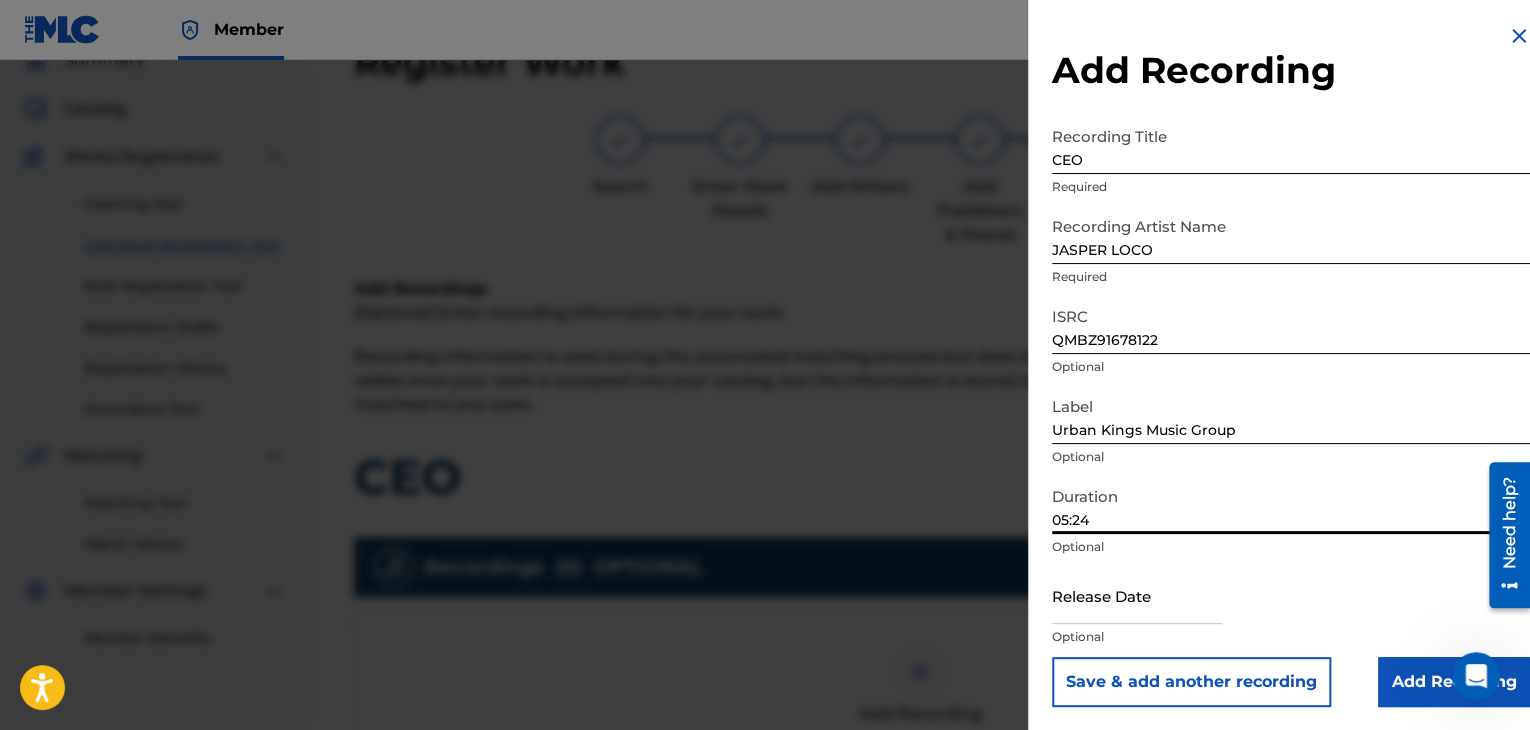 type on "05:24" 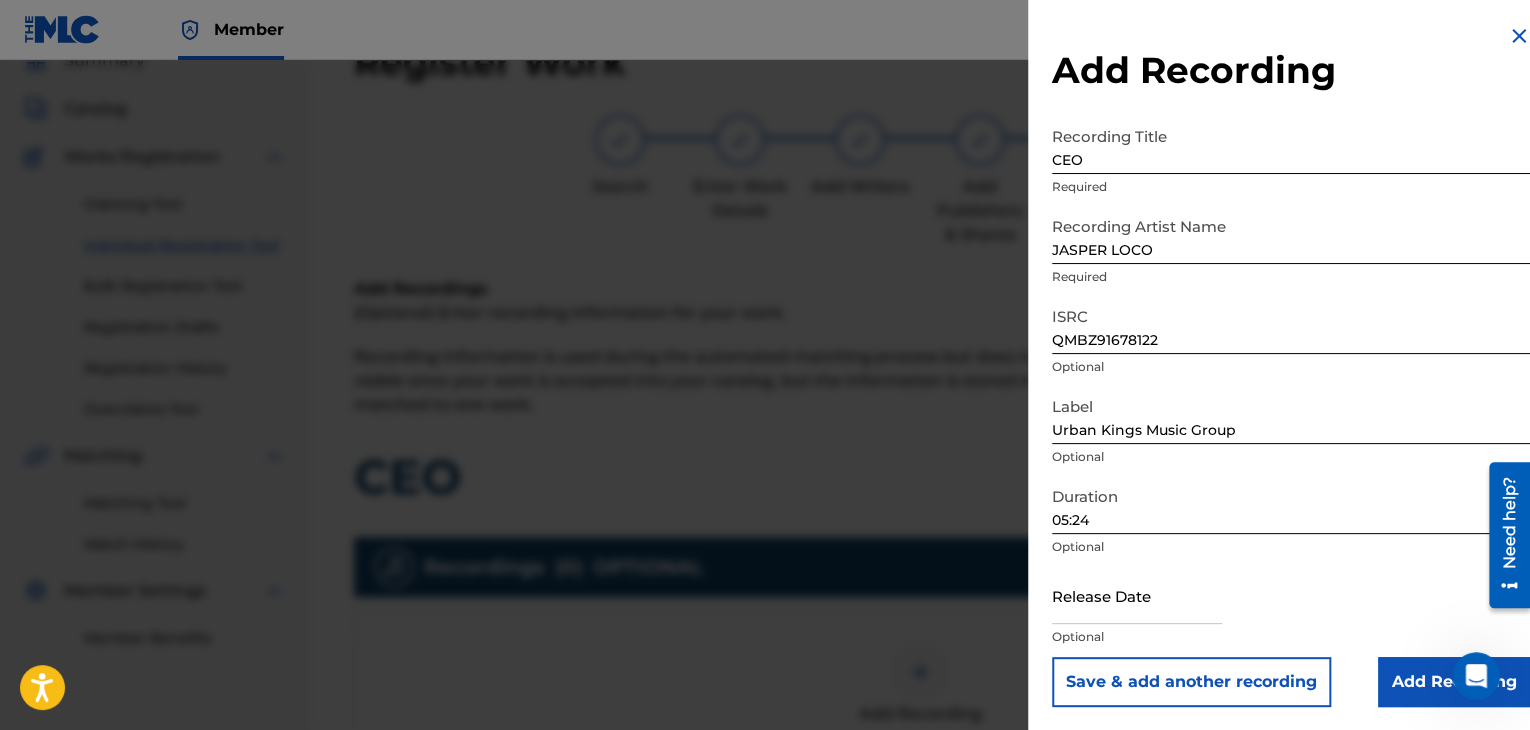 click at bounding box center [1137, 595] 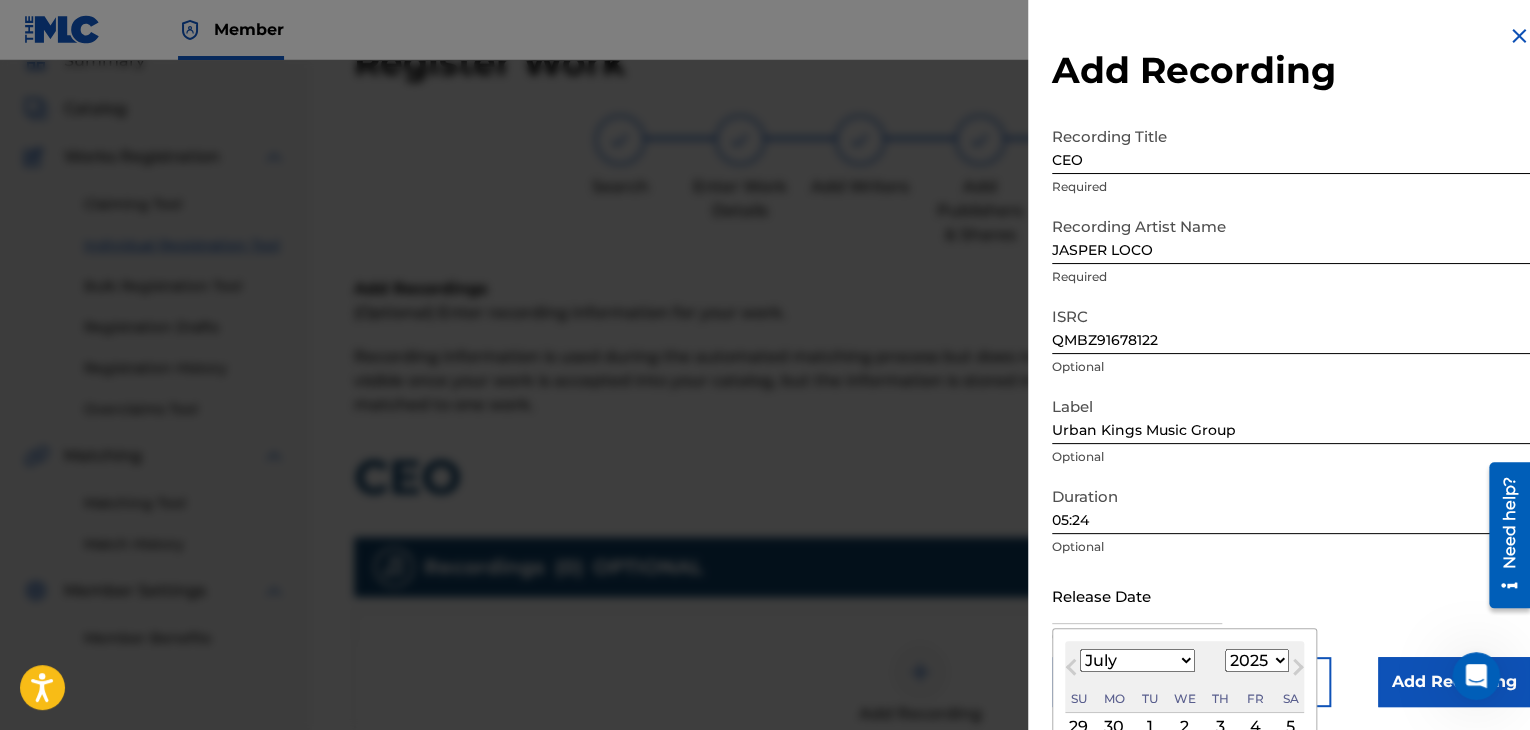 click on "January February March April May June July August September October November December" at bounding box center (1137, 660) 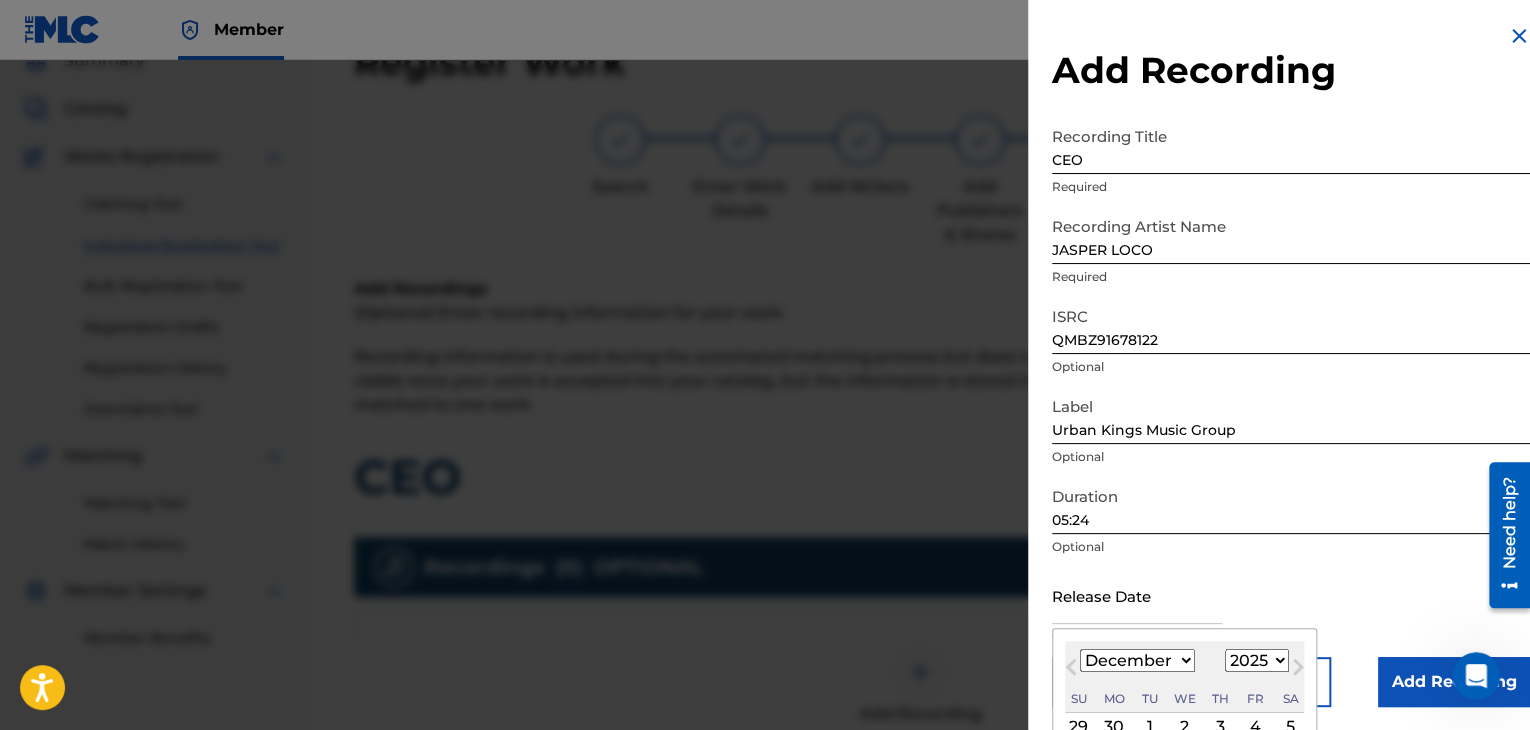 click on "January February March April May June July August September October November December" at bounding box center [1137, 660] 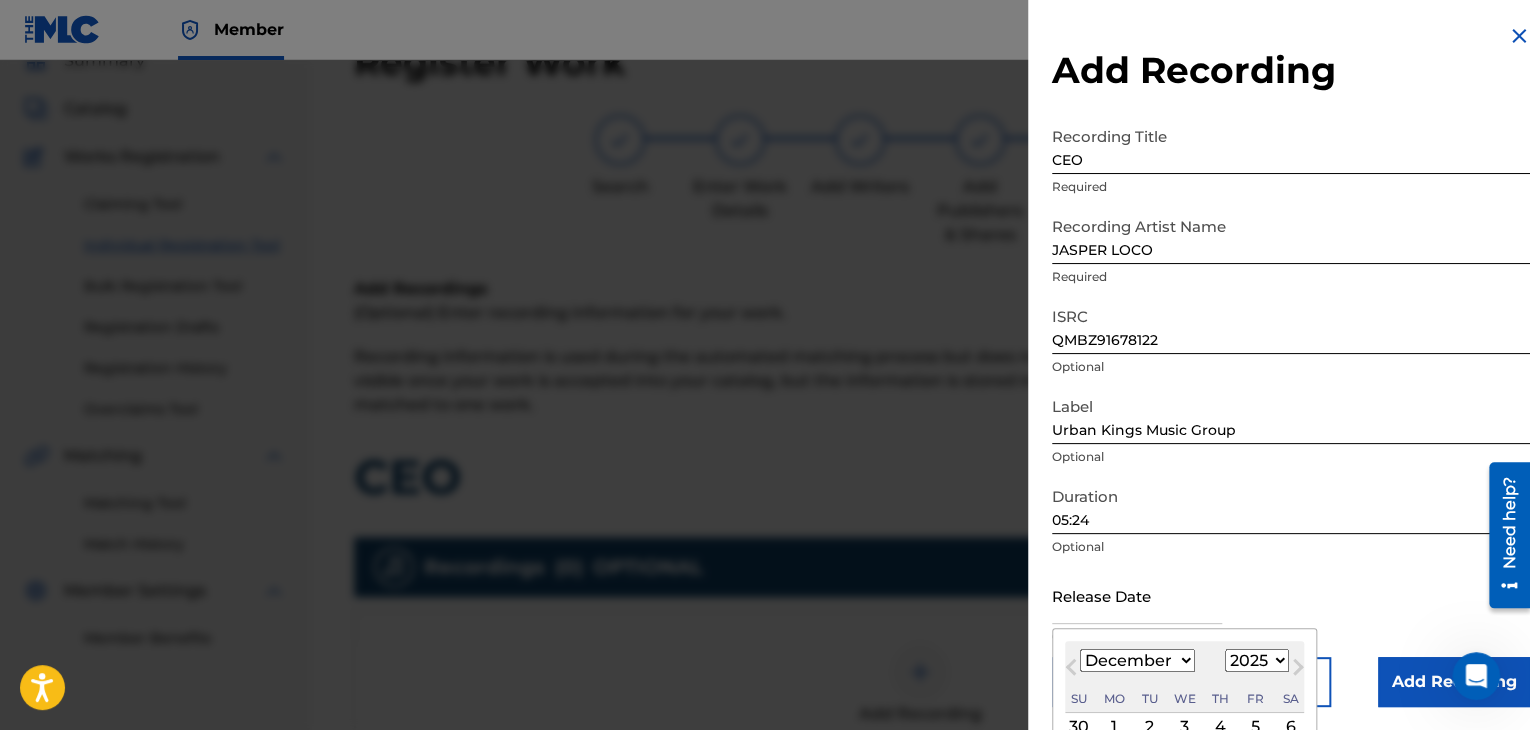 click on "1899 1900 1901 1902 1903 1904 1905 1906 1907 1908 1909 1910 1911 1912 1913 1914 1915 1916 1917 1918 1919 1920 1921 1922 1923 1924 1925 1926 1927 1928 1929 1930 1931 1932 1933 1934 1935 1936 1937 1938 1939 1940 1941 1942 1943 1944 1945 1946 1947 1948 1949 1950 1951 1952 1953 1954 1955 1956 1957 1958 1959 1960 1961 1962 1963 1964 1965 1966 1967 1968 1969 1970 1971 1972 1973 1974 1975 1976 1977 1978 1979 1980 1981 1982 1983 1984 1985 1986 1987 1988 1989 1990 1991 1992 1993 1994 1995 1996 1997 1998 1999 2000 2001 2002 2003 2004 2005 2006 2007 2008 2009 2010 2011 2012 2013 2014 2015 2016 2017 2018 2019 2020 2021 2022 2023 2024 2025 2026 2027 2028 2029 2030 2031 2032 2033 2034 2035 2036 2037 2038 2039 2040 2041 2042 2043 2044 2045 2046 2047 2048 2049 2050 2051 2052 2053 2054 2055 2056 2057 2058 2059 2060 2061 2062 2063 2064 2065 2066 2067 2068 2069 2070 2071 2072 2073 2074 2075 2076 2077 2078 2079 2080 2081 2082 2083 2084 2085 2086 2087 2088 2089 2090 2091 2092 2093 2094 2095 2096 2097 2098 2099 2100" at bounding box center [1257, 660] 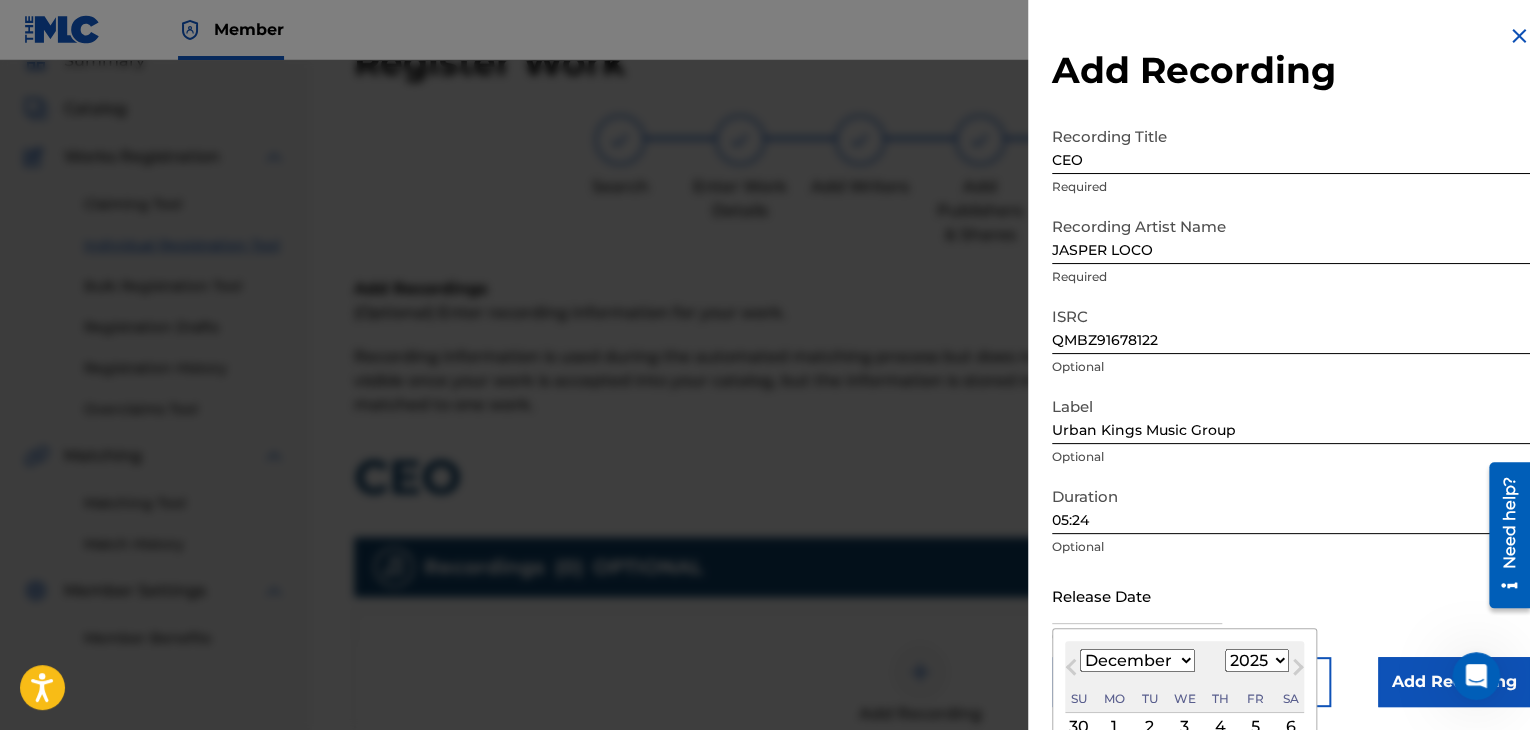 select on "2016" 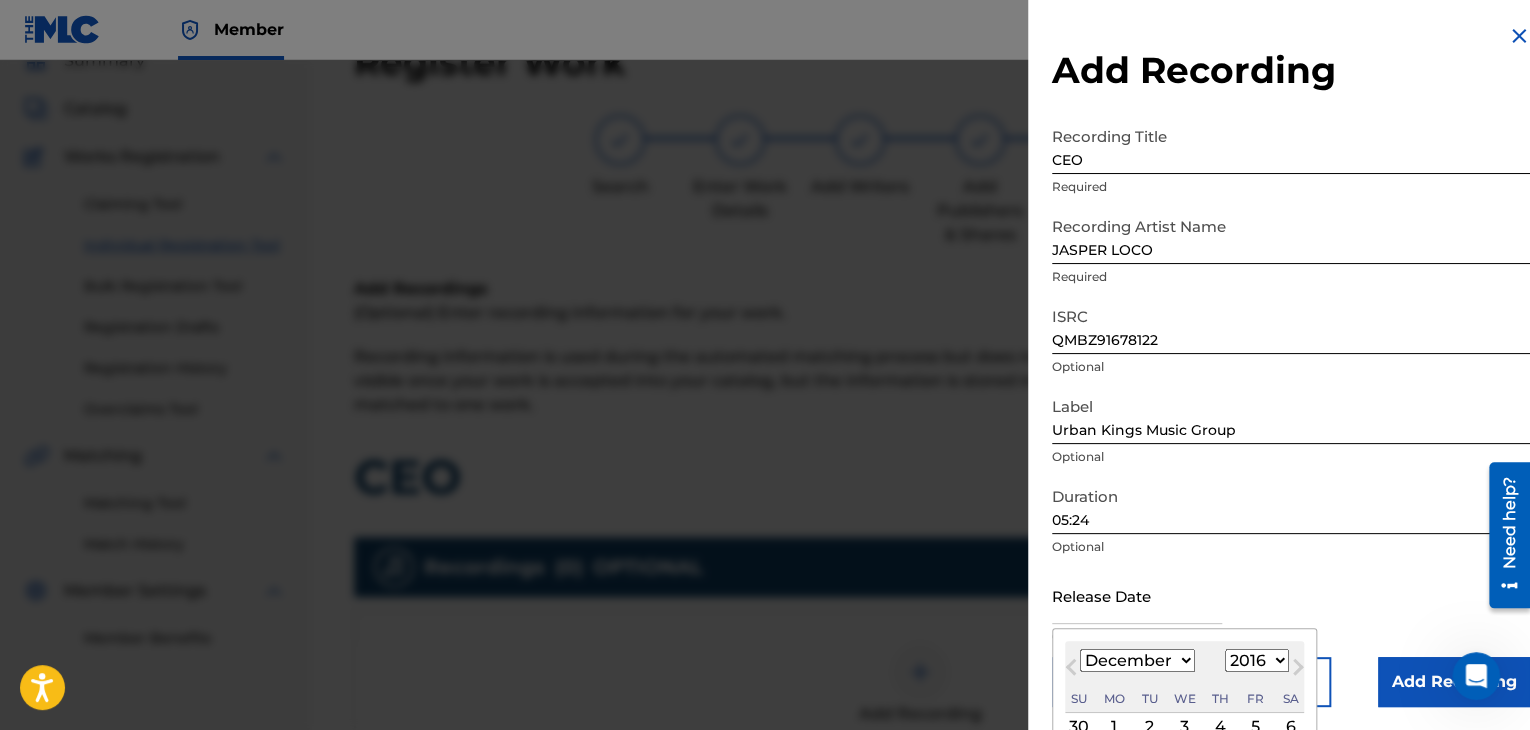 click on "1899 1900 1901 1902 1903 1904 1905 1906 1907 1908 1909 1910 1911 1912 1913 1914 1915 1916 1917 1918 1919 1920 1921 1922 1923 1924 1925 1926 1927 1928 1929 1930 1931 1932 1933 1934 1935 1936 1937 1938 1939 1940 1941 1942 1943 1944 1945 1946 1947 1948 1949 1950 1951 1952 1953 1954 1955 1956 1957 1958 1959 1960 1961 1962 1963 1964 1965 1966 1967 1968 1969 1970 1971 1972 1973 1974 1975 1976 1977 1978 1979 1980 1981 1982 1983 1984 1985 1986 1987 1988 1989 1990 1991 1992 1993 1994 1995 1996 1997 1998 1999 2000 2001 2002 2003 2004 2005 2006 2007 2008 2009 2010 2011 2012 2013 2014 2015 2016 2017 2018 2019 2020 2021 2022 2023 2024 2025 2026 2027 2028 2029 2030 2031 2032 2033 2034 2035 2036 2037 2038 2039 2040 2041 2042 2043 2044 2045 2046 2047 2048 2049 2050 2051 2052 2053 2054 2055 2056 2057 2058 2059 2060 2061 2062 2063 2064 2065 2066 2067 2068 2069 2070 2071 2072 2073 2074 2075 2076 2077 2078 2079 2080 2081 2082 2083 2084 2085 2086 2087 2088 2089 2090 2091 2092 2093 2094 2095 2096 2097 2098 2099 2100" at bounding box center [1257, 660] 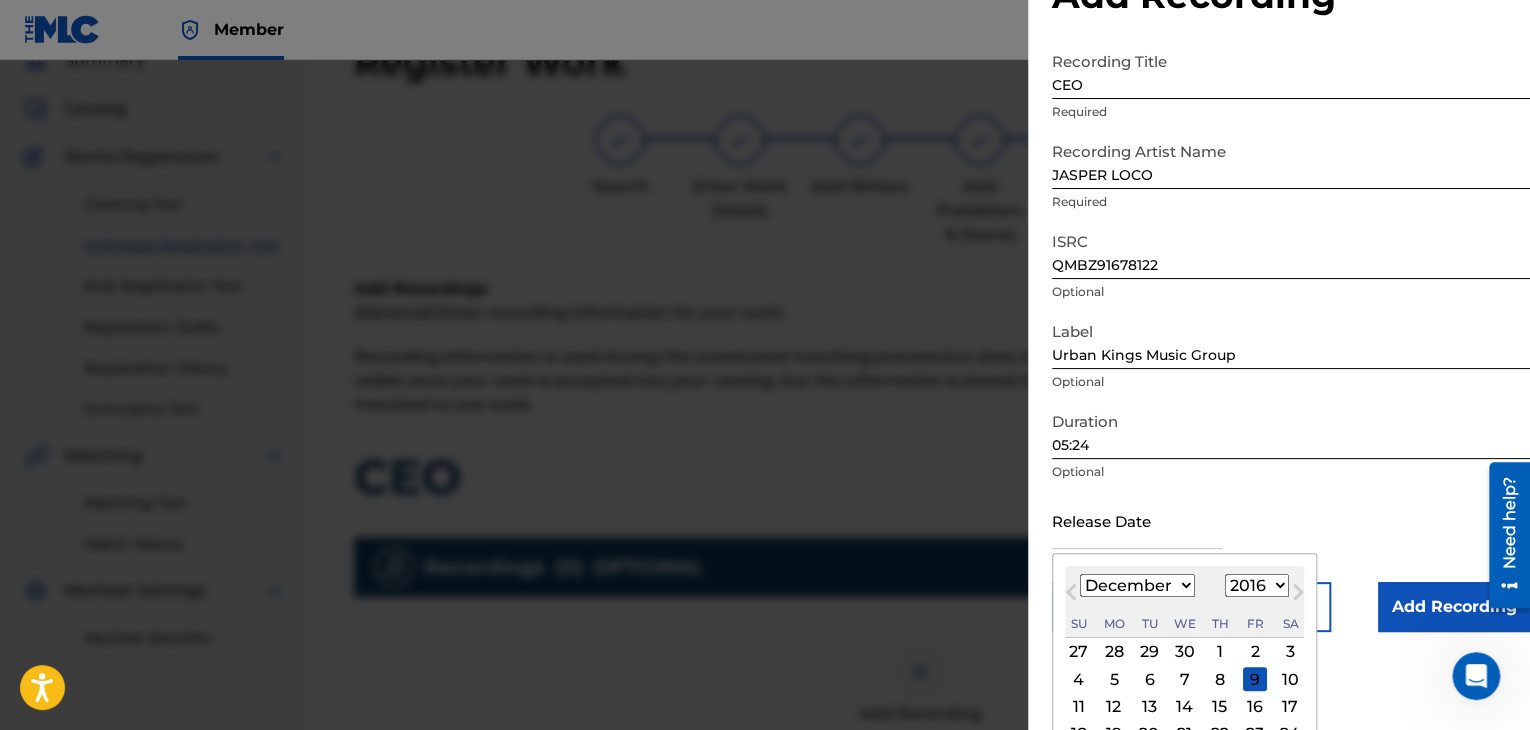 scroll, scrollTop: 160, scrollLeft: 0, axis: vertical 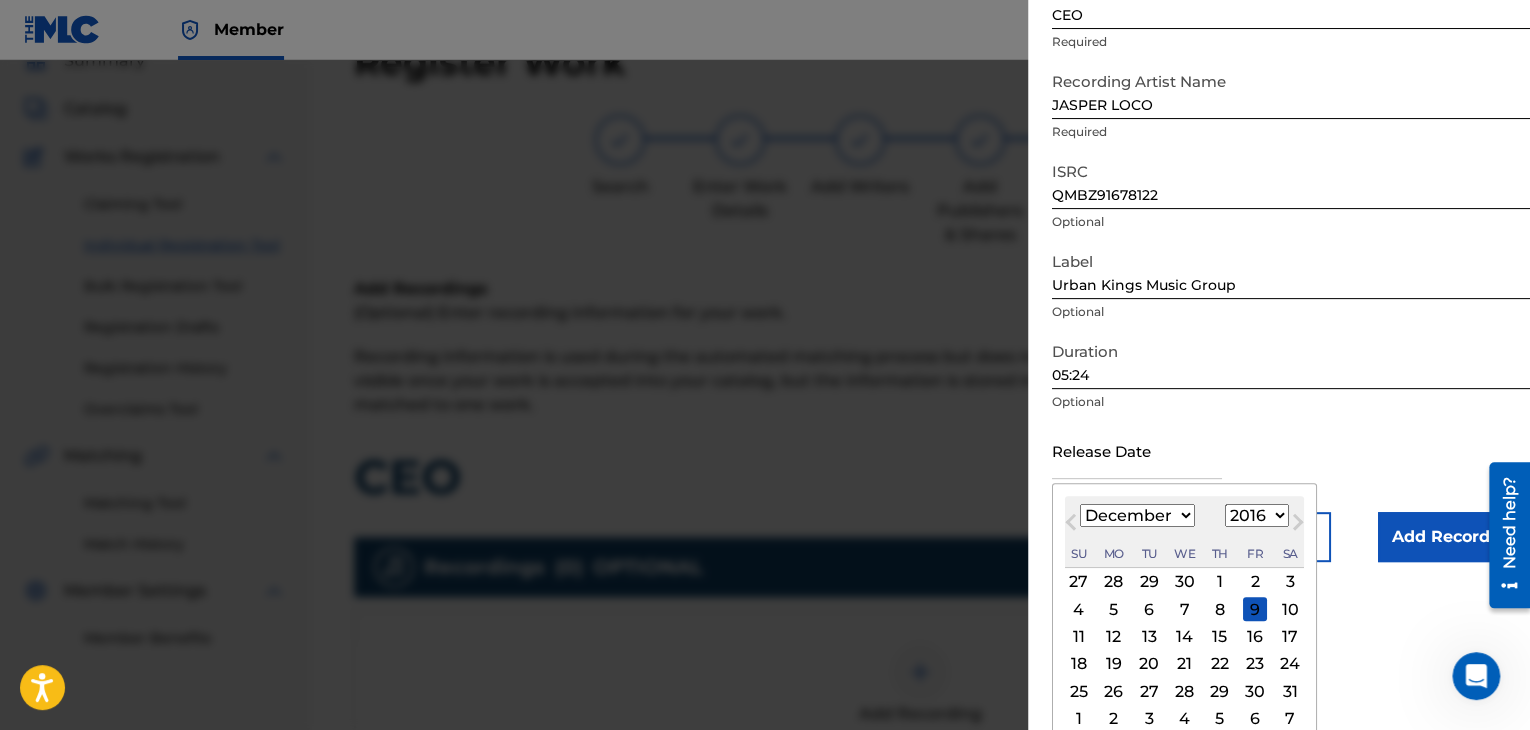 click on "20" at bounding box center (1149, 664) 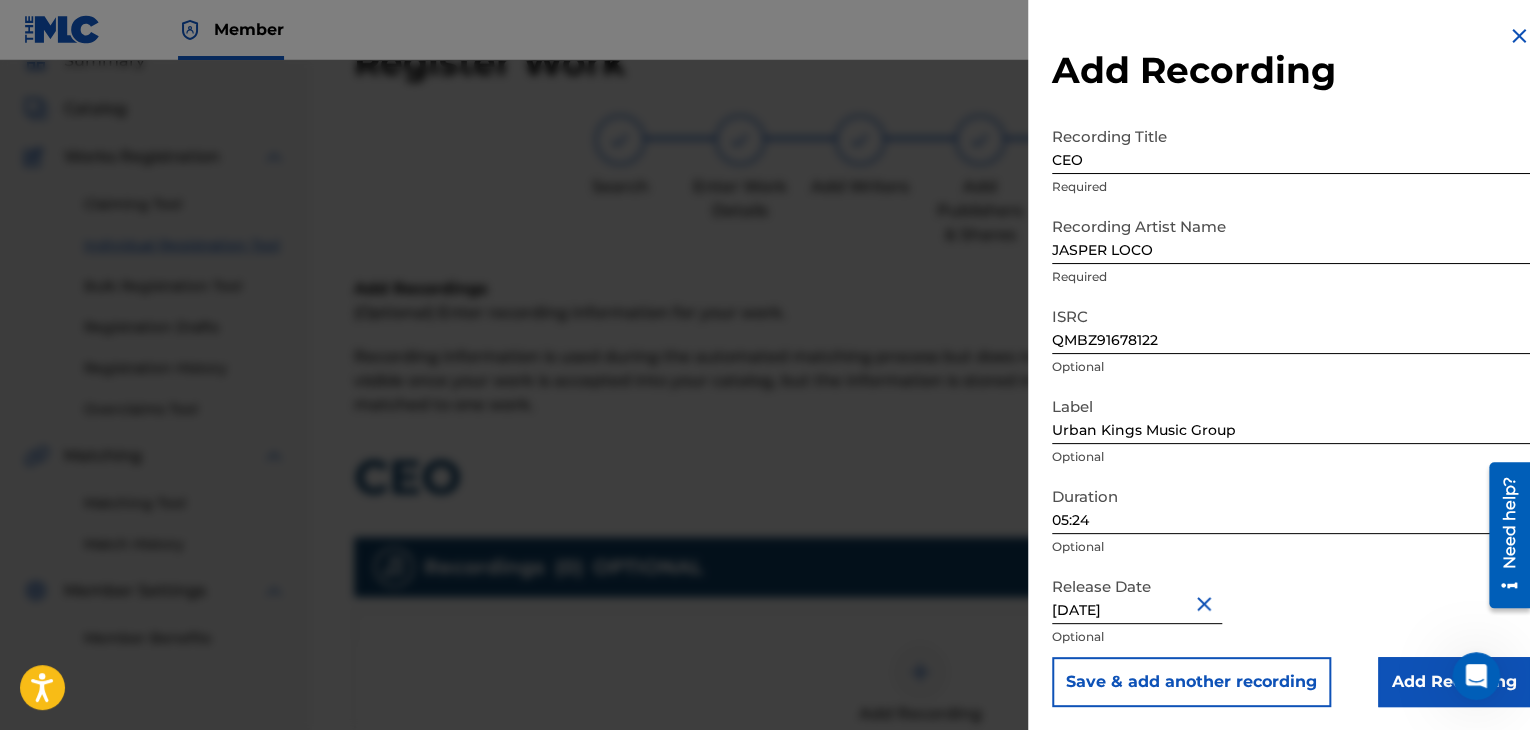 scroll, scrollTop: 1, scrollLeft: 0, axis: vertical 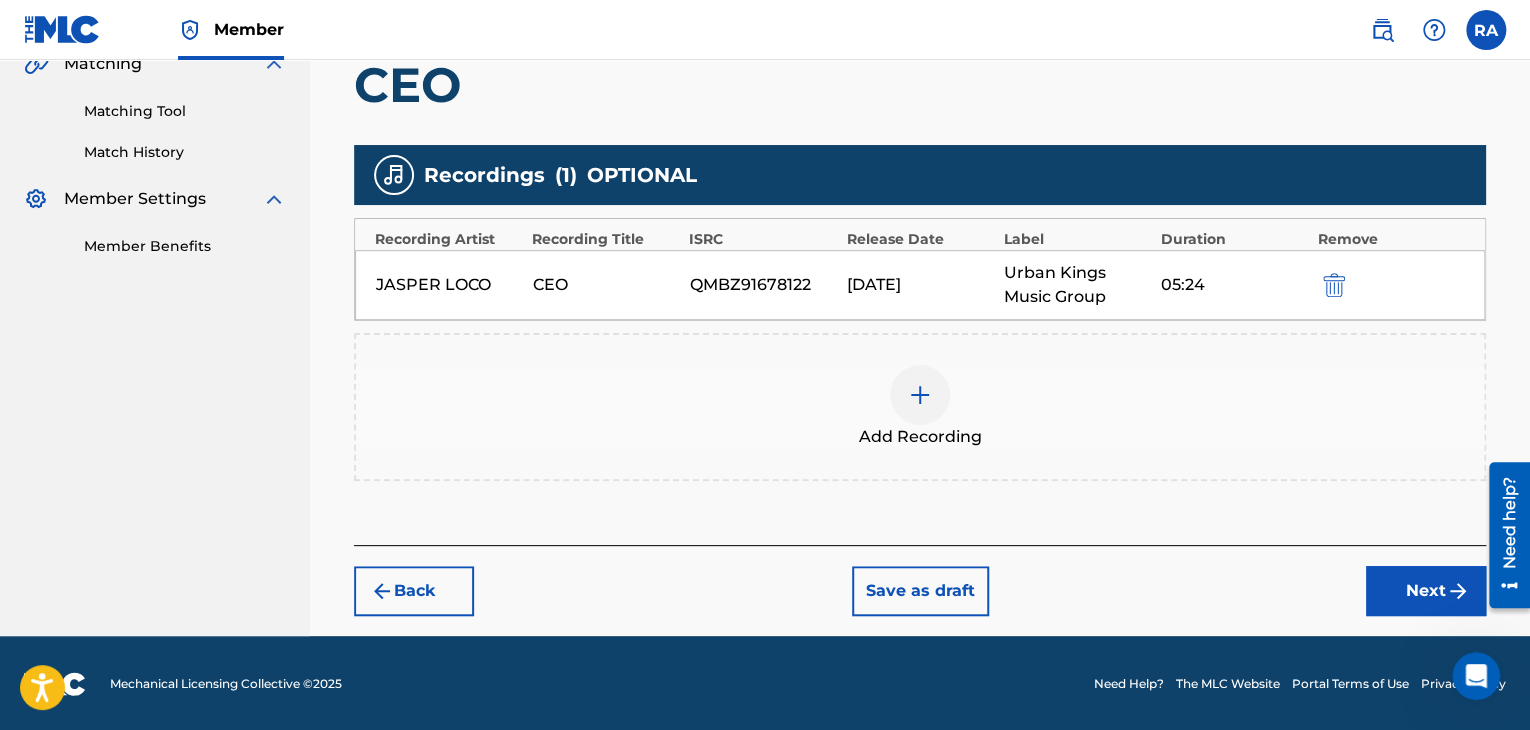 click on "Next" at bounding box center [1426, 591] 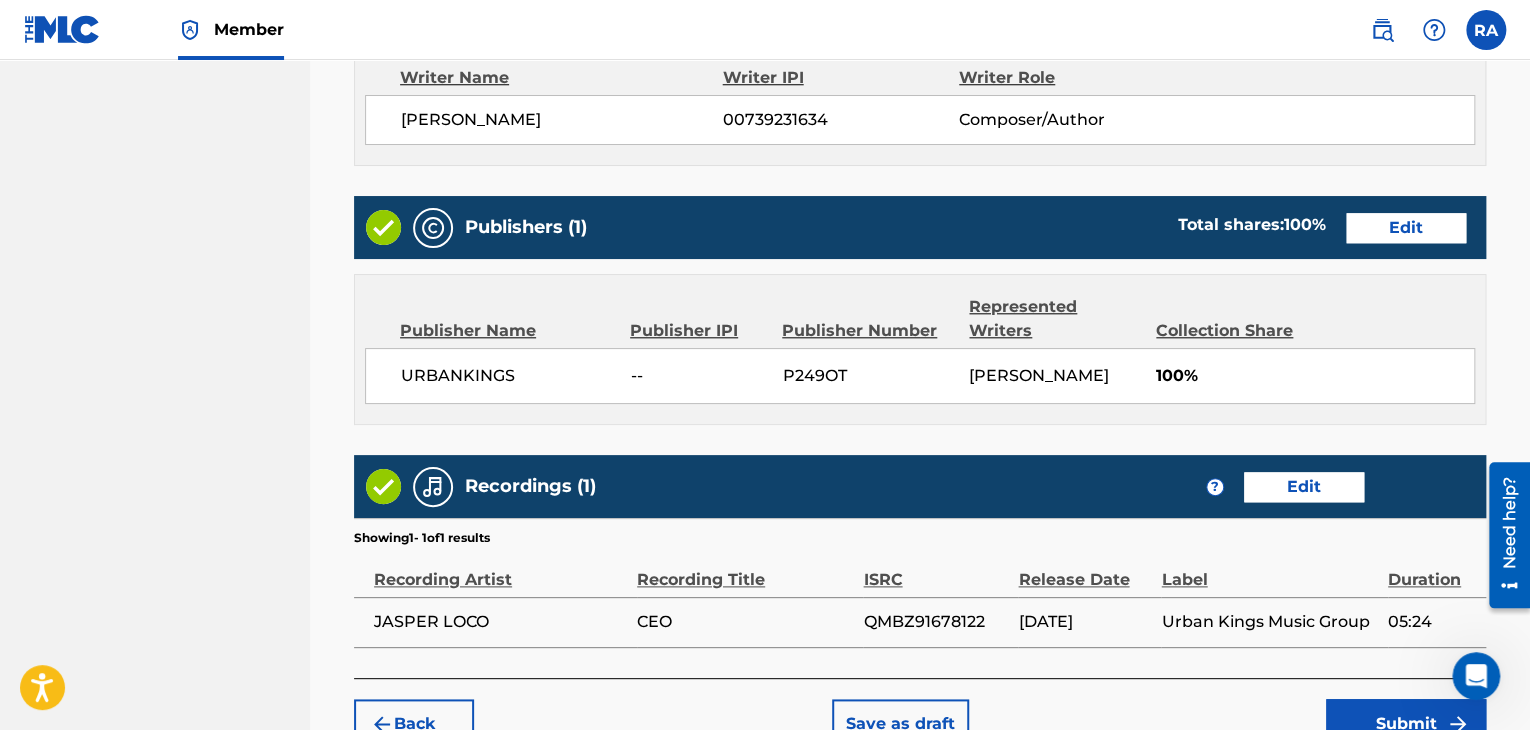 scroll, scrollTop: 1023, scrollLeft: 0, axis: vertical 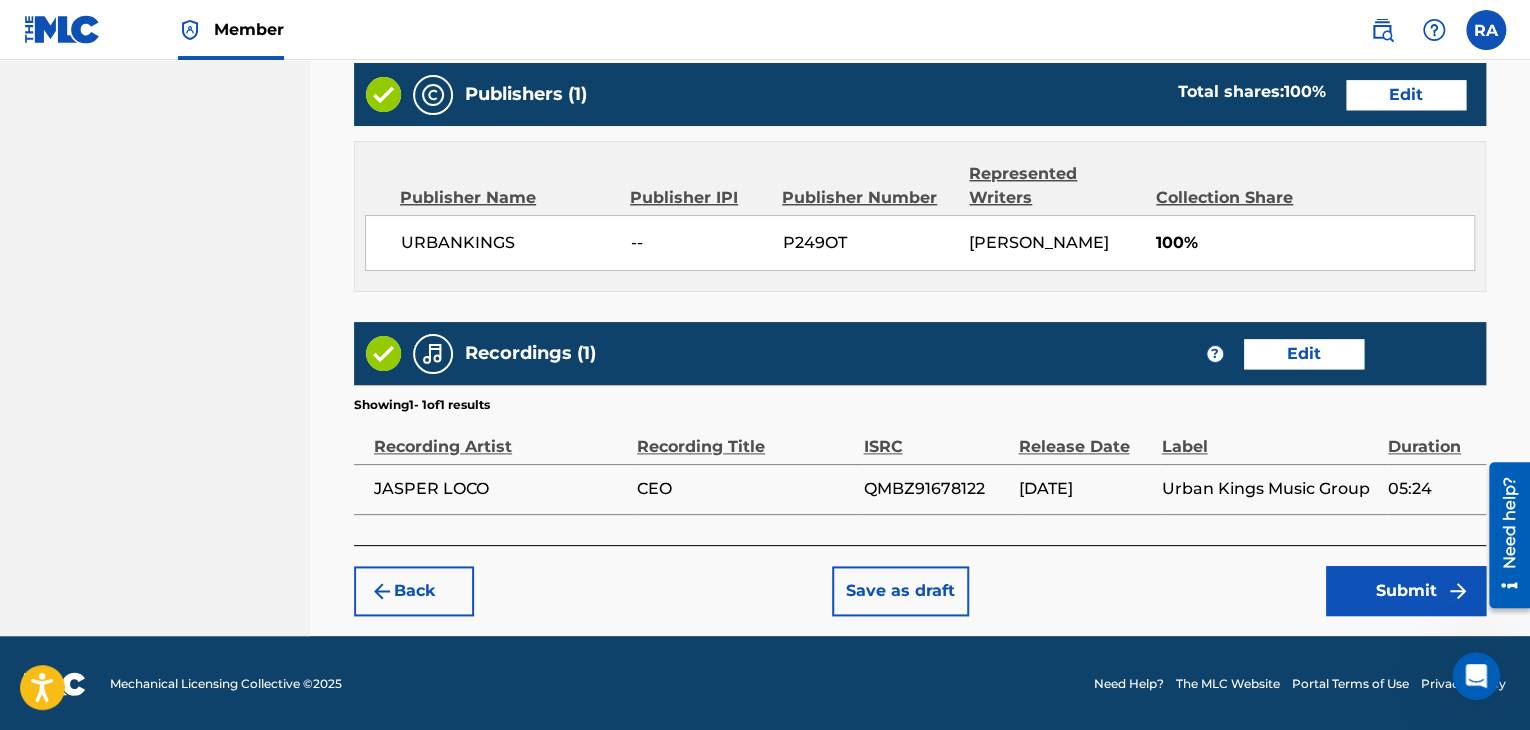 click on "Submit" at bounding box center [1406, 591] 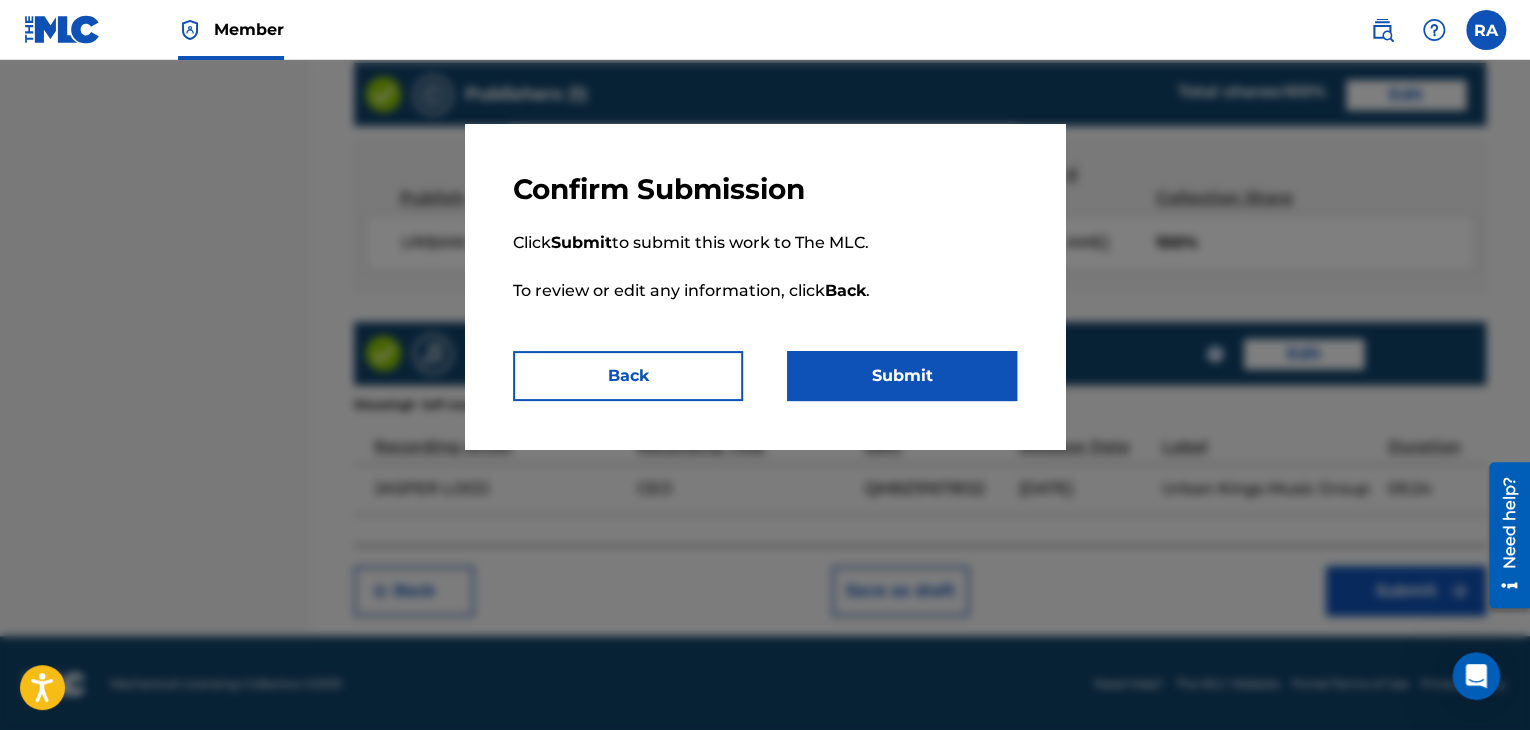 click on "Submit" at bounding box center [902, 376] 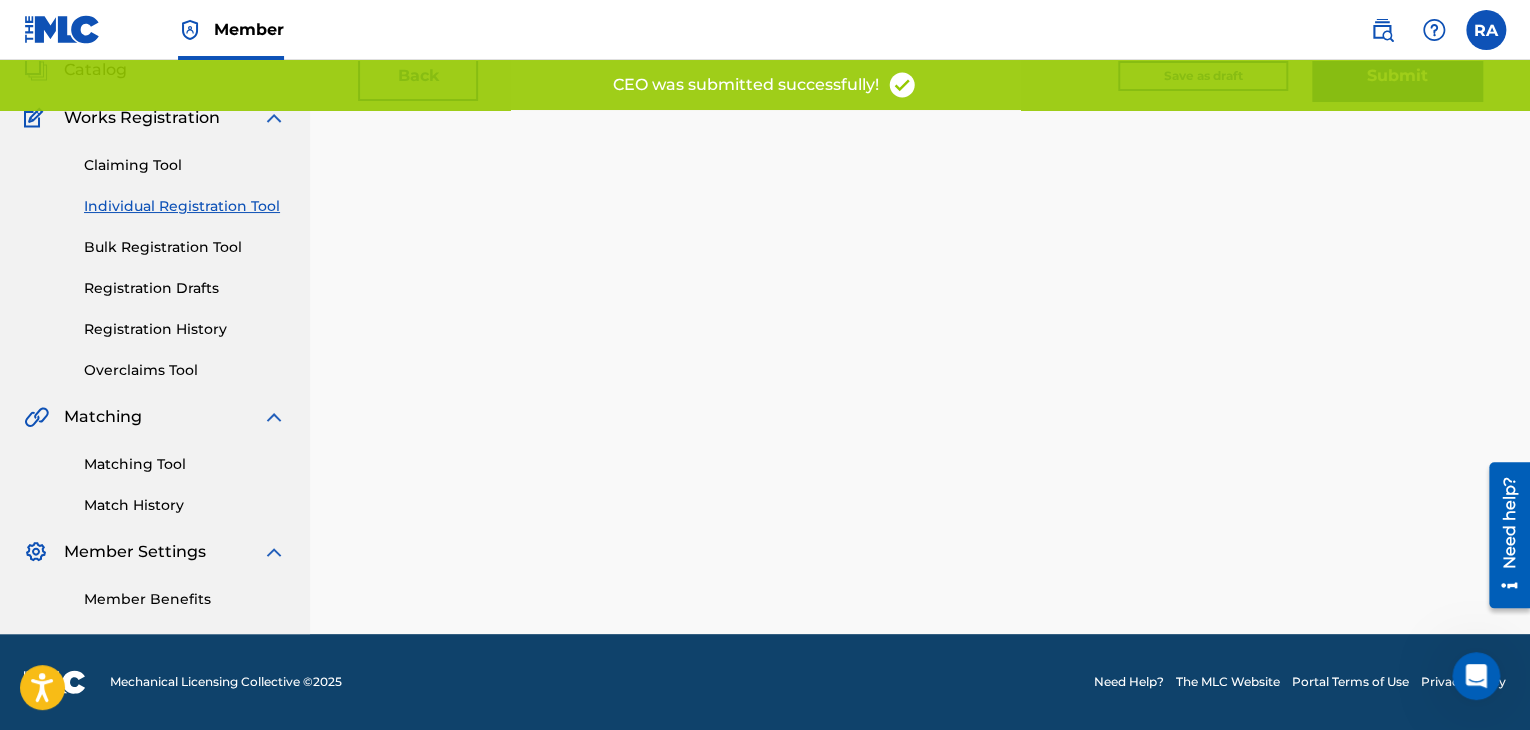 scroll, scrollTop: 0, scrollLeft: 0, axis: both 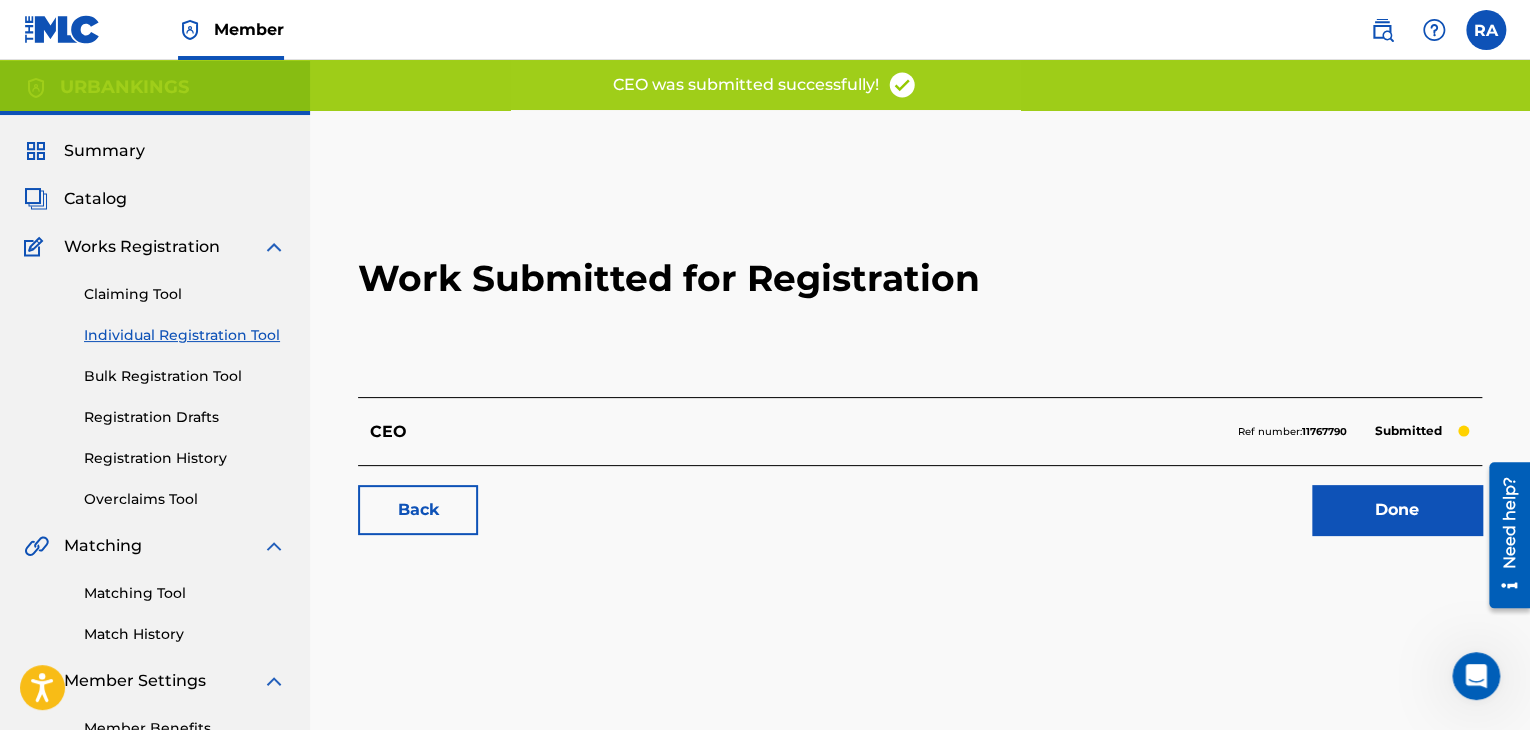 click on "Done" at bounding box center (1397, 510) 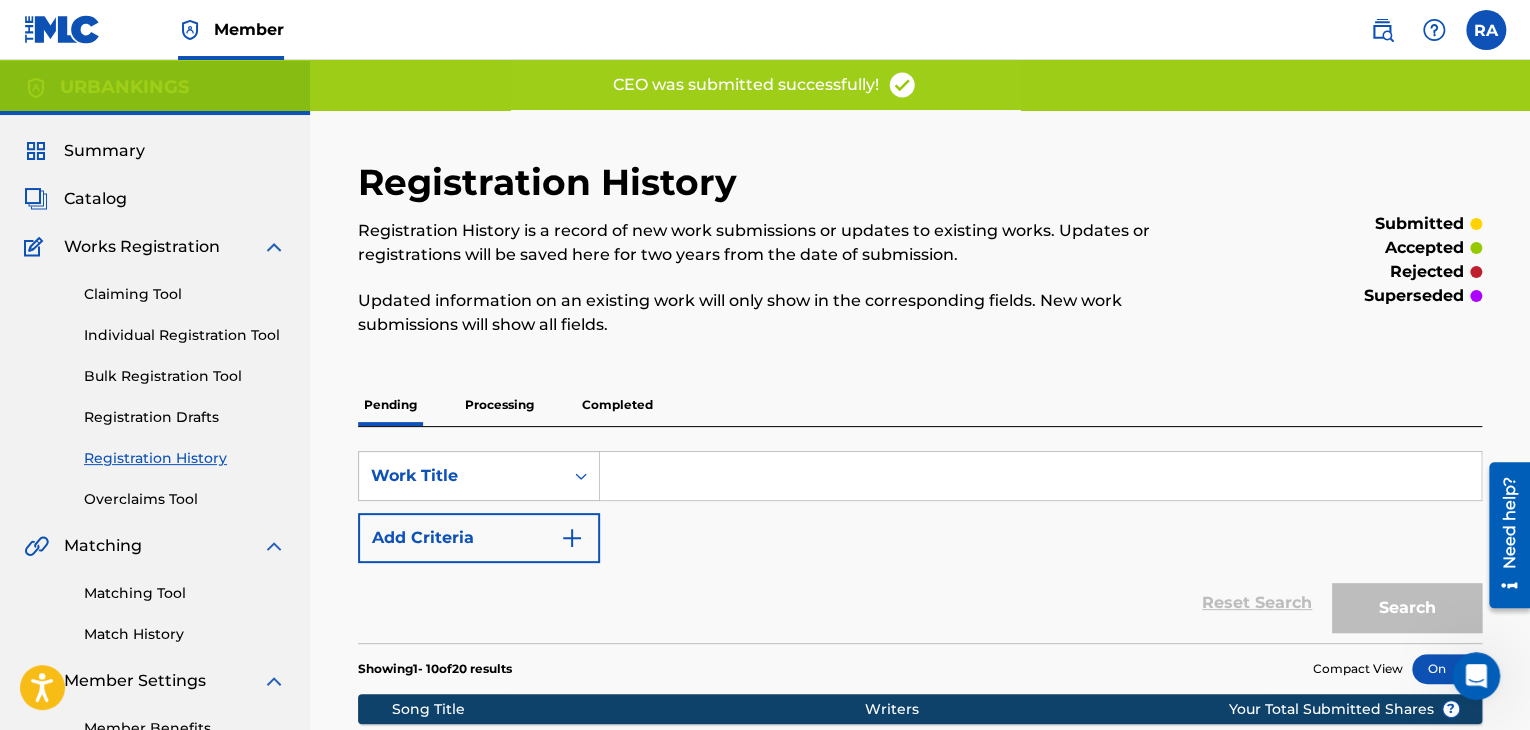 click on "Individual Registration Tool" at bounding box center (185, 335) 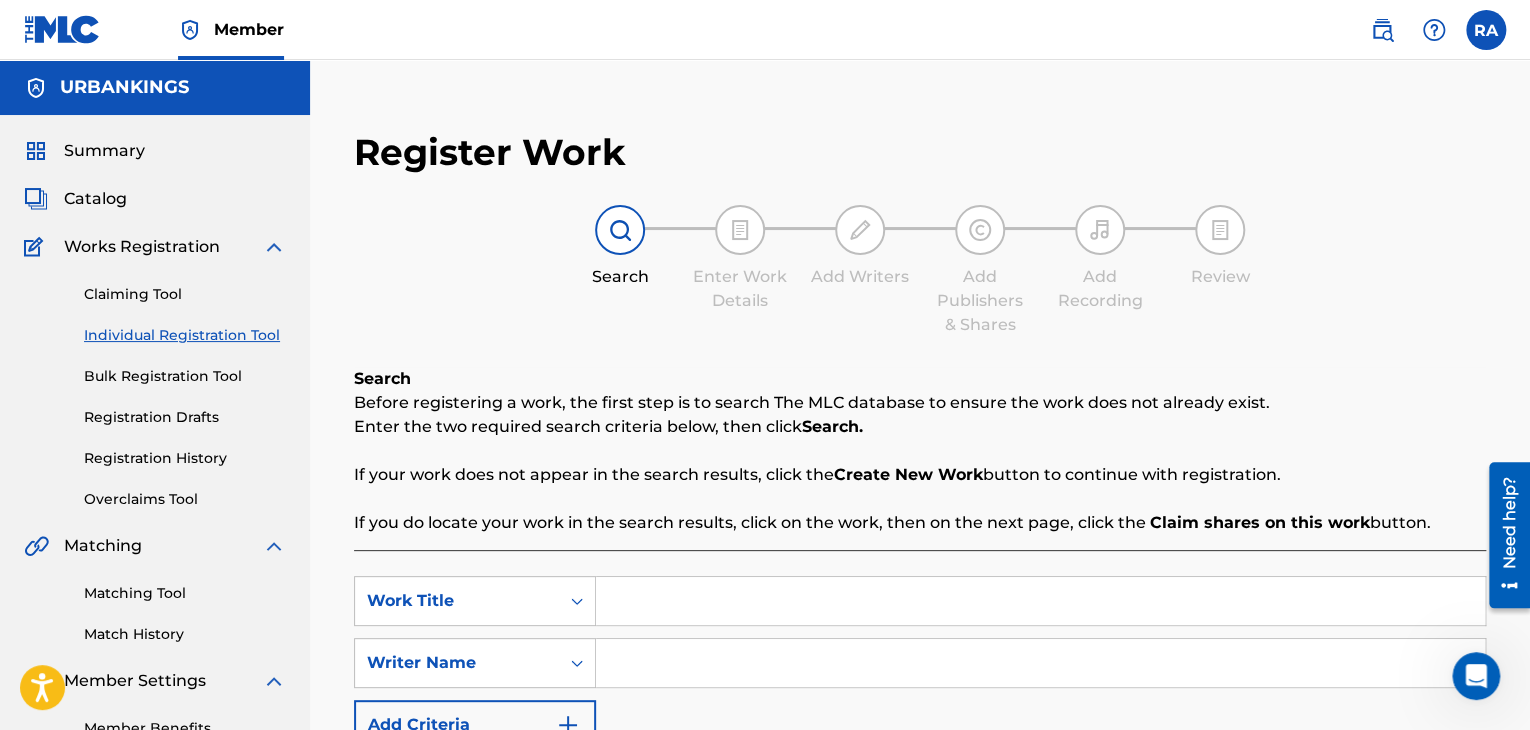 click at bounding box center (1040, 601) 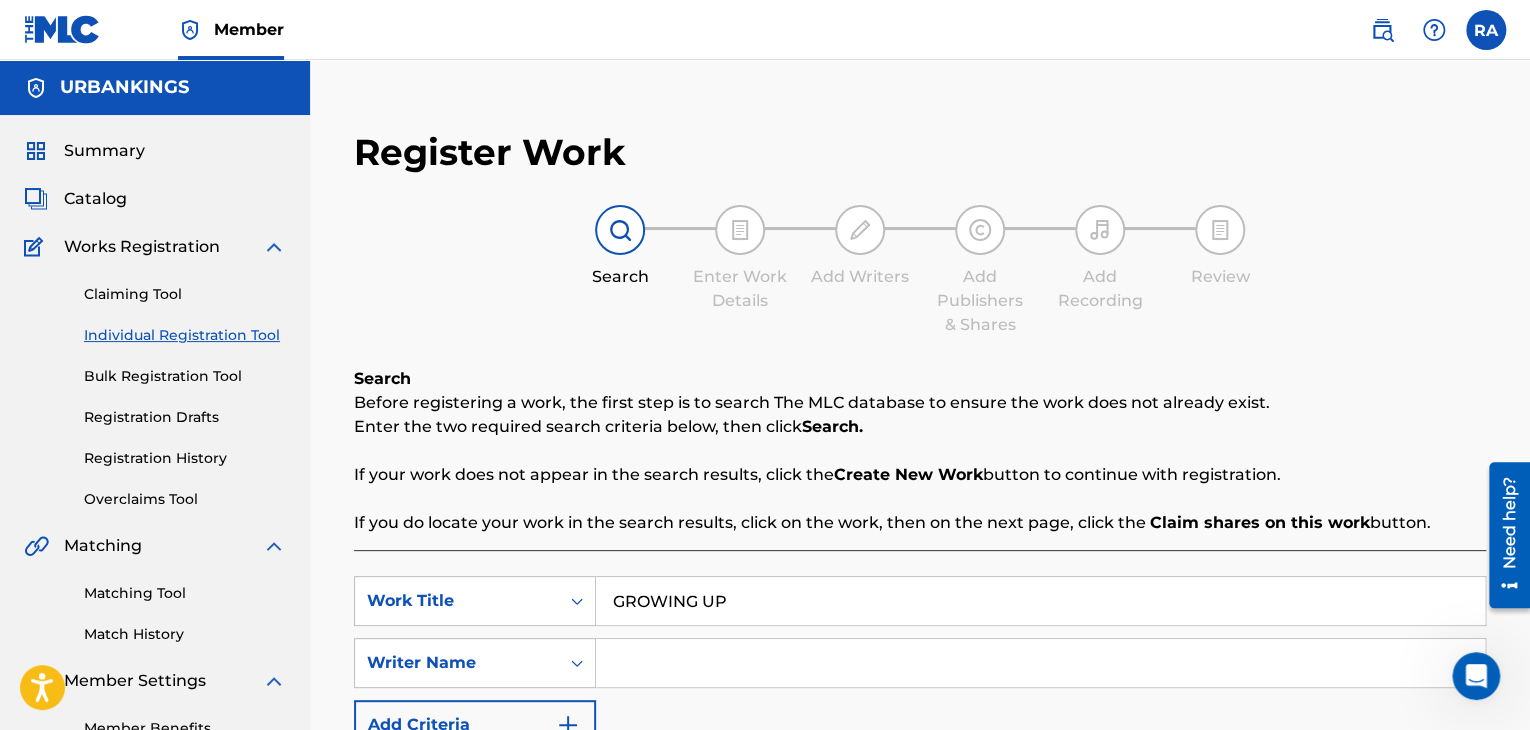 type on "GROWING UP" 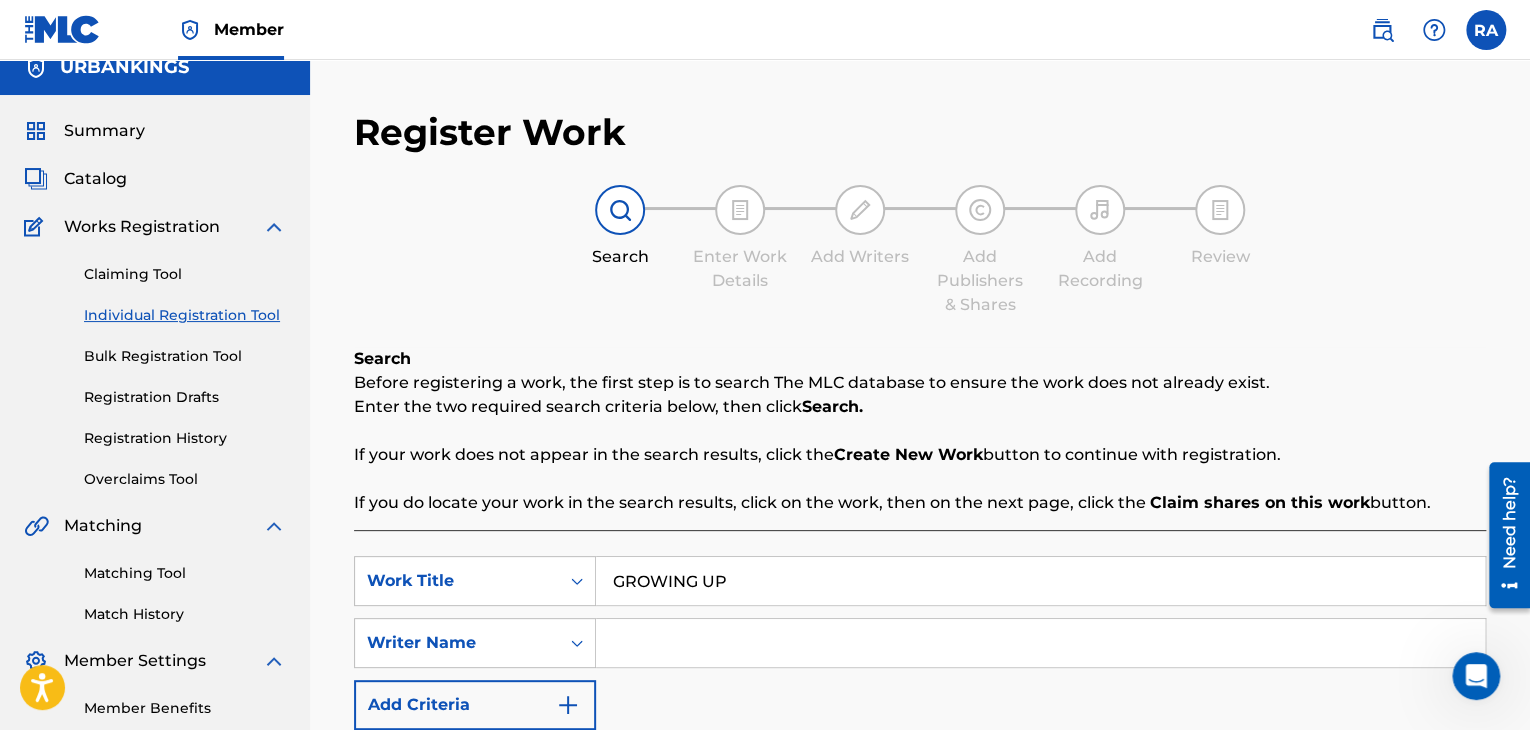 click at bounding box center (1040, 643) 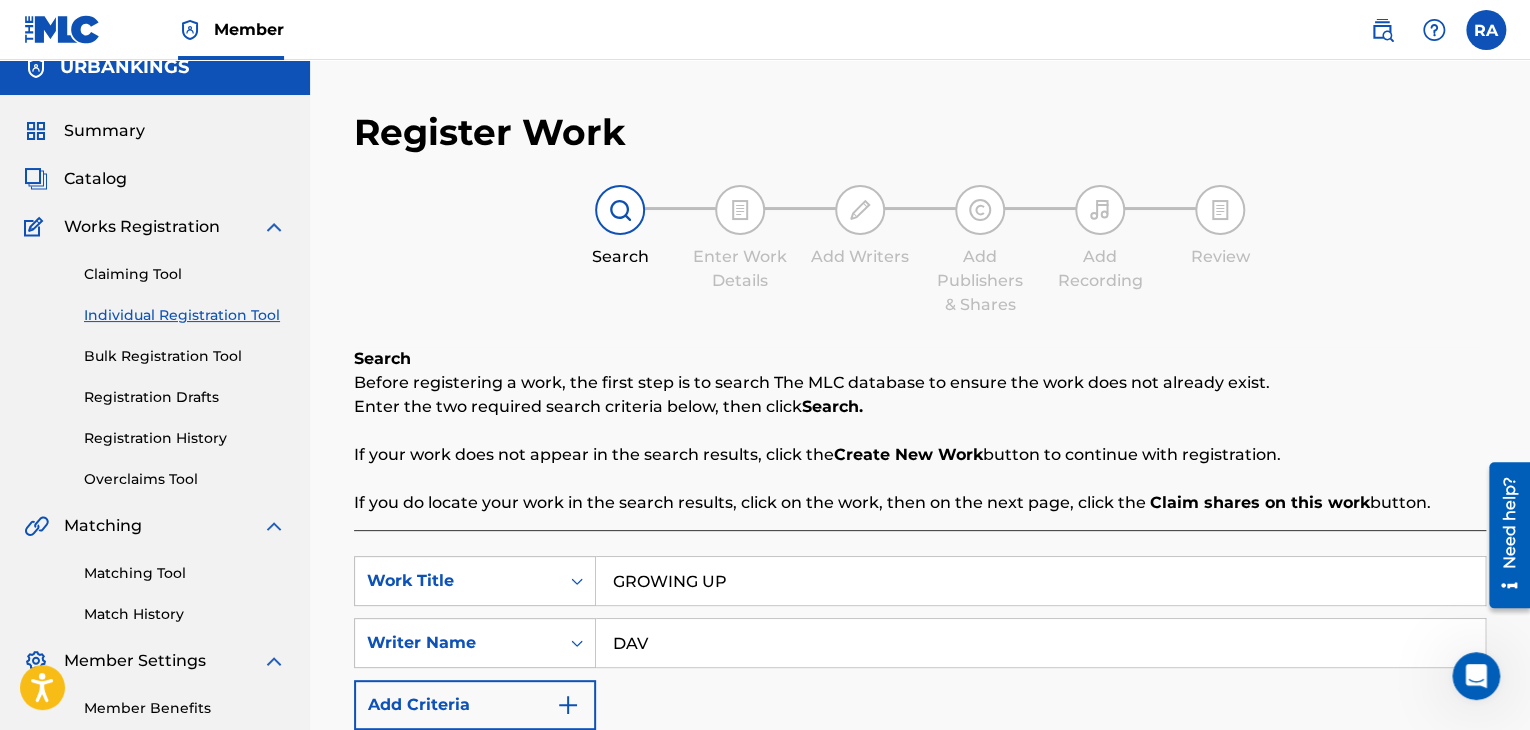 type on "[PERSON_NAME]" 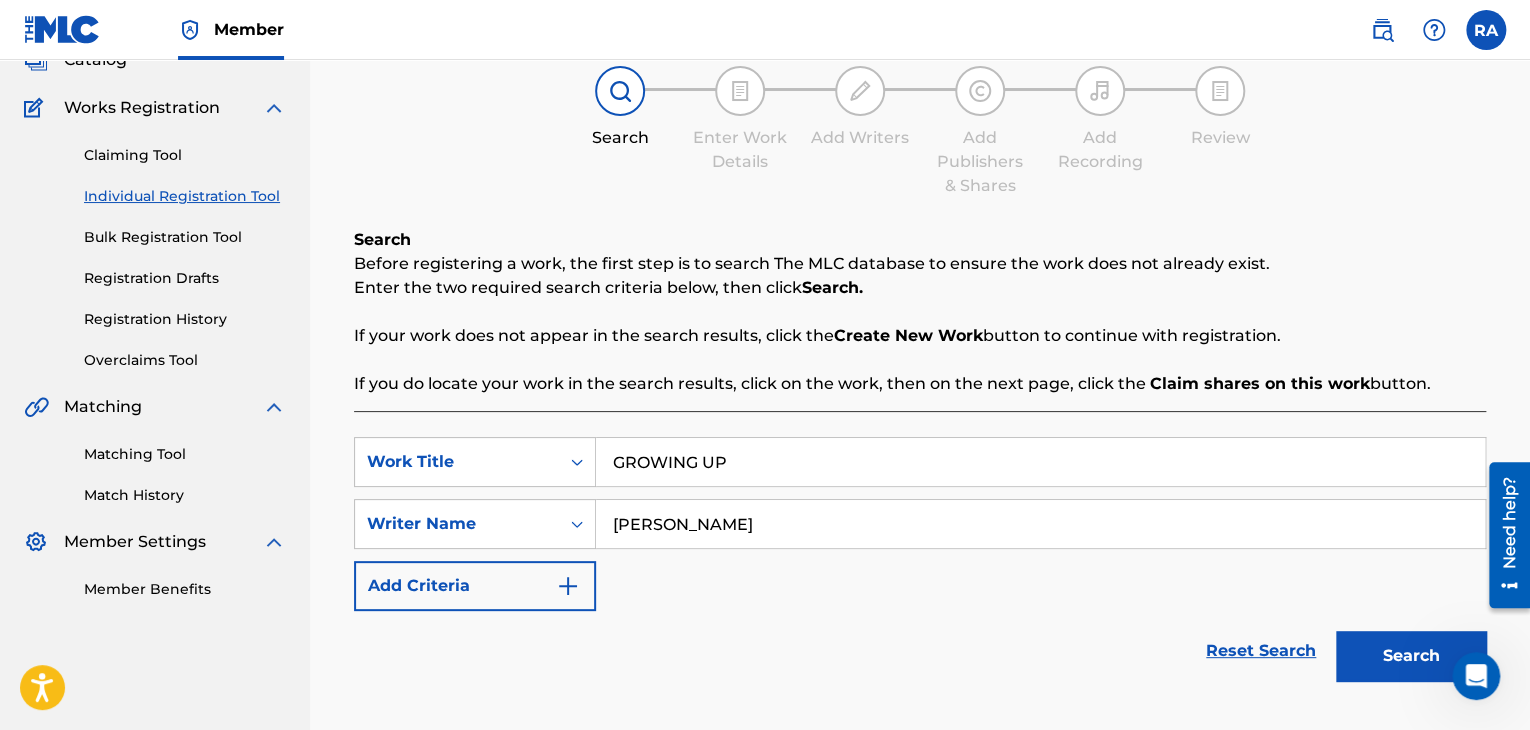 scroll, scrollTop: 284, scrollLeft: 0, axis: vertical 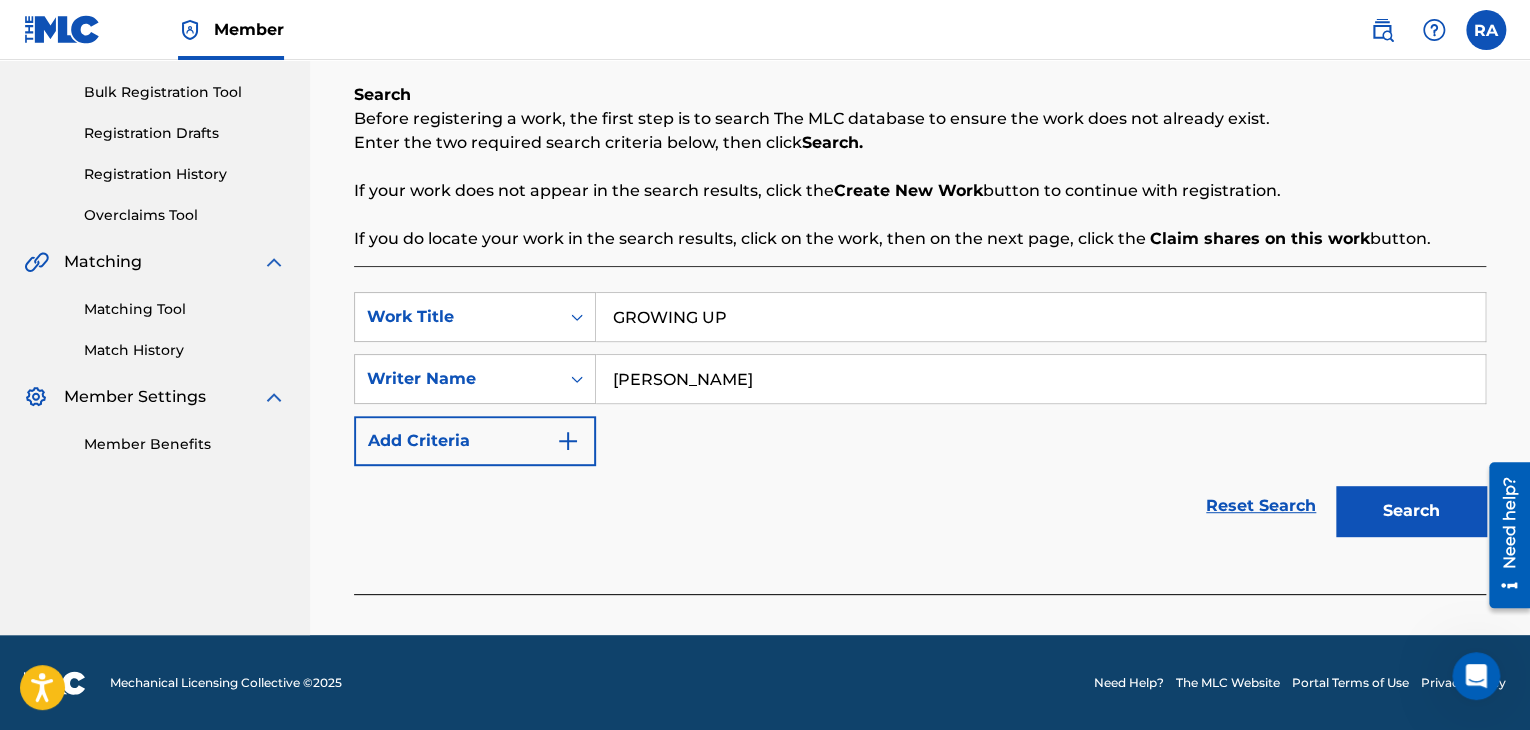 click on "Search" at bounding box center (1411, 511) 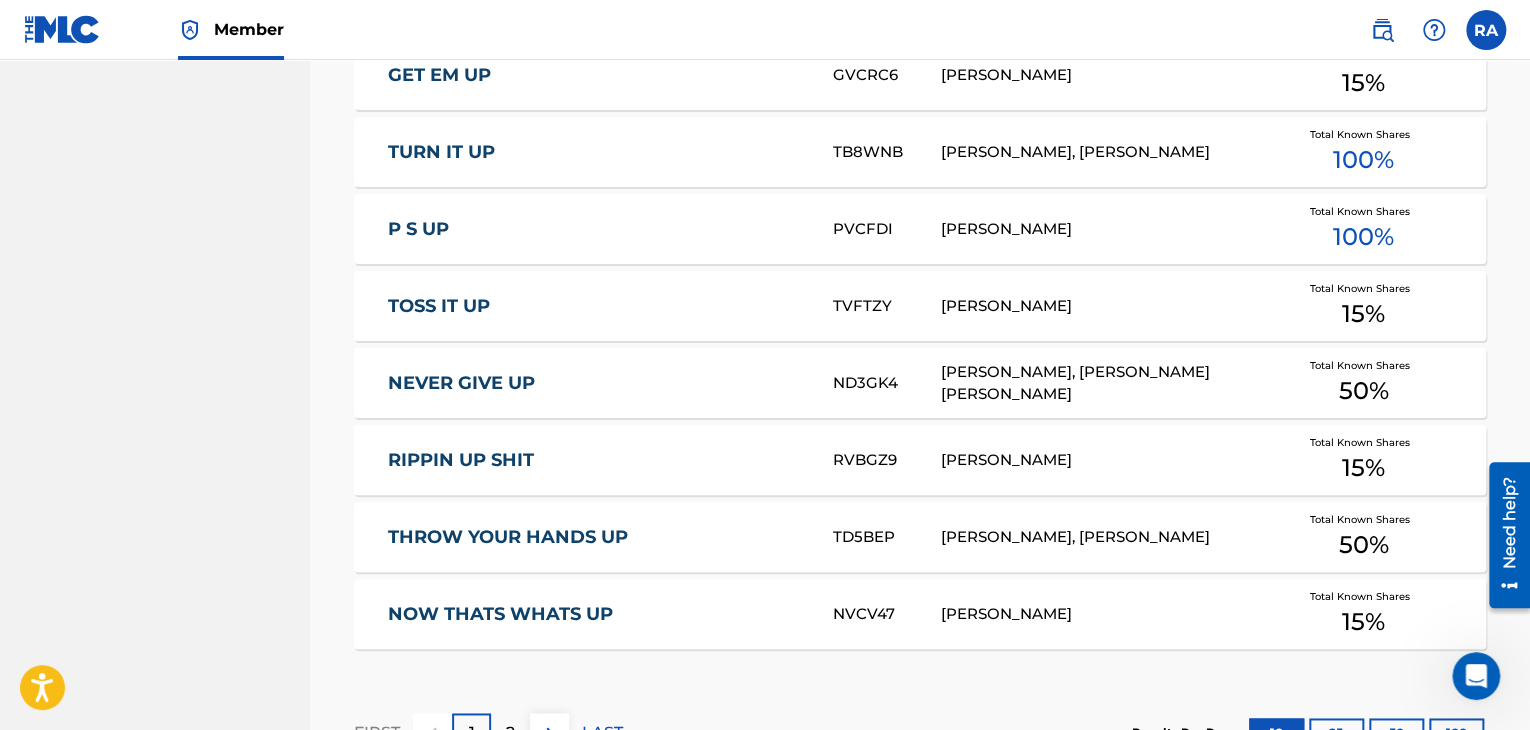 scroll, scrollTop: 1212, scrollLeft: 0, axis: vertical 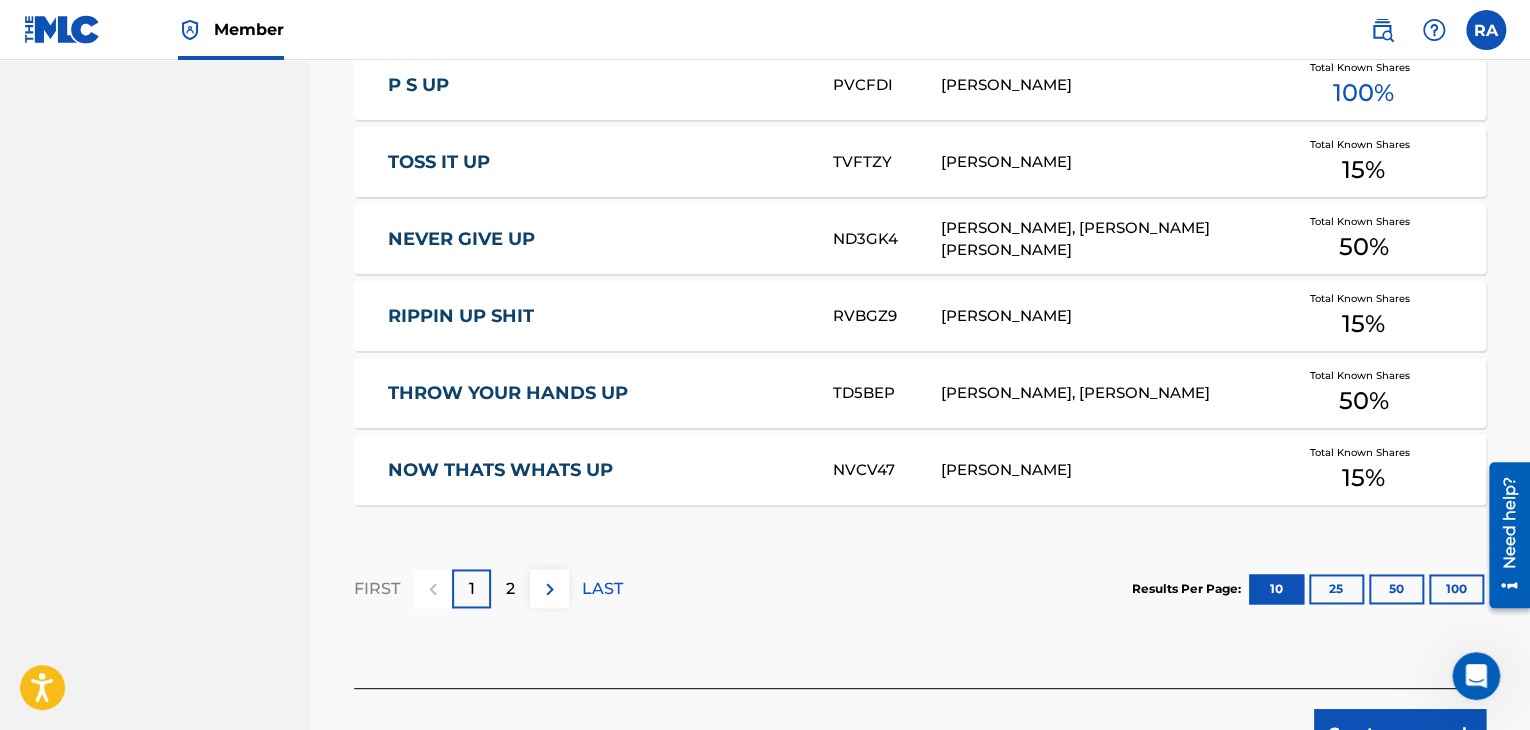 click on "Create new work" at bounding box center [1400, 734] 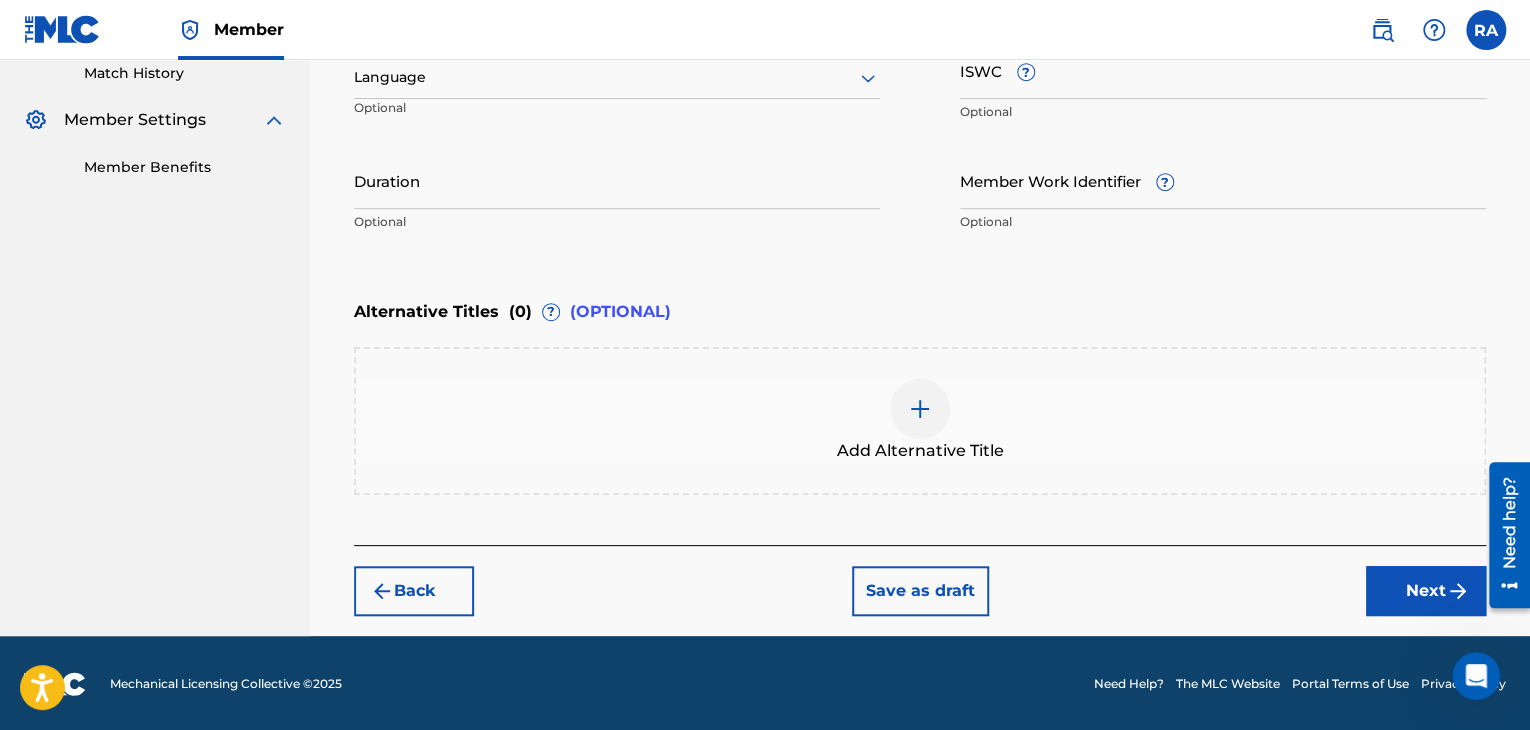 click on "Duration" at bounding box center (617, 180) 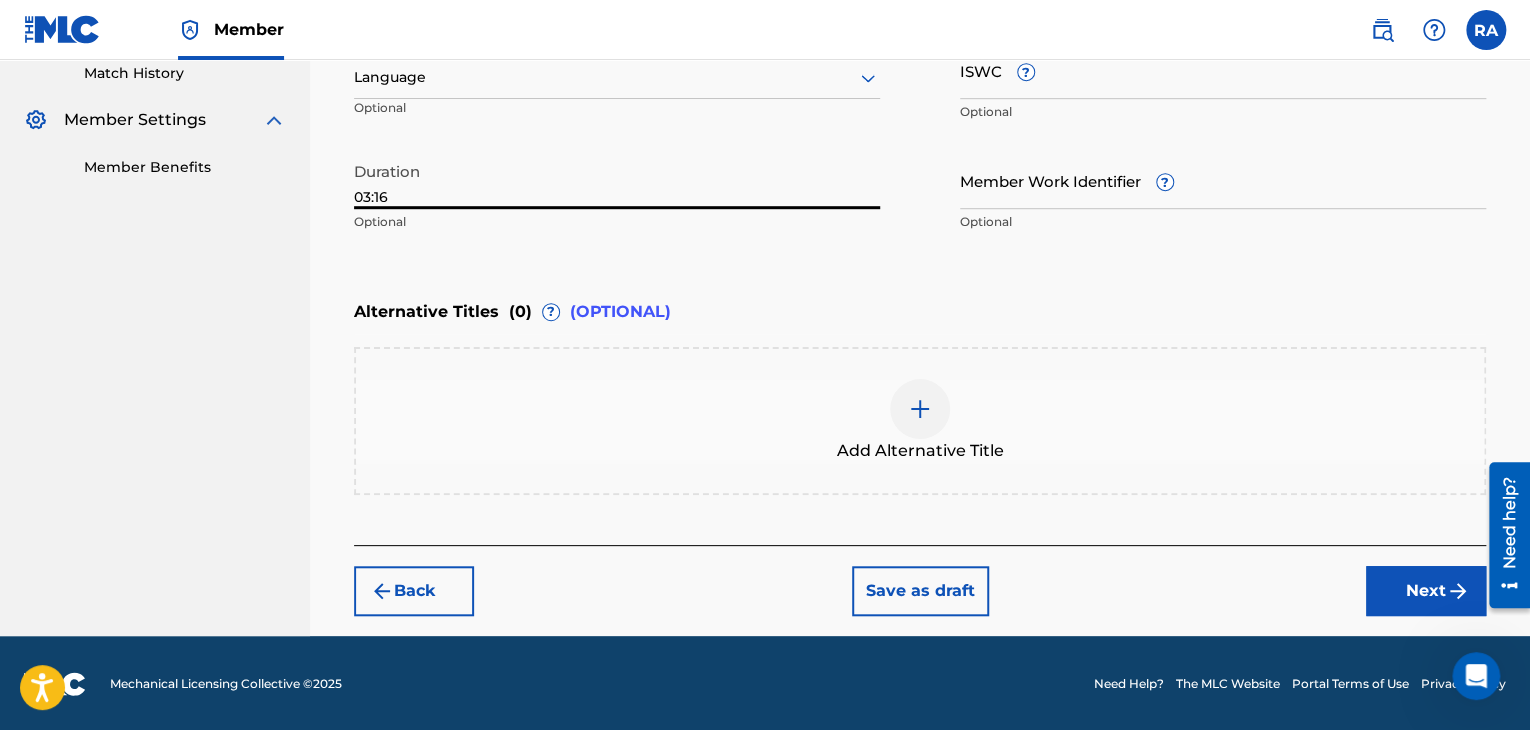 type on "03:16" 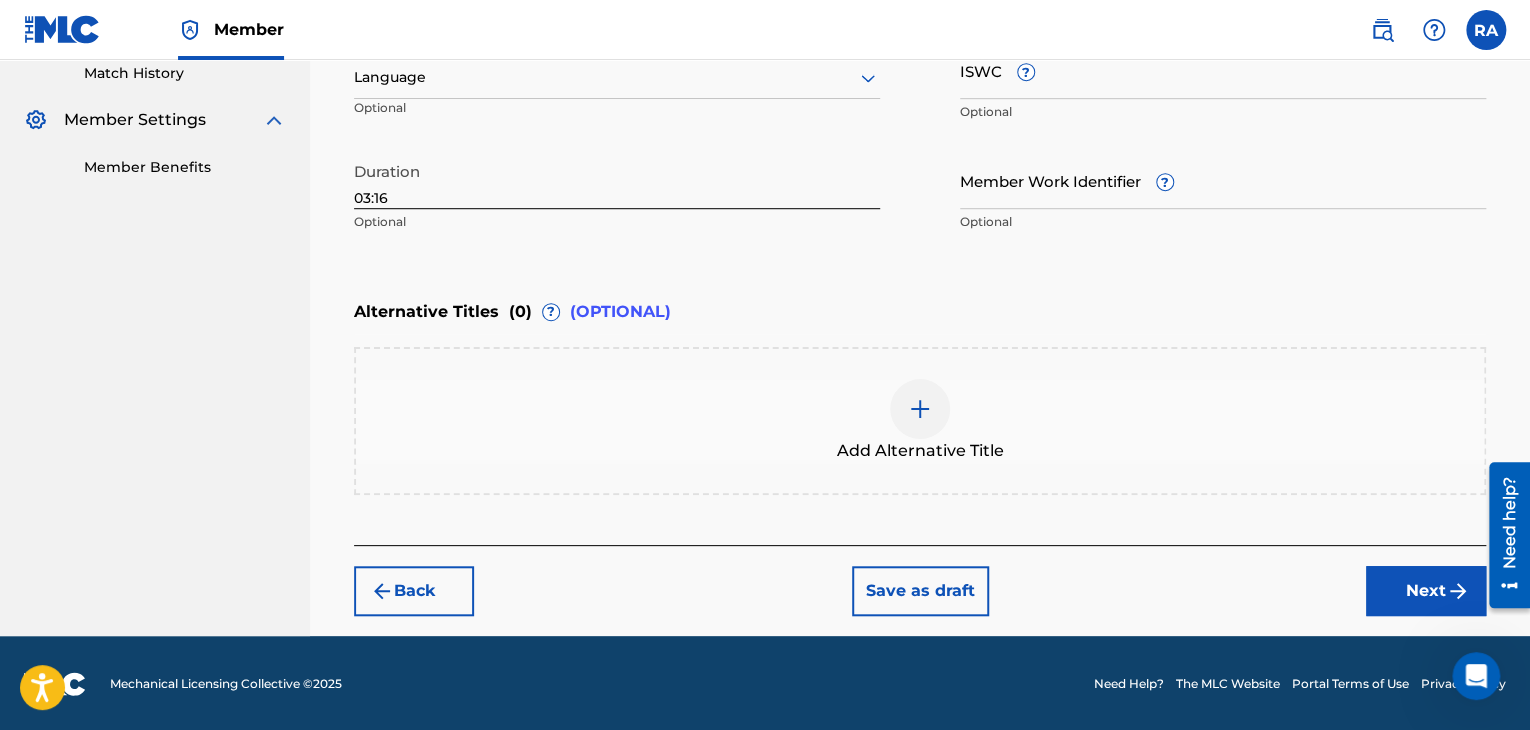 click on "Next" at bounding box center [1426, 591] 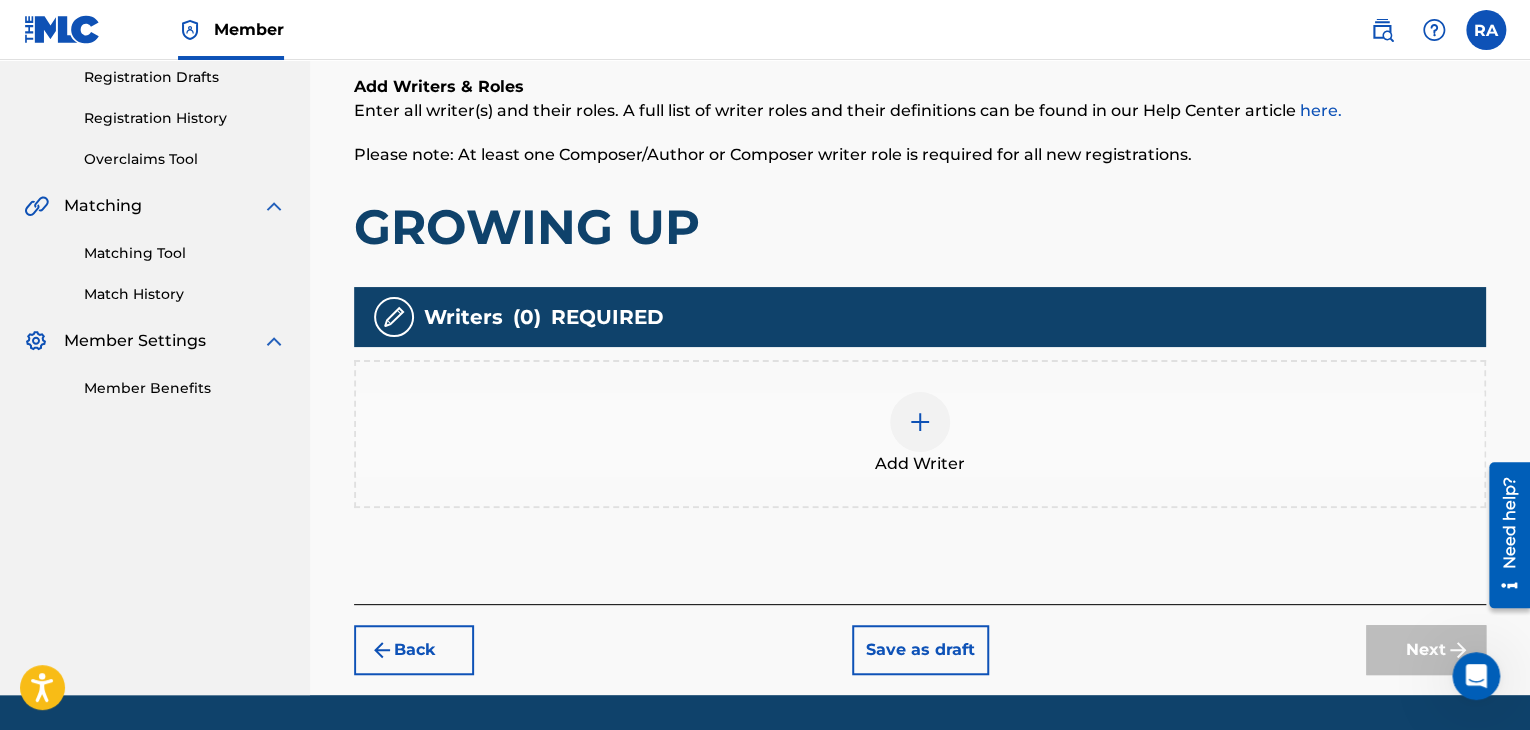 scroll, scrollTop: 90, scrollLeft: 0, axis: vertical 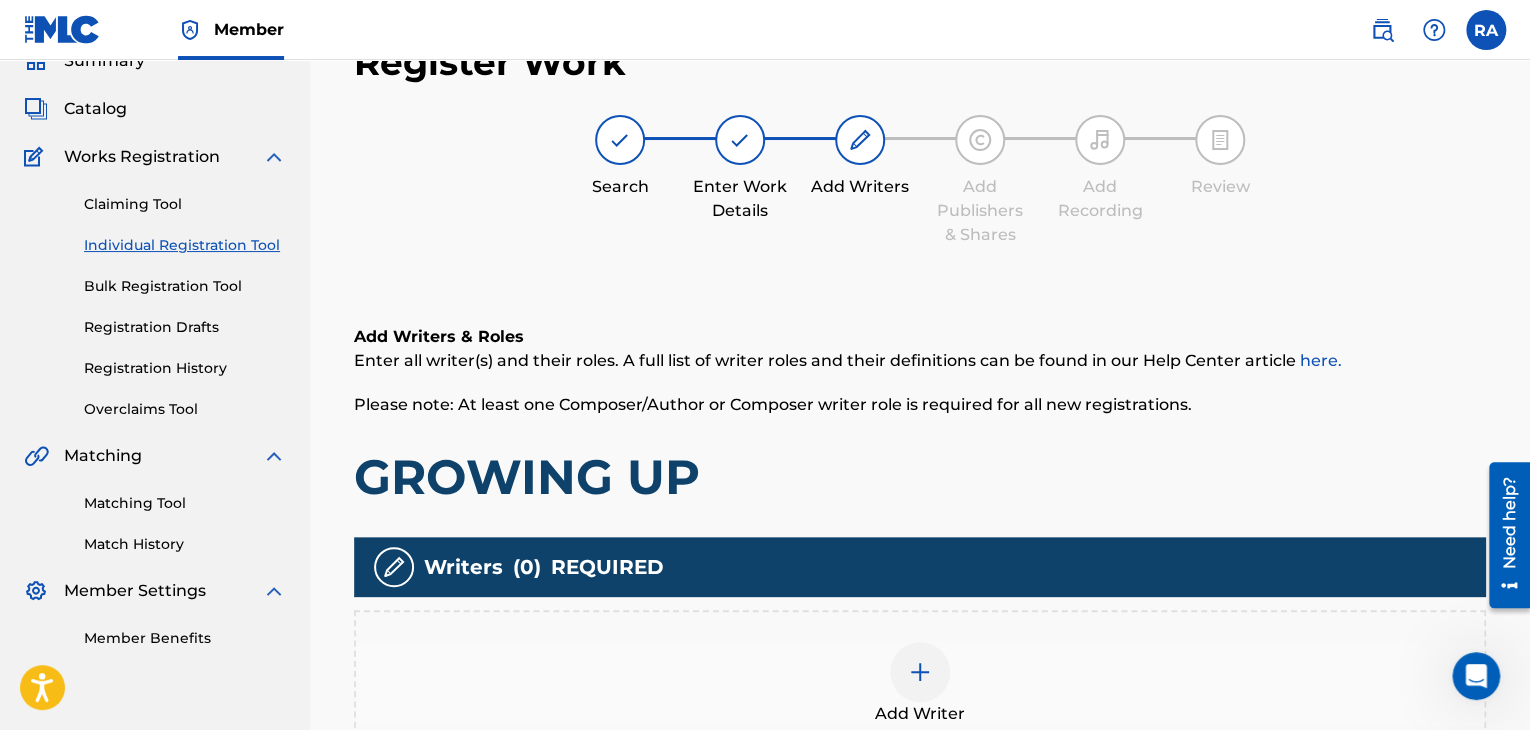 click at bounding box center [920, 672] 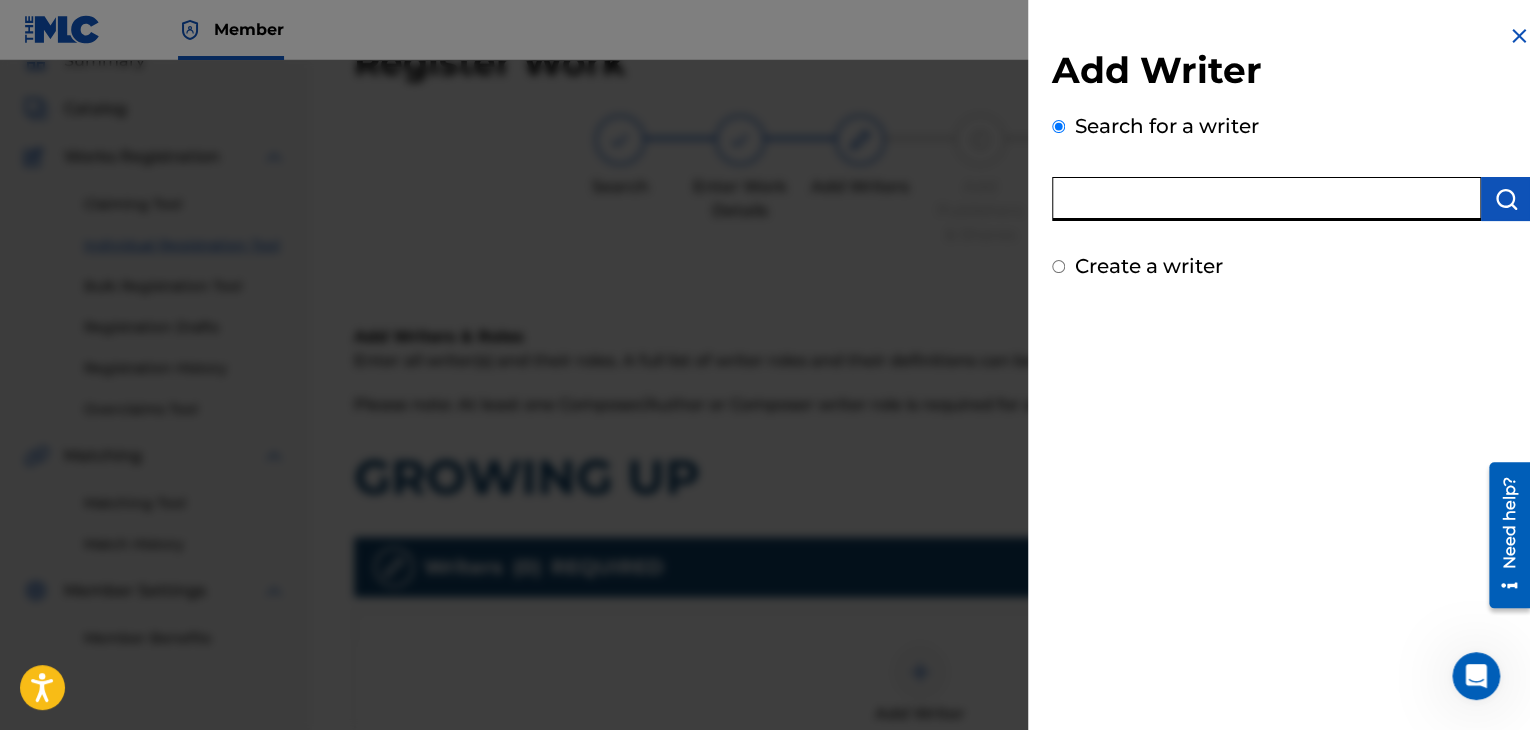 click at bounding box center [1266, 199] 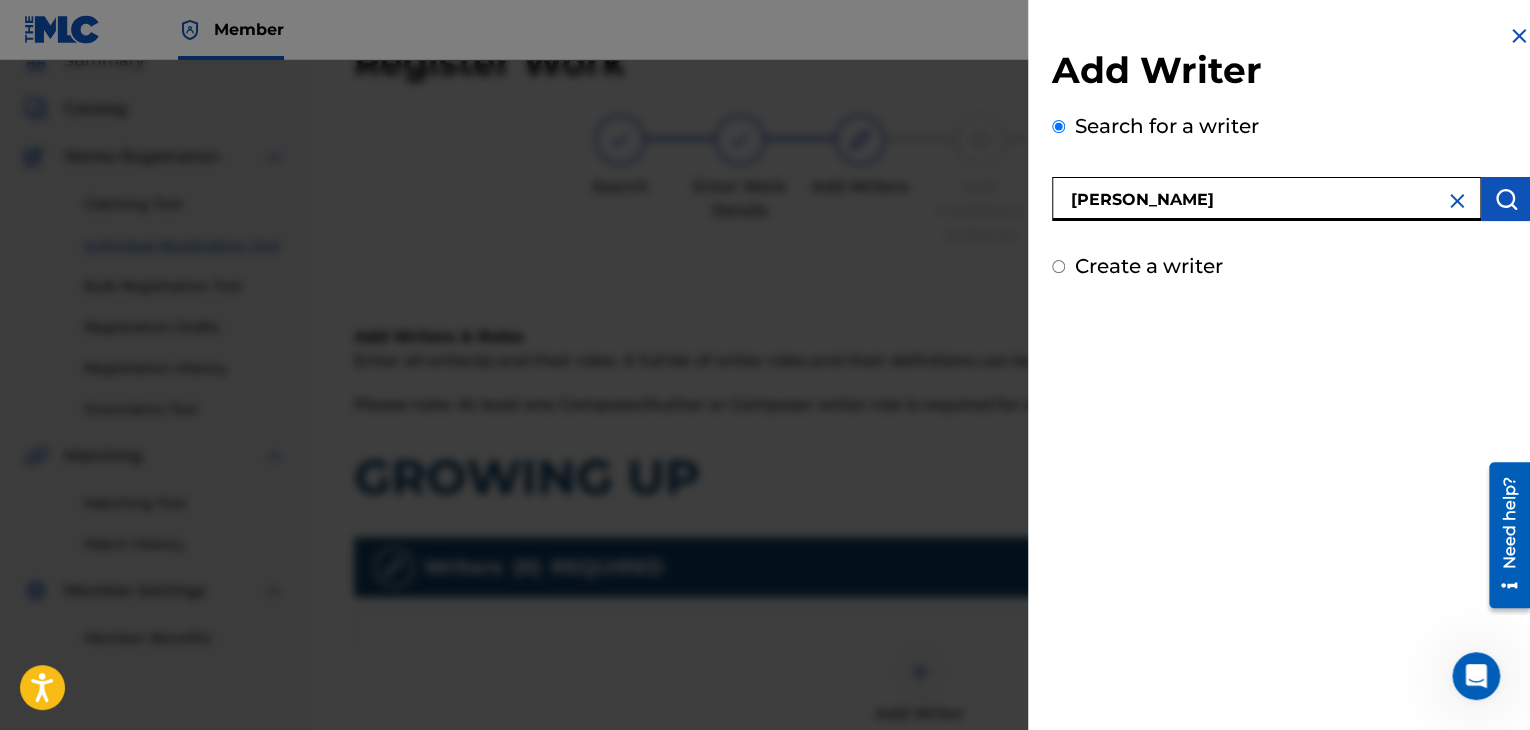 type on "[PERSON_NAME]" 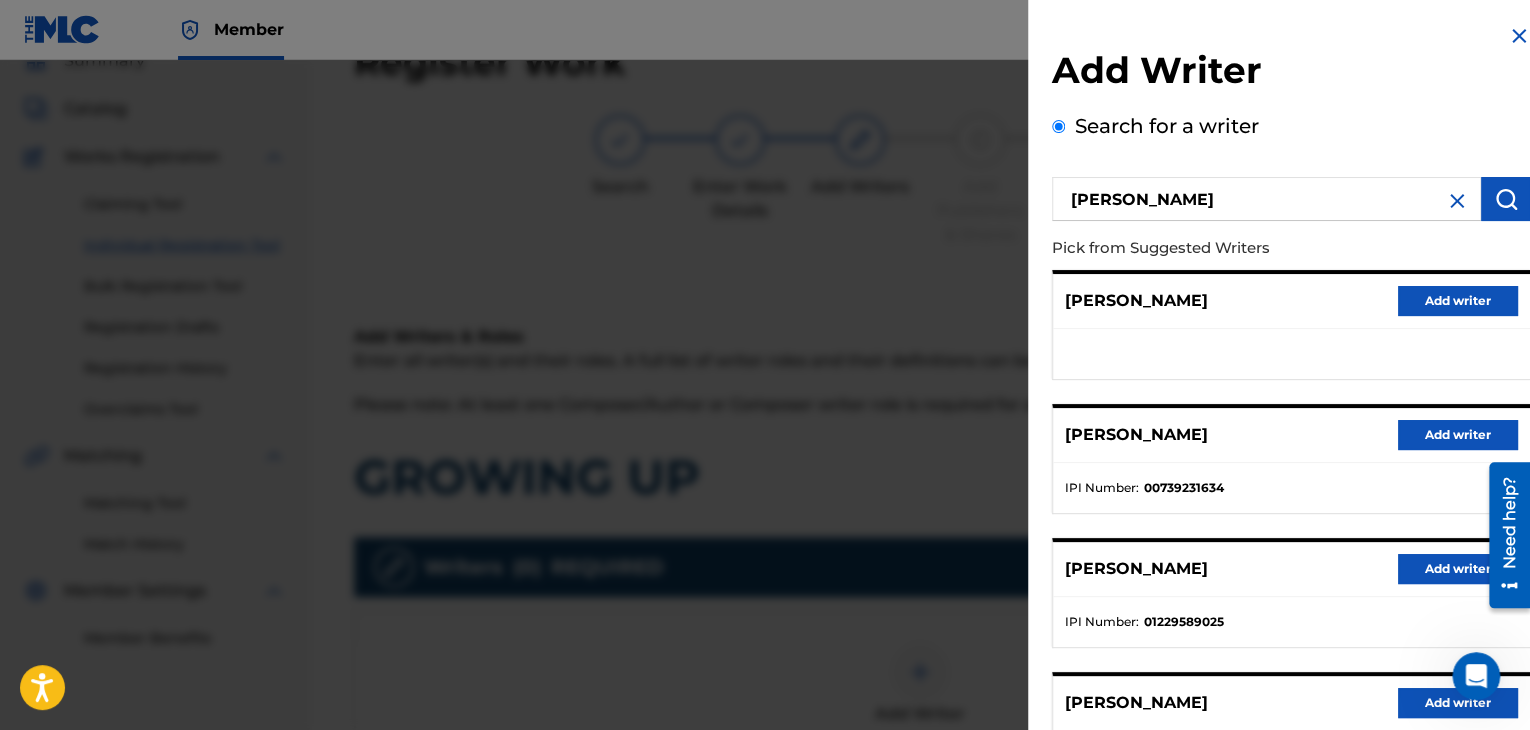 click on "Add writer" at bounding box center [1458, 435] 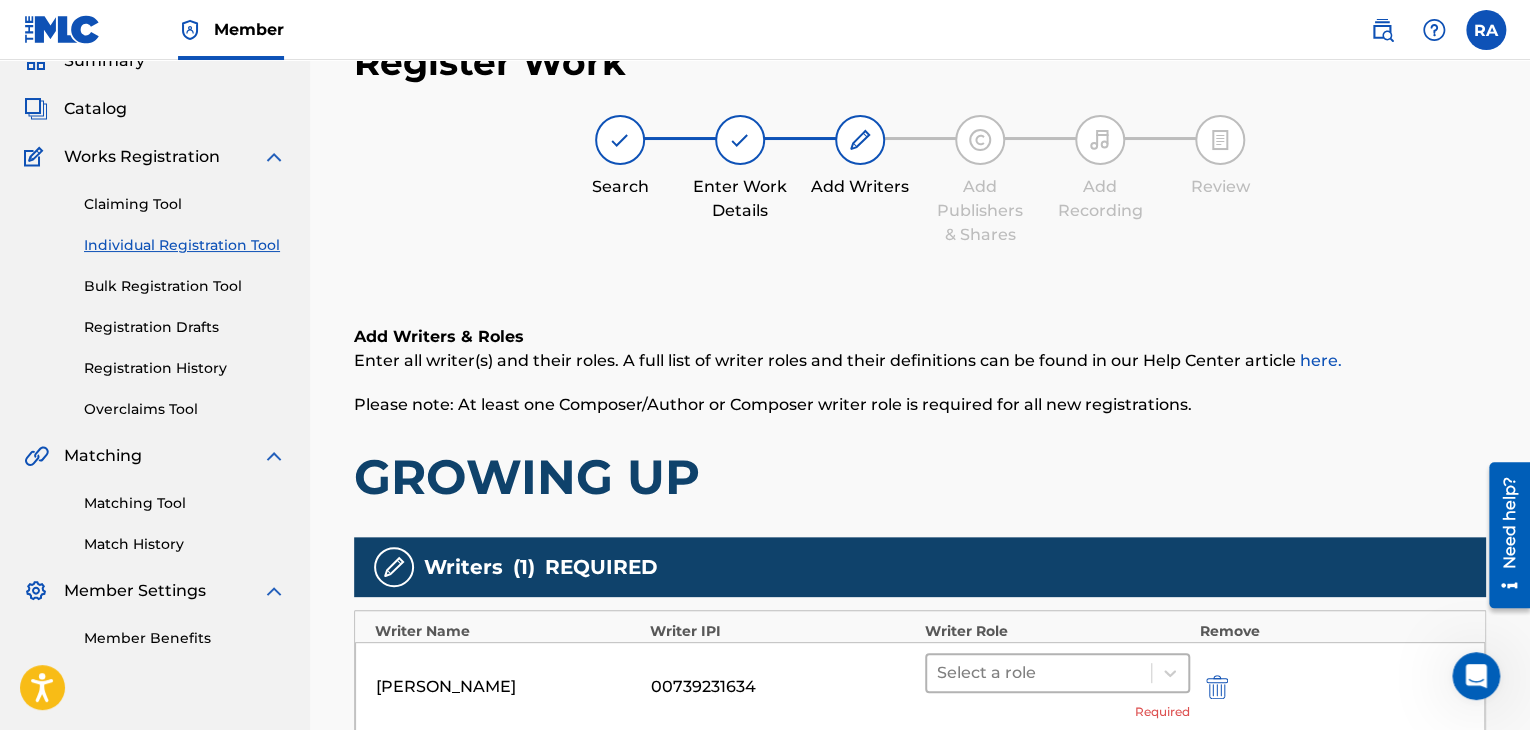 click at bounding box center [1039, 673] 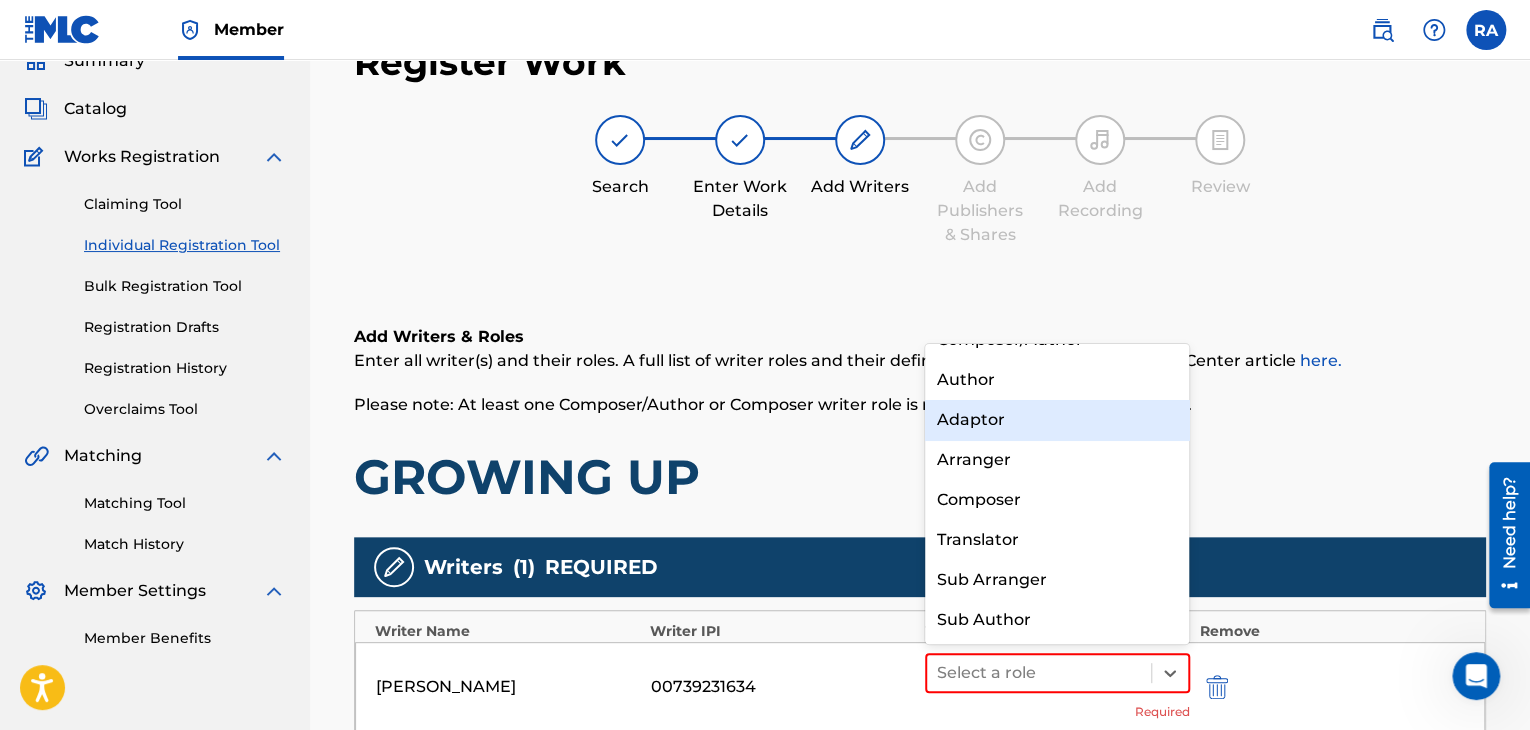 scroll, scrollTop: 0, scrollLeft: 0, axis: both 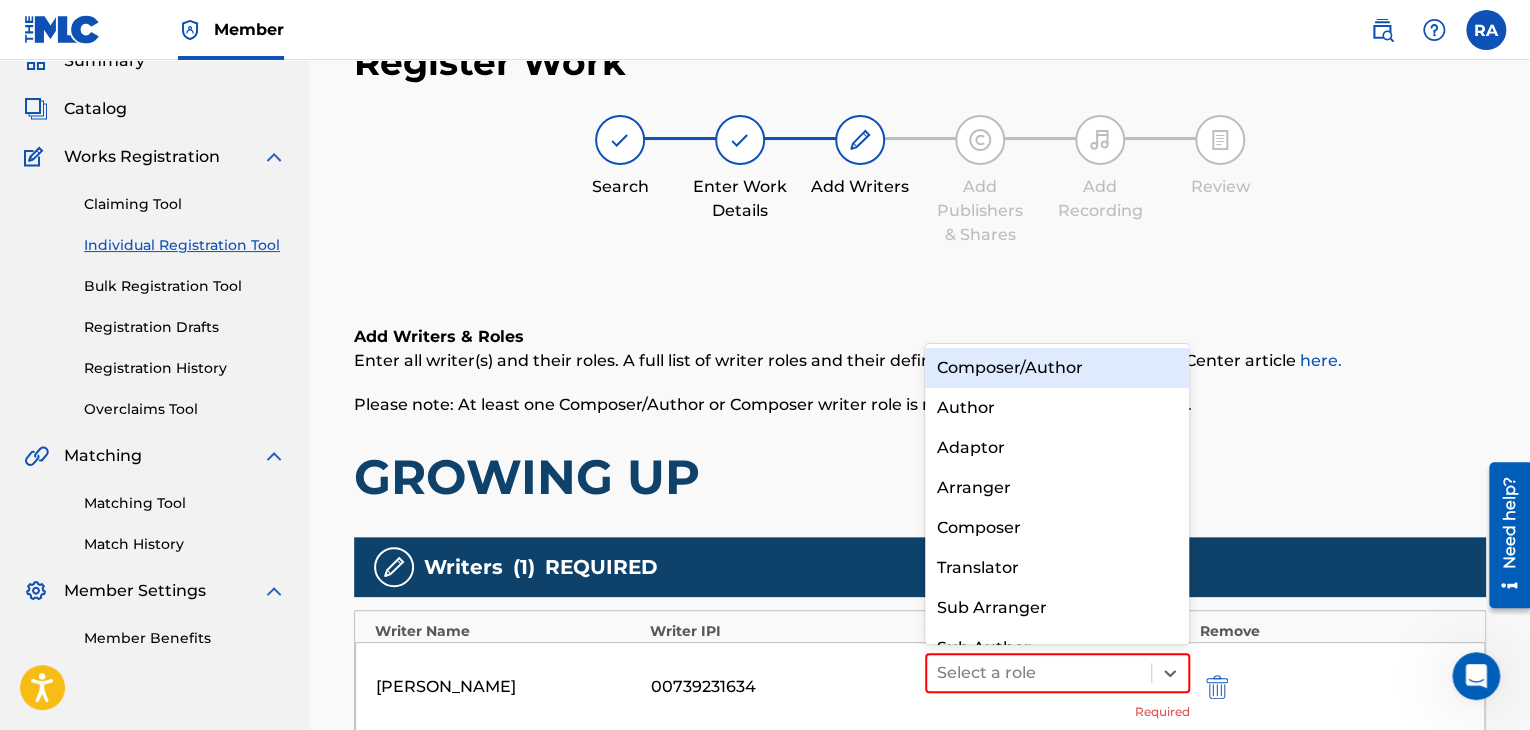 click on "Composer/Author" at bounding box center [1057, 368] 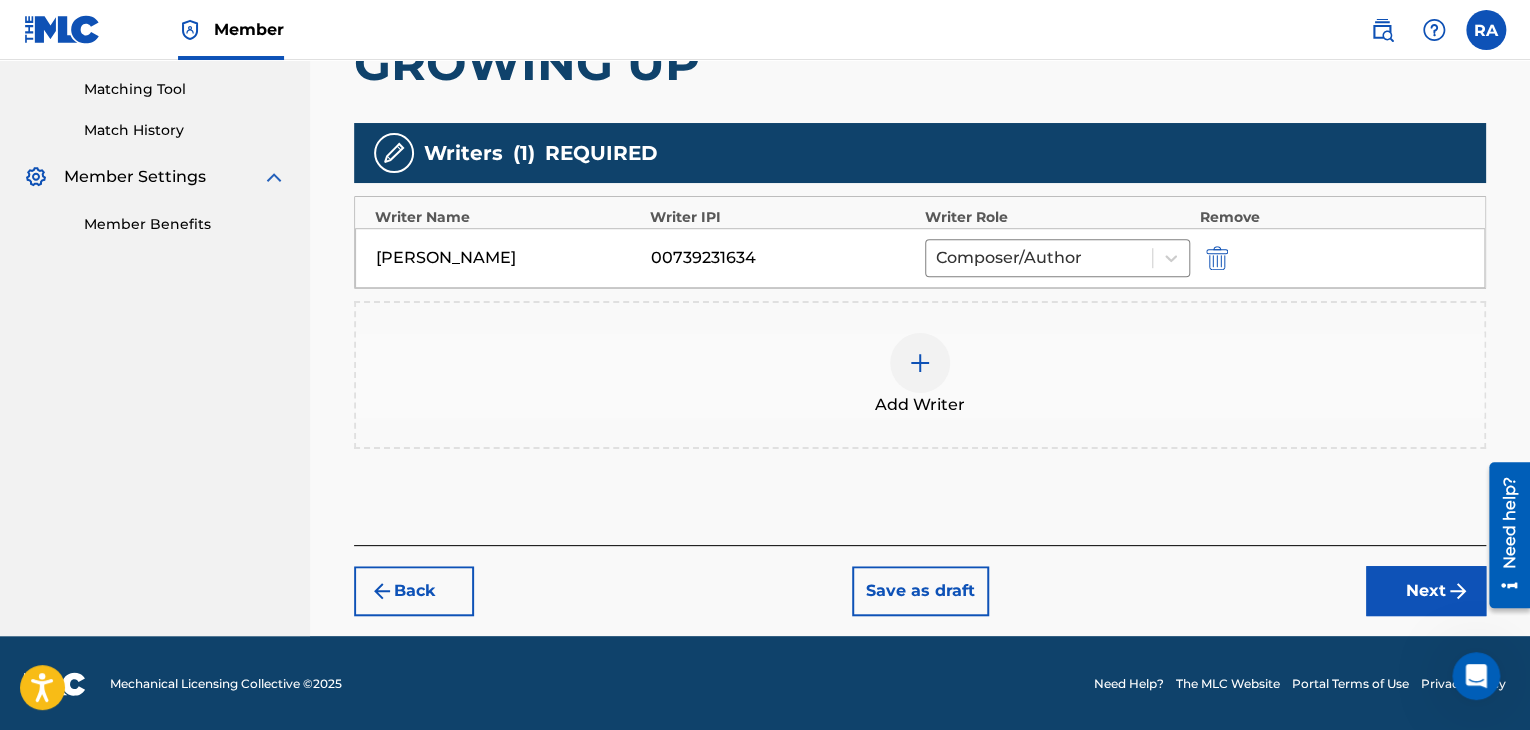 click on "Next" at bounding box center (1426, 591) 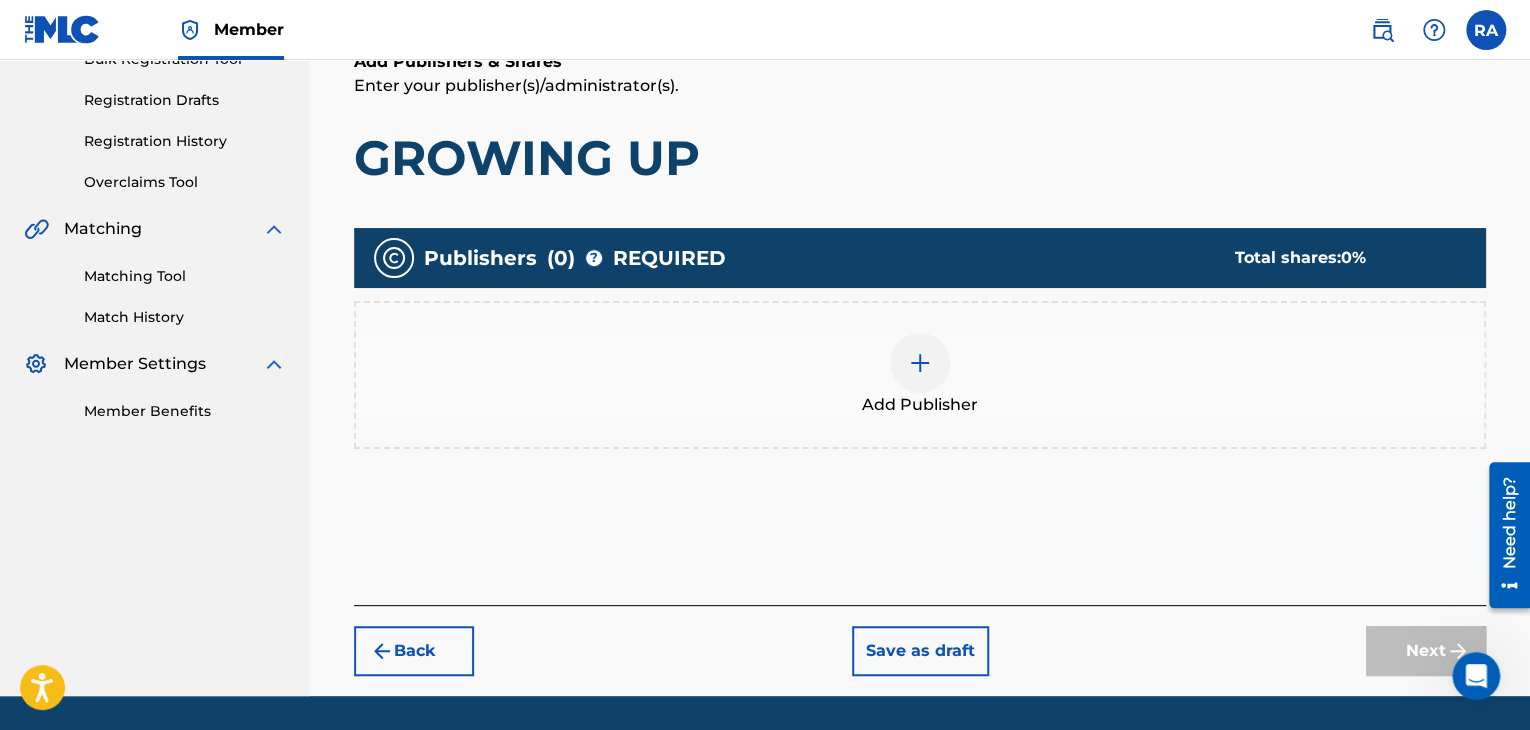 scroll, scrollTop: 90, scrollLeft: 0, axis: vertical 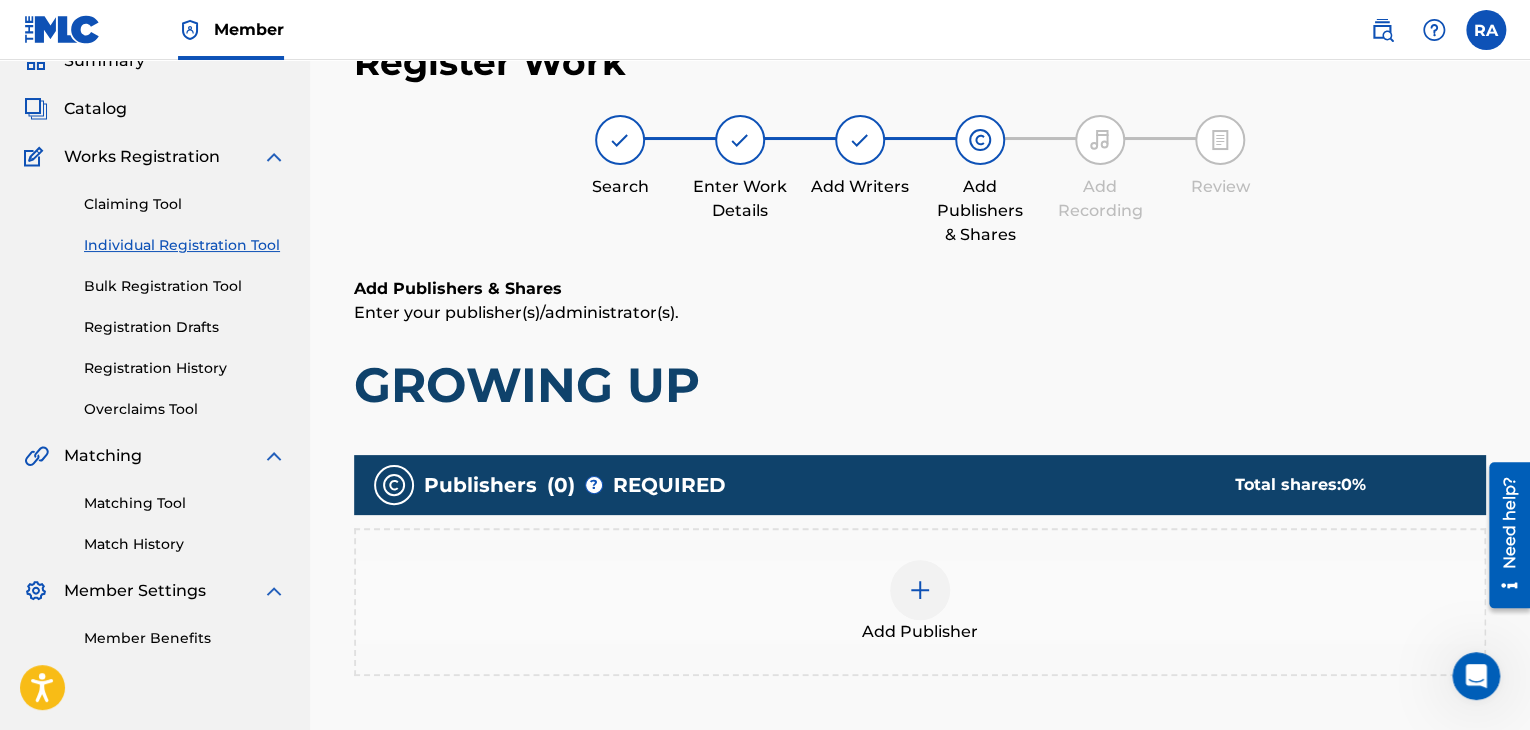 click at bounding box center [920, 590] 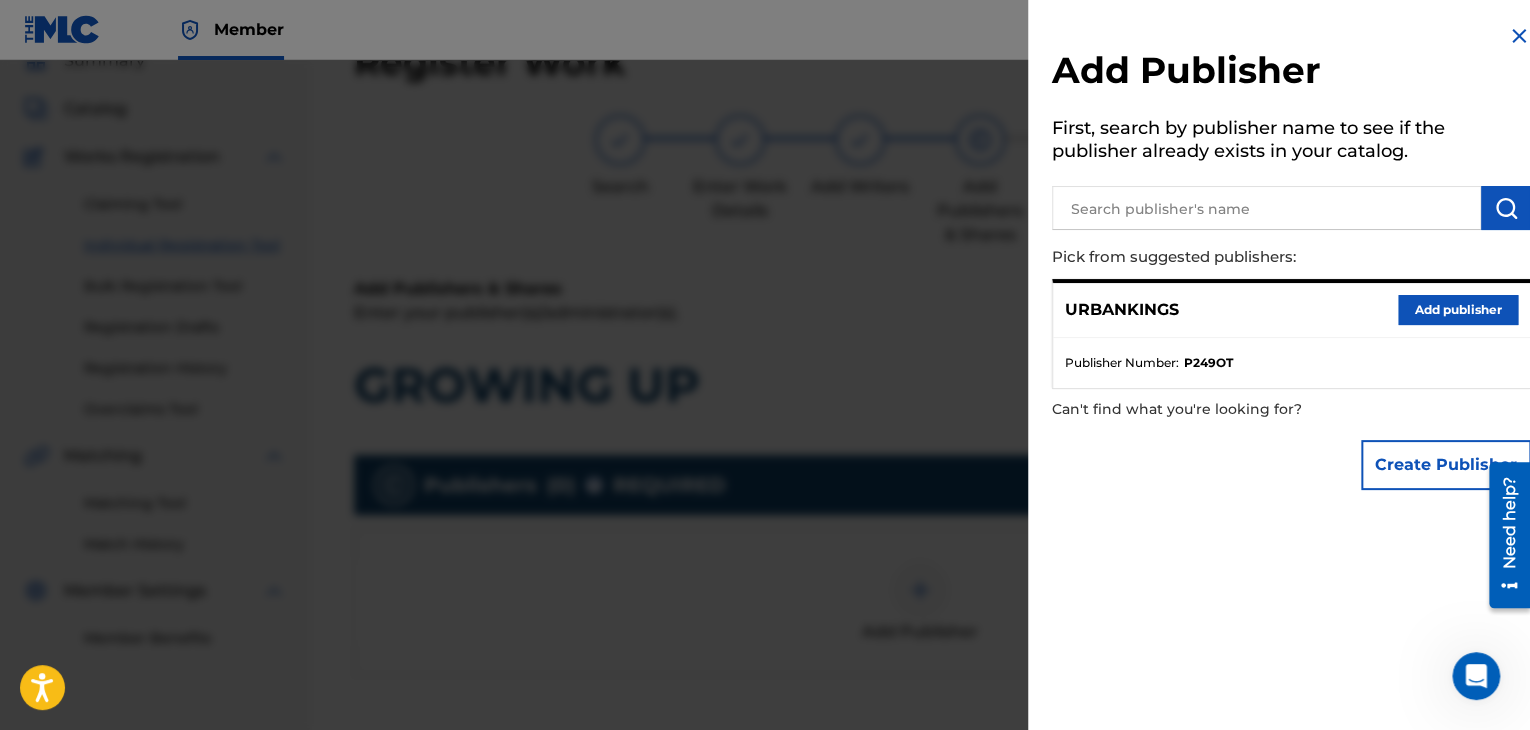click on "Add publisher" at bounding box center [1458, 310] 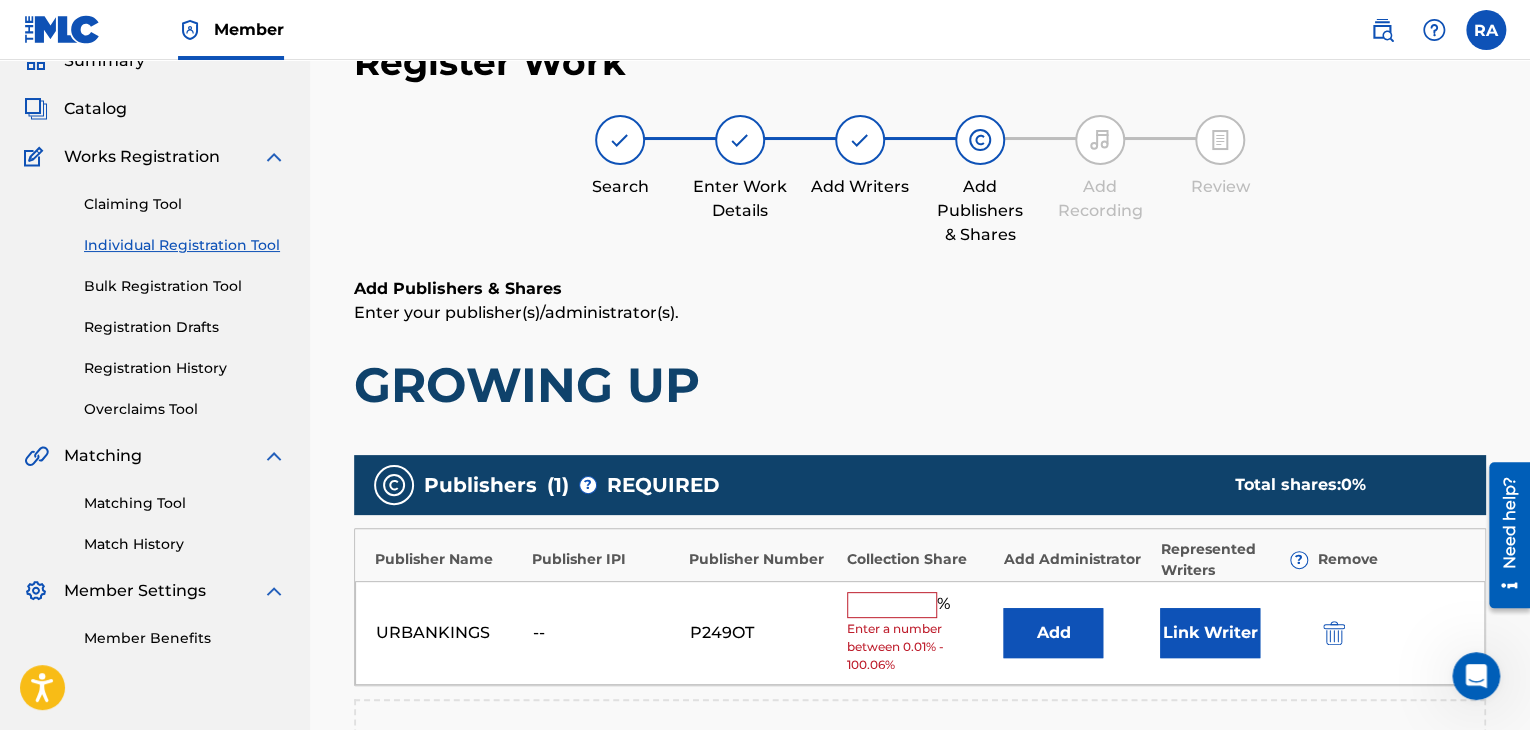 drag, startPoint x: 917, startPoint y: 603, endPoint x: 909, endPoint y: 595, distance: 11.313708 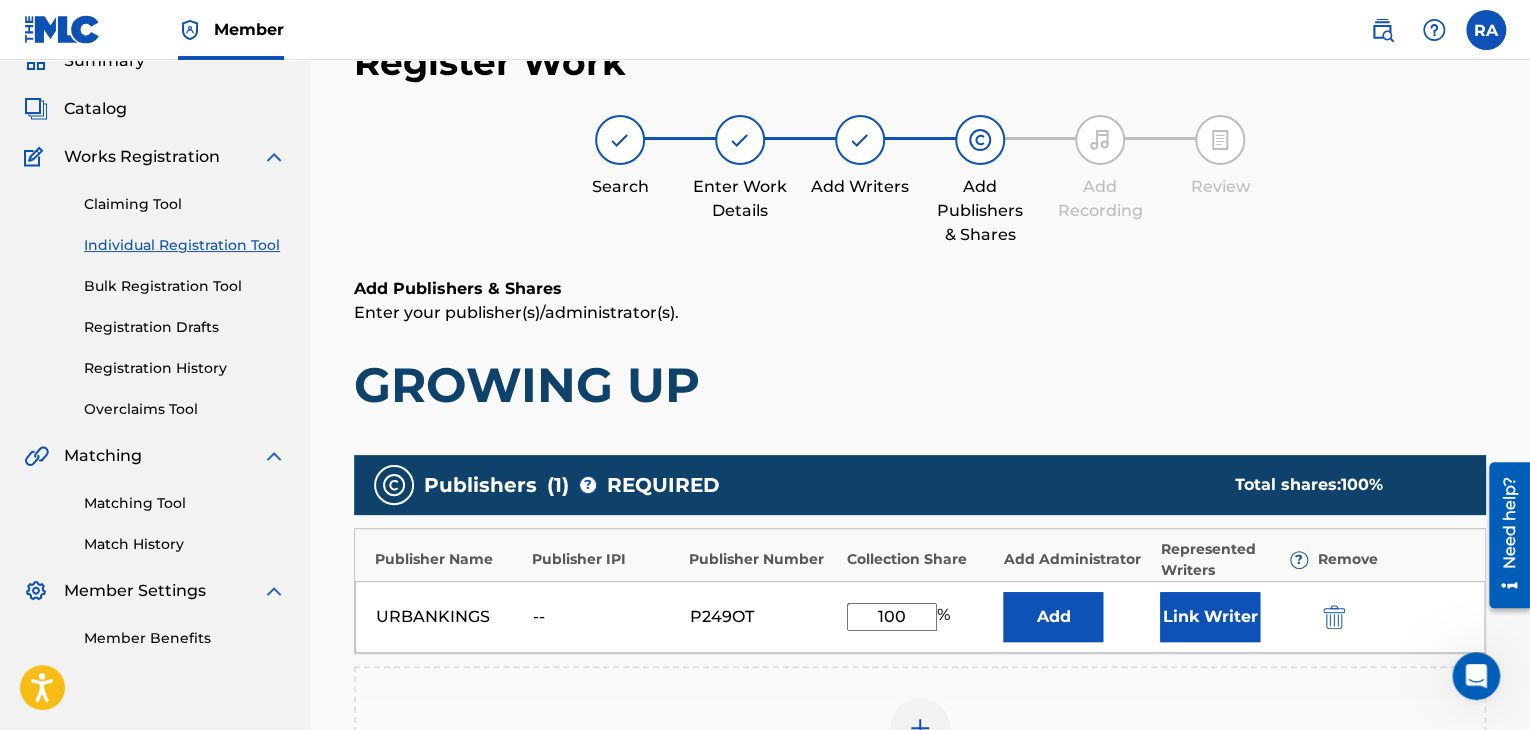 click on "Link Writer" at bounding box center (1210, 617) 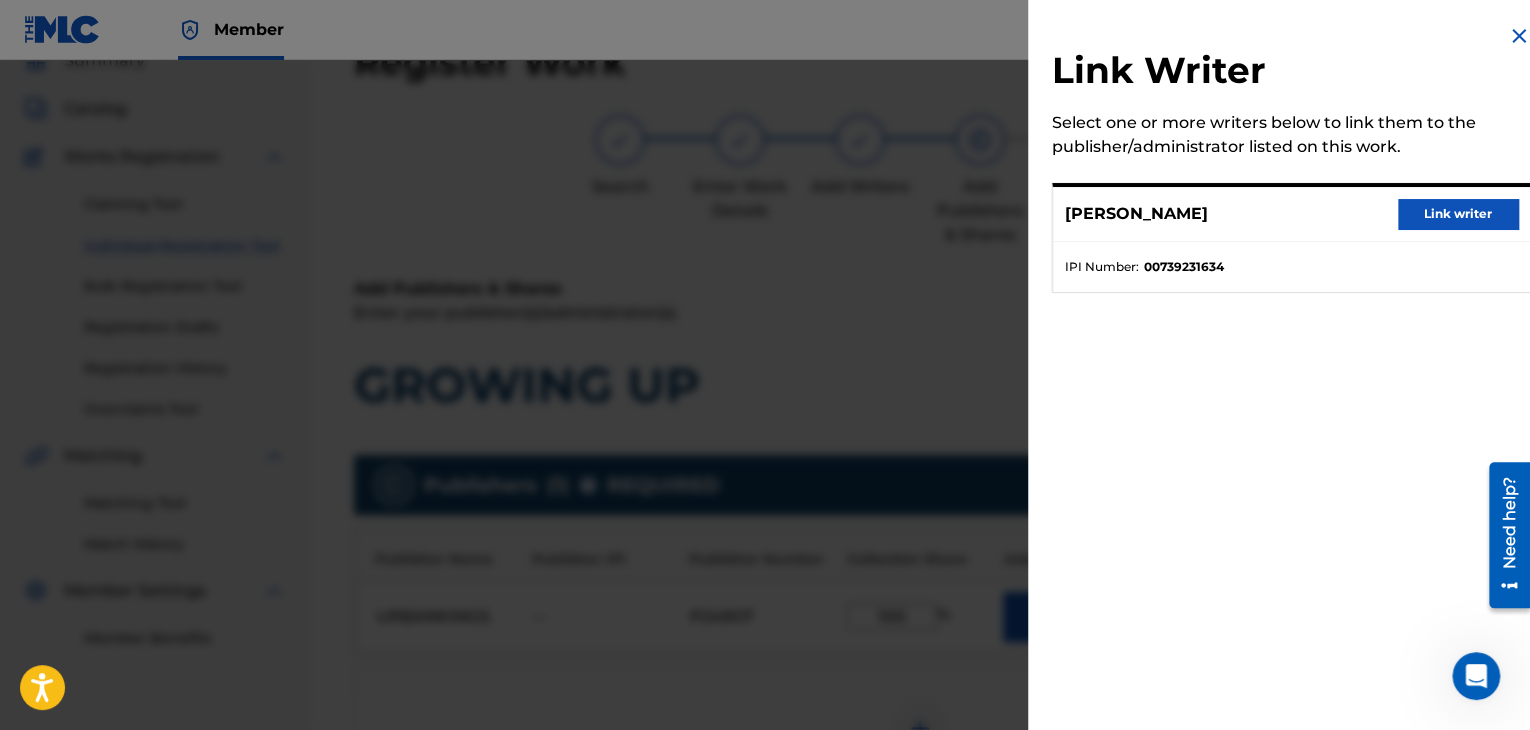 click on "Link writer" at bounding box center (1458, 214) 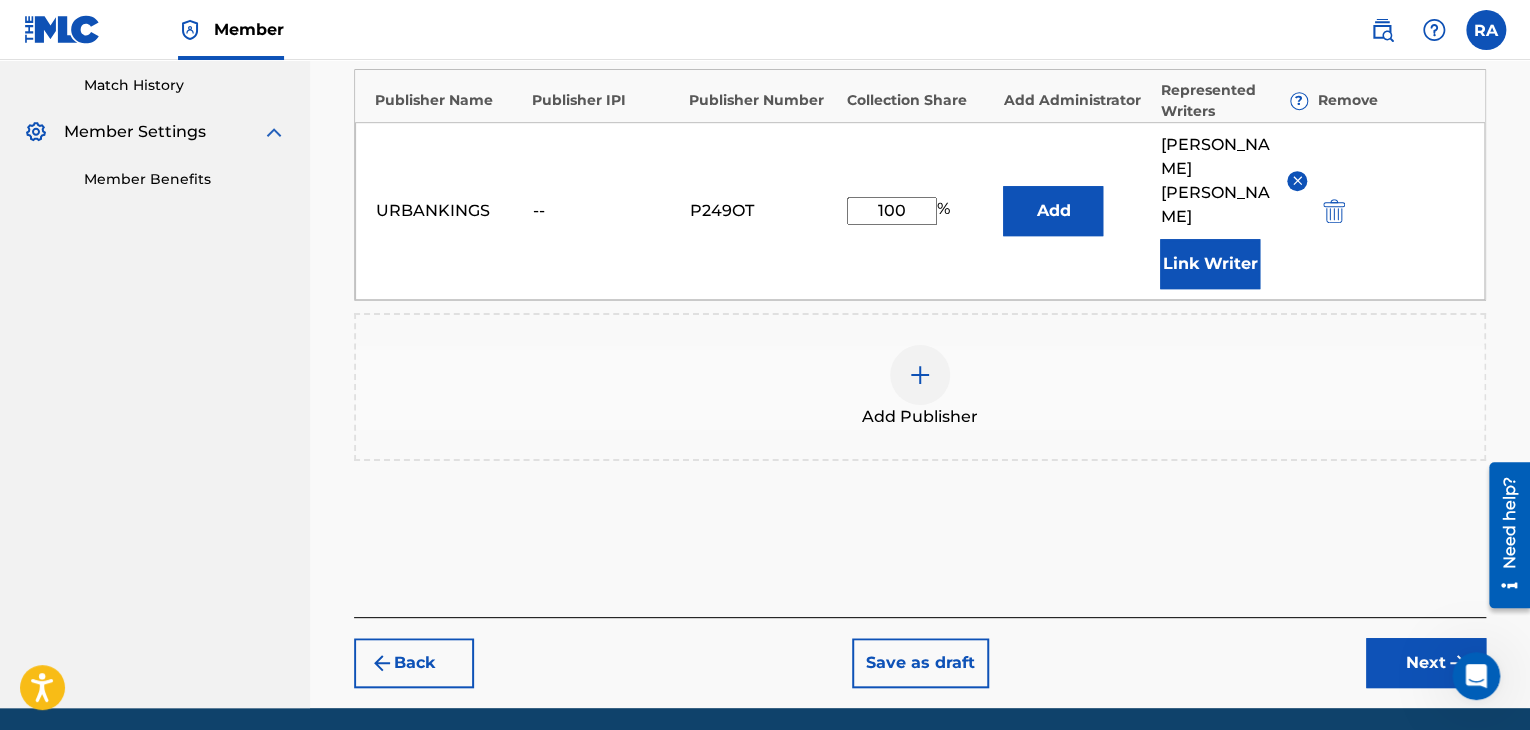 click at bounding box center (1458, 663) 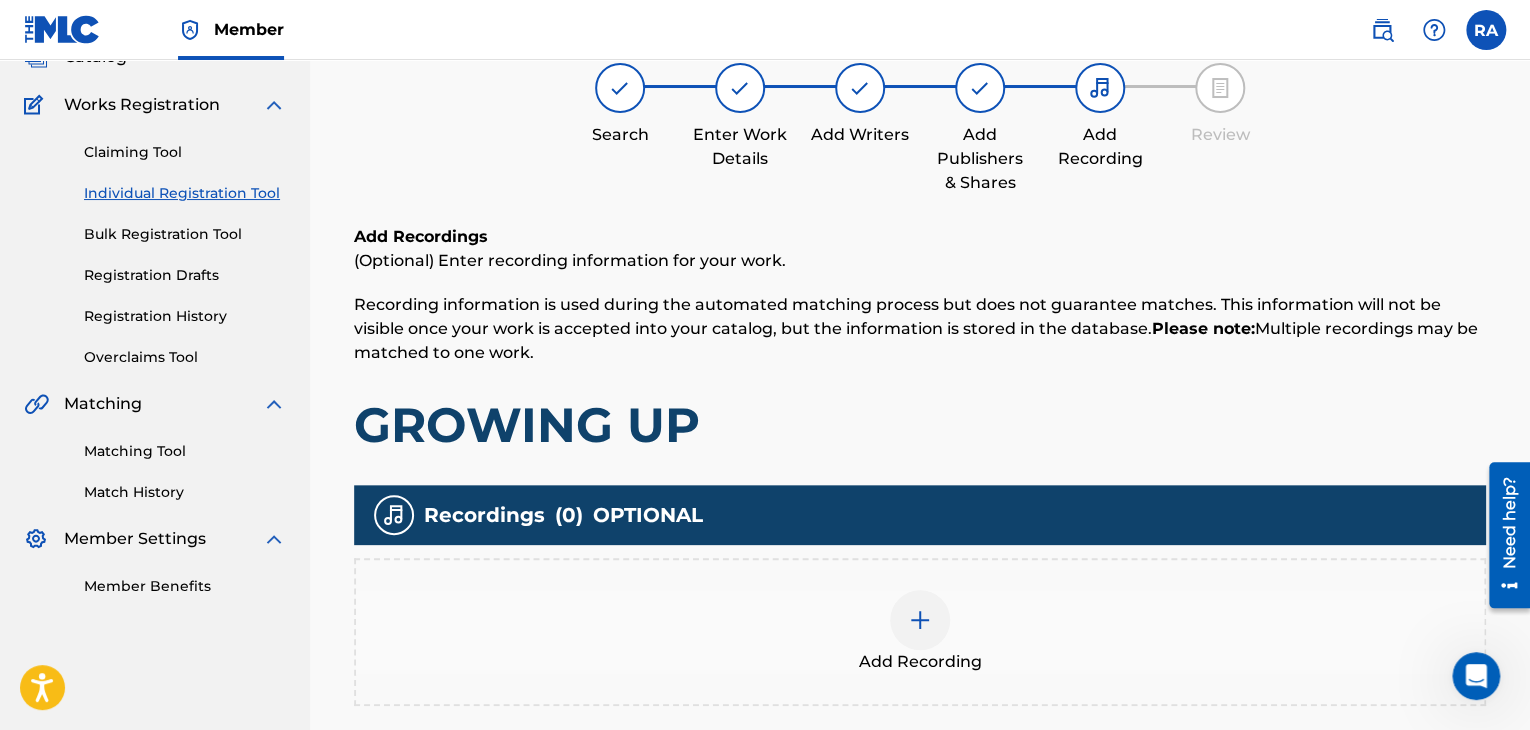scroll, scrollTop: 368, scrollLeft: 0, axis: vertical 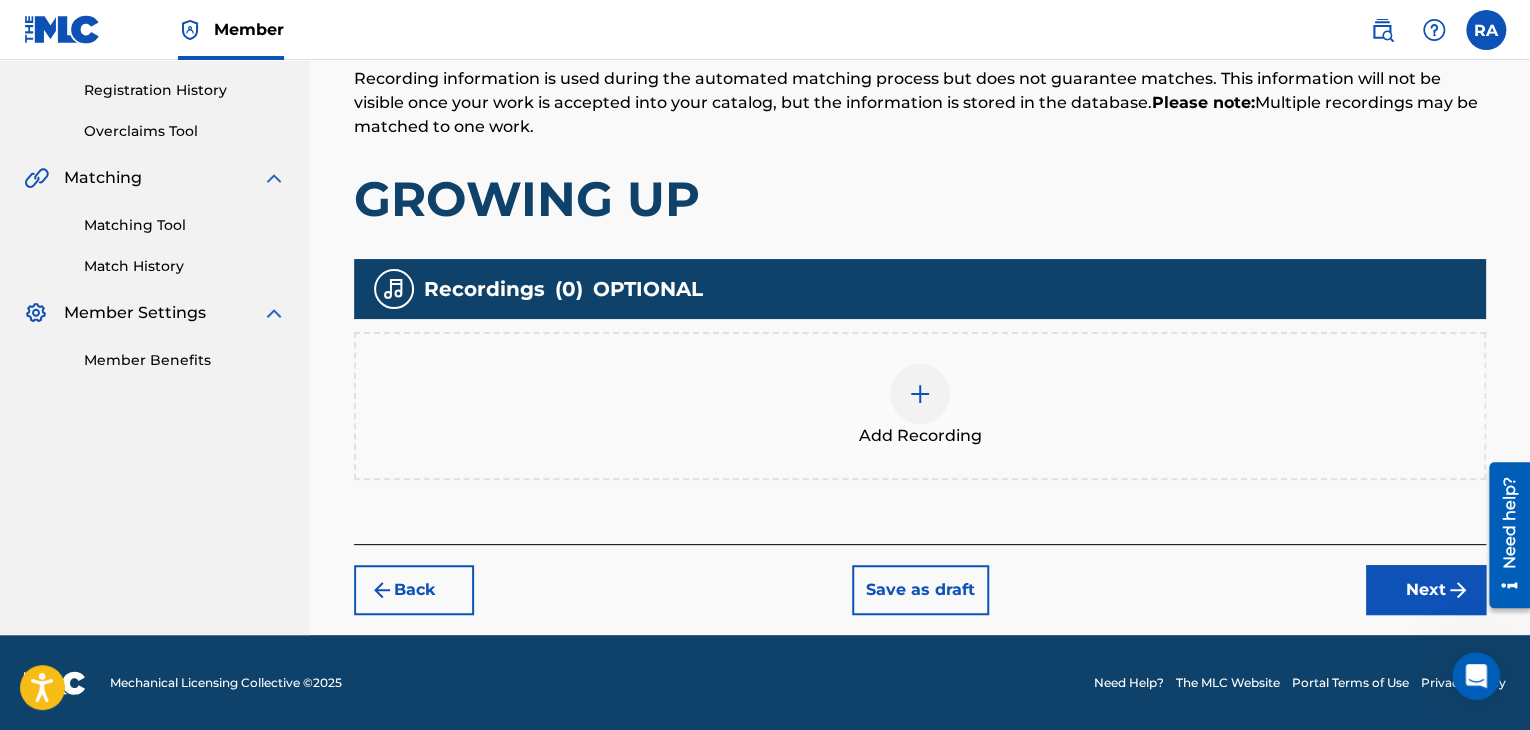 click at bounding box center (920, 394) 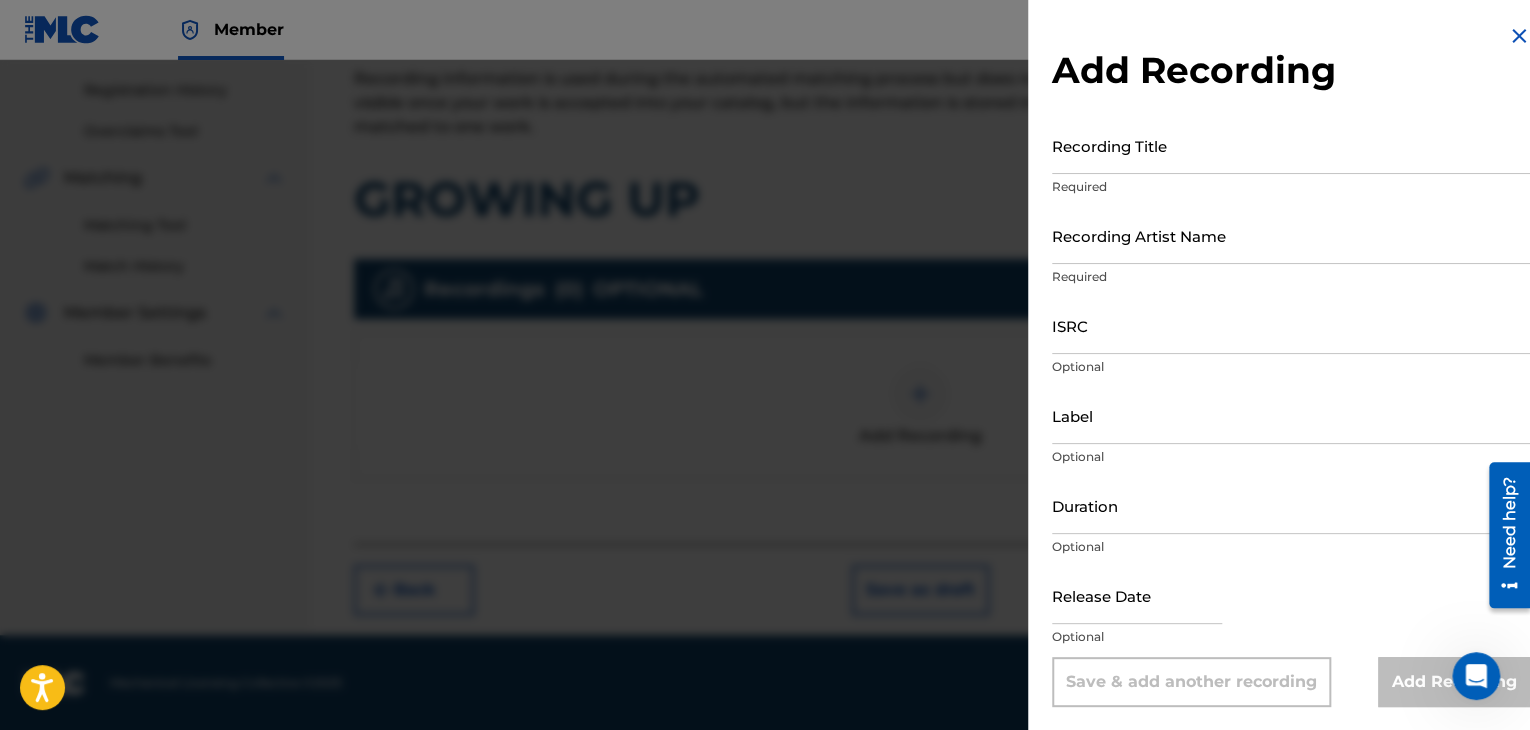click on "Recording Title" at bounding box center (1291, 145) 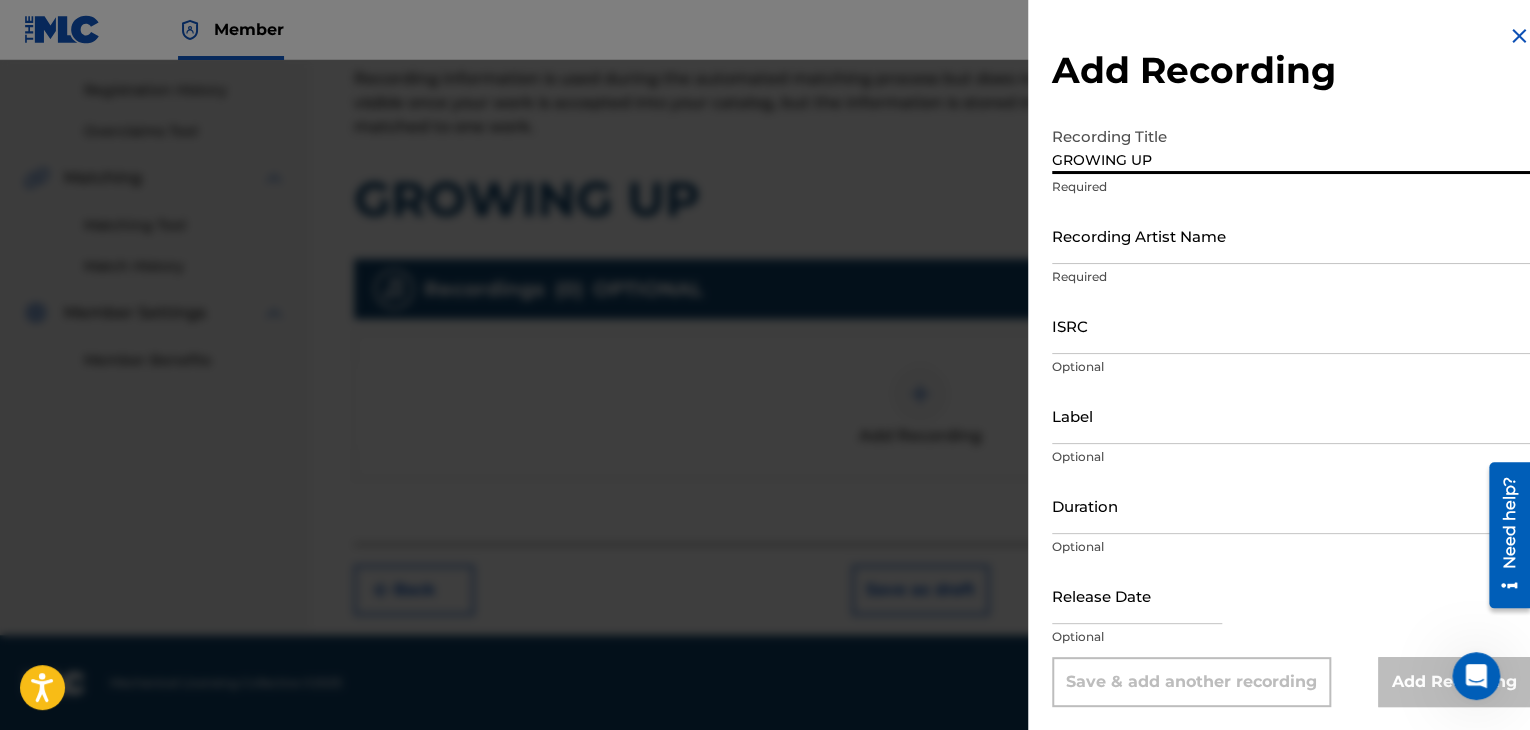 type on "GROWING UP" 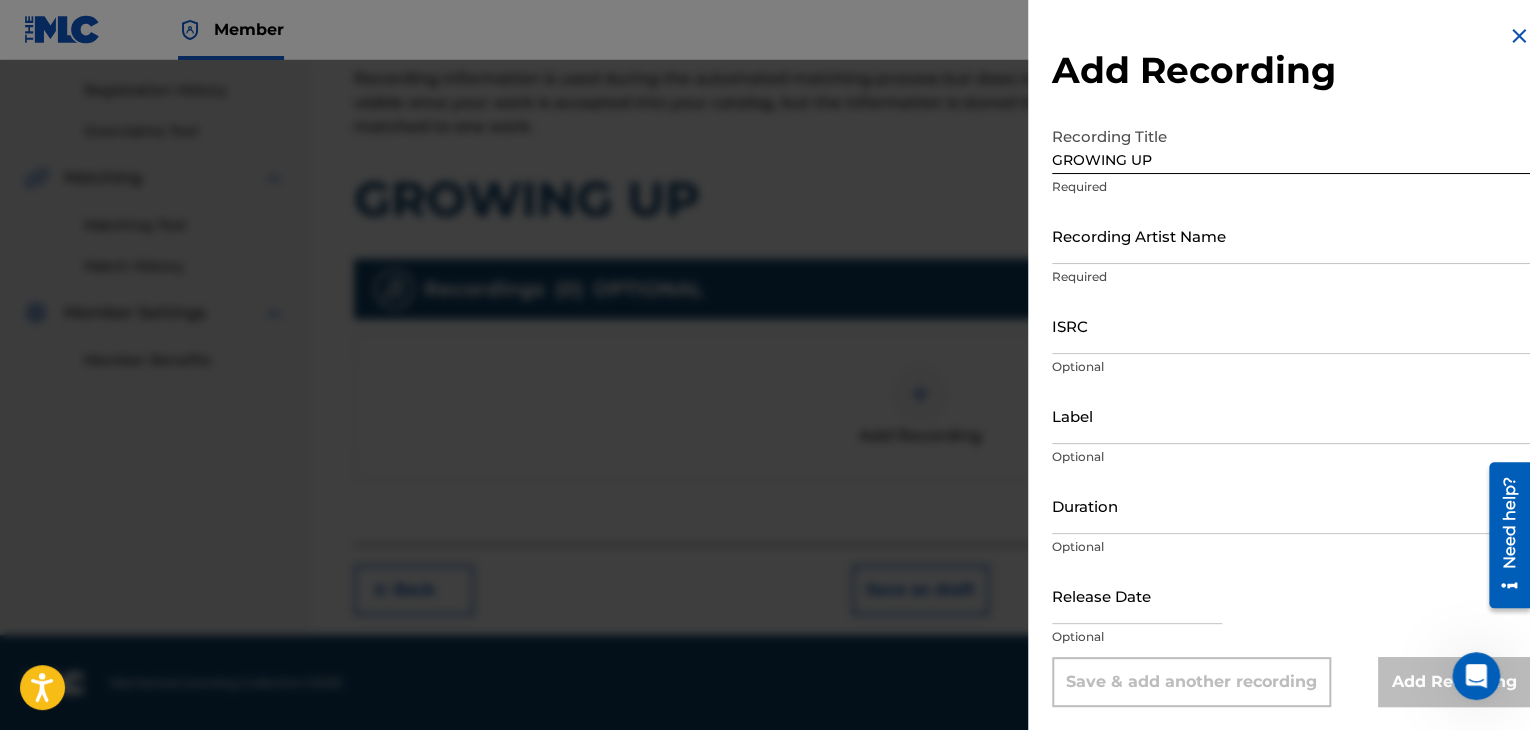 click on "Recording Artist Name" at bounding box center [1291, 235] 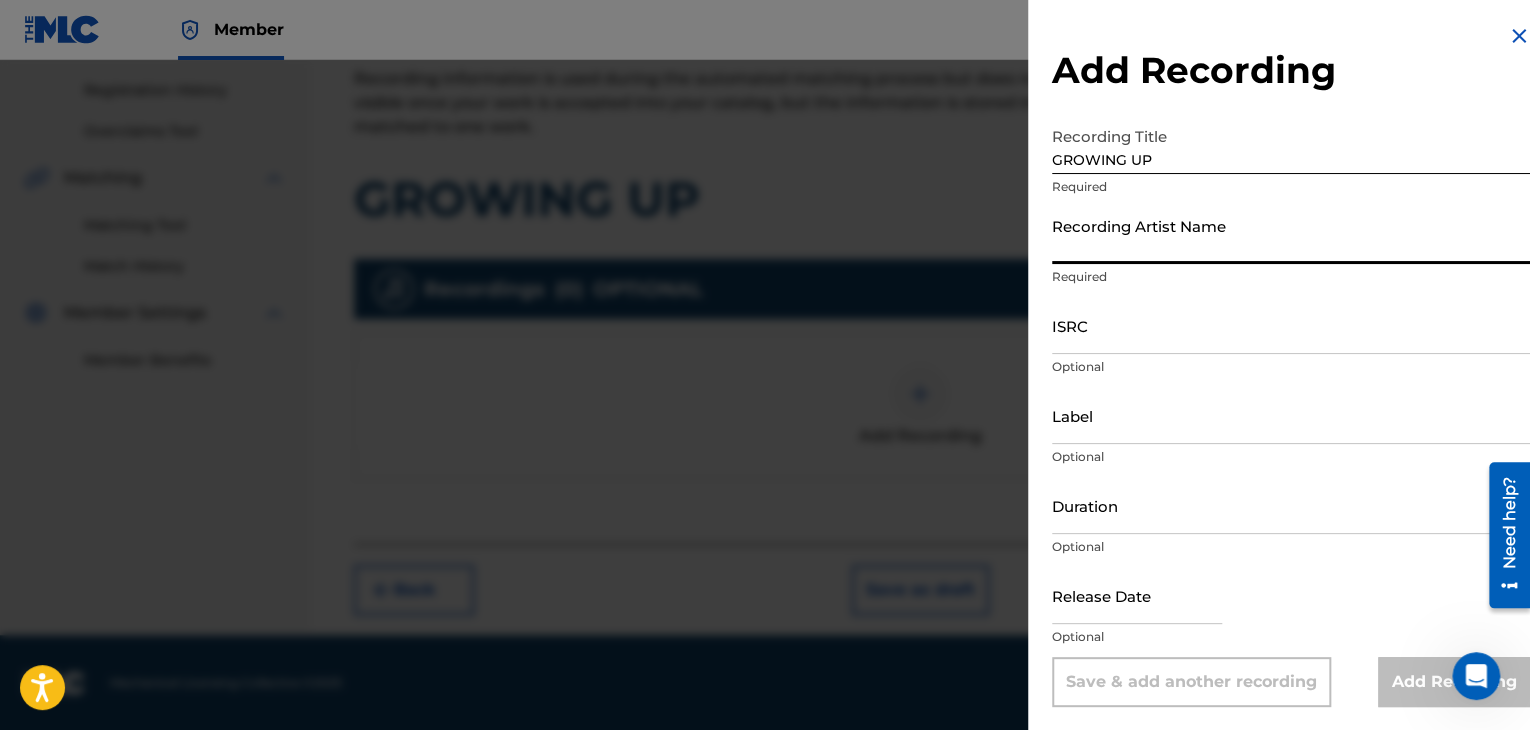 type on "JASPER LOCO" 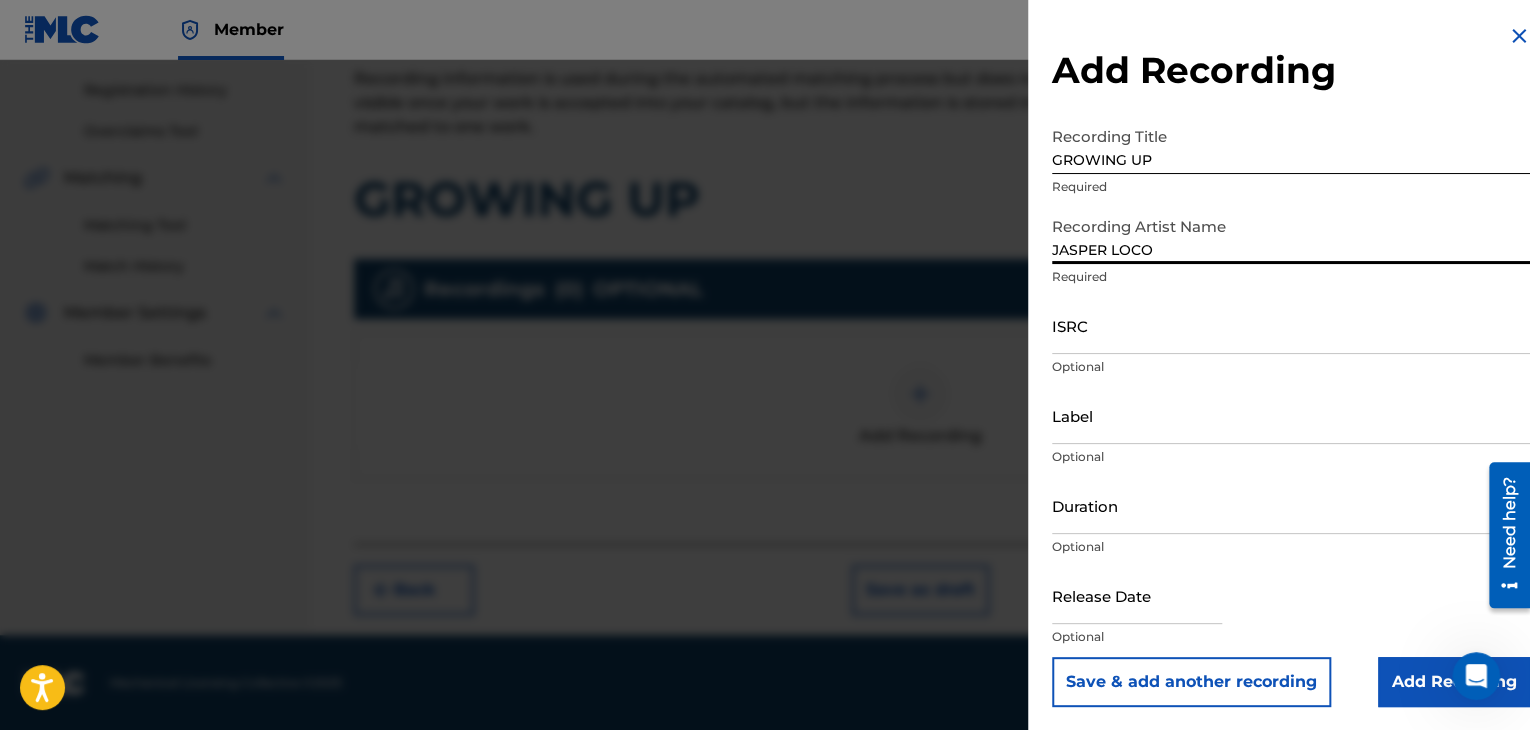 click on "ISRC" at bounding box center [1291, 325] 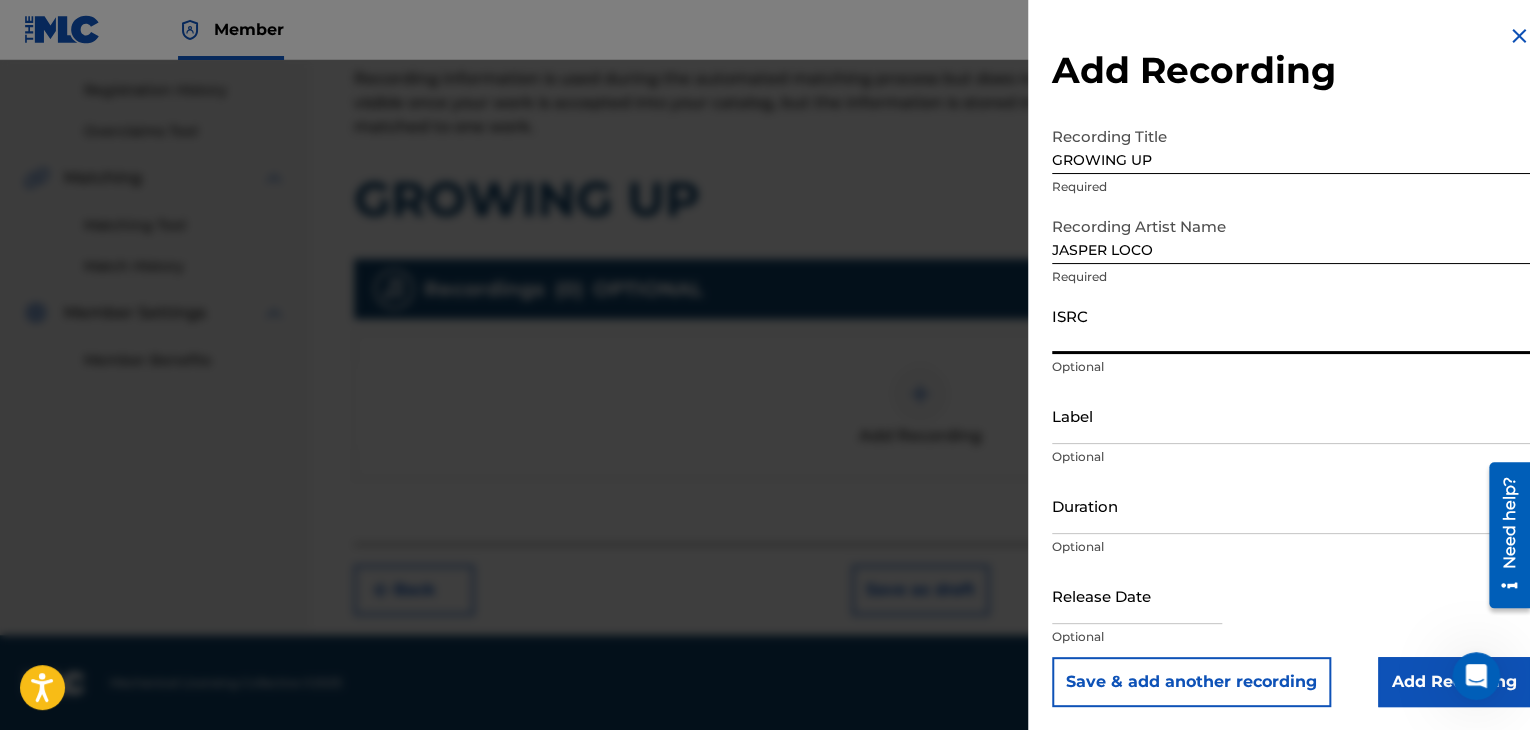 paste on "QMBZ91678121" 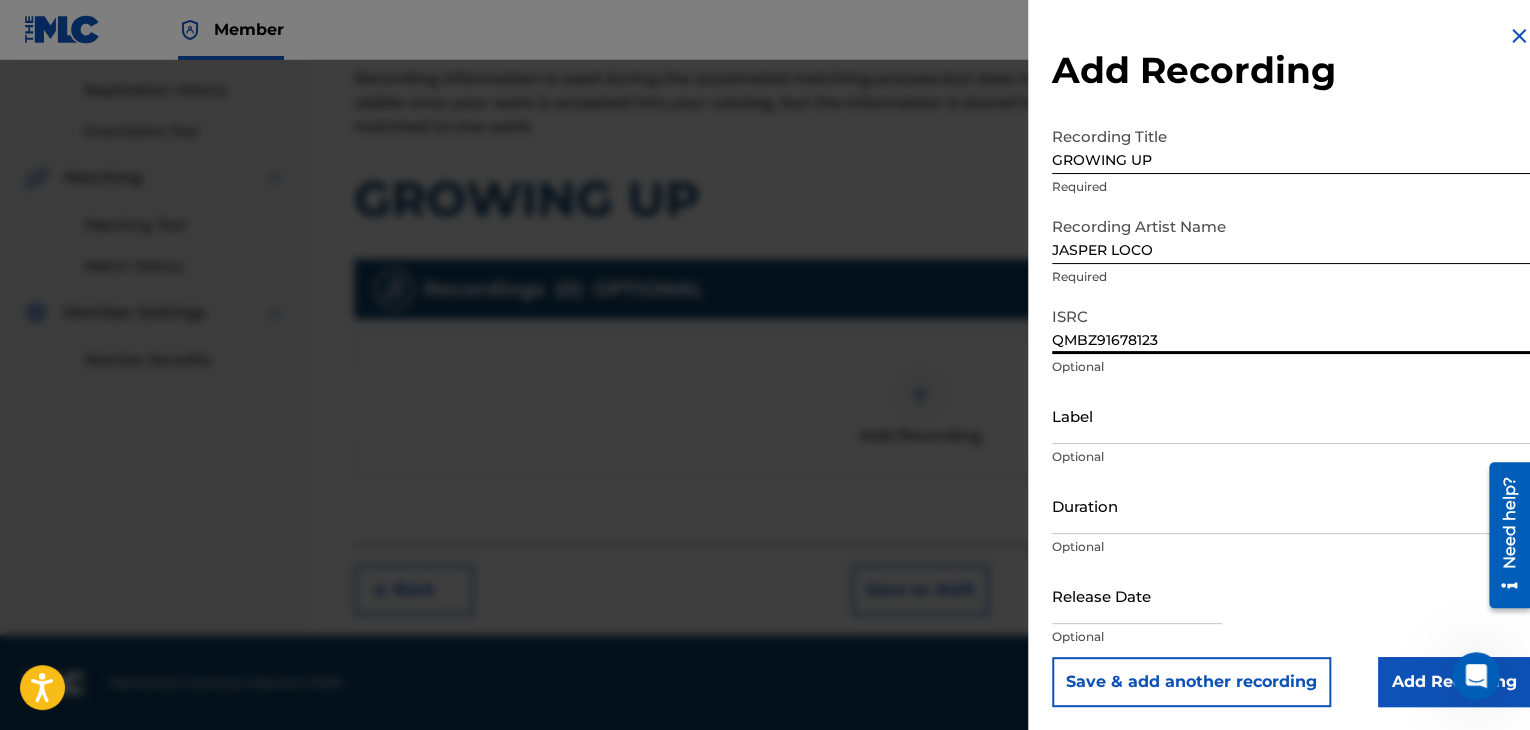 type on "QMBZ91678123" 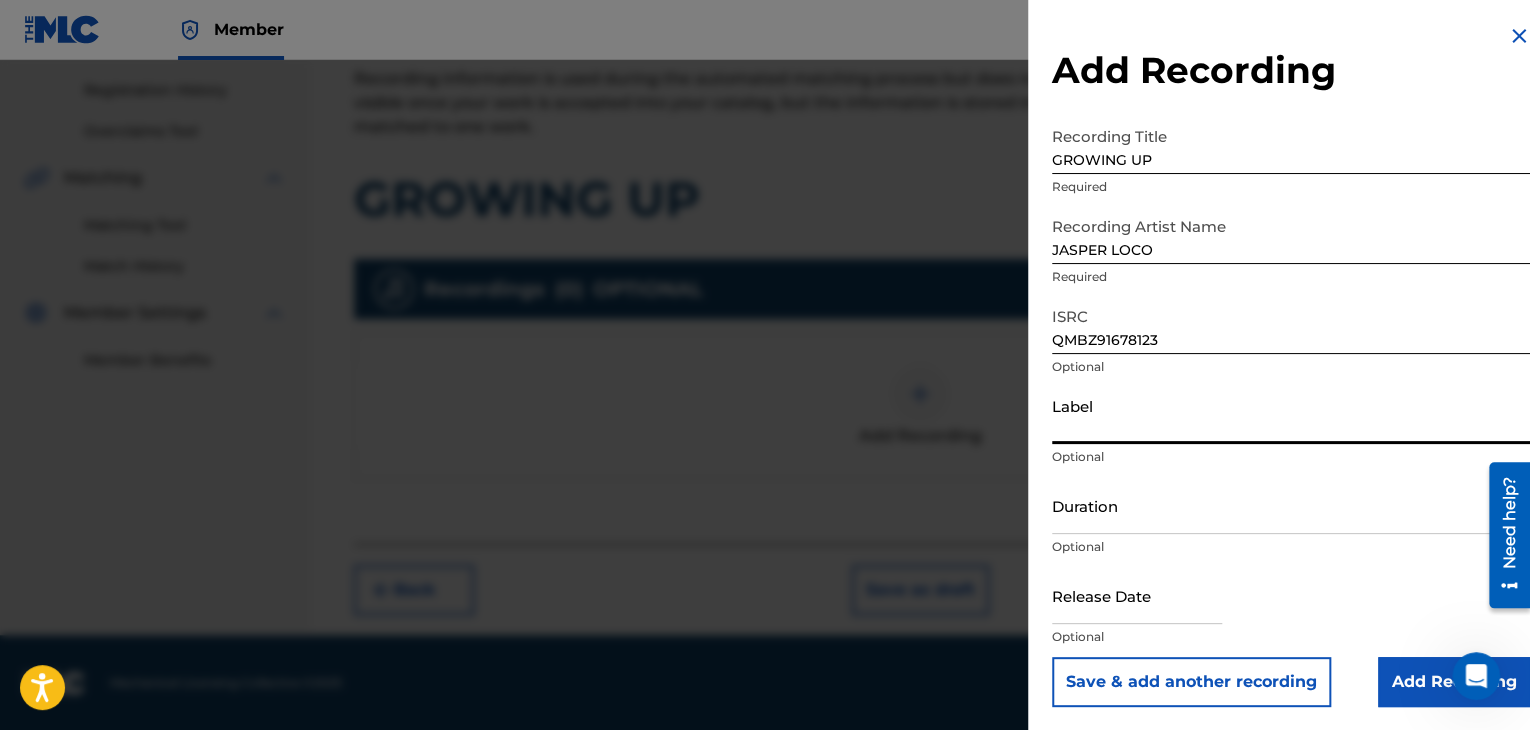 click on "Label" at bounding box center (1291, 415) 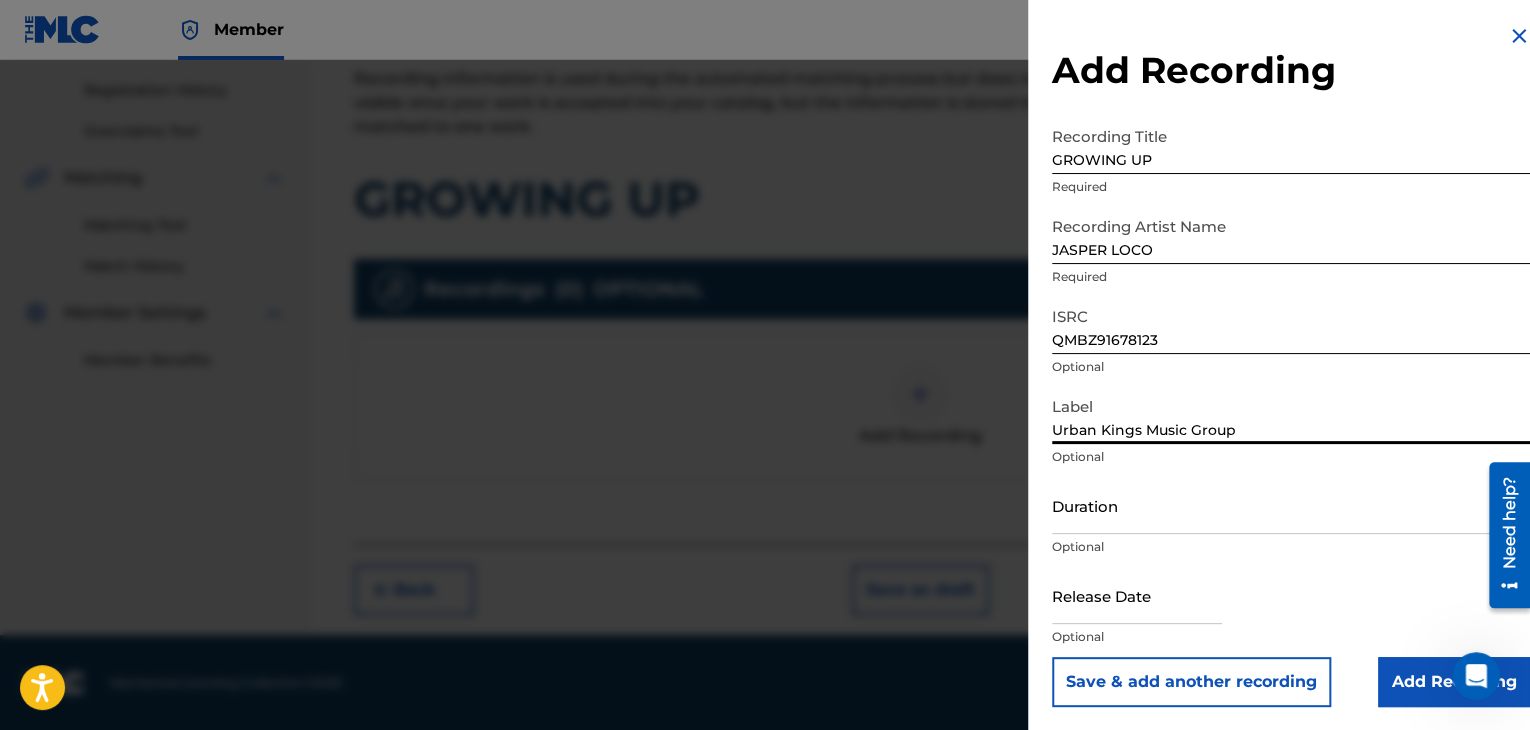 click on "Duration" at bounding box center [1291, 505] 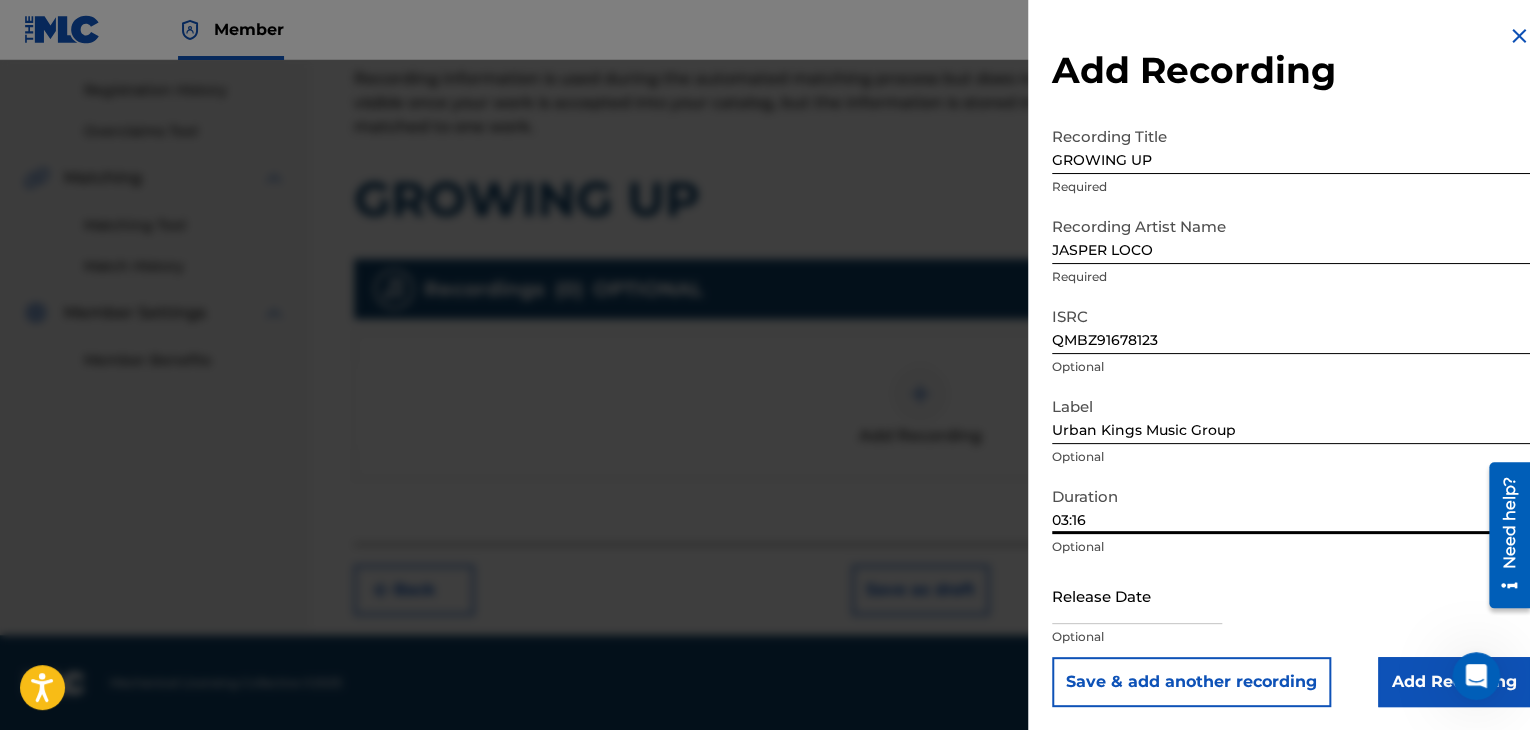 type on "03:16" 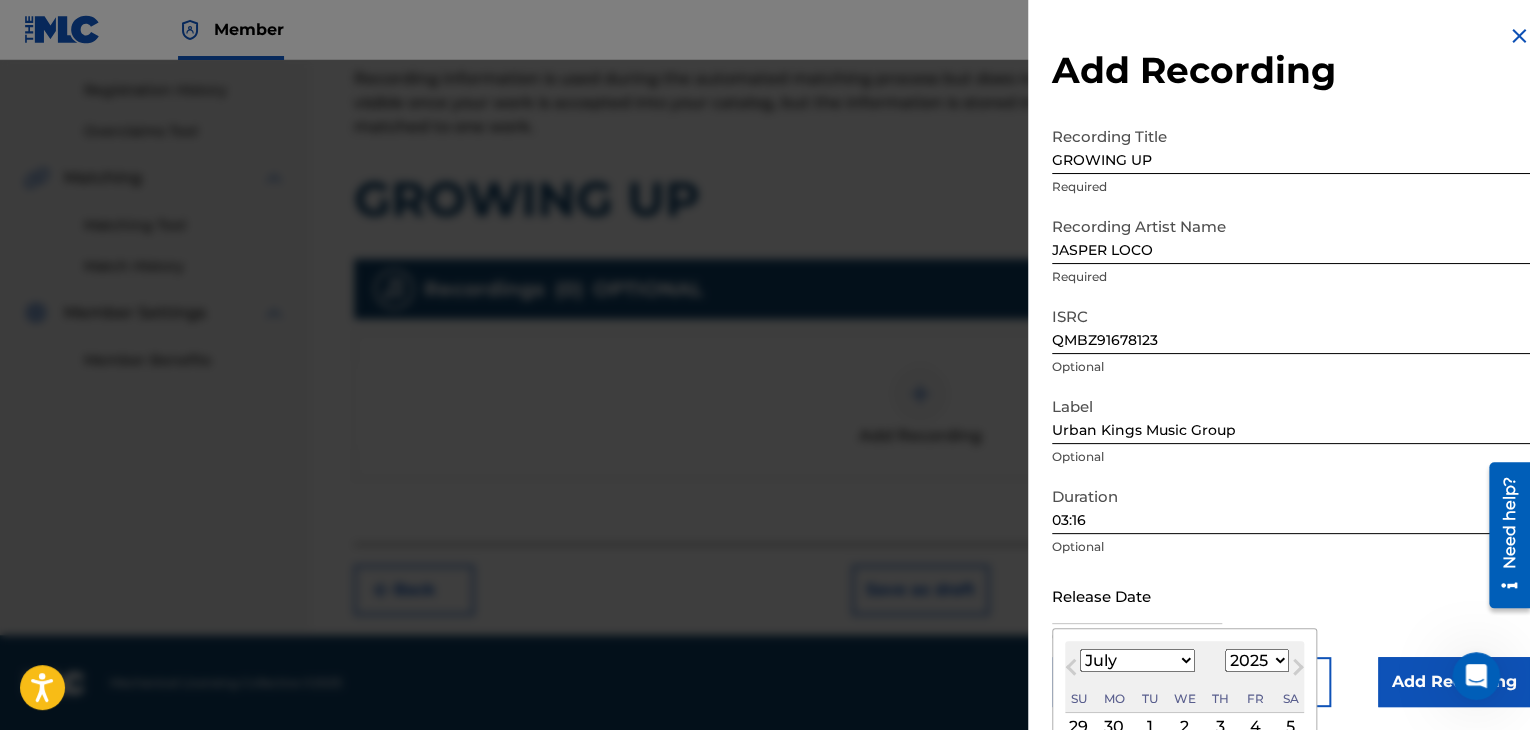 click on "January February March April May June July August September October November December" at bounding box center [1137, 660] 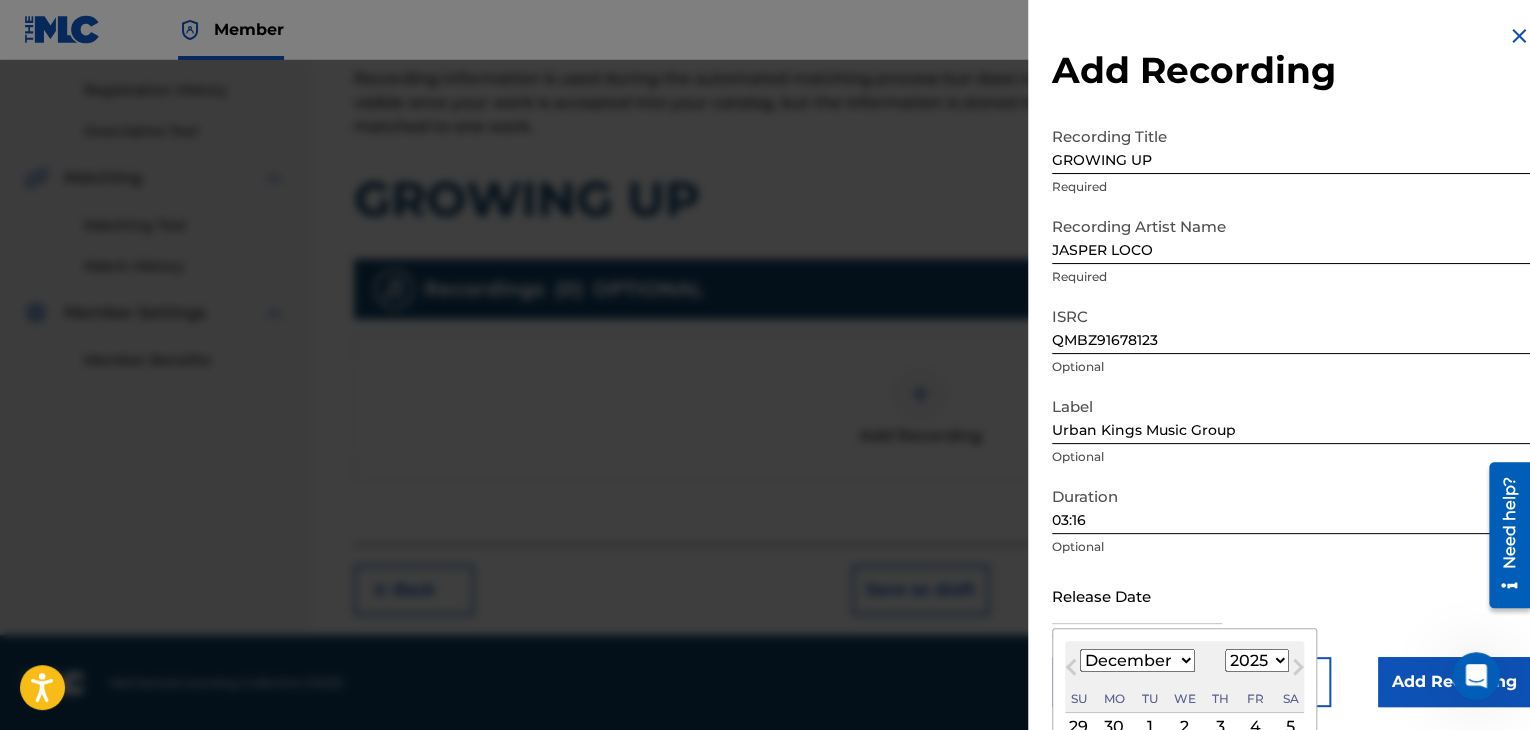 click on "January February March April May June July August September October November December" at bounding box center (1137, 660) 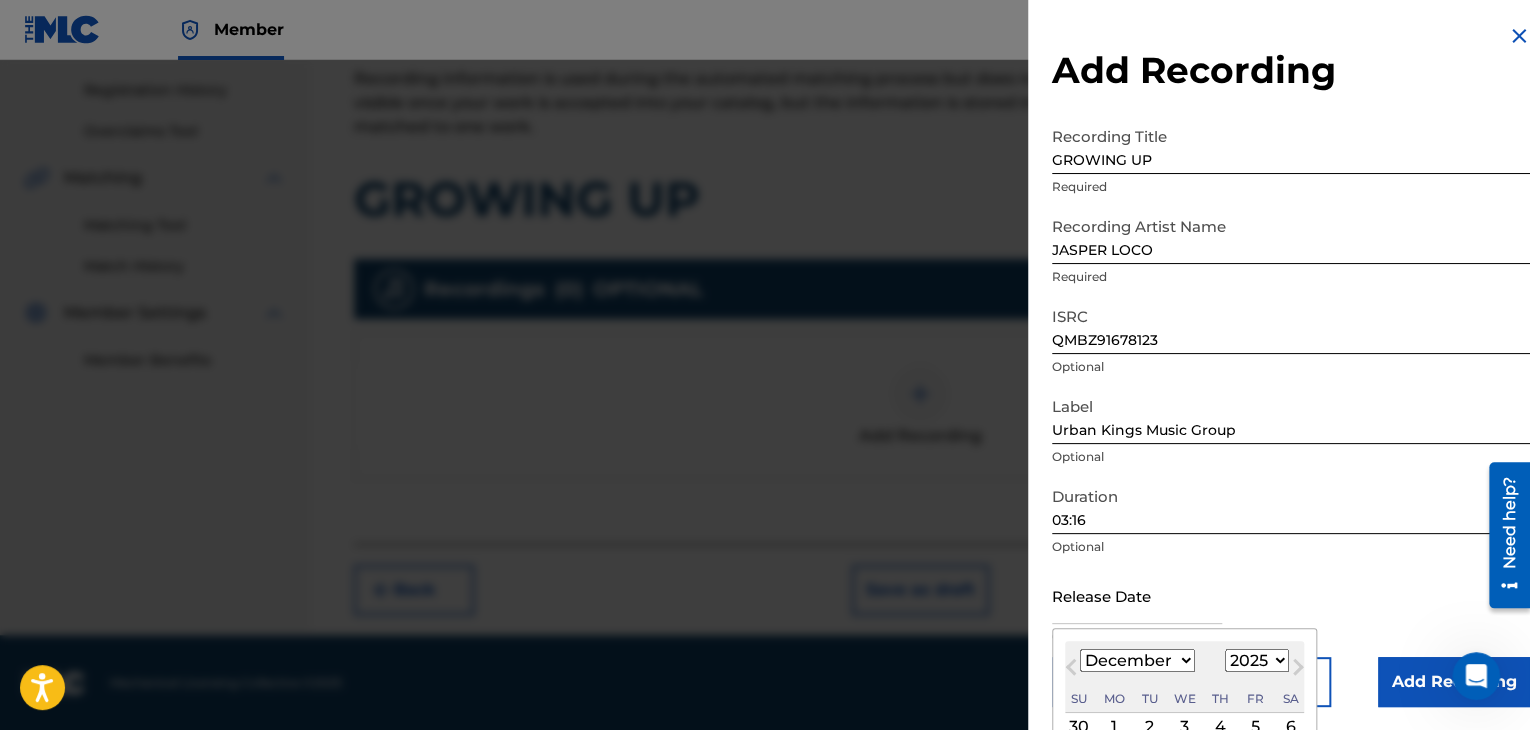 click on "1899 1900 1901 1902 1903 1904 1905 1906 1907 1908 1909 1910 1911 1912 1913 1914 1915 1916 1917 1918 1919 1920 1921 1922 1923 1924 1925 1926 1927 1928 1929 1930 1931 1932 1933 1934 1935 1936 1937 1938 1939 1940 1941 1942 1943 1944 1945 1946 1947 1948 1949 1950 1951 1952 1953 1954 1955 1956 1957 1958 1959 1960 1961 1962 1963 1964 1965 1966 1967 1968 1969 1970 1971 1972 1973 1974 1975 1976 1977 1978 1979 1980 1981 1982 1983 1984 1985 1986 1987 1988 1989 1990 1991 1992 1993 1994 1995 1996 1997 1998 1999 2000 2001 2002 2003 2004 2005 2006 2007 2008 2009 2010 2011 2012 2013 2014 2015 2016 2017 2018 2019 2020 2021 2022 2023 2024 2025 2026 2027 2028 2029 2030 2031 2032 2033 2034 2035 2036 2037 2038 2039 2040 2041 2042 2043 2044 2045 2046 2047 2048 2049 2050 2051 2052 2053 2054 2055 2056 2057 2058 2059 2060 2061 2062 2063 2064 2065 2066 2067 2068 2069 2070 2071 2072 2073 2074 2075 2076 2077 2078 2079 2080 2081 2082 2083 2084 2085 2086 2087 2088 2089 2090 2091 2092 2093 2094 2095 2096 2097 2098 2099 2100" at bounding box center (1257, 660) 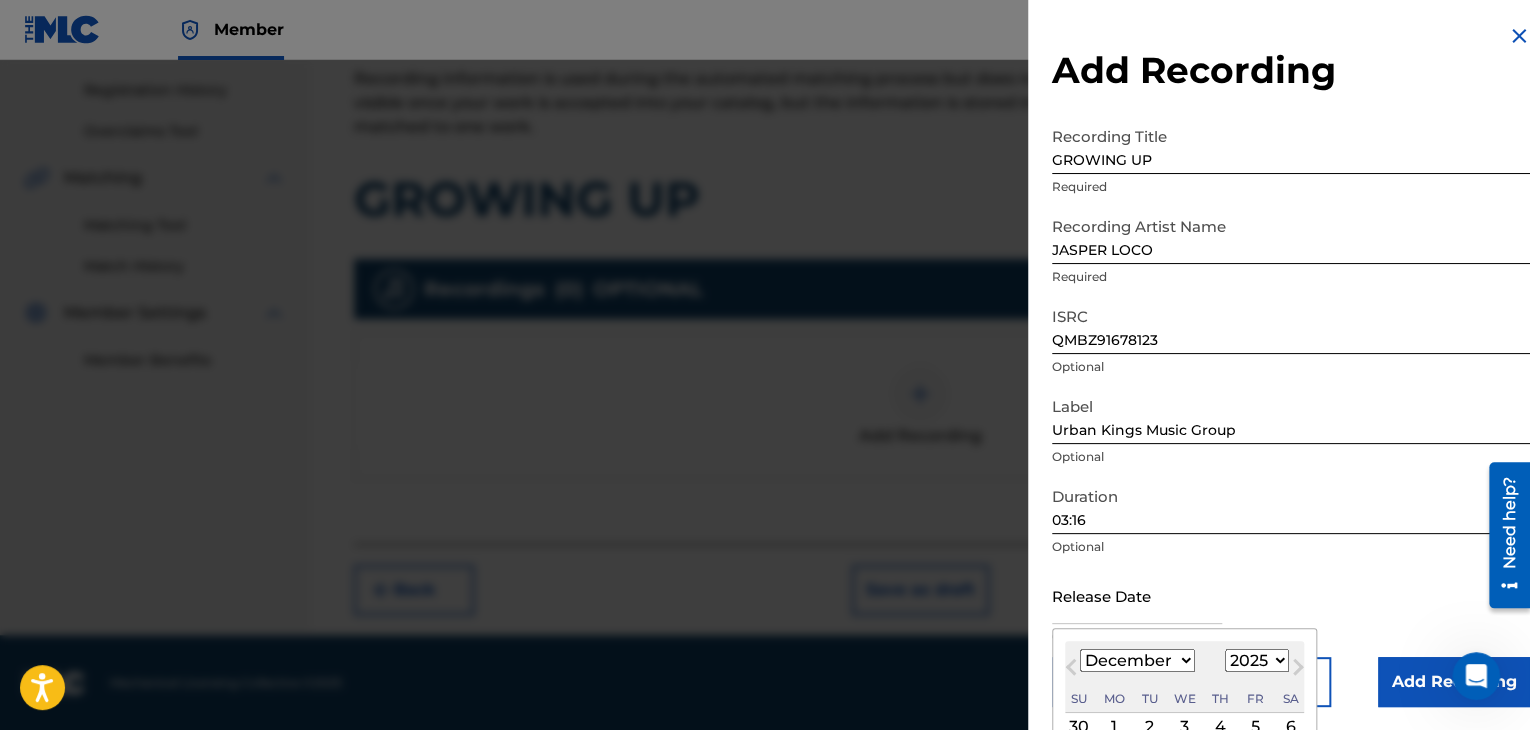 select on "2016" 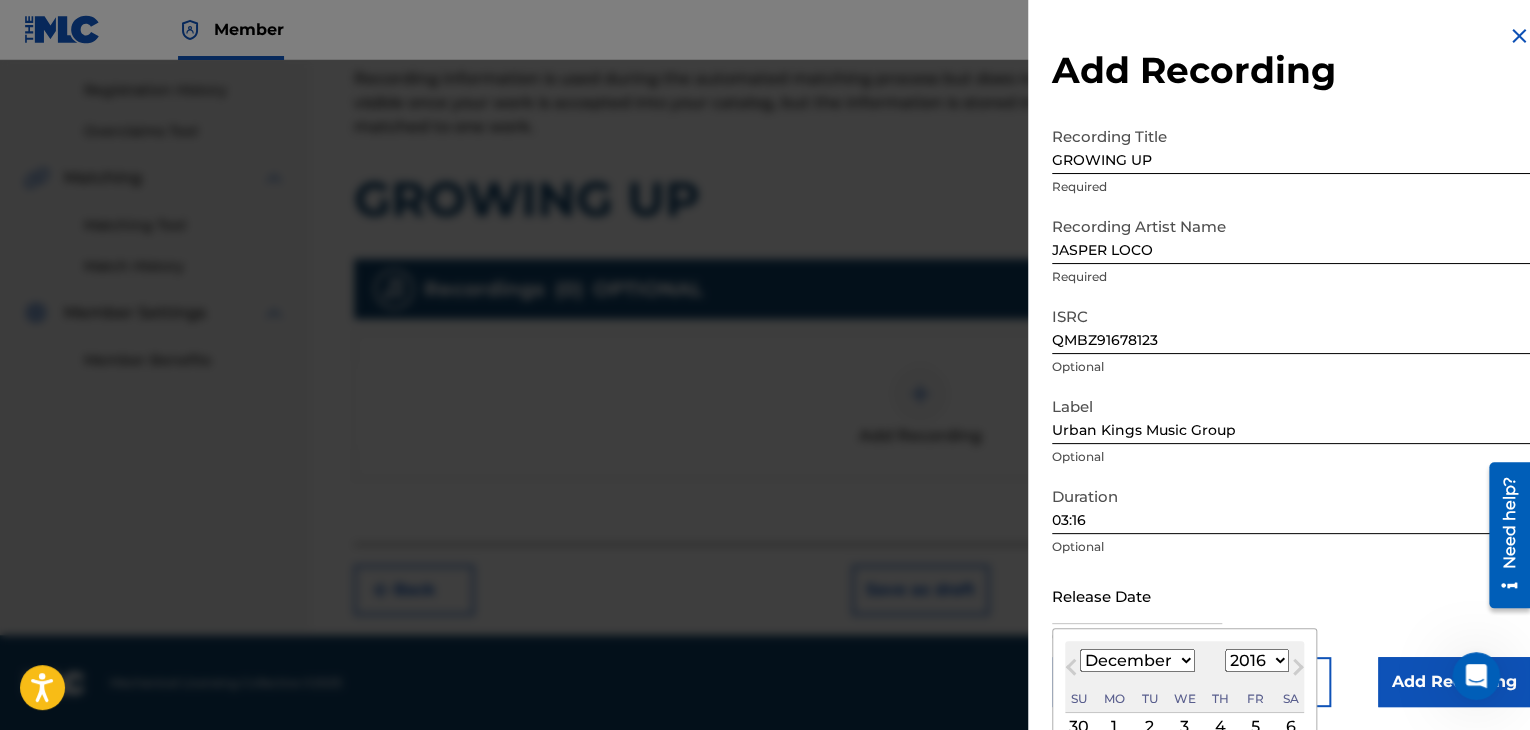 click on "1899 1900 1901 1902 1903 1904 1905 1906 1907 1908 1909 1910 1911 1912 1913 1914 1915 1916 1917 1918 1919 1920 1921 1922 1923 1924 1925 1926 1927 1928 1929 1930 1931 1932 1933 1934 1935 1936 1937 1938 1939 1940 1941 1942 1943 1944 1945 1946 1947 1948 1949 1950 1951 1952 1953 1954 1955 1956 1957 1958 1959 1960 1961 1962 1963 1964 1965 1966 1967 1968 1969 1970 1971 1972 1973 1974 1975 1976 1977 1978 1979 1980 1981 1982 1983 1984 1985 1986 1987 1988 1989 1990 1991 1992 1993 1994 1995 1996 1997 1998 1999 2000 2001 2002 2003 2004 2005 2006 2007 2008 2009 2010 2011 2012 2013 2014 2015 2016 2017 2018 2019 2020 2021 2022 2023 2024 2025 2026 2027 2028 2029 2030 2031 2032 2033 2034 2035 2036 2037 2038 2039 2040 2041 2042 2043 2044 2045 2046 2047 2048 2049 2050 2051 2052 2053 2054 2055 2056 2057 2058 2059 2060 2061 2062 2063 2064 2065 2066 2067 2068 2069 2070 2071 2072 2073 2074 2075 2076 2077 2078 2079 2080 2081 2082 2083 2084 2085 2086 2087 2088 2089 2090 2091 2092 2093 2094 2095 2096 2097 2098 2099 2100" at bounding box center [1257, 660] 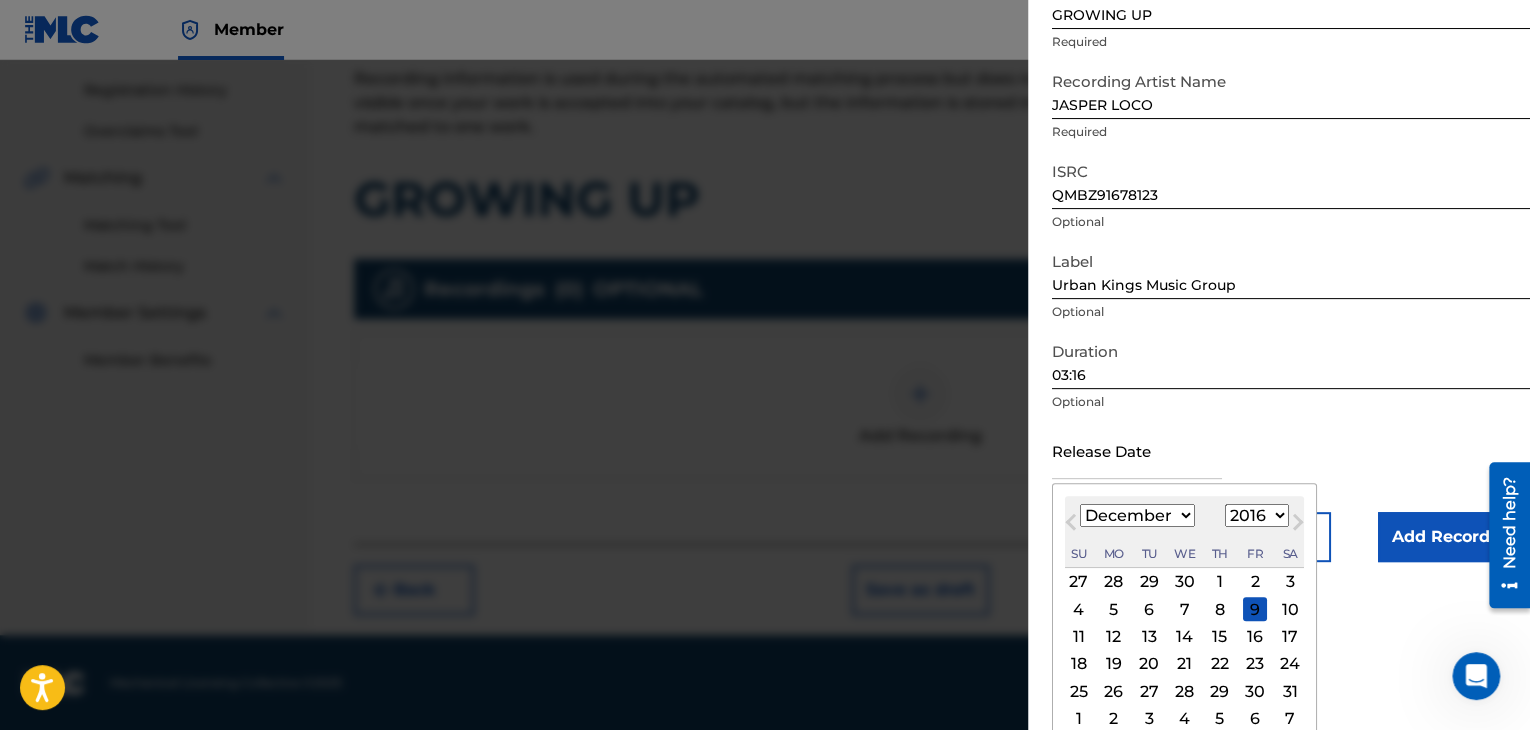 scroll, scrollTop: 160, scrollLeft: 0, axis: vertical 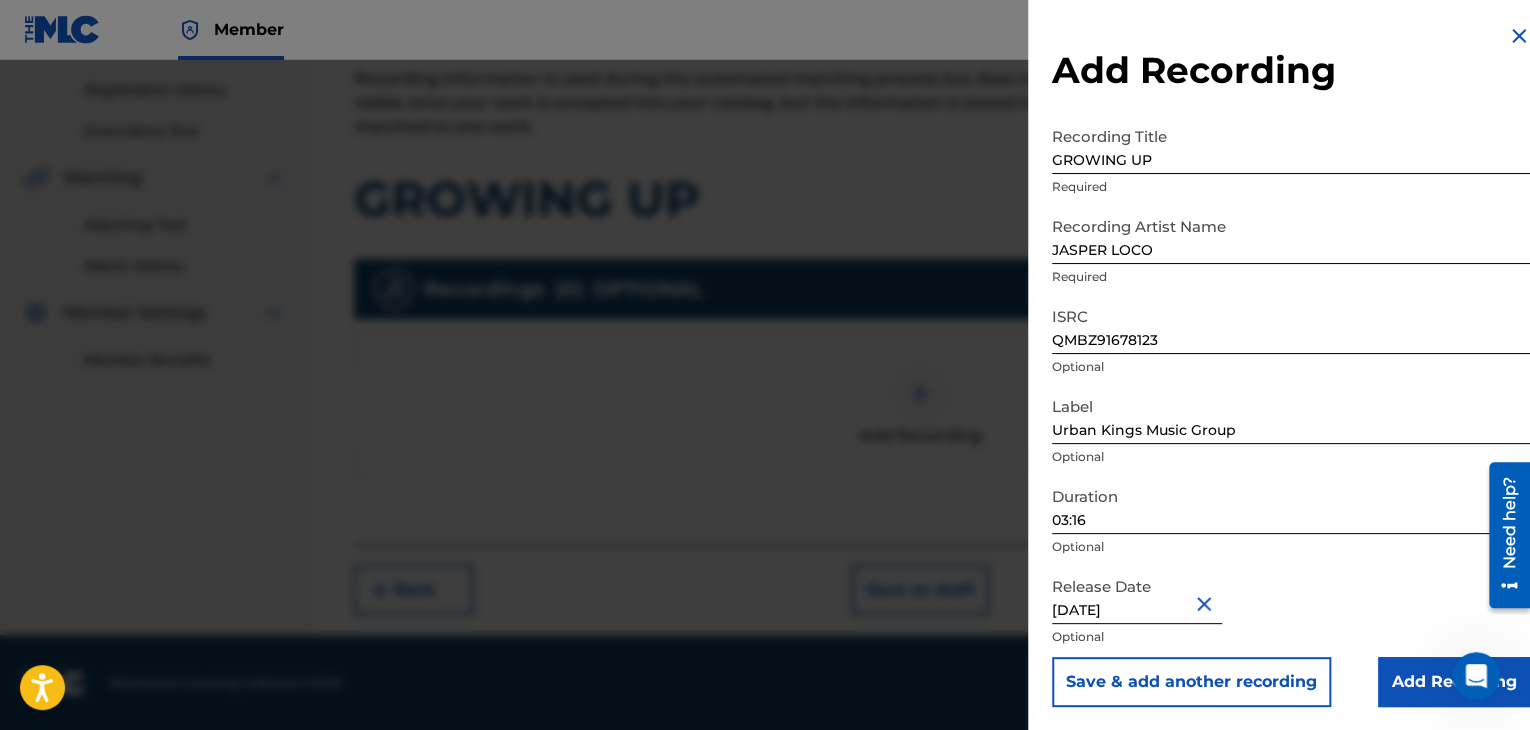 click on "Add Recording" at bounding box center (1454, 682) 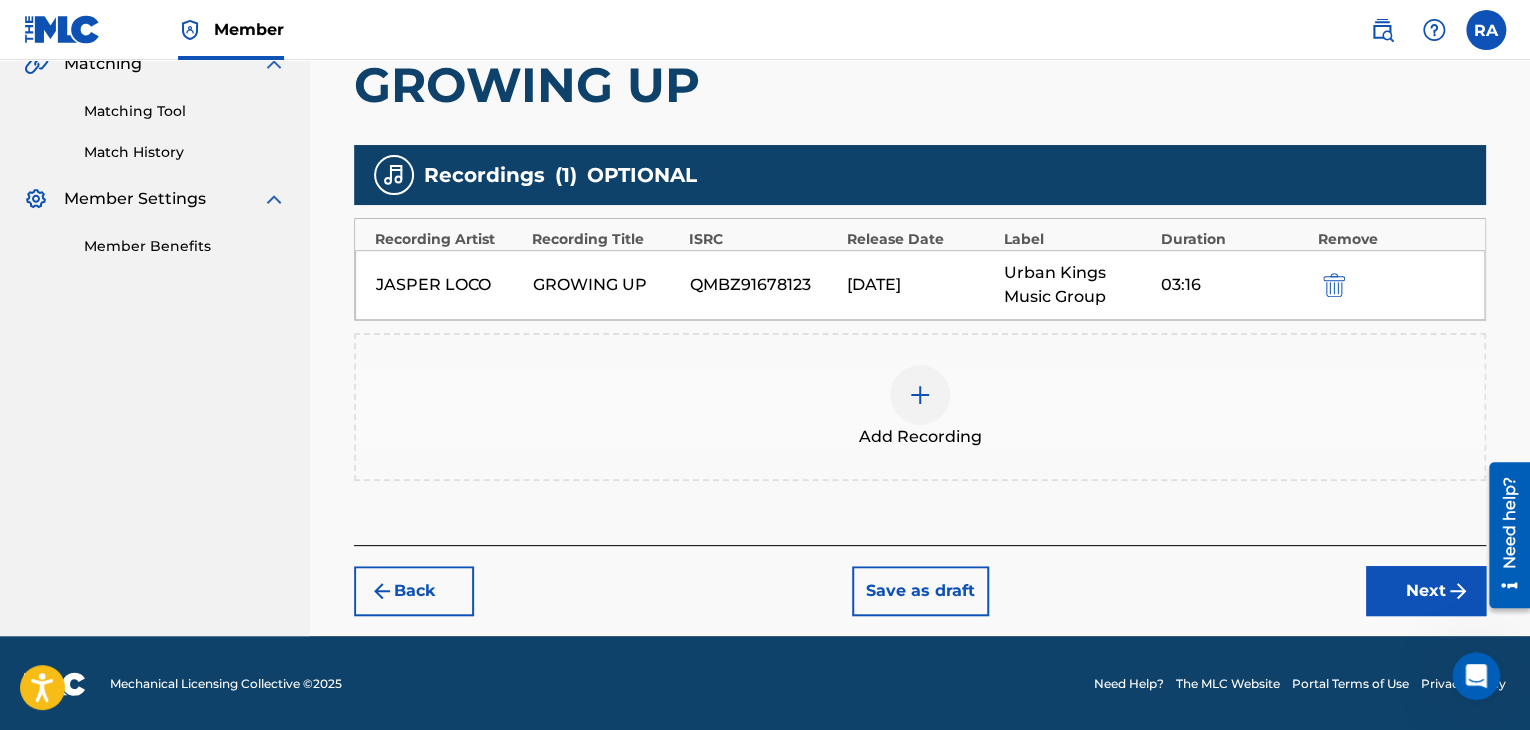 click on "Next" at bounding box center [1426, 591] 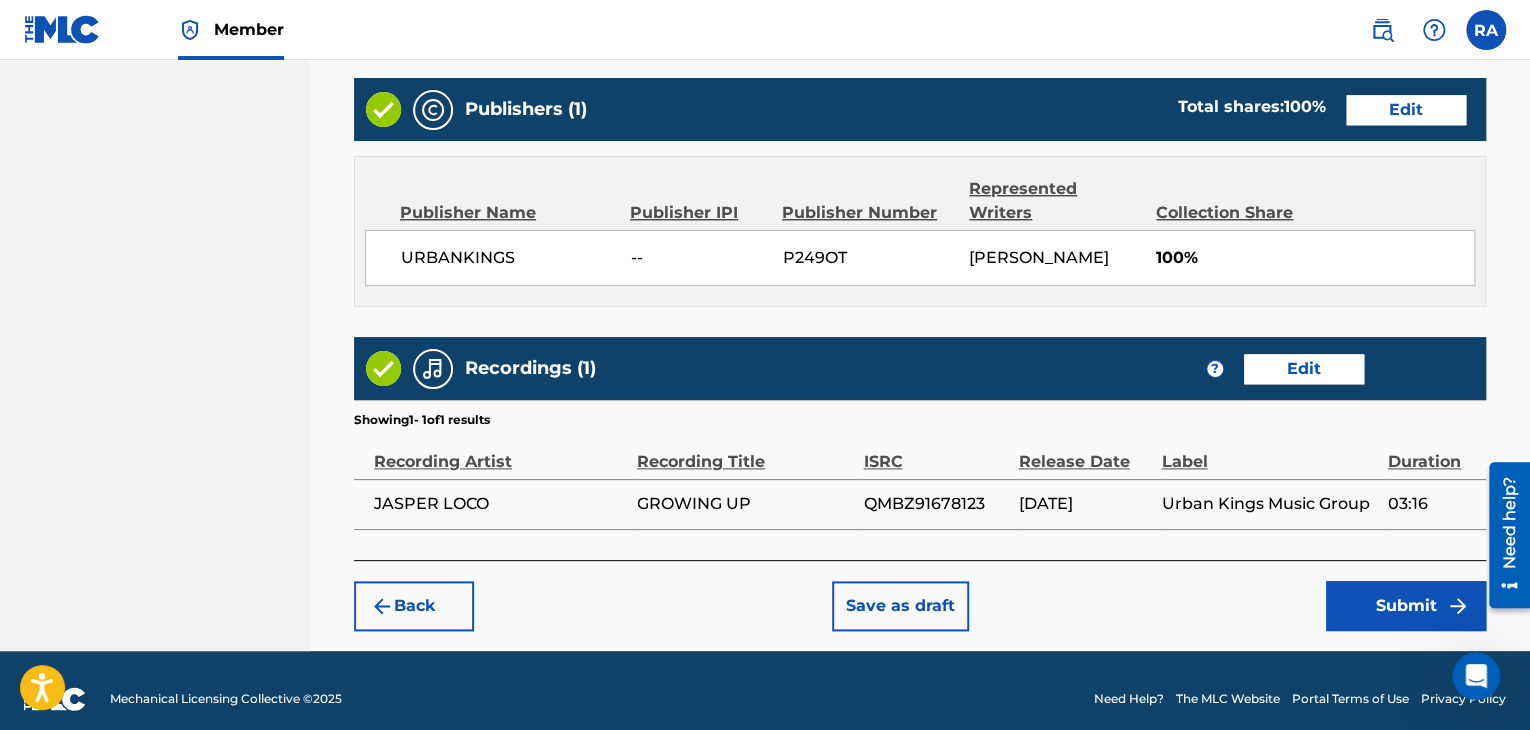 scroll, scrollTop: 1023, scrollLeft: 0, axis: vertical 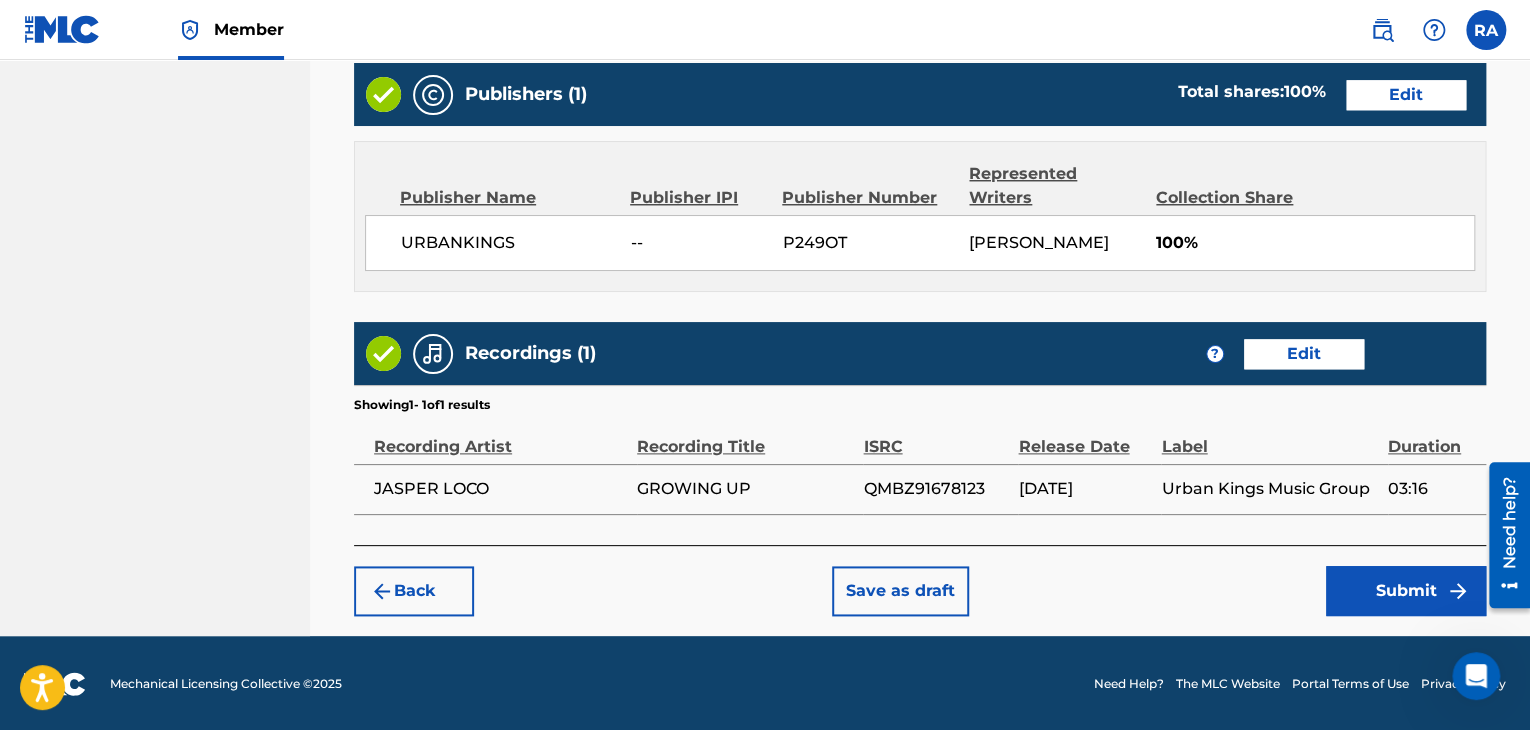 click on "Submit" at bounding box center [1406, 591] 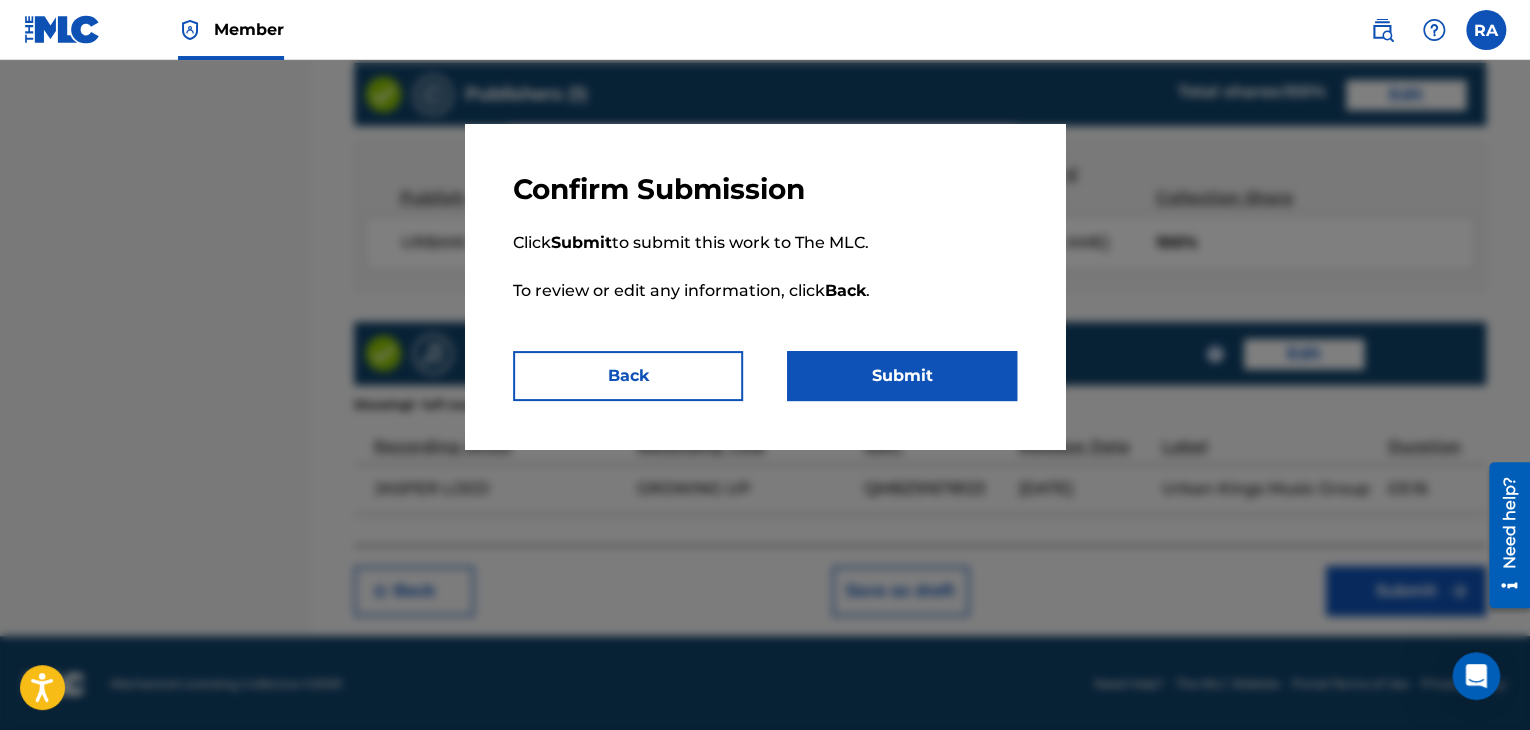 click on "Submit" at bounding box center (902, 376) 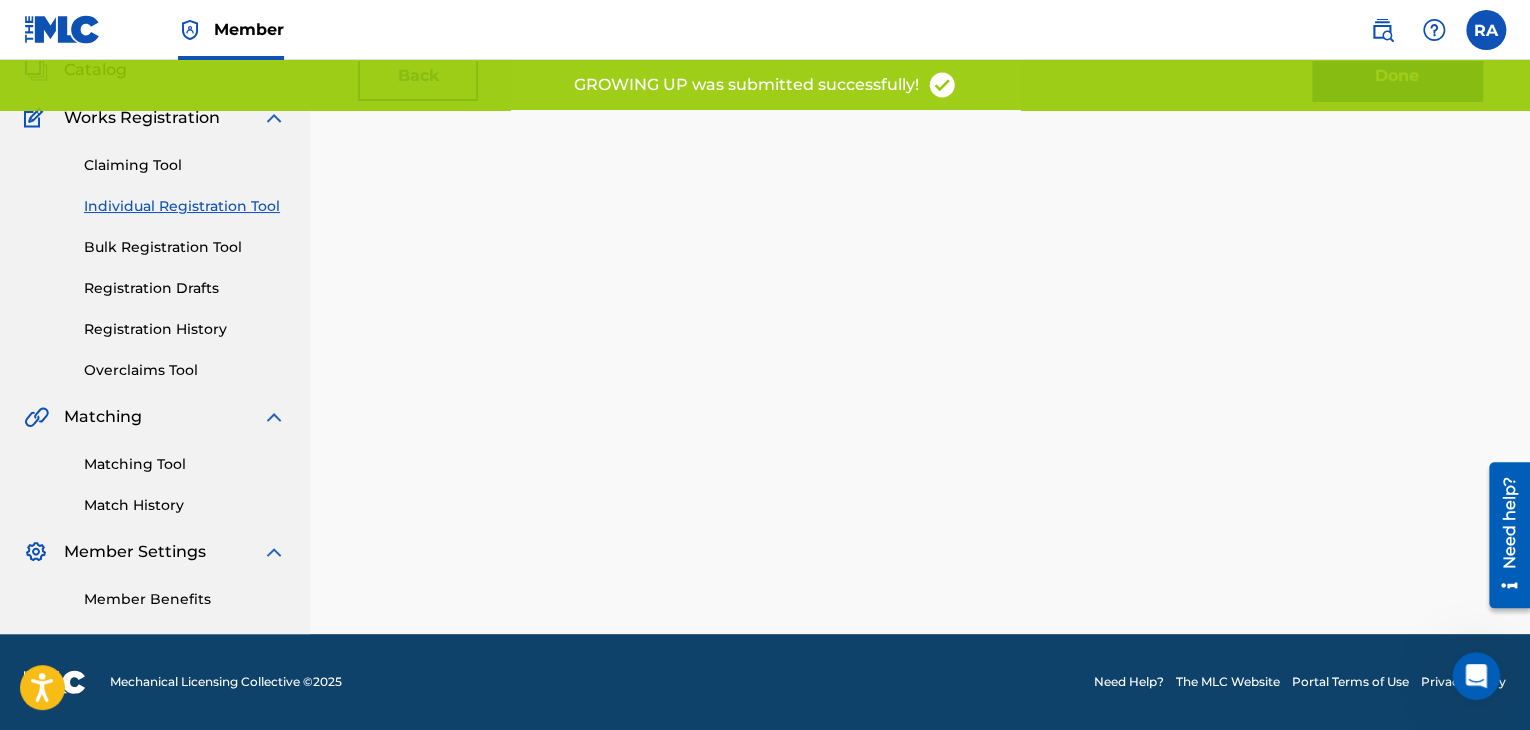 scroll, scrollTop: 0, scrollLeft: 0, axis: both 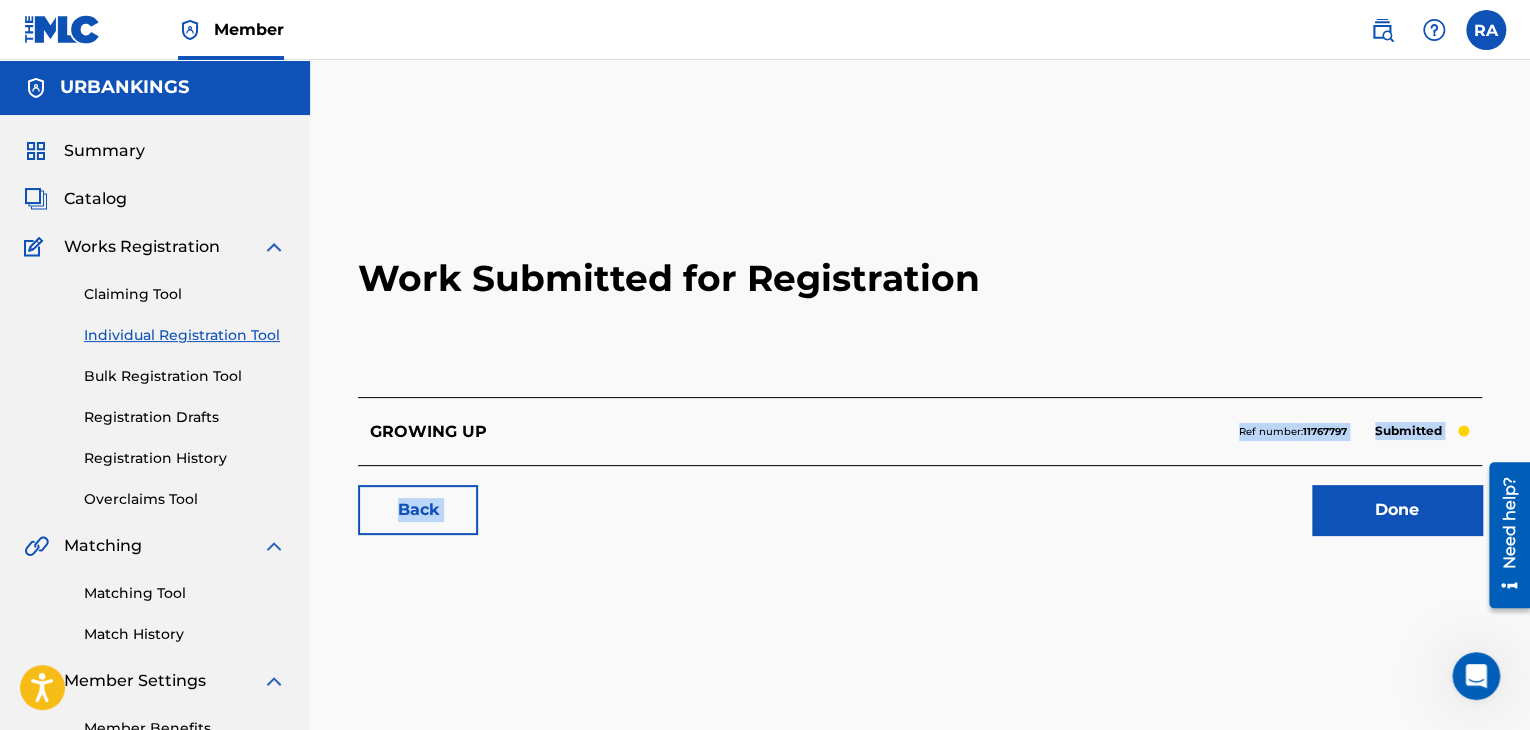 click on "Accessibility Screen-Reader Guide, Feedback, and Issue Reporting | New window Consent Details [#IABV2SETTINGS#] About This website uses cookies We use cookies to personalise content and ads, to provide social media features and to analyse our traffic. We also share information about your use of our site with our social media, advertising and analytics partners who may combine it with other information that you’ve provided to them or that they’ve collected from your use of their services. You consent to our cookies if you continue to use our website. Consent Selection Necessary   Preferences   Statistics   Marketing   Show details Details Necessary    41   Necessary cookies help make a website usable by enabling basic functions like page navigation and access to secure areas of the website. The website cannot function properly without these cookies.  Meta Platforms, Inc. 3 Learn more about this provider lastExternalReferrer Detects how the user reached the website by registering their last URL-address. 4 3" at bounding box center [765, 365] 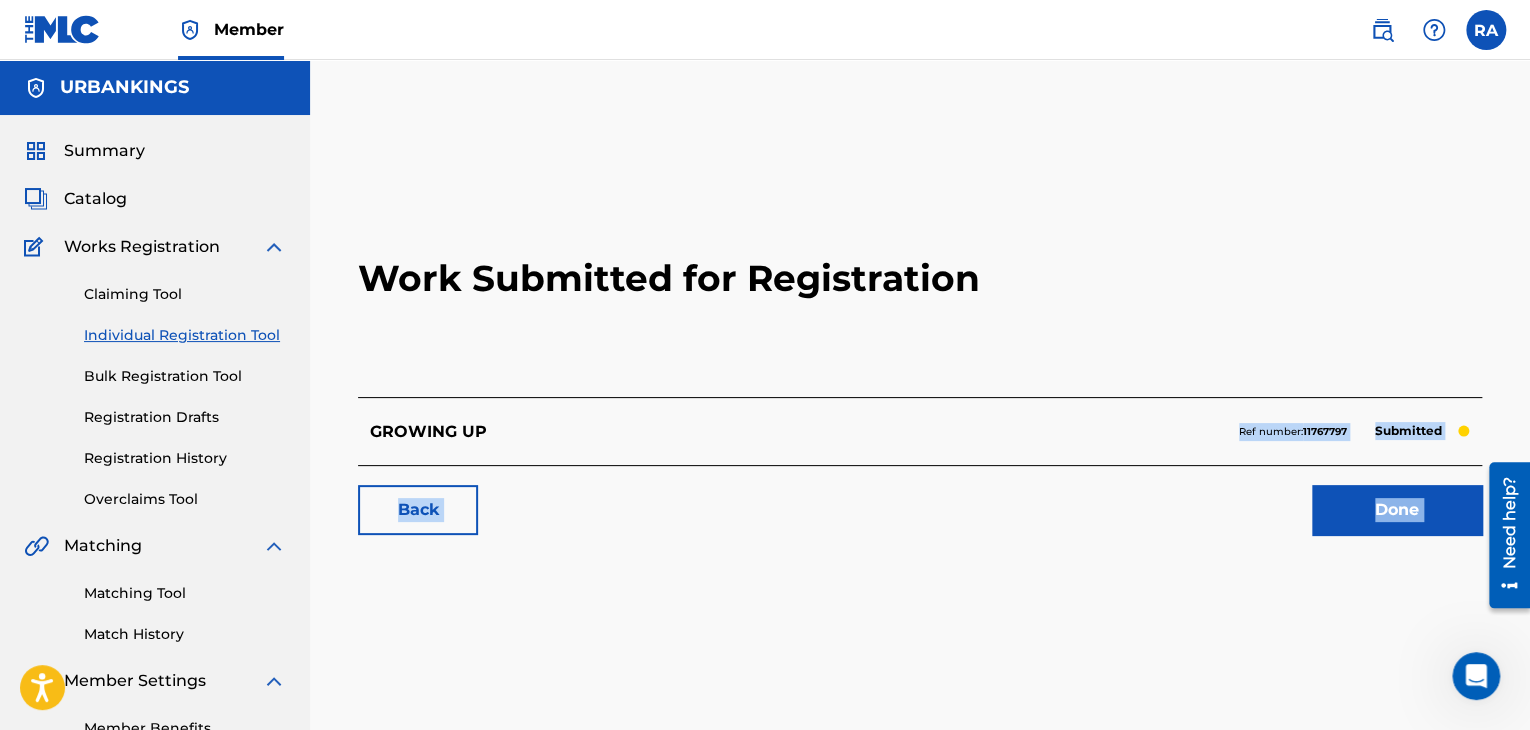 click on "Work Submitted for Registration GROWING UP Ref number:  11767797 Submitted Back Done" at bounding box center (920, 357) 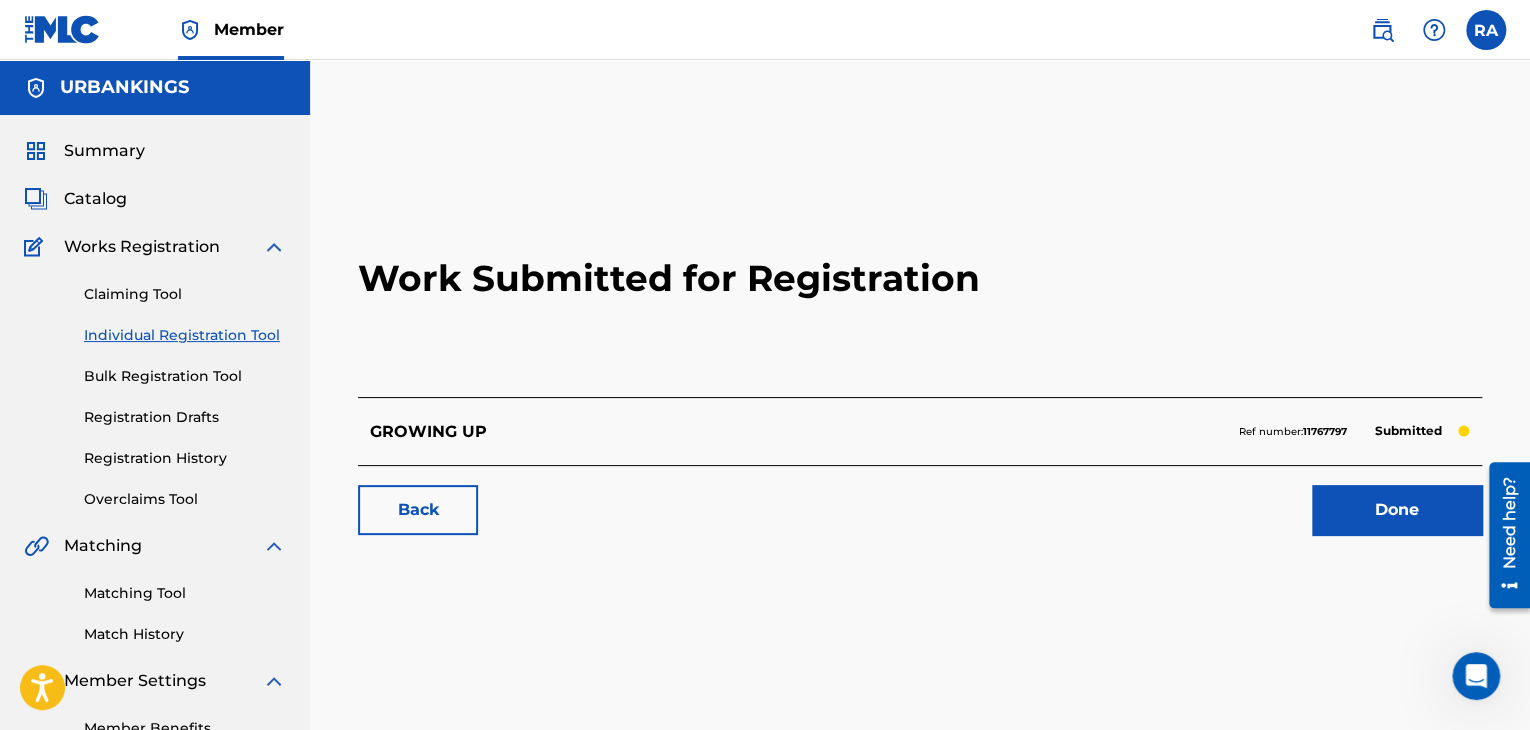 click on "Done" at bounding box center [1397, 510] 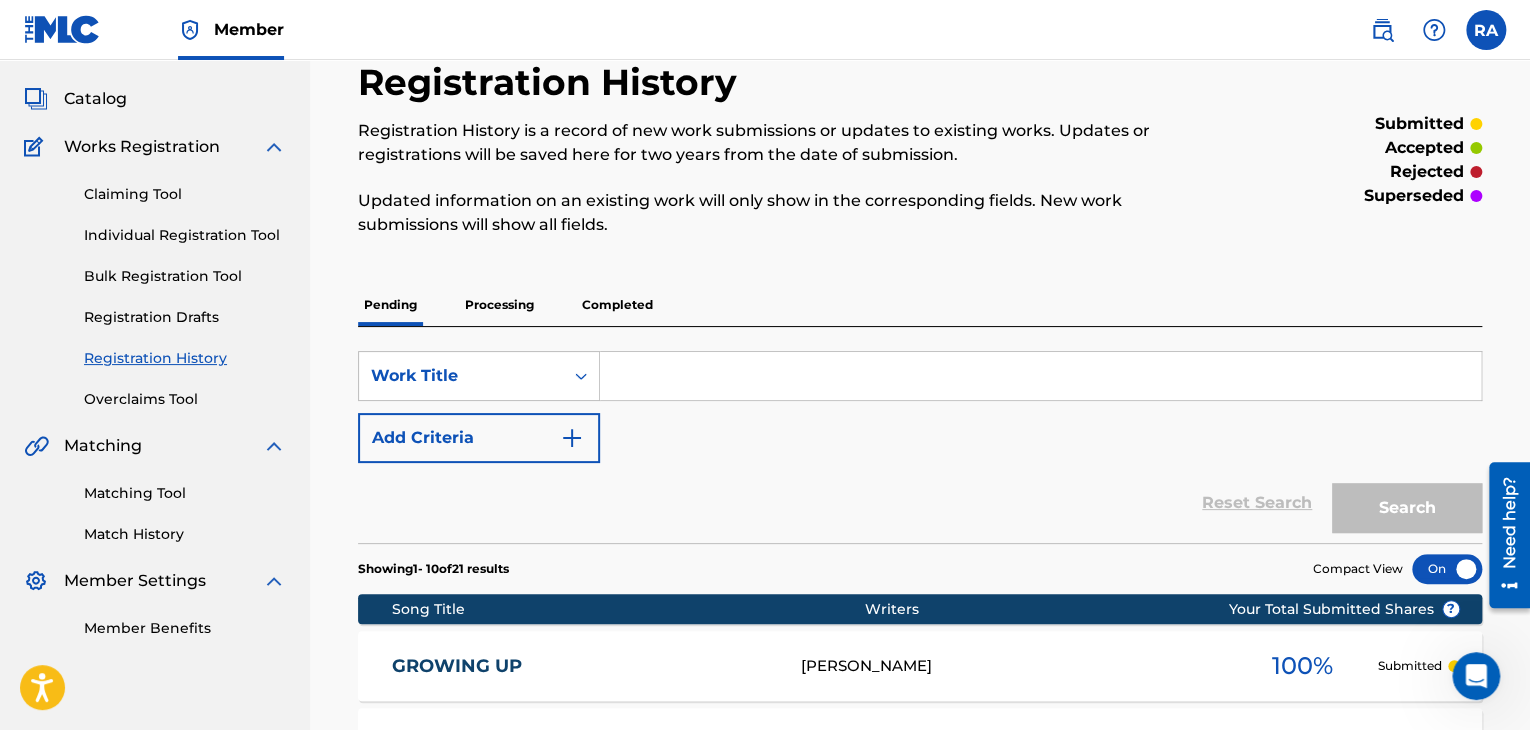 scroll, scrollTop: 0, scrollLeft: 0, axis: both 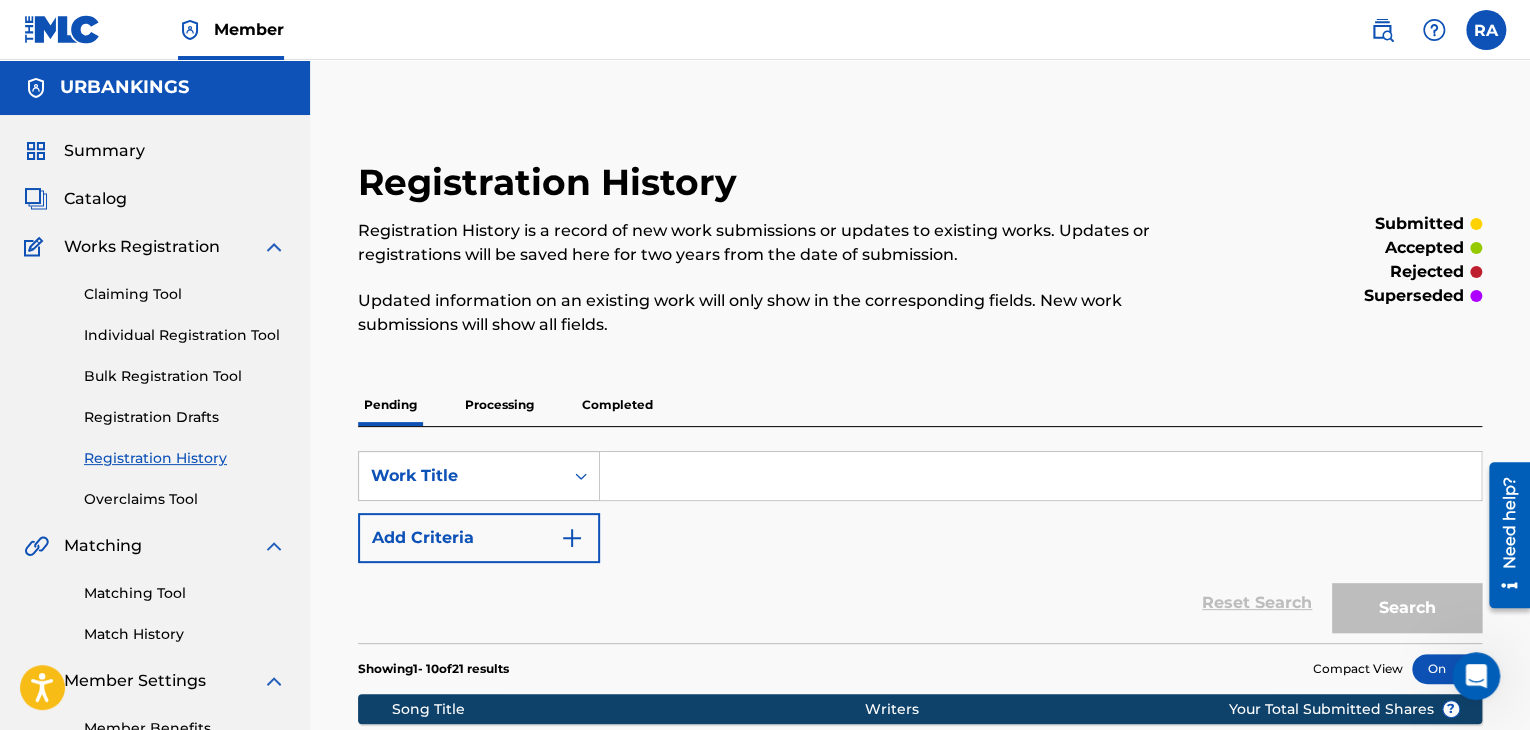 click on "Registration History Registration History is a record of new work submissions or updates to existing works. Updates or registrations will be saved here for two years from the date of submission. Updated information on an existing work will only show in the corresponding fields. New work submissions will show all fields.   submitted   accepted   rejected   superseded Pending Processing Completed SearchWithCriteriac3c30eae-99e9-4f05-9ce0-9bad6fb1bf9d Work Title Add Criteria Reset Search Search Showing  1  -   10  of  21   results   Compact View Song Title Writers ? Your Total Submitted Shares GROWING UP [PERSON_NAME] 100 %   Submitted CEO [PERSON_NAME] 100 %   Submitted TELL ME WHAT IT IS [PERSON_NAME] 100 %   Submitted [PERSON_NAME] MUSIC SNIPPETS [PERSON_NAME] 100 %   Submitted LEGACY [PERSON_NAME] 100 %   Submitted FUCK LOVE [PERSON_NAME] 100 %   Submitted THAT'S THA TRUTH [PERSON_NAME] 100 %   Submitted WE DON'T PLAY [PERSON_NAME] 100 %   Submitted THROWN IT ALL AWAY [PERSON_NAME] 100 %   Submitted NEVER GIVE UP [PERSON_NAME] 100 %   1" at bounding box center [920, 894] 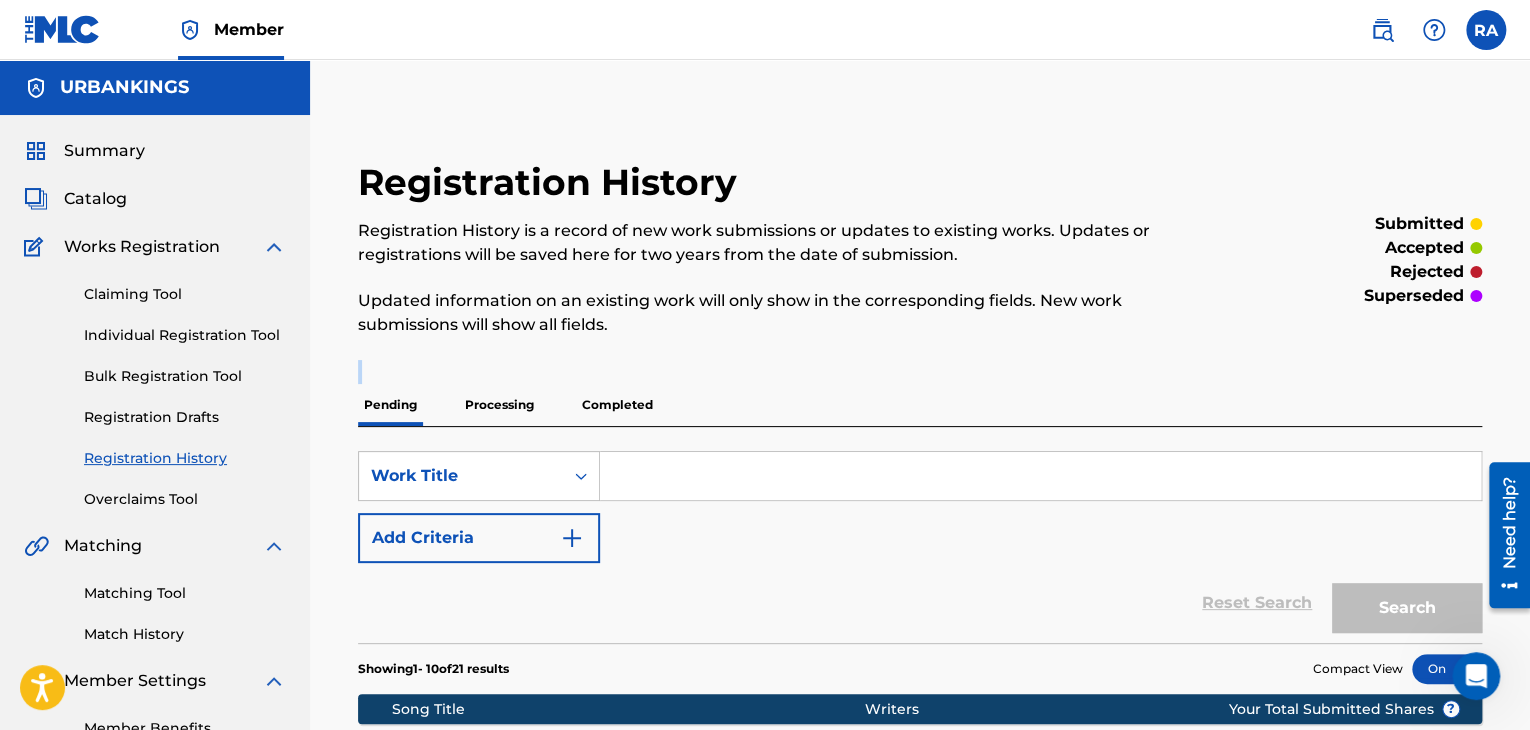 click on "Registration History Registration History is a record of new work submissions or updates to existing works. Updates or registrations will be saved here for two years from the date of submission. Updated information on an existing work will only show in the corresponding fields. New work submissions will show all fields.   submitted   accepted   rejected   superseded Pending Processing Completed SearchWithCriteriac3c30eae-99e9-4f05-9ce0-9bad6fb1bf9d Work Title Add Criteria Reset Search Search Showing  1  -   10  of  21   results   Compact View Song Title Writers ? Your Total Submitted Shares GROWING UP [PERSON_NAME] 100 %   Submitted CEO [PERSON_NAME] 100 %   Submitted TELL ME WHAT IT IS [PERSON_NAME] 100 %   Submitted [PERSON_NAME] MUSIC SNIPPETS [PERSON_NAME] 100 %   Submitted LEGACY [PERSON_NAME] 100 %   Submitted FUCK LOVE [PERSON_NAME] 100 %   Submitted THAT'S THA TRUTH [PERSON_NAME] 100 %   Submitted WE DON'T PLAY [PERSON_NAME] 100 %   Submitted THROWN IT ALL AWAY [PERSON_NAME] 100 %   Submitted NEVER GIVE UP [PERSON_NAME] 100 %   1" at bounding box center [920, 894] 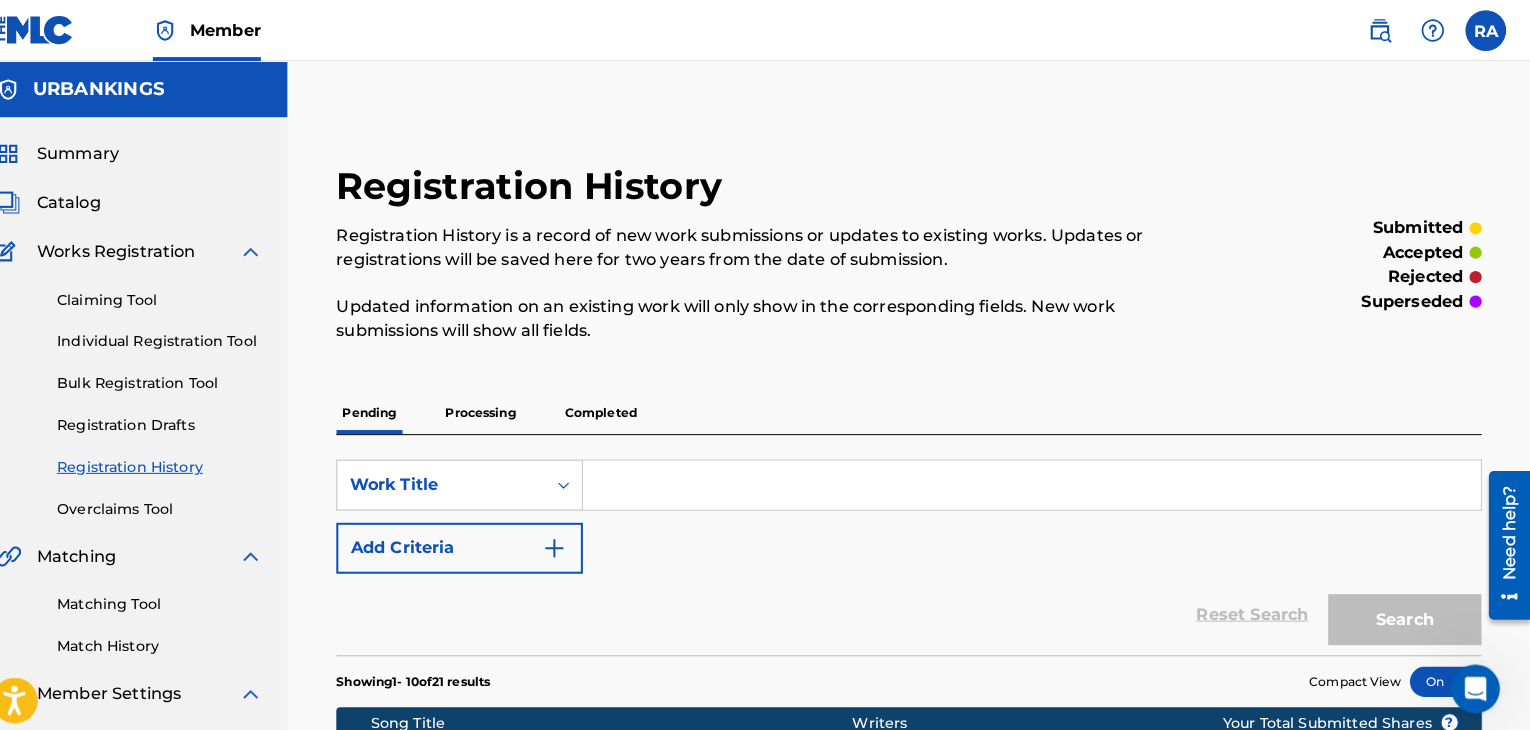 drag, startPoint x: 280, startPoint y: 516, endPoint x: 287, endPoint y: 507, distance: 11.401754 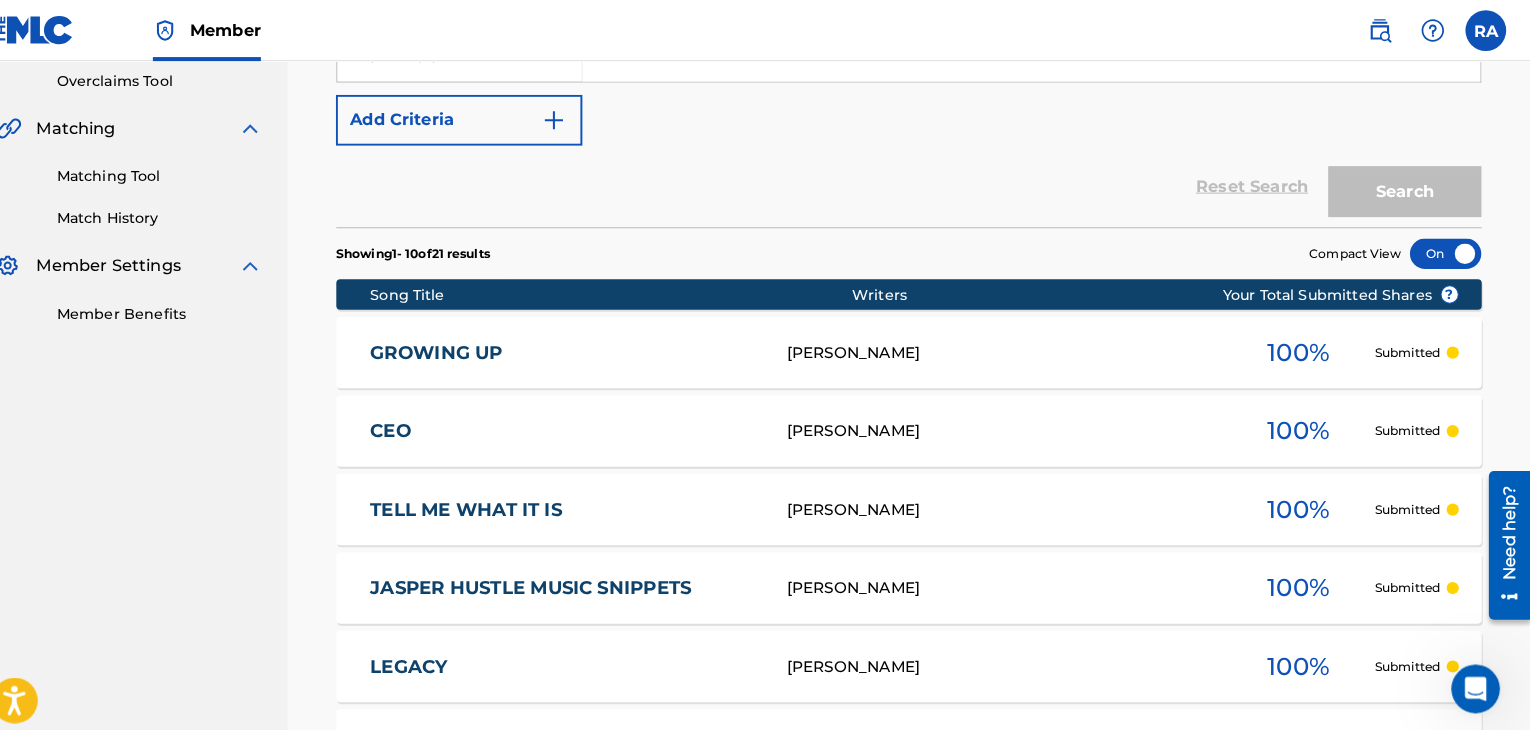 scroll, scrollTop: 27, scrollLeft: 0, axis: vertical 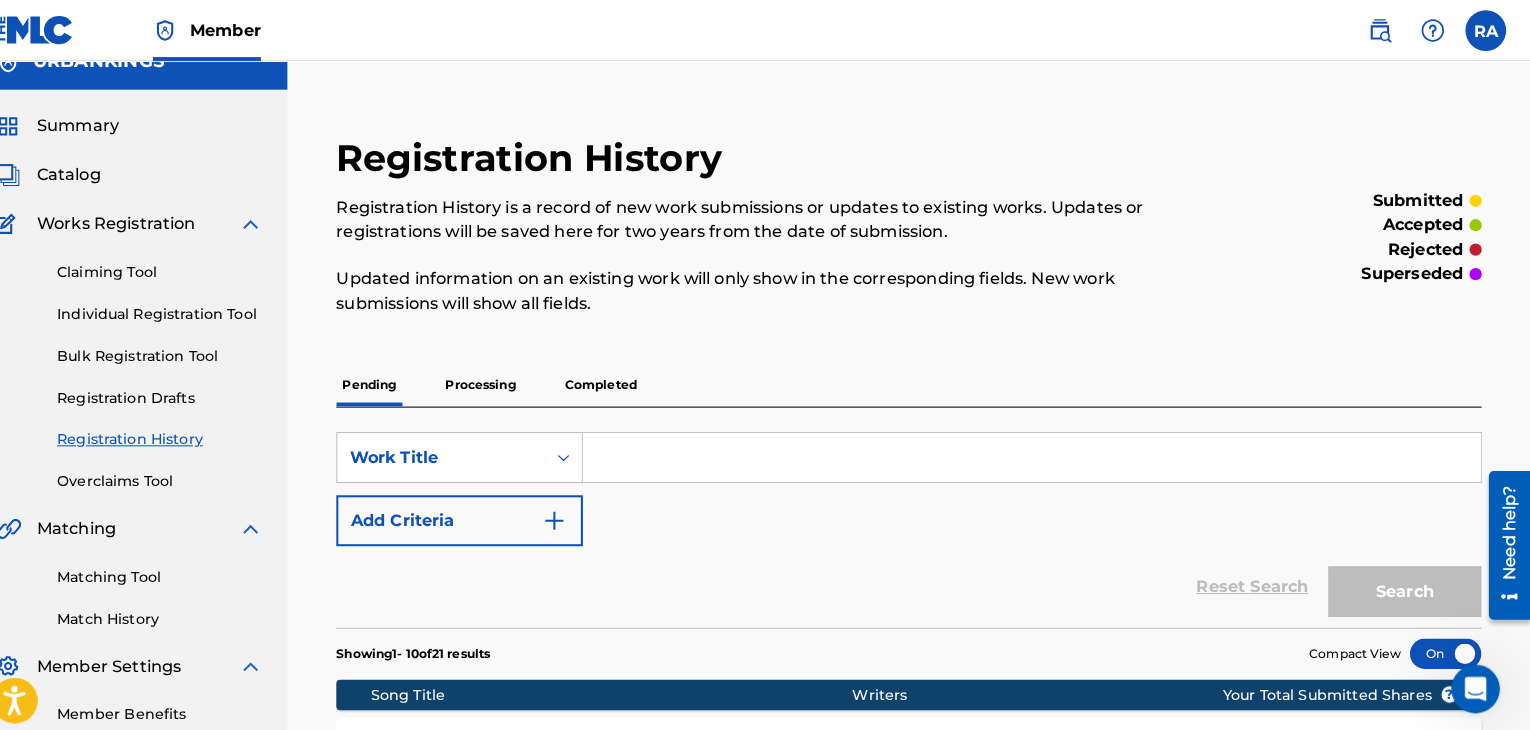 click on "Individual Registration Tool" at bounding box center [185, 308] 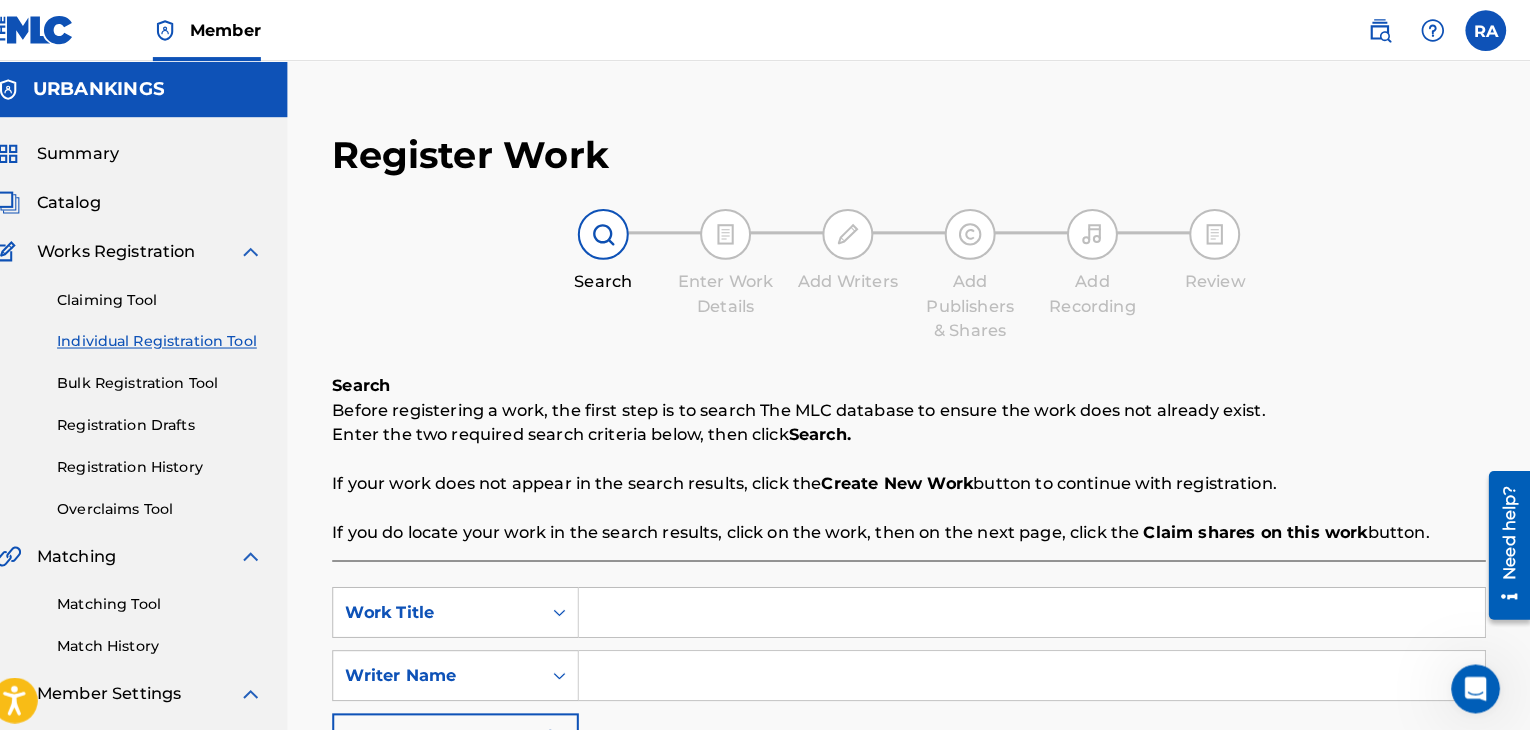 click at bounding box center [1040, 601] 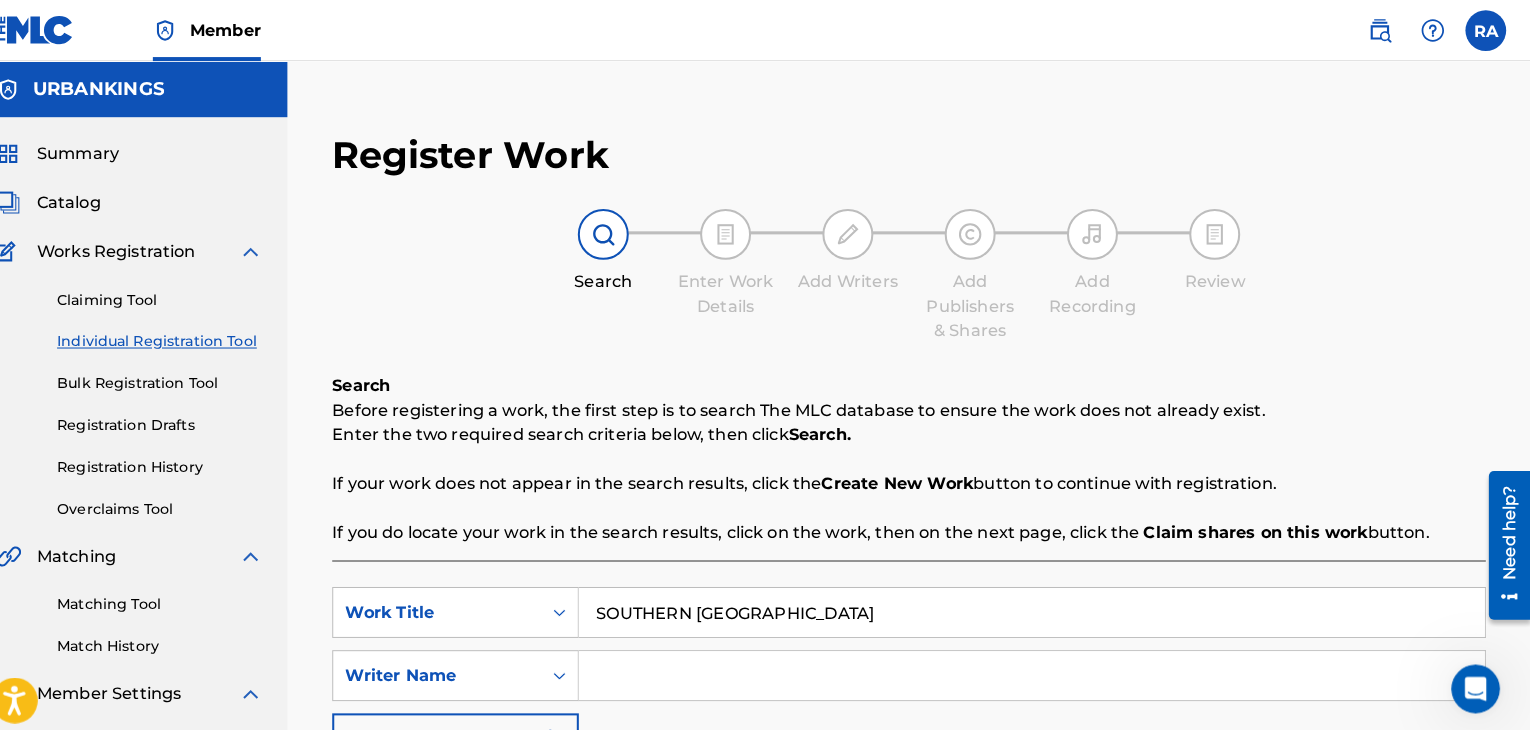 type on "SOUTHERN [GEOGRAPHIC_DATA]" 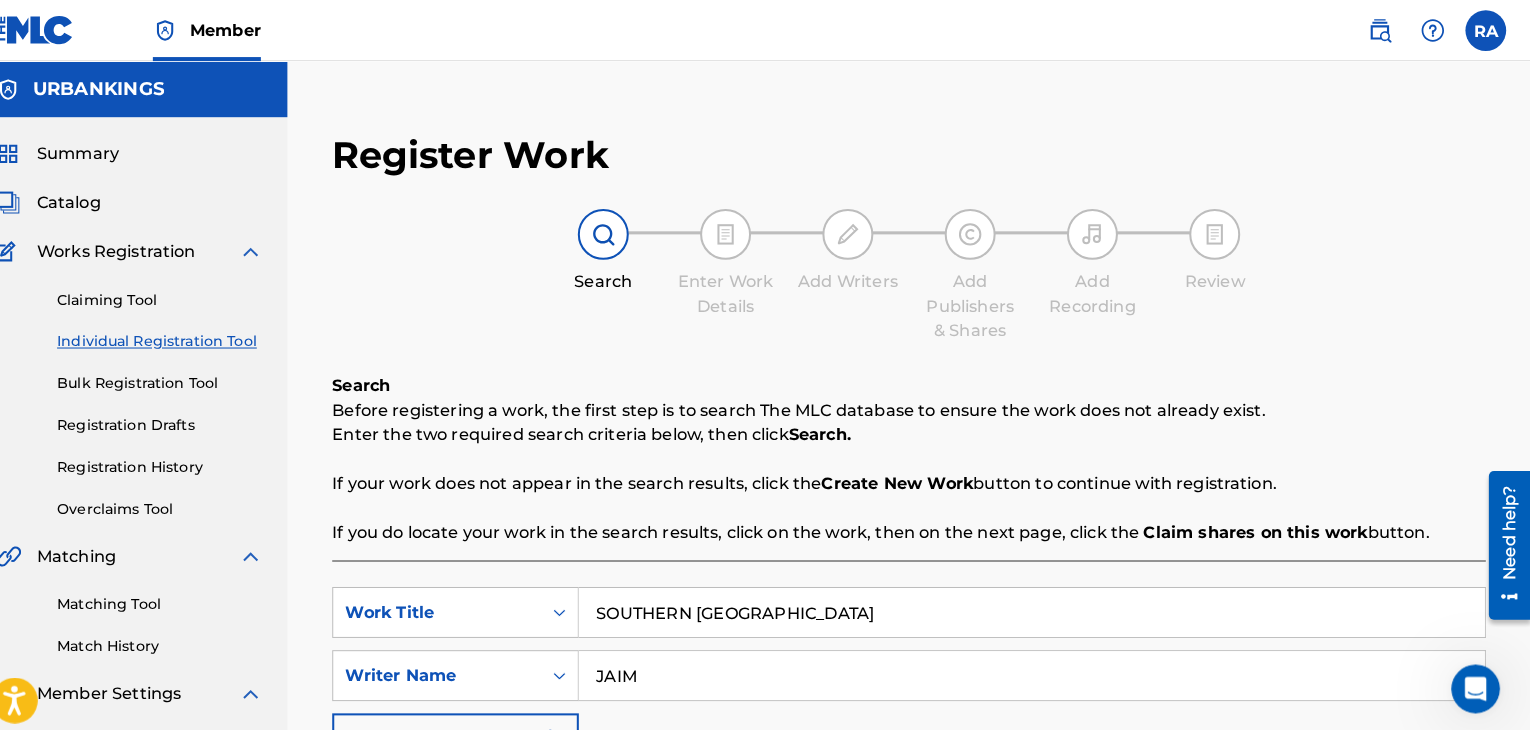 type on "[PERSON_NAME]" 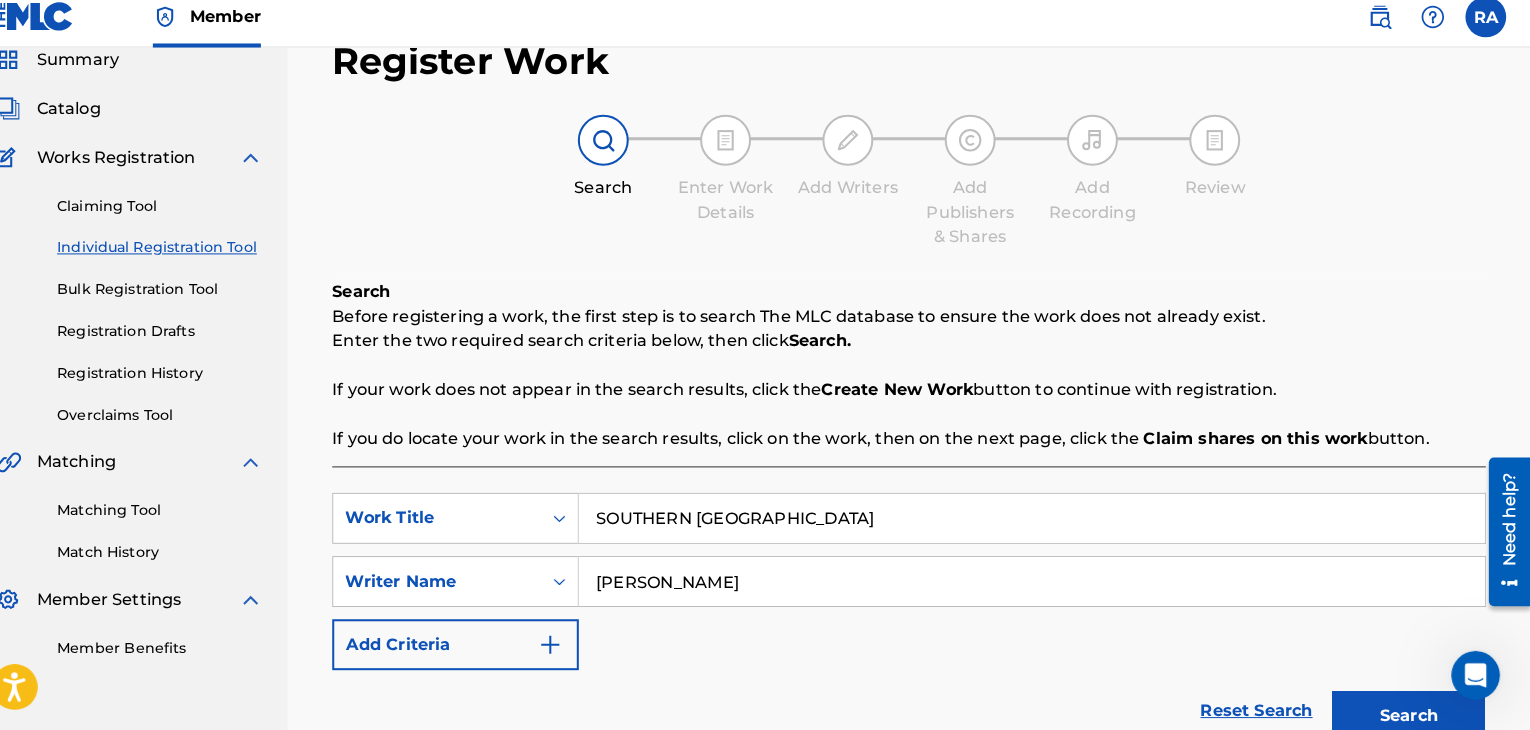 scroll, scrollTop: 280, scrollLeft: 0, axis: vertical 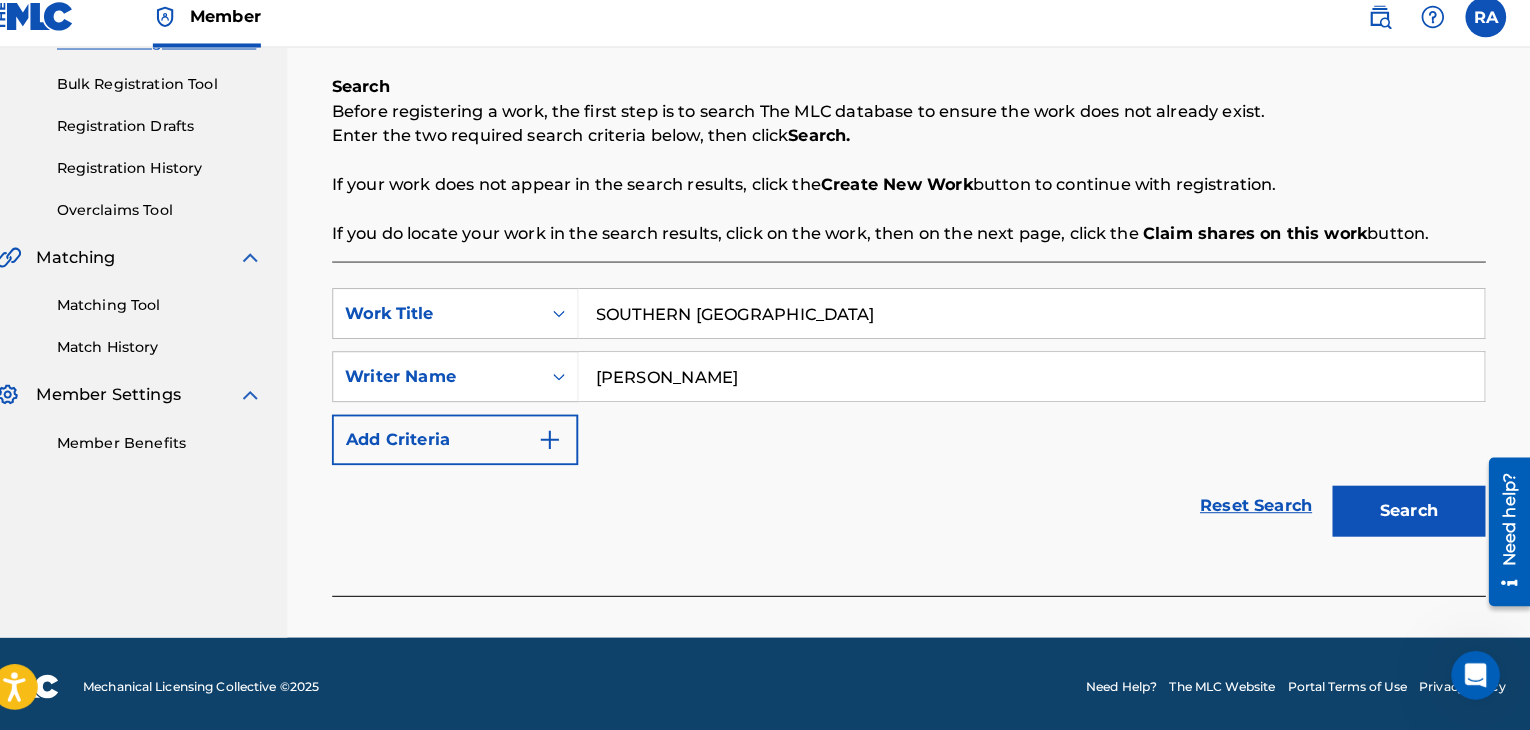 click on "Search" at bounding box center (1411, 515) 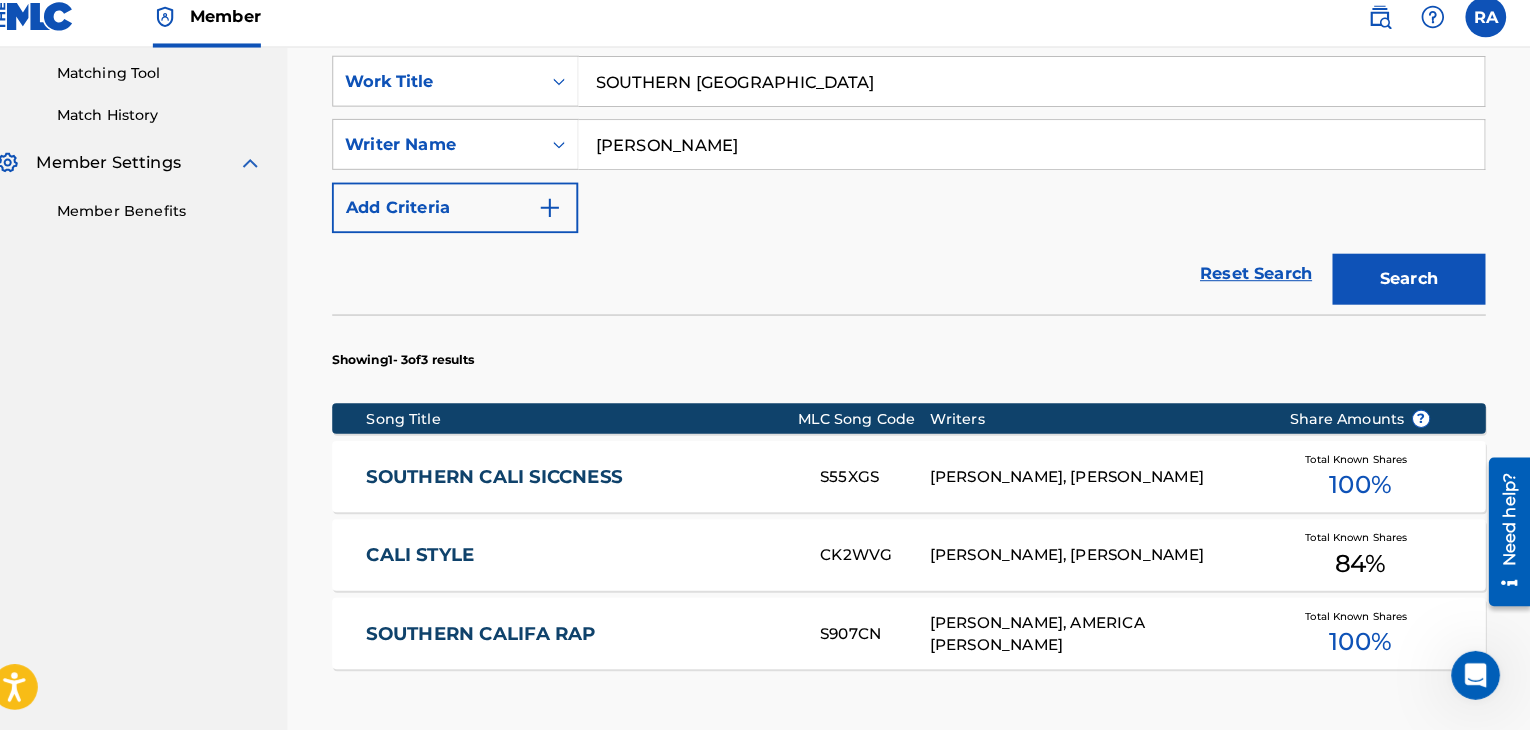 scroll, scrollTop: 575, scrollLeft: 0, axis: vertical 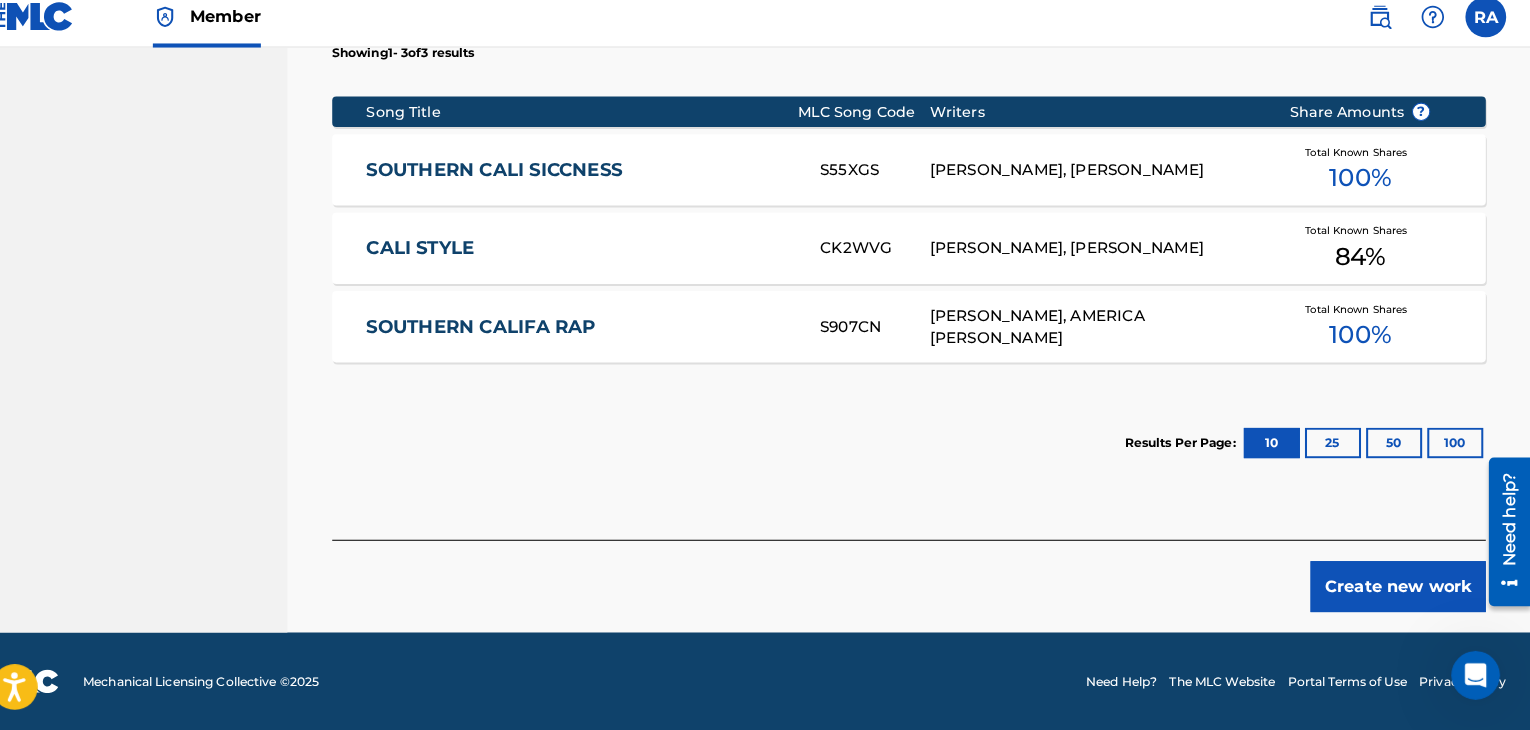 click on "Create new work" at bounding box center (1400, 589) 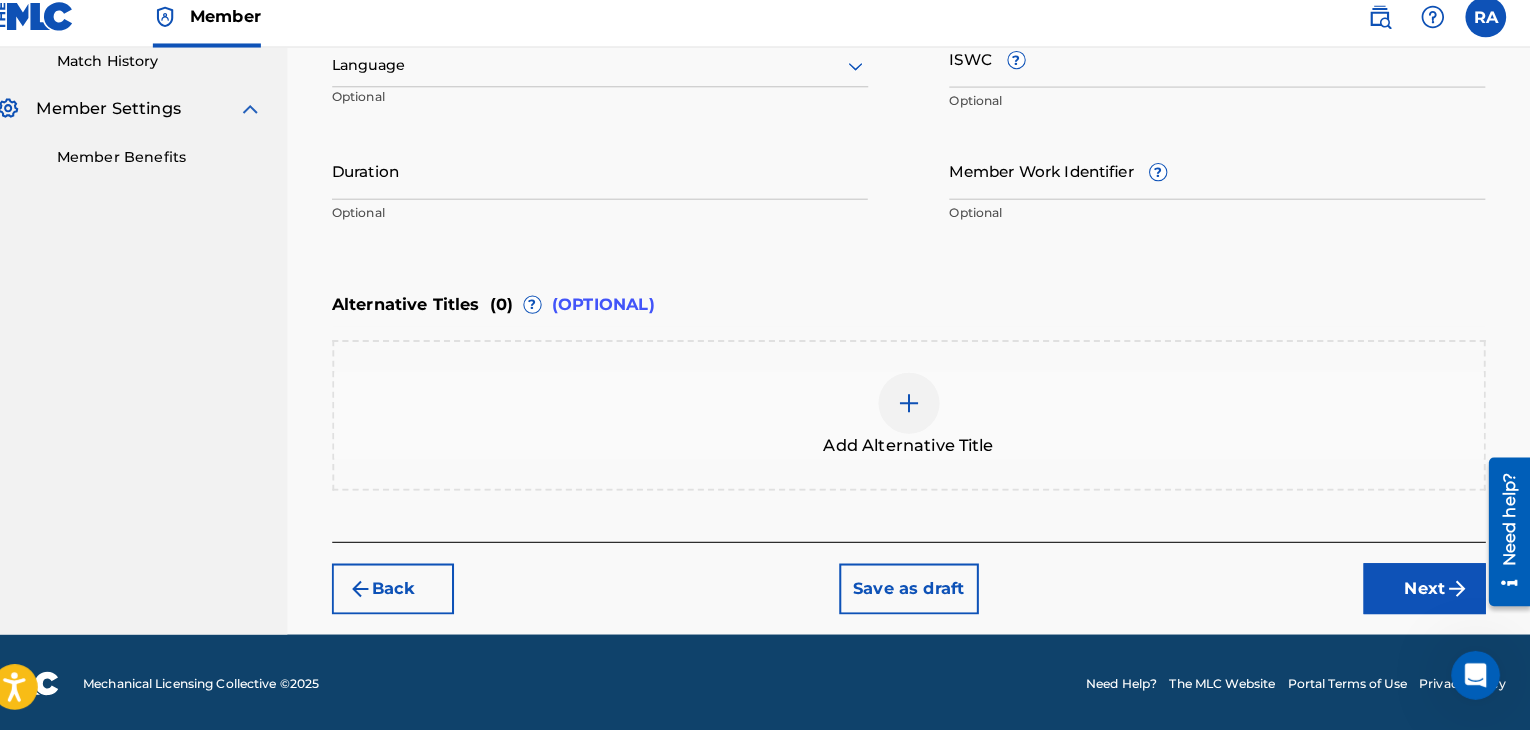 click on "Duration" at bounding box center (617, 180) 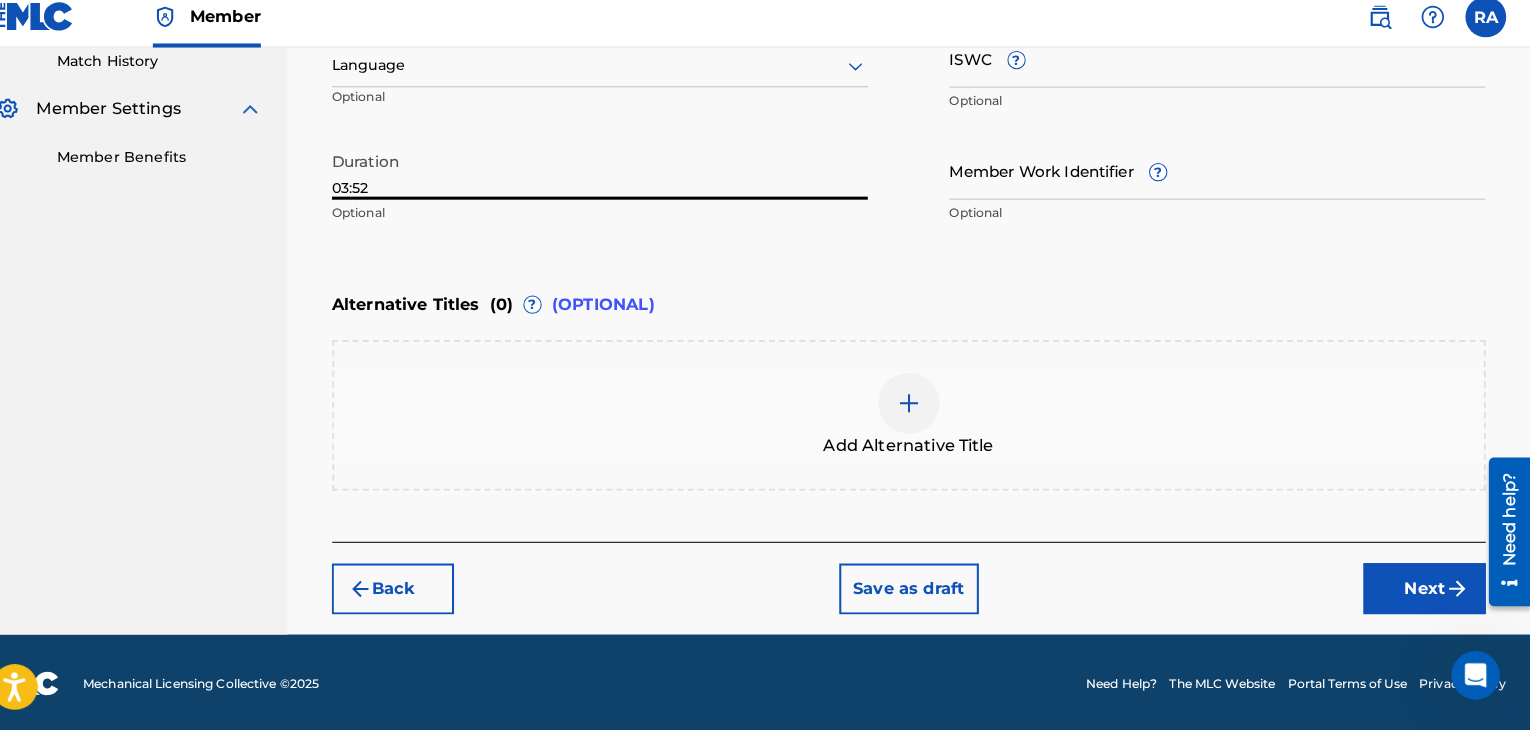 type on "03:52" 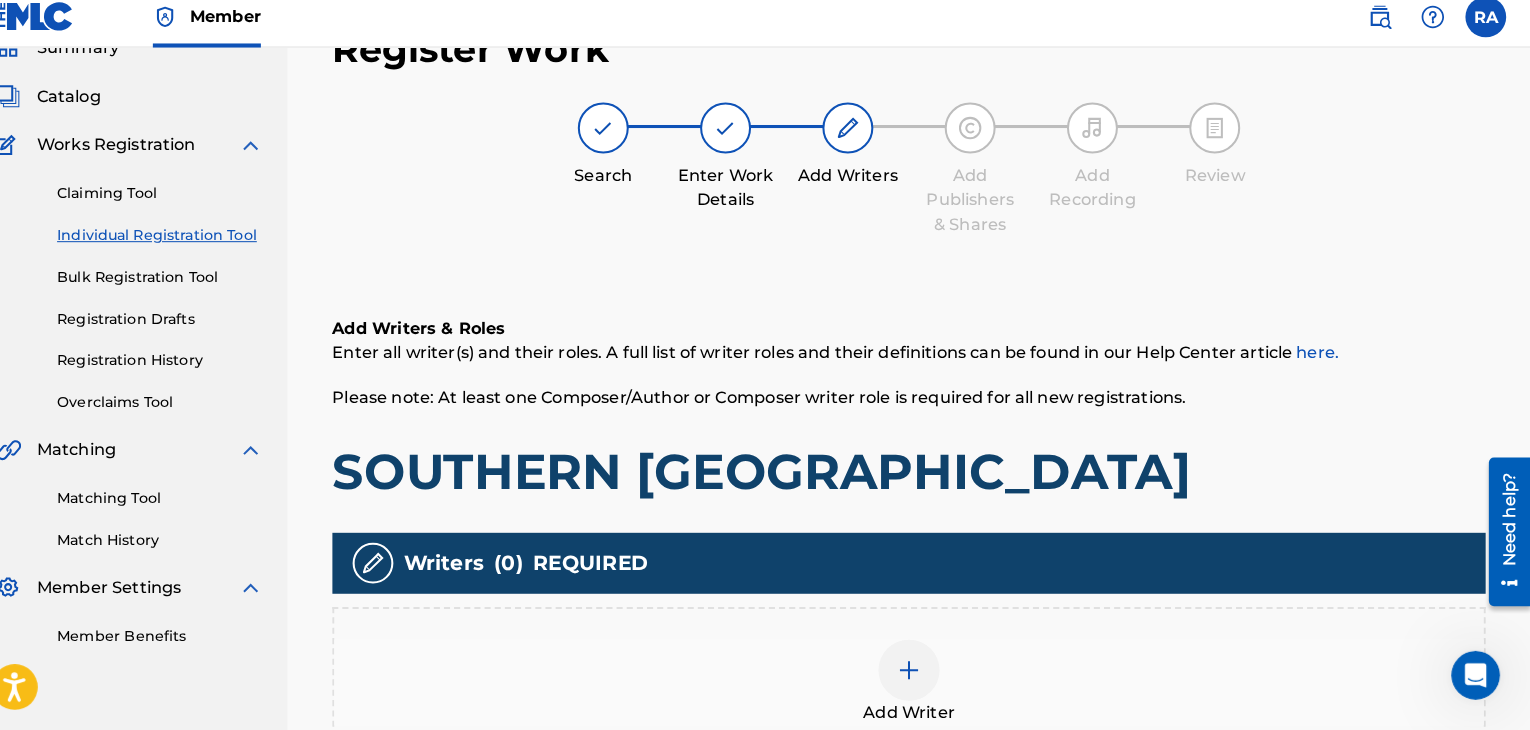 scroll, scrollTop: 90, scrollLeft: 0, axis: vertical 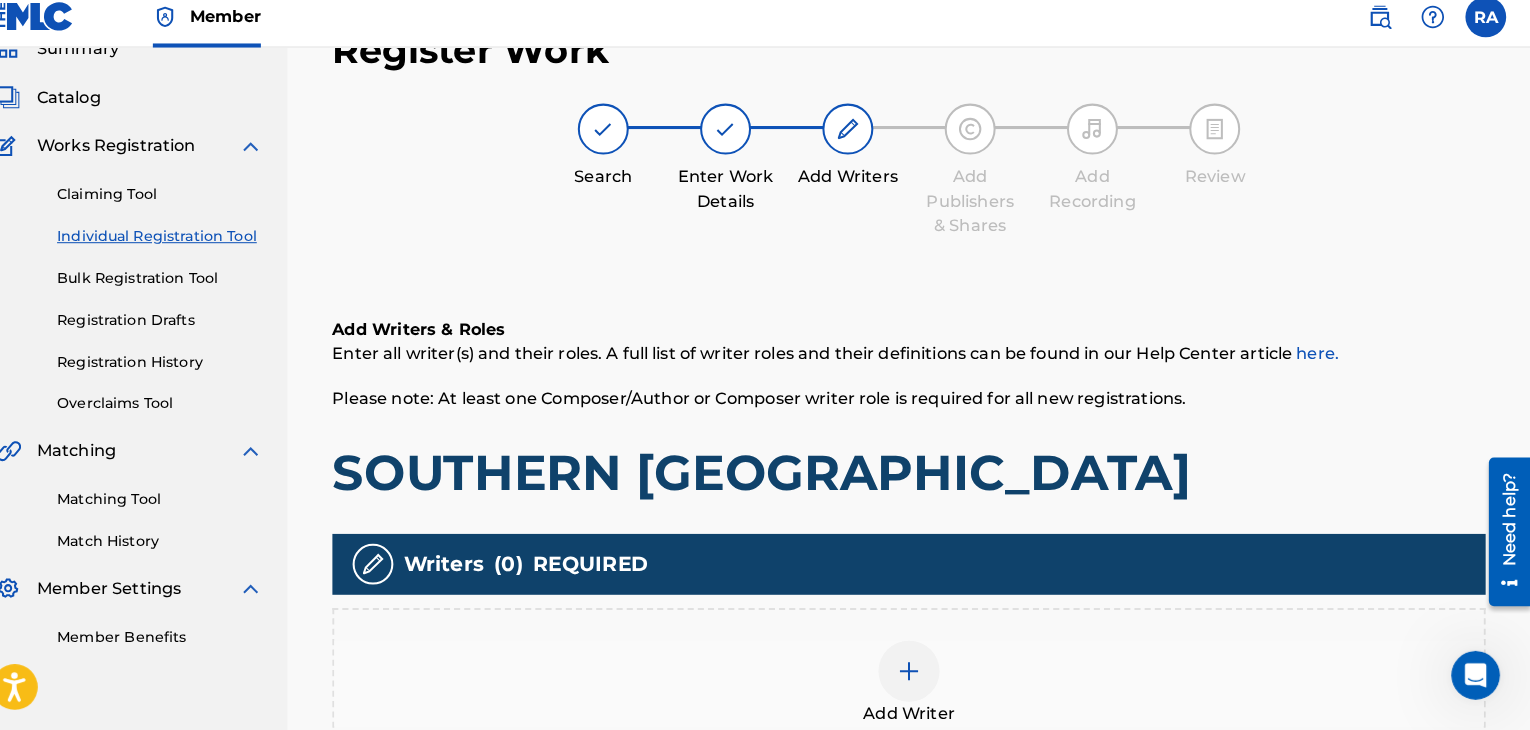click at bounding box center (920, 672) 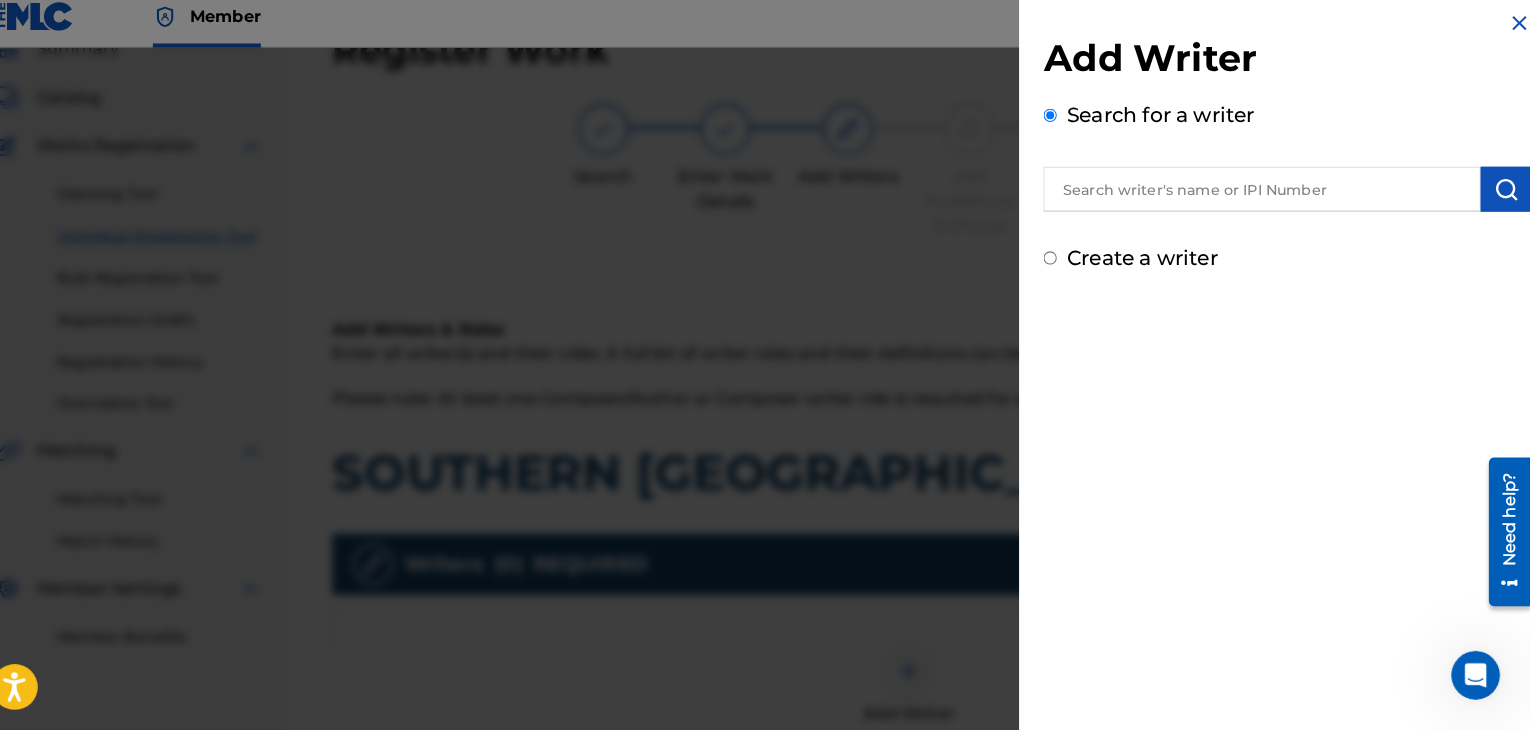 click at bounding box center [1266, 199] 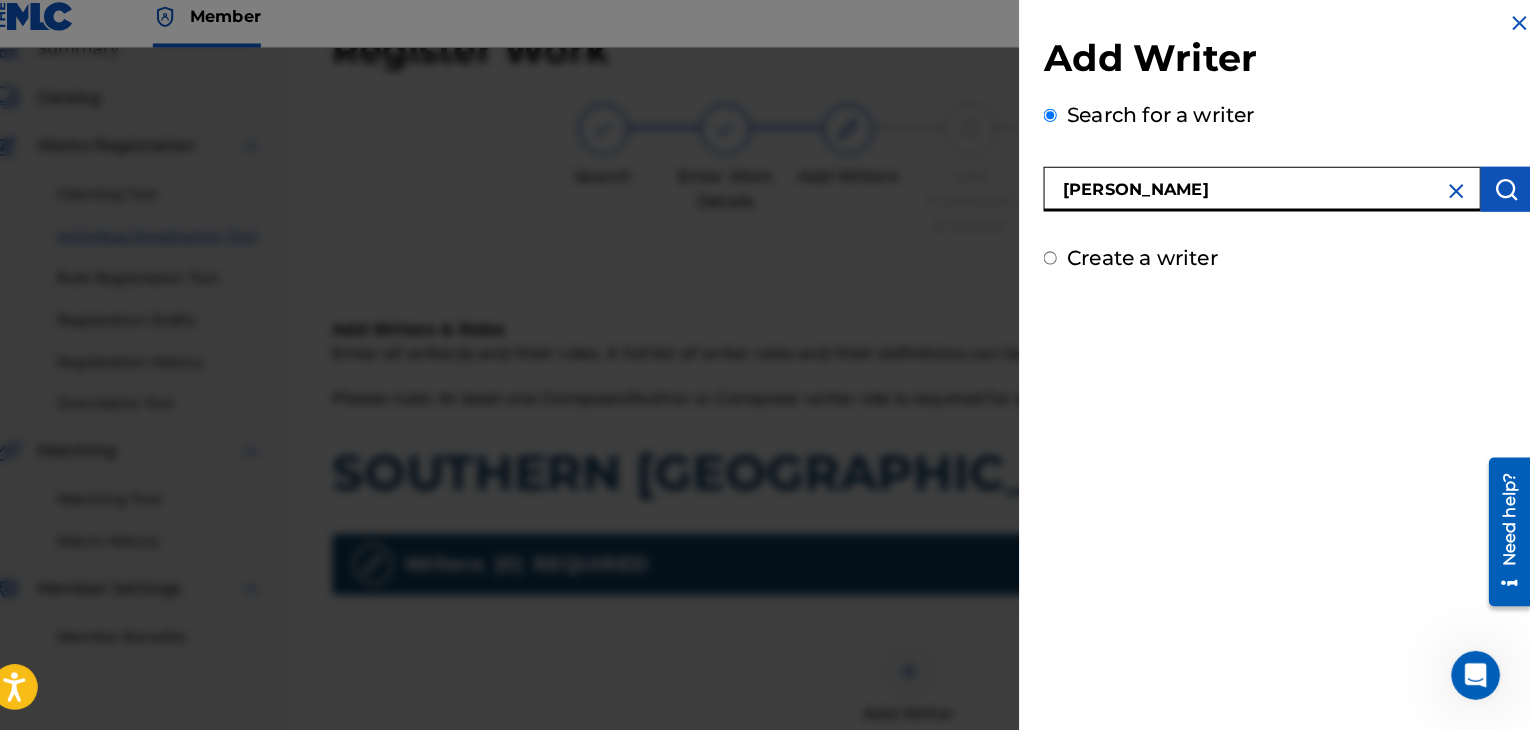 type on "[PERSON_NAME]" 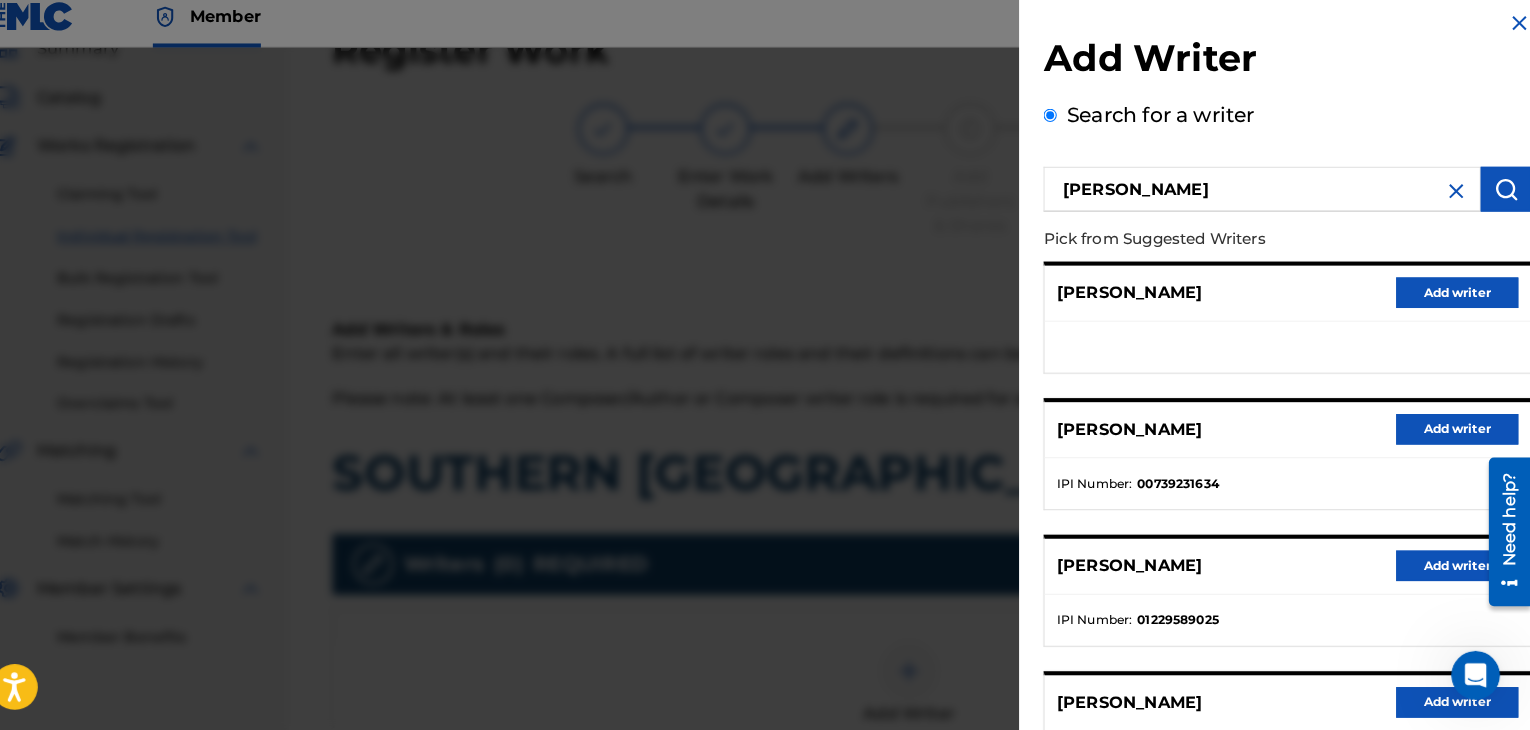 click on "Add writer" at bounding box center [1458, 435] 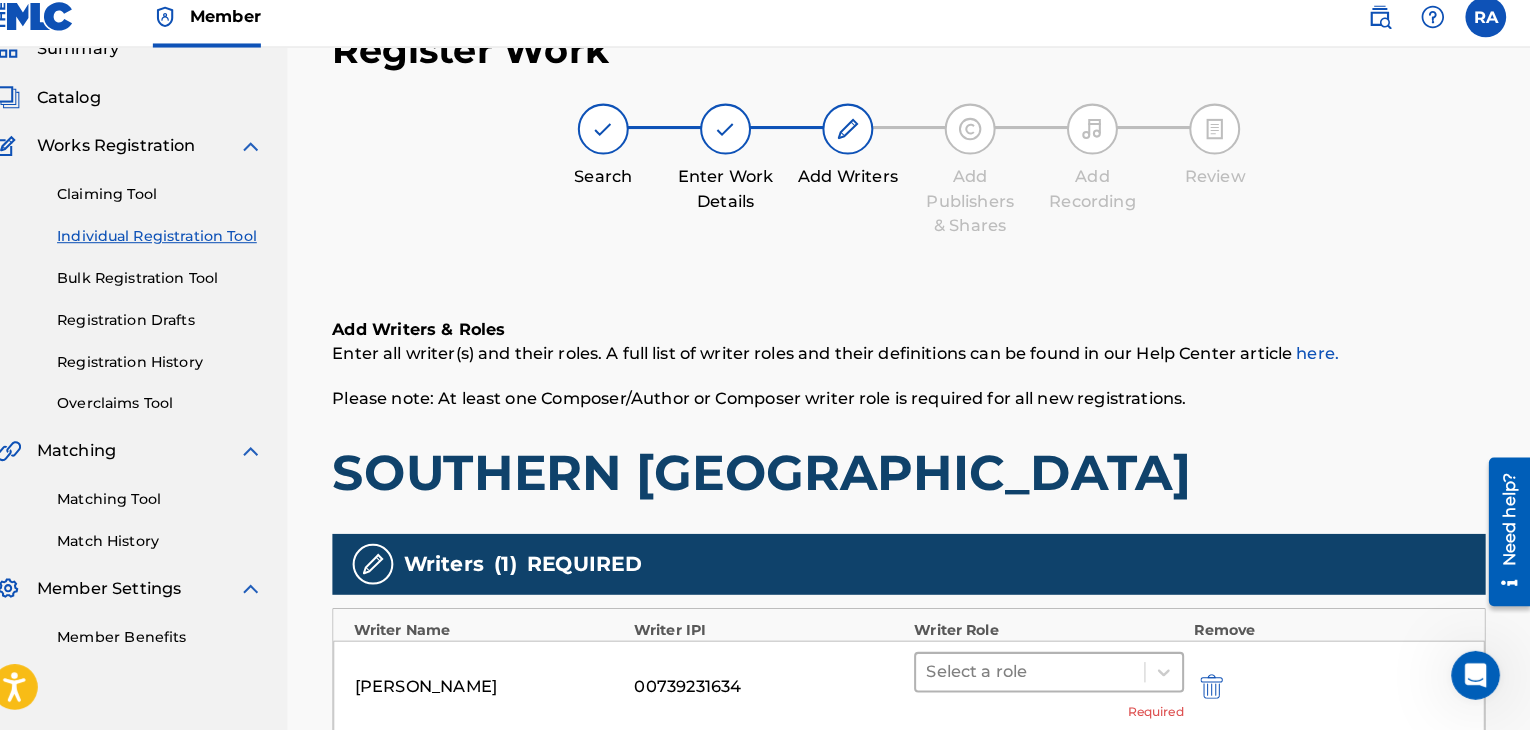 click at bounding box center [1039, 673] 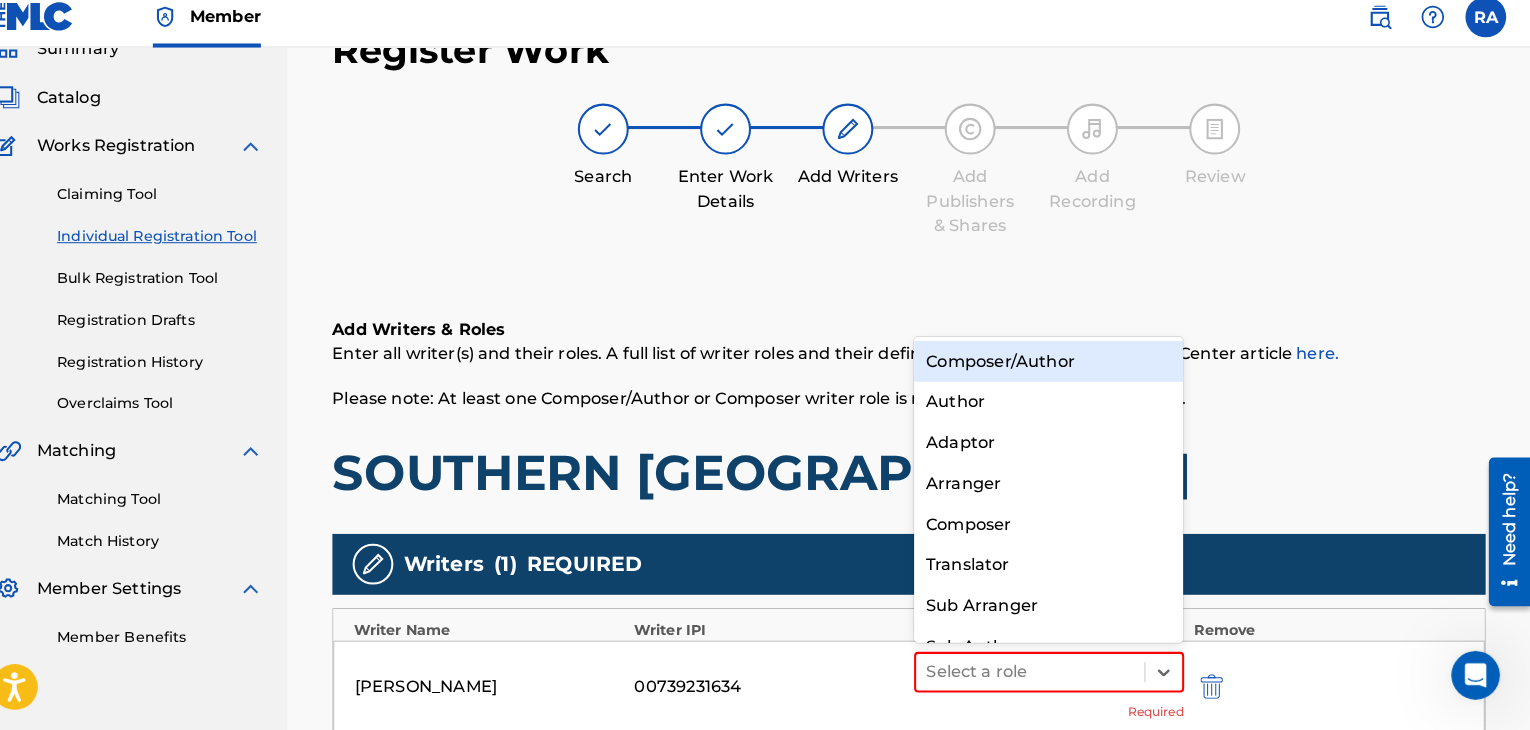scroll, scrollTop: 28, scrollLeft: 0, axis: vertical 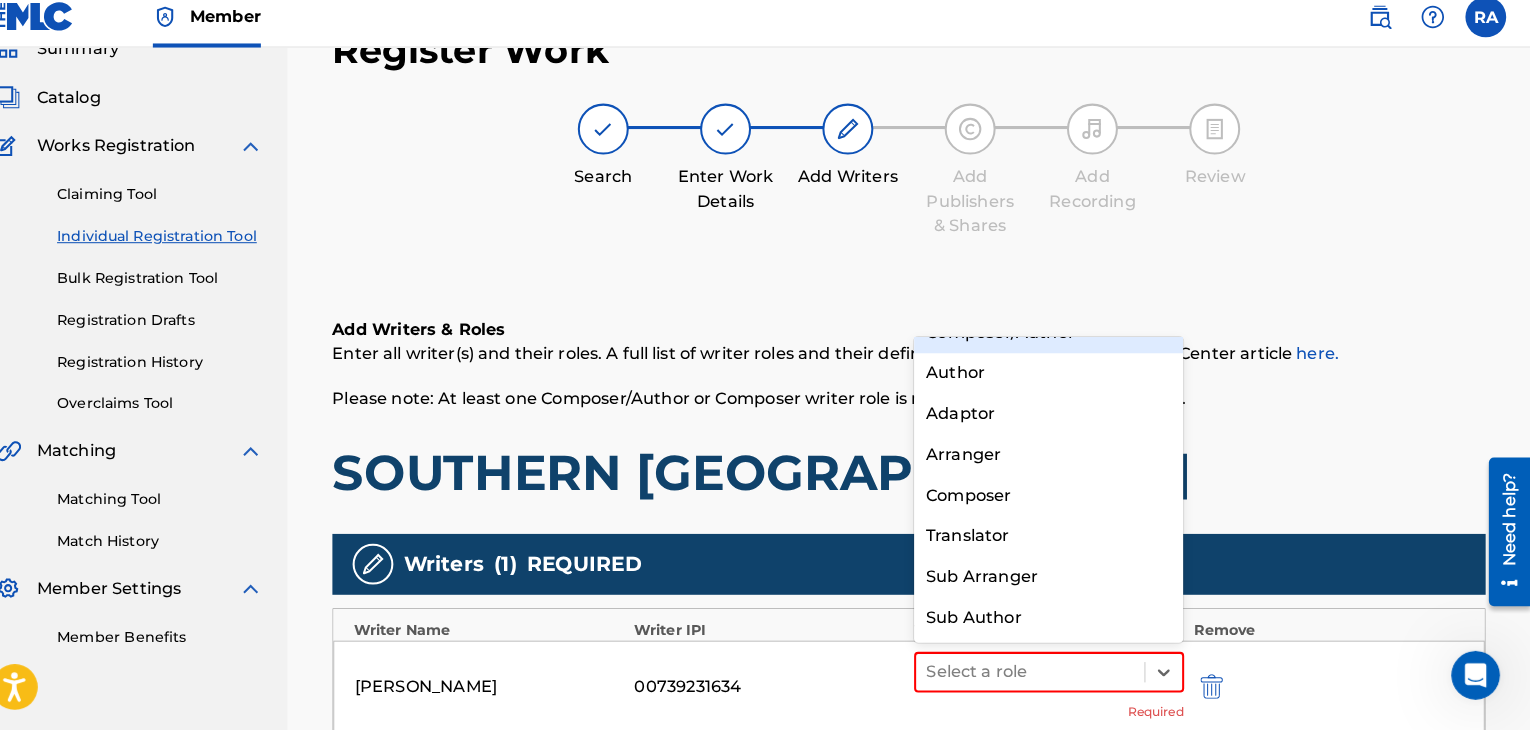 click on "Composer/Author" at bounding box center (1057, 340) 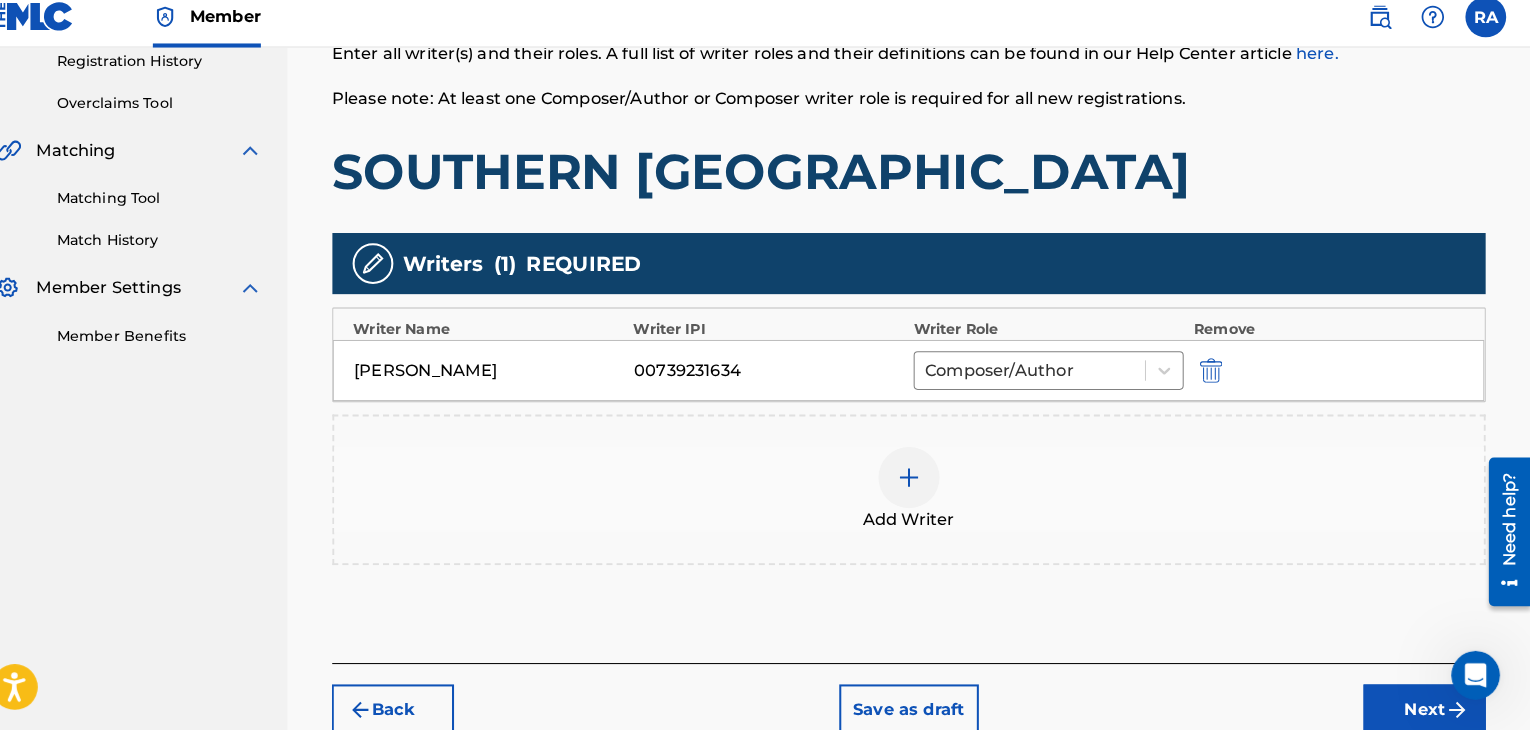 click on "Next" at bounding box center [1426, 710] 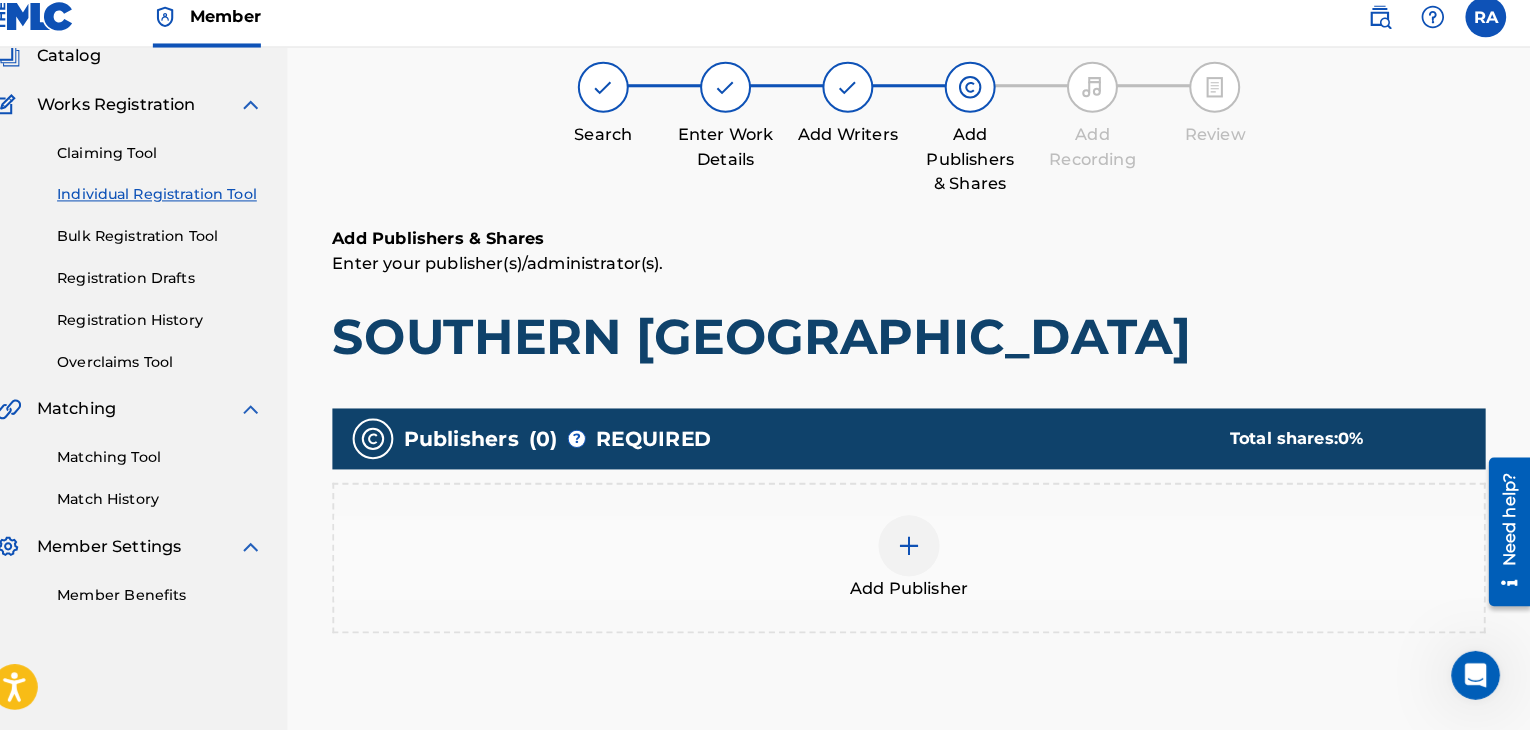 scroll, scrollTop: 90, scrollLeft: 0, axis: vertical 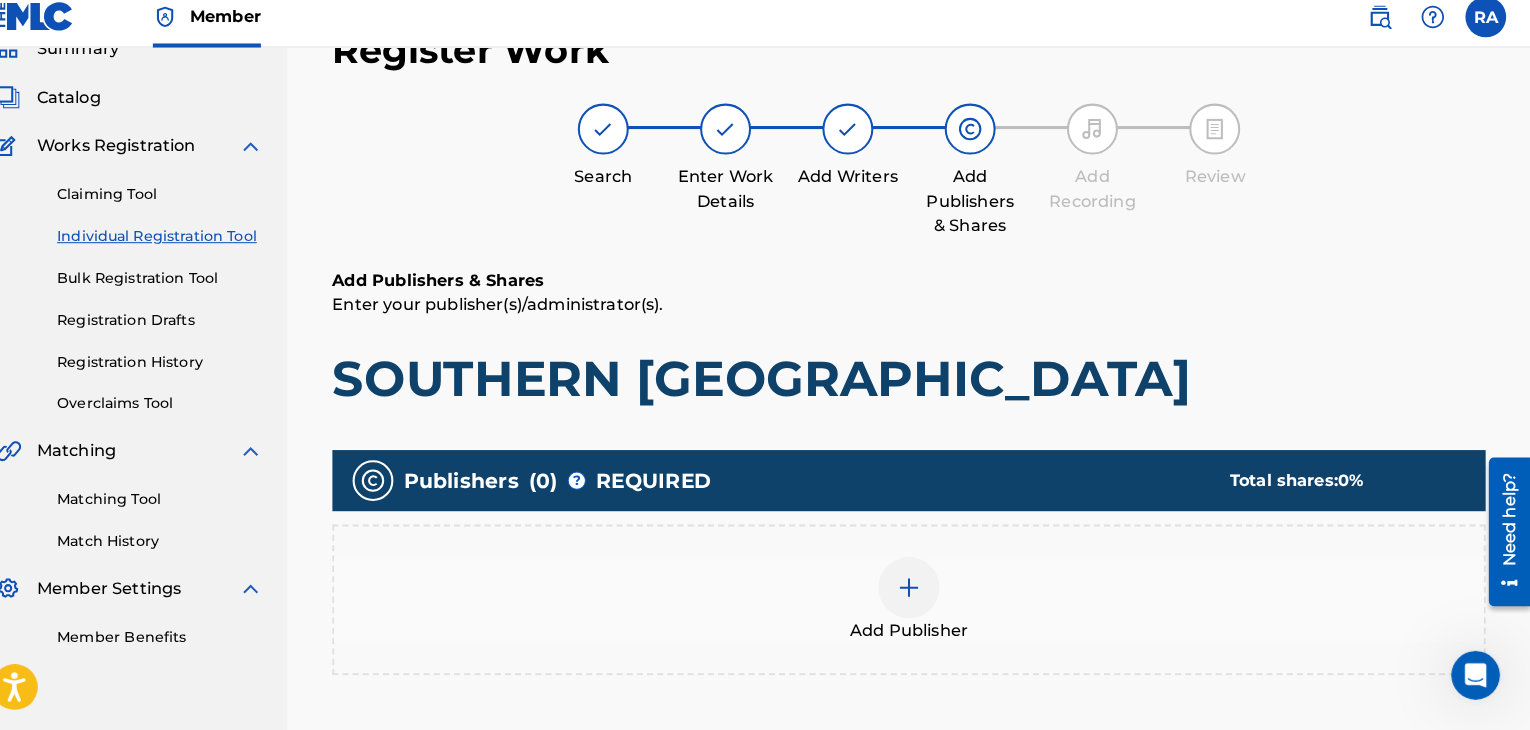 click at bounding box center [920, 590] 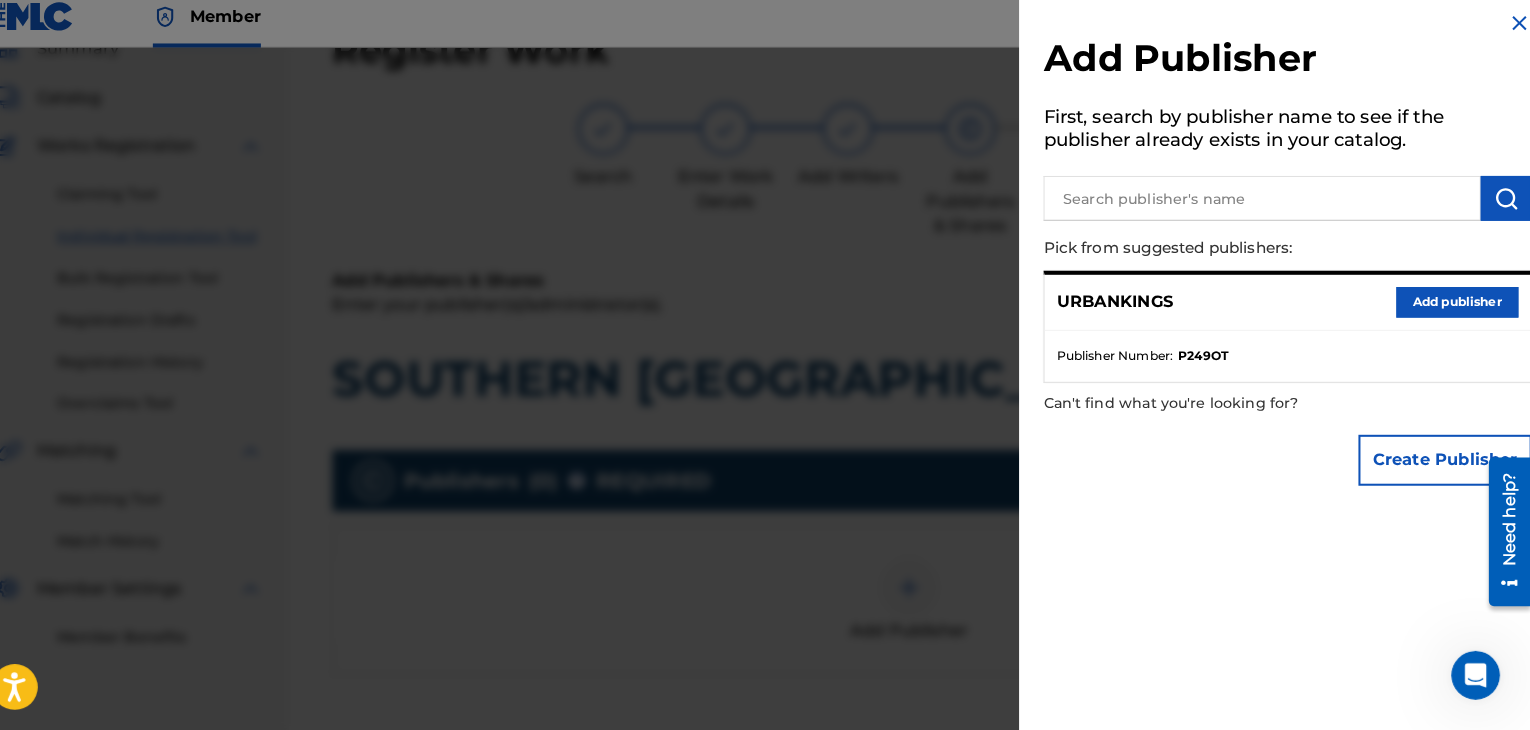 click on "Add publisher" at bounding box center (1458, 310) 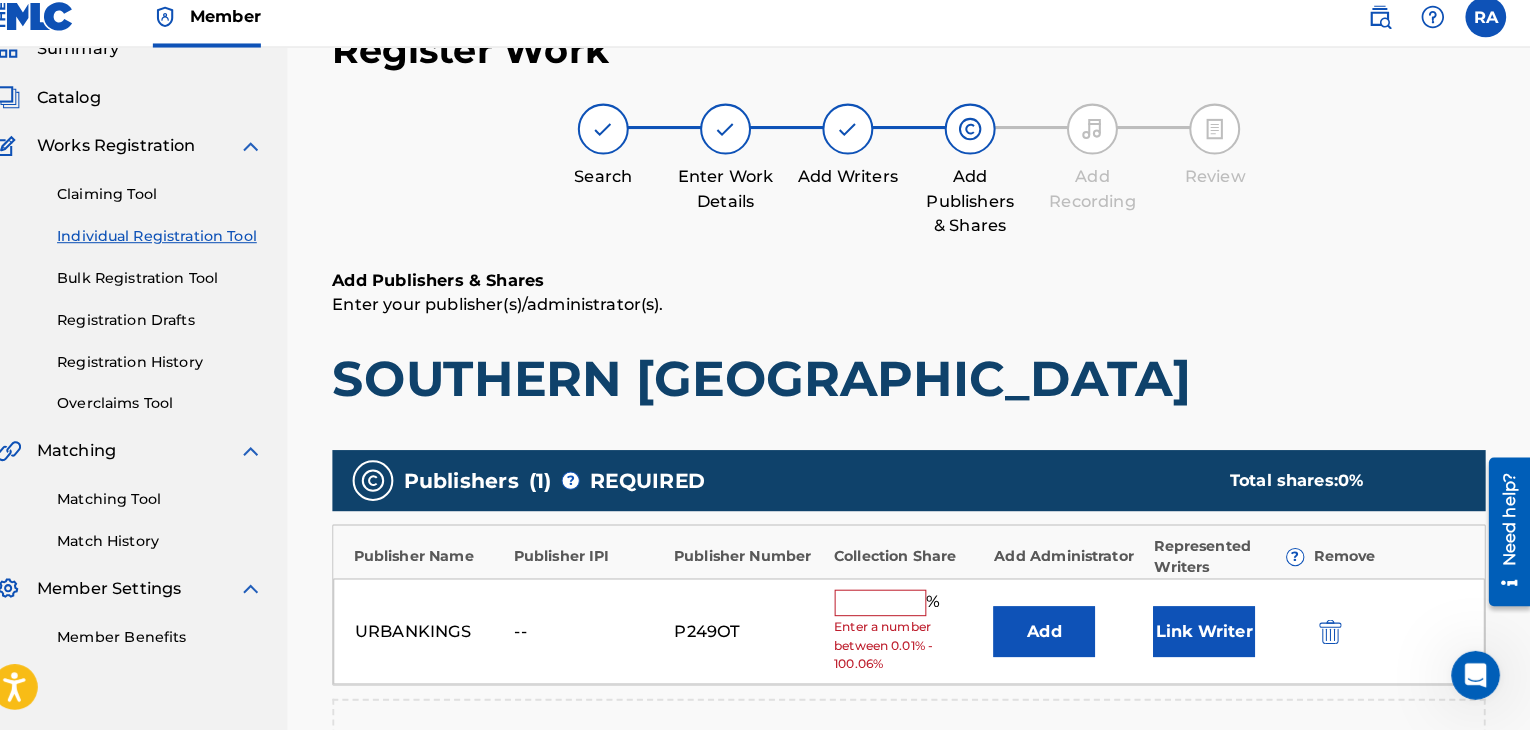 click at bounding box center [892, 605] 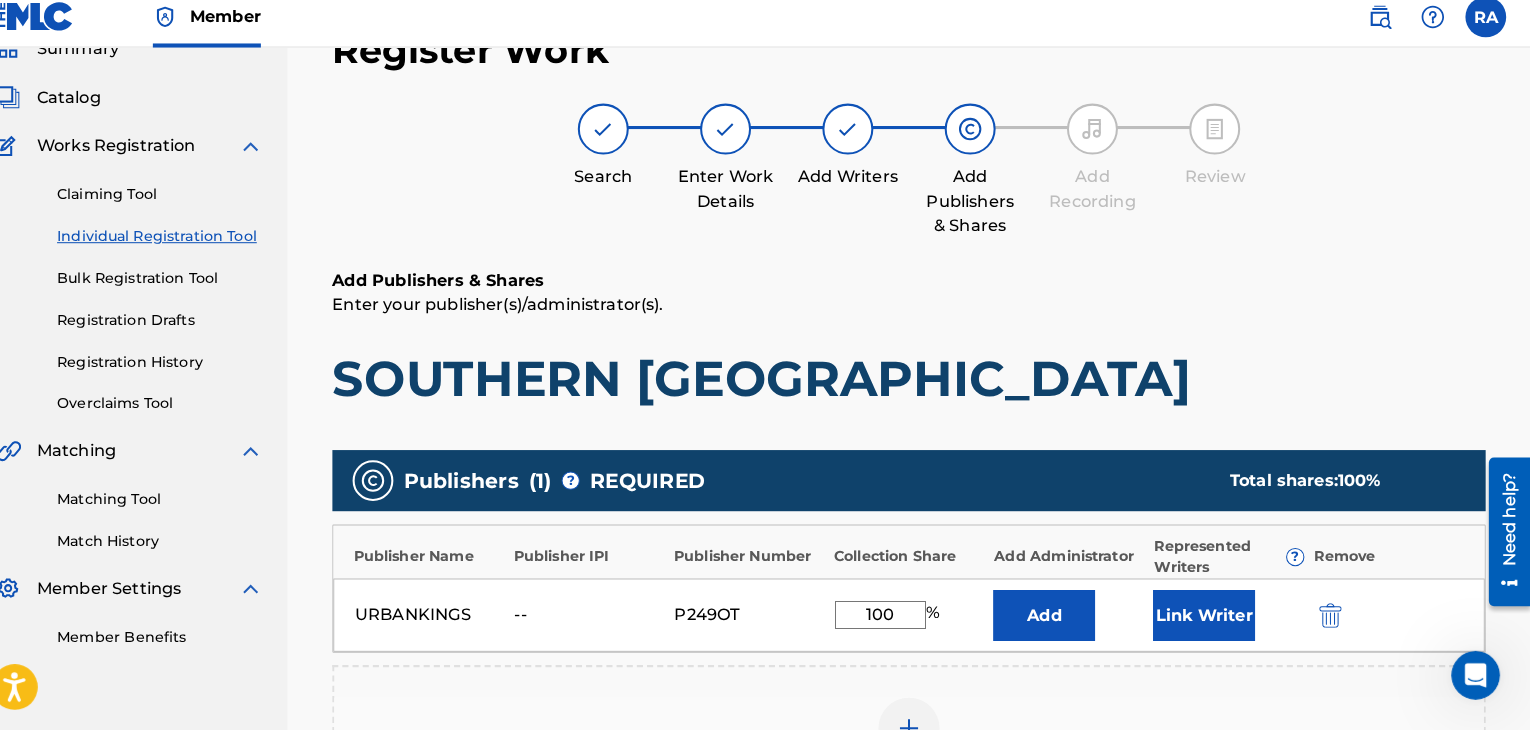 click on "Link Writer" at bounding box center [1210, 617] 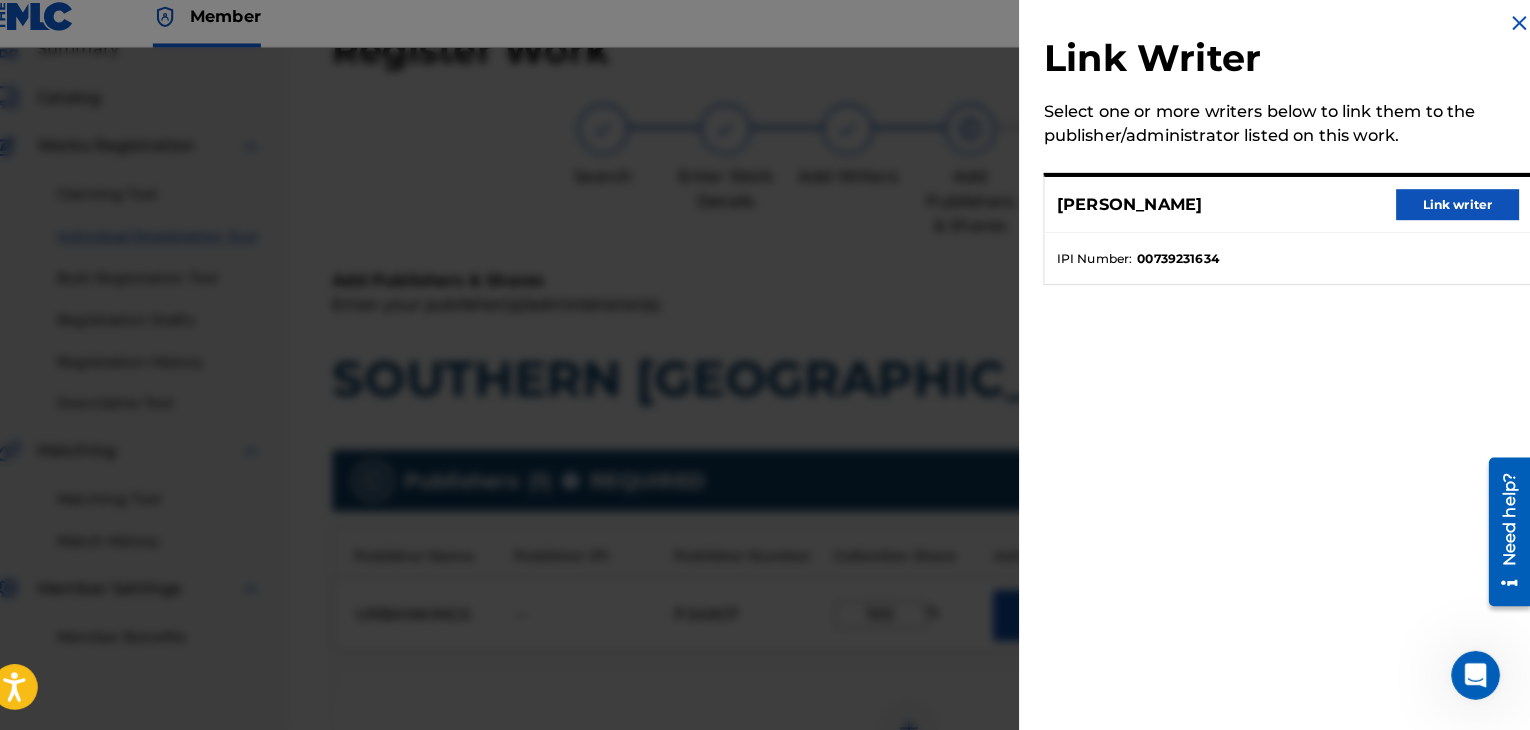 click on "Link writer" at bounding box center (1458, 214) 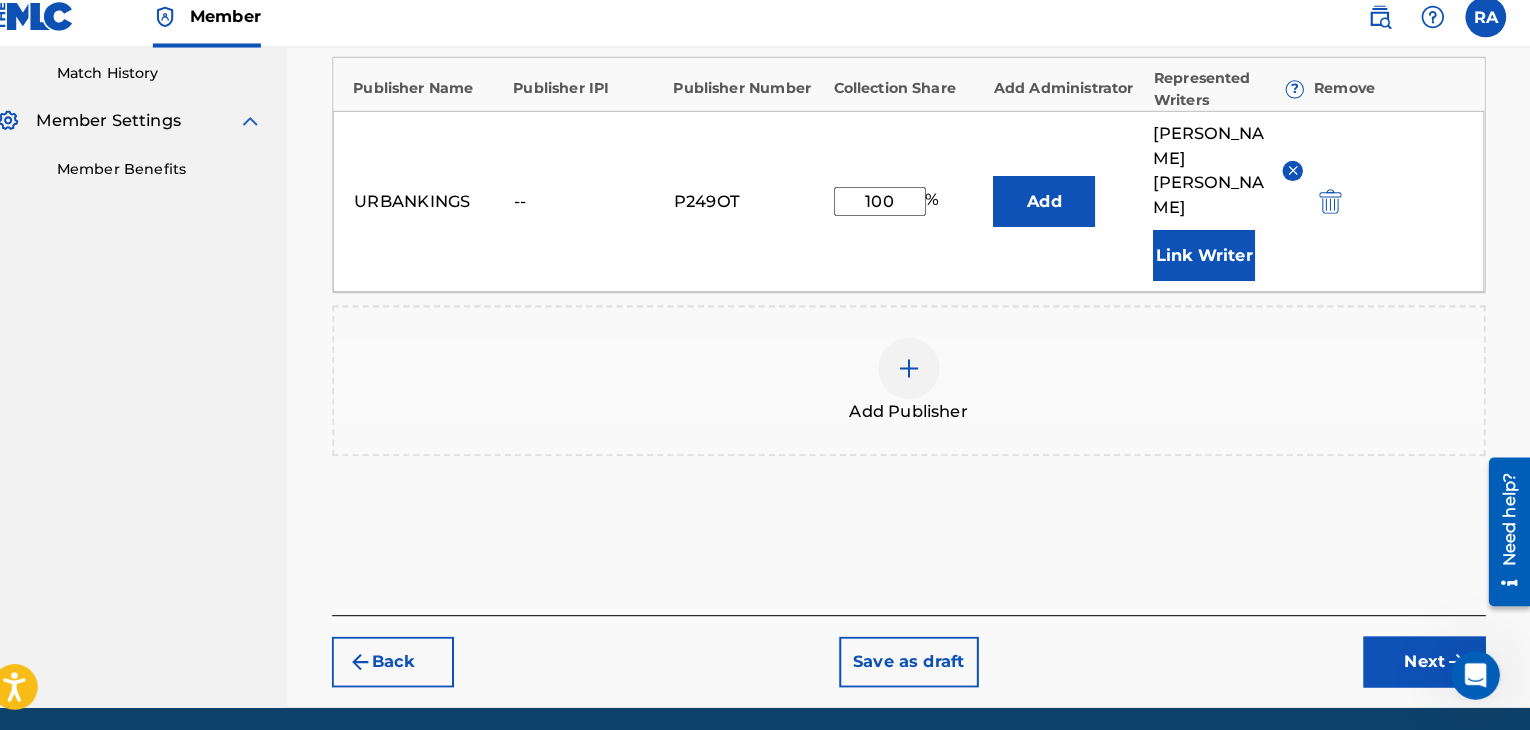 click on "Next" at bounding box center [1426, 663] 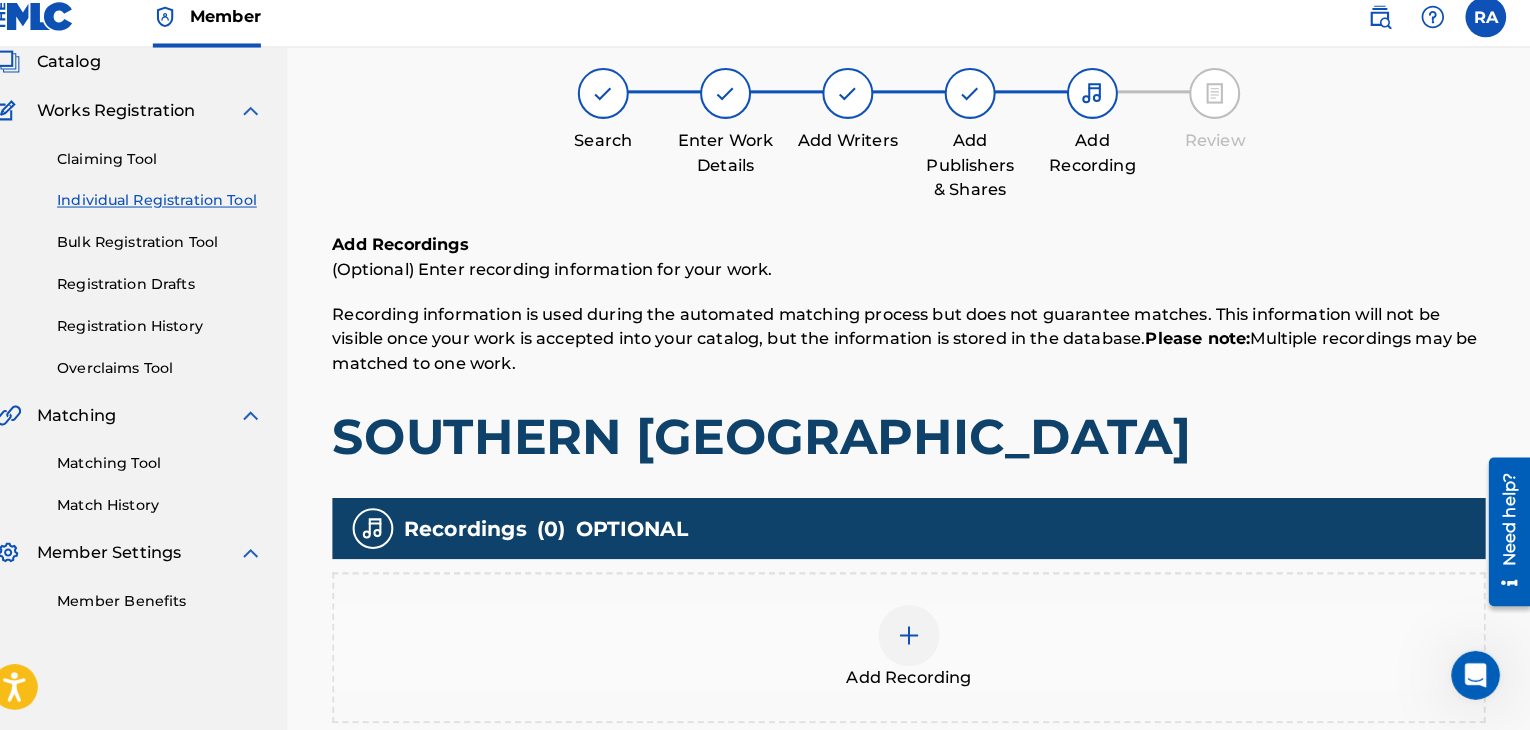 scroll, scrollTop: 90, scrollLeft: 0, axis: vertical 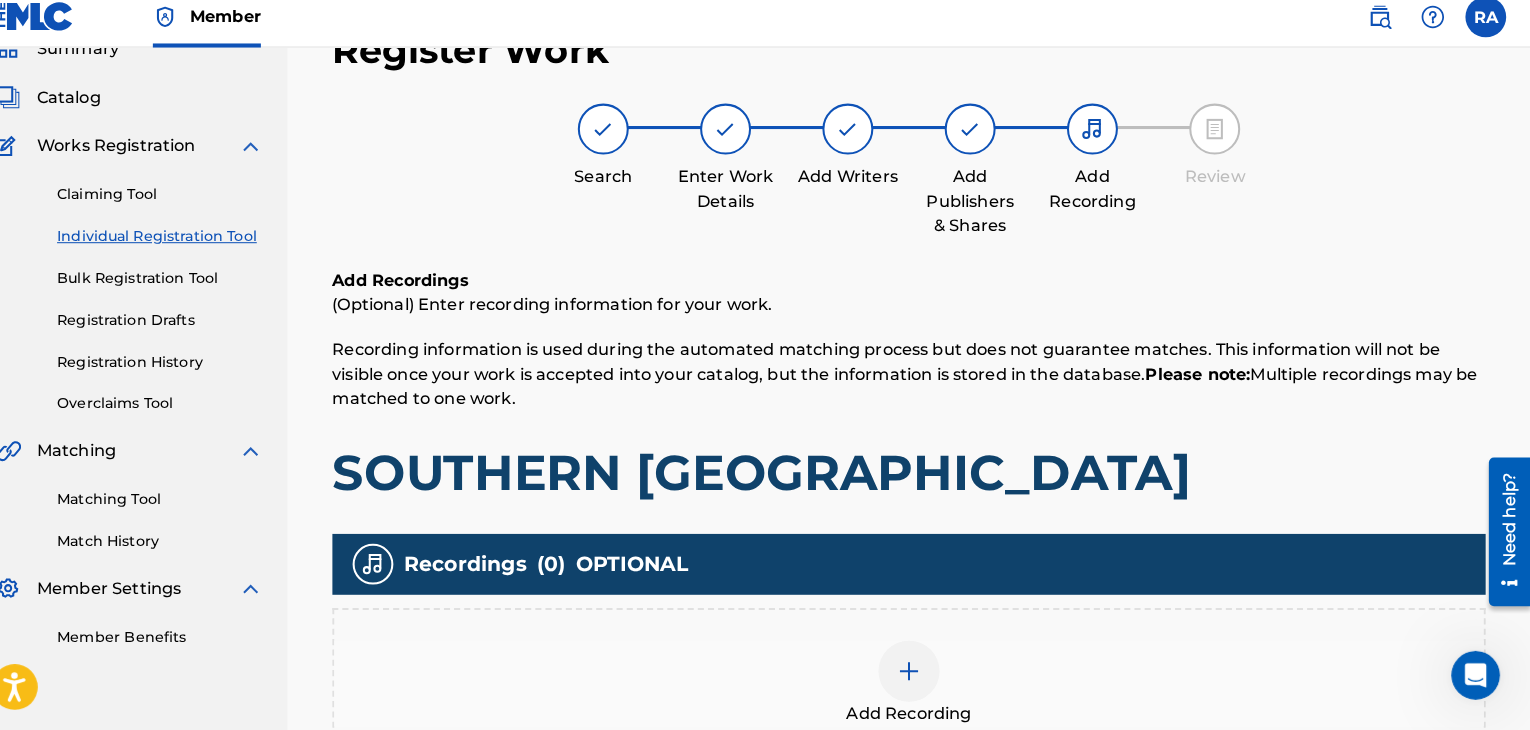click at bounding box center [920, 672] 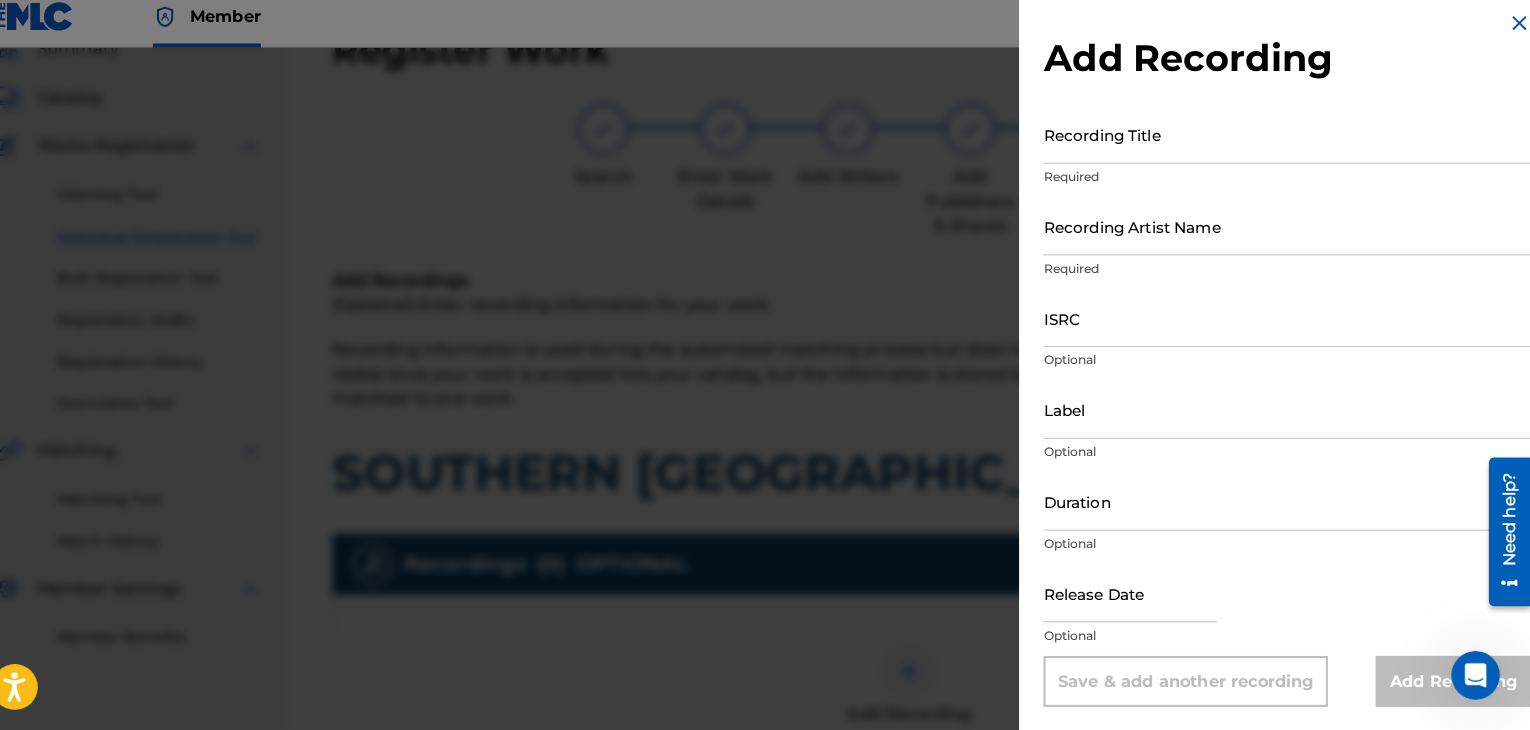 click on "Recording Title" at bounding box center (1291, 145) 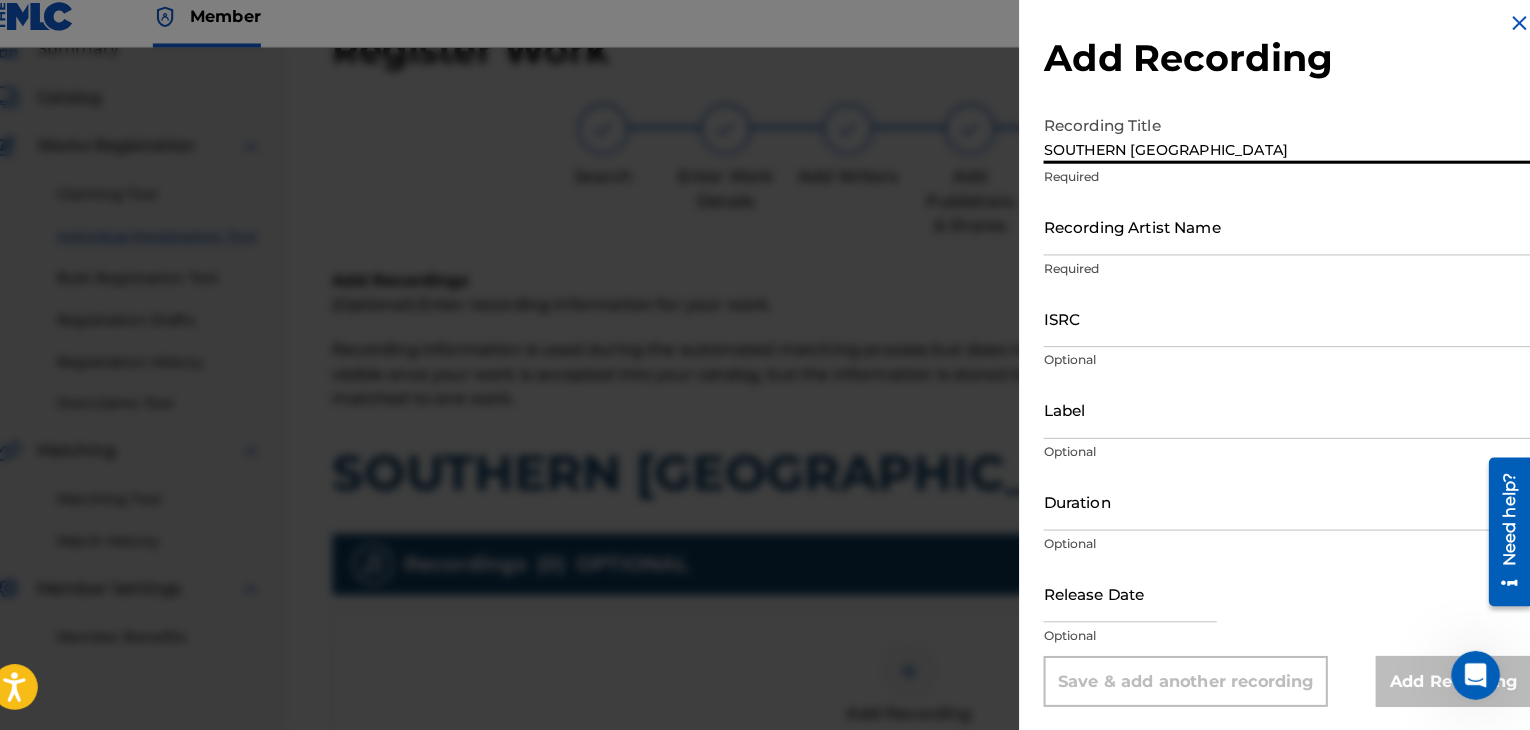 type on "SOUTHERN [GEOGRAPHIC_DATA]" 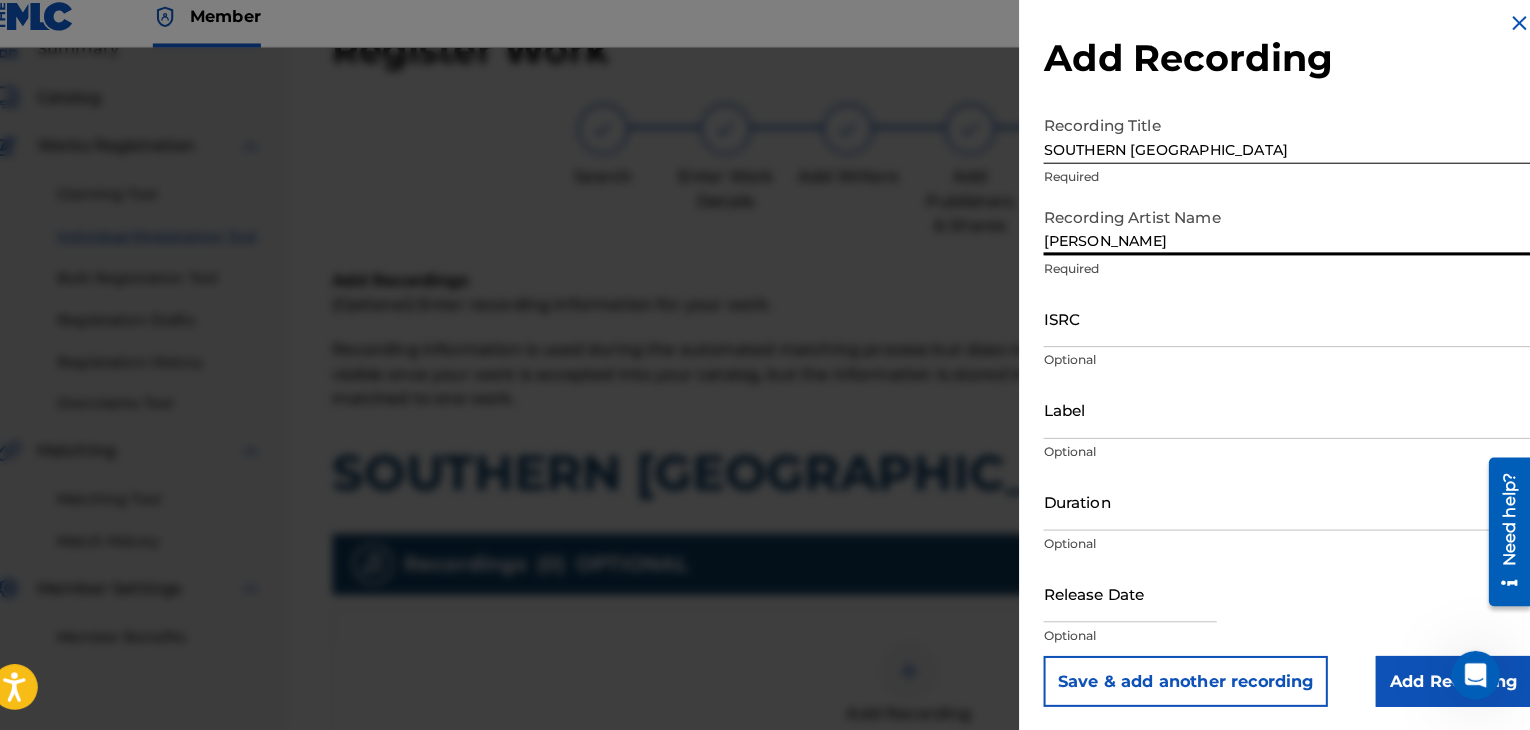 type on "JASPER LOCO" 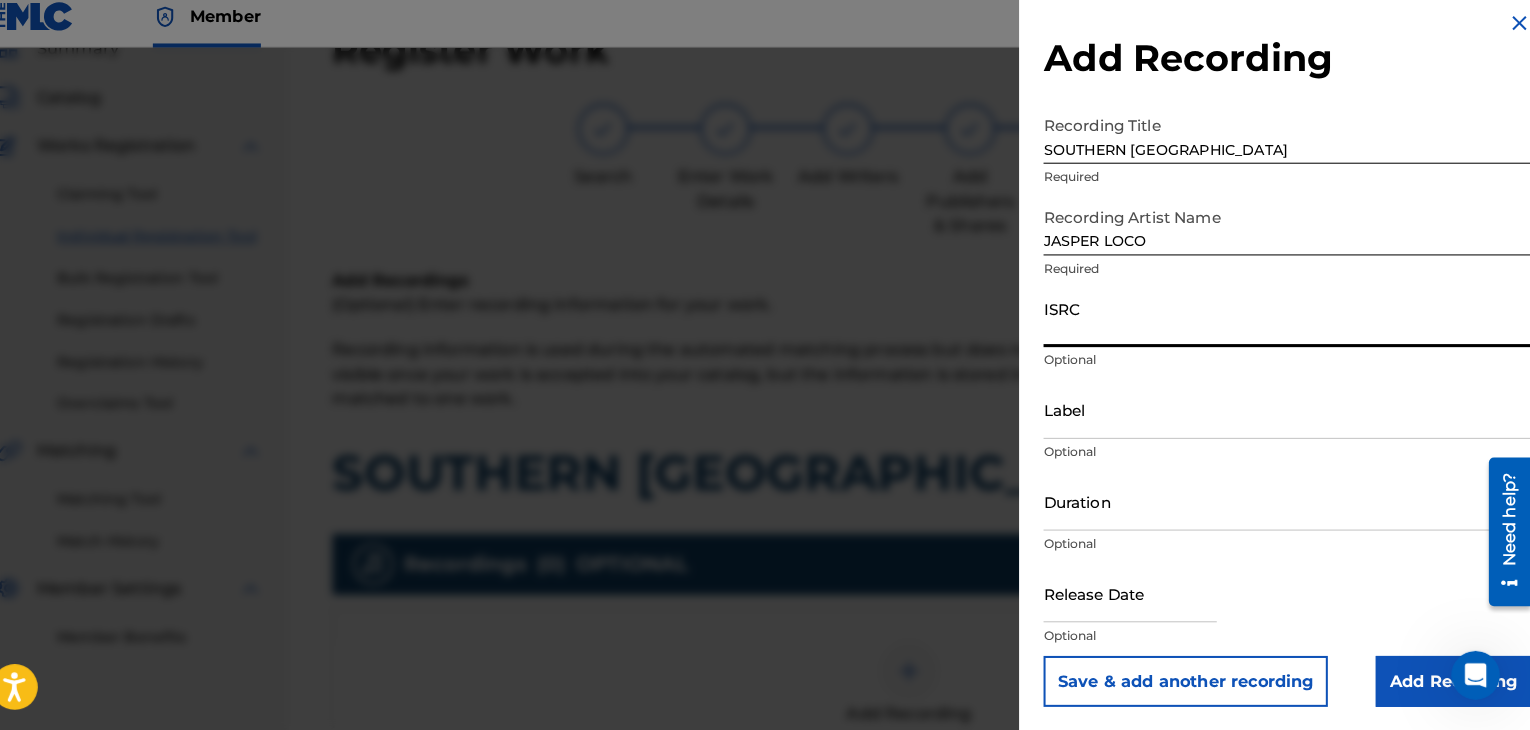 paste on "QMBZ91678121" 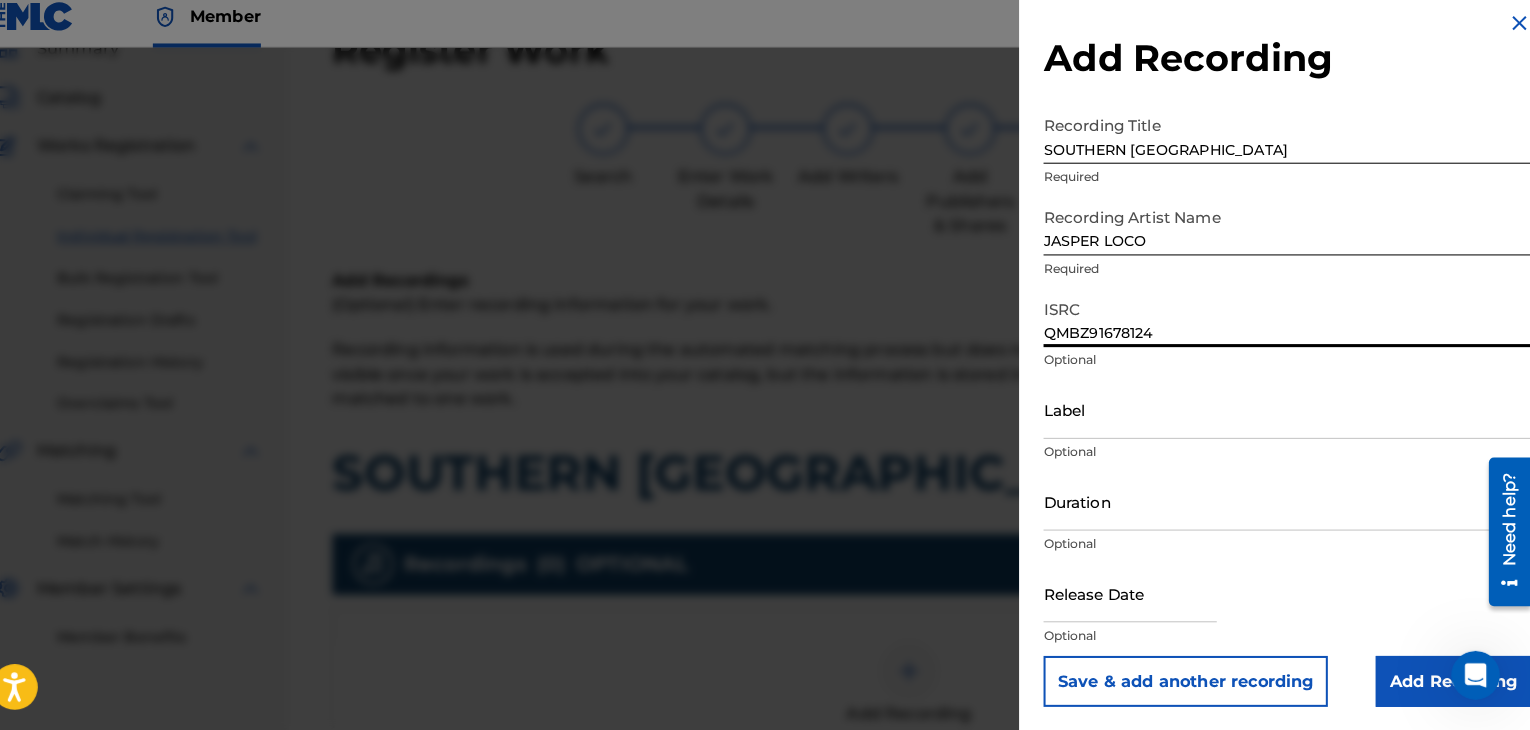 type on "QMBZ91678124" 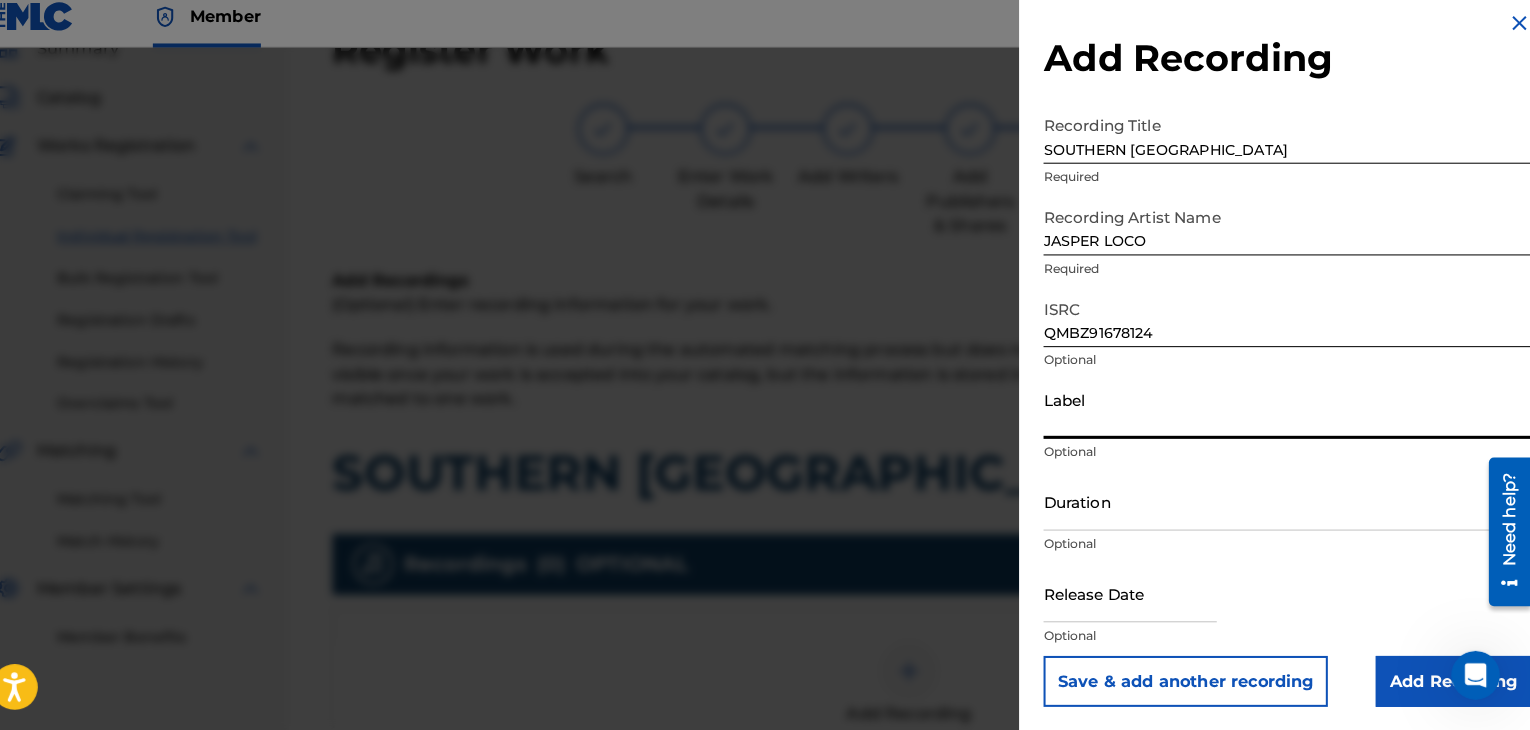 click on "Label" at bounding box center [1291, 415] 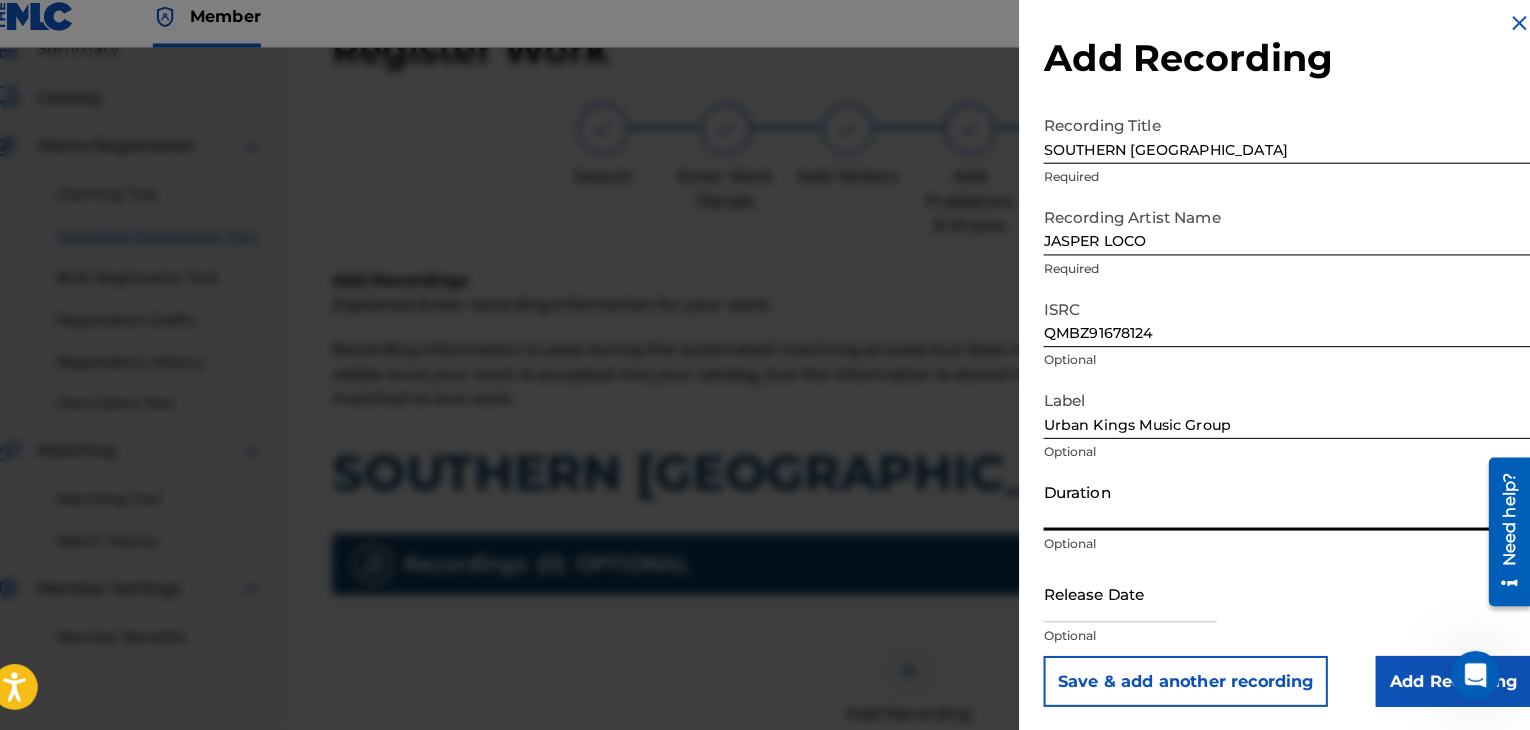 click on "Duration" at bounding box center [1291, 505] 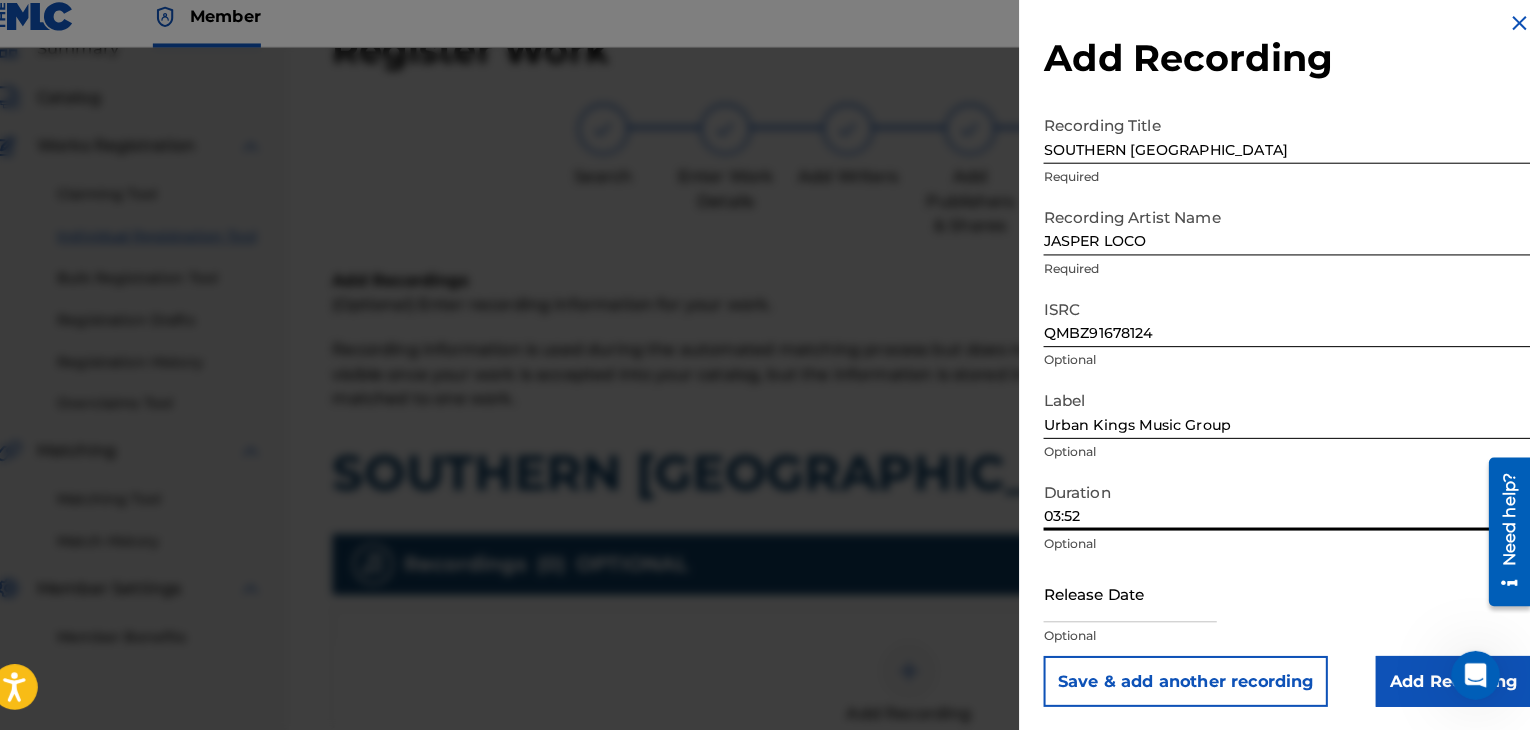 type on "03:52" 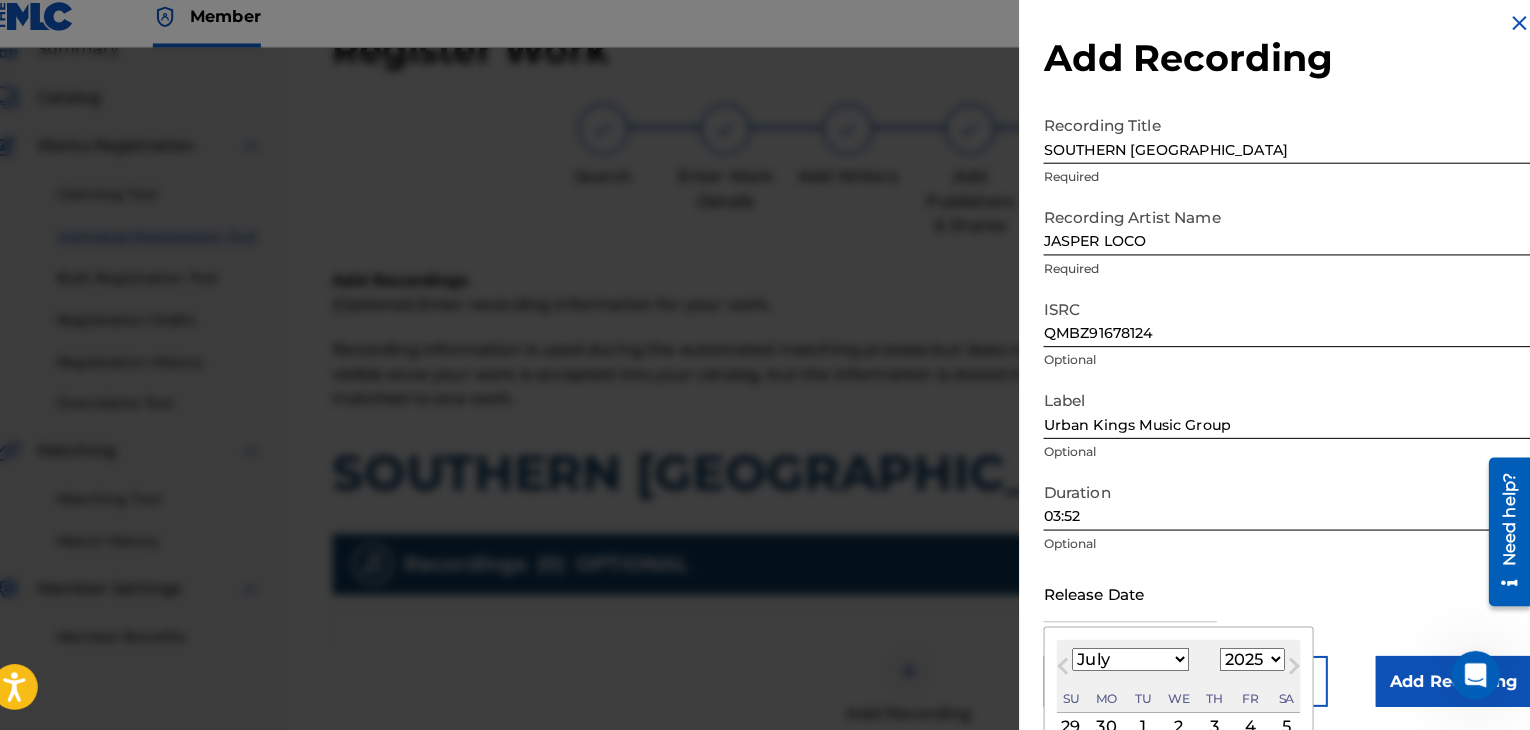 type on "[DATE]" 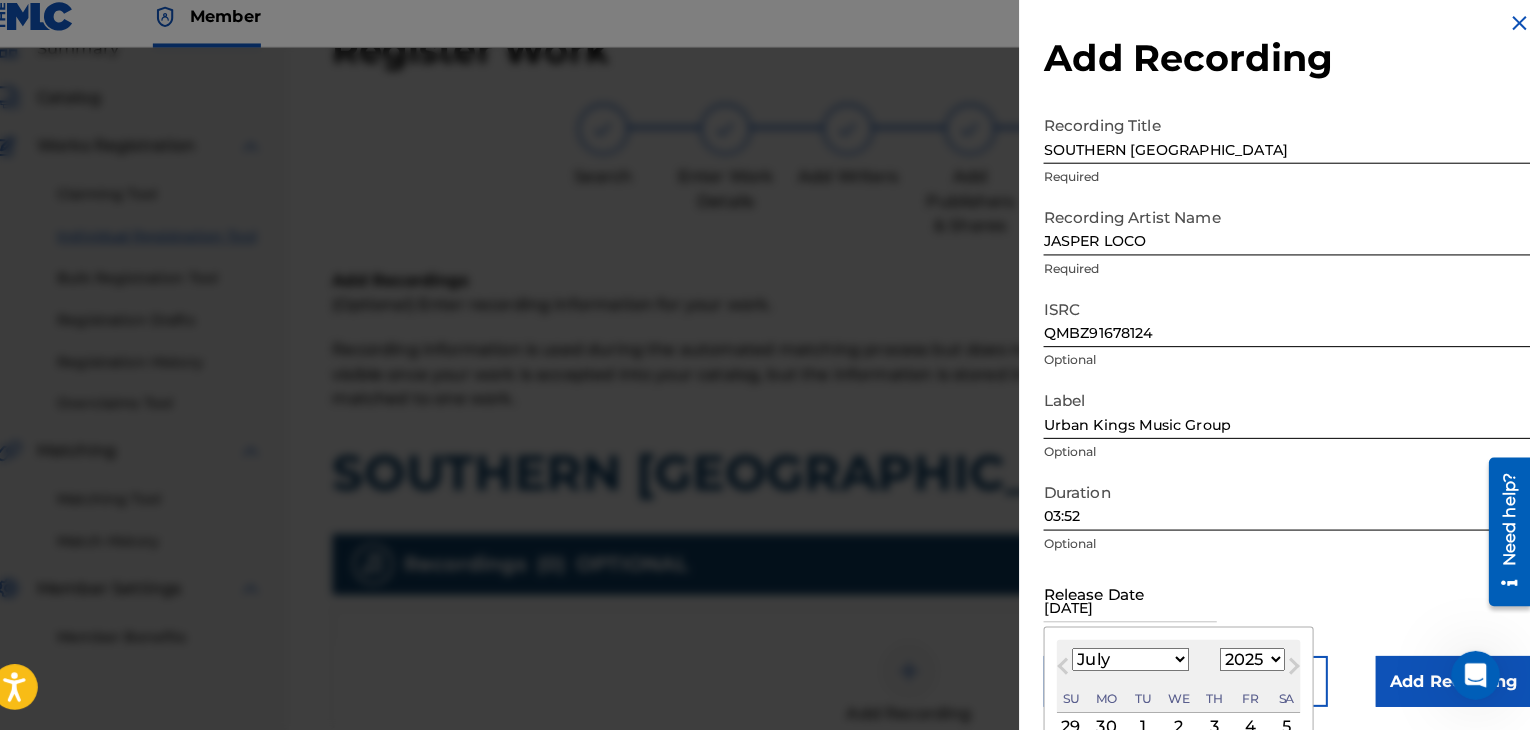 select on "11" 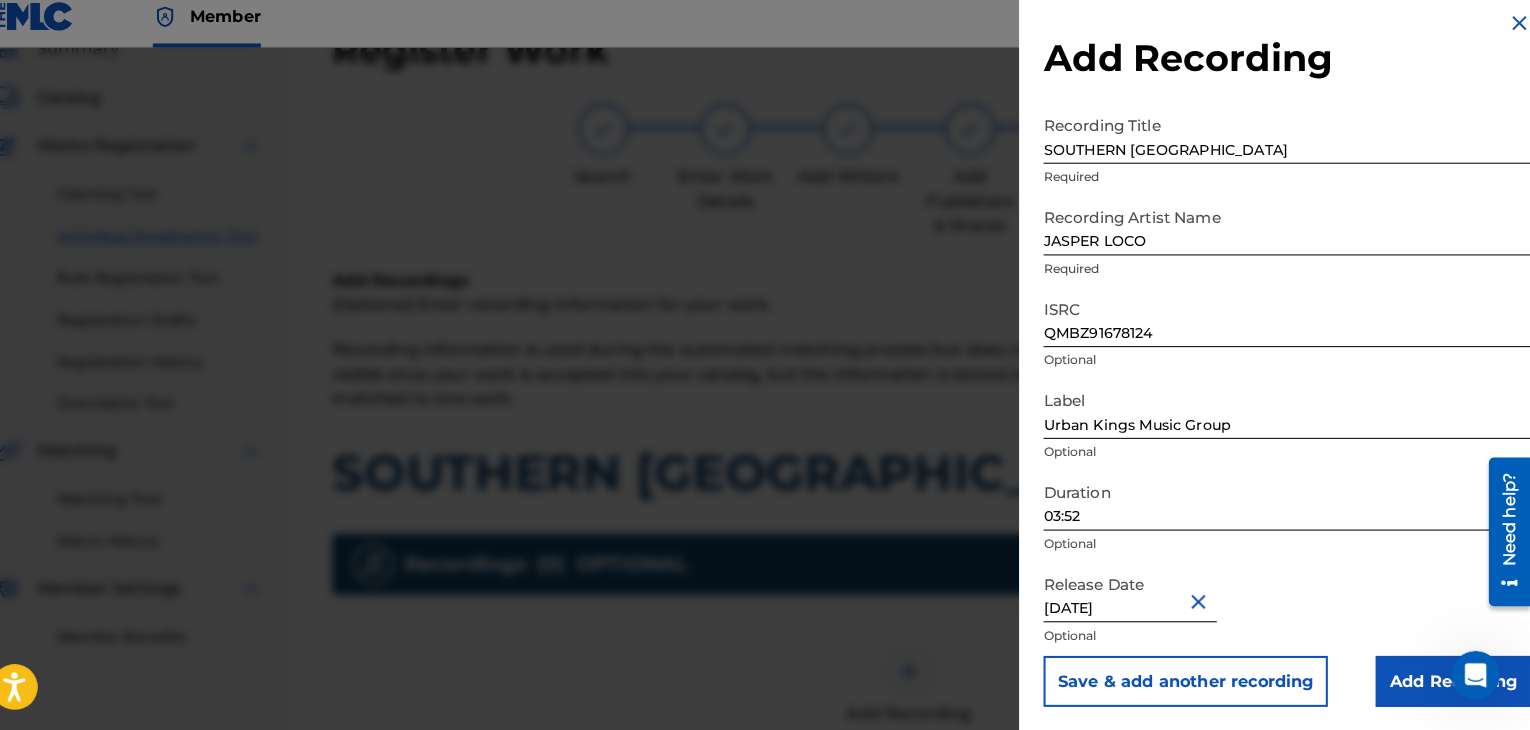 click on "Add Recording" at bounding box center (1454, 682) 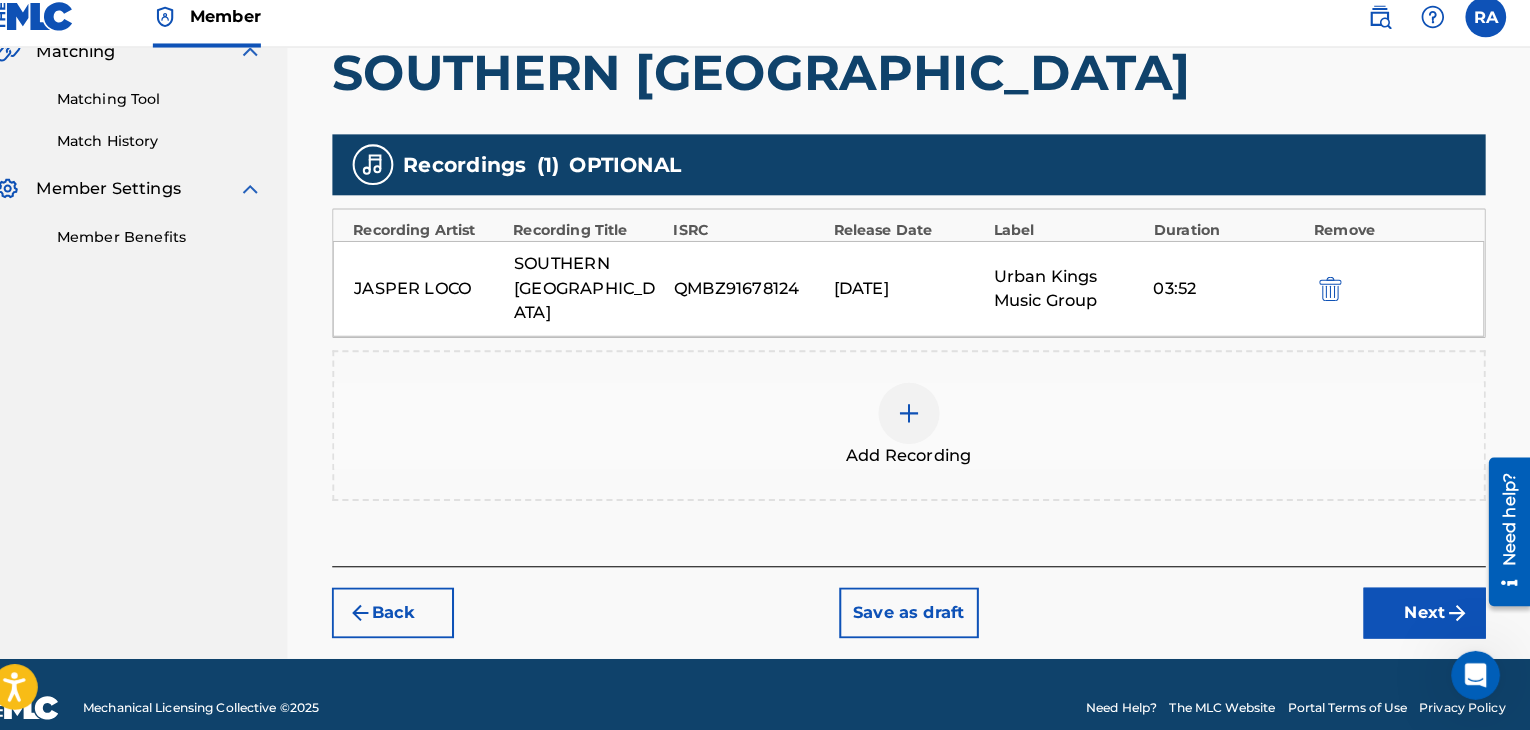 click on "Next" at bounding box center [1426, 615] 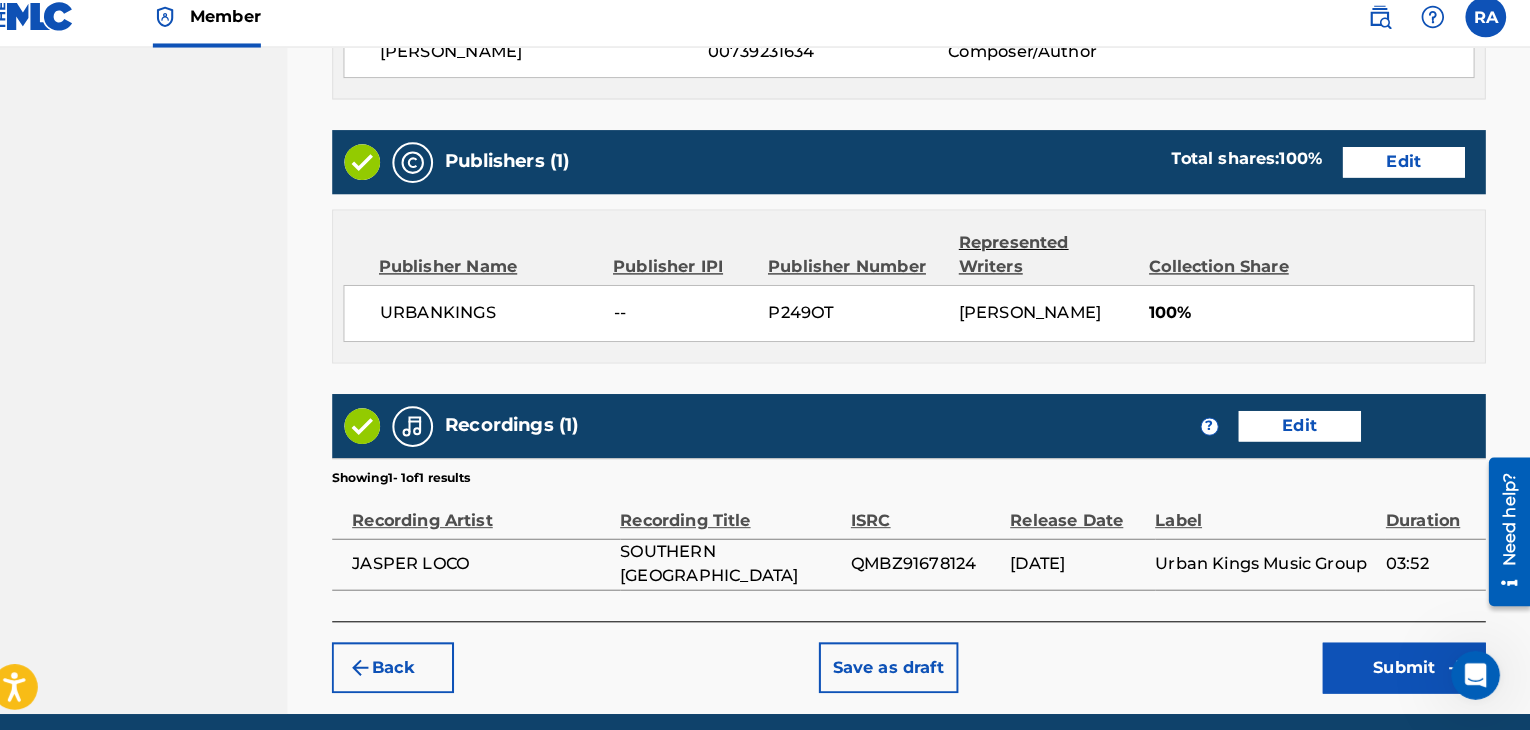 scroll, scrollTop: 1023, scrollLeft: 0, axis: vertical 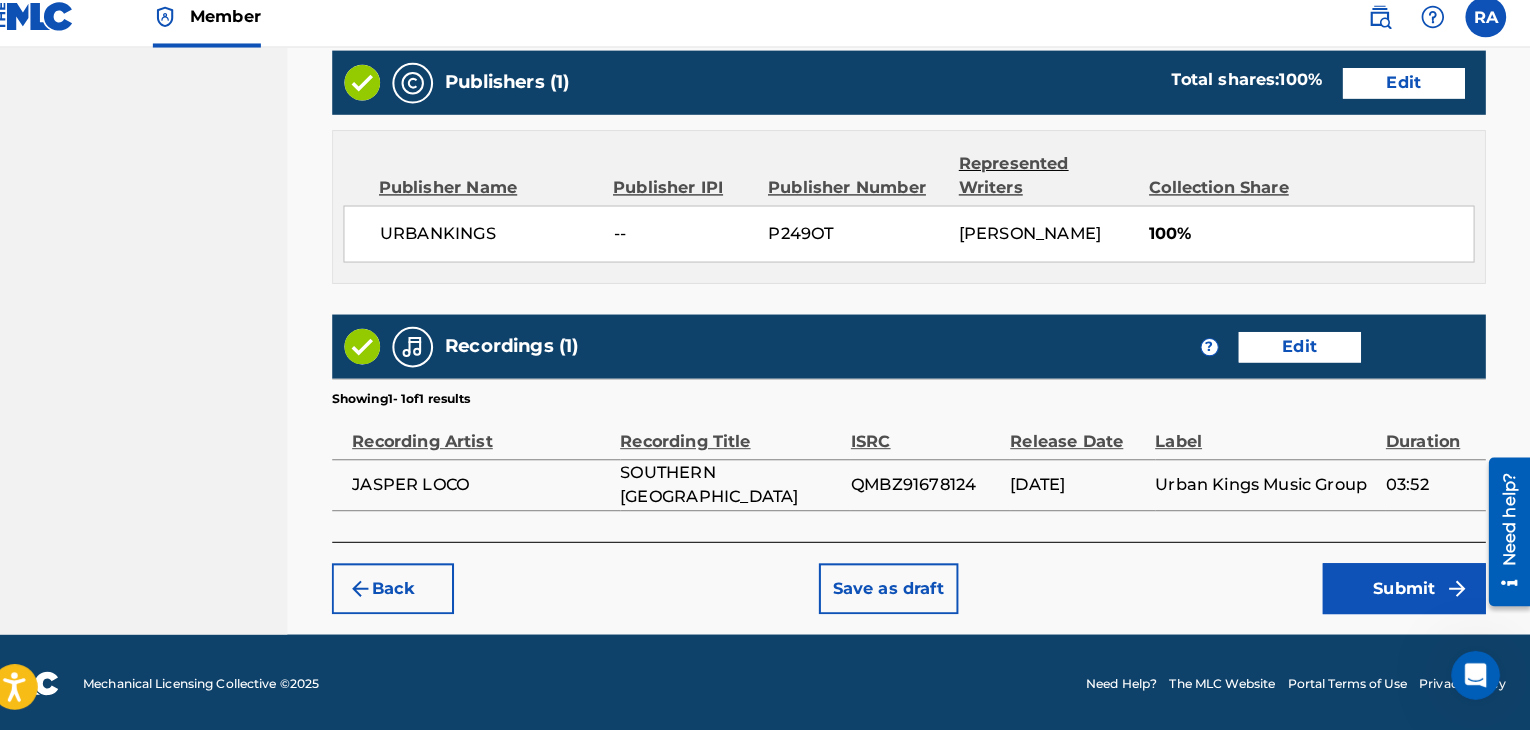 click on "Submit" at bounding box center [1406, 591] 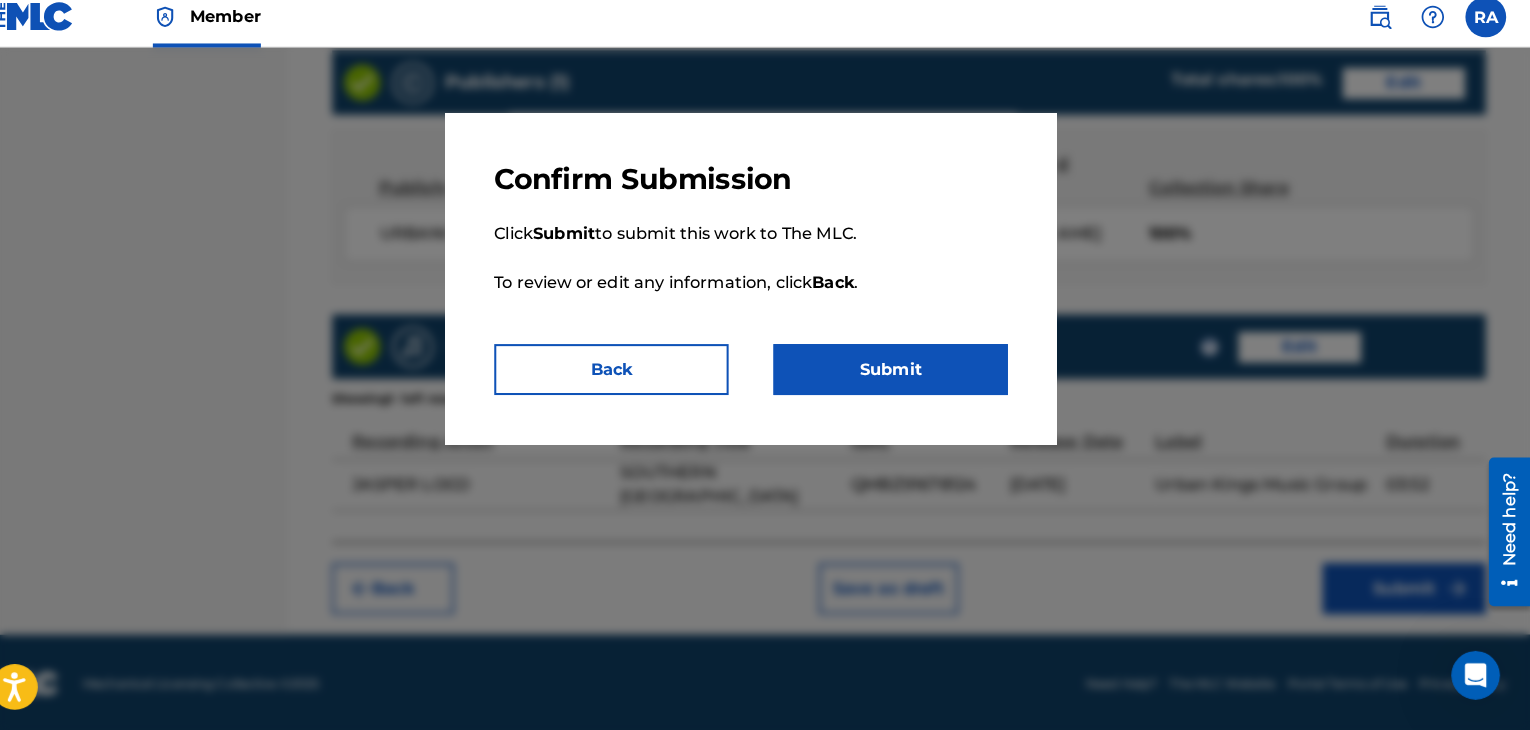 click on "Submit" at bounding box center (902, 376) 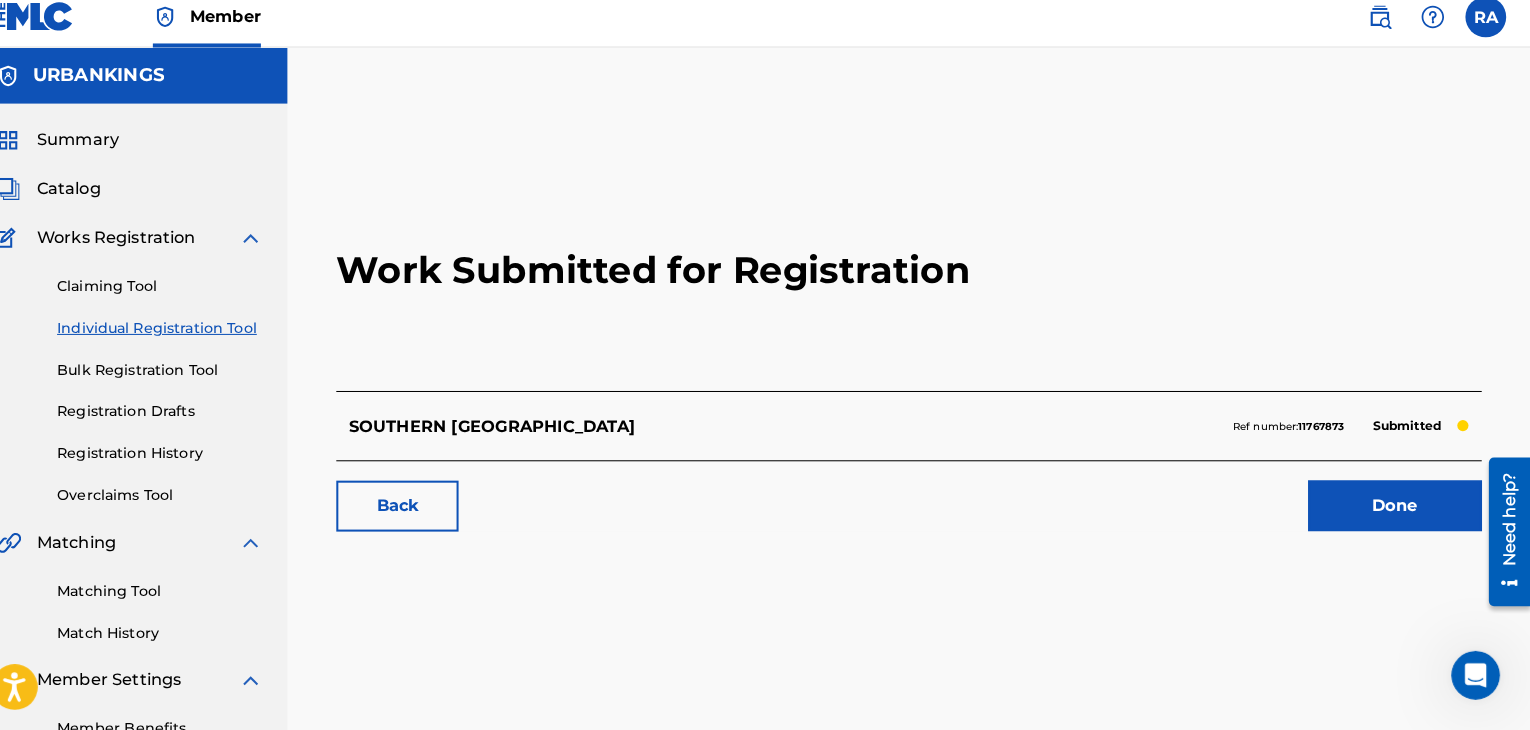click on "Done" at bounding box center (1397, 510) 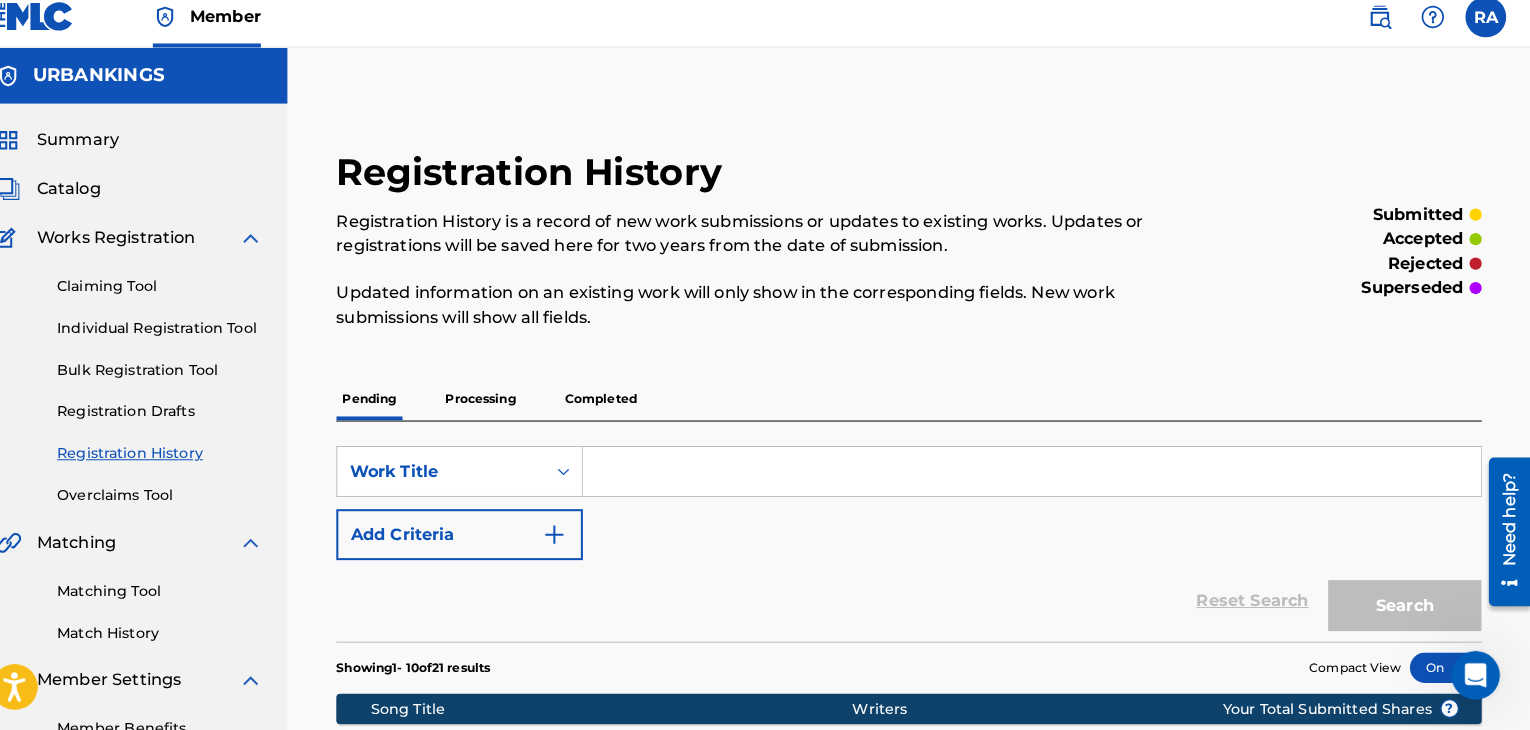 click on "Individual Registration Tool" at bounding box center (185, 335) 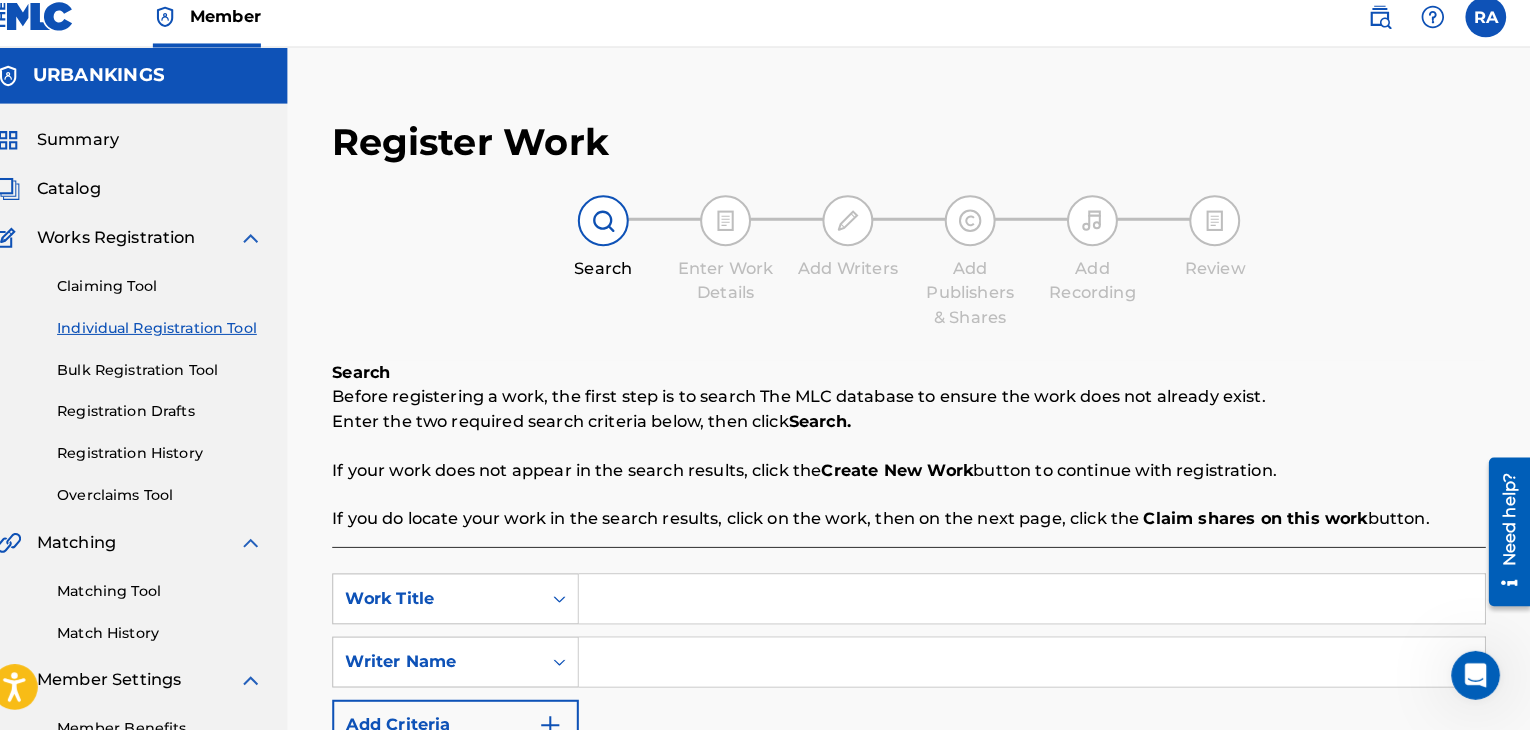 click at bounding box center [1040, 601] 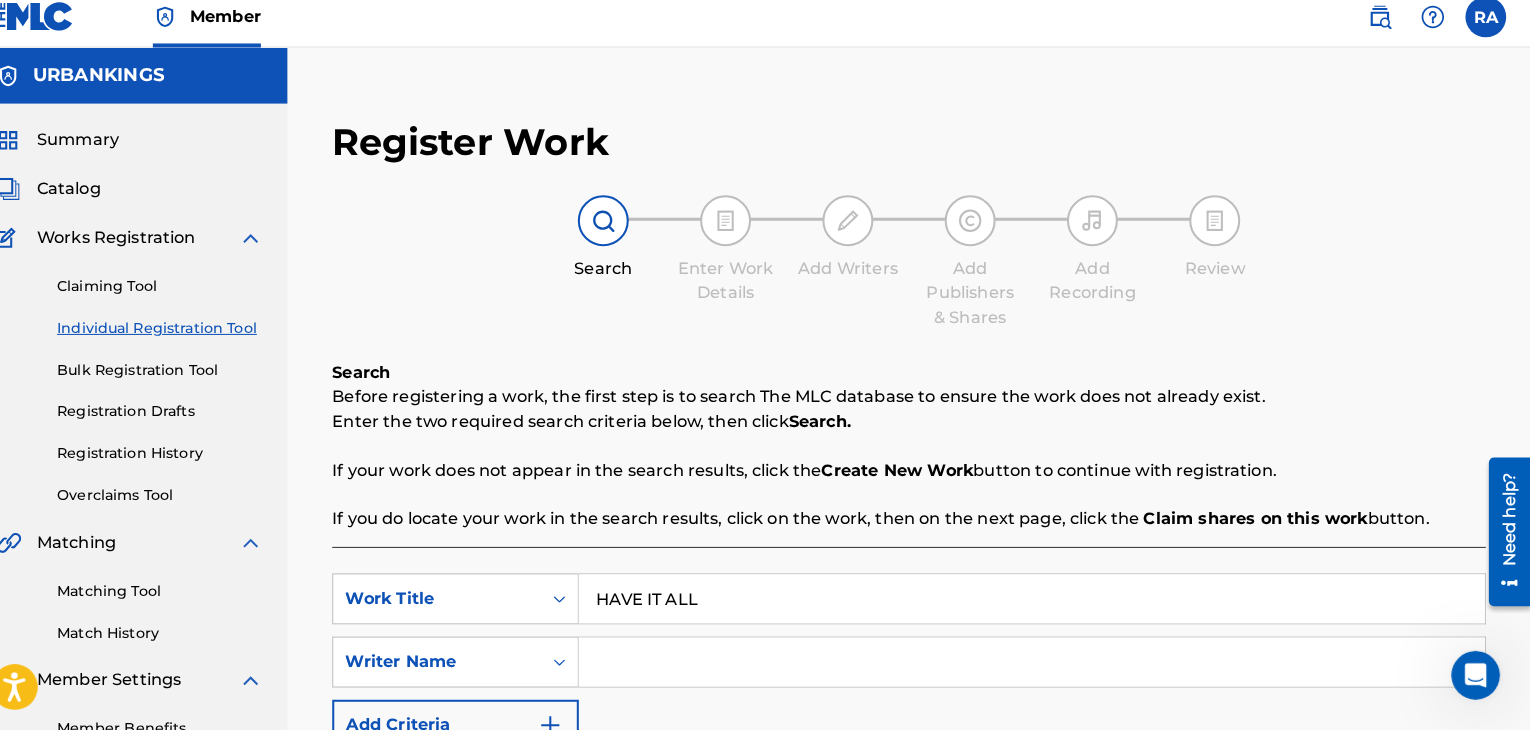 type on "HAVE IT ALL" 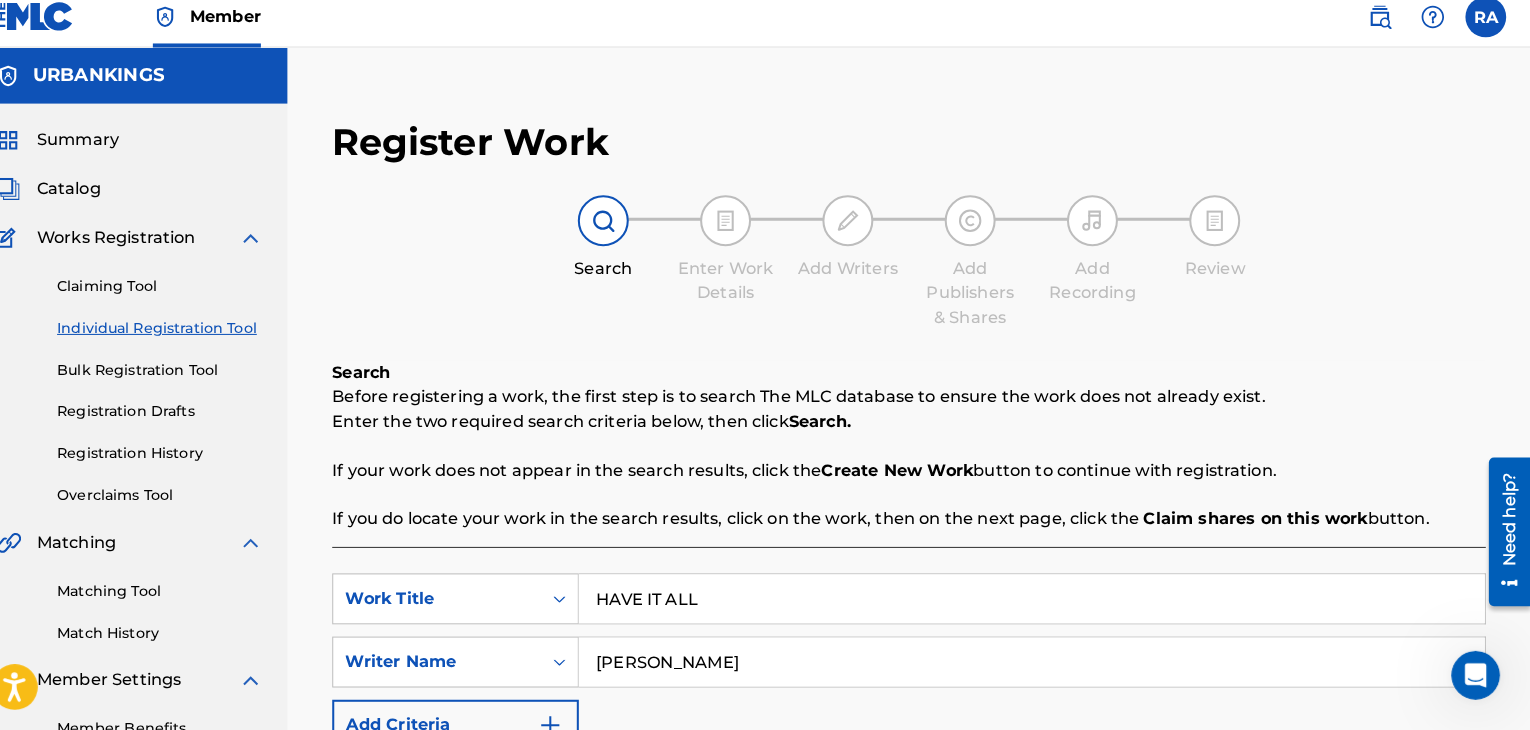 type on "[PERSON_NAME]" 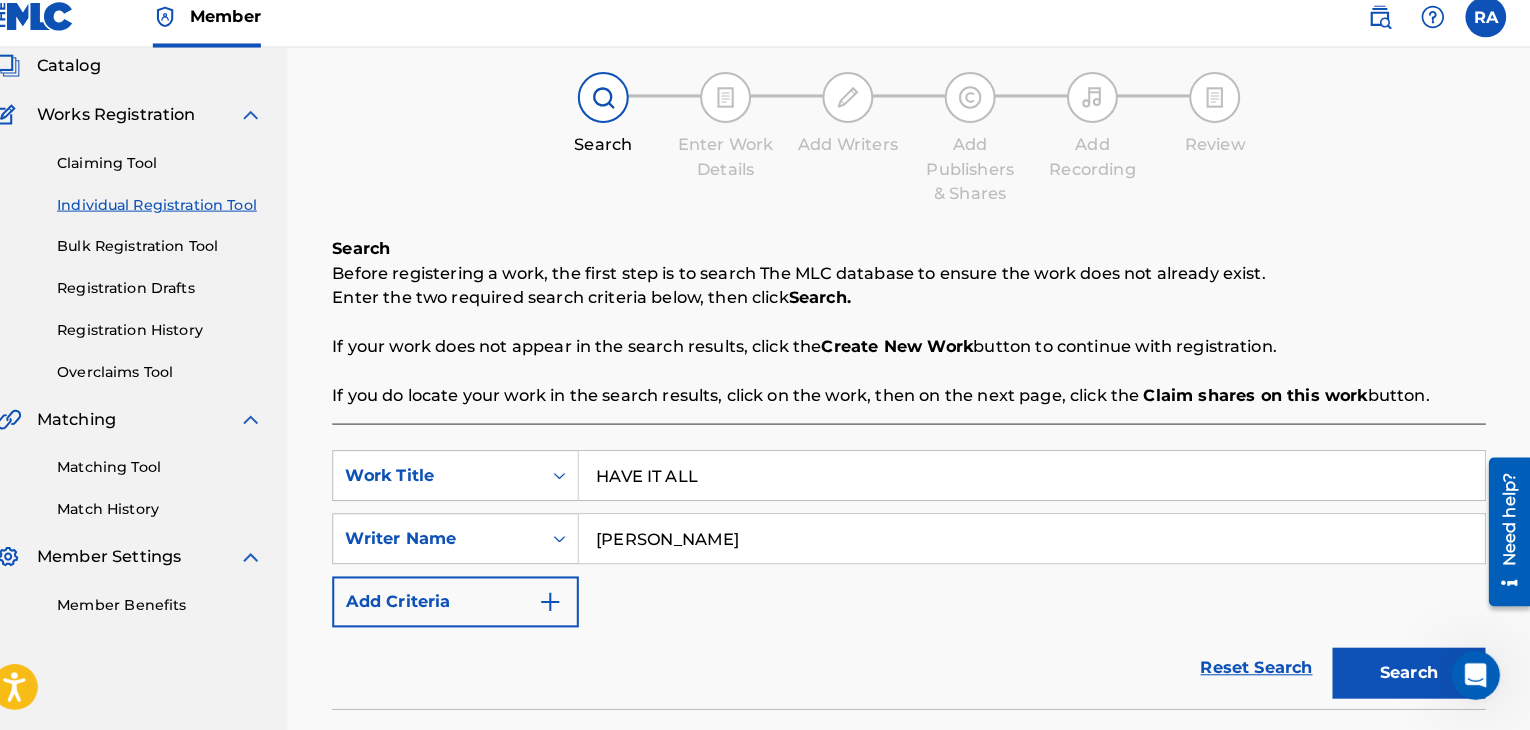 scroll, scrollTop: 393, scrollLeft: 0, axis: vertical 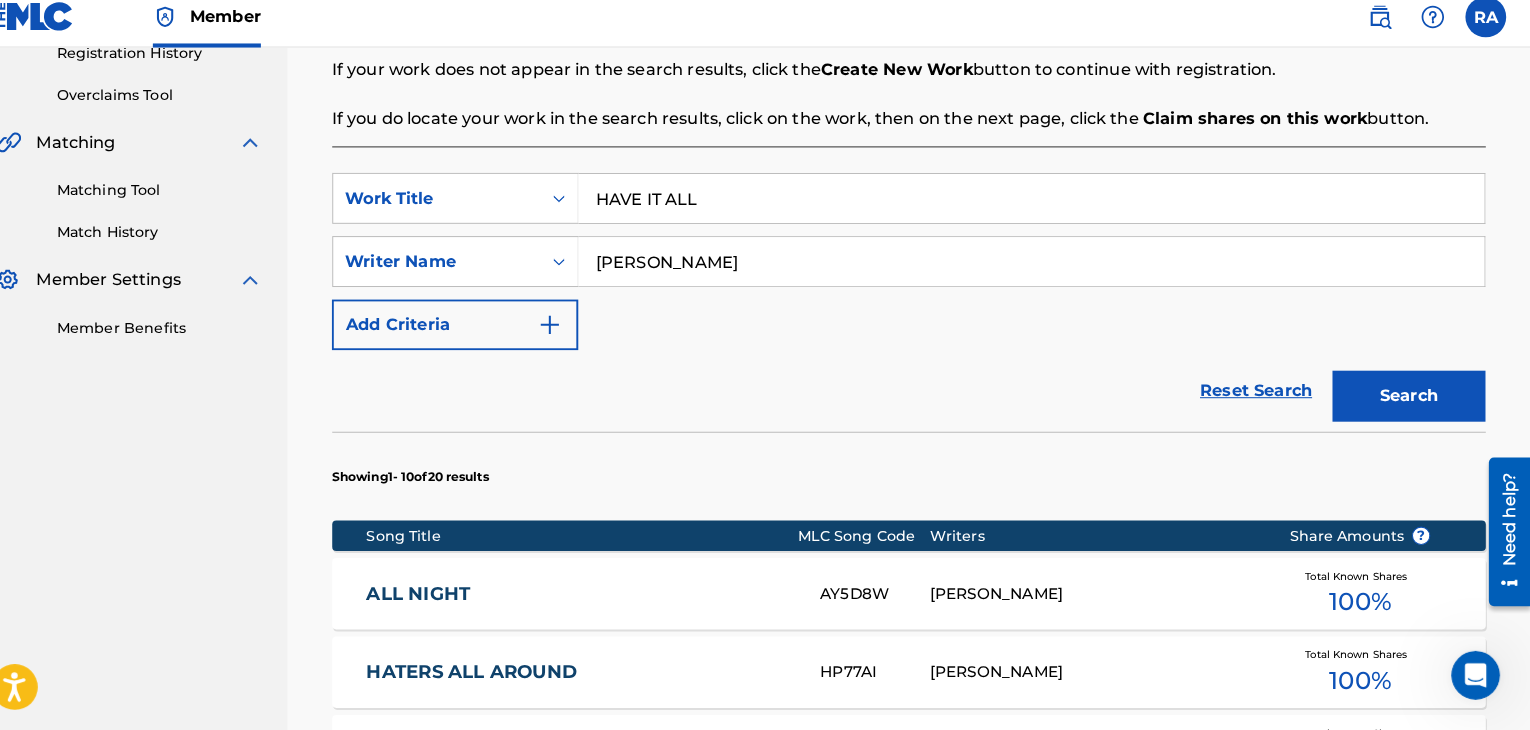 click on "Search" at bounding box center [1411, 402] 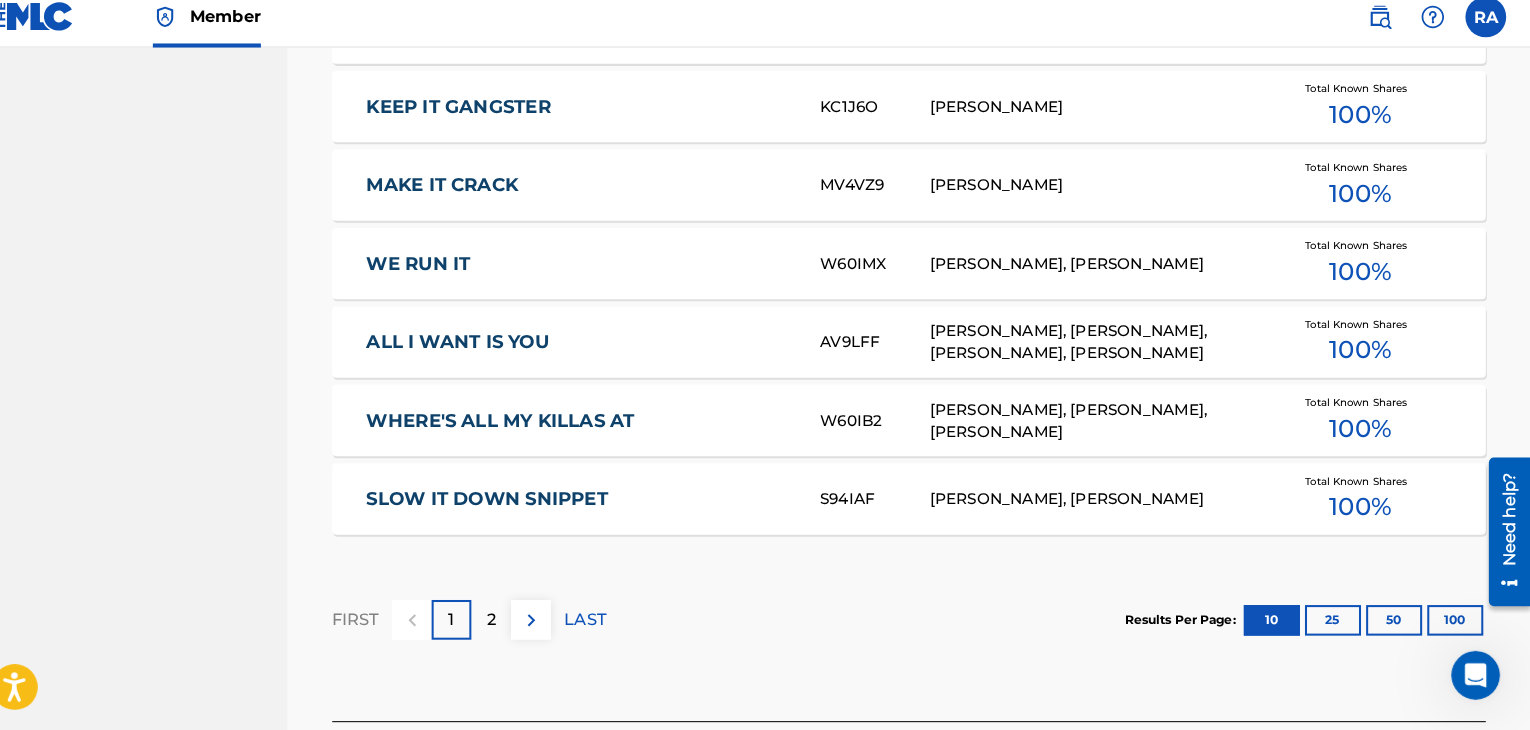 scroll, scrollTop: 1357, scrollLeft: 0, axis: vertical 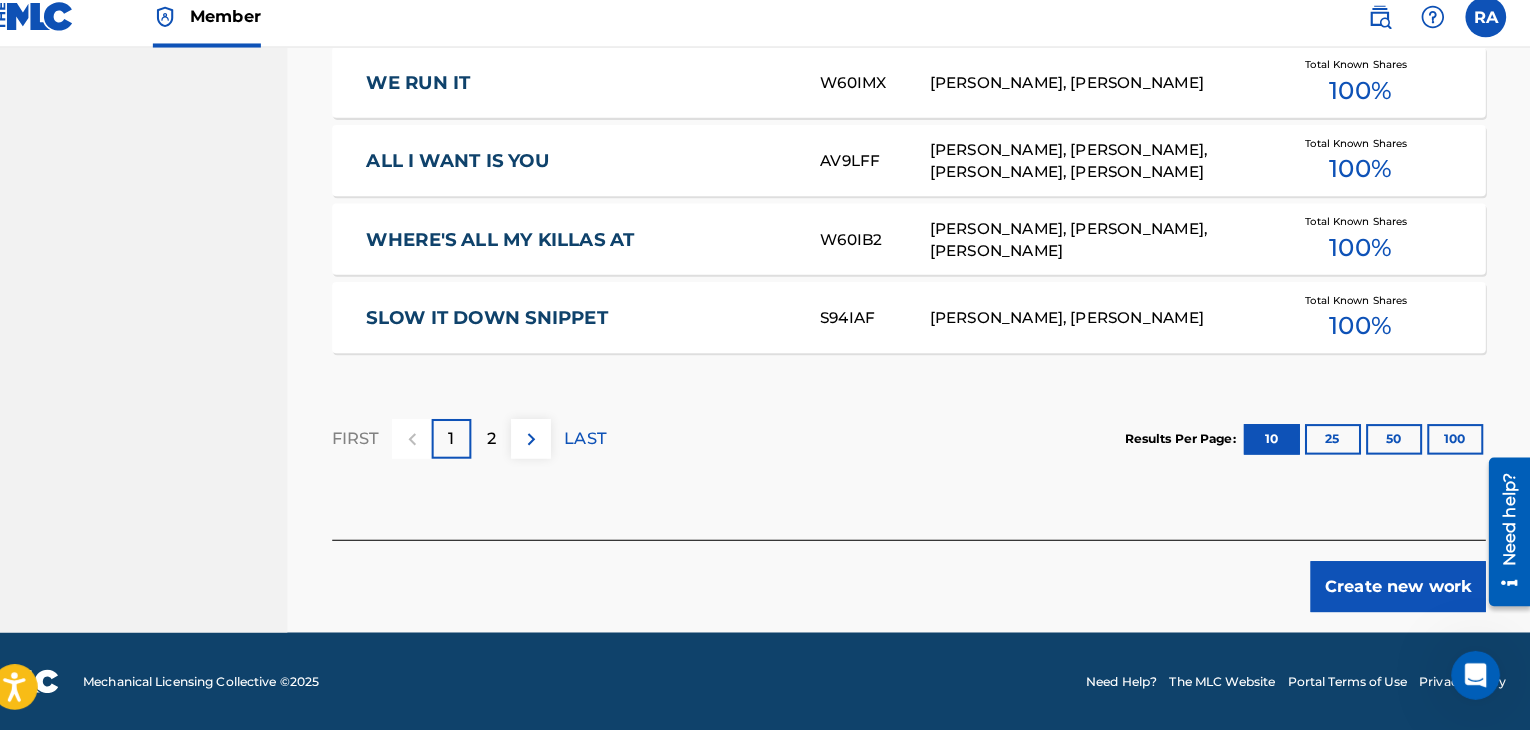 click on "Create new work" at bounding box center [1400, 589] 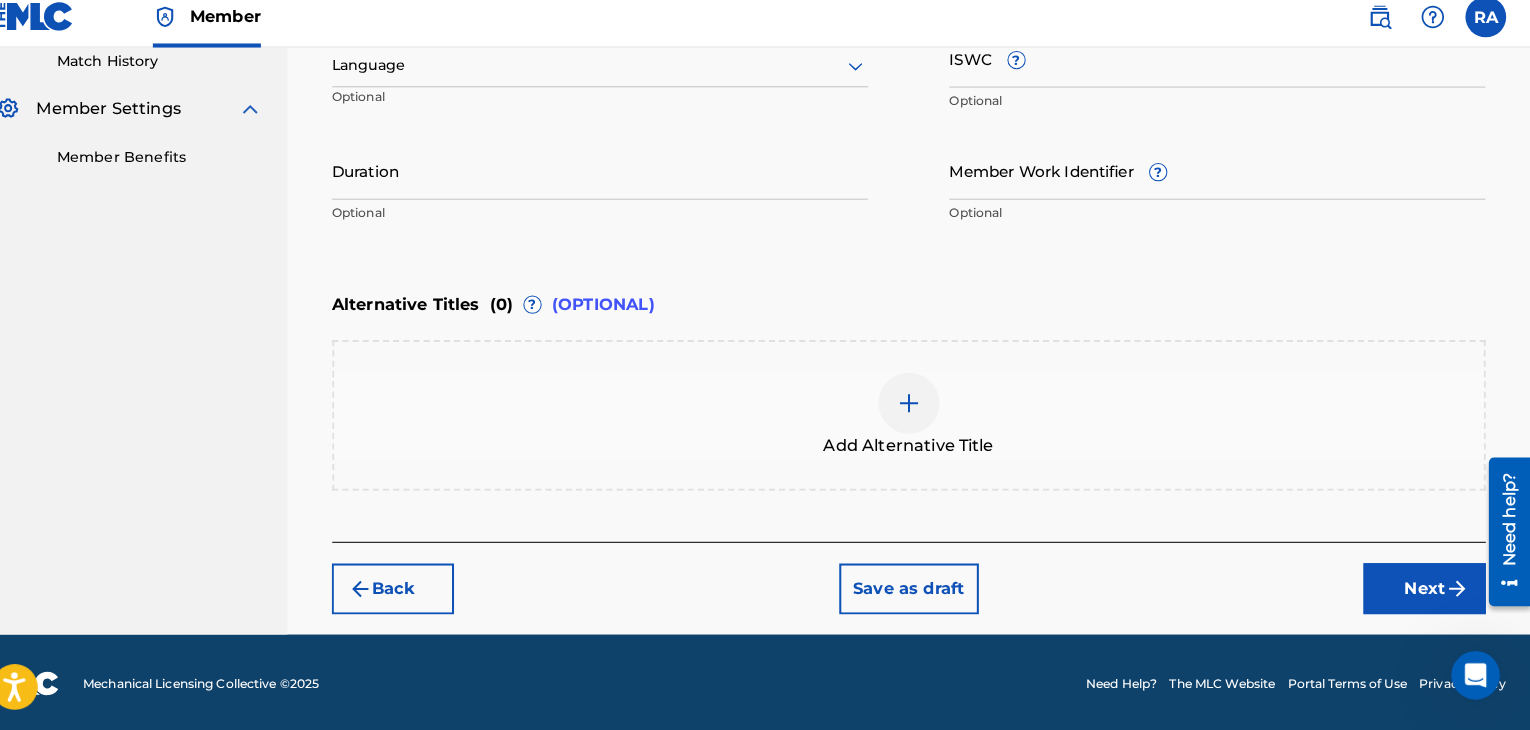 click on "Duration" at bounding box center [617, 180] 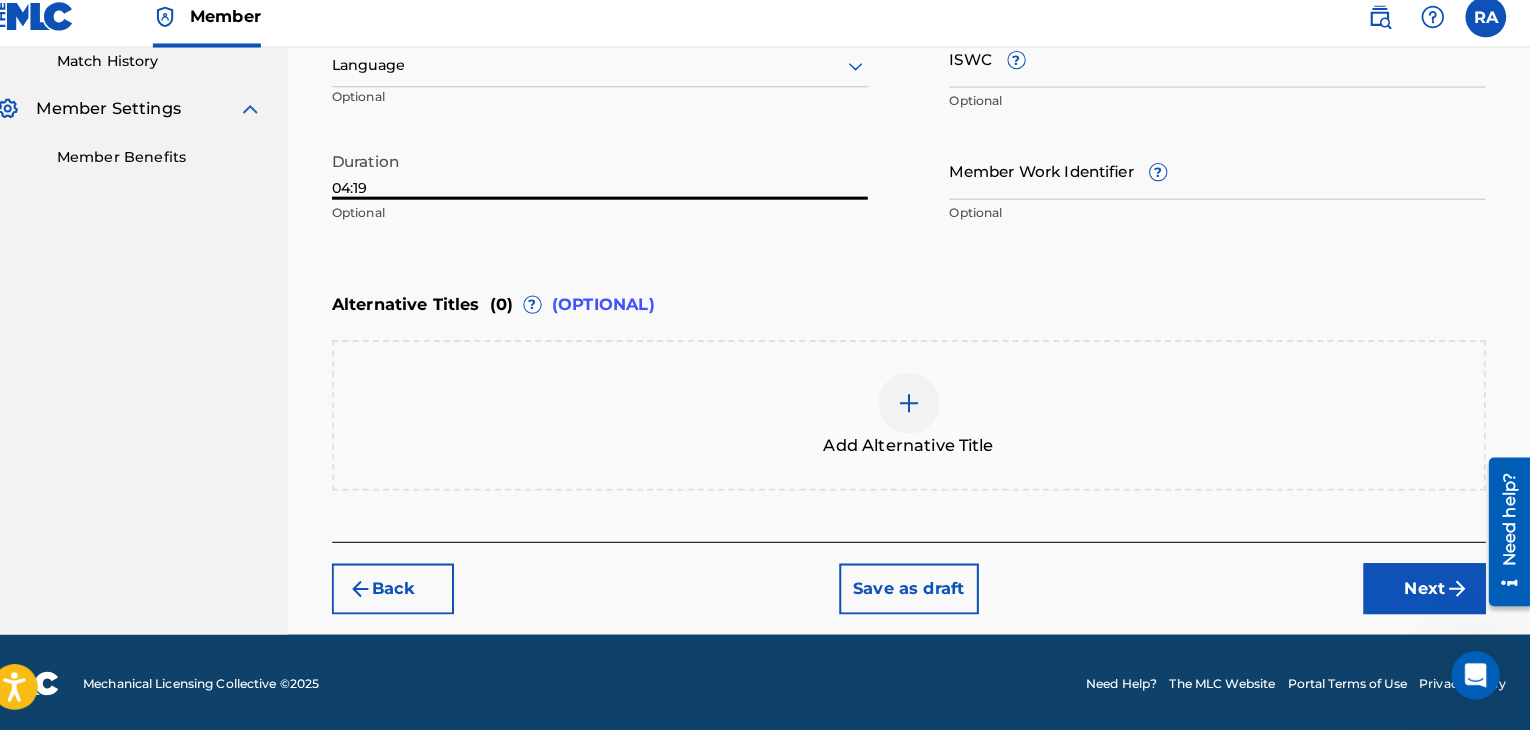 type on "04:19" 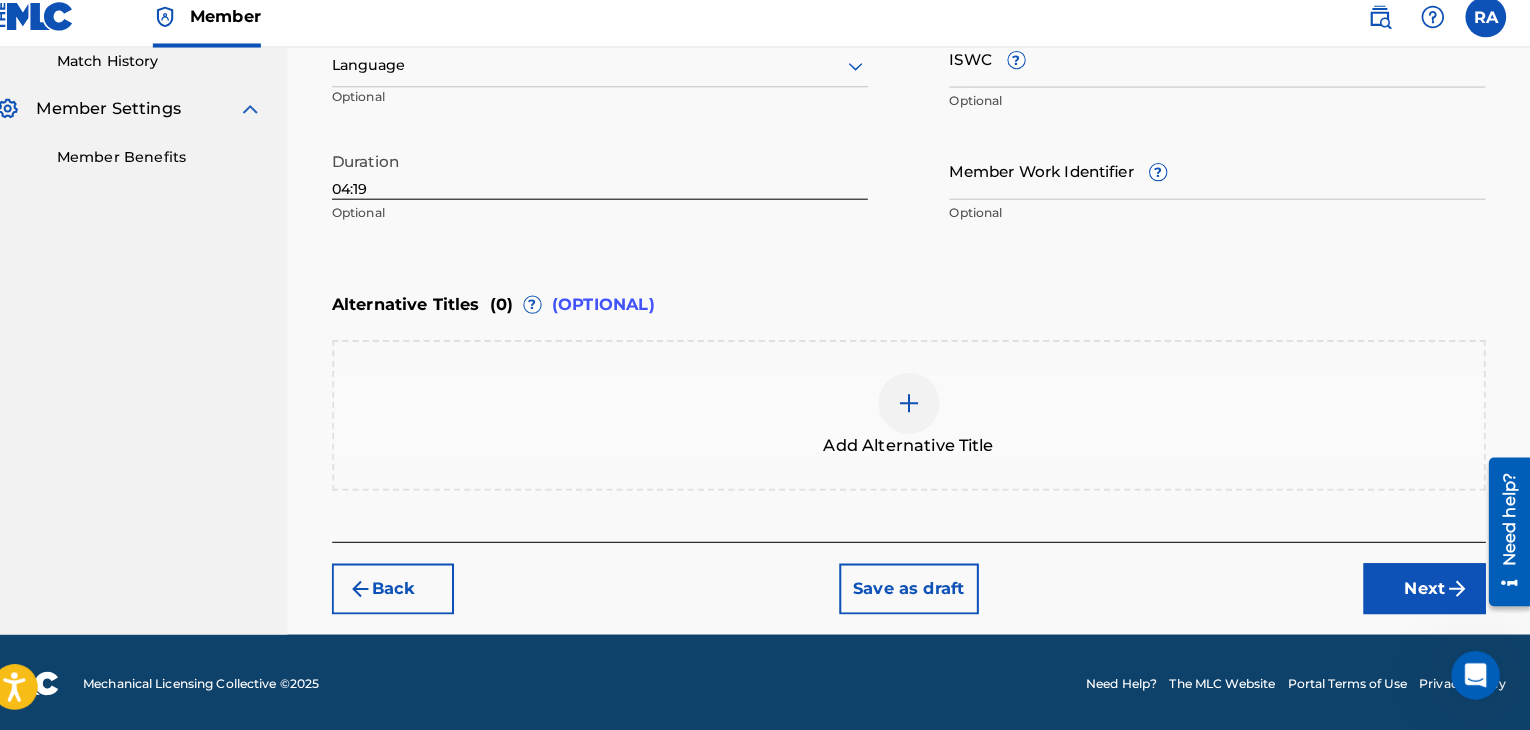 click on "Next" at bounding box center [1426, 591] 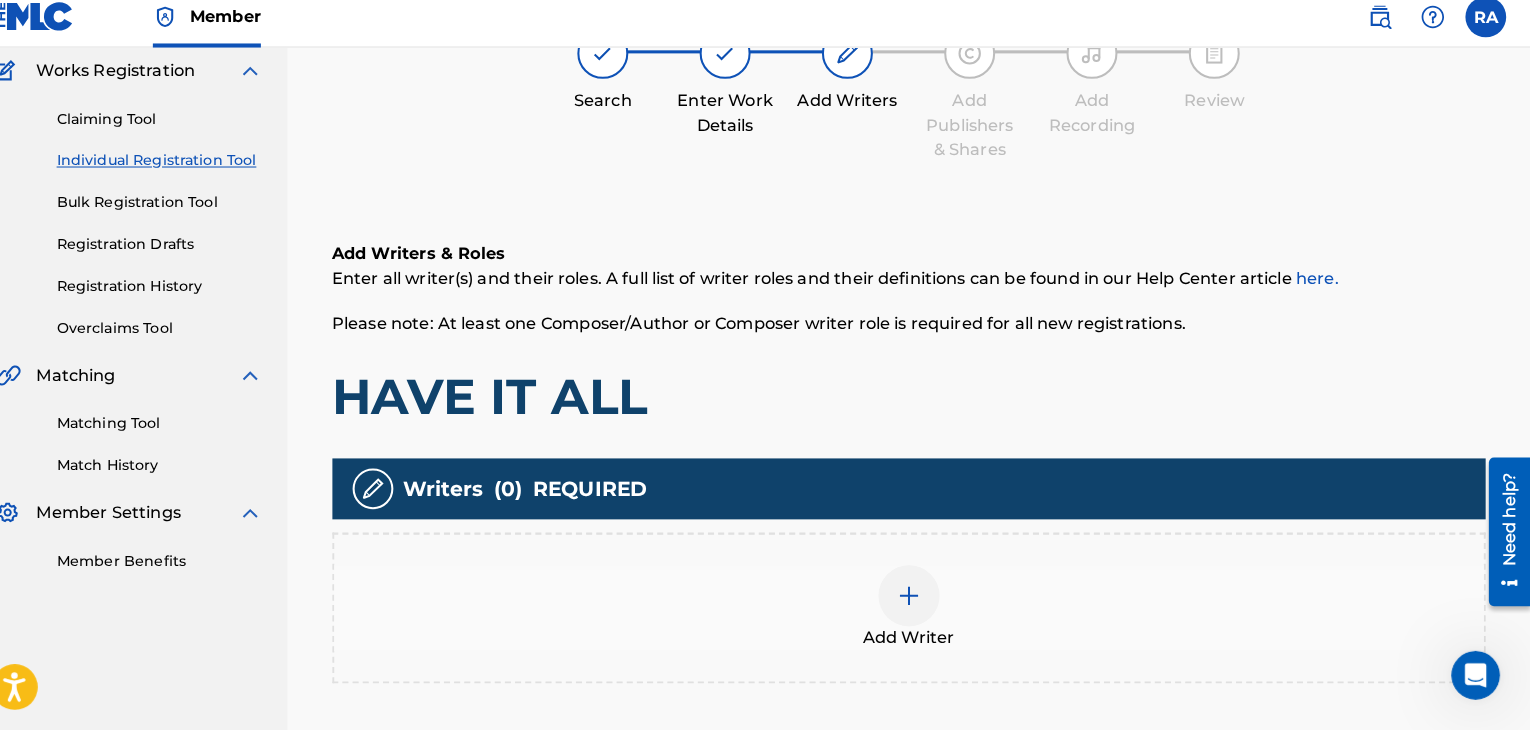scroll, scrollTop: 90, scrollLeft: 0, axis: vertical 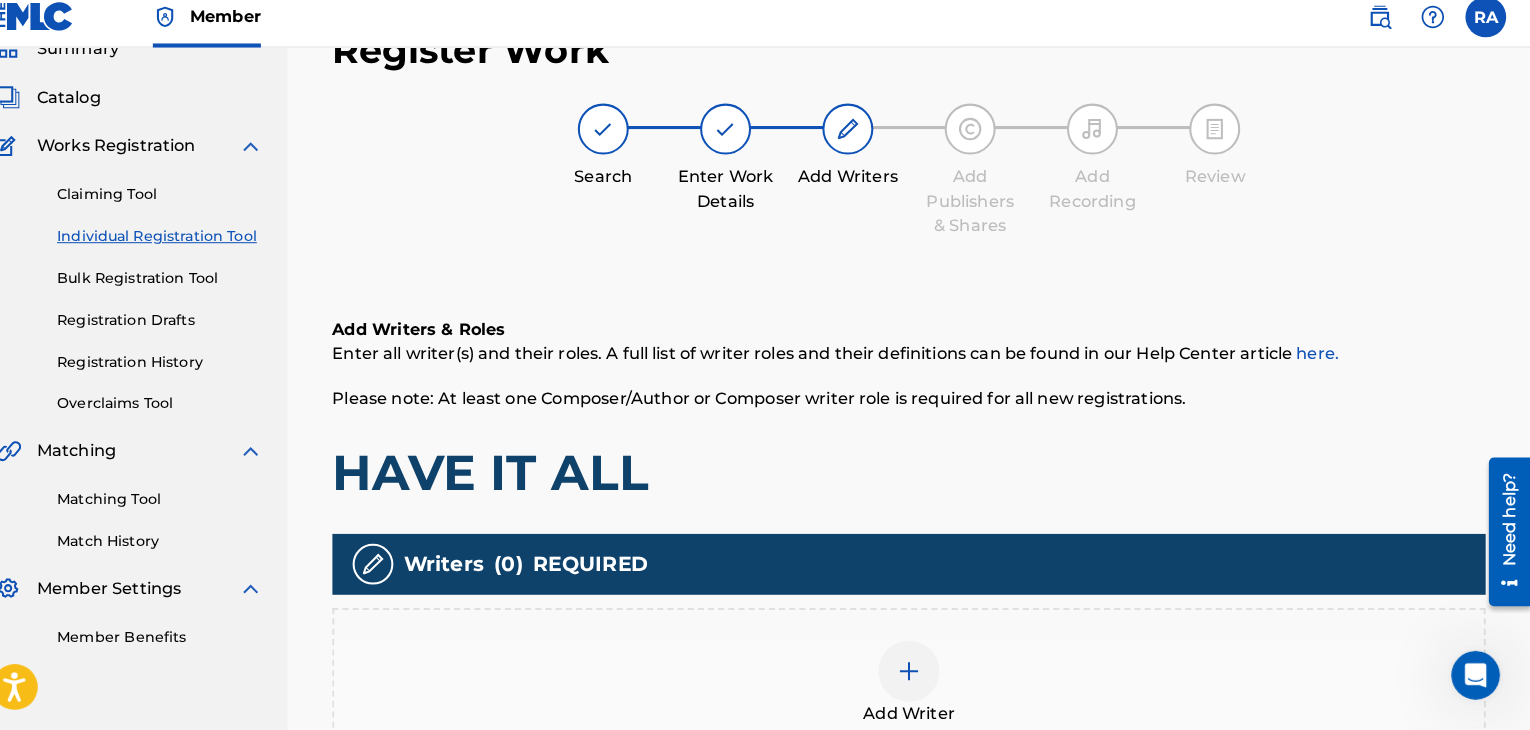 click at bounding box center [920, 672] 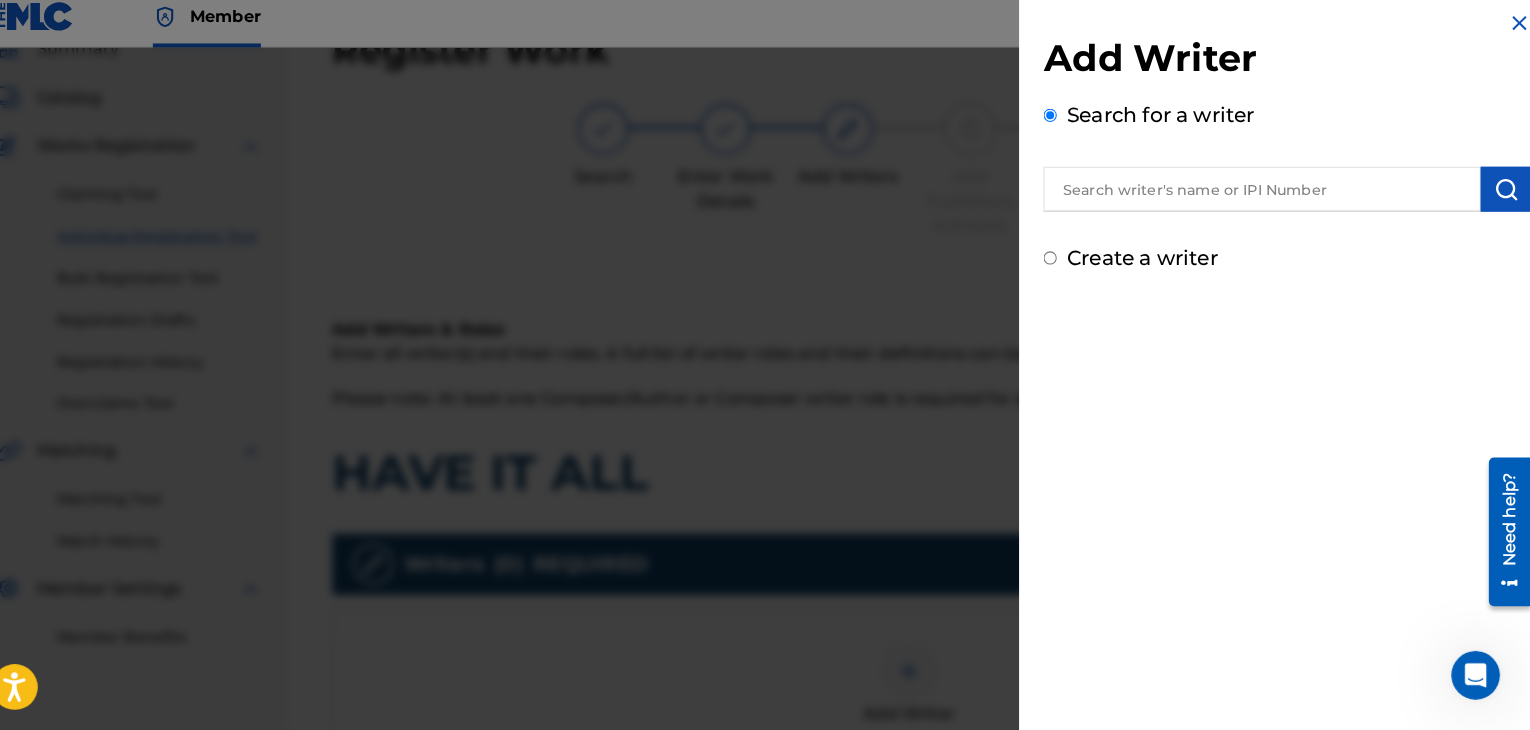 click at bounding box center (1266, 199) 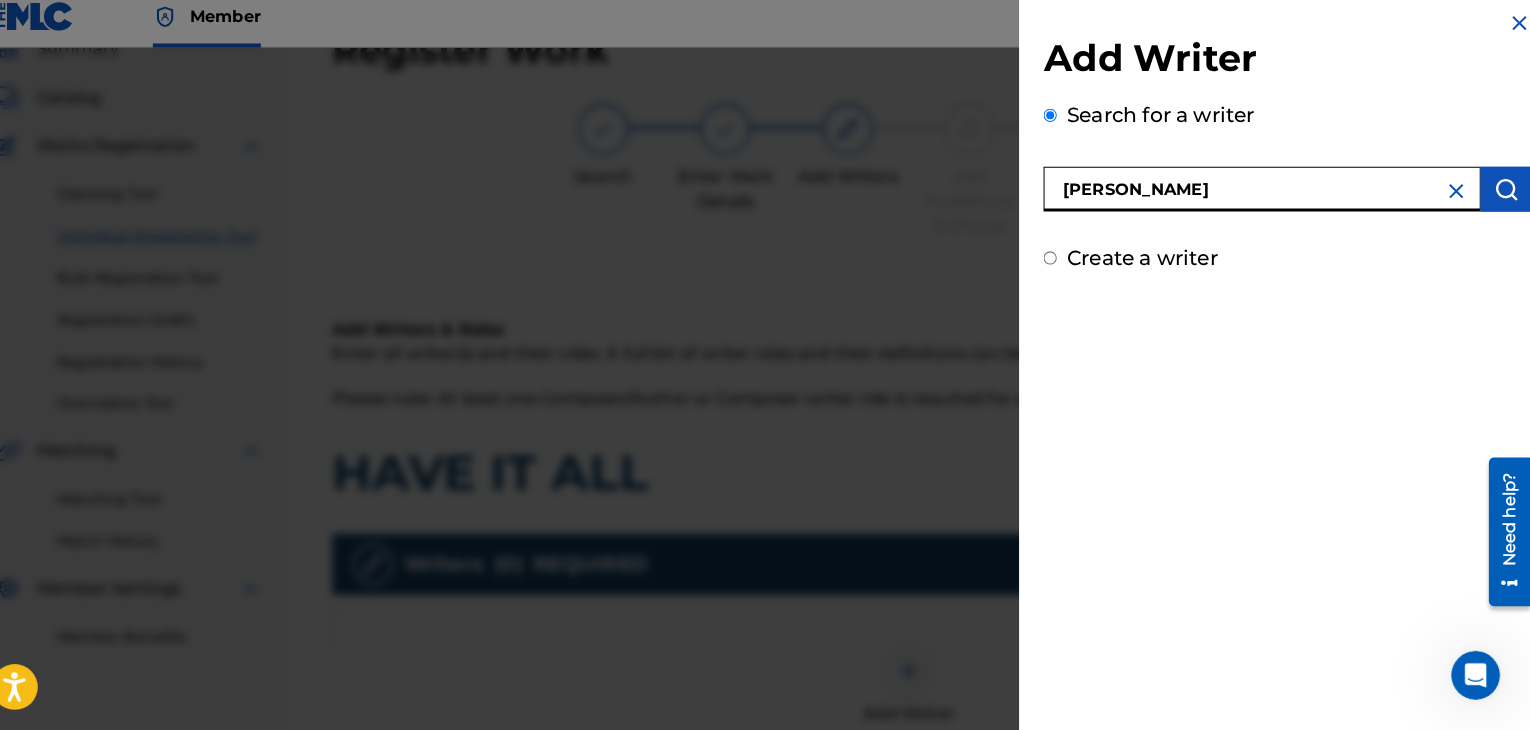 type on "[PERSON_NAME]" 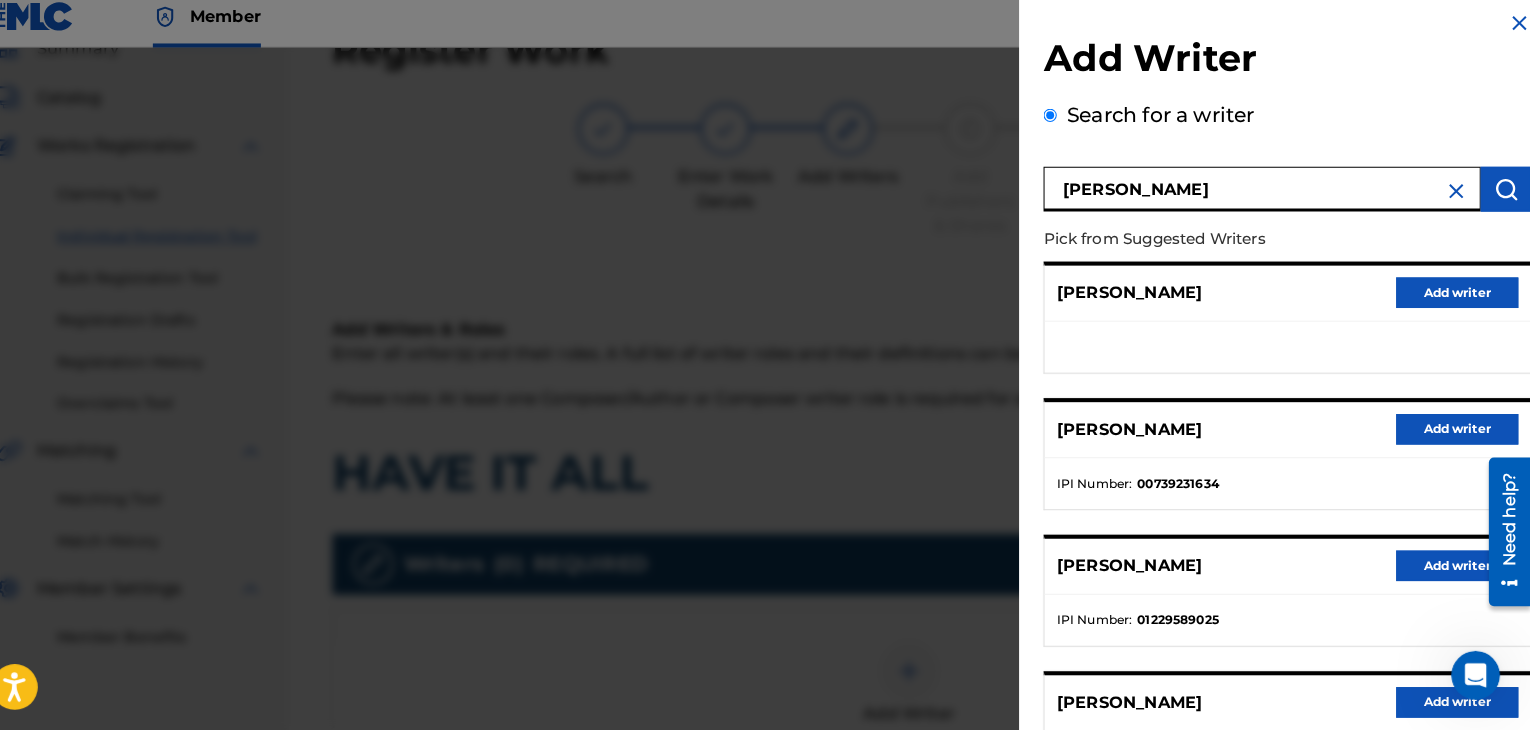 click on "Add writer" at bounding box center [1458, 435] 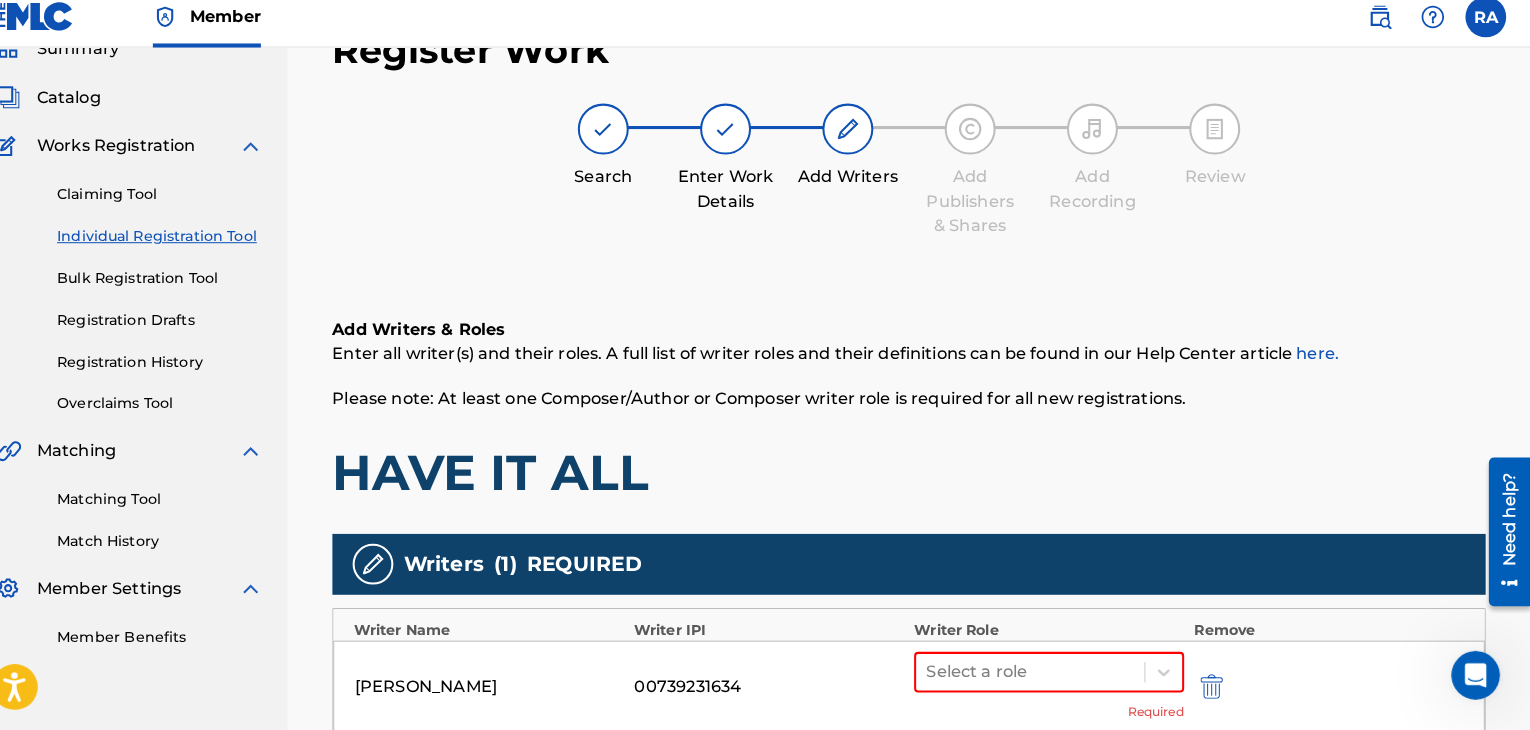 click on "Select a role Required" at bounding box center (1057, 687) 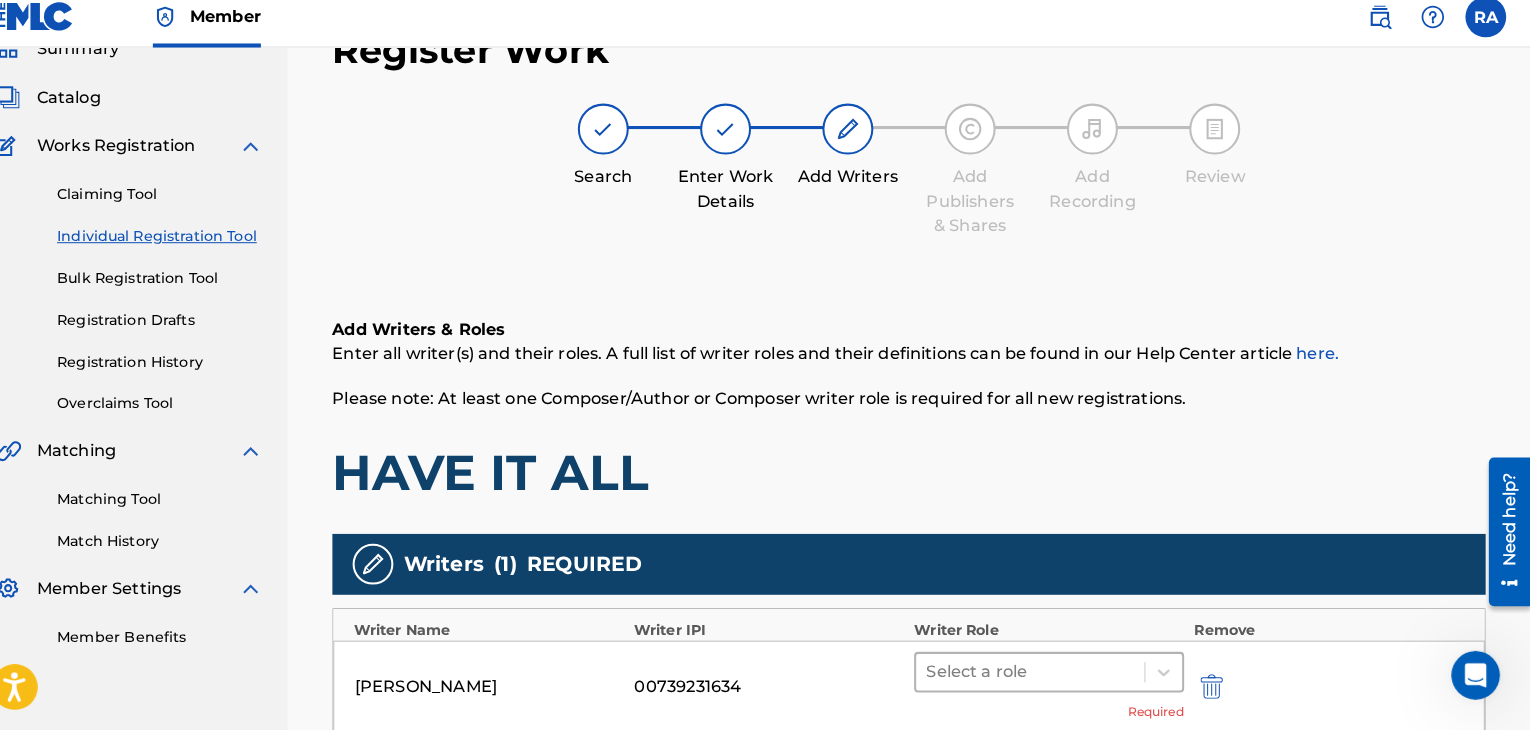 click at bounding box center (1039, 673) 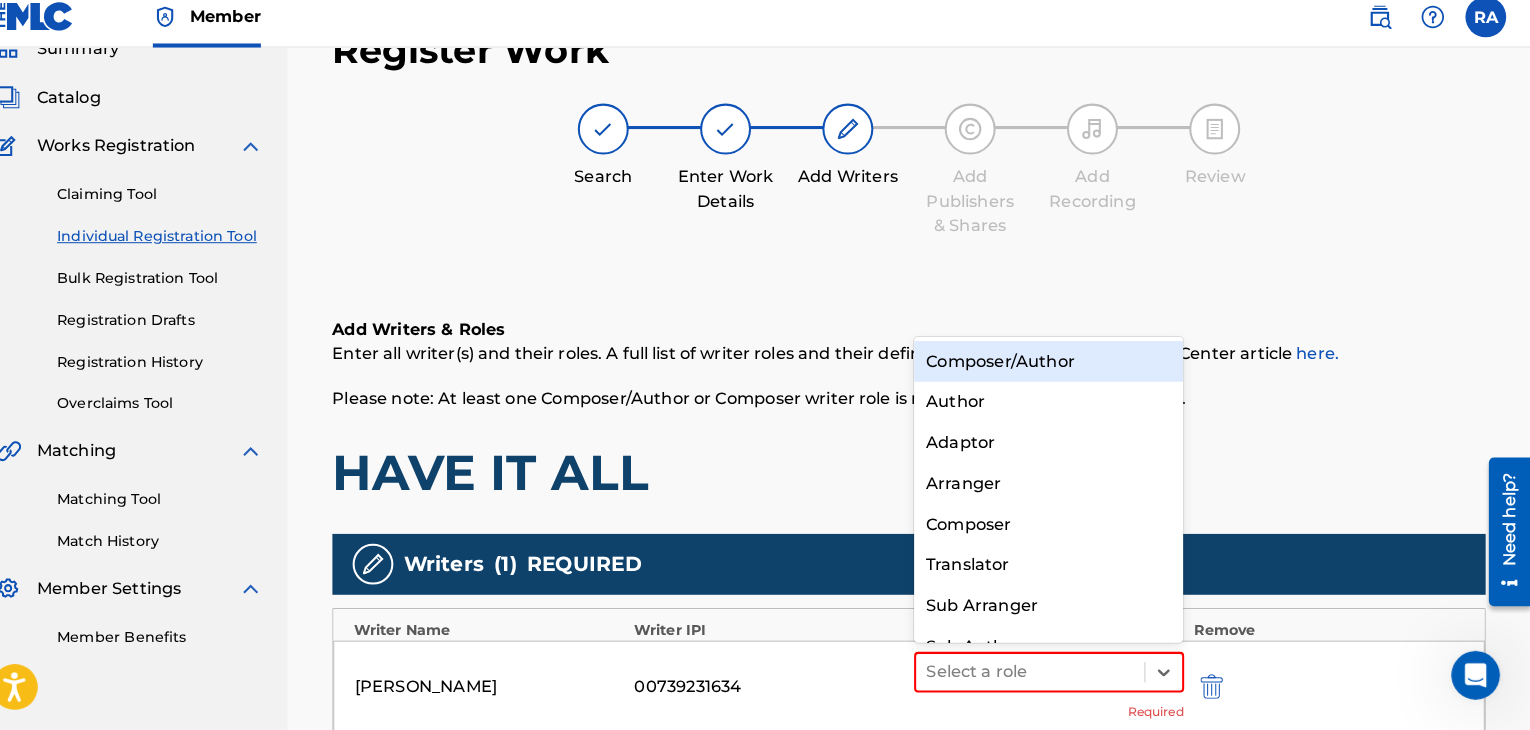 click on "Composer/Author" at bounding box center [1057, 368] 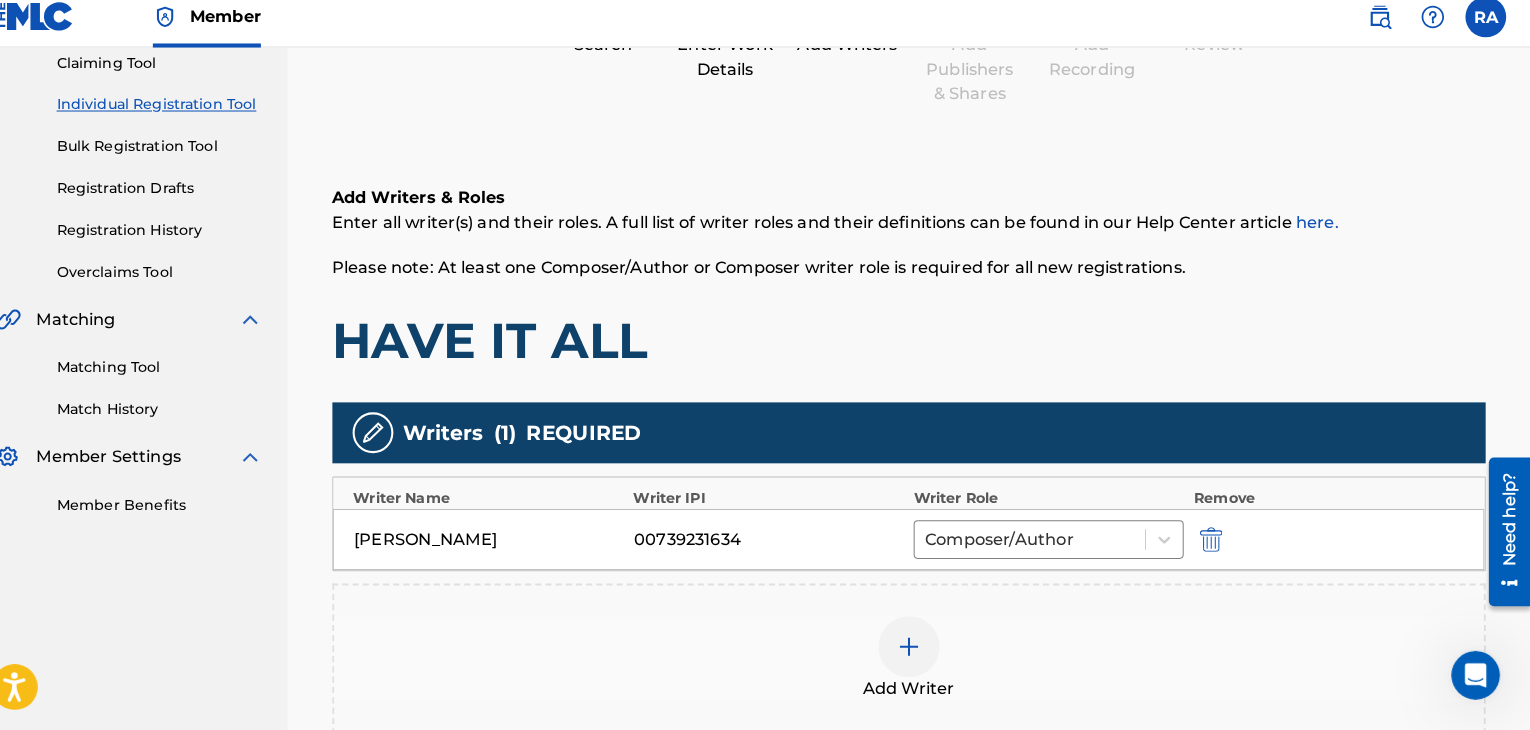 scroll, scrollTop: 385, scrollLeft: 0, axis: vertical 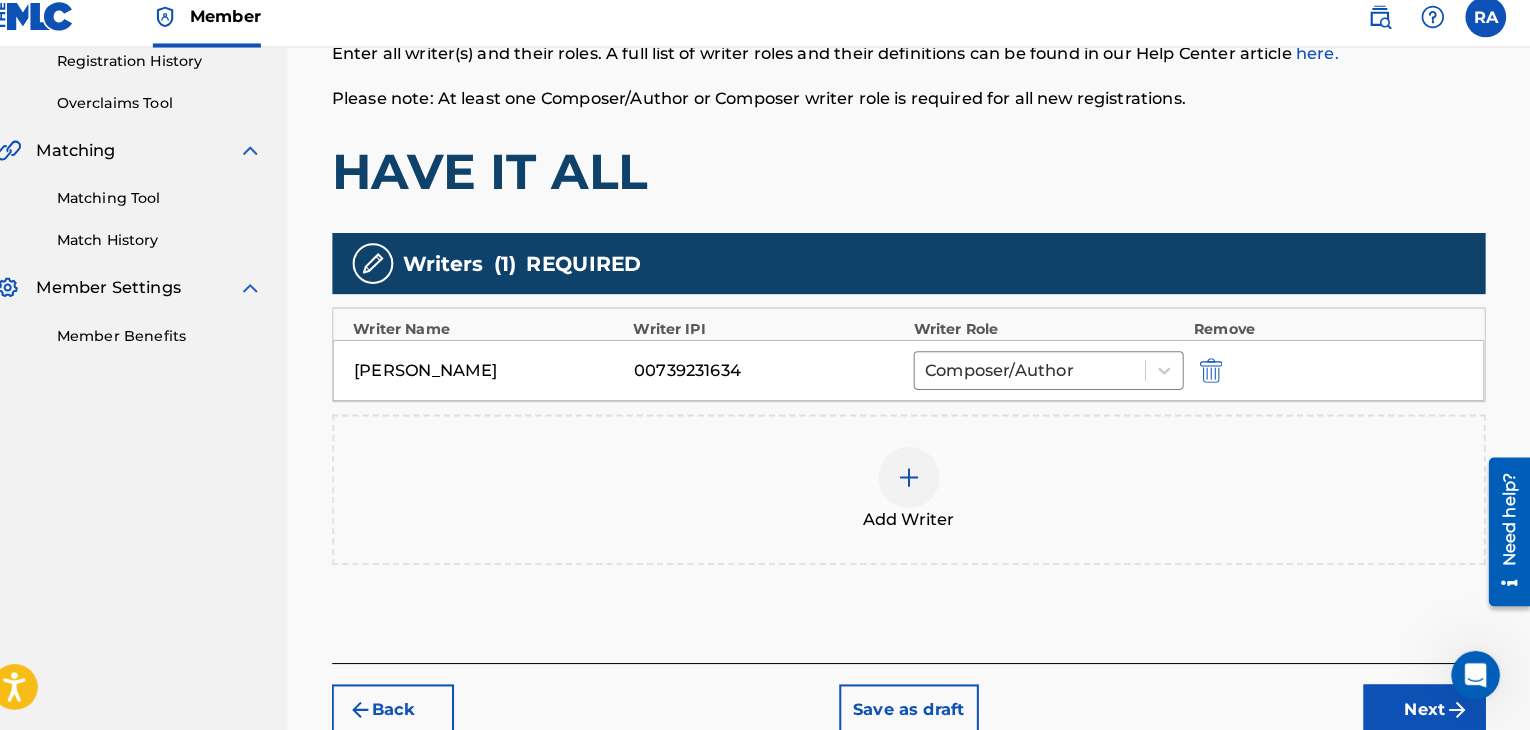 click on "Next" at bounding box center (1426, 710) 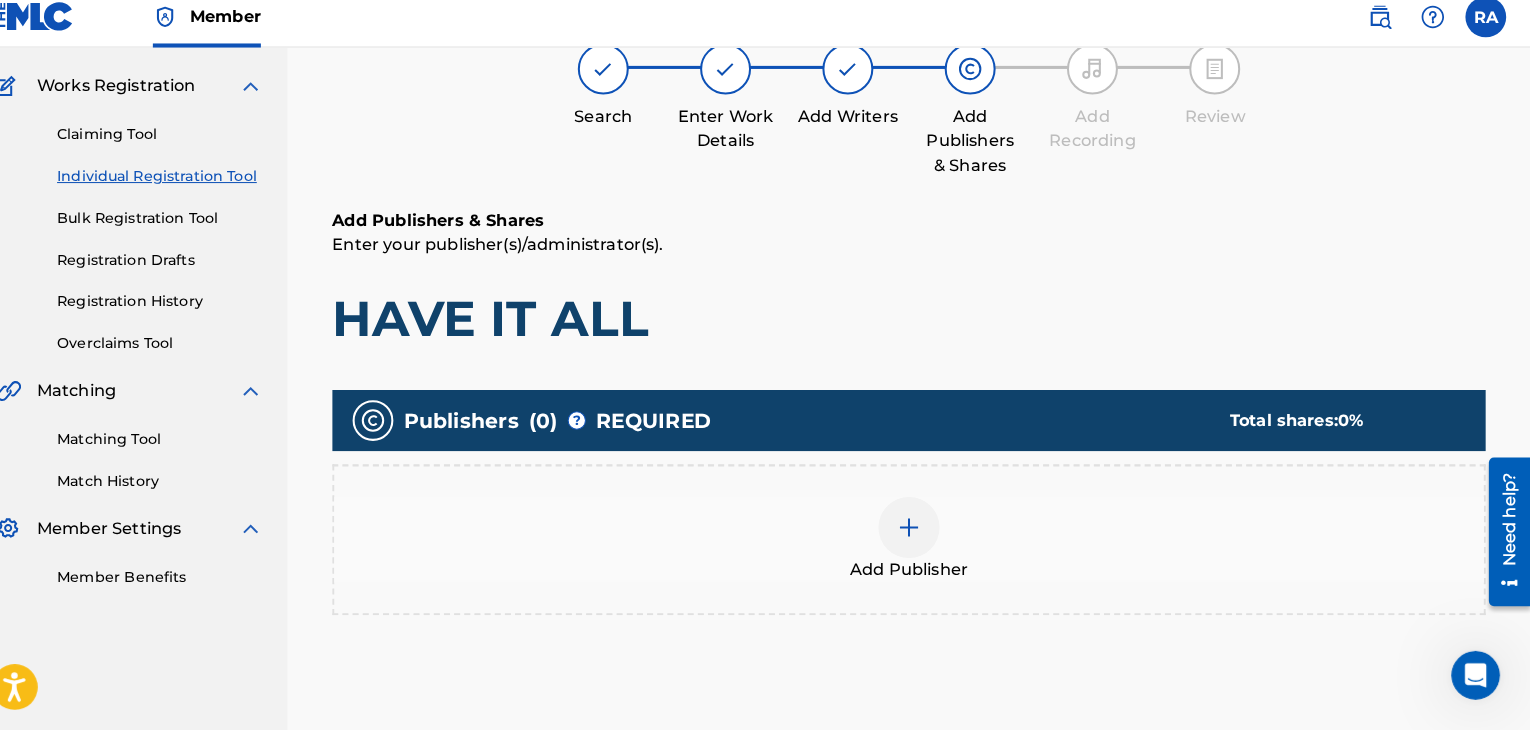 scroll, scrollTop: 90, scrollLeft: 0, axis: vertical 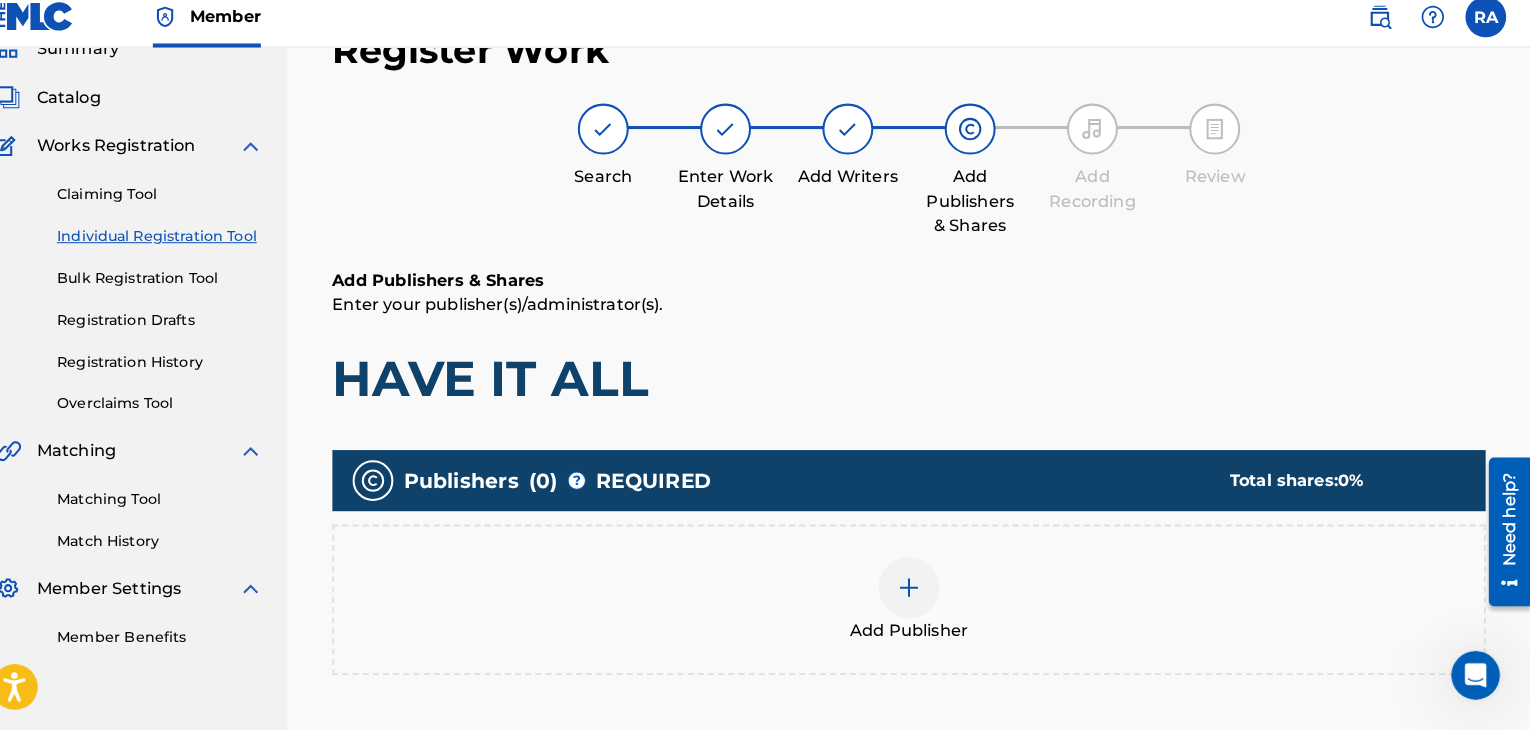 click at bounding box center (920, 590) 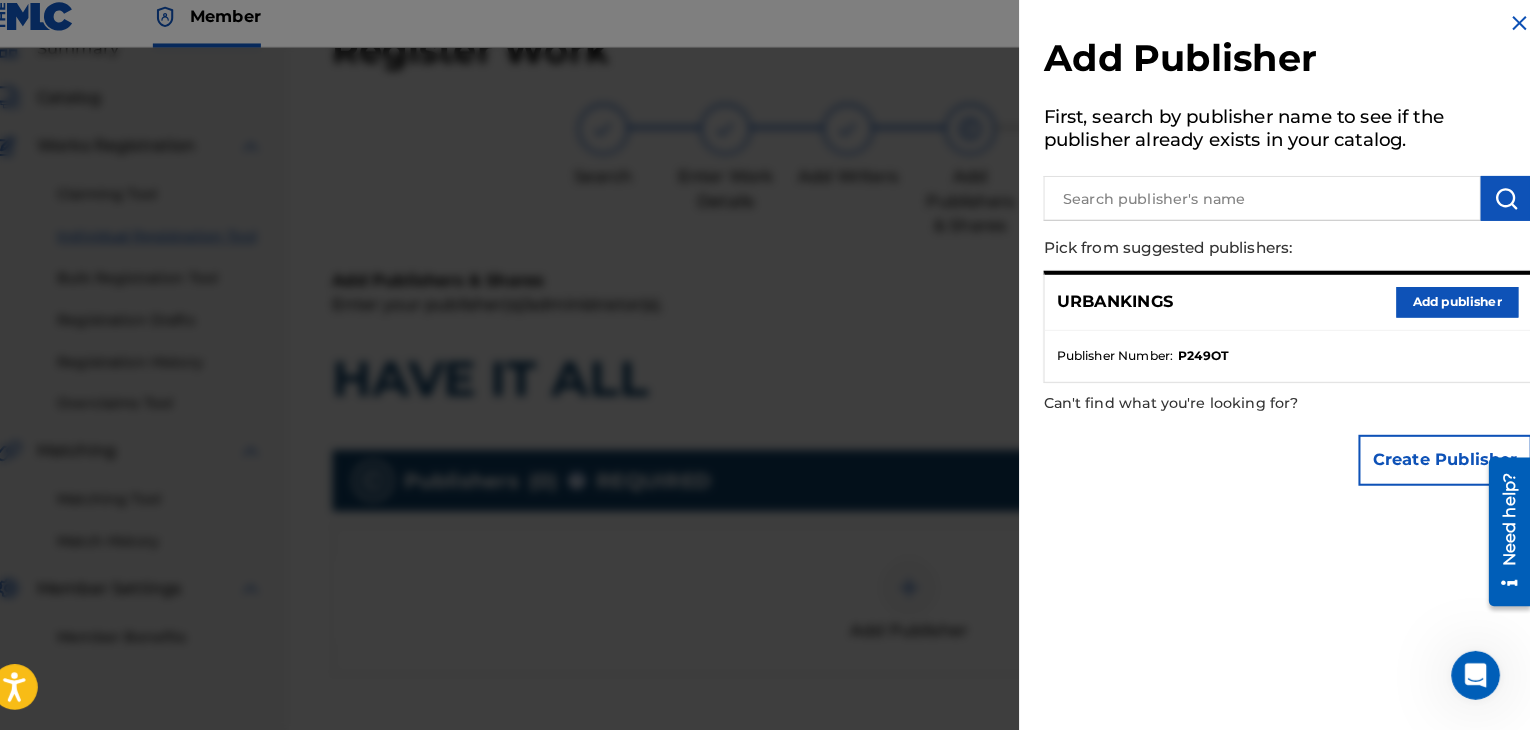 click on "Add publisher" at bounding box center [1458, 310] 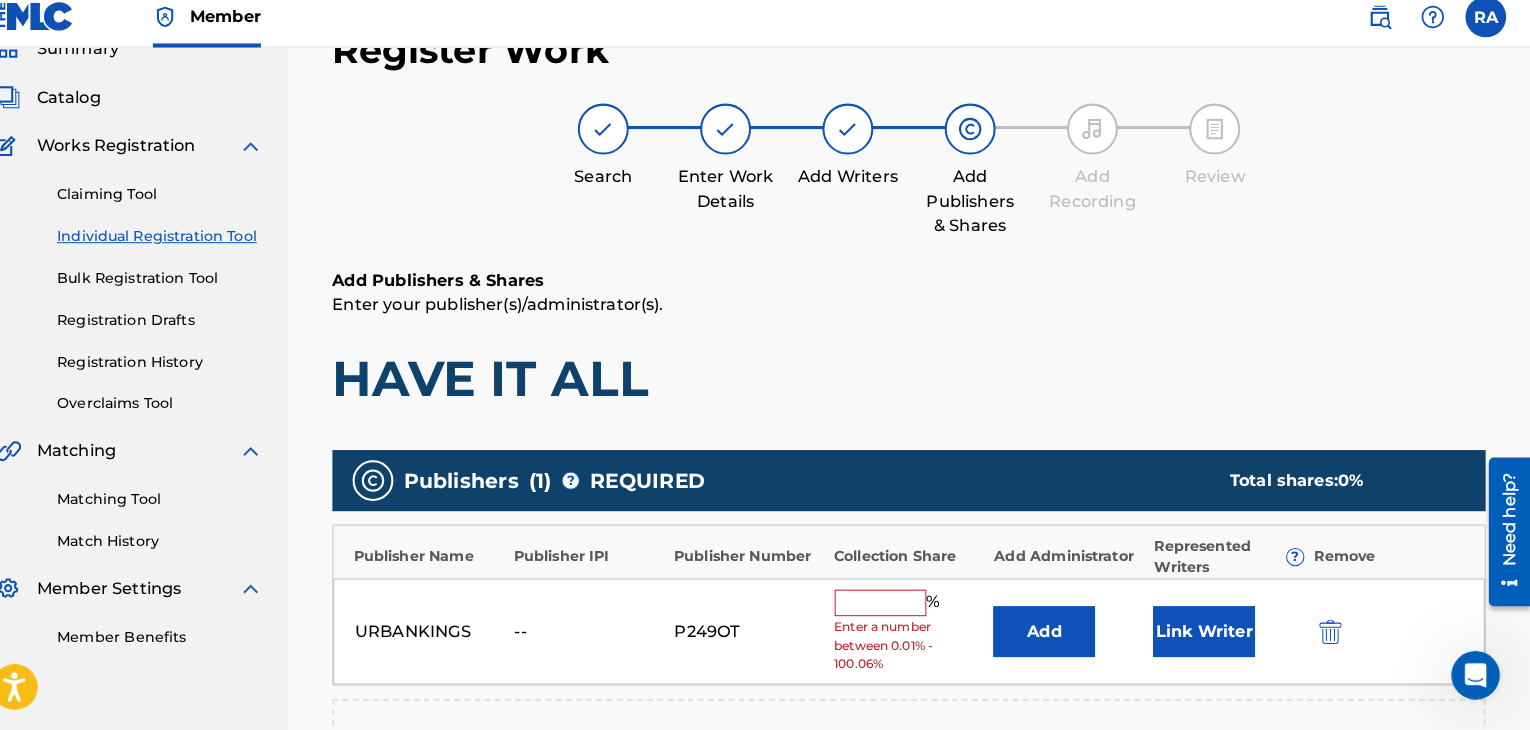 click on "URBANKINGS -- P249OT % Enter a number between 0.01% - 100.06% Add Link Writer" at bounding box center [920, 633] 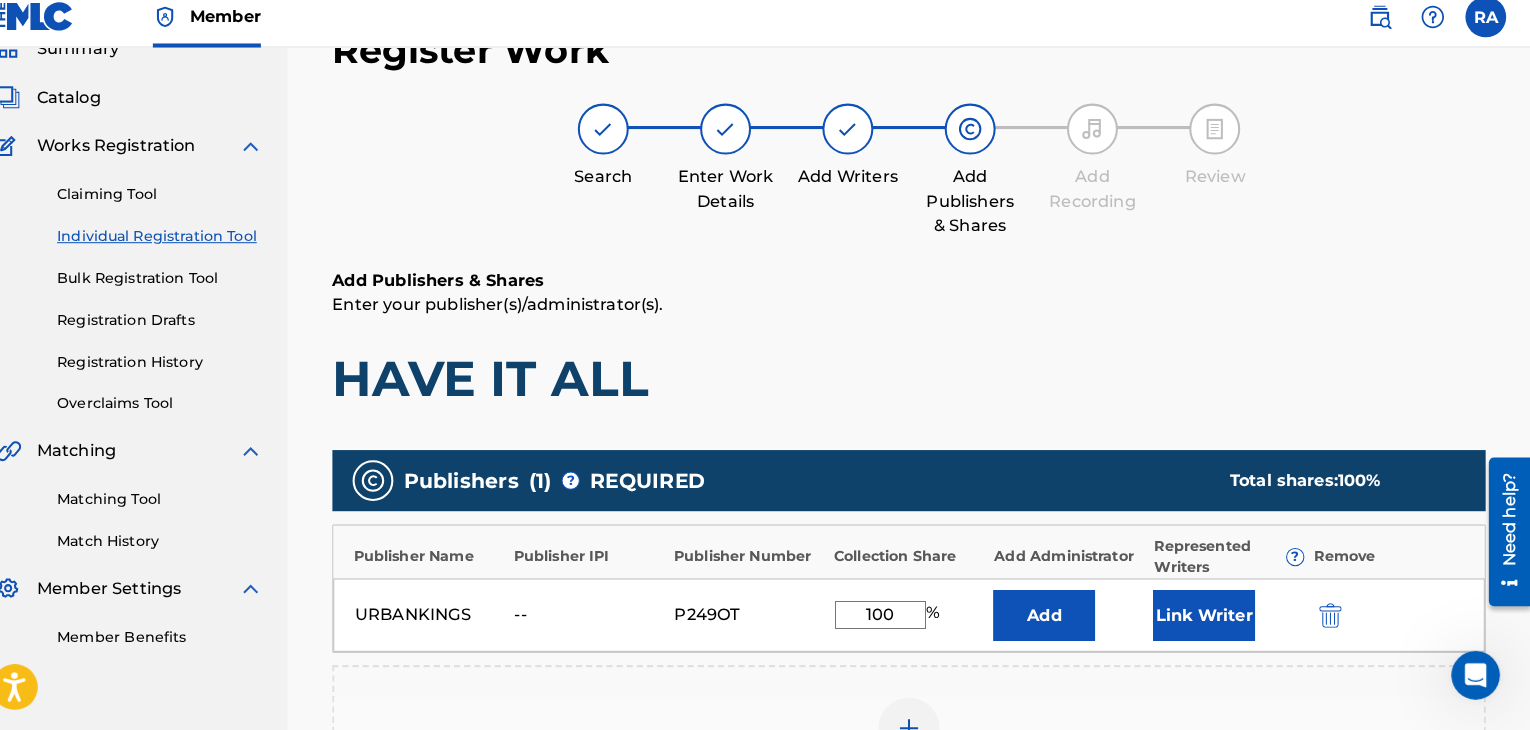 click on "Link Writer" at bounding box center (1210, 617) 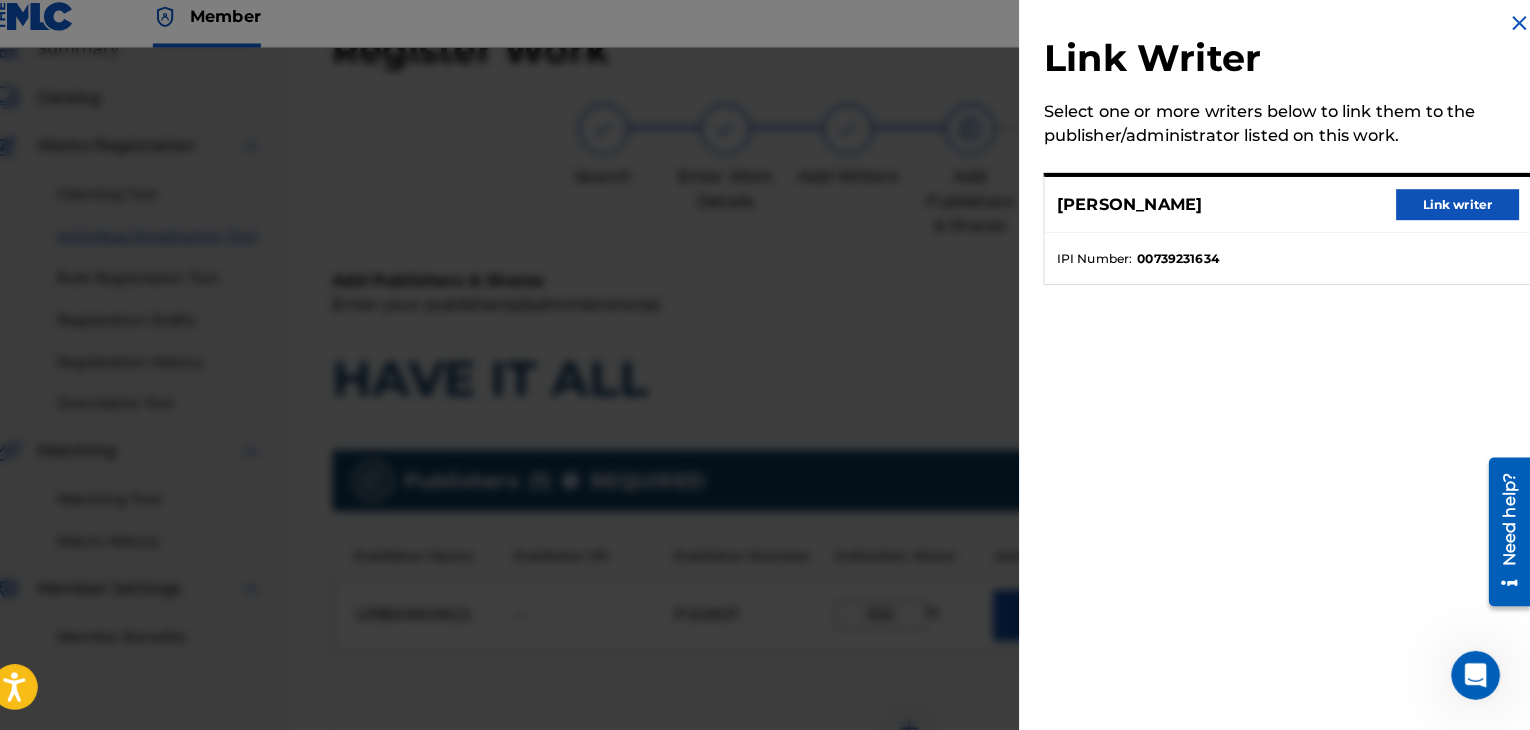 click on "Link writer" at bounding box center [1458, 214] 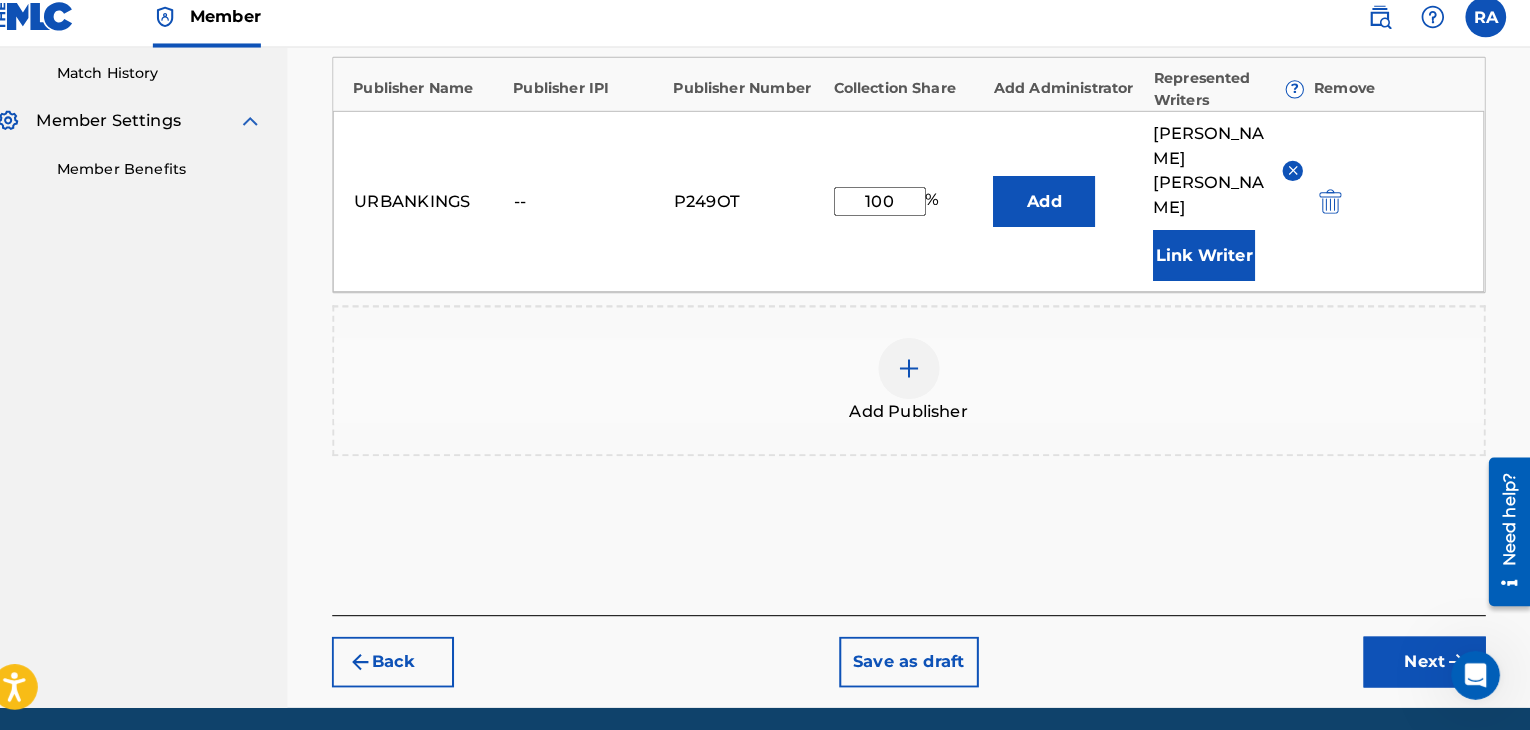 click on "Next" at bounding box center (1426, 663) 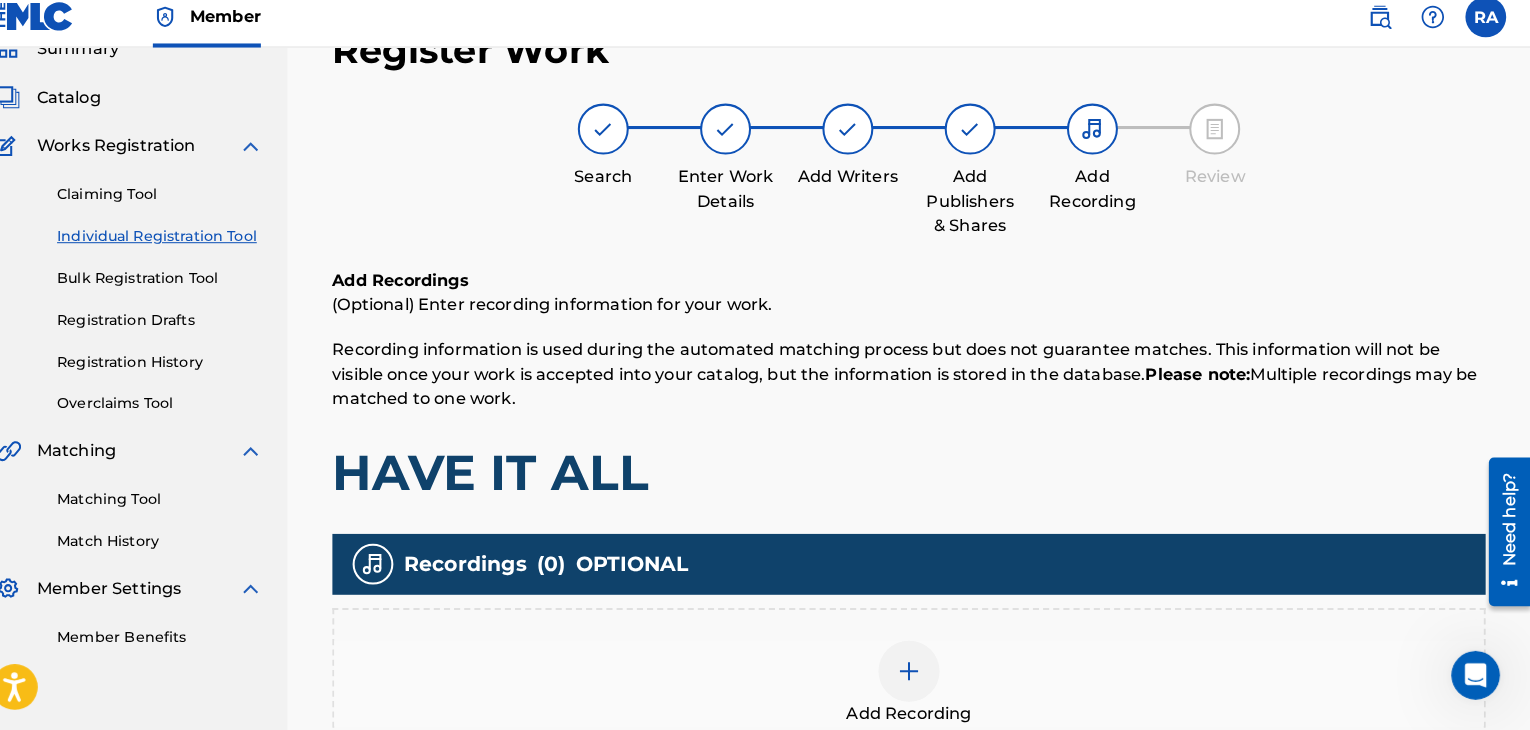 scroll, scrollTop: 368, scrollLeft: 0, axis: vertical 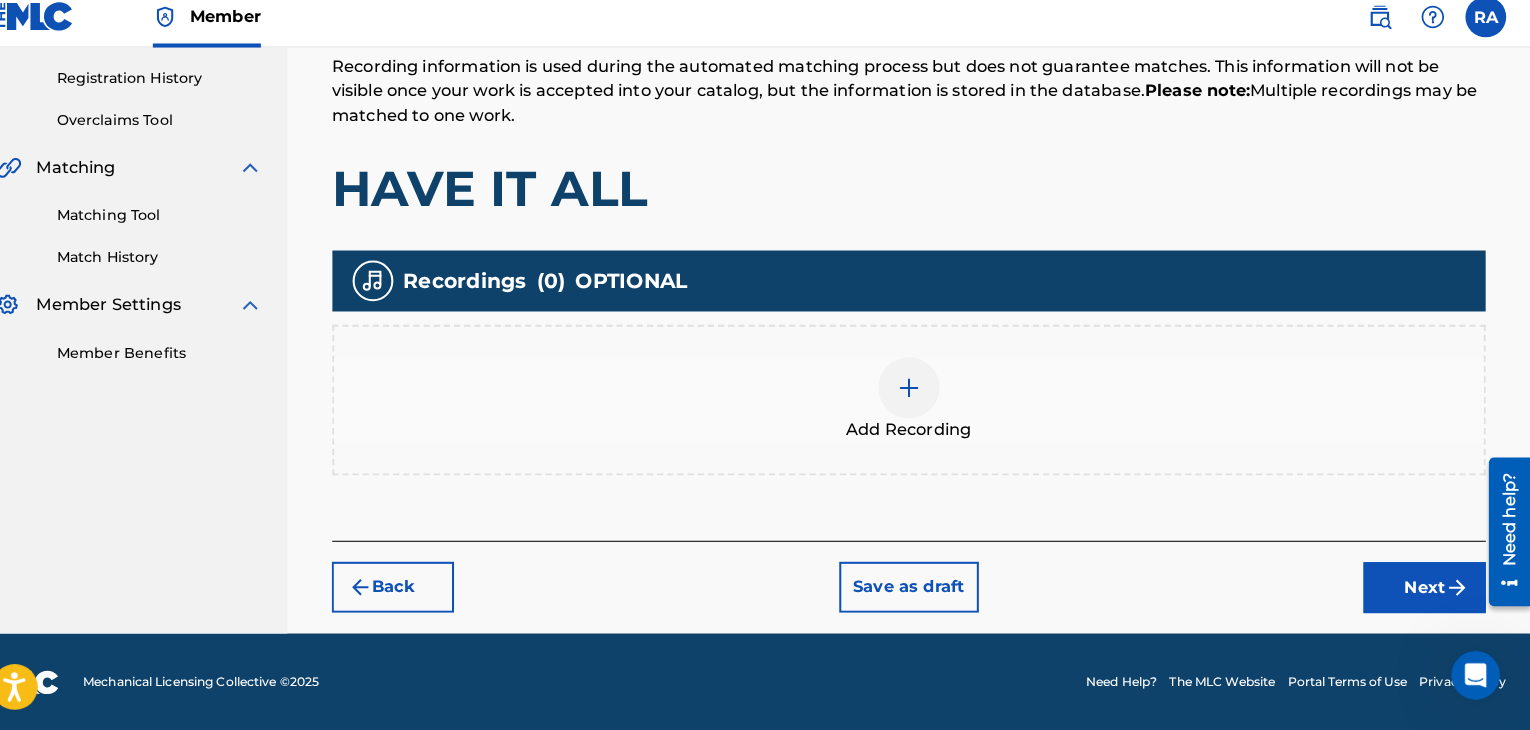 click at bounding box center (920, 394) 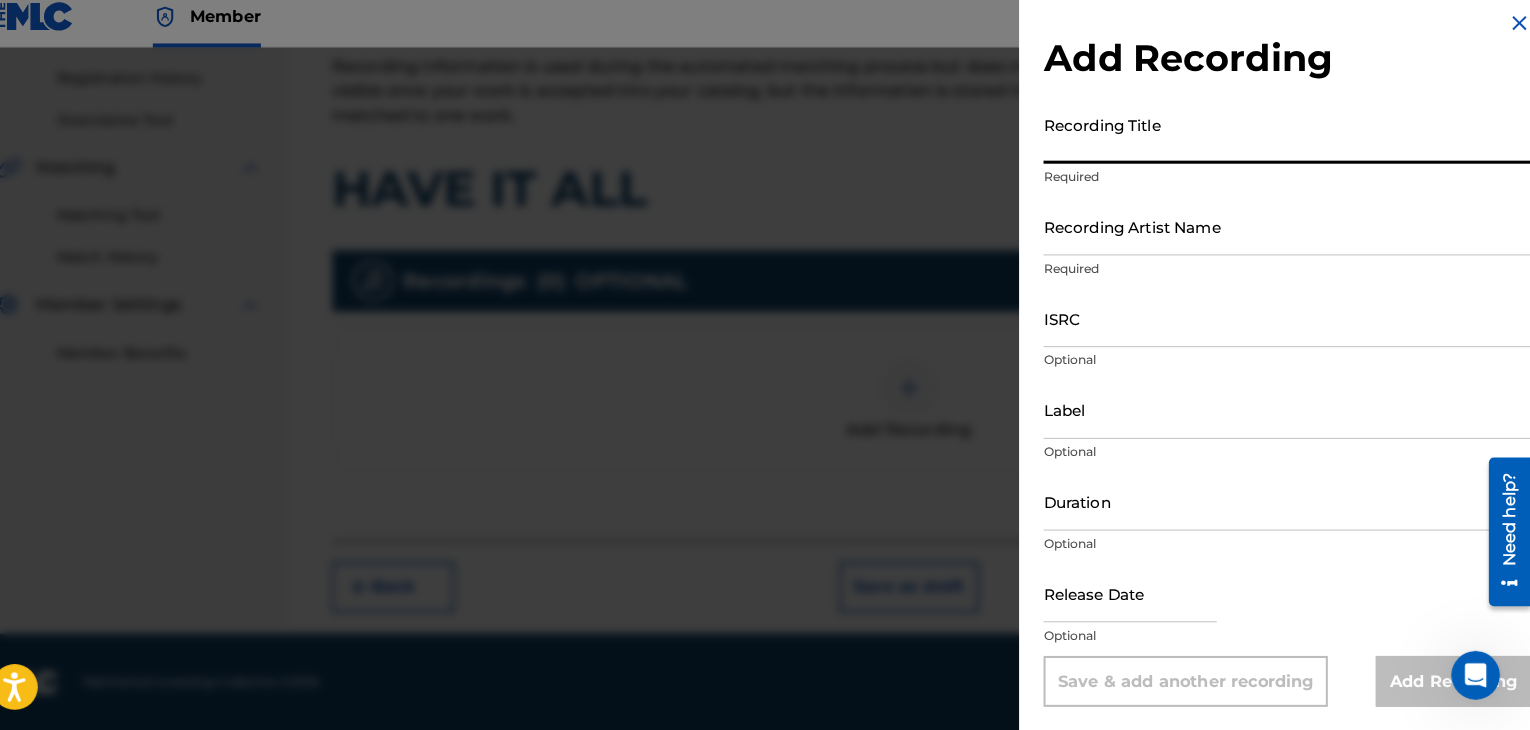 click on "Recording Title" at bounding box center [1291, 145] 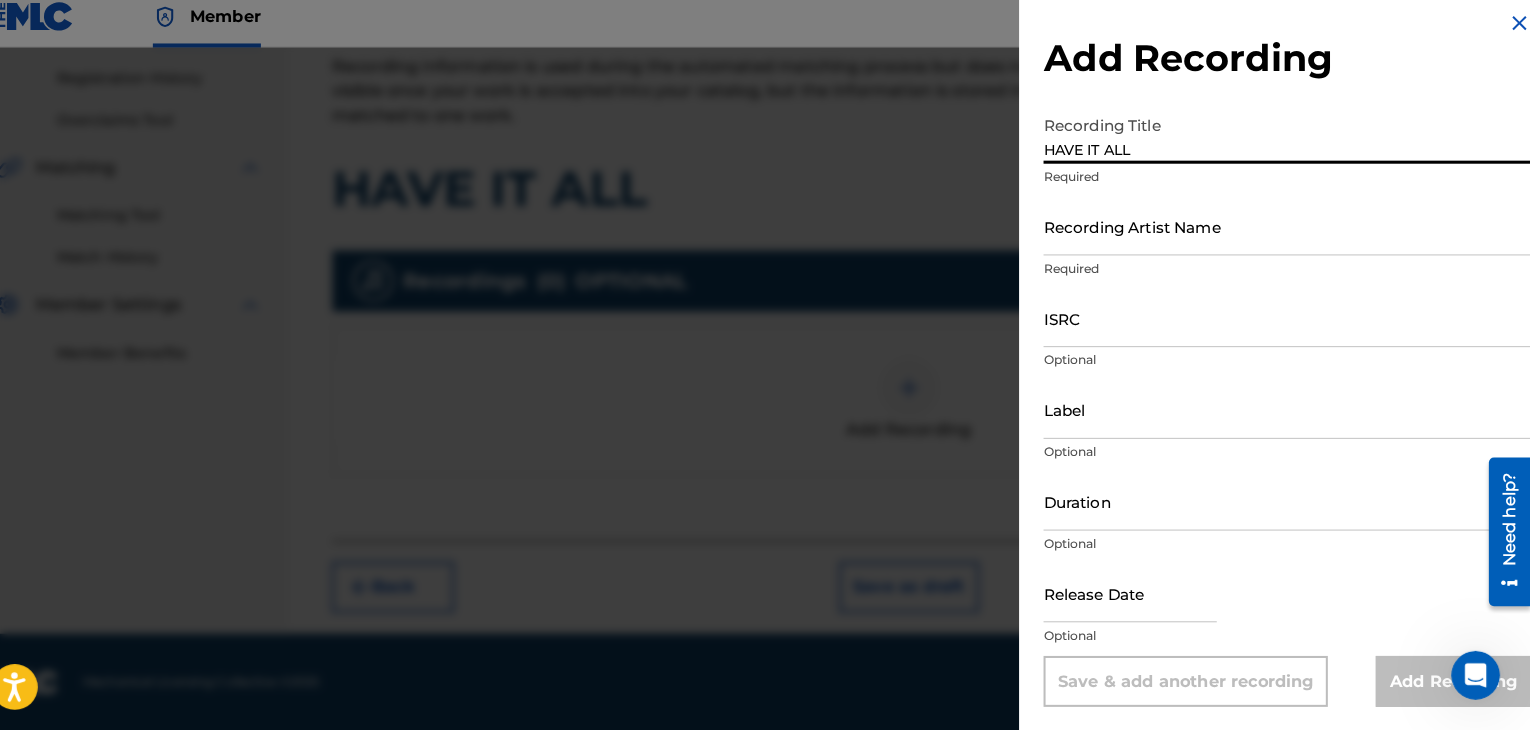 type on "HAVE IT ALL" 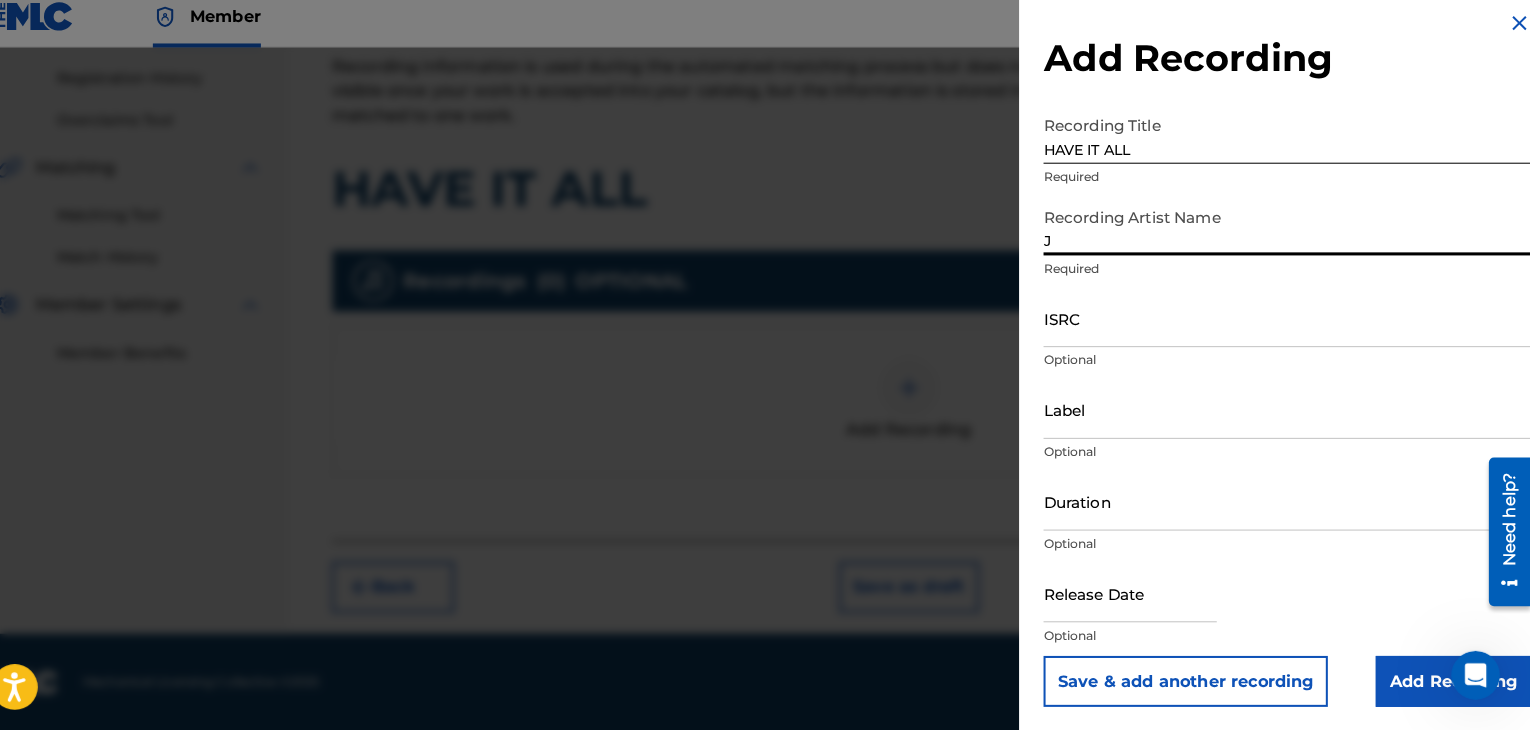 type on "JASPER LOCO" 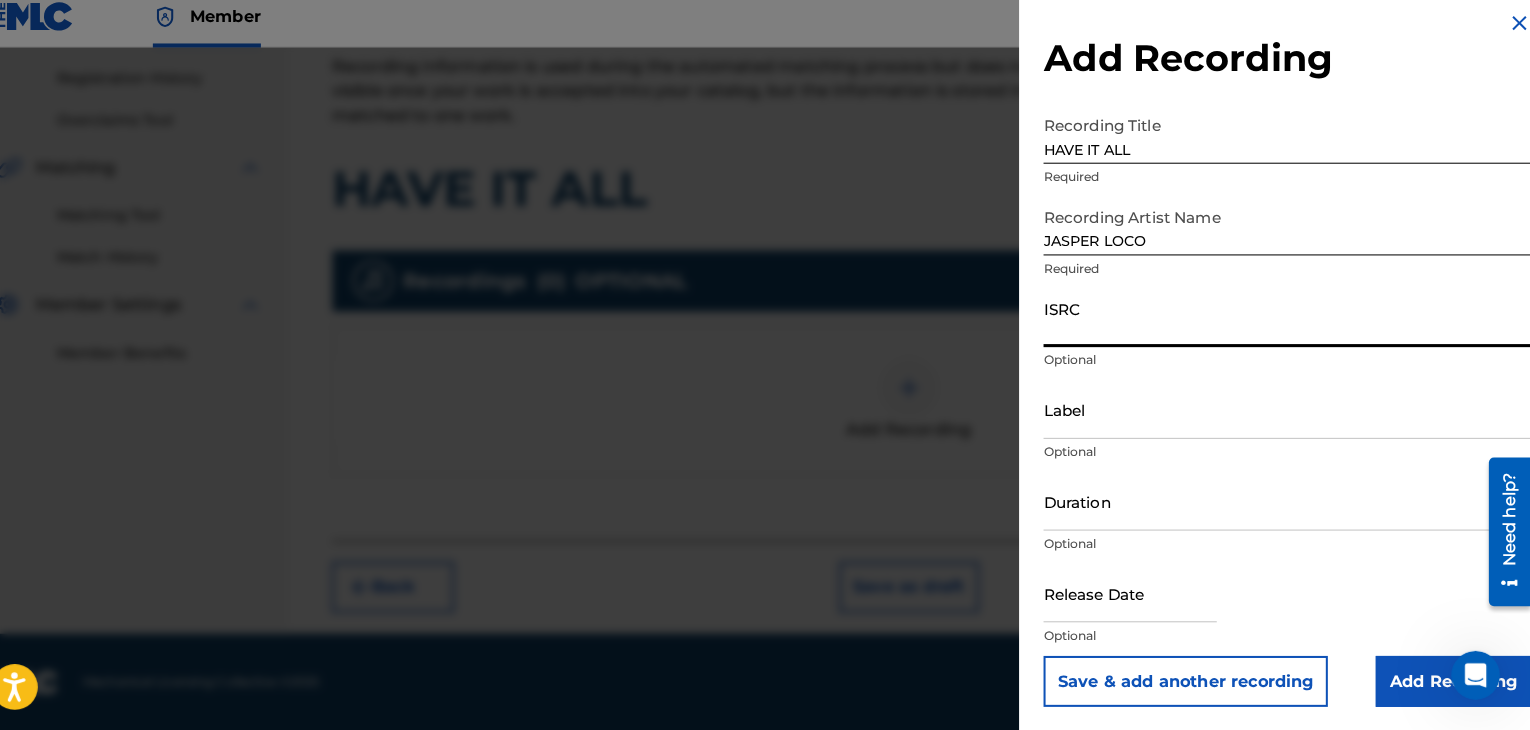 paste on "QMBZ91678121" 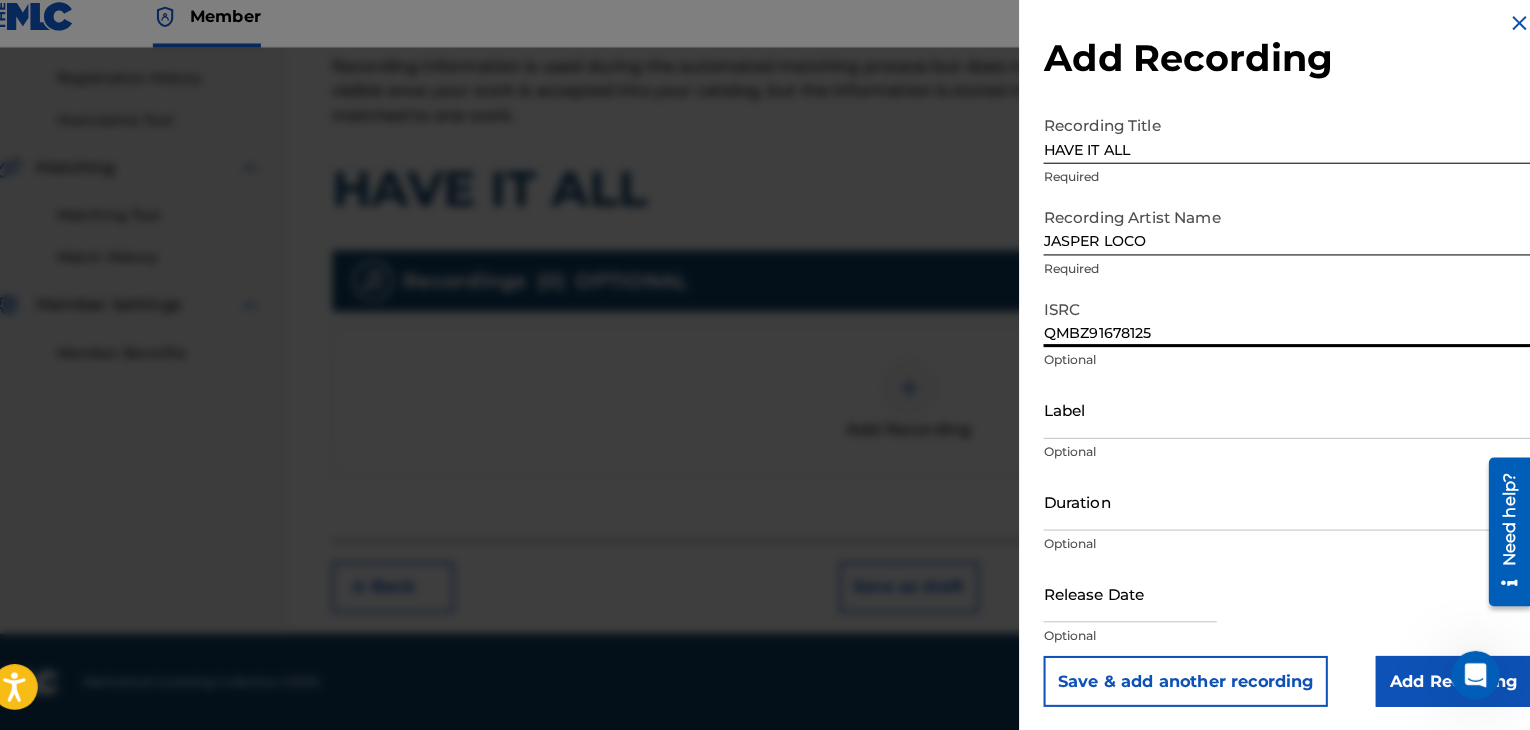 type on "QMBZ91678125" 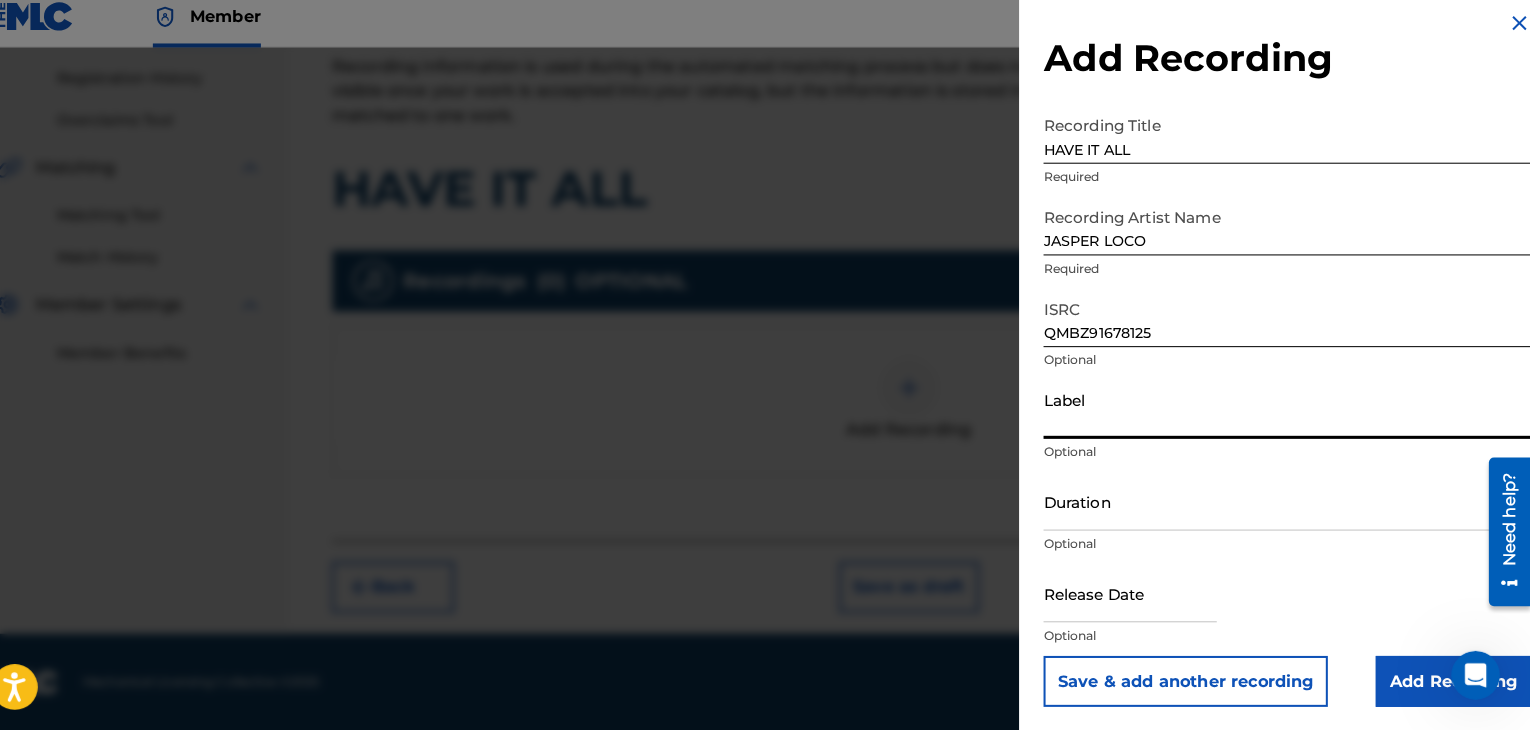 click on "Label" at bounding box center (1291, 415) 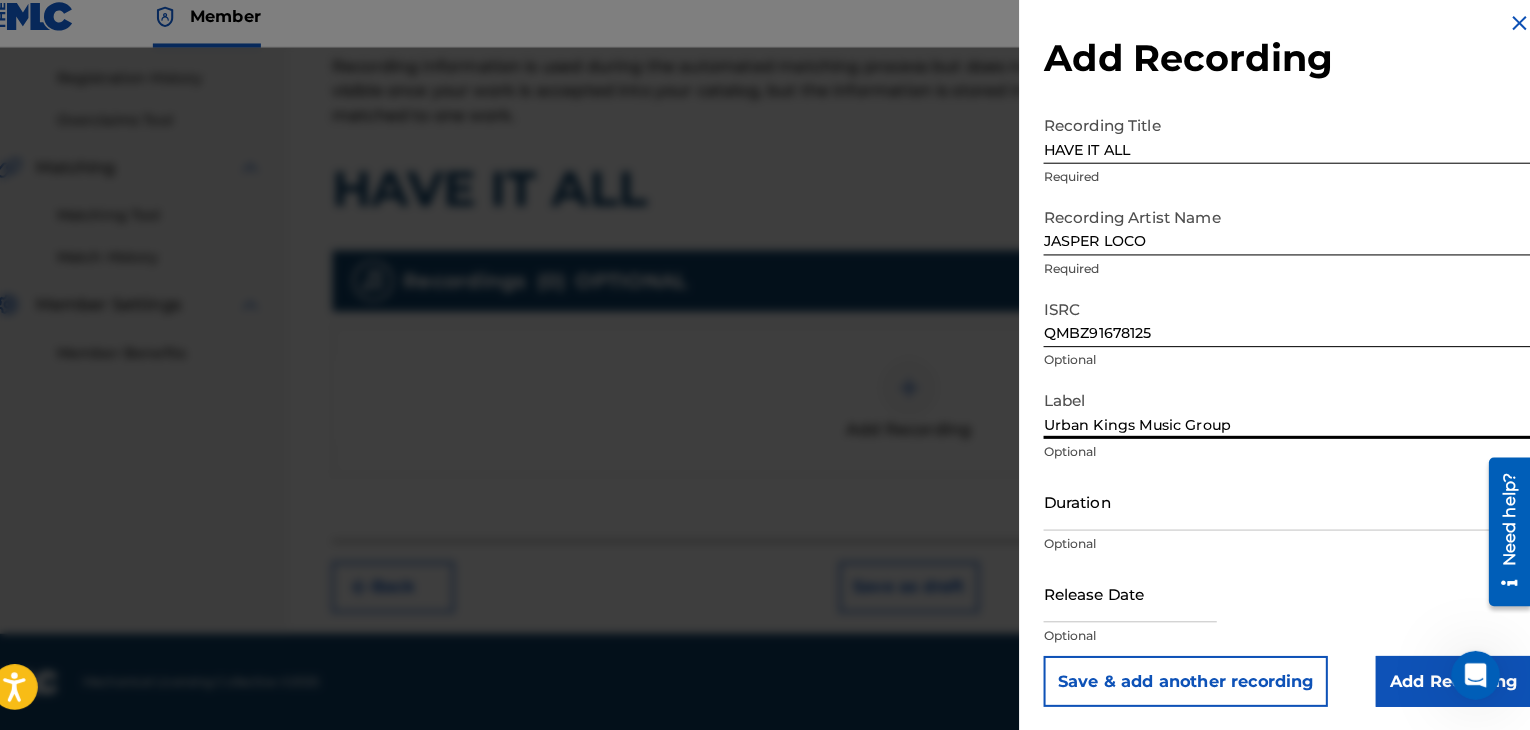 click on "Duration" at bounding box center [1291, 505] 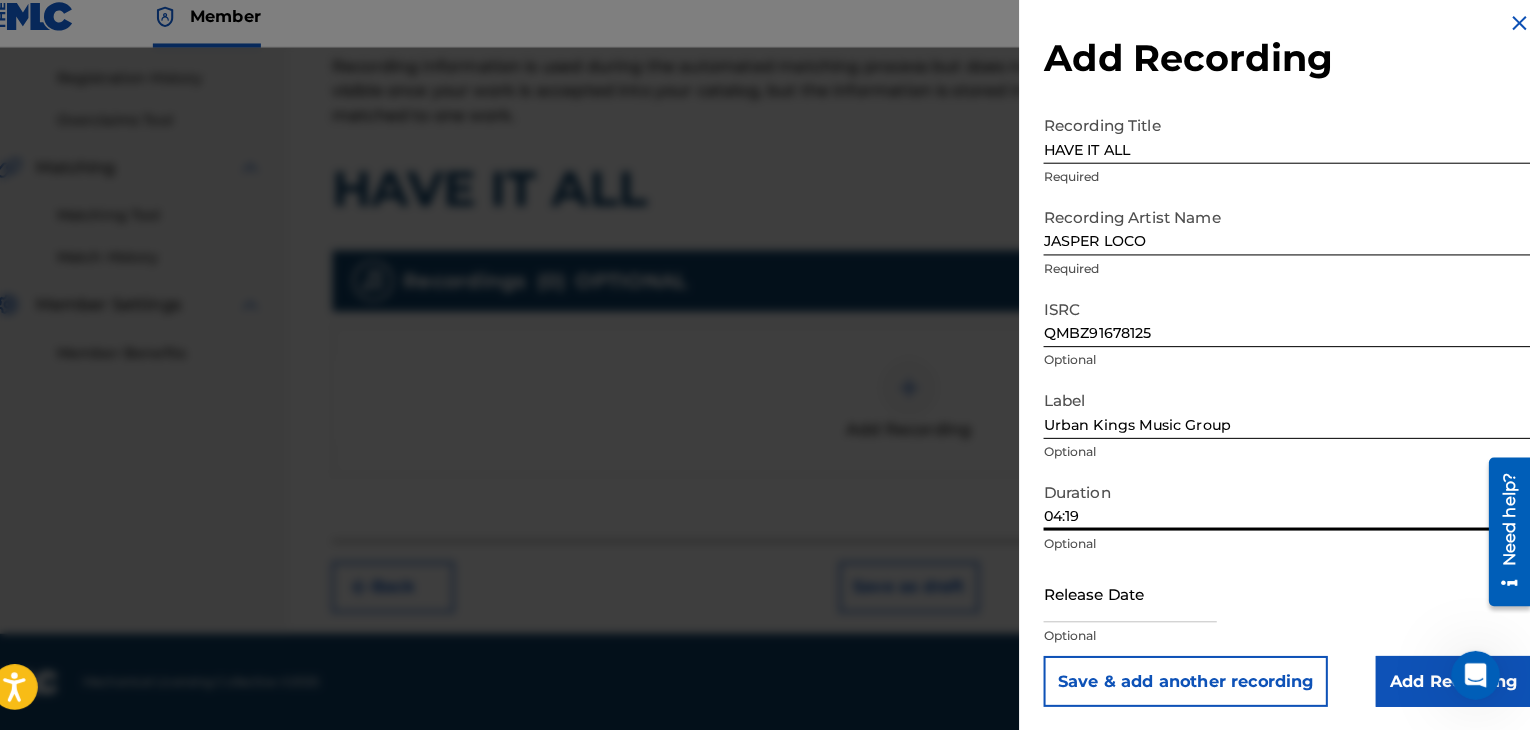 type on "04:19" 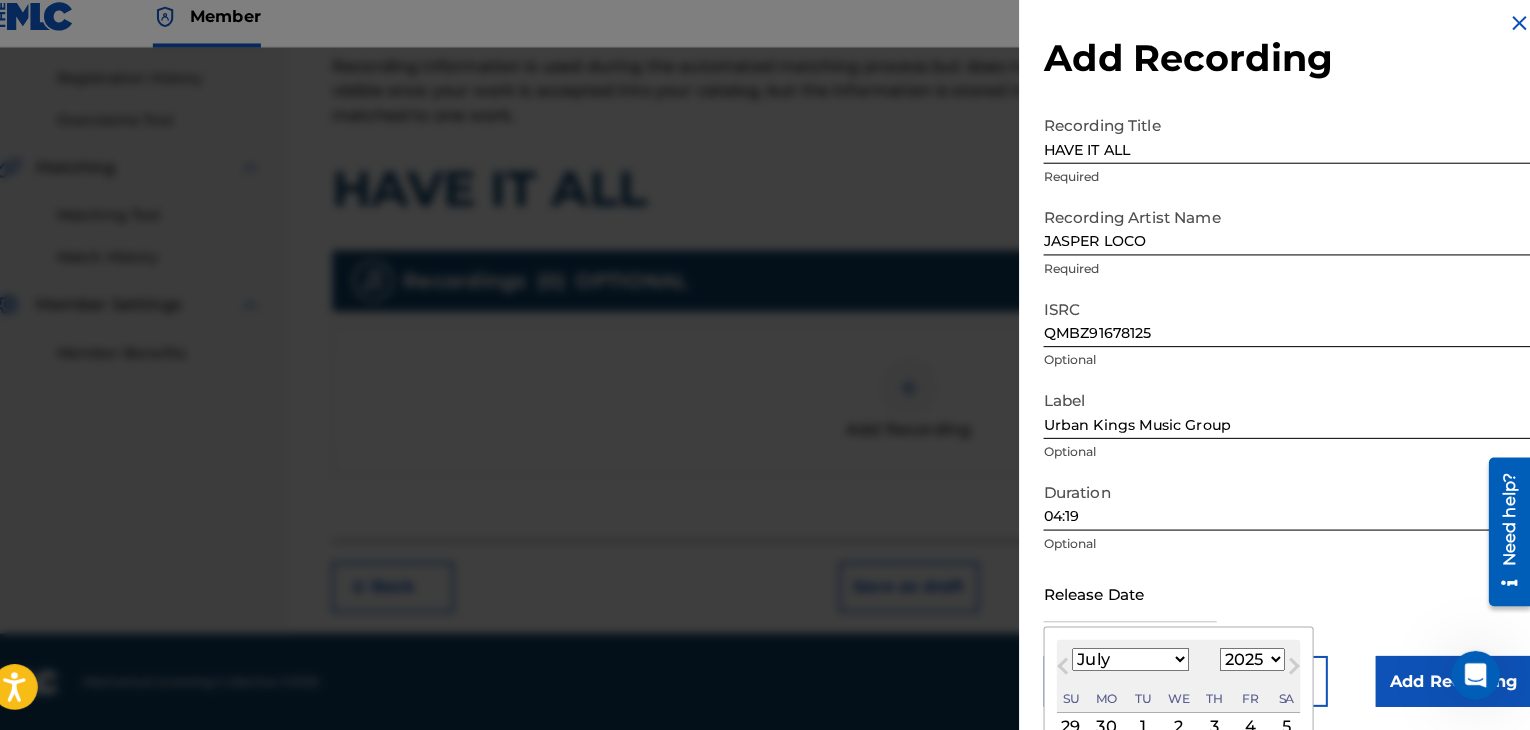 type on "[DATE]" 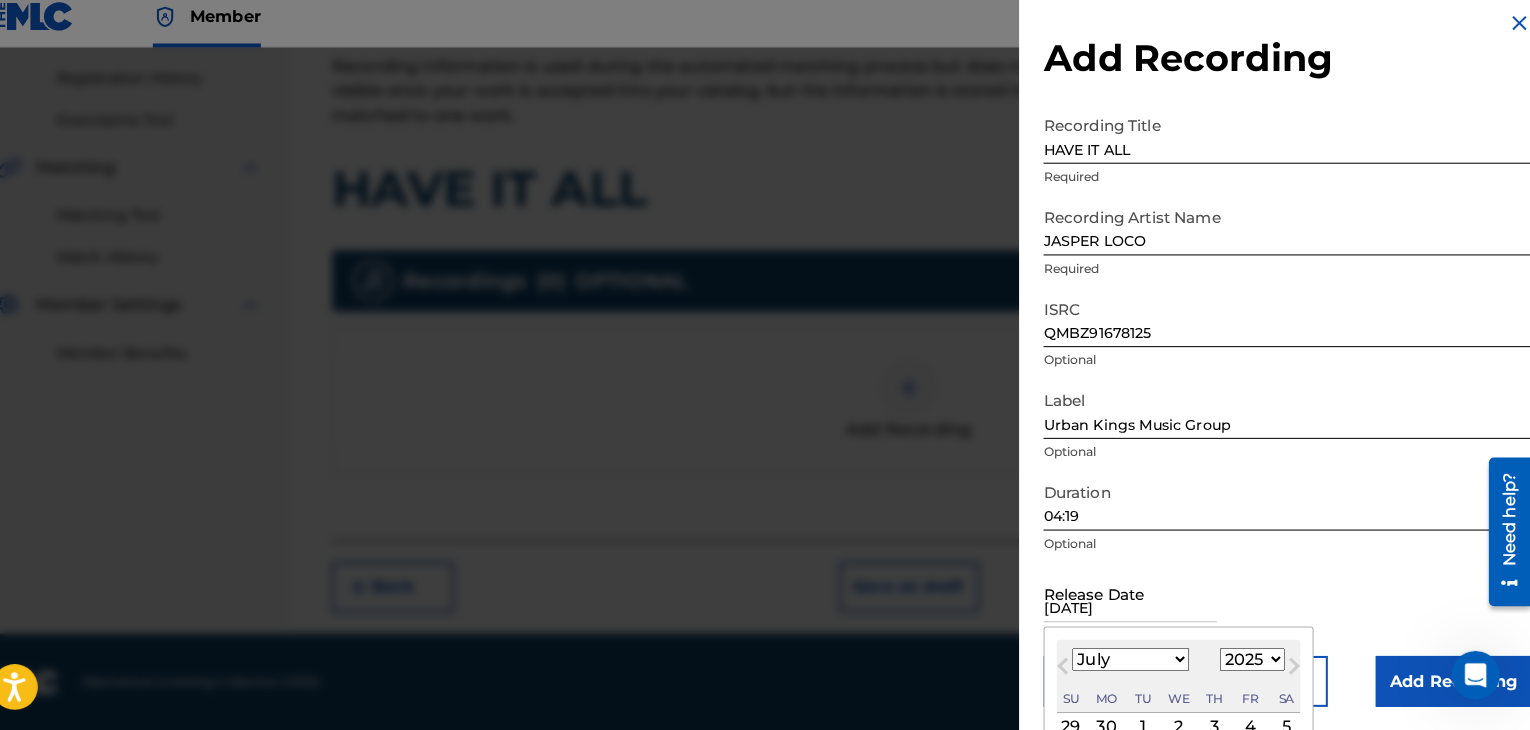 select on "11" 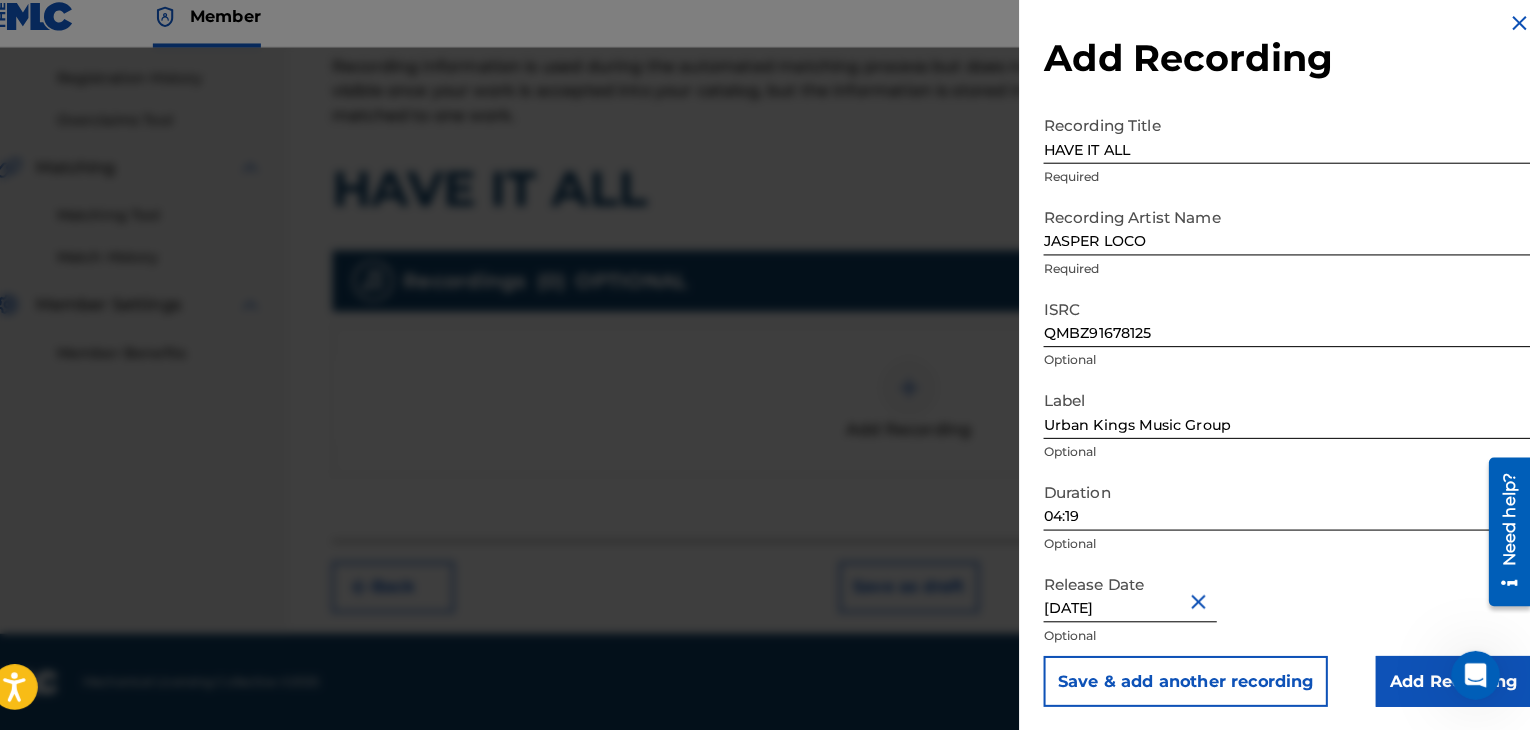 click on "Add Recording" at bounding box center (1454, 682) 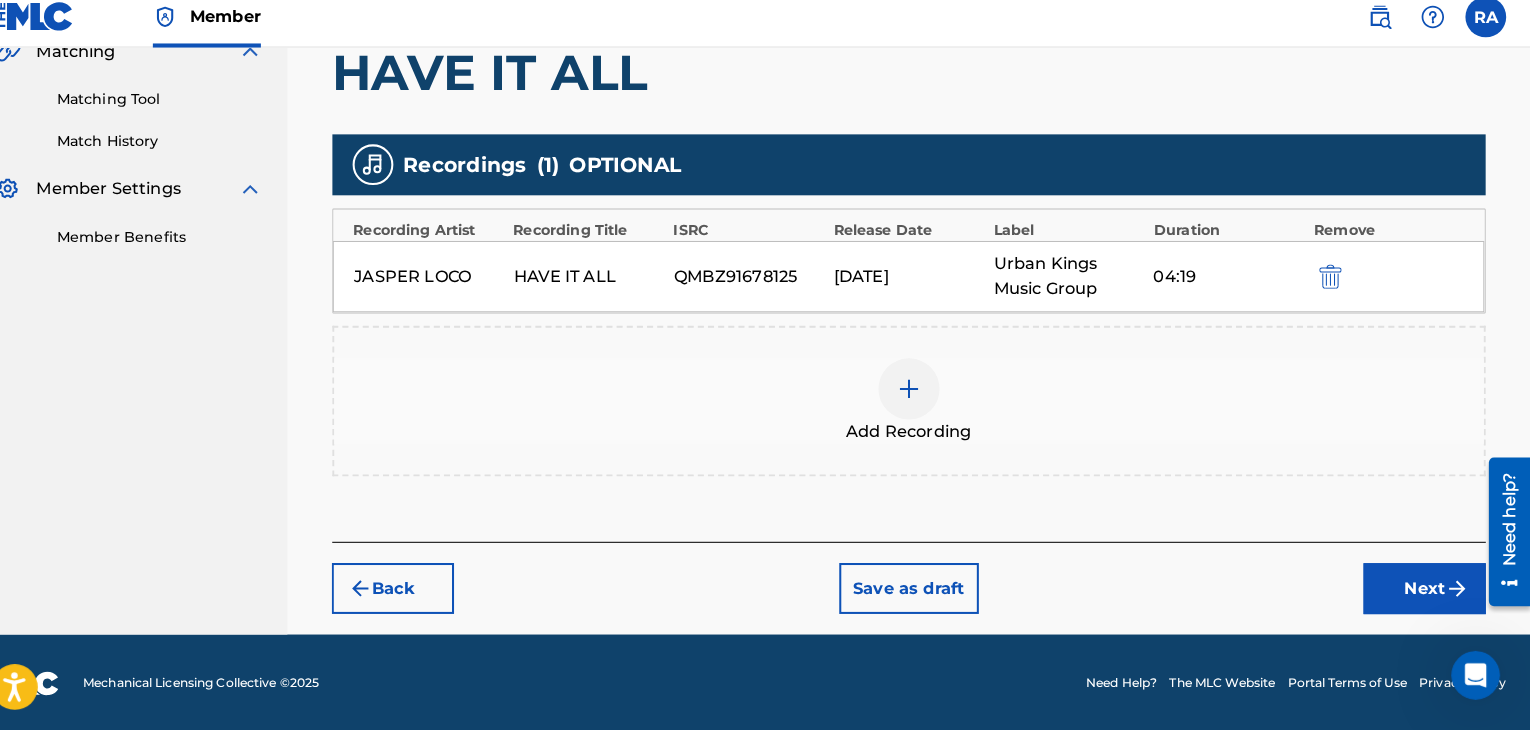 click on "Next" at bounding box center (1426, 591) 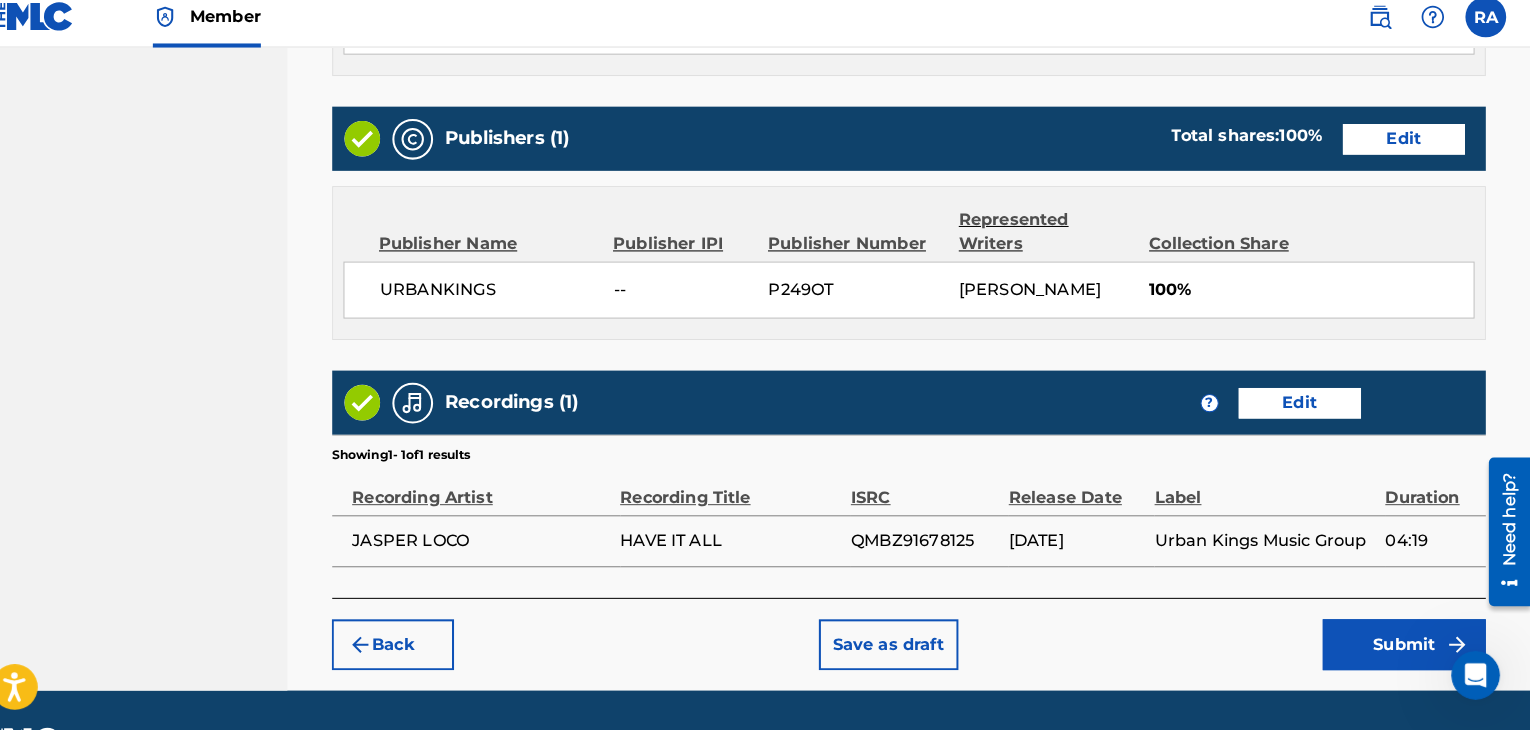 scroll, scrollTop: 1023, scrollLeft: 0, axis: vertical 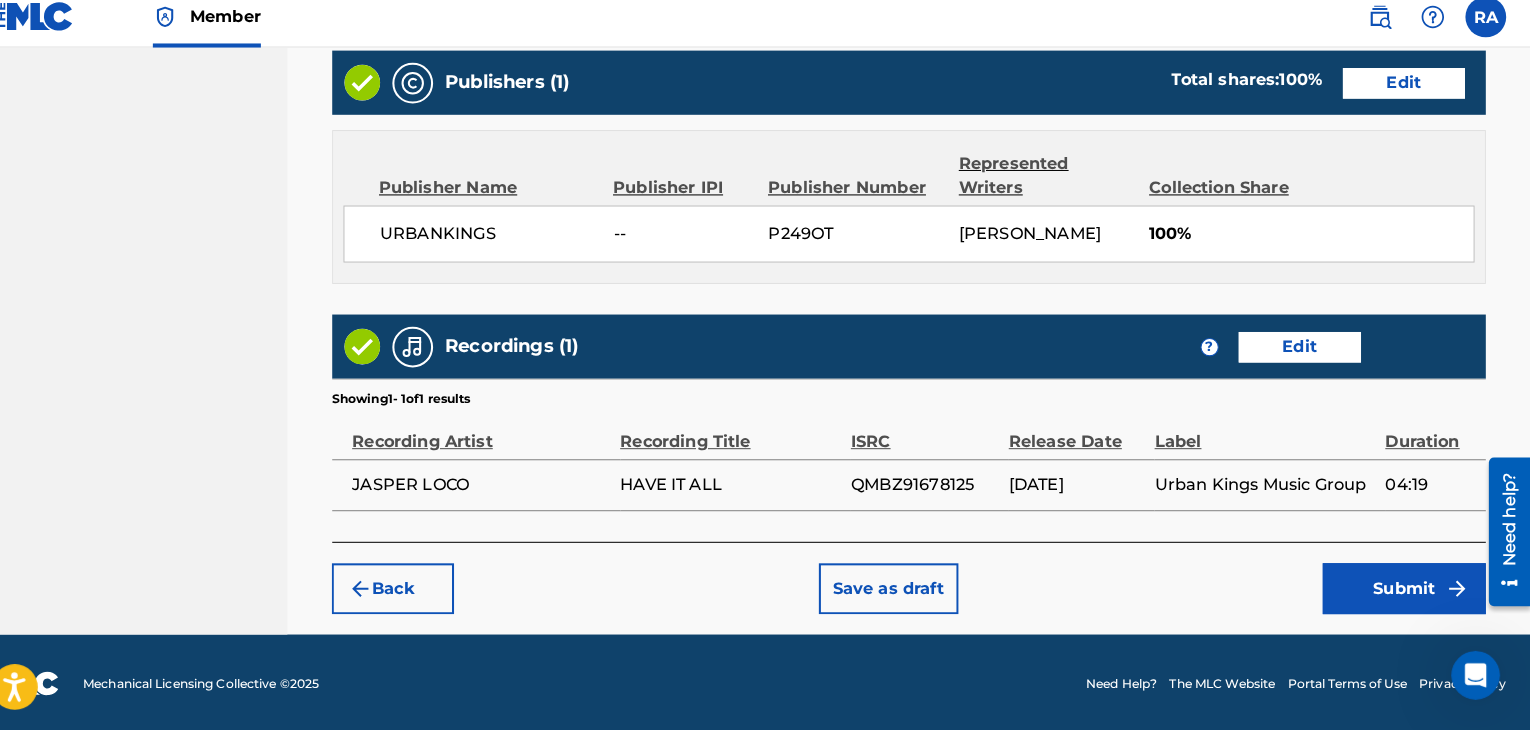 click on "Submit" at bounding box center (1406, 591) 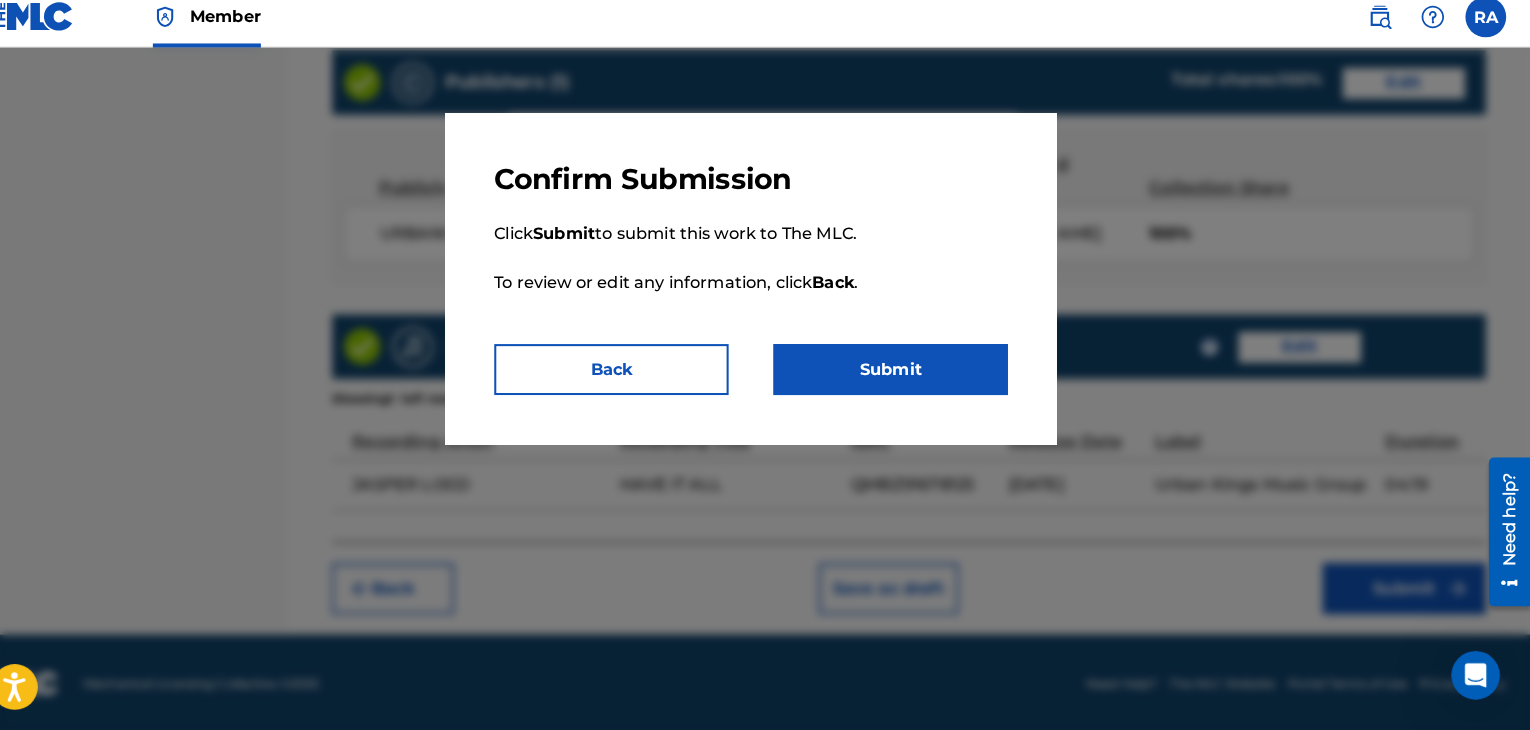 click on "Submit" at bounding box center (902, 376) 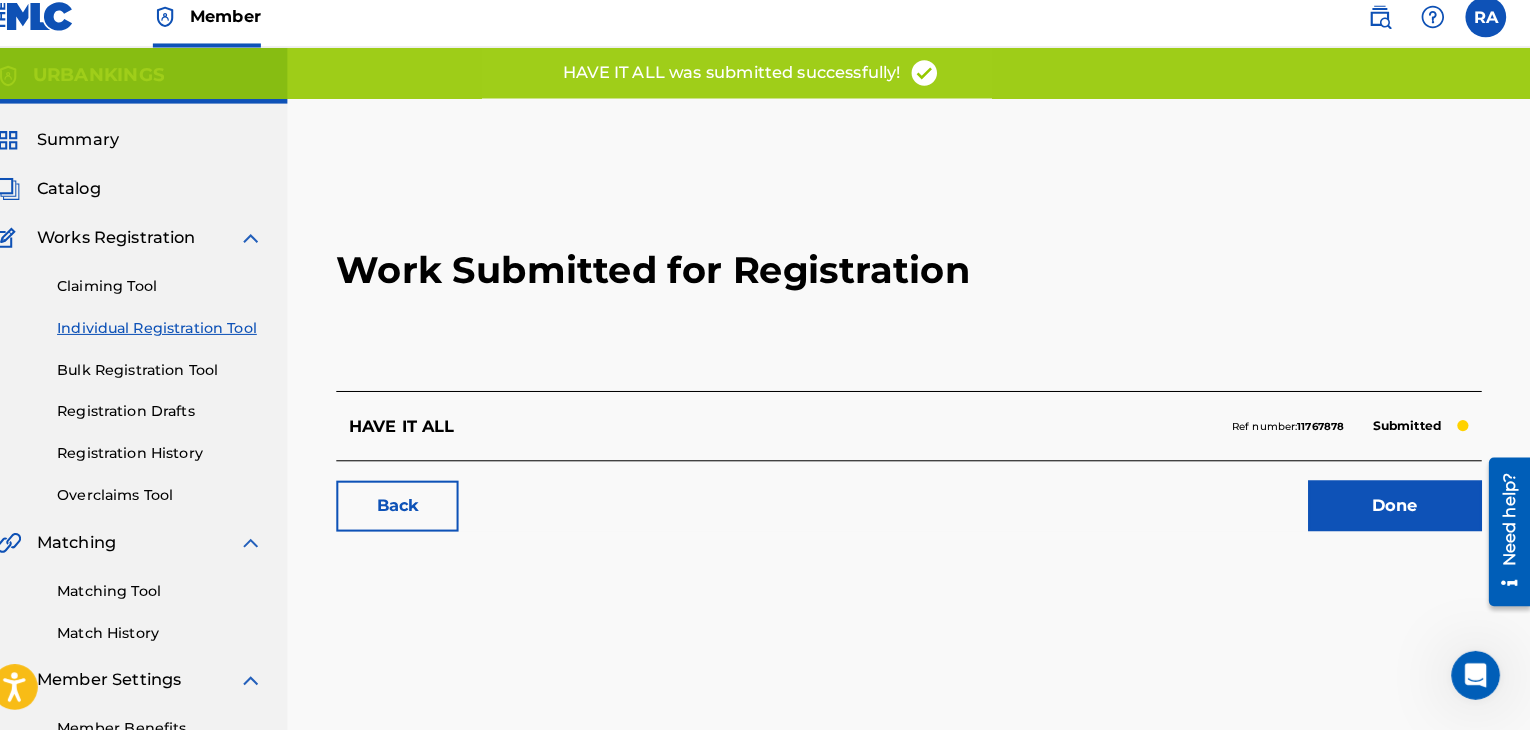 click on "Back Done" at bounding box center [920, 500] 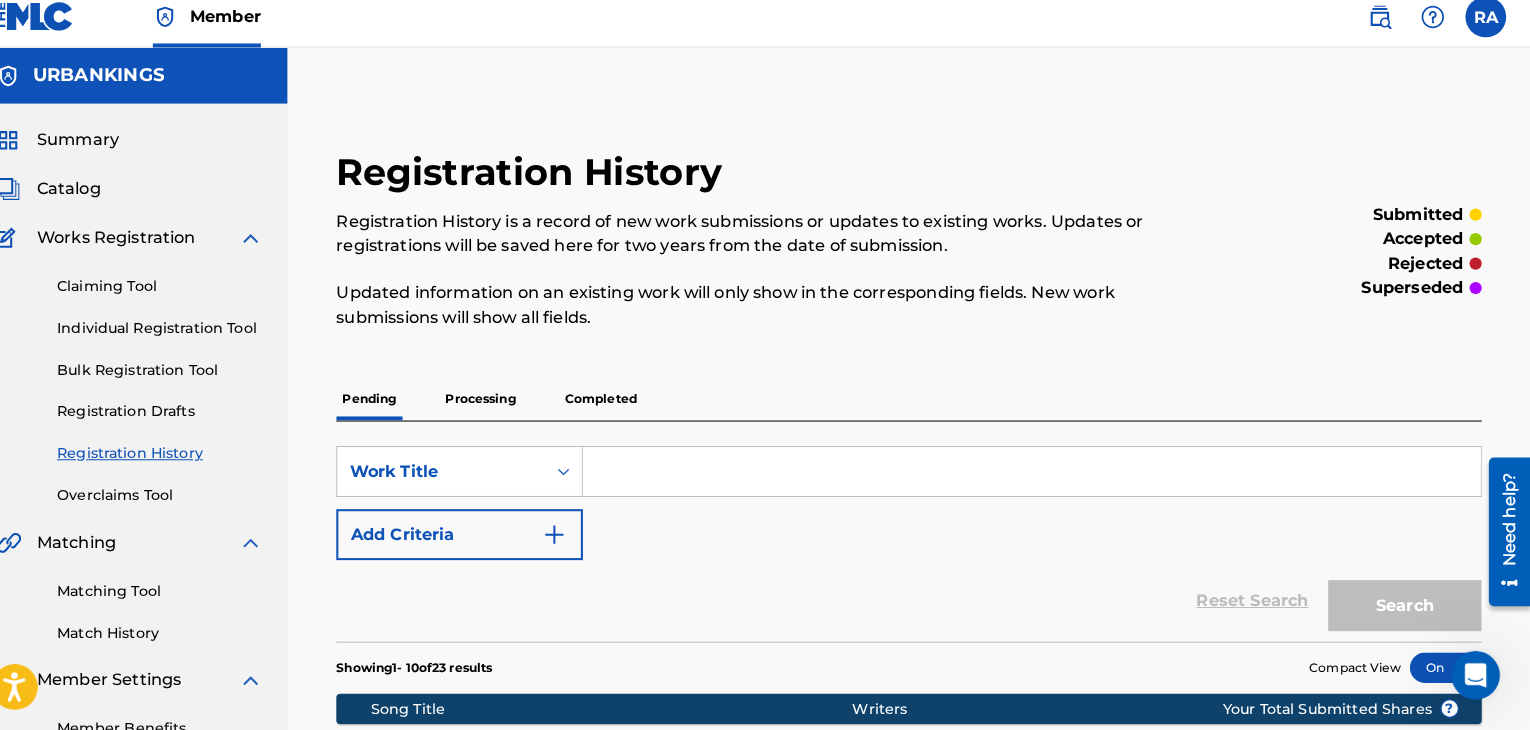 click on "Individual Registration Tool" at bounding box center (185, 335) 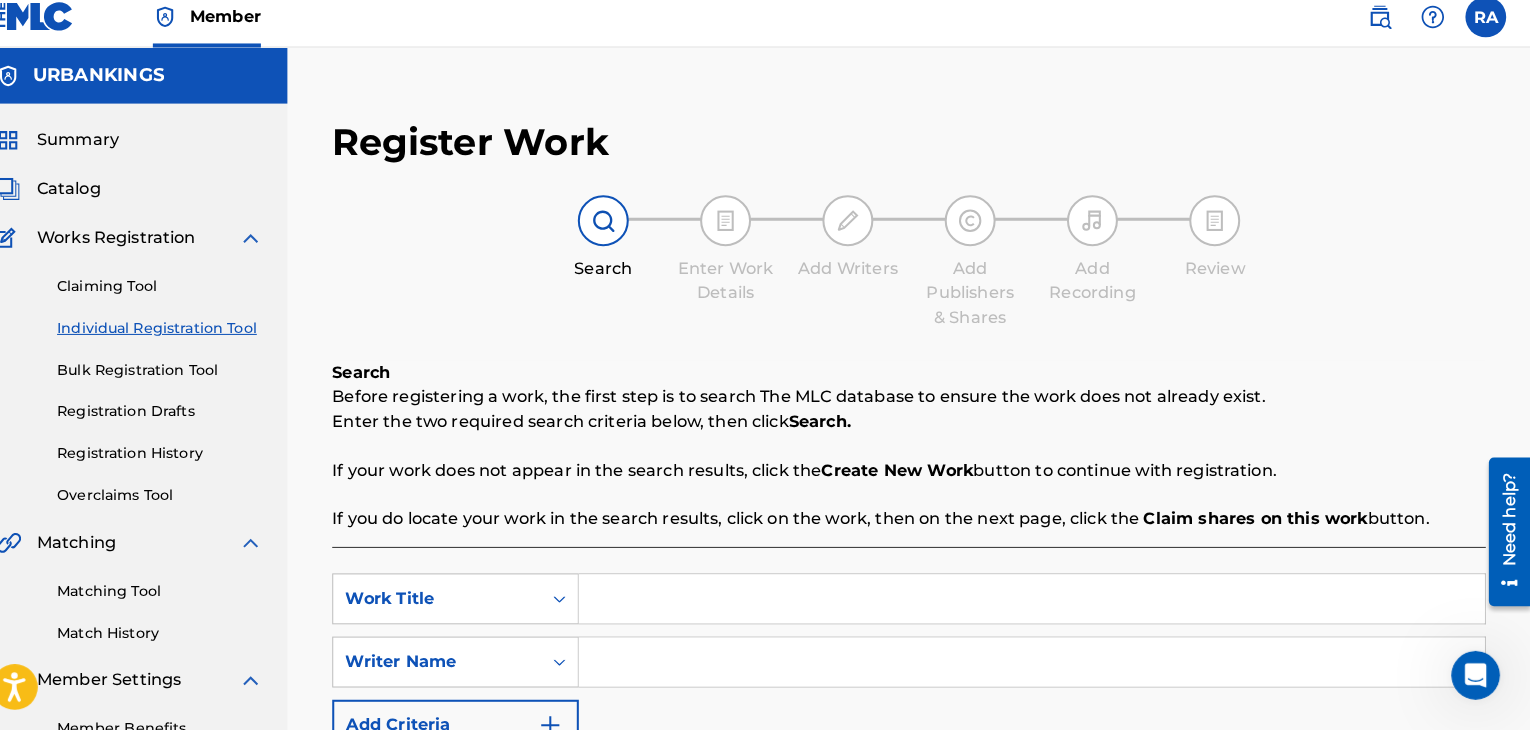 click at bounding box center [1040, 601] 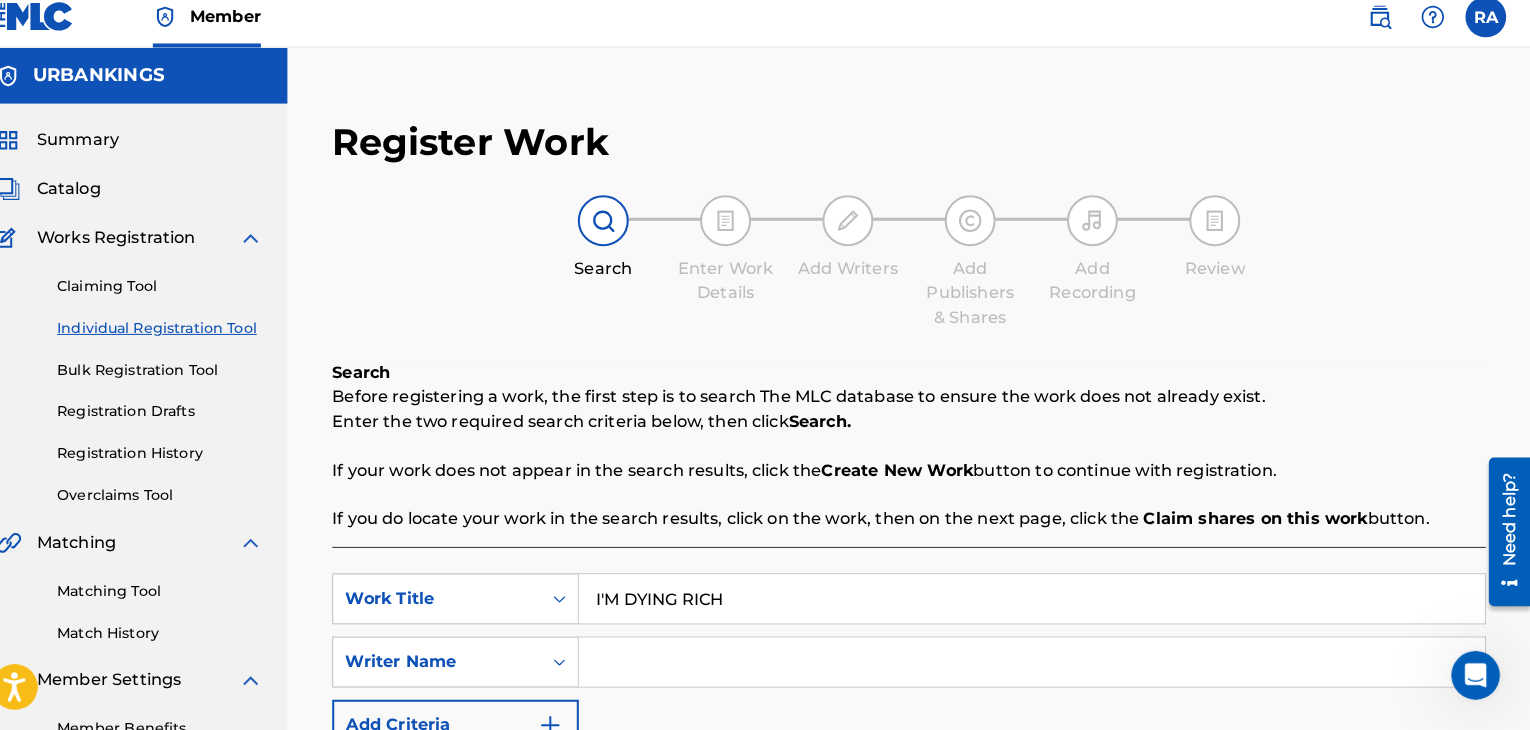 type on "I'M DYING RICH" 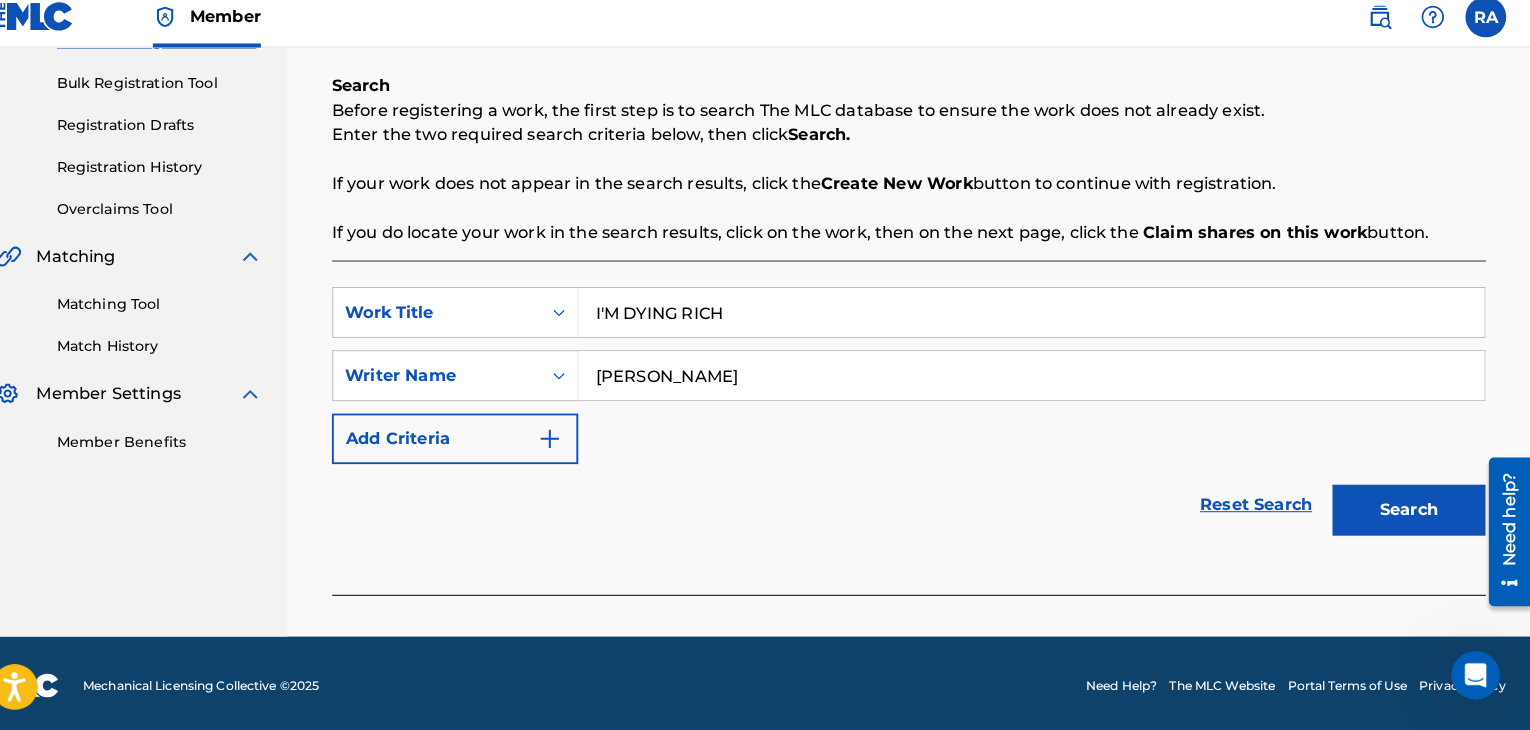 scroll, scrollTop: 285, scrollLeft: 0, axis: vertical 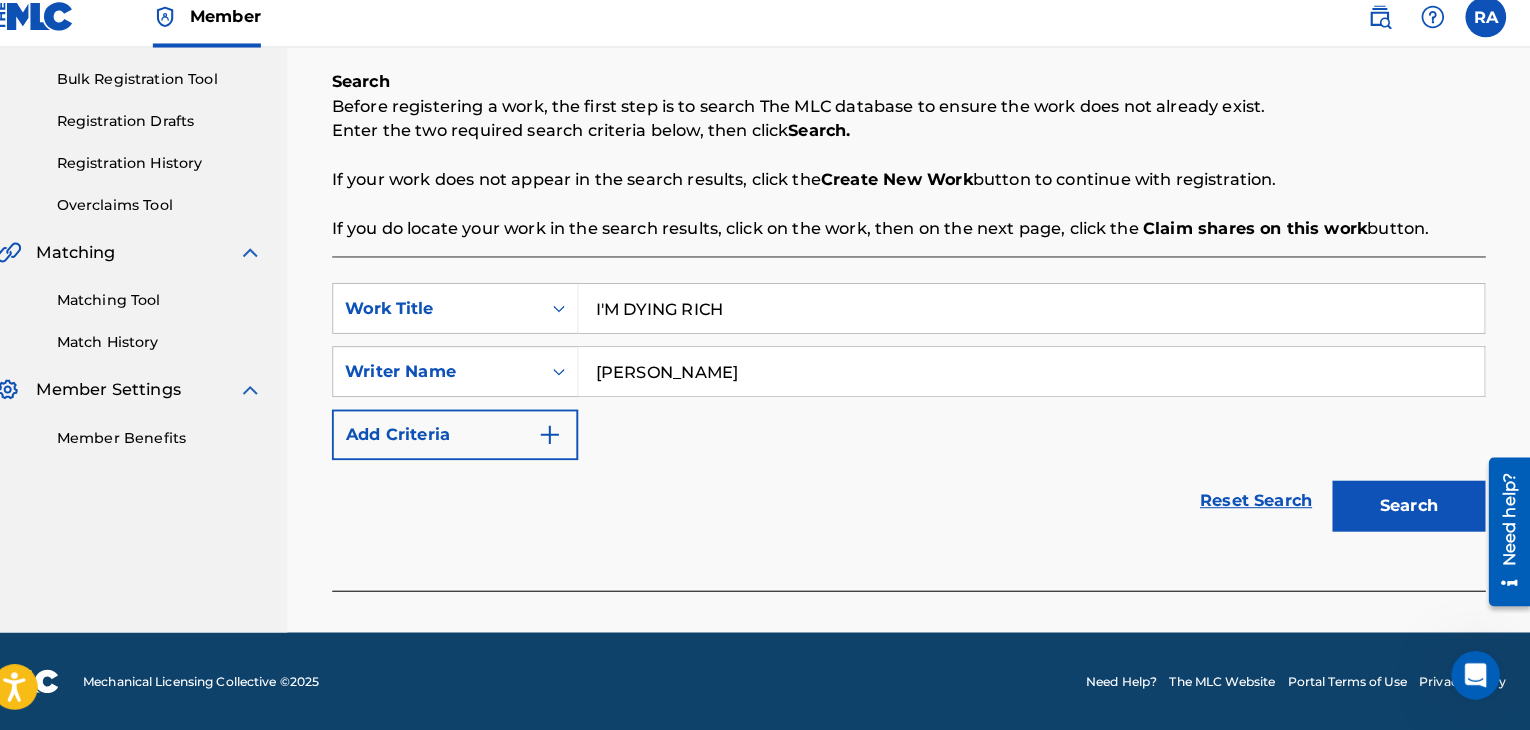 click on "Search" at bounding box center (1411, 510) 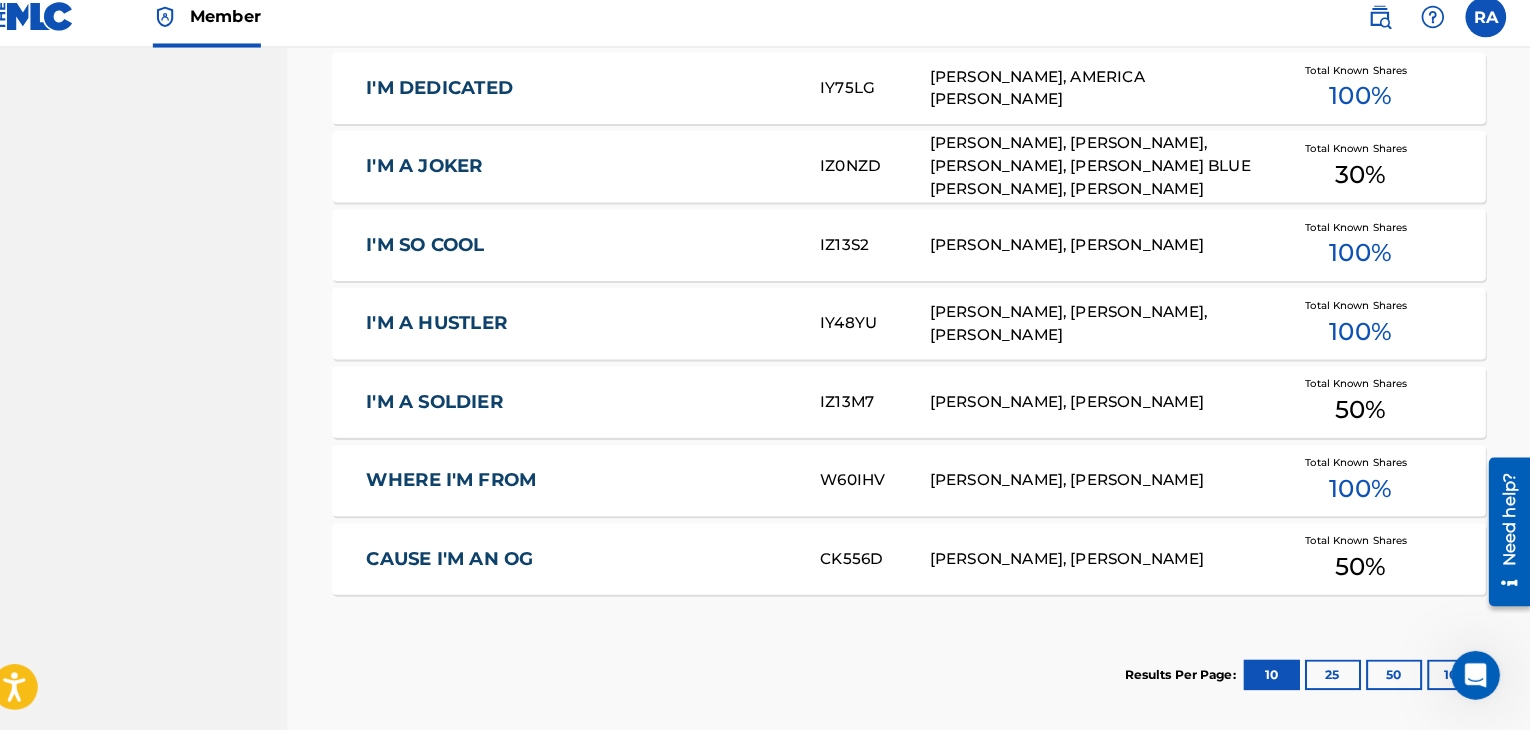 scroll, scrollTop: 1001, scrollLeft: 0, axis: vertical 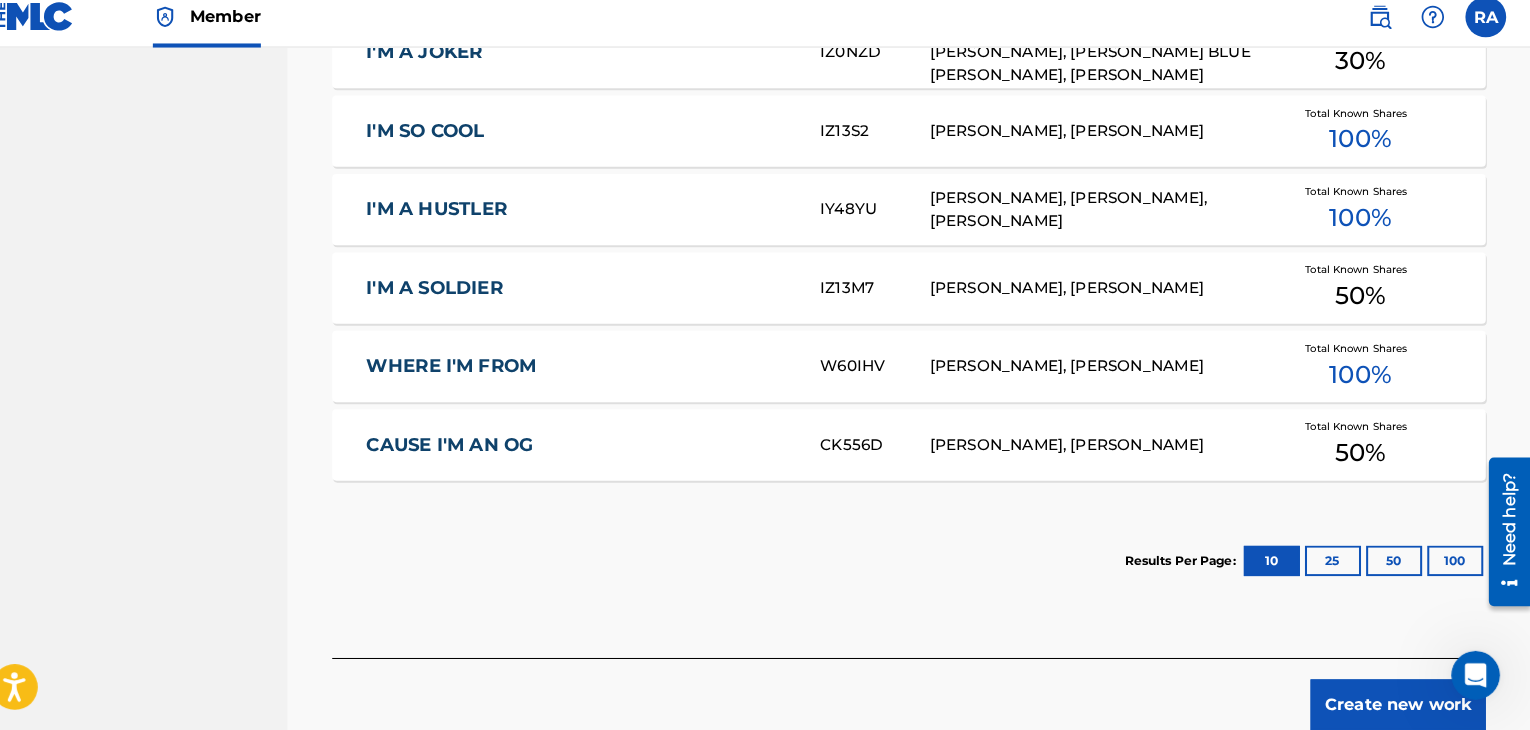 click on "Create new work" at bounding box center (1400, 705) 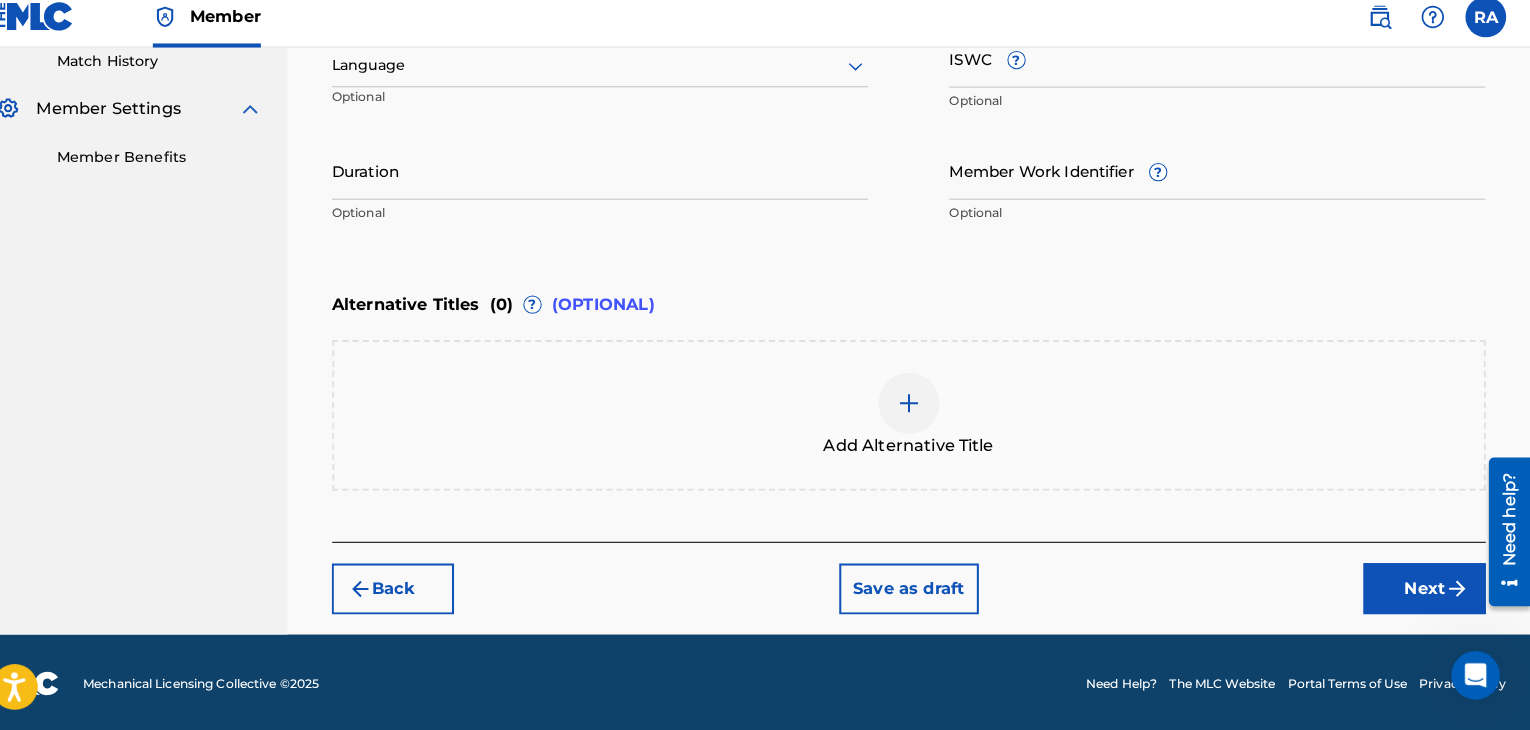 click on "Duration" at bounding box center [617, 180] 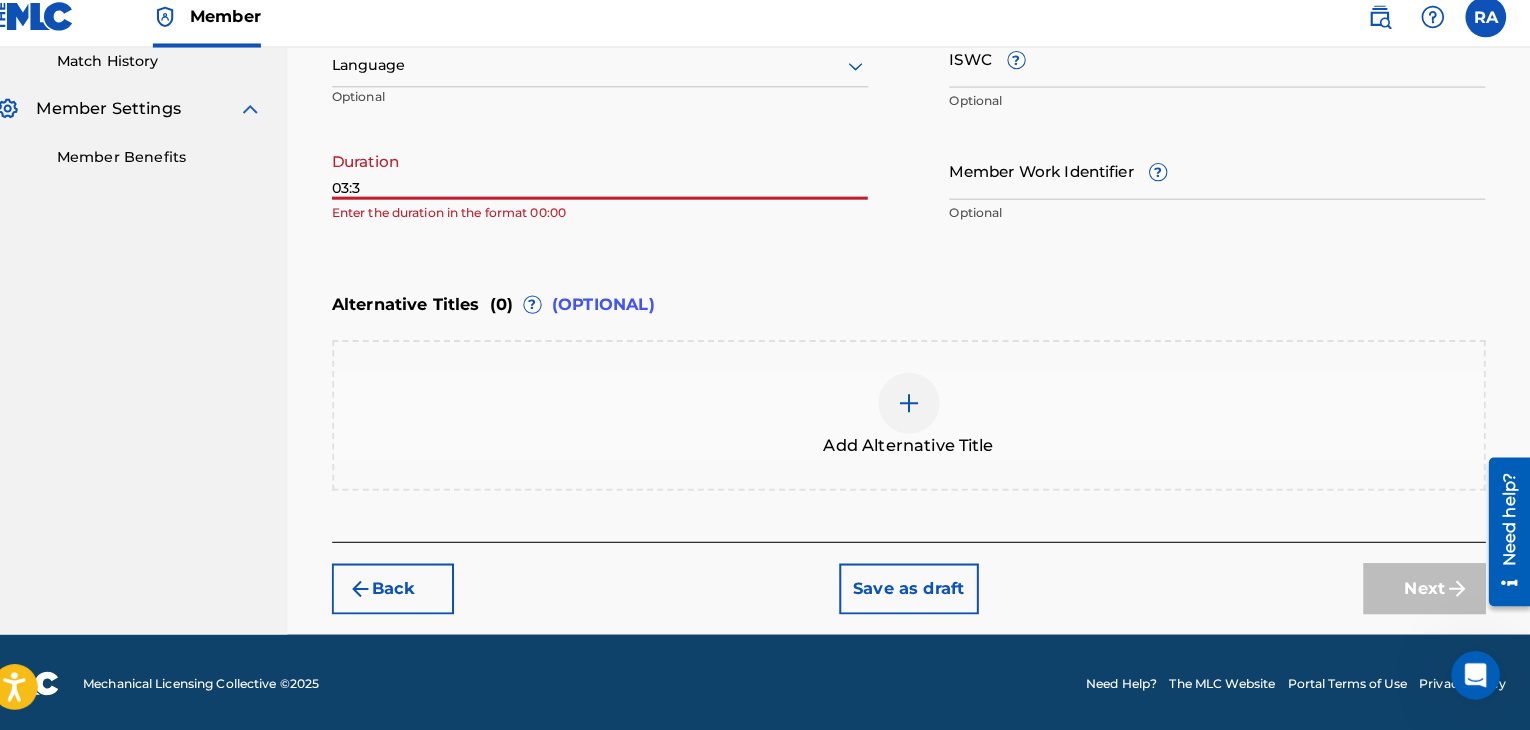 type on "03:30" 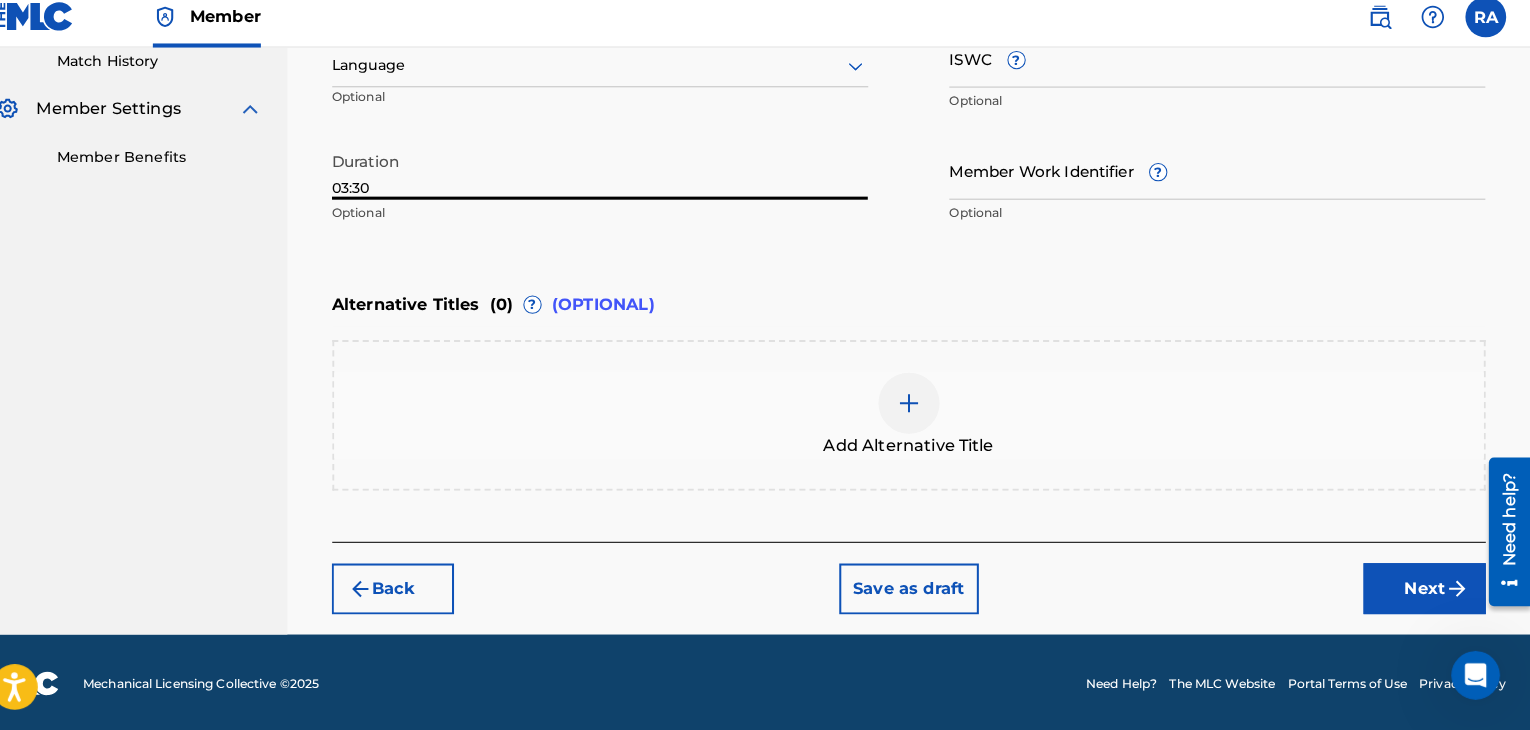 click at bounding box center (1458, 591) 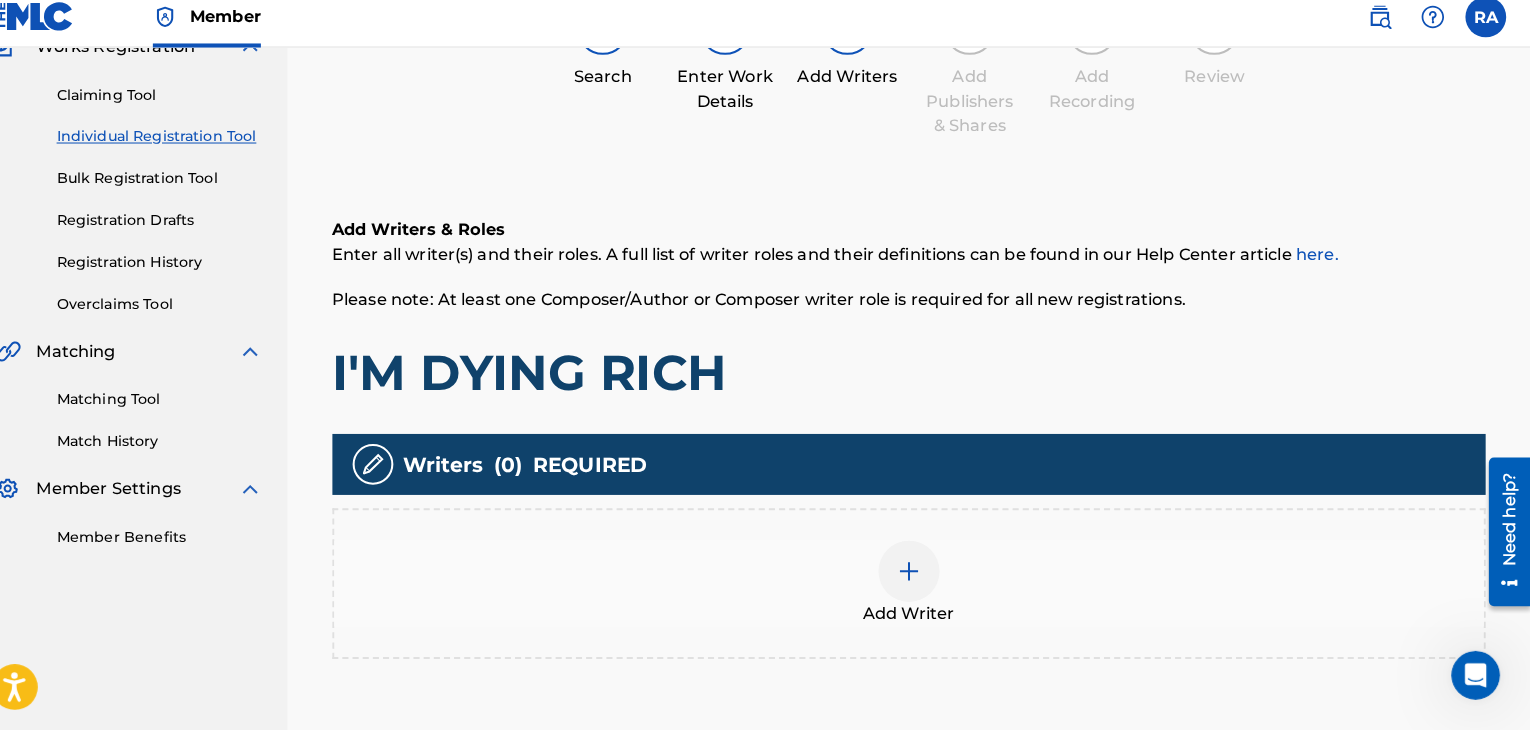 scroll, scrollTop: 90, scrollLeft: 0, axis: vertical 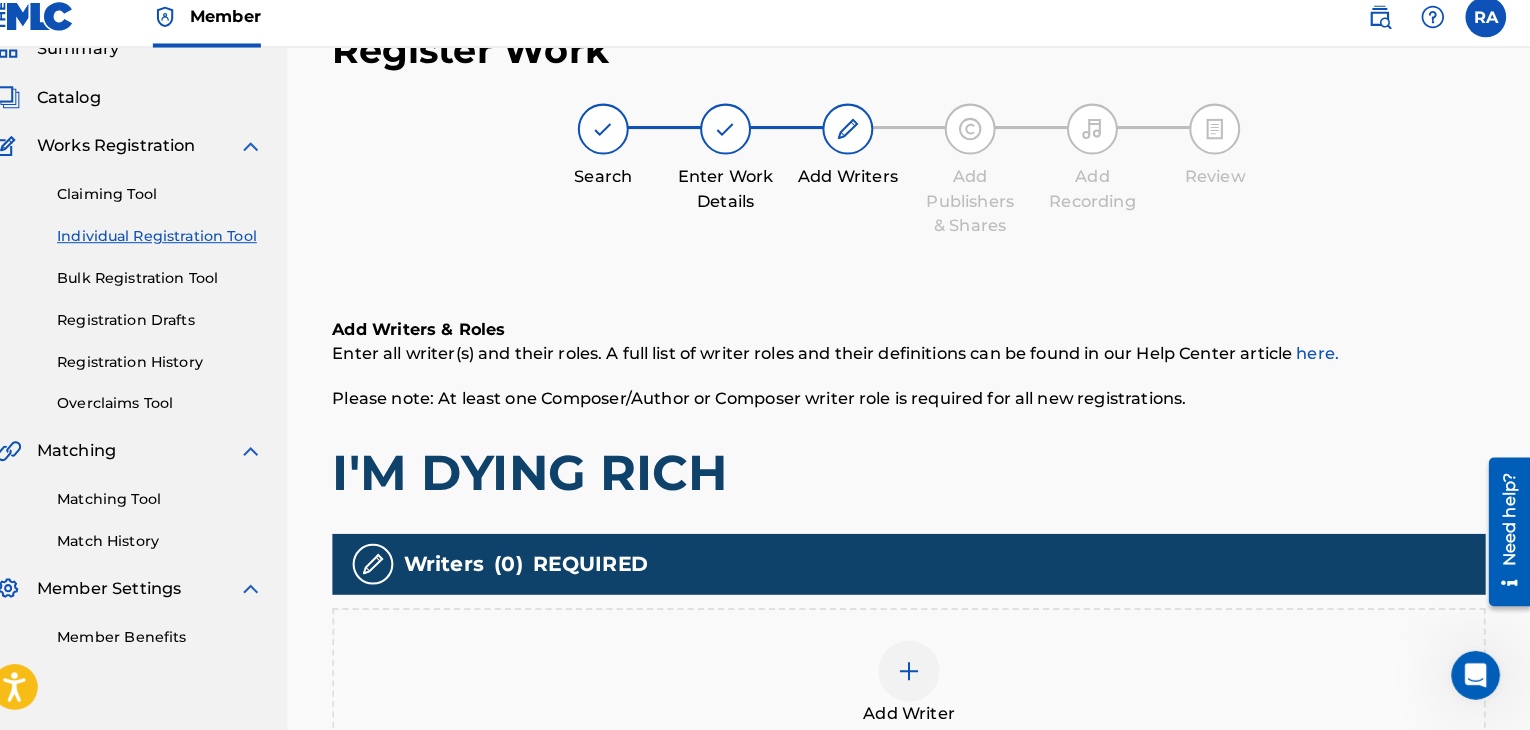 click at bounding box center [920, 672] 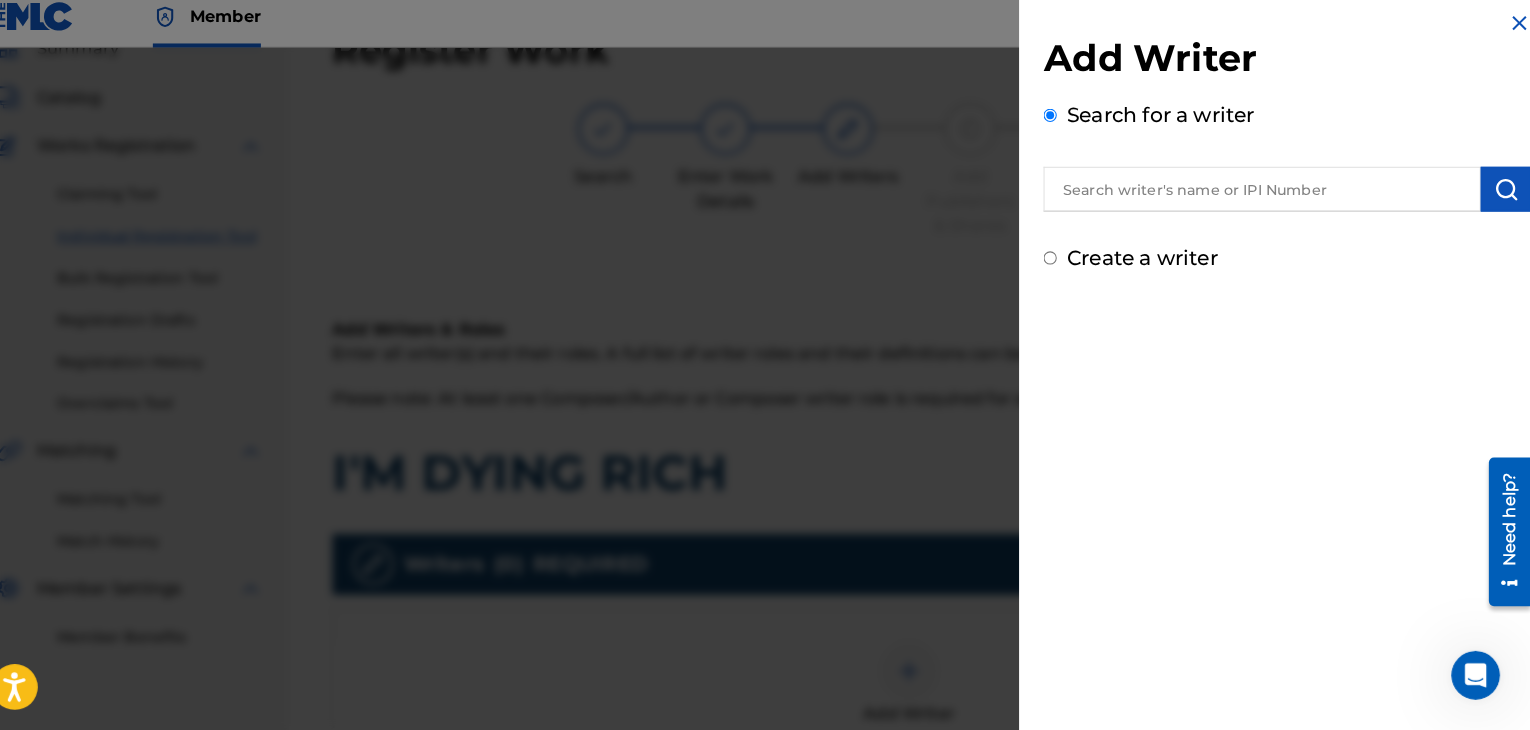 click at bounding box center [1266, 199] 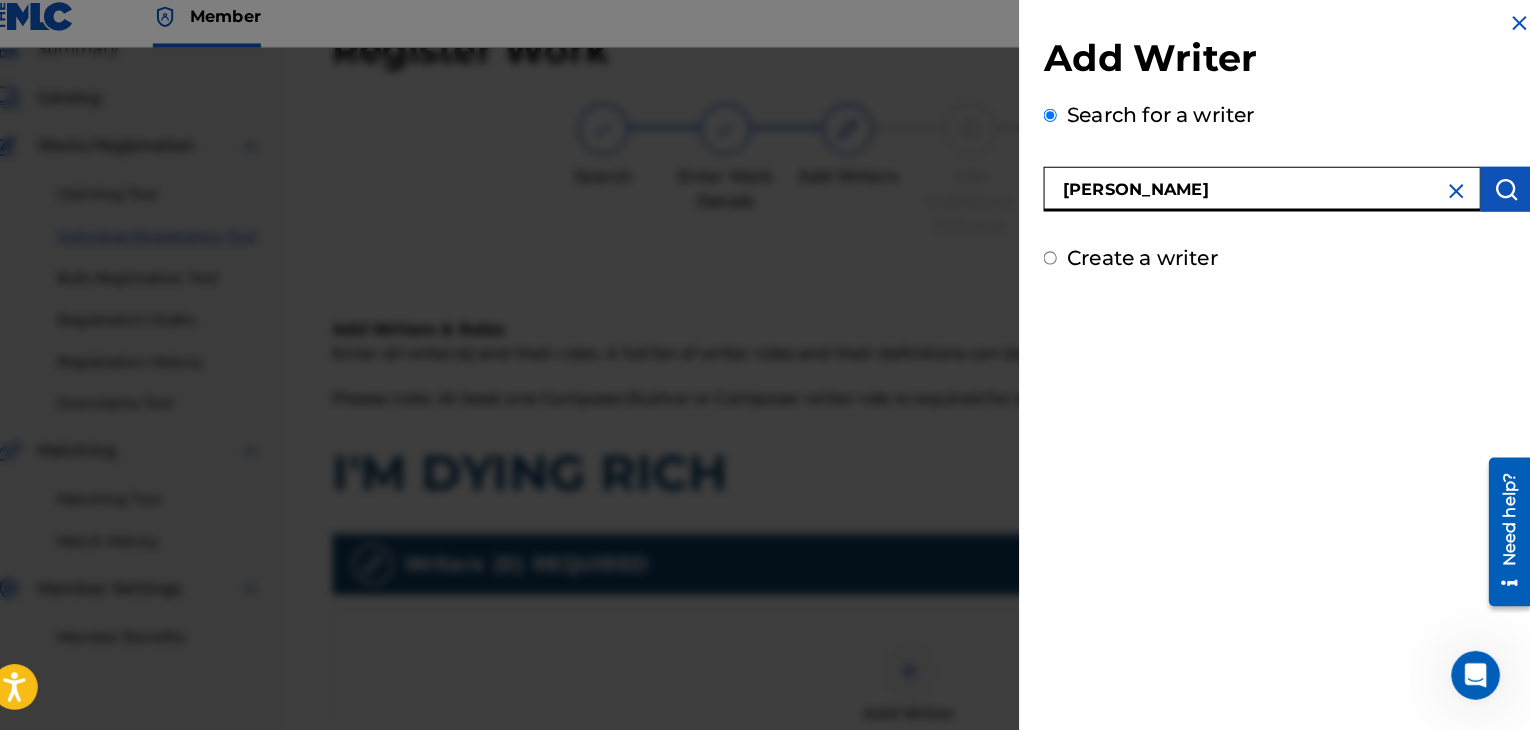 type on "[PERSON_NAME]" 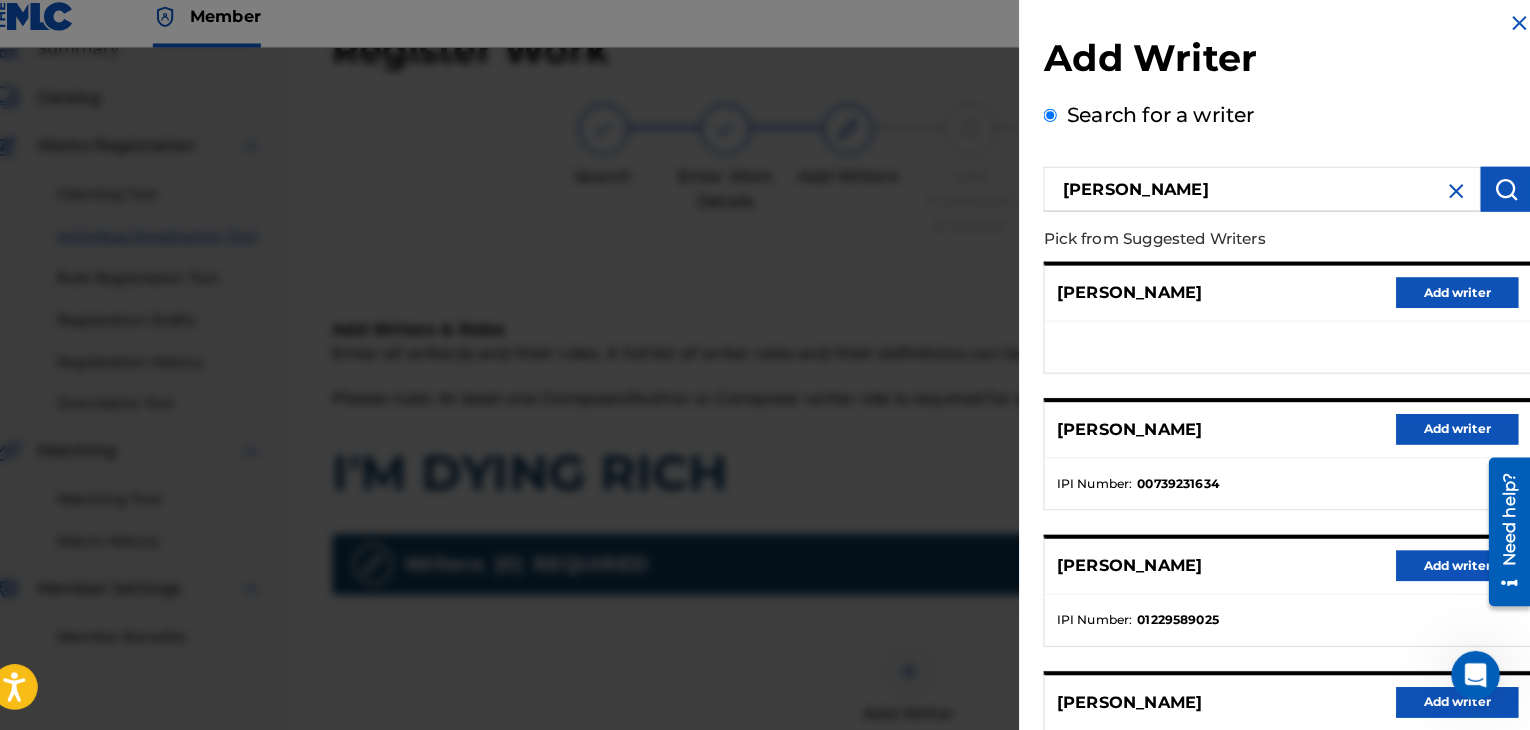 click on "Add writer" at bounding box center (1458, 435) 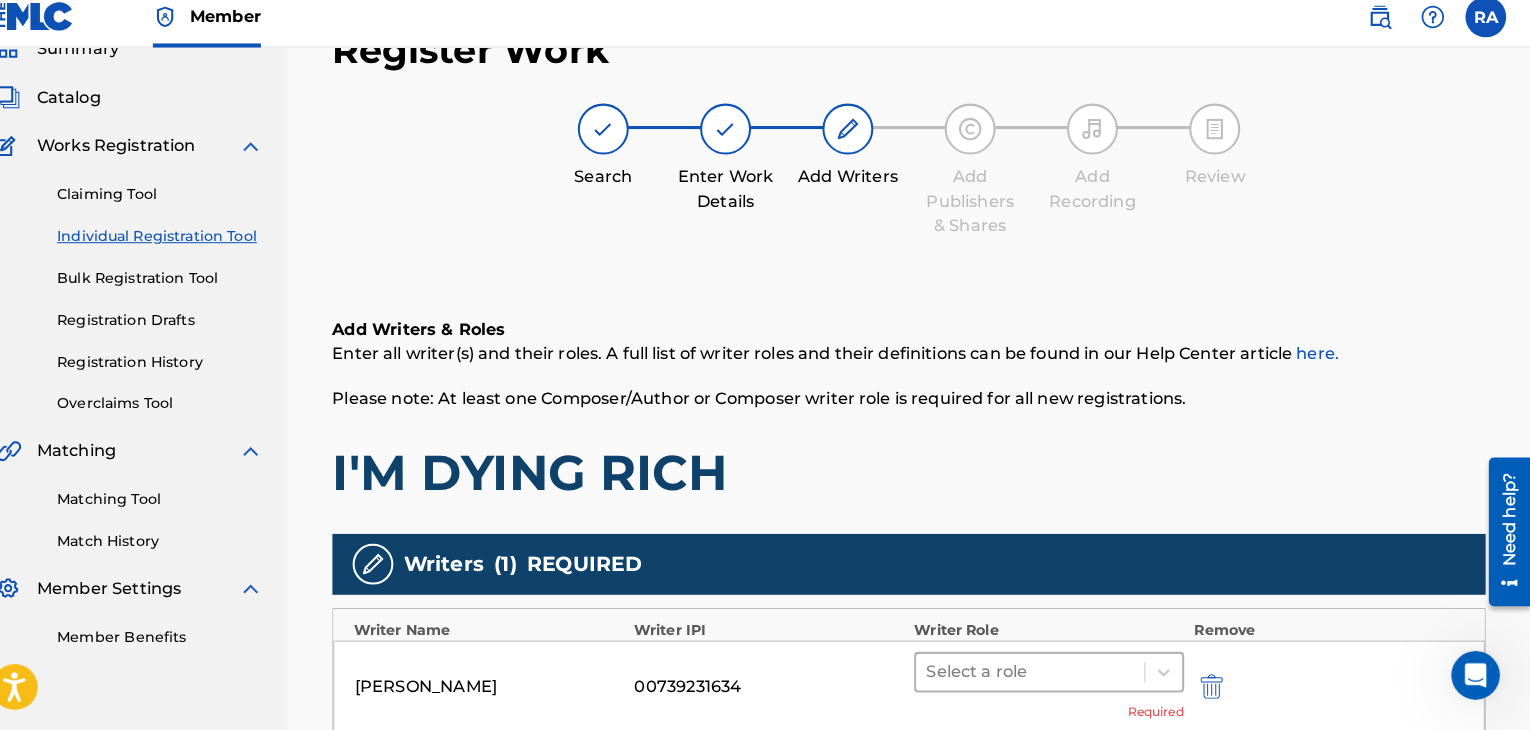 click at bounding box center (1039, 673) 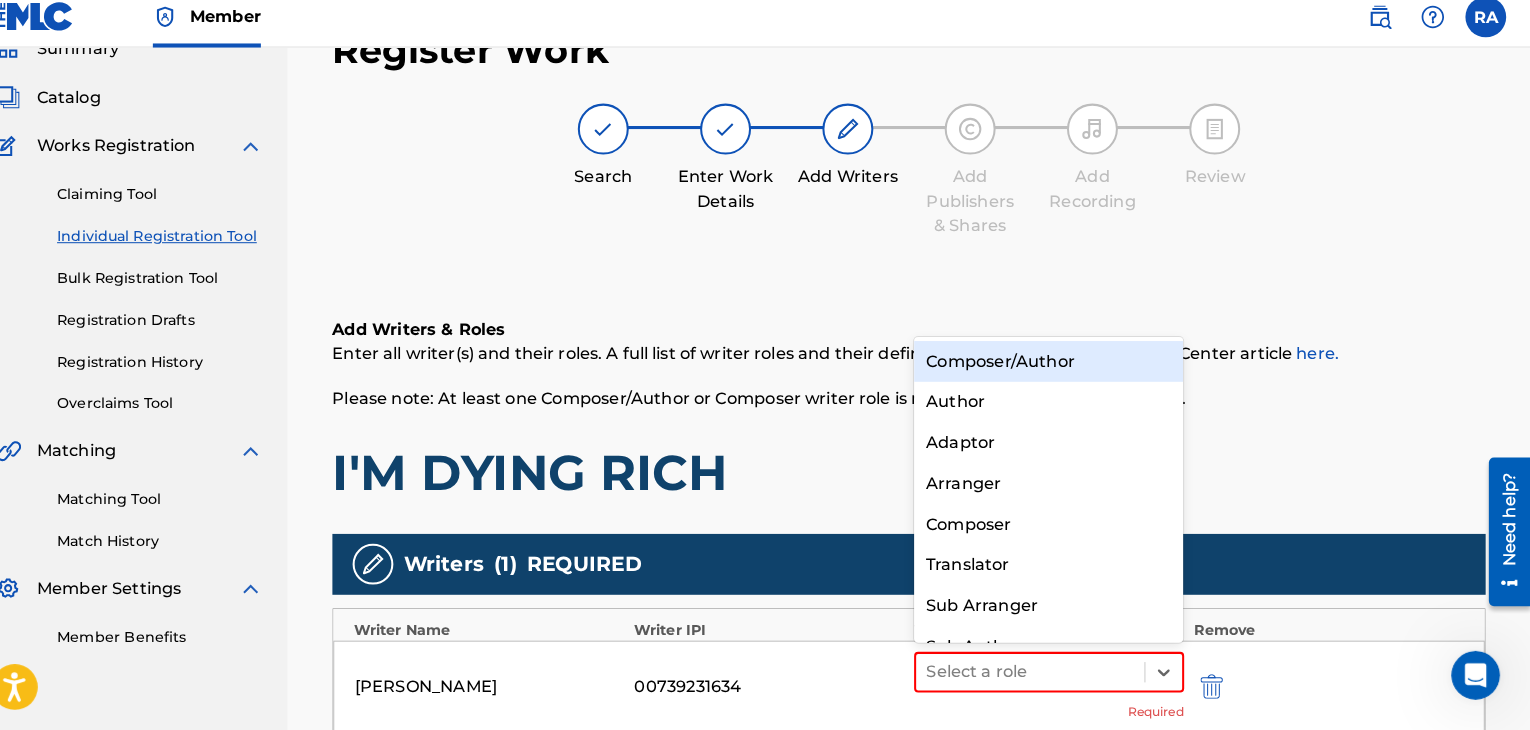 click on "Composer/Author" at bounding box center [1057, 368] 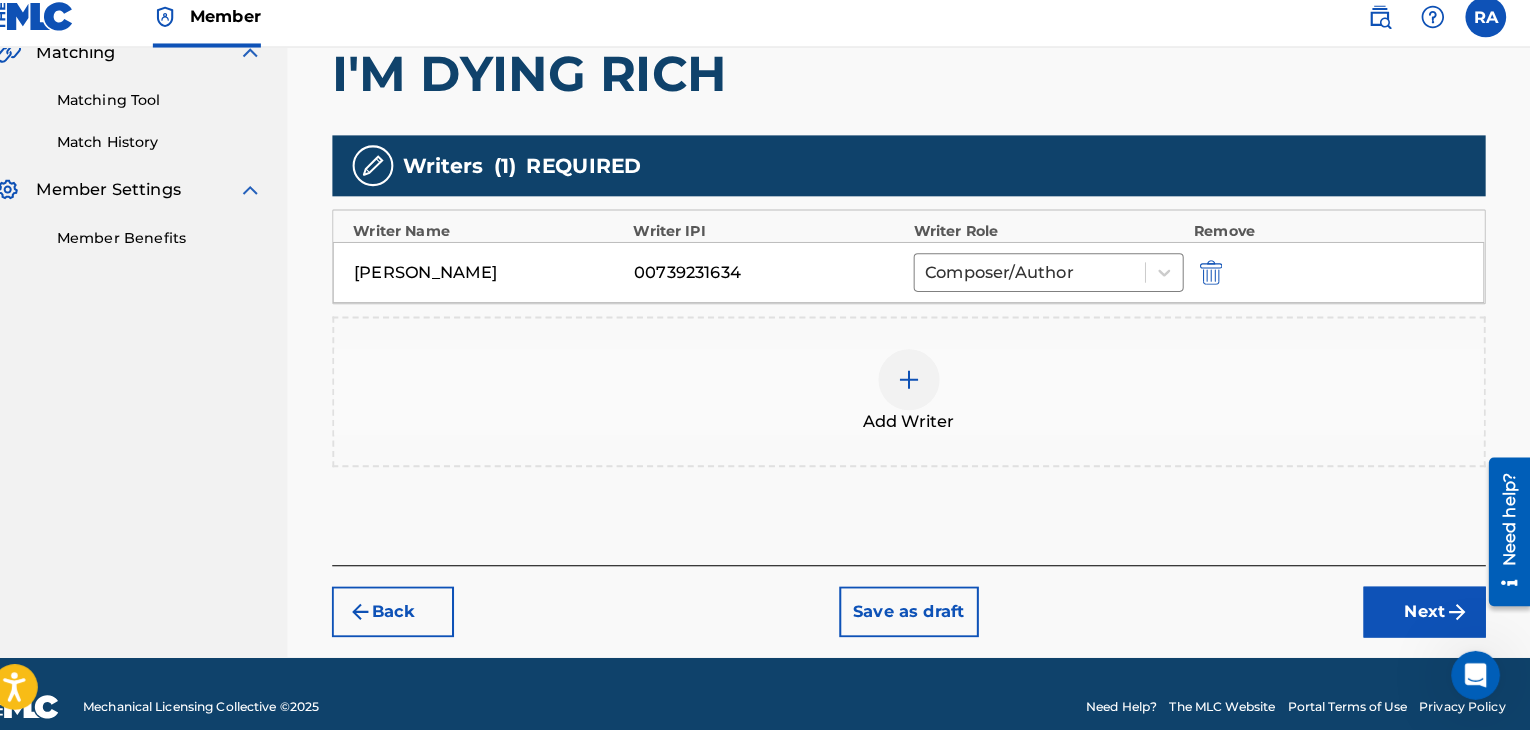 scroll, scrollTop: 483, scrollLeft: 0, axis: vertical 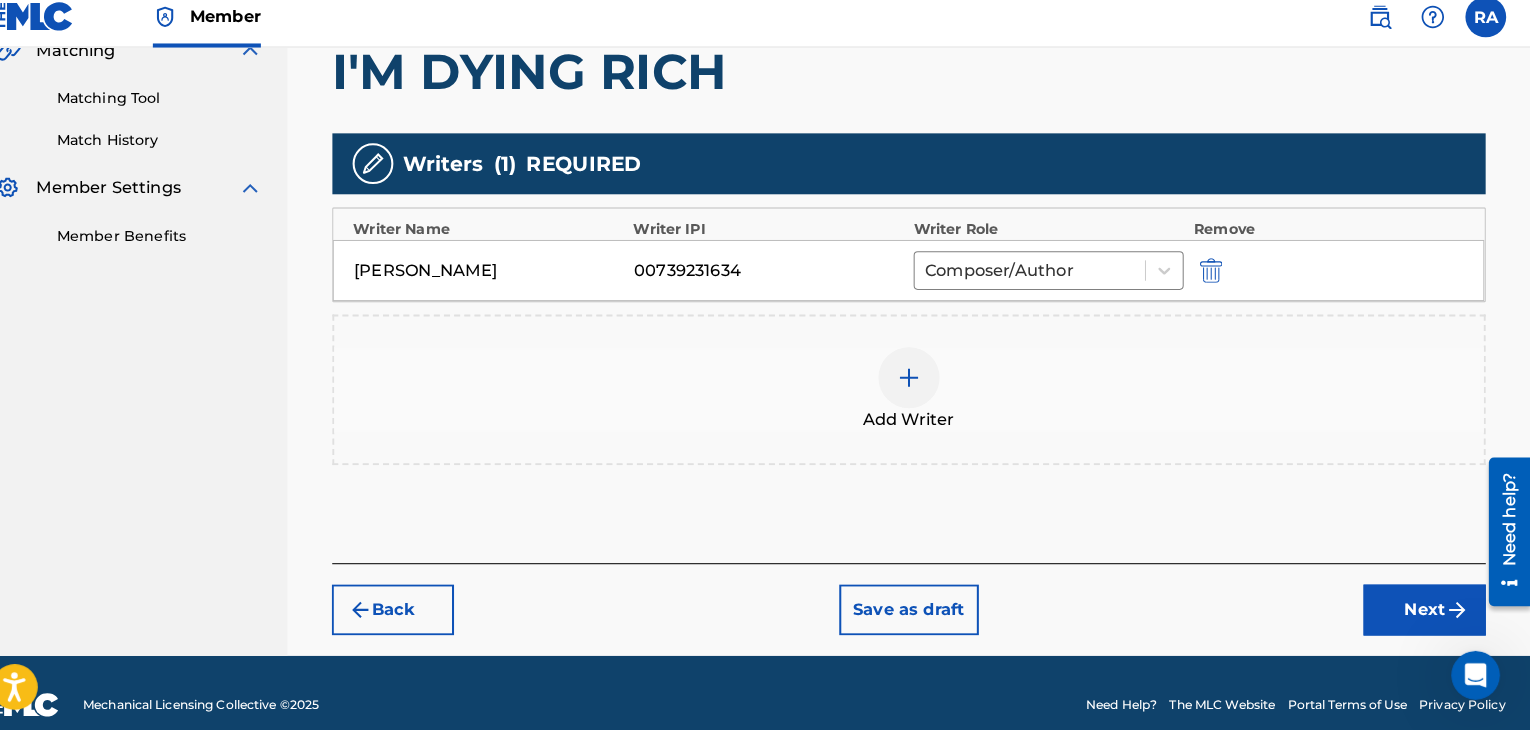 click on "Next" at bounding box center [1426, 612] 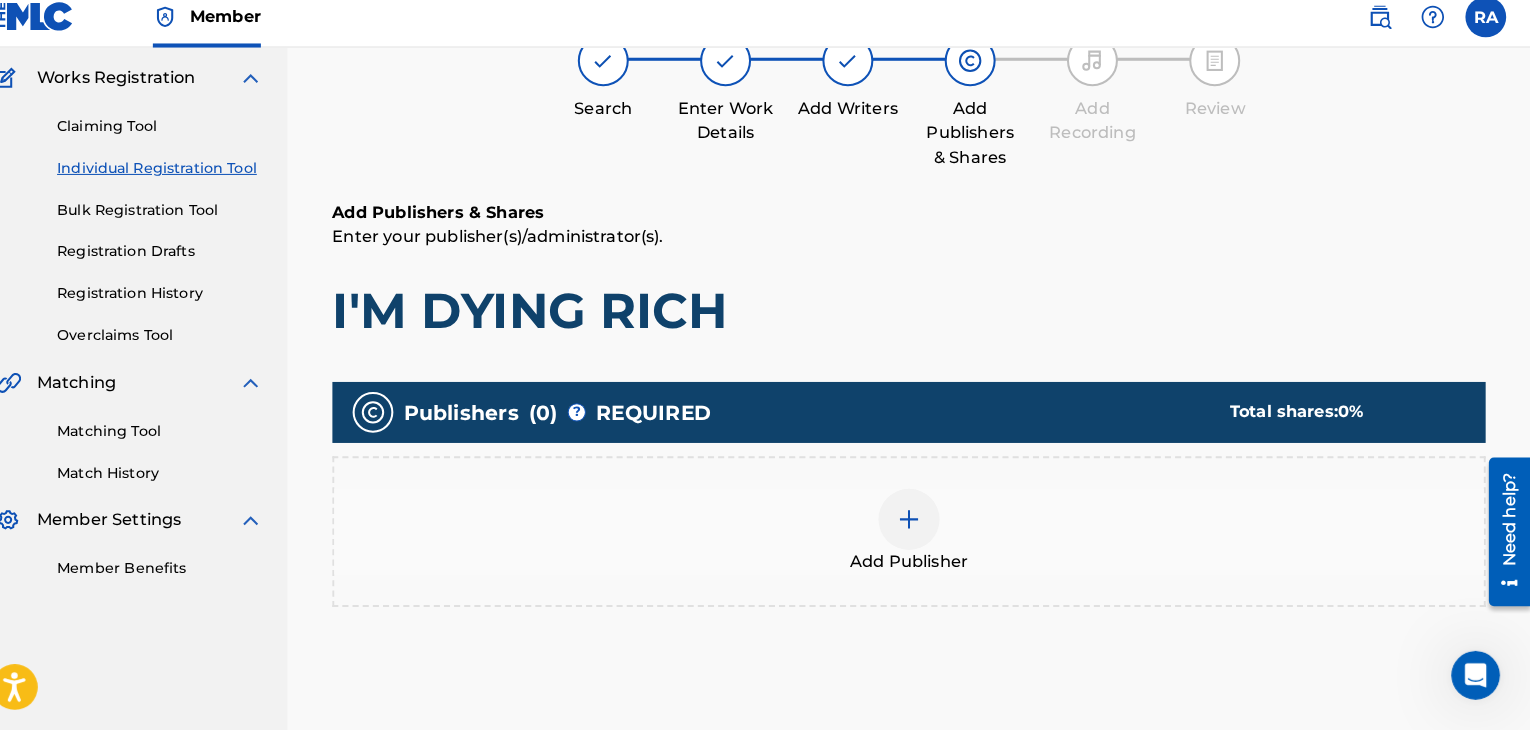 scroll, scrollTop: 189, scrollLeft: 0, axis: vertical 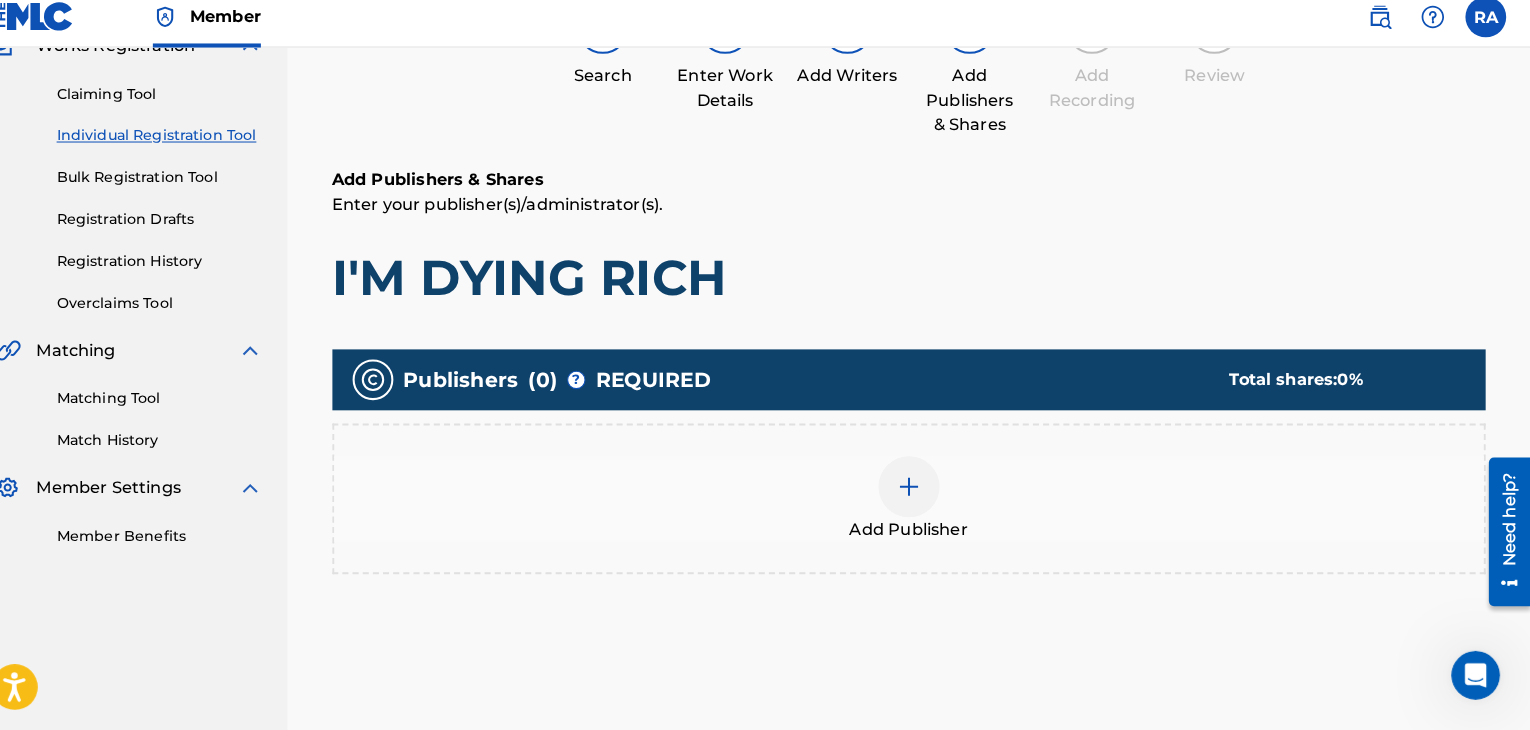 click at bounding box center [920, 491] 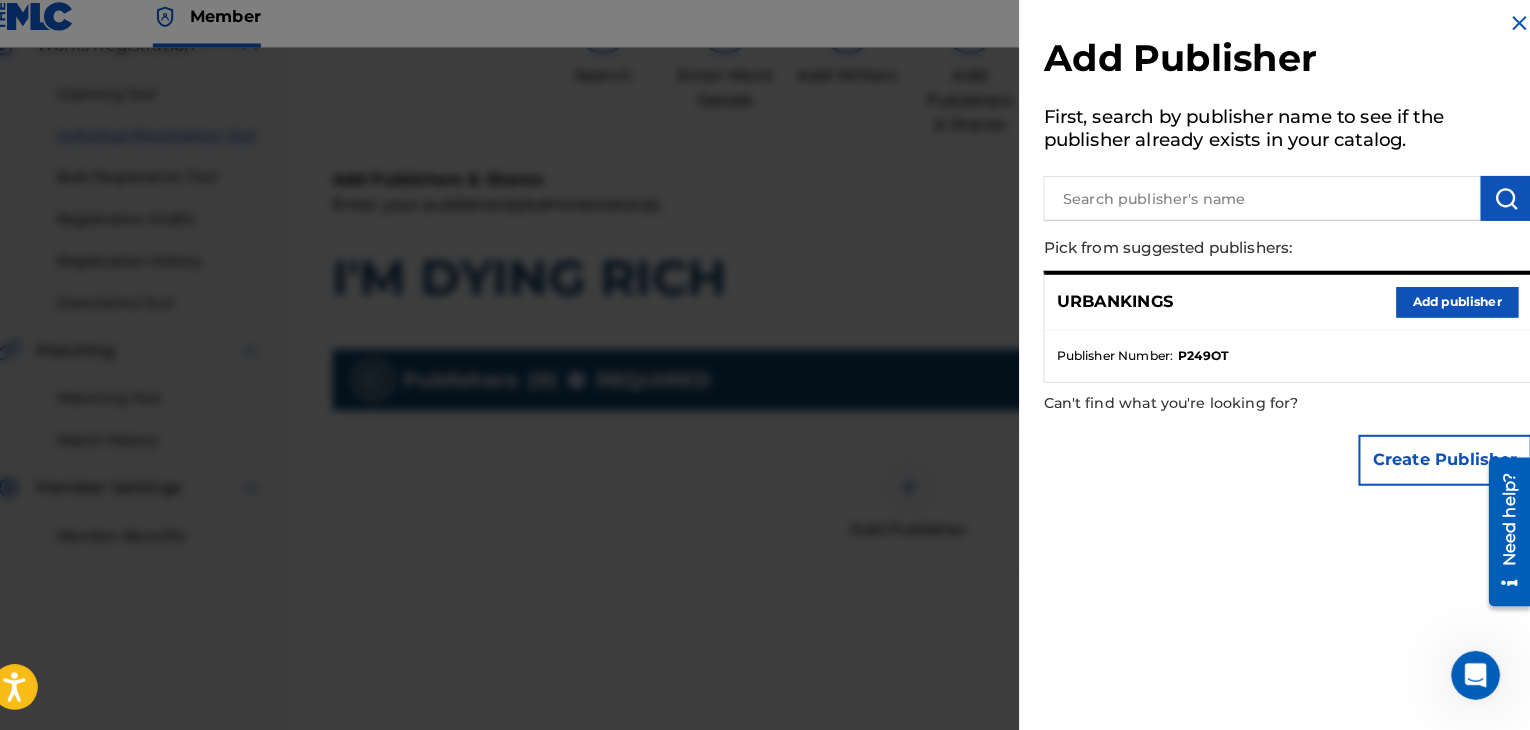 click on "Add publisher" at bounding box center [1458, 310] 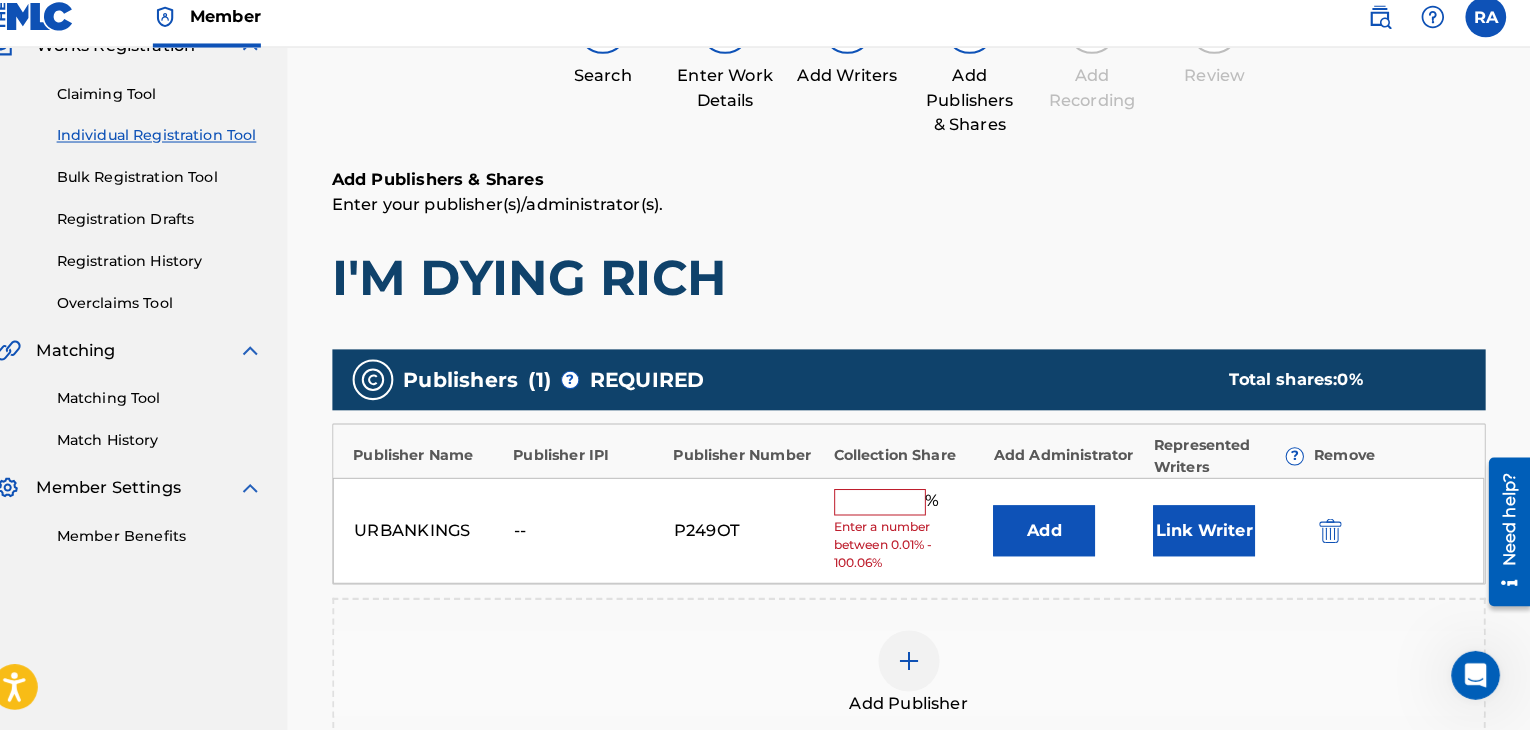 click at bounding box center (892, 506) 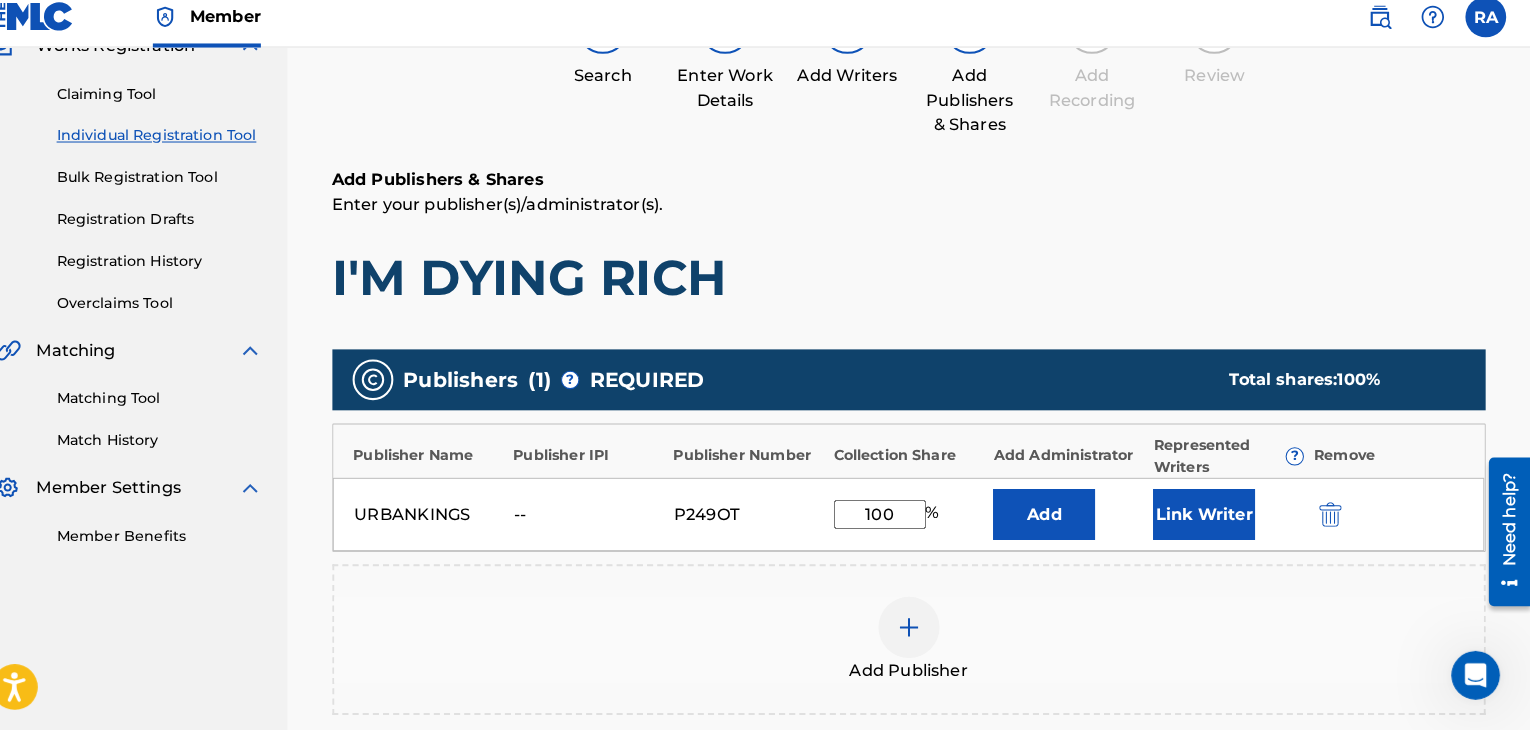 click on "Link Writer" at bounding box center (1210, 518) 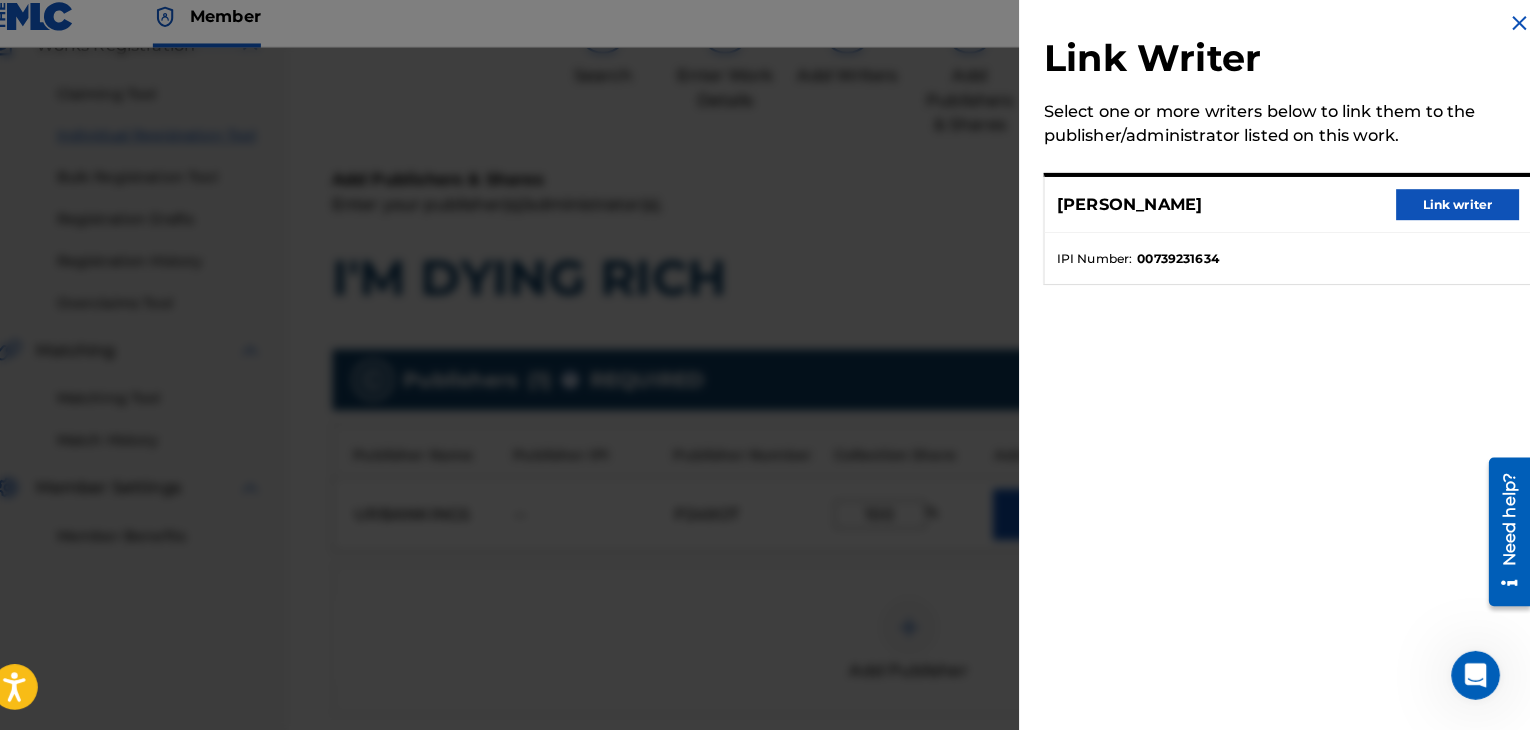 click on "Link writer" at bounding box center [1458, 214] 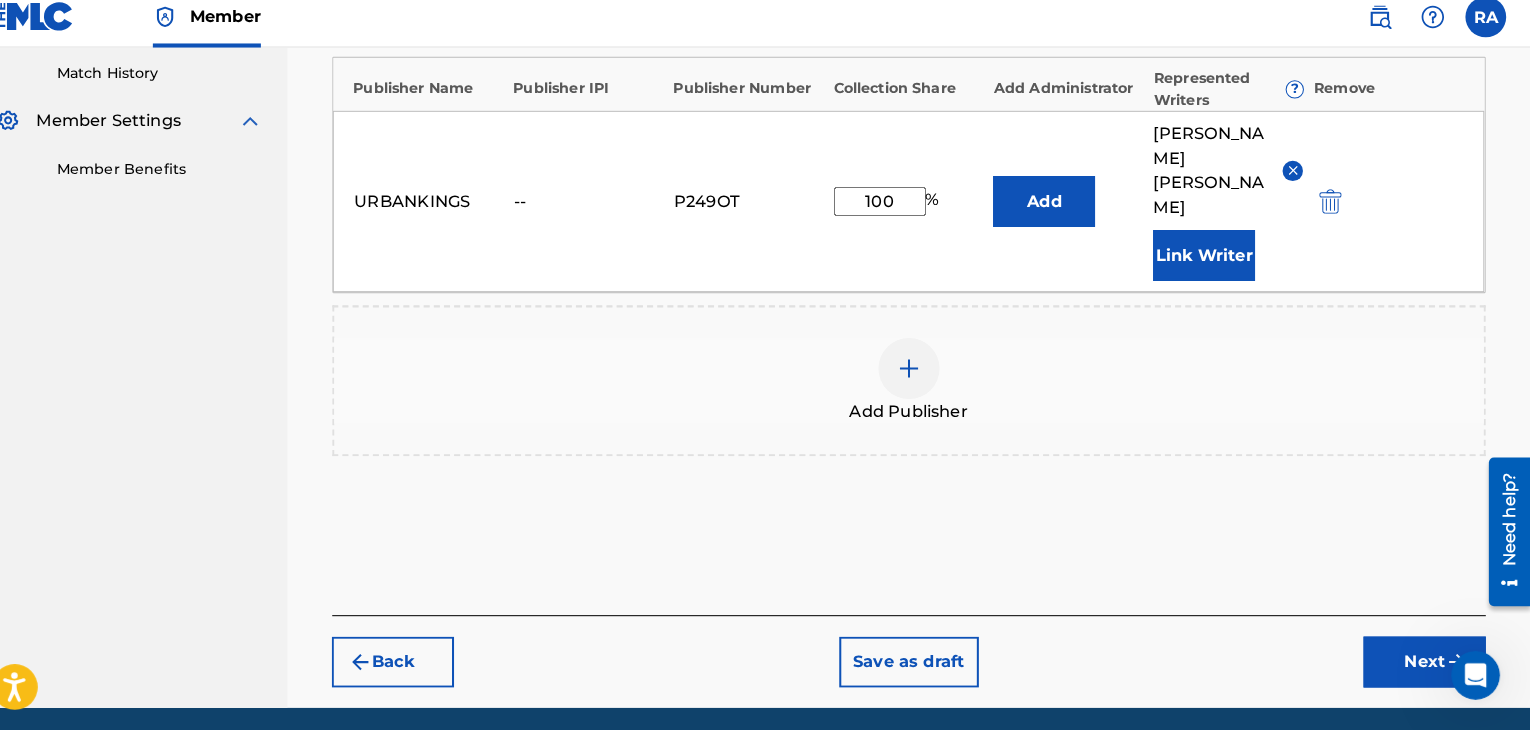 click on "Next" at bounding box center [1426, 663] 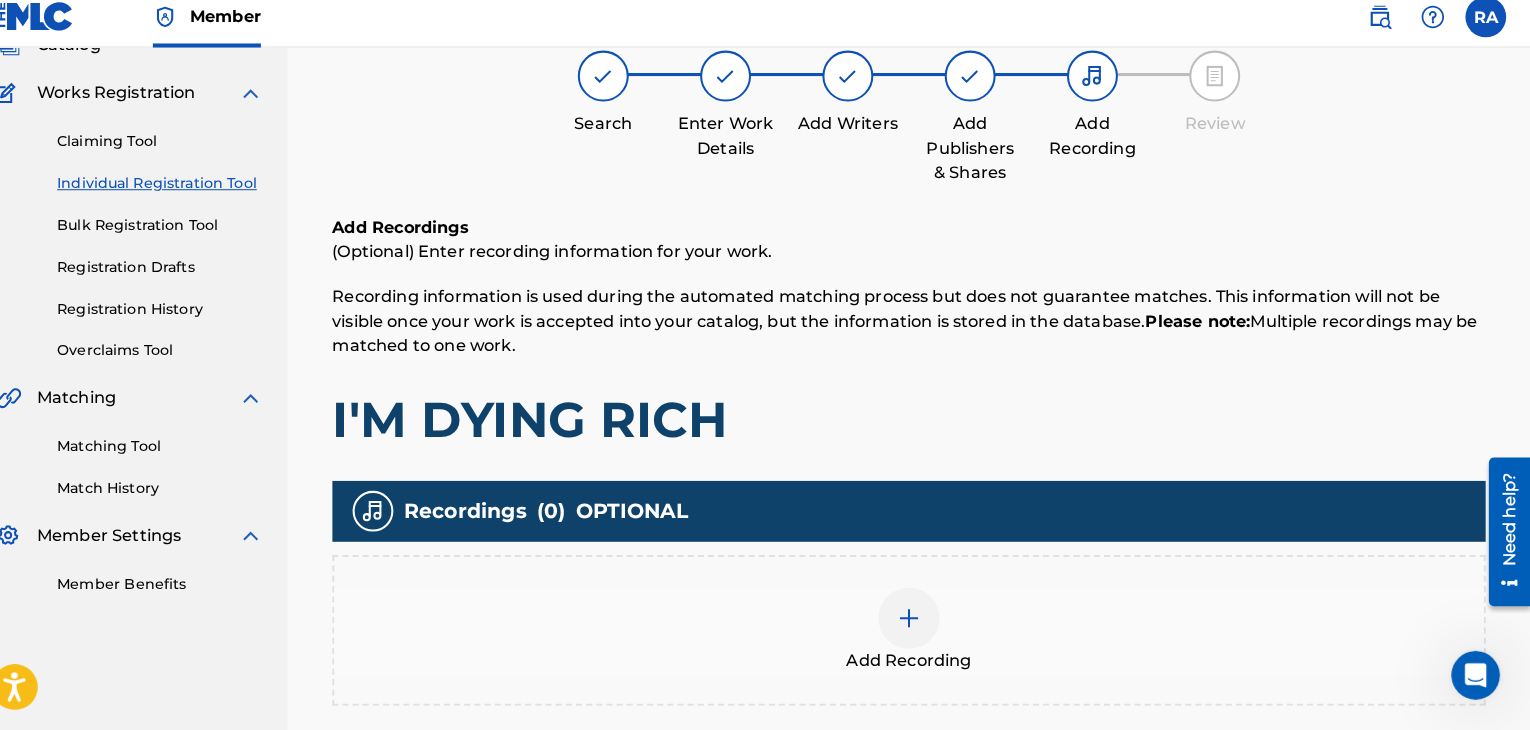scroll, scrollTop: 90, scrollLeft: 0, axis: vertical 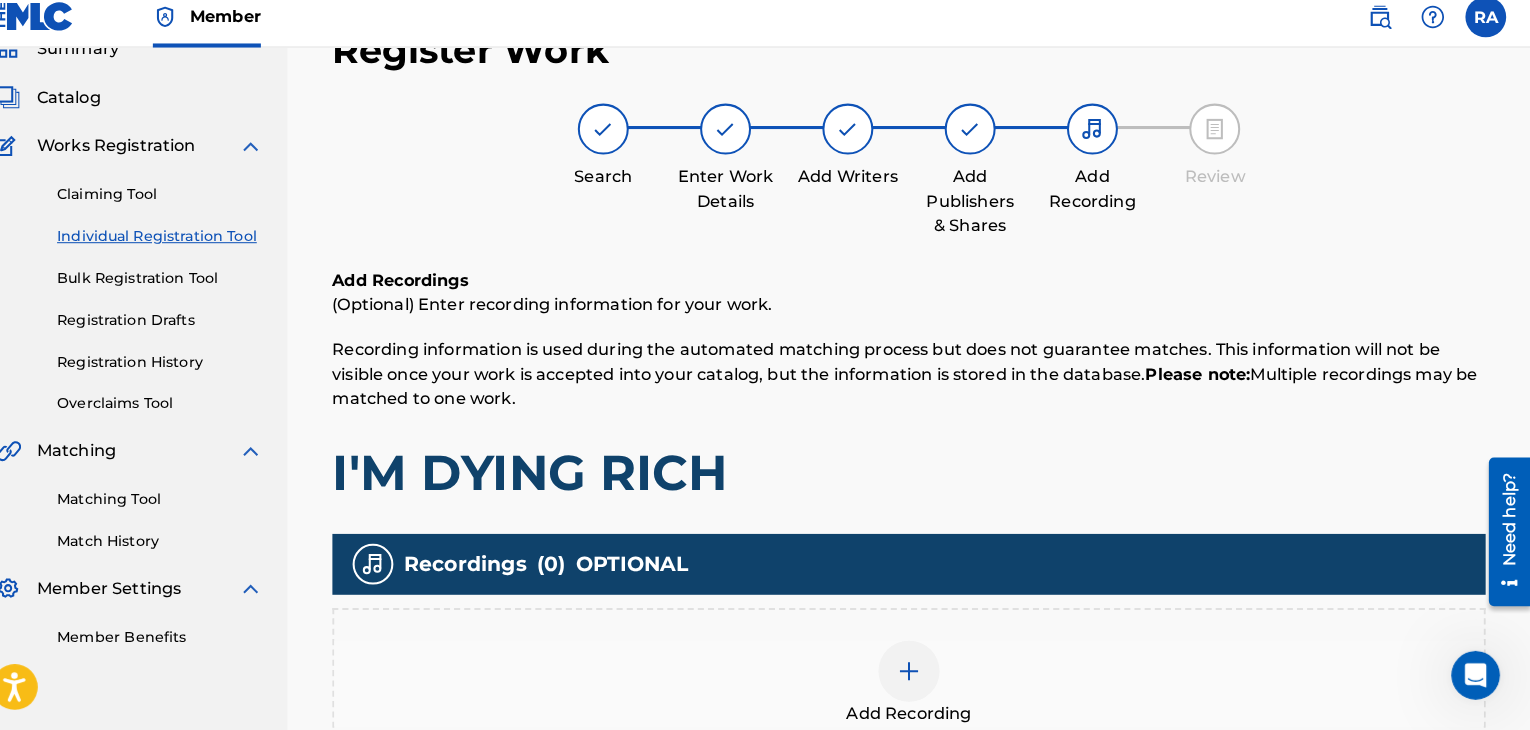 click at bounding box center [920, 672] 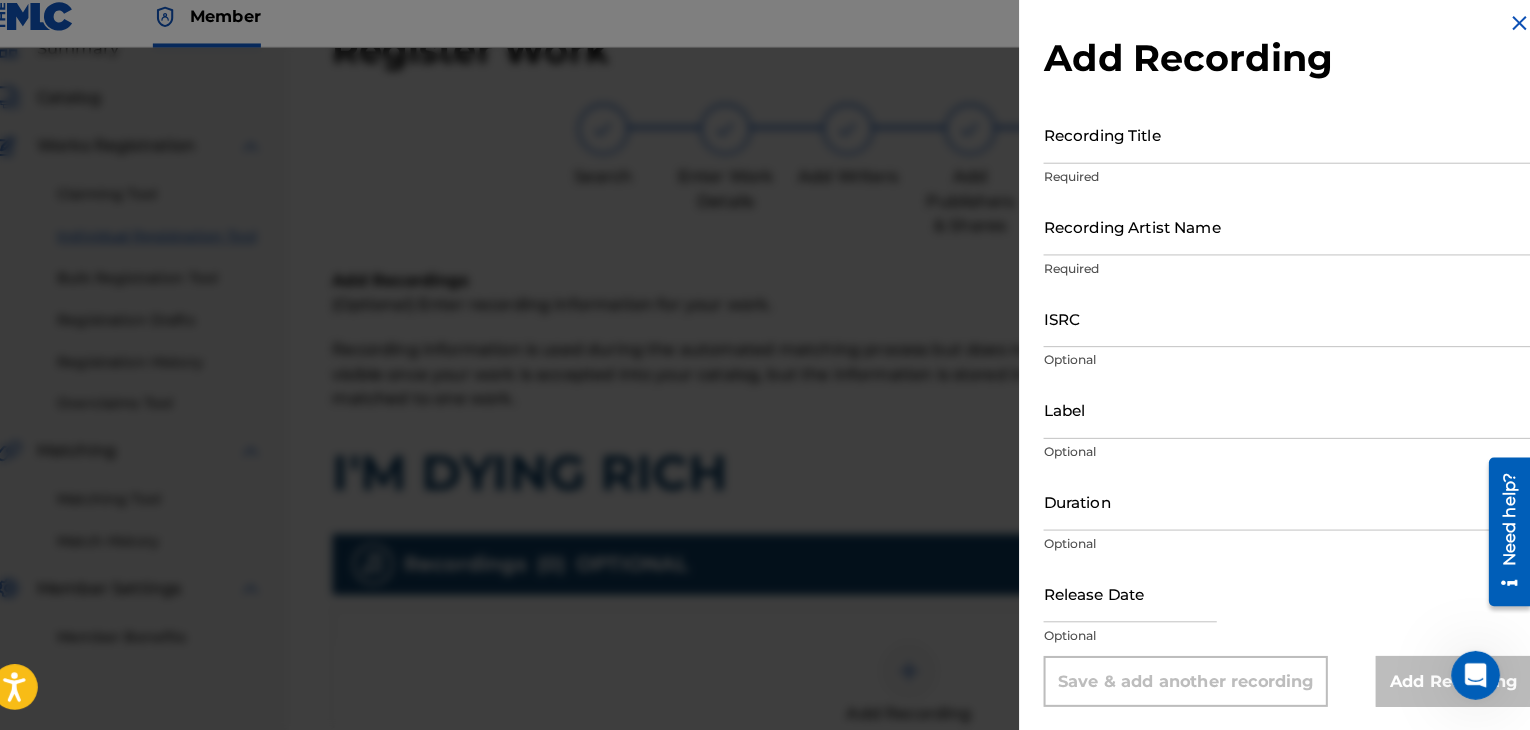 click on "Recording Title" at bounding box center [1291, 145] 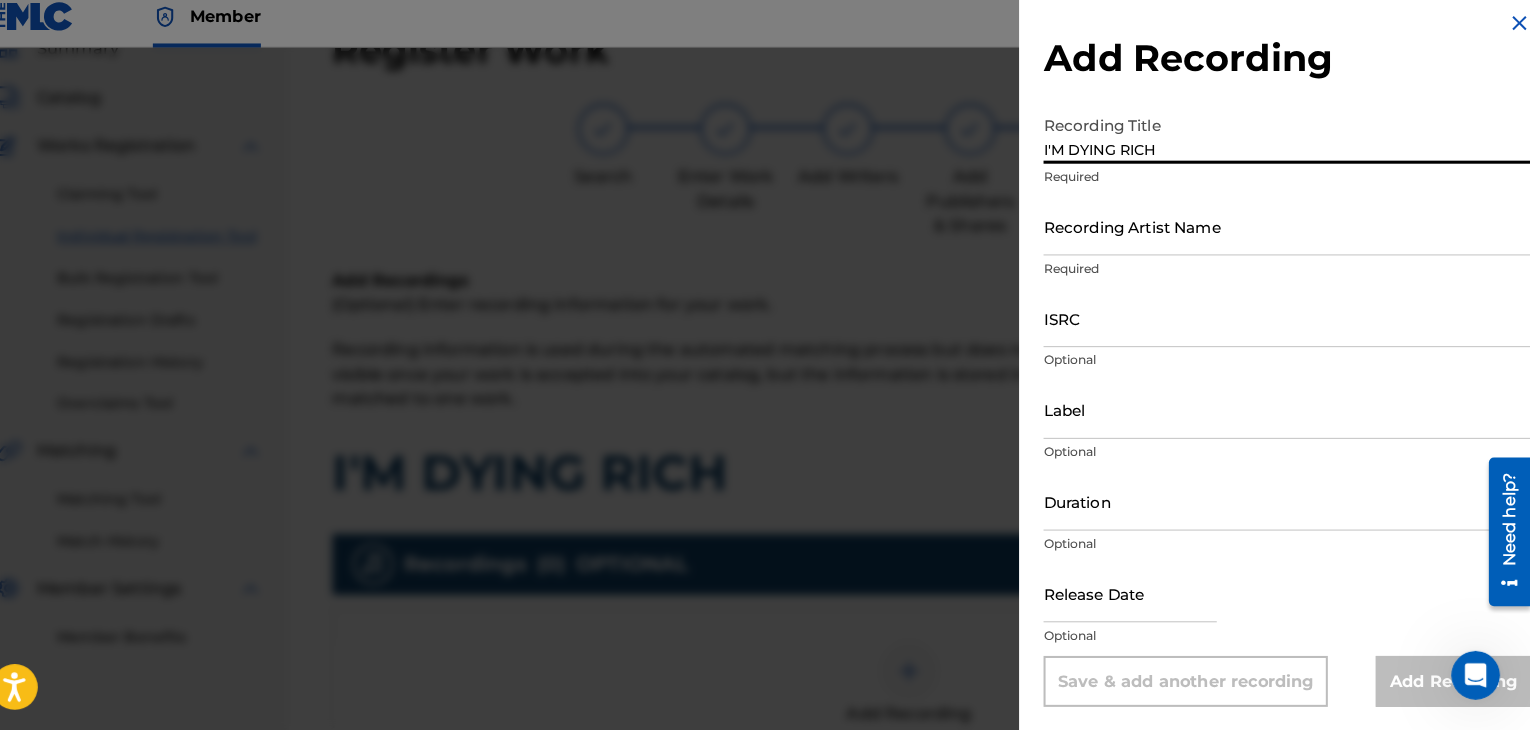type on "I'M DYING RICH" 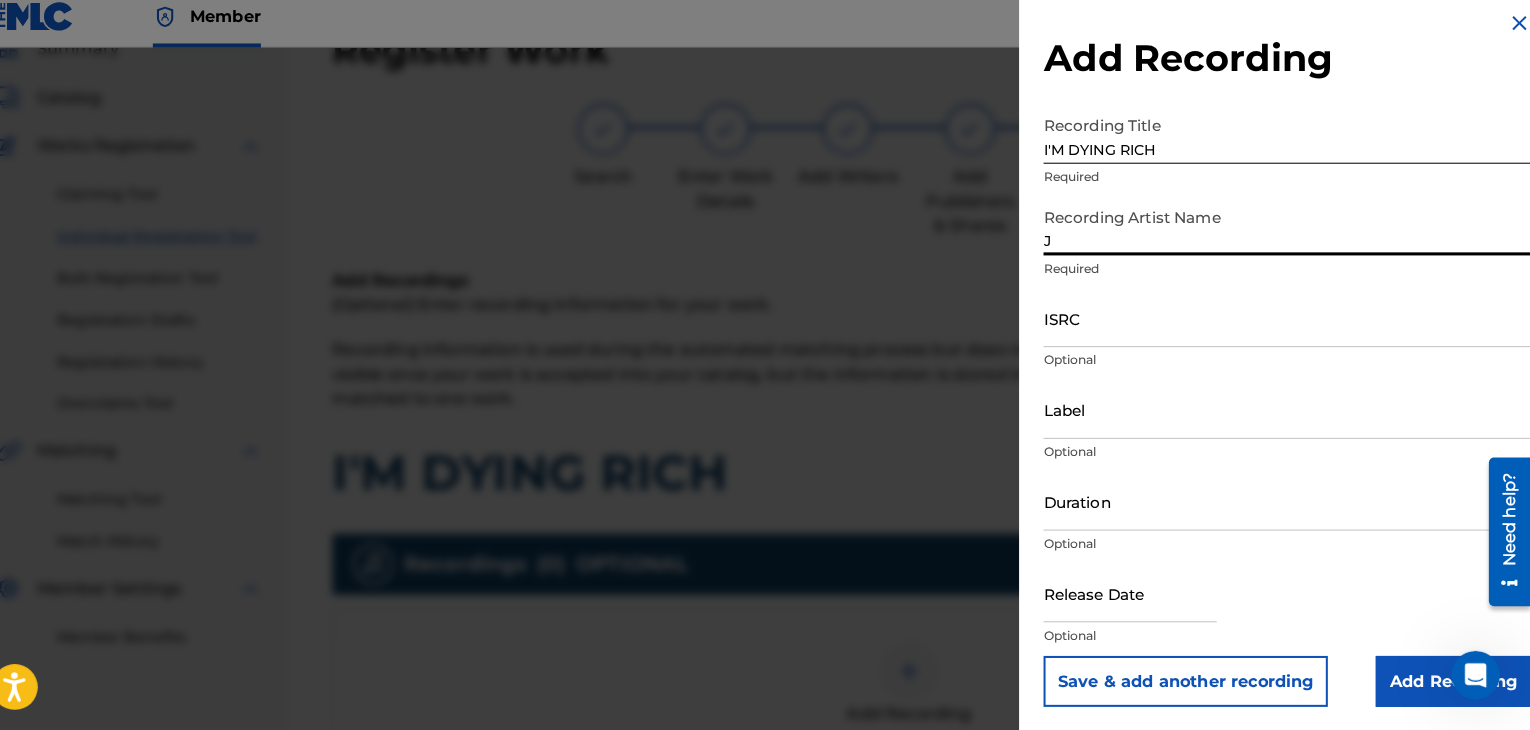 type on "JASPER LOCO" 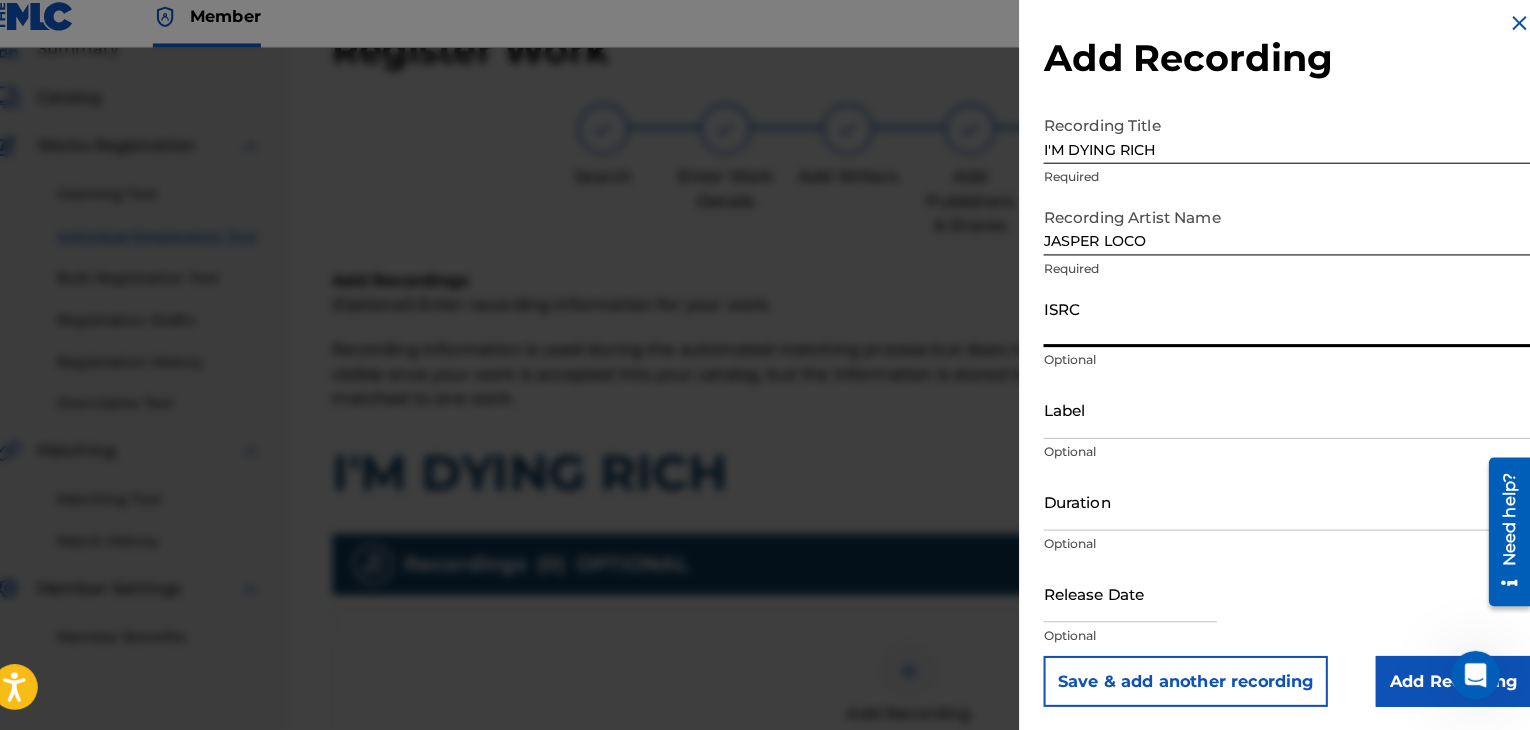 paste on "QMBZ91678121" 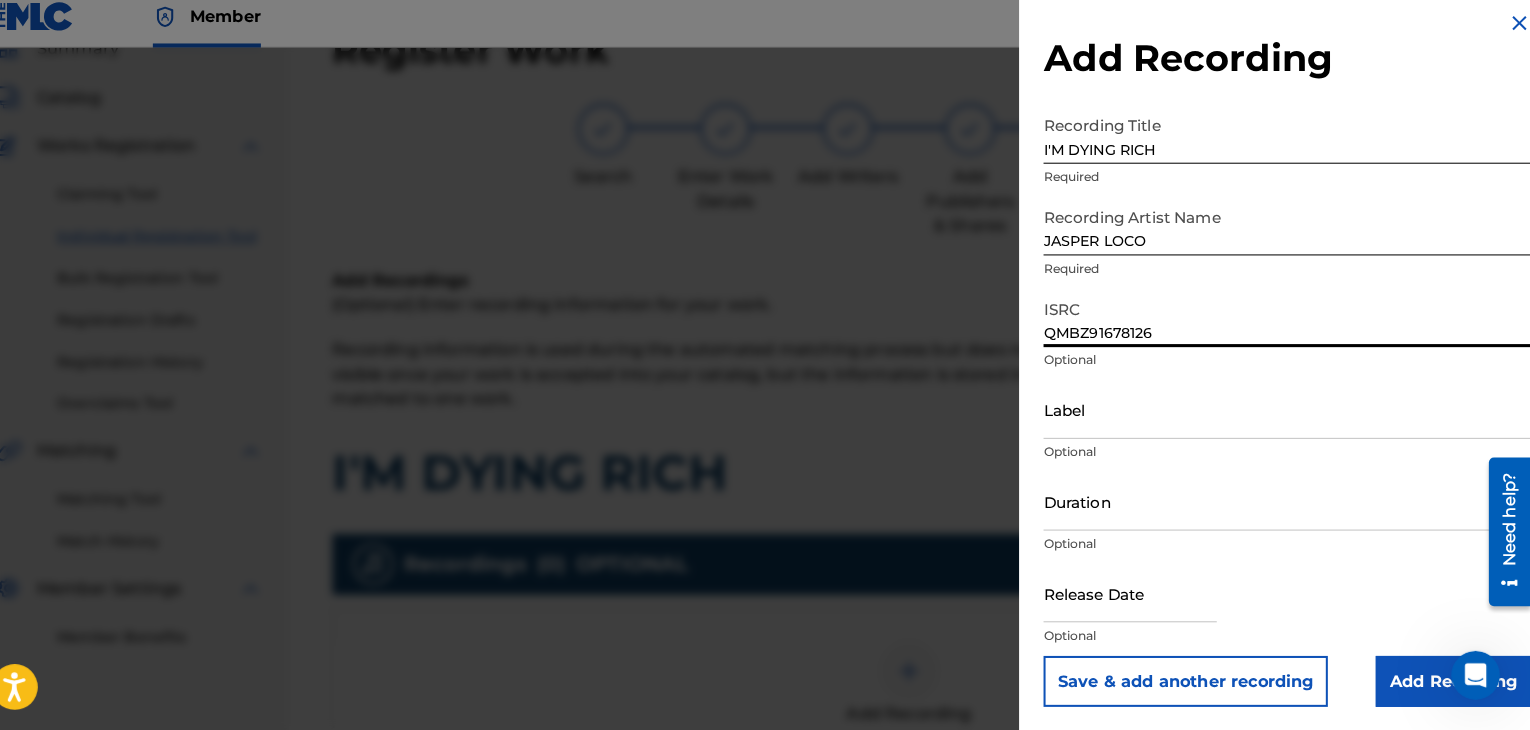 type on "QMBZ91678126" 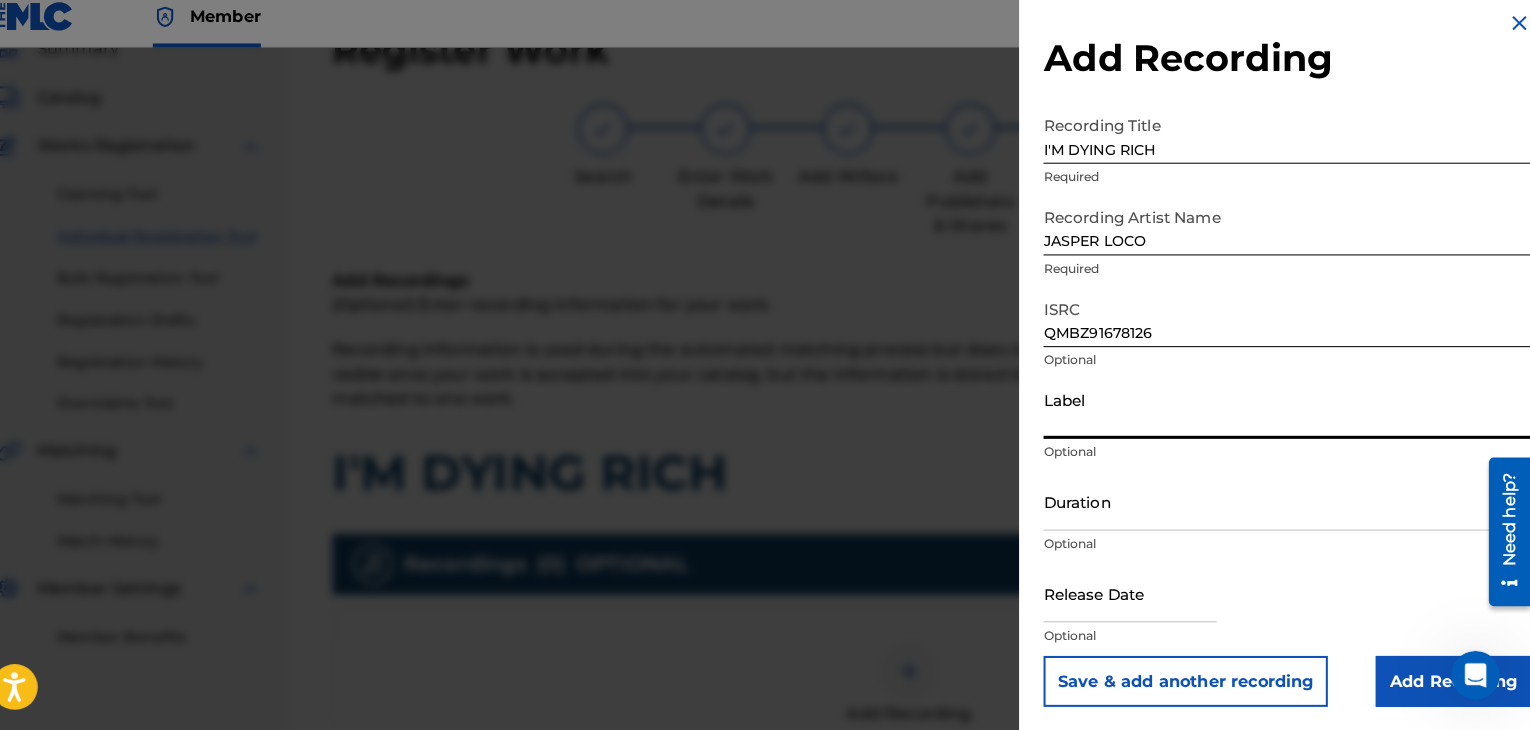 type on "Urban Kings Music Group" 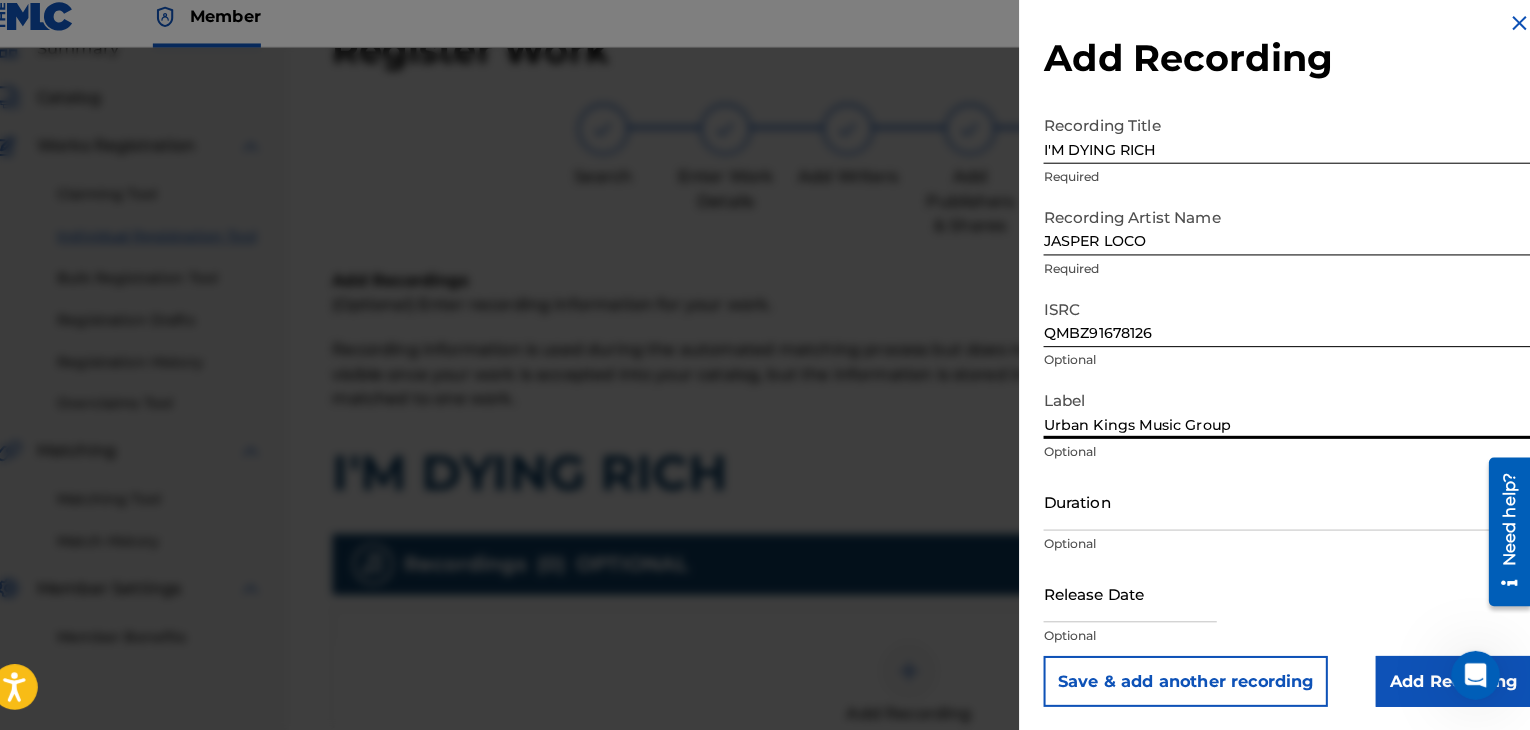 click on "Duration" at bounding box center [1291, 505] 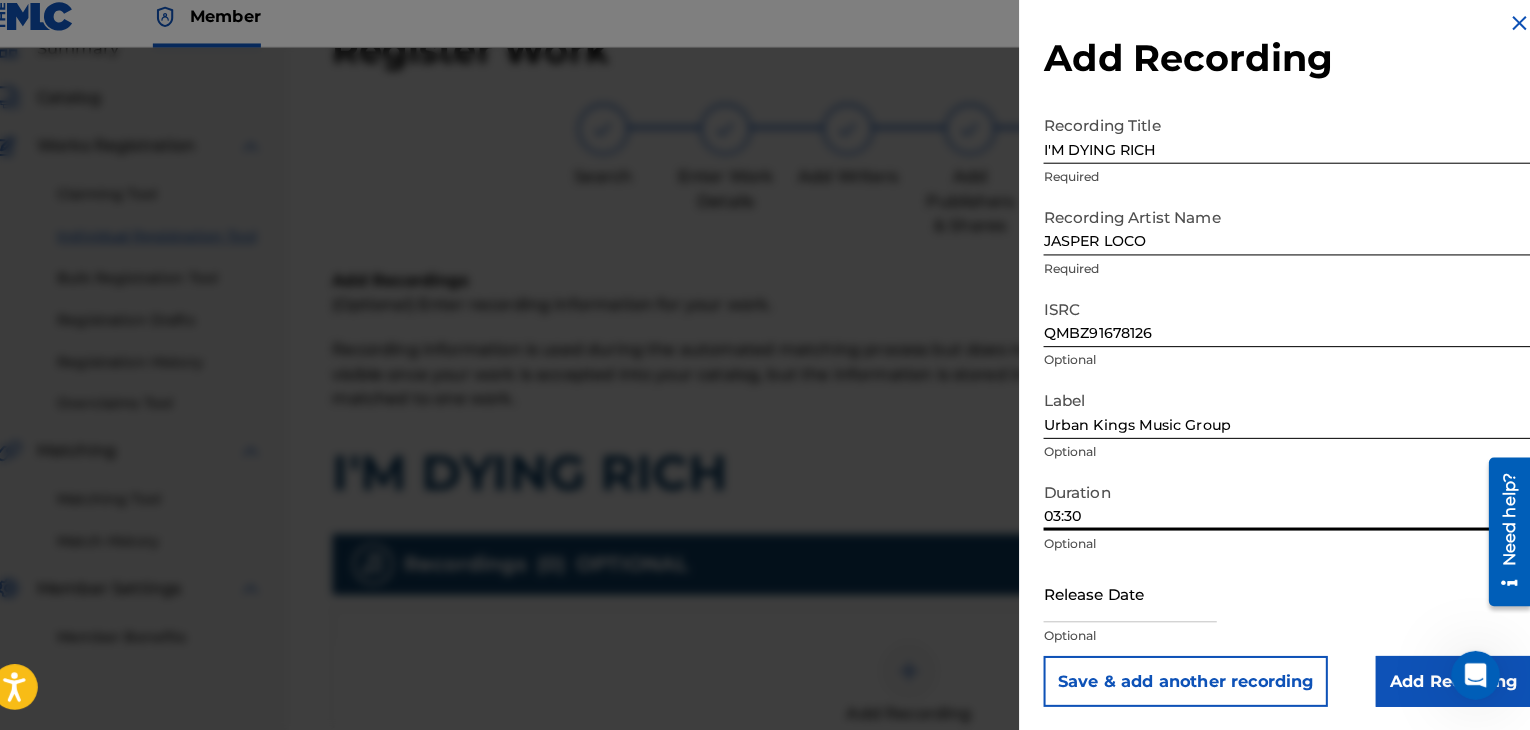 type on "03:30" 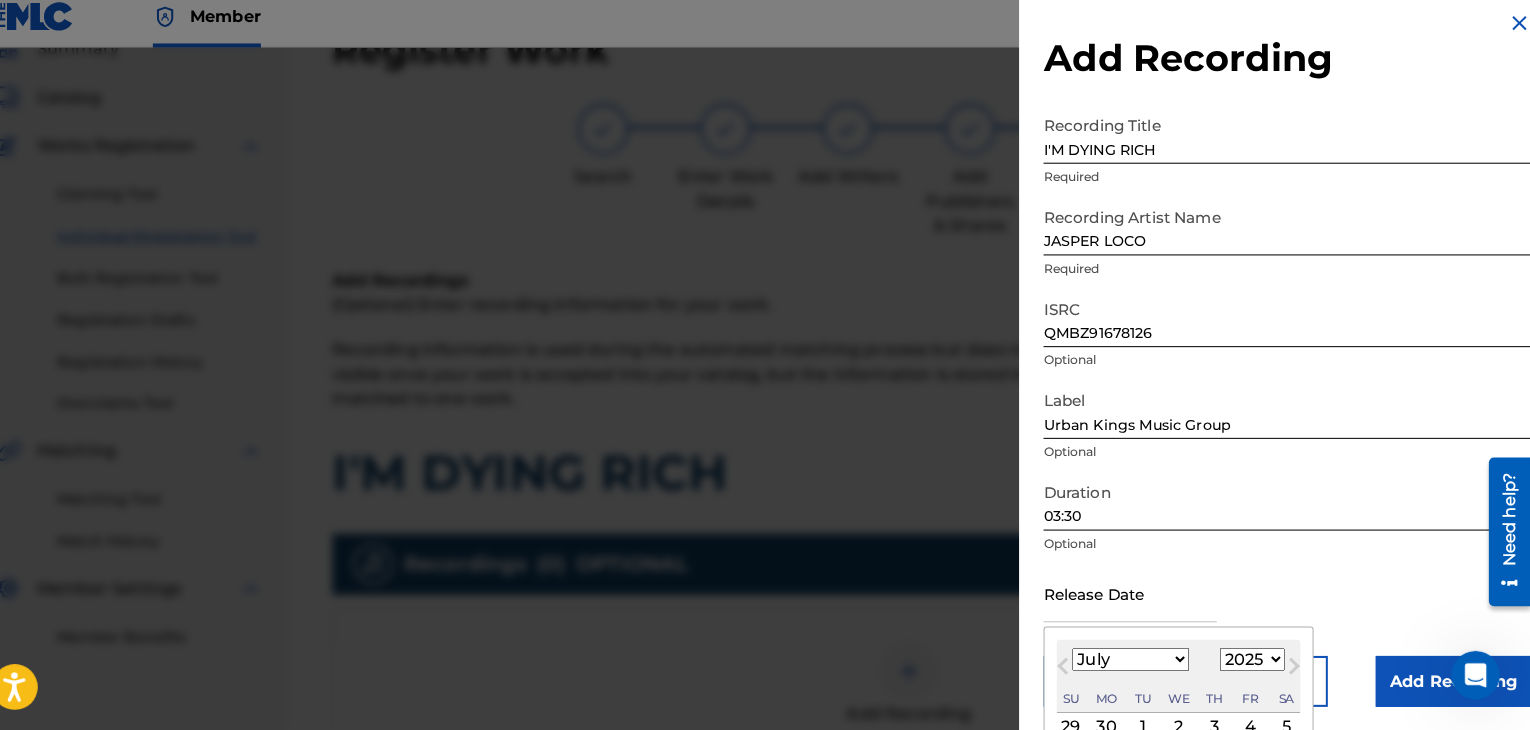 type on "[DATE]" 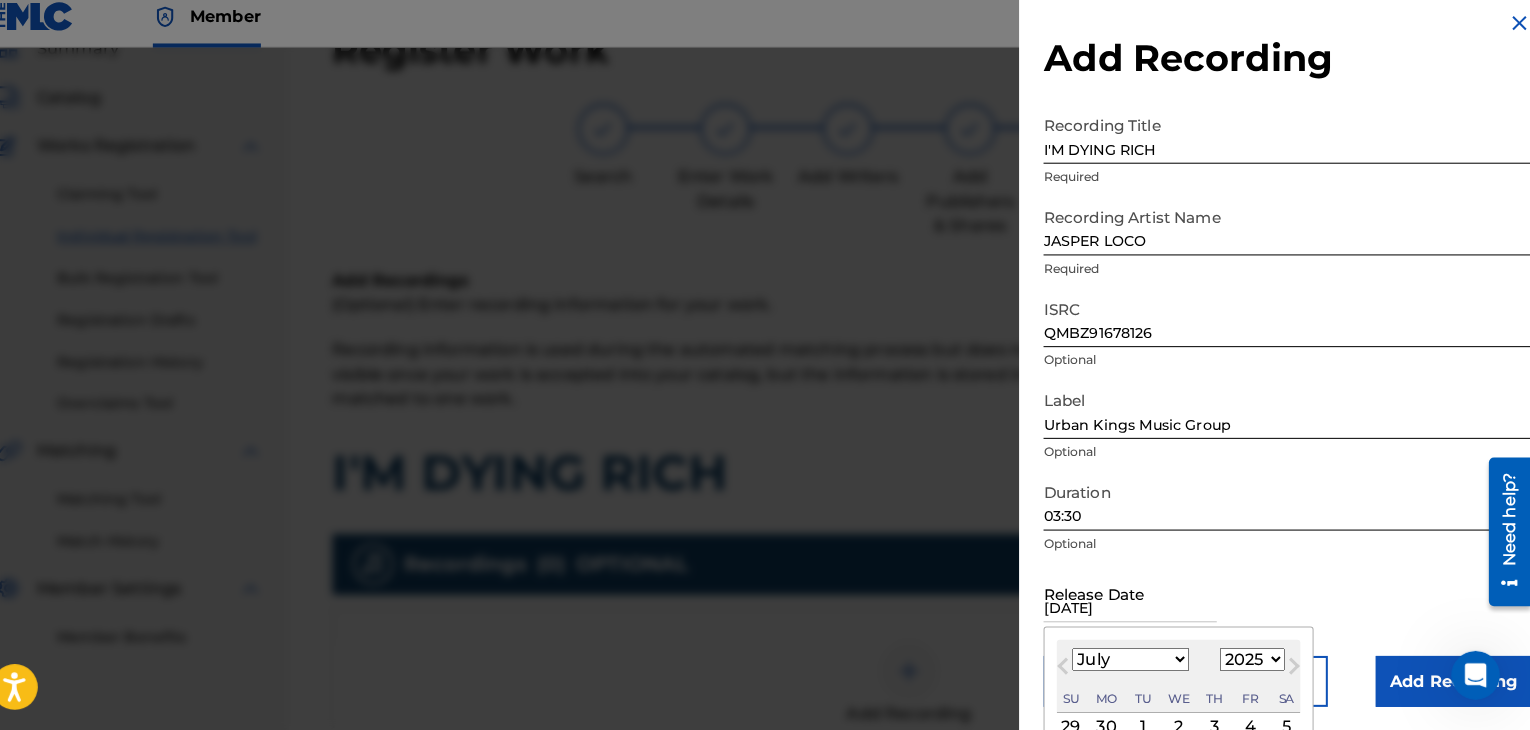 select on "11" 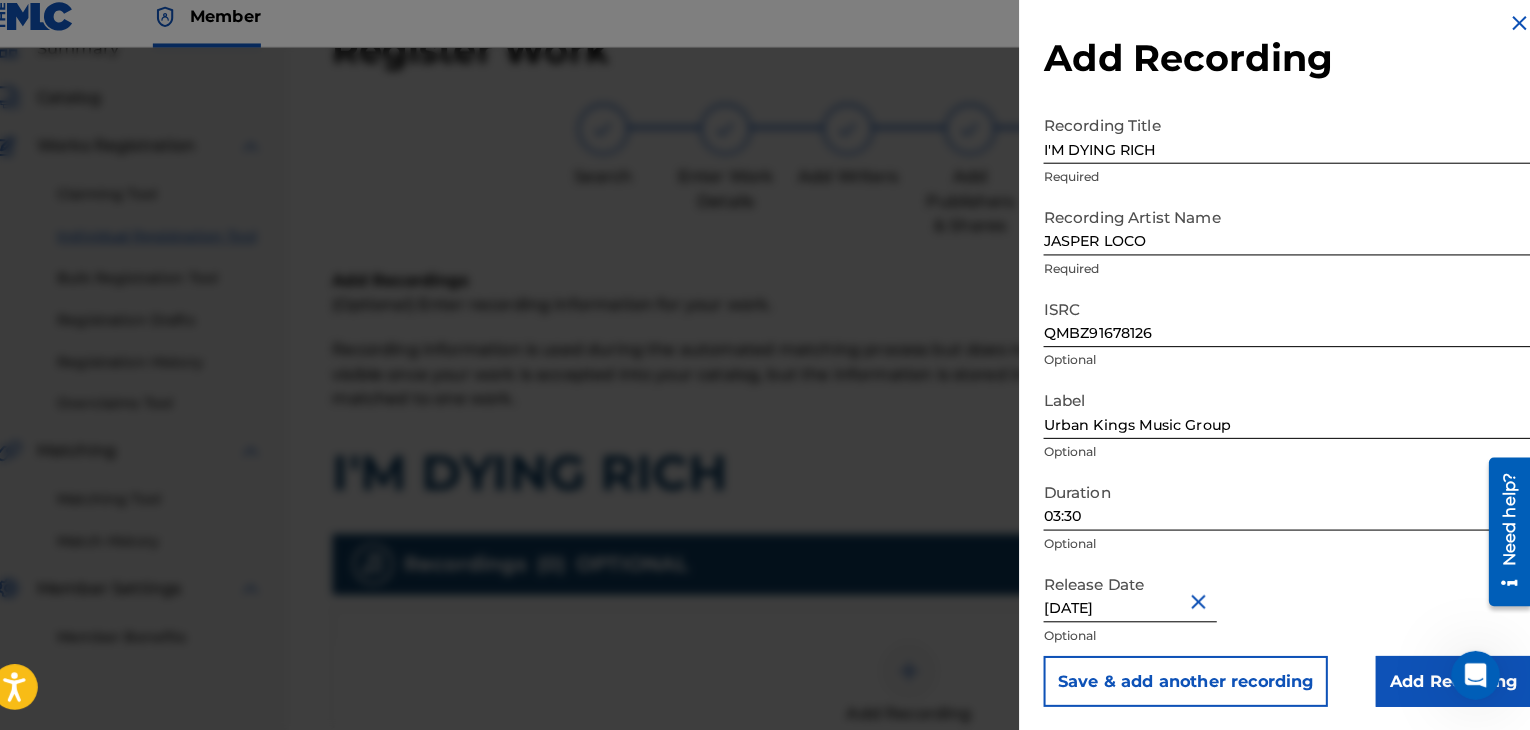 click on "Add Recording" at bounding box center [1454, 682] 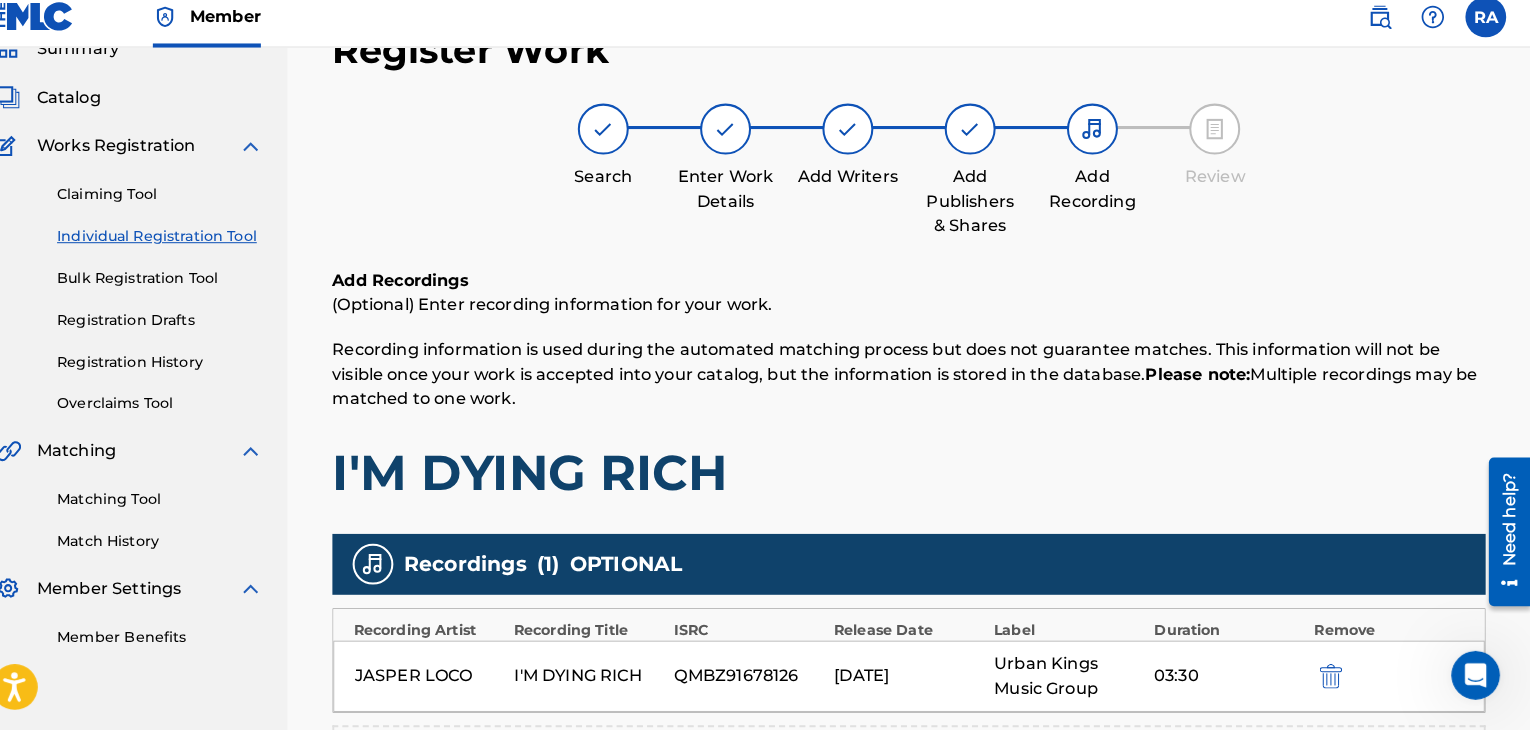 scroll, scrollTop: 482, scrollLeft: 0, axis: vertical 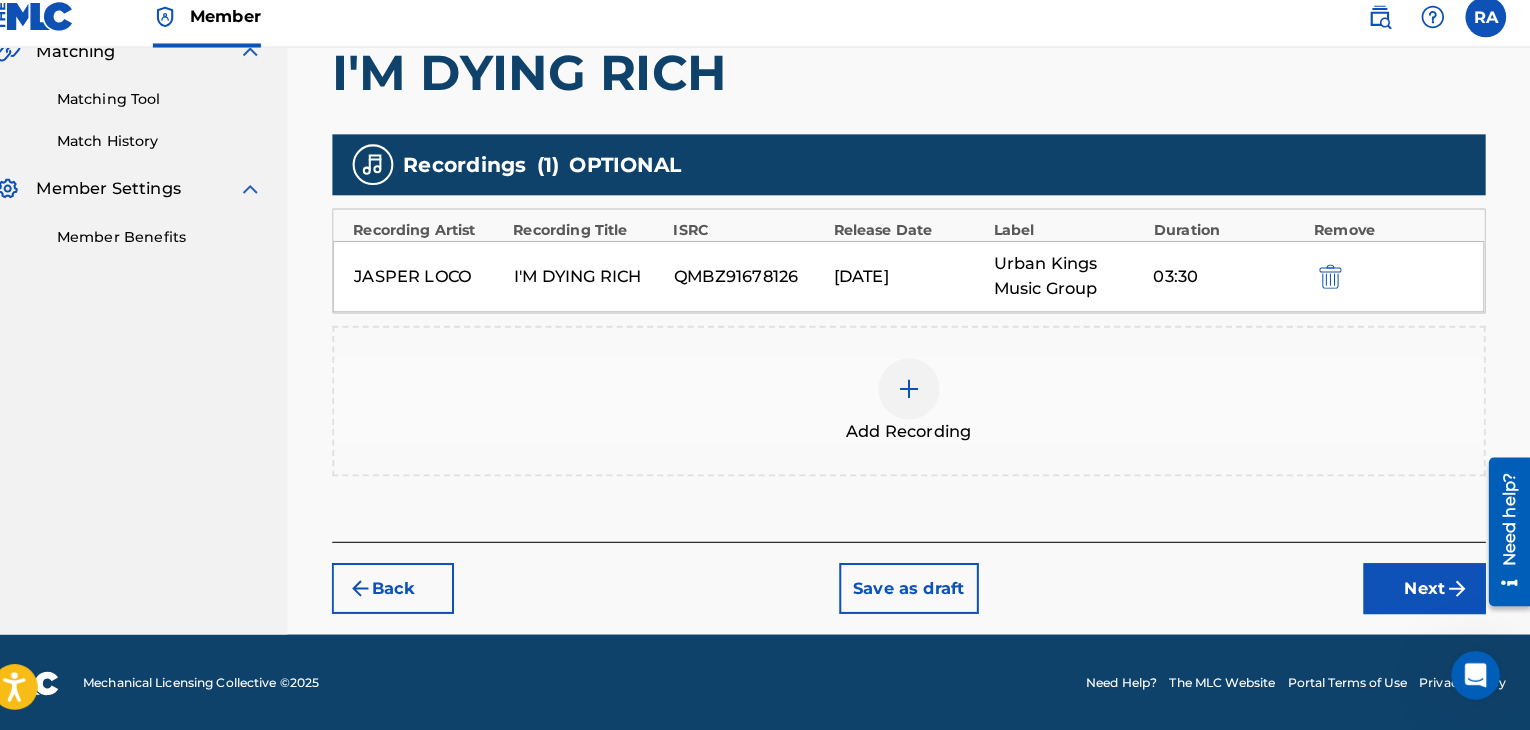 click on "Next" at bounding box center (1426, 591) 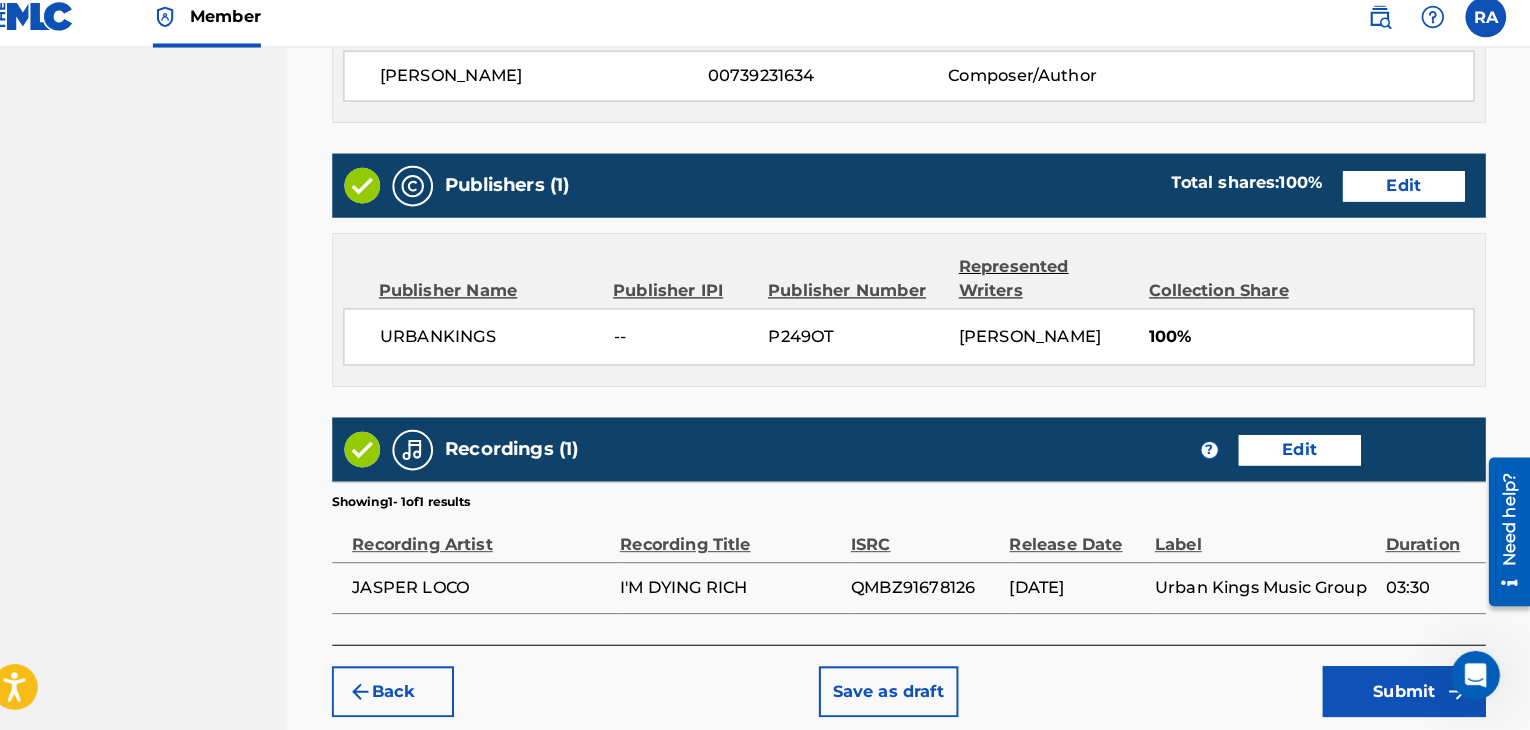 scroll, scrollTop: 1023, scrollLeft: 0, axis: vertical 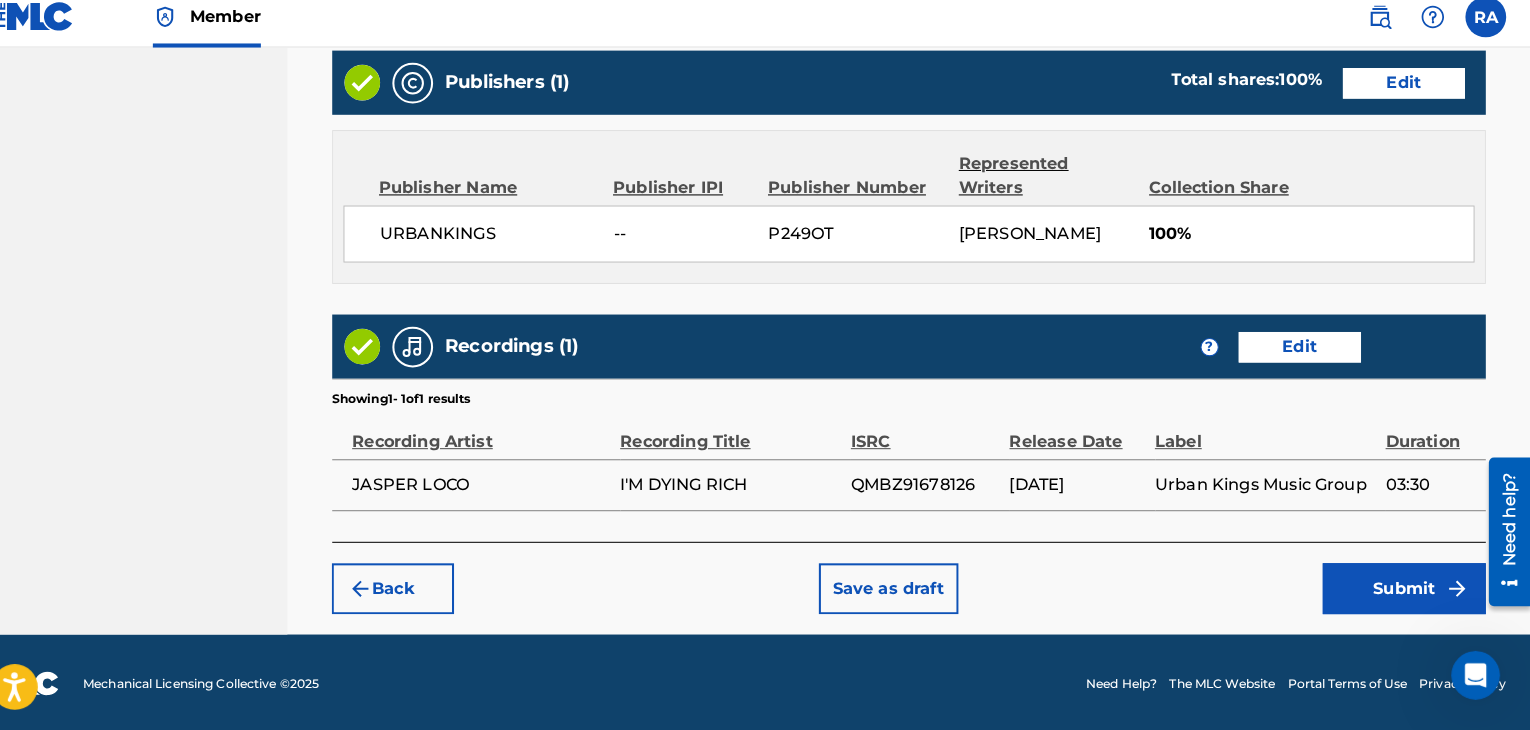 click on "Submit" at bounding box center (1406, 591) 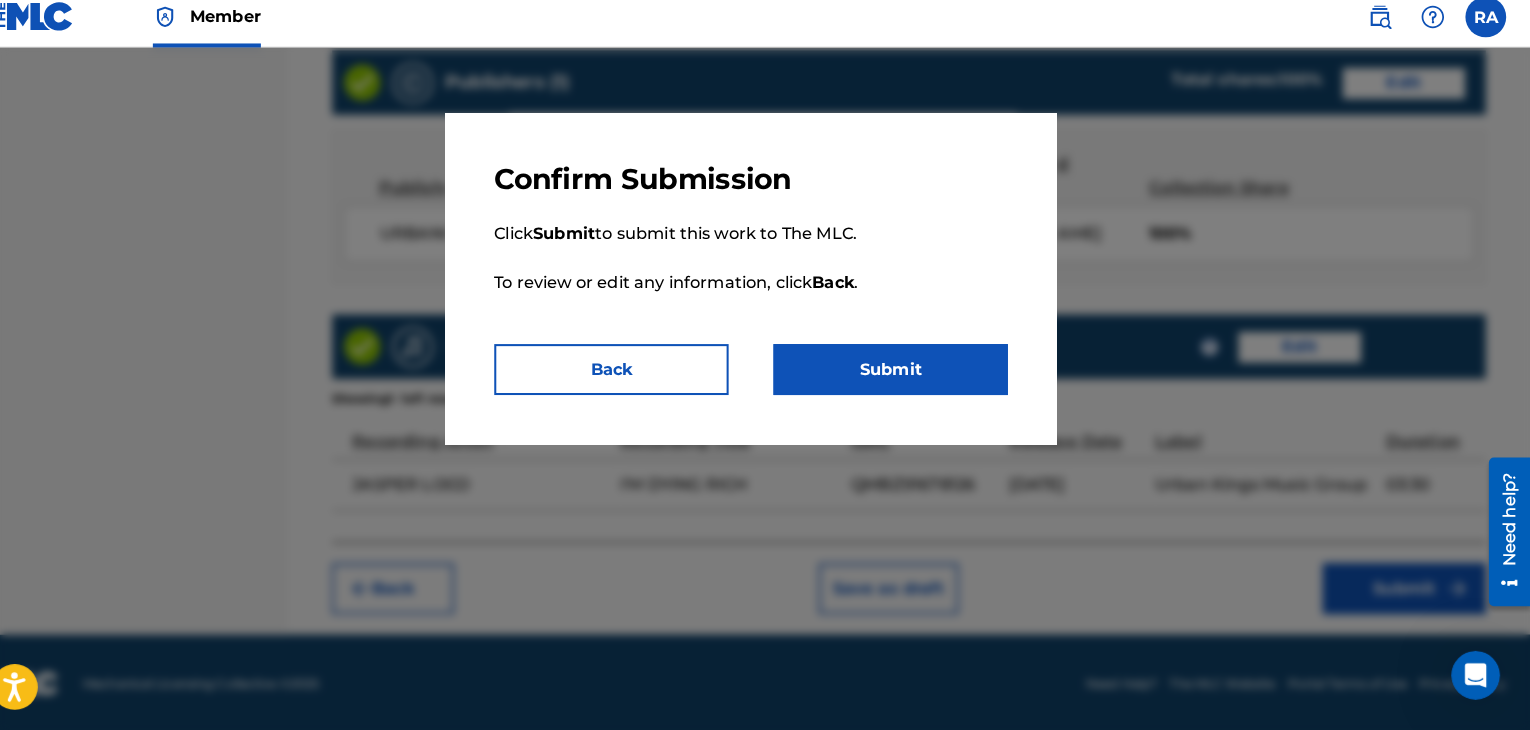 click on "Submit" at bounding box center (902, 376) 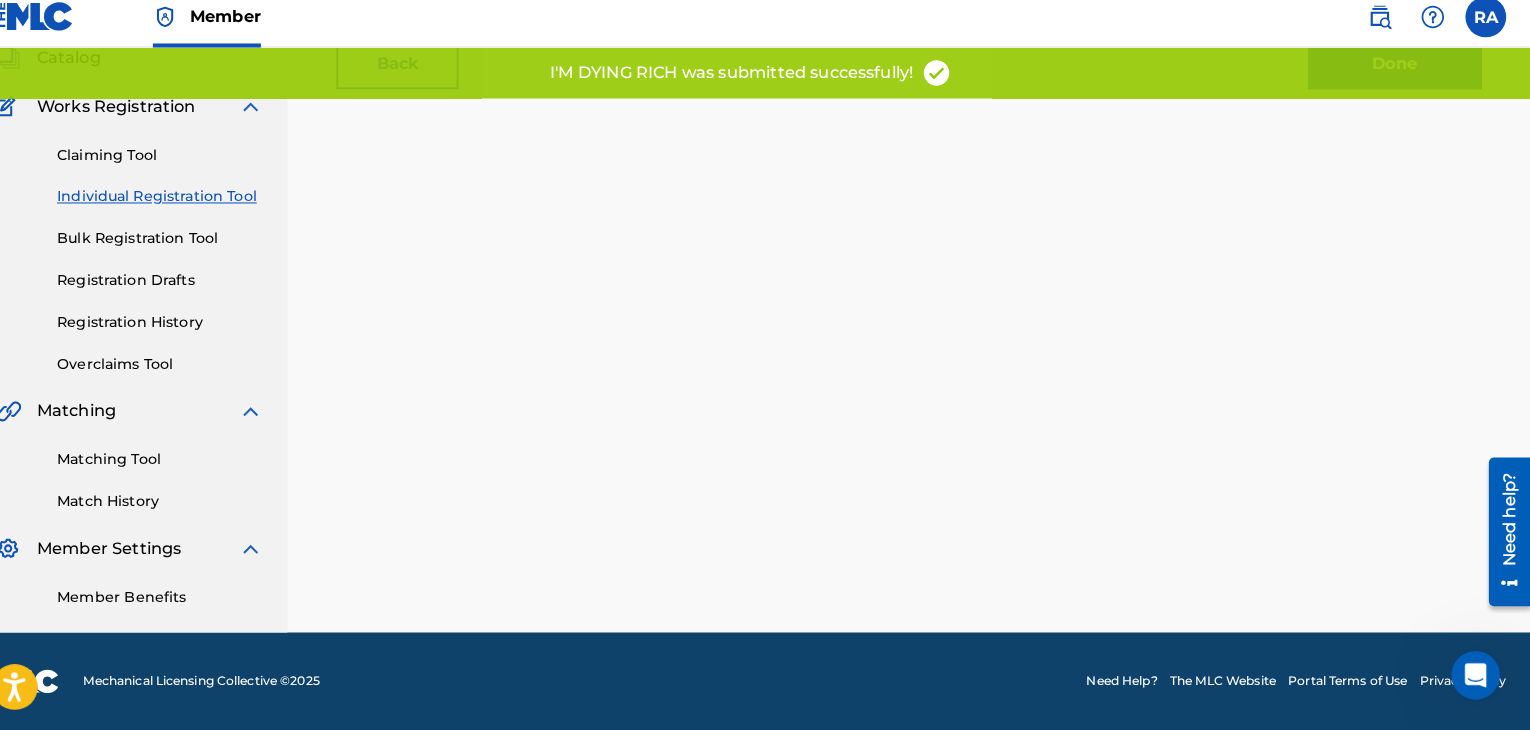 scroll, scrollTop: 0, scrollLeft: 0, axis: both 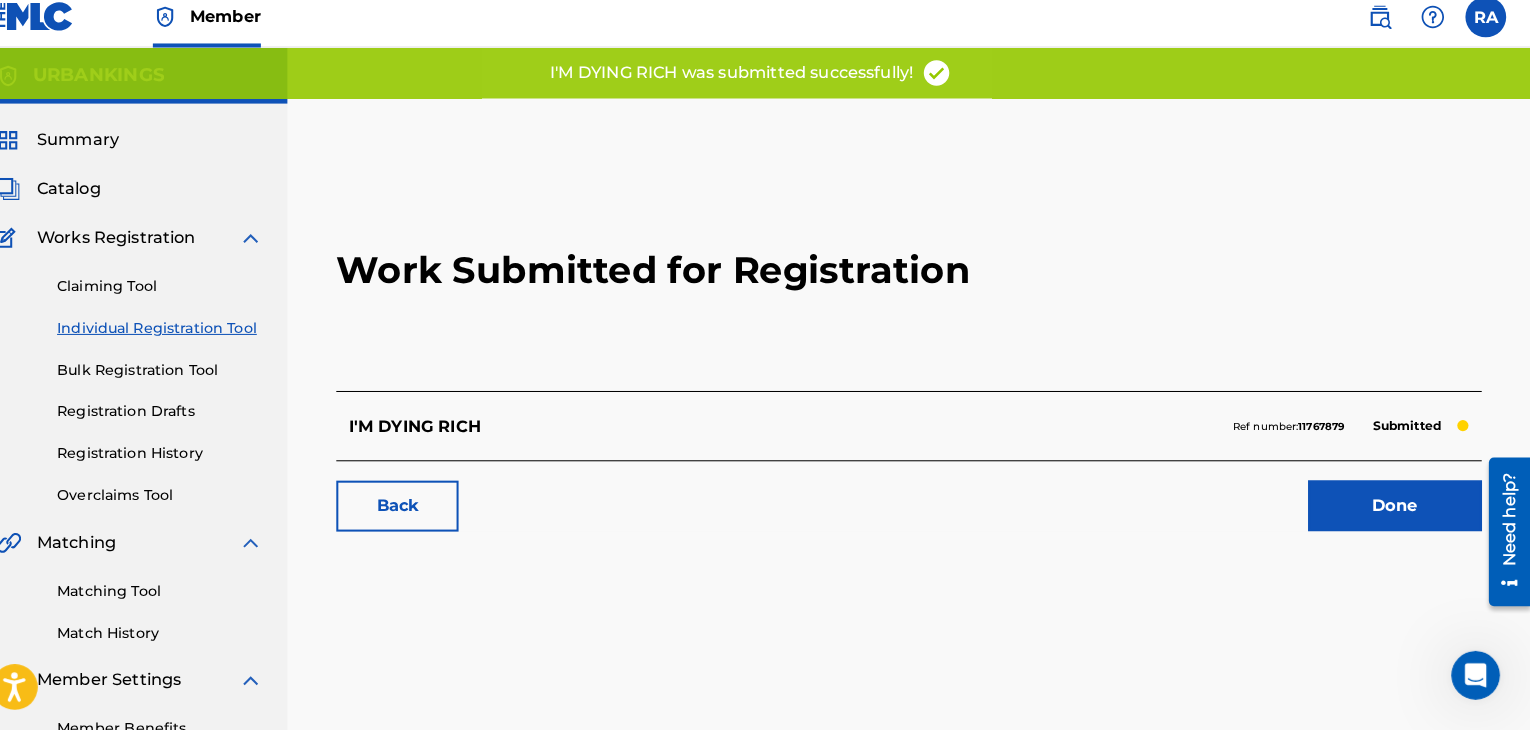 click on "Done" at bounding box center [1397, 510] 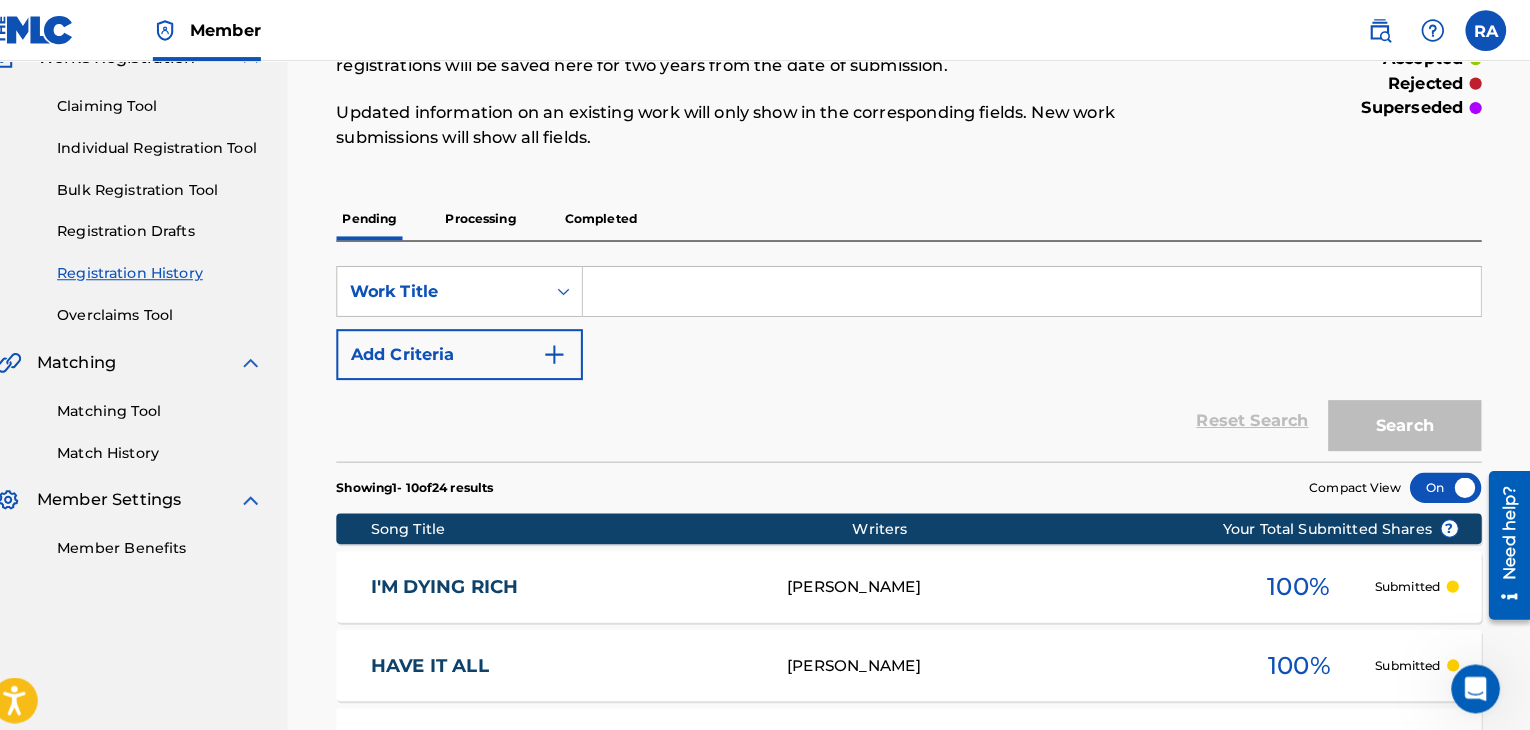 scroll, scrollTop: 111, scrollLeft: 0, axis: vertical 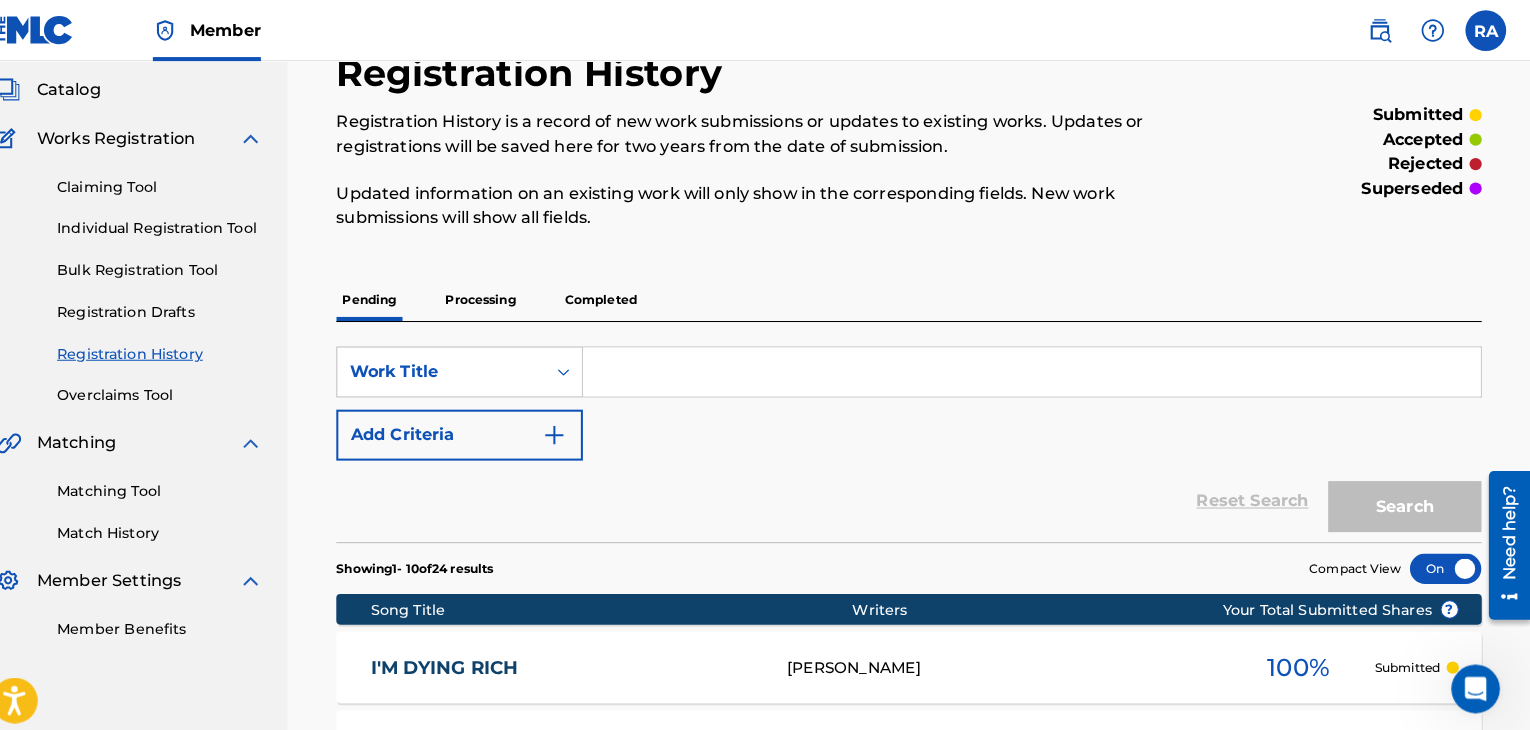 click on "Individual Registration Tool" at bounding box center (185, 224) 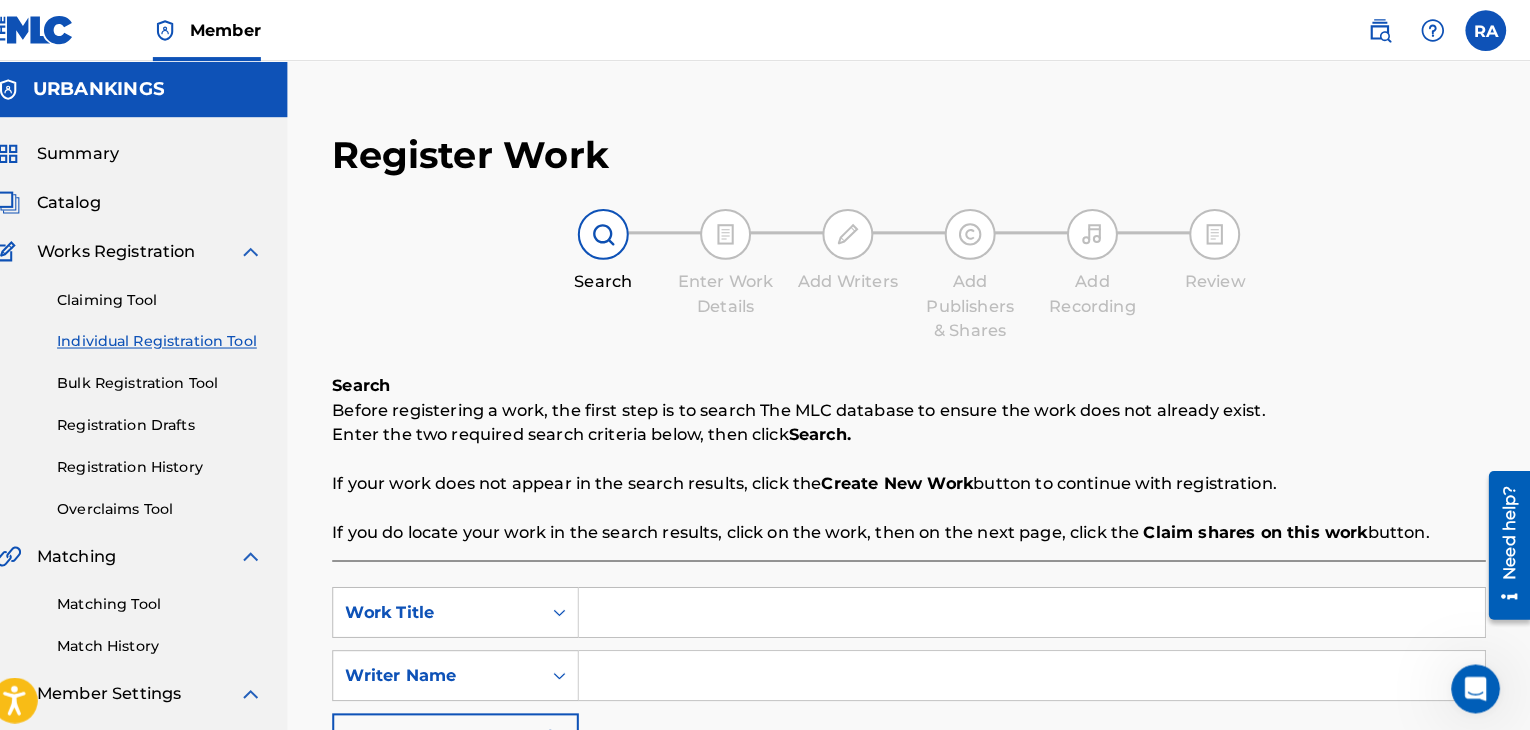 click at bounding box center (1040, 601) 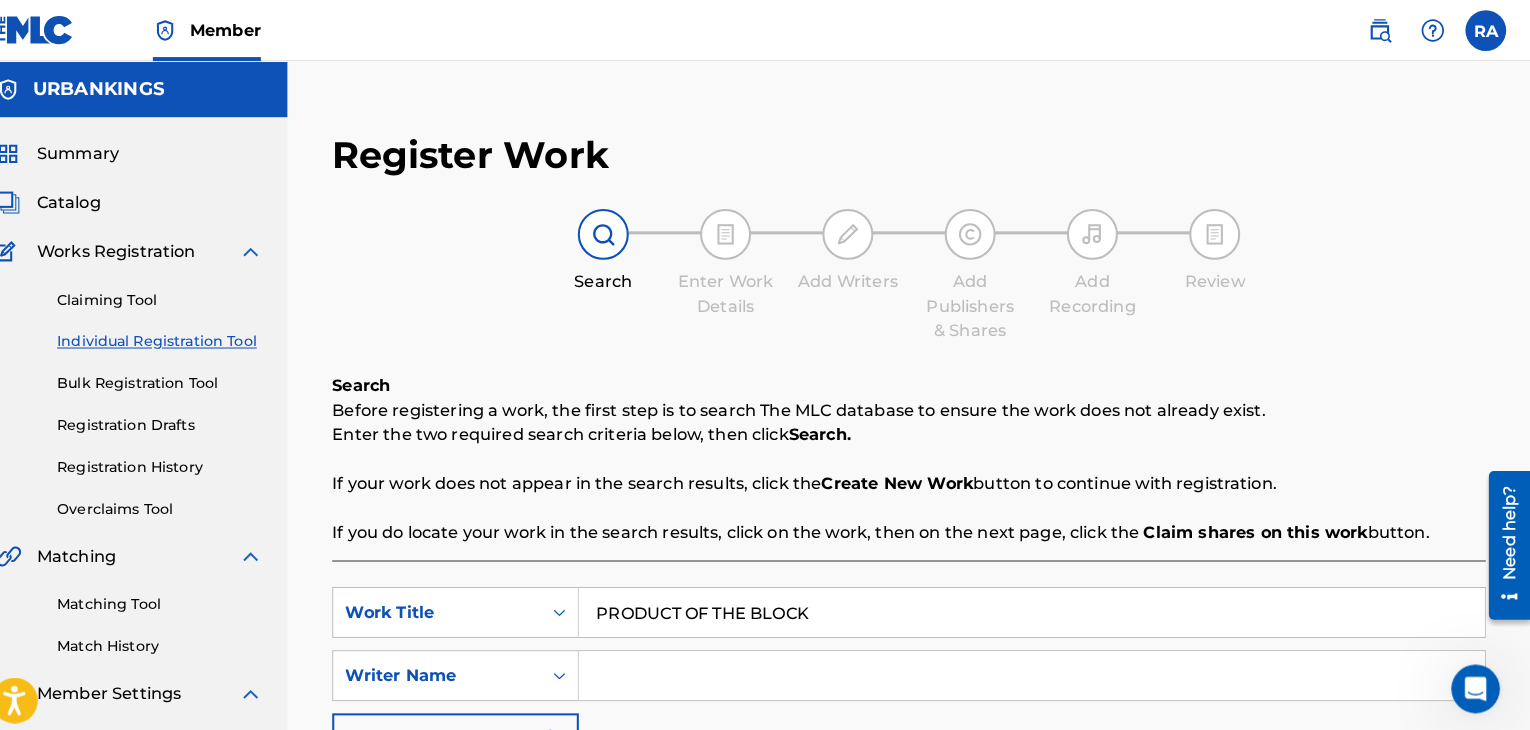 type on "PRODUCT OF THE BLOCK" 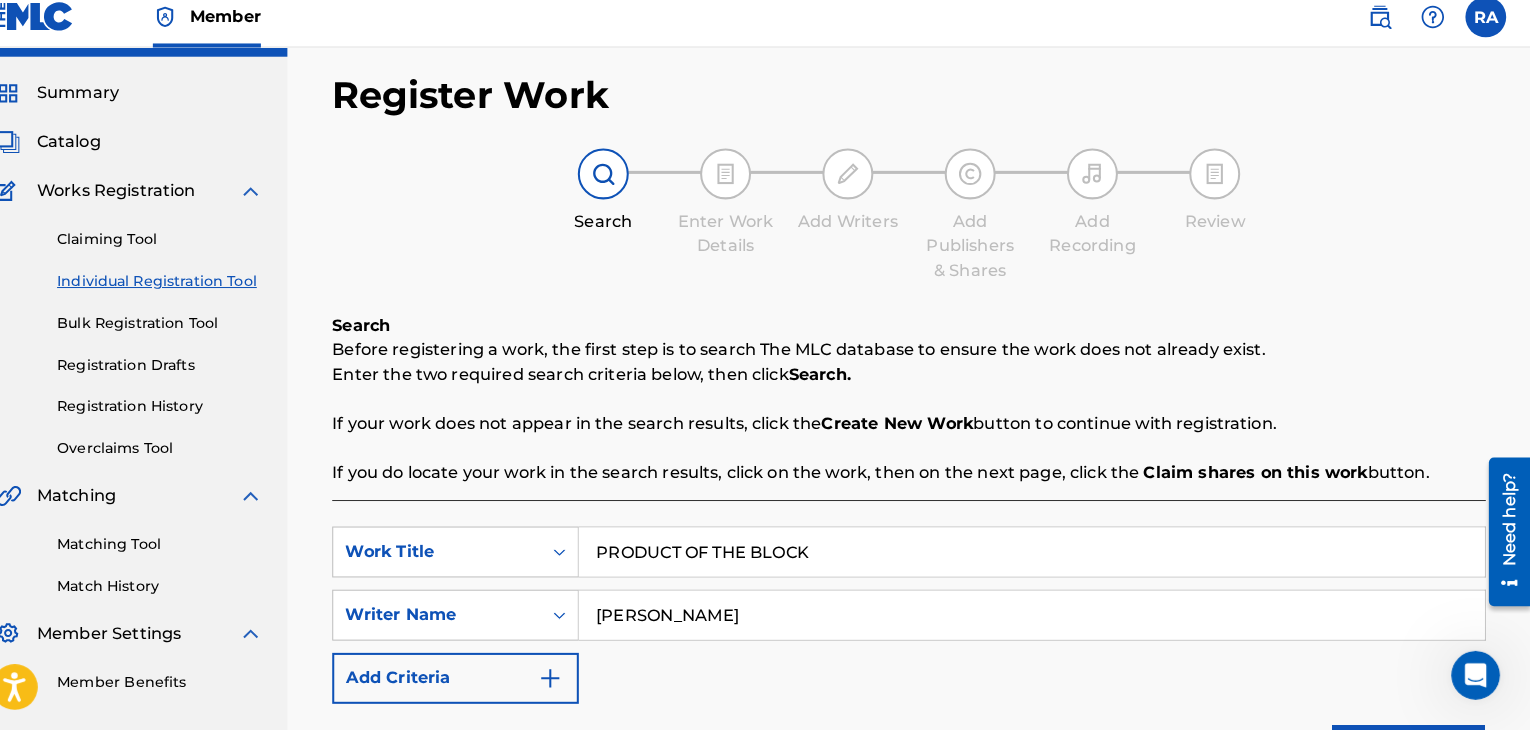 scroll, scrollTop: 182, scrollLeft: 0, axis: vertical 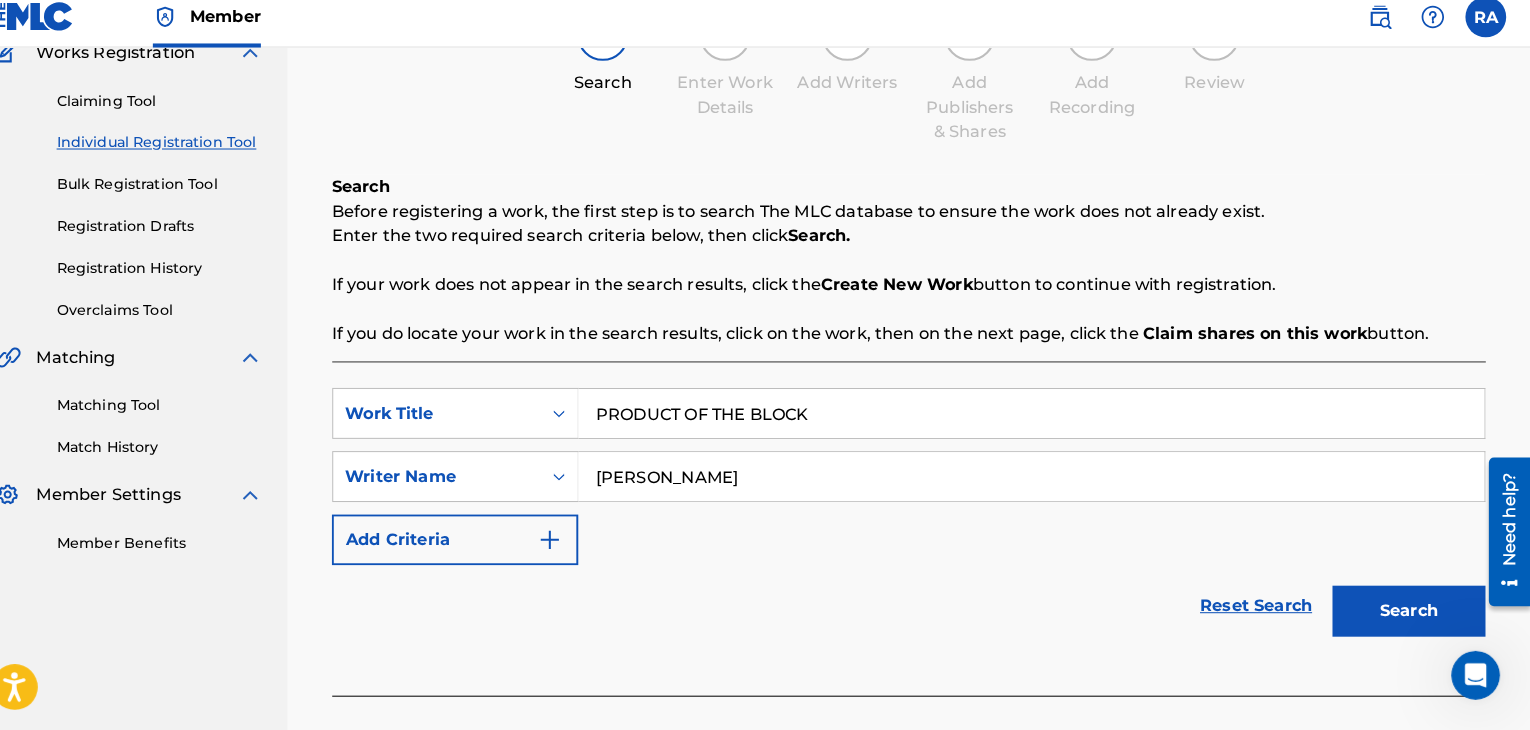 click on "Search" at bounding box center [1411, 613] 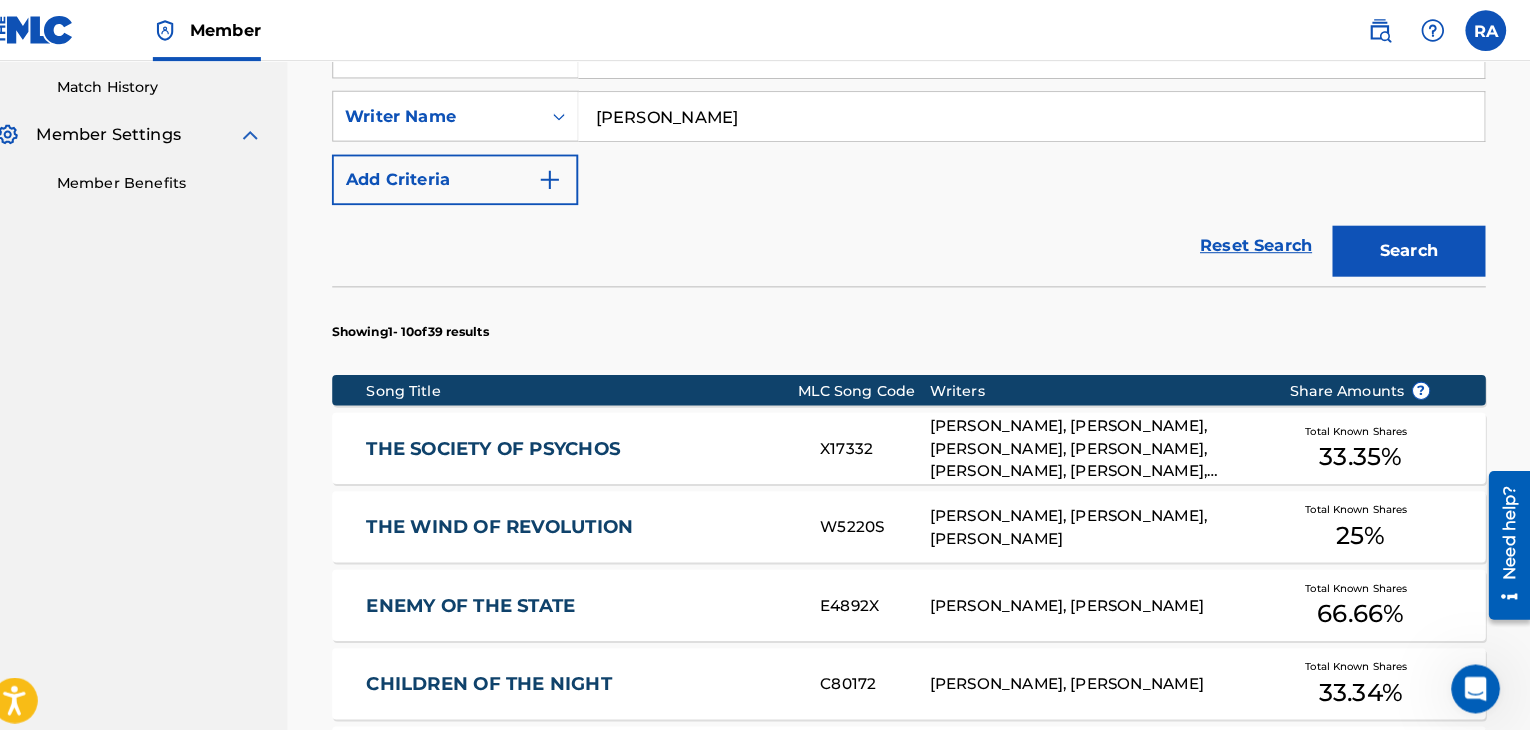 scroll, scrollTop: 392, scrollLeft: 0, axis: vertical 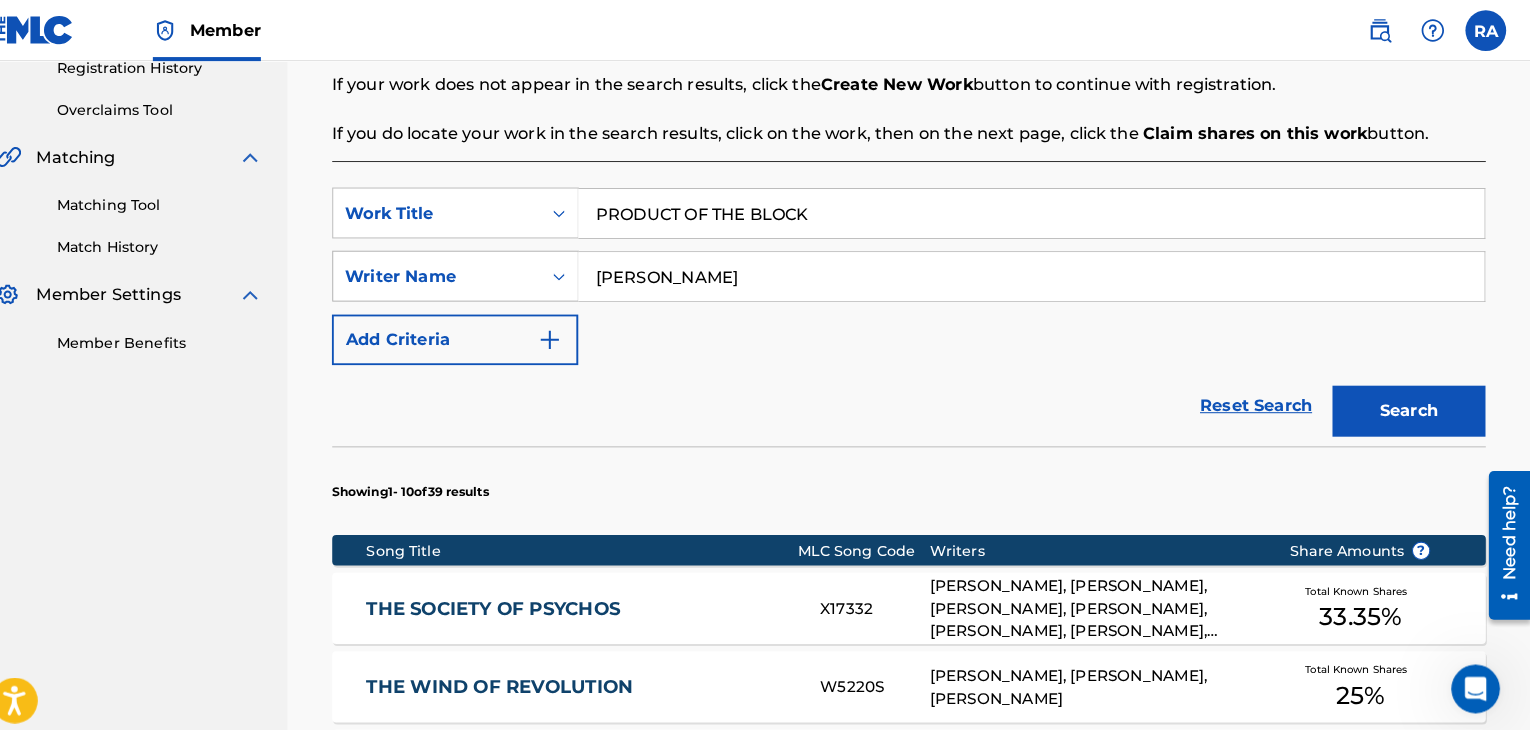 drag, startPoint x: 806, startPoint y: 269, endPoint x: 534, endPoint y: 290, distance: 272.80945 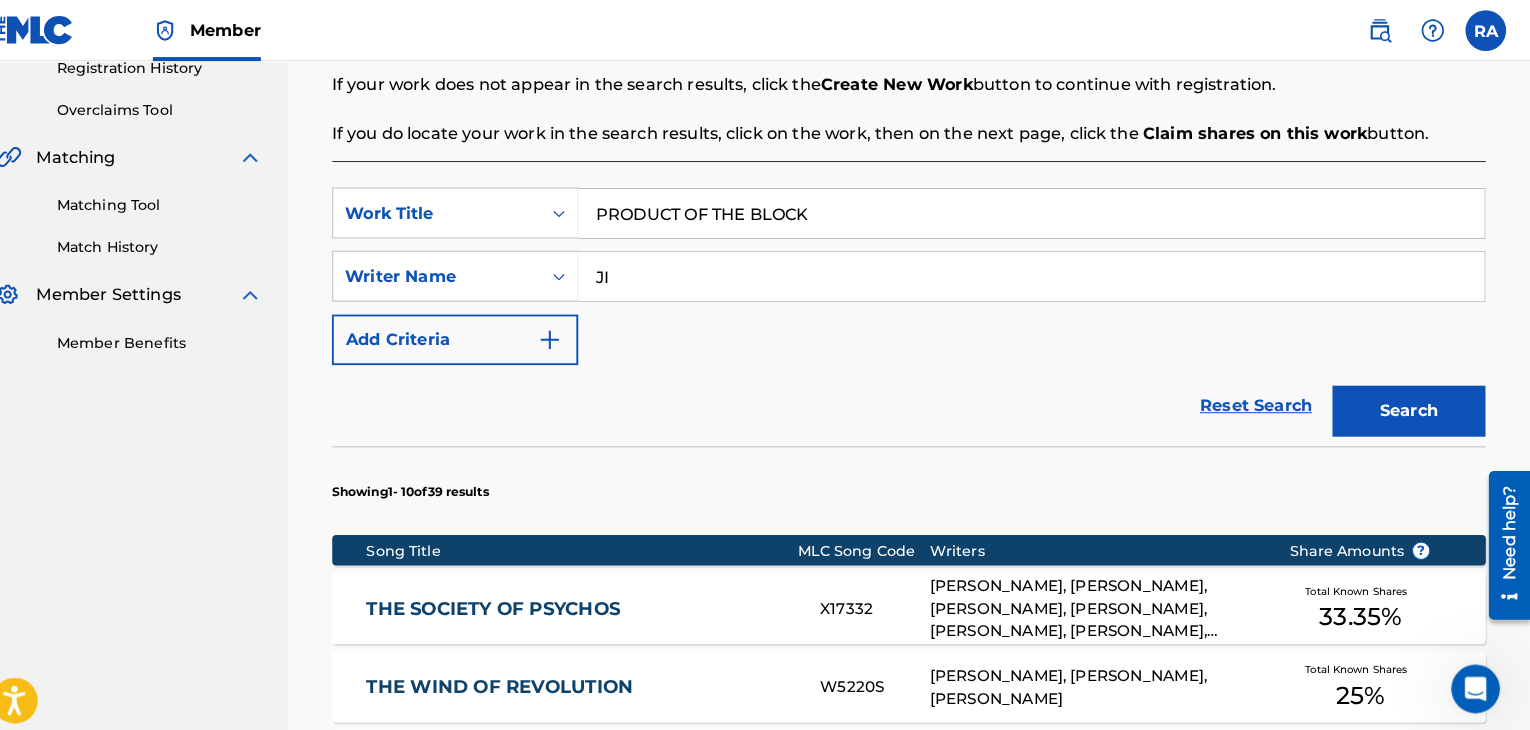 type on "J" 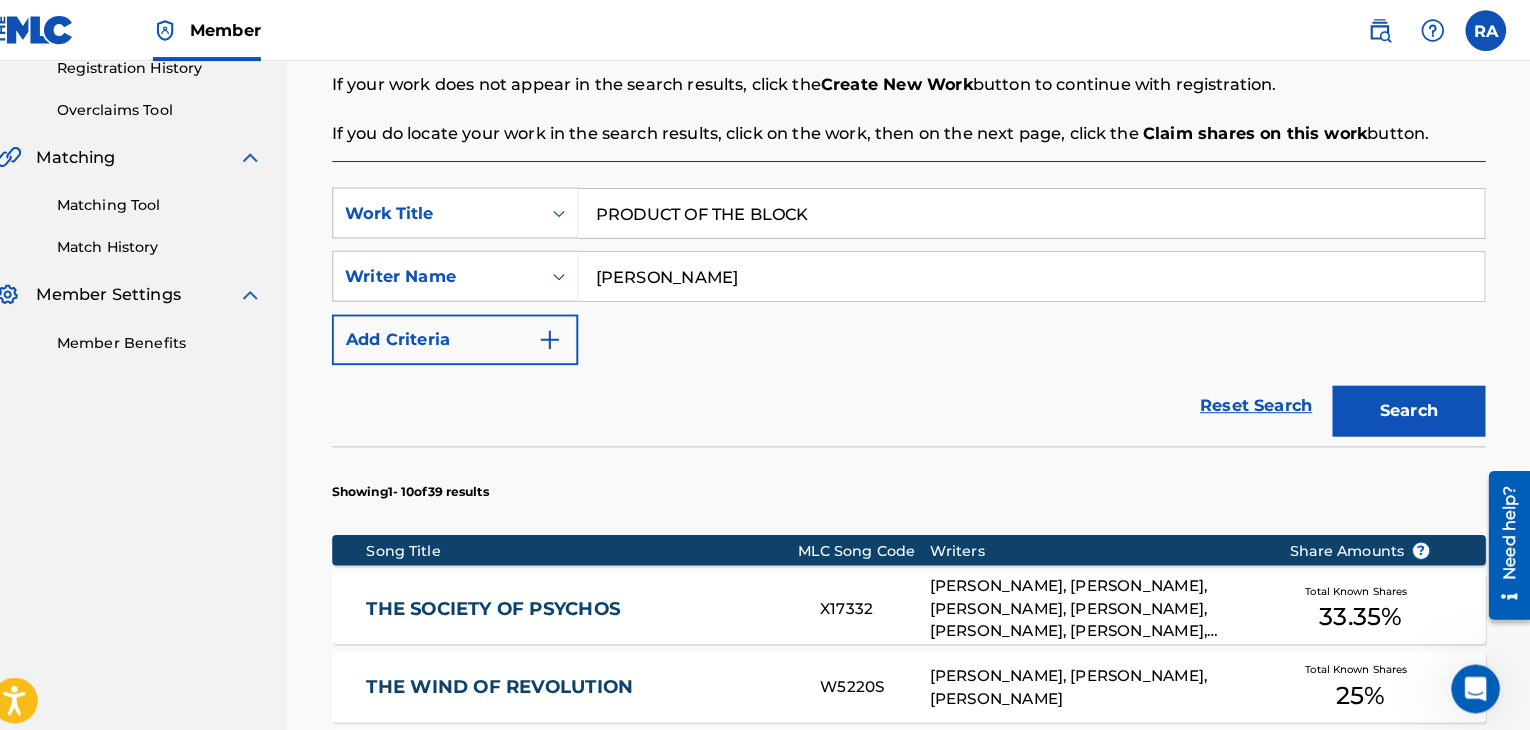 click on "Search" at bounding box center (1411, 403) 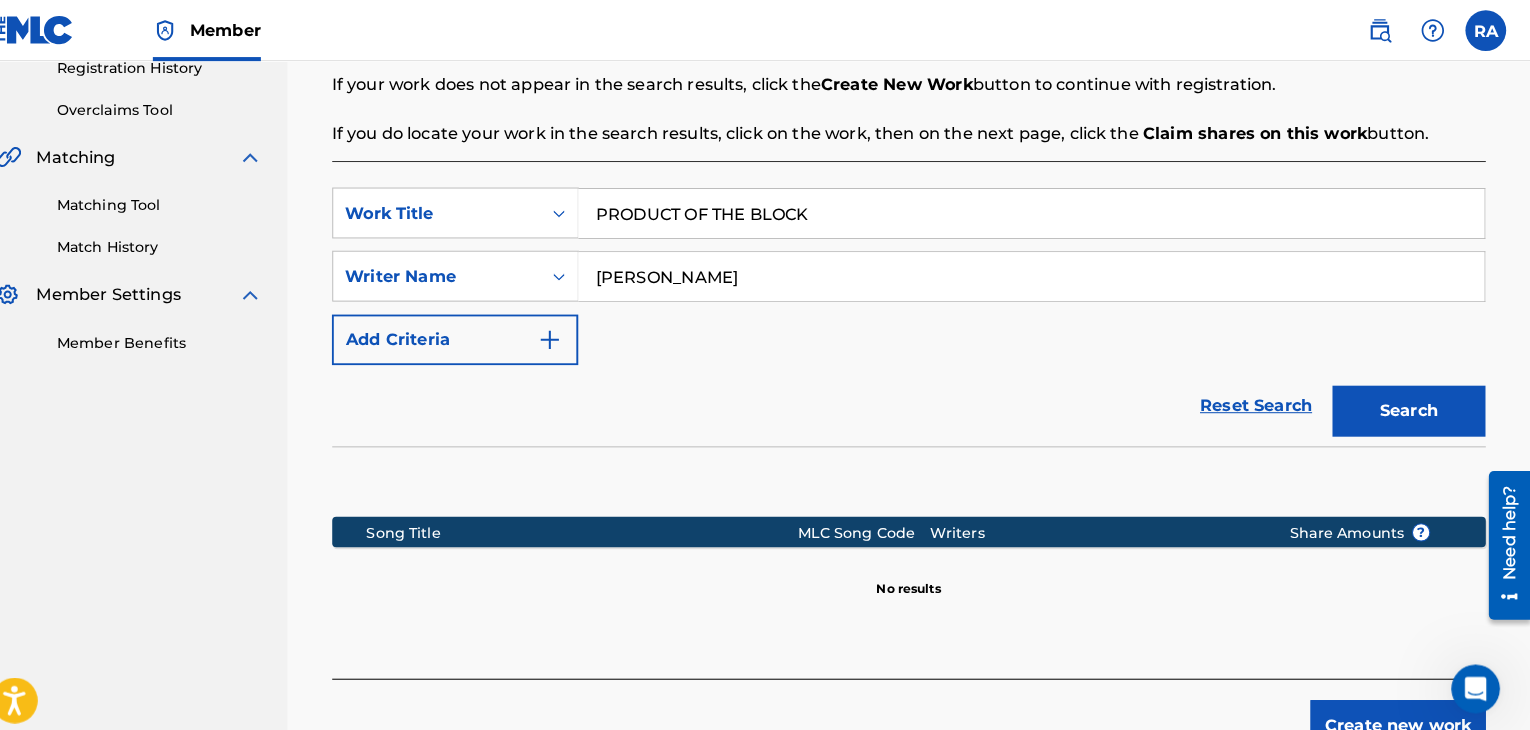 drag, startPoint x: 903, startPoint y: 264, endPoint x: 247, endPoint y: 241, distance: 656.4031 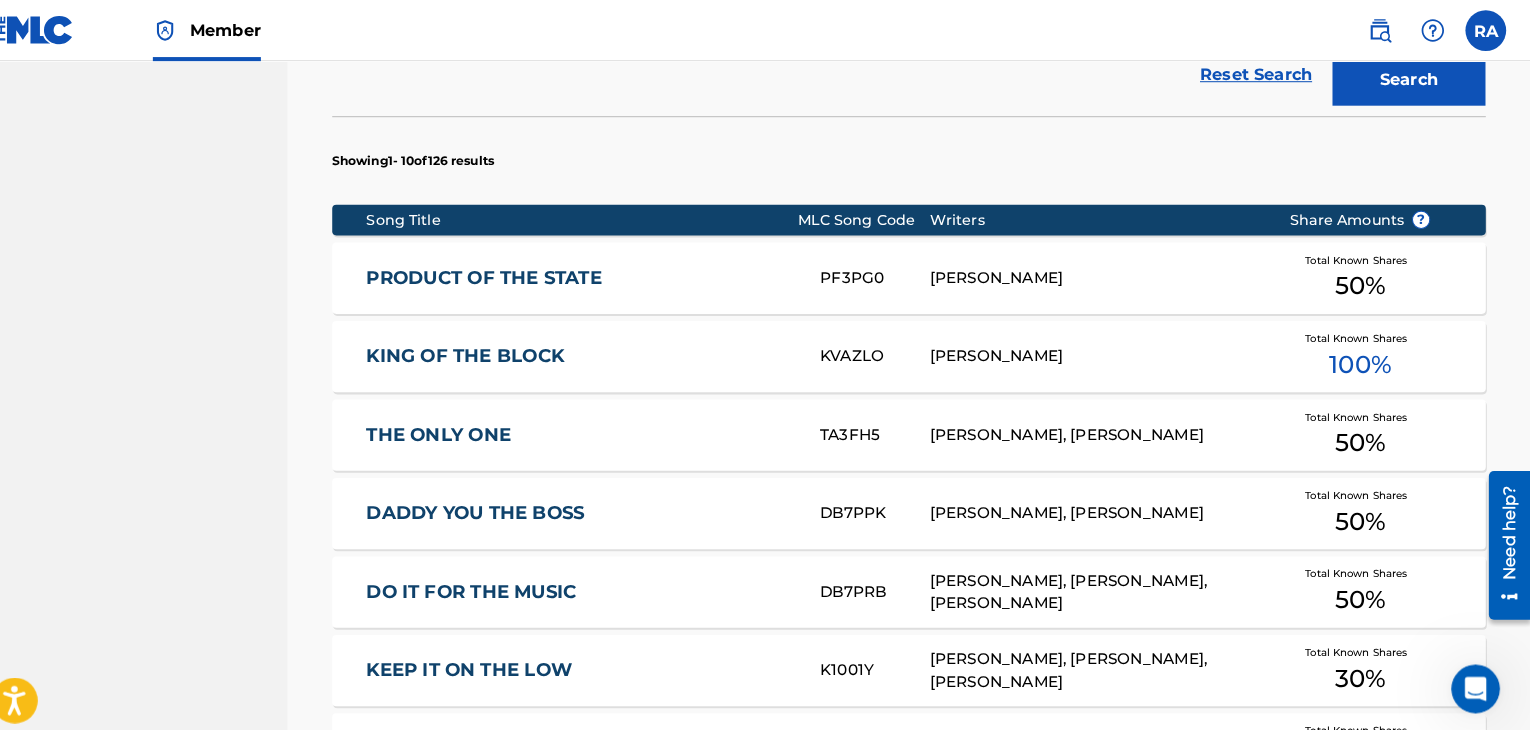 scroll, scrollTop: 588, scrollLeft: 0, axis: vertical 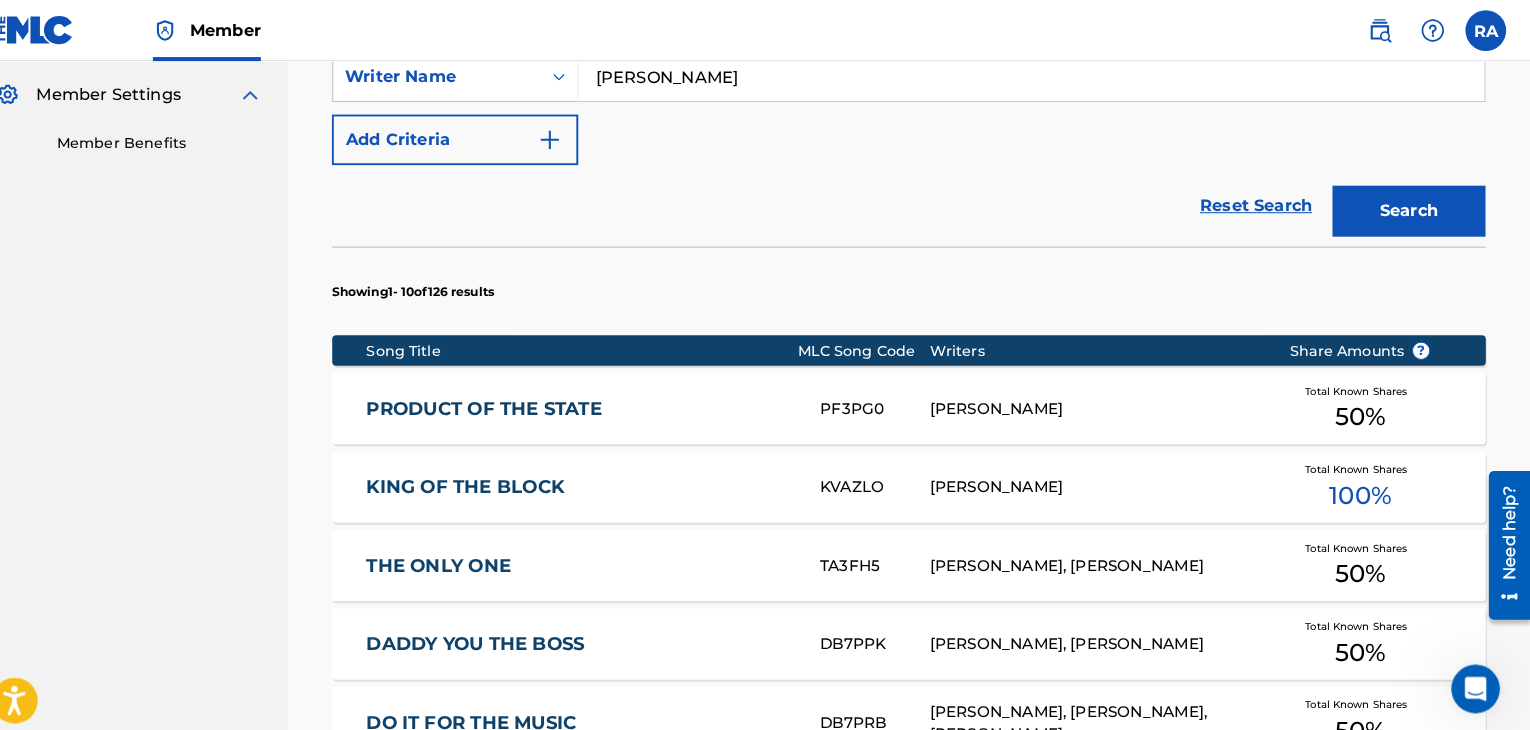 click on "KING OF THE BLOCK KVAZLO [PERSON_NAME] Total Known Shares 100 %" at bounding box center (920, 478) 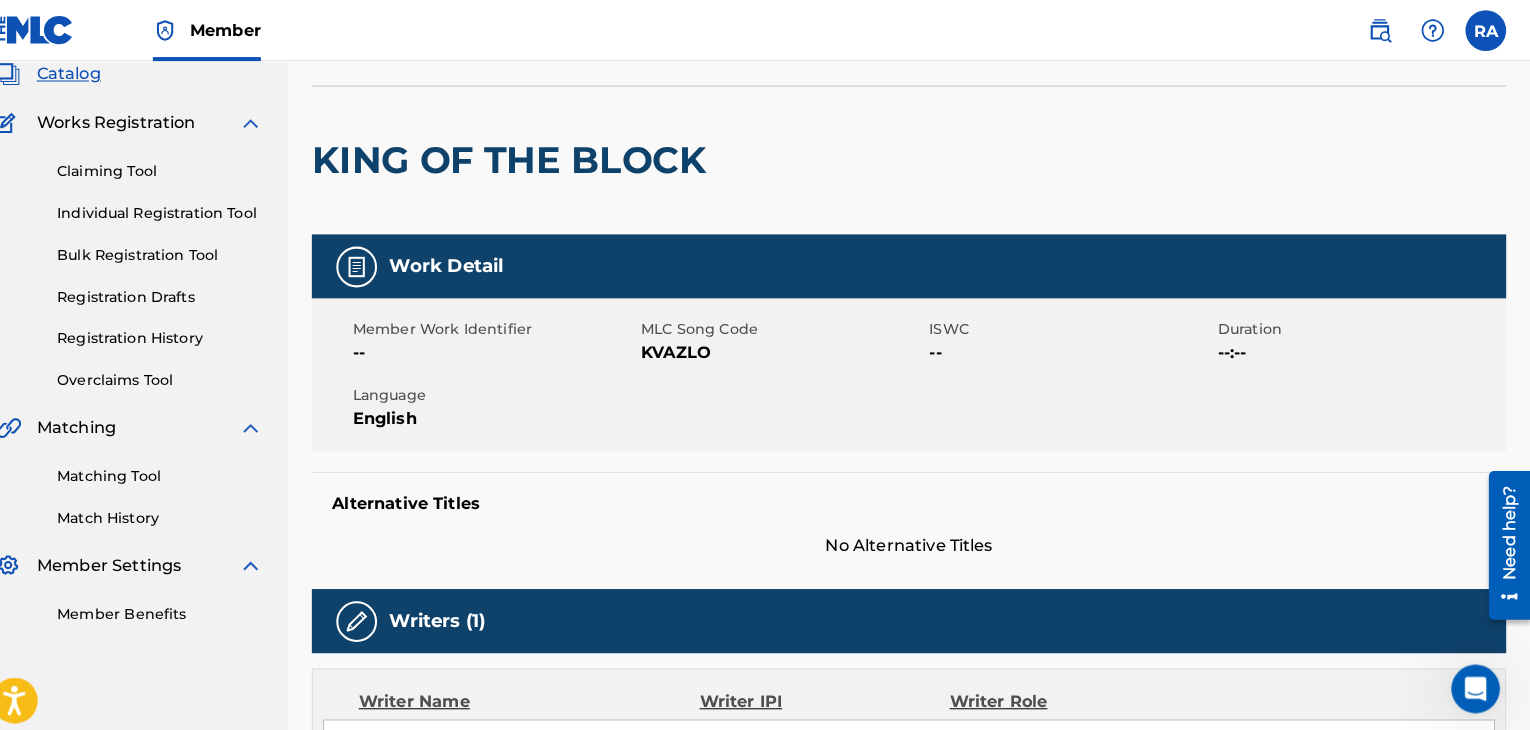 scroll, scrollTop: 0, scrollLeft: 0, axis: both 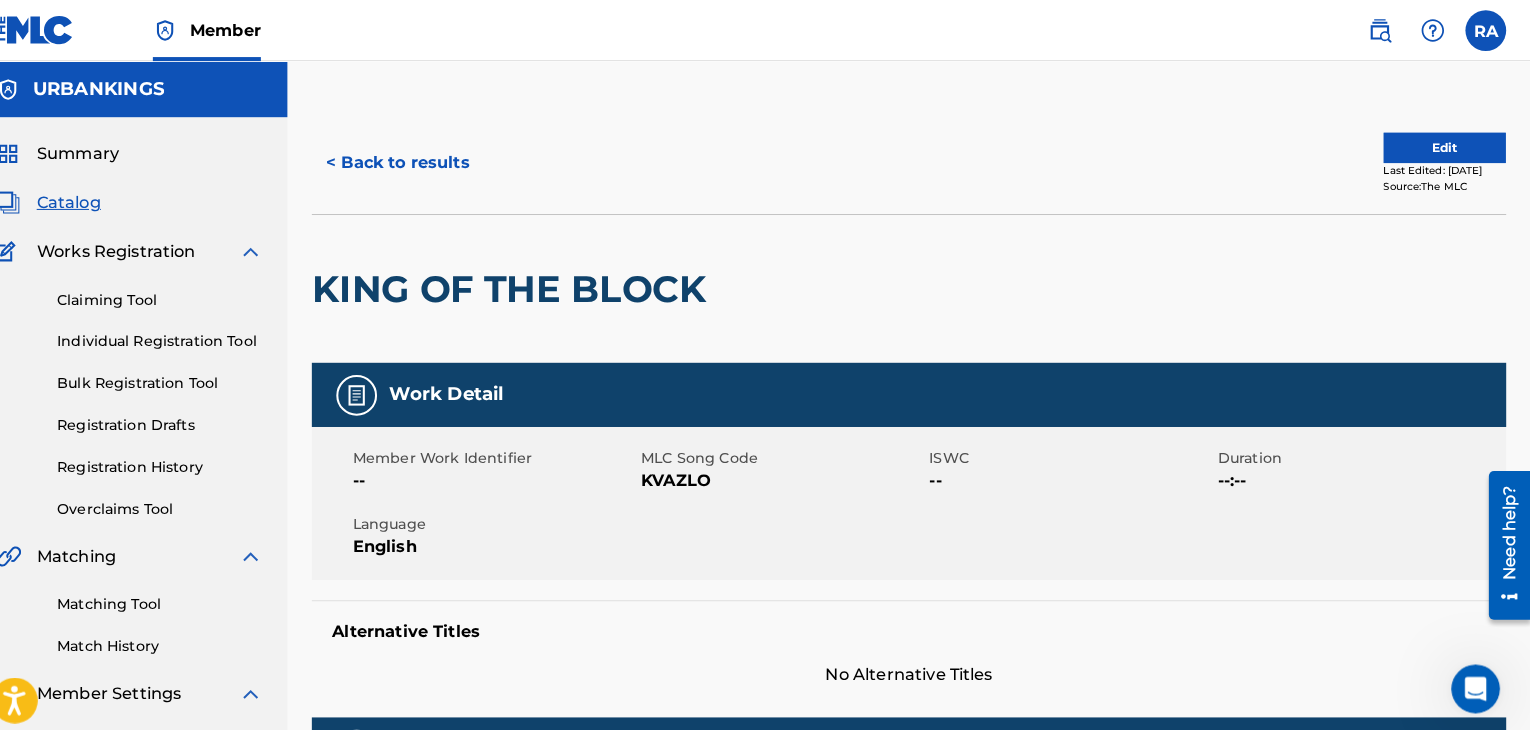 click on "< Back to results" at bounding box center [418, 160] 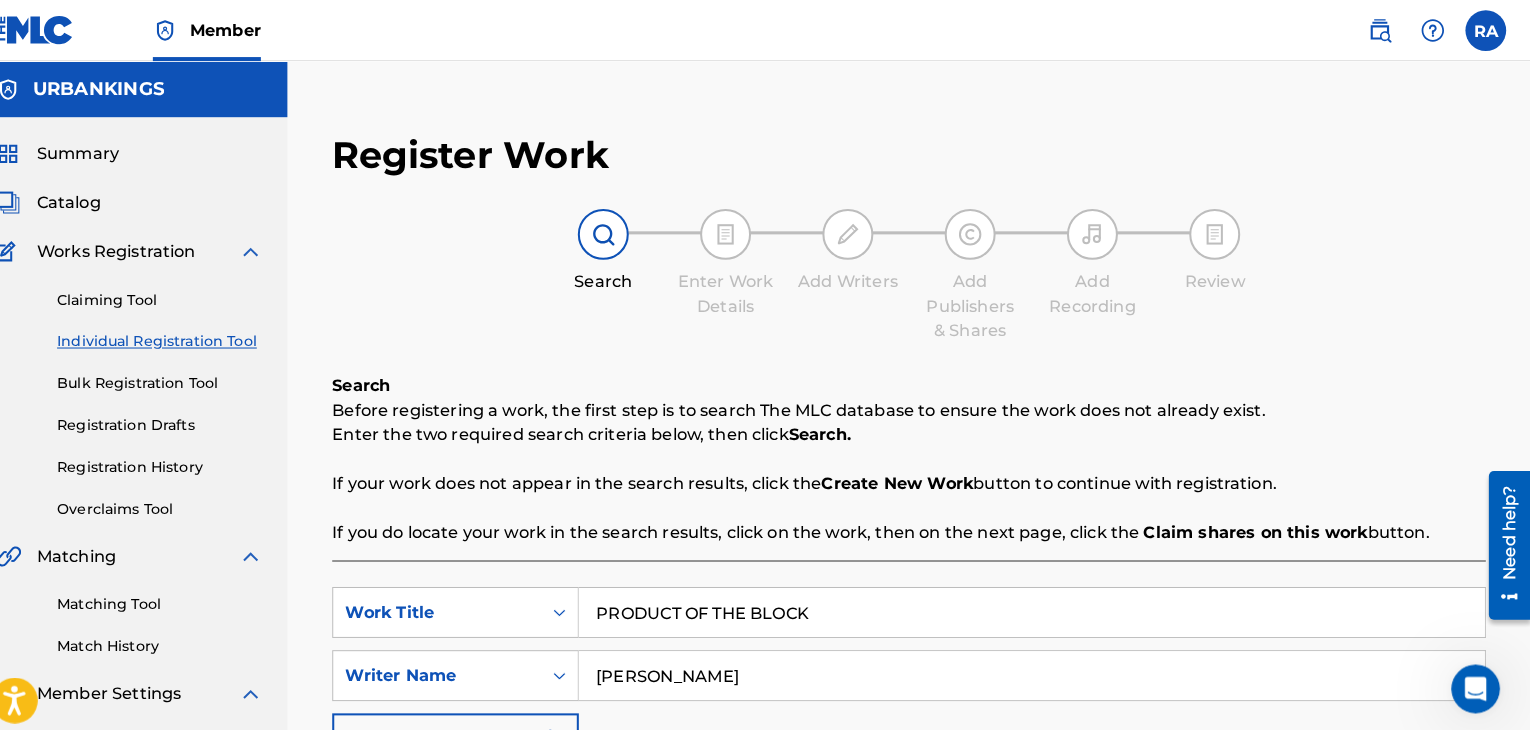 scroll, scrollTop: 220, scrollLeft: 0, axis: vertical 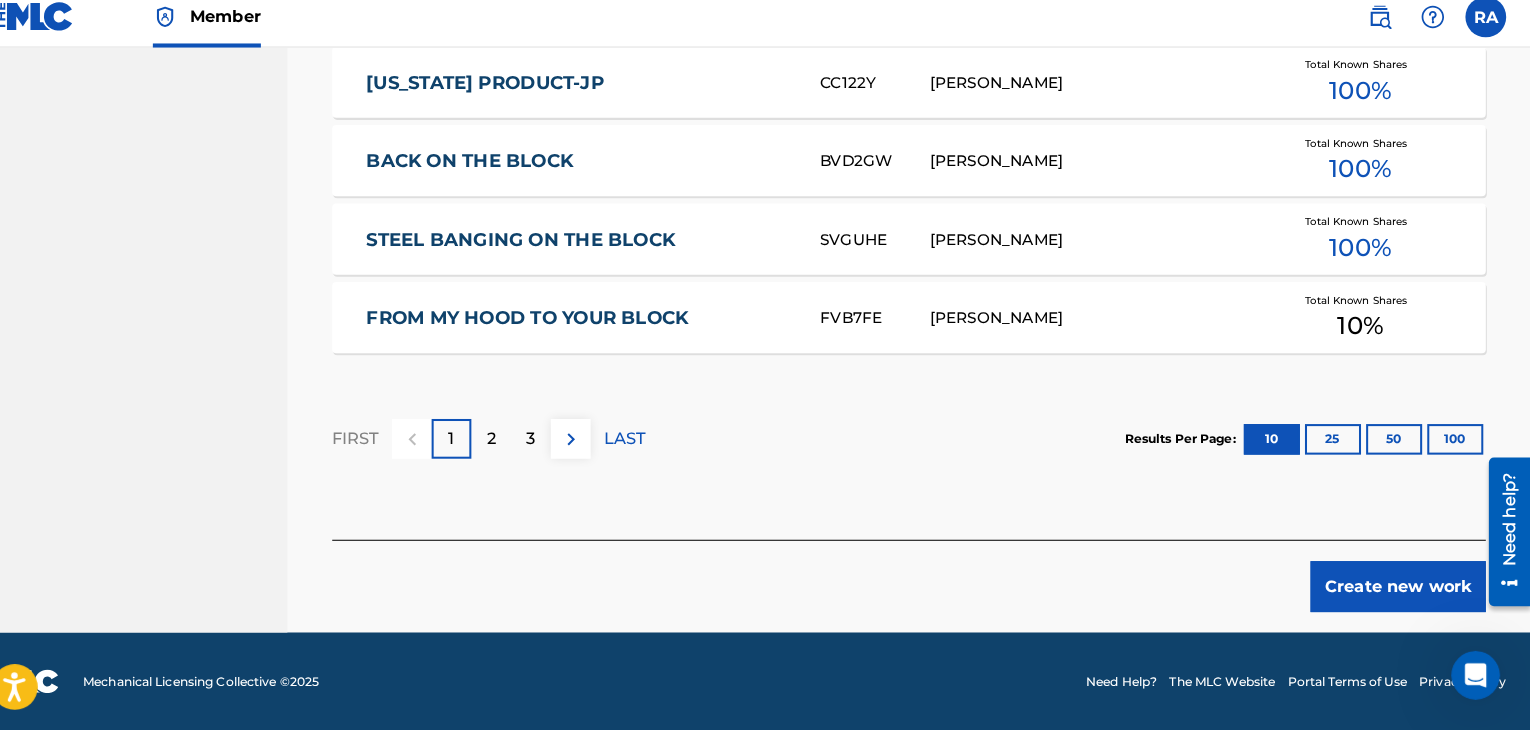 click on "Create new work" at bounding box center (1400, 589) 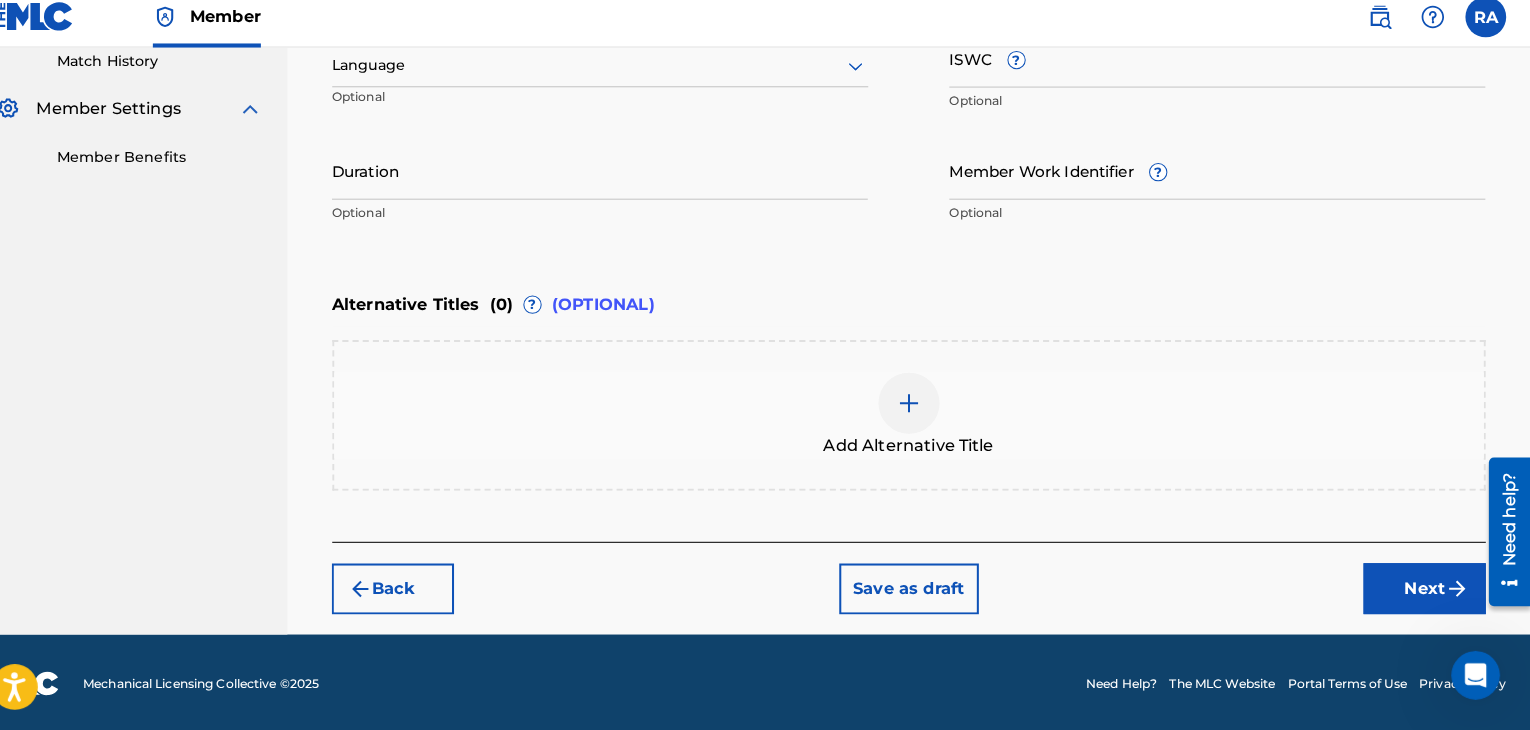 click on "Duration" at bounding box center [617, 180] 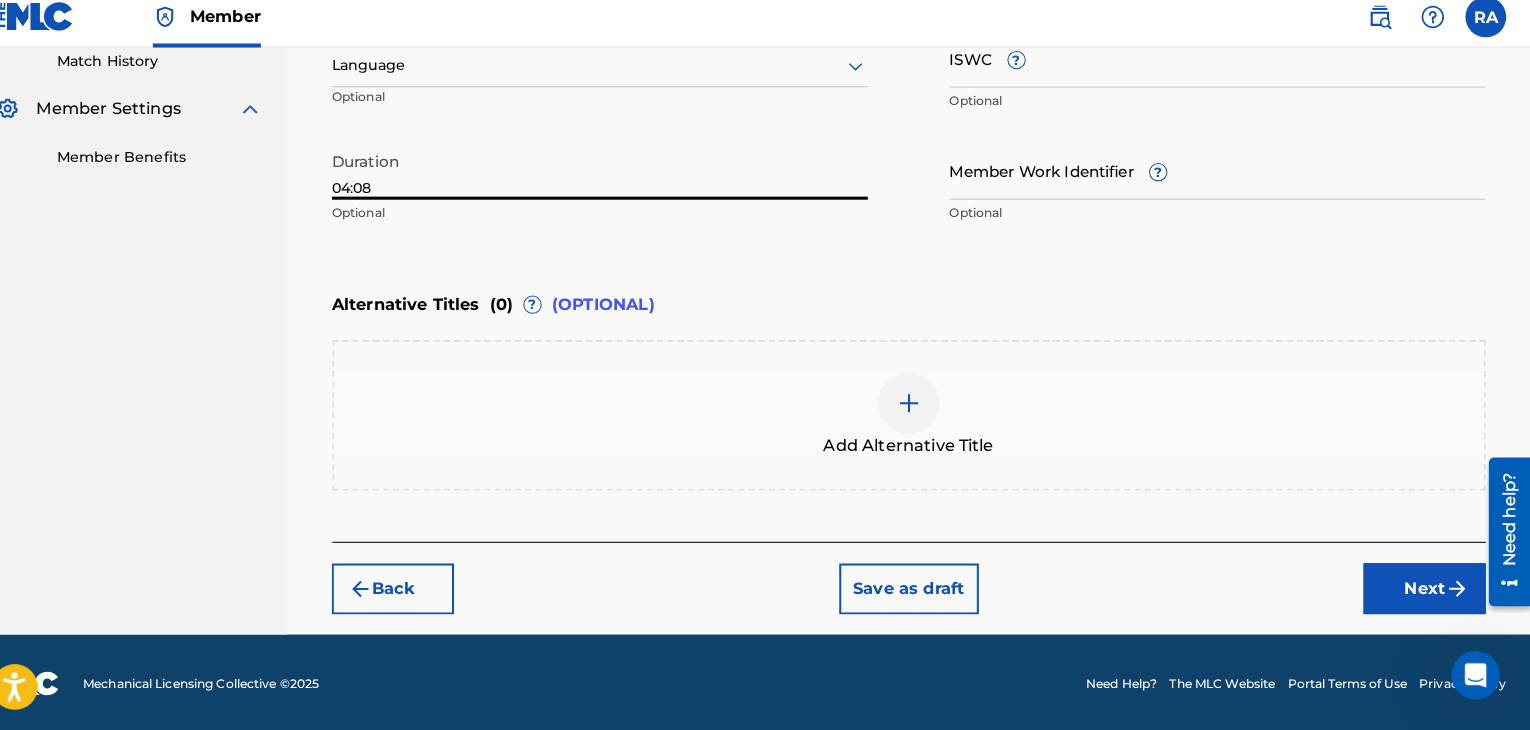 type on "04:08" 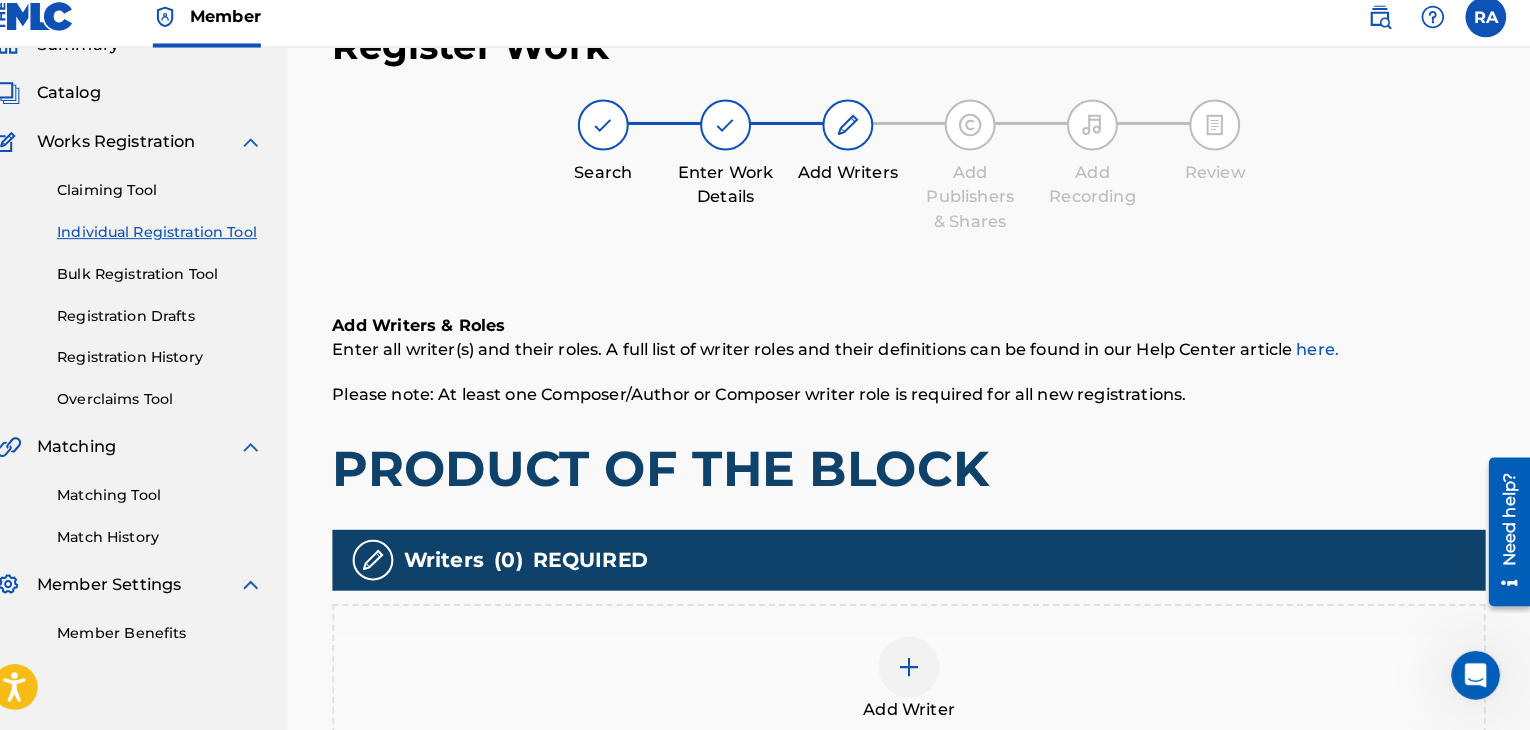 scroll, scrollTop: 90, scrollLeft: 0, axis: vertical 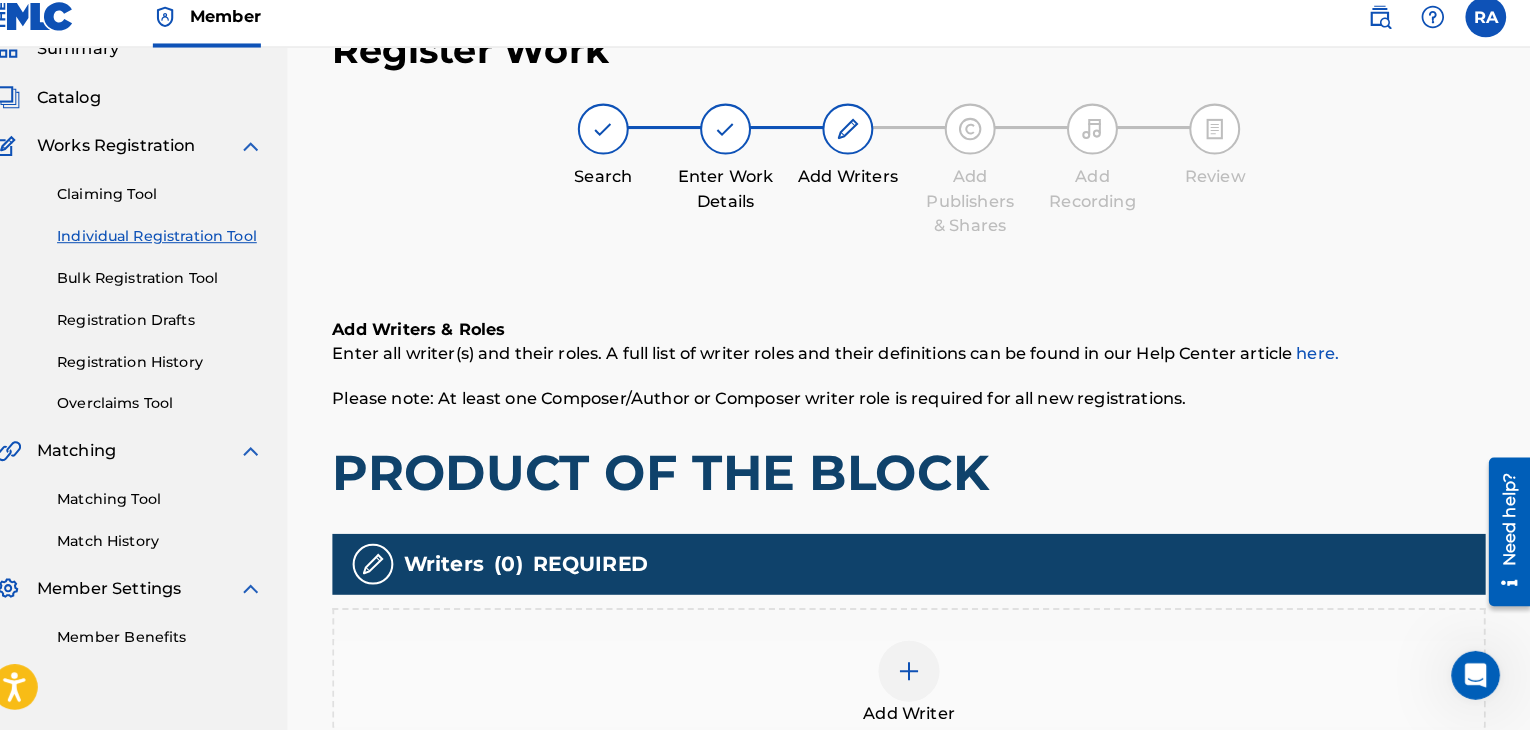 click at bounding box center (920, 672) 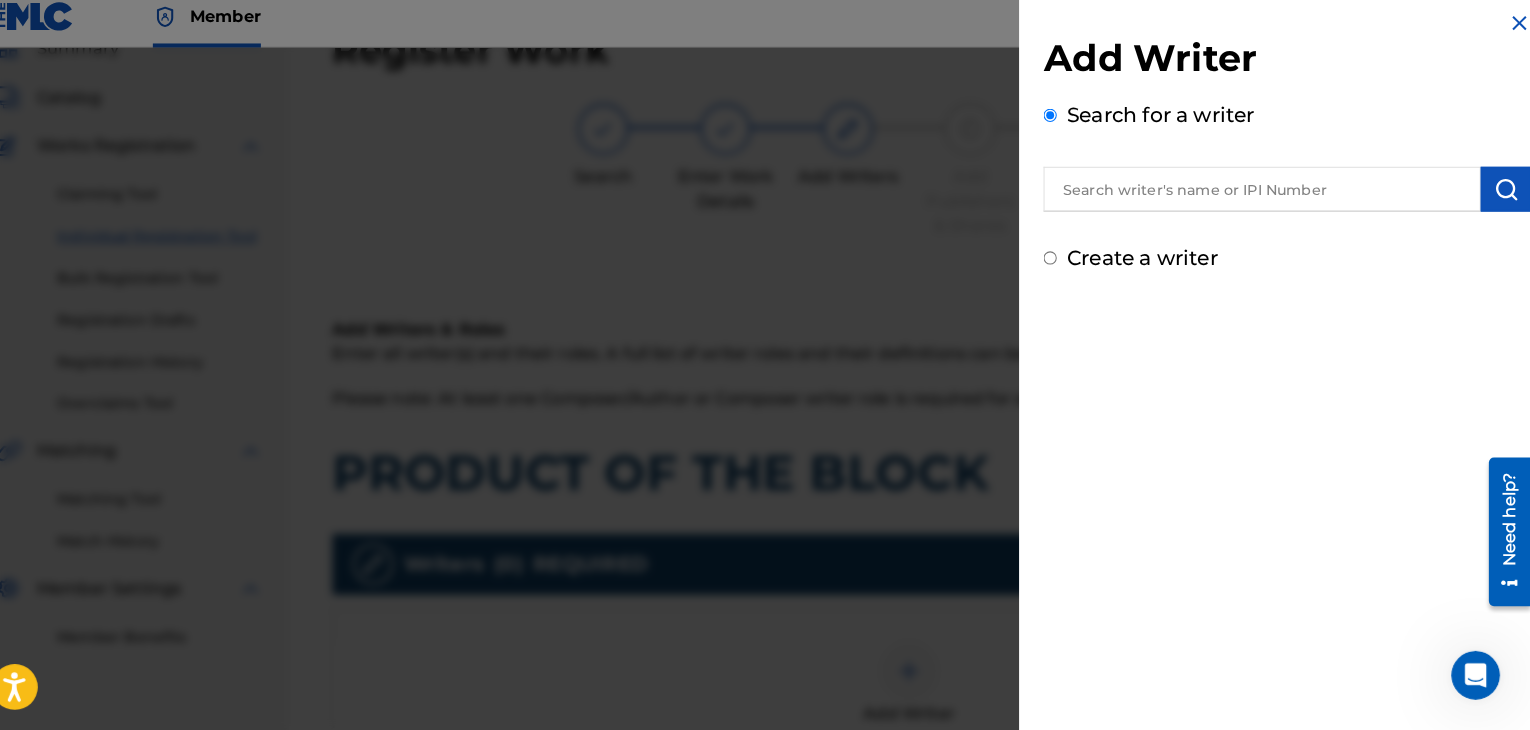drag, startPoint x: 1159, startPoint y: 201, endPoint x: 1179, endPoint y: 163, distance: 42.941822 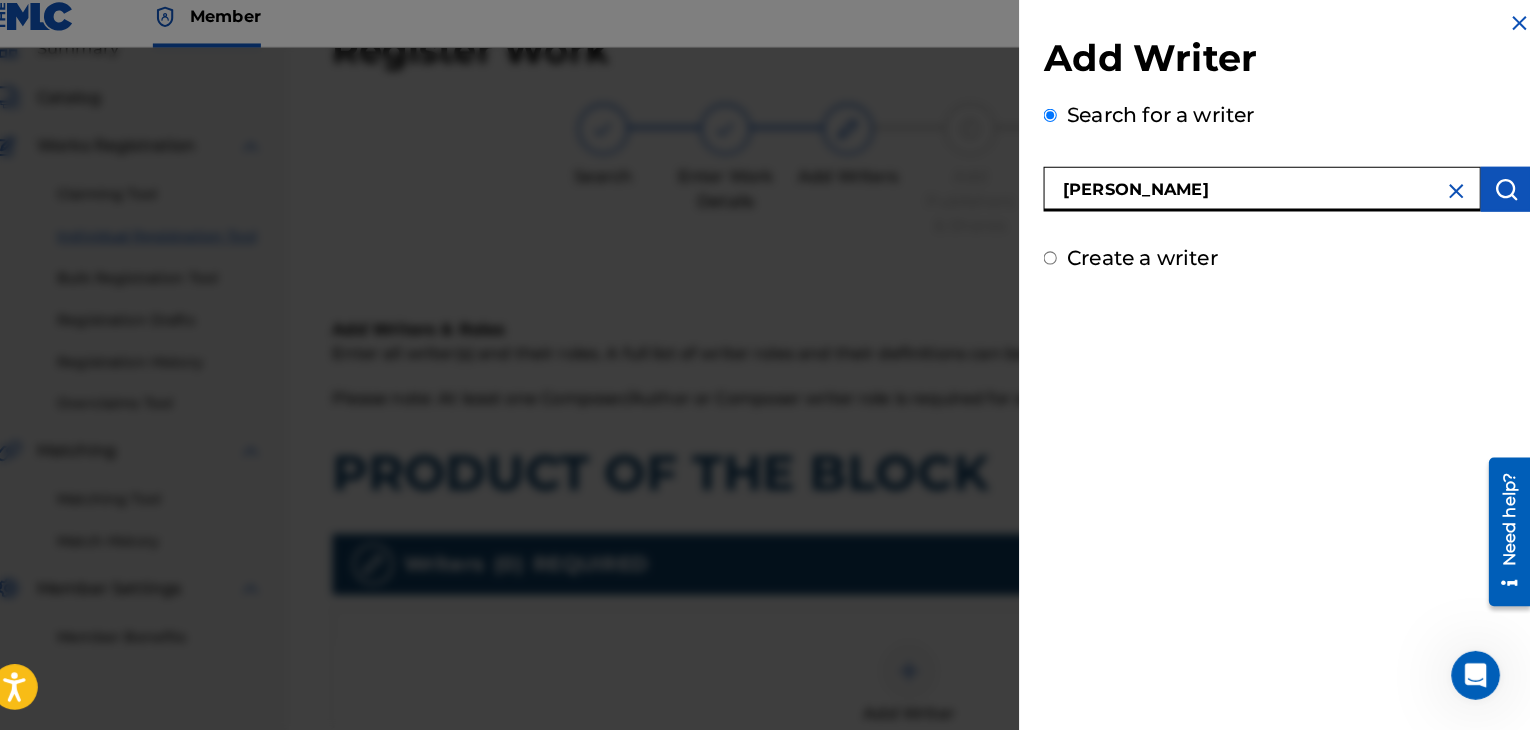 type on "[PERSON_NAME]" 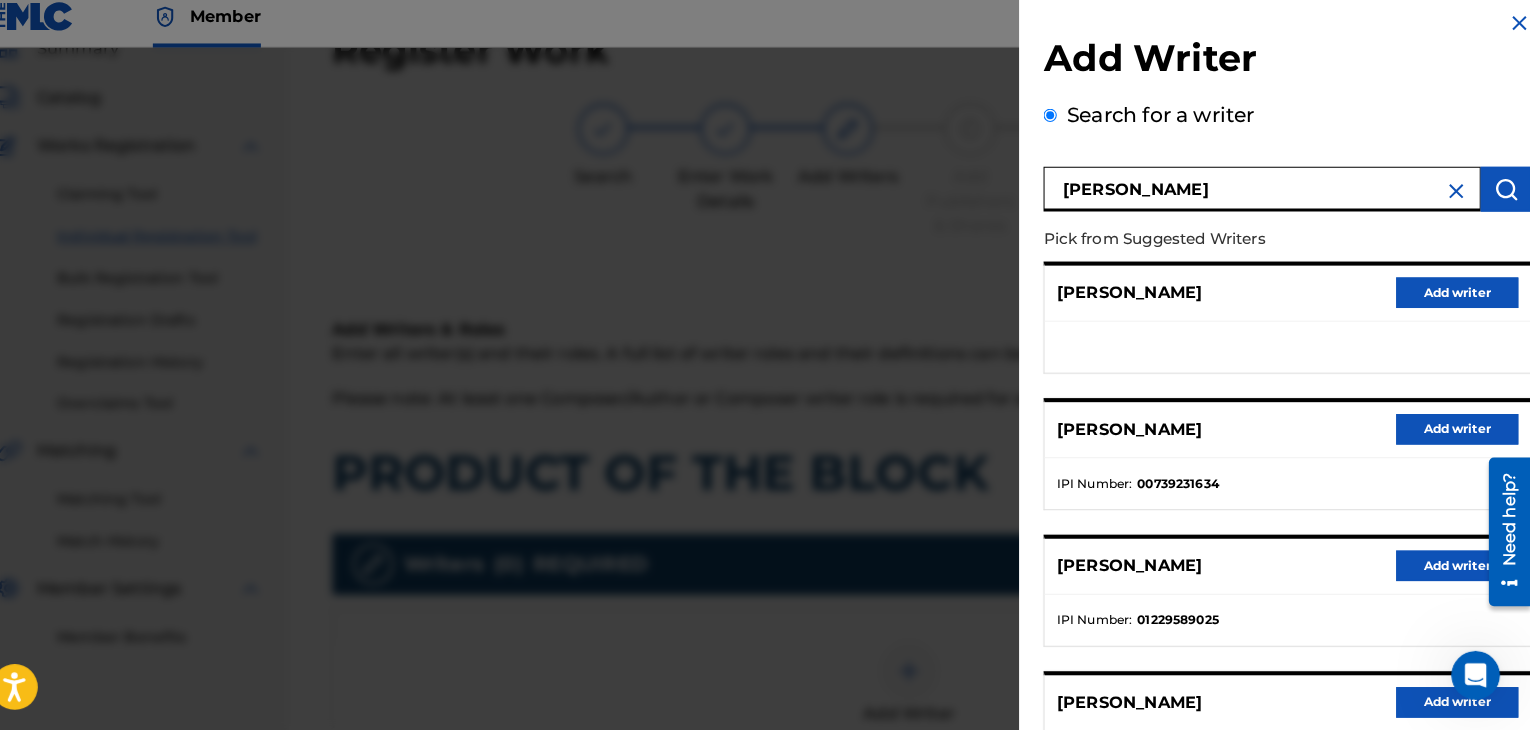 click on "Add writer" at bounding box center (1458, 435) 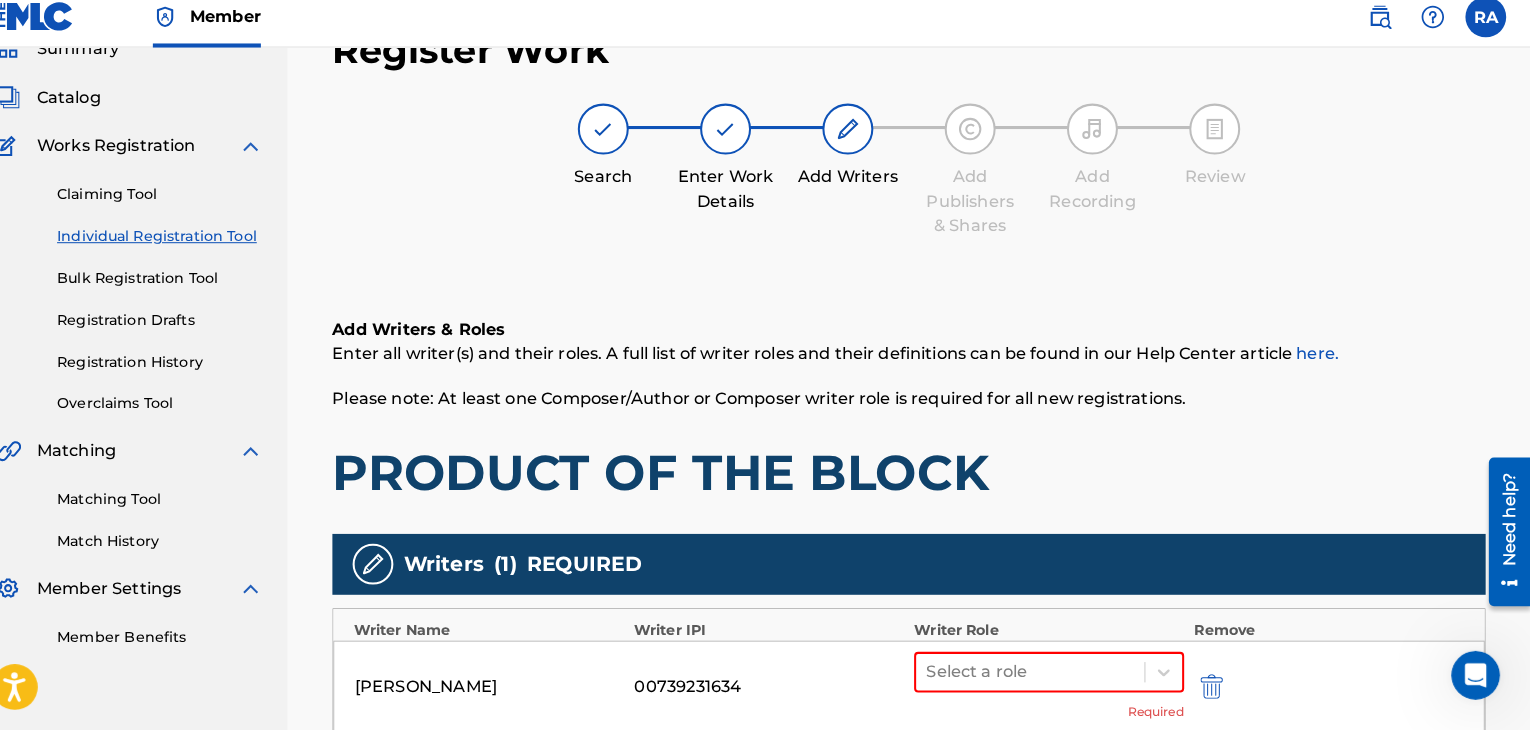 click on "Select a role Required" at bounding box center [1057, 687] 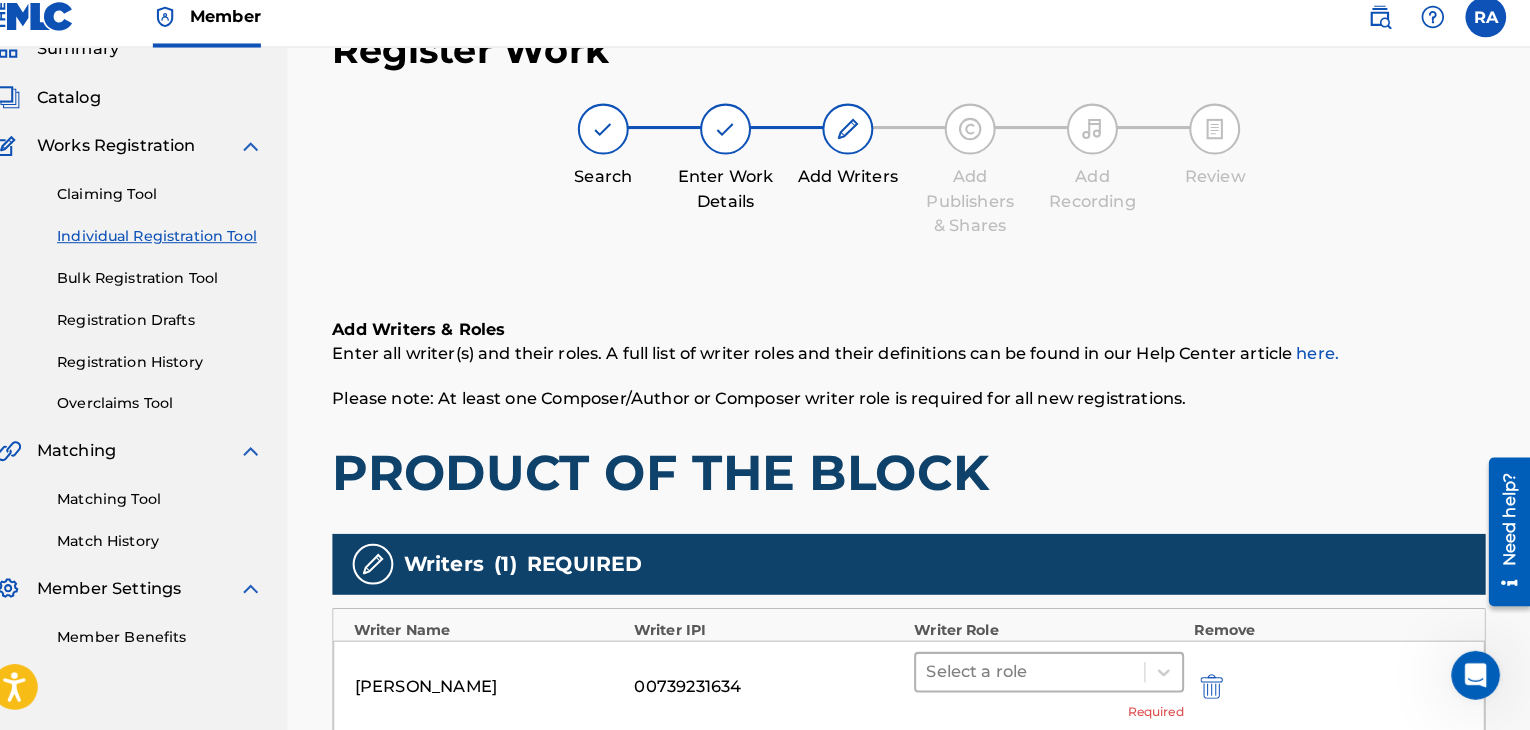 click at bounding box center [1039, 673] 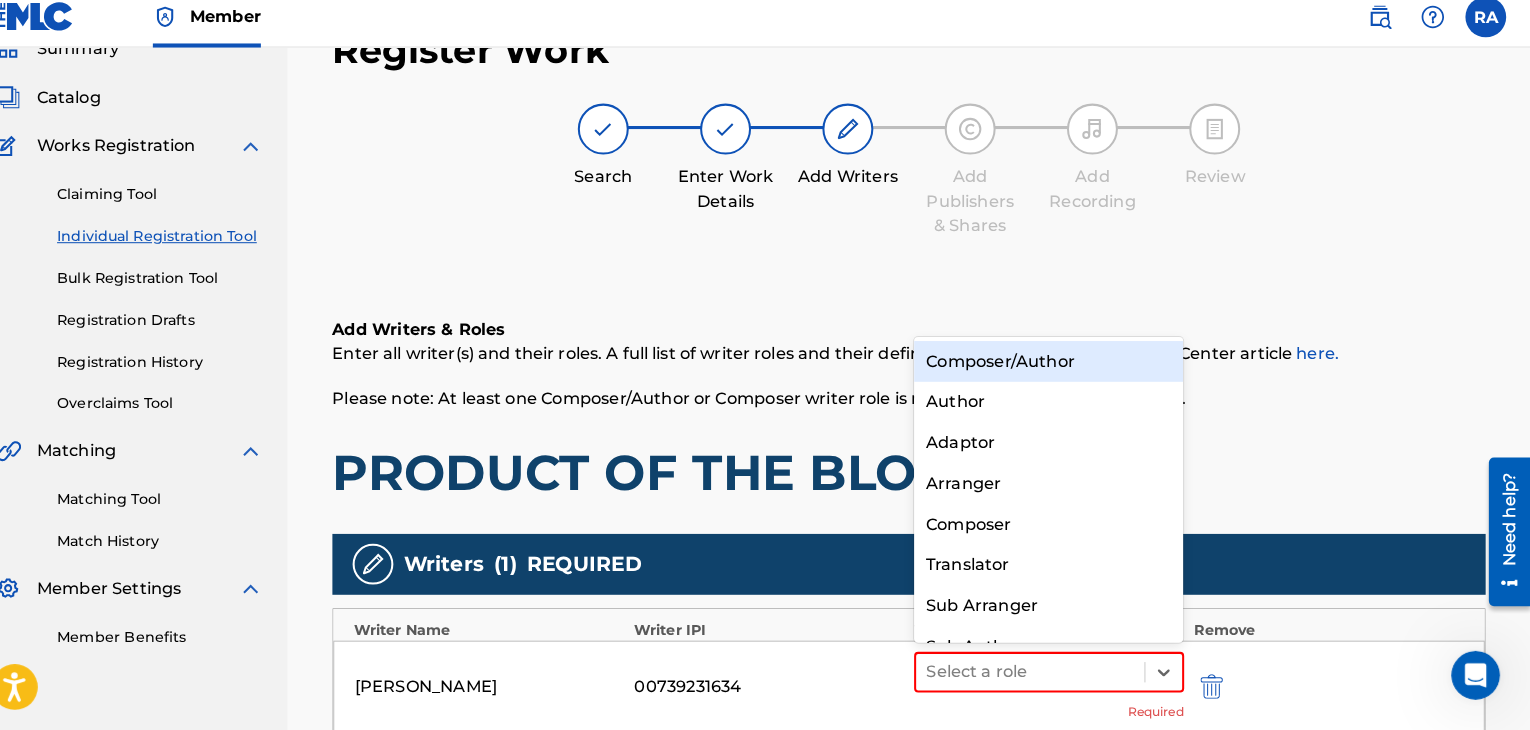 click on "Composer/Author" at bounding box center [1057, 368] 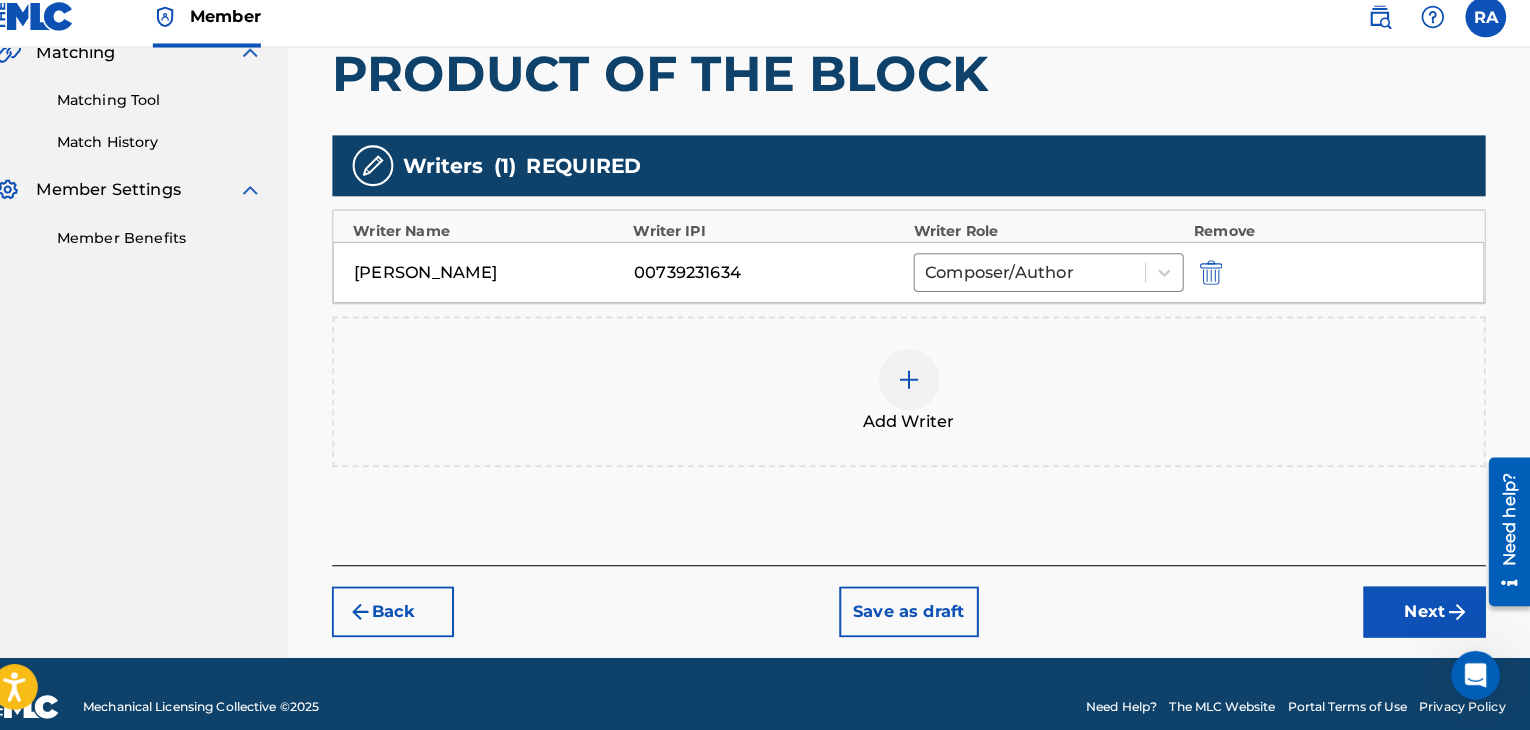 scroll, scrollTop: 483, scrollLeft: 0, axis: vertical 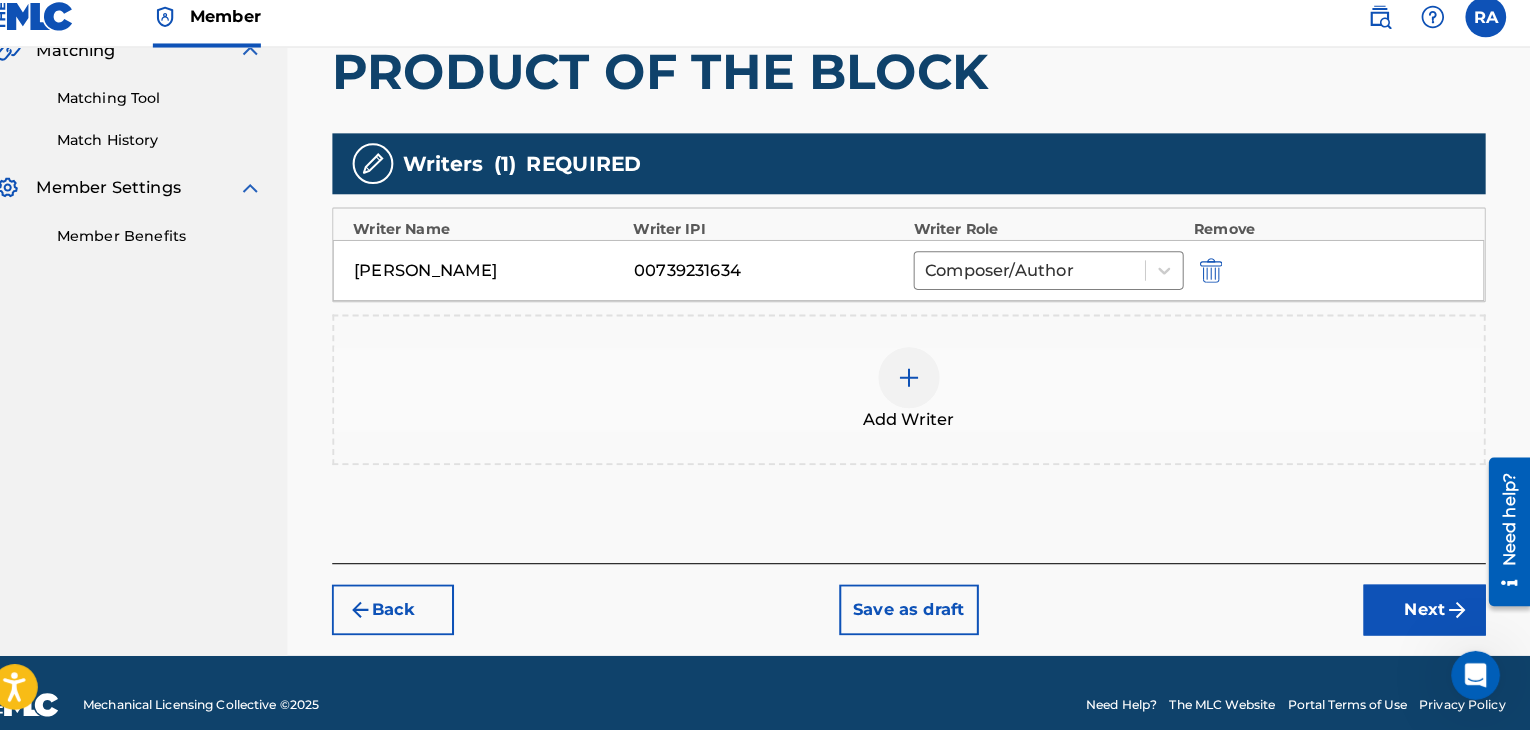 click at bounding box center [920, 384] 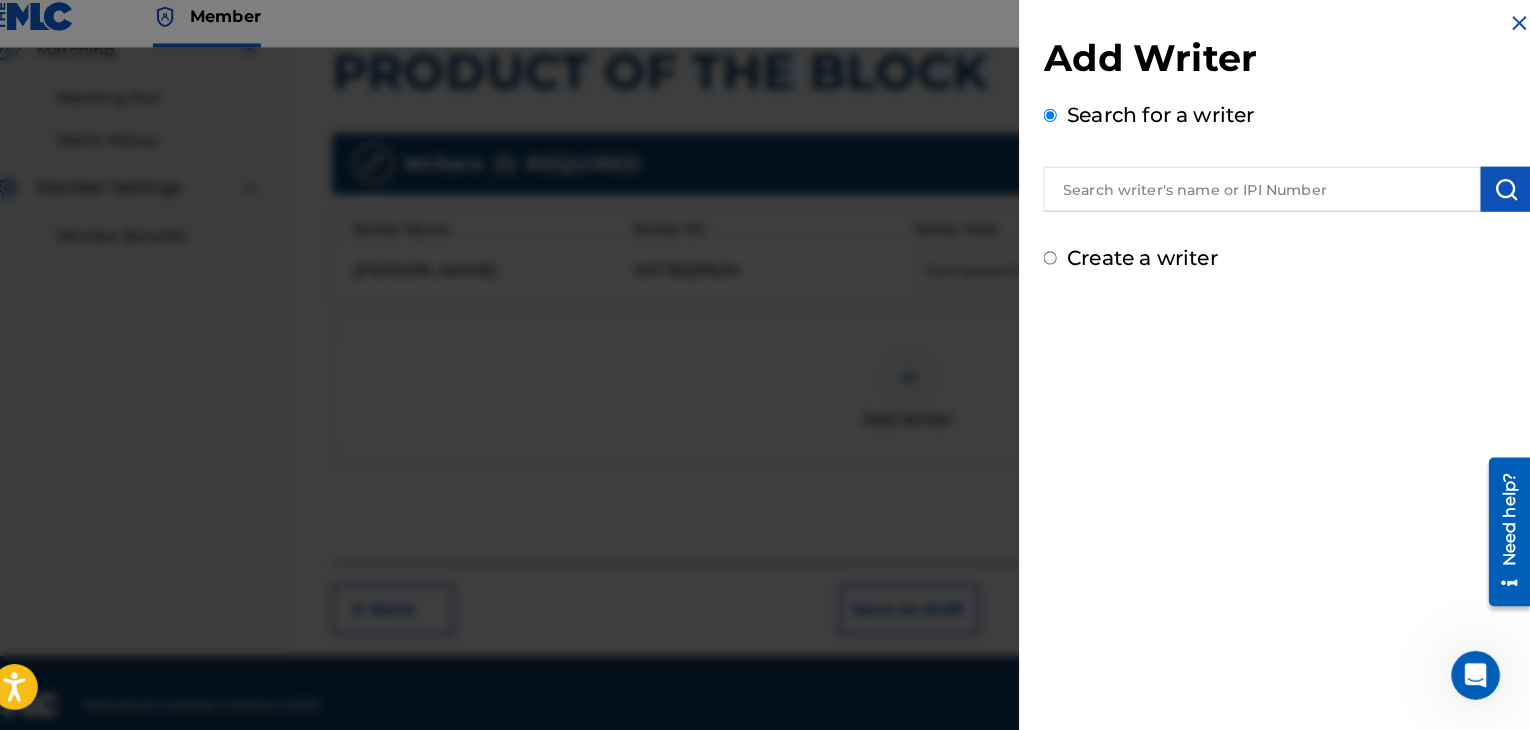 click at bounding box center [1266, 199] 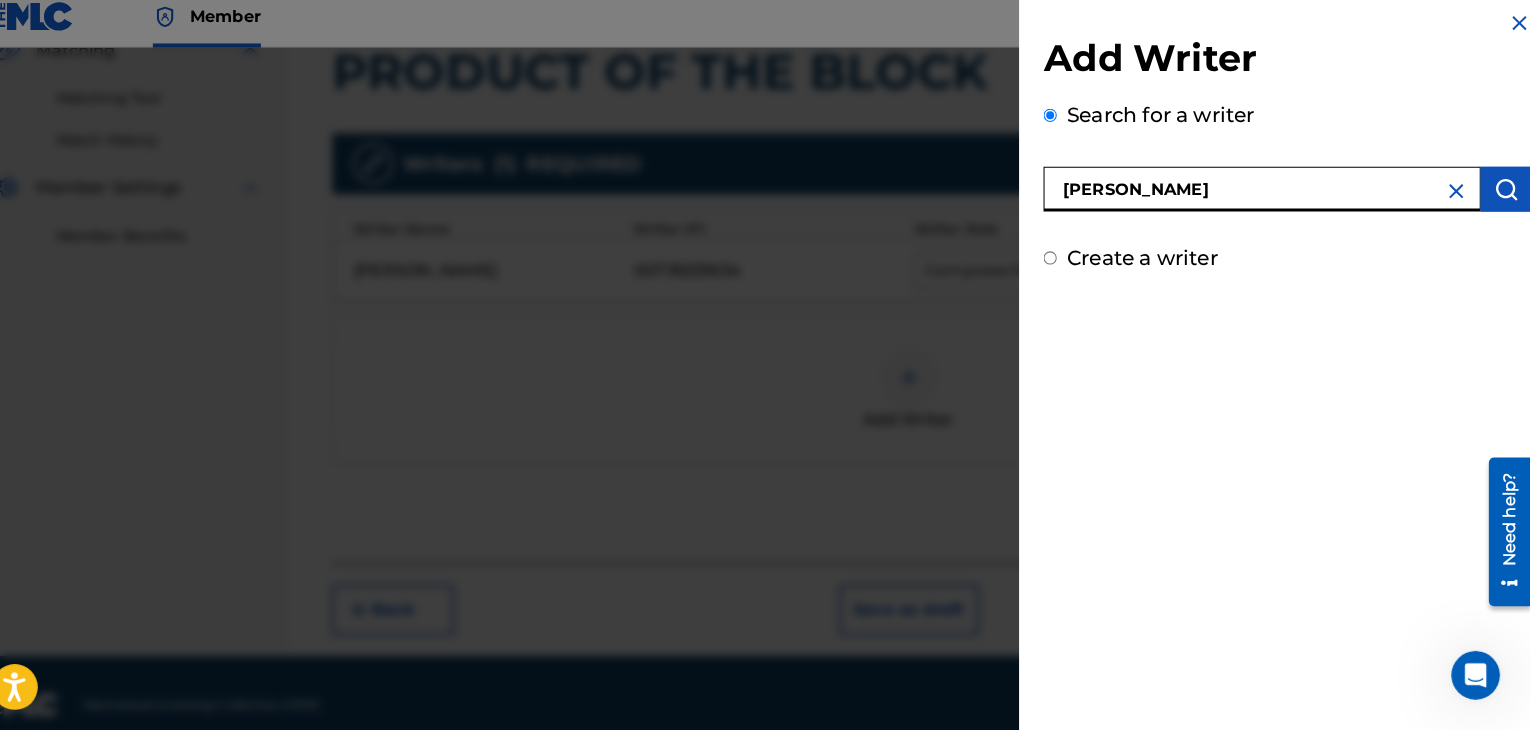 type on "[PERSON_NAME]" 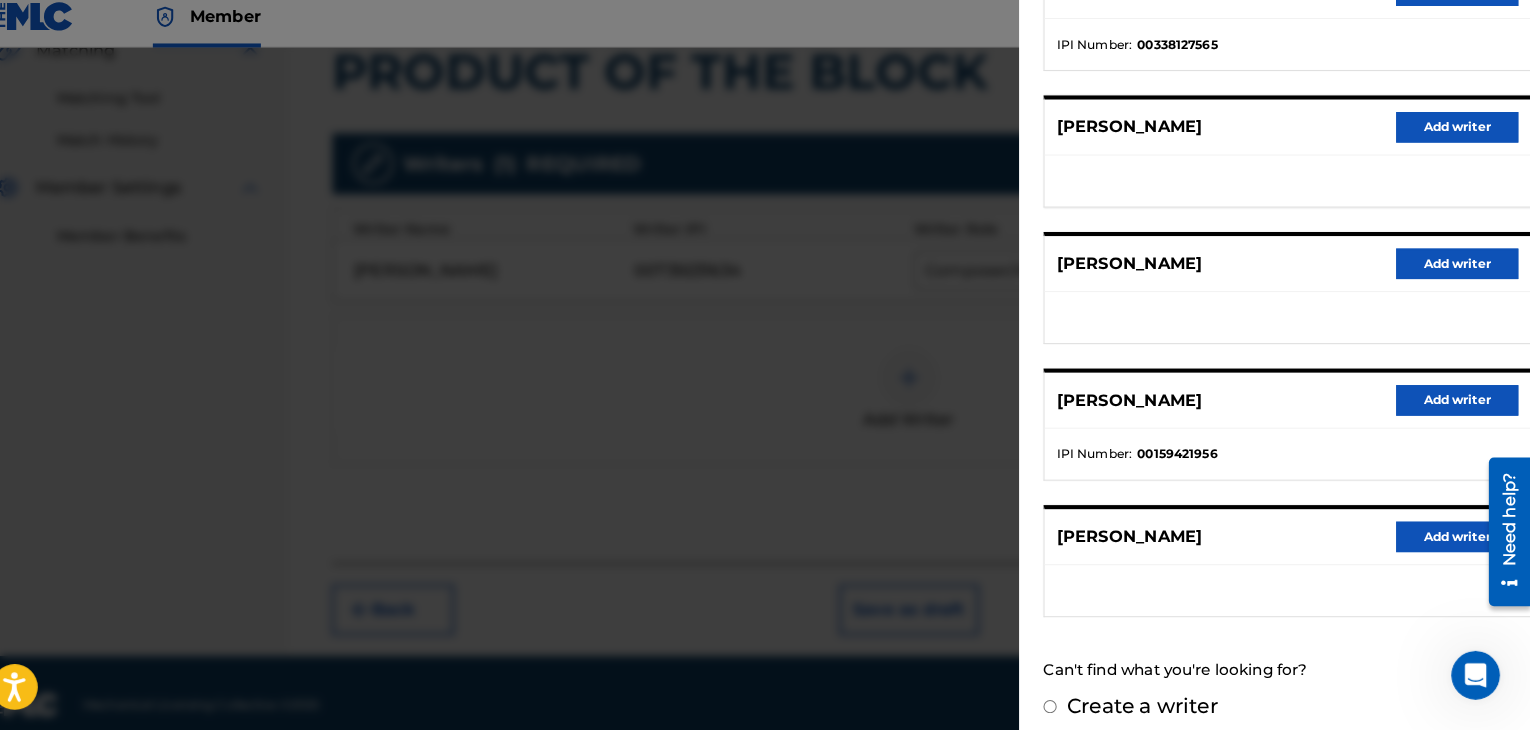 scroll, scrollTop: 310, scrollLeft: 0, axis: vertical 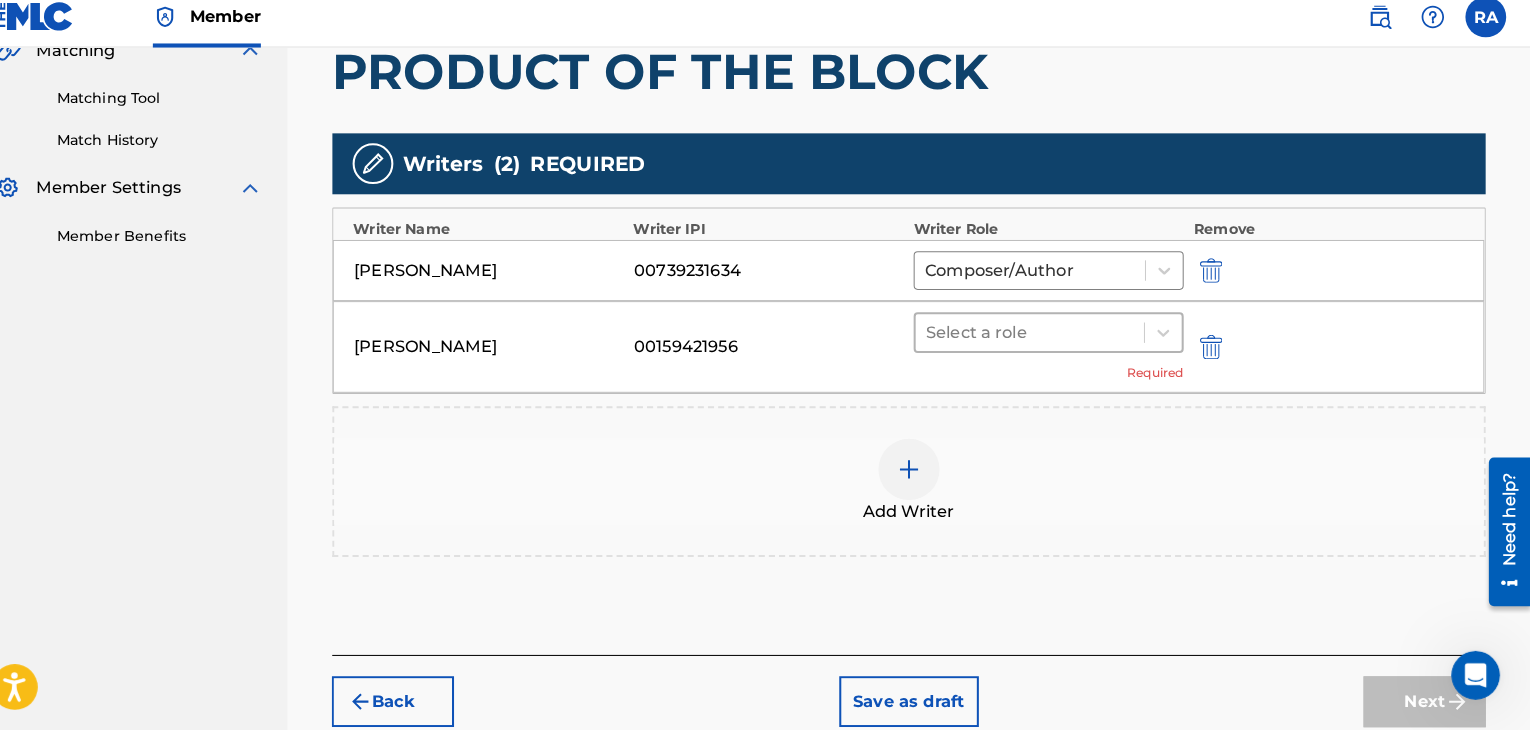 click at bounding box center (1039, 340) 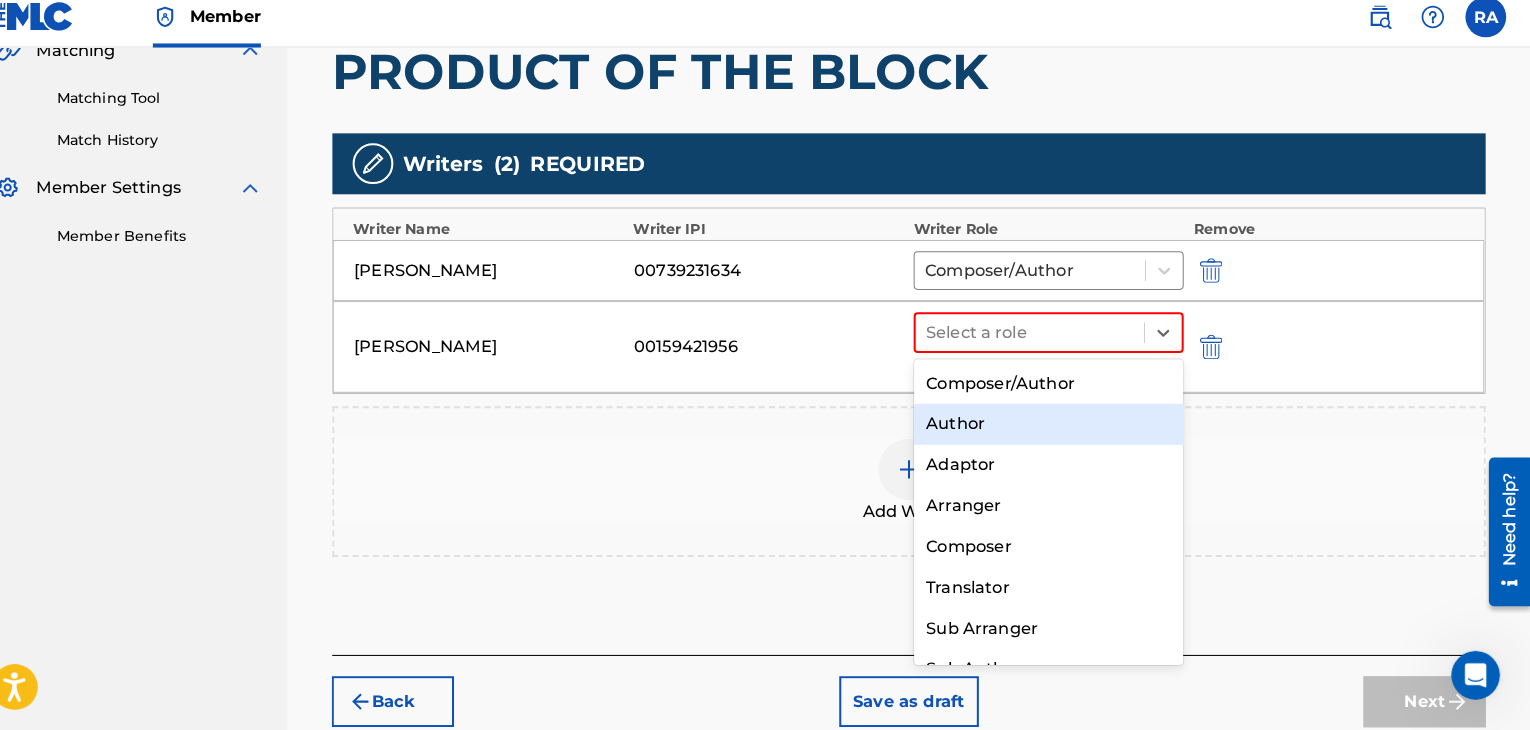 click on "Author" at bounding box center [1057, 430] 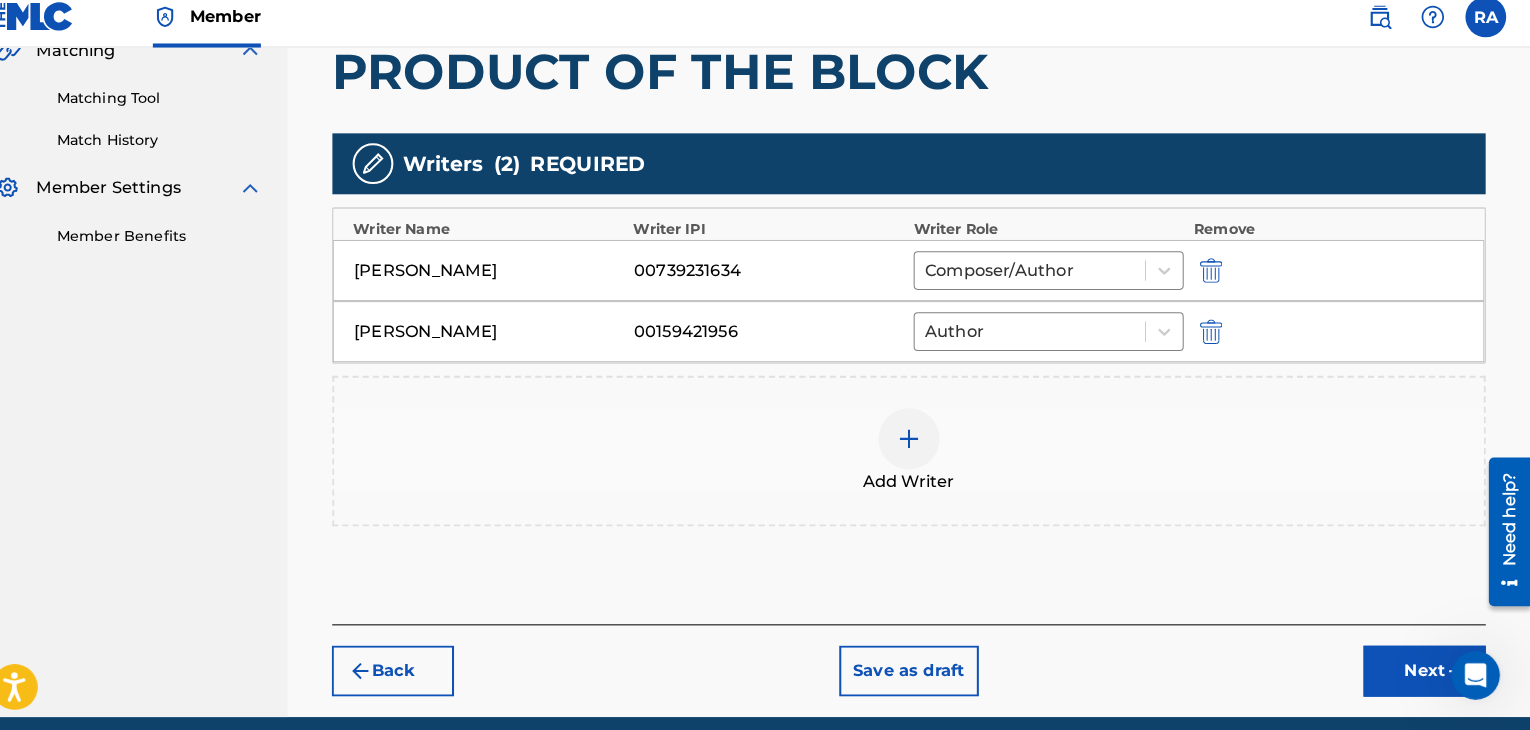 click at bounding box center (920, 444) 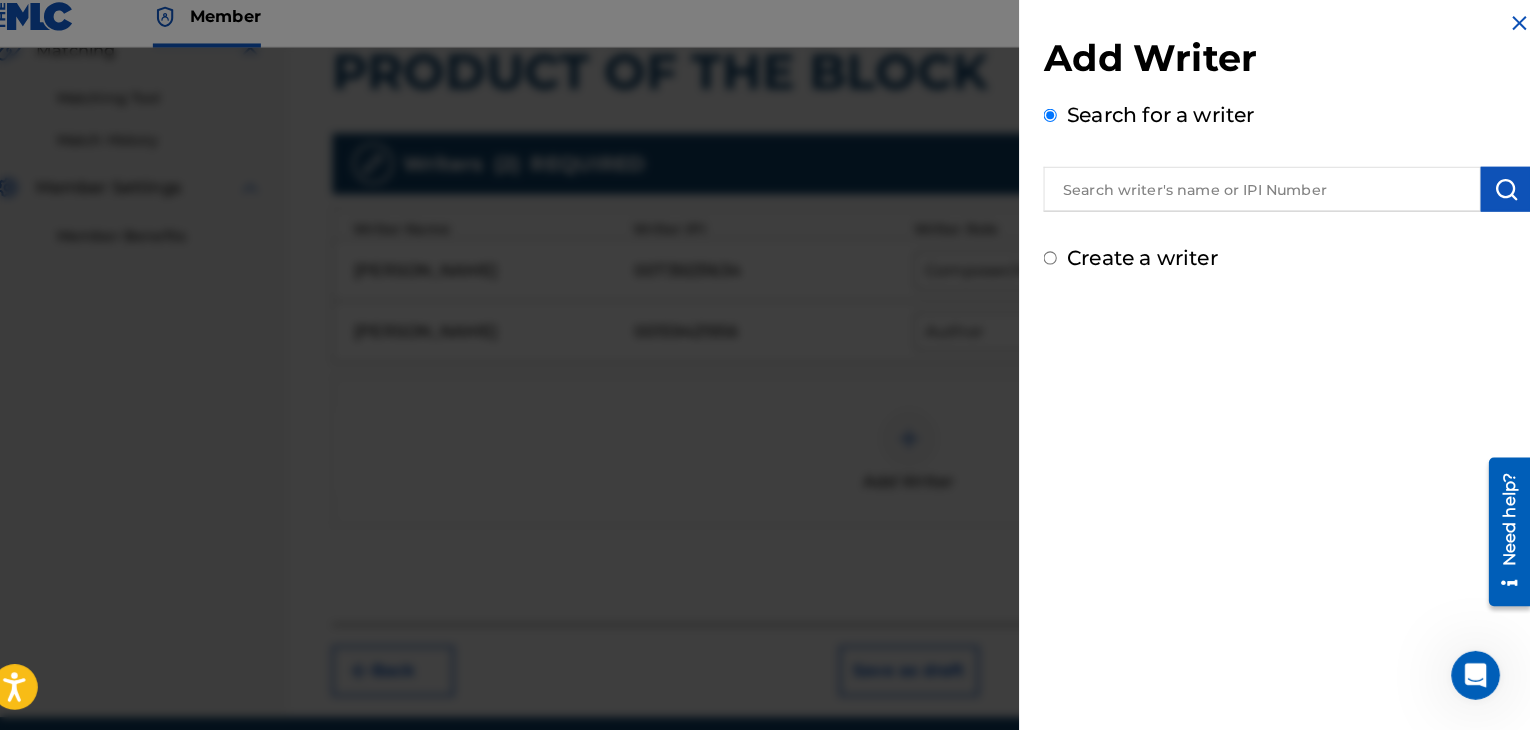 click at bounding box center (1266, 199) 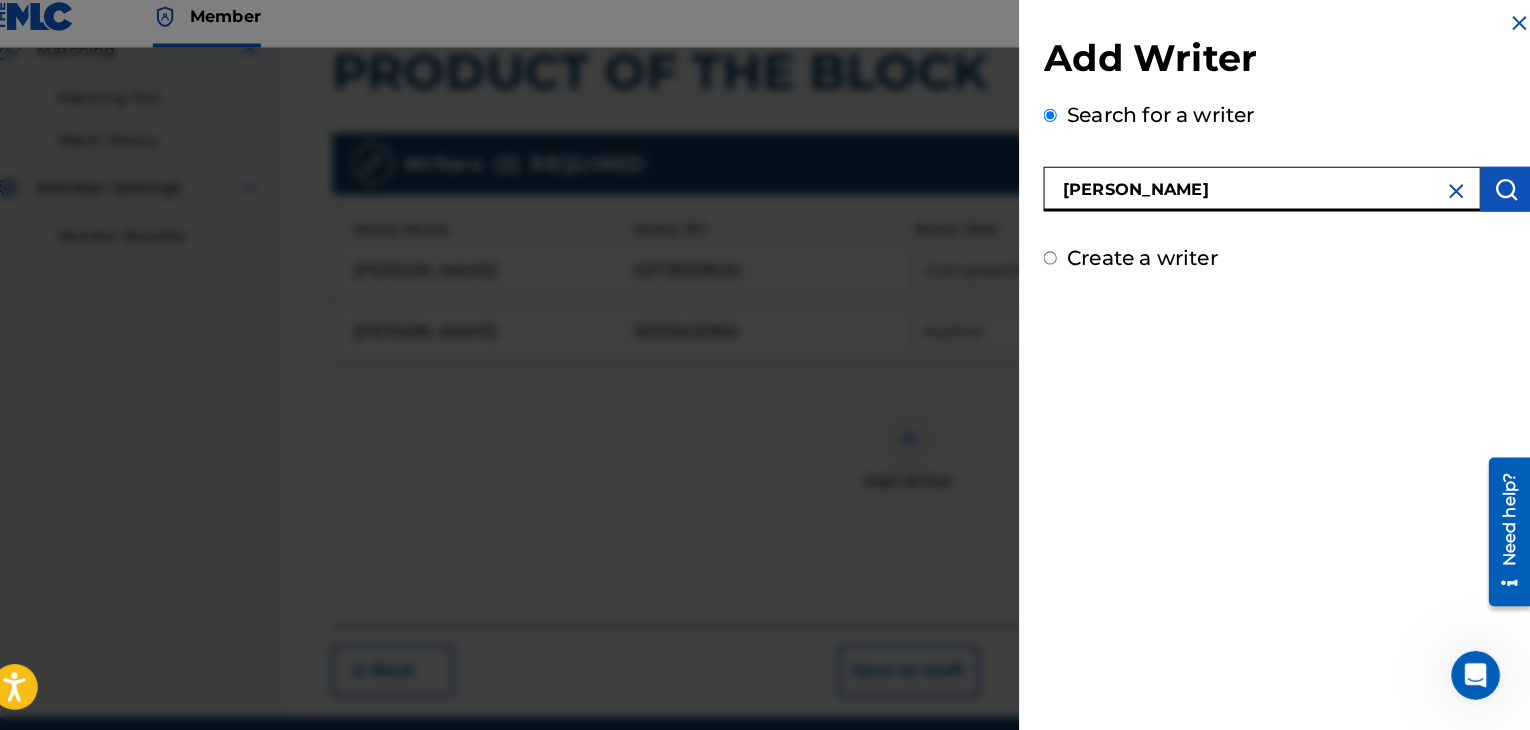 type on "[PERSON_NAME]" 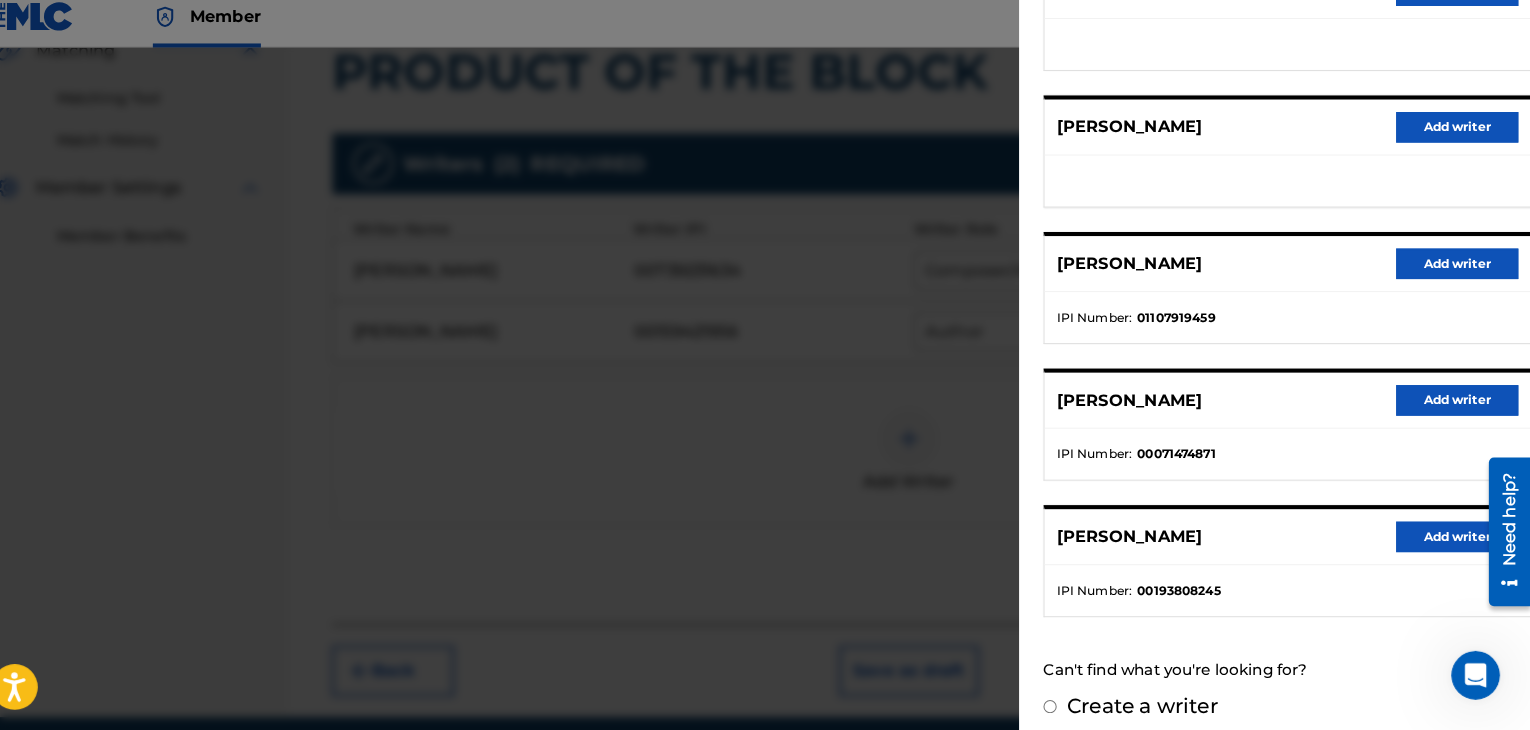 scroll, scrollTop: 114, scrollLeft: 0, axis: vertical 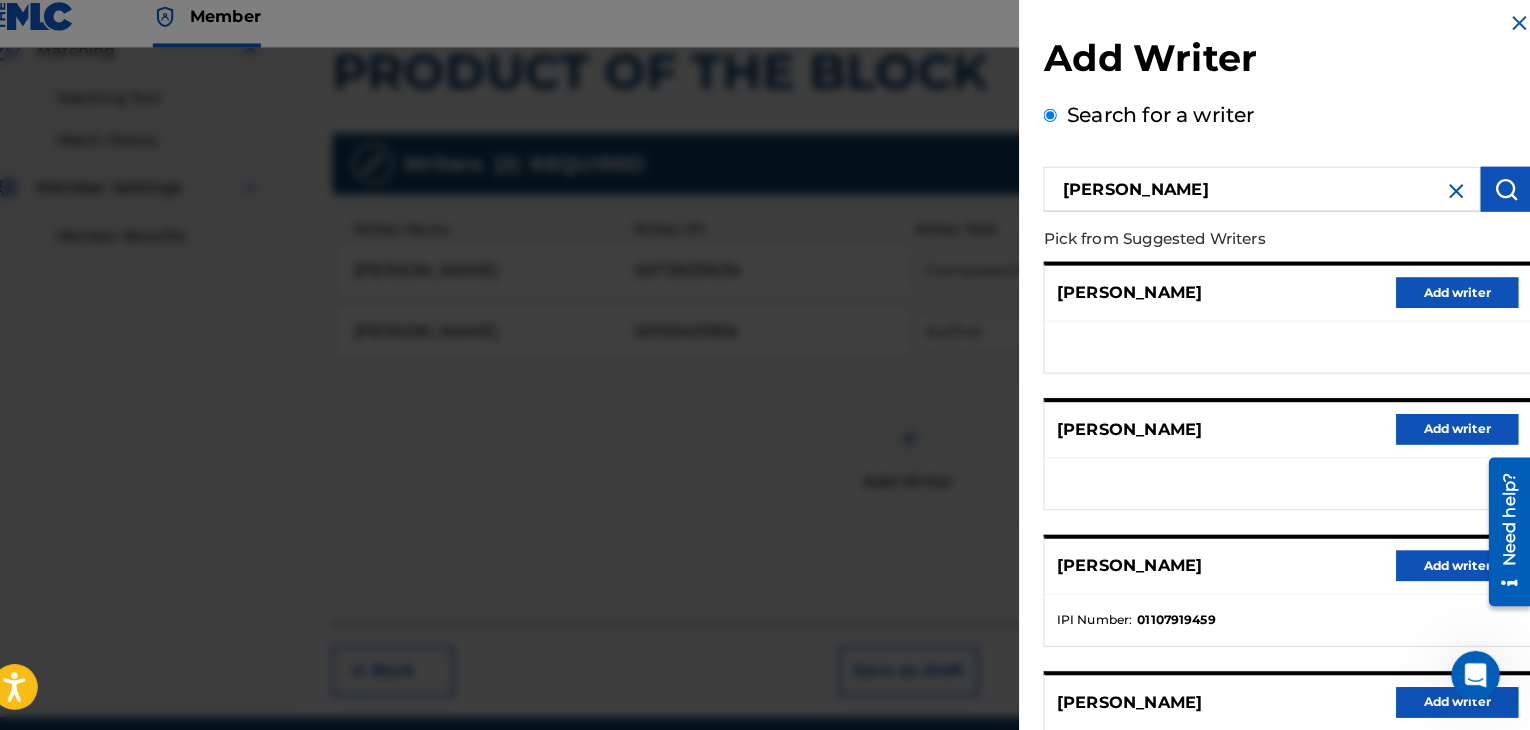 click on "Add writer" at bounding box center [1458, 301] 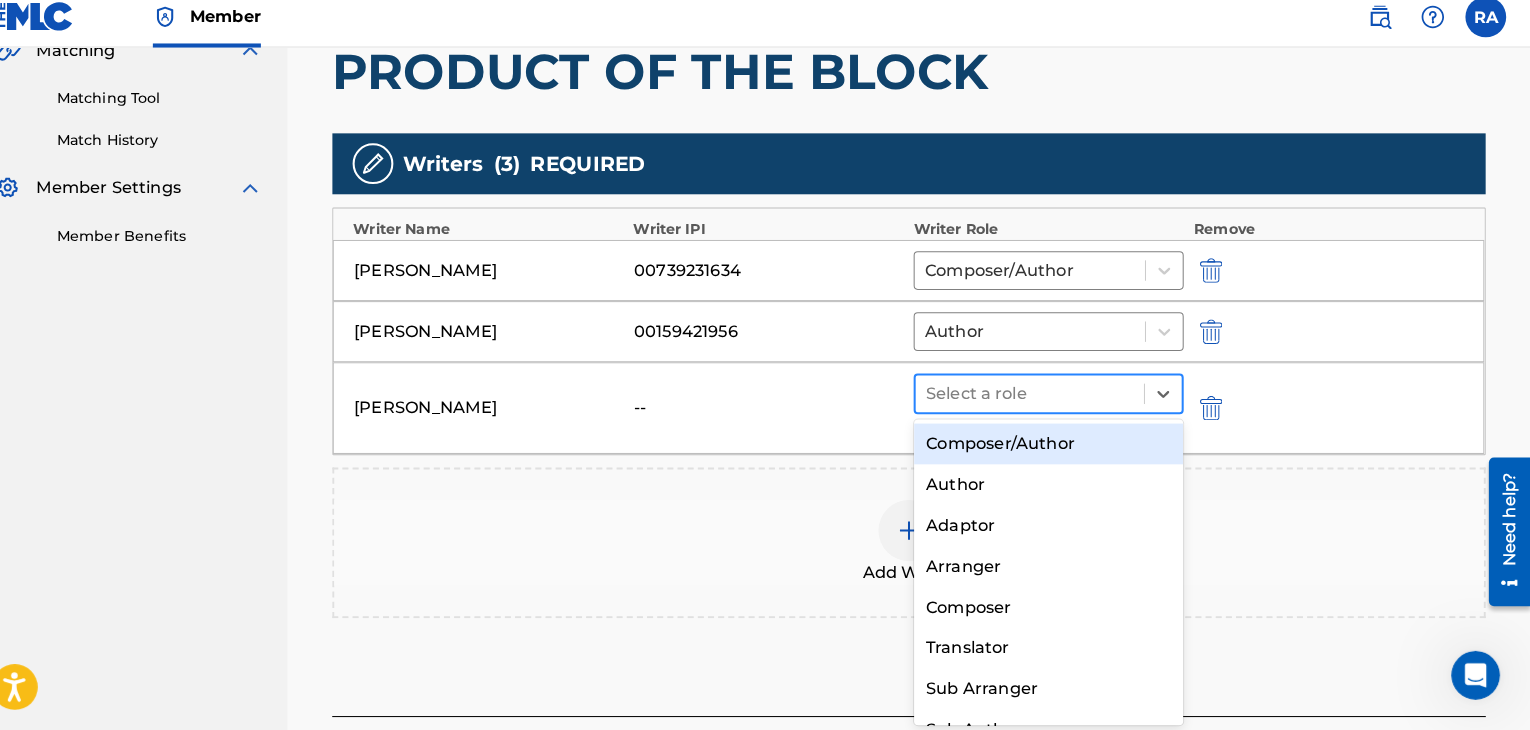 click at bounding box center (1039, 400) 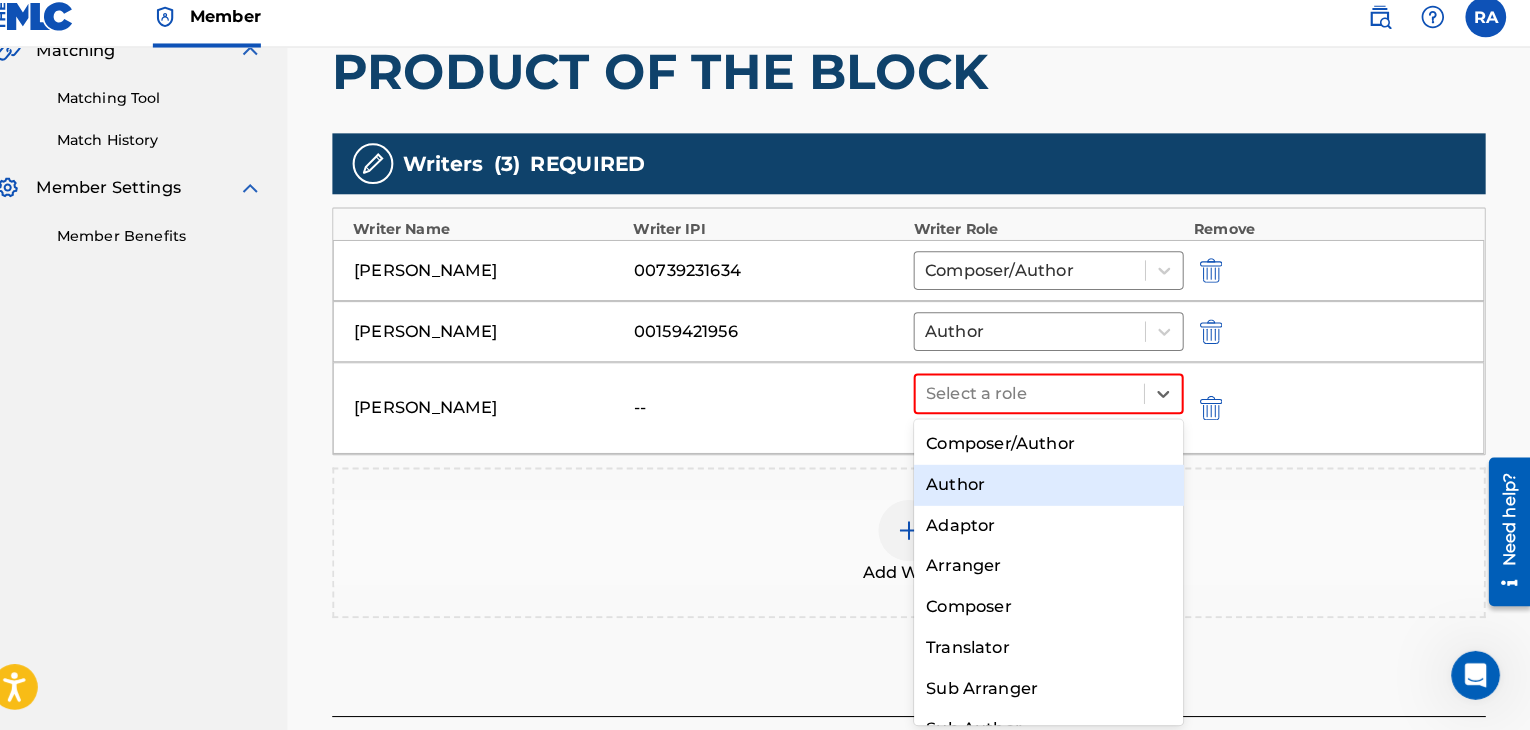 click on "Author" at bounding box center (1057, 489) 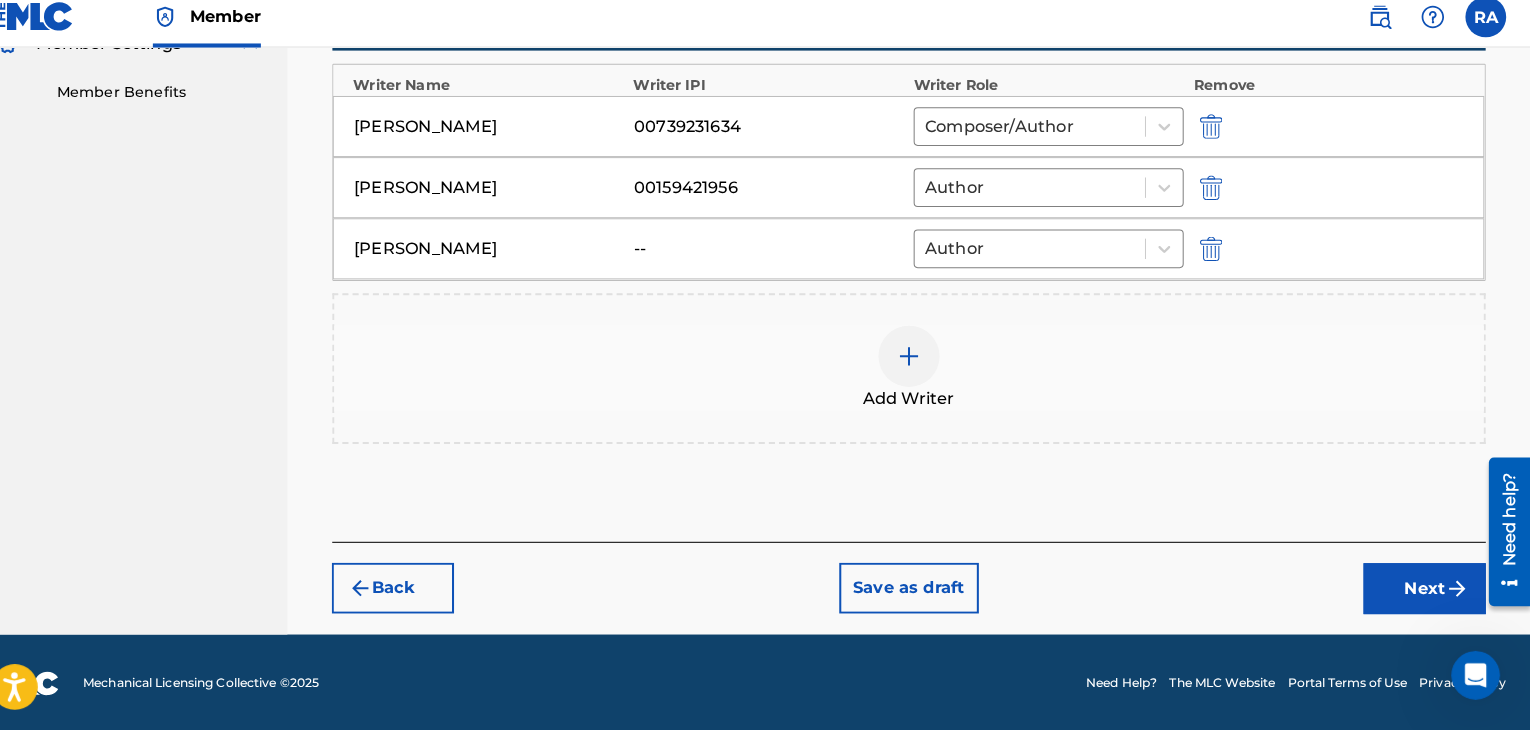 click on "Back Save as draft Next" at bounding box center (920, 580) 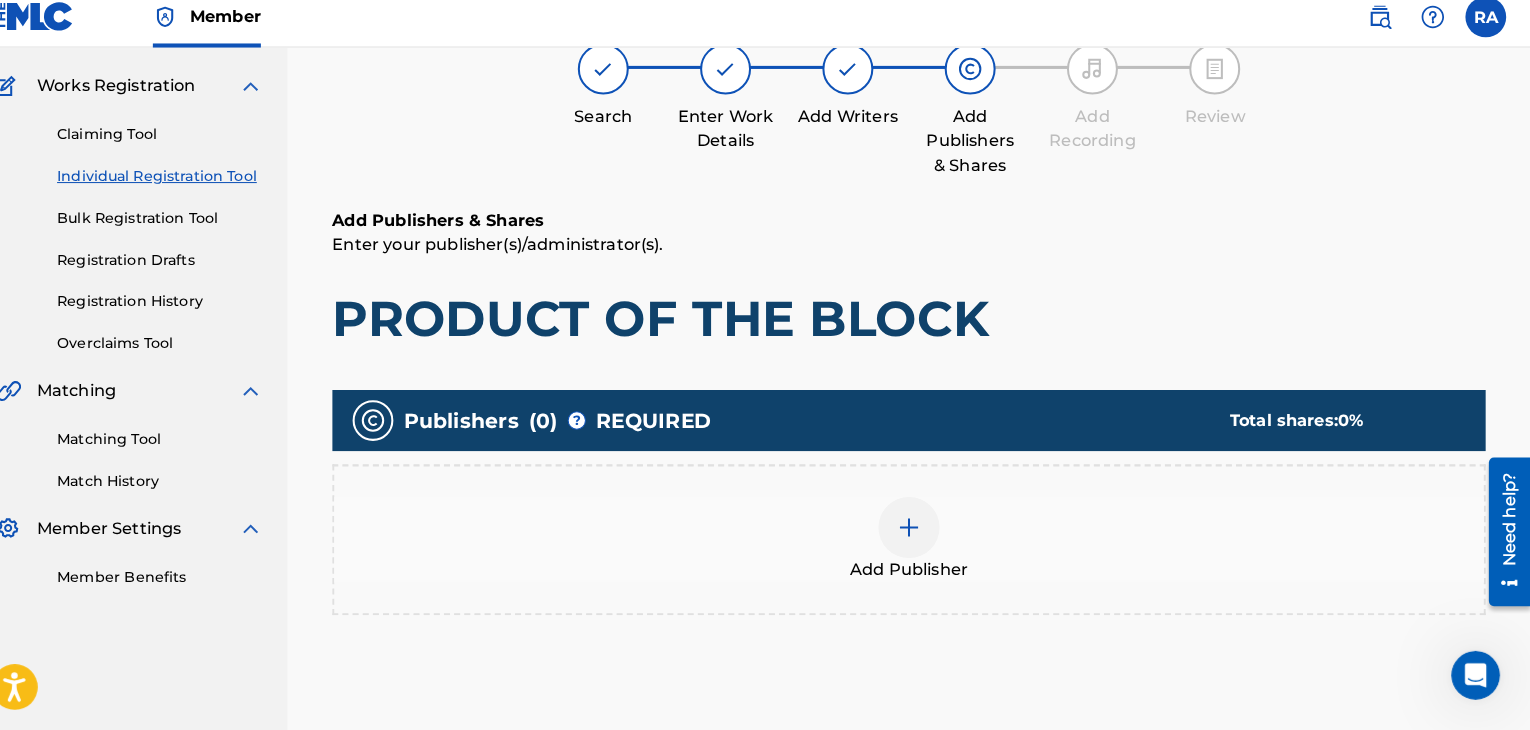 scroll, scrollTop: 90, scrollLeft: 0, axis: vertical 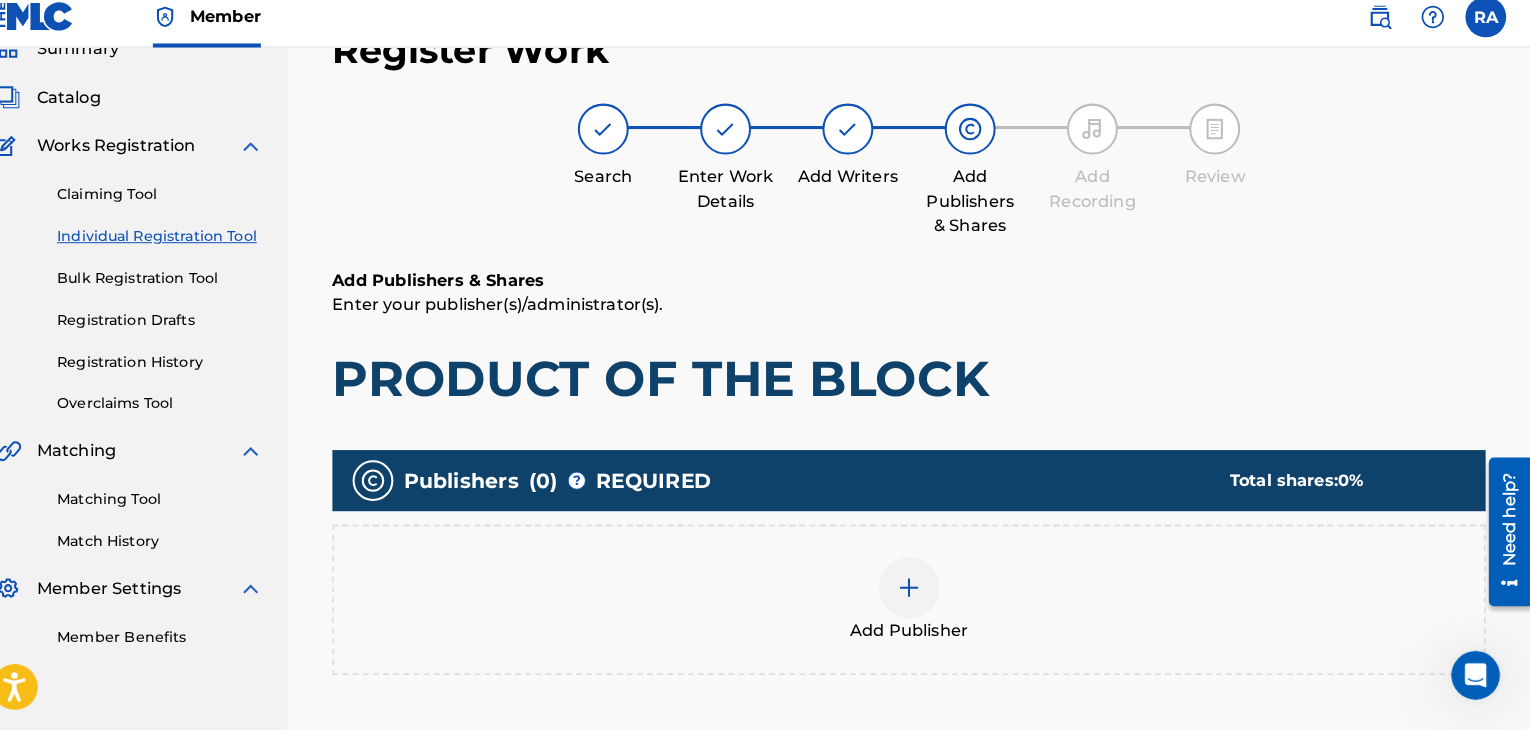 click at bounding box center [920, 590] 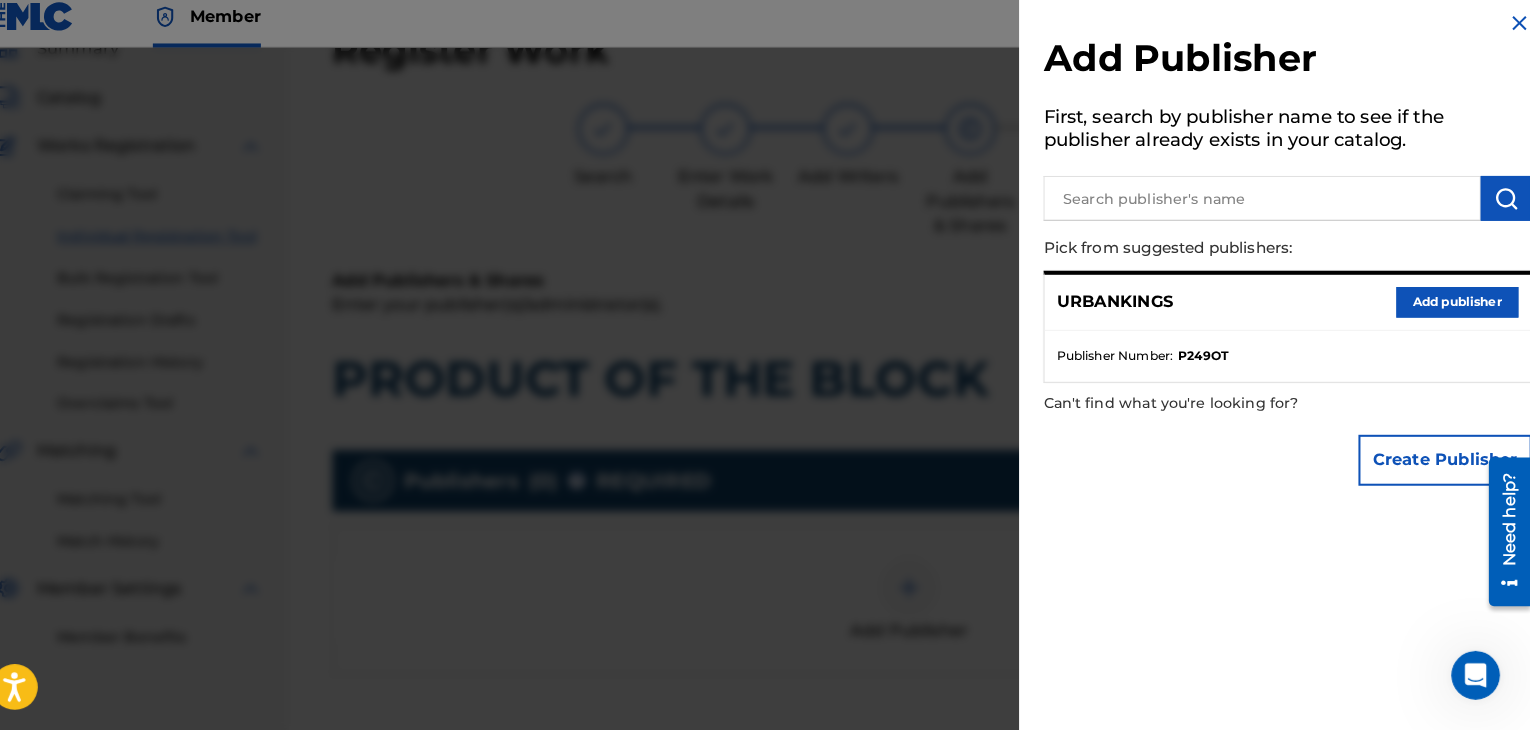 click on "Add publisher" at bounding box center [1458, 310] 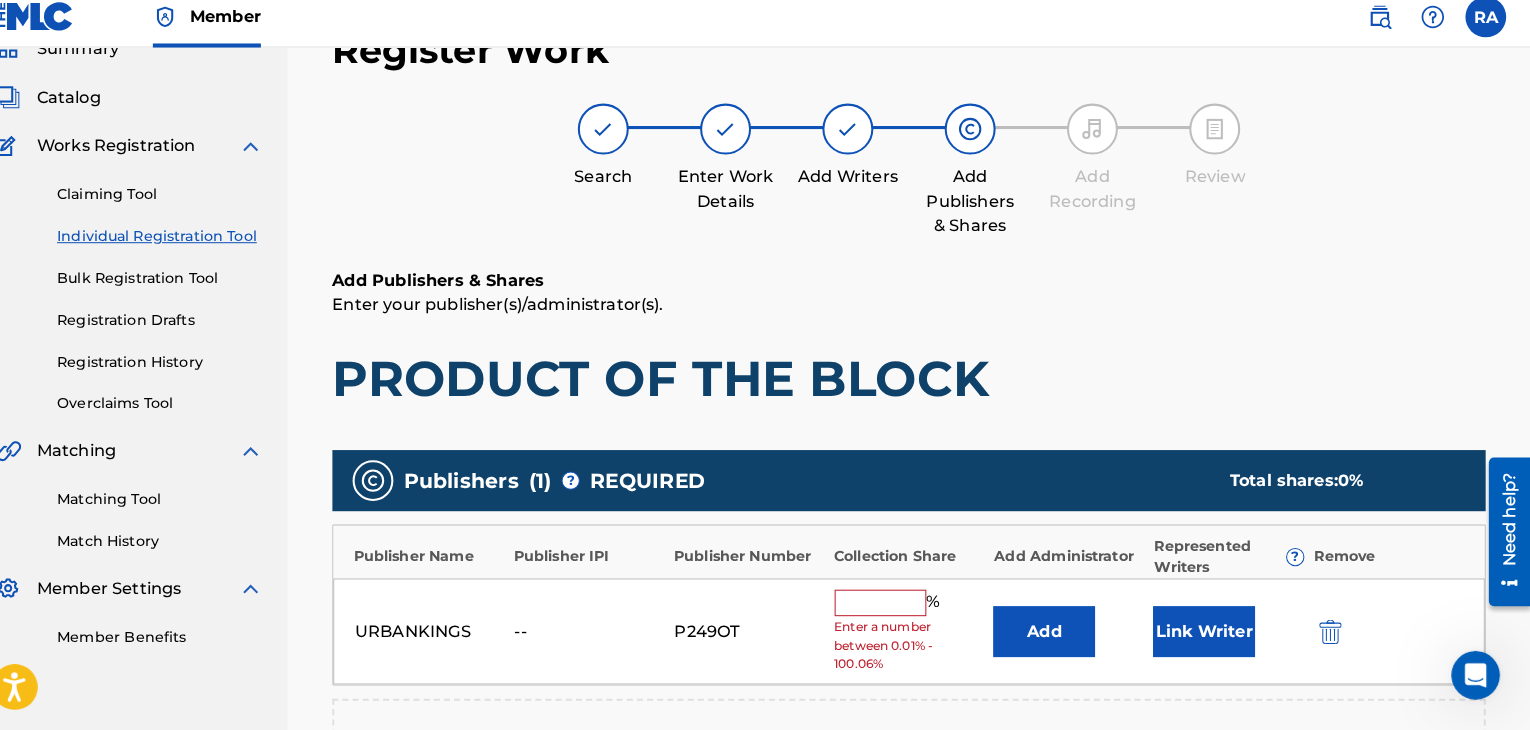 click at bounding box center [892, 605] 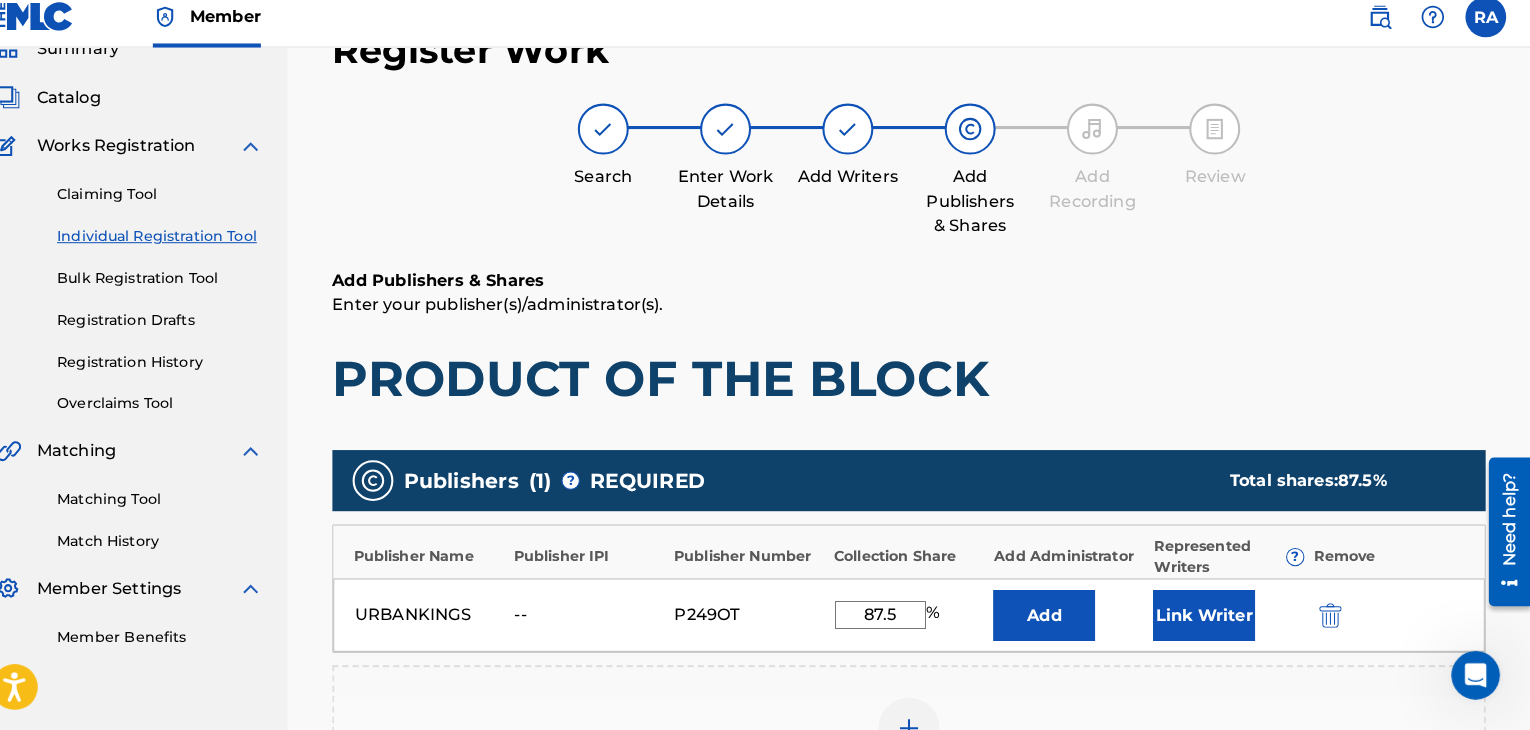 click on "Link Writer" at bounding box center [1210, 617] 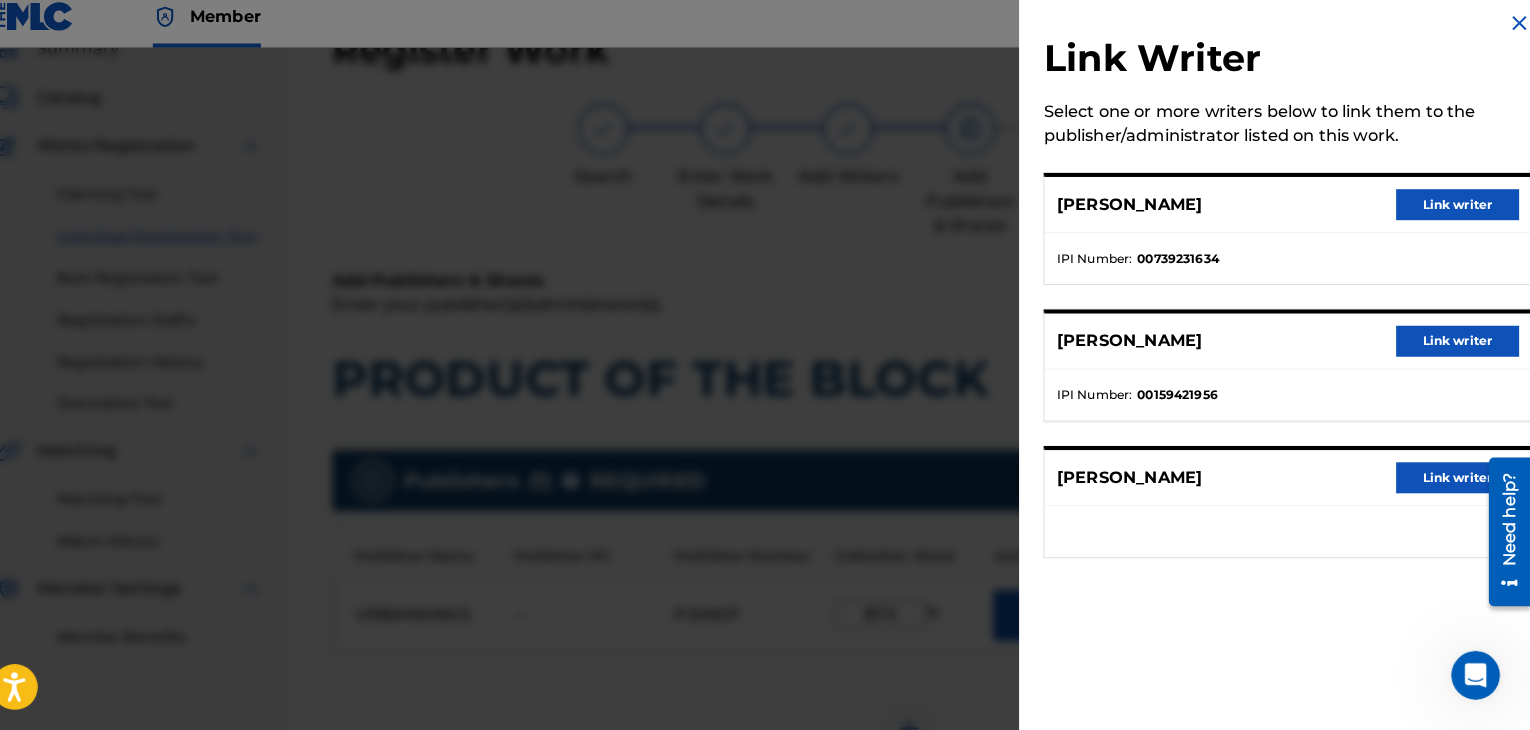 click on "Link writer" at bounding box center [1458, 214] 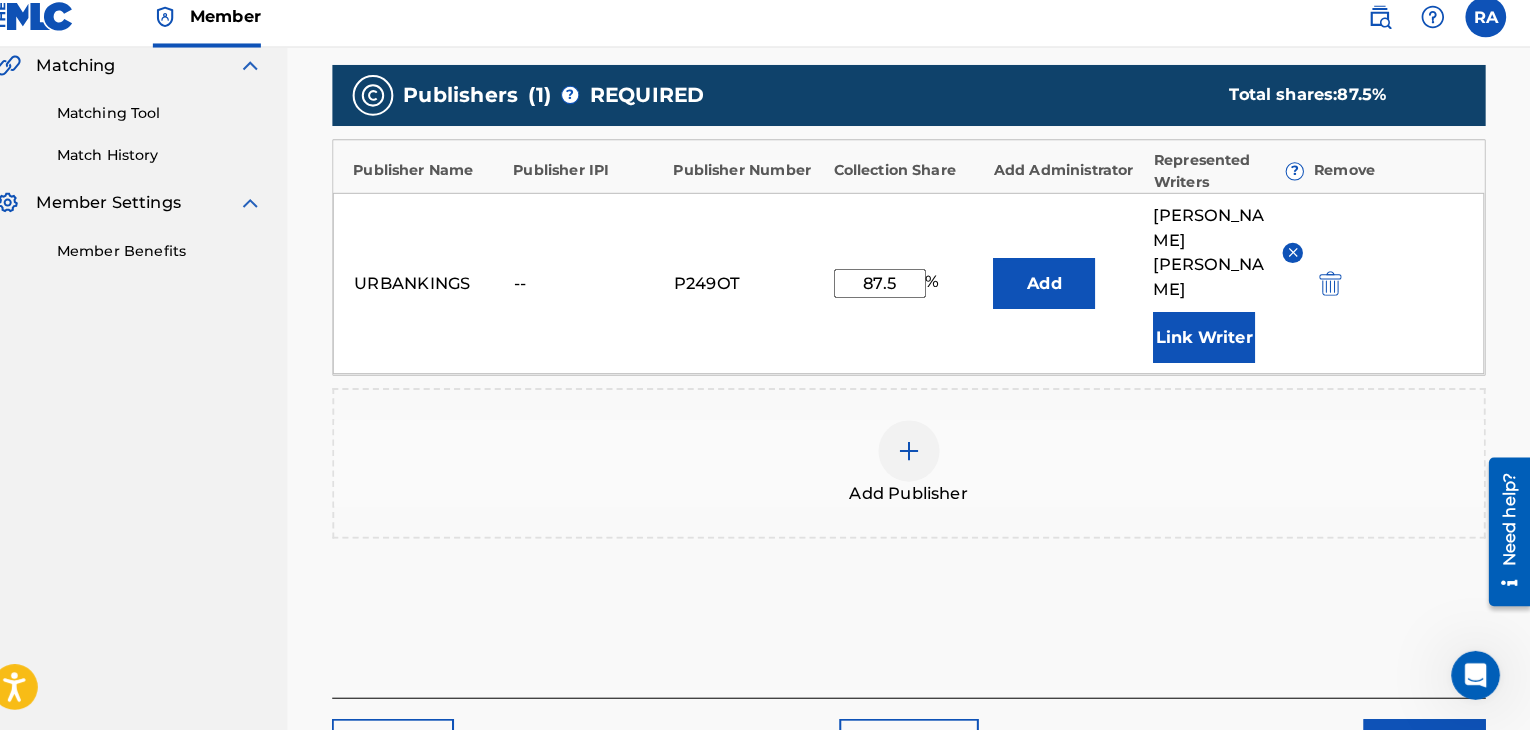 scroll, scrollTop: 549, scrollLeft: 0, axis: vertical 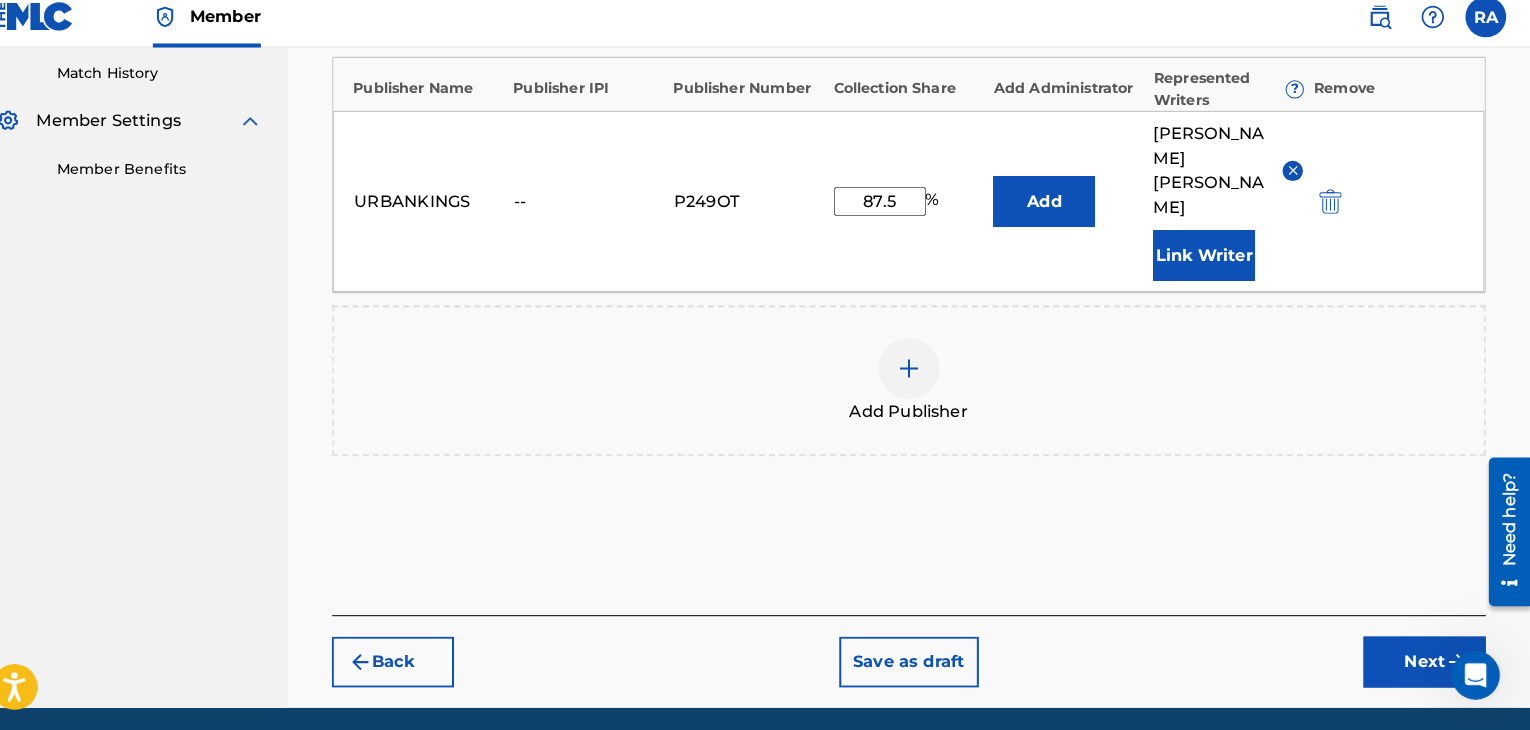 click on "Next" at bounding box center (1426, 663) 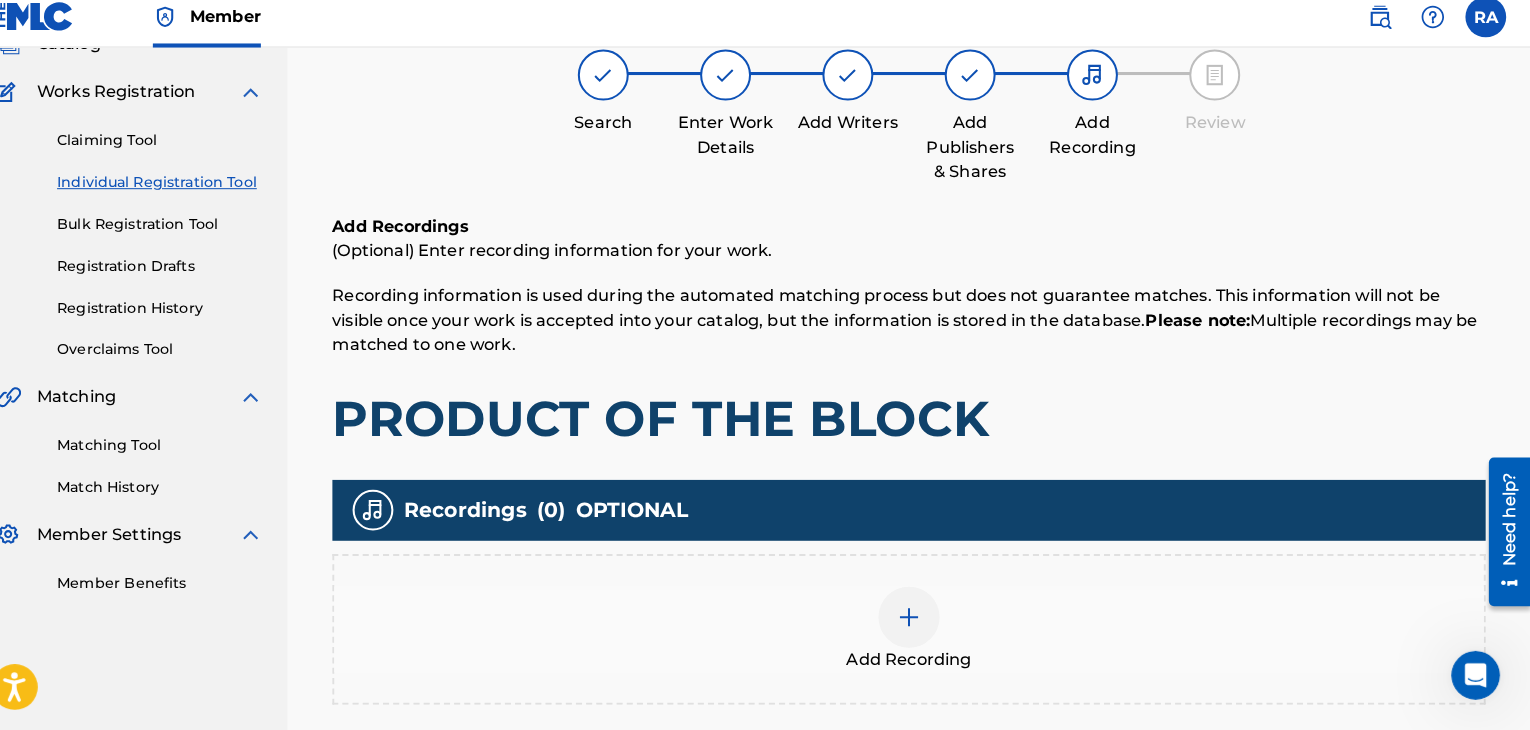 scroll, scrollTop: 90, scrollLeft: 0, axis: vertical 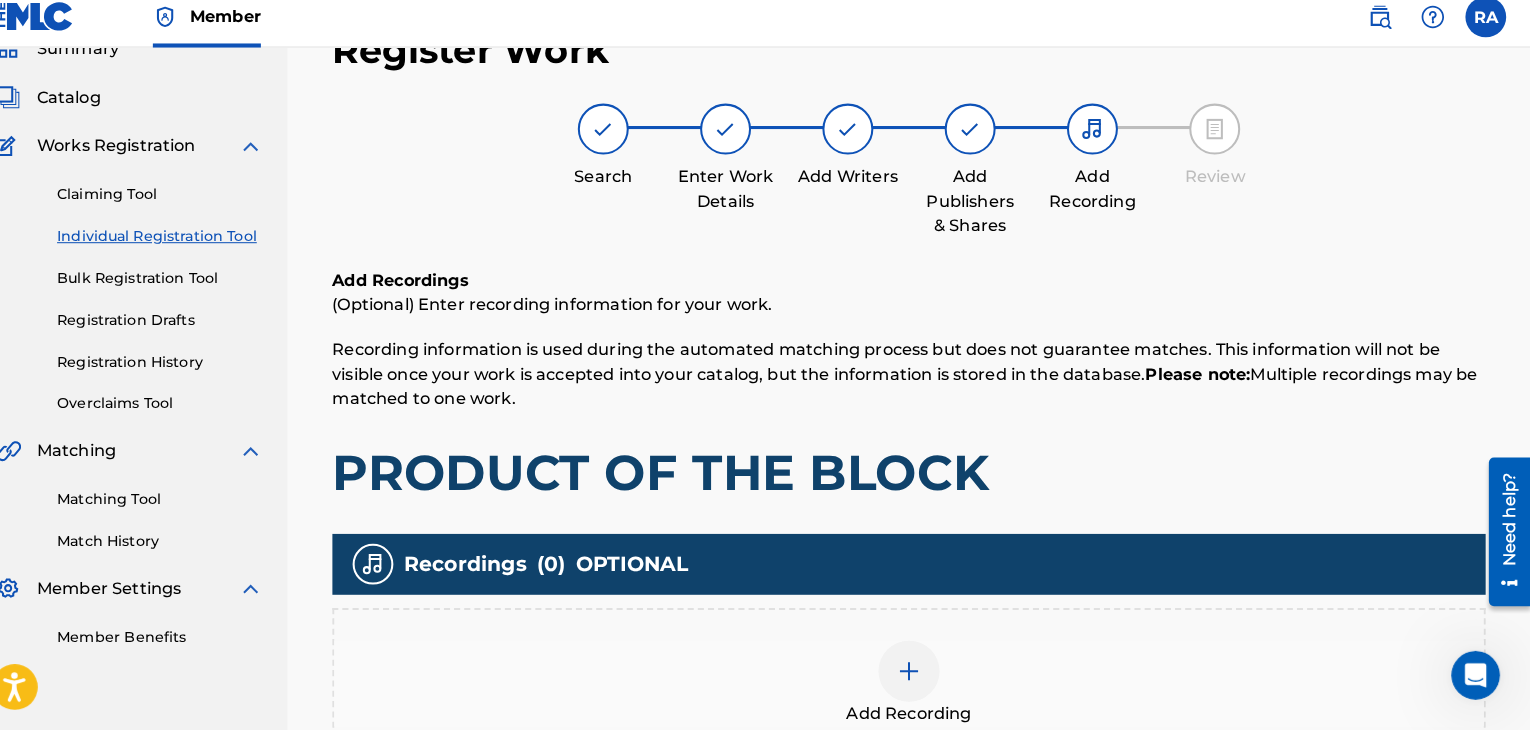 click at bounding box center [920, 672] 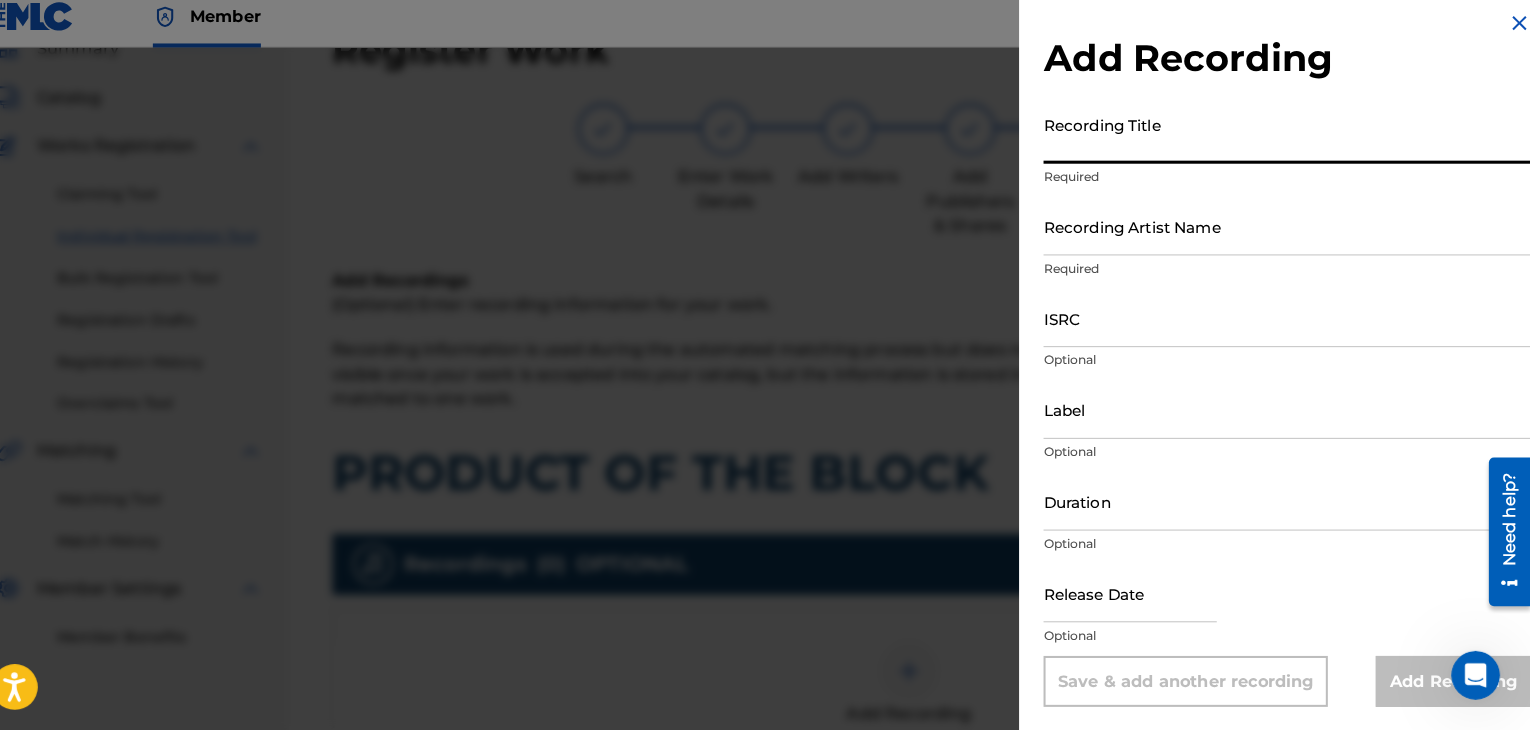 click on "Recording Title" at bounding box center [1291, 145] 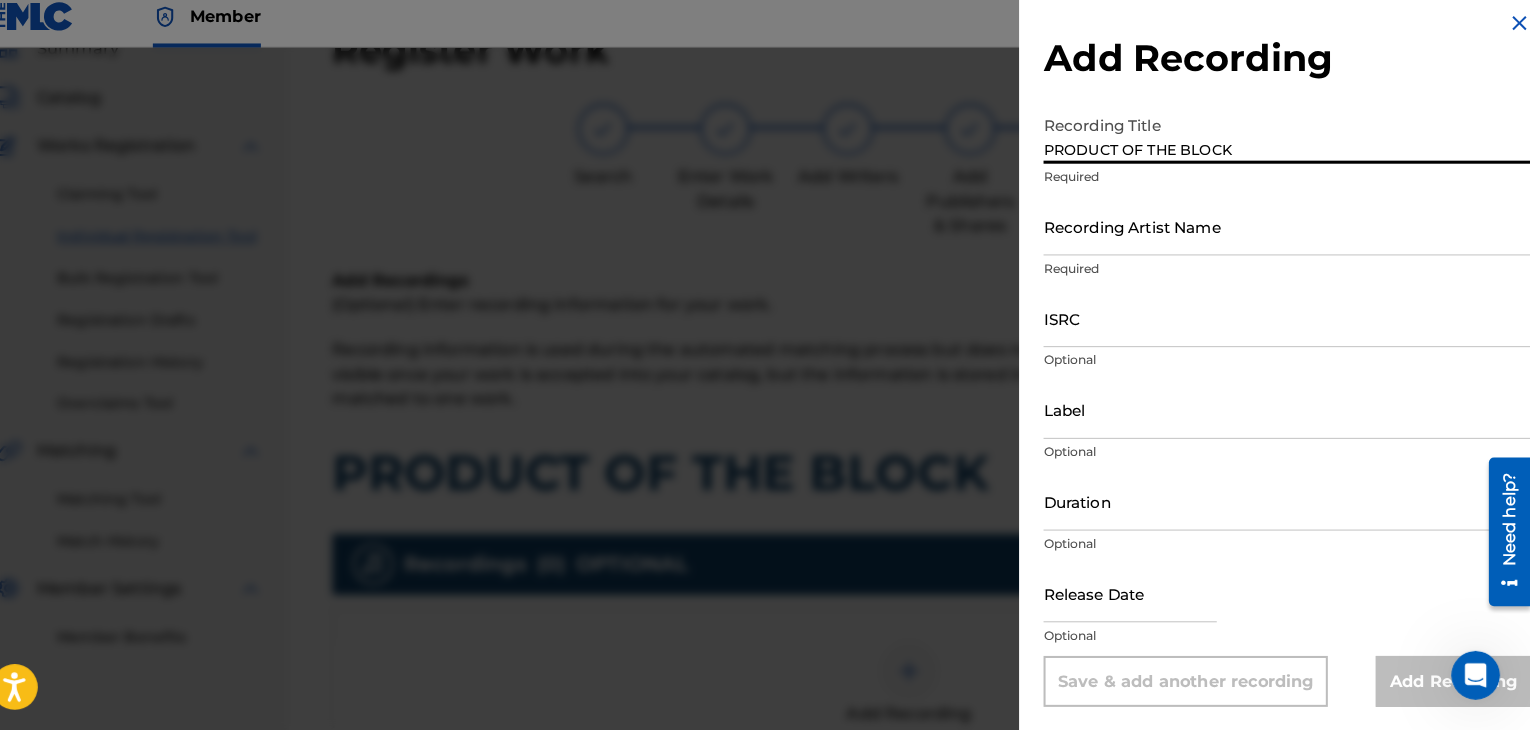 type on "PRODUCT OF THE BLOCK" 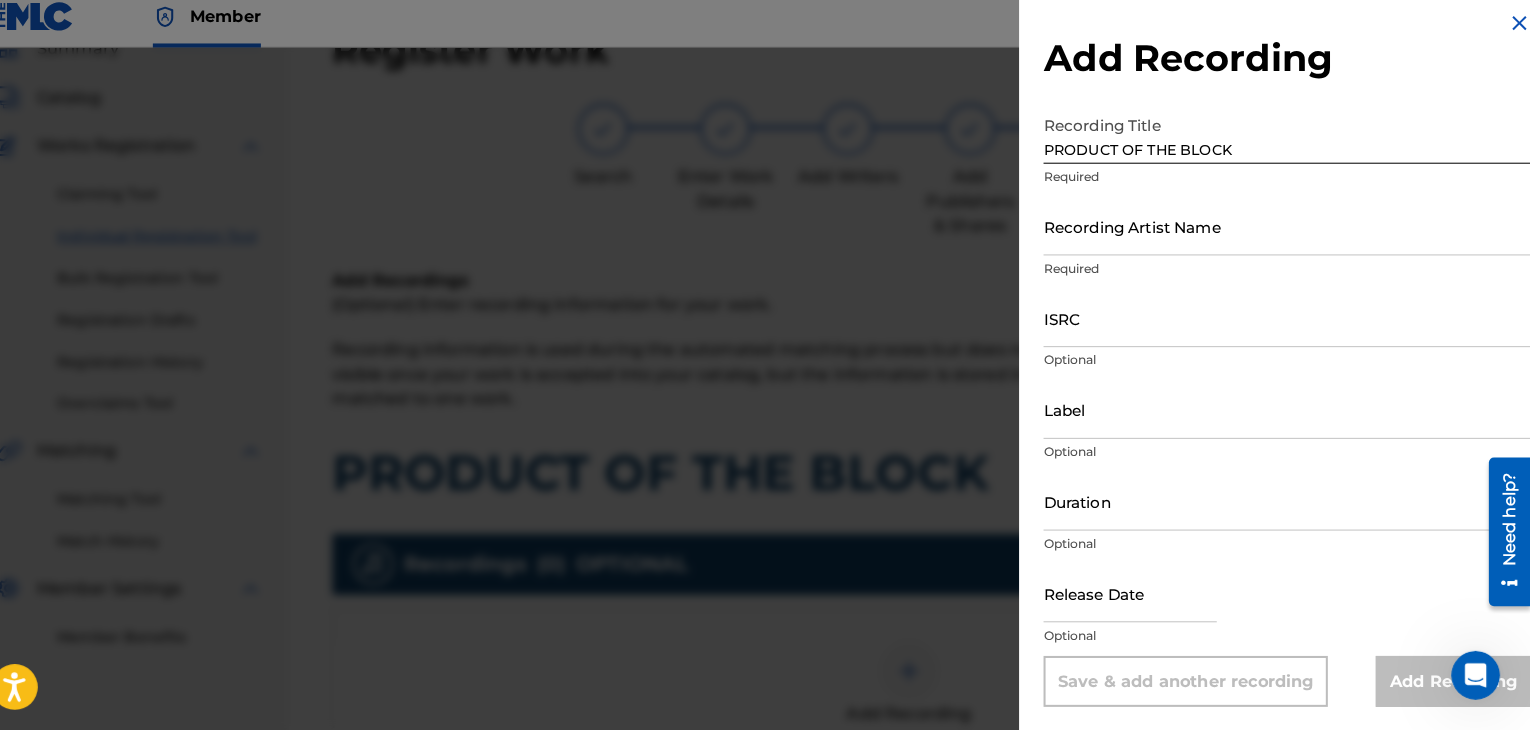 click on "Recording Artist Name" at bounding box center (1291, 235) 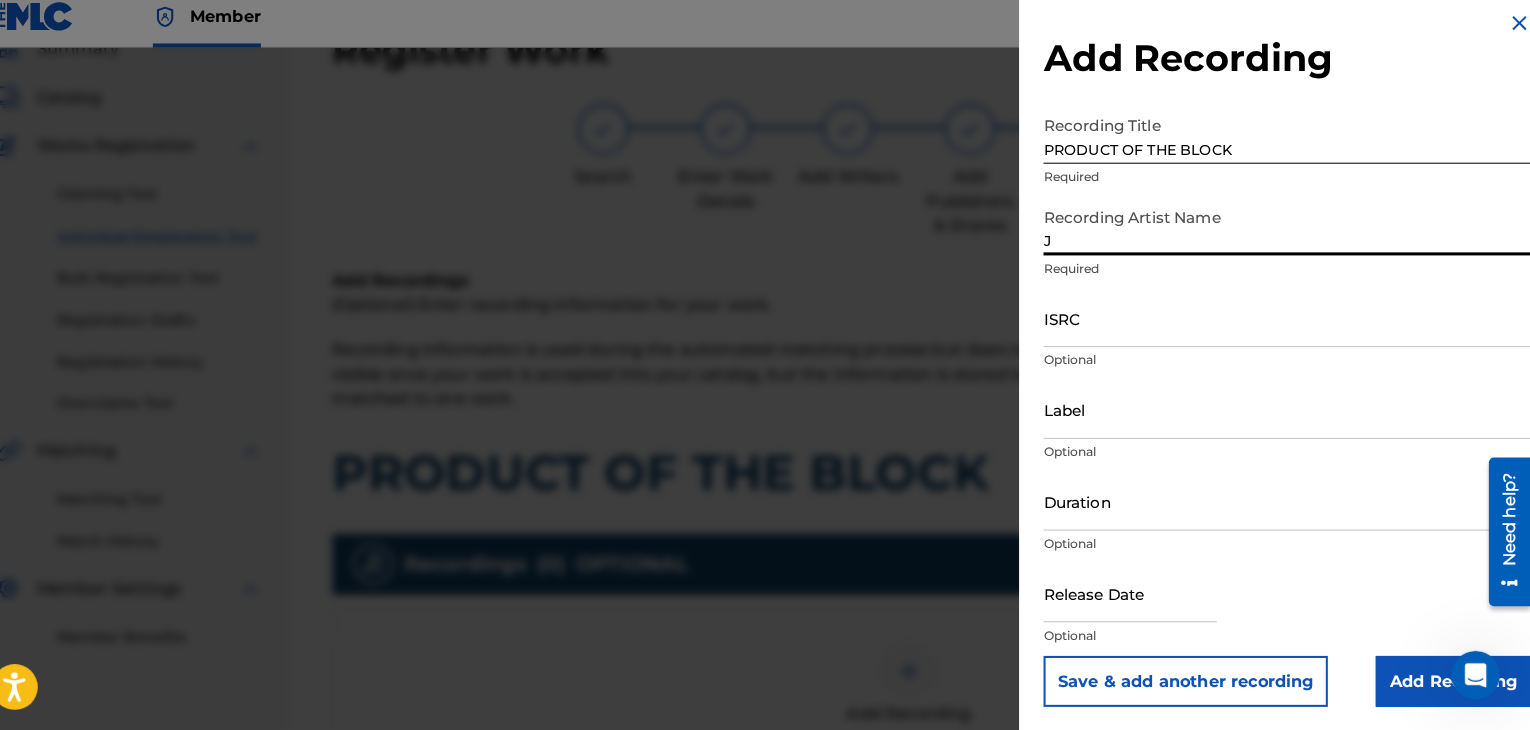 type on "JASPER LOCO" 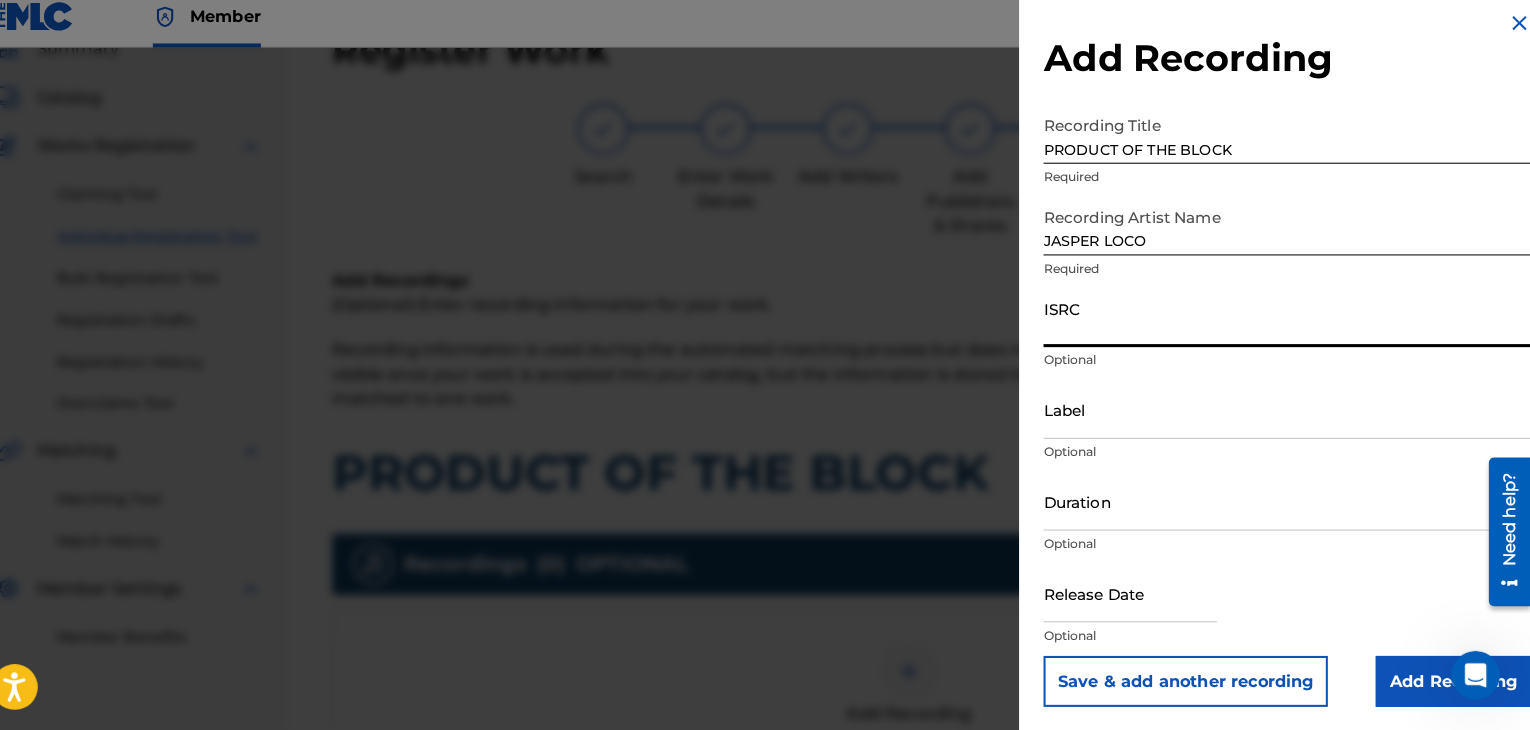 paste on "QMBZ91678121" 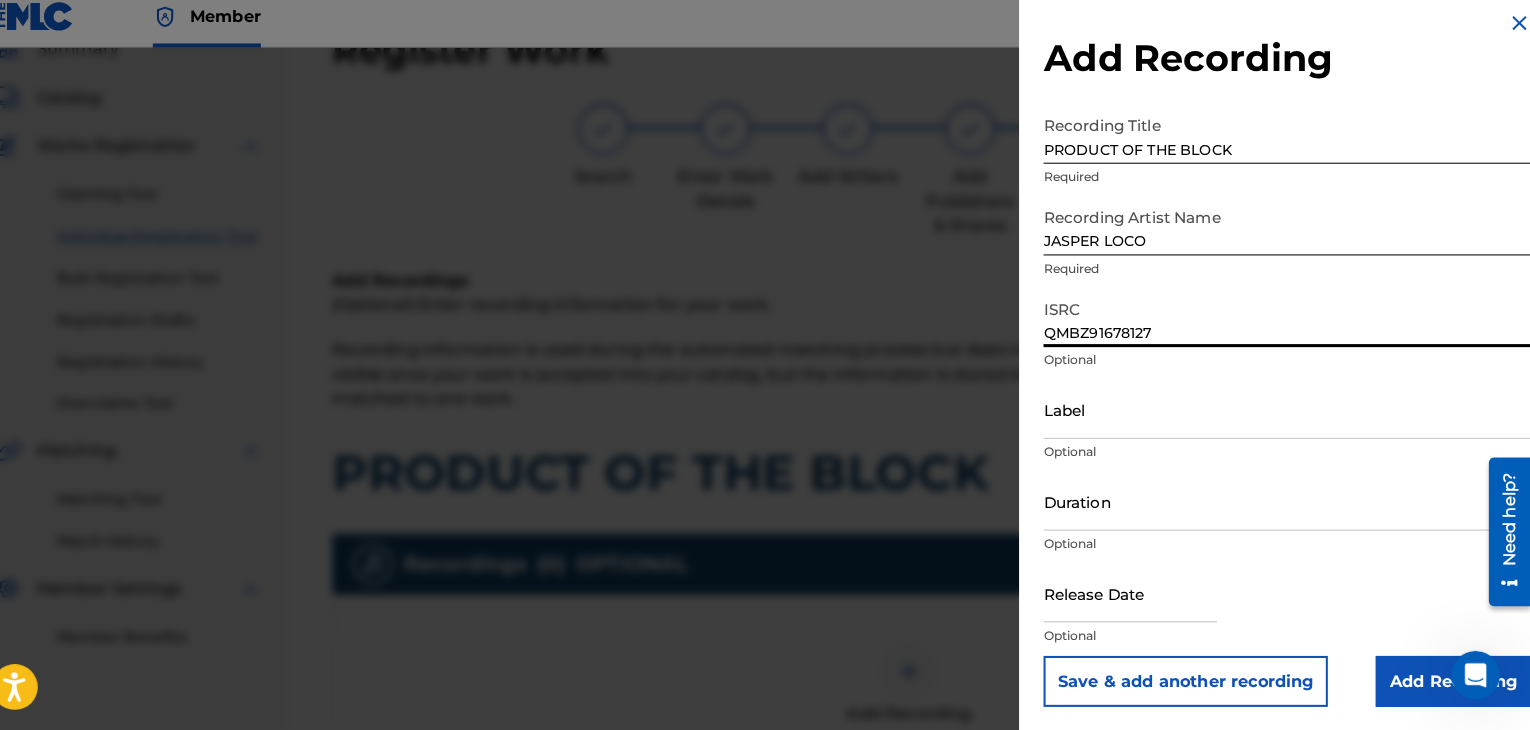 type on "QMBZ91678127" 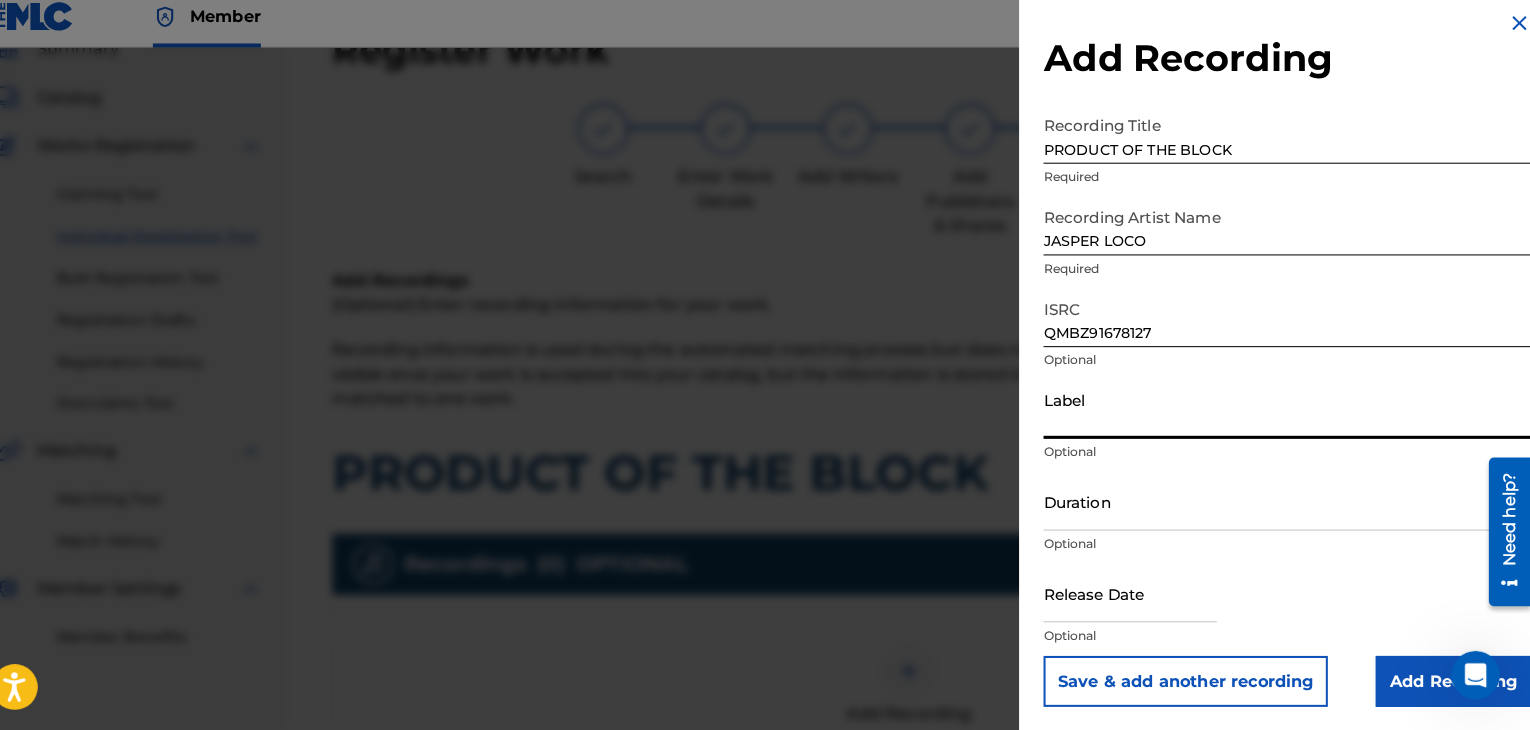 type on "Urban Kings Music Group" 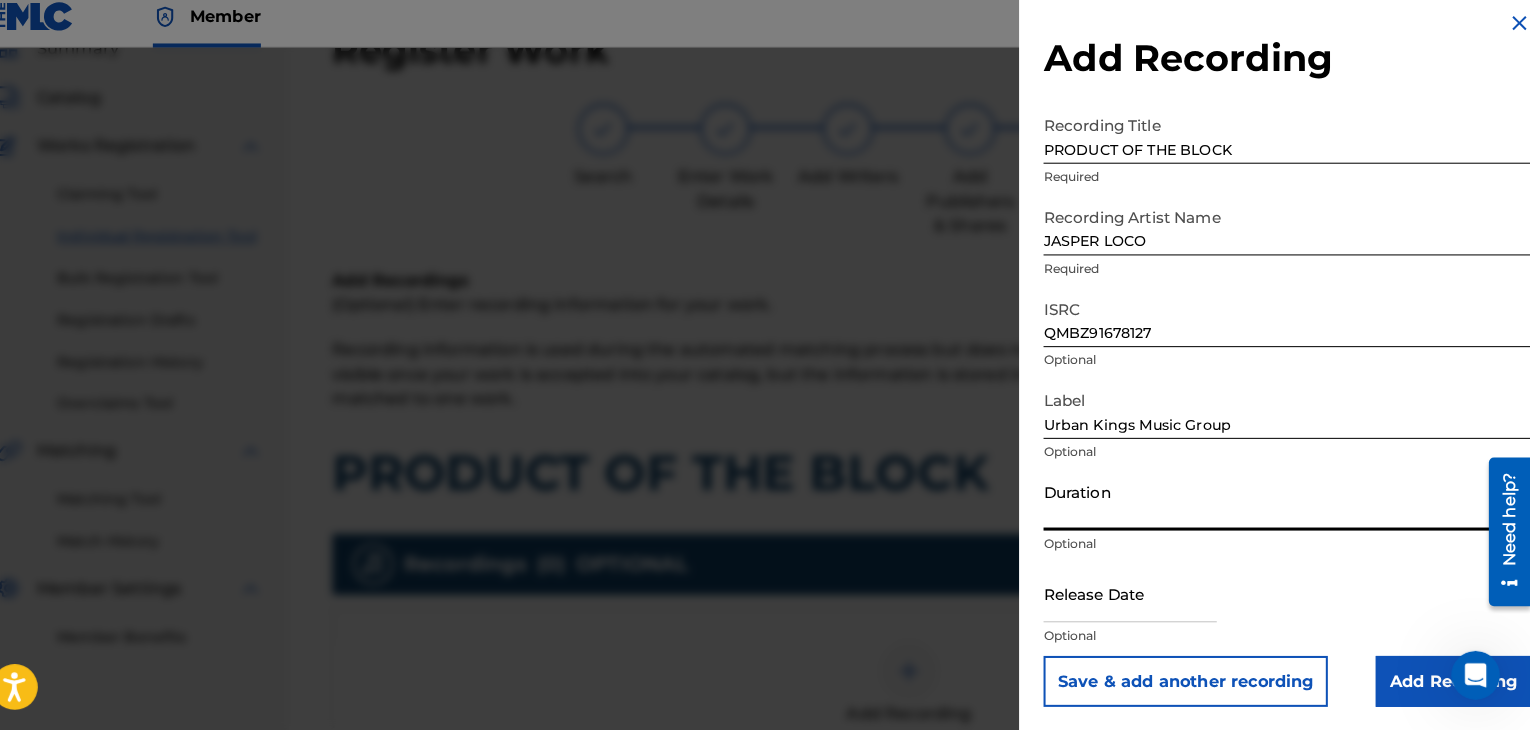 click on "Duration" at bounding box center [1291, 505] 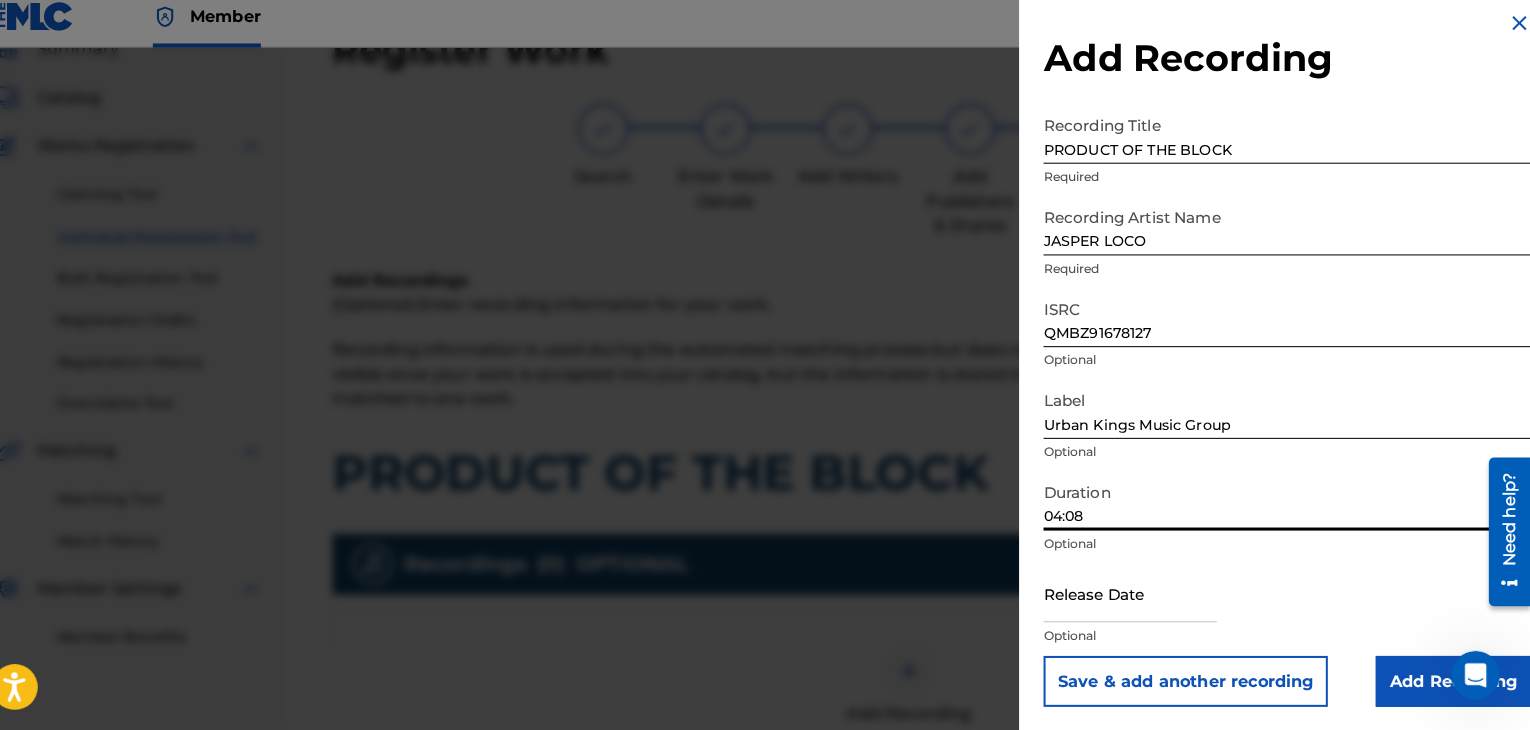 type on "04:08" 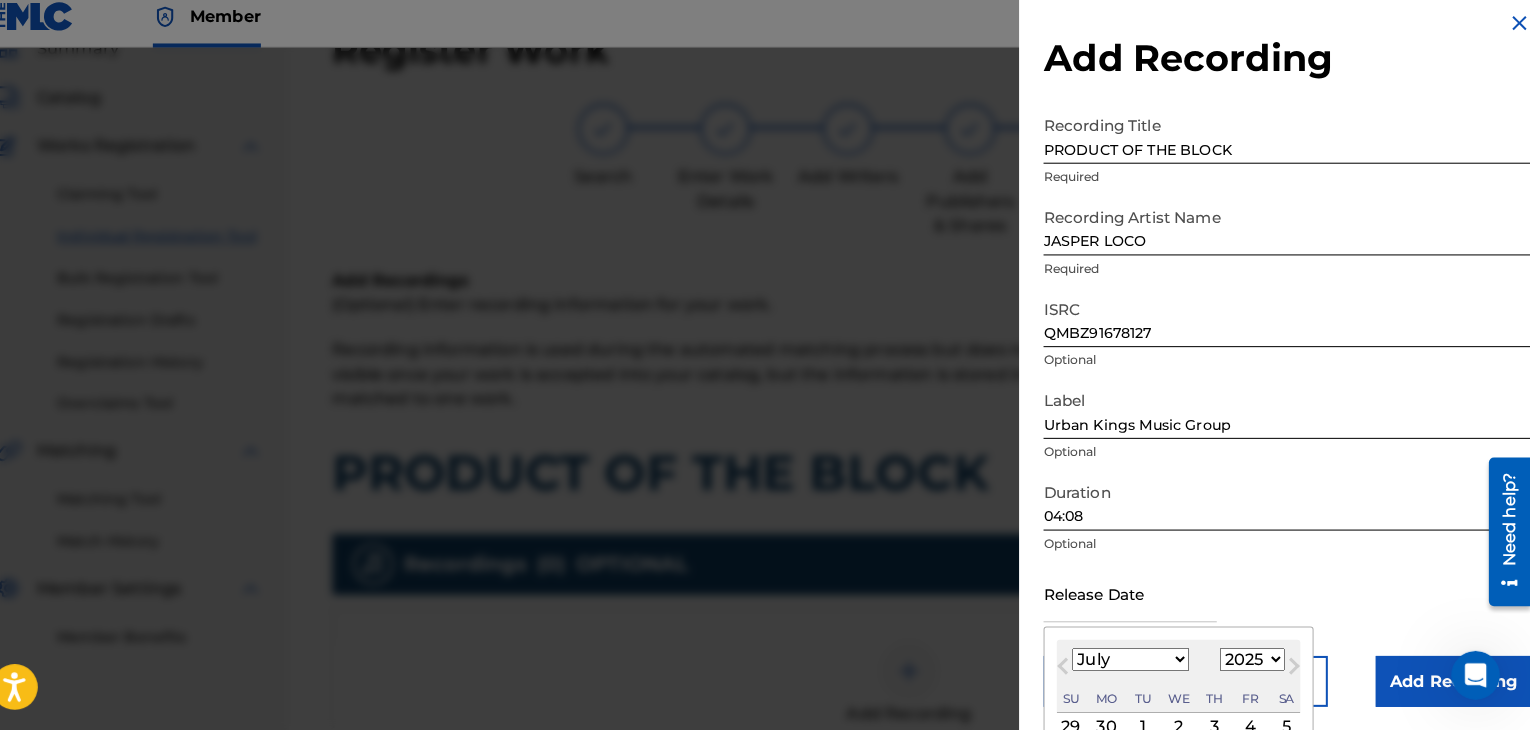 type on "[DATE]" 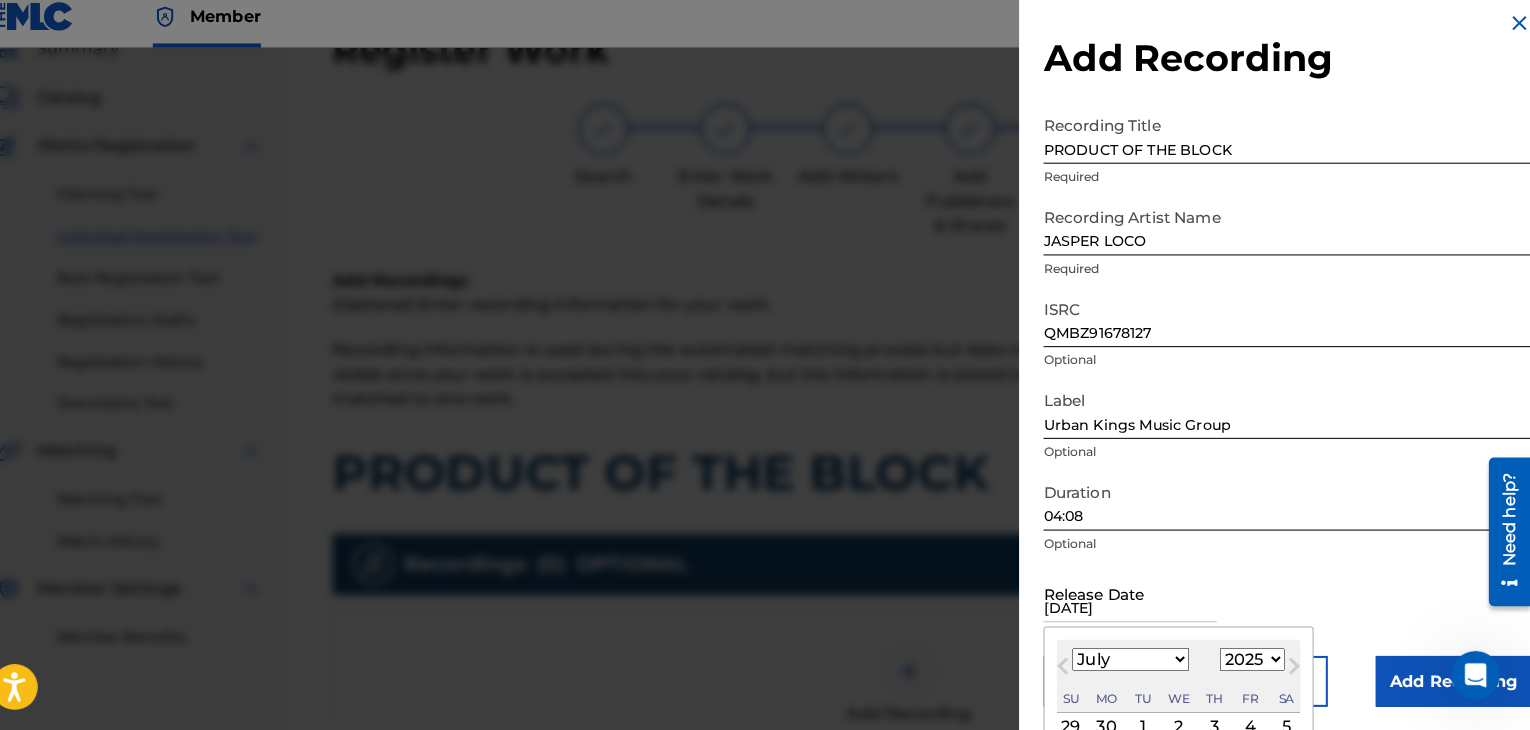 select on "11" 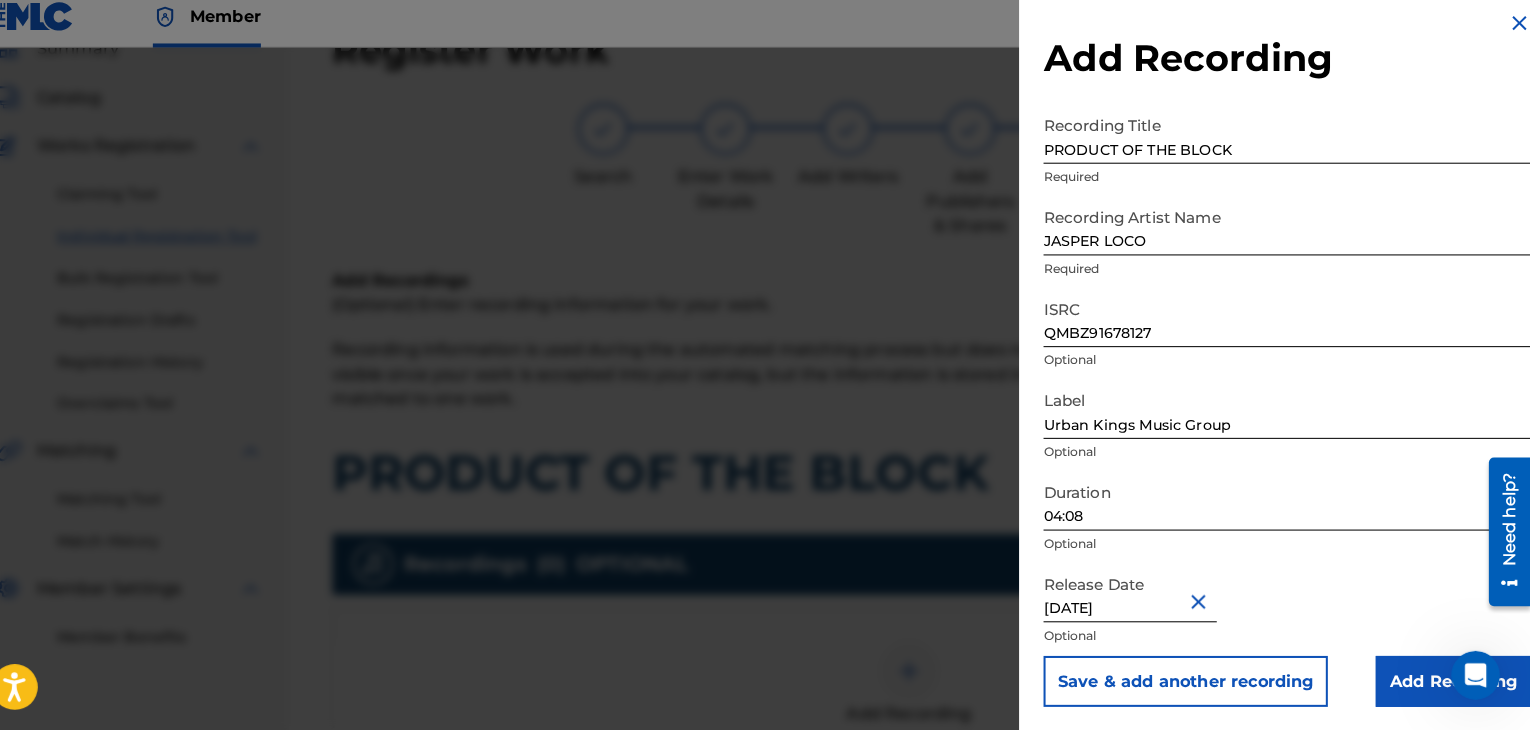 click on "Add Recording" at bounding box center (1454, 682) 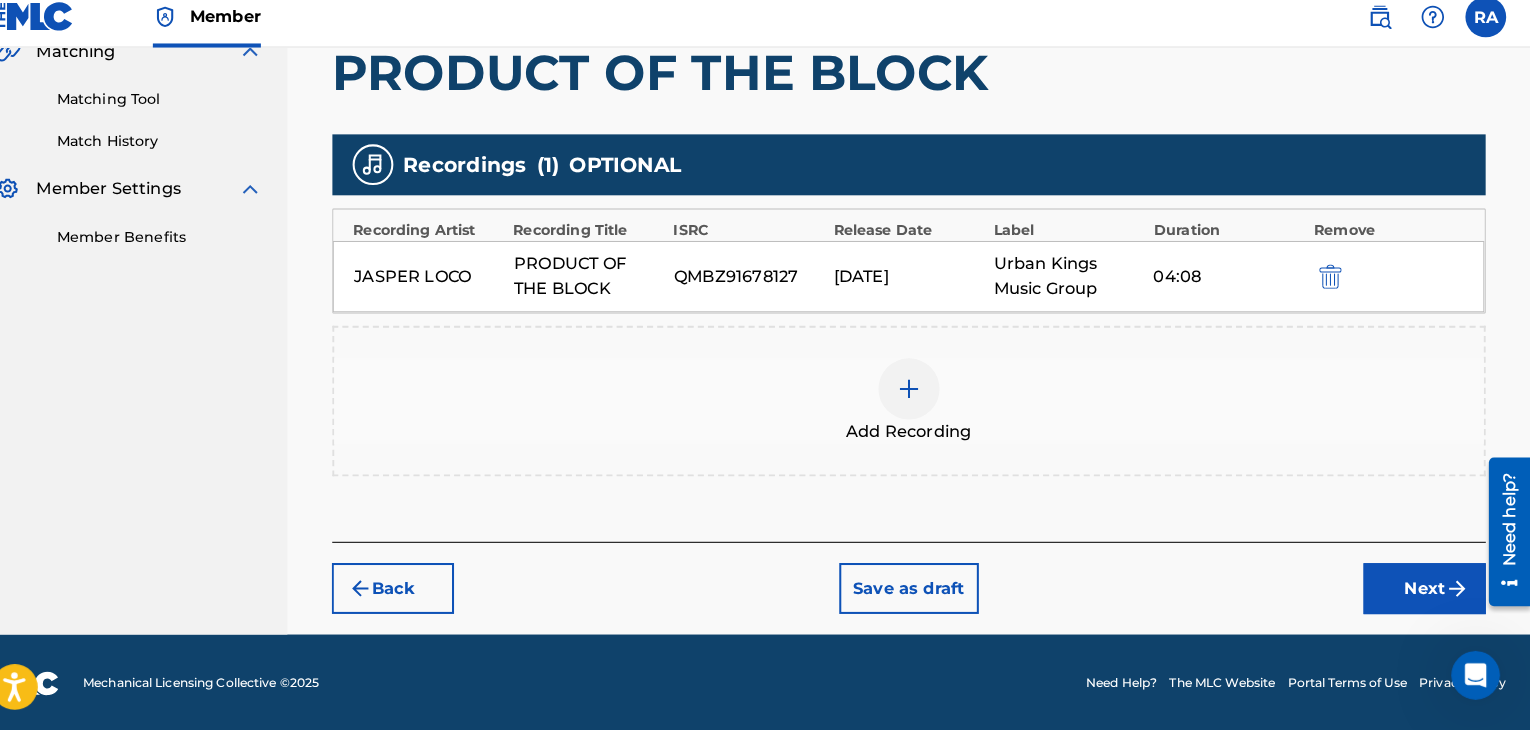 click on "Next" at bounding box center [1426, 591] 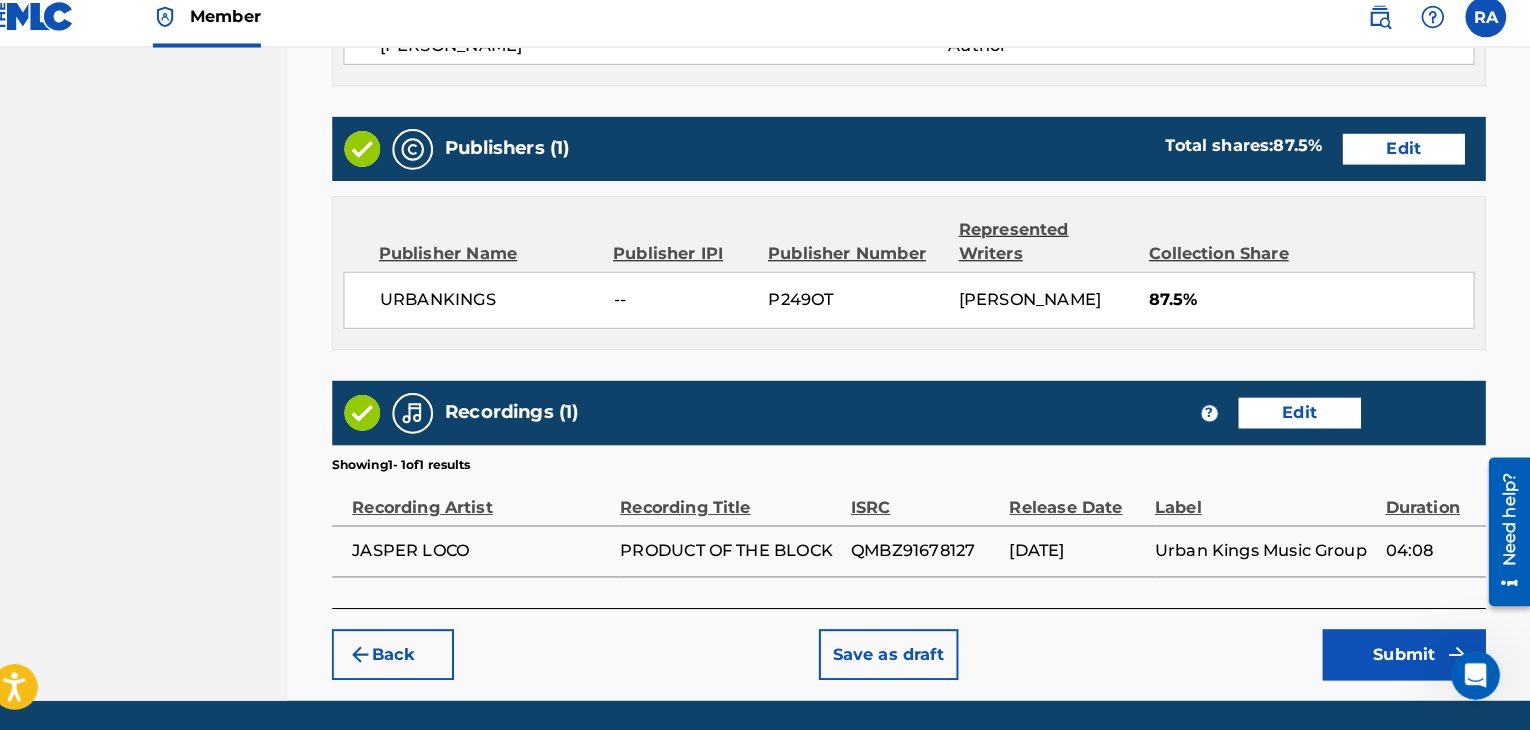 scroll, scrollTop: 1066, scrollLeft: 0, axis: vertical 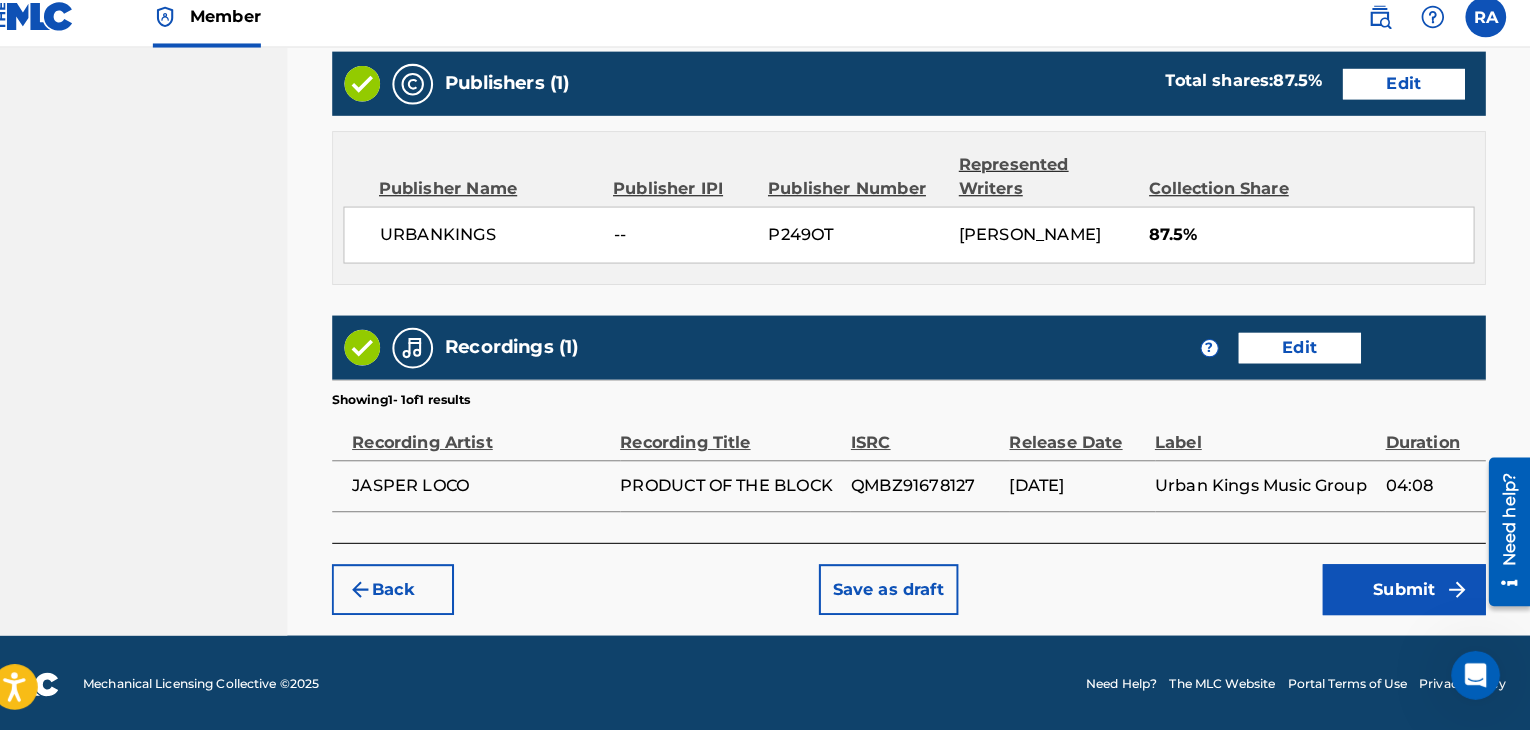 click on "Submit" at bounding box center (1406, 592) 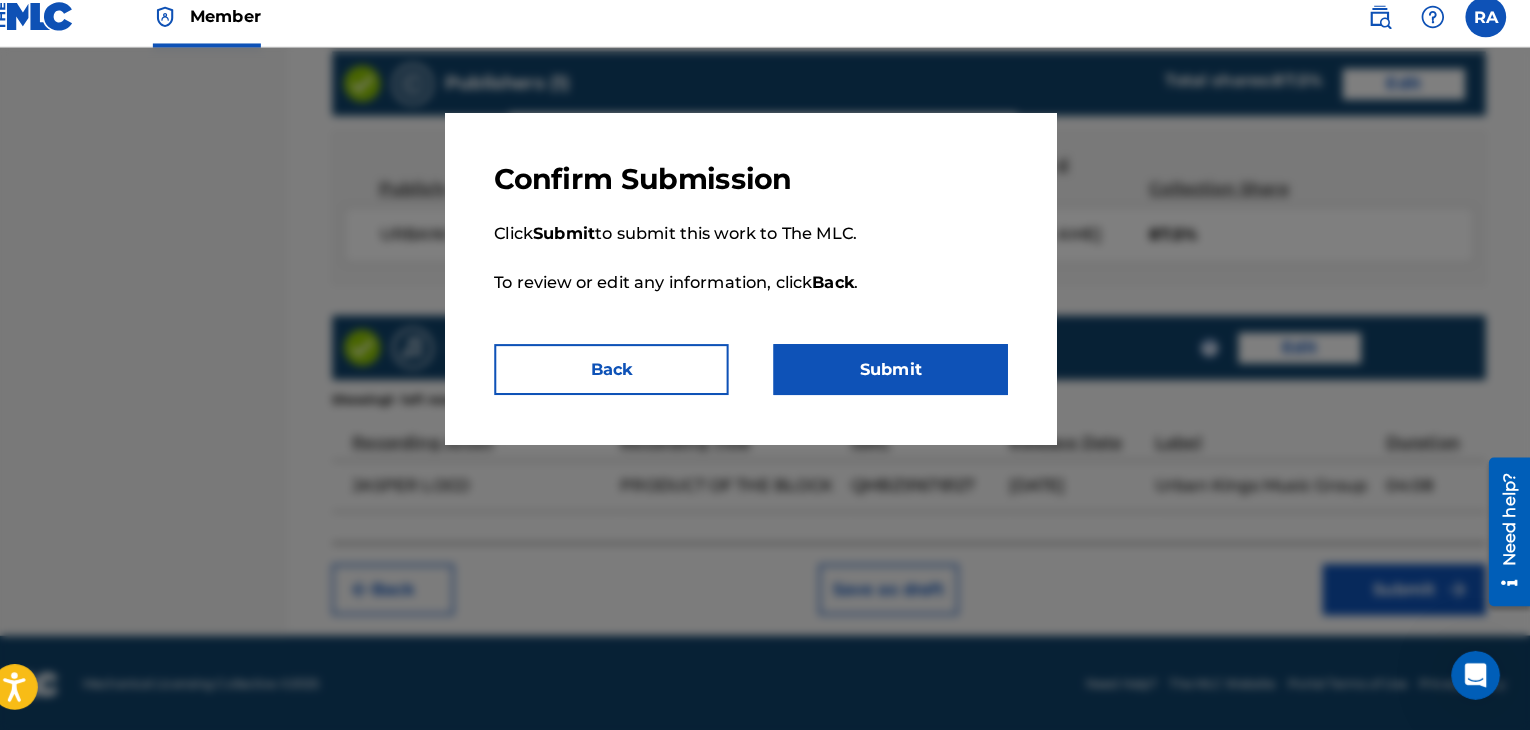 click on "Submit" at bounding box center [902, 376] 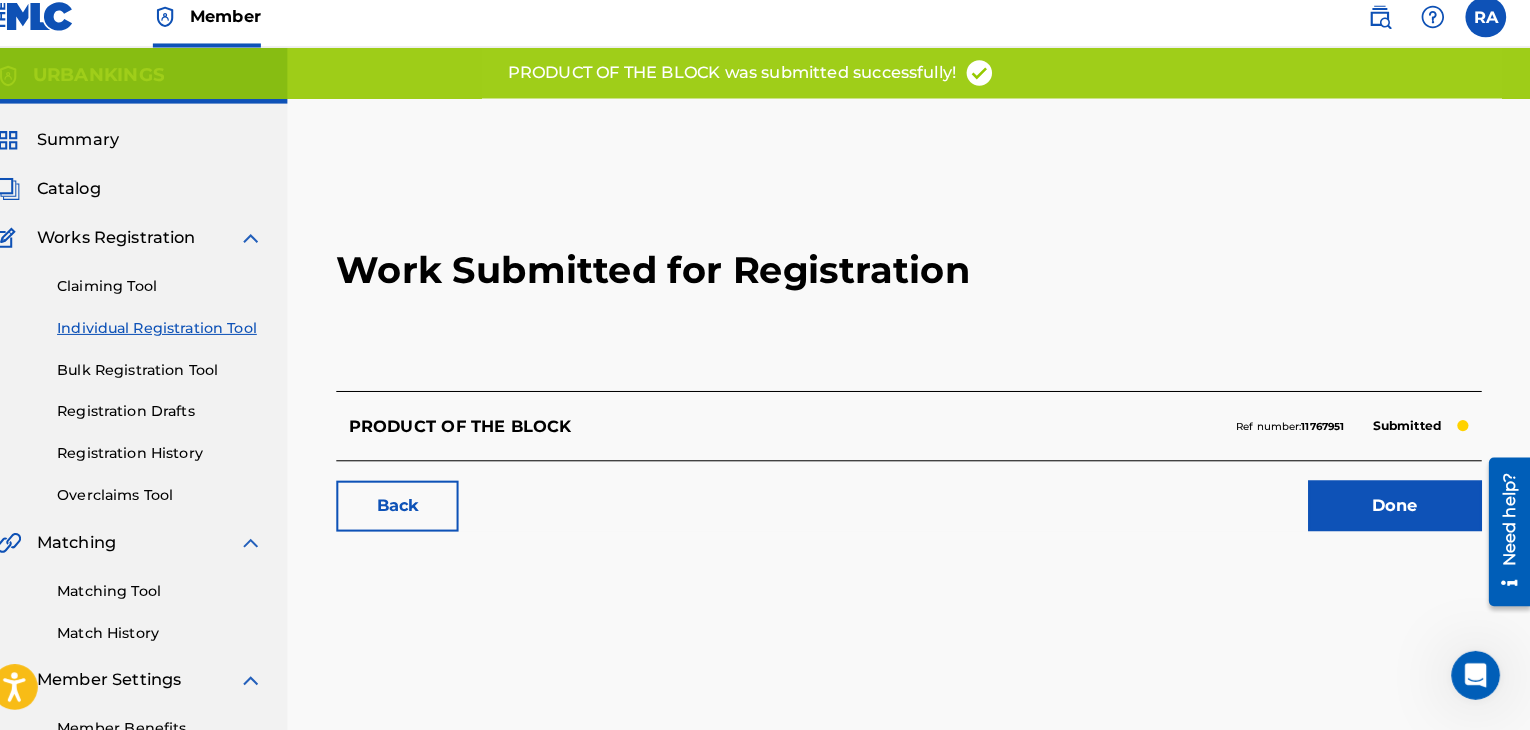 click on "Done" at bounding box center [1397, 510] 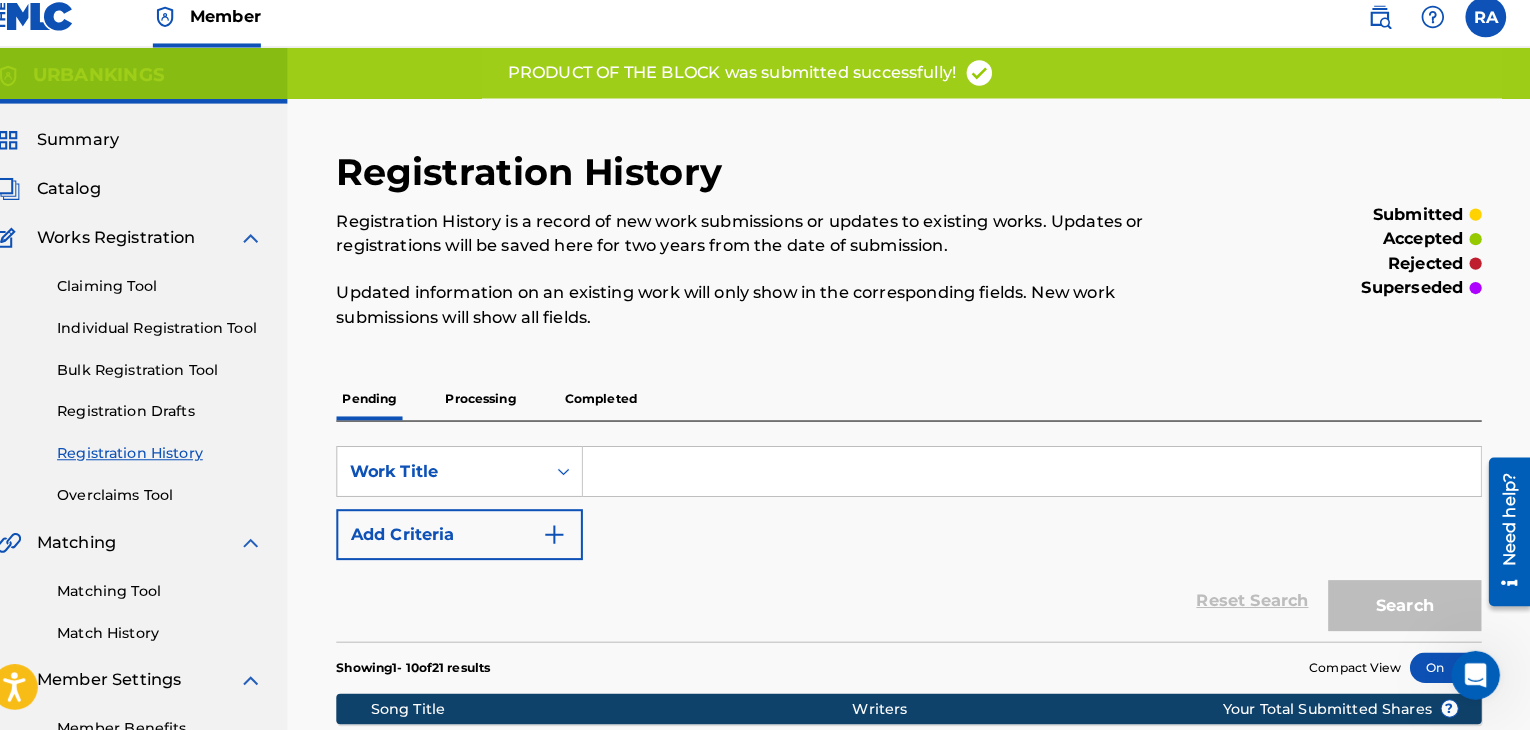click on "Individual Registration Tool" at bounding box center (185, 335) 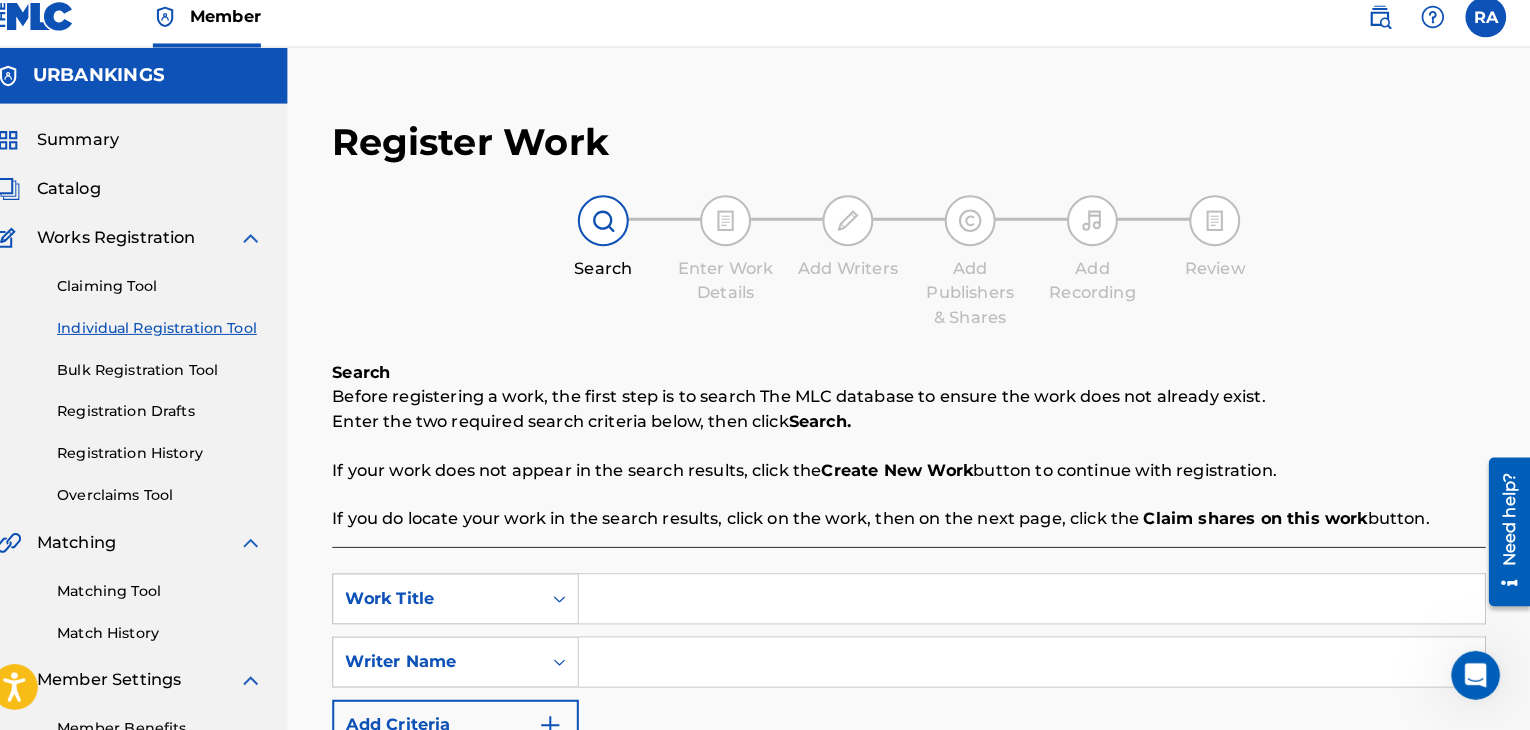 click at bounding box center [1040, 601] 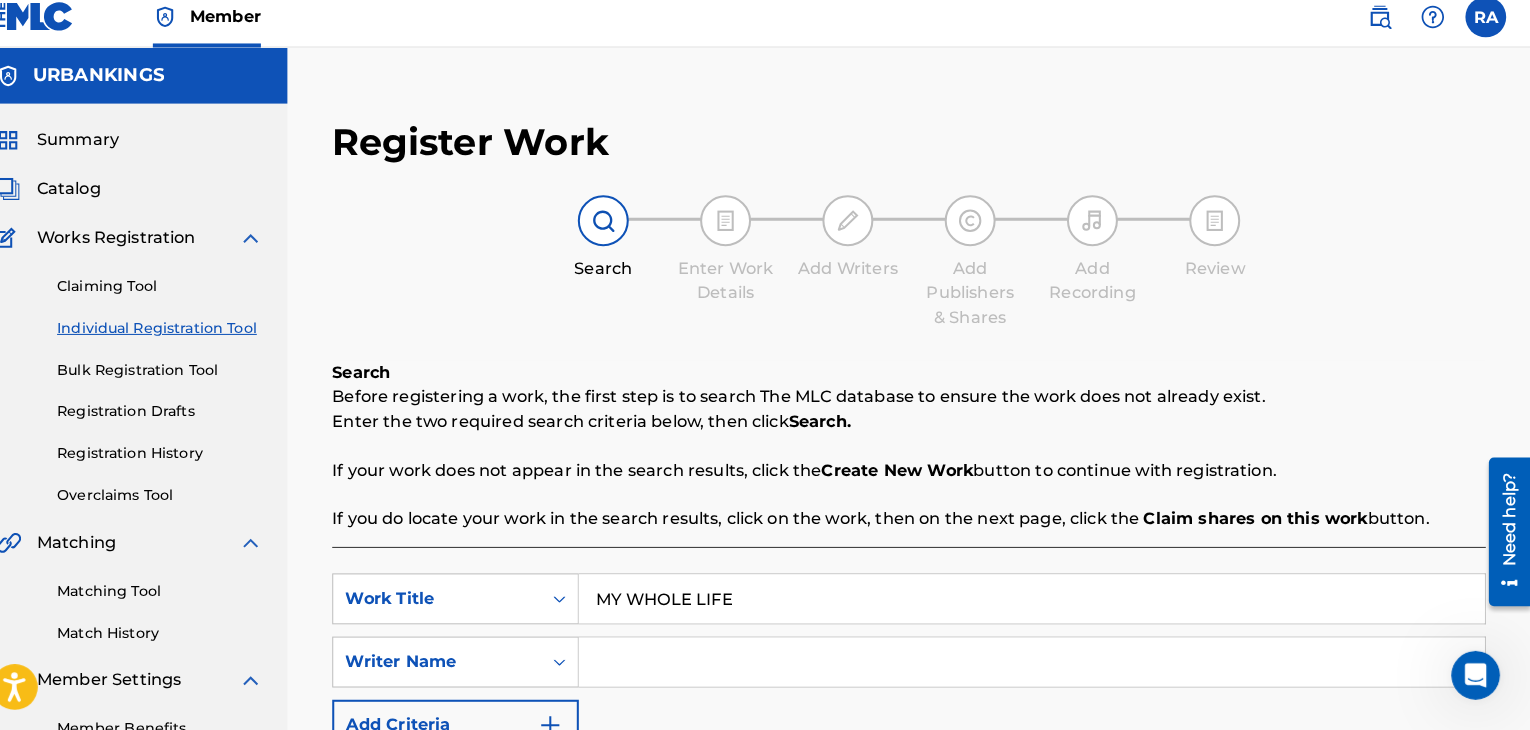 type on "MY WHOLE LIFE" 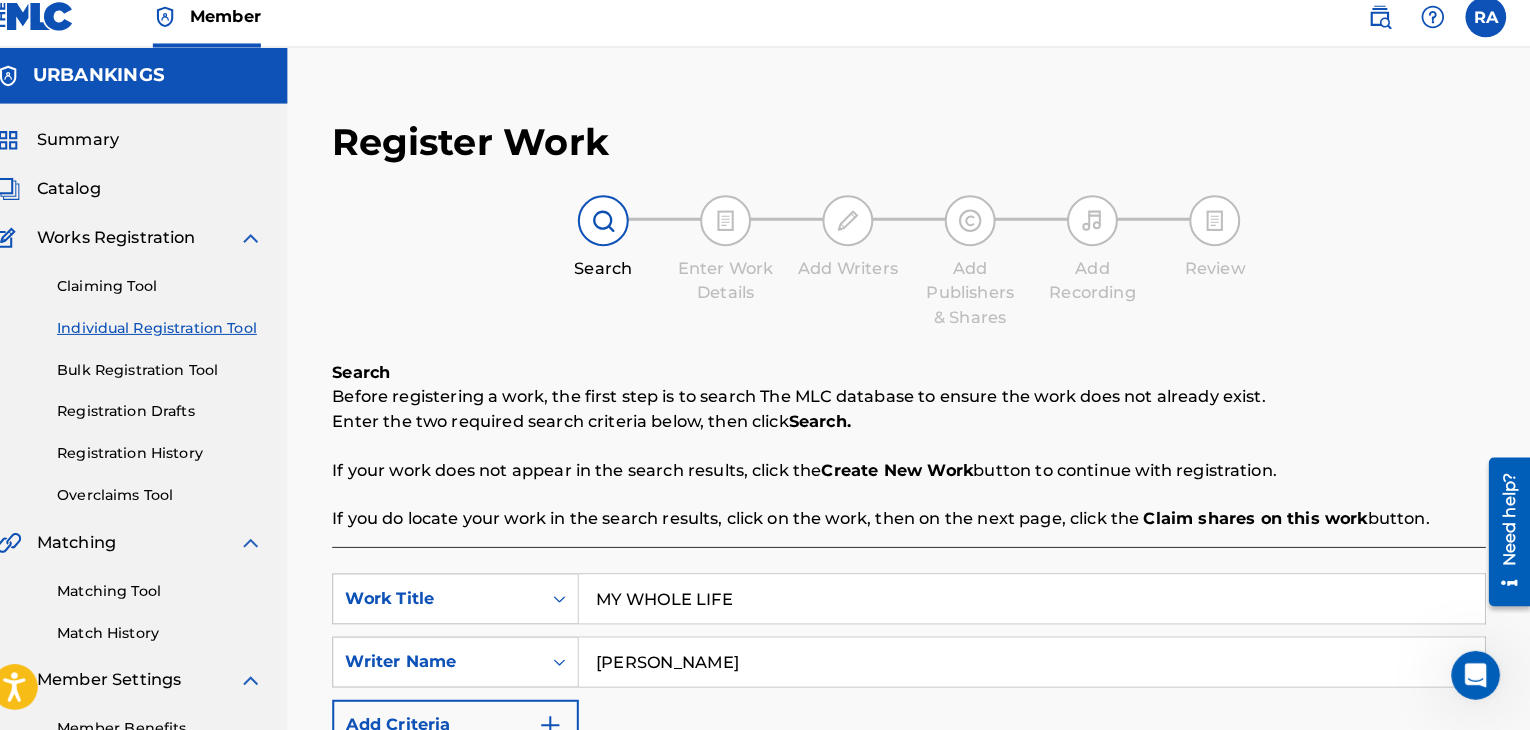 type on "[PERSON_NAME]" 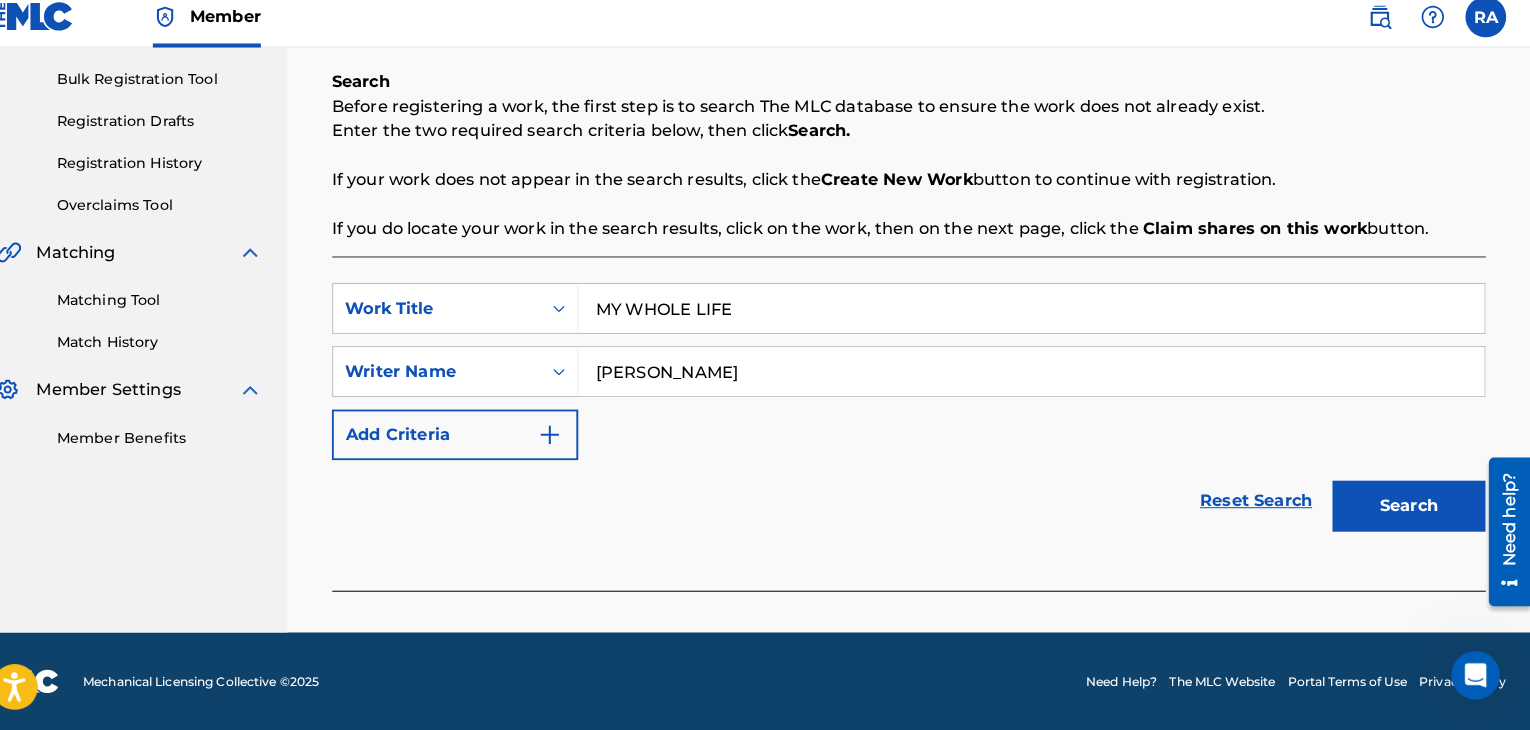 click on "Search" at bounding box center (1411, 510) 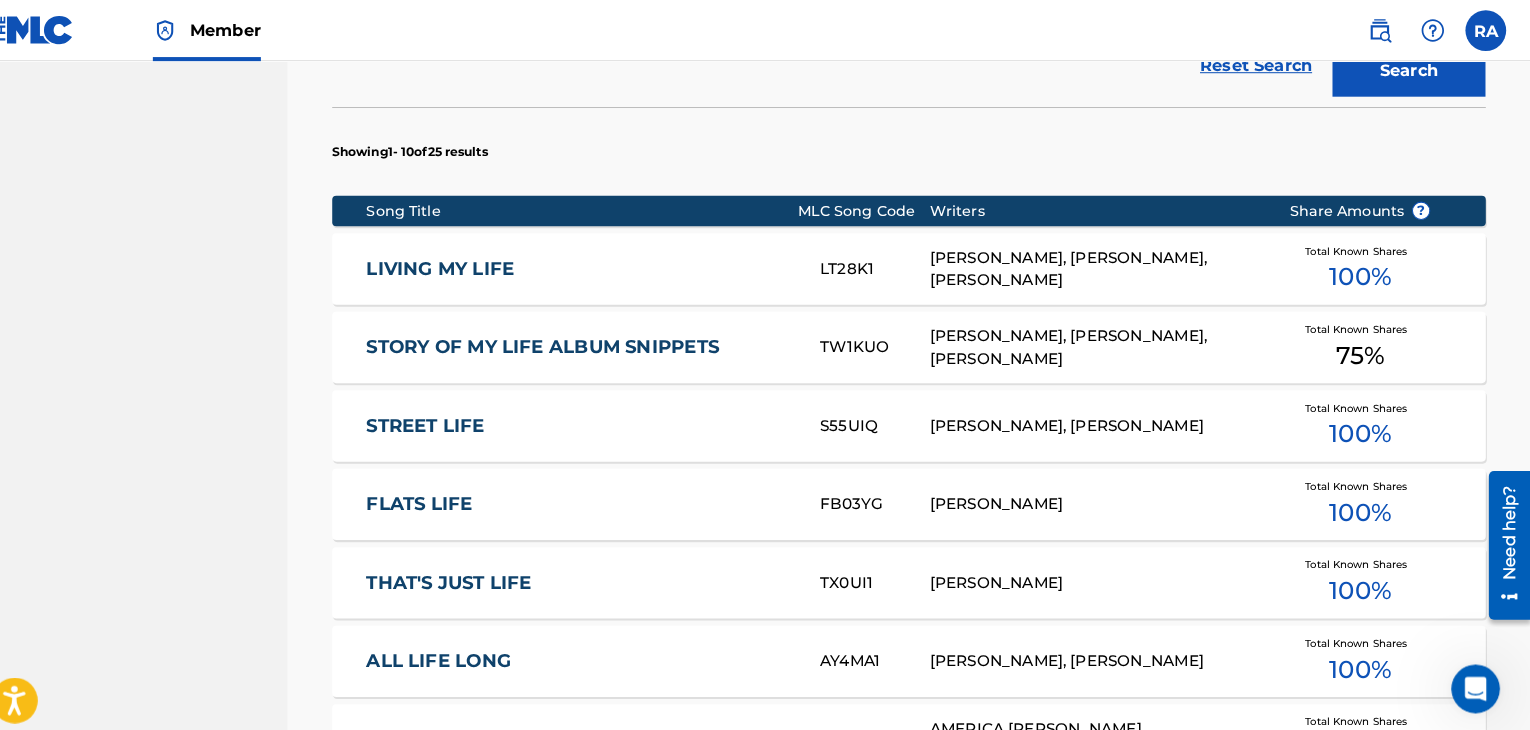 scroll, scrollTop: 691, scrollLeft: 0, axis: vertical 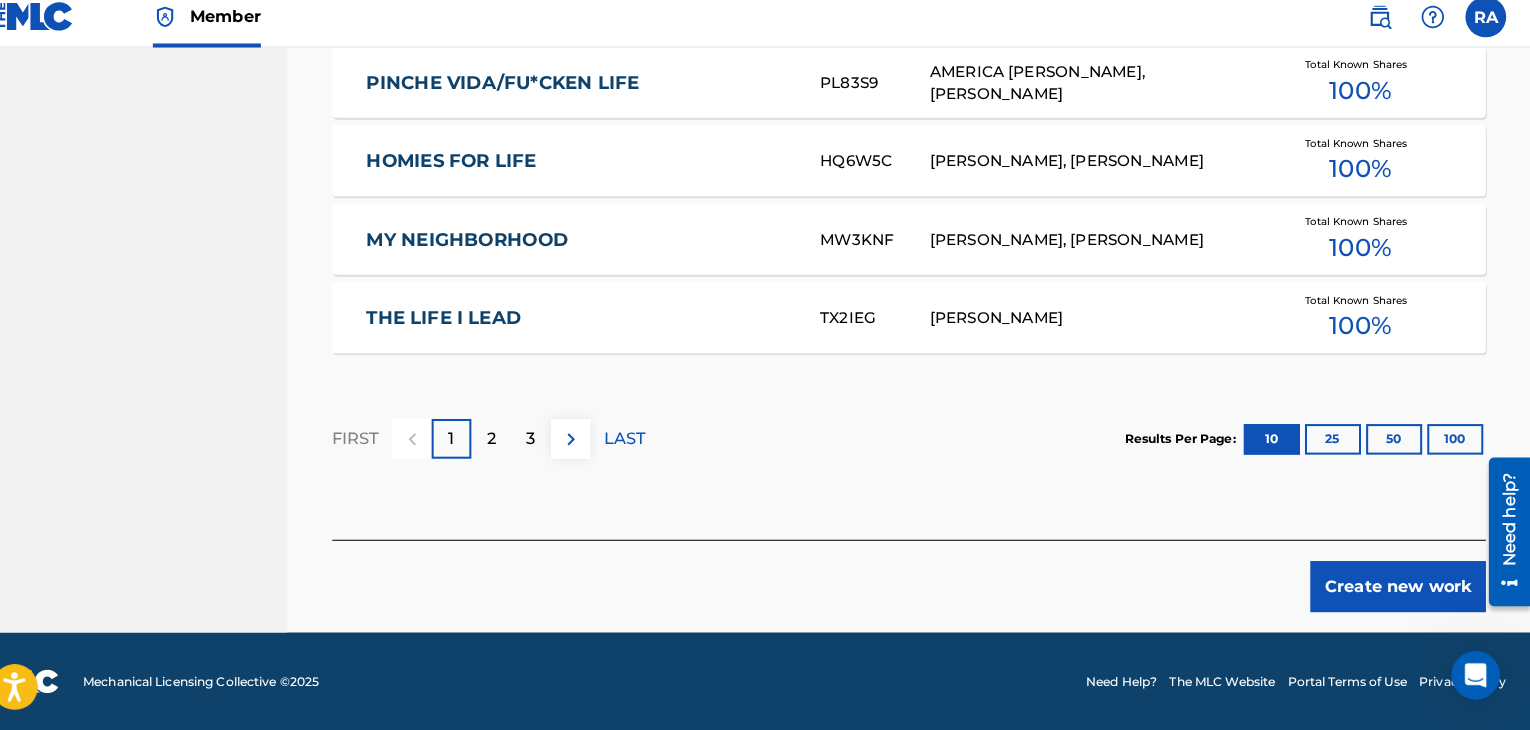 click on "Create new work" at bounding box center (1400, 589) 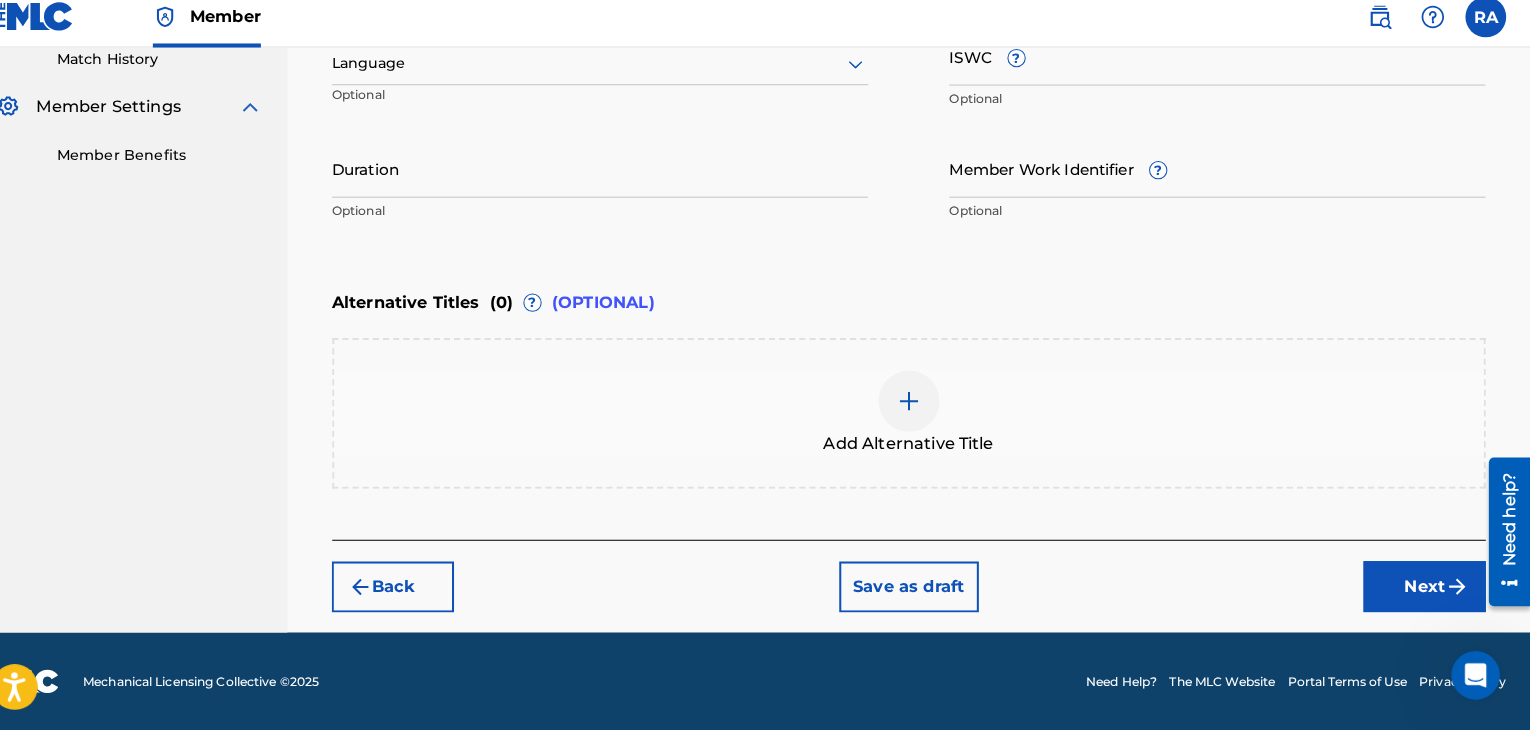 scroll, scrollTop: 561, scrollLeft: 0, axis: vertical 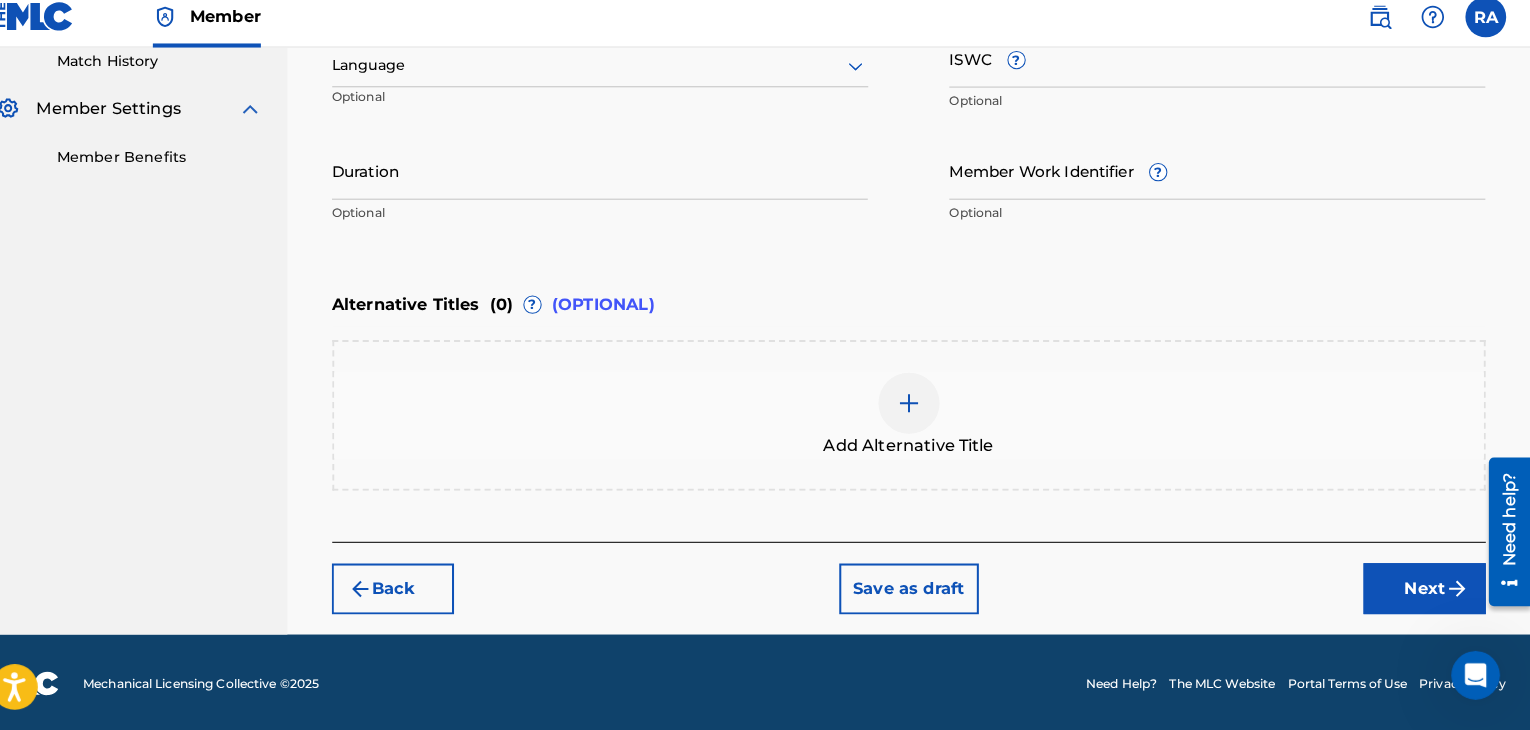 click on "Duration" at bounding box center (617, 180) 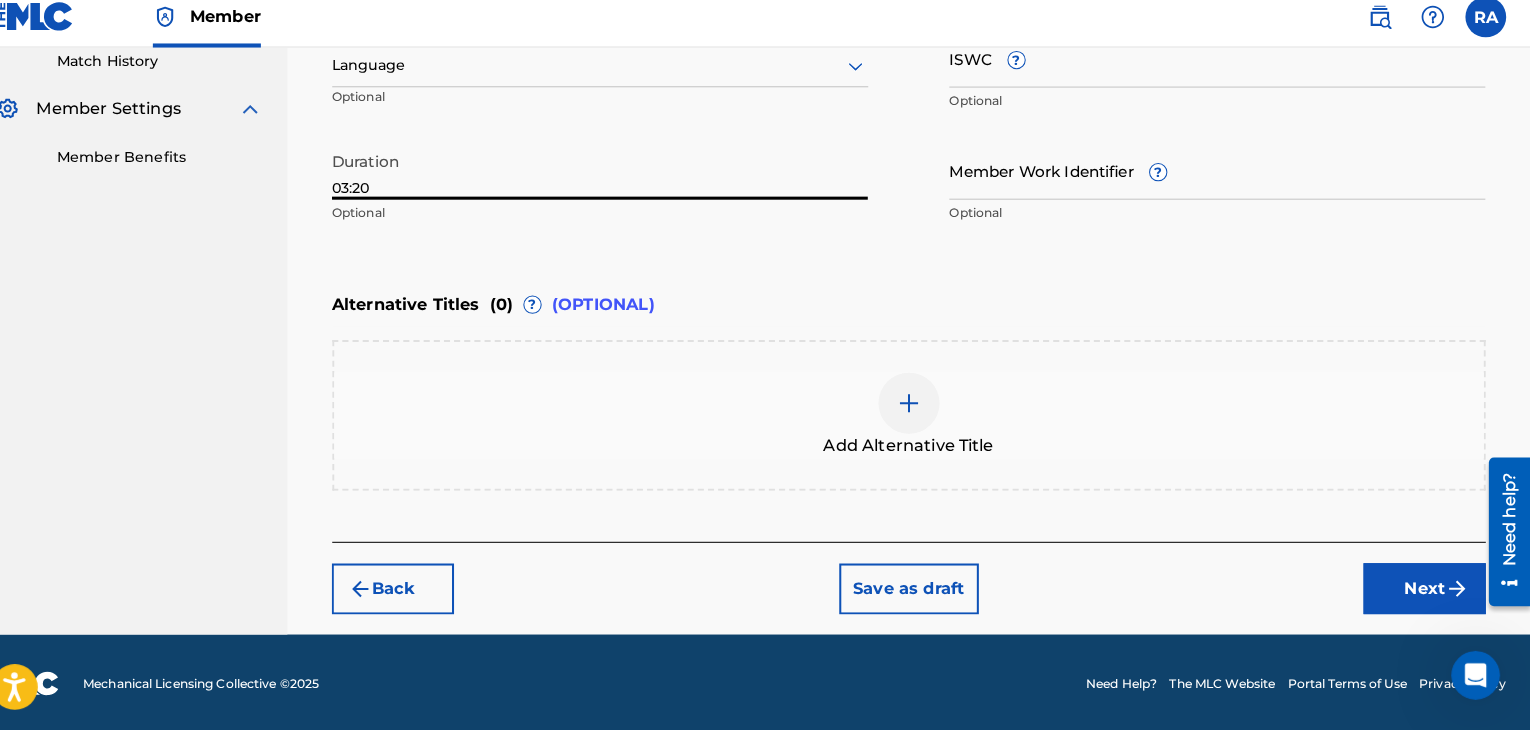 type on "03:20" 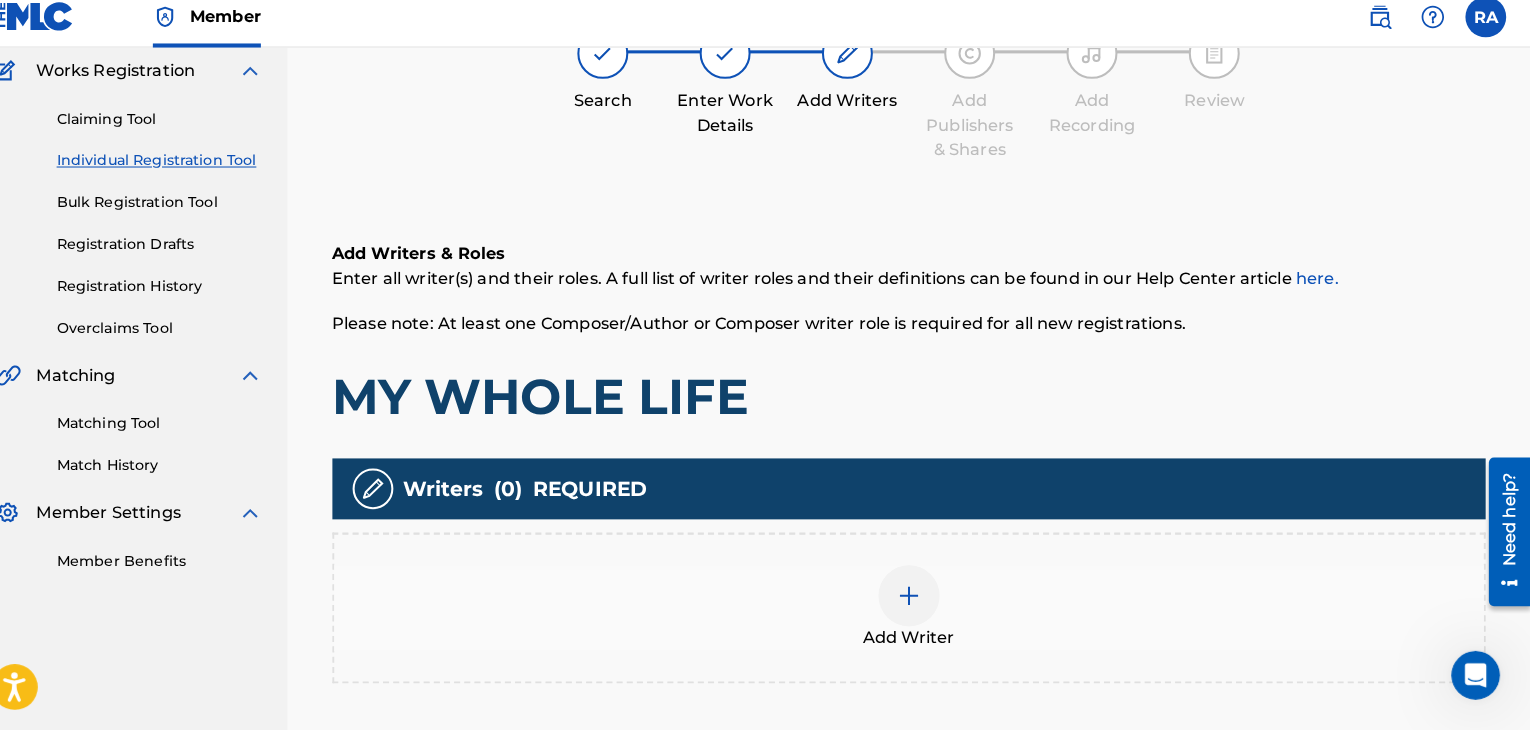 scroll, scrollTop: 90, scrollLeft: 0, axis: vertical 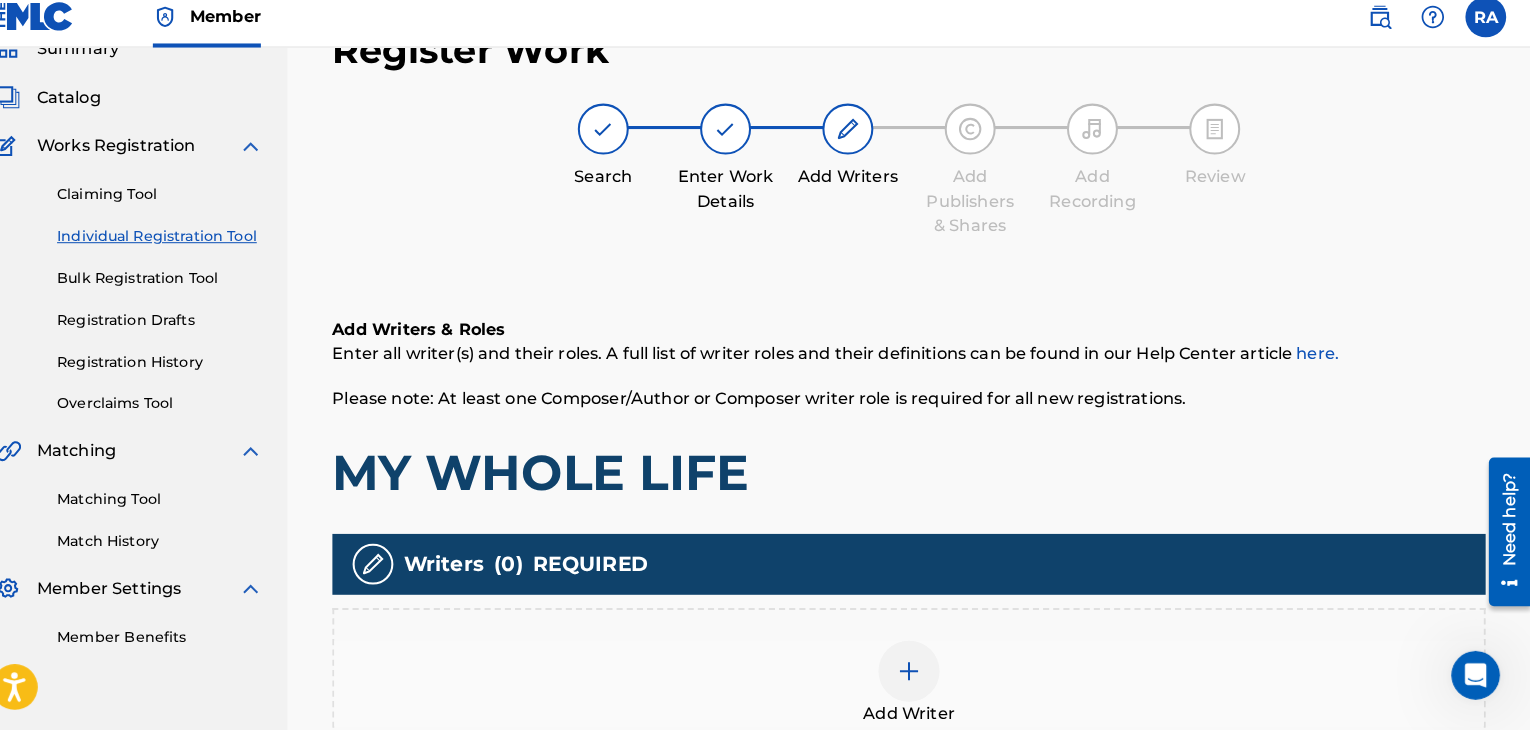 click at bounding box center [920, 672] 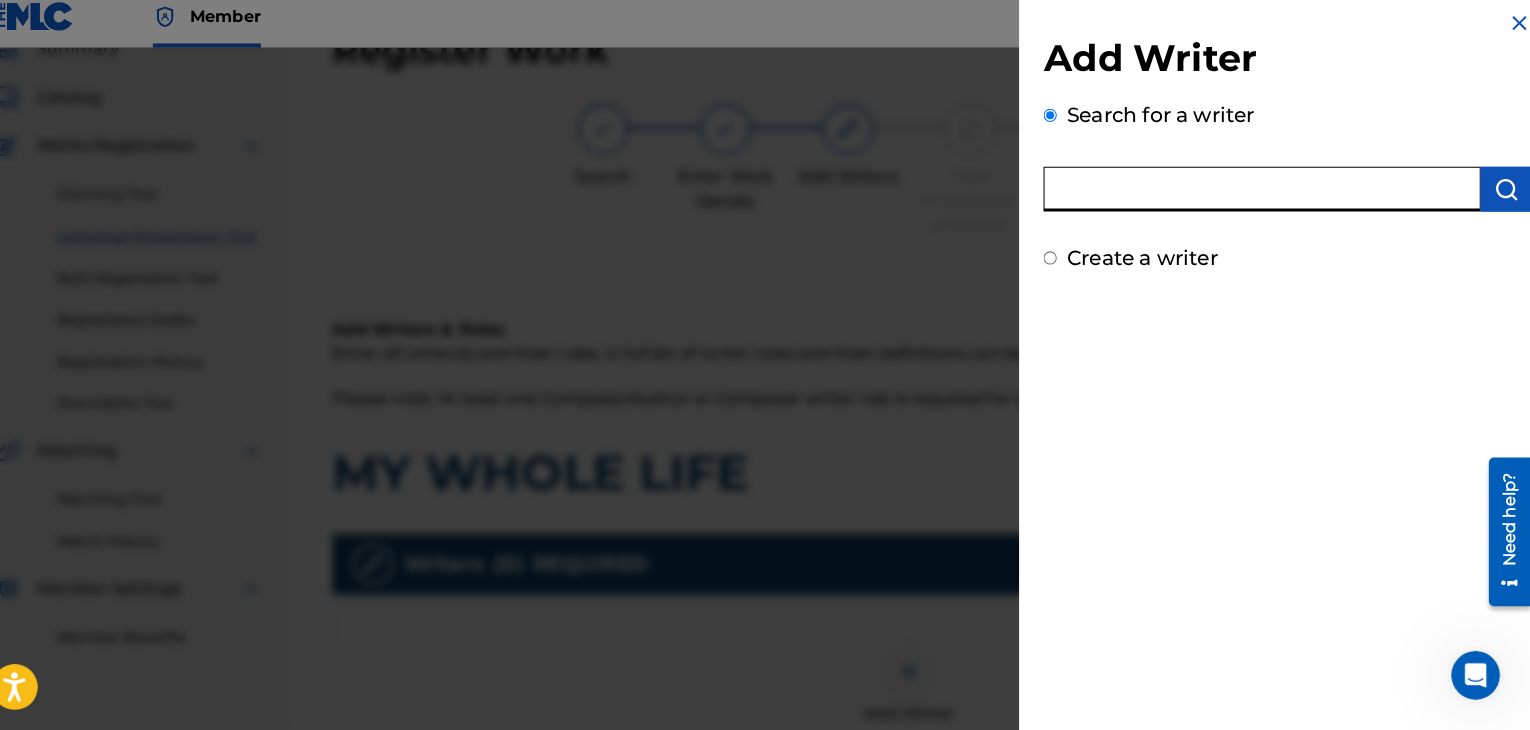click at bounding box center (1266, 199) 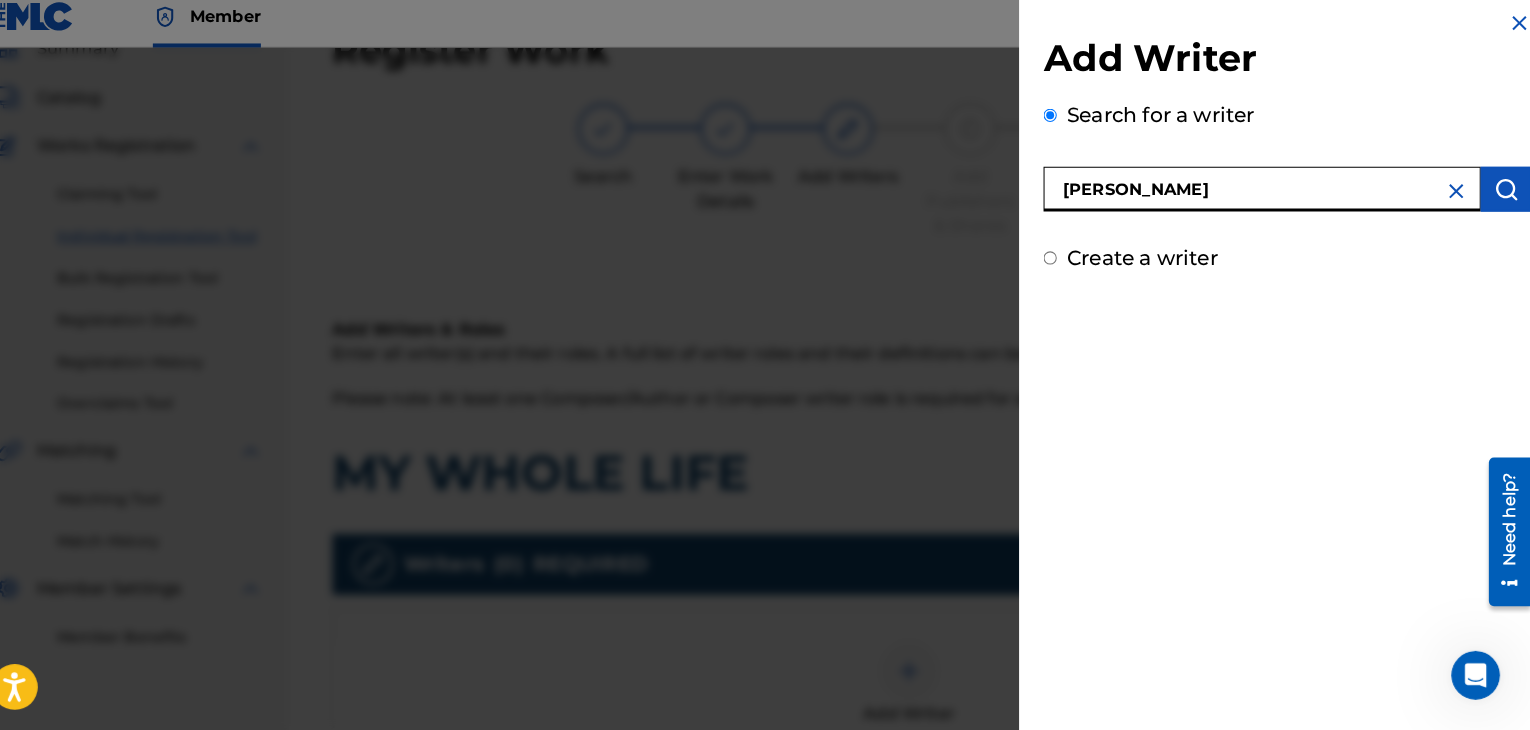 type on "[PERSON_NAME]" 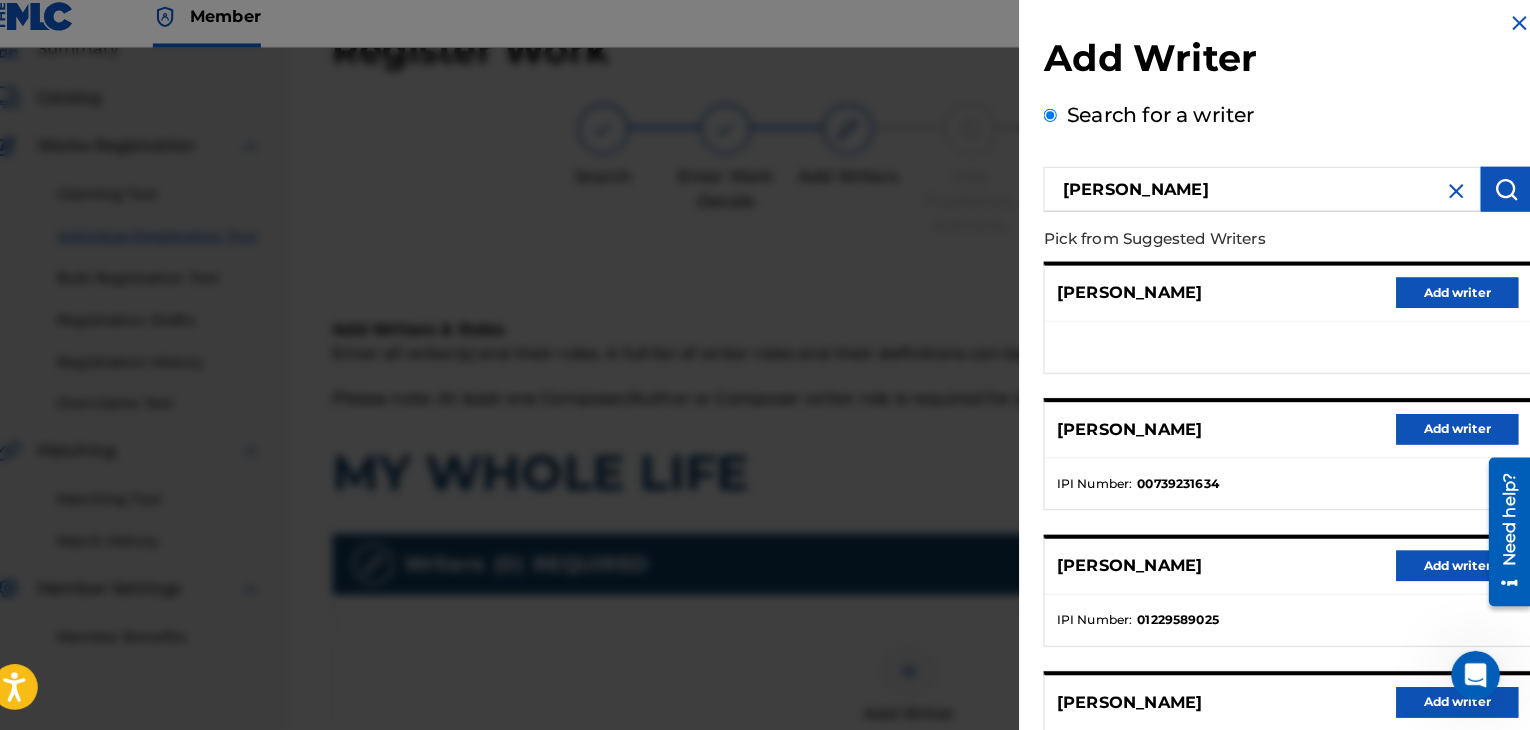 click on "Add writer" at bounding box center [1458, 435] 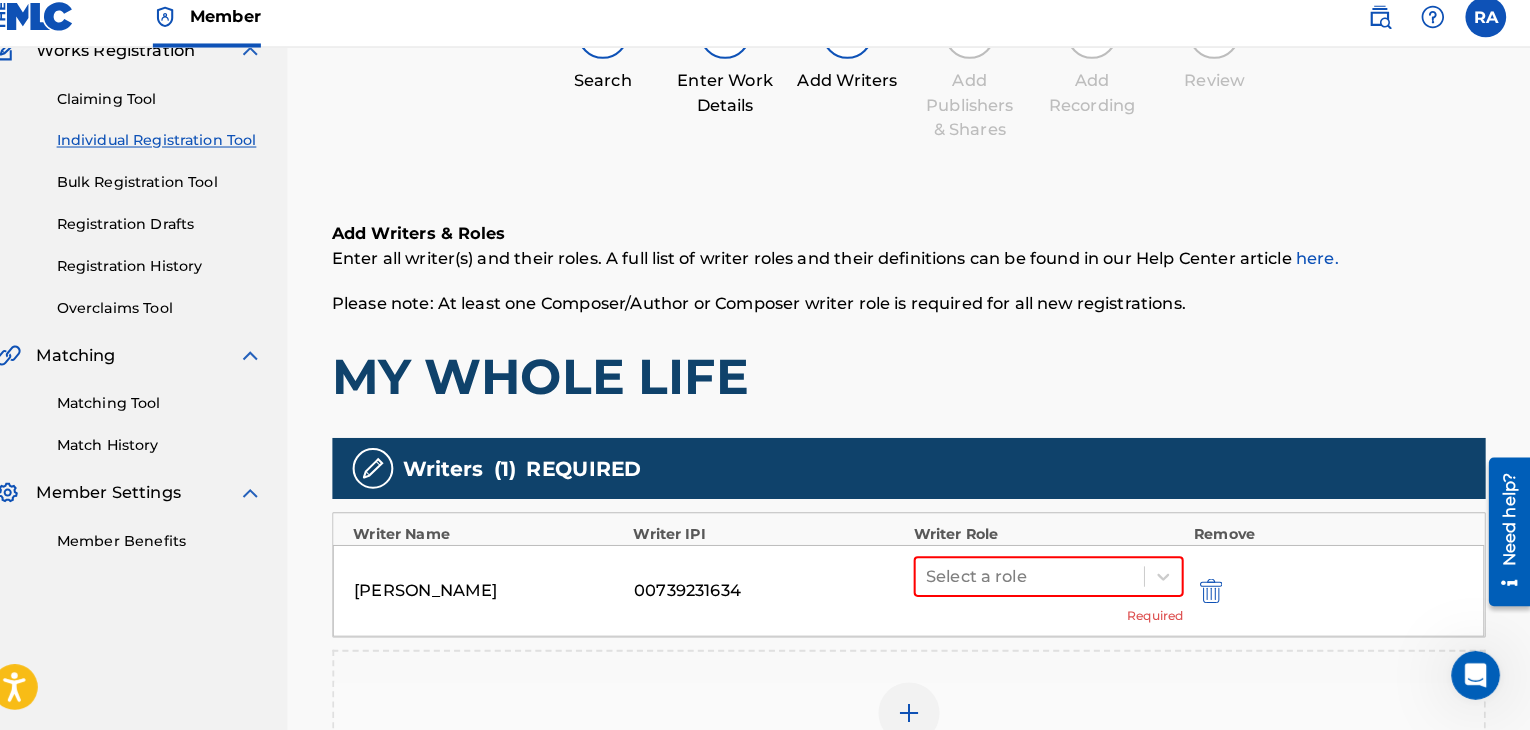 scroll, scrollTop: 286, scrollLeft: 0, axis: vertical 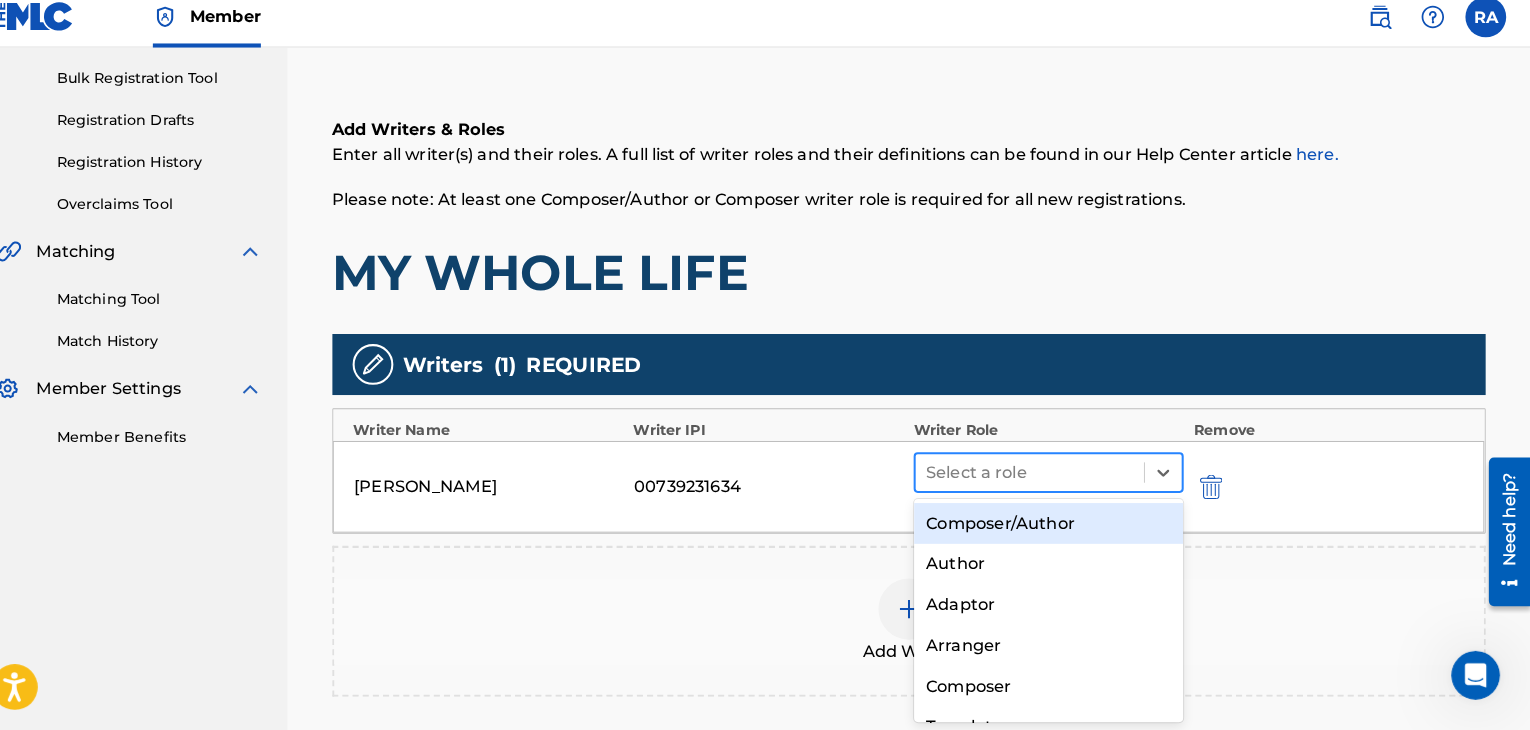 click at bounding box center (1039, 477) 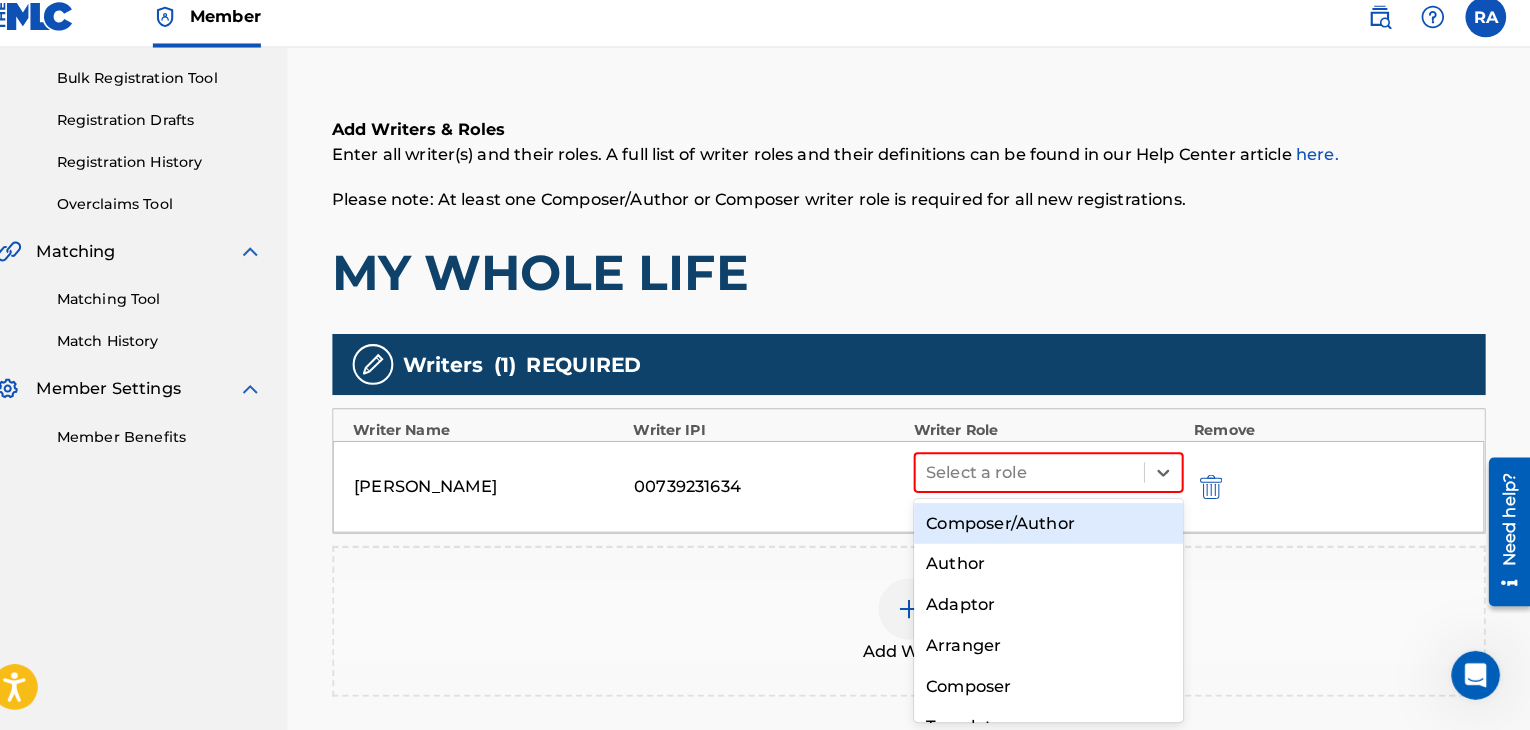 click on "Composer/Author" at bounding box center [1057, 527] 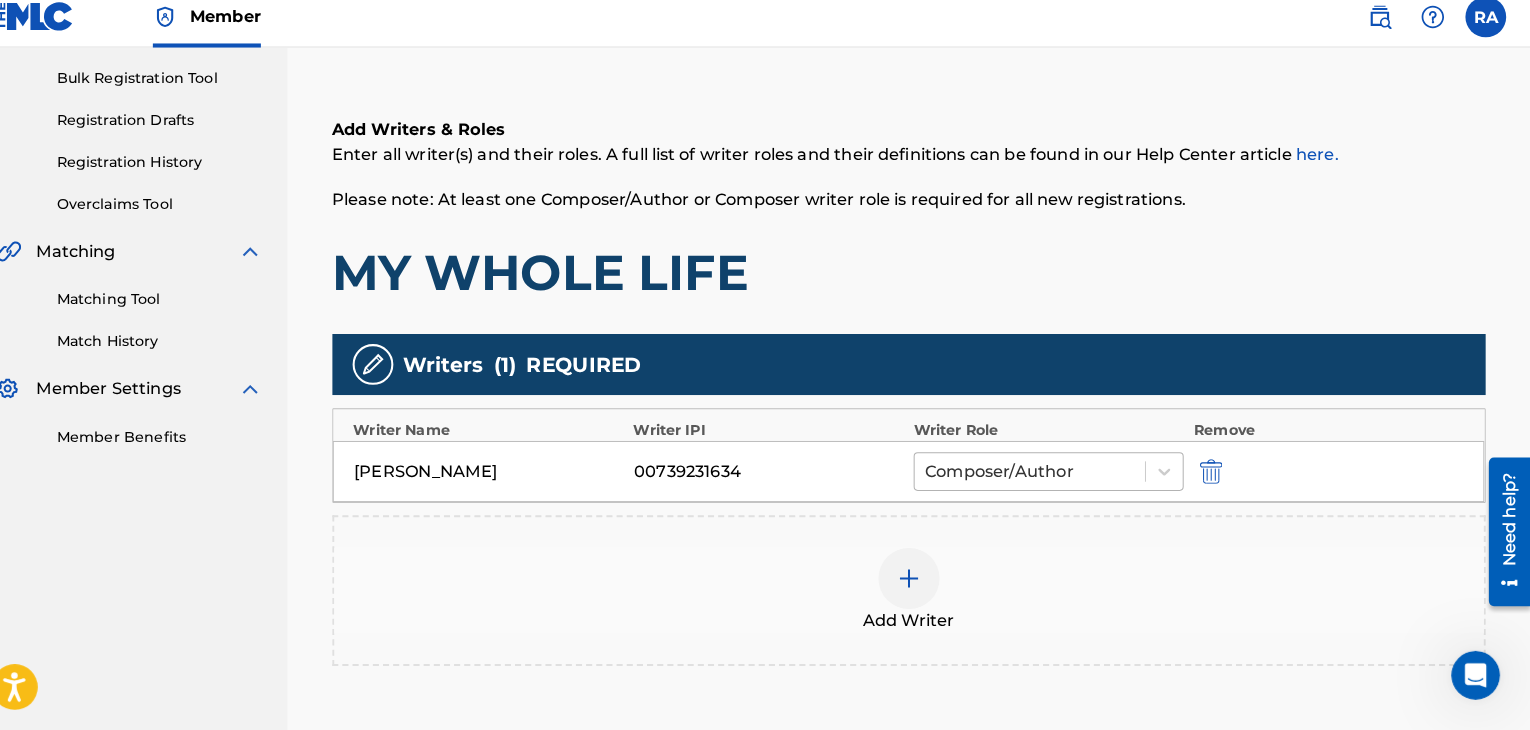 scroll, scrollTop: 505, scrollLeft: 0, axis: vertical 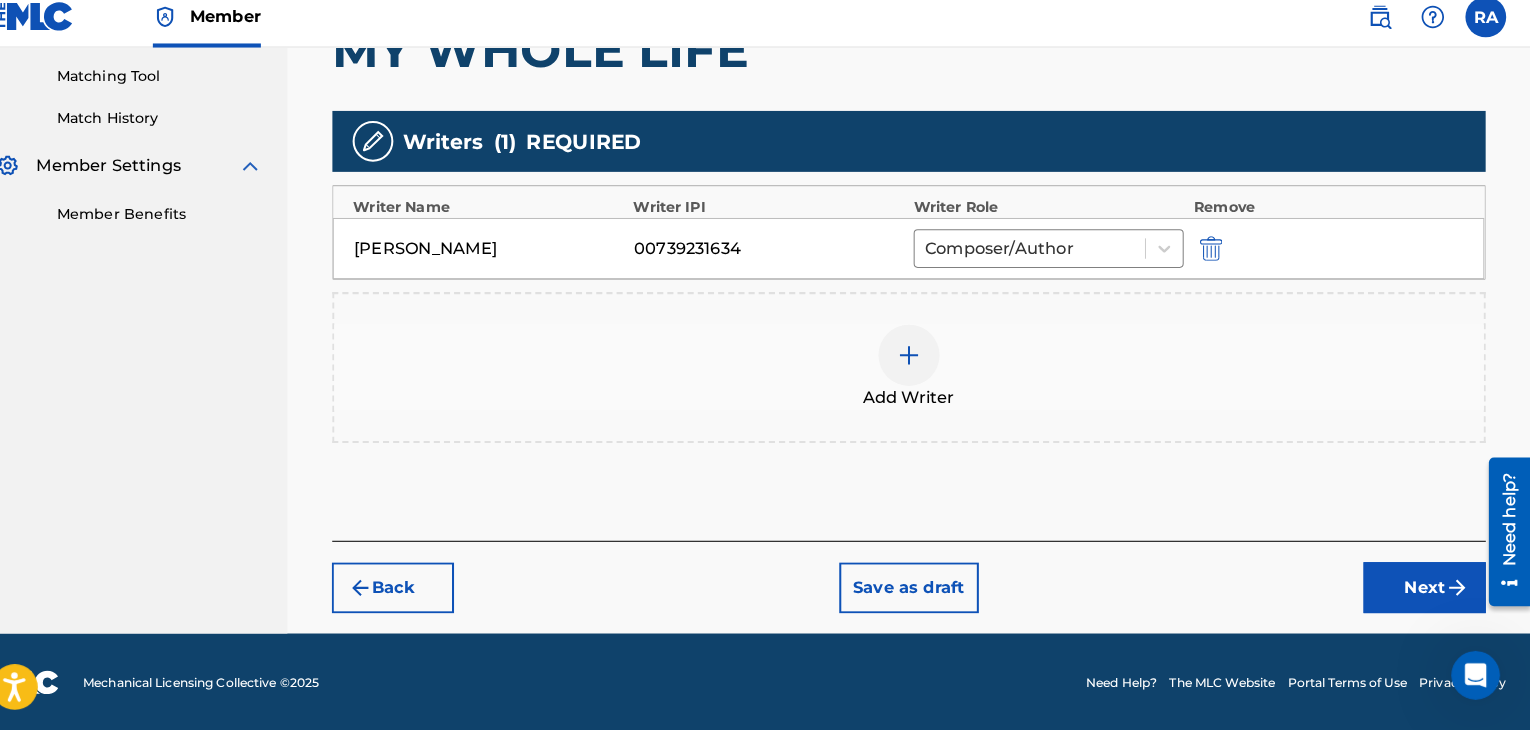 click on "Next" at bounding box center (1426, 590) 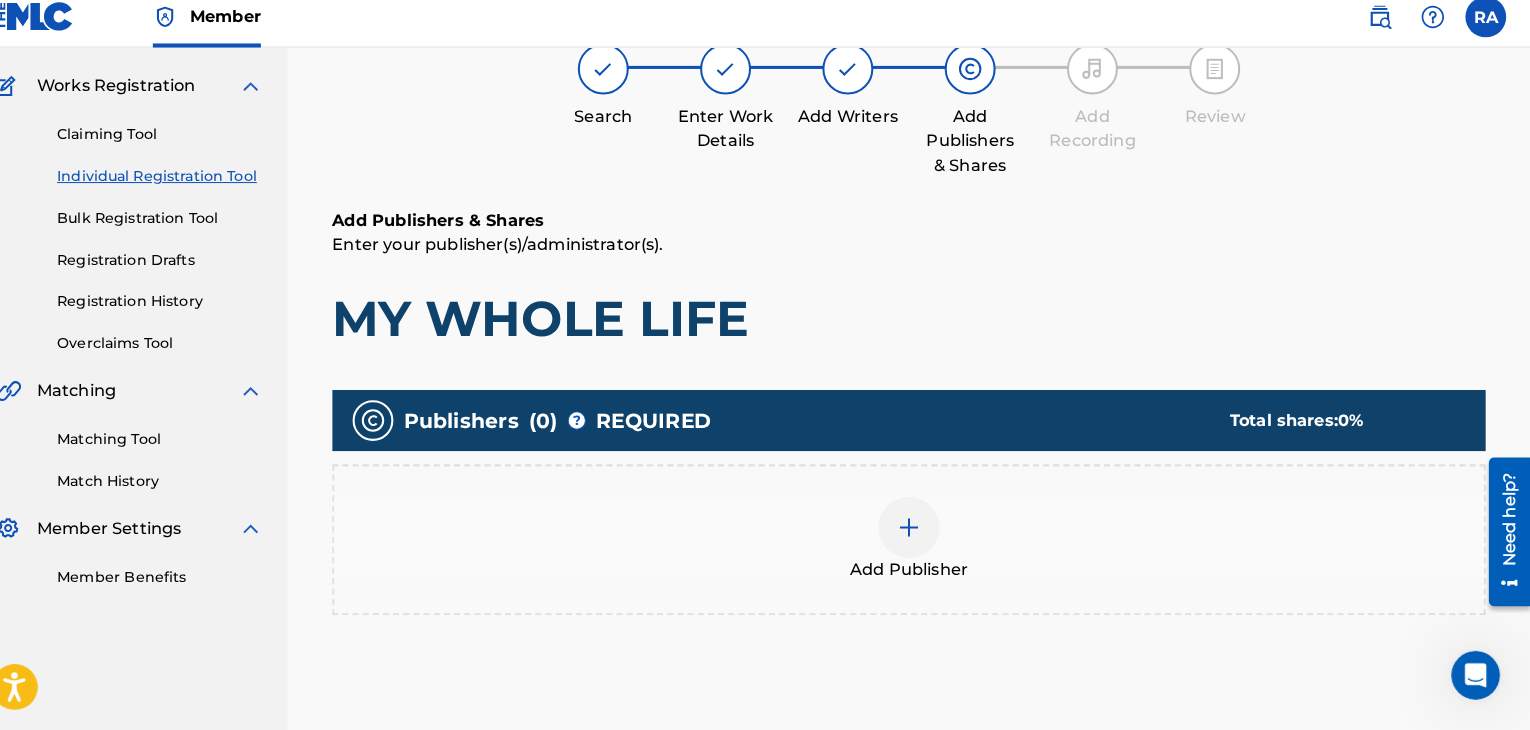 scroll, scrollTop: 90, scrollLeft: 0, axis: vertical 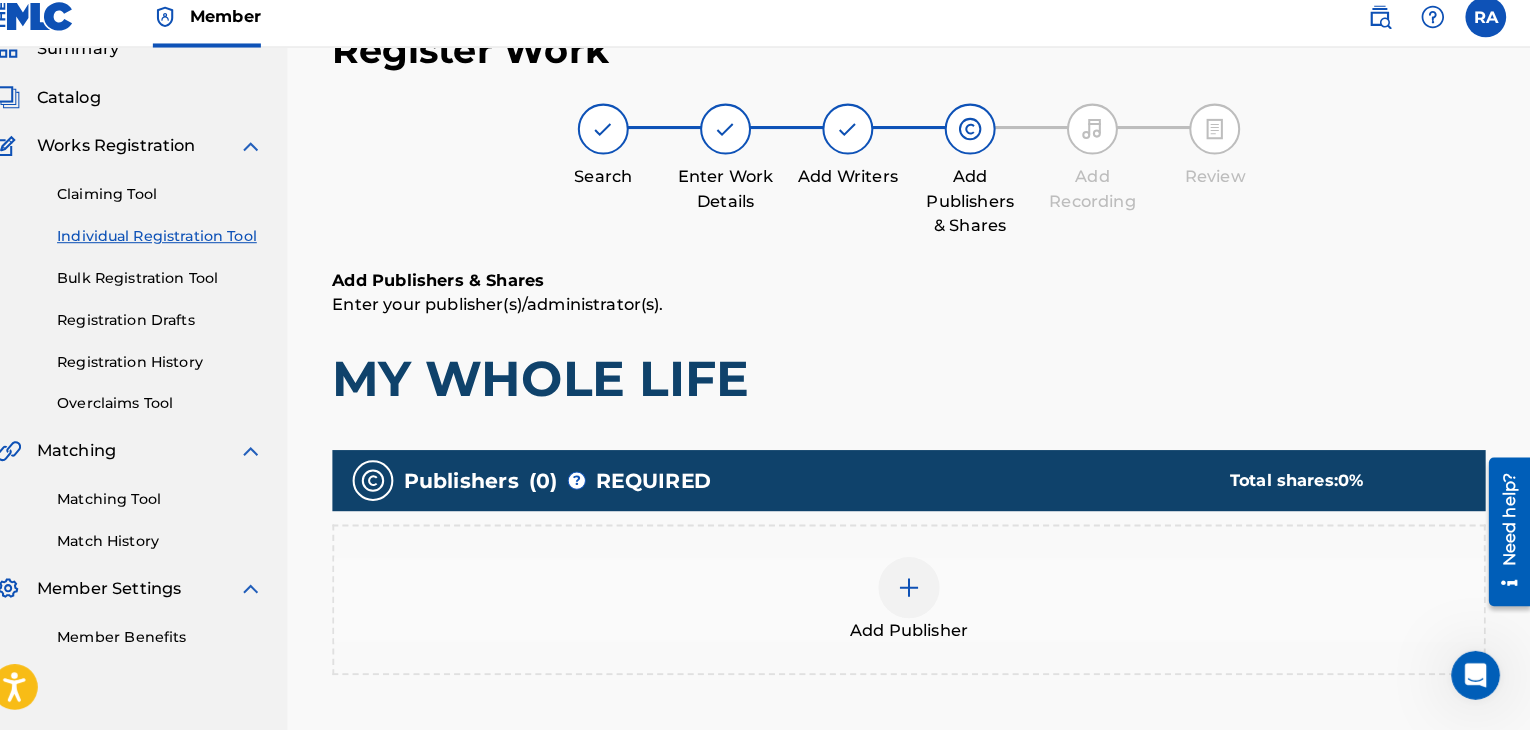 click at bounding box center [920, 590] 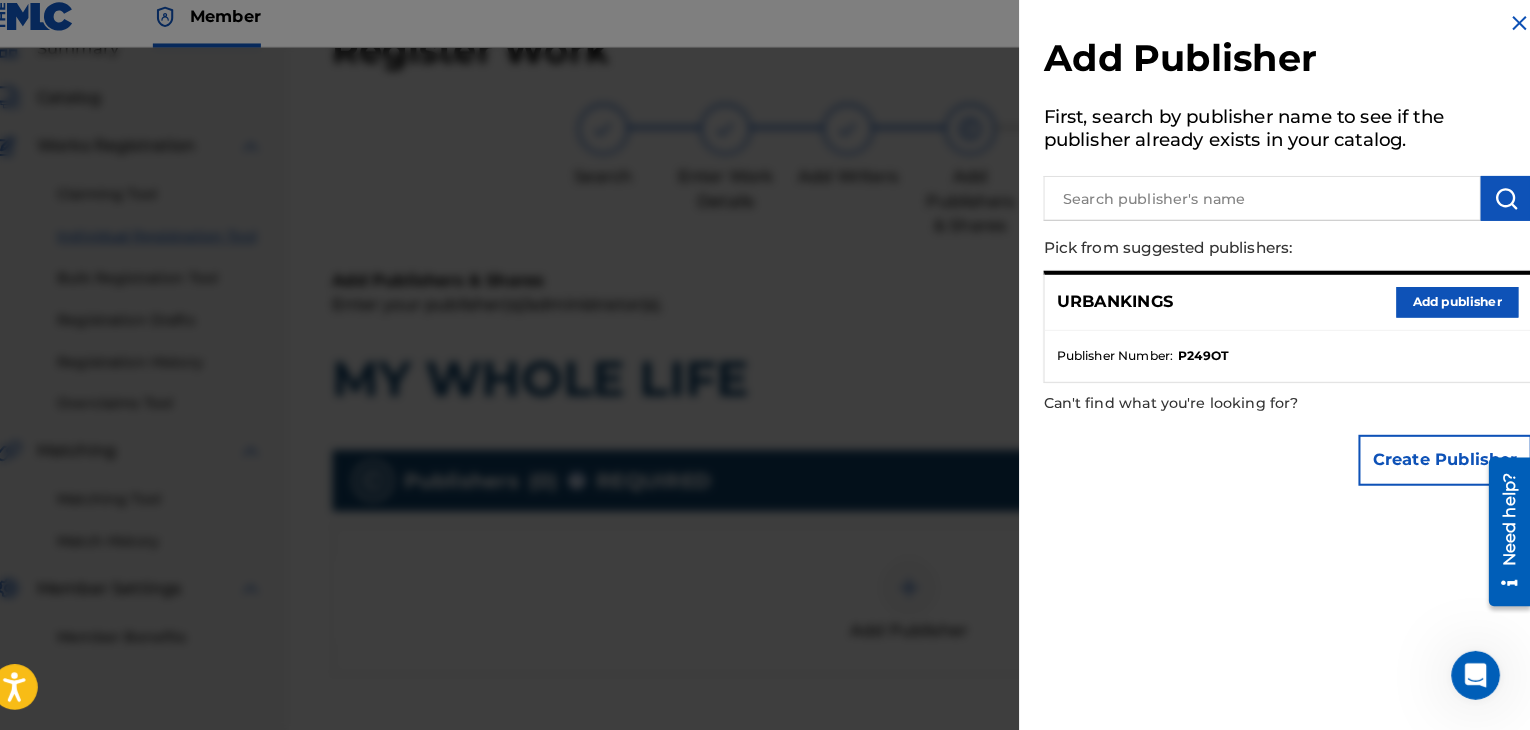 click on "Add publisher" at bounding box center [1458, 310] 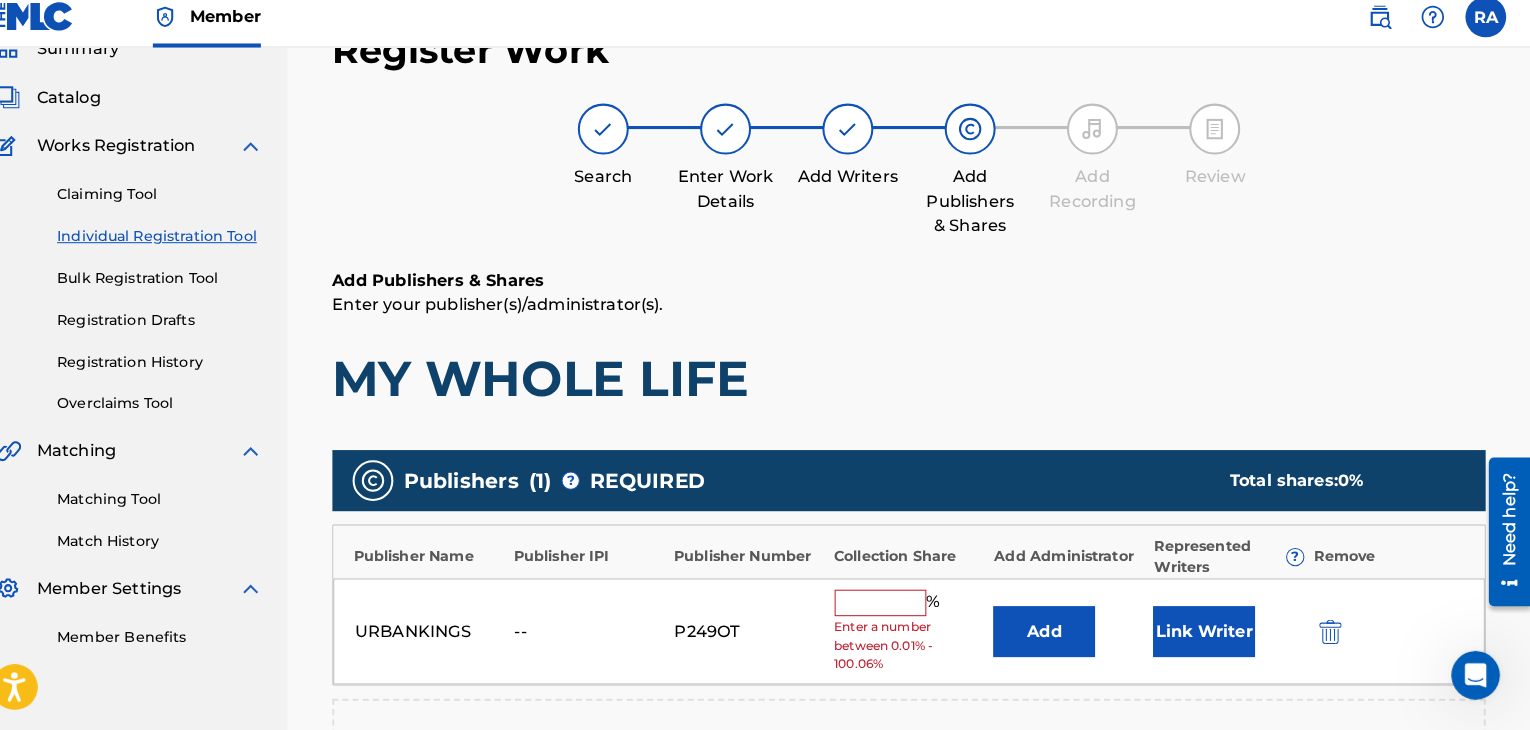 click at bounding box center [892, 605] 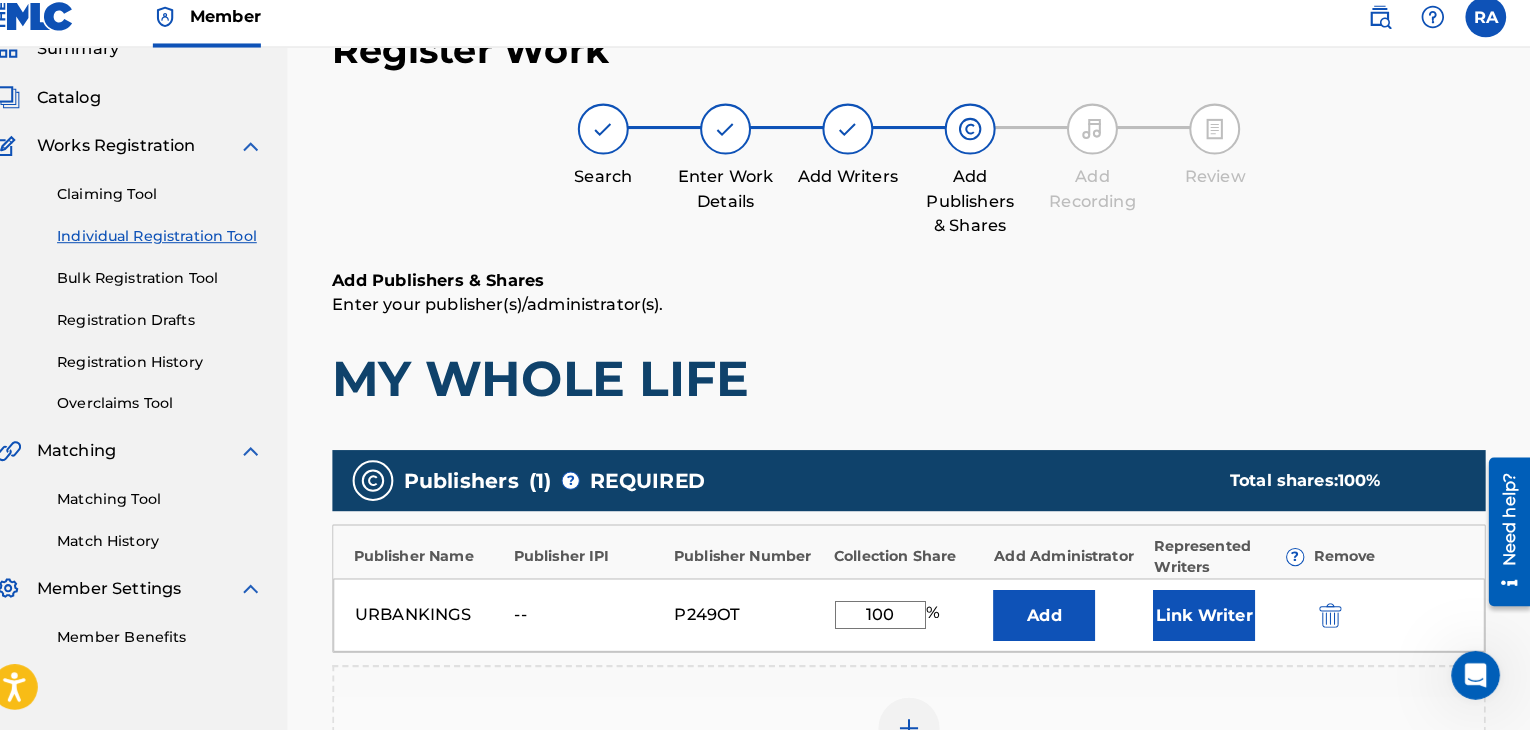 click on "Link Writer" at bounding box center [1210, 617] 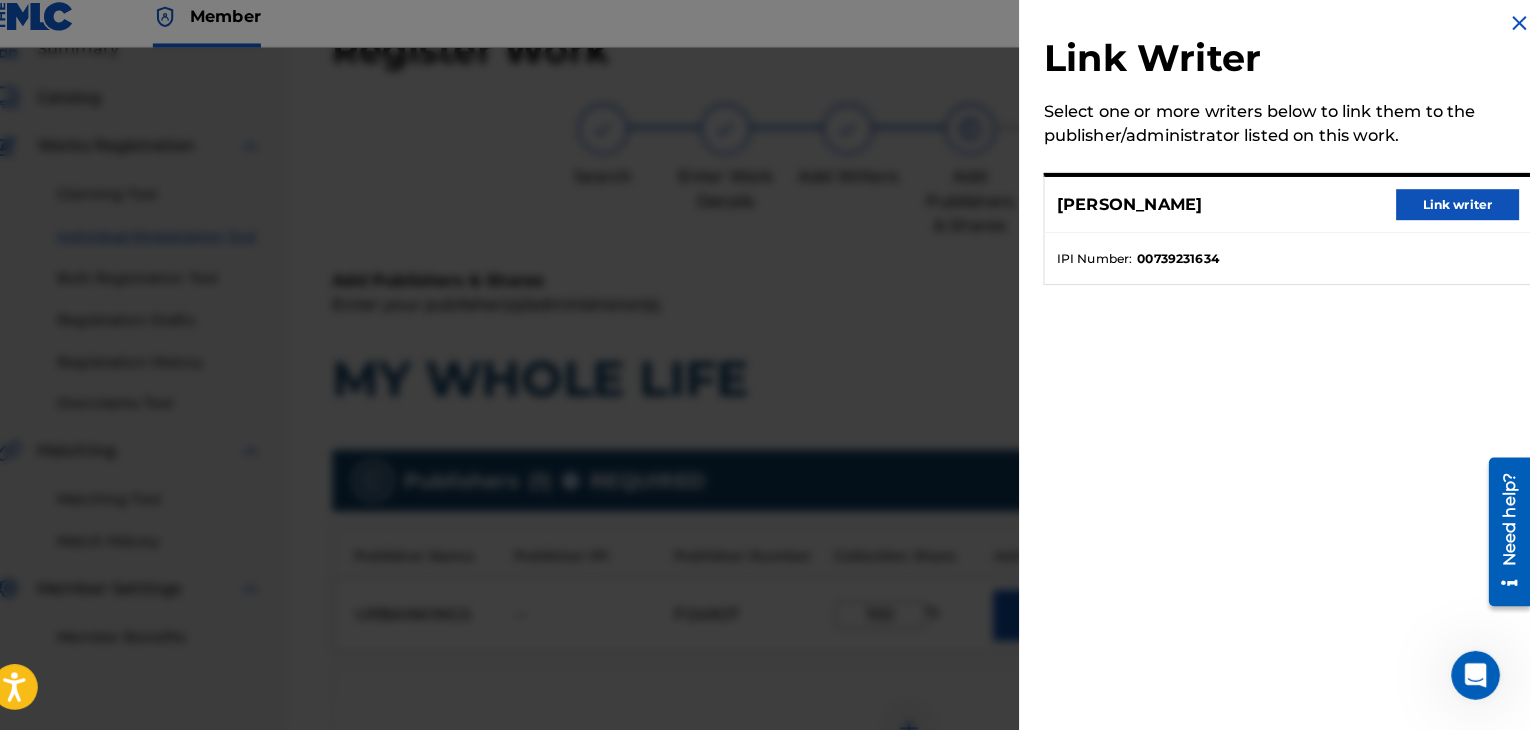 click on "Link writer" at bounding box center [1458, 214] 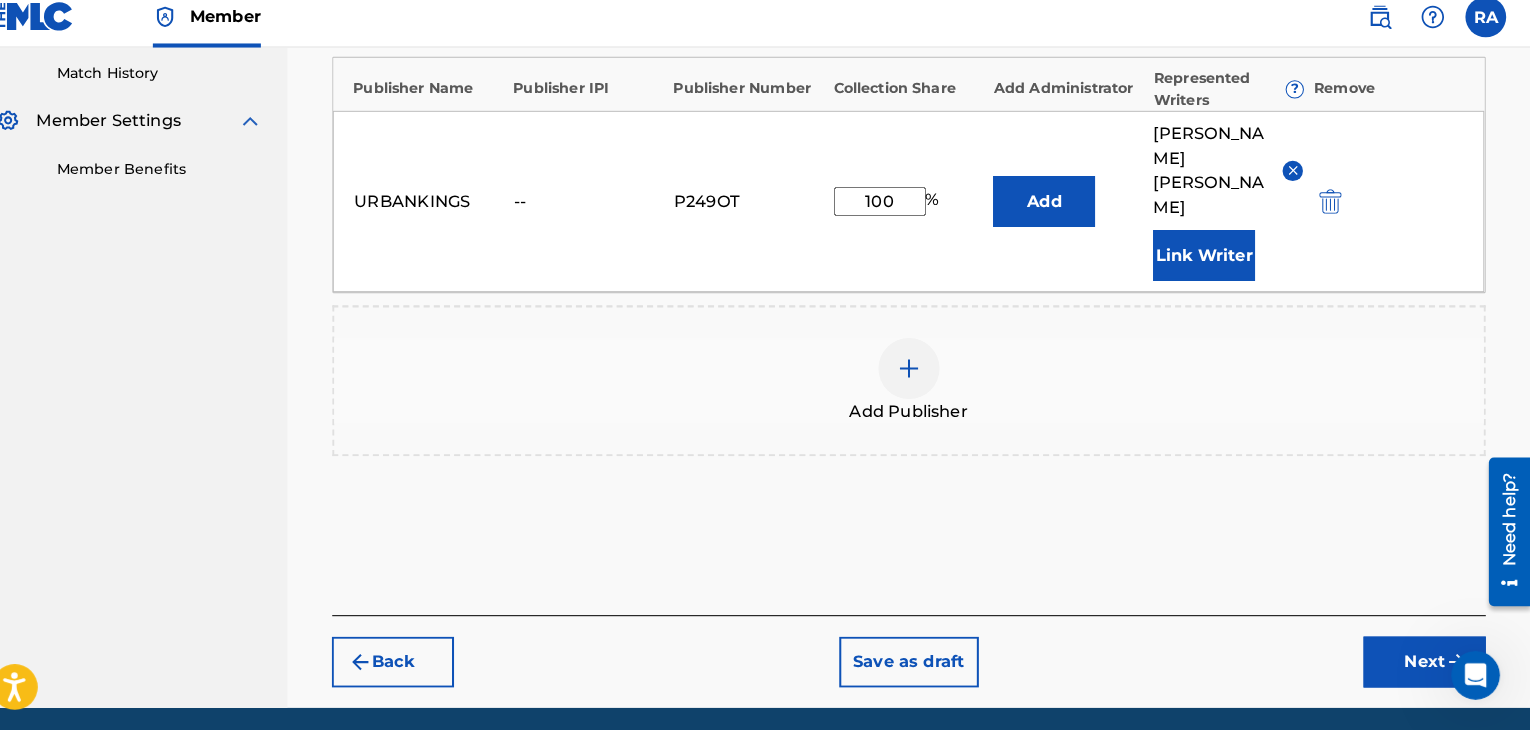 click on "Next" at bounding box center (1426, 663) 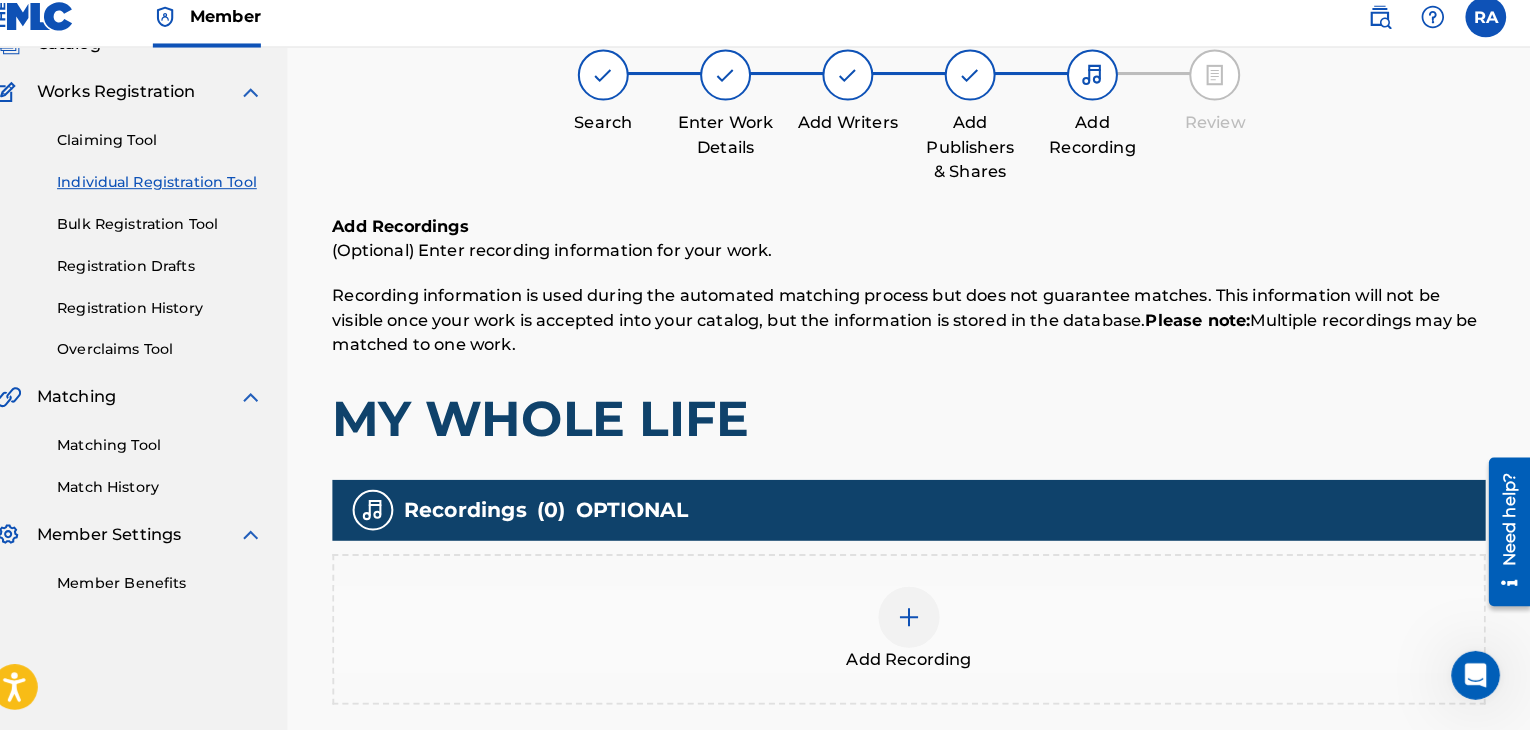 scroll, scrollTop: 90, scrollLeft: 0, axis: vertical 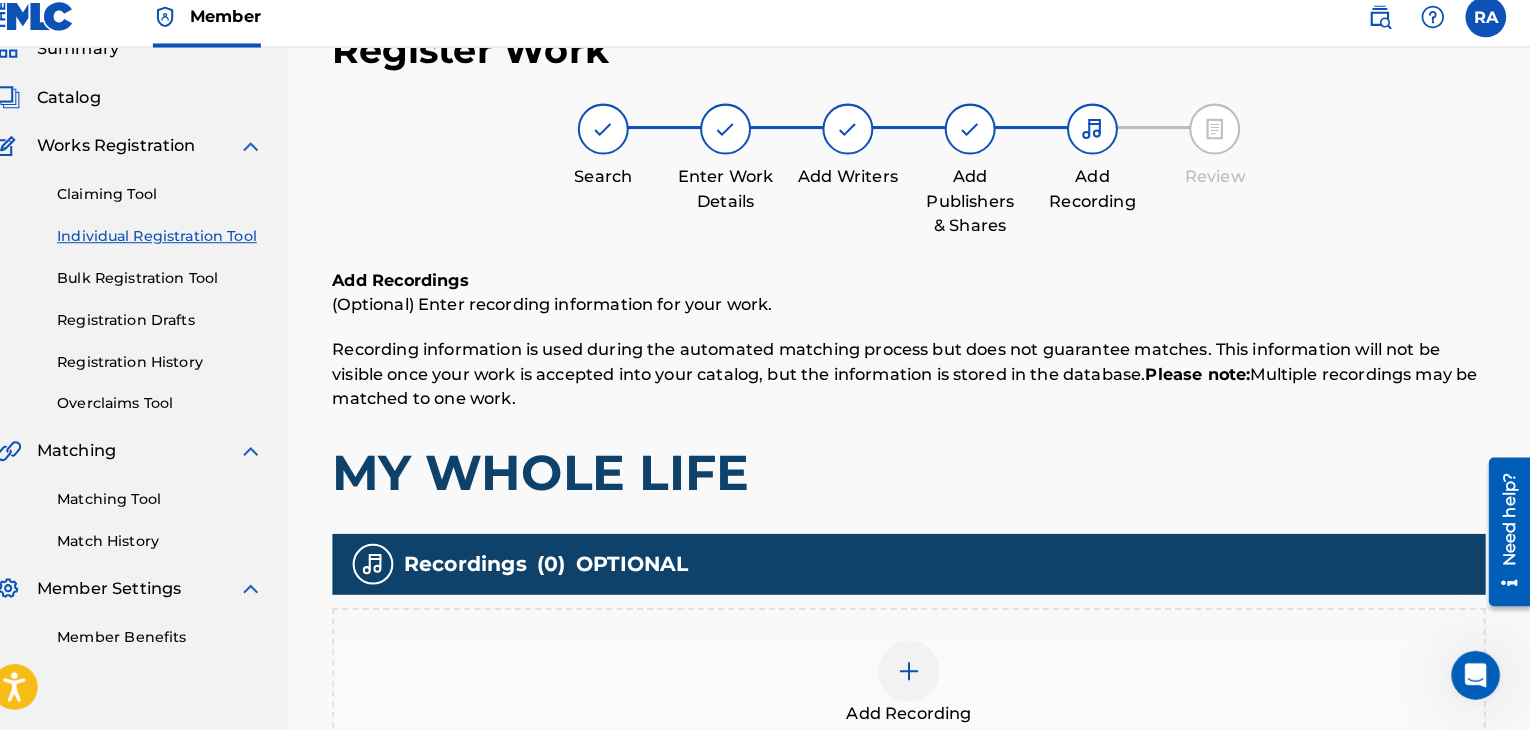 click at bounding box center (920, 672) 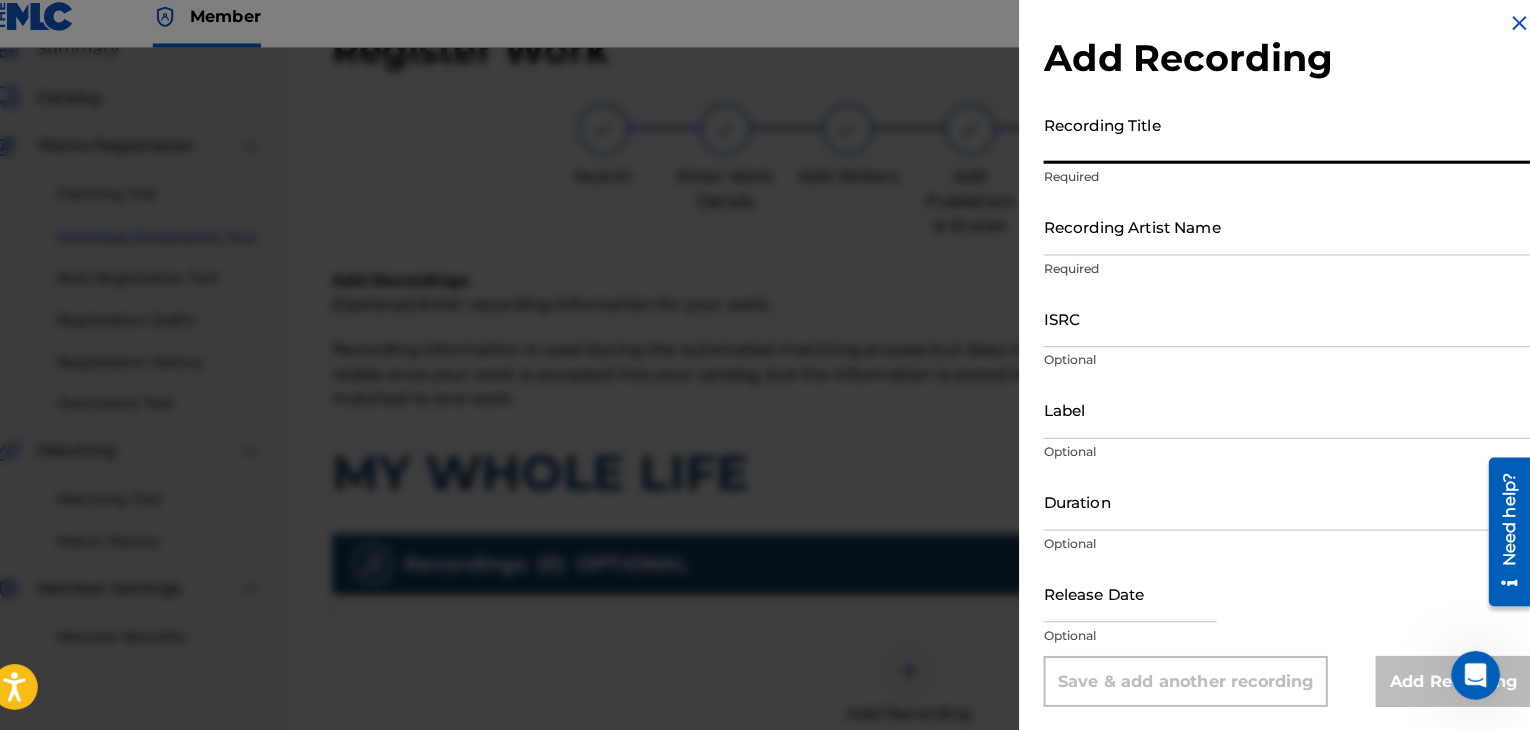 click on "Recording Title" at bounding box center [1291, 145] 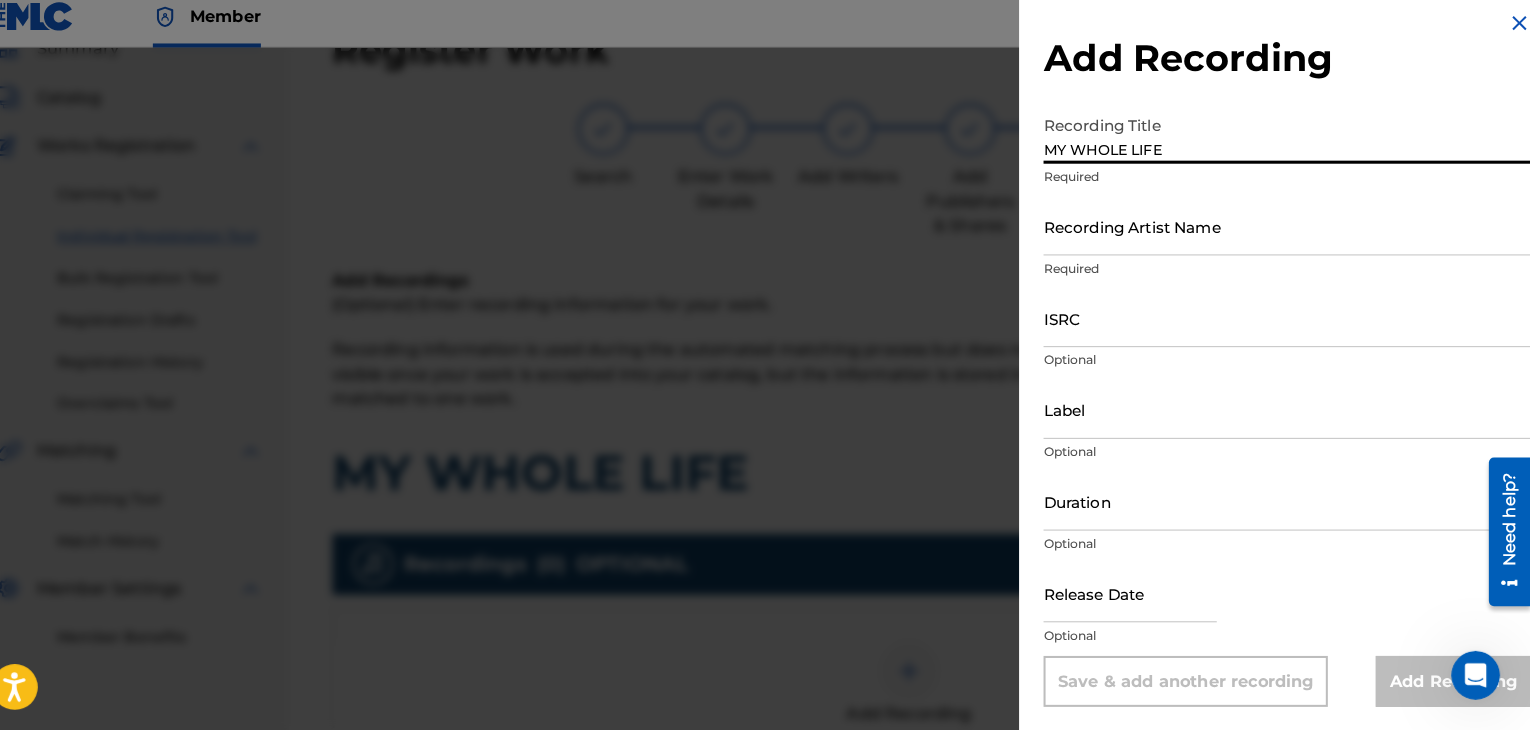 type on "MY WHOLE LIFE" 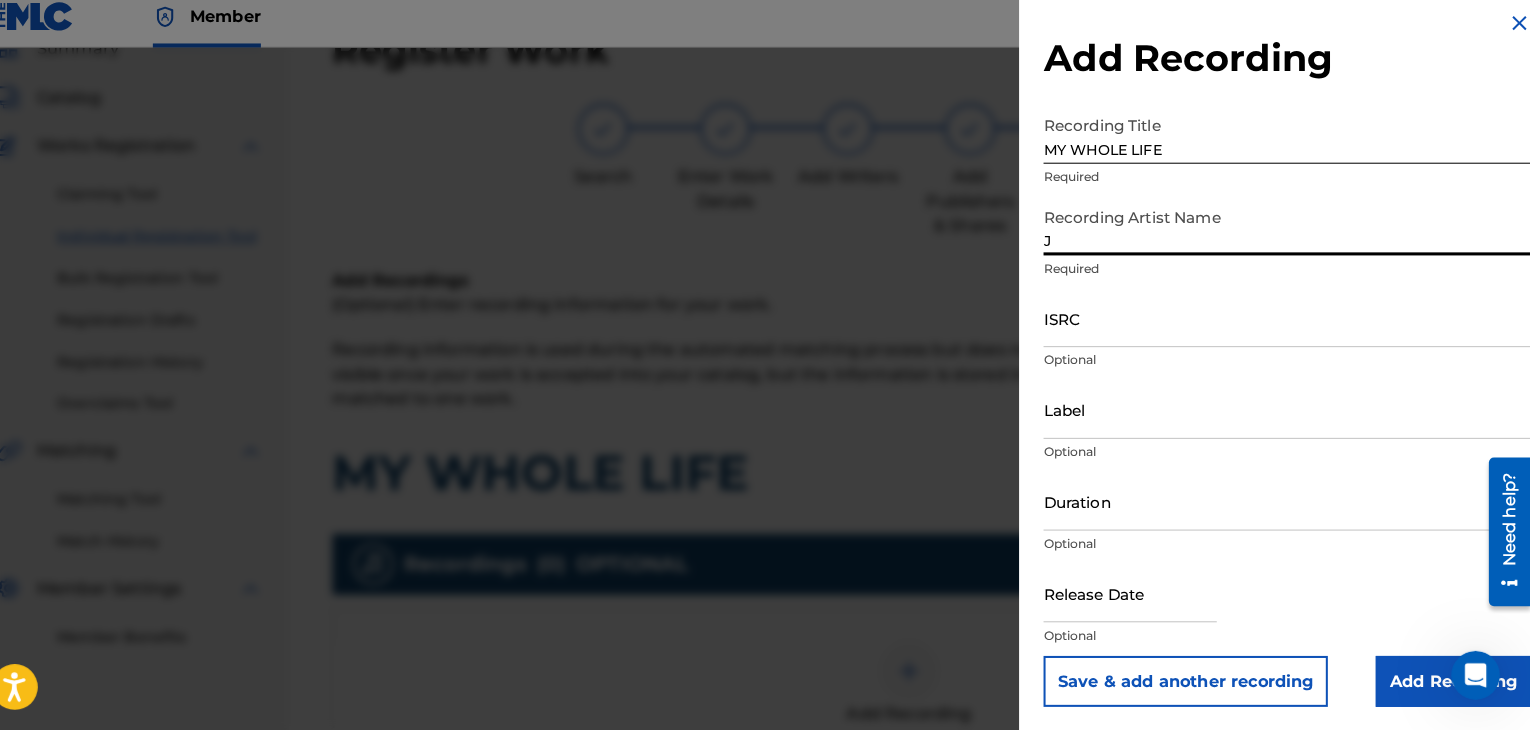 type on "JASPER LOCO" 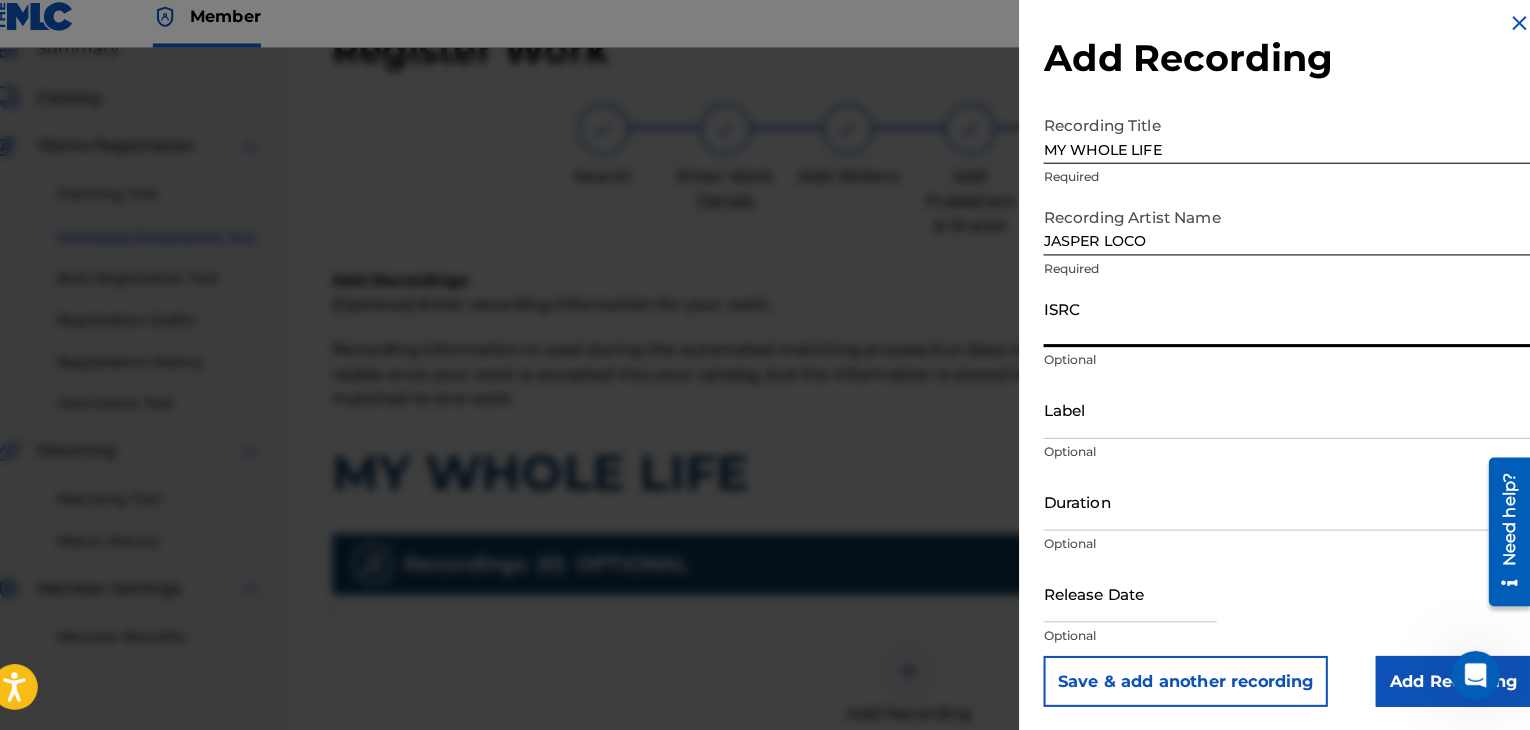 paste on "QMBZ91678121" 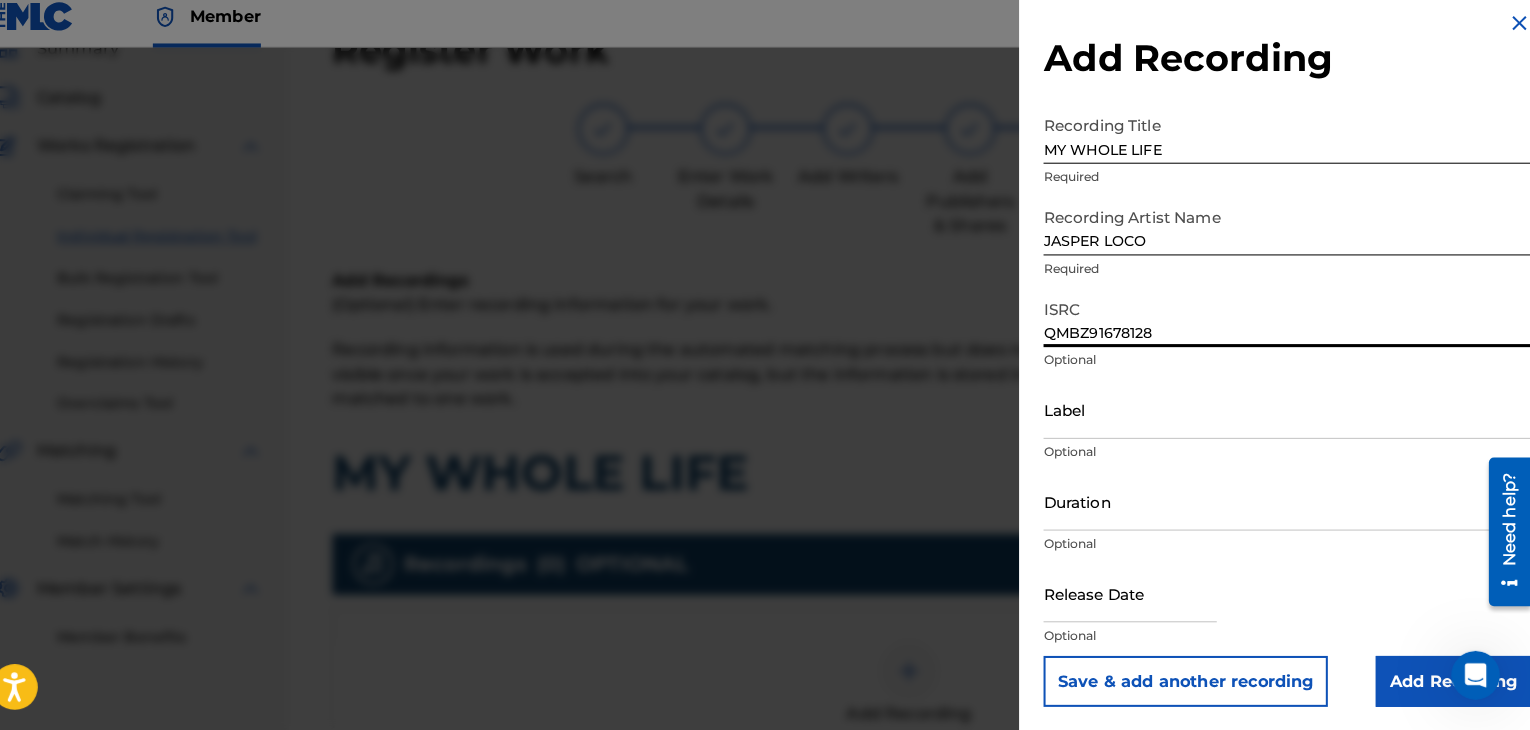 type on "QMBZ91678128" 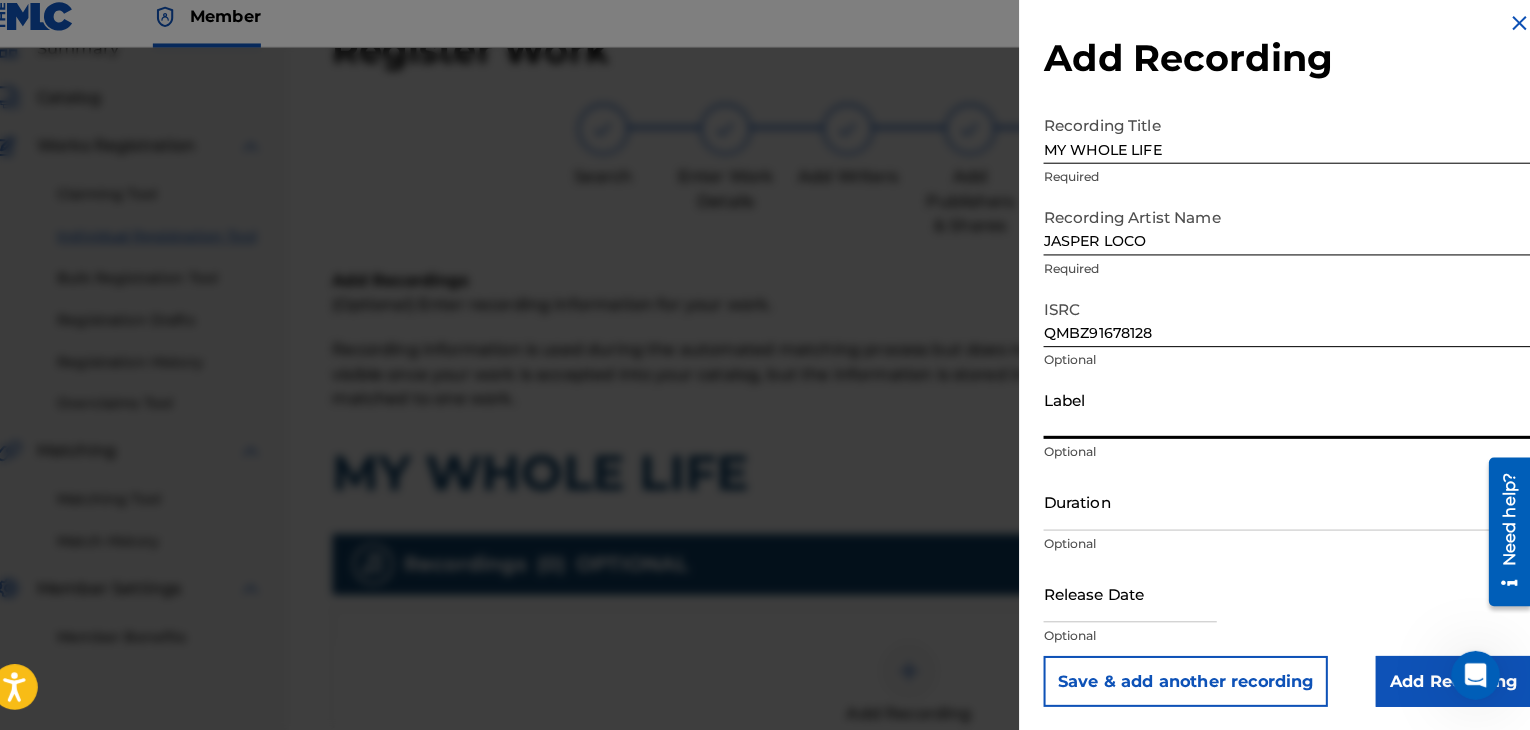 type on "Urban Kings Music Group" 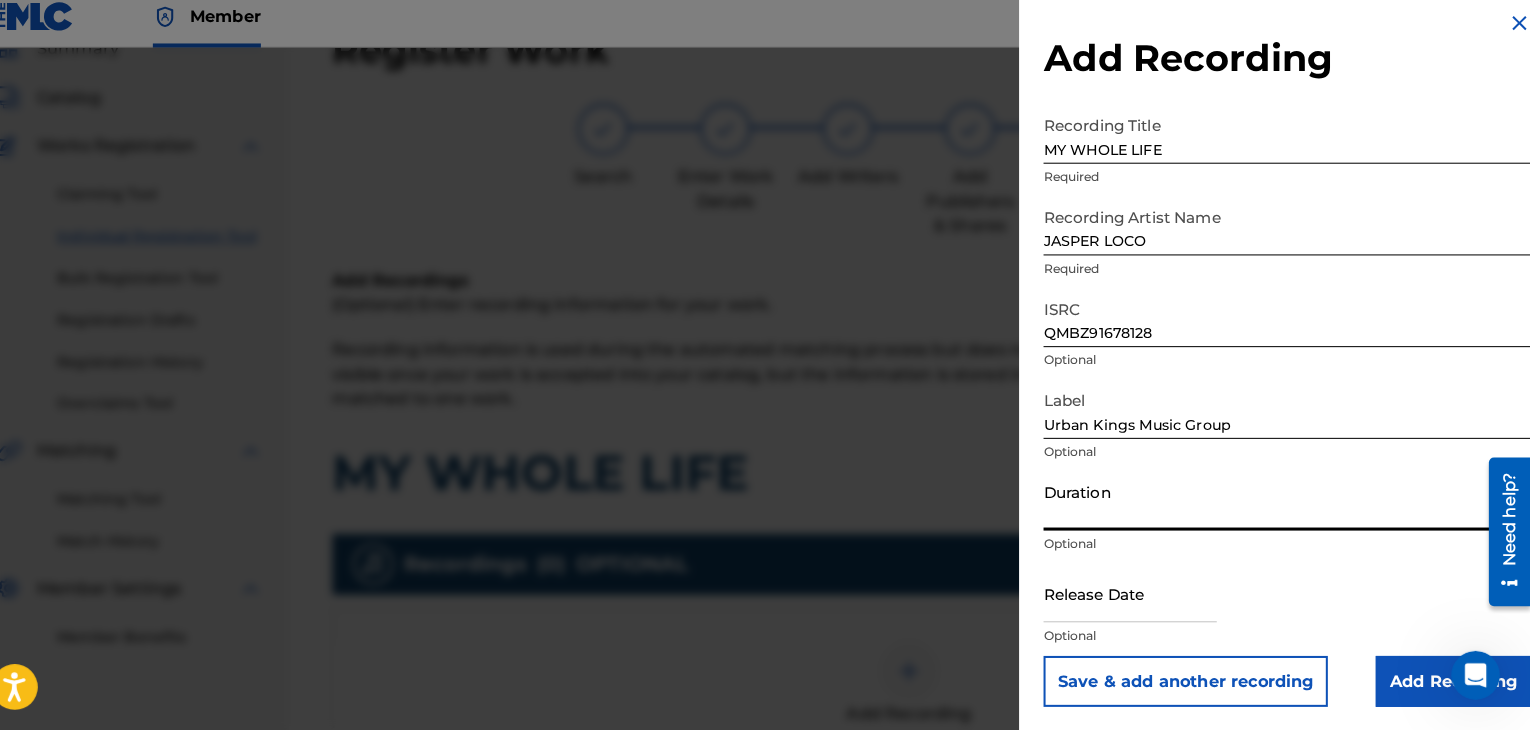 click on "Duration" at bounding box center [1291, 505] 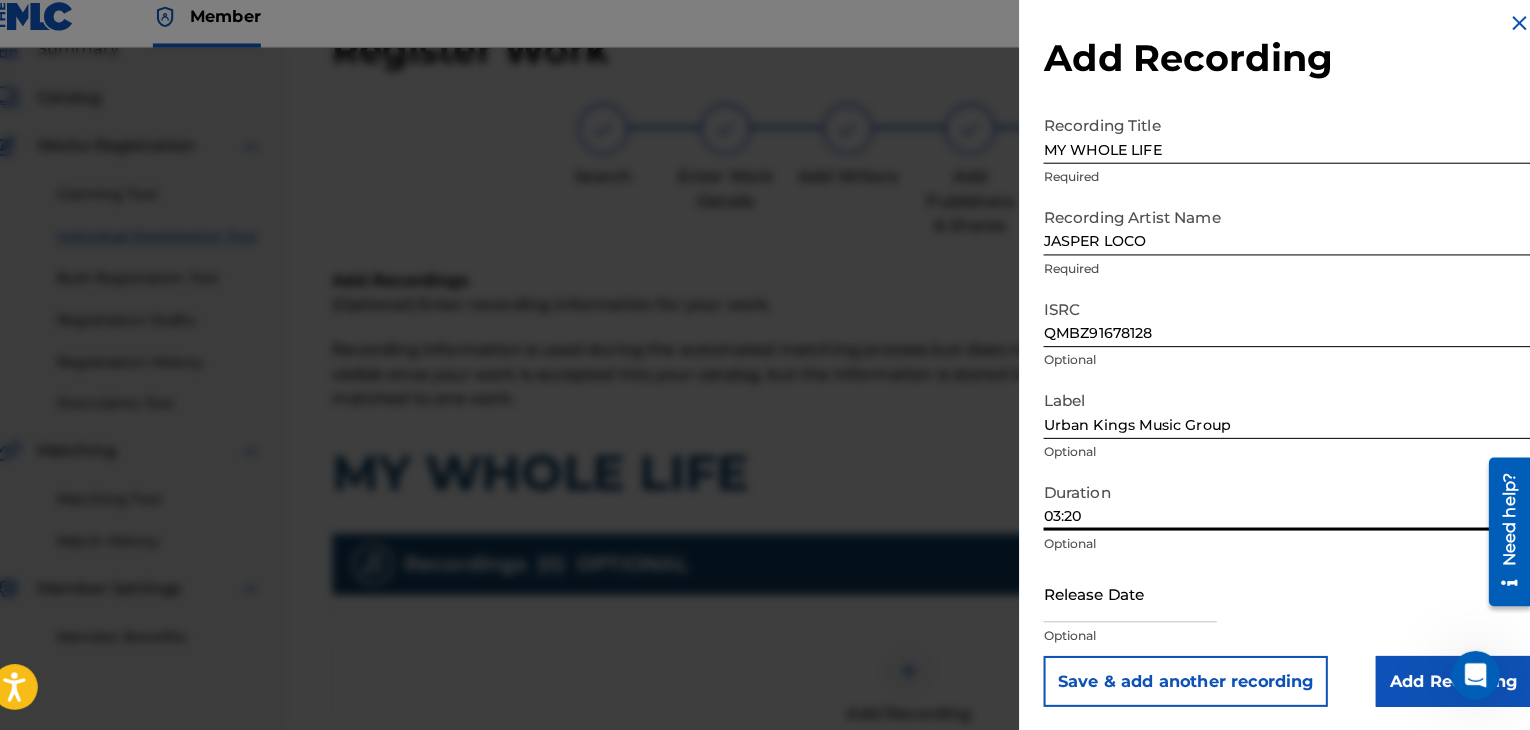 type on "03:20" 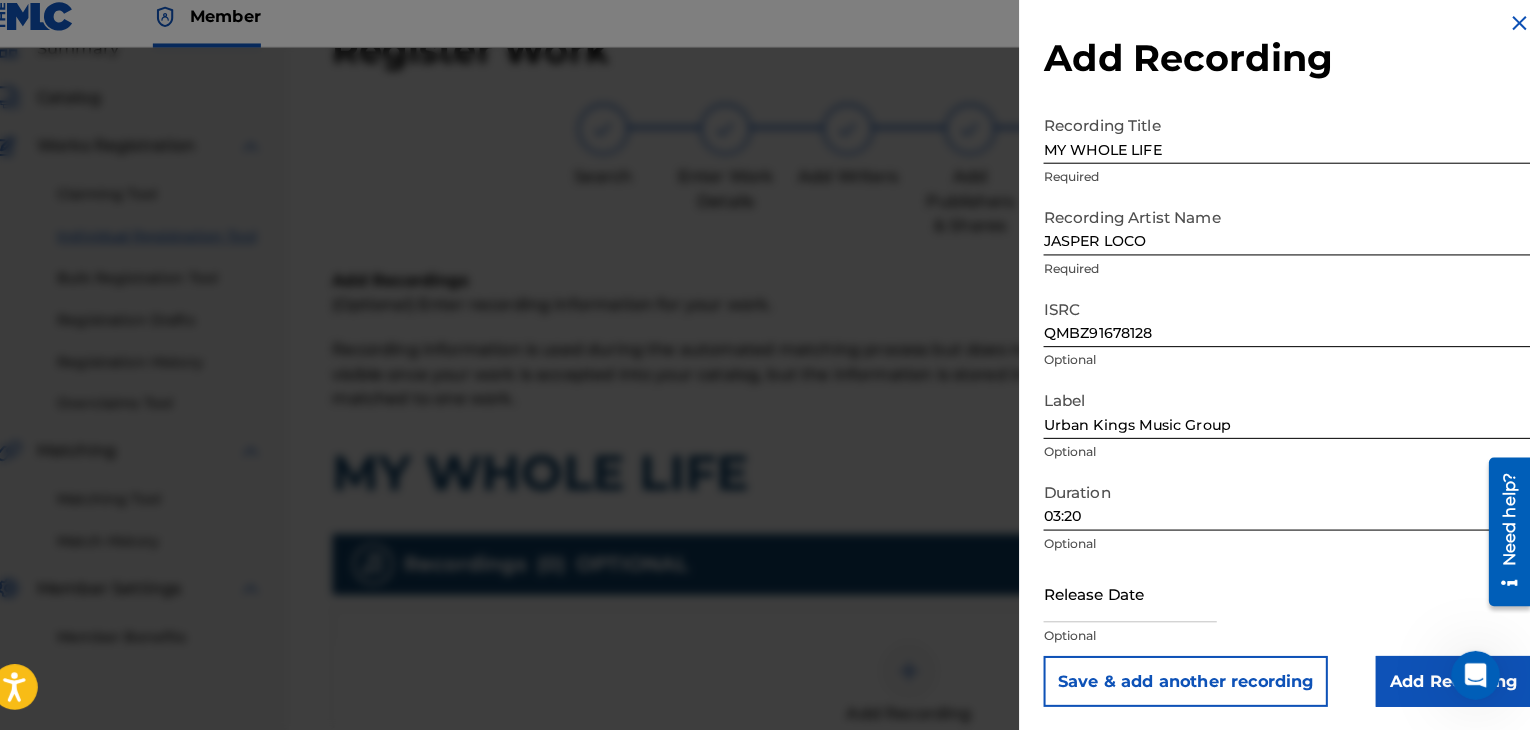 click at bounding box center (1137, 595) 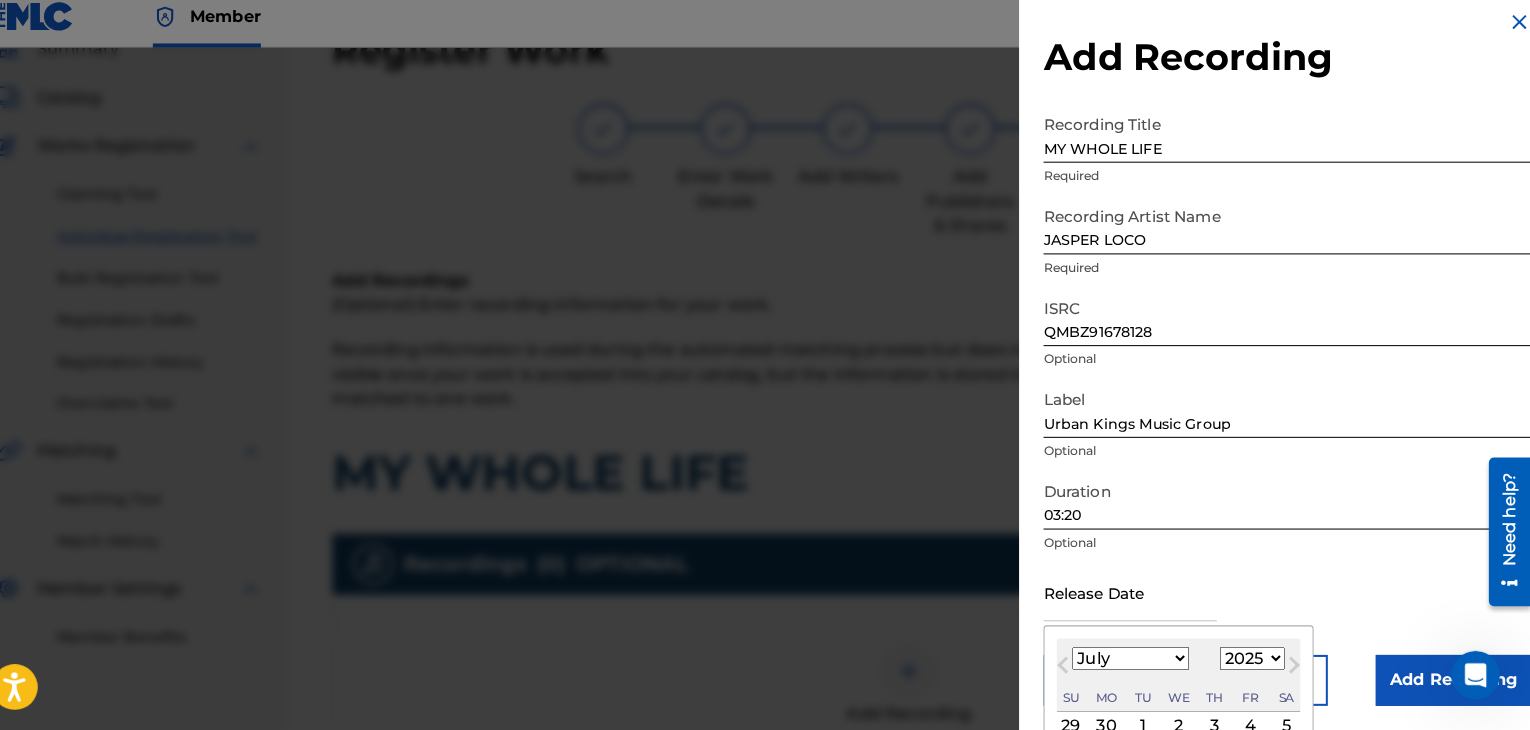 type on "[DATE]" 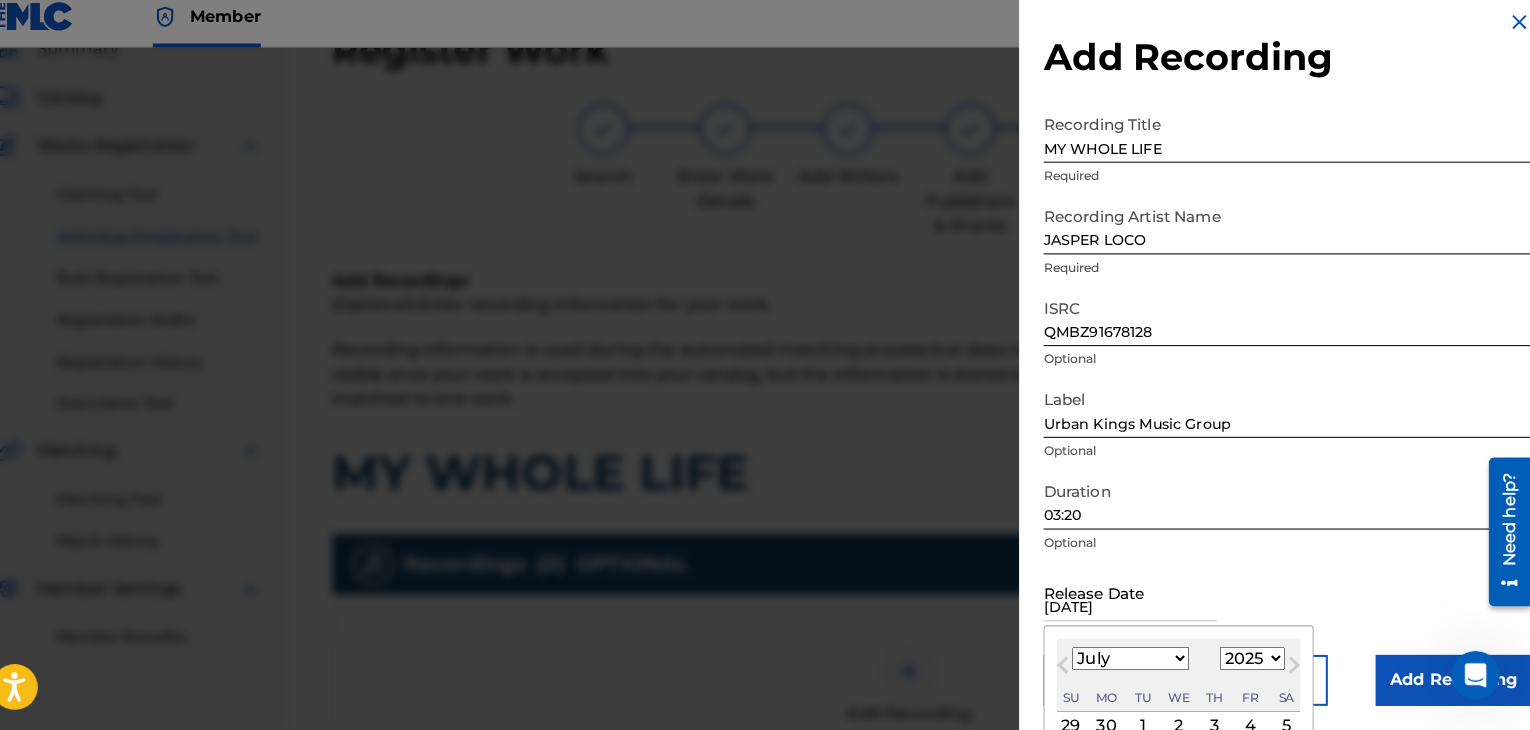 select on "11" 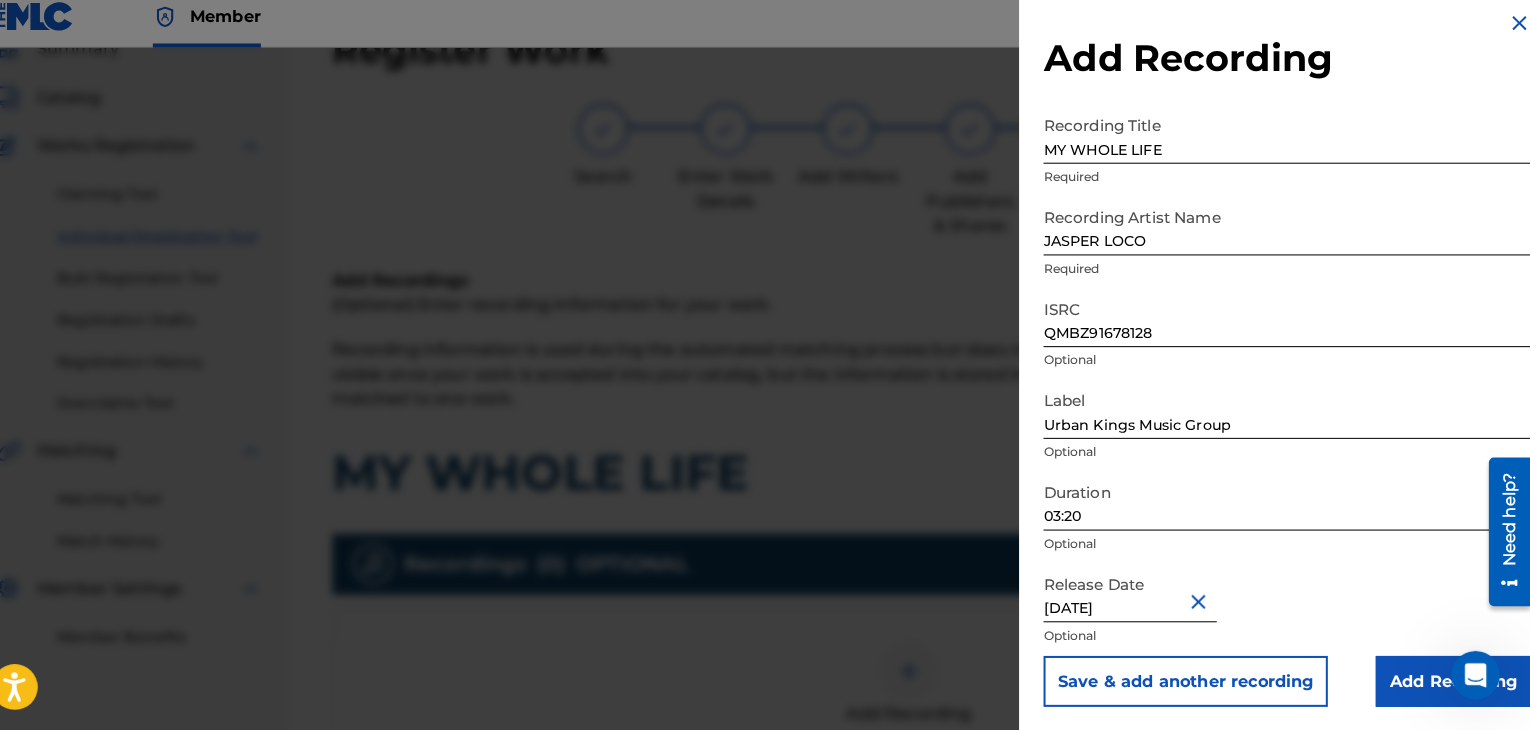 click on "Add Recording" at bounding box center (1454, 682) 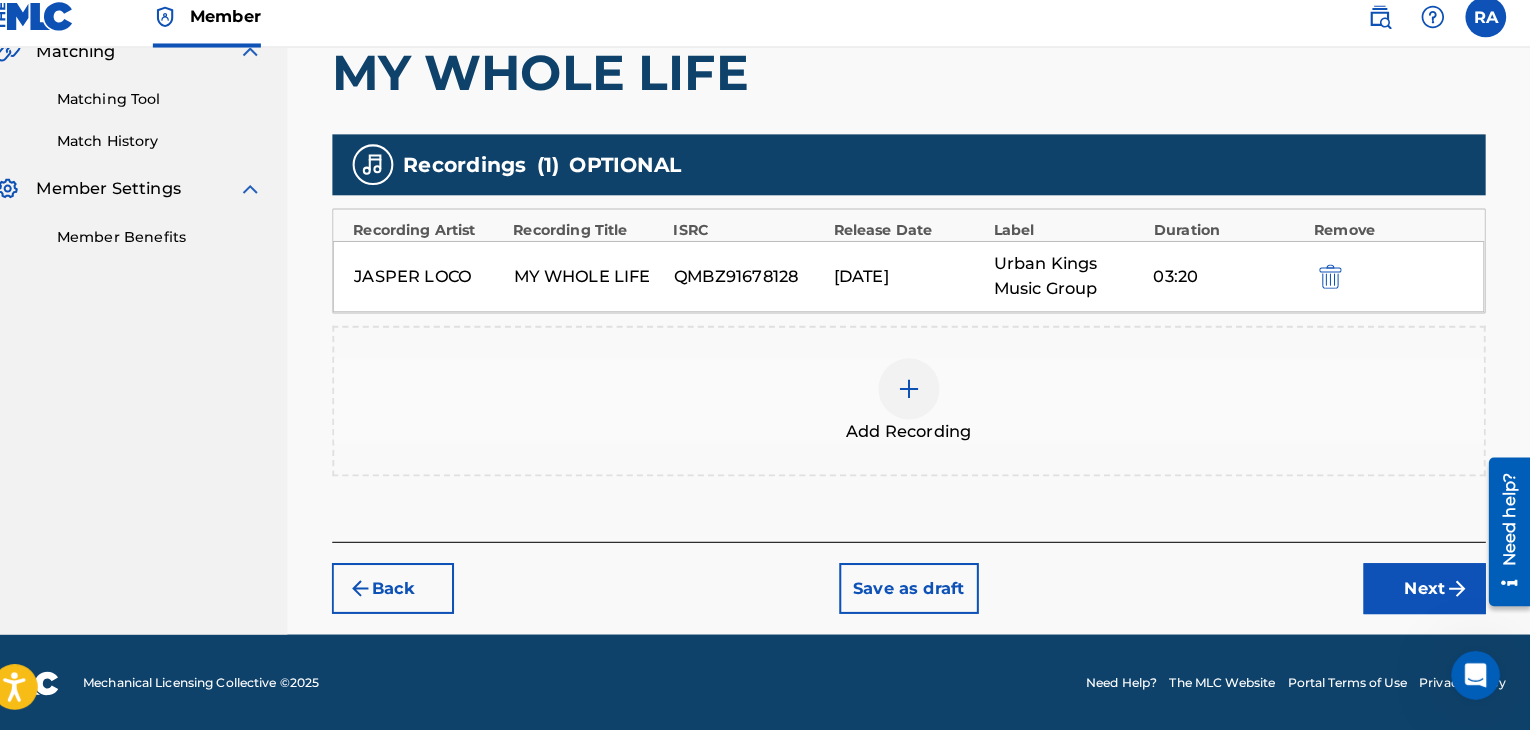 click on "Next" at bounding box center (1426, 591) 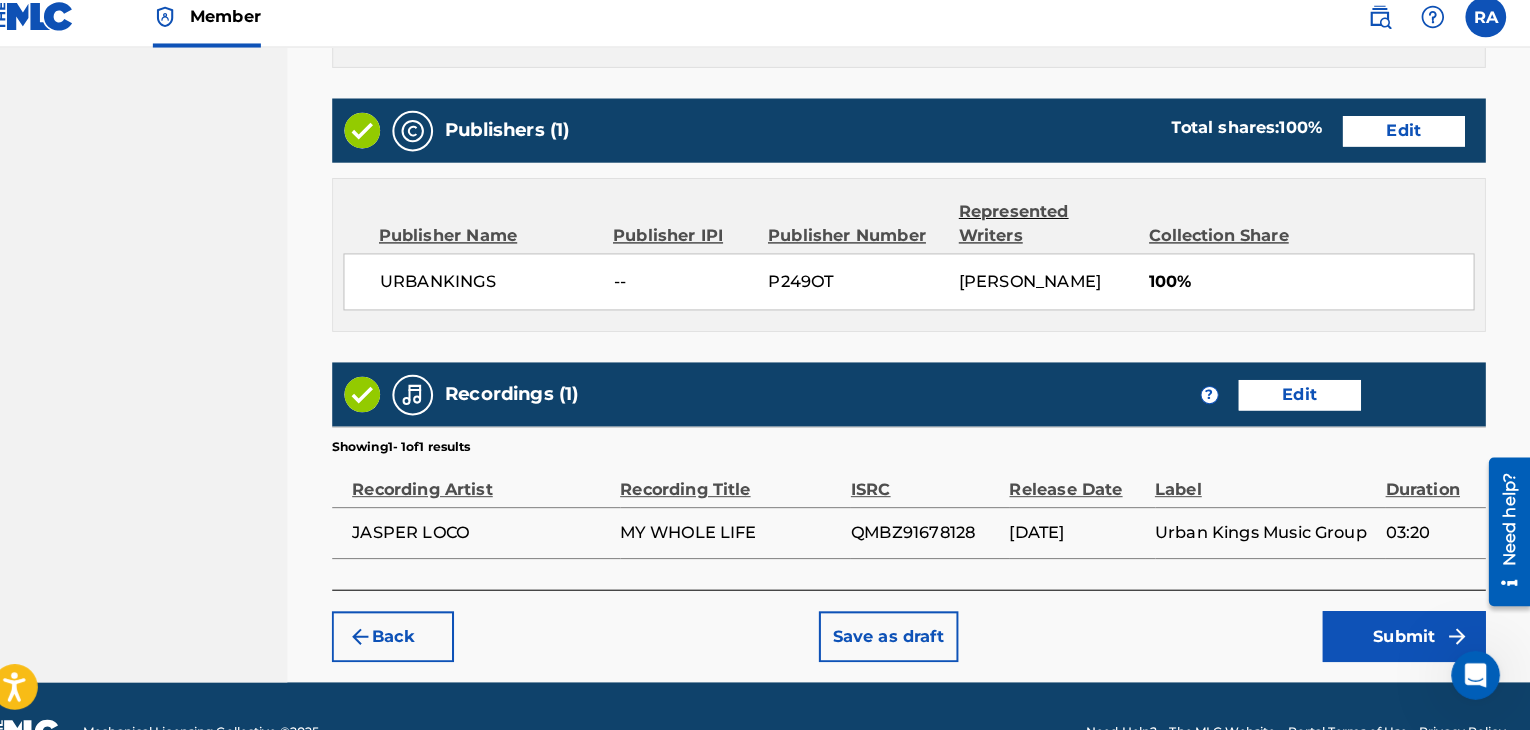 scroll, scrollTop: 1023, scrollLeft: 0, axis: vertical 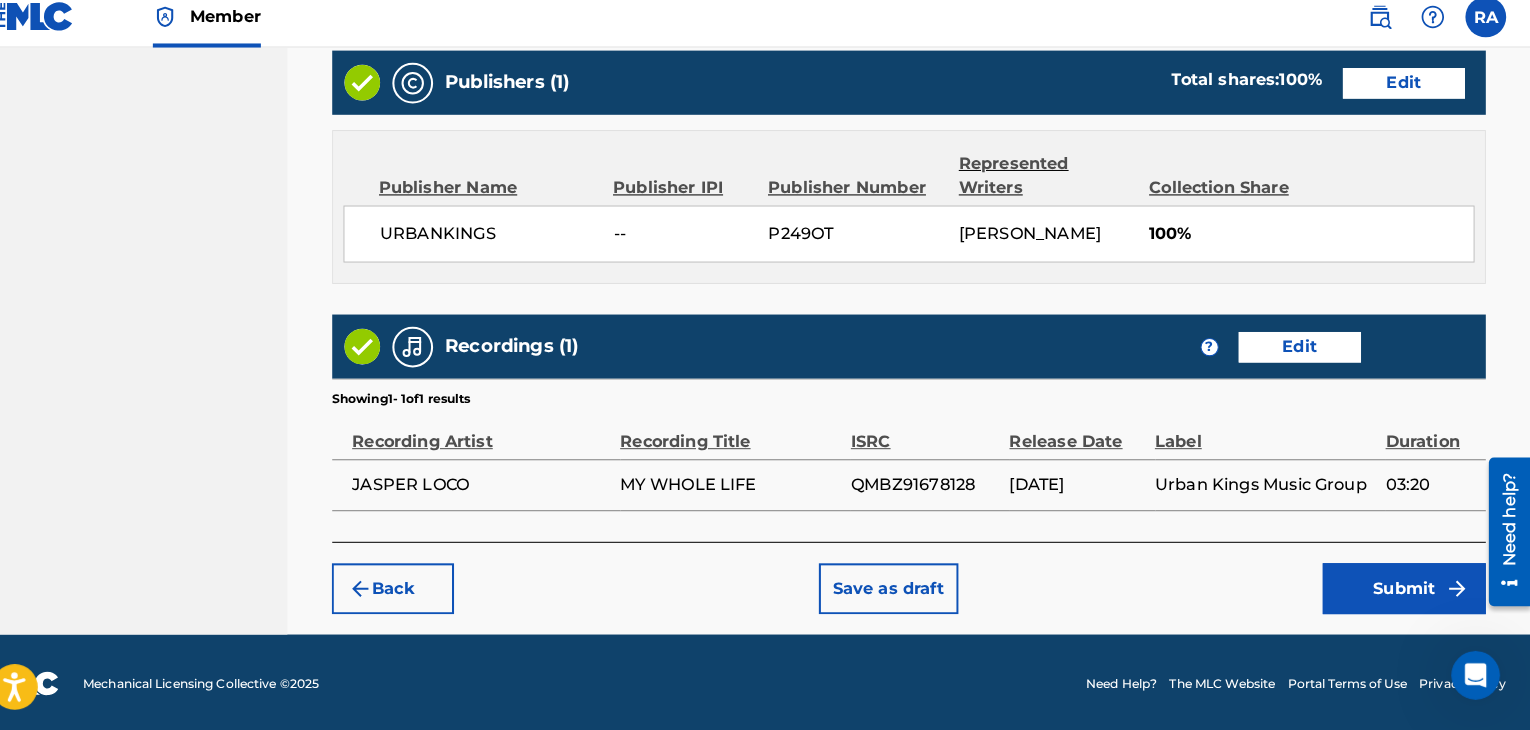 click on "Submit" at bounding box center (1406, 591) 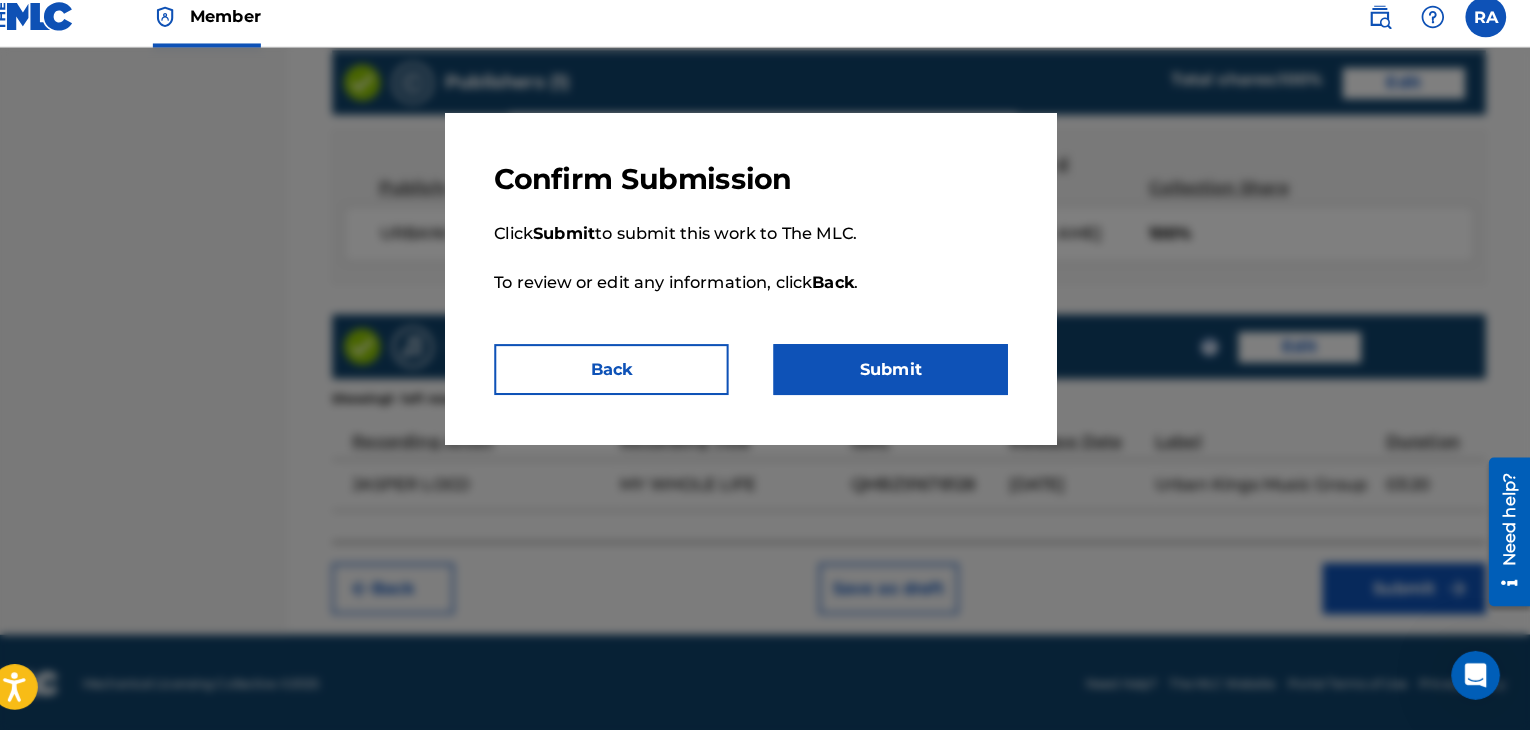 click on "Submit" at bounding box center [902, 376] 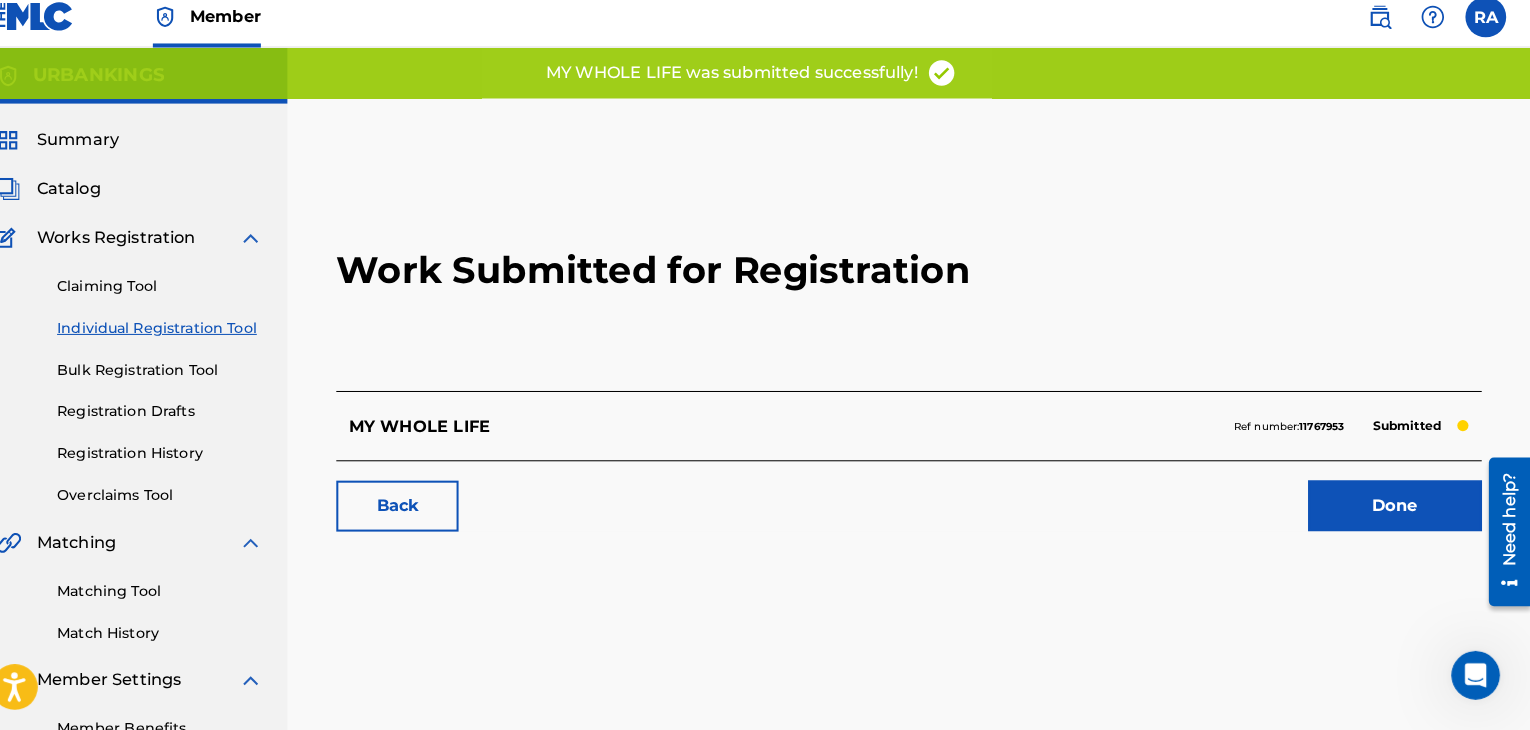 click on "Done" at bounding box center [1397, 510] 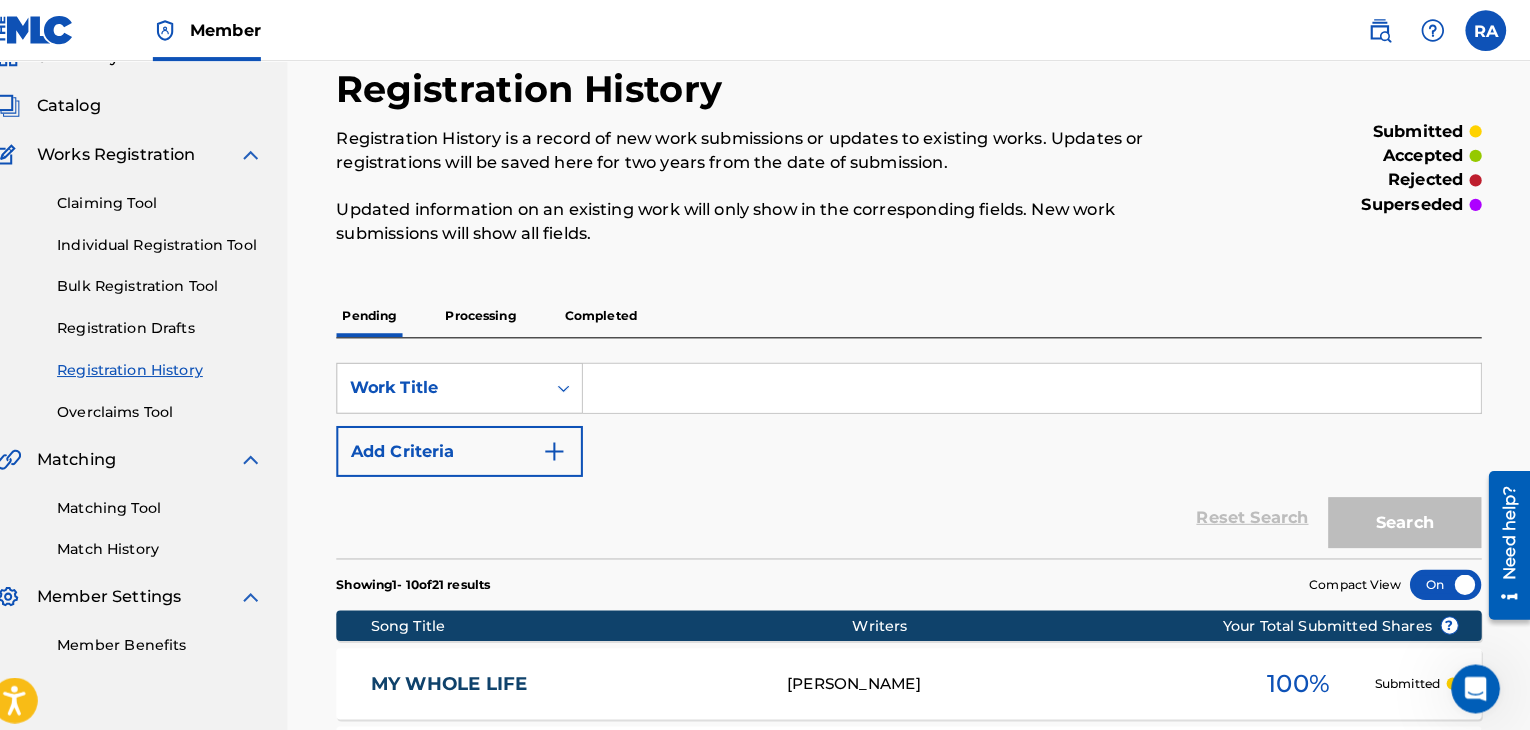 scroll, scrollTop: 0, scrollLeft: 0, axis: both 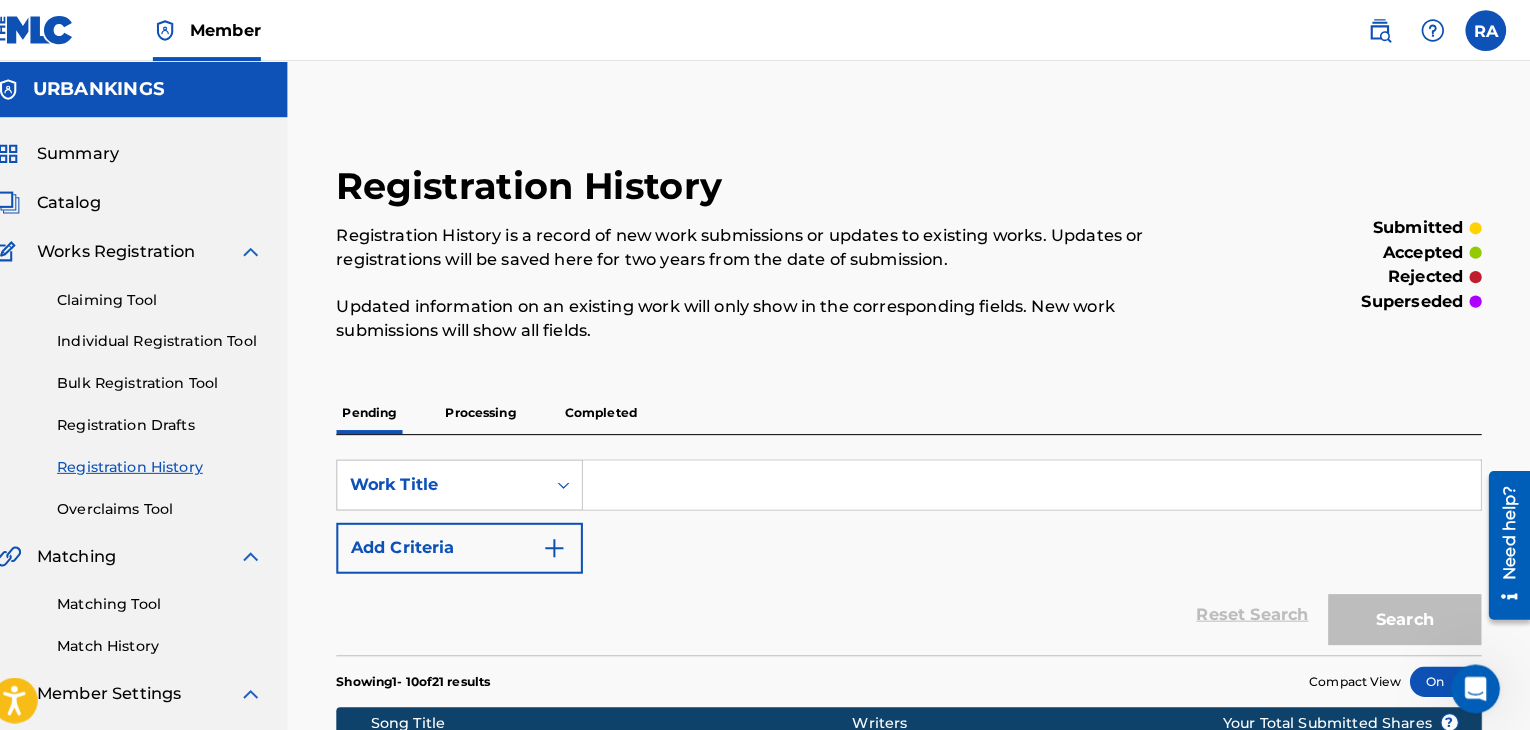click on "Individual Registration Tool" at bounding box center (185, 335) 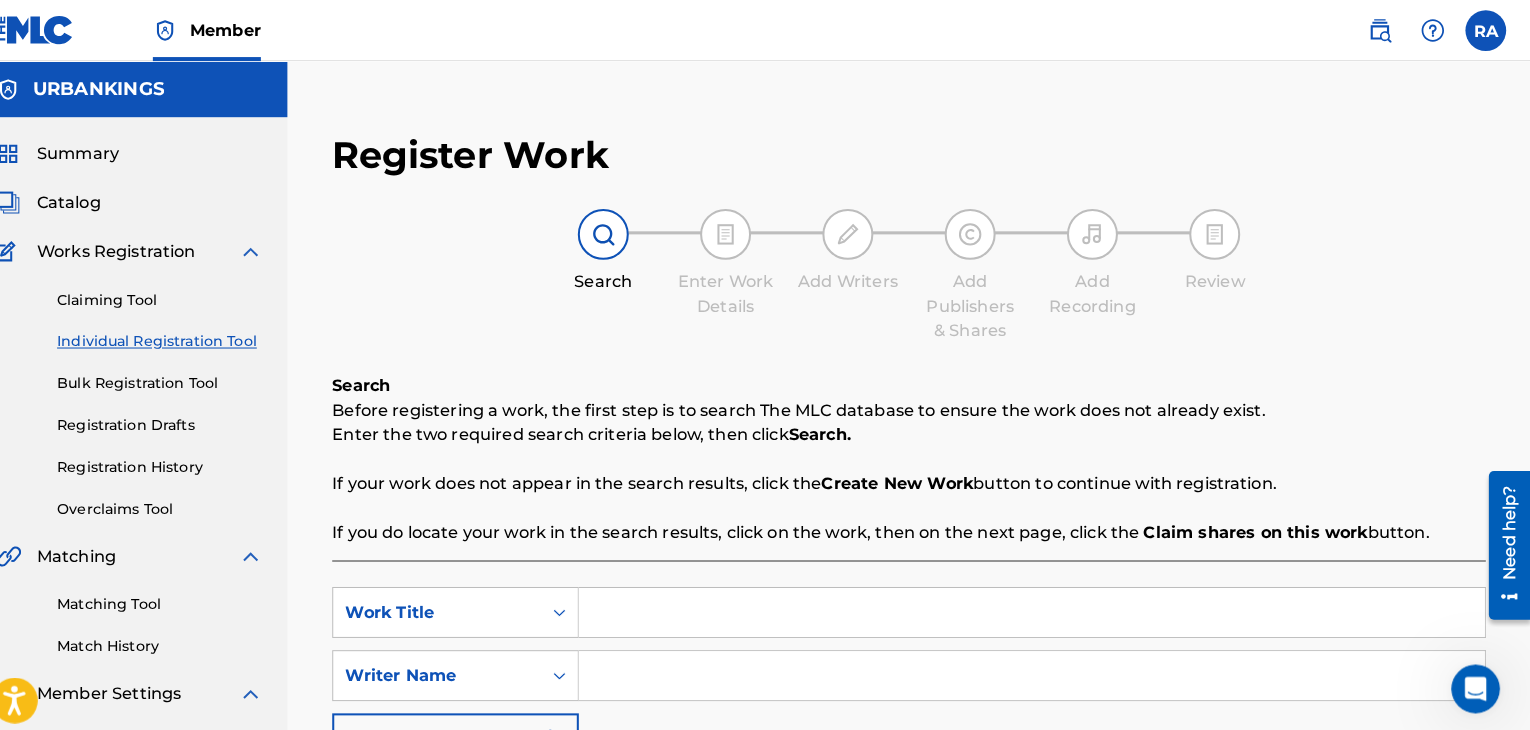 click at bounding box center (1040, 601) 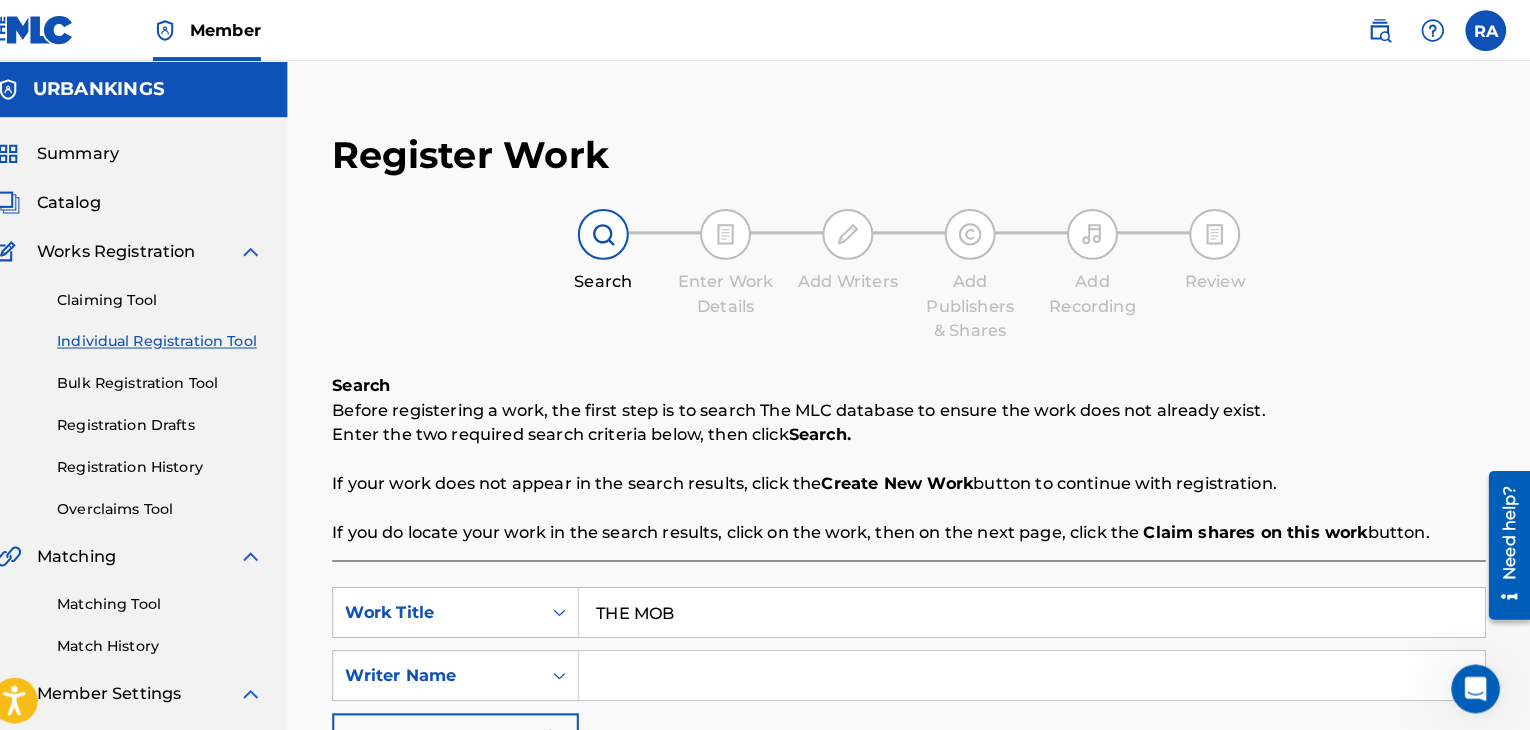type on "THE MOB" 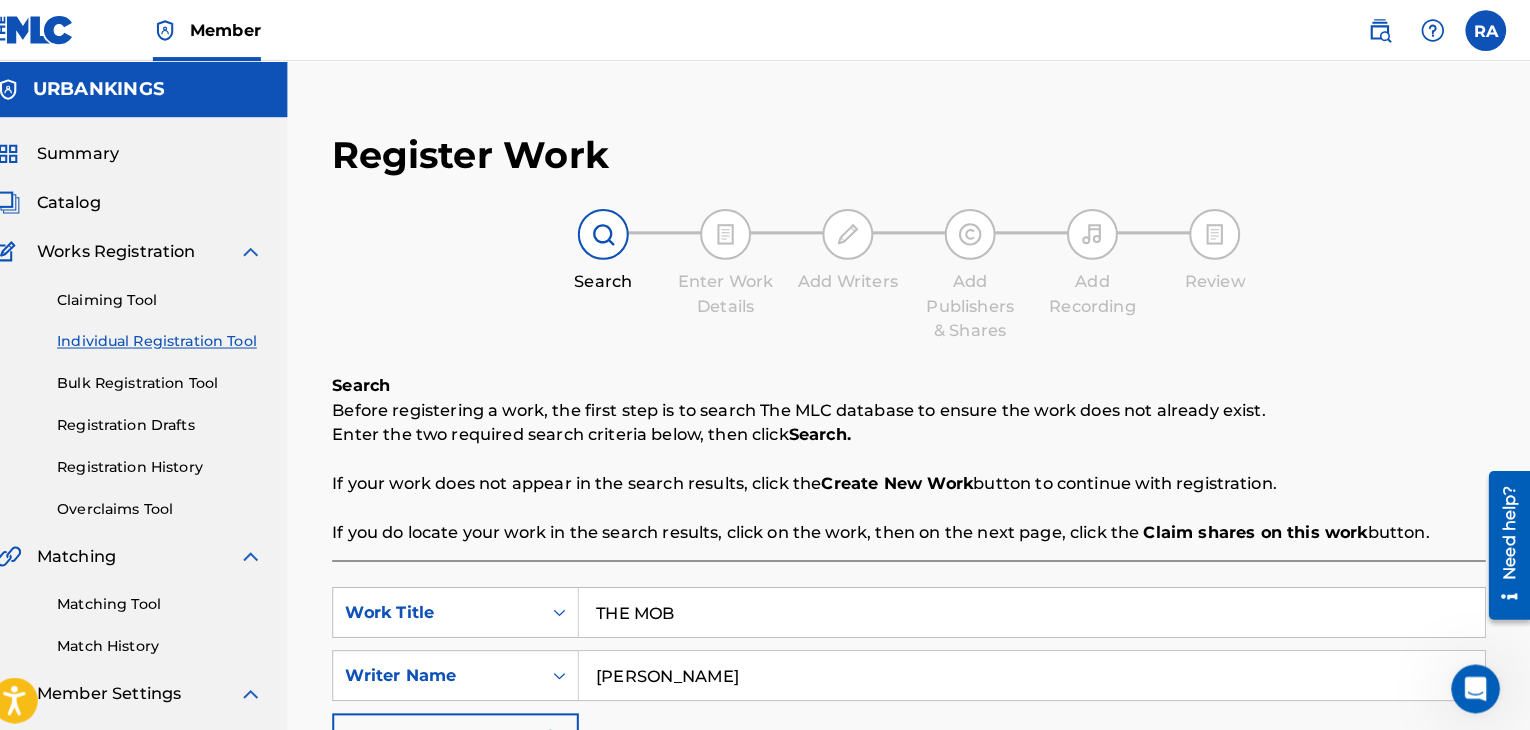 type on "[PERSON_NAME]" 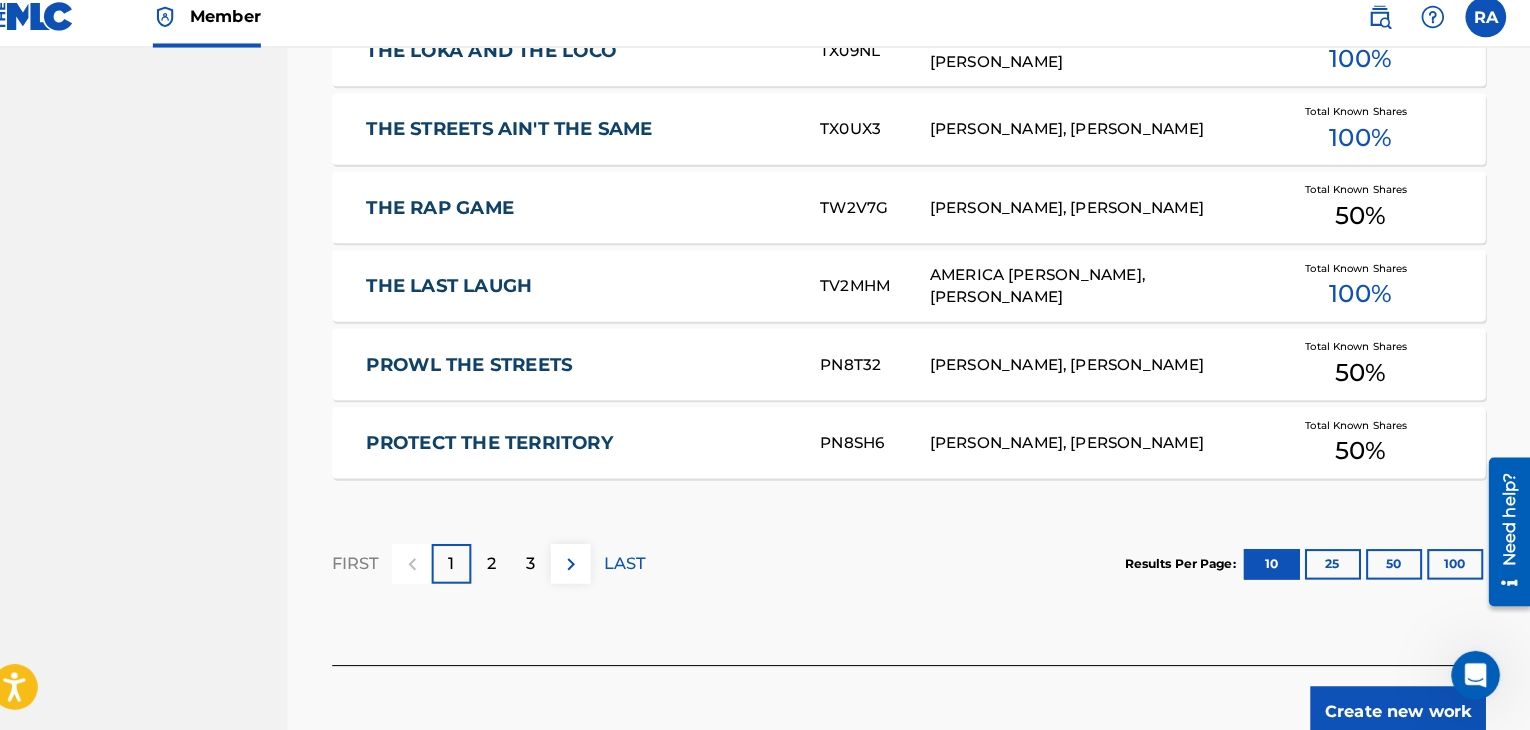scroll, scrollTop: 1357, scrollLeft: 0, axis: vertical 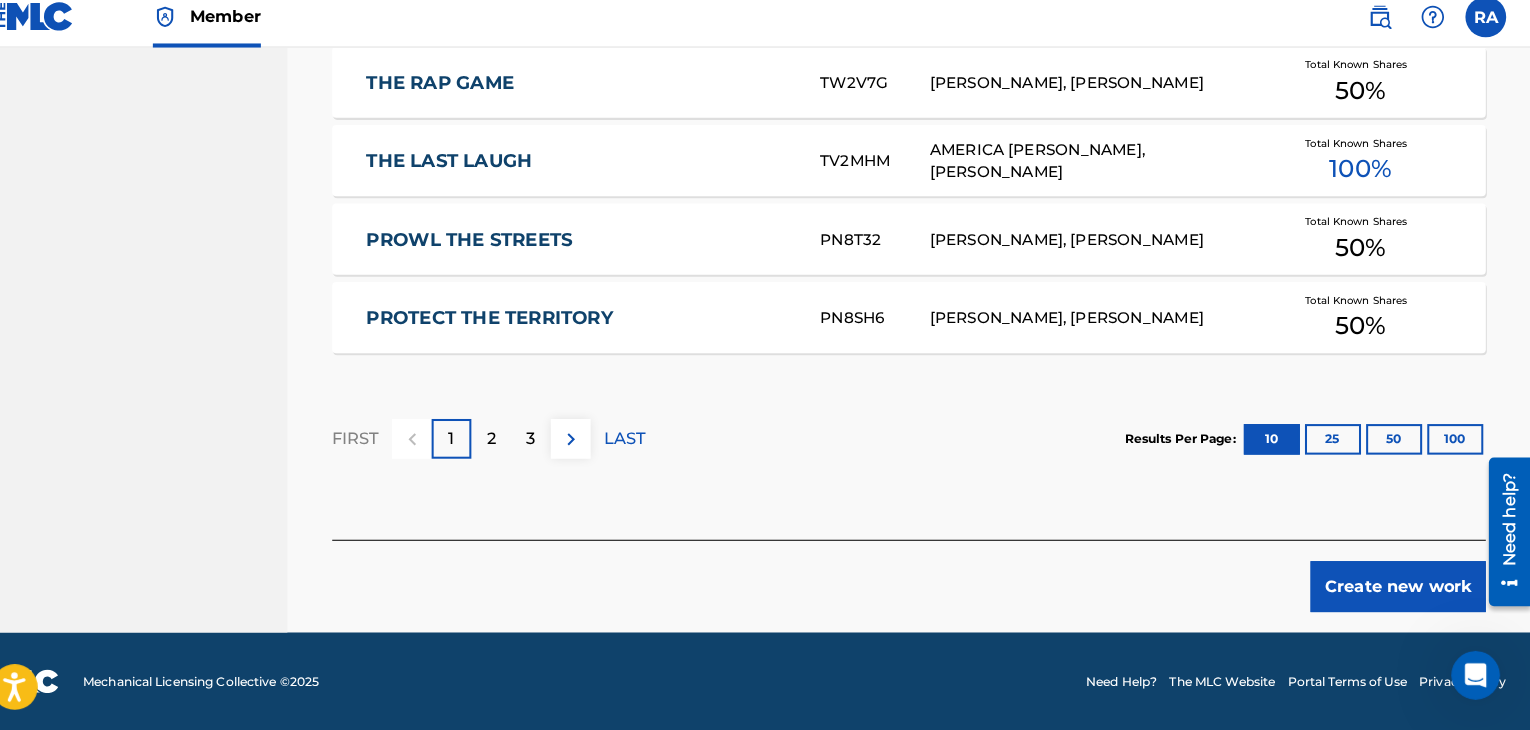 click on "Create new work" at bounding box center [1400, 589] 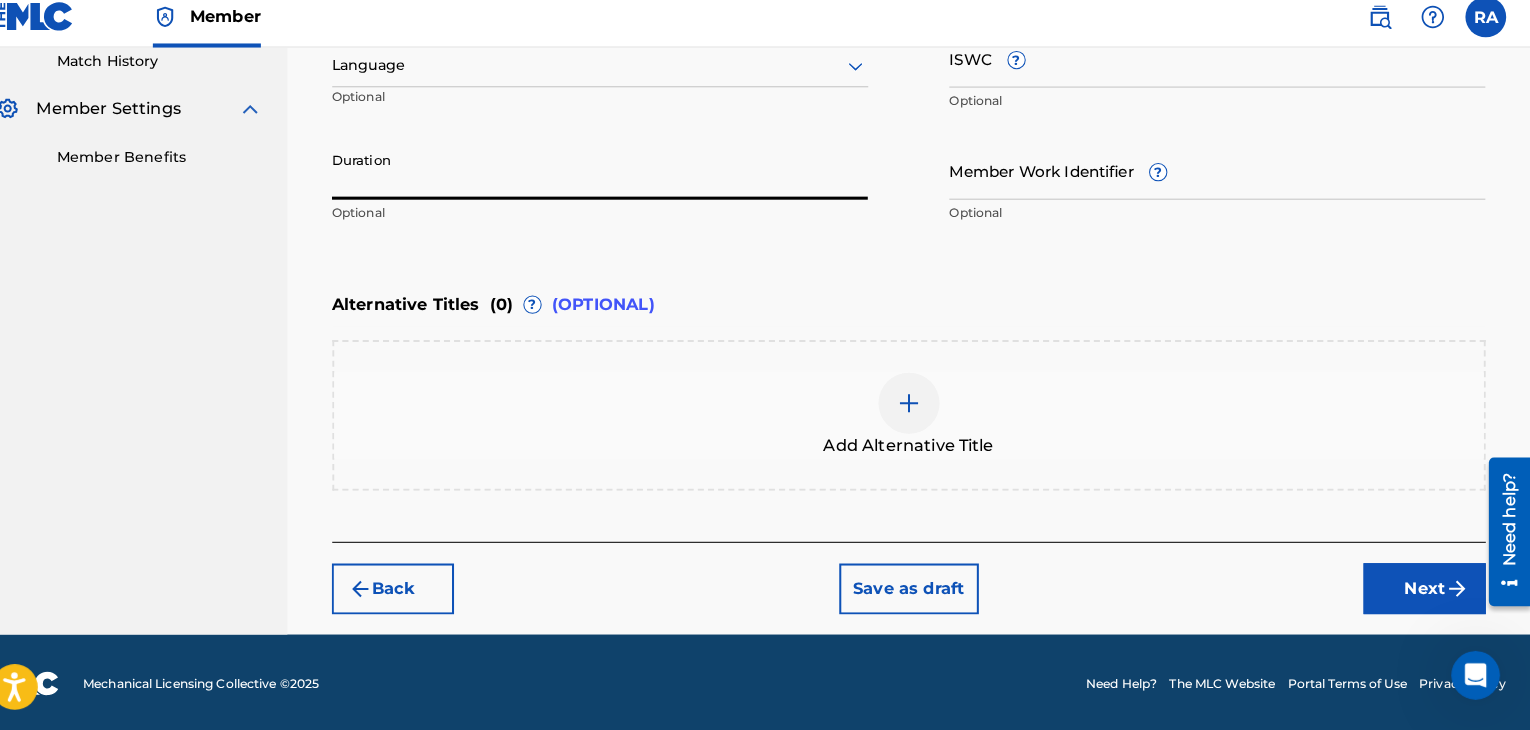 click on "Duration" at bounding box center (617, 180) 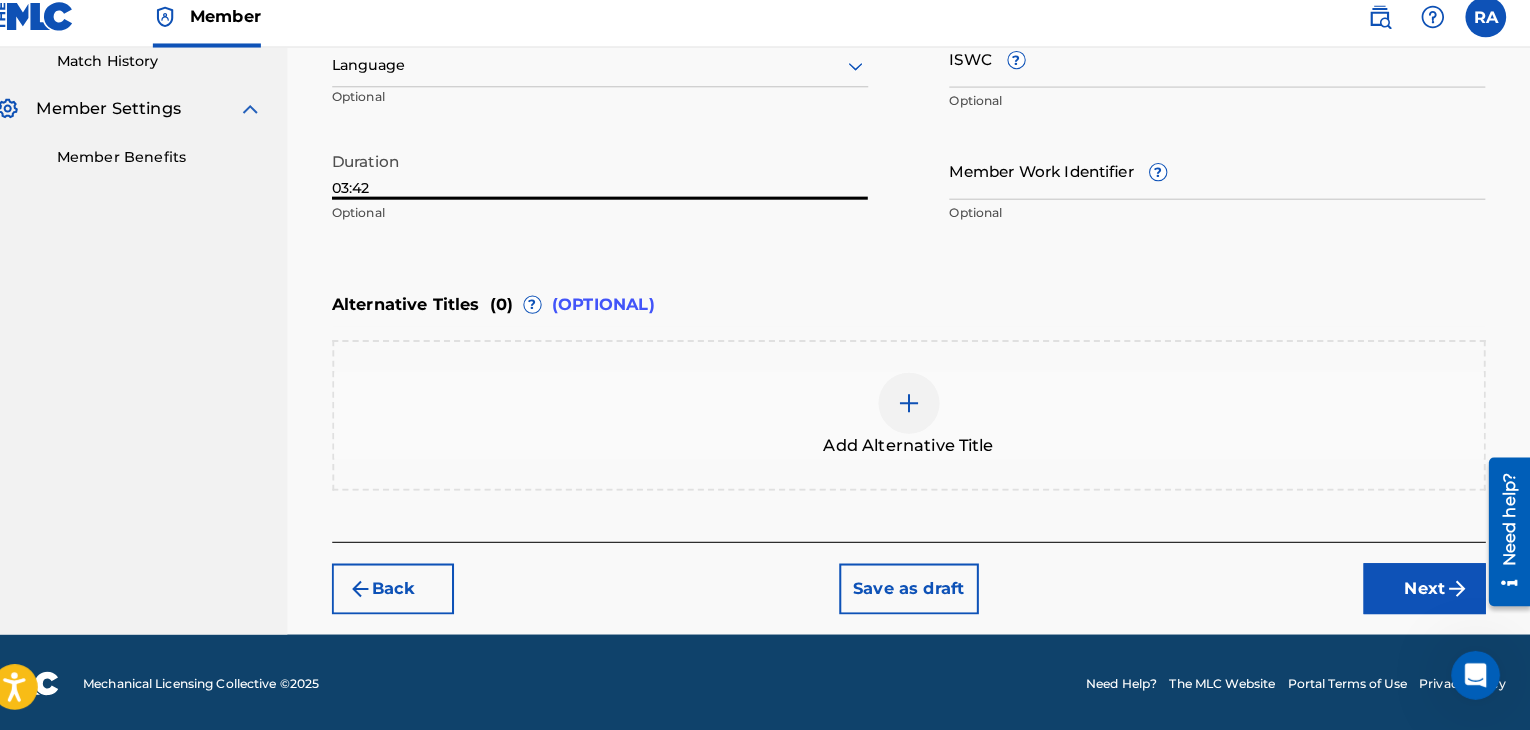 type on "03:42" 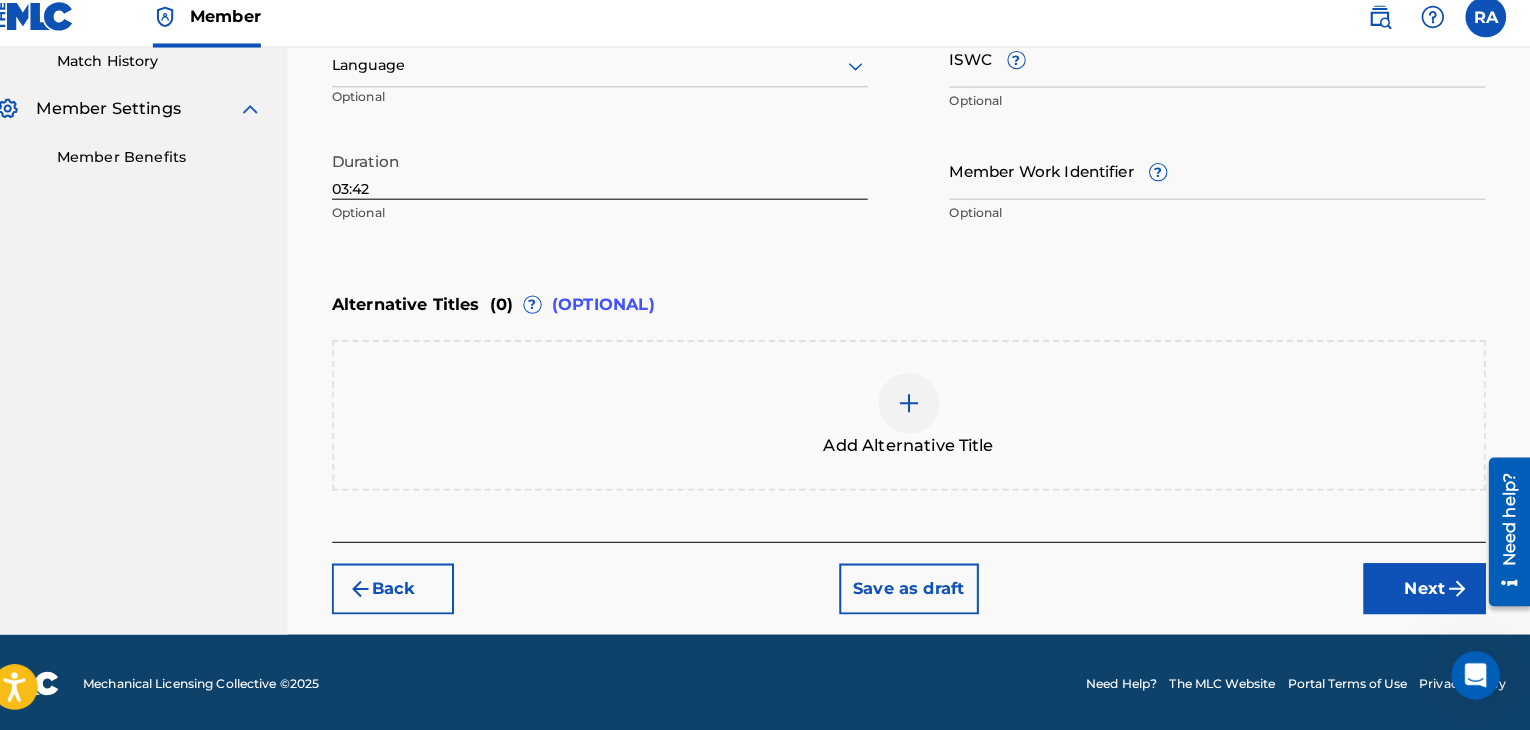 click on "Next" at bounding box center [1426, 591] 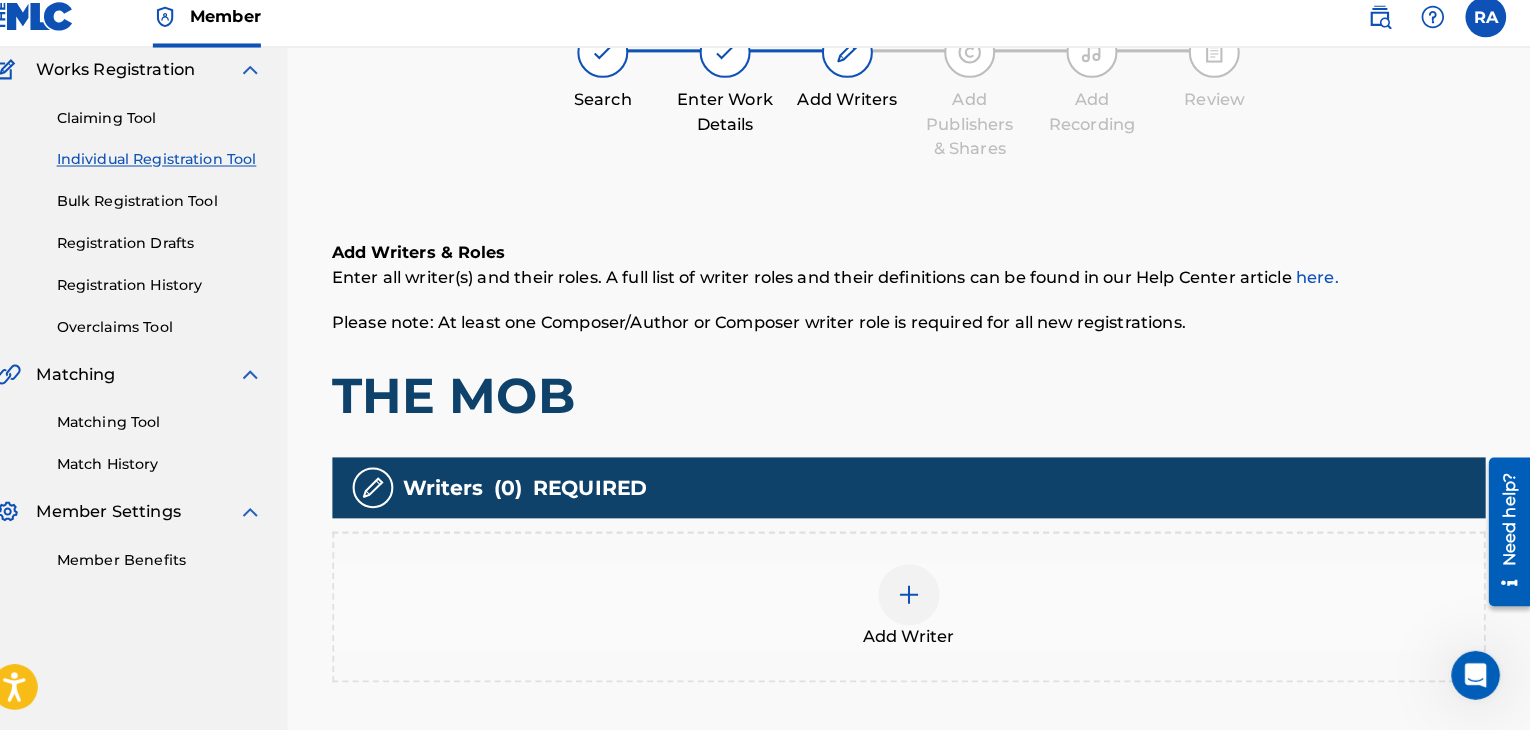 scroll, scrollTop: 90, scrollLeft: 0, axis: vertical 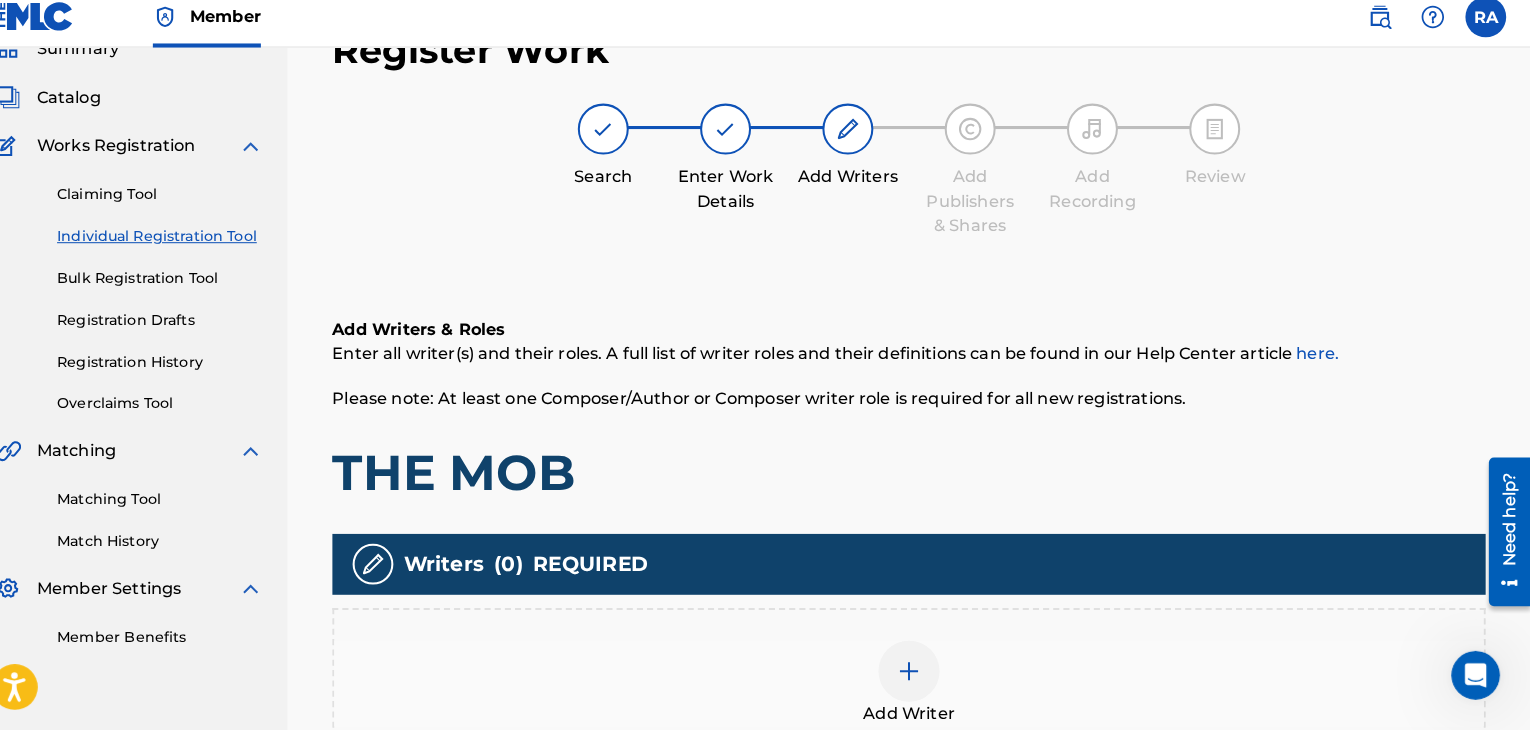 click at bounding box center (920, 672) 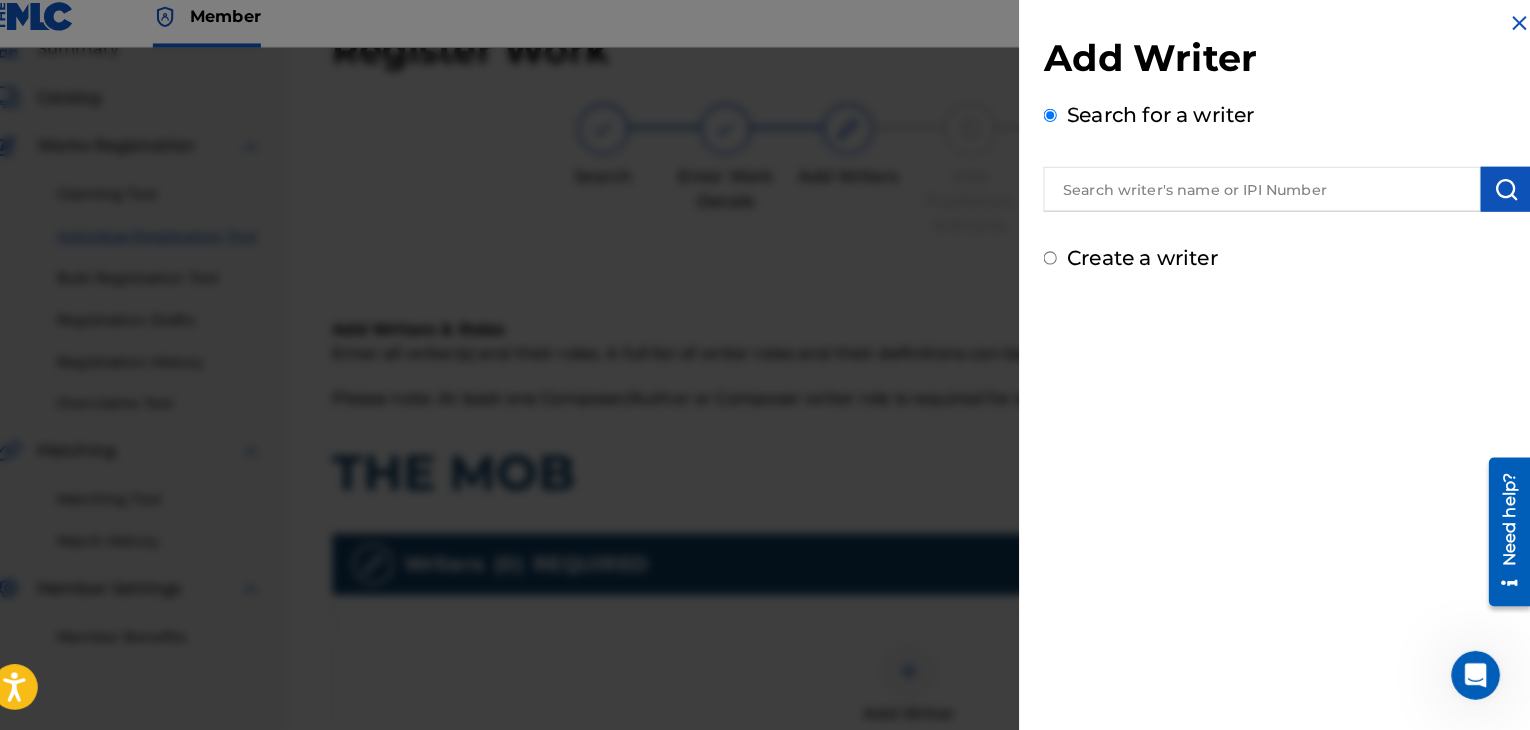 click at bounding box center (1266, 199) 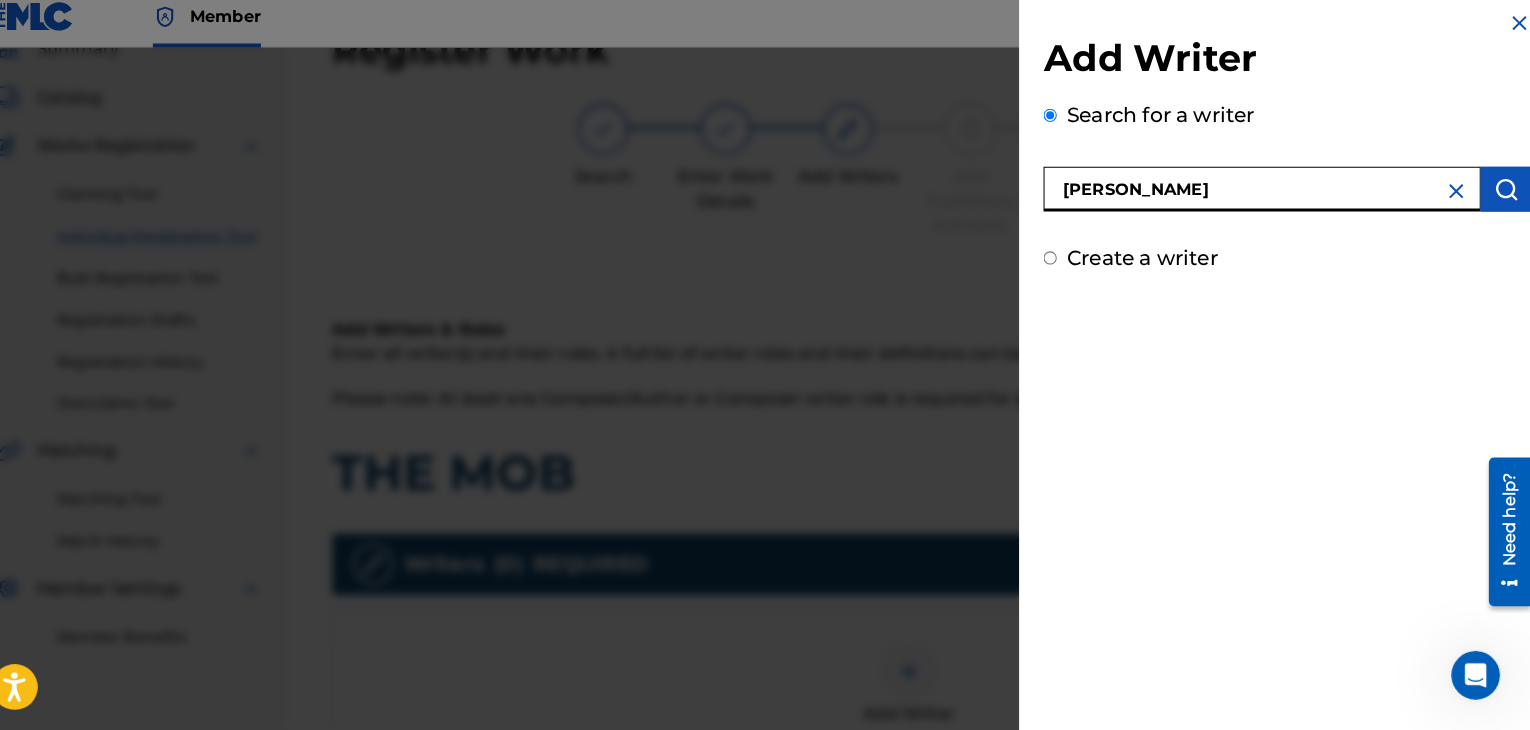 type on "[PERSON_NAME]" 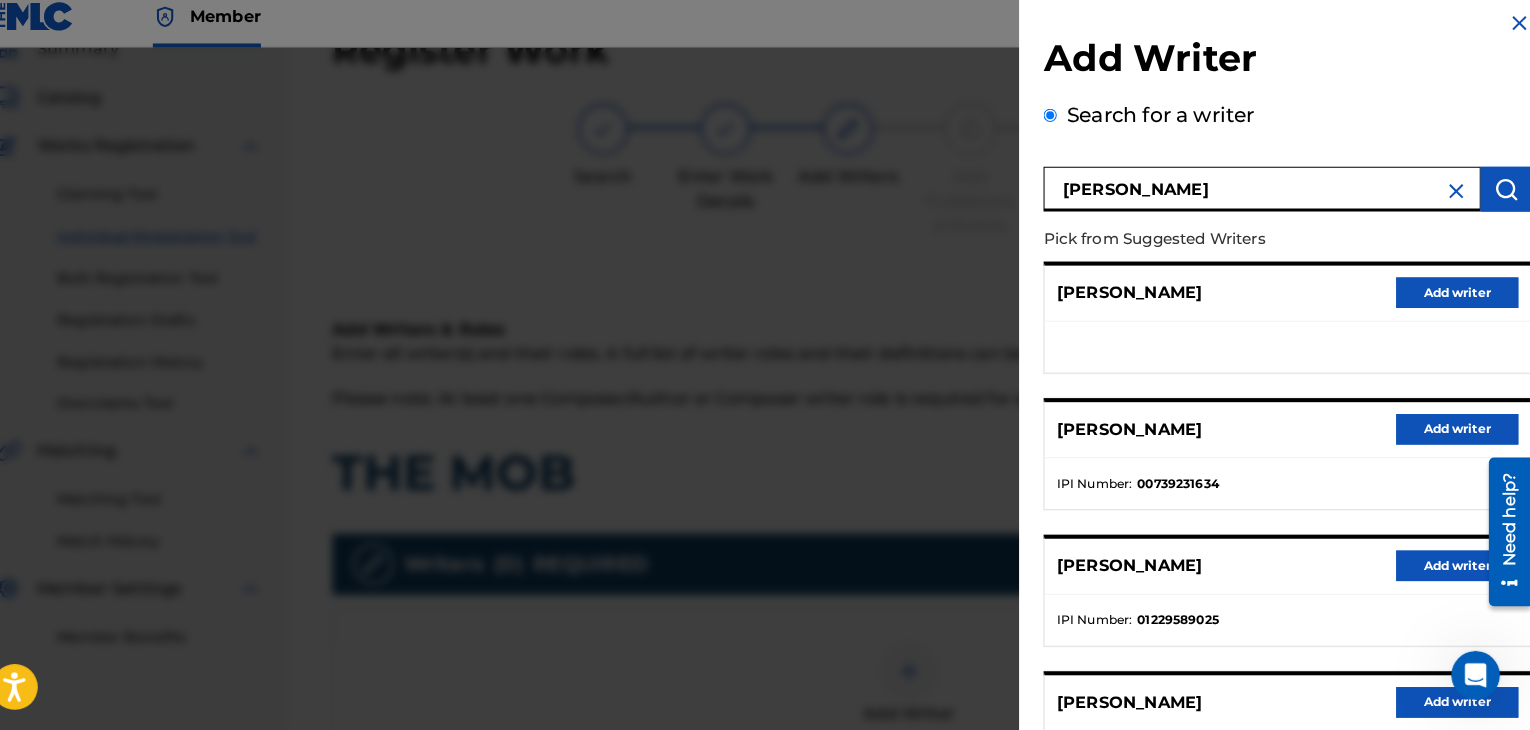 click on "Add writer" at bounding box center [1458, 435] 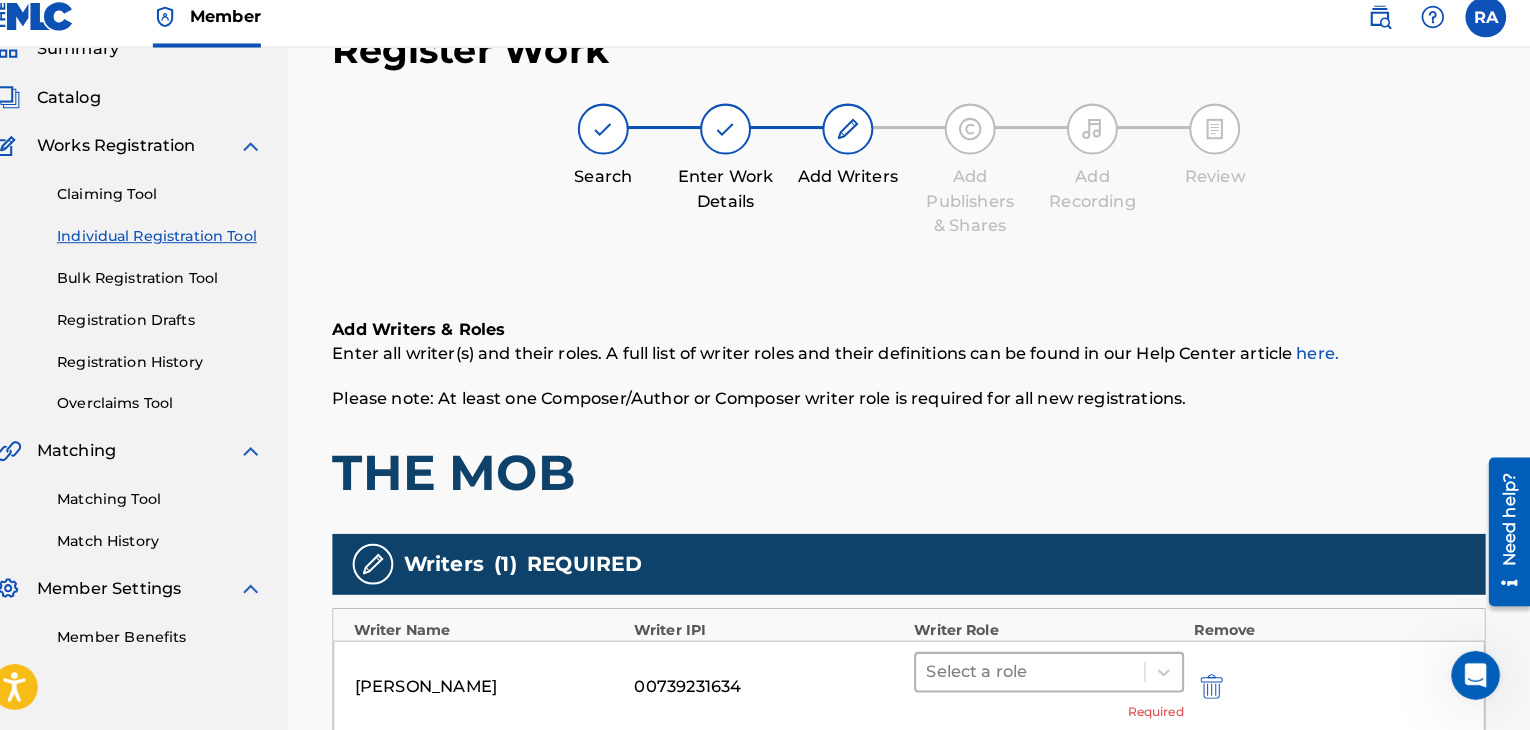 click at bounding box center (1039, 673) 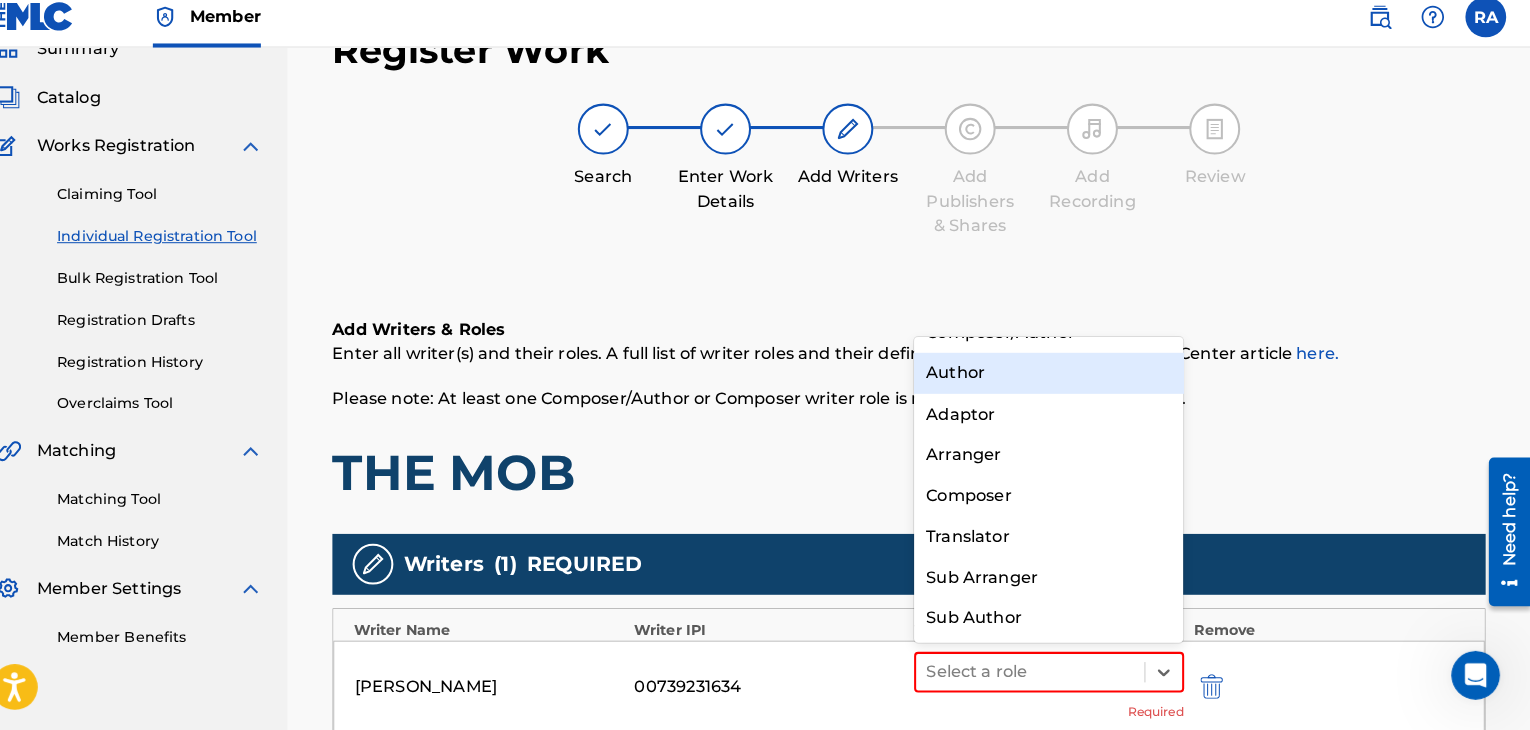 scroll, scrollTop: 0, scrollLeft: 0, axis: both 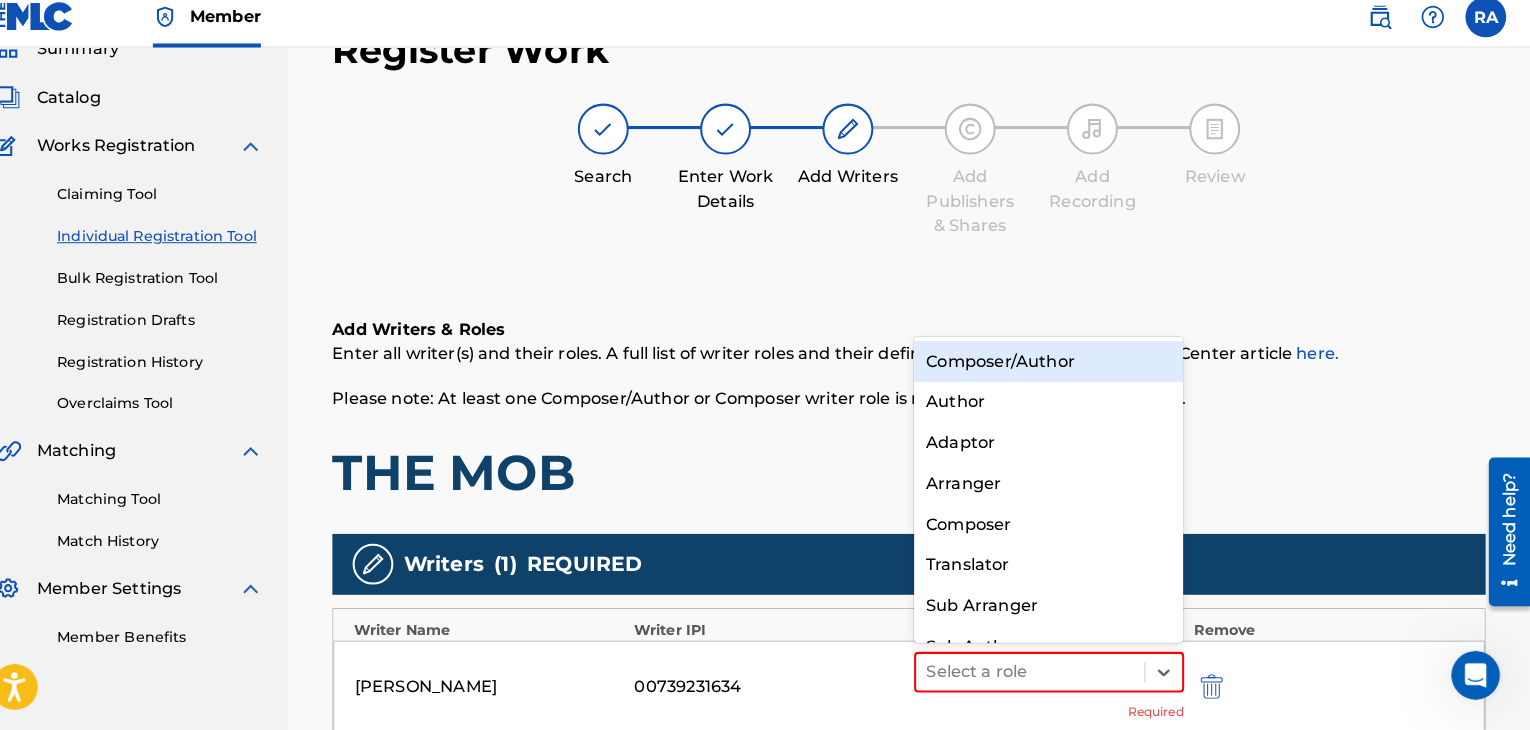 click on "Composer/Author" at bounding box center [1057, 368] 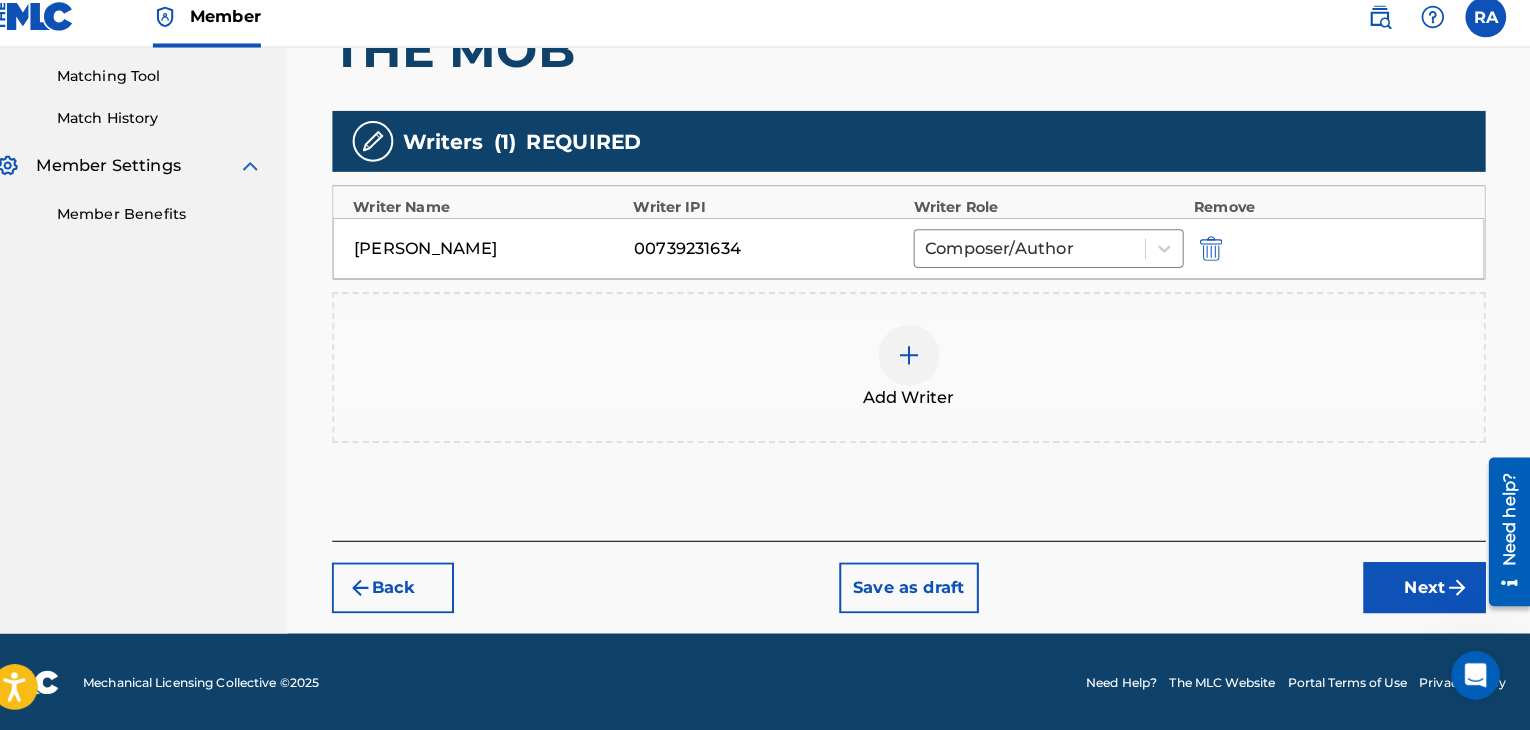 click on "Next" at bounding box center (1426, 590) 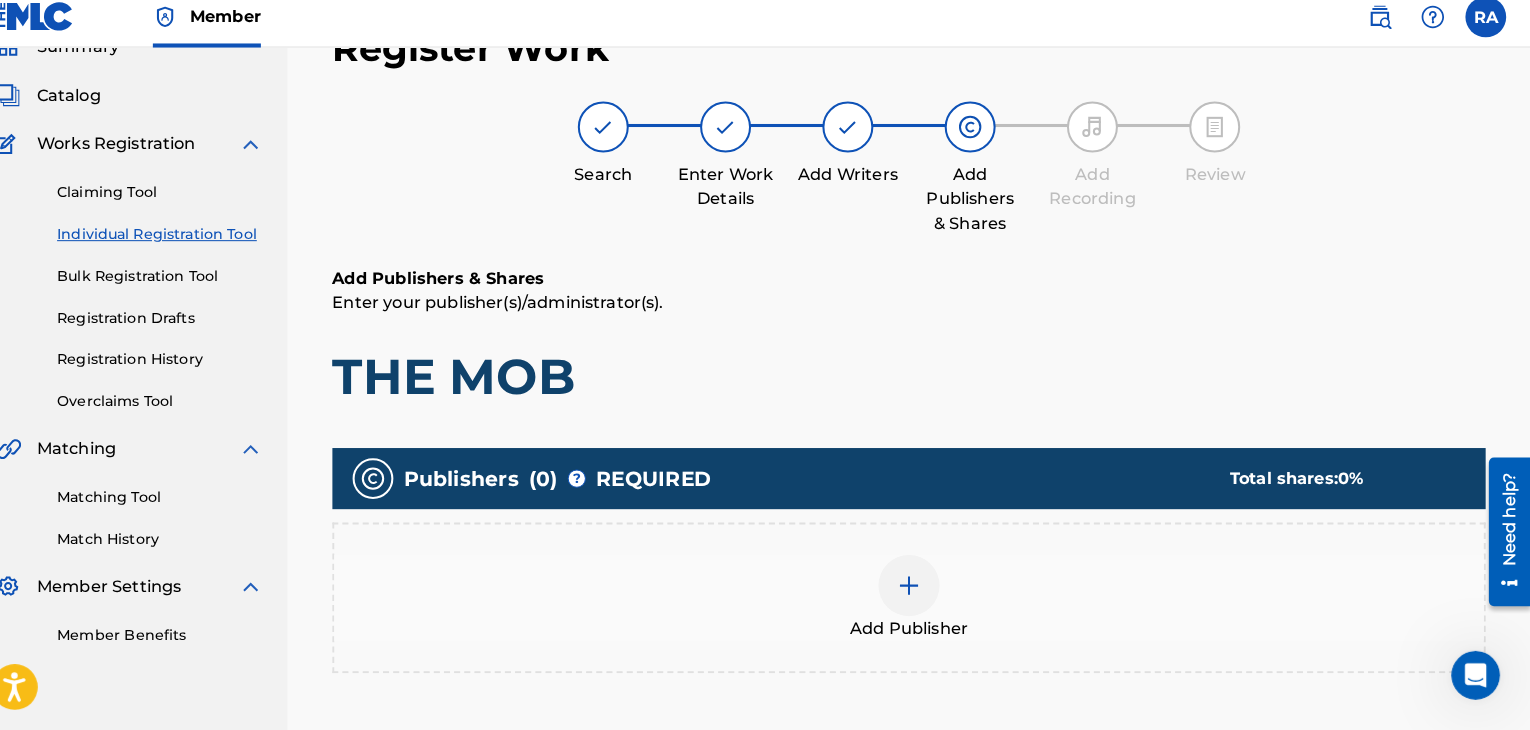 scroll, scrollTop: 90, scrollLeft: 0, axis: vertical 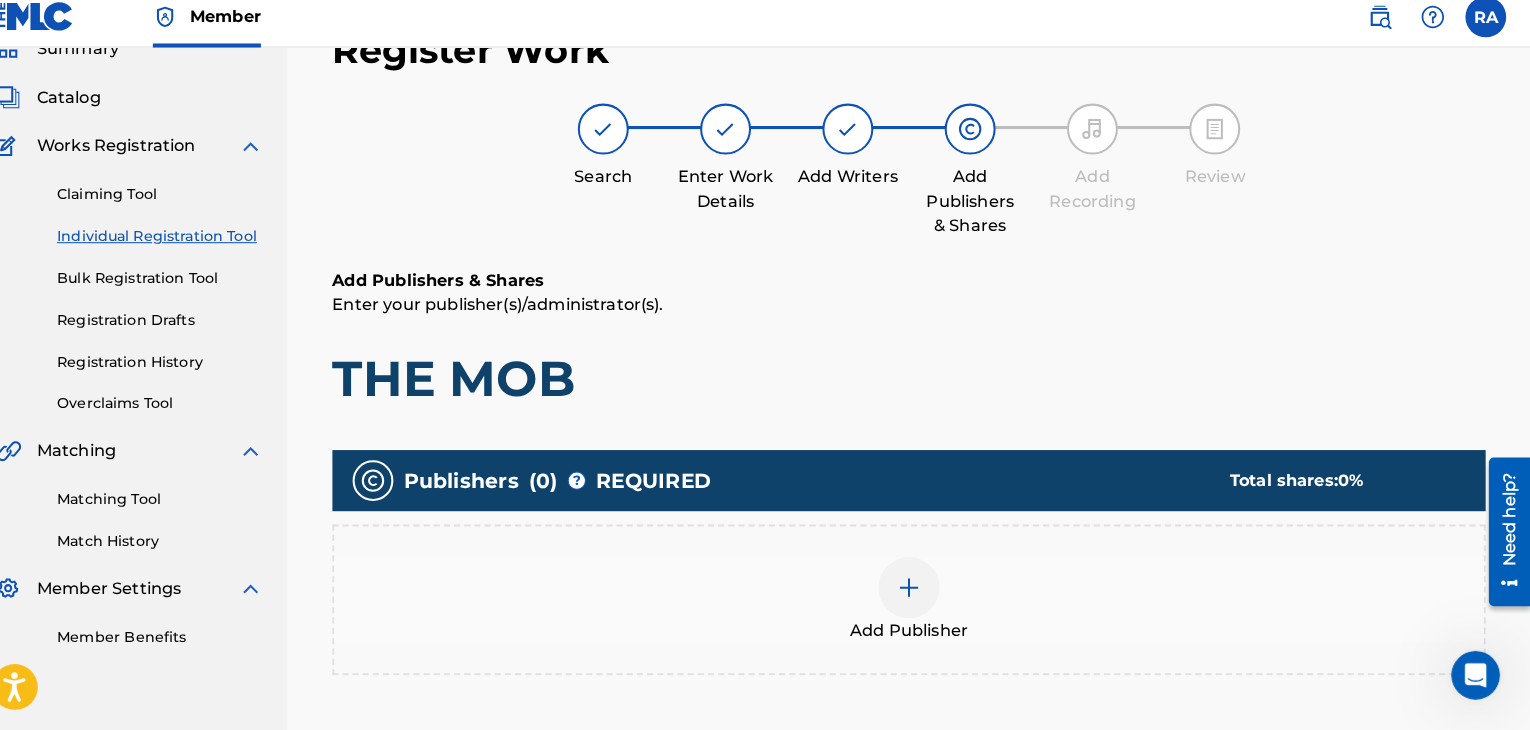 click at bounding box center (920, 590) 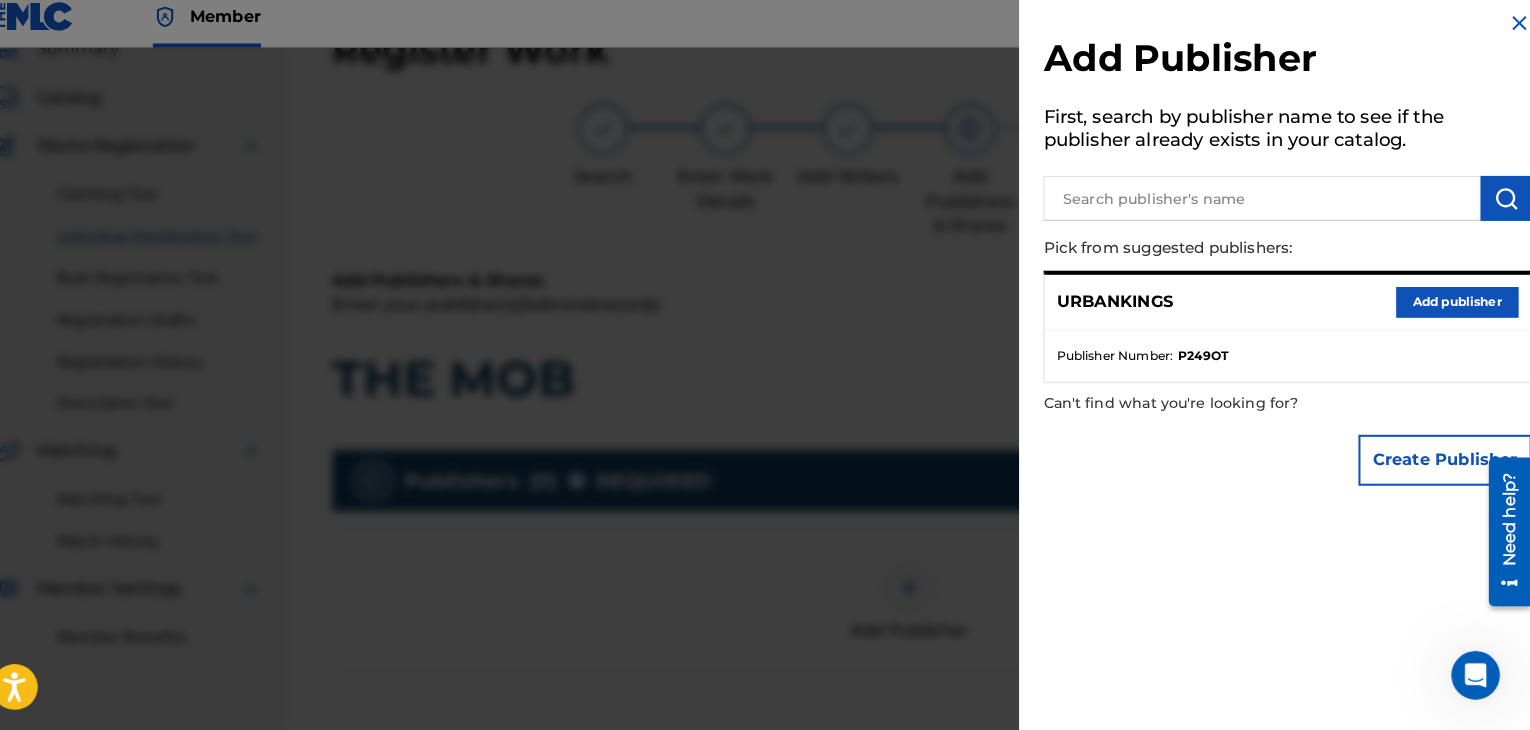 click on "Add publisher" at bounding box center (1458, 310) 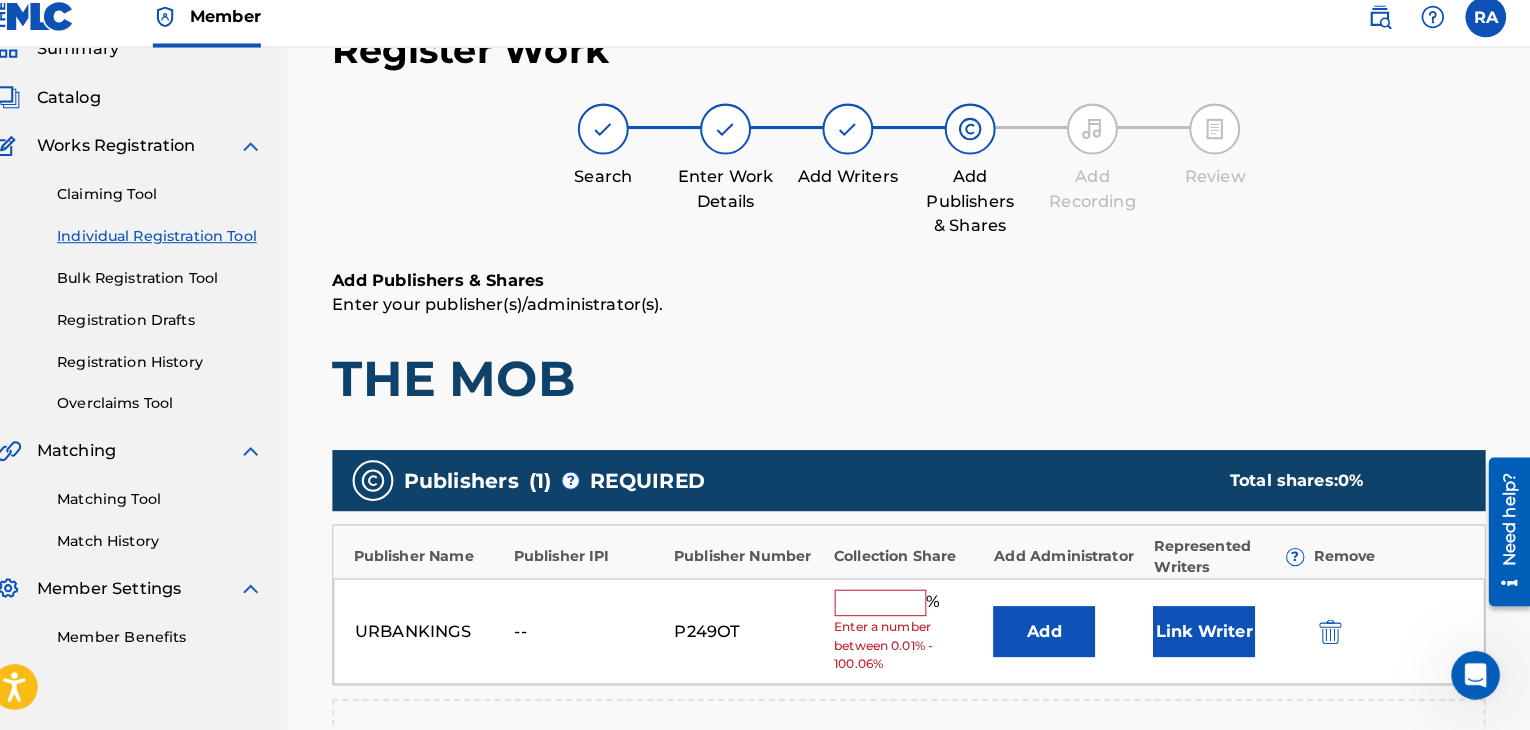drag, startPoint x: 876, startPoint y: 612, endPoint x: 873, endPoint y: 596, distance: 16.27882 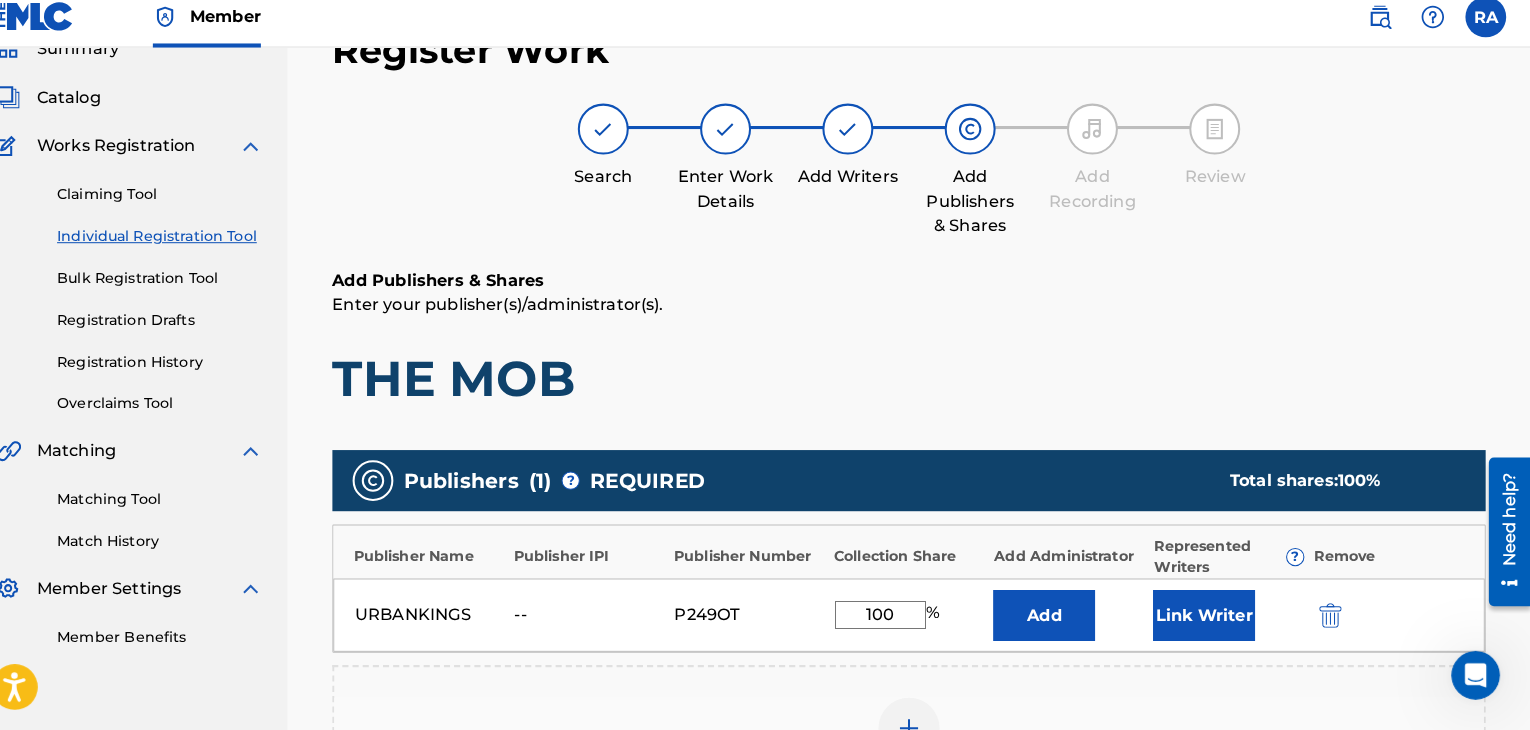 click on "Link Writer" at bounding box center (1210, 617) 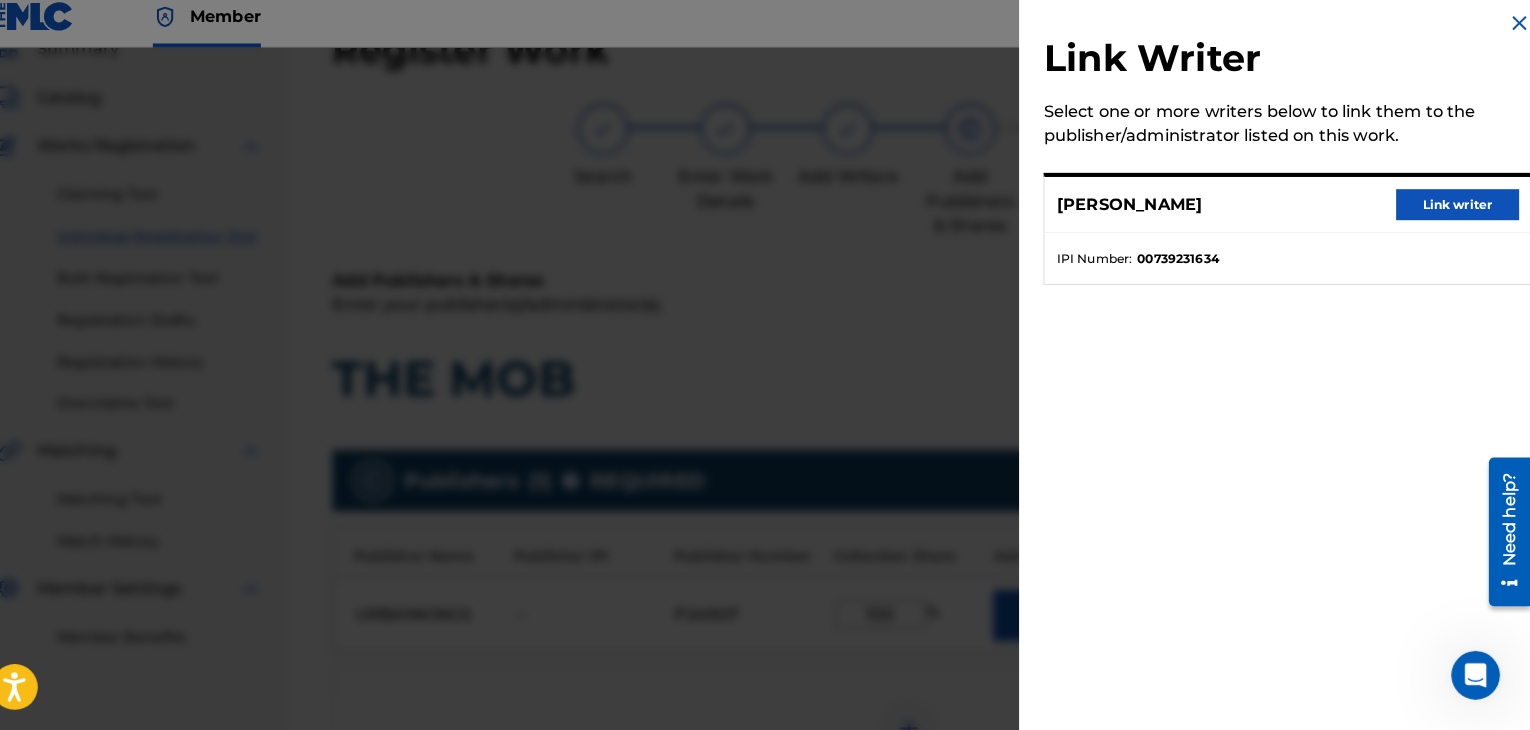 click on "Link writer" at bounding box center [1458, 214] 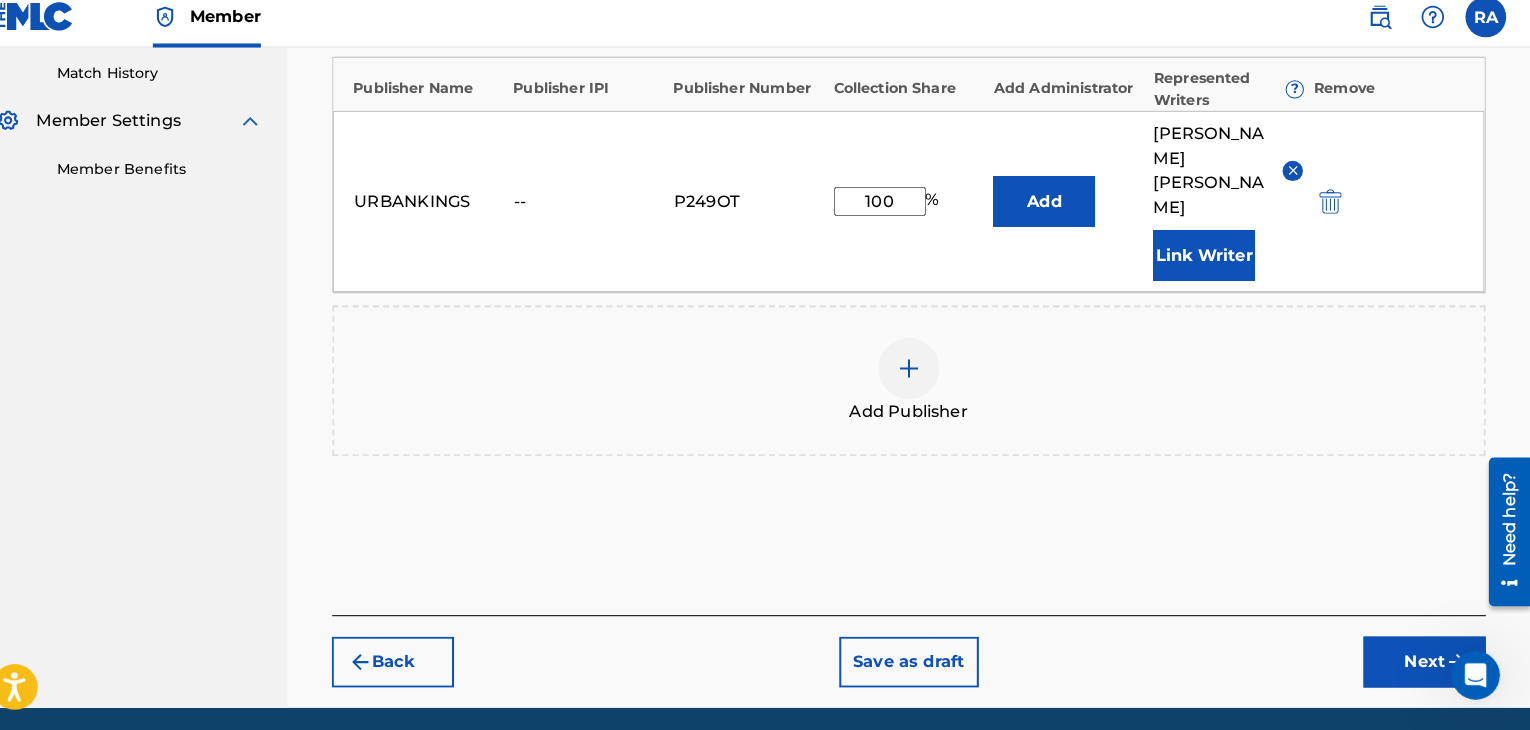 click on "Next" at bounding box center [1426, 663] 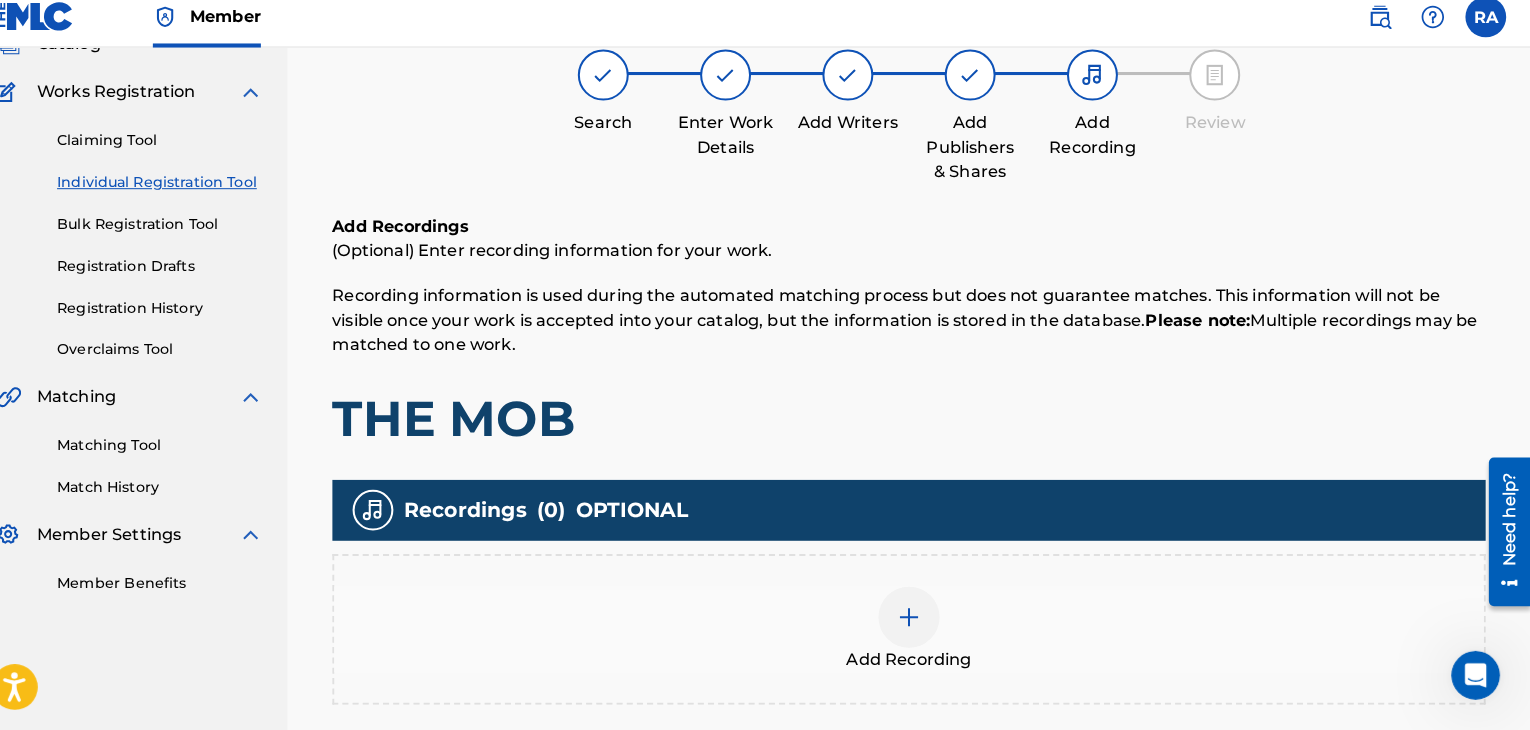 scroll, scrollTop: 90, scrollLeft: 0, axis: vertical 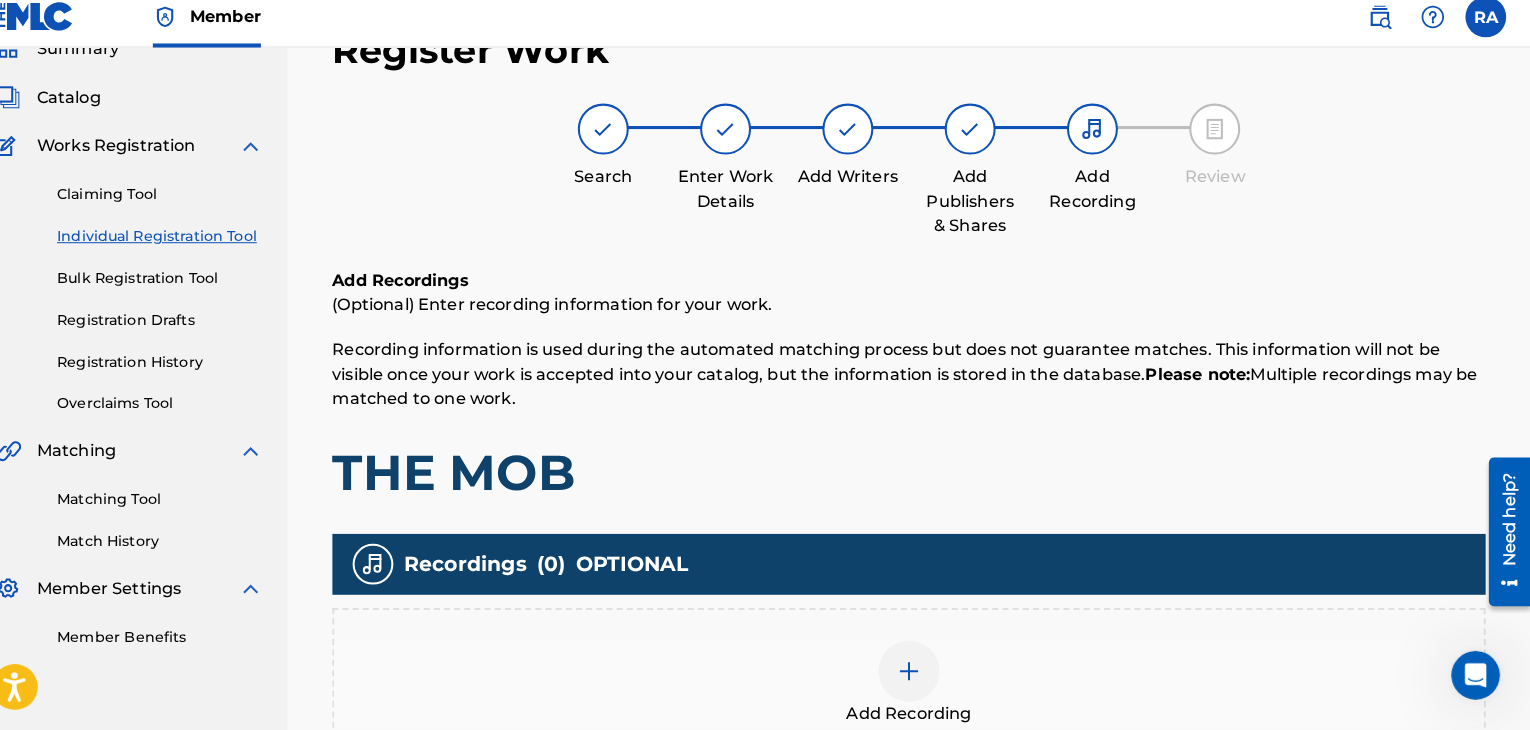 click at bounding box center (920, 672) 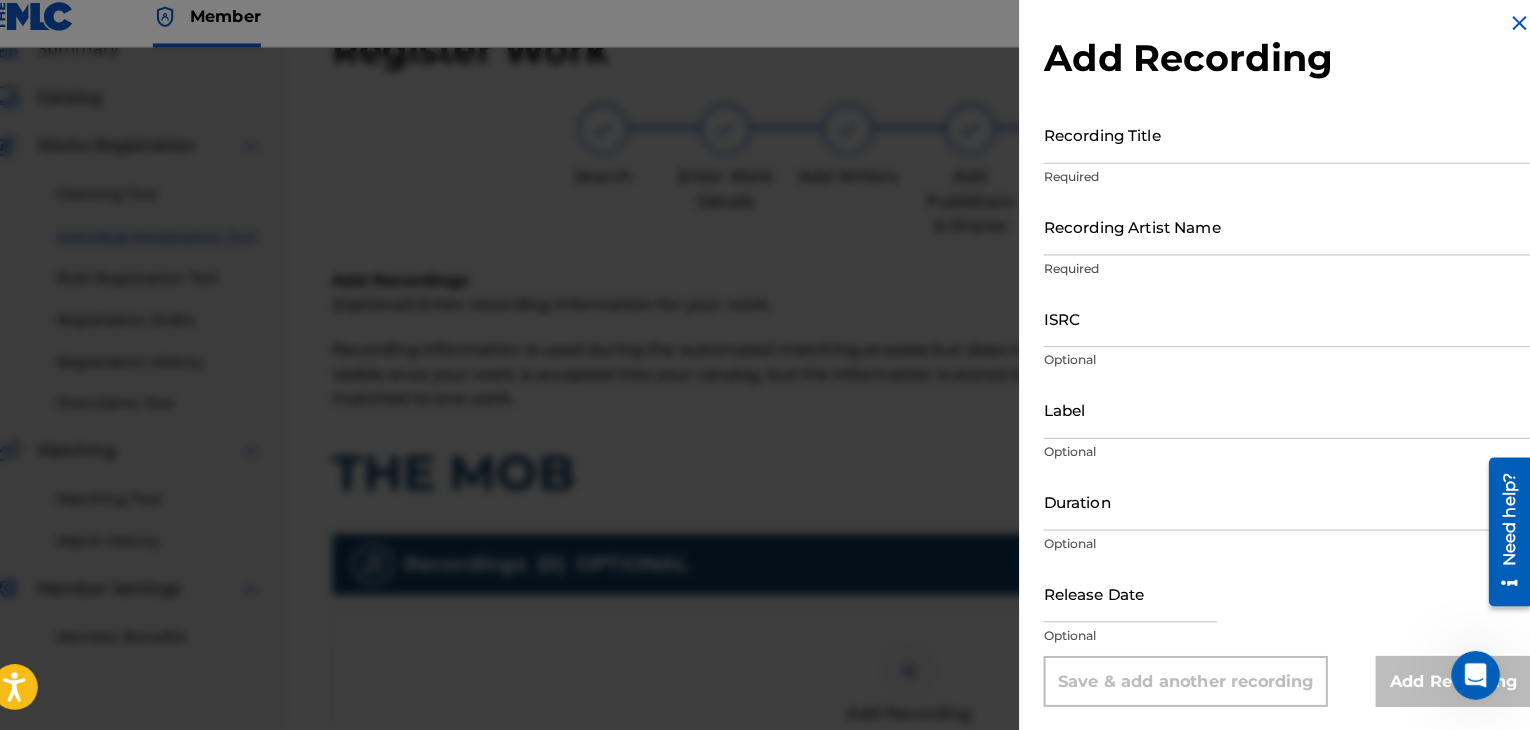 click on "Recording Title" at bounding box center (1291, 145) 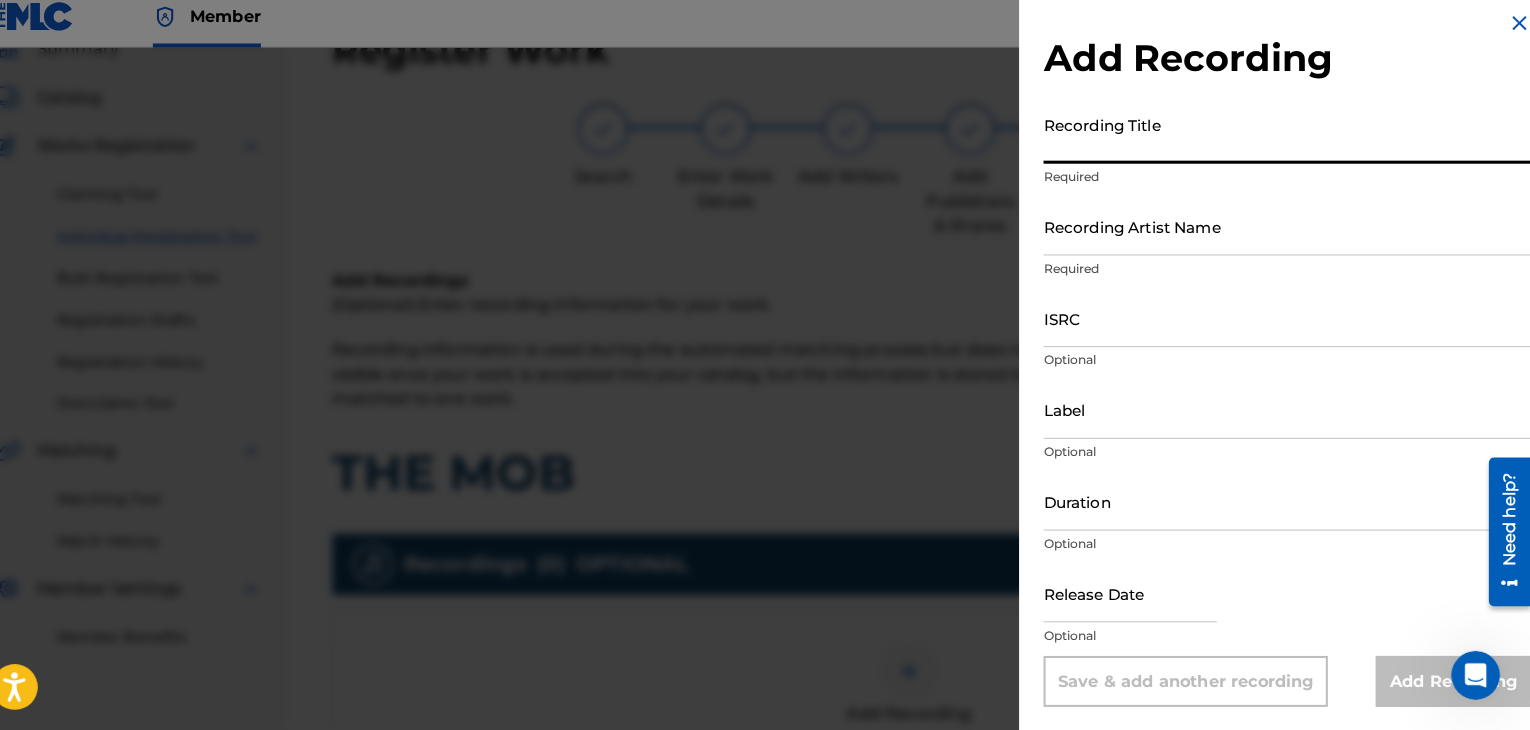 type on "H" 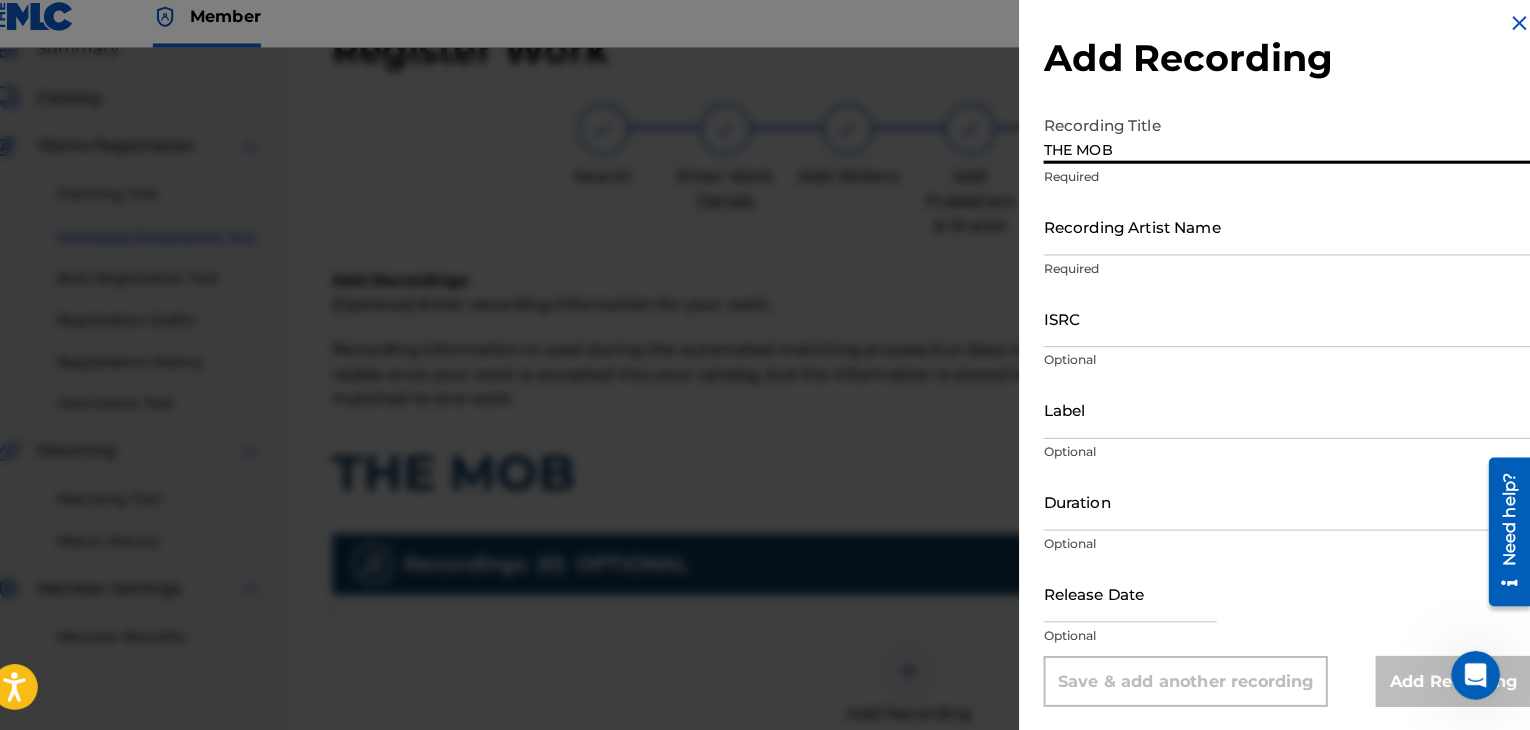 type on "THE MOB" 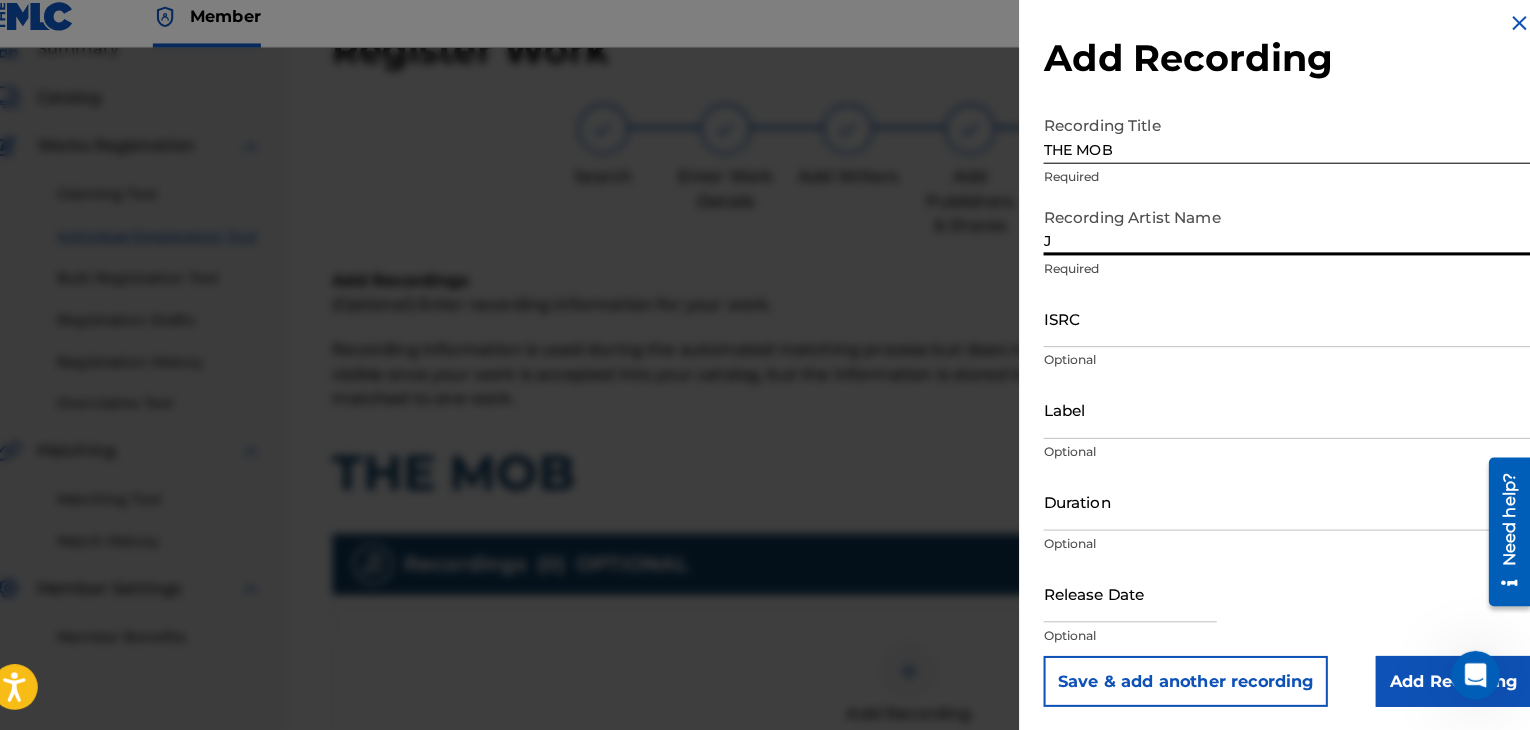type on "JASPER LOCO" 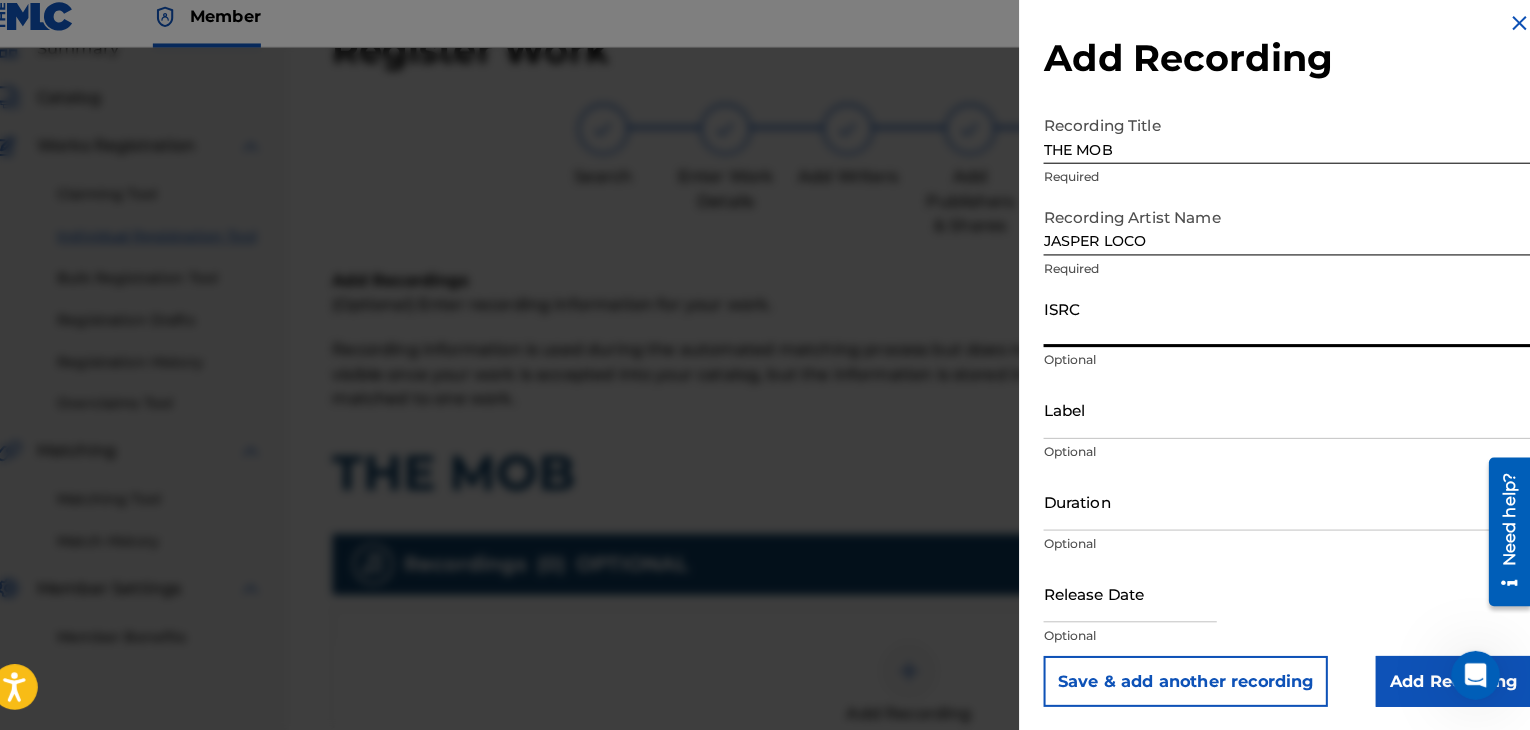 paste on "QMBZ91678121" 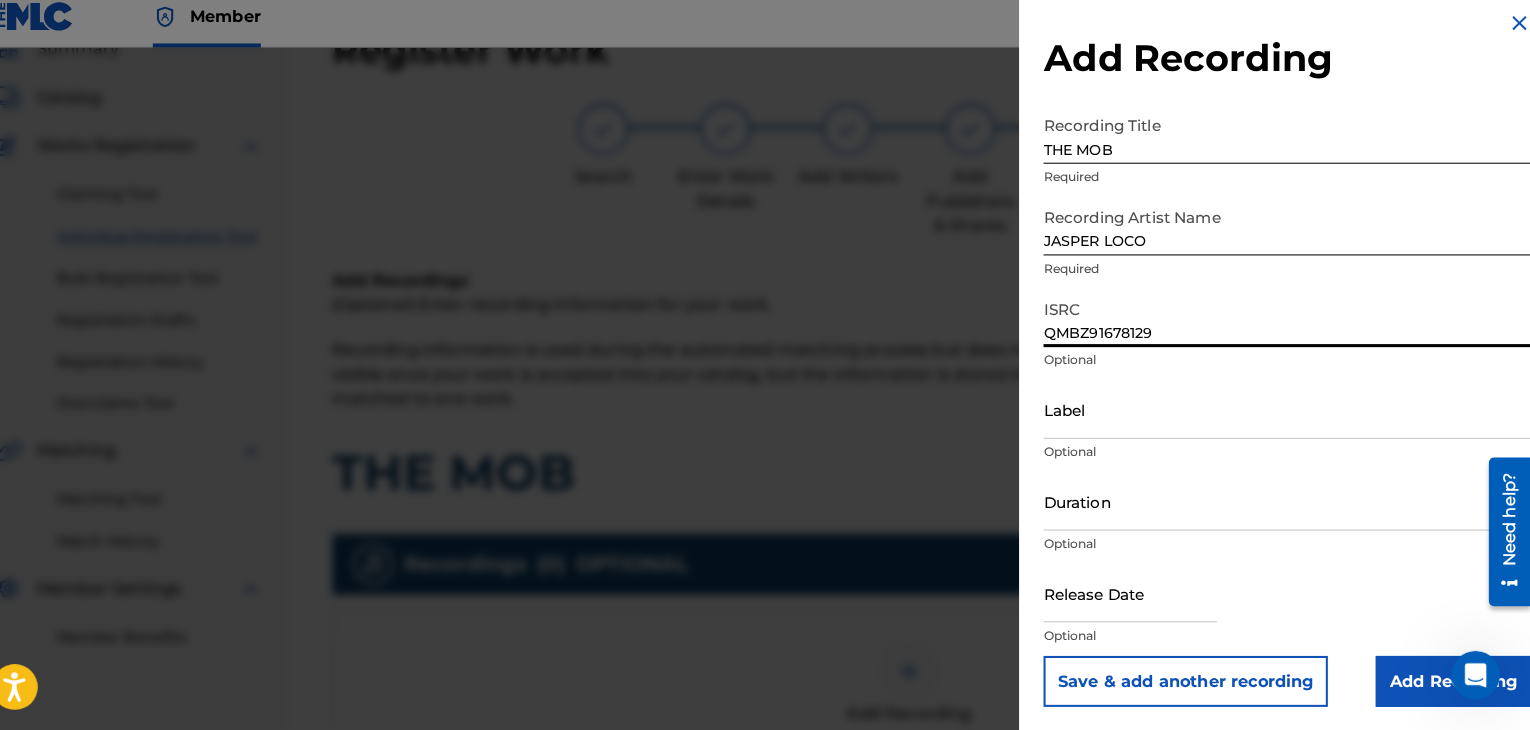 type on "QMBZ91678129" 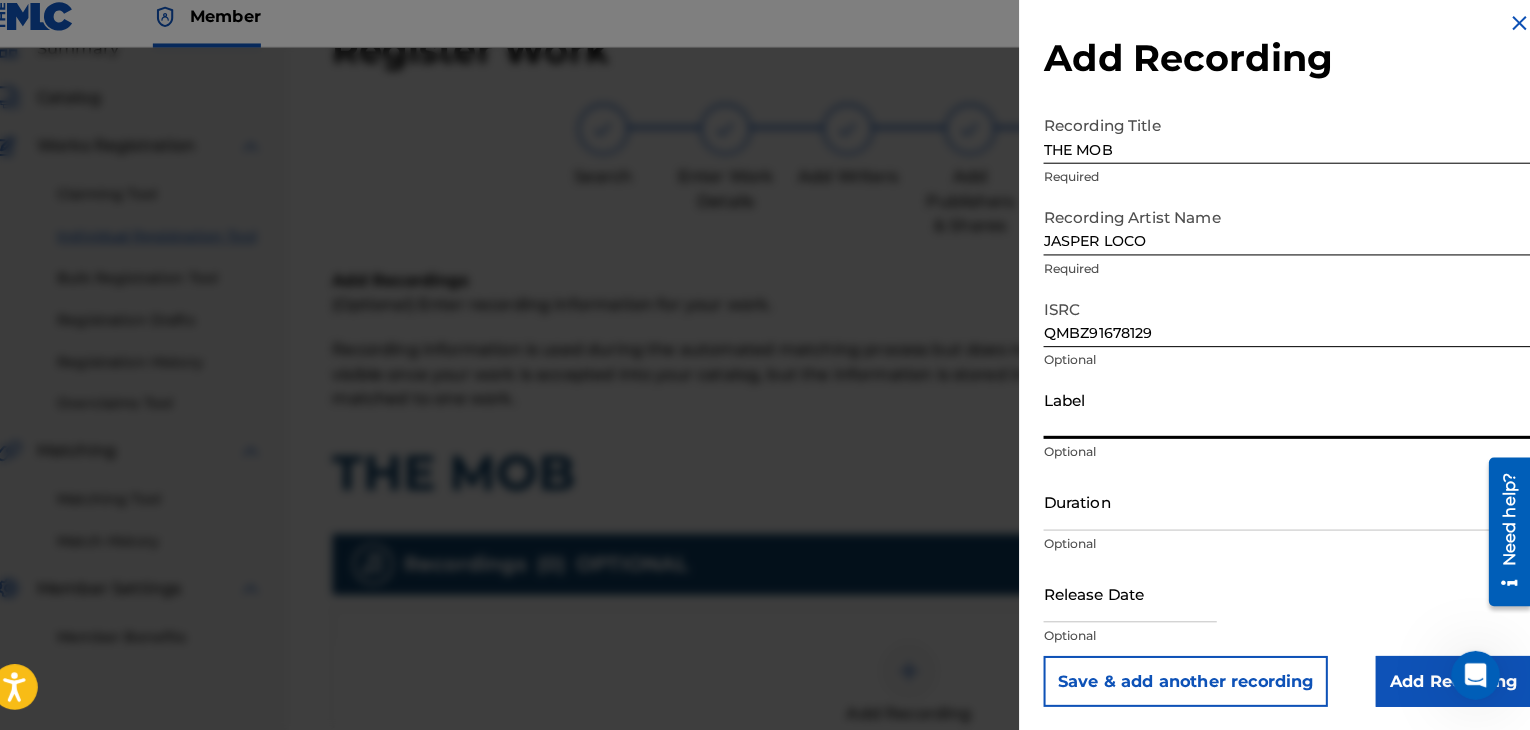 click on "Label" at bounding box center [1291, 415] 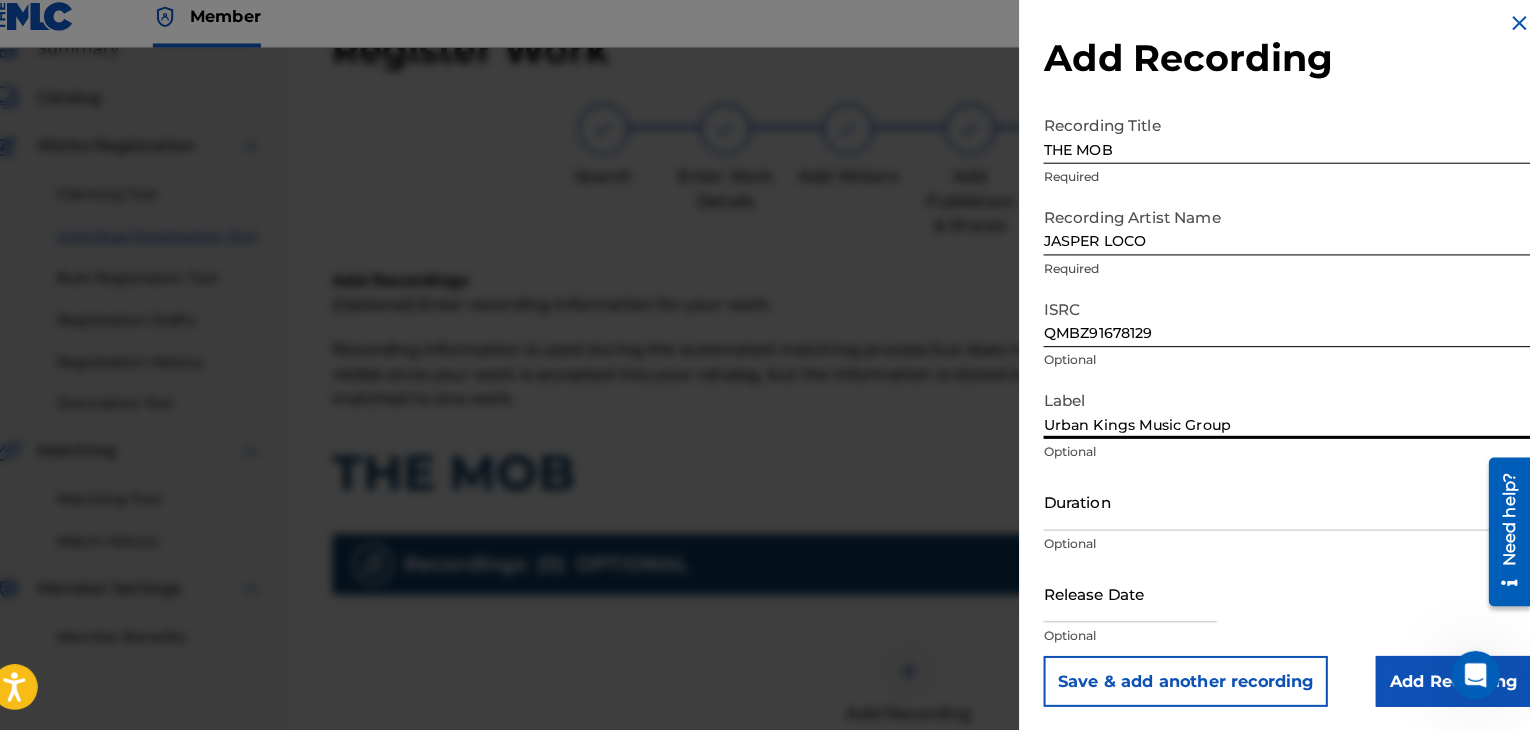 click on "Duration" at bounding box center [1291, 505] 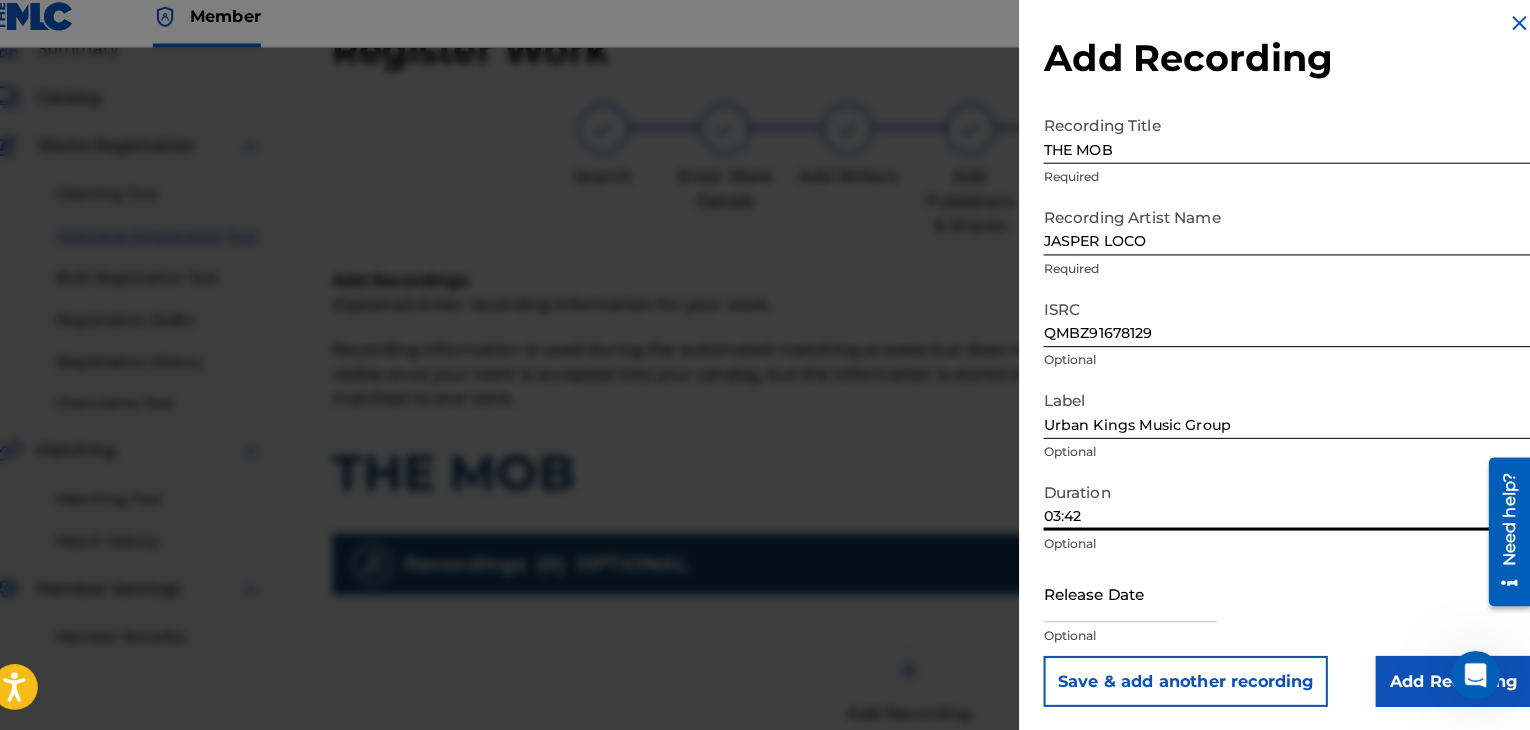 type on "03:42" 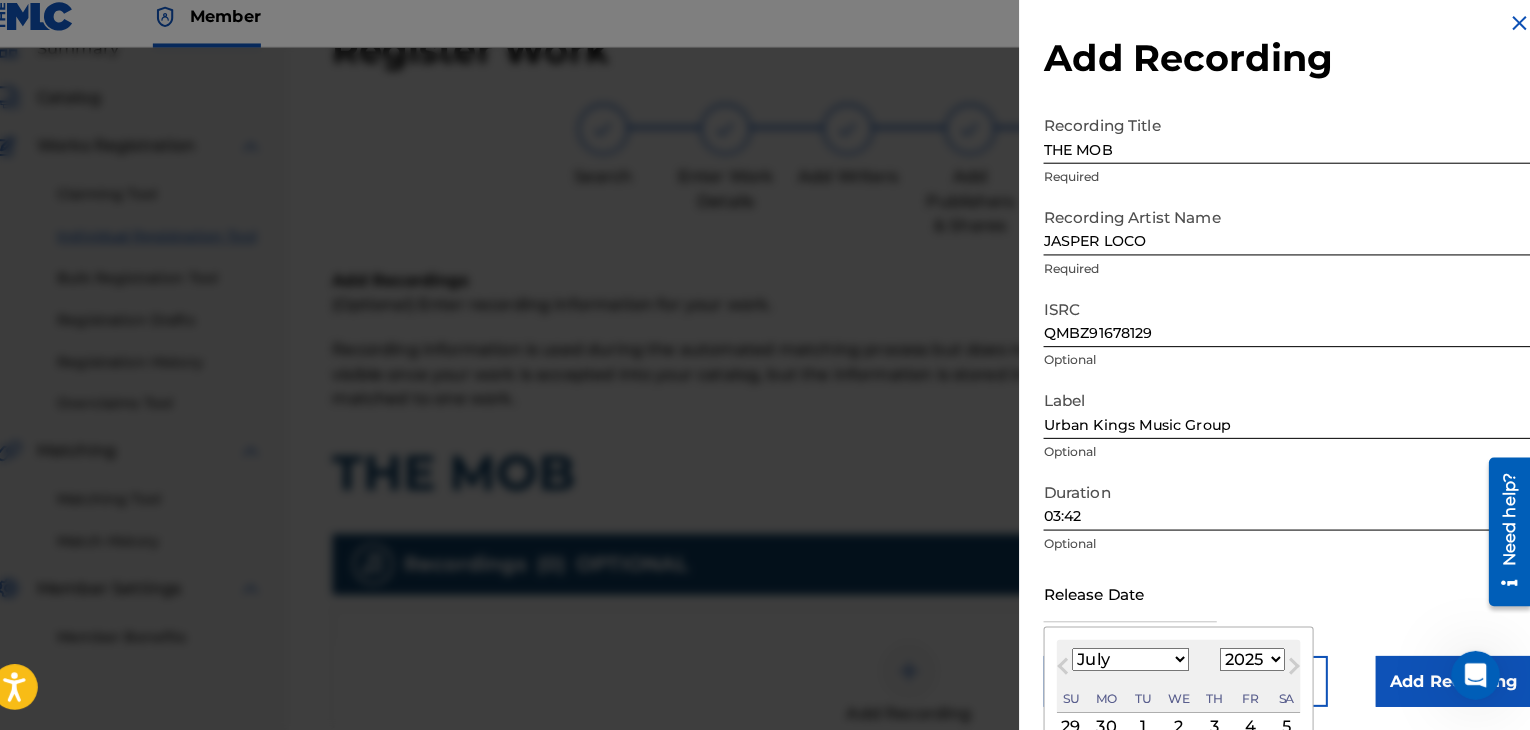click at bounding box center (1137, 595) 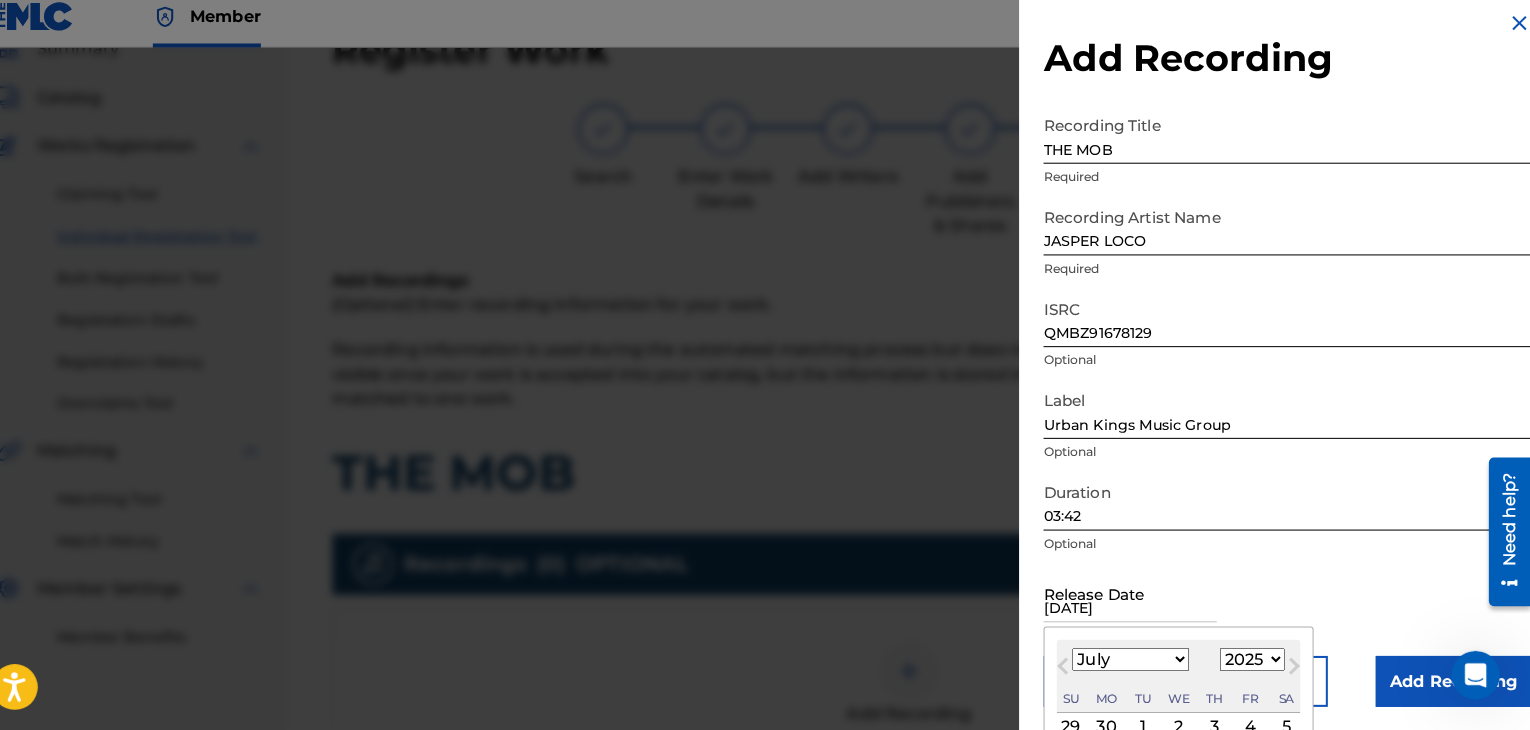 select on "11" 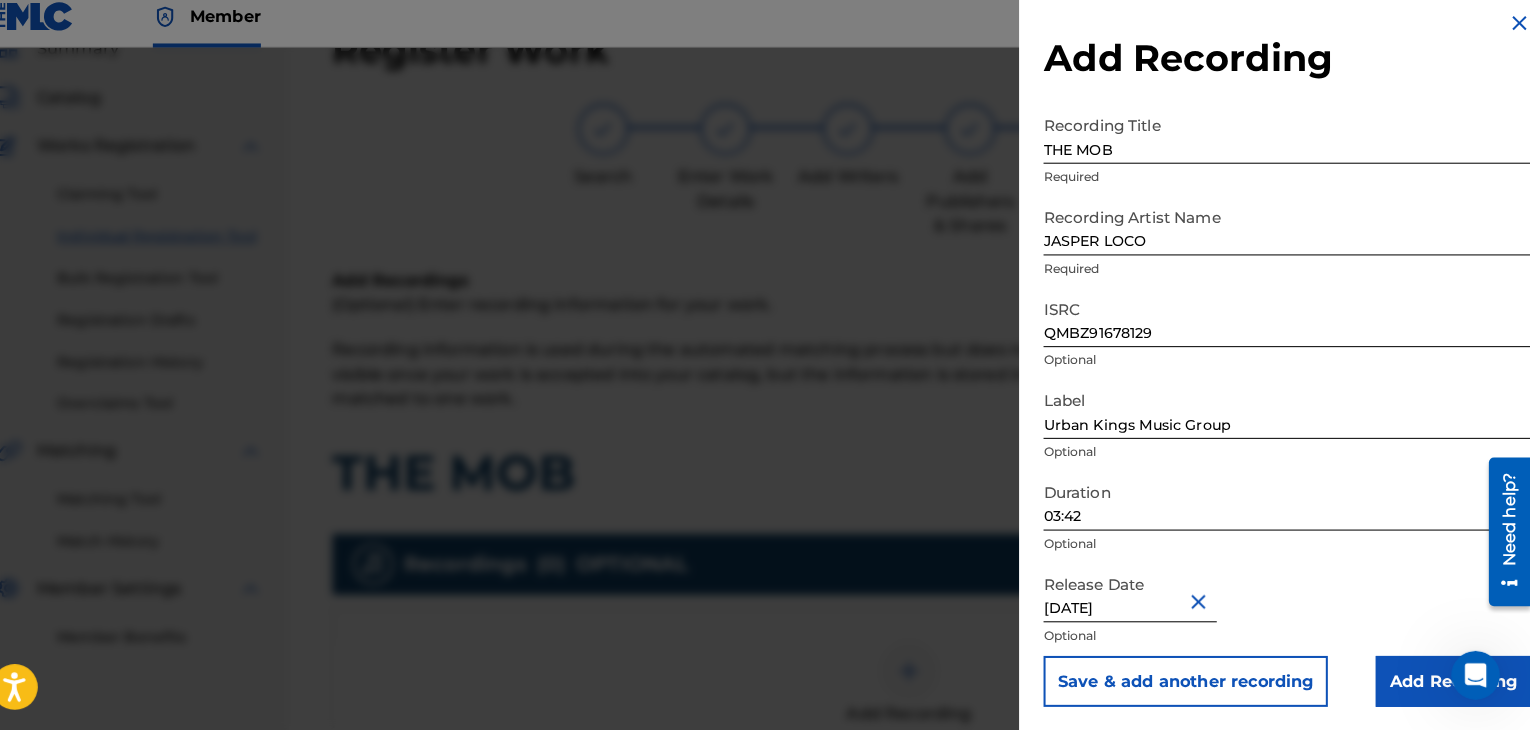 click on "Add Recording" at bounding box center [1454, 682] 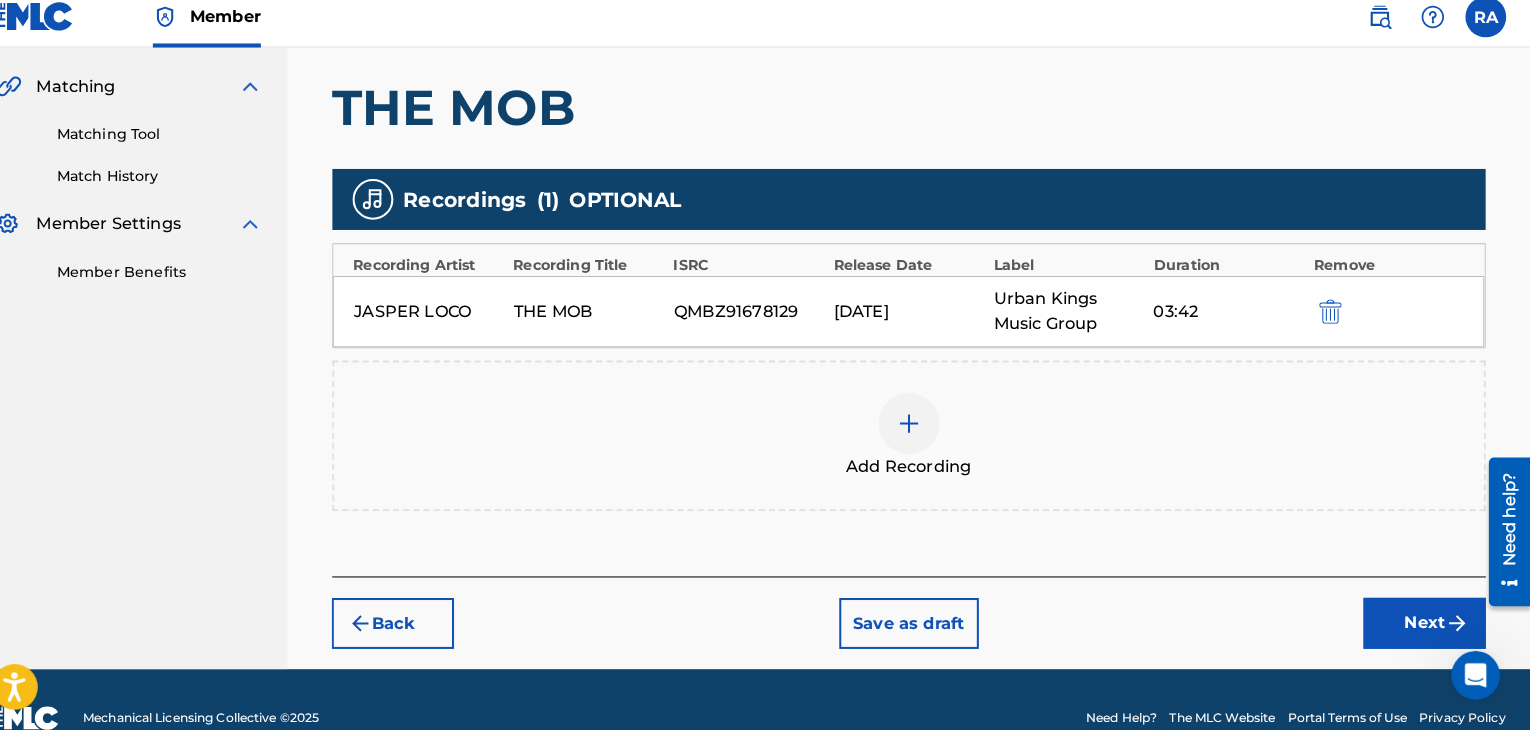 scroll, scrollTop: 482, scrollLeft: 0, axis: vertical 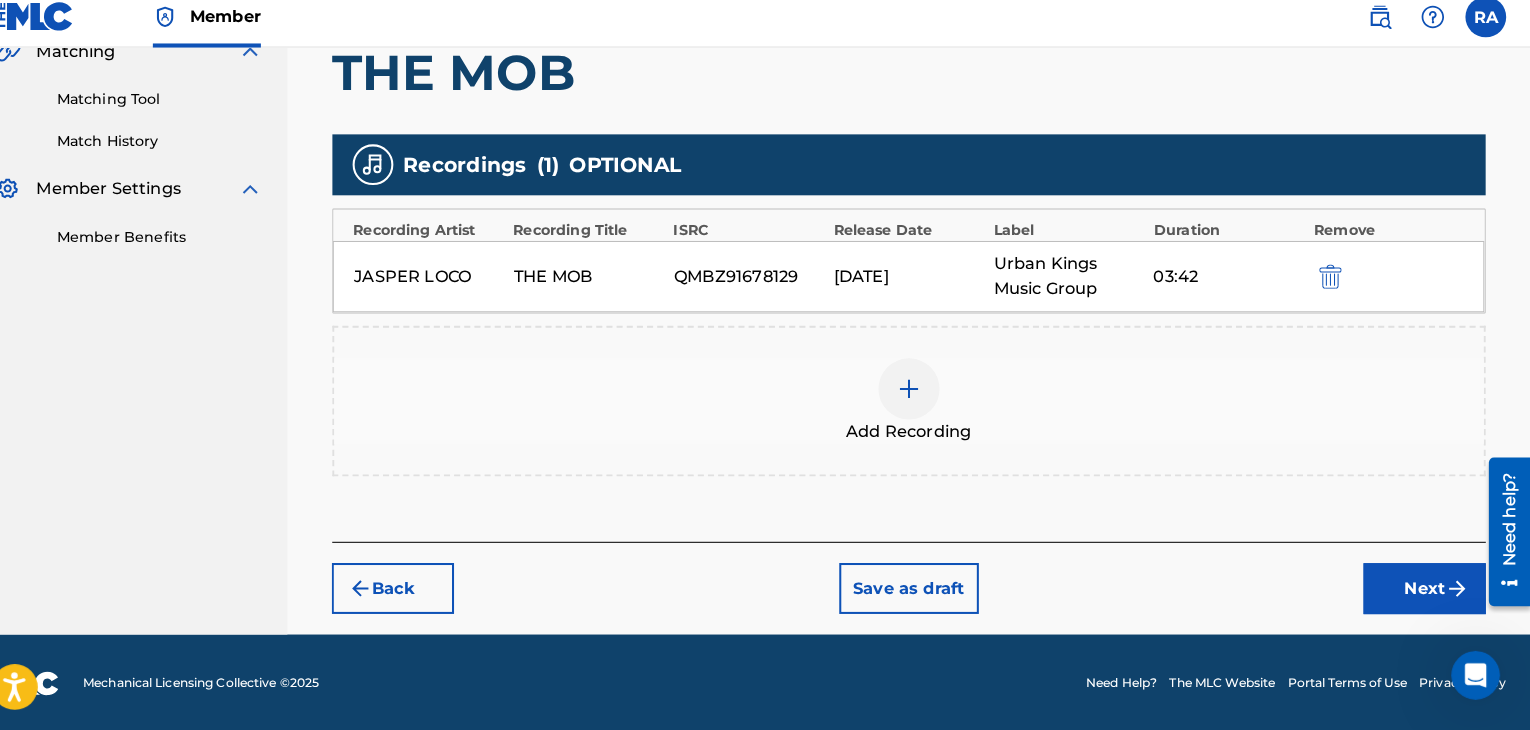 click on "Next" at bounding box center (1426, 591) 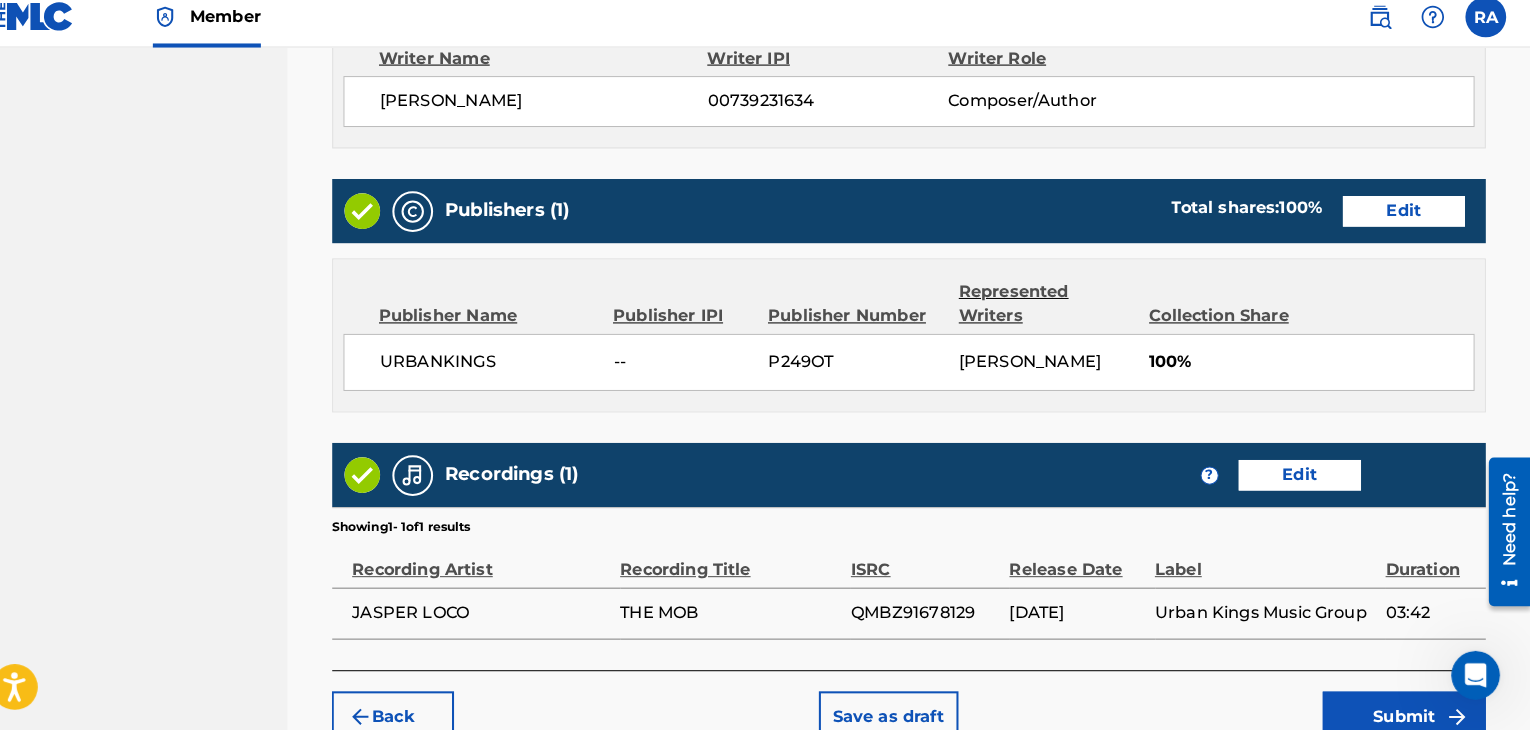 scroll, scrollTop: 1023, scrollLeft: 0, axis: vertical 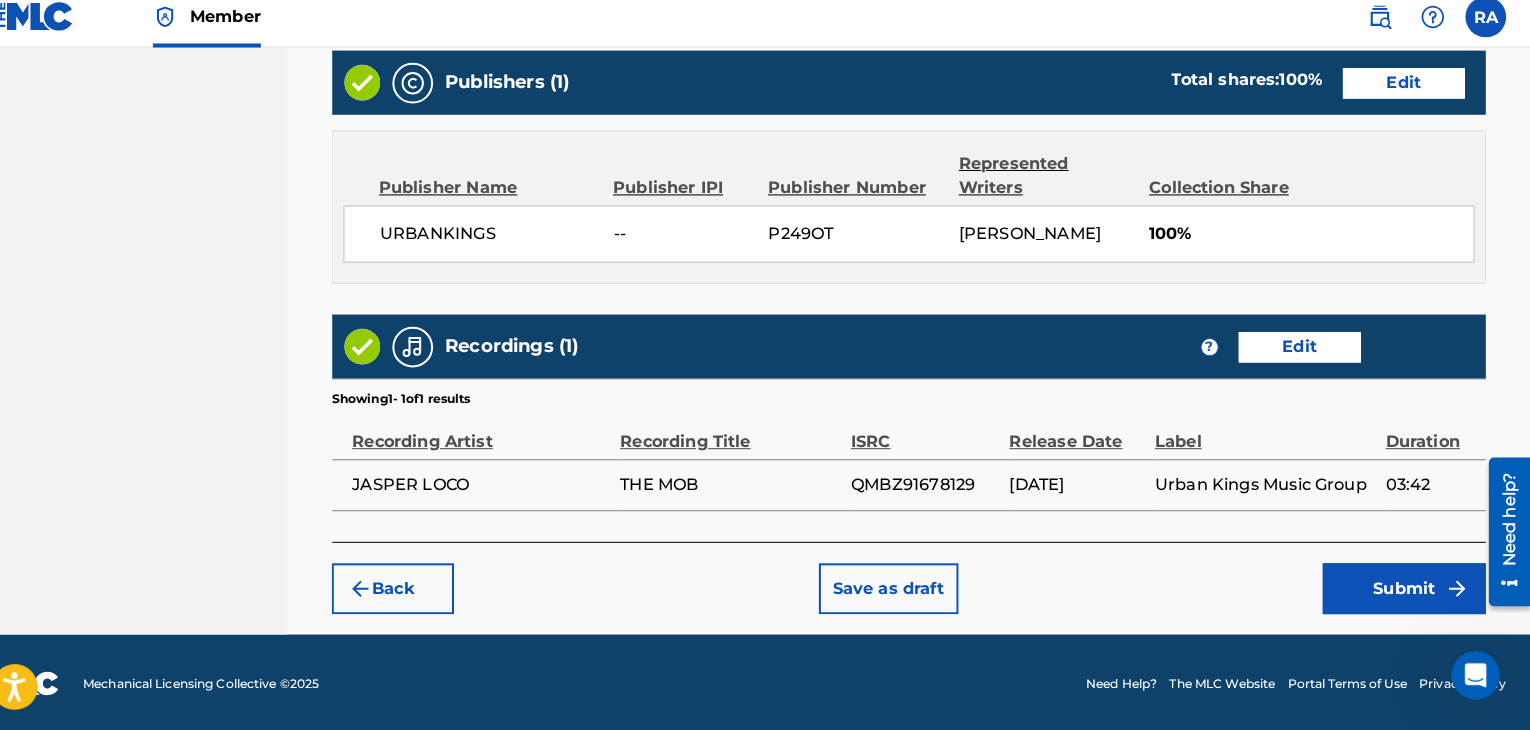 click on "Submit" at bounding box center [1406, 591] 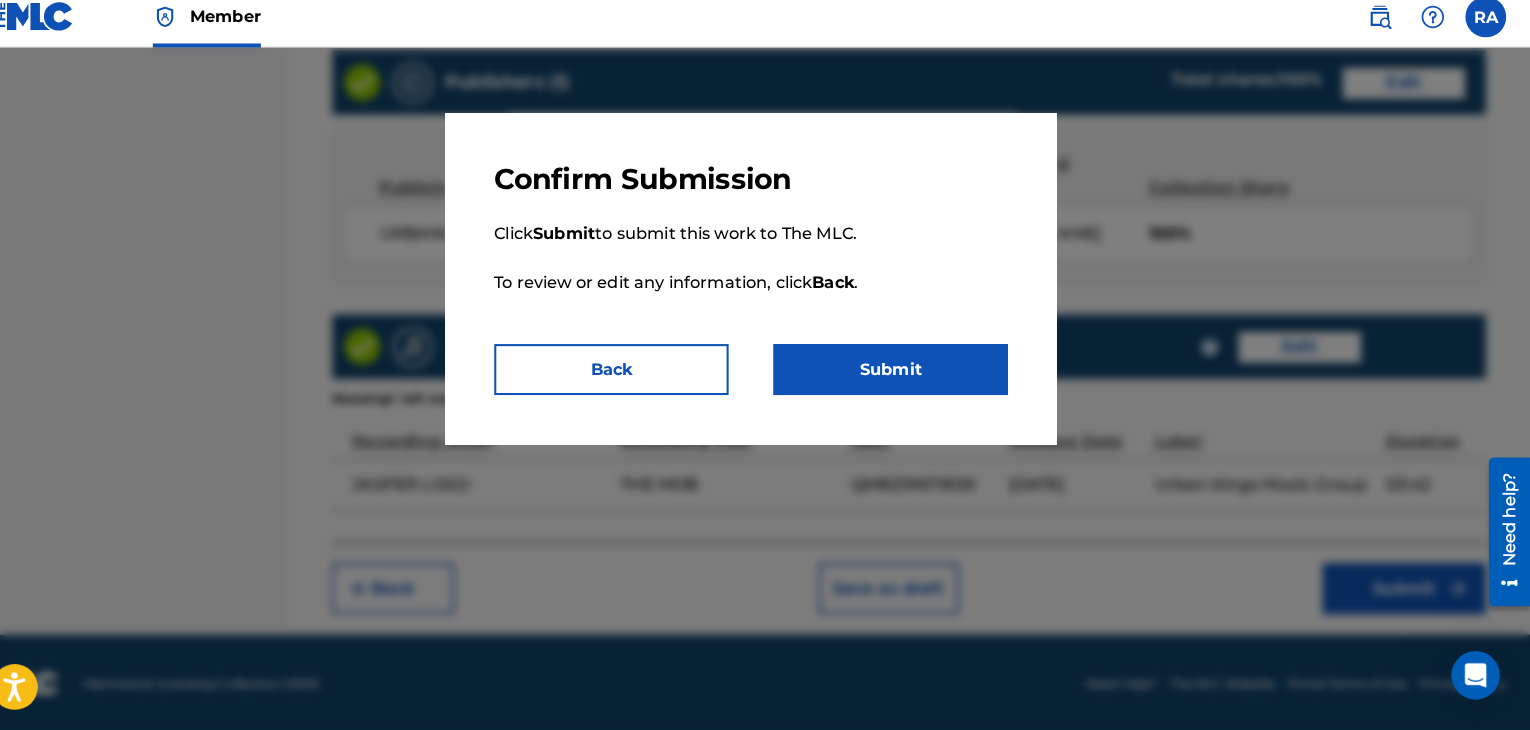 click on "Submit" at bounding box center [902, 376] 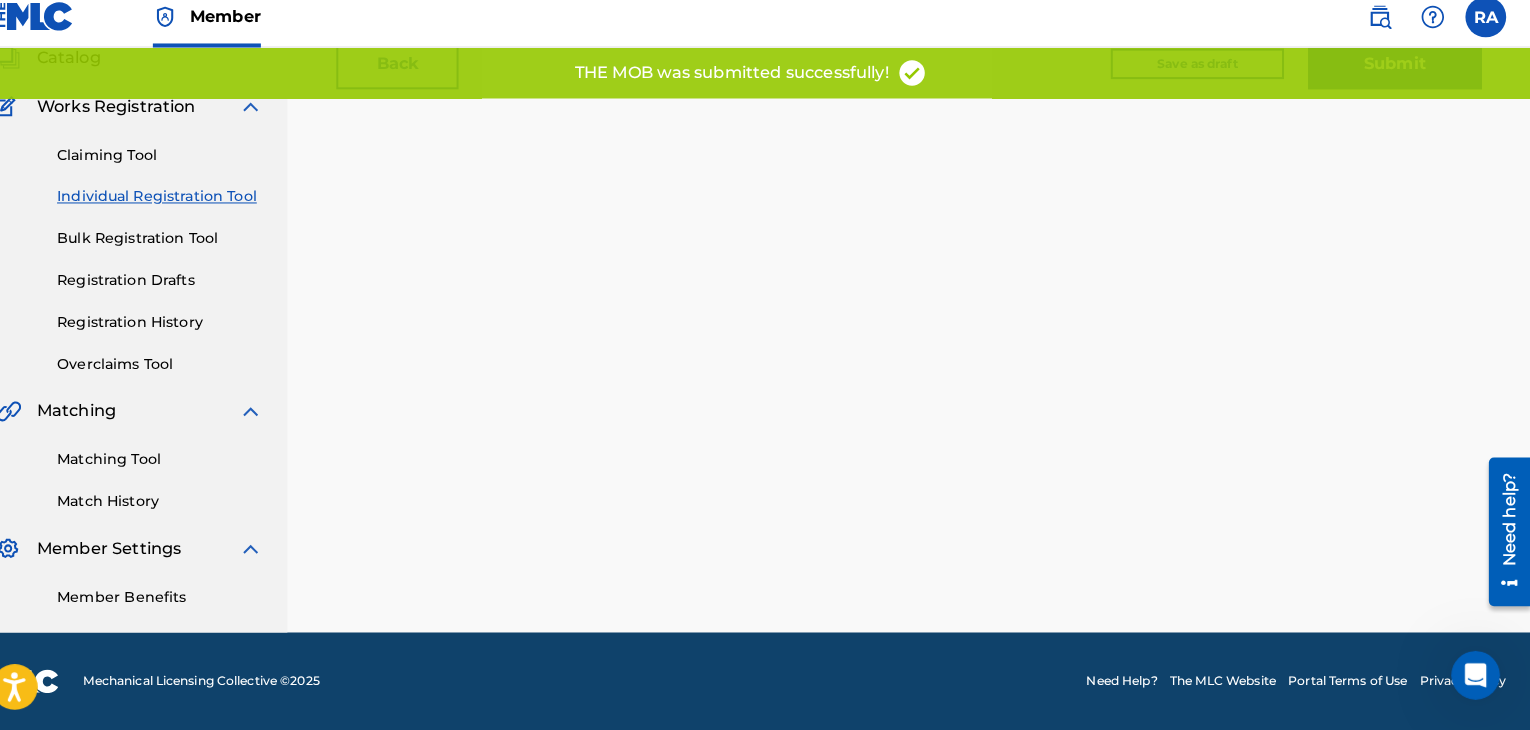 scroll, scrollTop: 0, scrollLeft: 0, axis: both 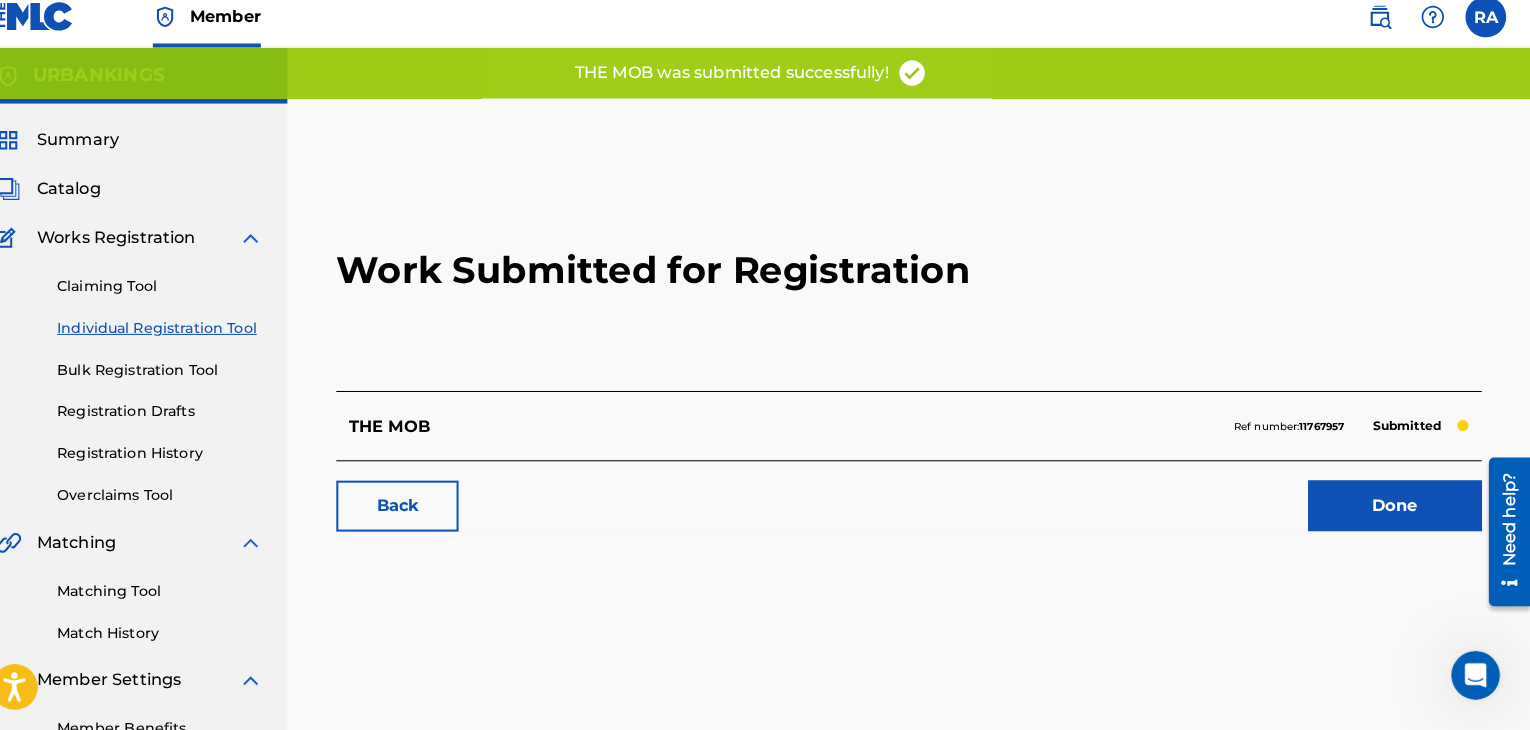click on "Done" at bounding box center (1397, 510) 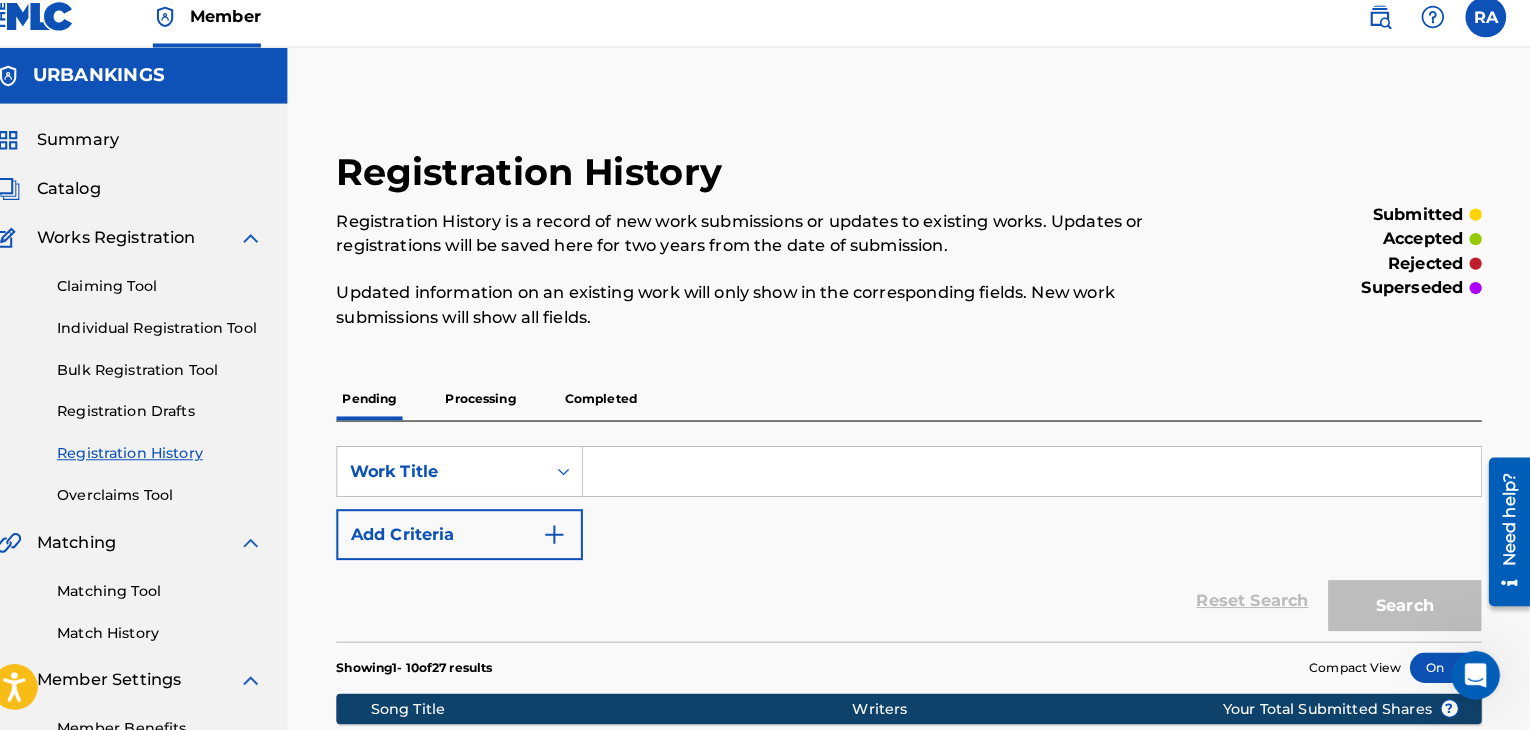 click on "Individual Registration Tool" at bounding box center (185, 335) 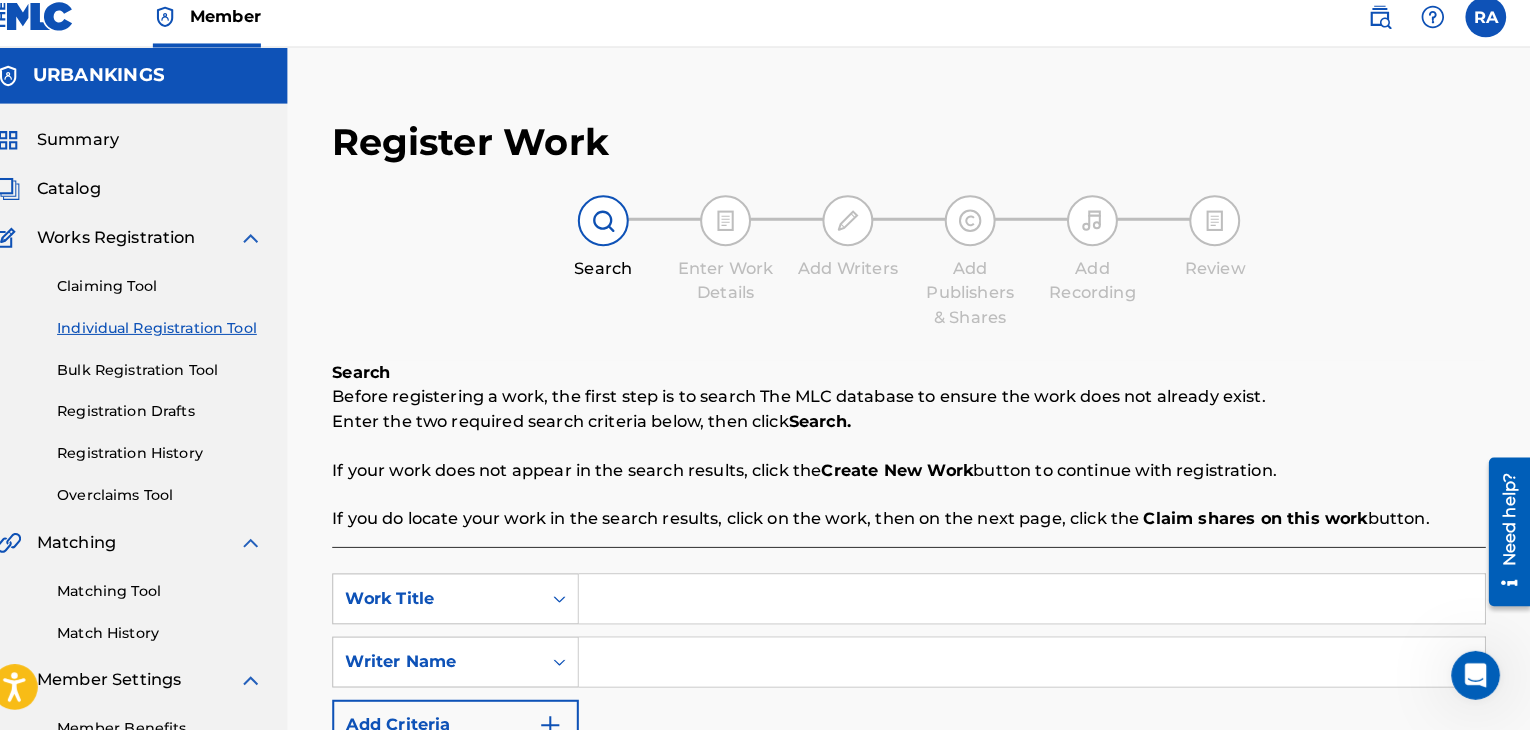 click at bounding box center [1040, 601] 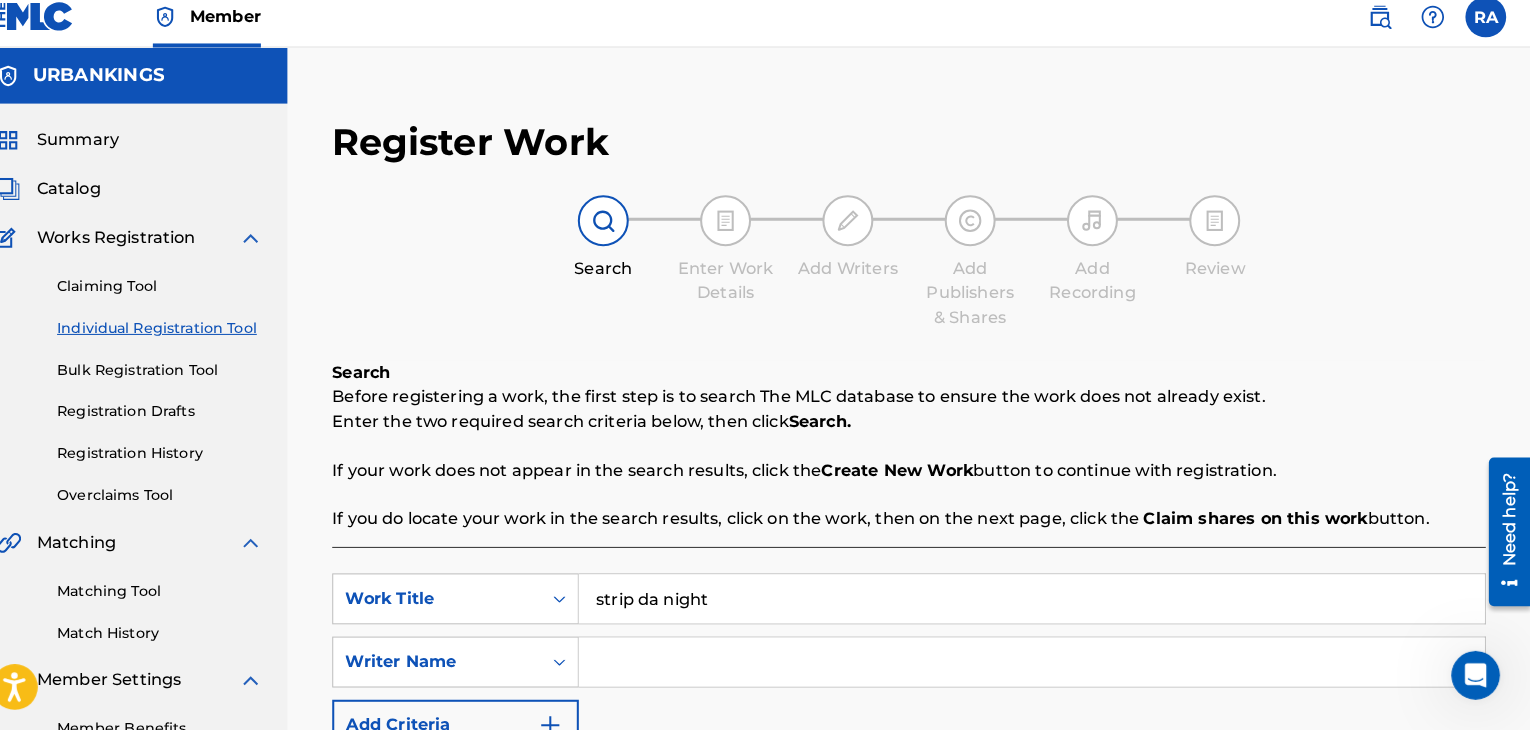 type on "strip da night" 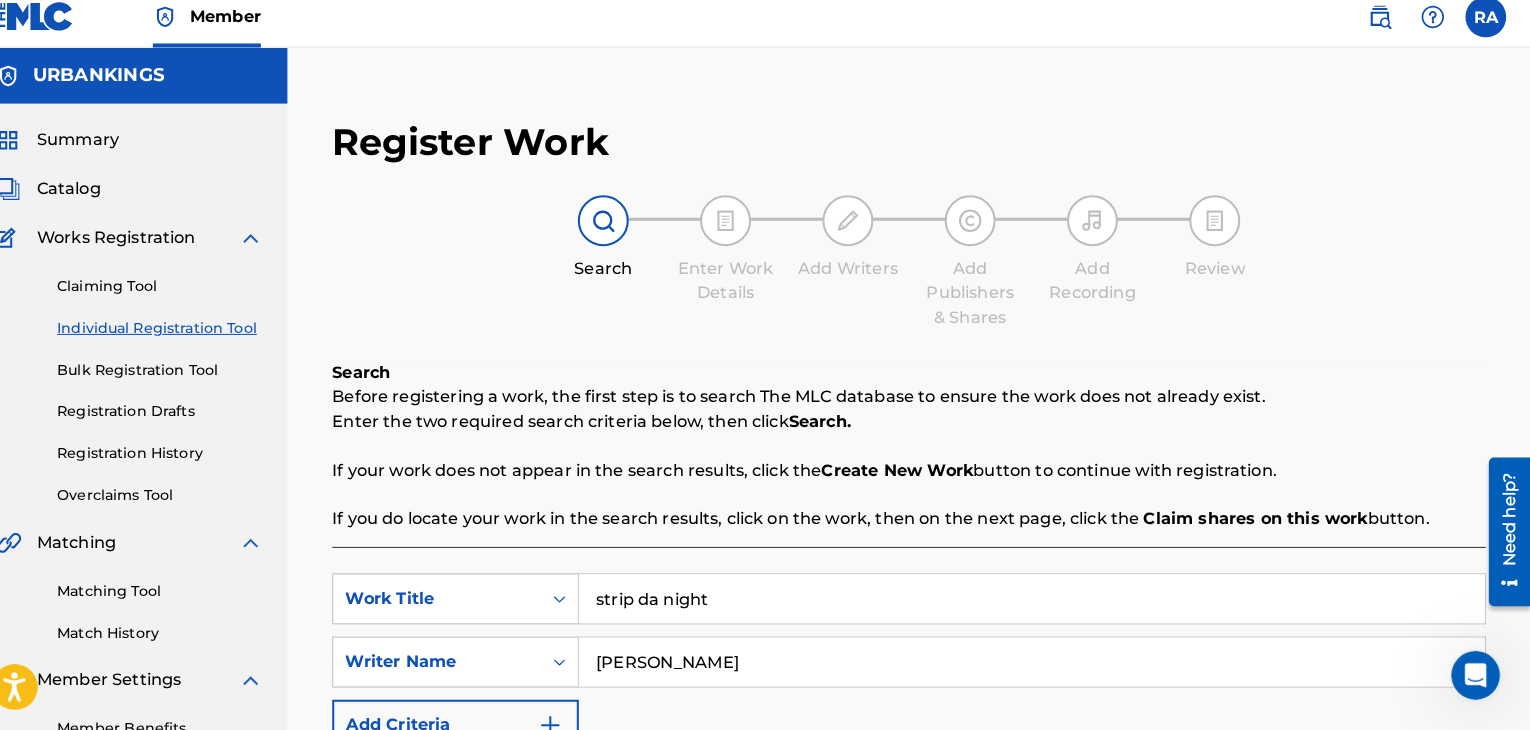 click on "Search" at bounding box center [1411, 795] 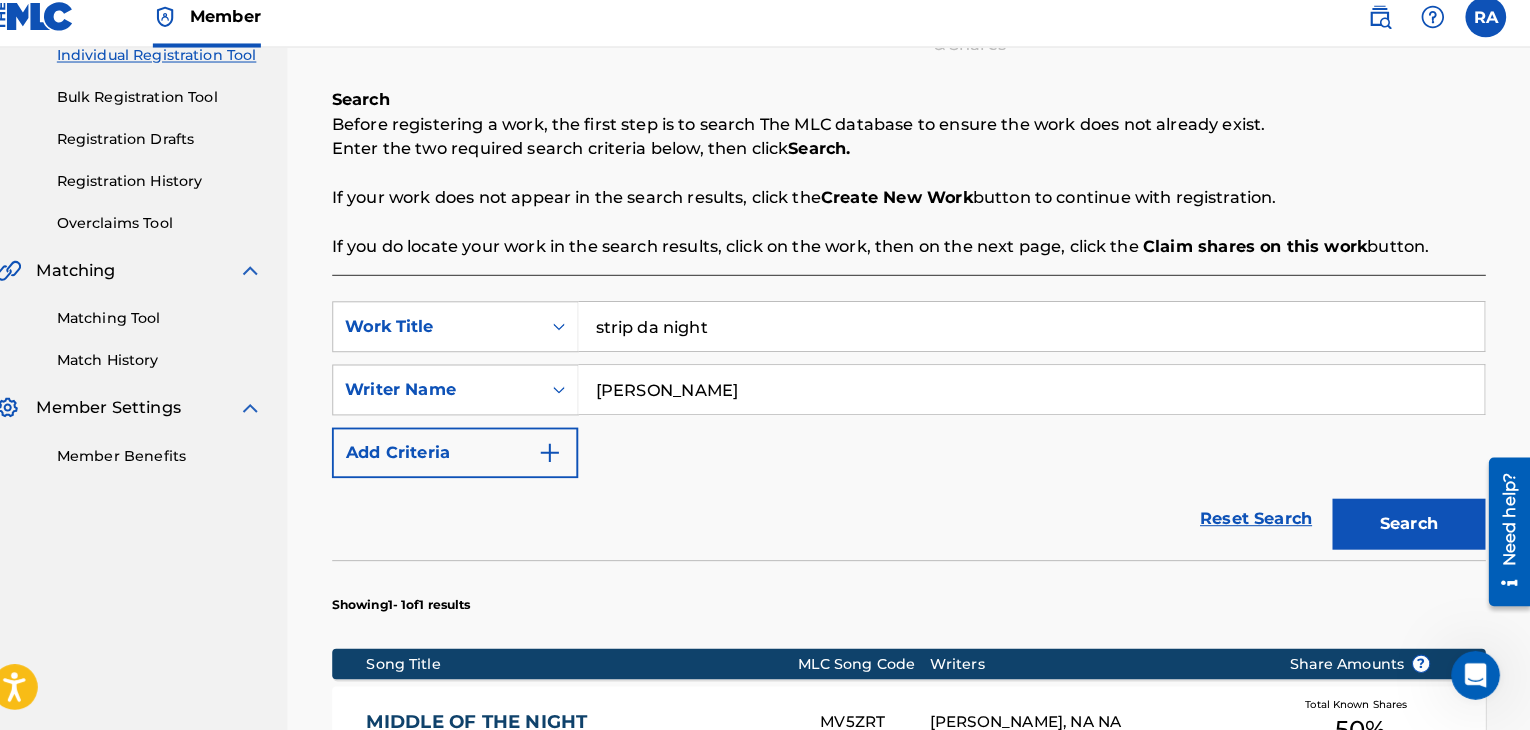 scroll, scrollTop: 458, scrollLeft: 0, axis: vertical 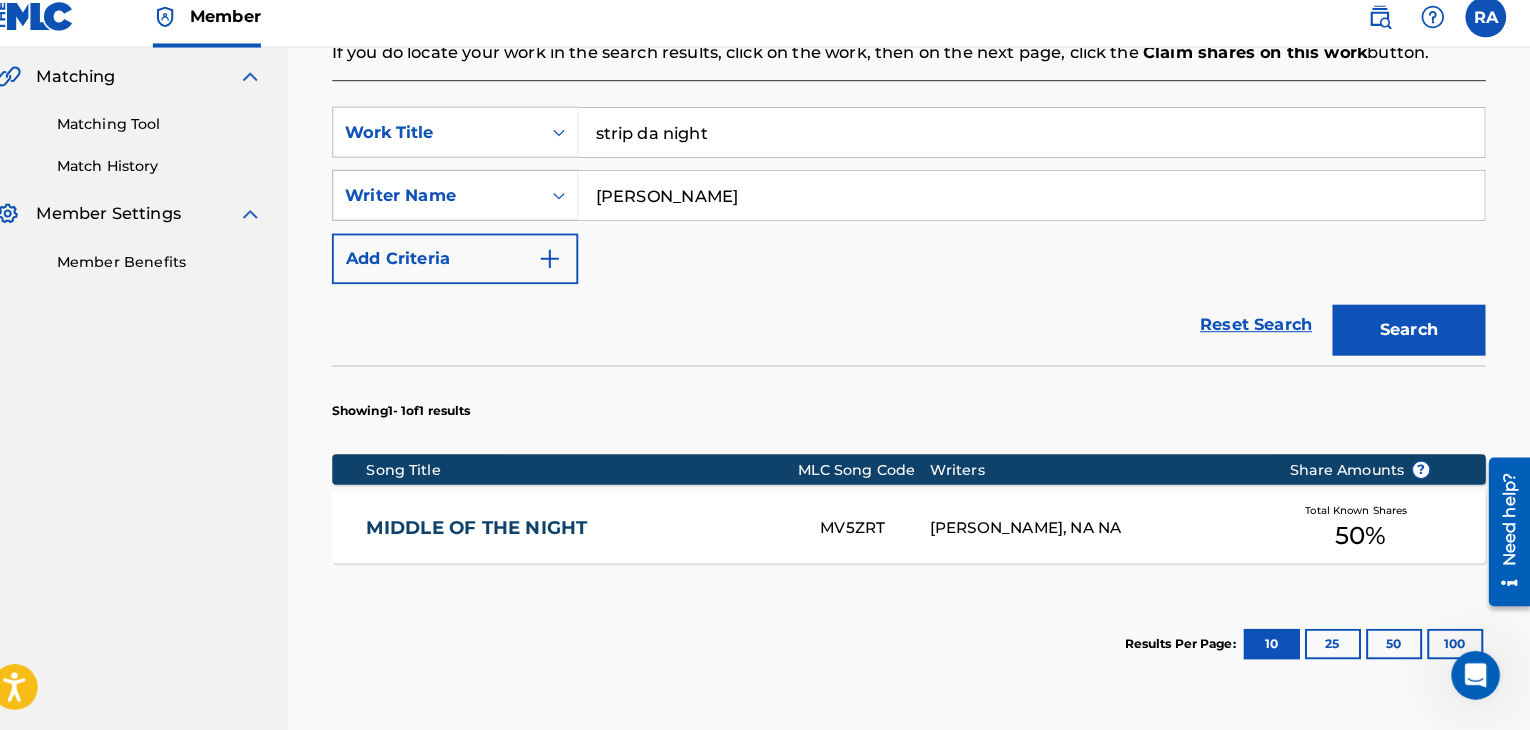 drag, startPoint x: 776, startPoint y: 188, endPoint x: 441, endPoint y: 206, distance: 335.48325 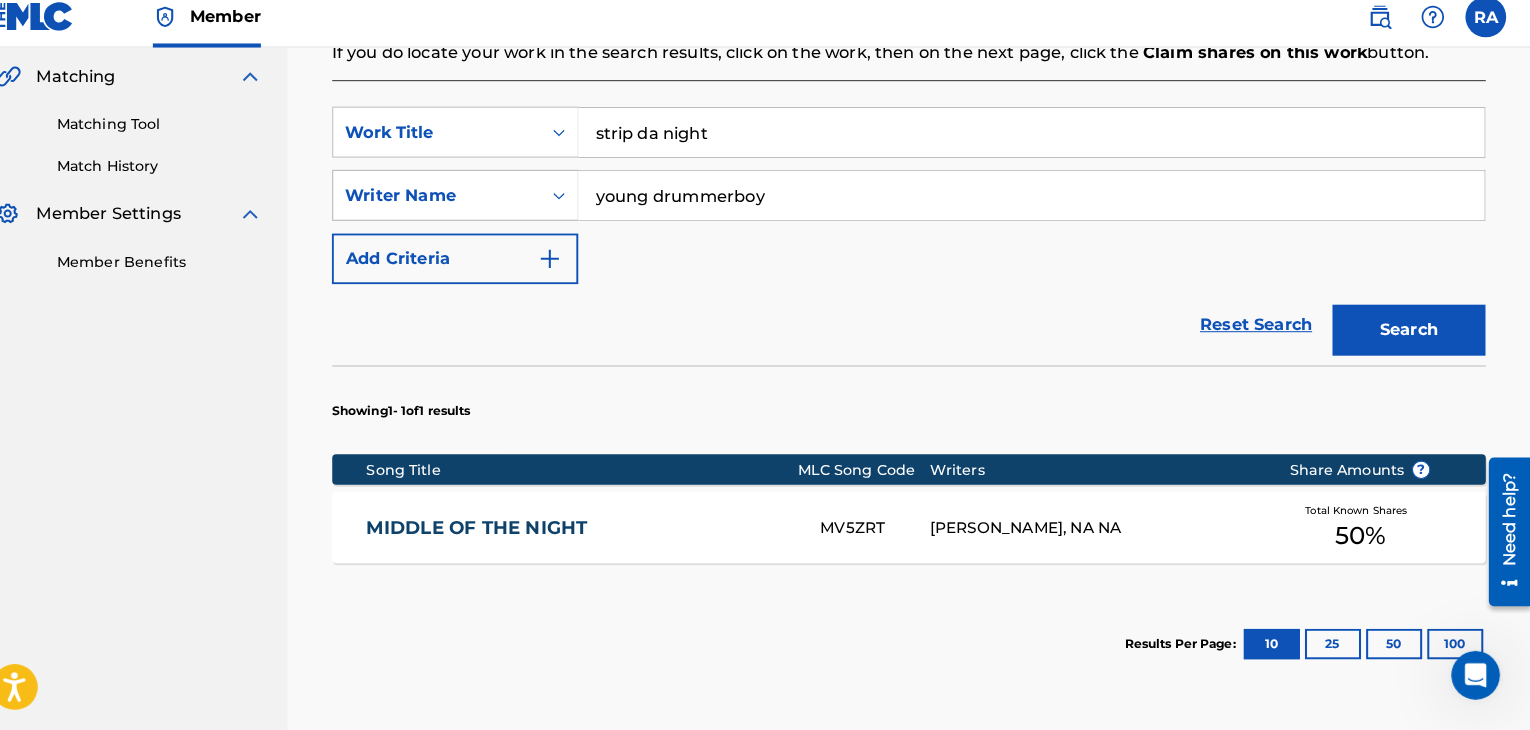 click on "Search" at bounding box center (1411, 337) 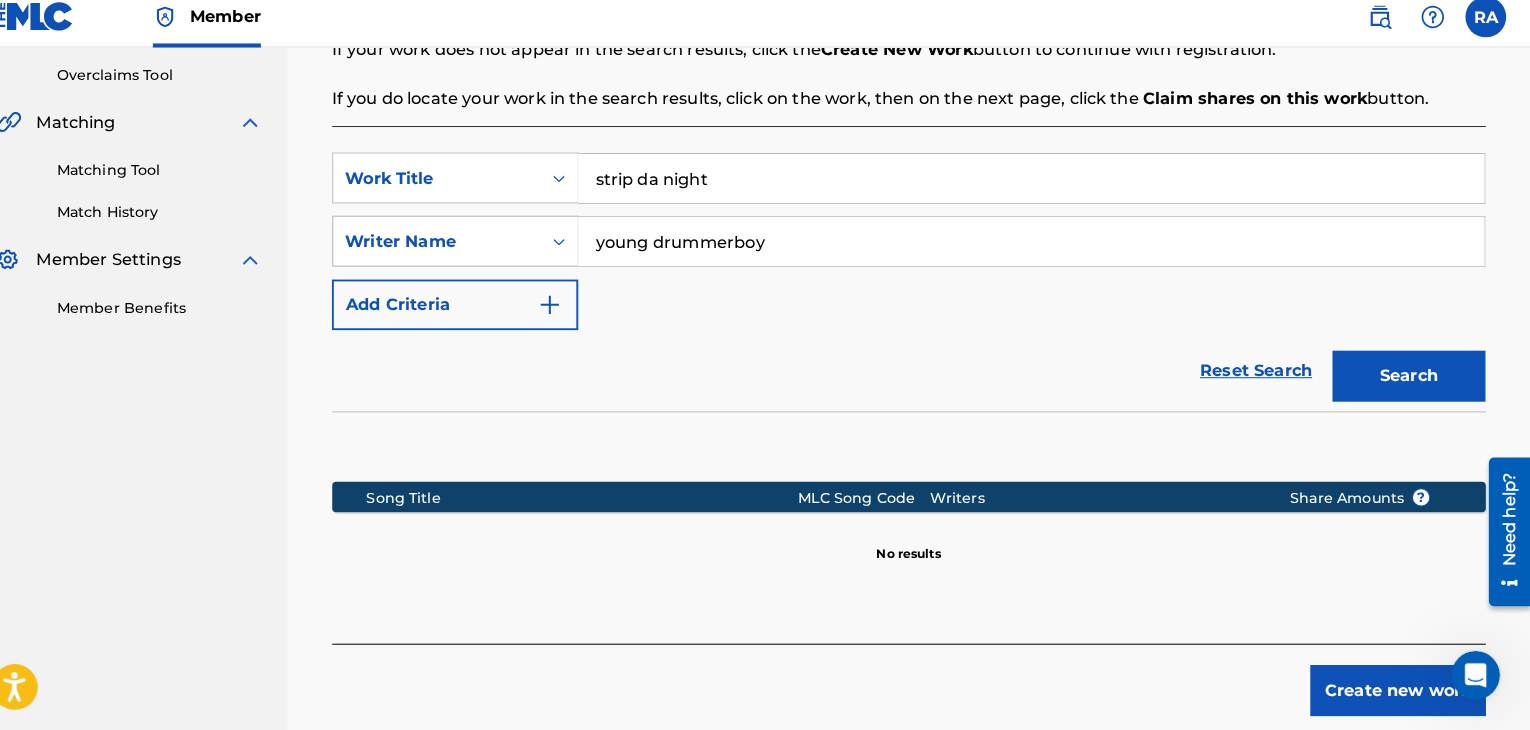 scroll, scrollTop: 458, scrollLeft: 0, axis: vertical 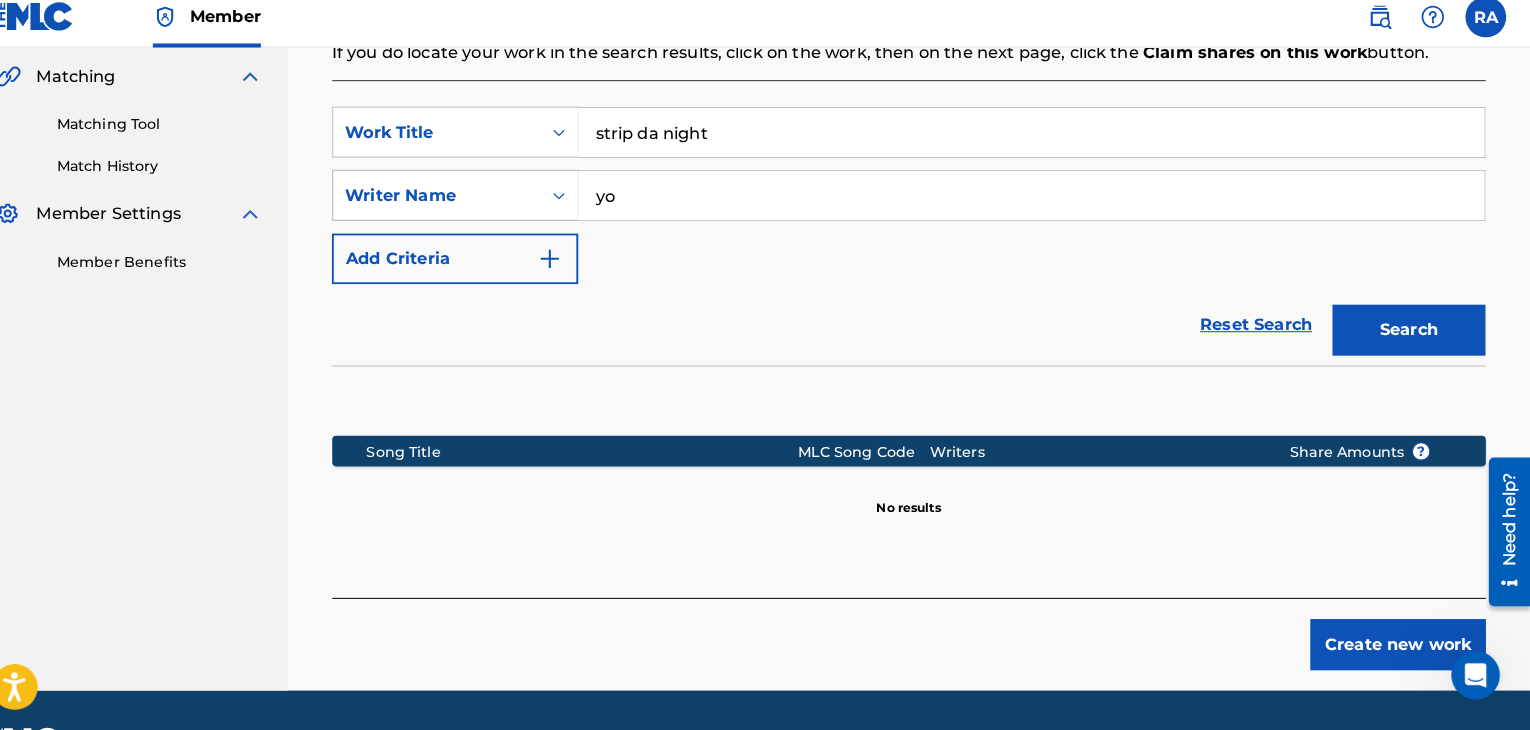 type on "y" 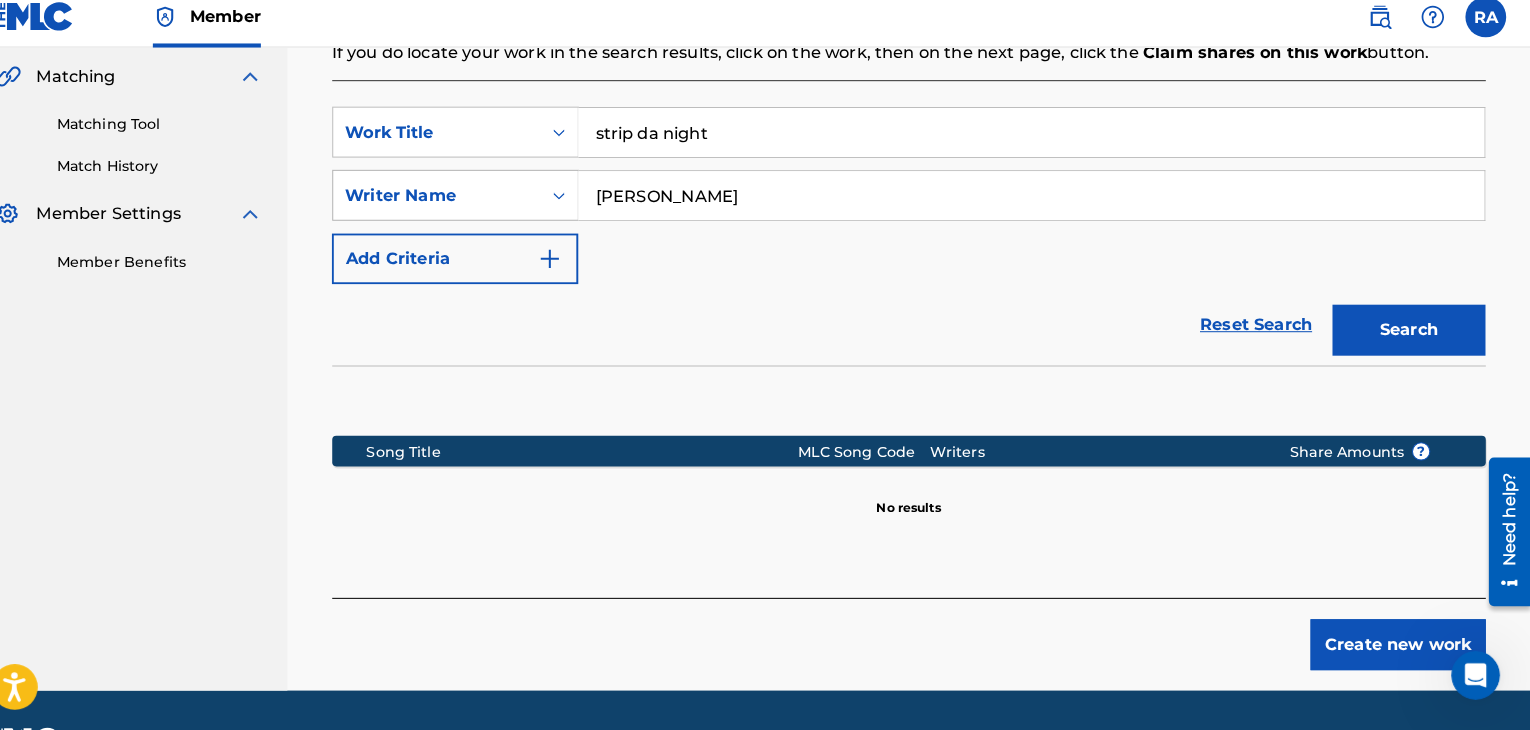click on "Search" at bounding box center (1411, 337) 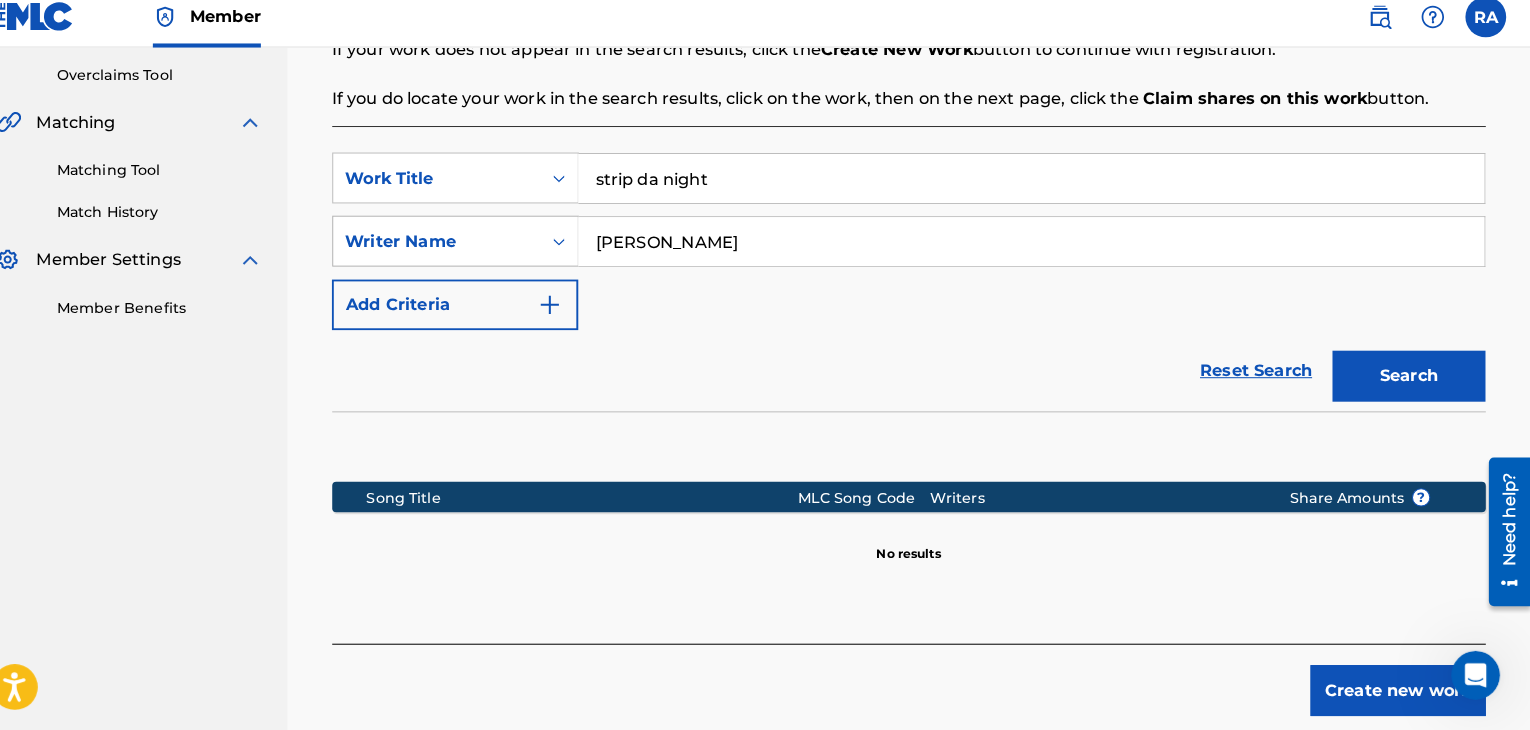 scroll, scrollTop: 458, scrollLeft: 0, axis: vertical 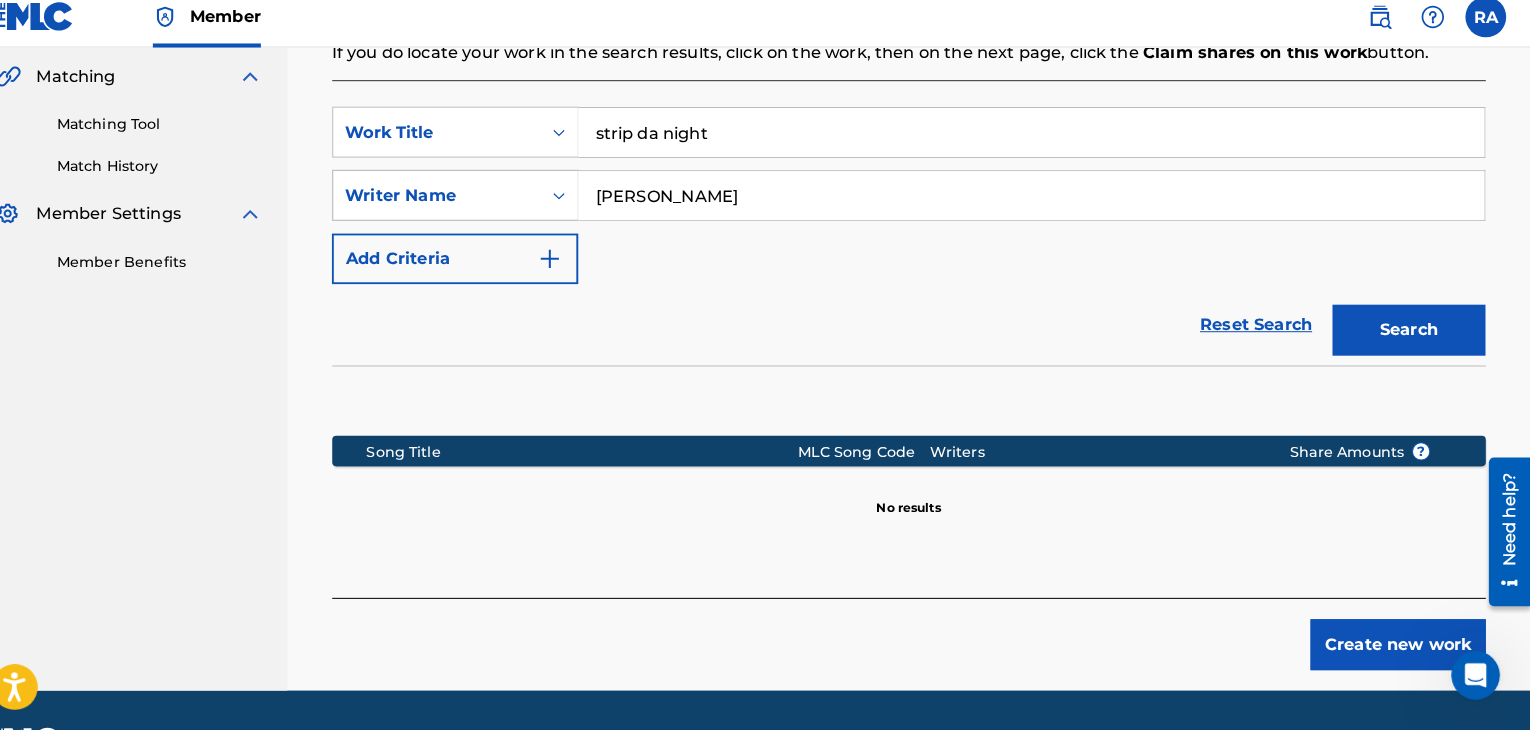 drag, startPoint x: 885, startPoint y: 202, endPoint x: 420, endPoint y: 225, distance: 465.56848 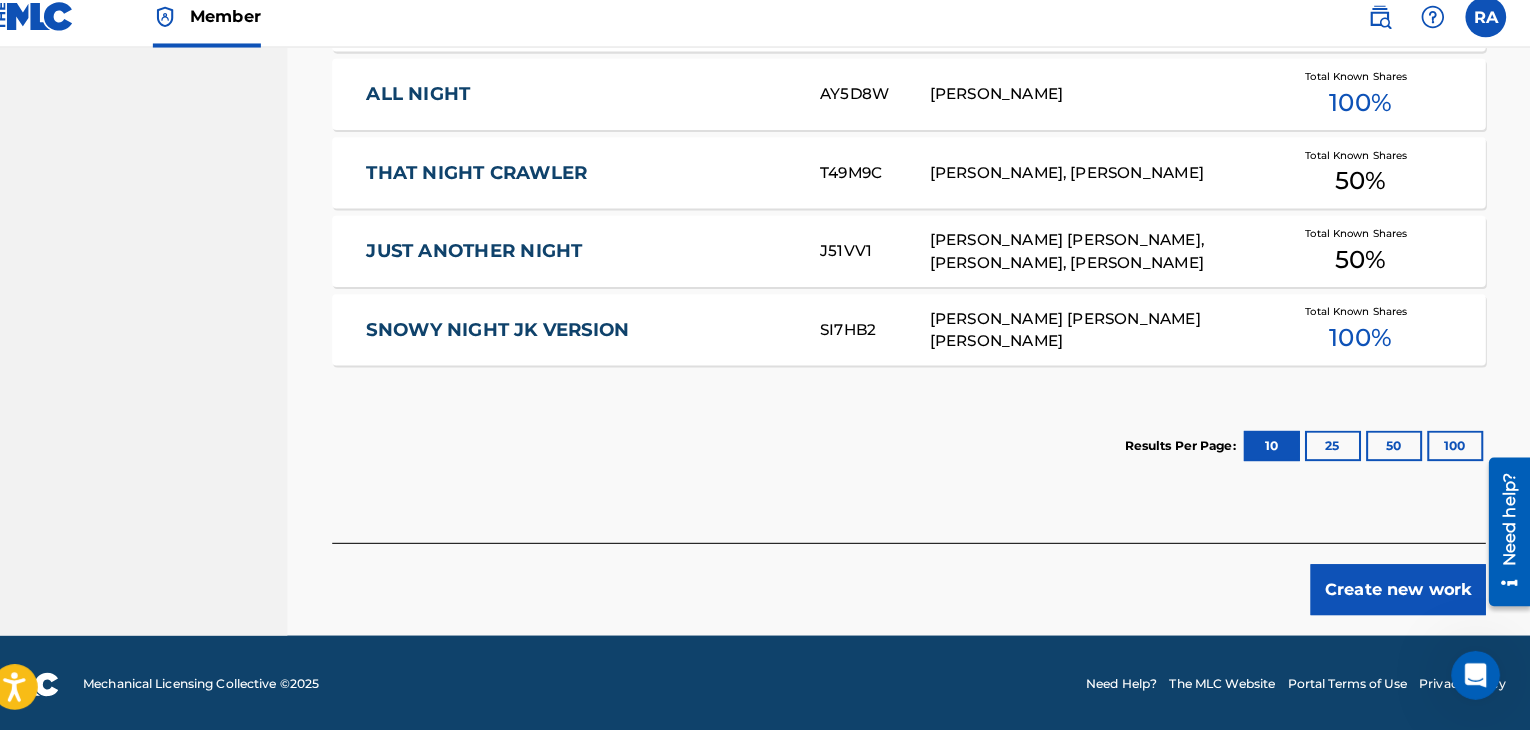 scroll, scrollTop: 963, scrollLeft: 0, axis: vertical 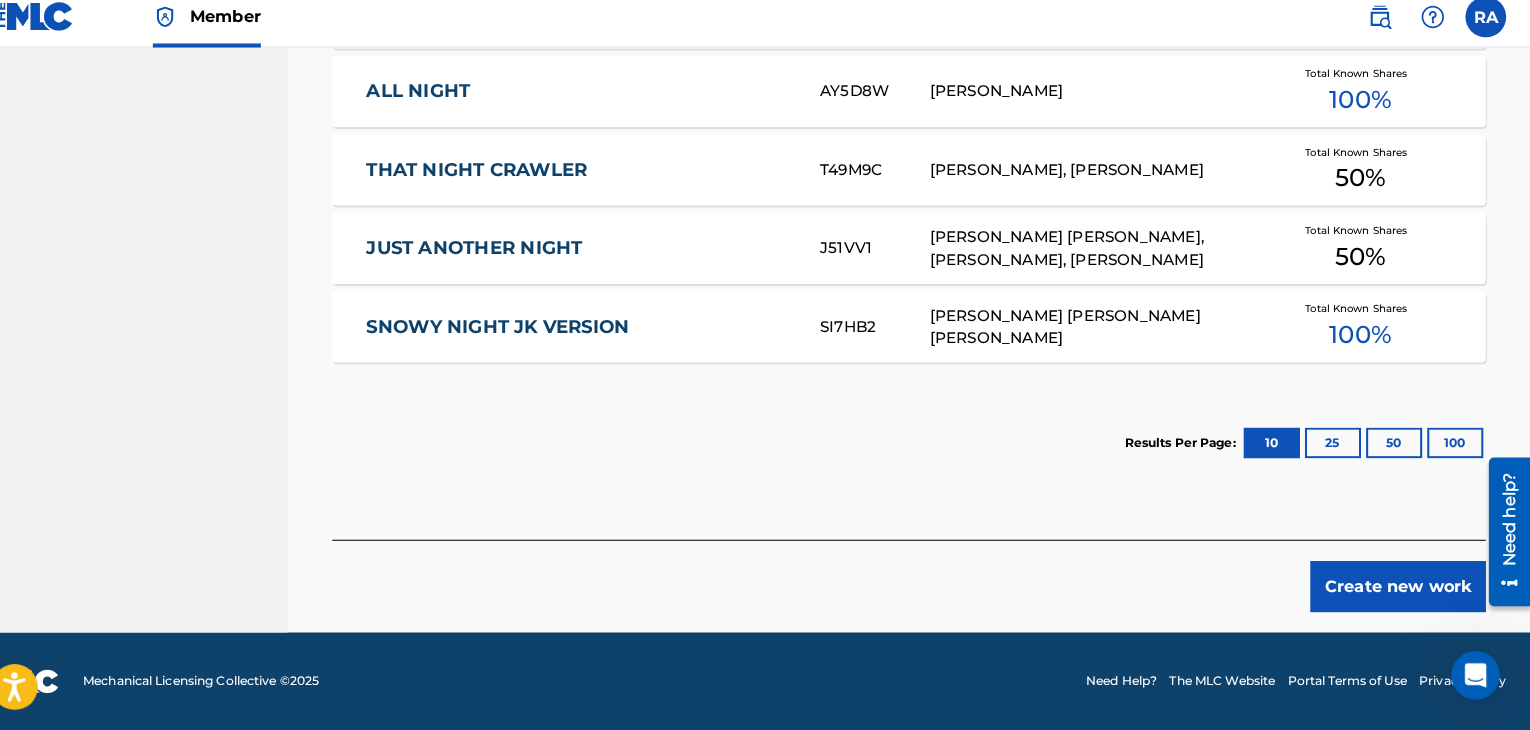 click on "Create new work" at bounding box center (1400, 589) 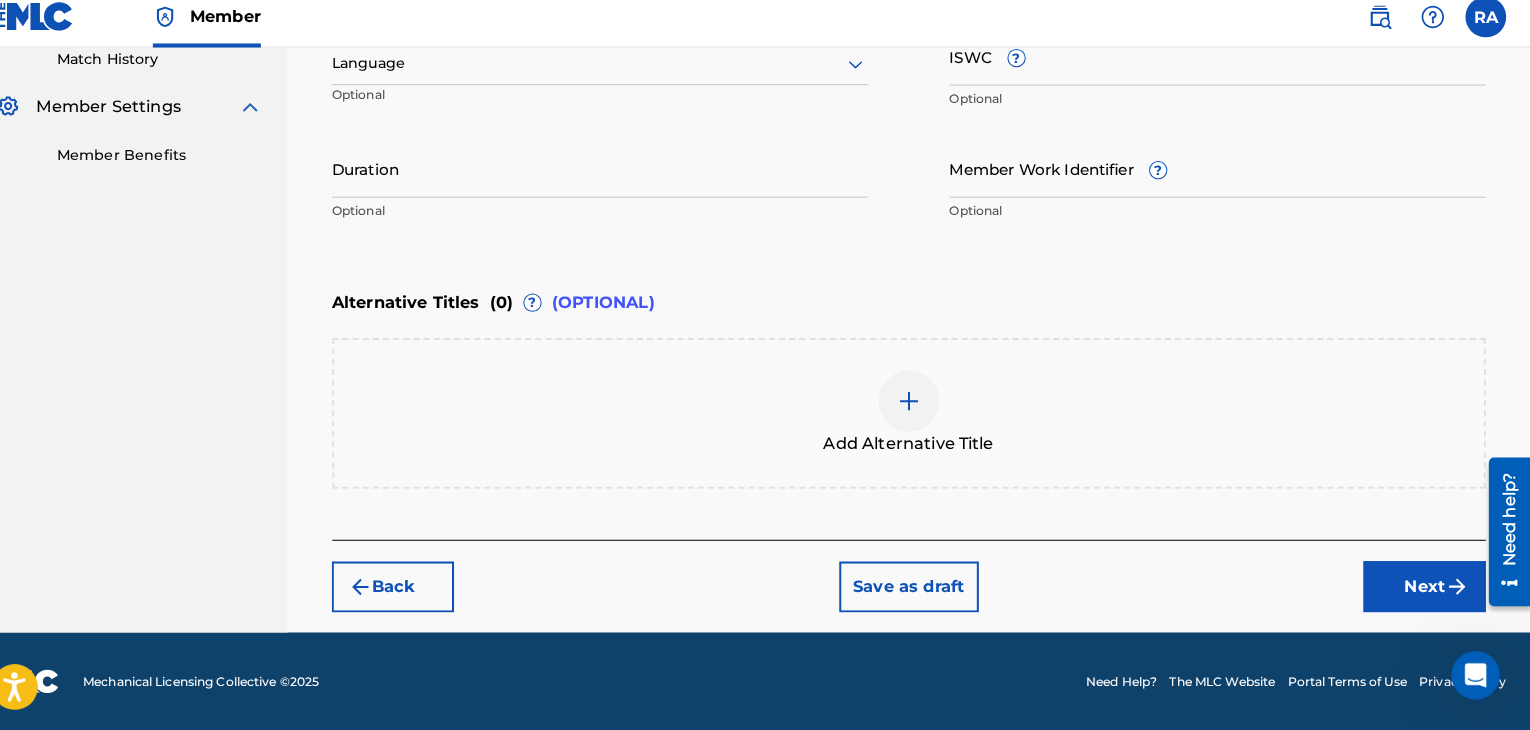 scroll, scrollTop: 561, scrollLeft: 0, axis: vertical 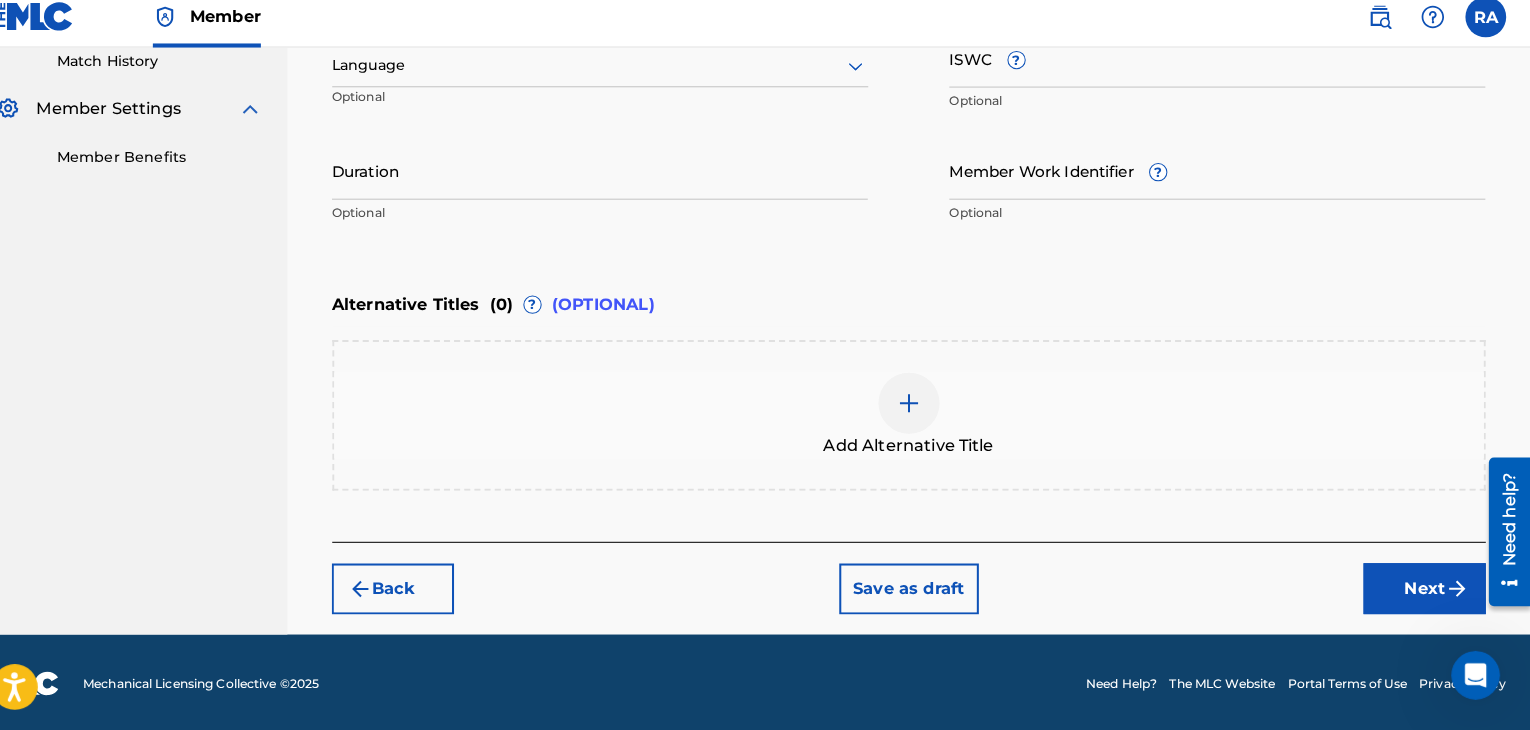 click on "Duration" at bounding box center [617, 180] 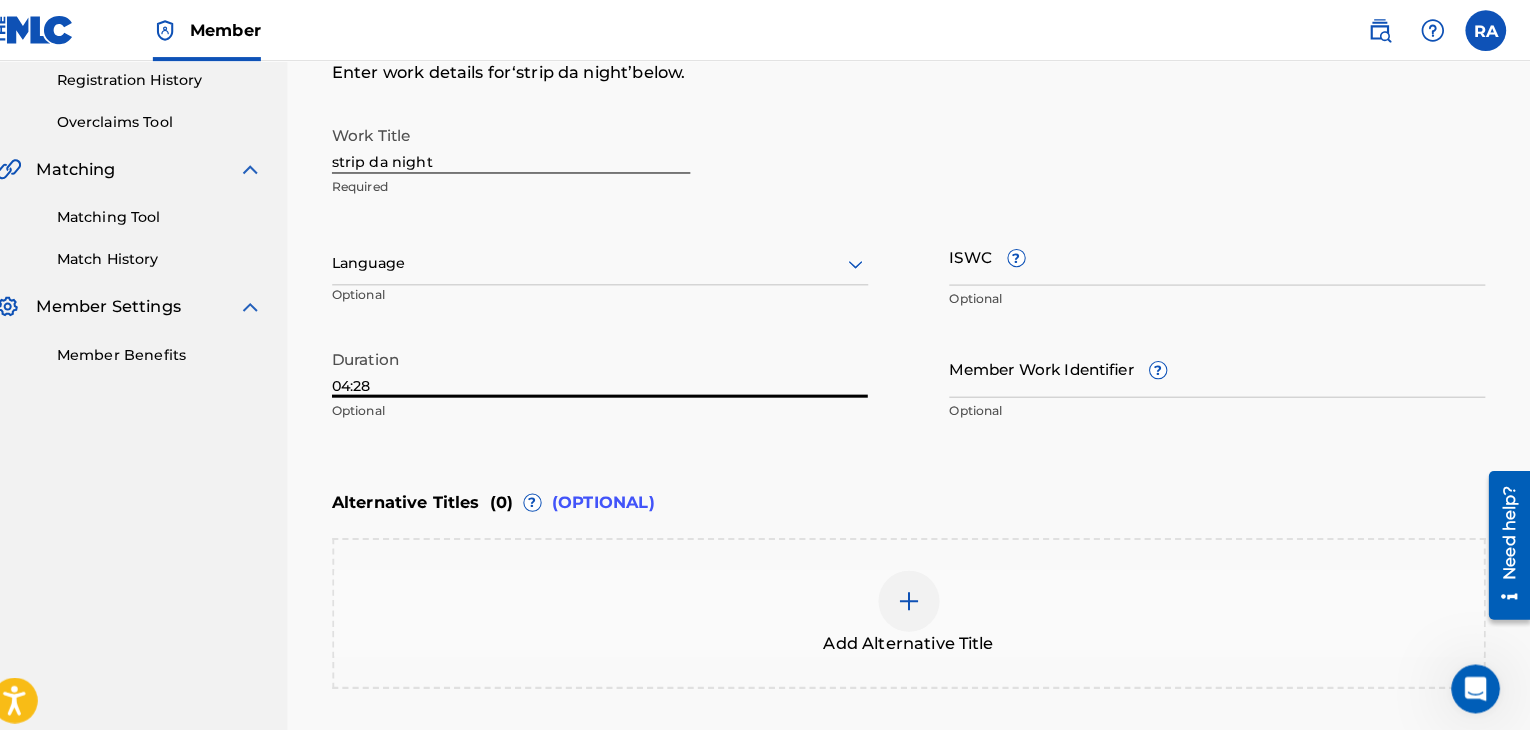 scroll, scrollTop: 378, scrollLeft: 0, axis: vertical 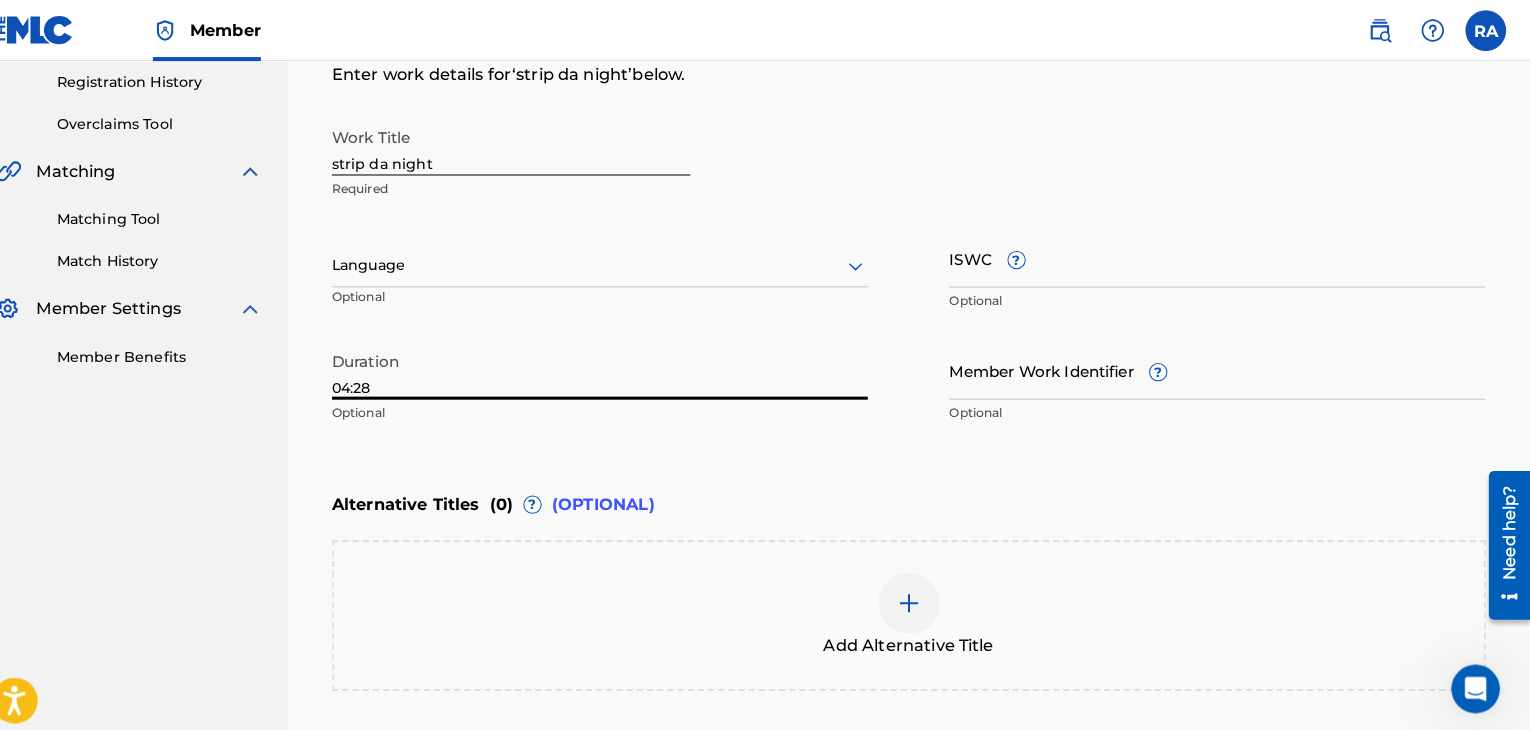 type on "04:28" 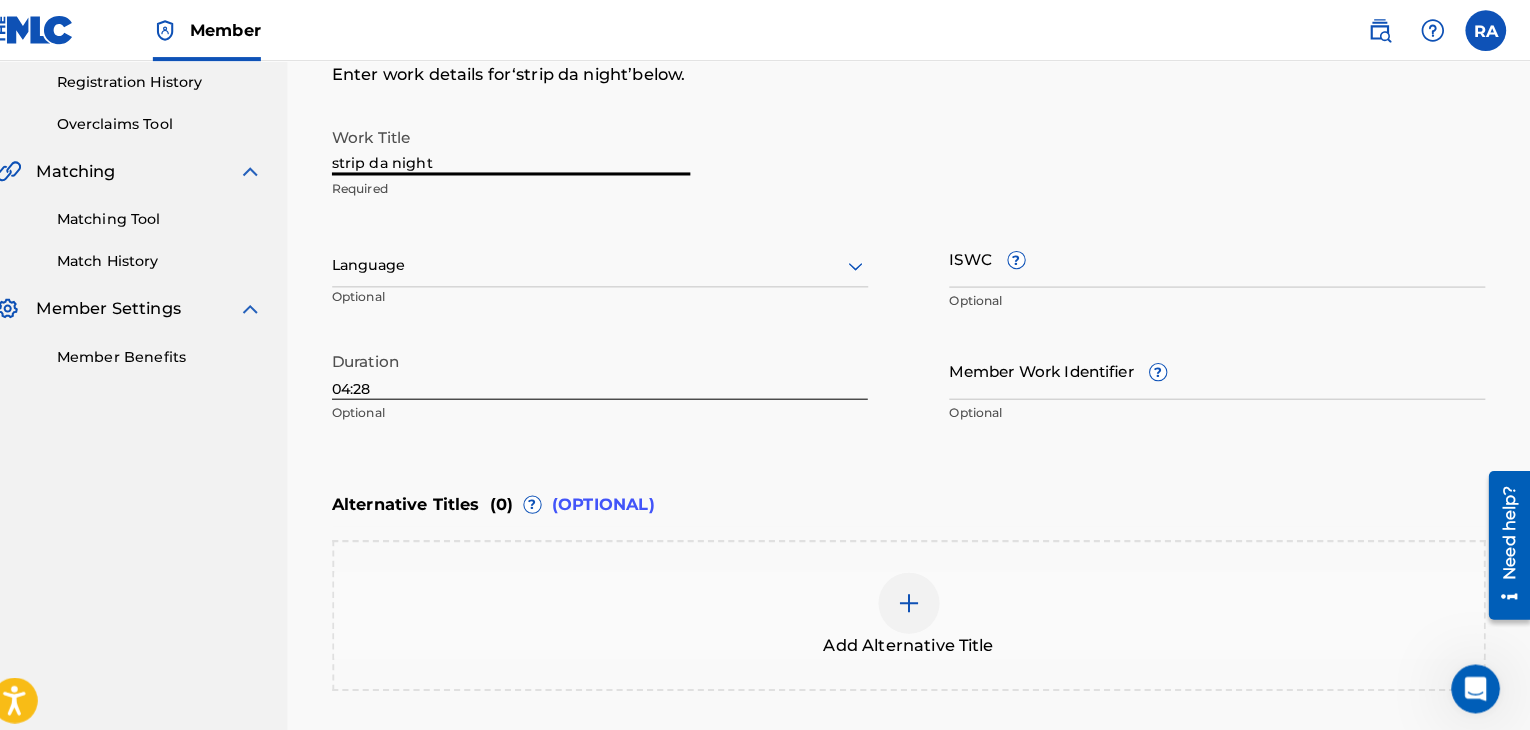drag, startPoint x: 467, startPoint y: 140, endPoint x: 170, endPoint y: 171, distance: 298.61346 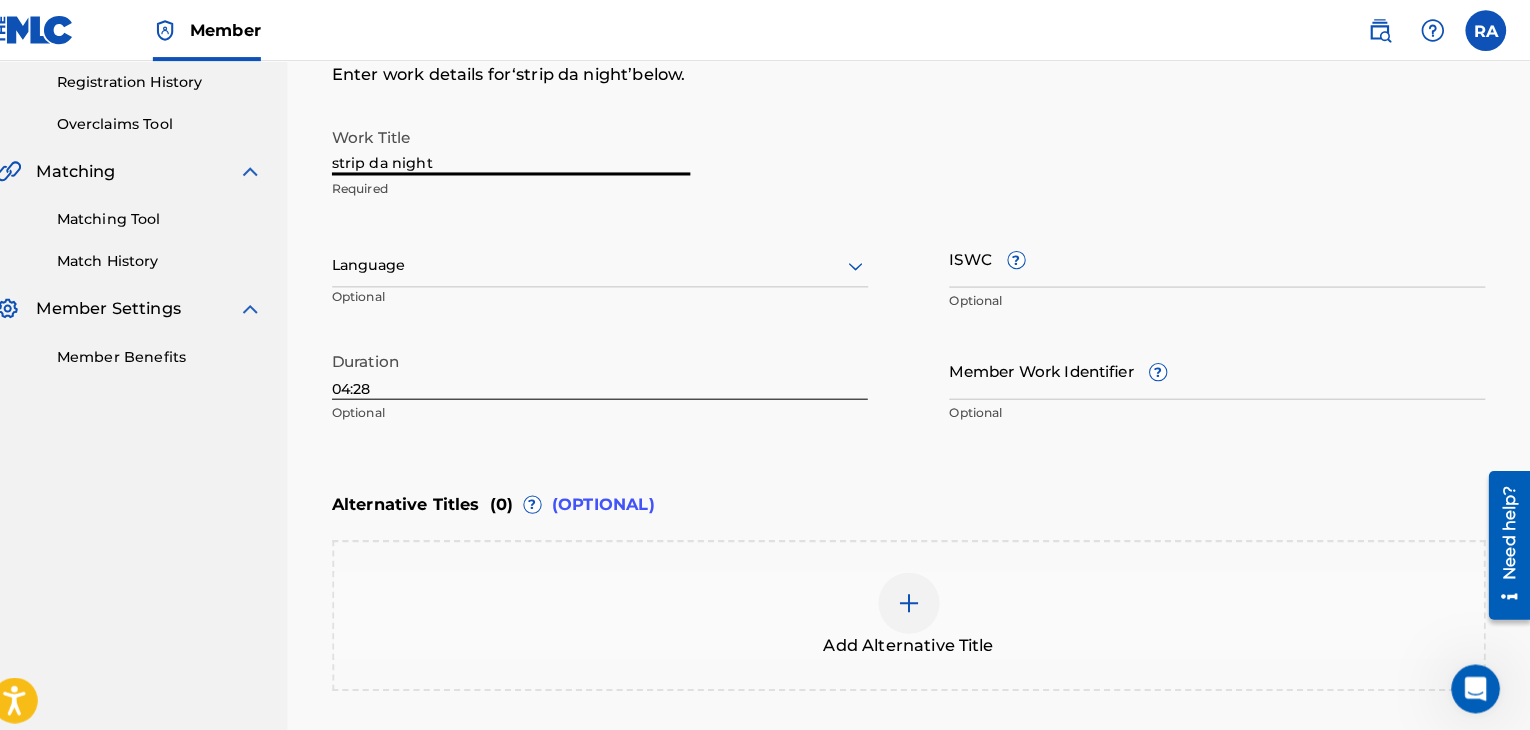 click on "URBANKINGS Summary Catalog Works Registration Claiming Tool Individual Registration Tool Bulk Registration Tool Registration Drafts Registration History Overclaims Tool Matching Matching Tool Match History Member Settings Member Benefits Register Work Search Enter Work Details Add Writers Add Publishers & Shares Add Recording Review Enter Work Details Enter work details for  ‘ strip da night ’  below. Work Title   strip da night Required Language Optional ISWC   ? Optional Duration   04:28 Optional Member Work Identifier   ? Optional Alternative Titles ( 0 ) ? (OPTIONAL) Add Alternative Title Back Save as draft Next" at bounding box center (765, 250) 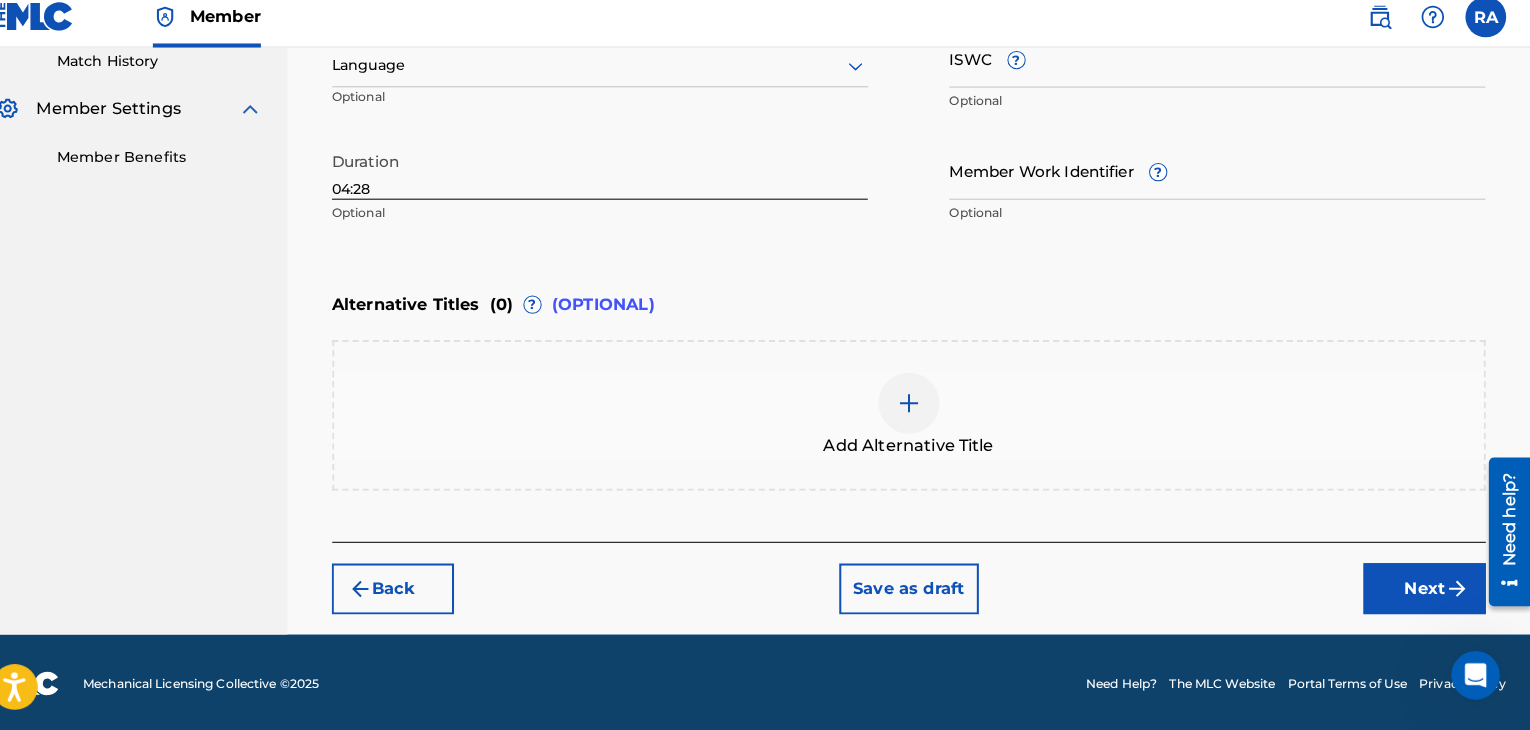 type on "STRIP DA NIGHT" 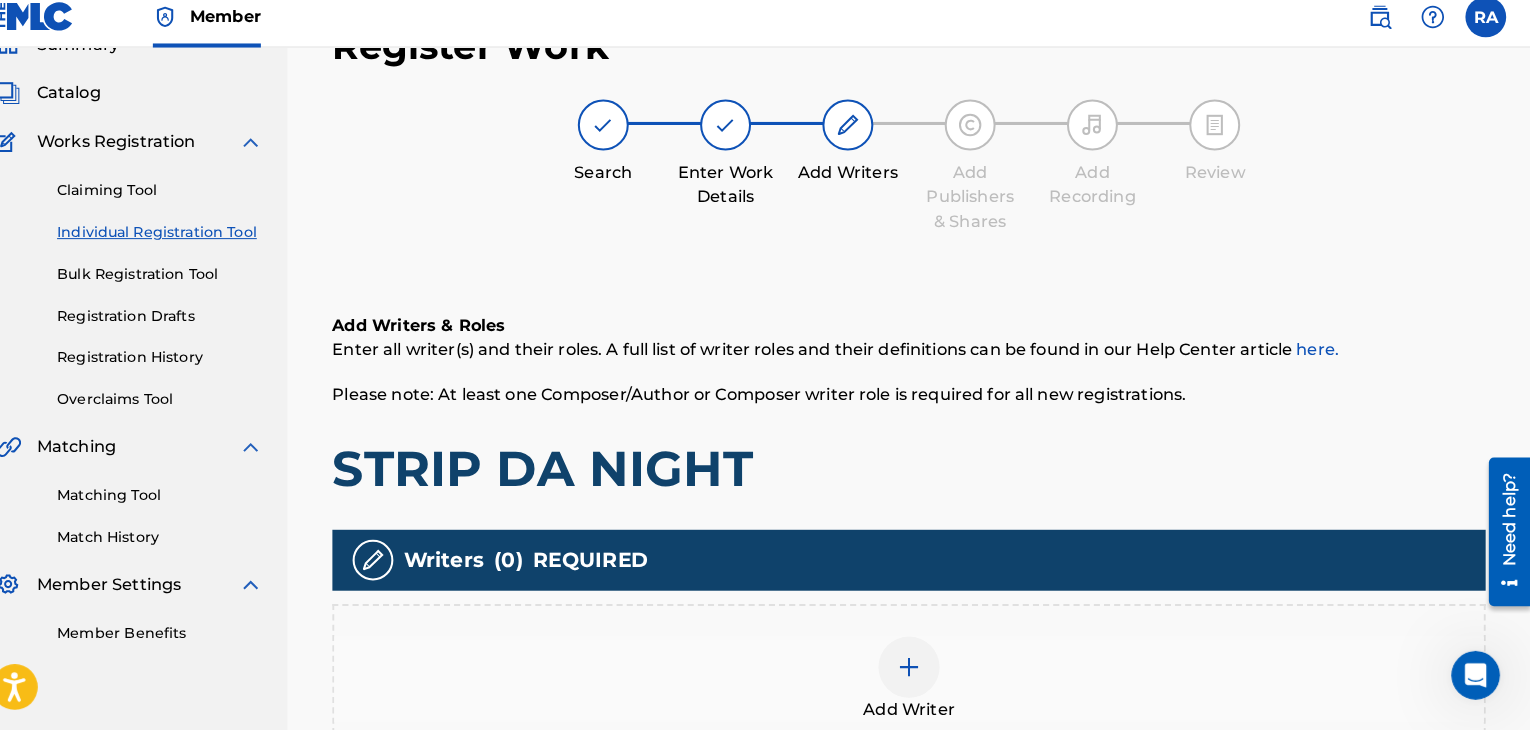 scroll, scrollTop: 90, scrollLeft: 0, axis: vertical 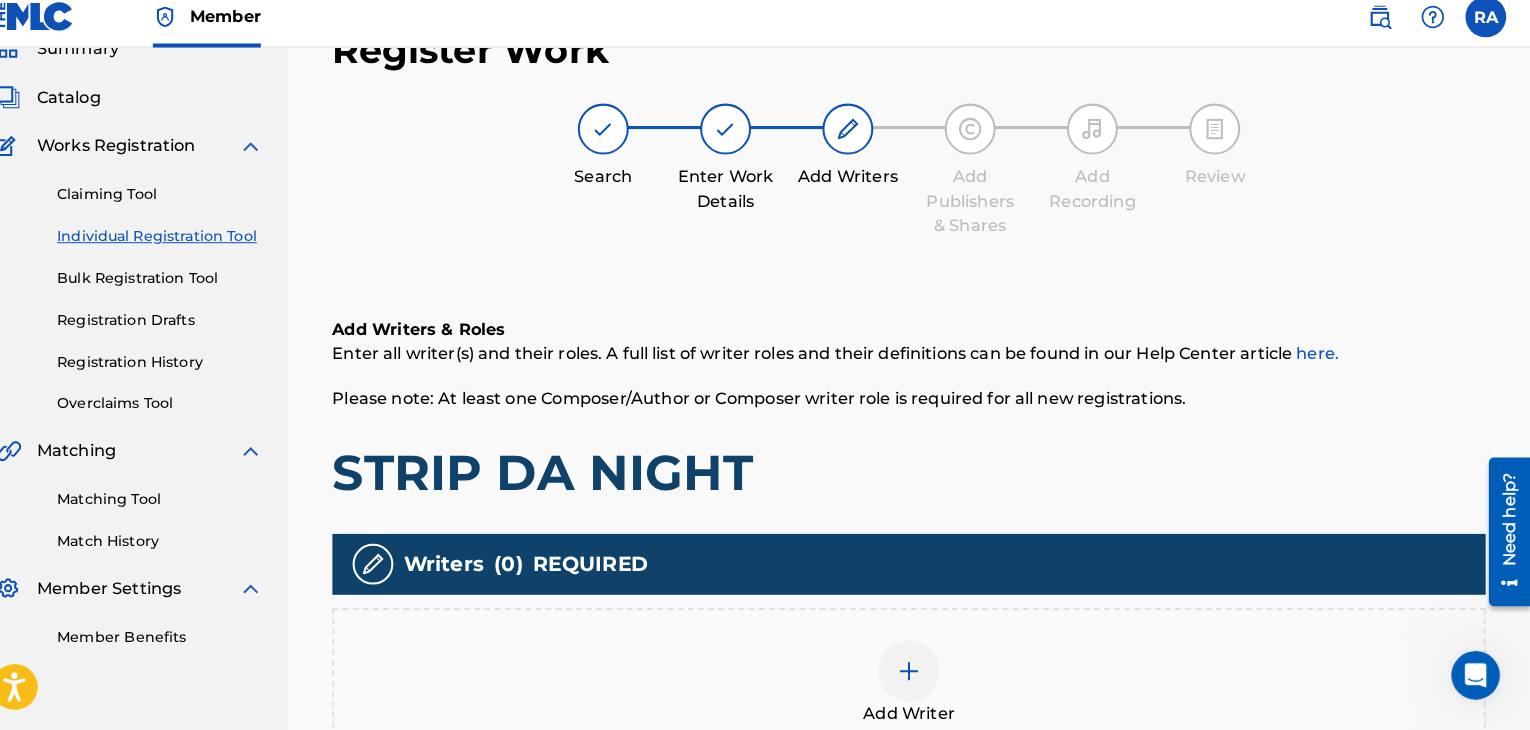 click at bounding box center [920, 672] 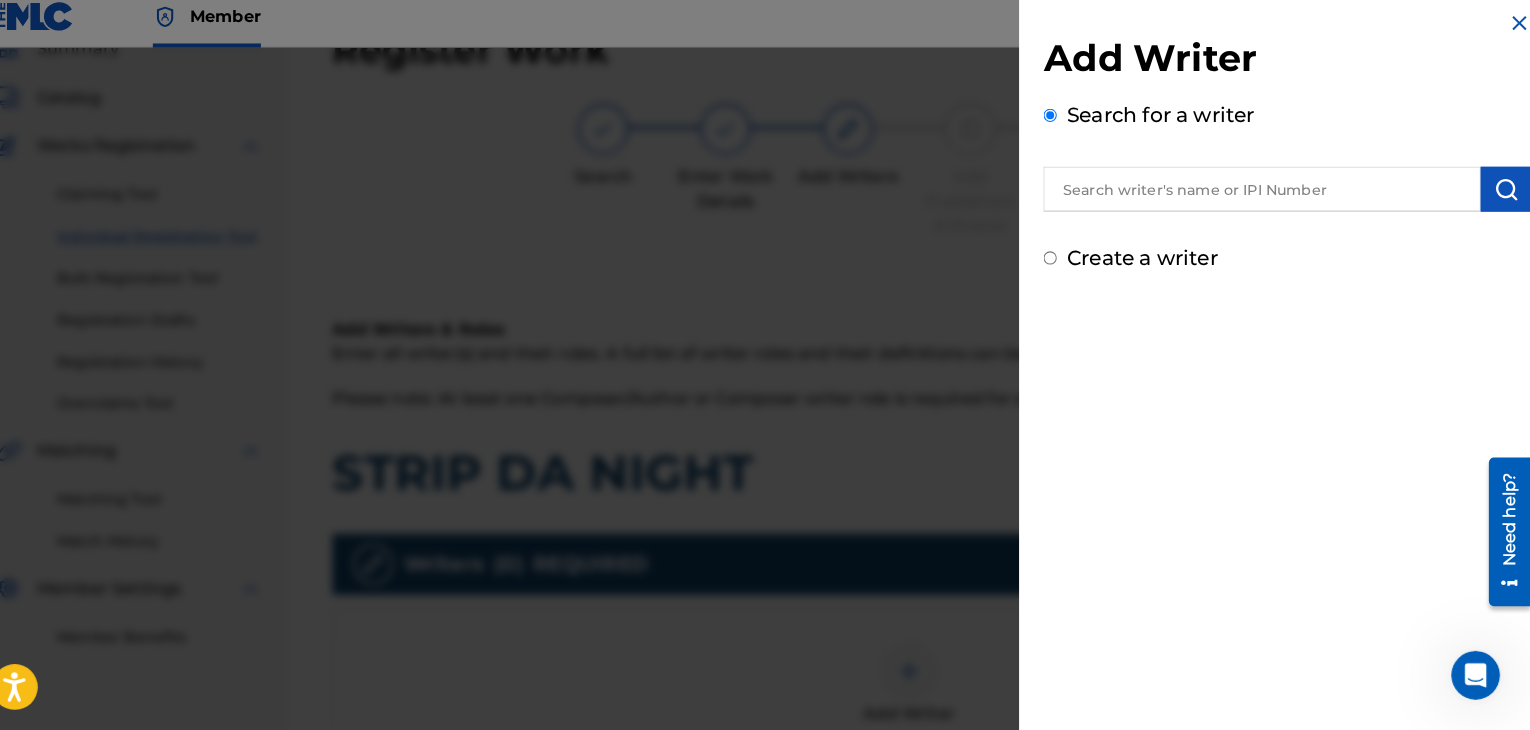 click at bounding box center [1266, 199] 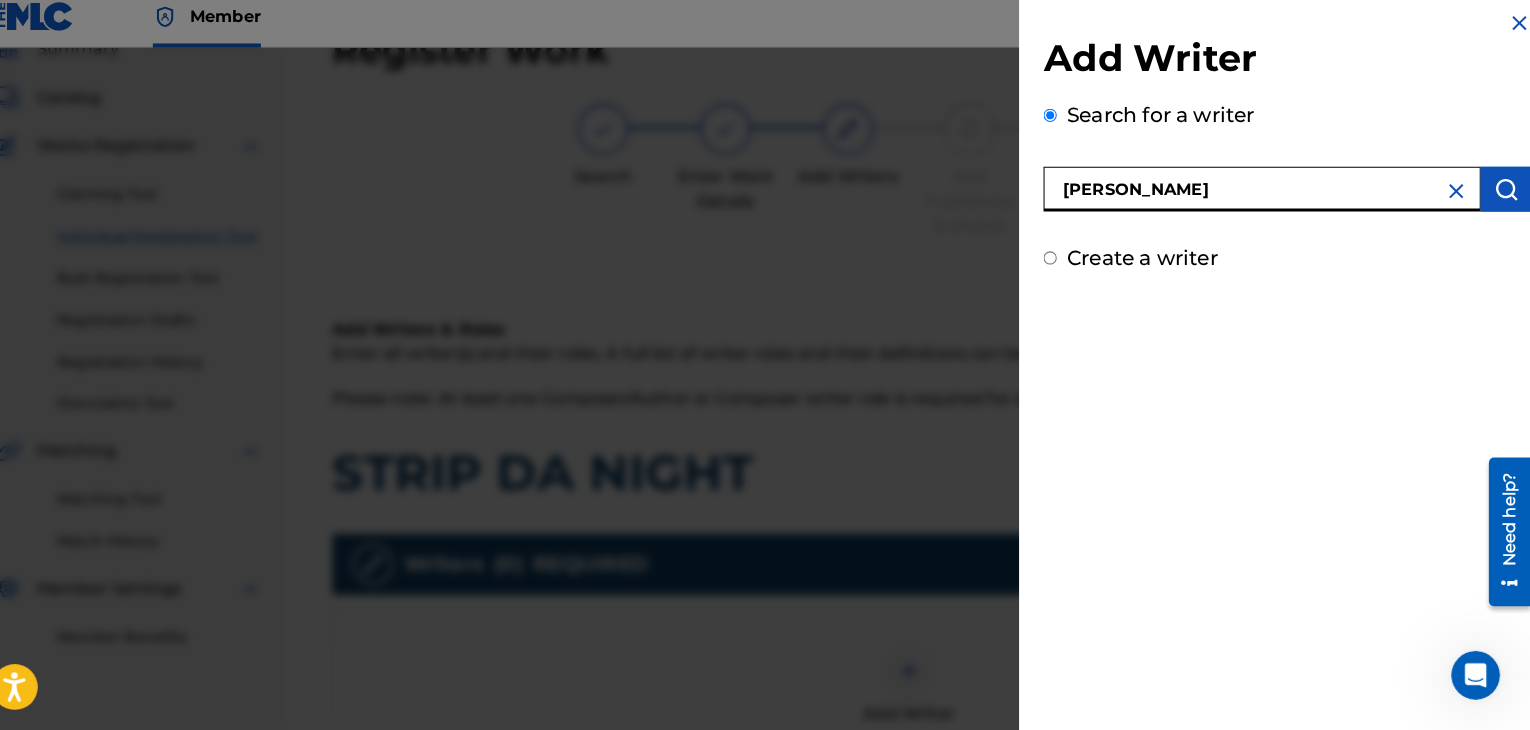type on "[PERSON_NAME]" 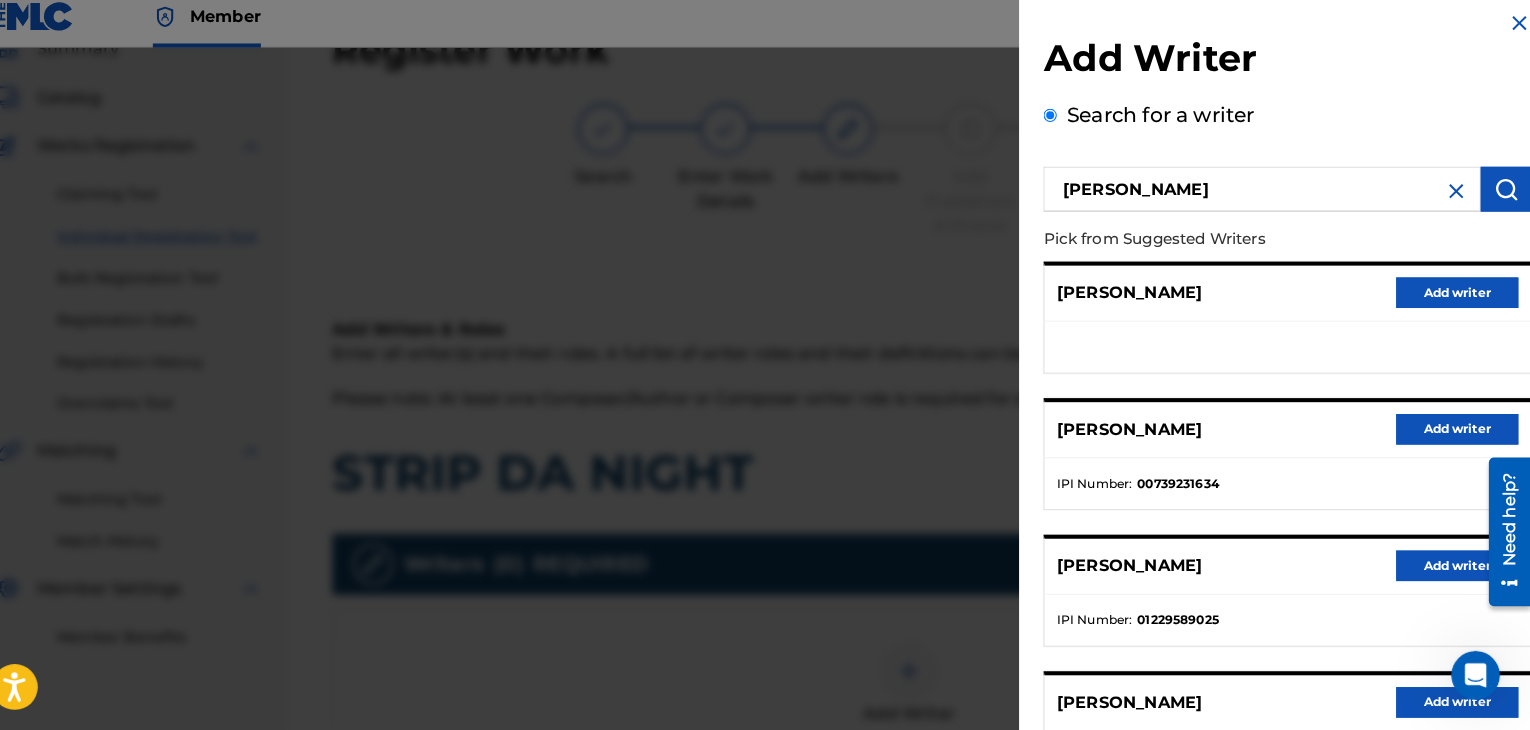 click on "Add writer" at bounding box center [1458, 435] 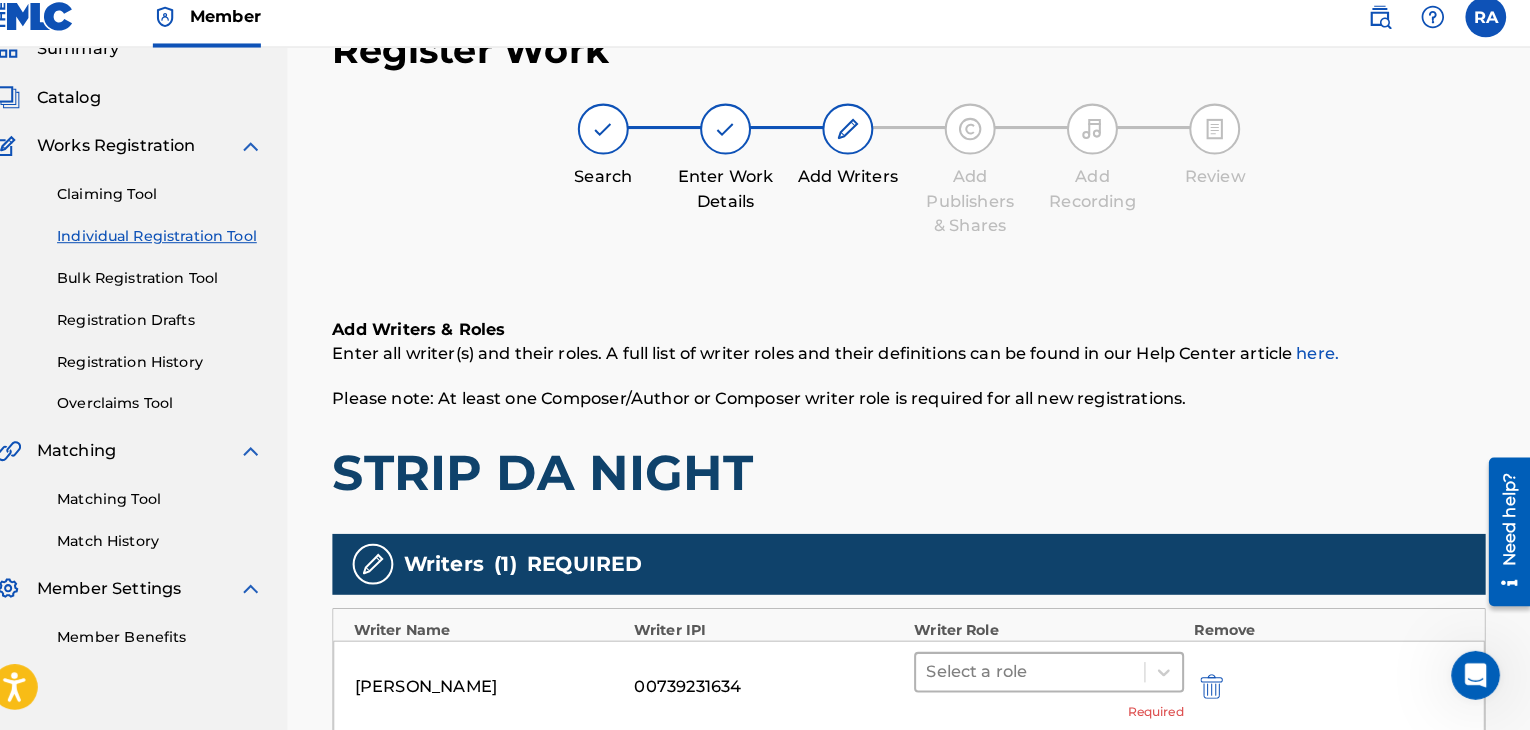 click on "Select a role" at bounding box center [1039, 673] 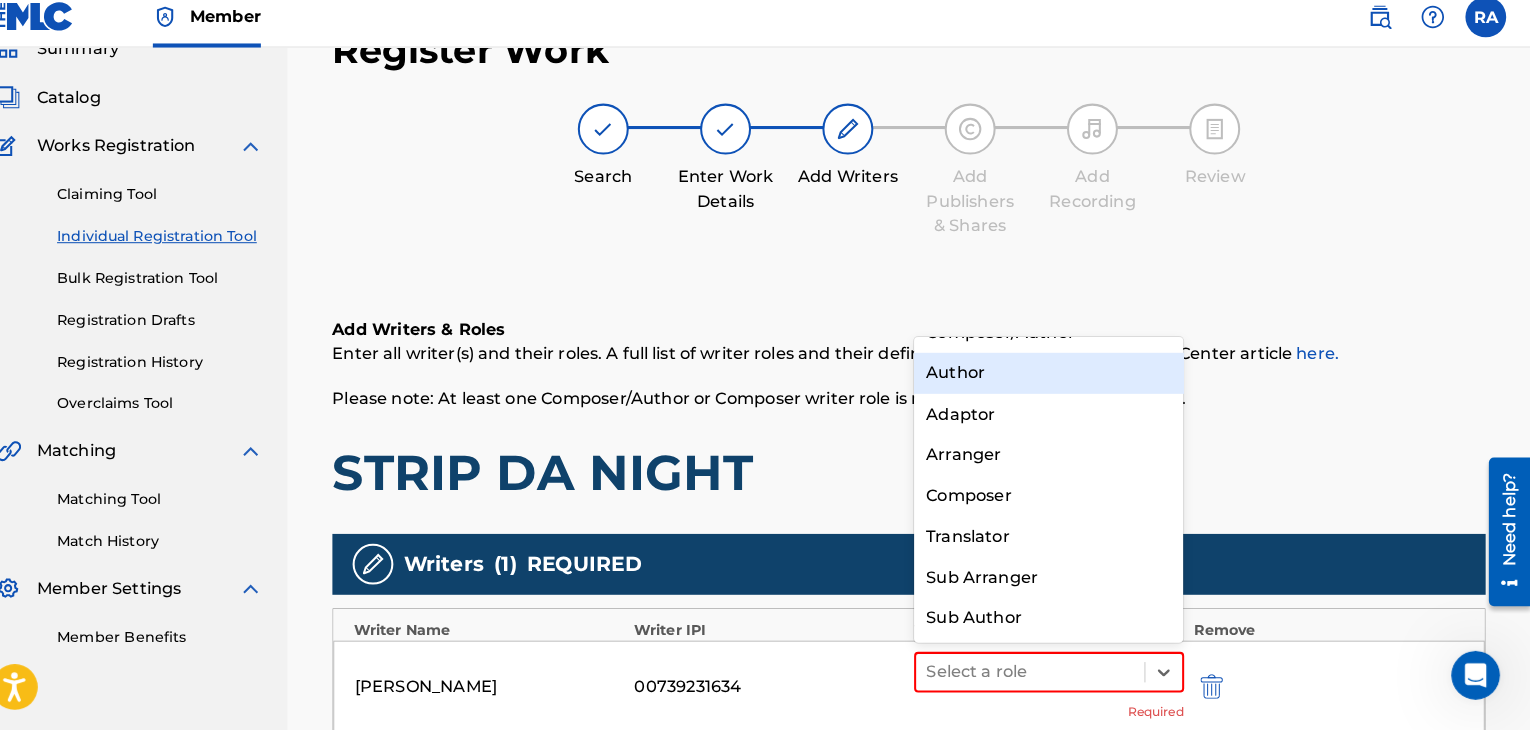 scroll, scrollTop: 0, scrollLeft: 0, axis: both 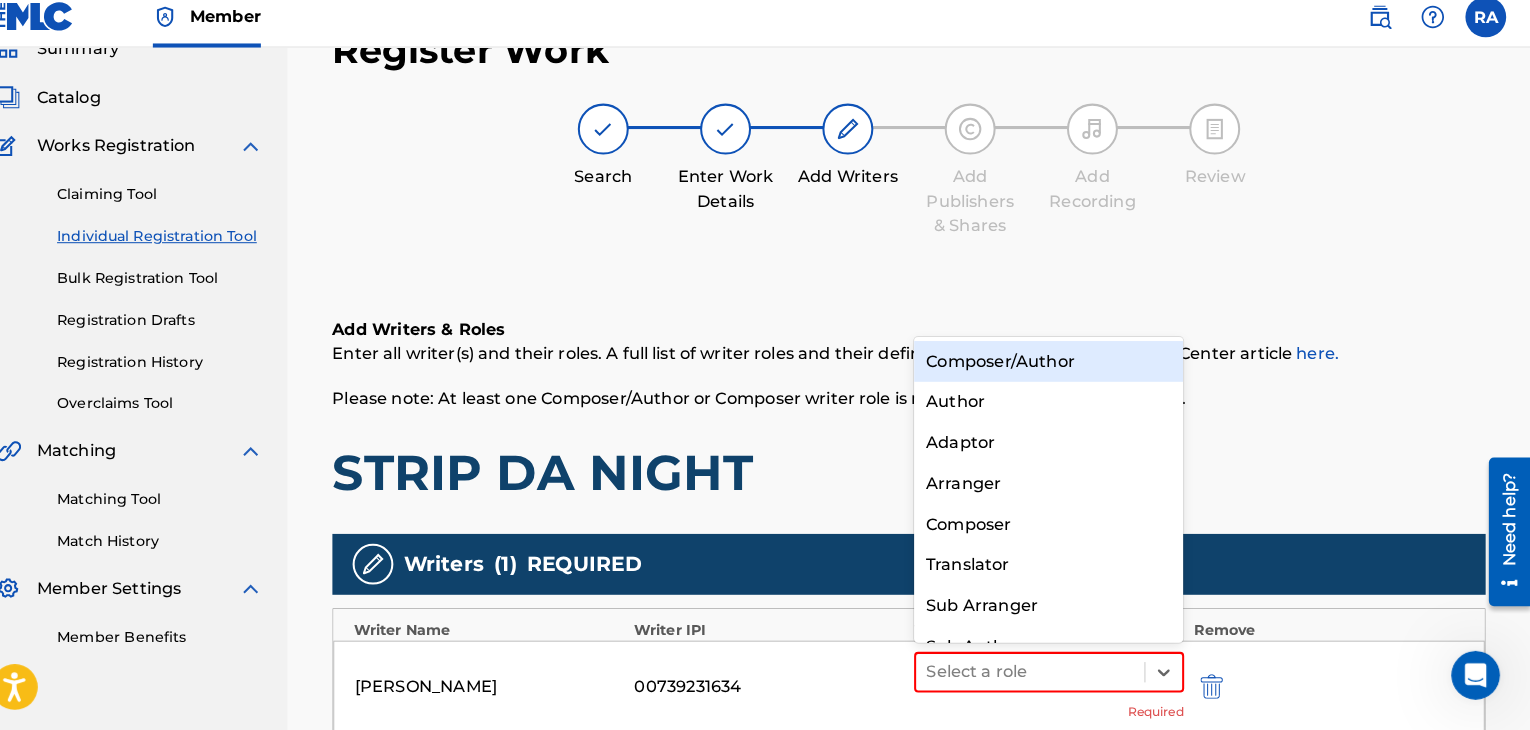 click on "Composer/Author" at bounding box center (1057, 368) 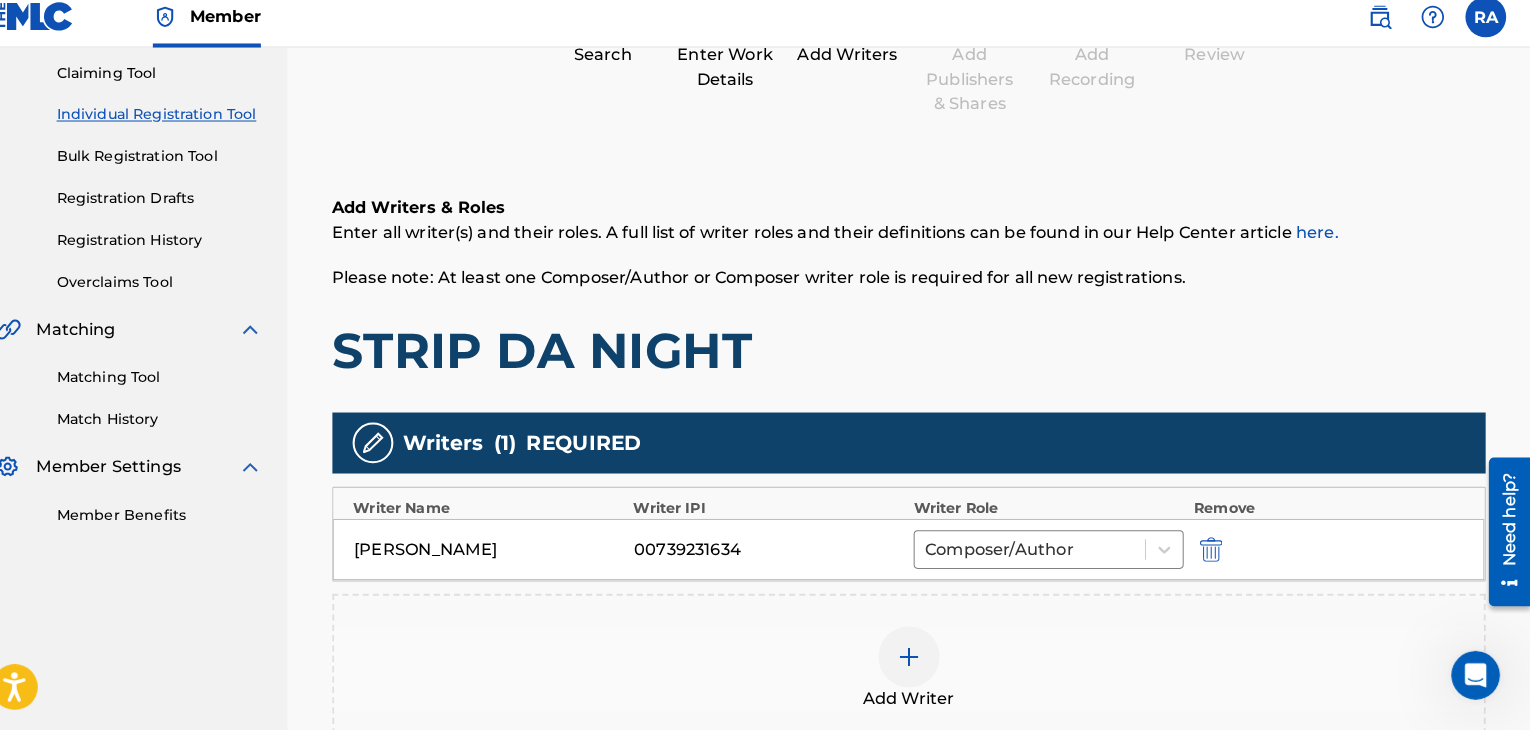 scroll, scrollTop: 385, scrollLeft: 0, axis: vertical 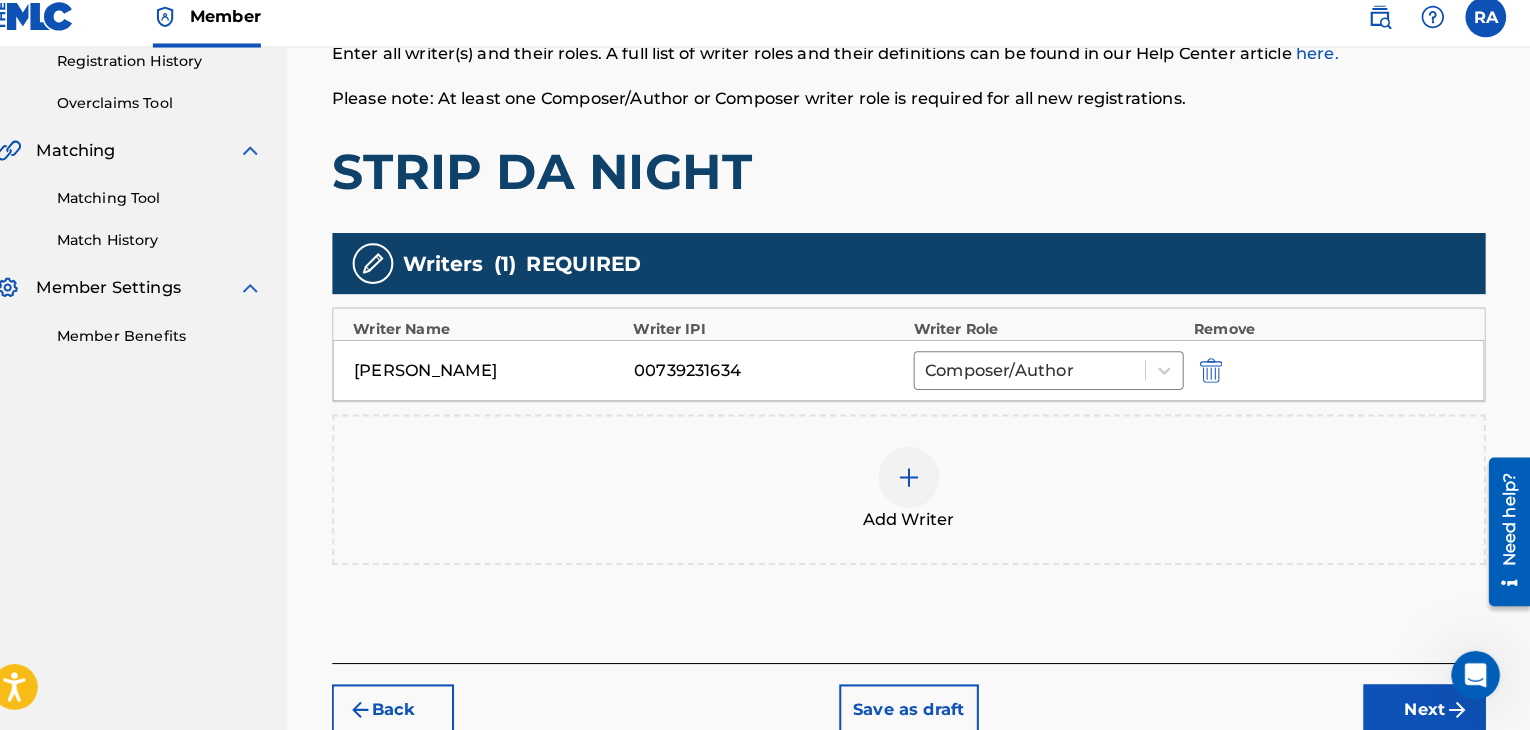 click on "Next" at bounding box center (1426, 710) 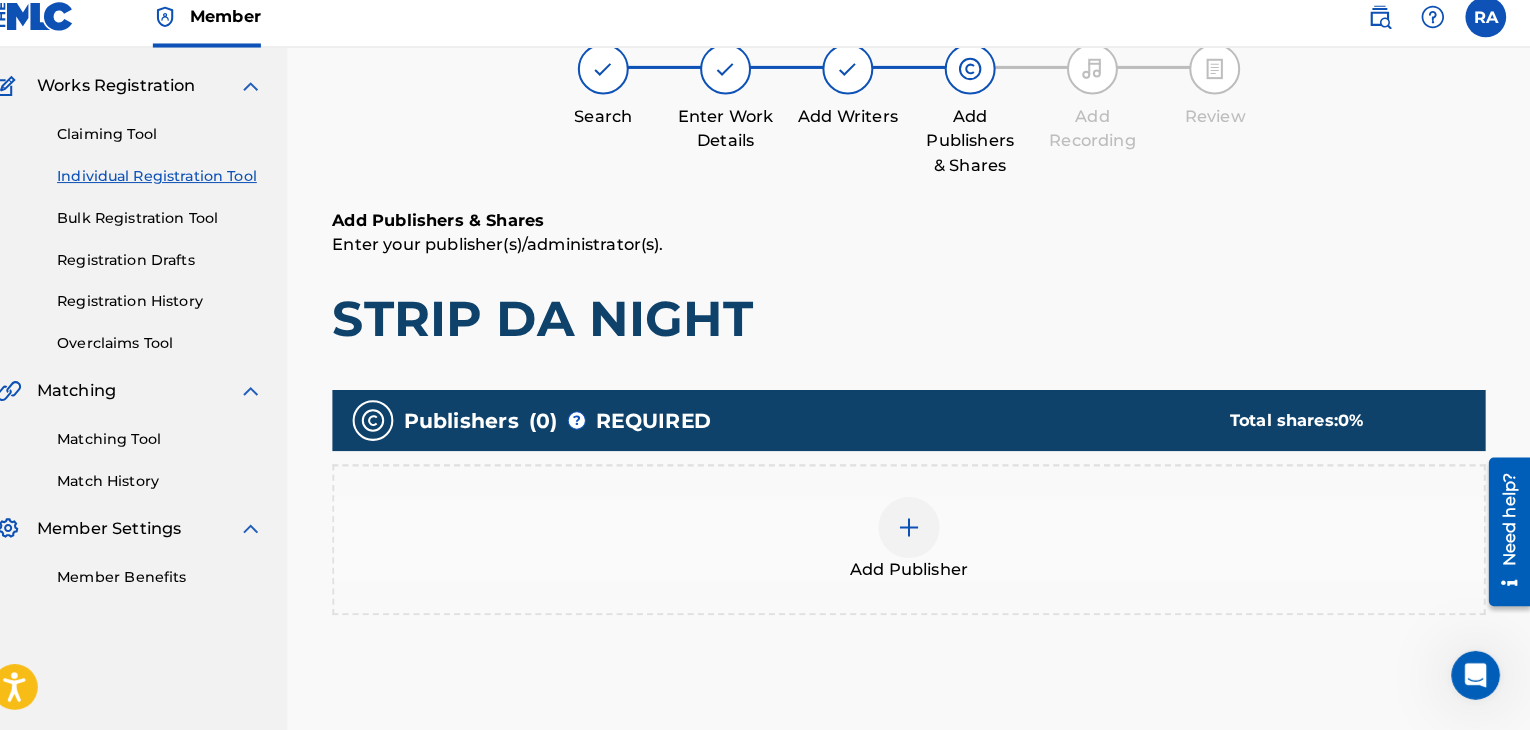 scroll, scrollTop: 90, scrollLeft: 0, axis: vertical 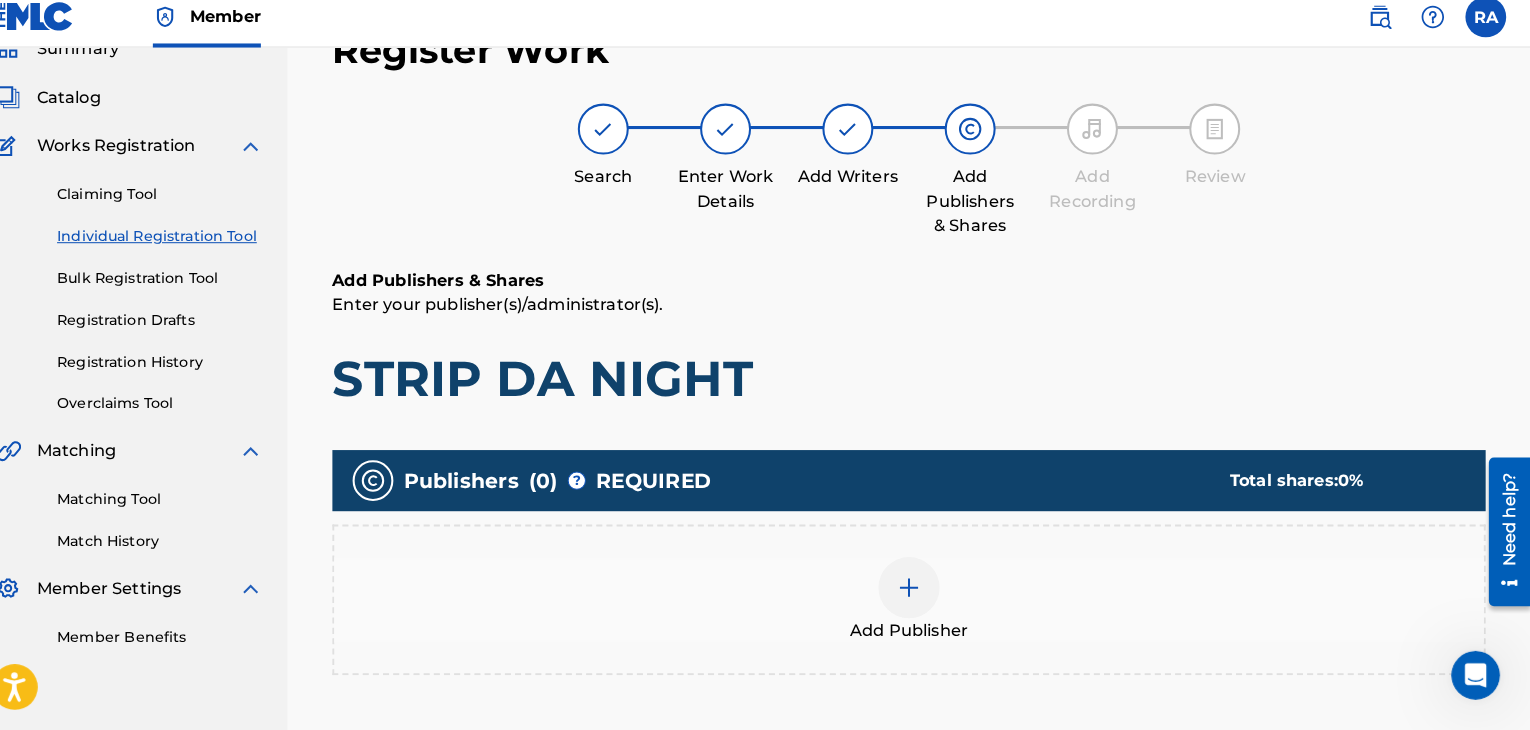 click at bounding box center [920, 590] 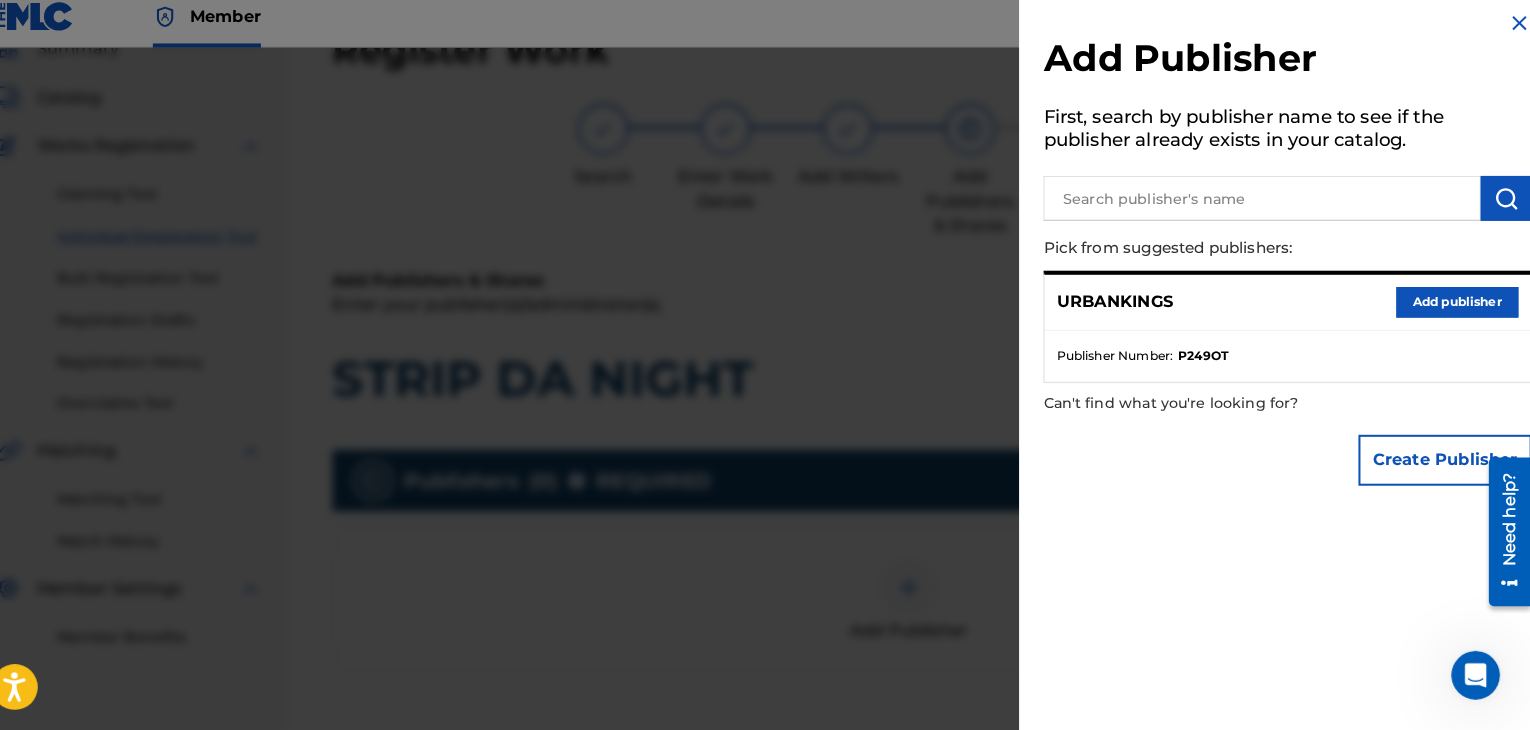 click on "Add publisher" at bounding box center (1458, 310) 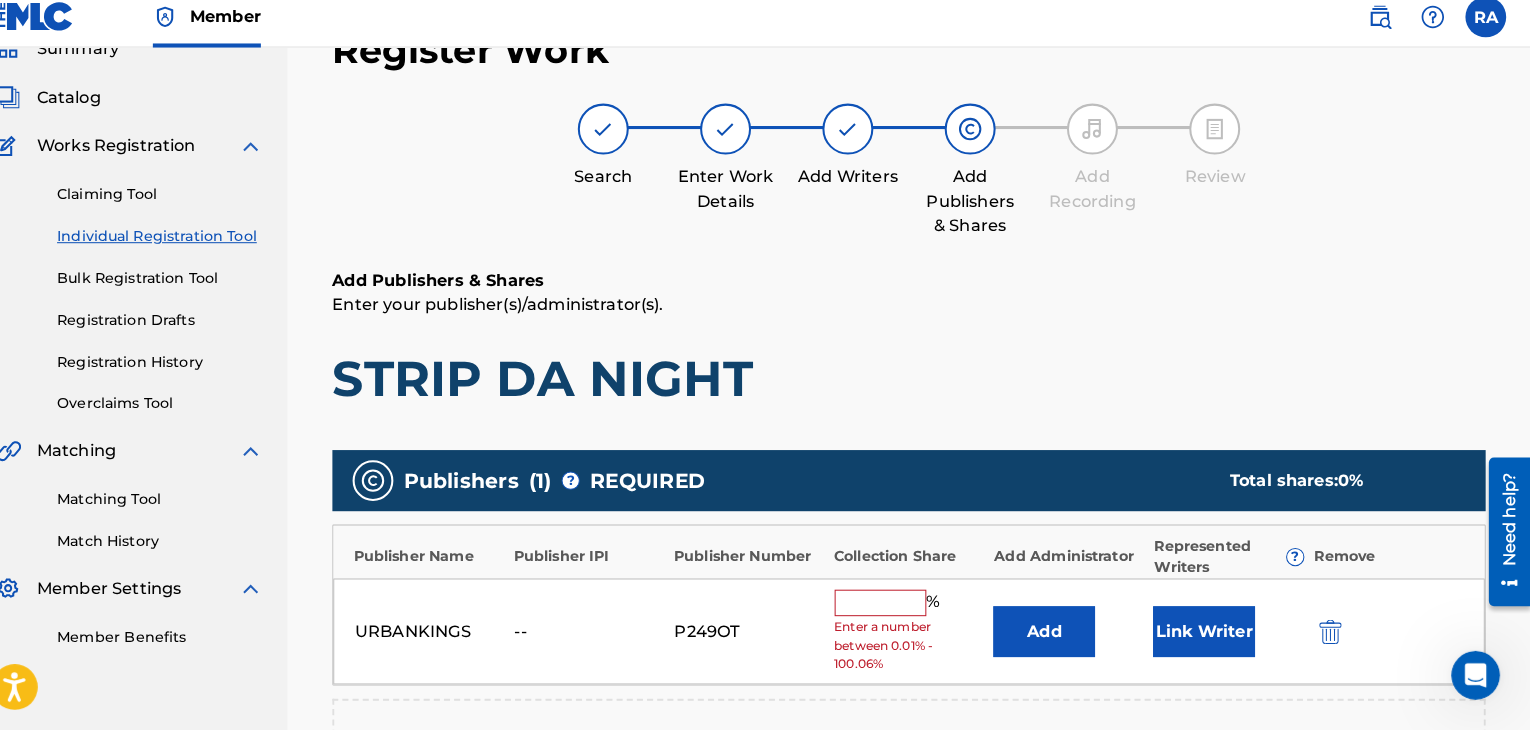 click at bounding box center (892, 605) 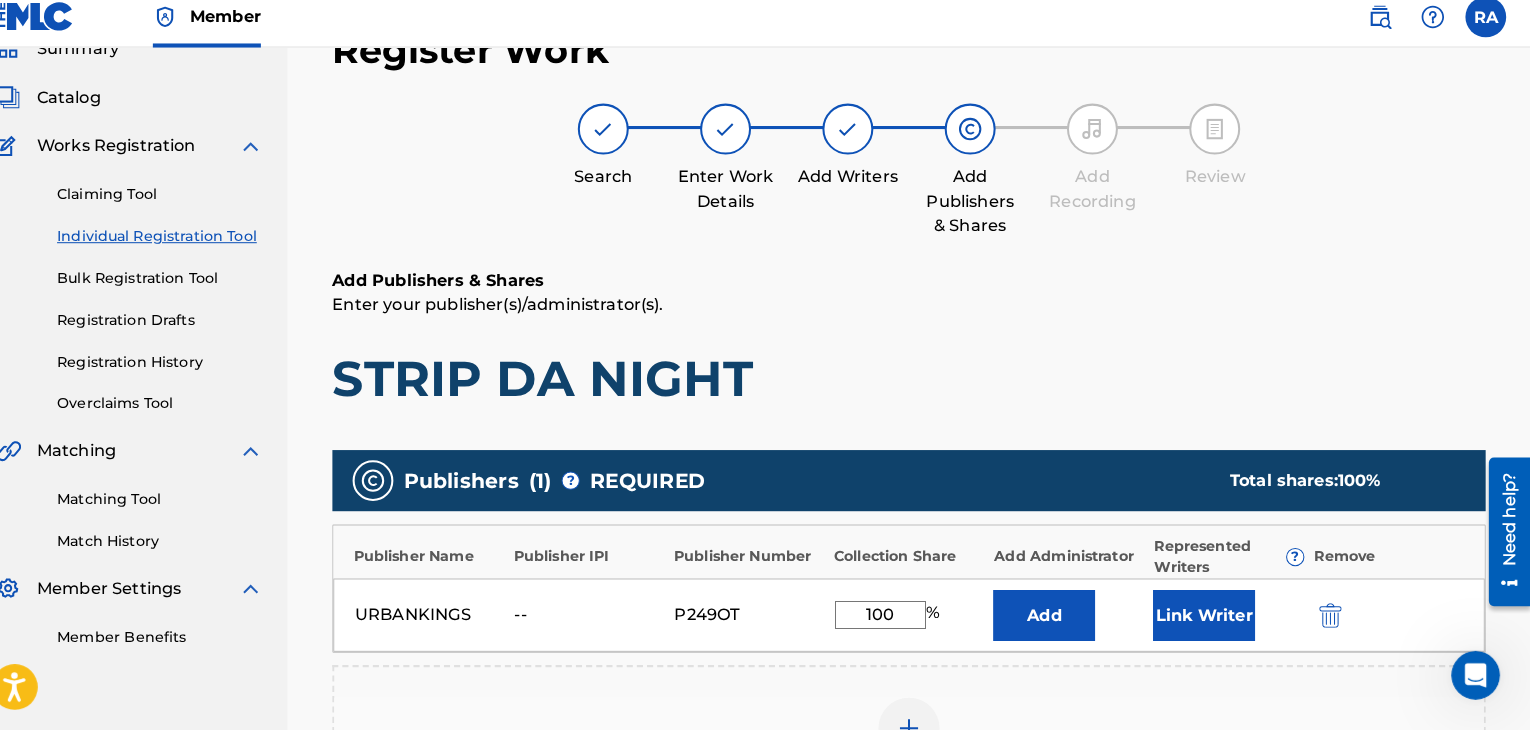 click on "Link Writer" at bounding box center (1210, 617) 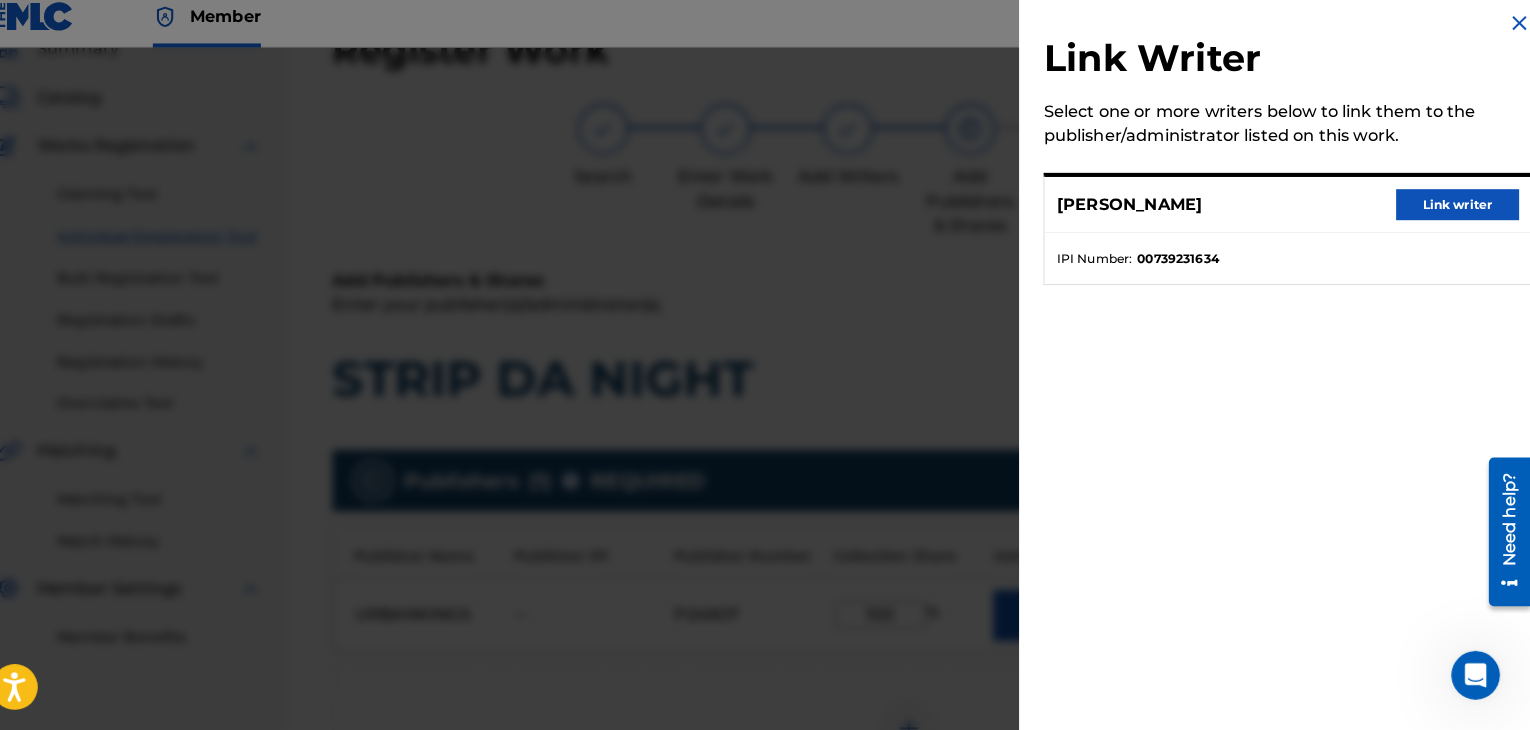 click on "Link writer" at bounding box center (1458, 214) 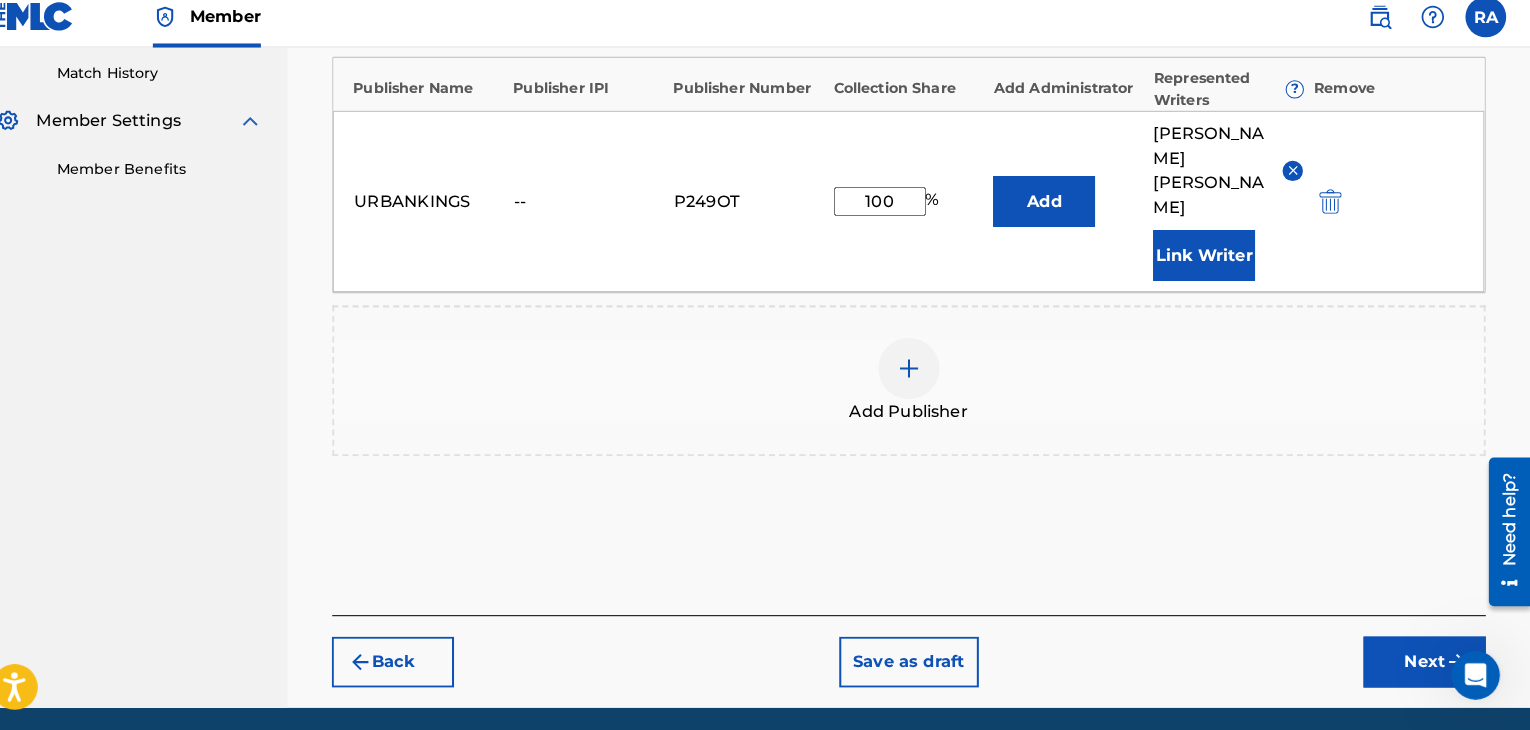 click on "Next" at bounding box center (1426, 663) 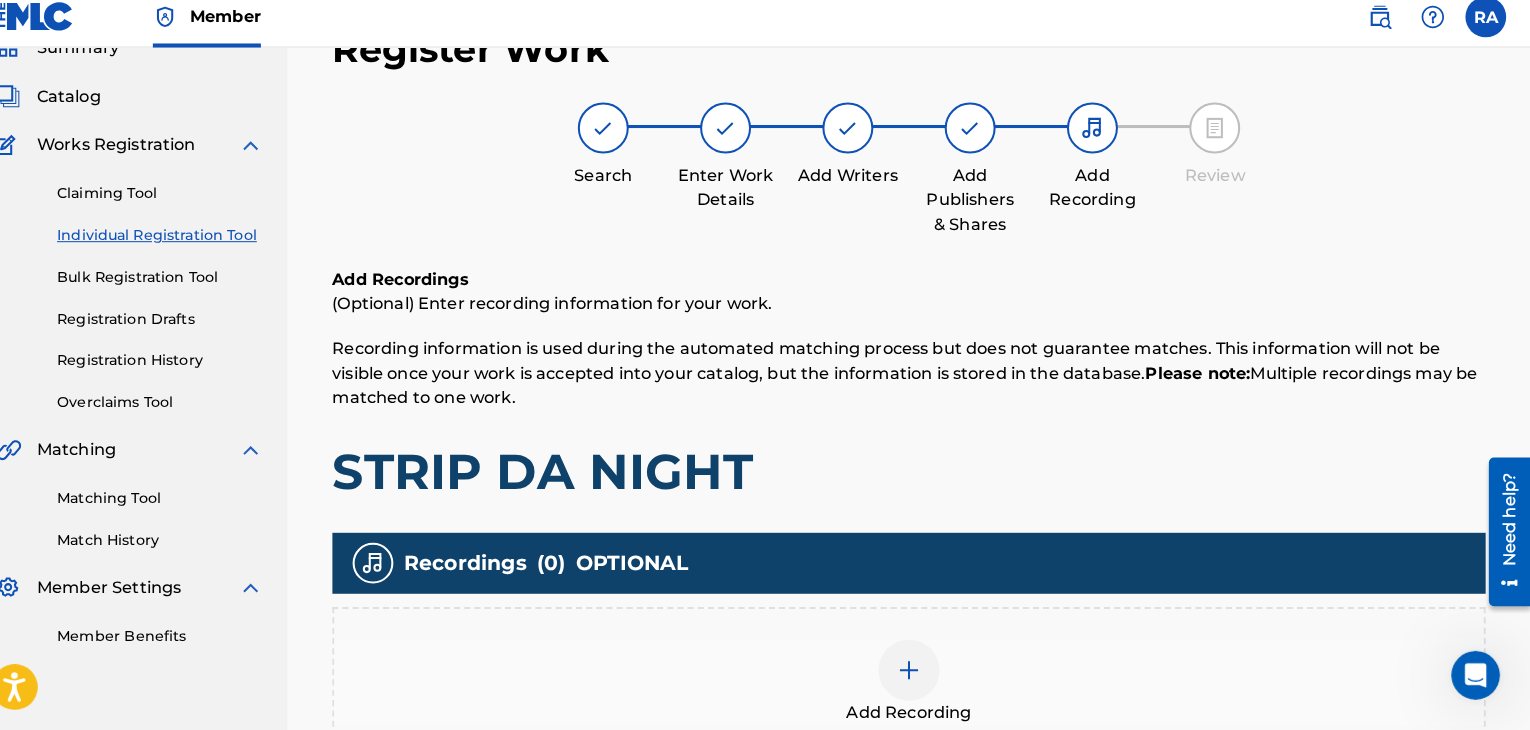 scroll, scrollTop: 90, scrollLeft: 0, axis: vertical 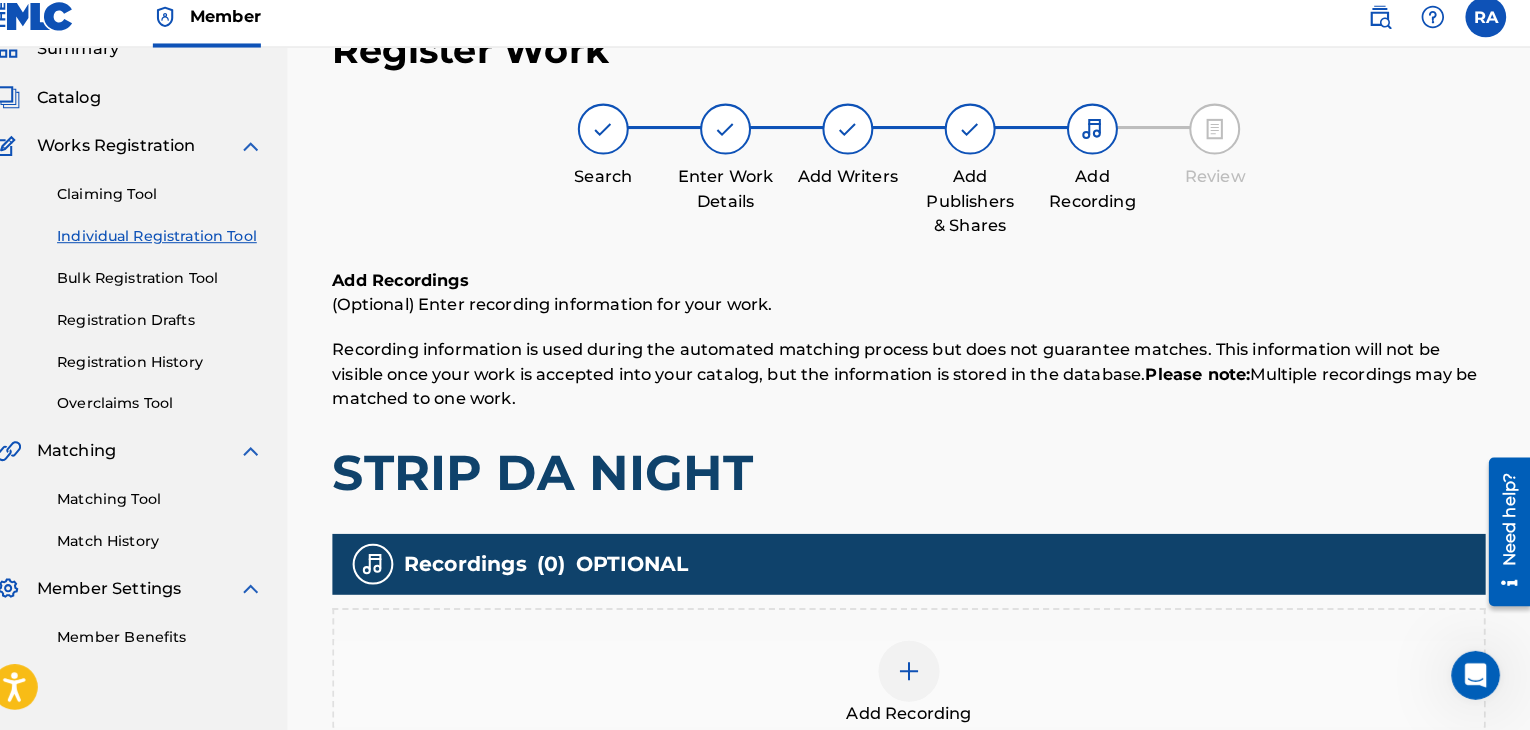 click at bounding box center [920, 672] 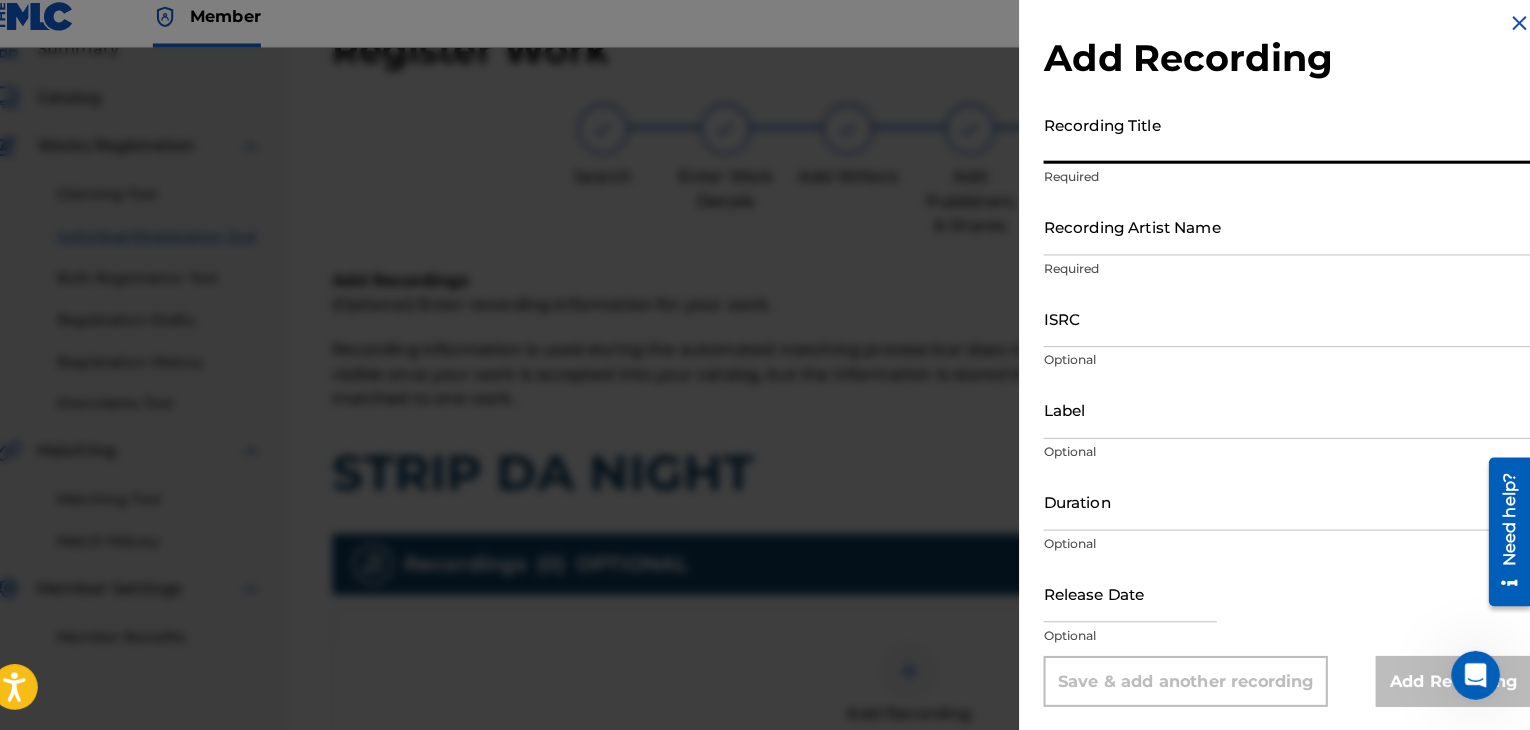 click on "Recording Title" at bounding box center (1291, 145) 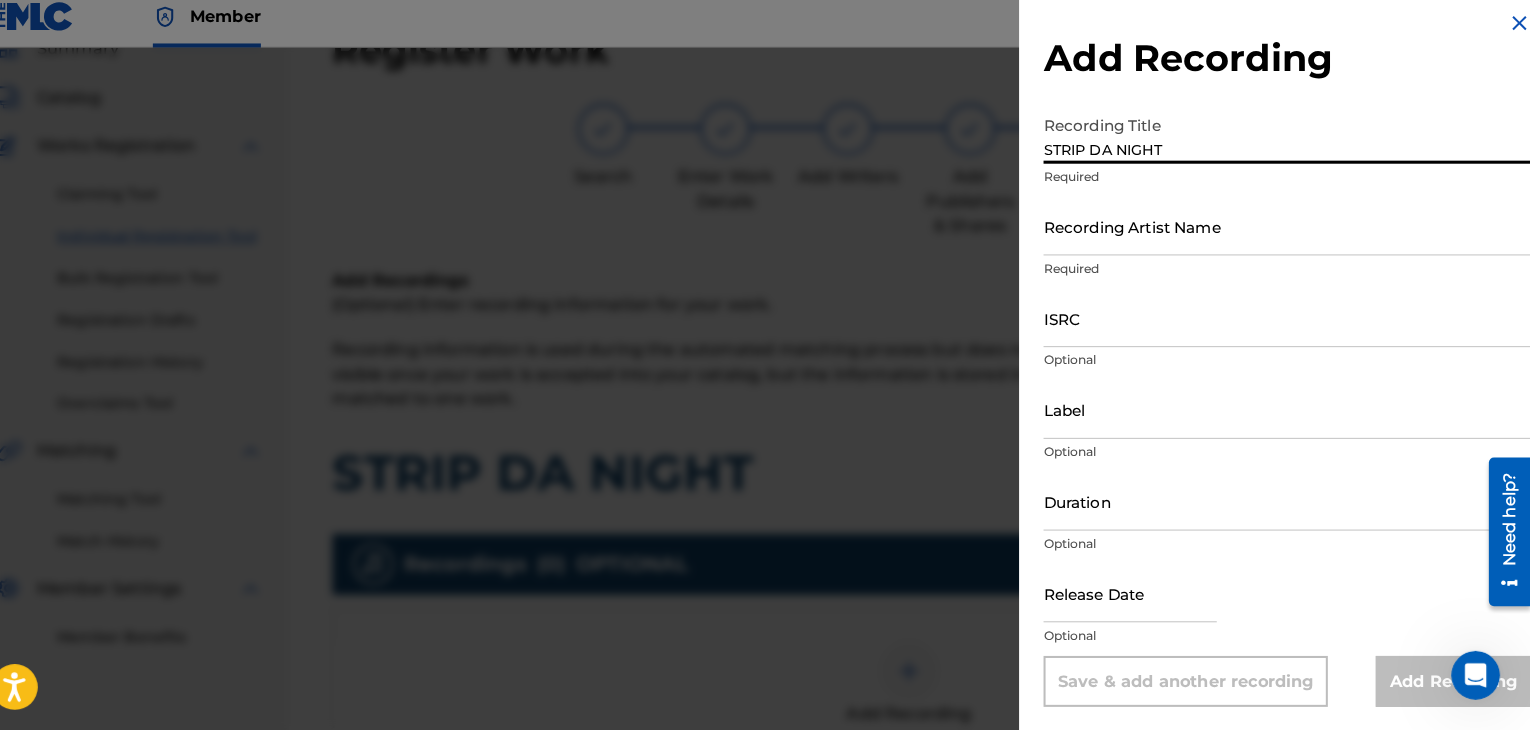 type on "STRIP DA NIGHT" 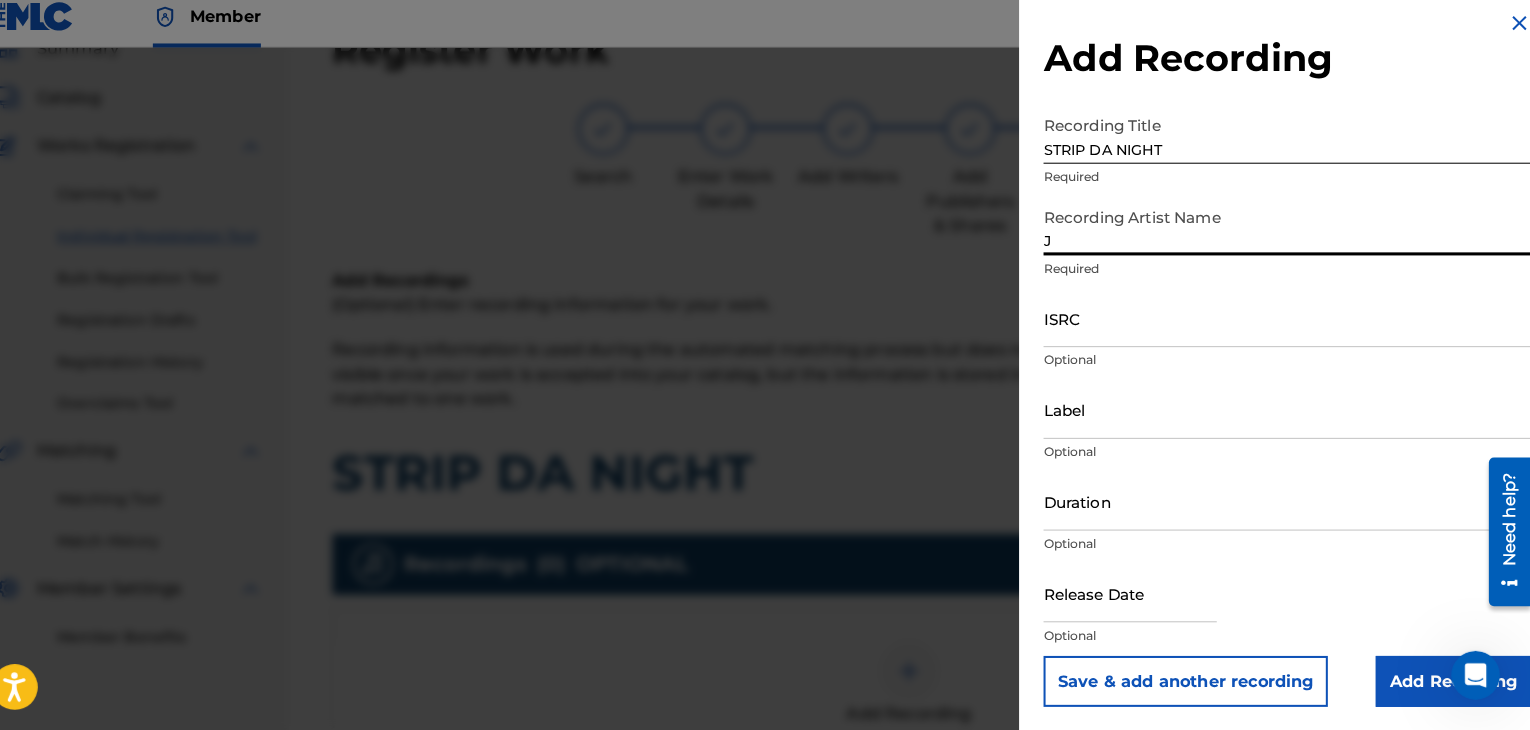 type on "JASPER LOCO" 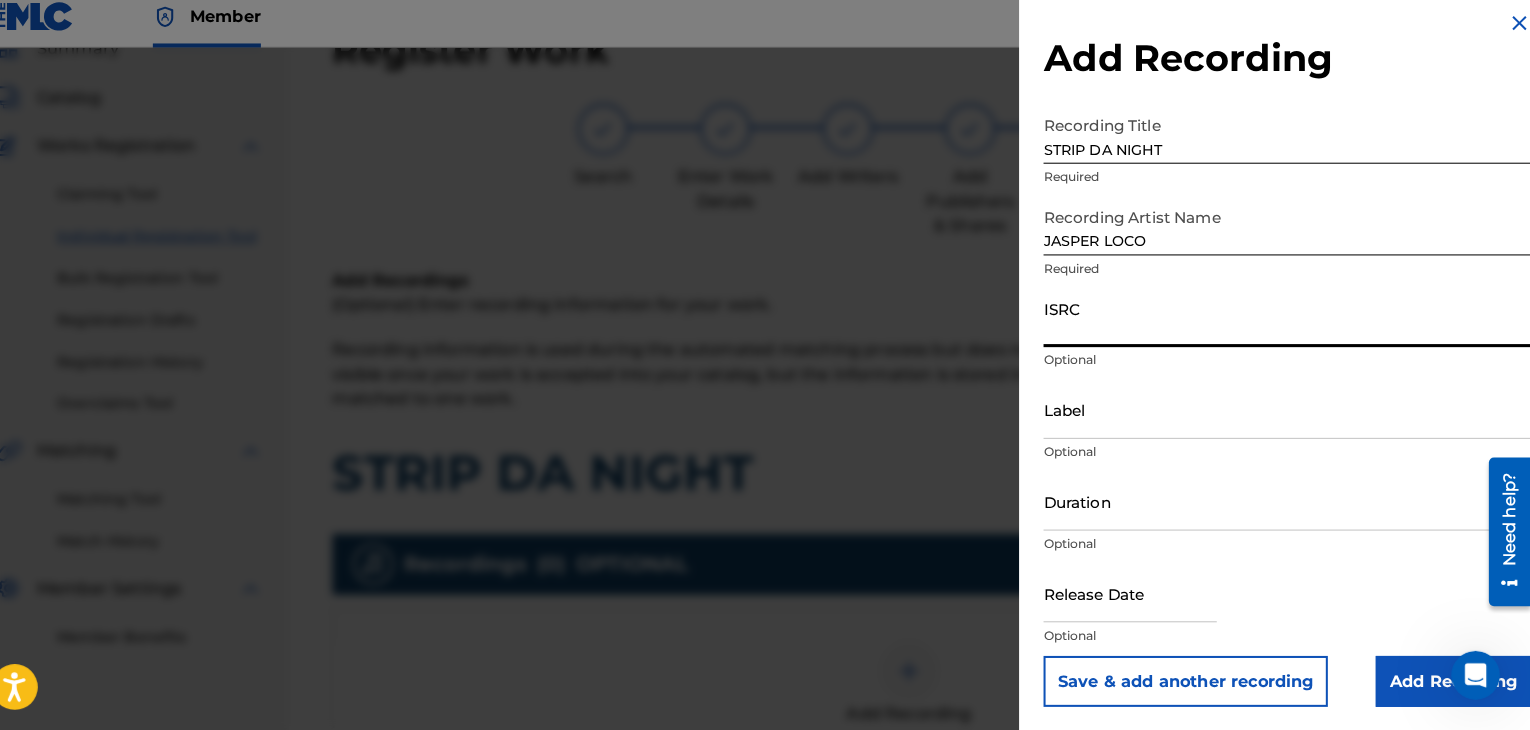 paste on "QMBZ91678121" 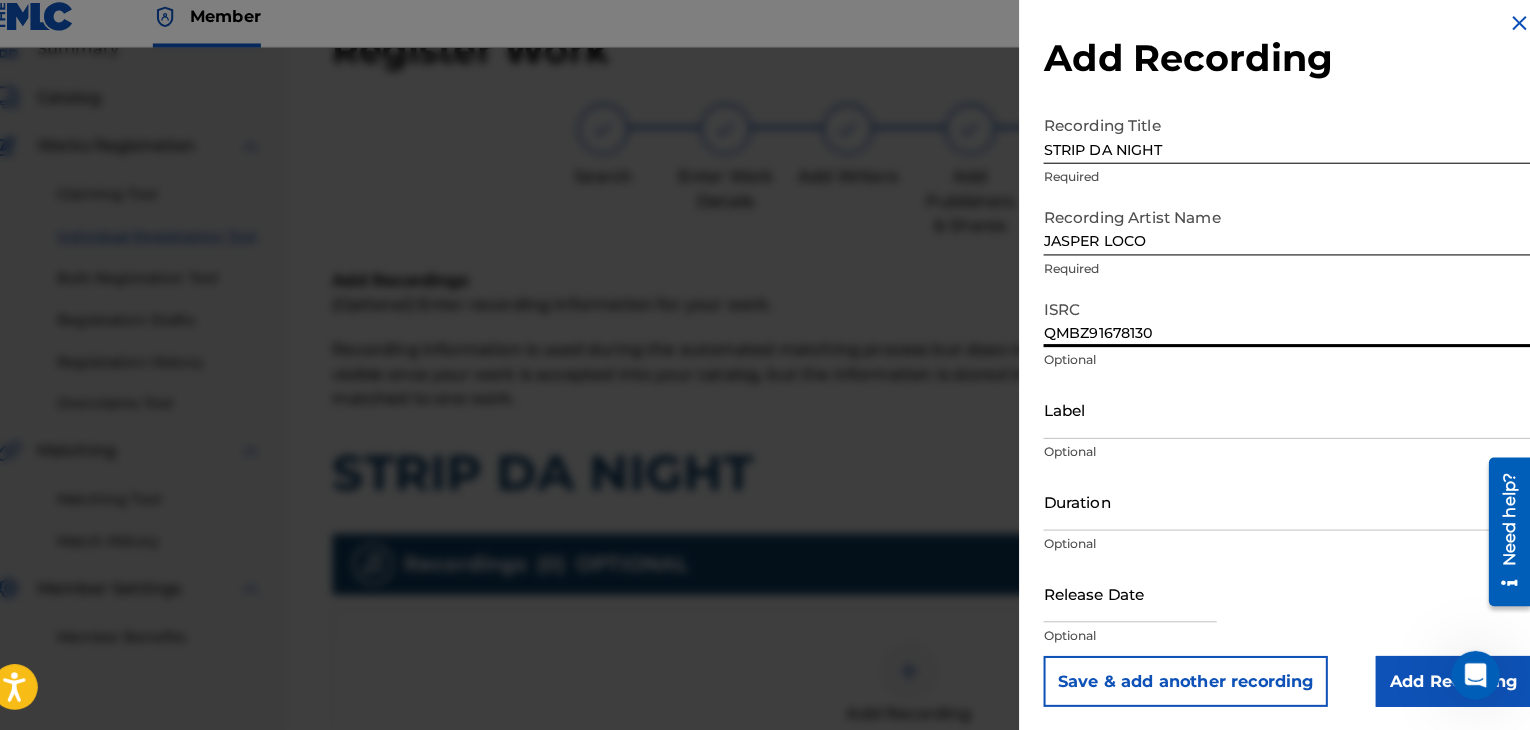 type on "QMBZ91678130" 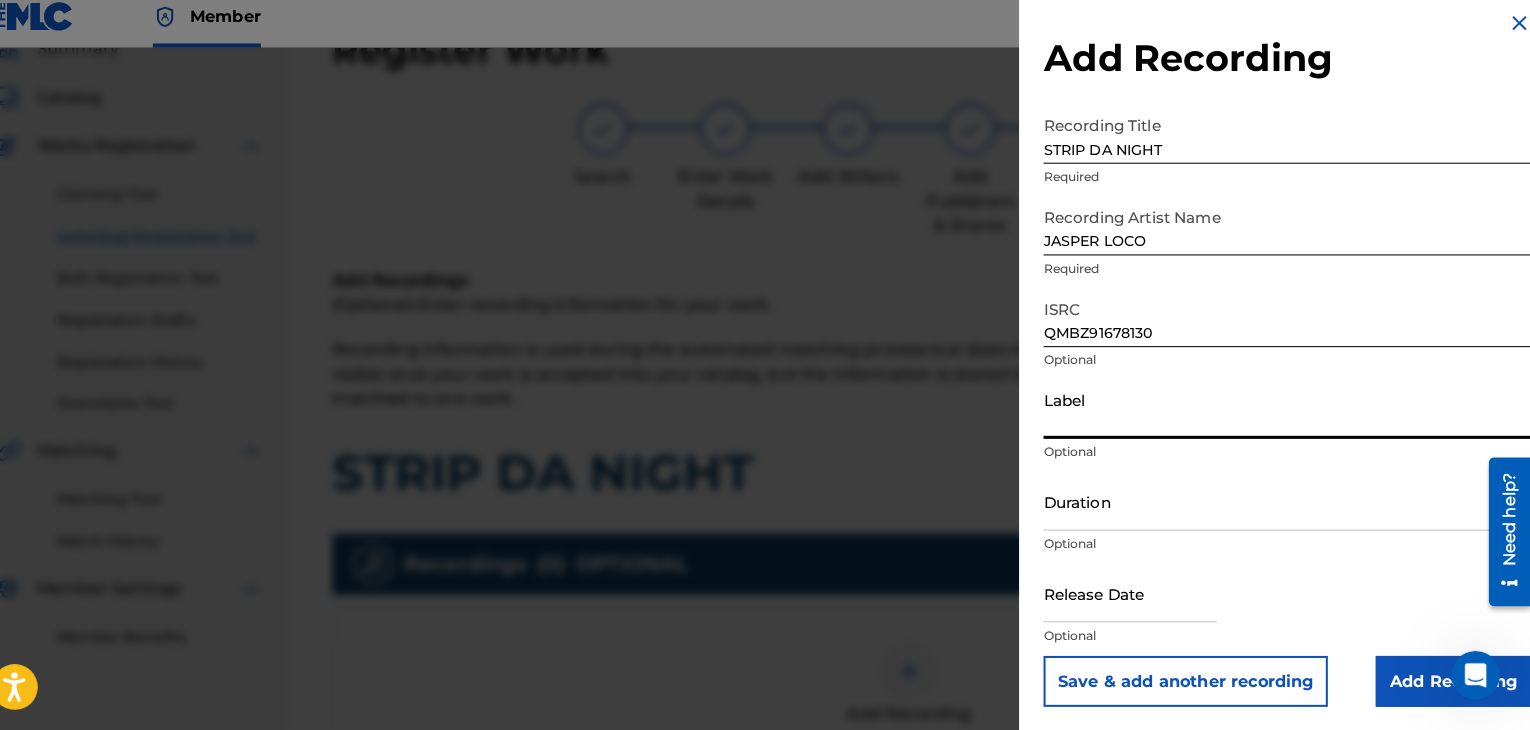 type on "Urban Kings Music Group" 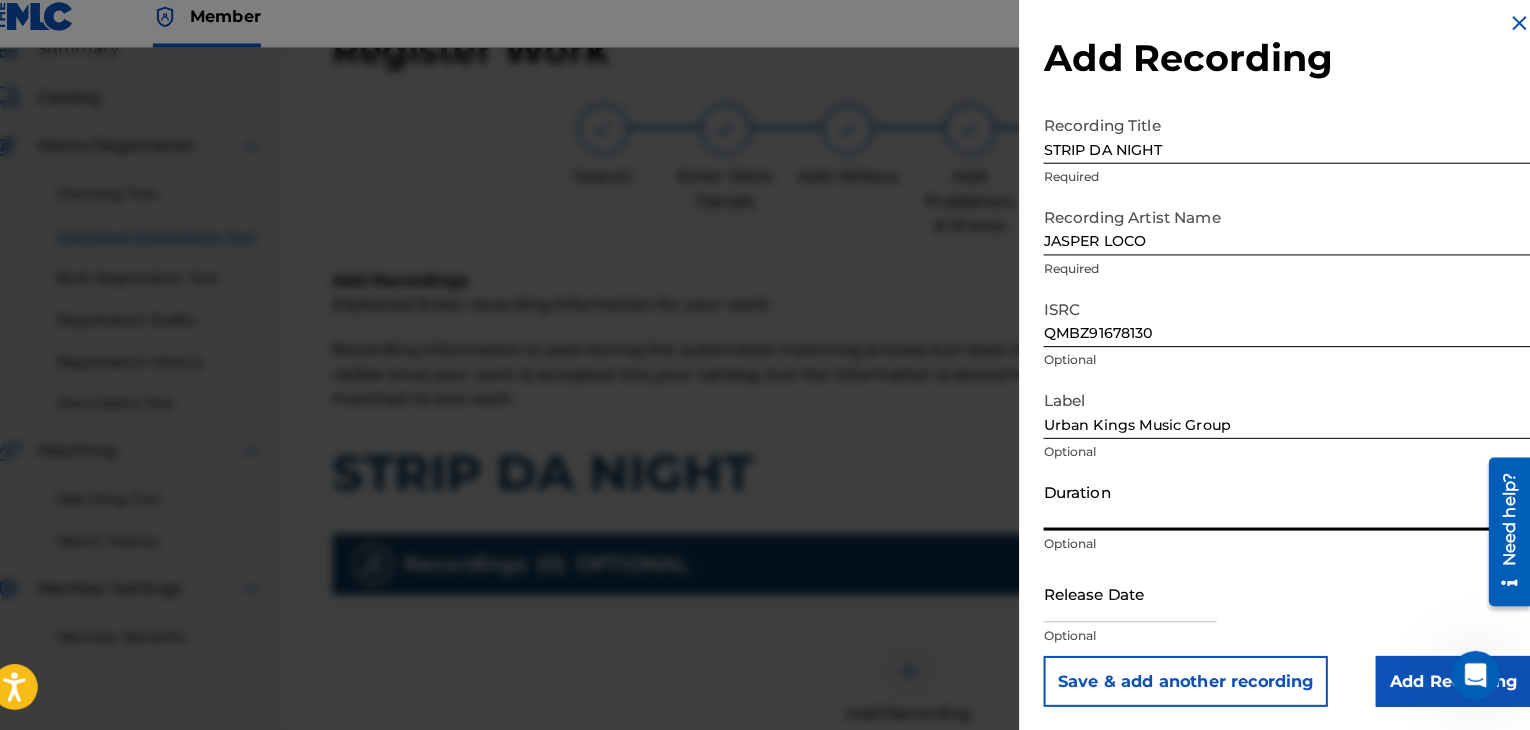 click on "Duration" at bounding box center [1291, 505] 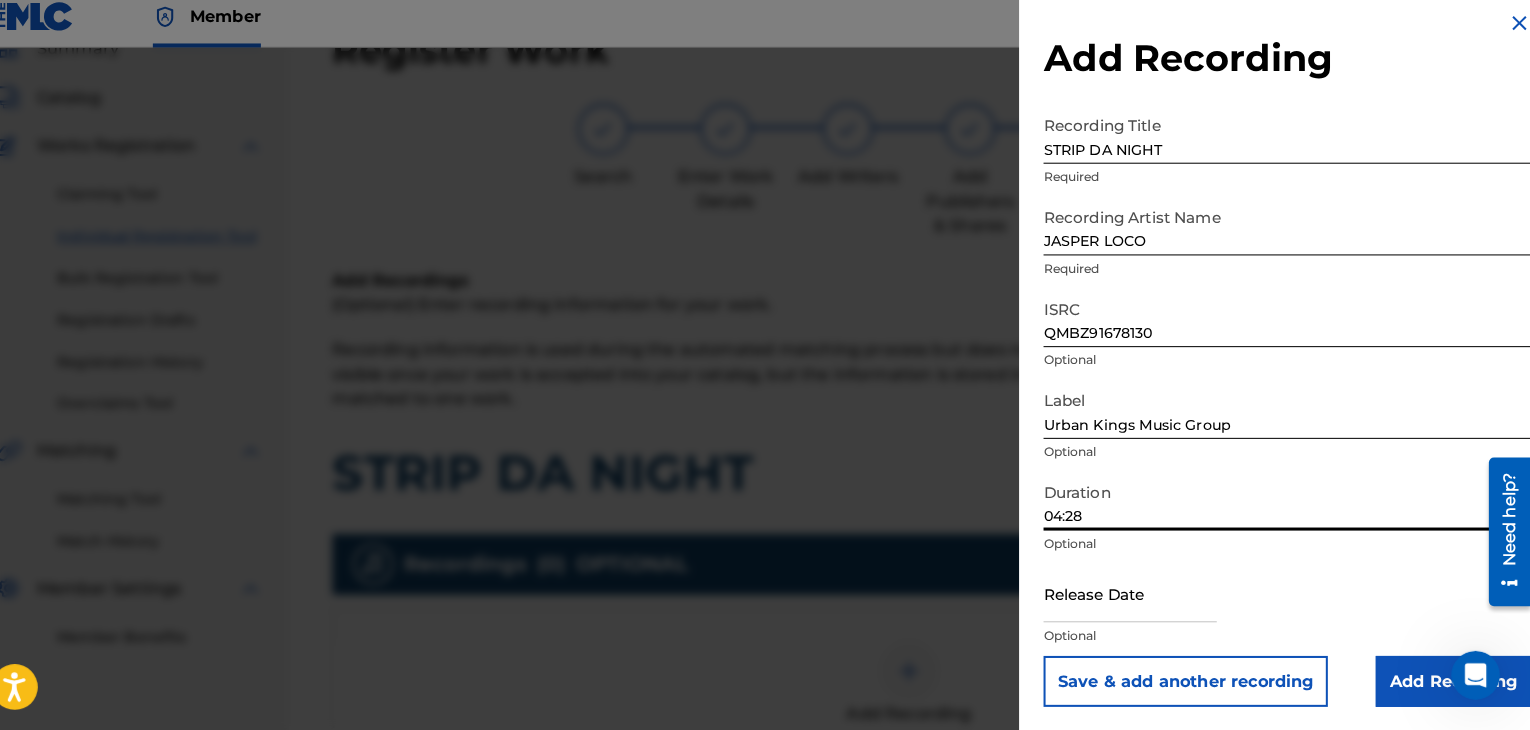 type on "04:28" 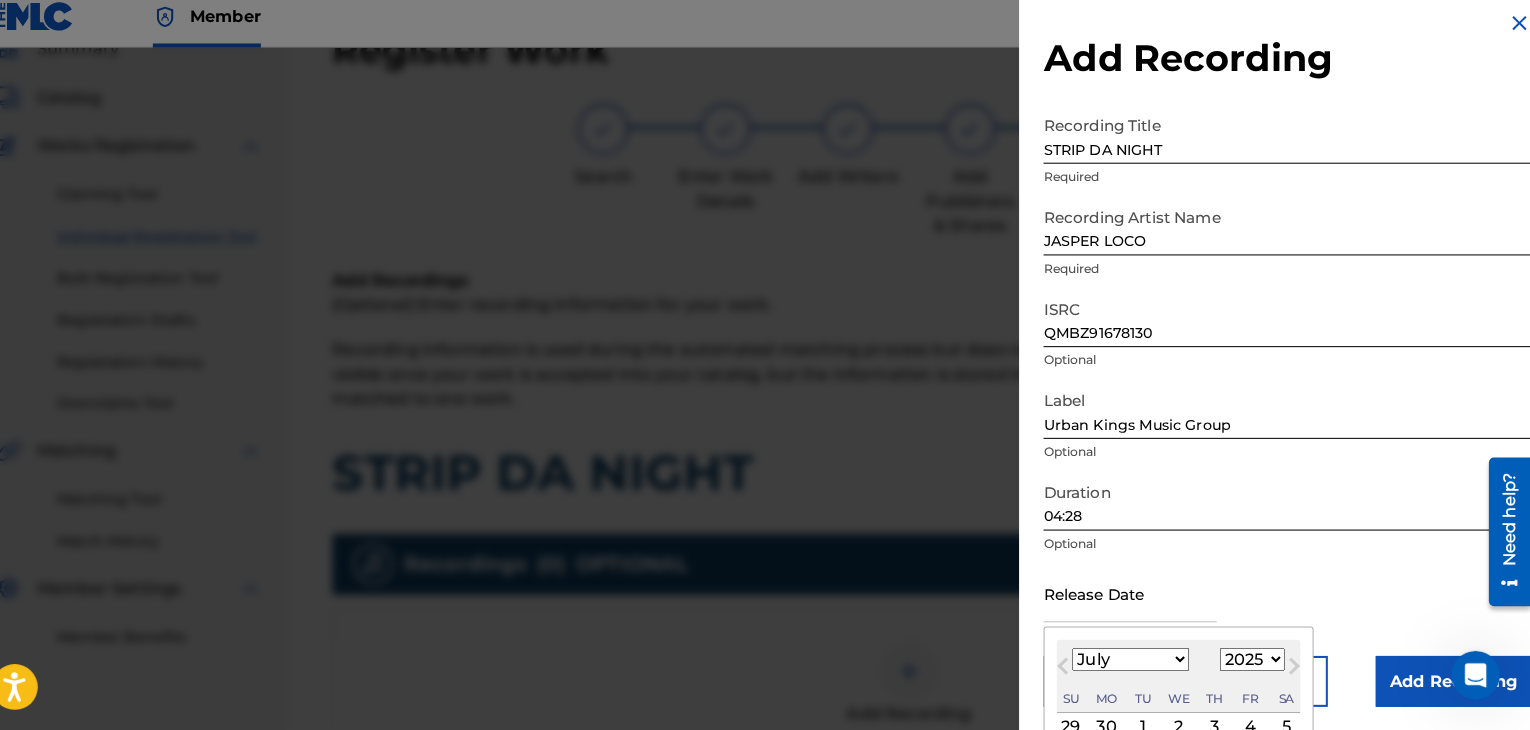 click at bounding box center [1137, 595] 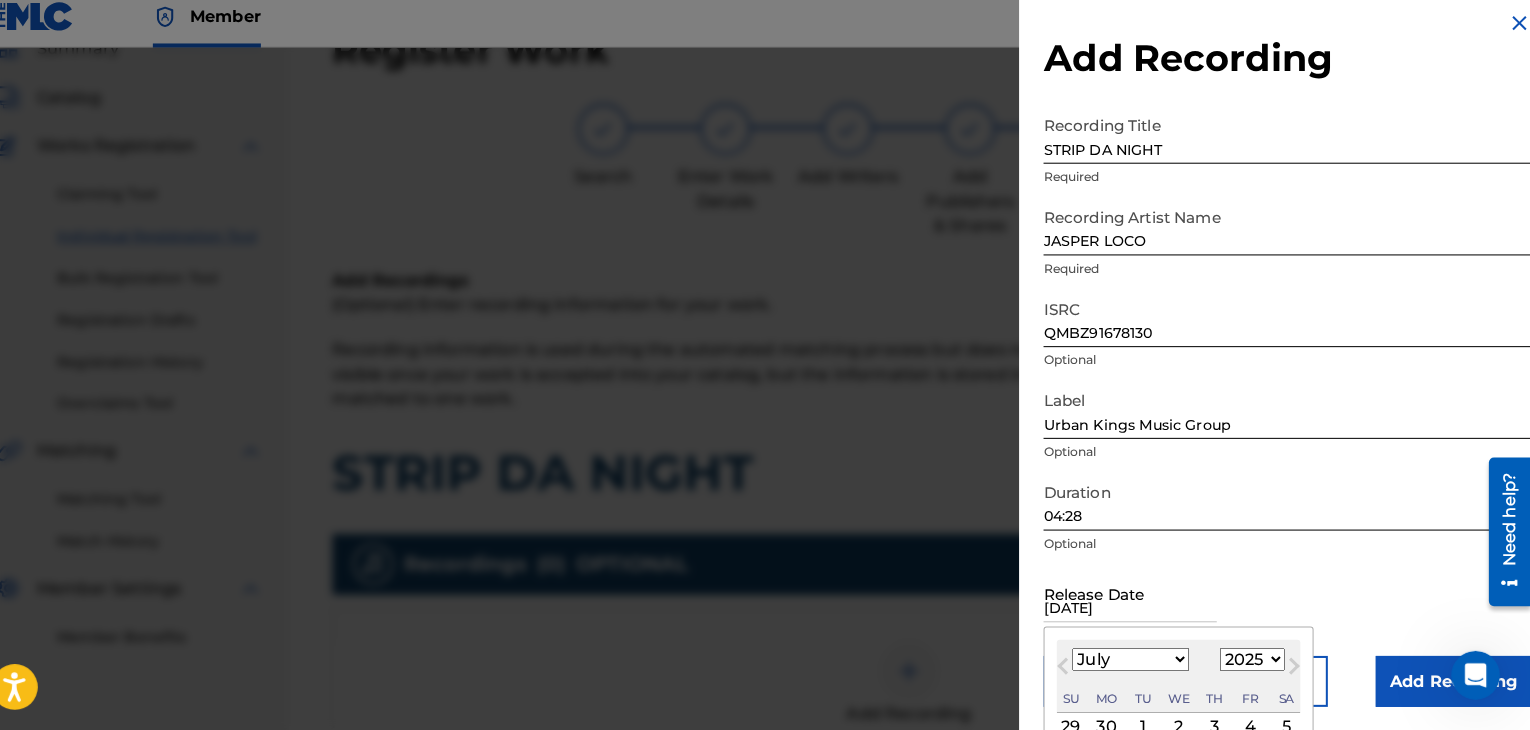select on "11" 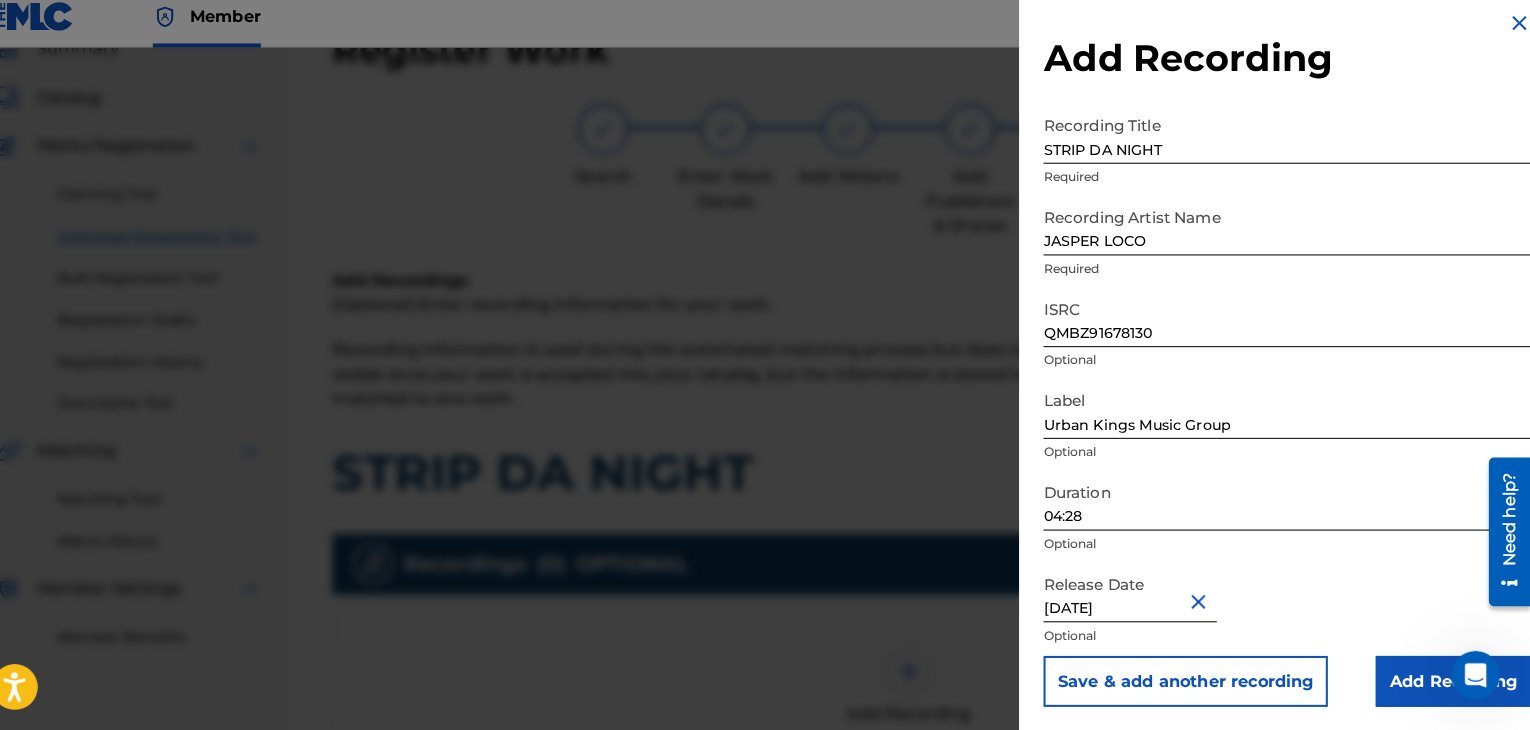 click on "Add Recording" at bounding box center (1454, 682) 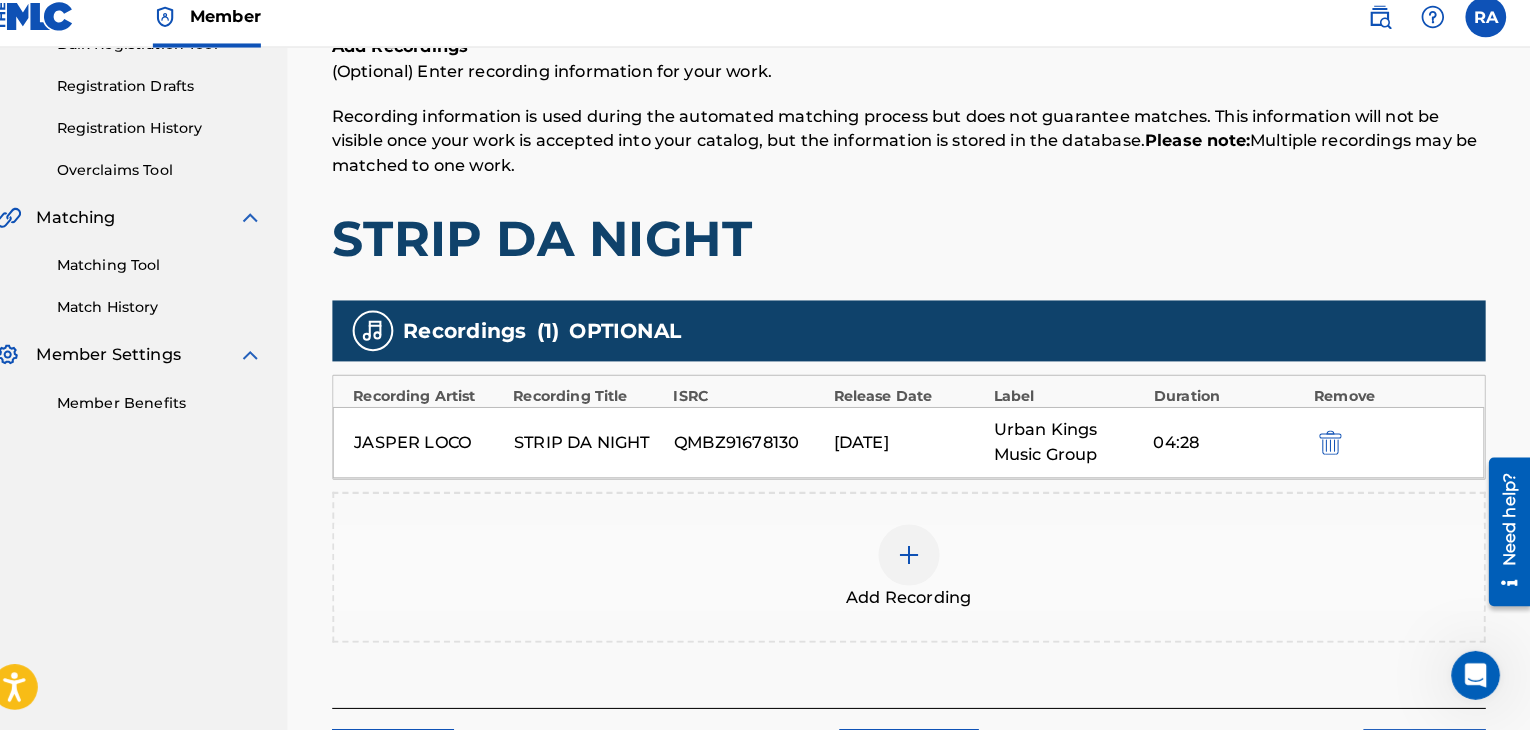 scroll, scrollTop: 482, scrollLeft: 0, axis: vertical 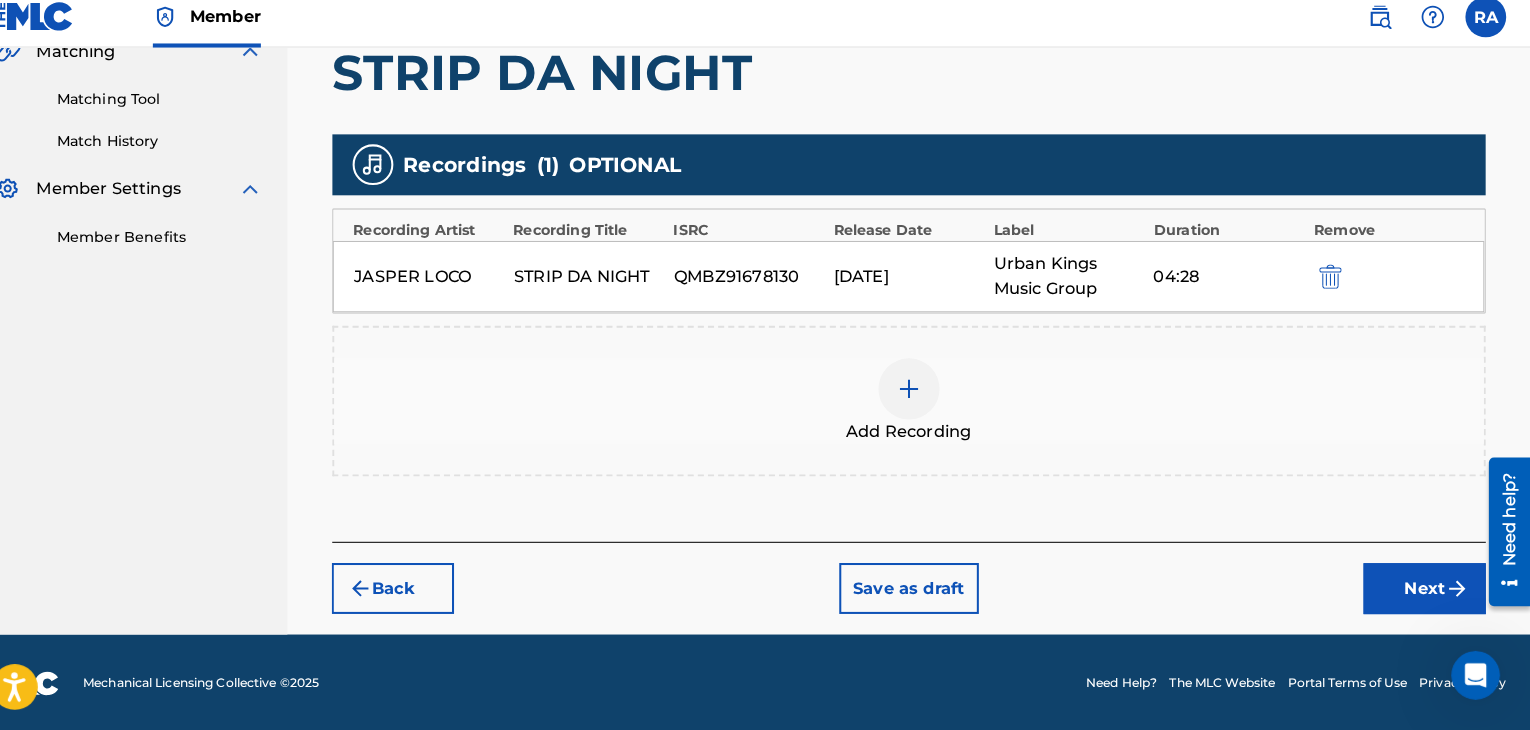 click on "Next" at bounding box center (1426, 591) 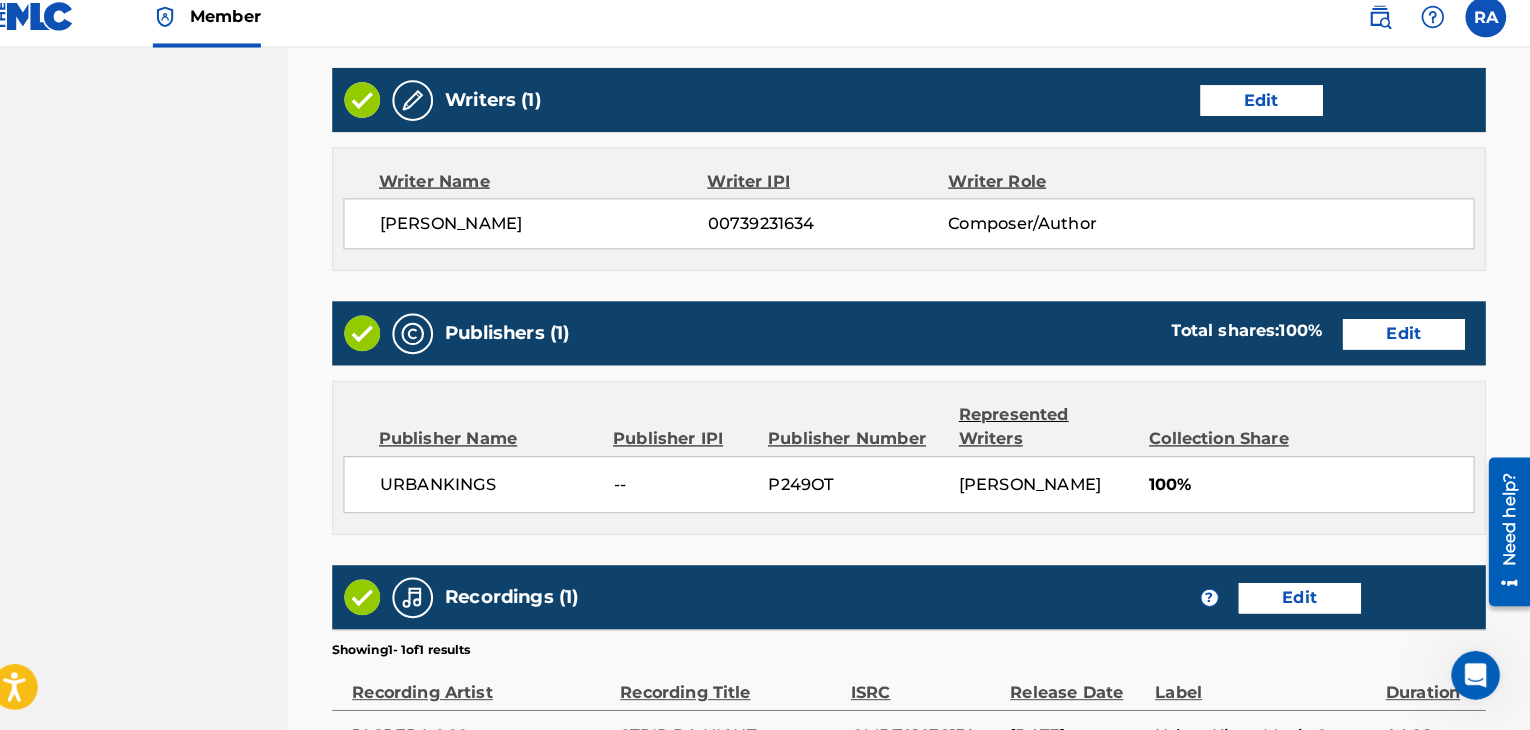 scroll, scrollTop: 1023, scrollLeft: 0, axis: vertical 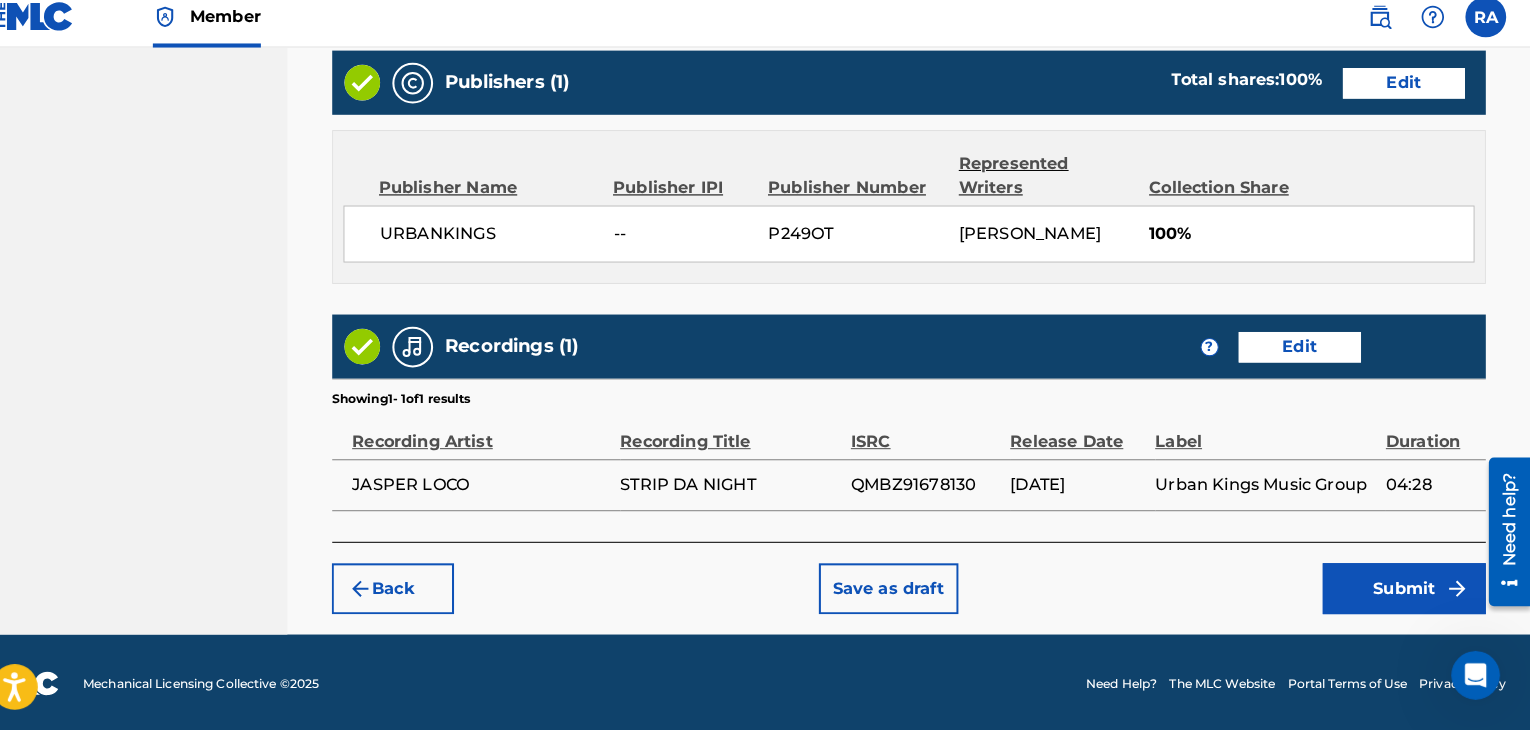 click on "Submit" at bounding box center [1406, 591] 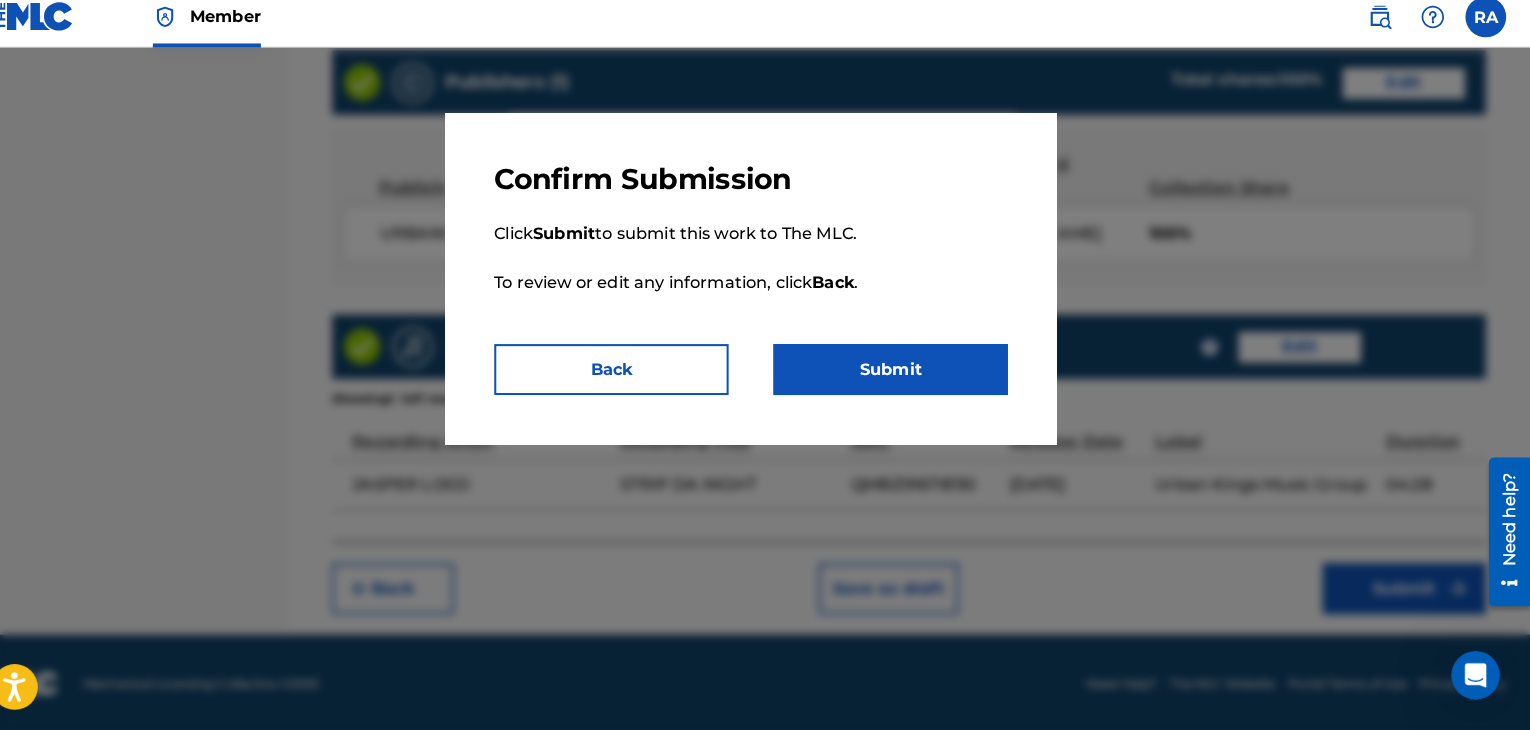 click on "Submit" at bounding box center (902, 376) 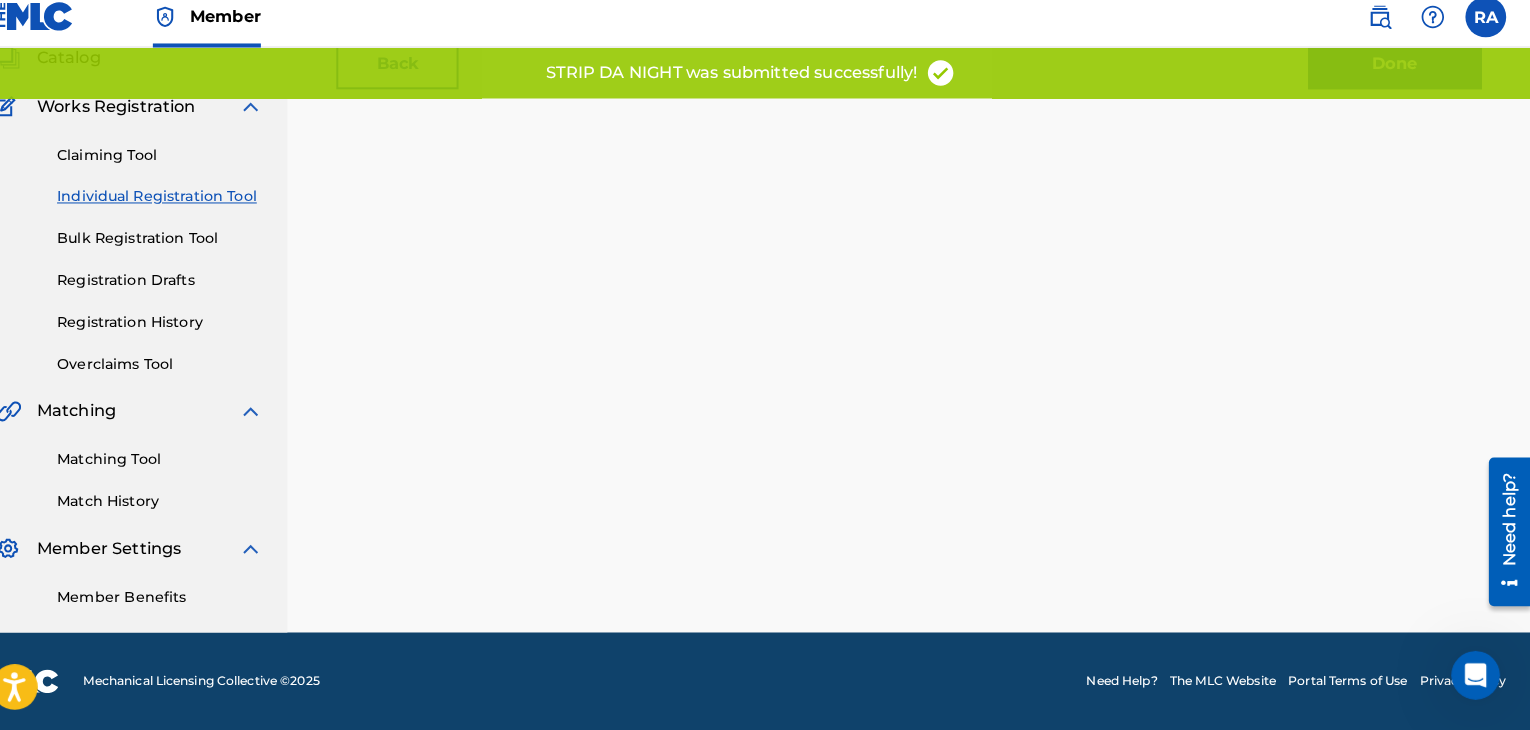 scroll, scrollTop: 0, scrollLeft: 0, axis: both 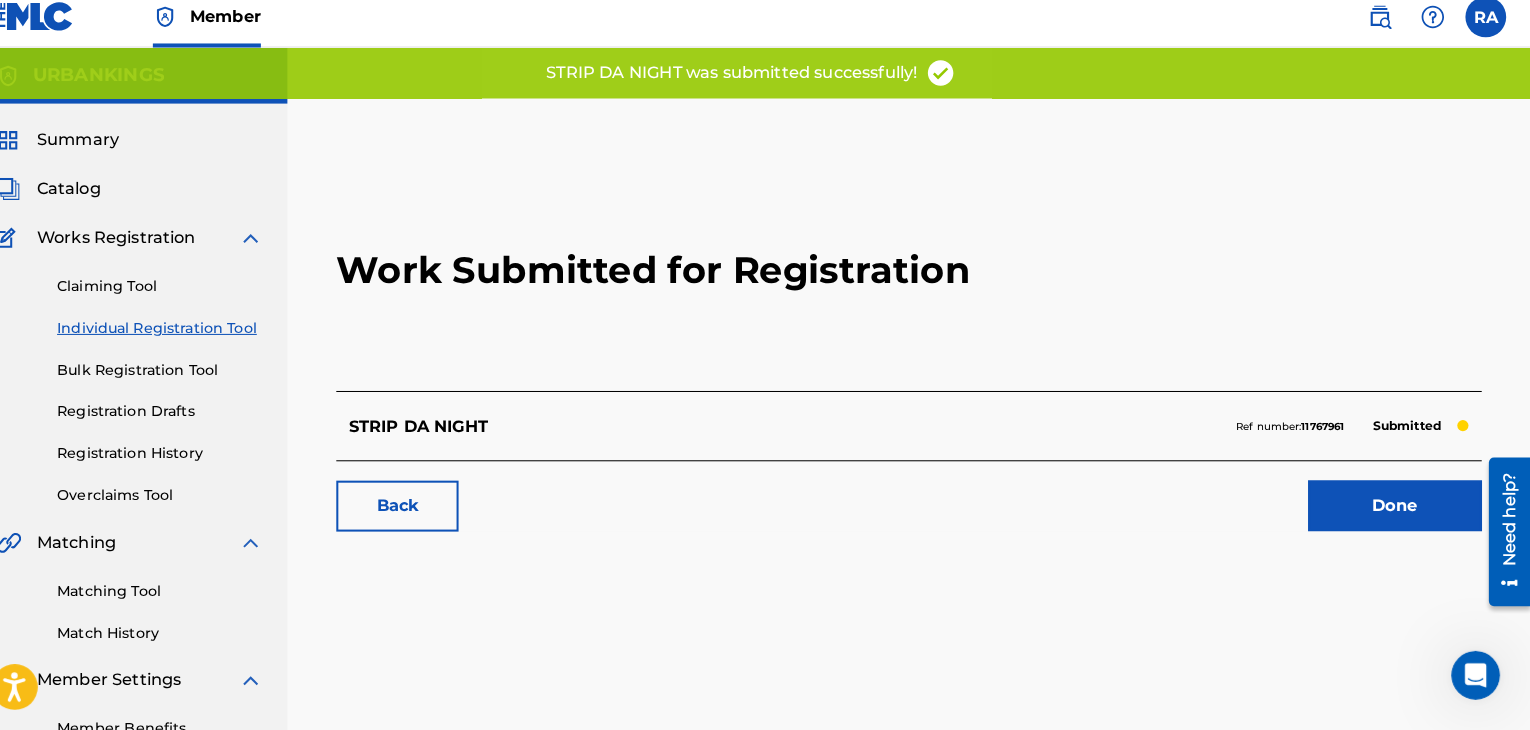 click on "Done" at bounding box center [1397, 510] 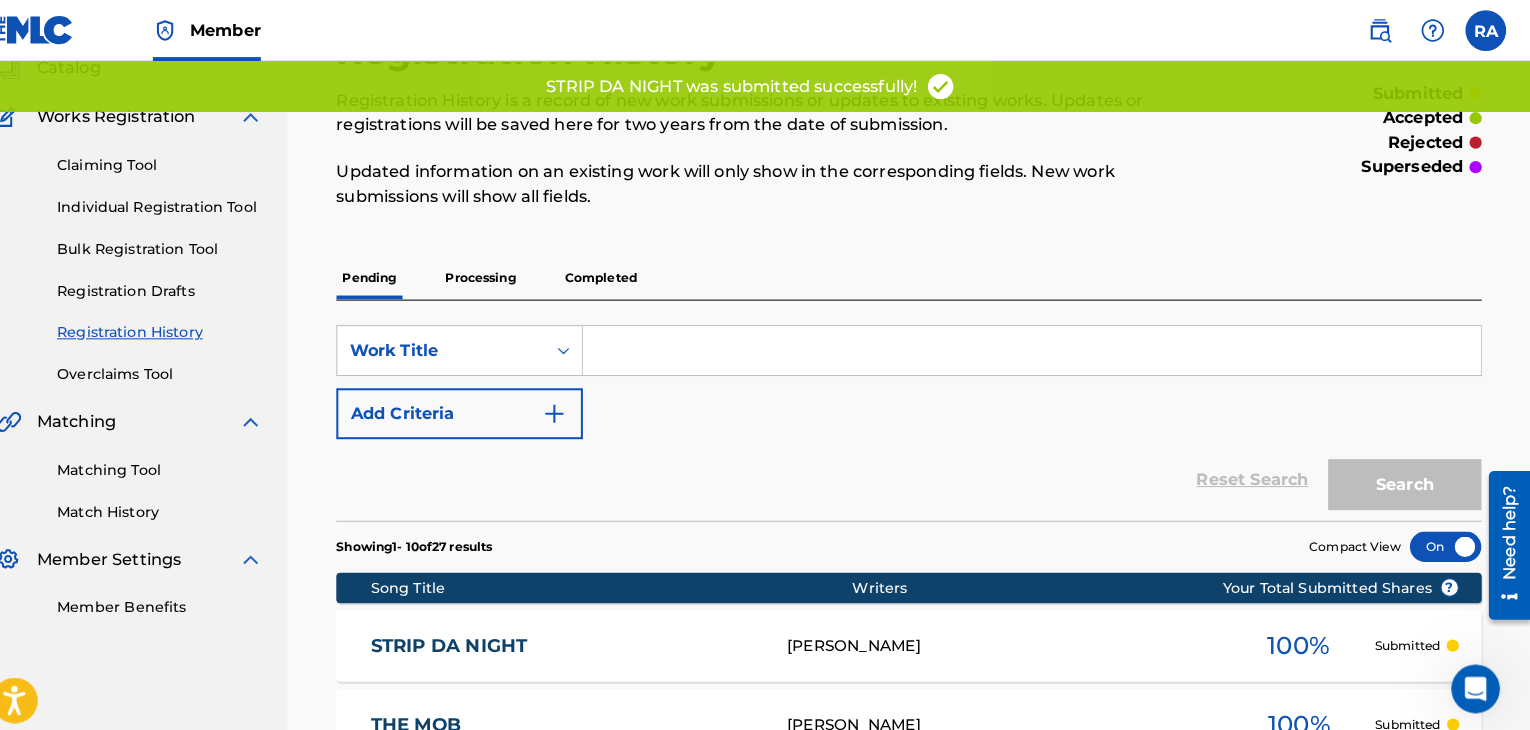 scroll, scrollTop: 13, scrollLeft: 0, axis: vertical 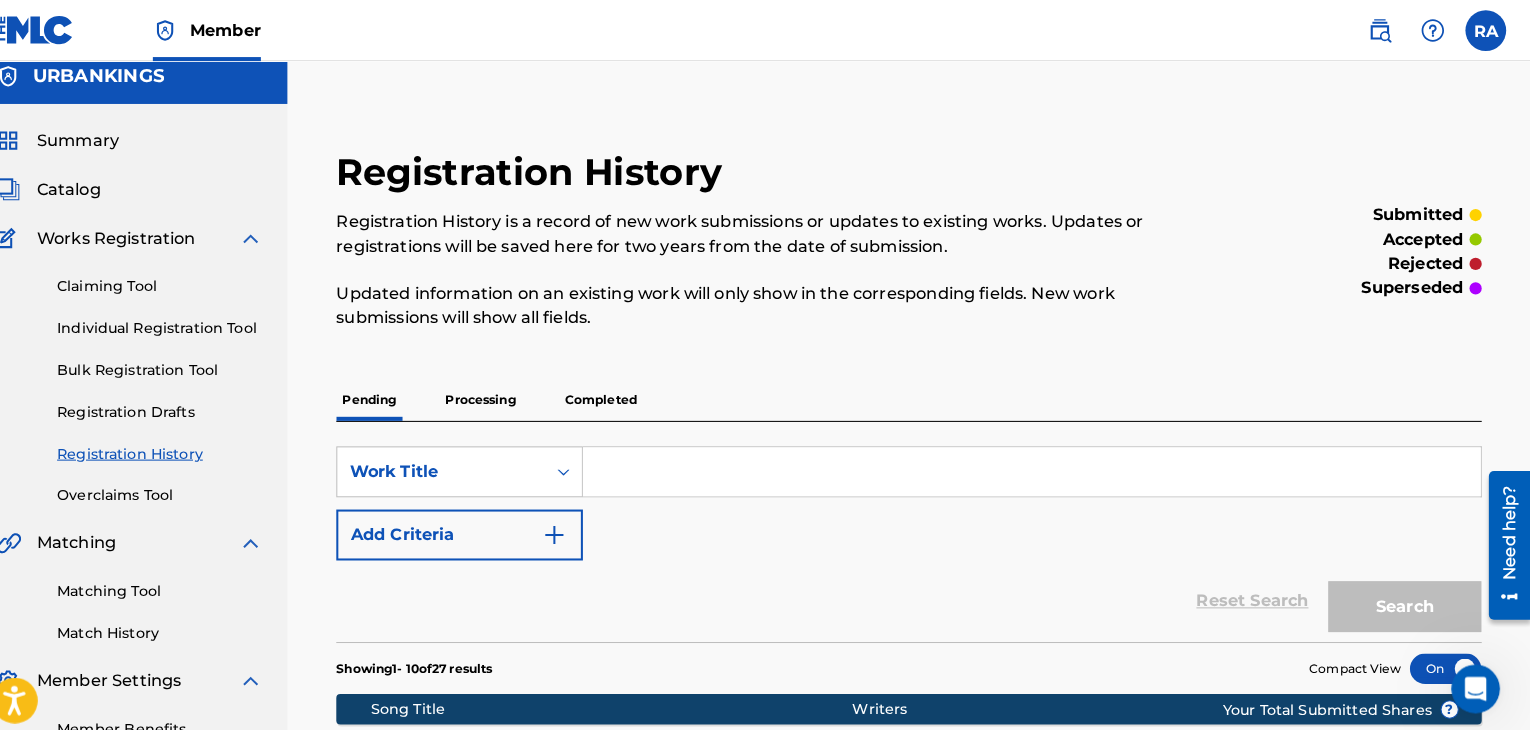 click on "Individual Registration Tool" at bounding box center (185, 322) 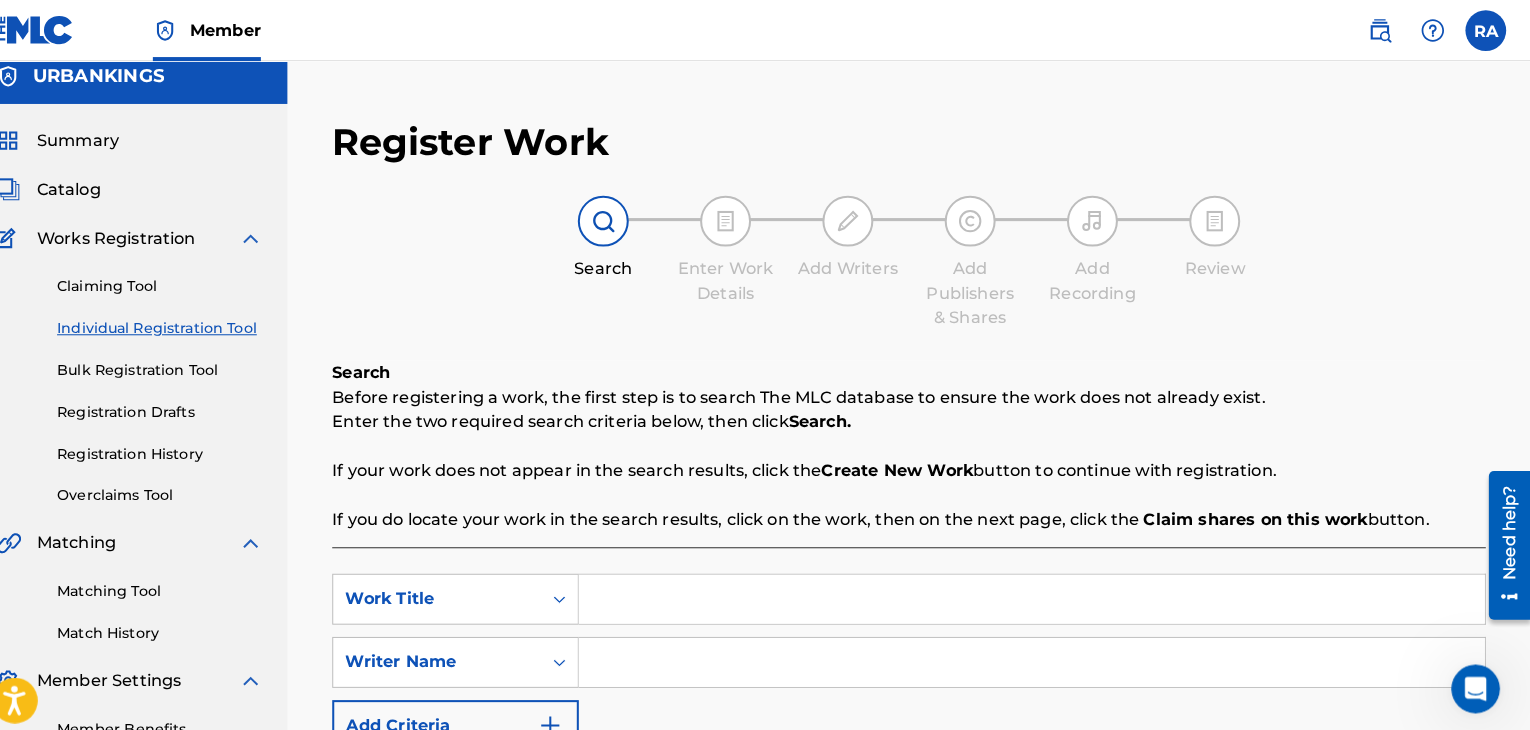 scroll, scrollTop: 0, scrollLeft: 0, axis: both 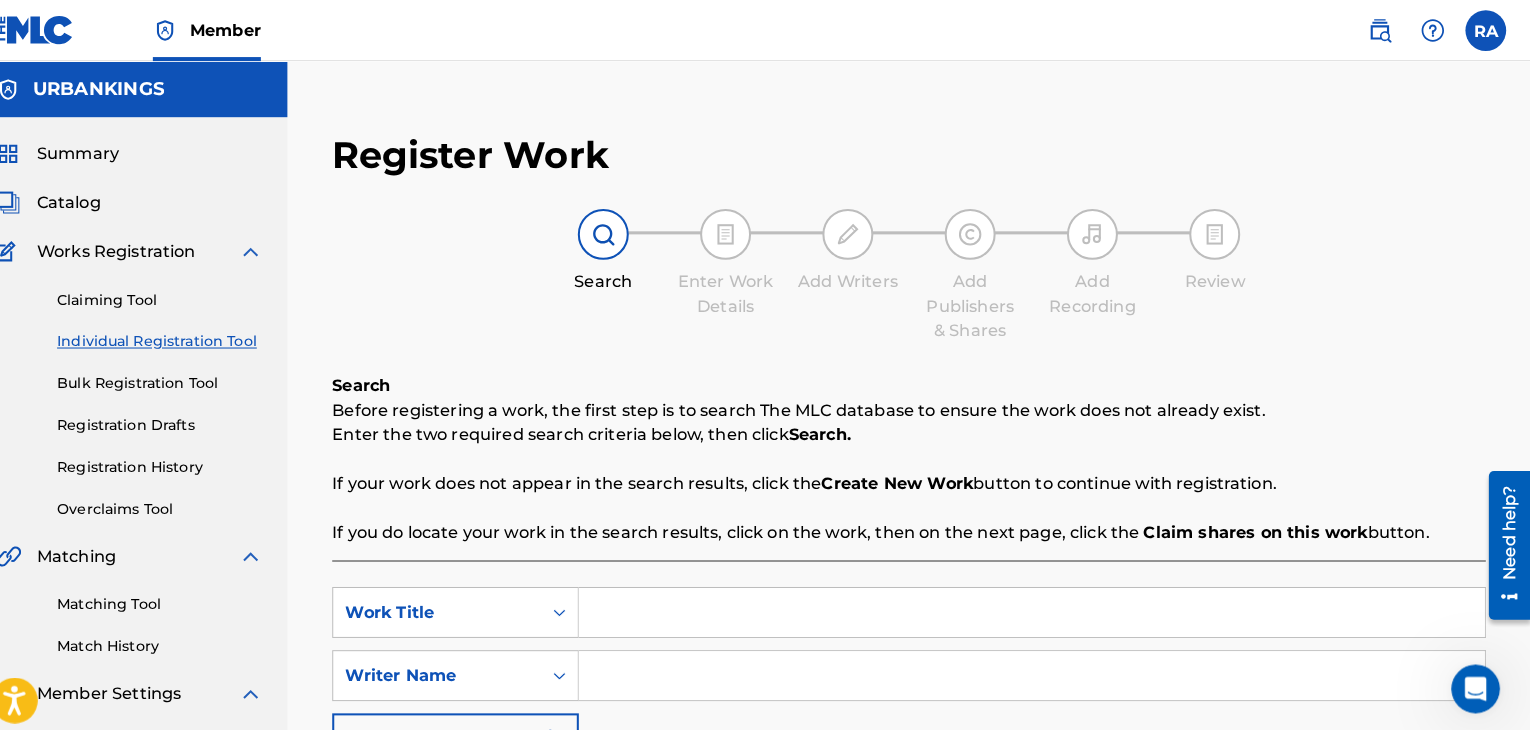 click on "SearchWithCriteria7ec7c61d-a28a-4c92-8308-7897faf4f80c Work Title SearchWithCriteria74ce3a3a-c18e-4e50-901b-177f5af67e41 Writer Name Add Criteria" at bounding box center (920, 663) 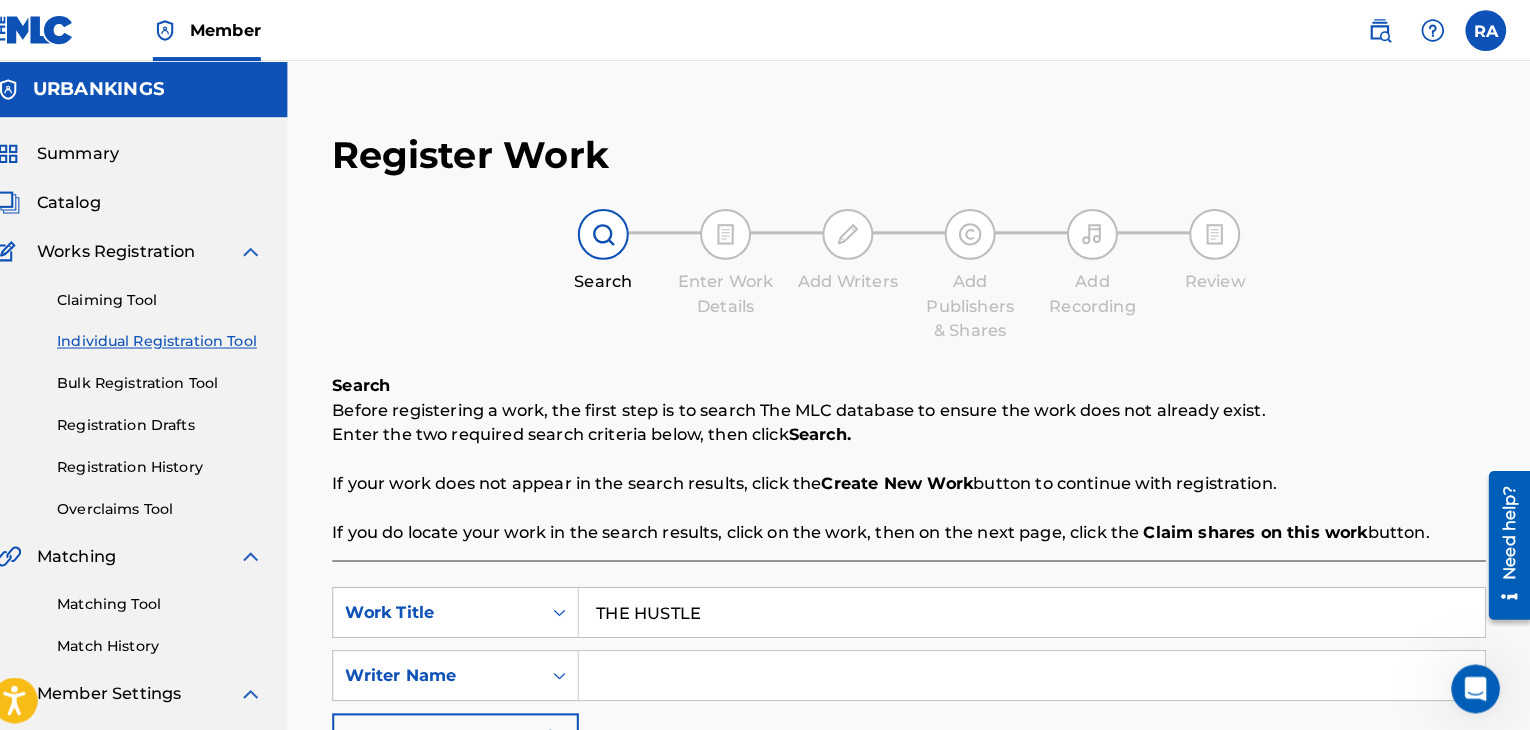 type on "THE HUSTLE" 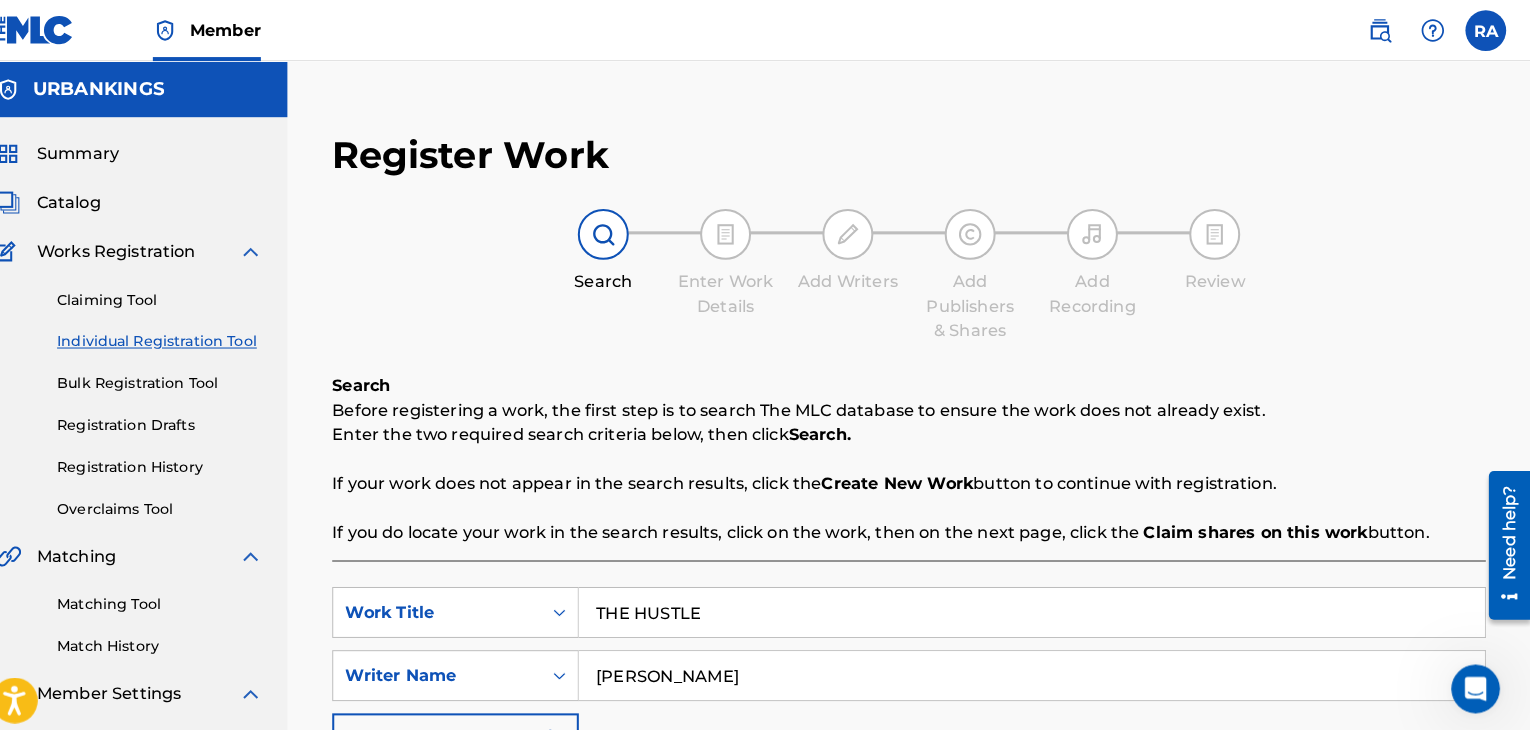 type on "[PERSON_NAME]" 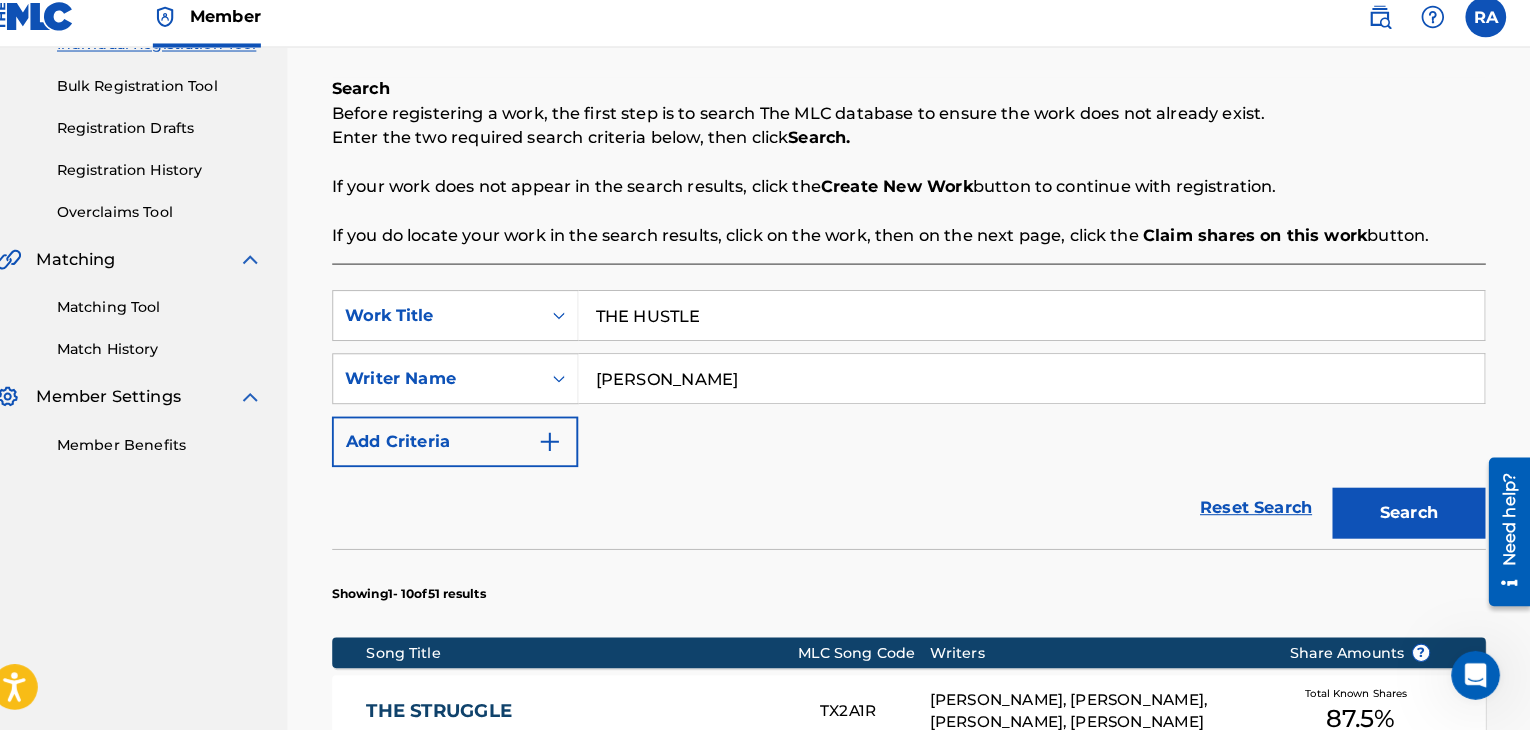 scroll, scrollTop: 281, scrollLeft: 0, axis: vertical 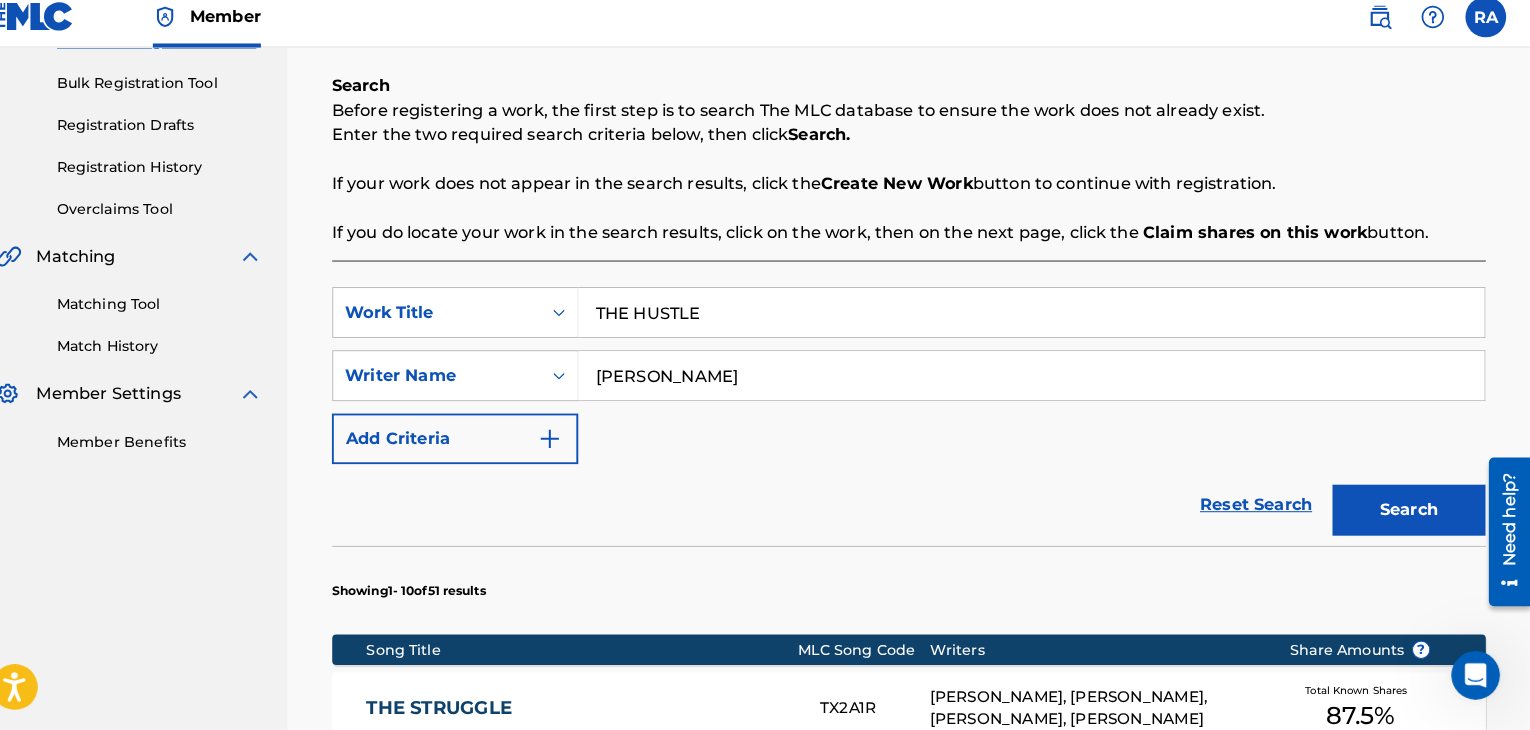 click on "Search" at bounding box center [1411, 514] 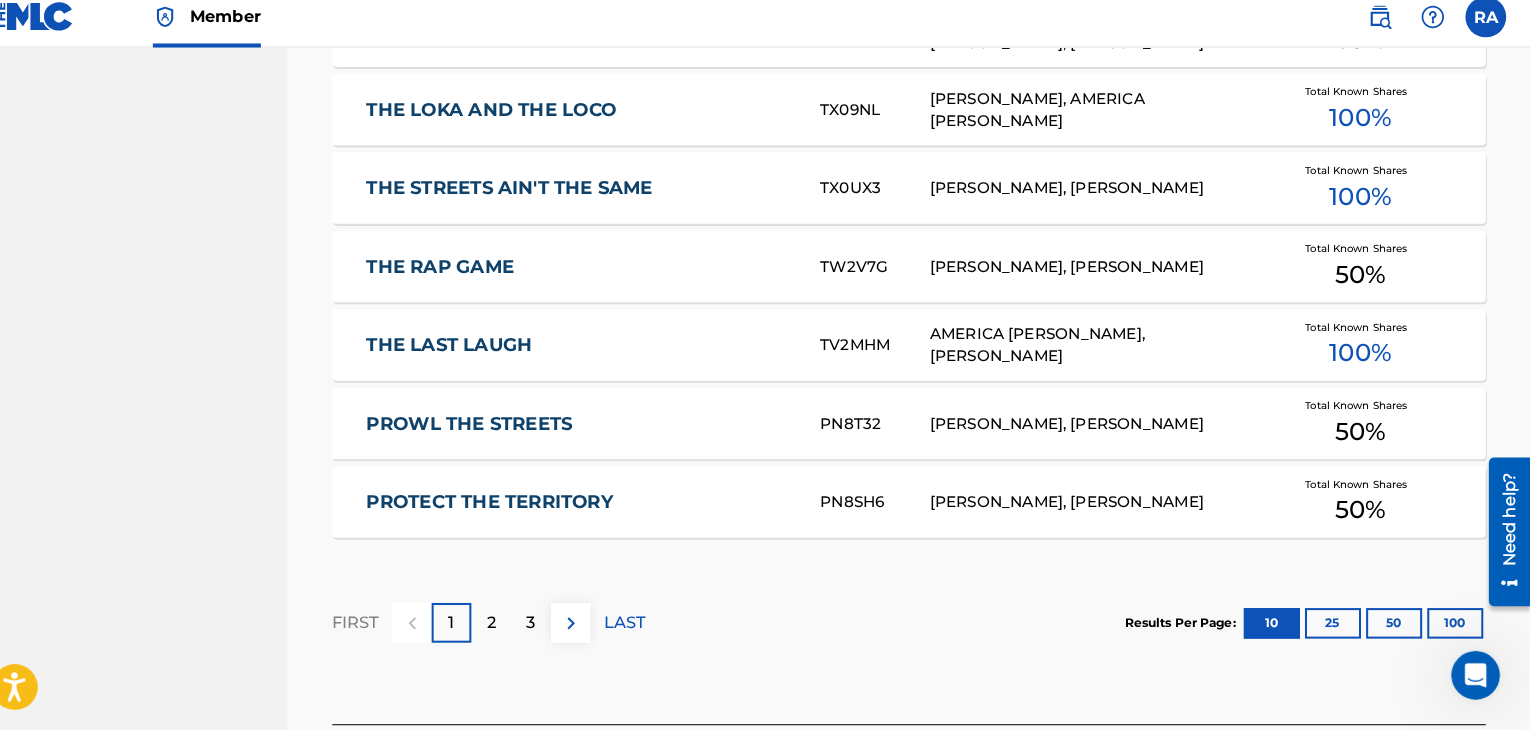 scroll, scrollTop: 1262, scrollLeft: 0, axis: vertical 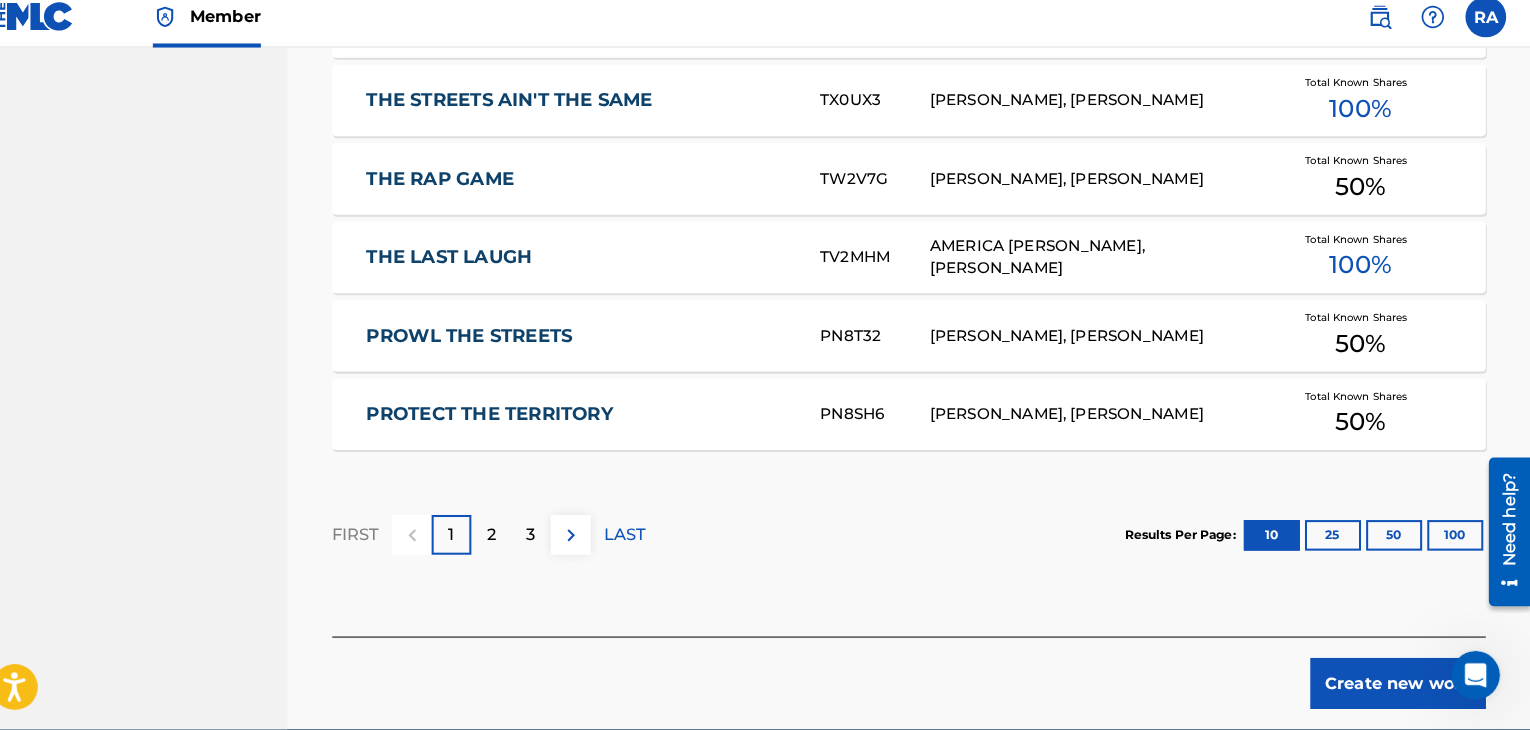click on "Create new work" at bounding box center [1400, 684] 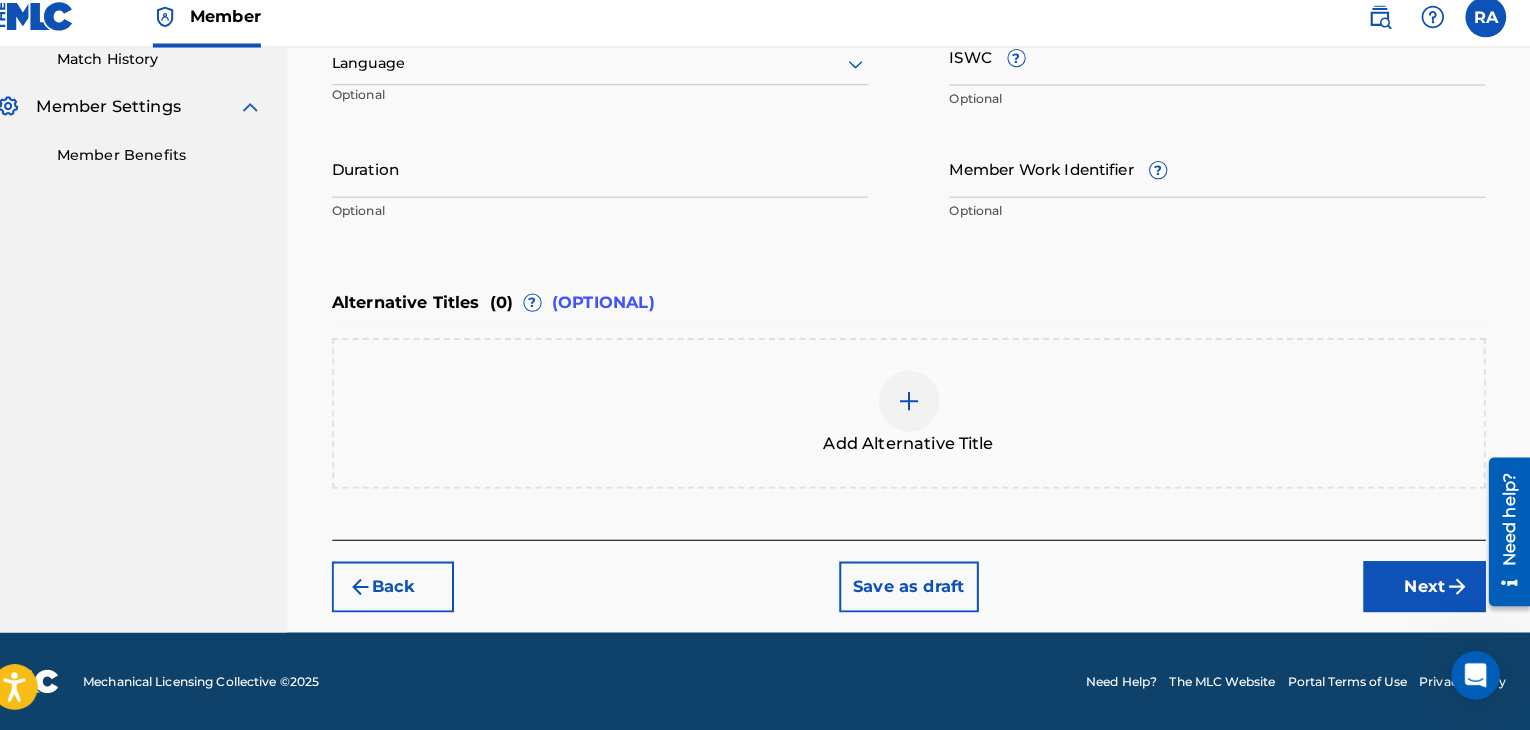 scroll, scrollTop: 561, scrollLeft: 0, axis: vertical 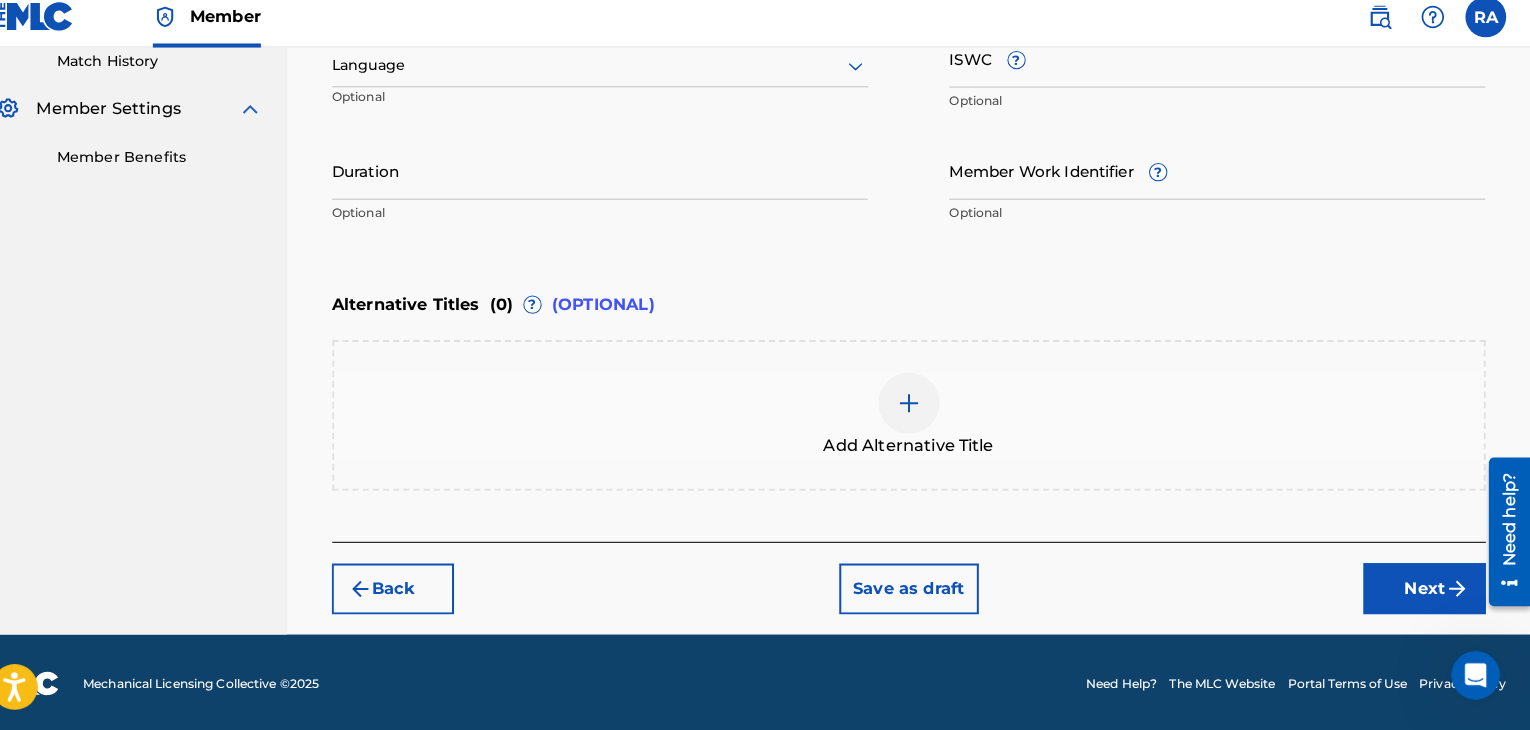 click on "Duration" at bounding box center [617, 180] 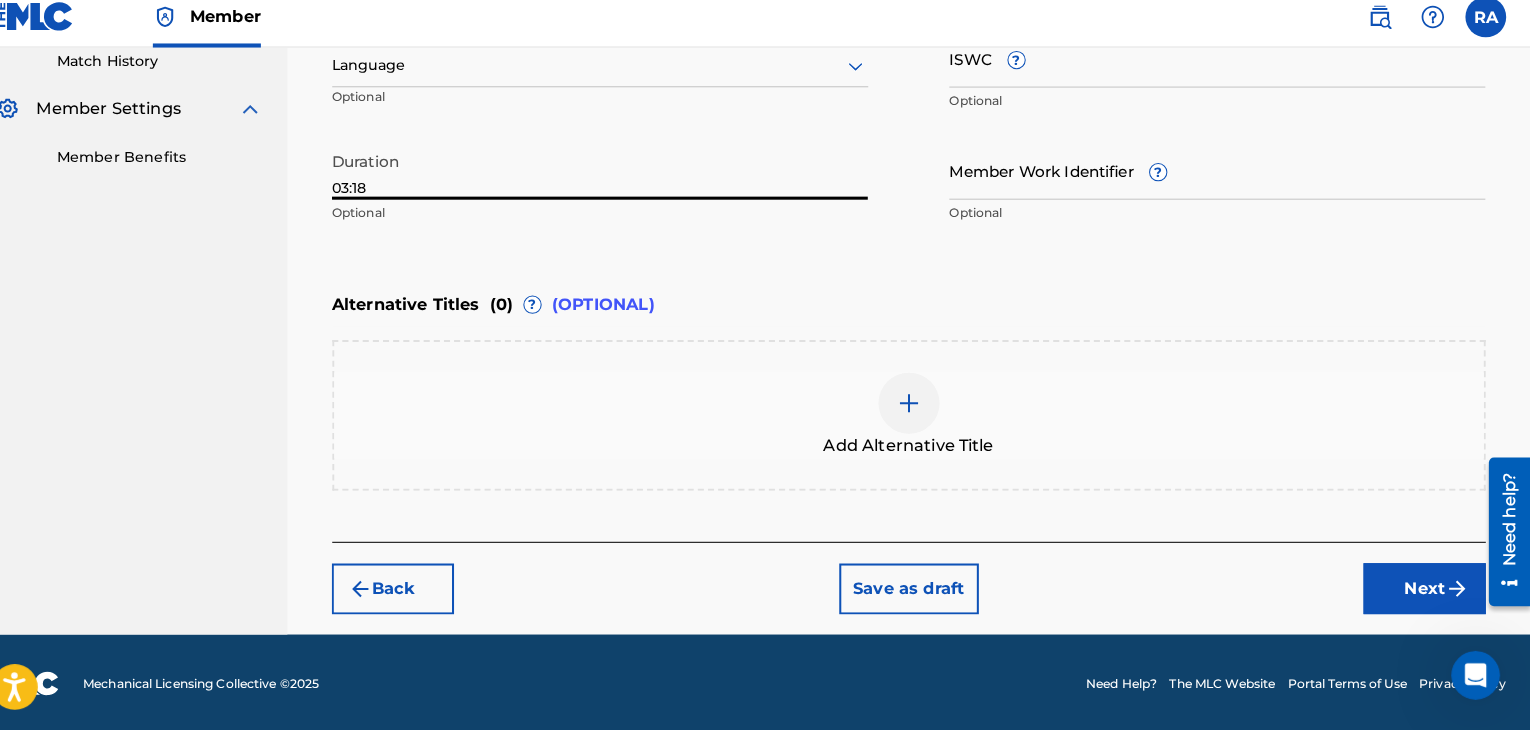 type on "03:18" 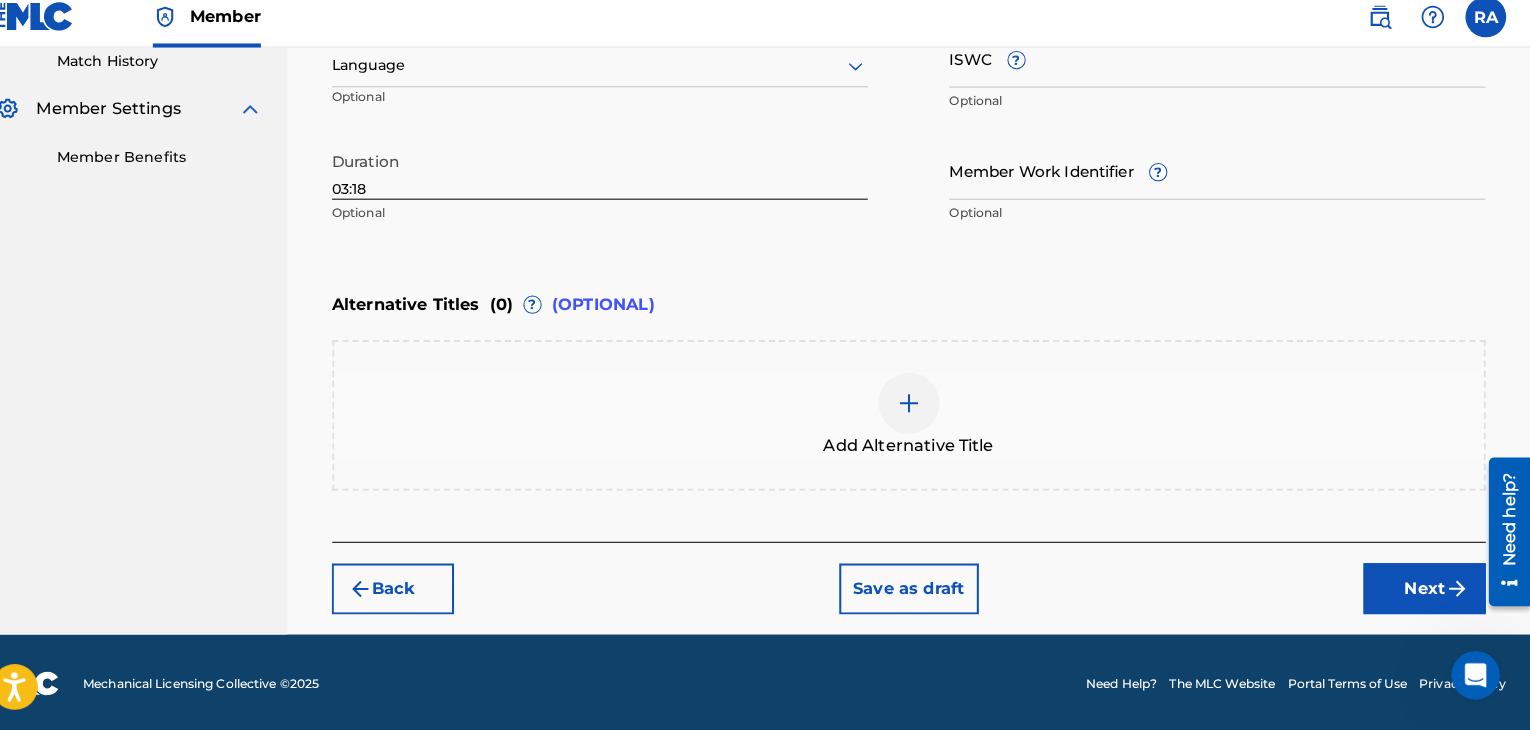click on "Next" at bounding box center (1426, 591) 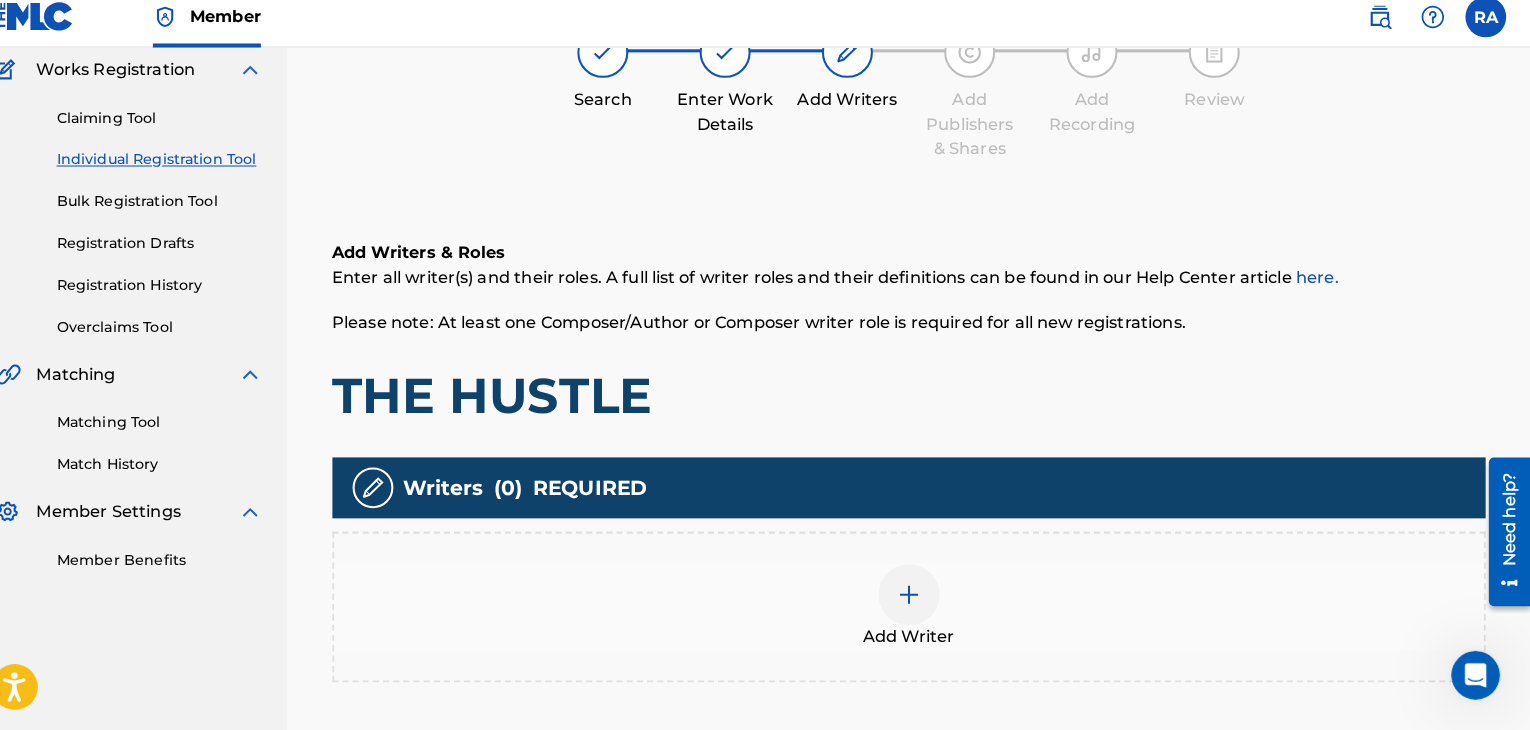 scroll, scrollTop: 90, scrollLeft: 0, axis: vertical 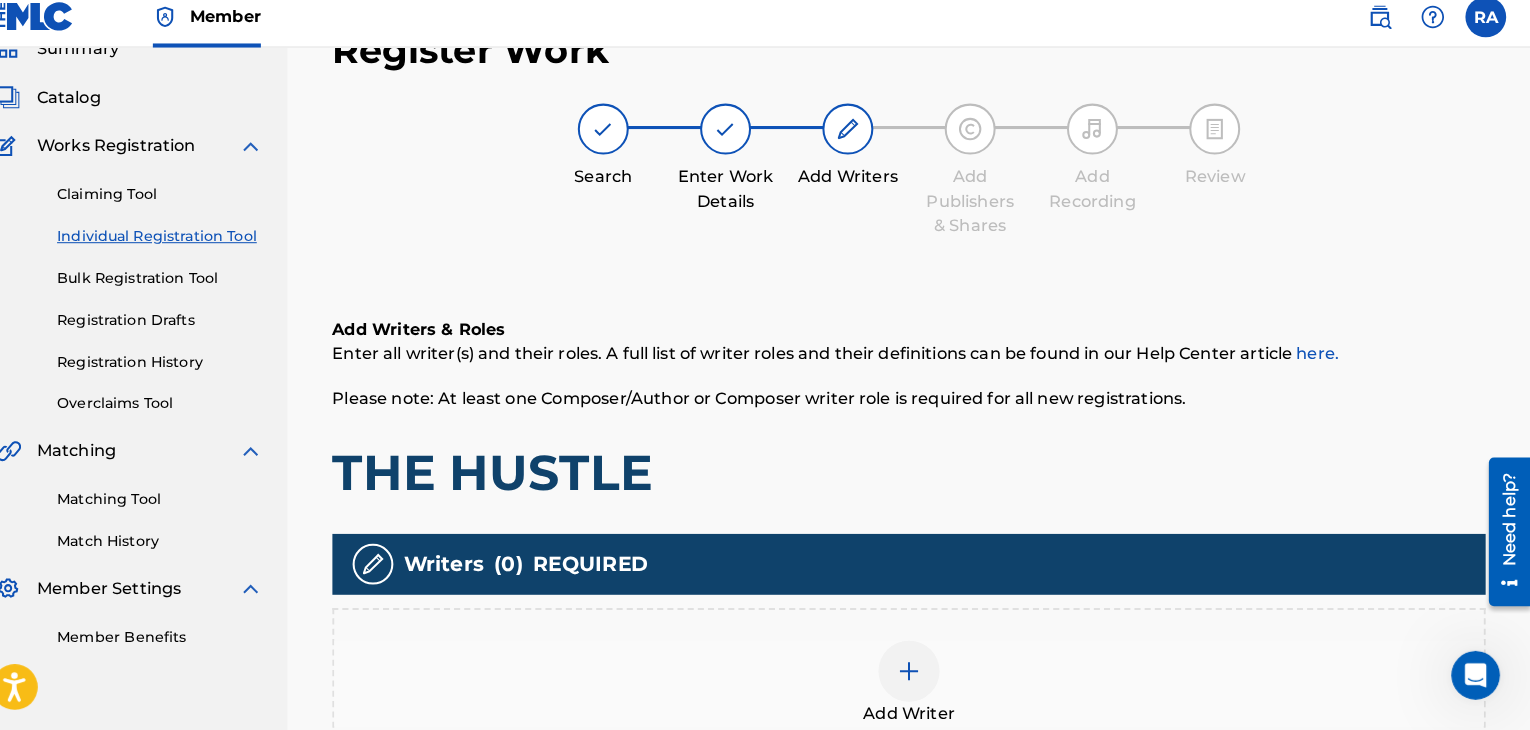 click at bounding box center [920, 672] 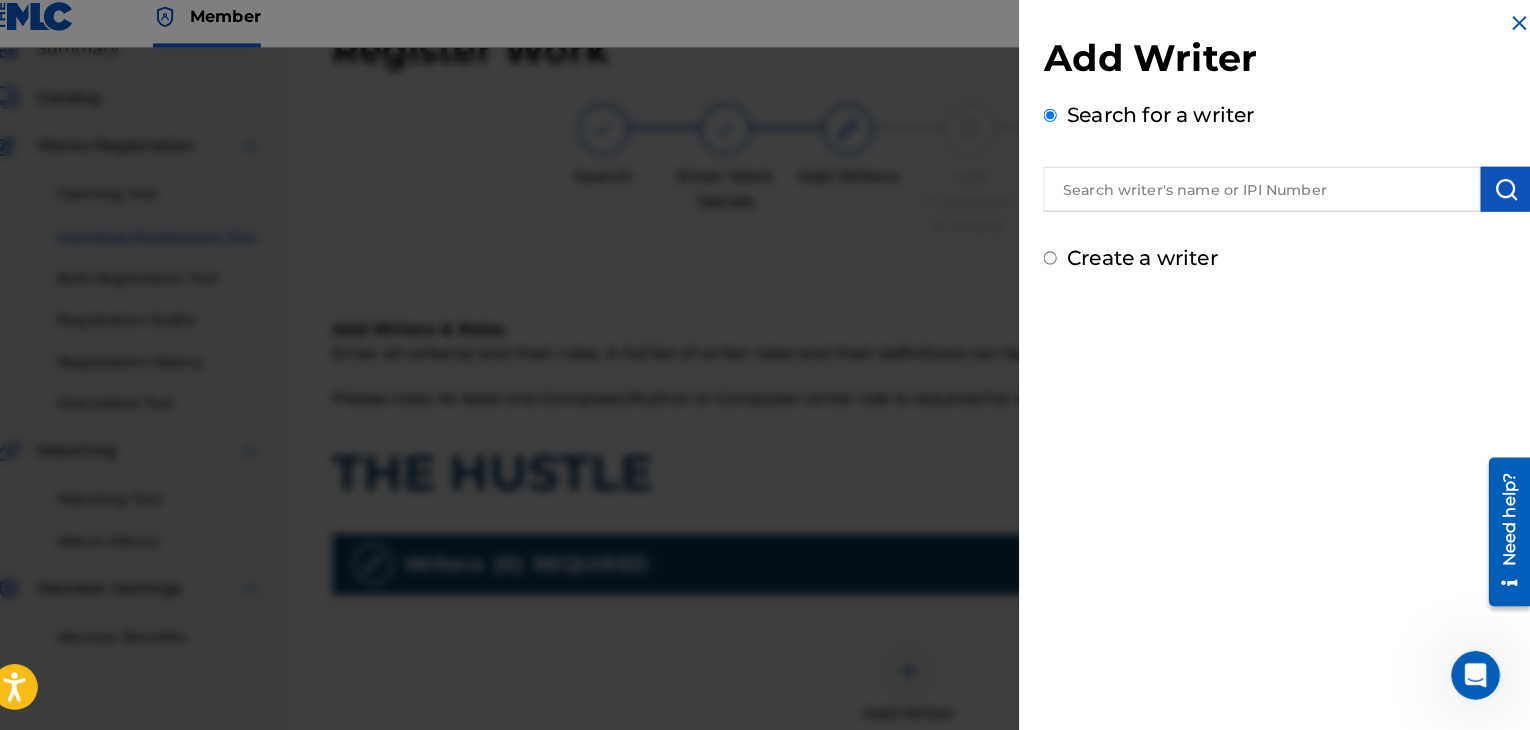 click at bounding box center [1266, 199] 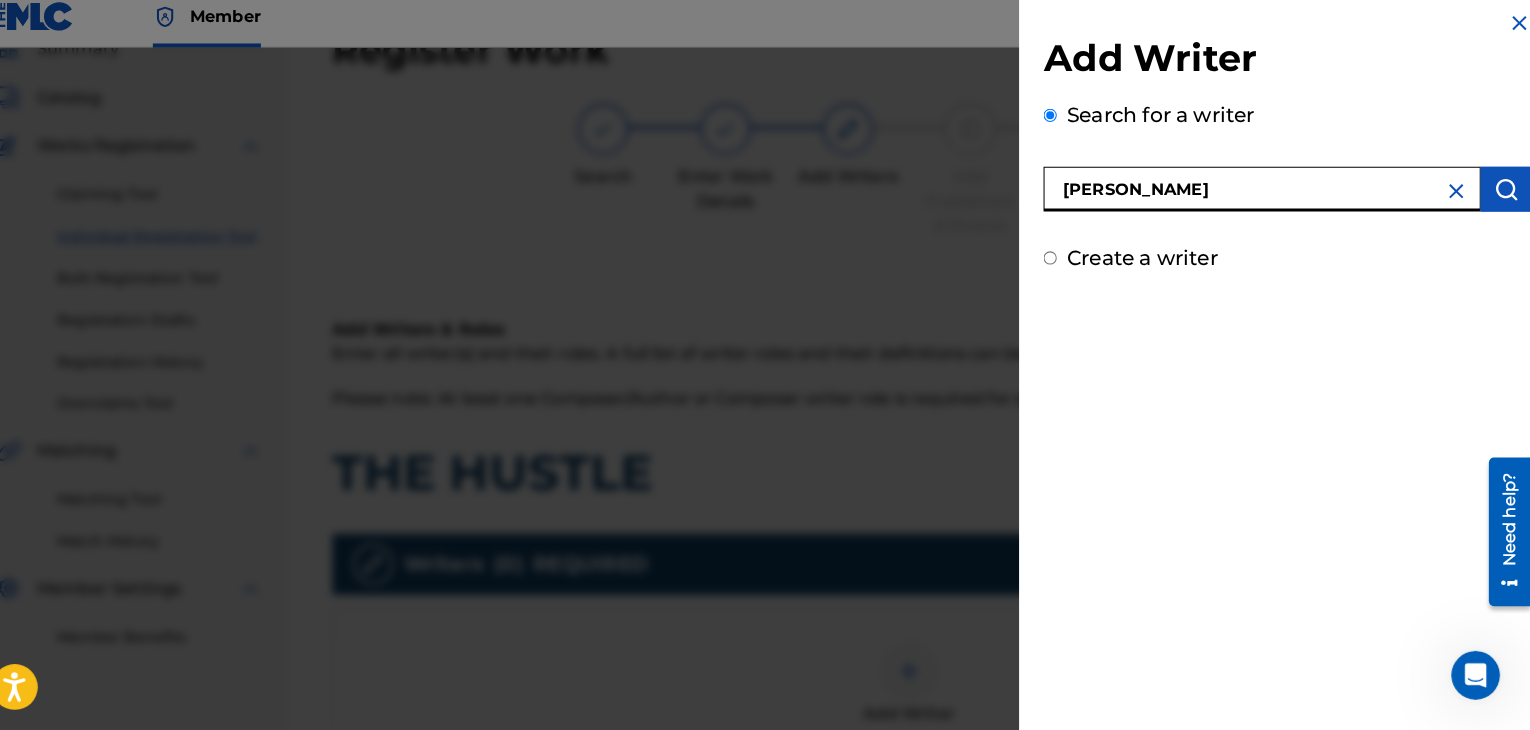 type on "[PERSON_NAME]" 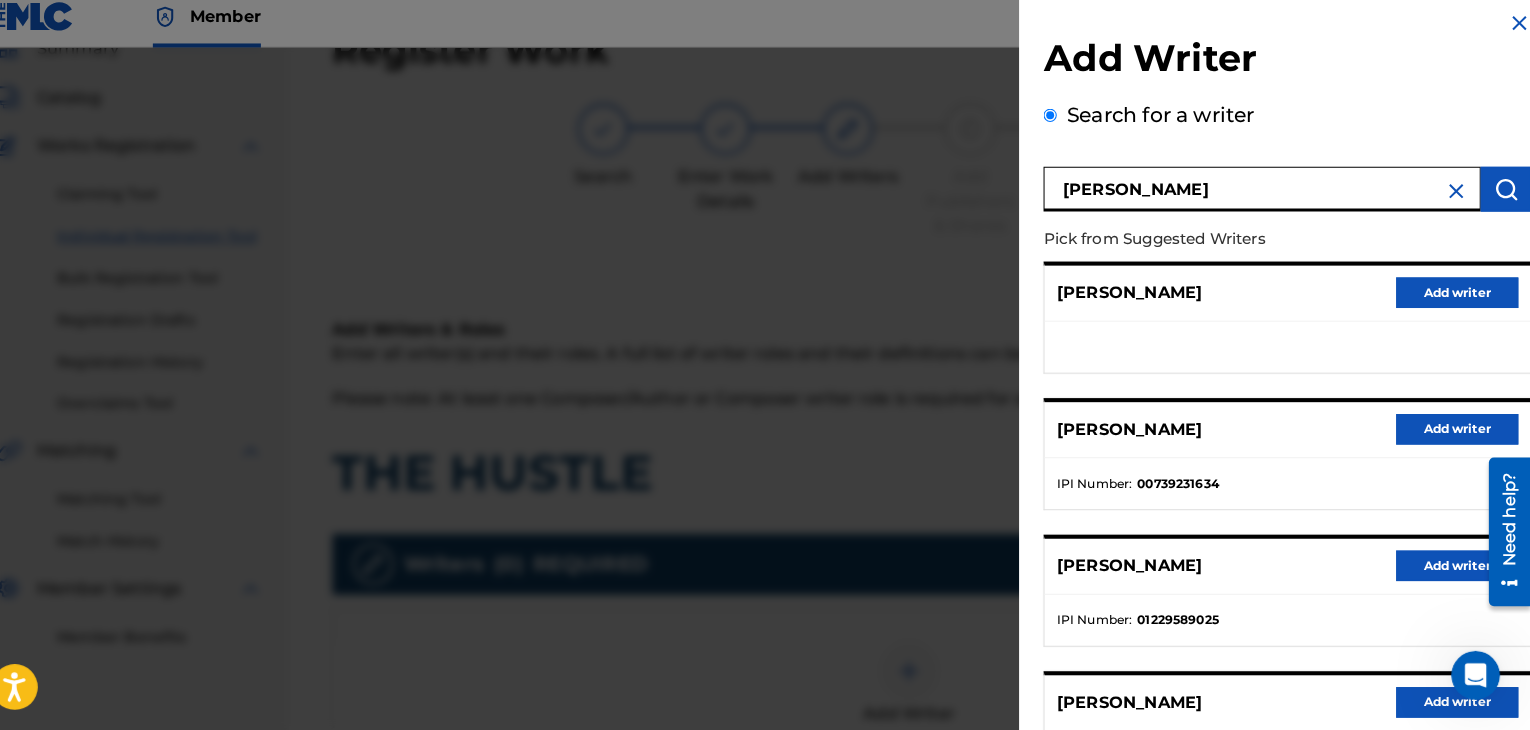 click on "Add writer" at bounding box center (1458, 435) 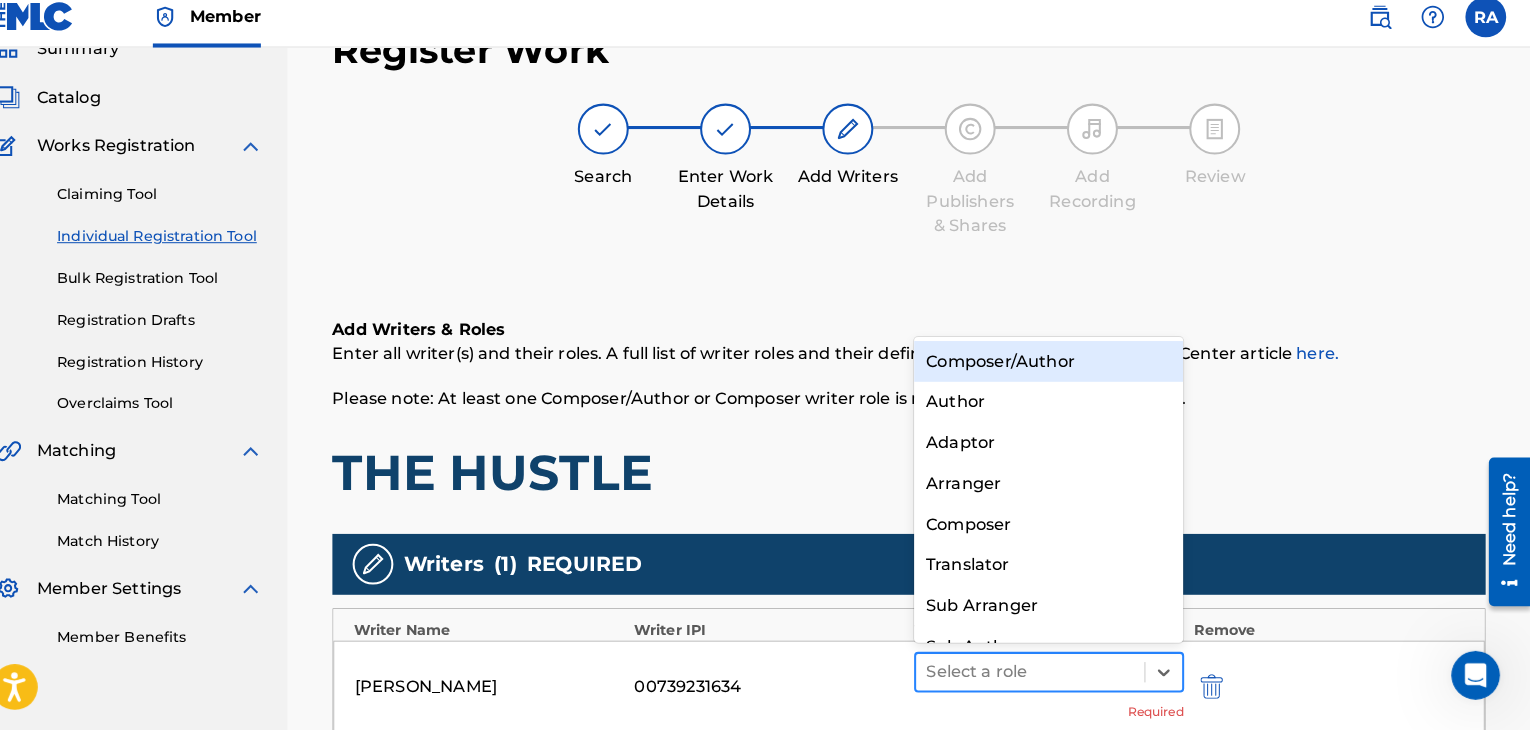 click at bounding box center (1039, 673) 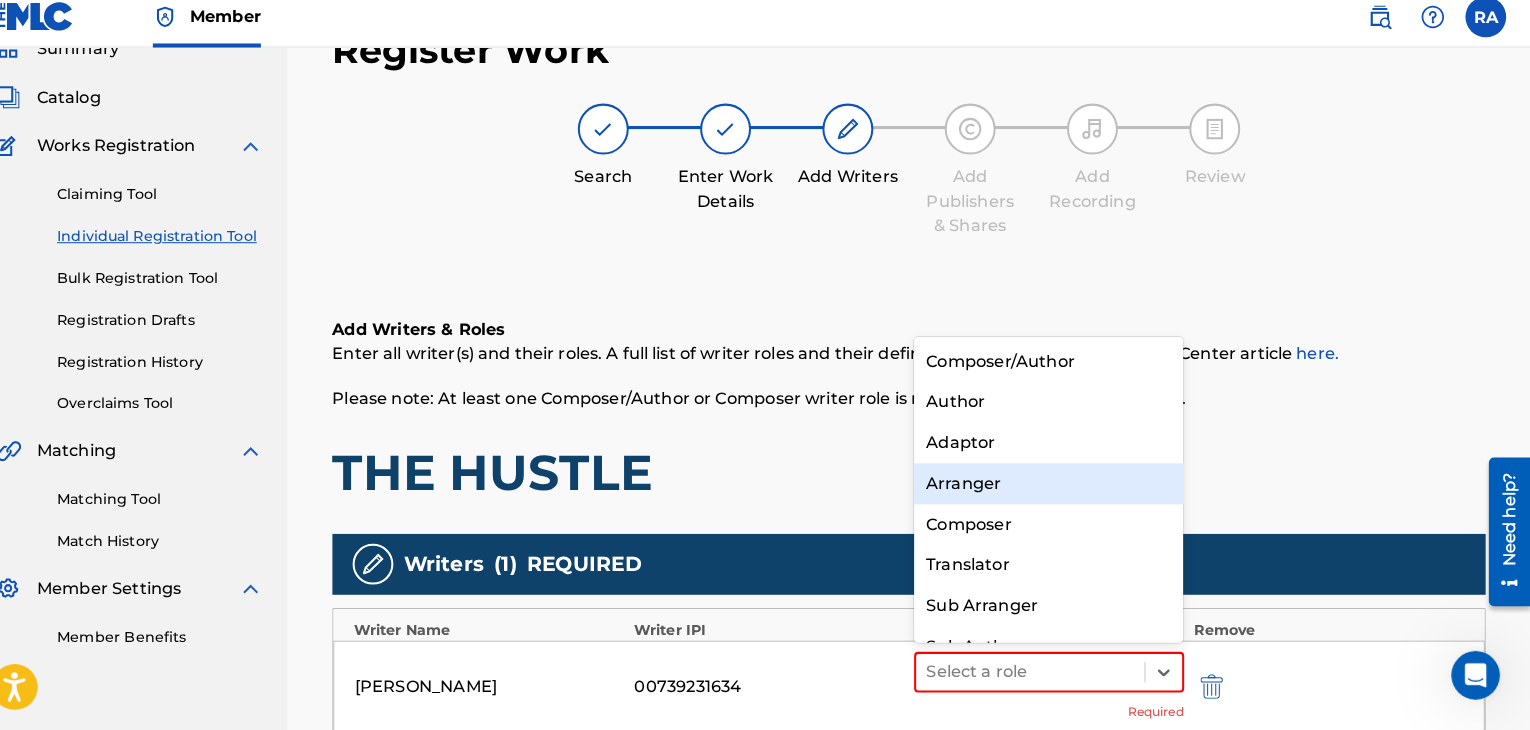 scroll, scrollTop: 28, scrollLeft: 0, axis: vertical 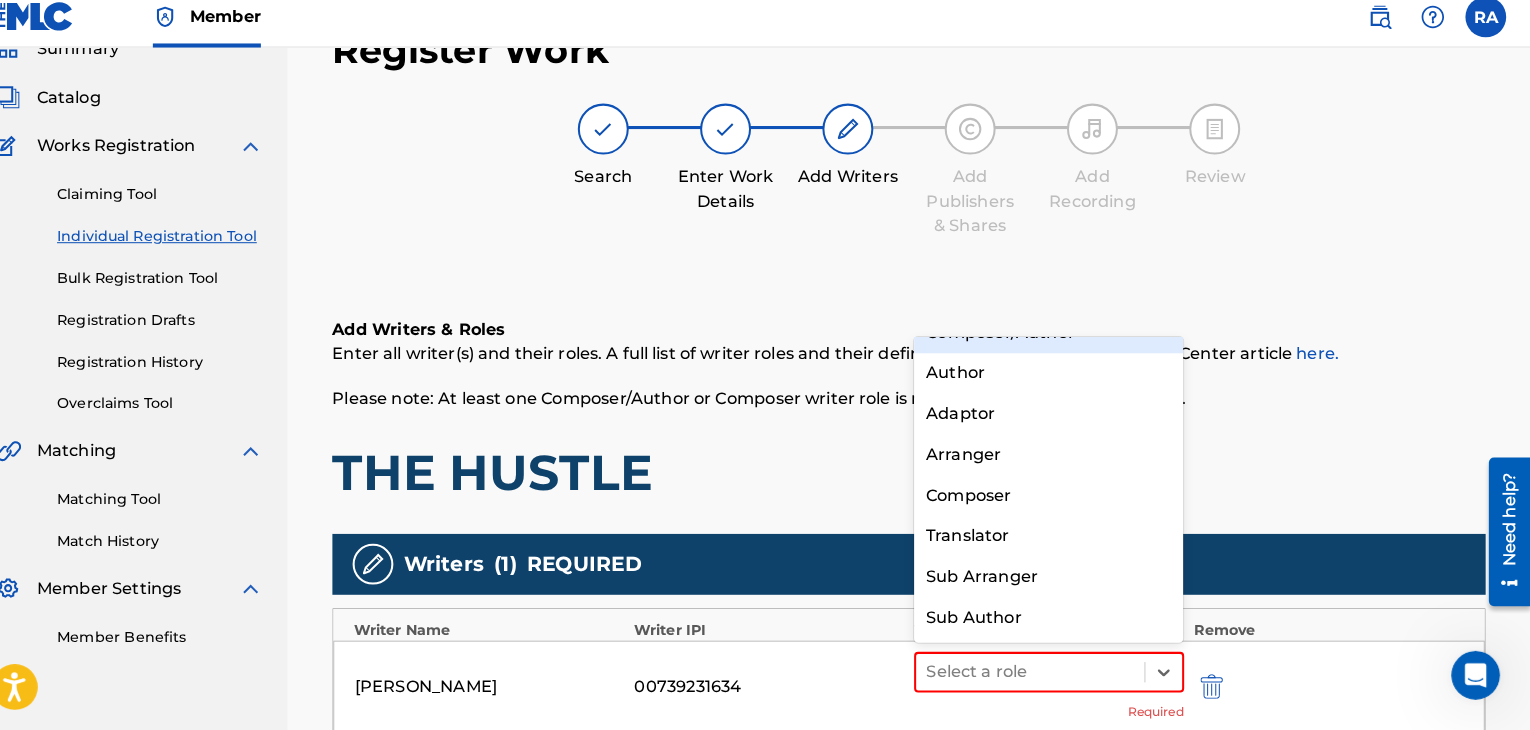 click on "Composer/Author" at bounding box center (1057, 340) 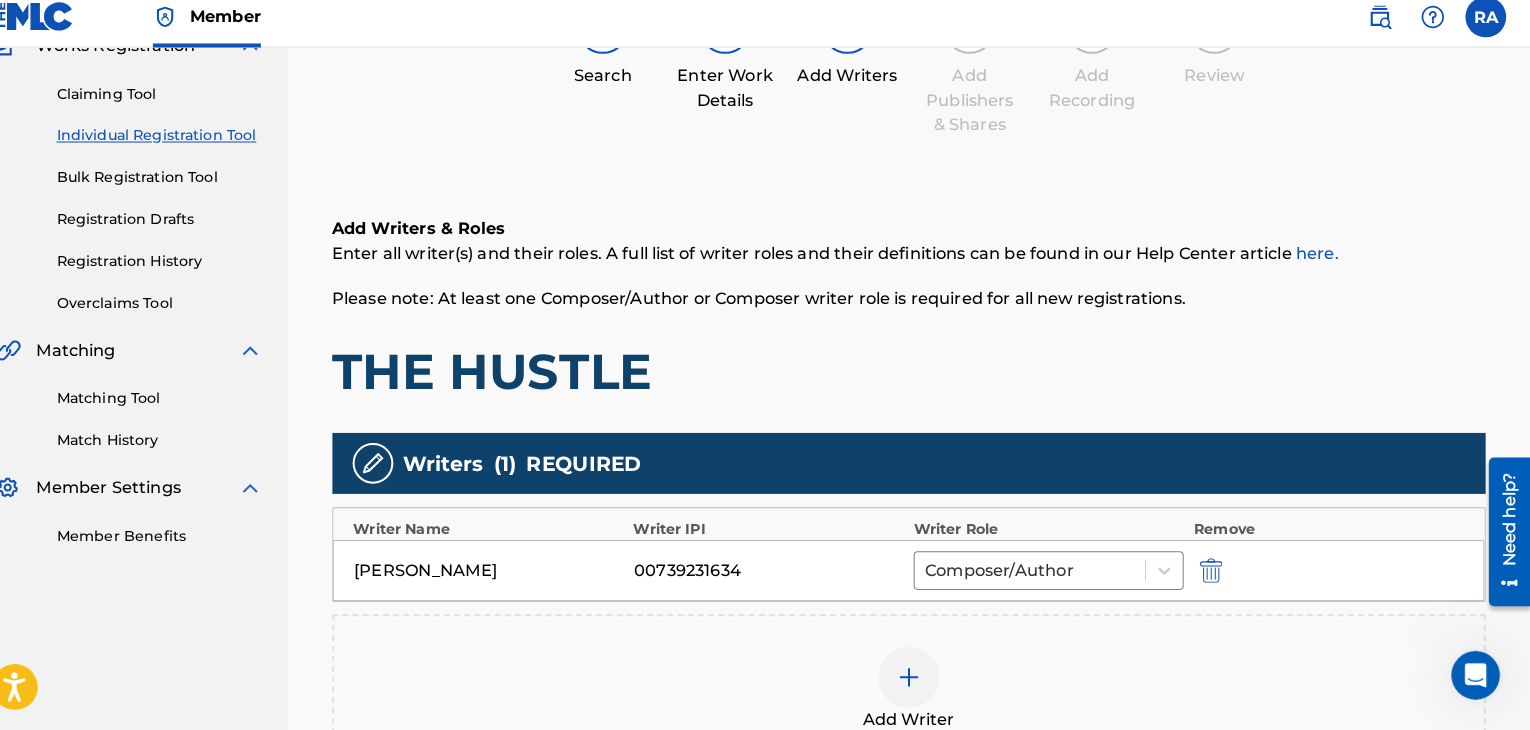 scroll, scrollTop: 385, scrollLeft: 0, axis: vertical 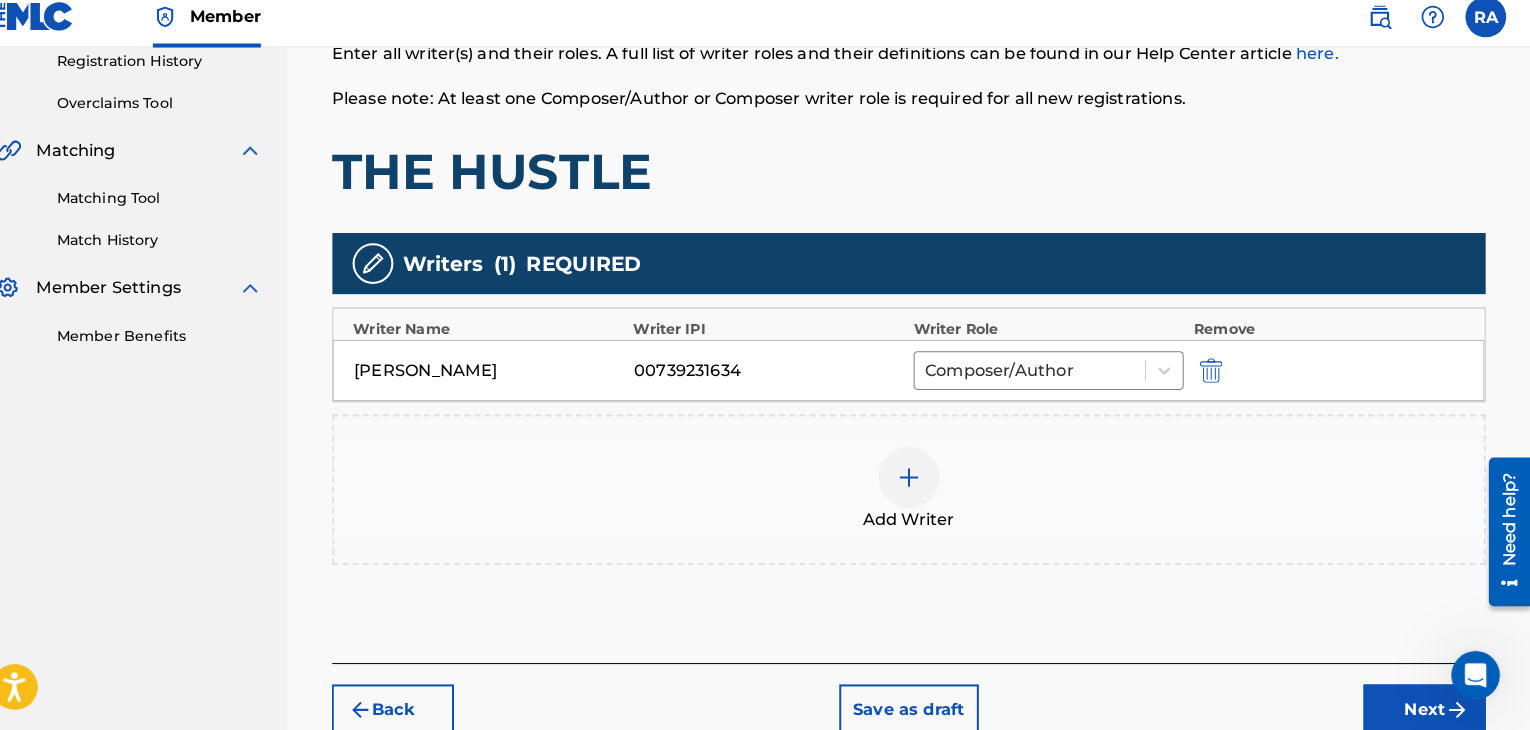 click on "Next" at bounding box center [1426, 710] 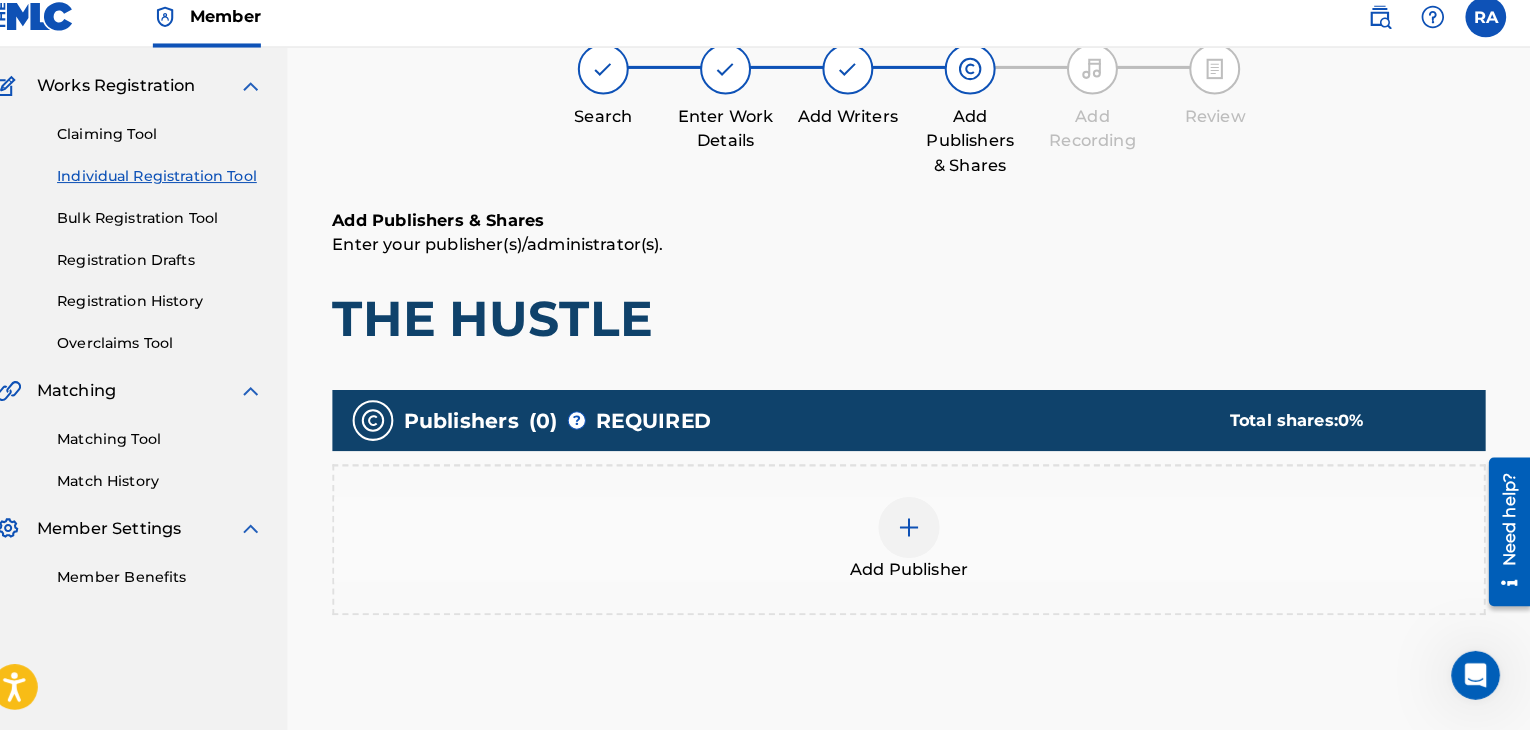 scroll, scrollTop: 90, scrollLeft: 0, axis: vertical 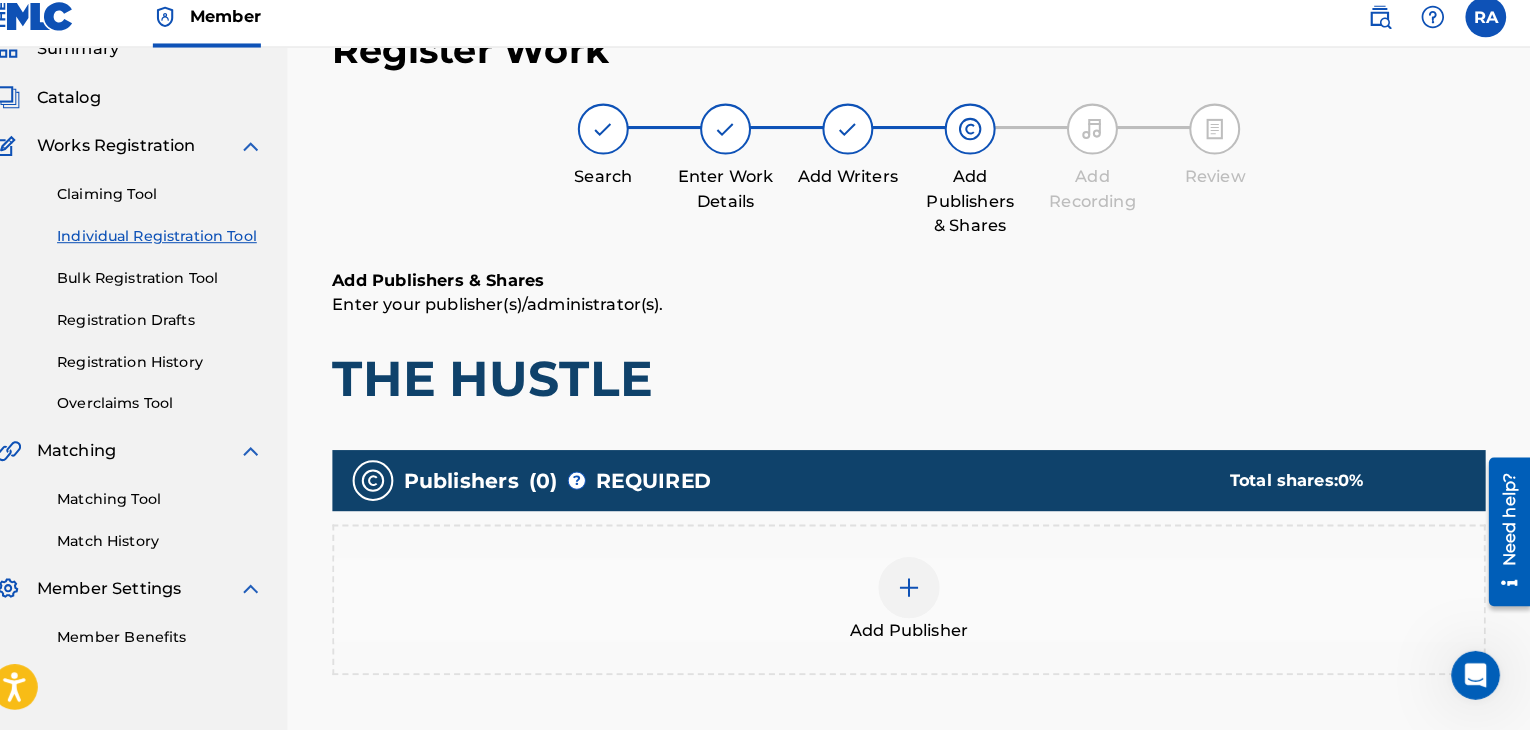click at bounding box center [920, 590] 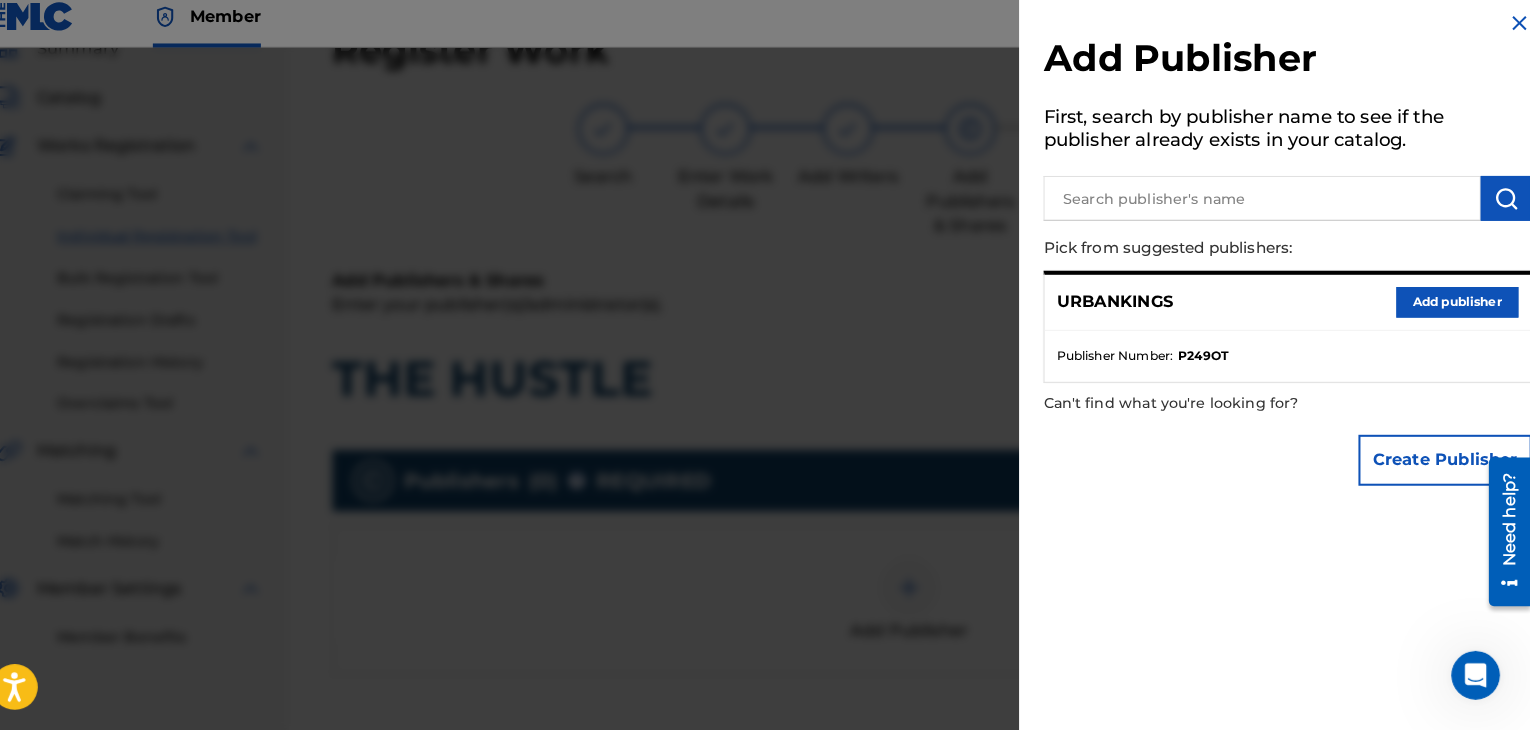 click at bounding box center [1266, 208] 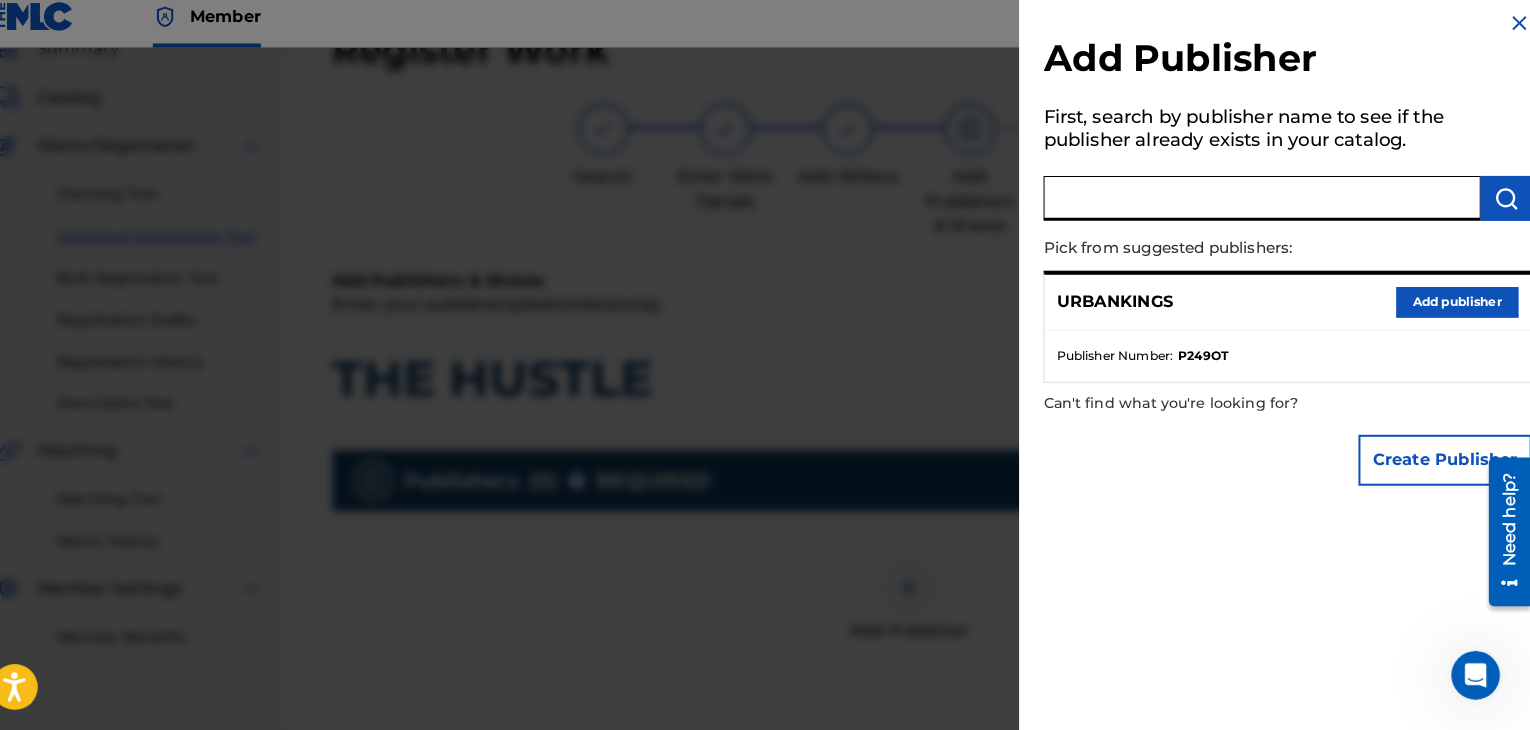 click on "Add publisher" at bounding box center (1458, 310) 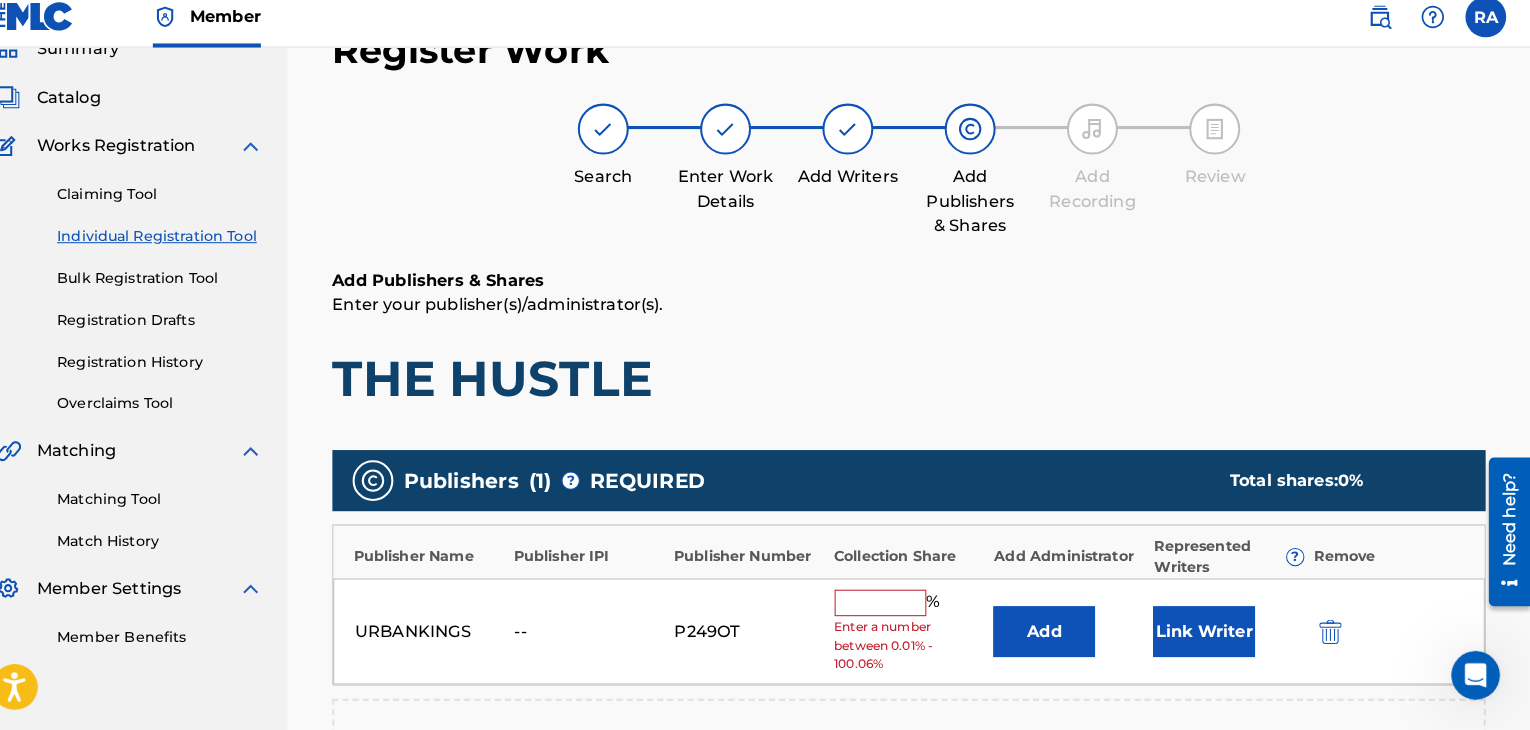 click at bounding box center (892, 605) 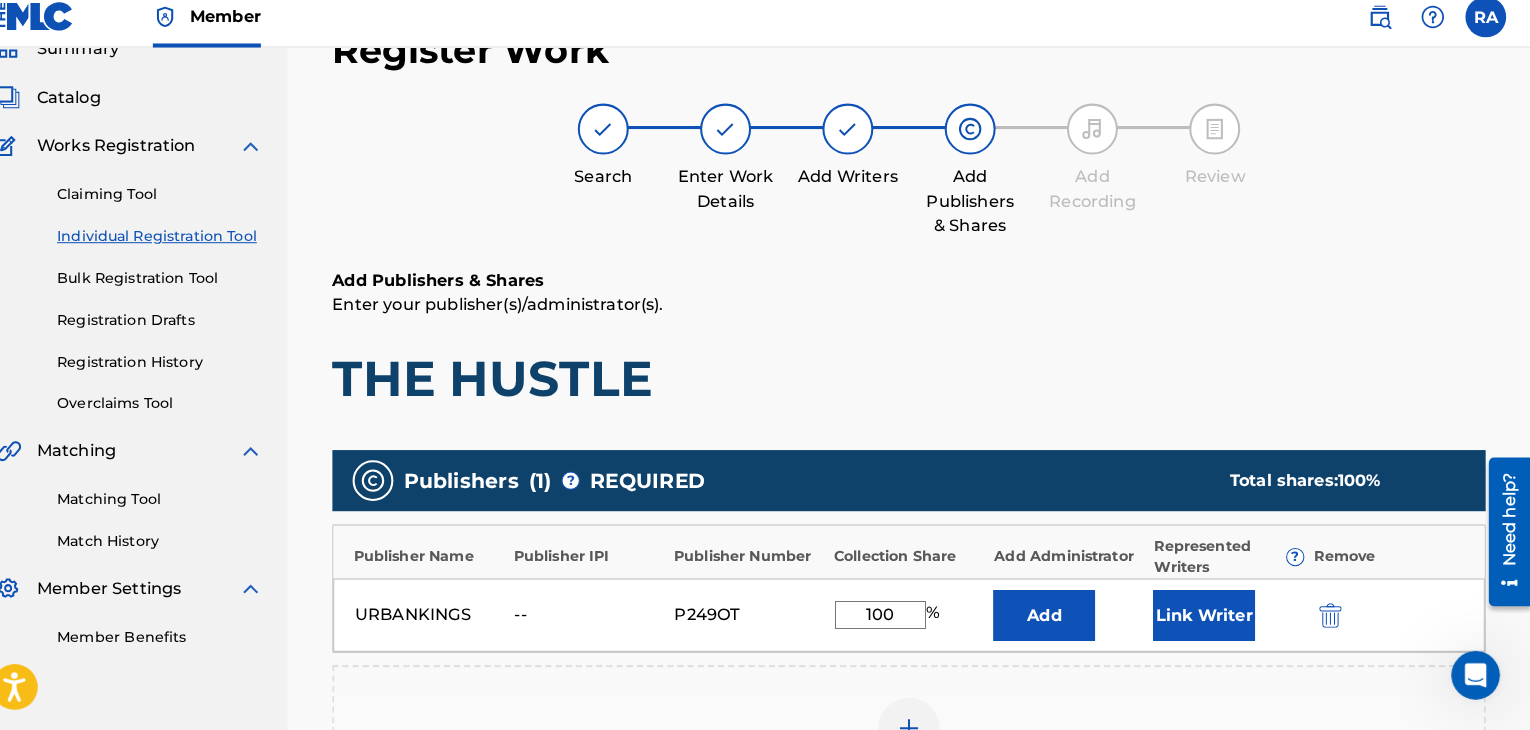 click on "Link Writer" at bounding box center (1210, 617) 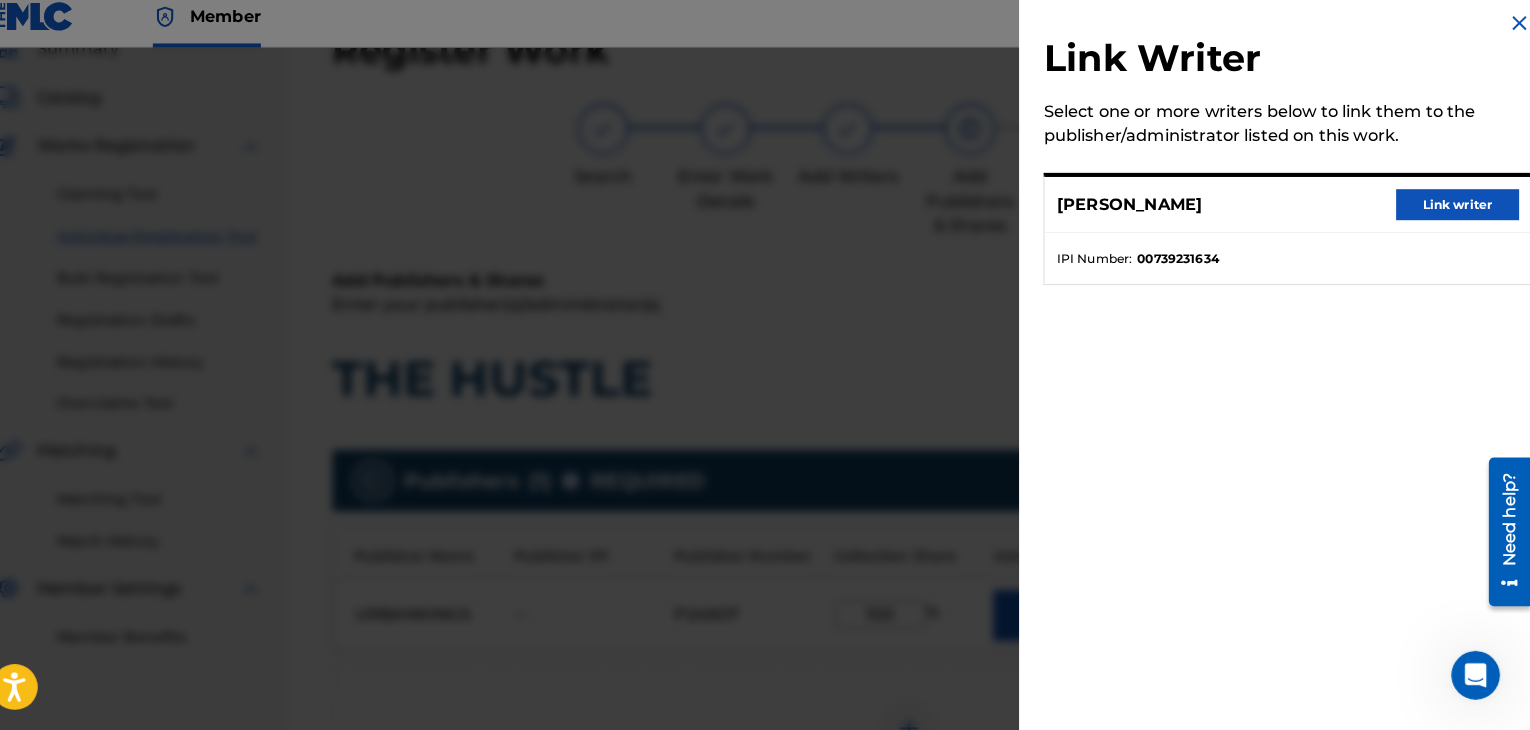 click on "Link writer" at bounding box center [1458, 214] 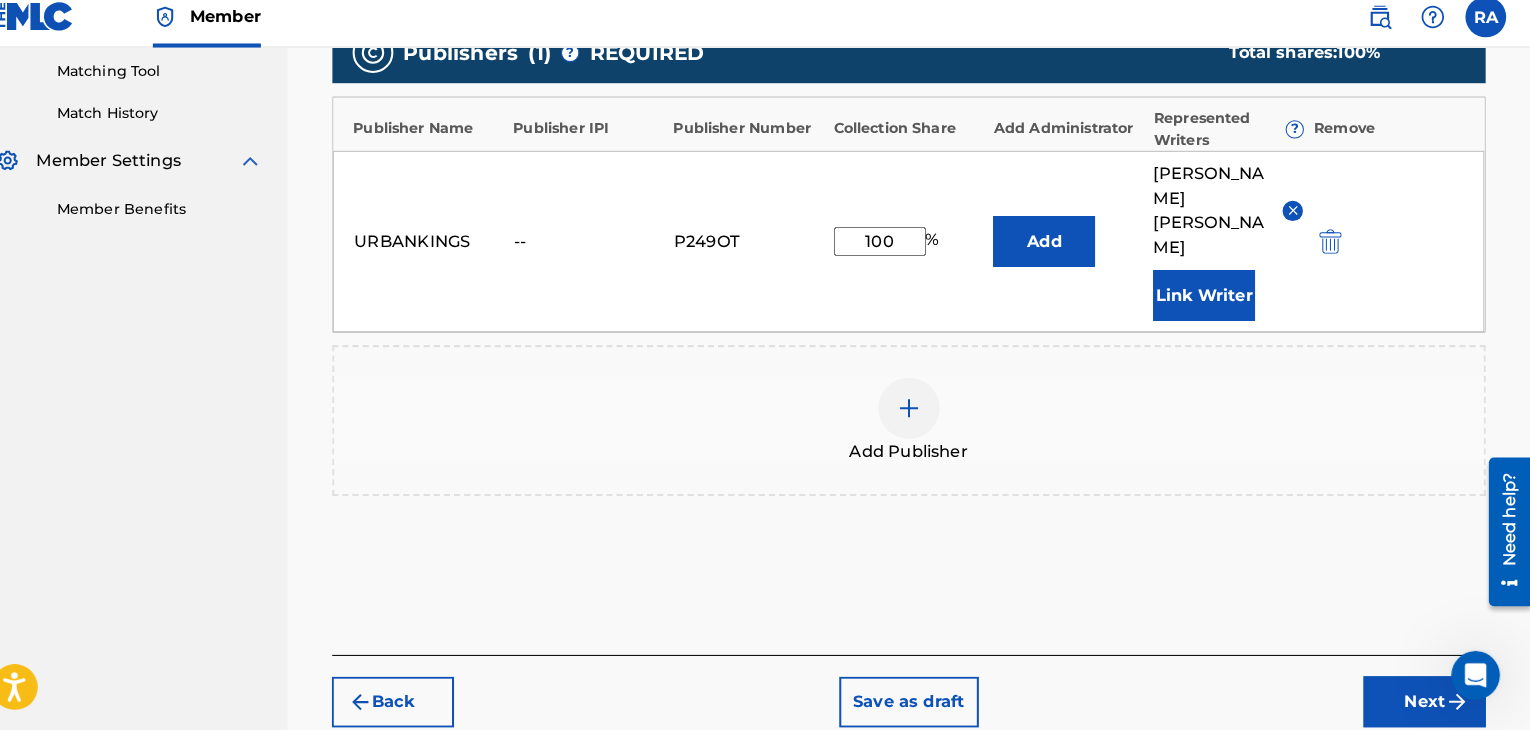 scroll, scrollTop: 549, scrollLeft: 0, axis: vertical 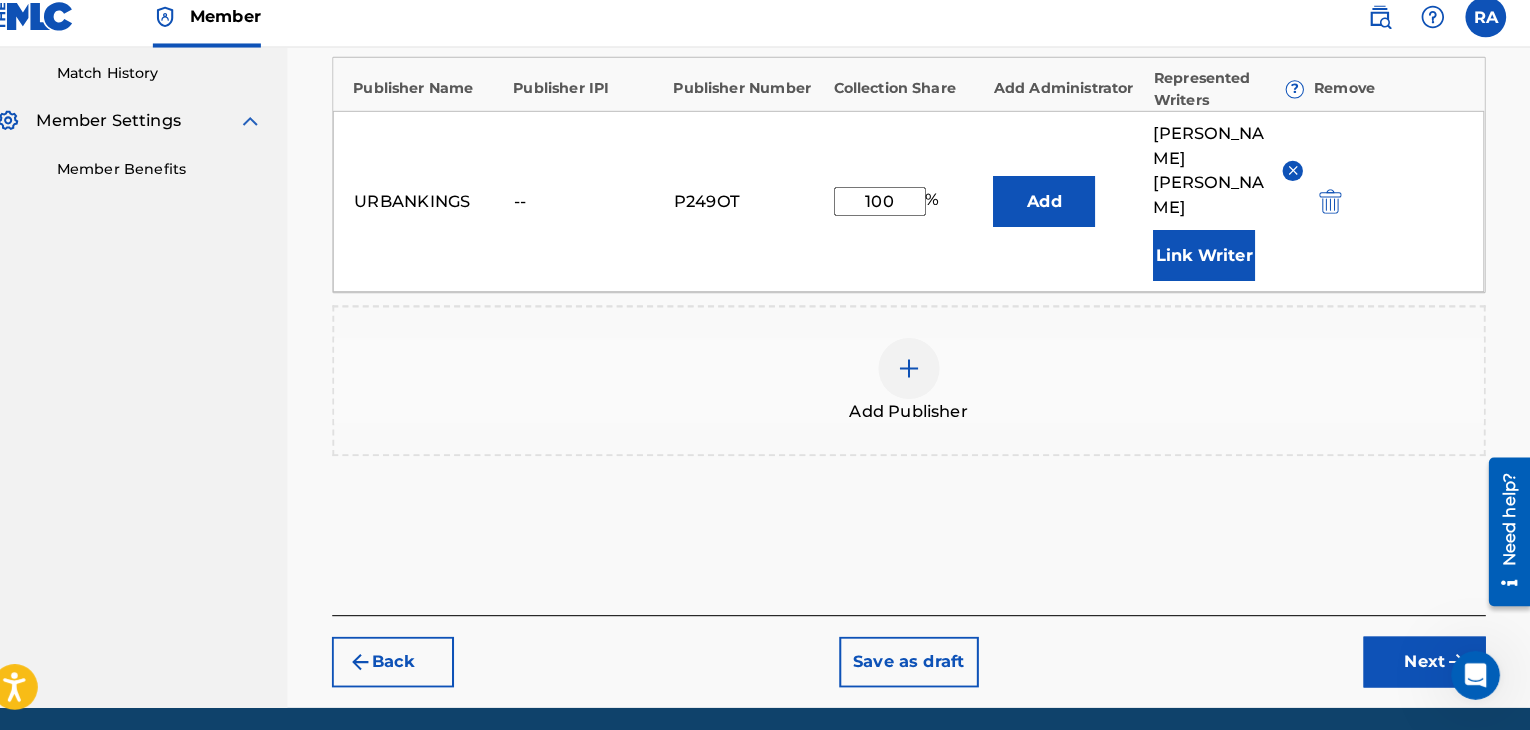 click on "Next" at bounding box center [1426, 663] 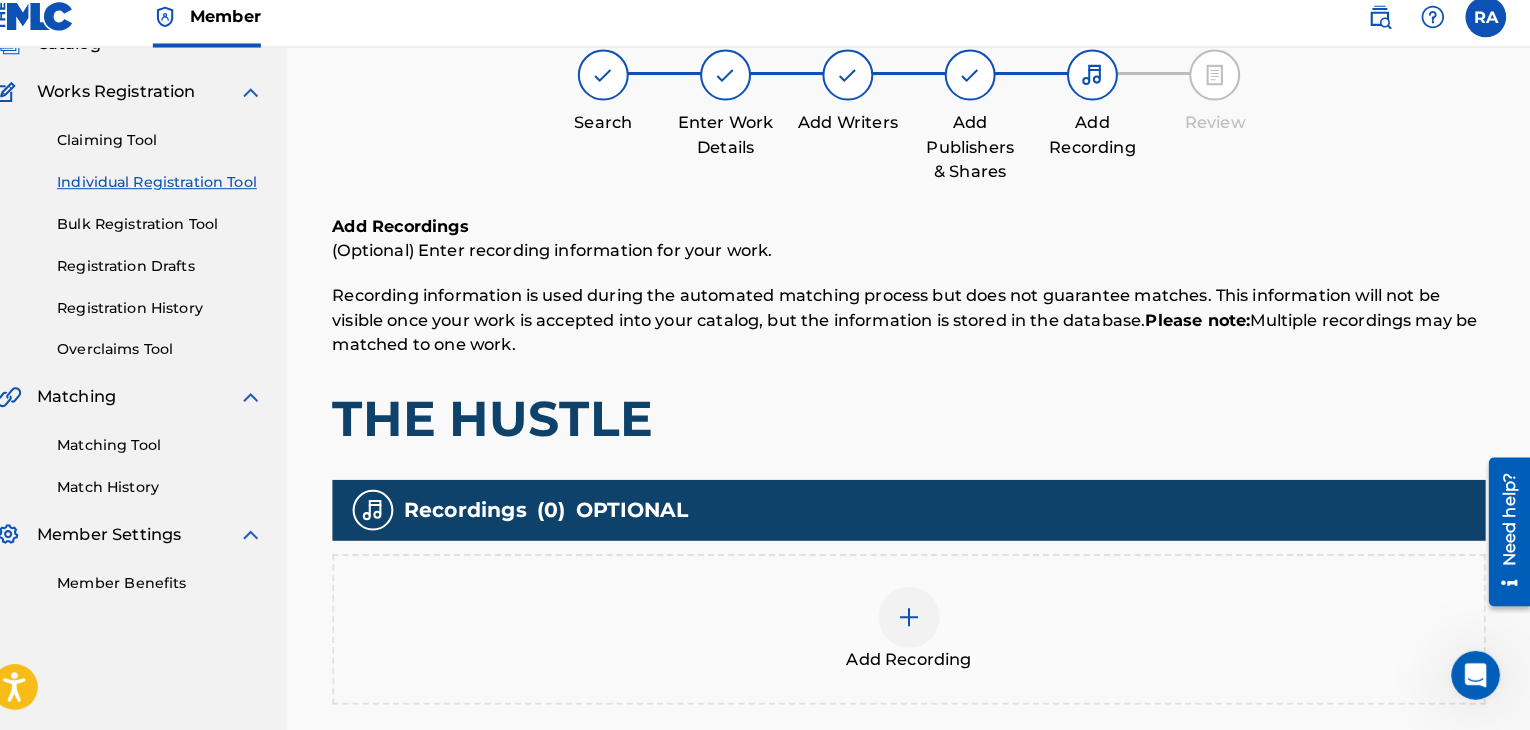 scroll, scrollTop: 90, scrollLeft: 0, axis: vertical 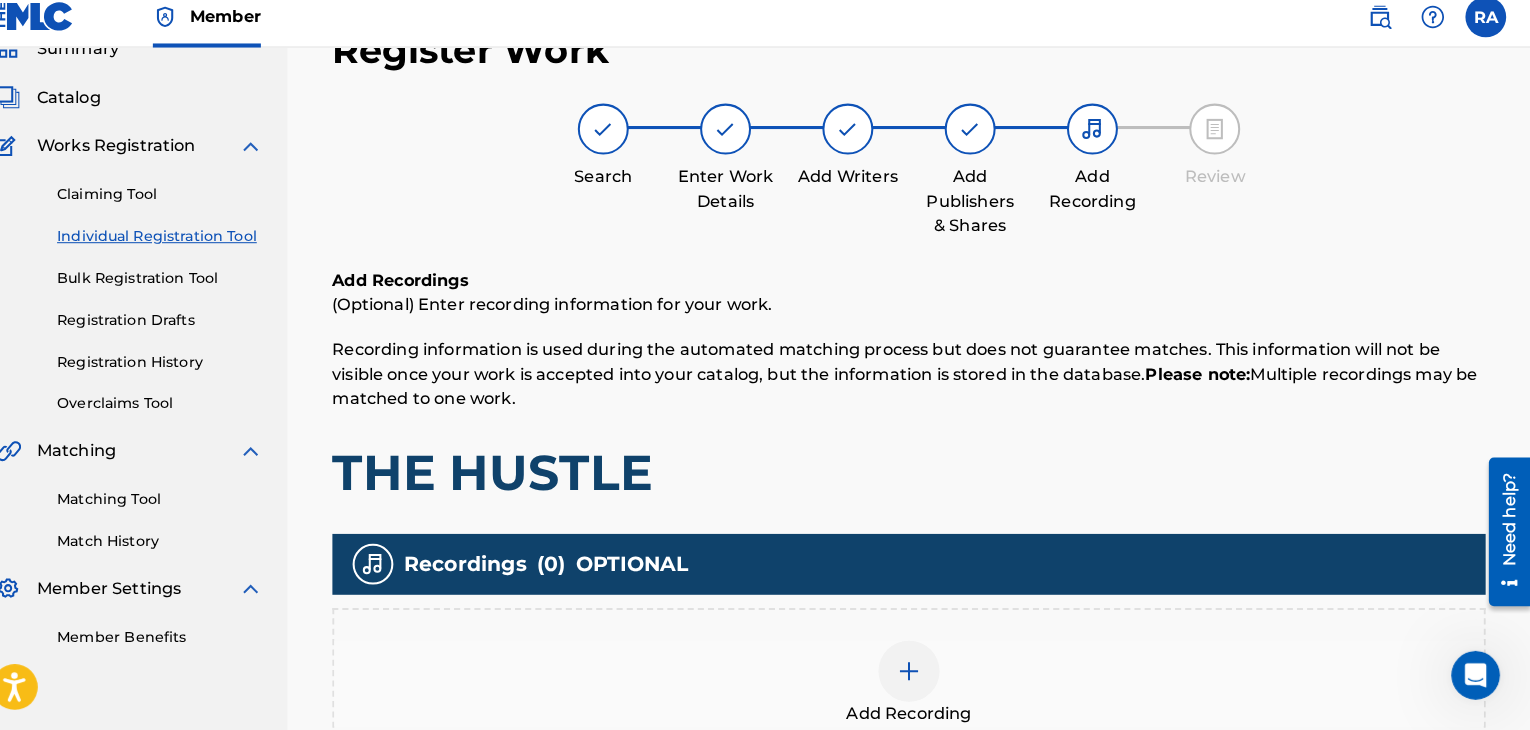 click at bounding box center (920, 672) 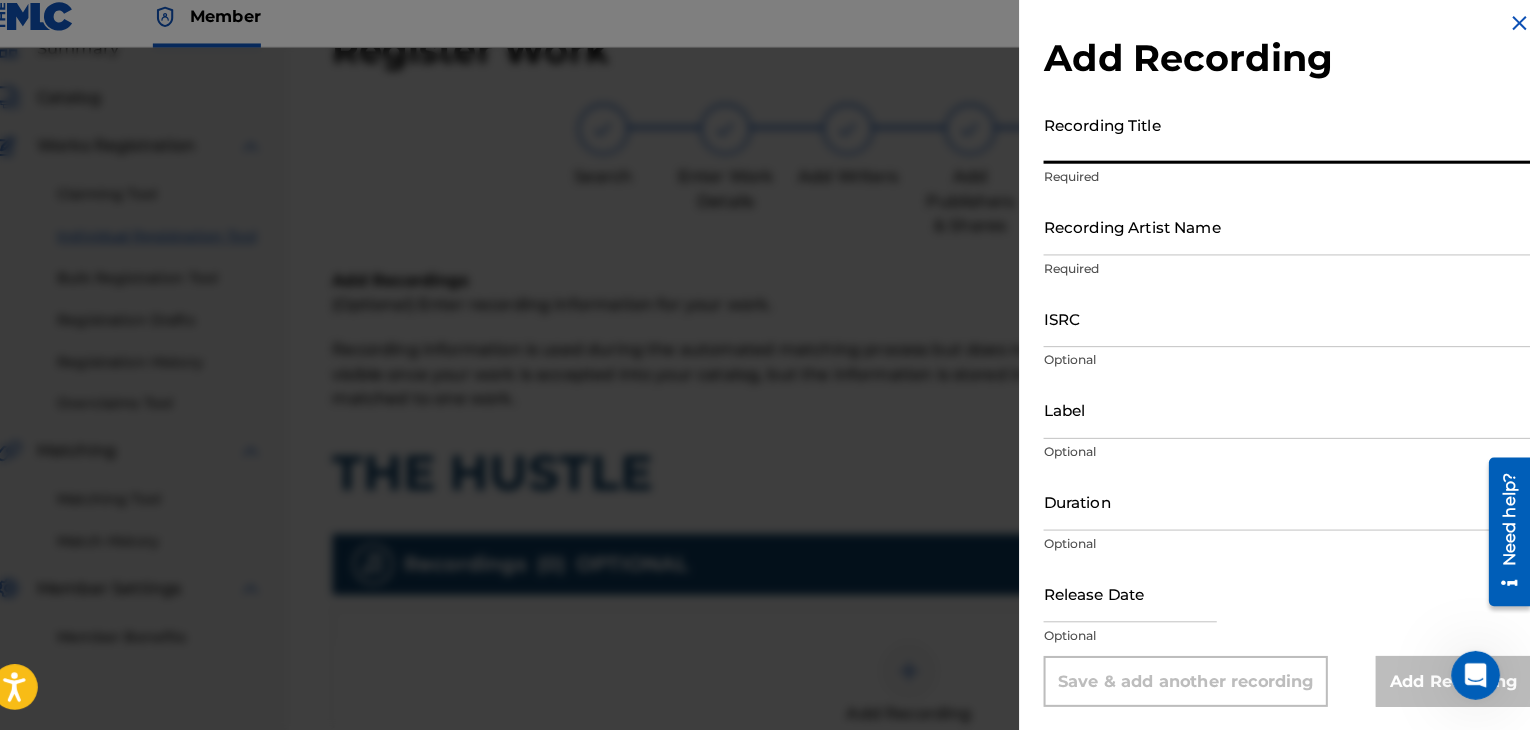 click on "Recording Title" at bounding box center (1291, 145) 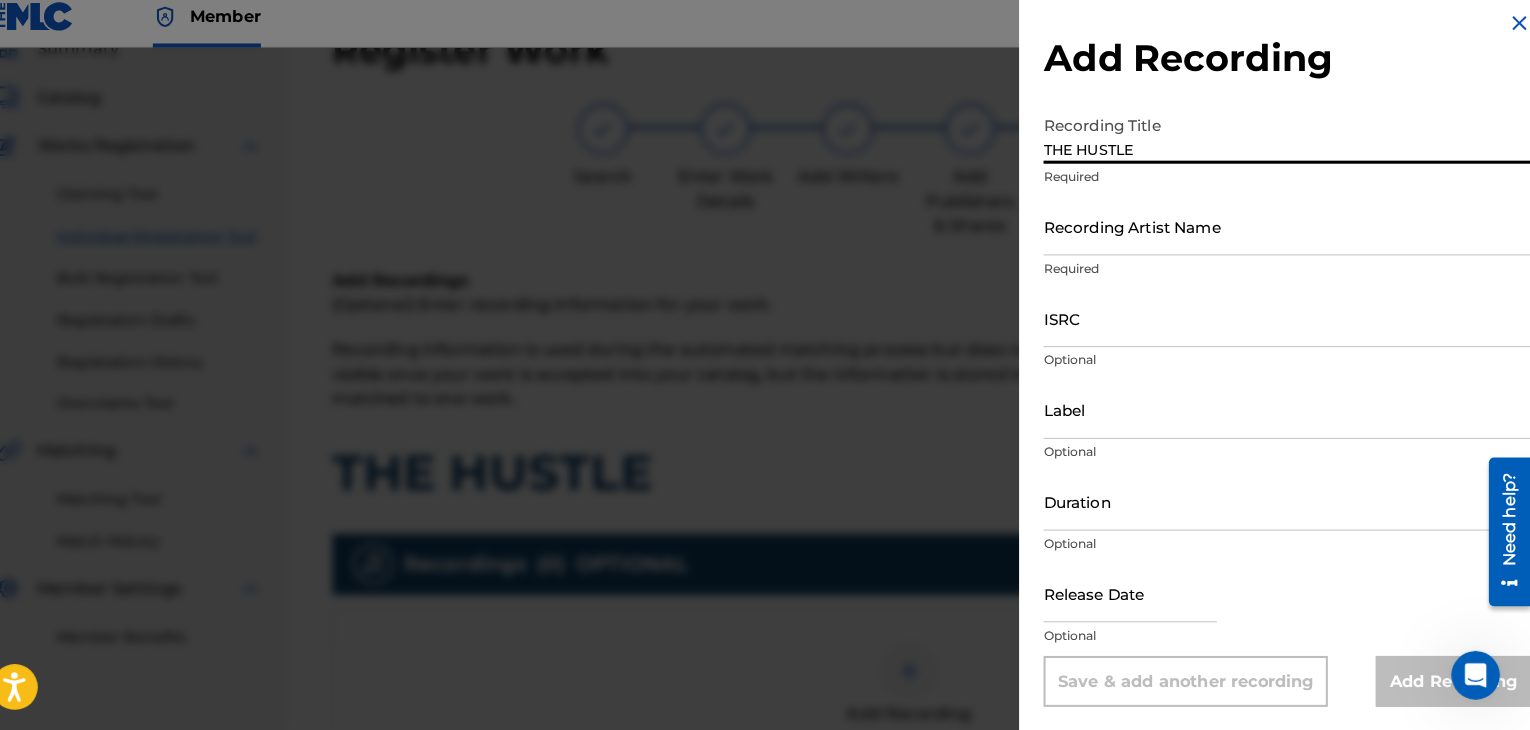 type on "THE HUSTLE" 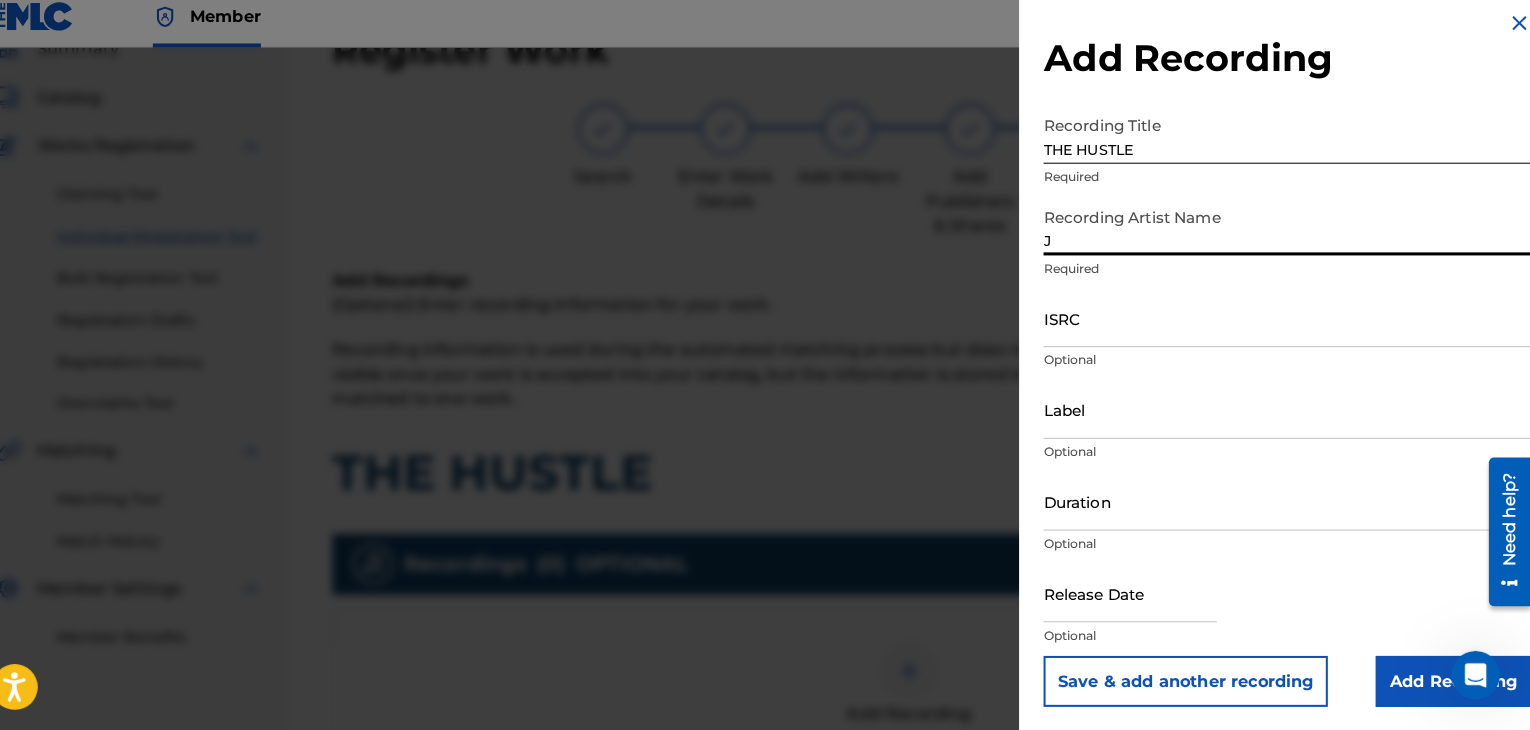 type on "JASPER LOCO" 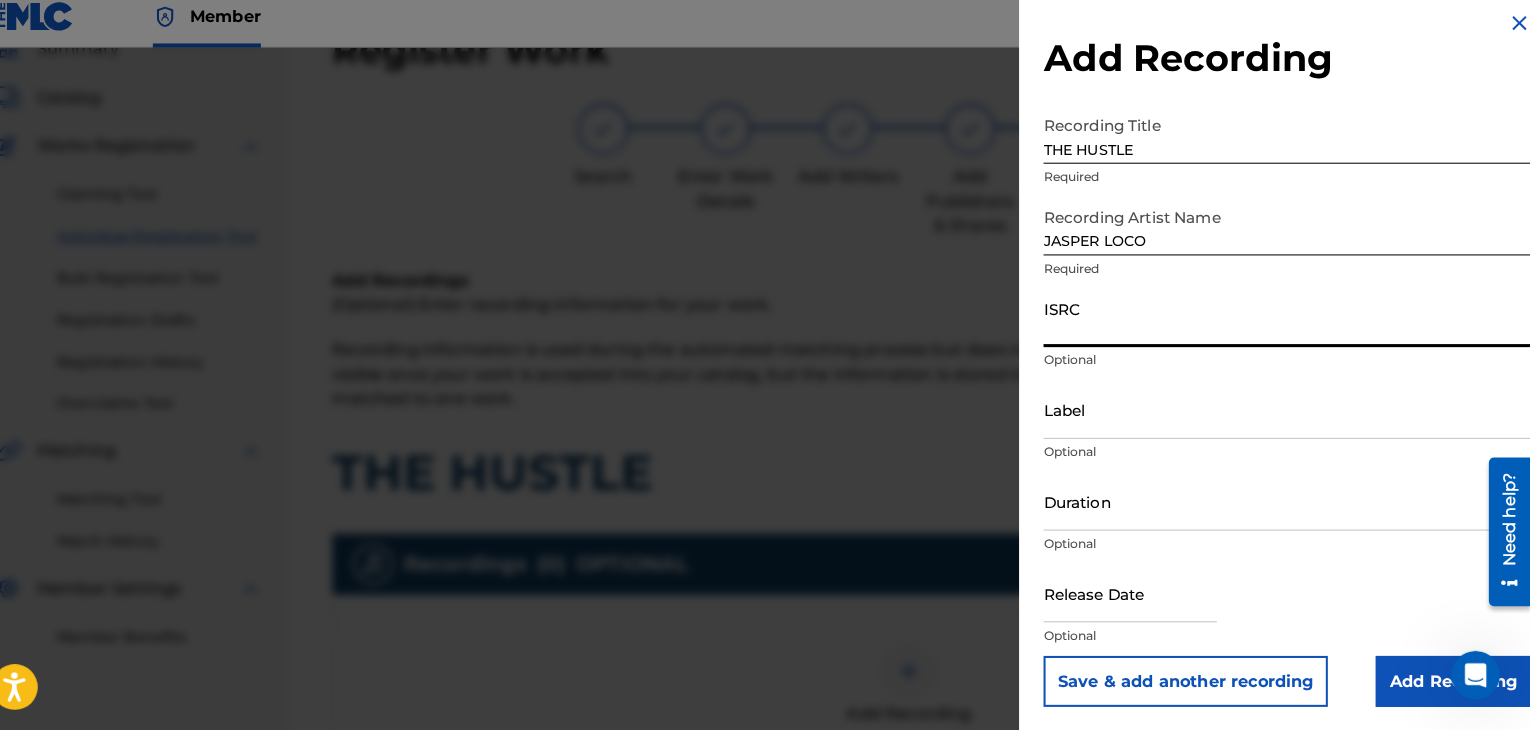 paste on "QMBZ91678121" 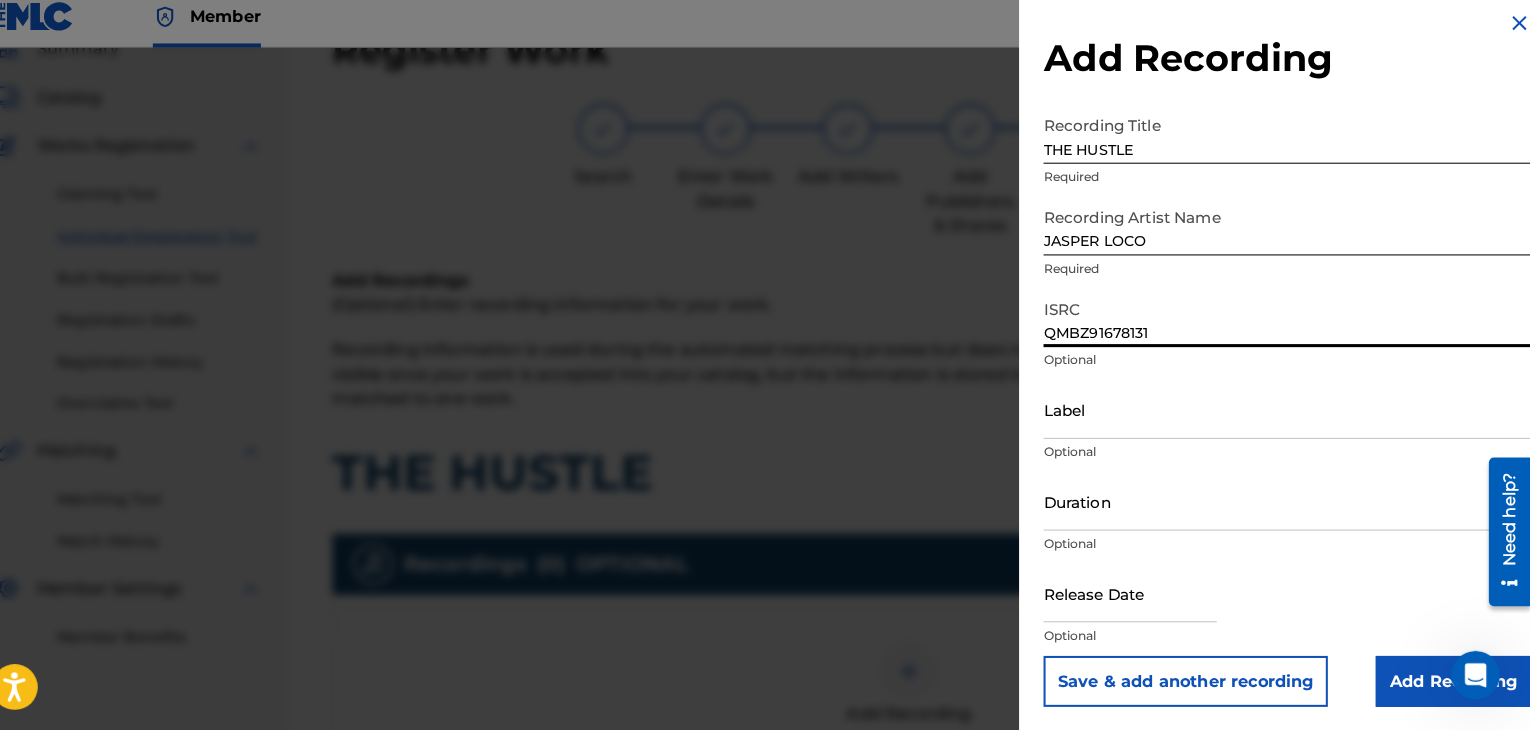 type on "QMBZ91678131" 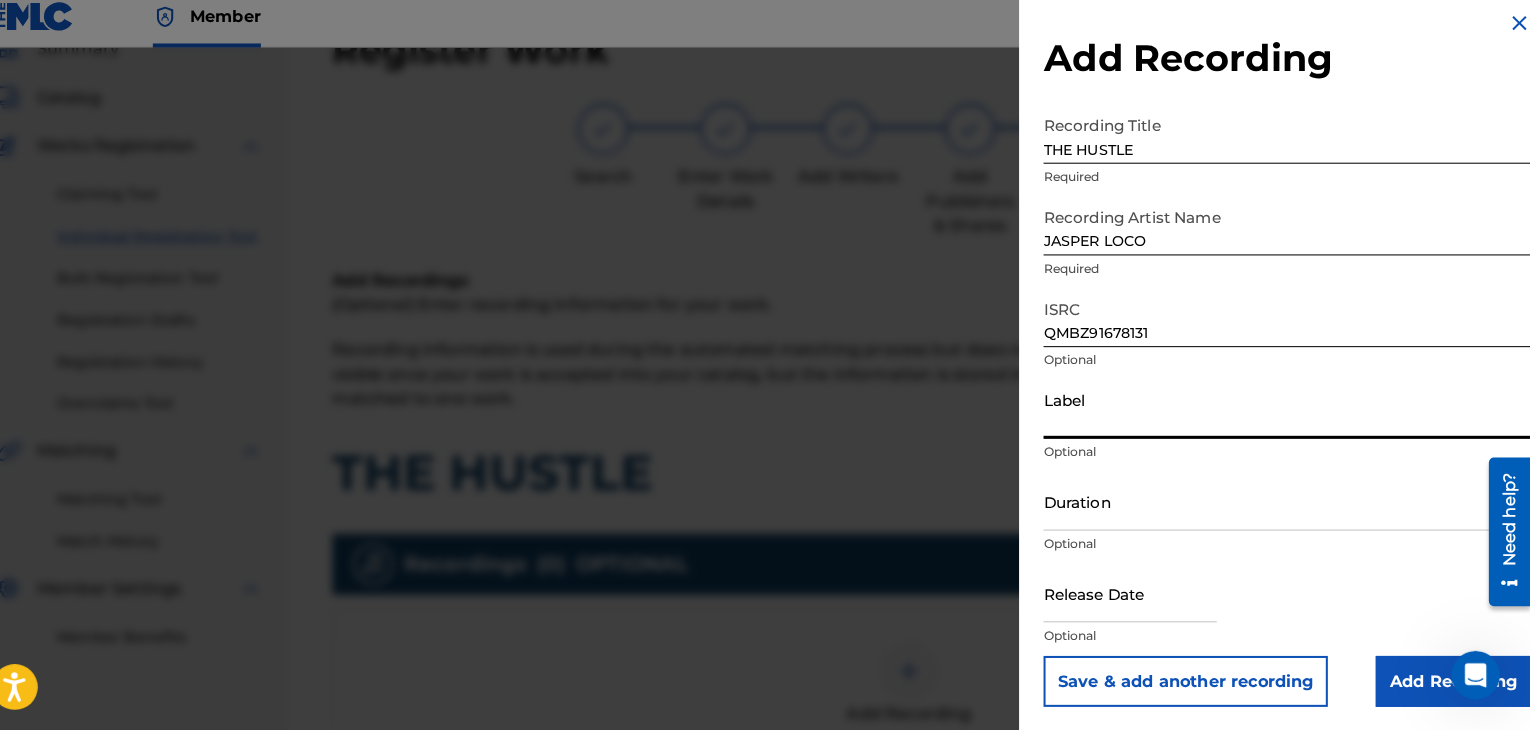 type on "Urban Kings Music Group" 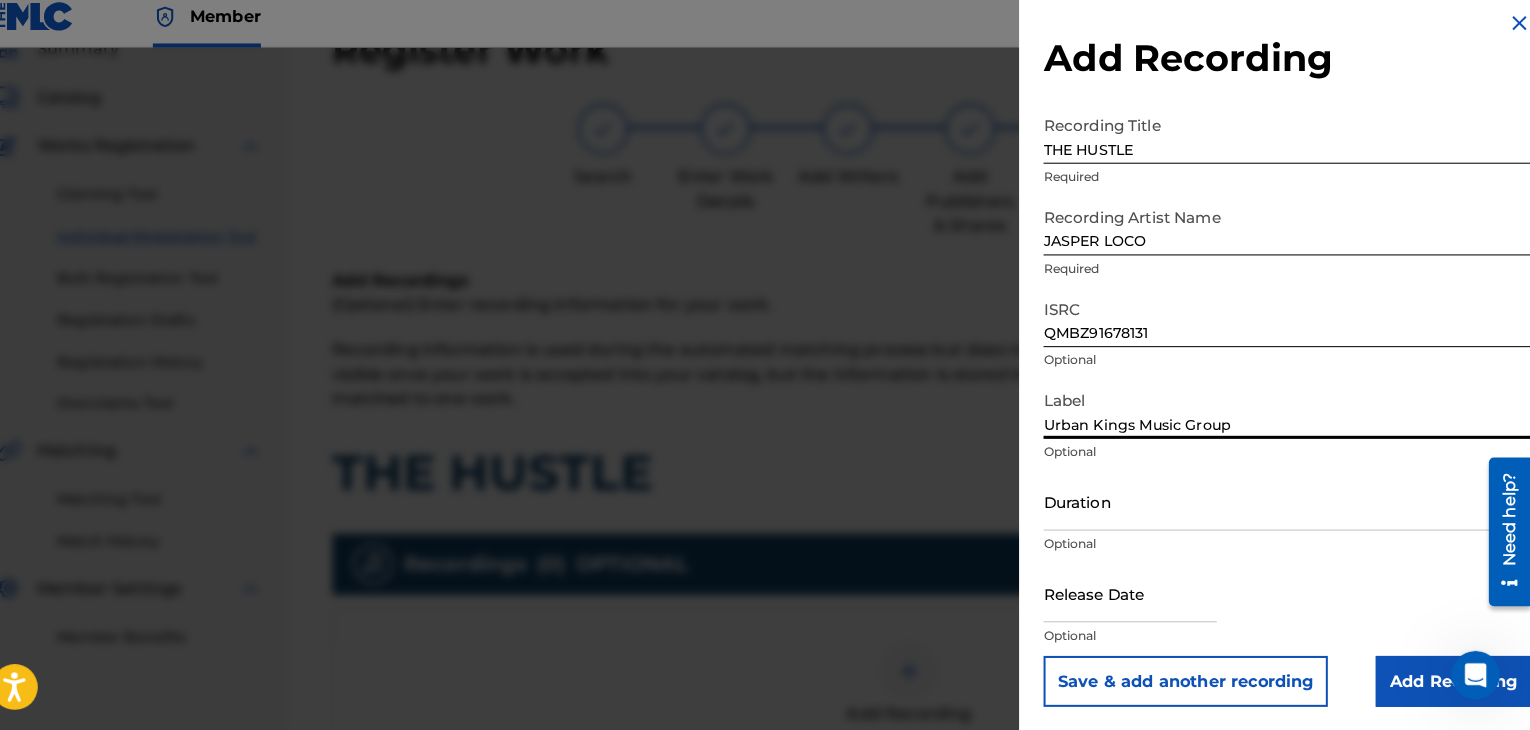 click on "Optional" at bounding box center [1291, 547] 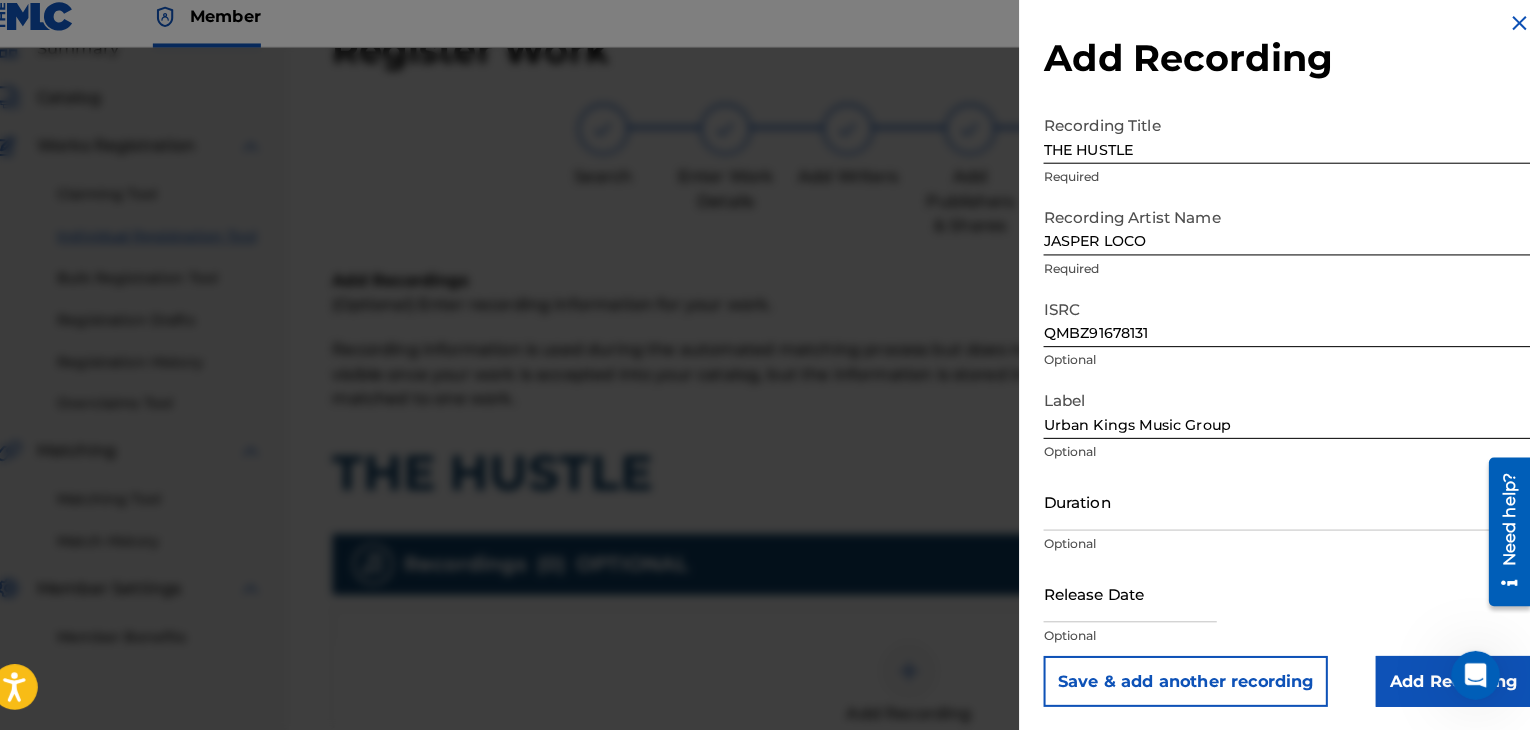 click on "Duration" at bounding box center [1291, 505] 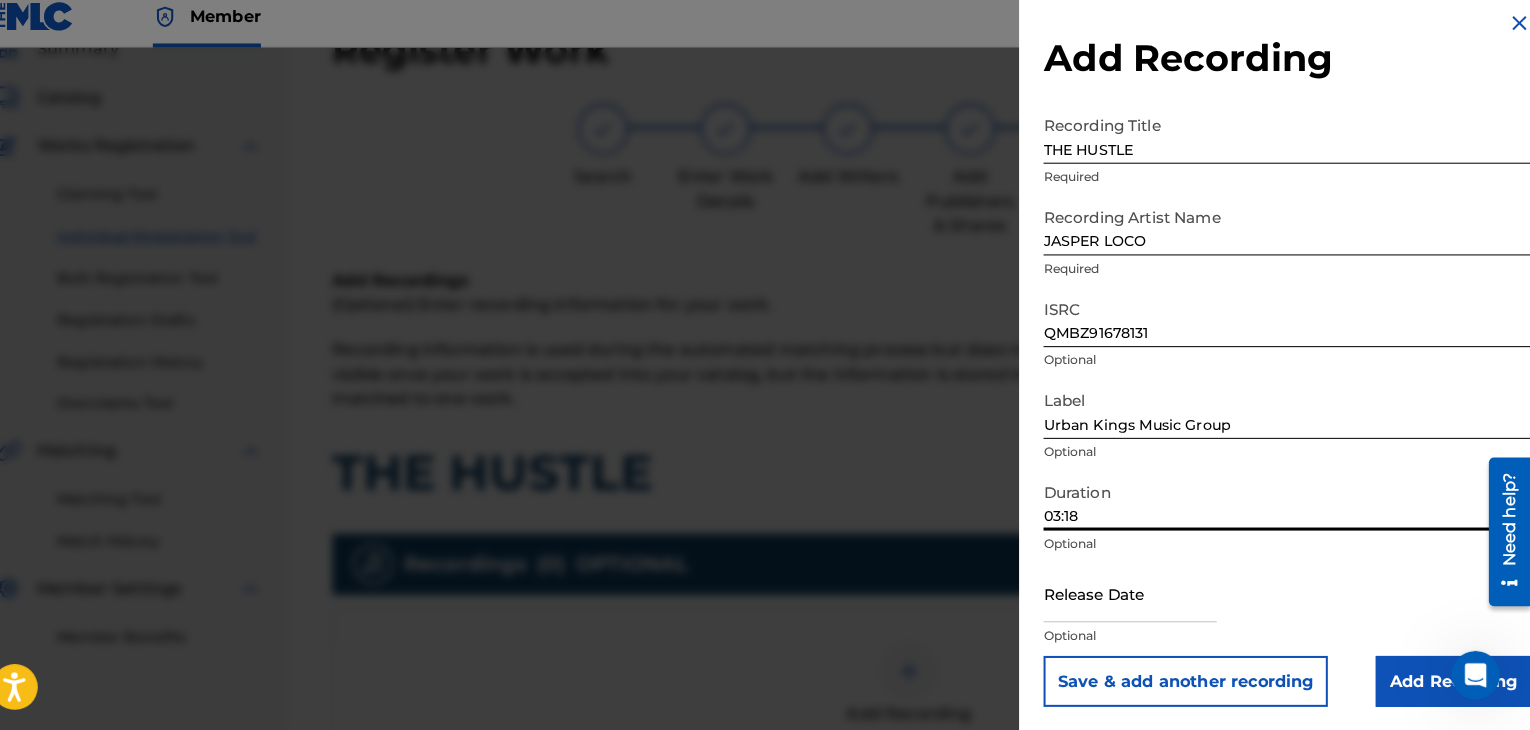 type on "03:18" 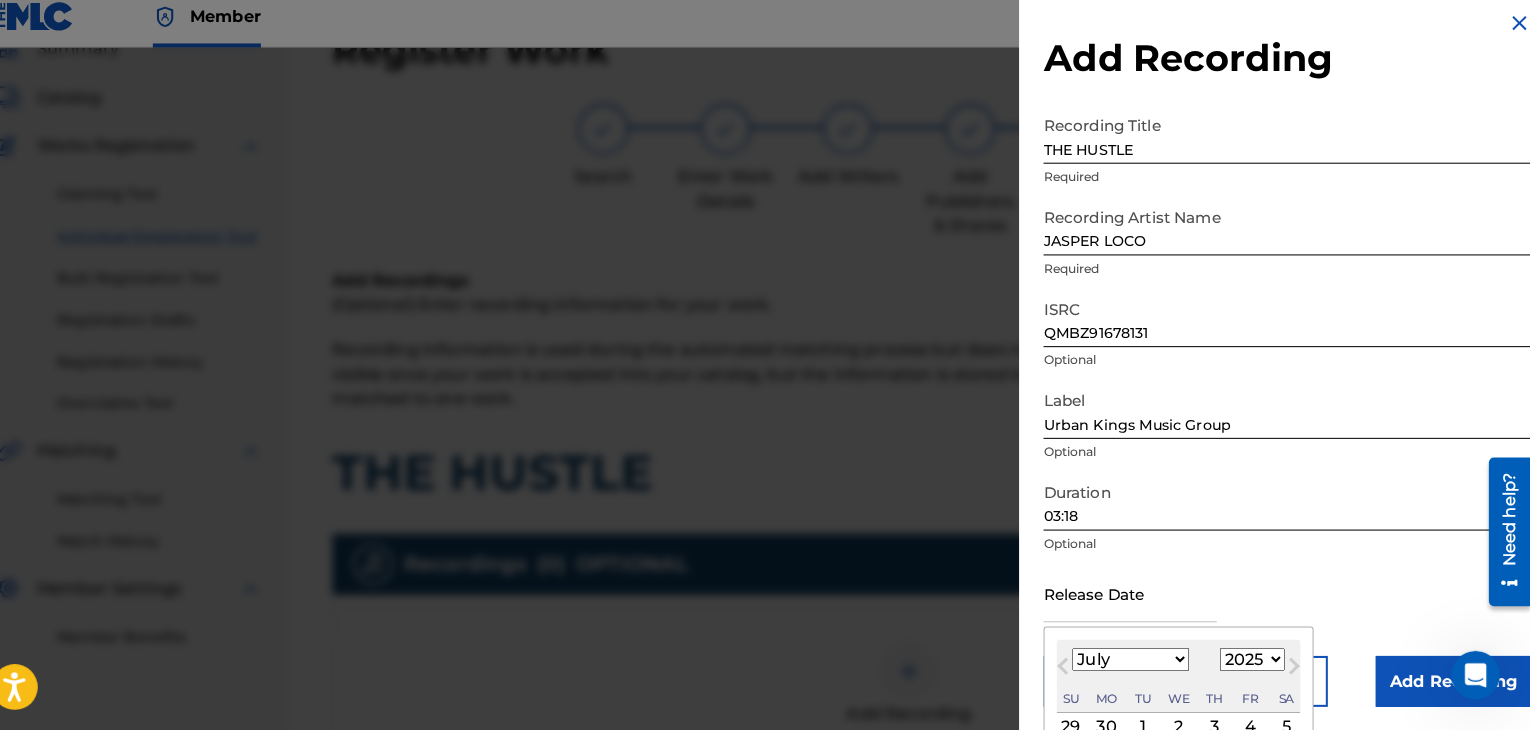 type on "[DATE]" 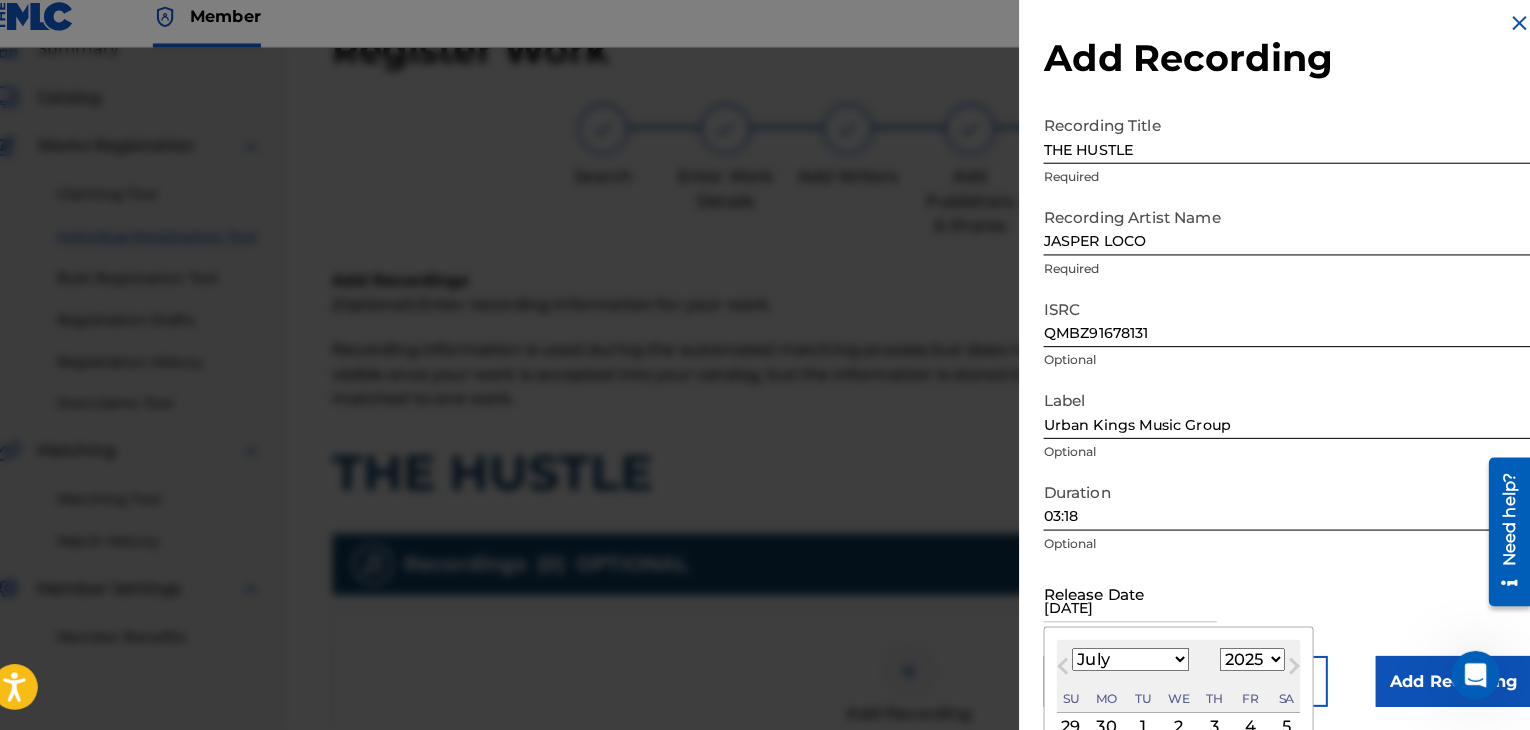 select on "11" 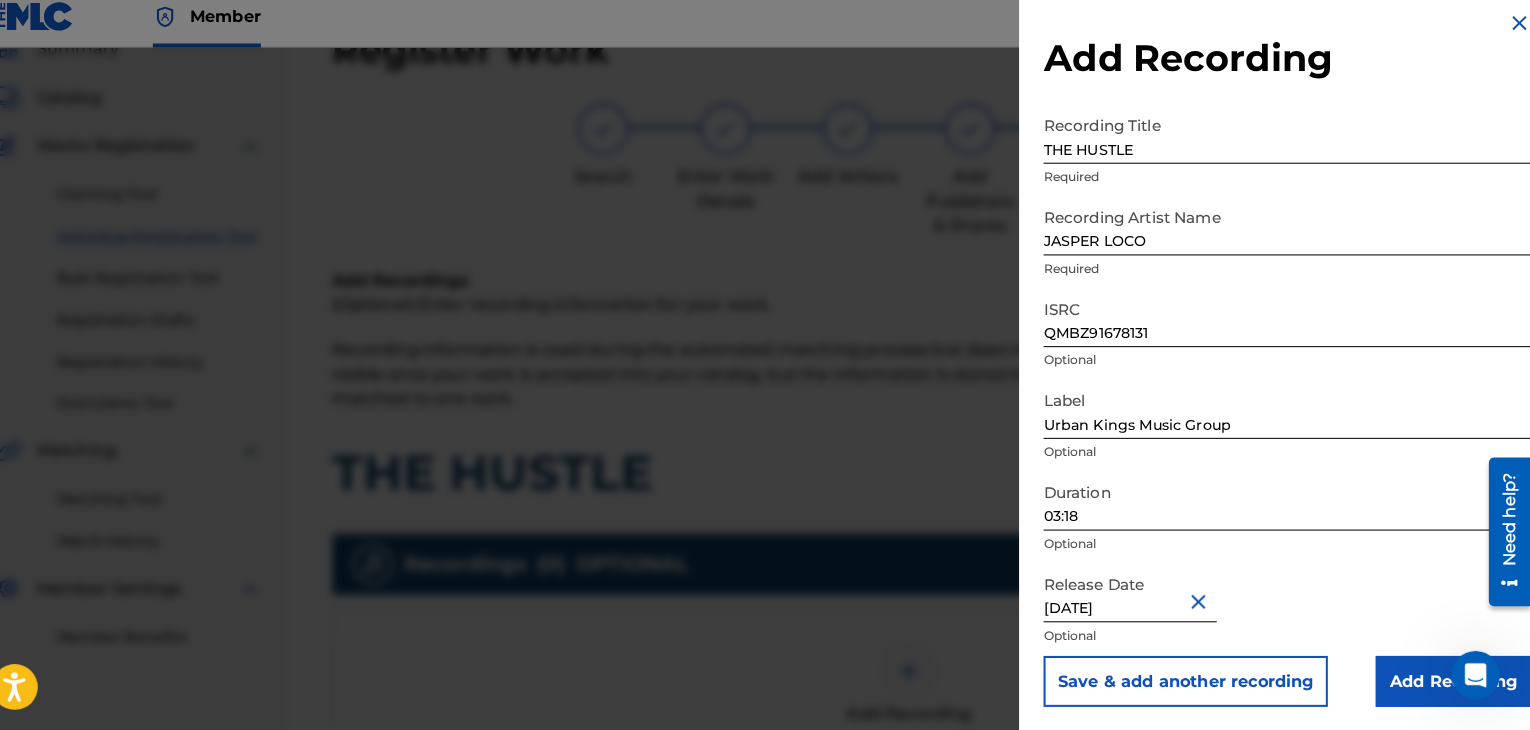 click on "Add Recording" at bounding box center (1454, 682) 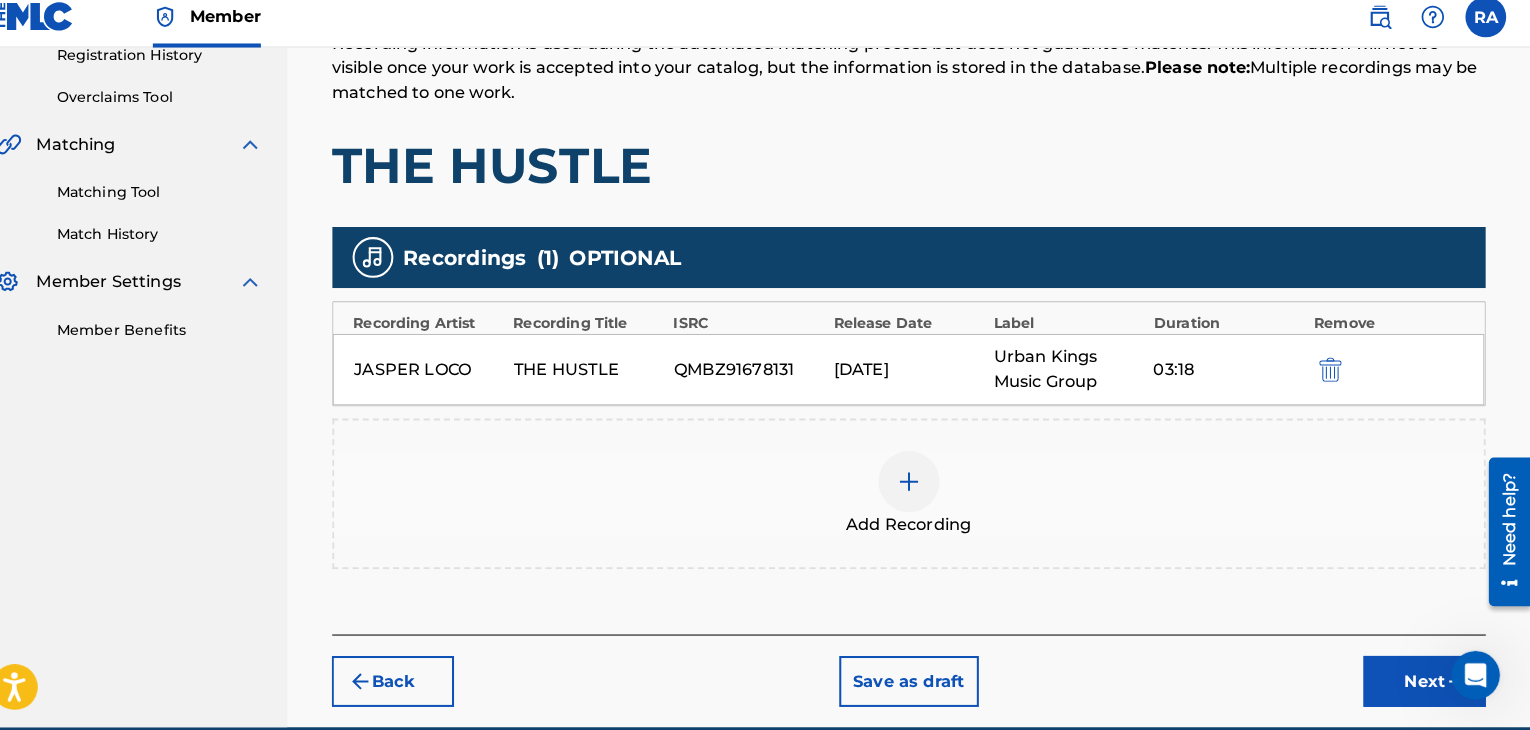 scroll, scrollTop: 482, scrollLeft: 0, axis: vertical 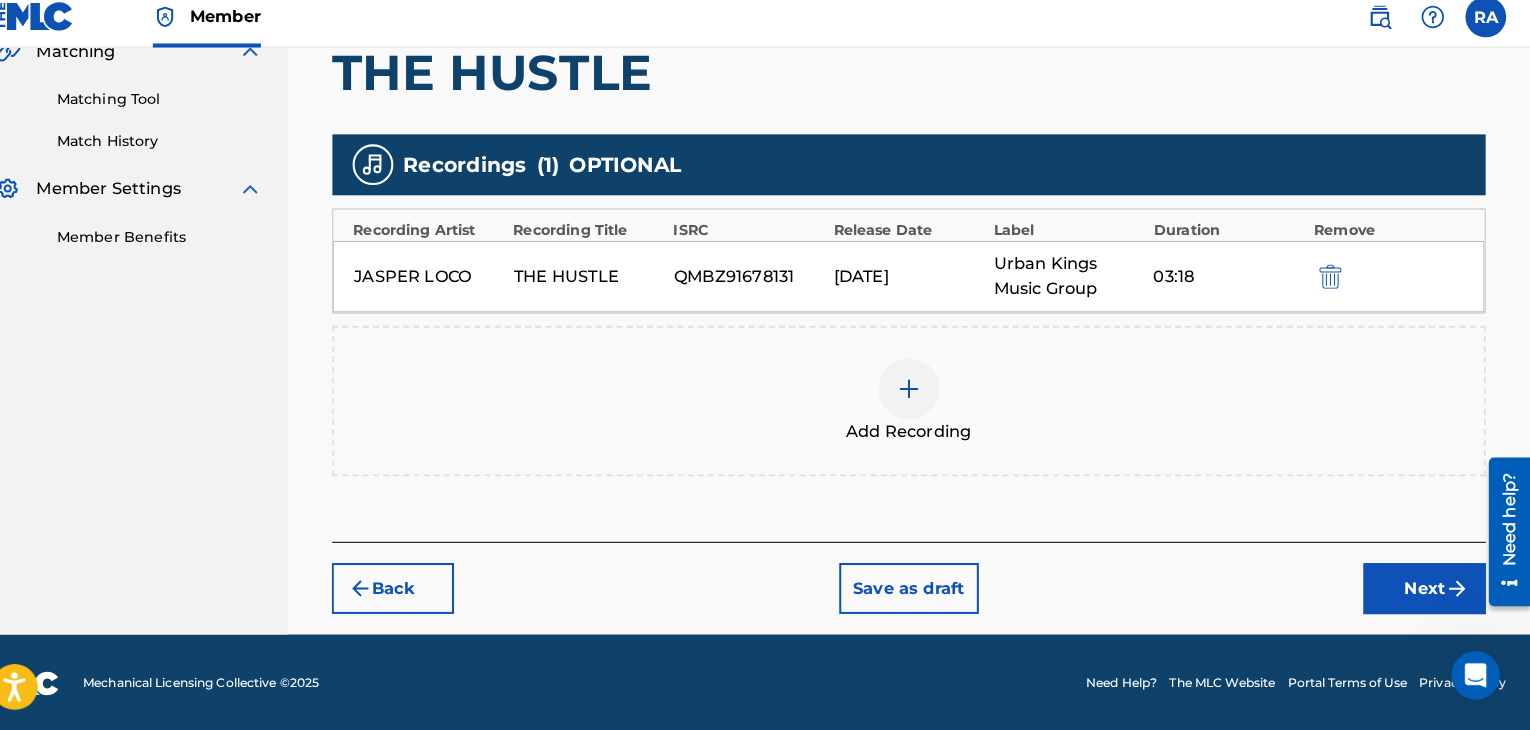 click on "Next" at bounding box center [1426, 591] 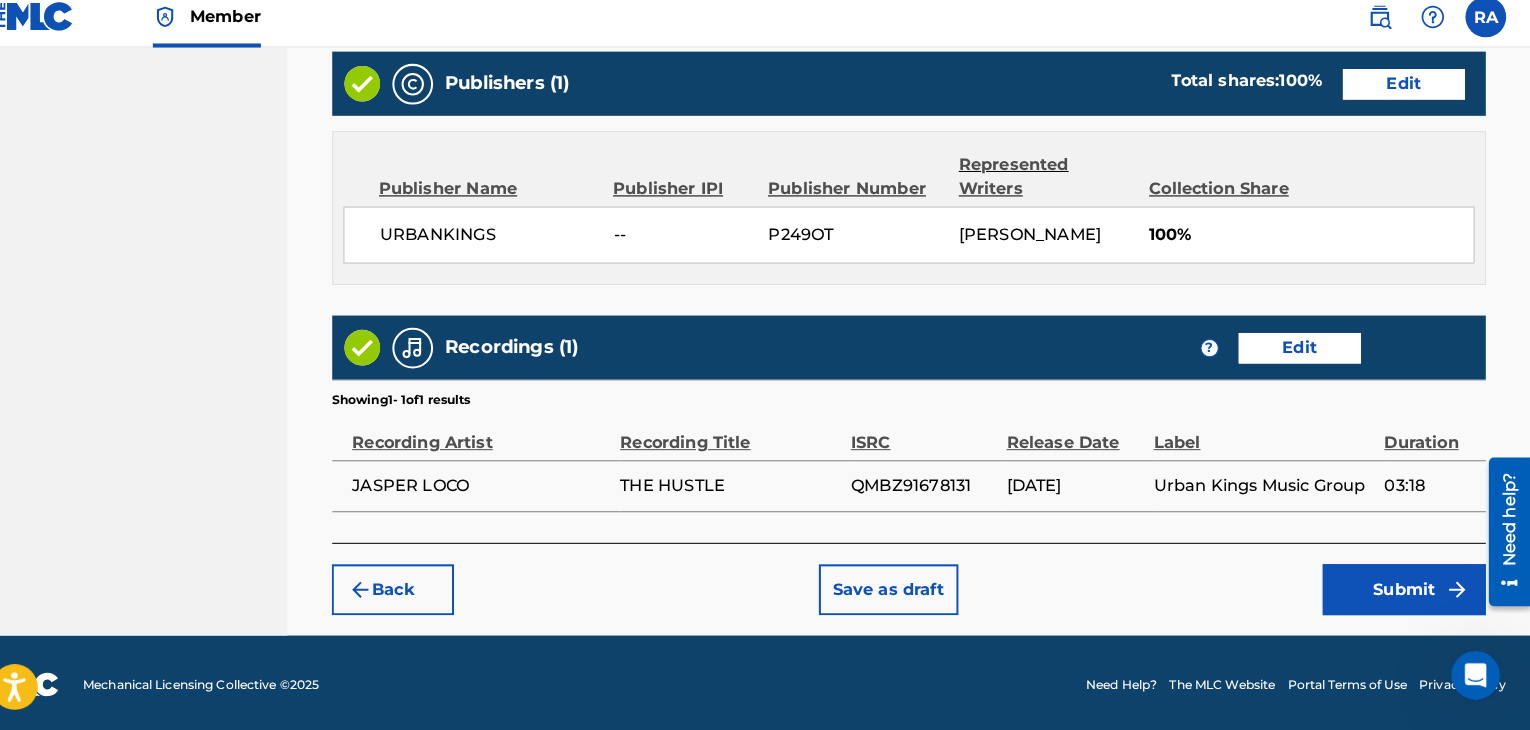 scroll, scrollTop: 1023, scrollLeft: 0, axis: vertical 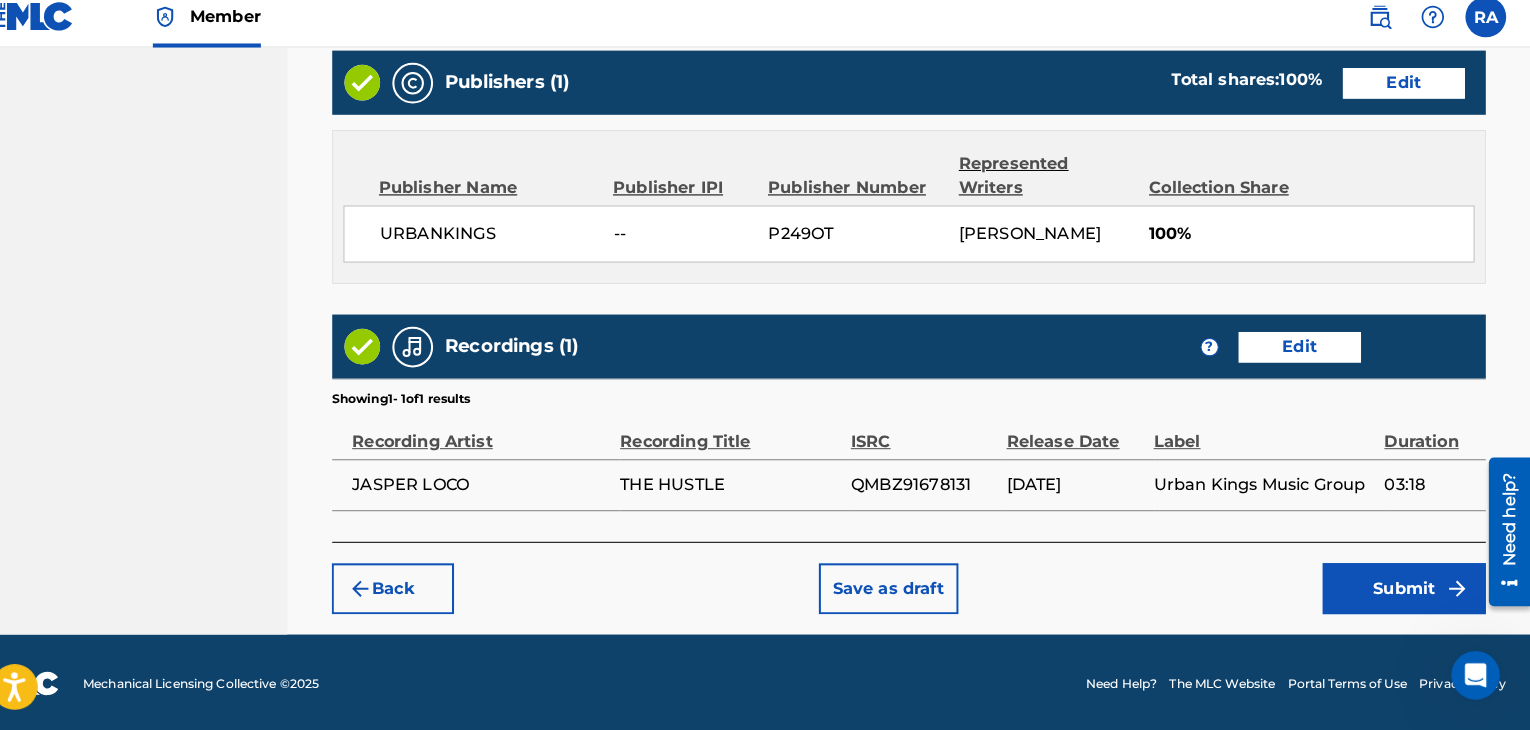 click on "Submit" at bounding box center (1406, 591) 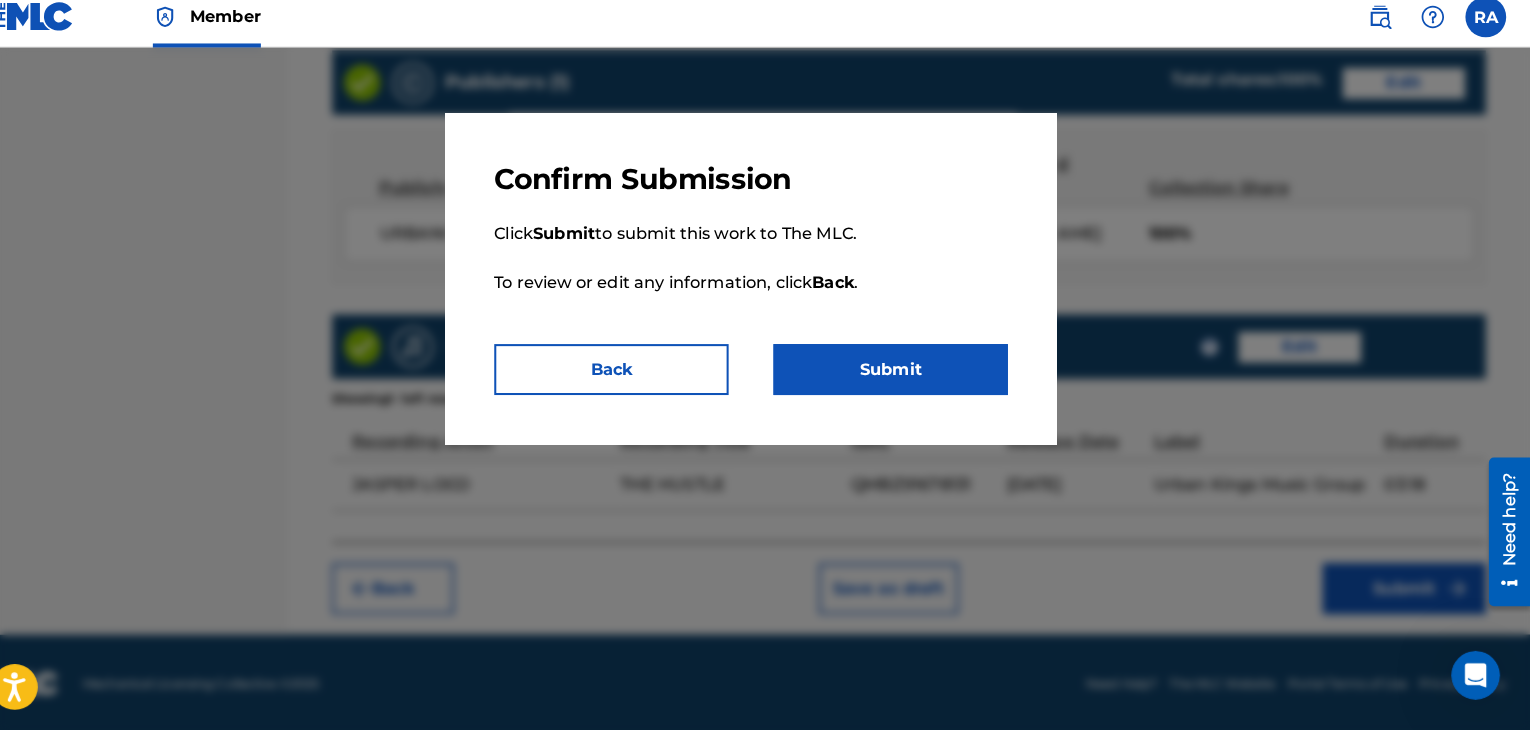 click on "Back Submit" at bounding box center [765, 376] 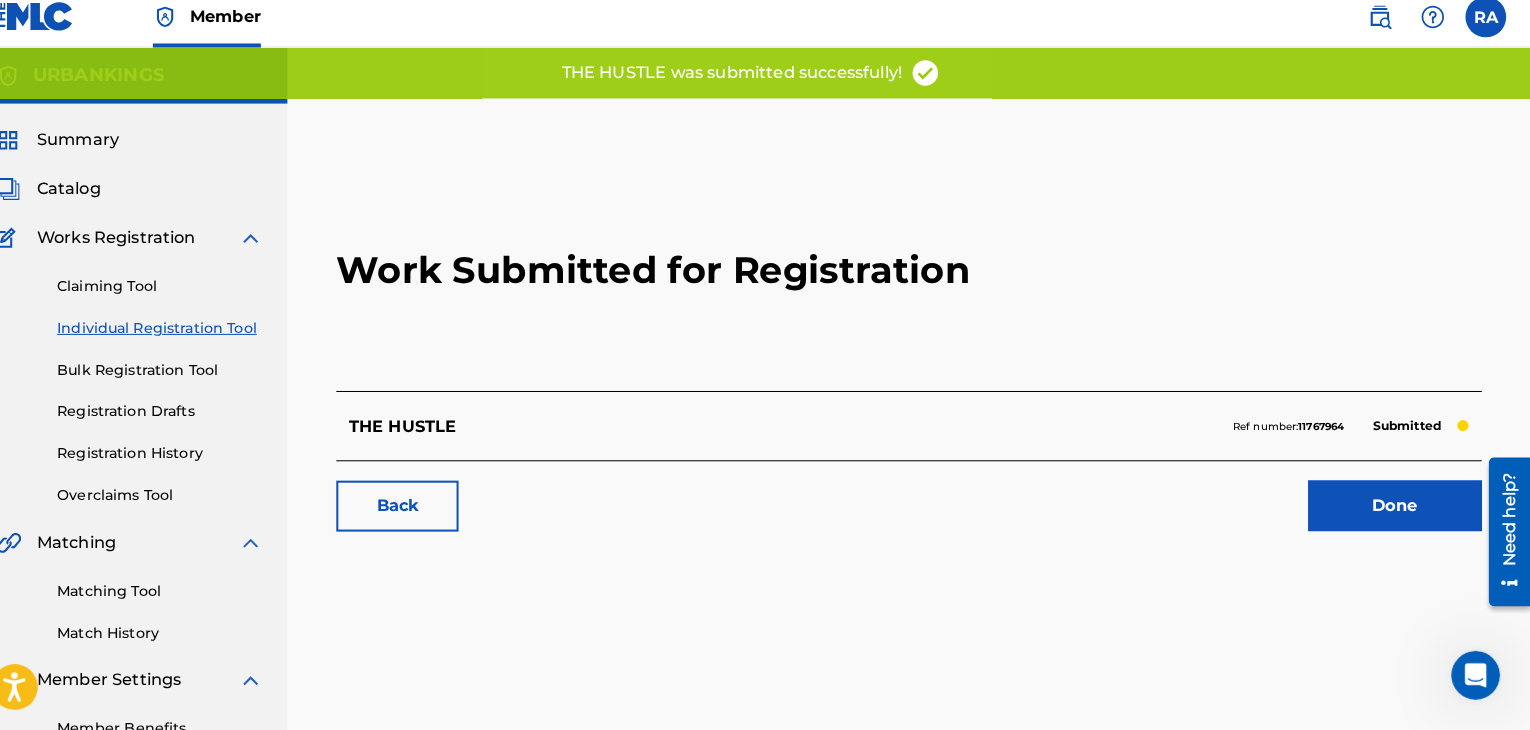 click on "Done" at bounding box center (1397, 510) 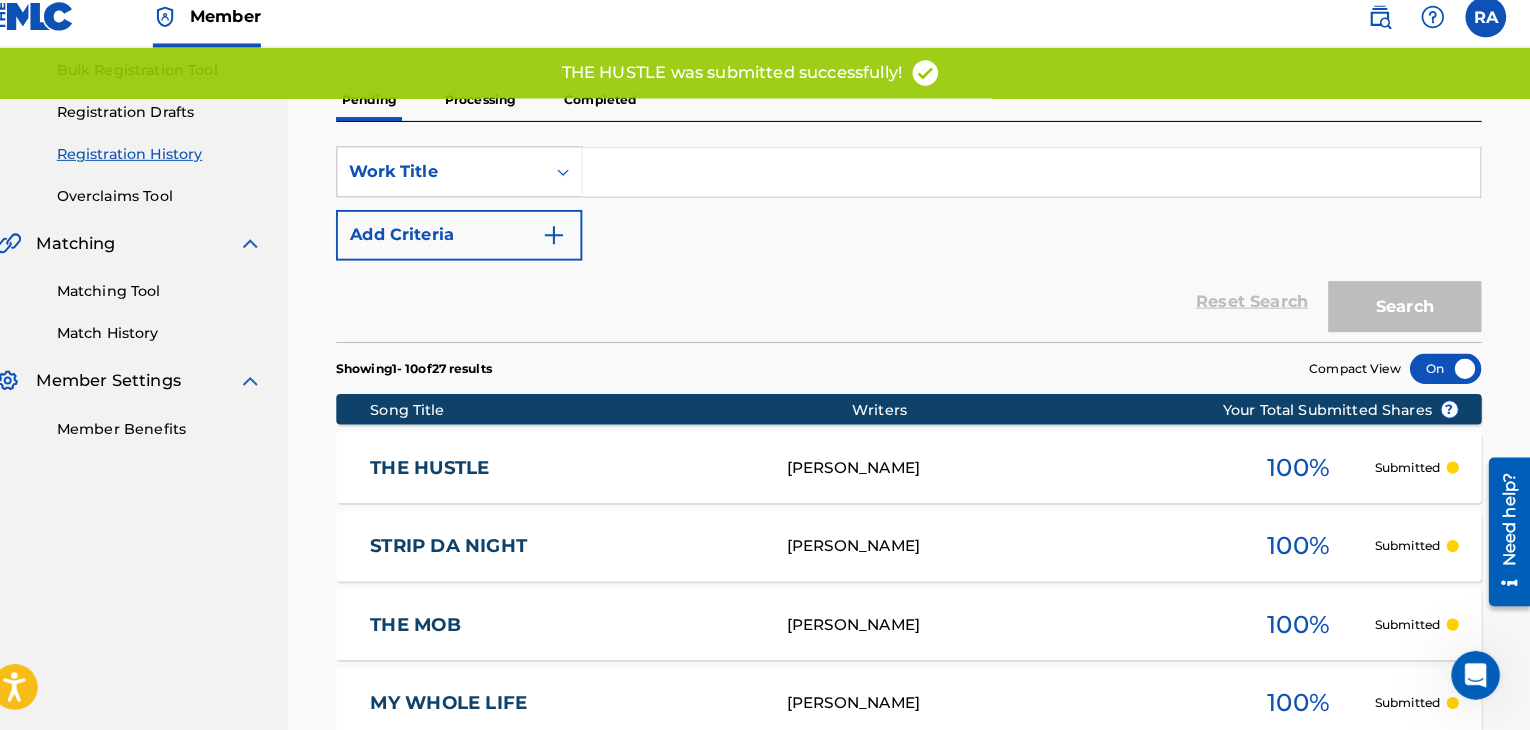 scroll, scrollTop: 589, scrollLeft: 0, axis: vertical 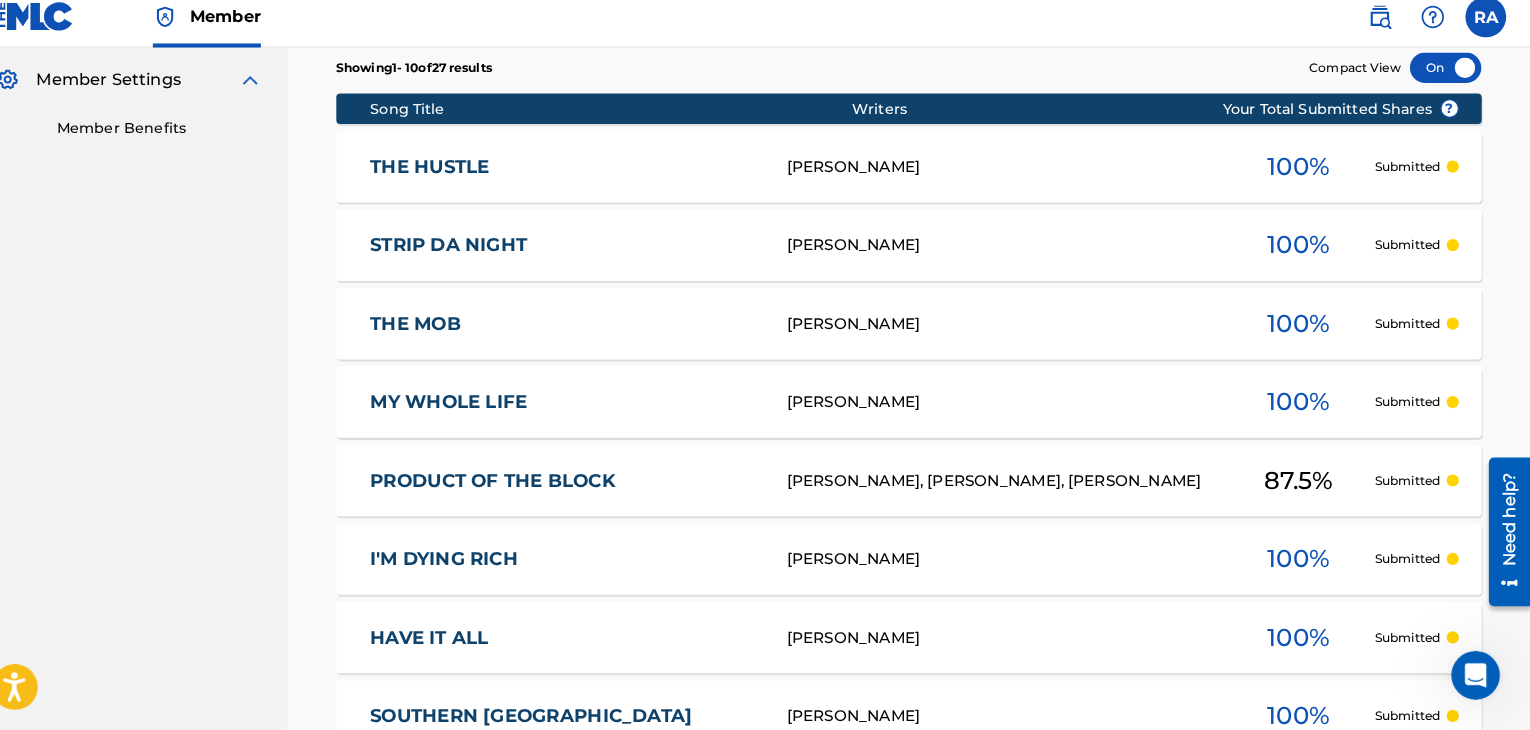 click on "100 %" at bounding box center [1302, 254] 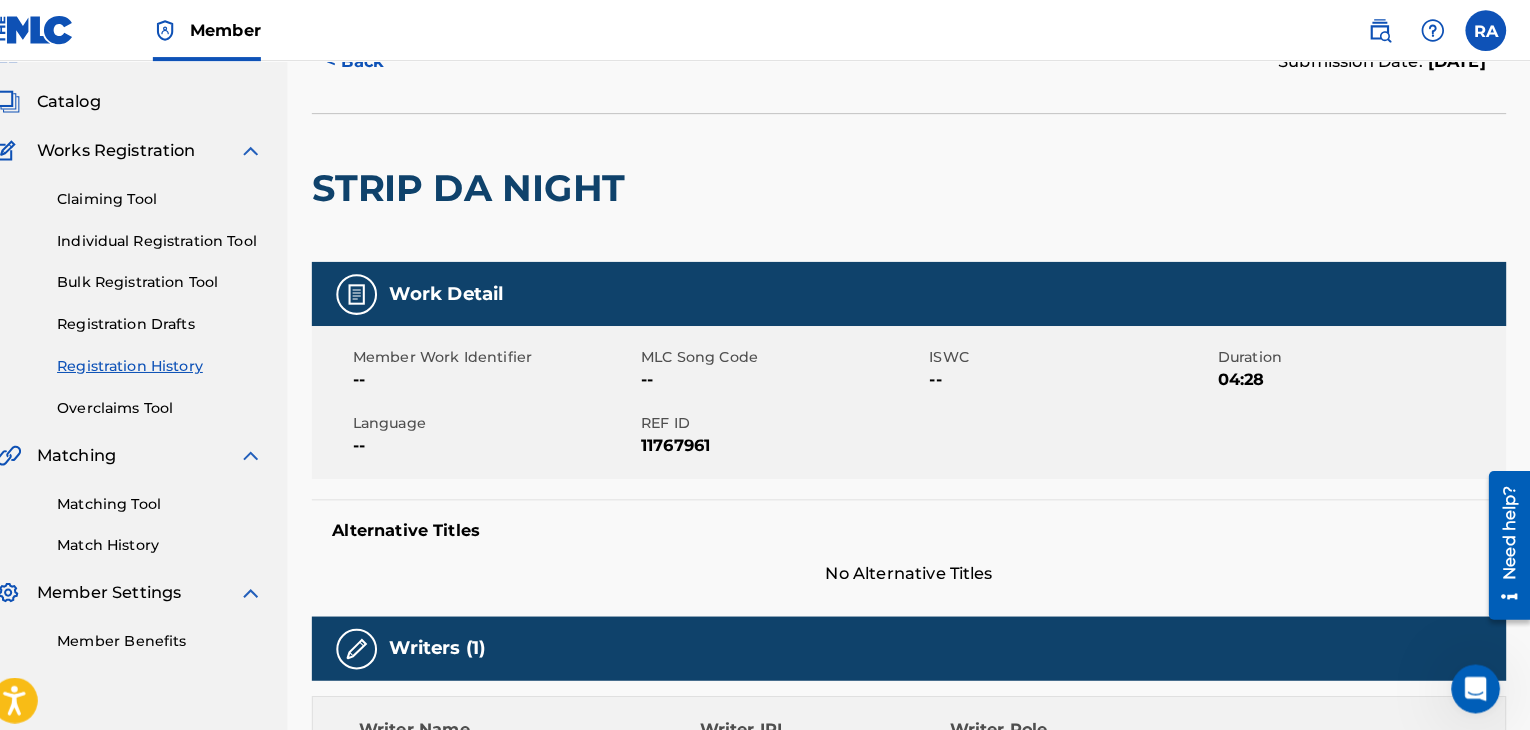 scroll, scrollTop: 97, scrollLeft: 0, axis: vertical 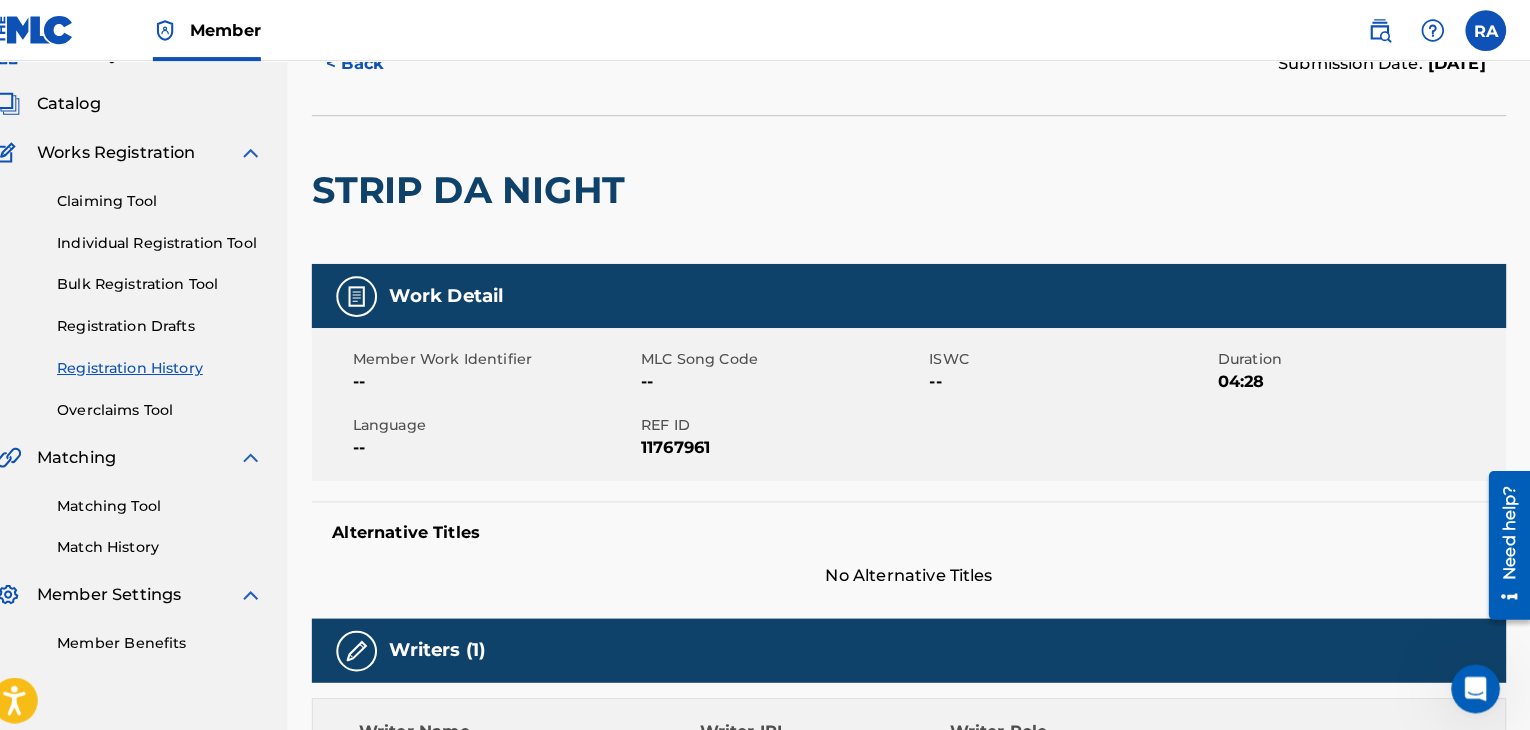 click on "Individual Registration Tool" at bounding box center (185, 238) 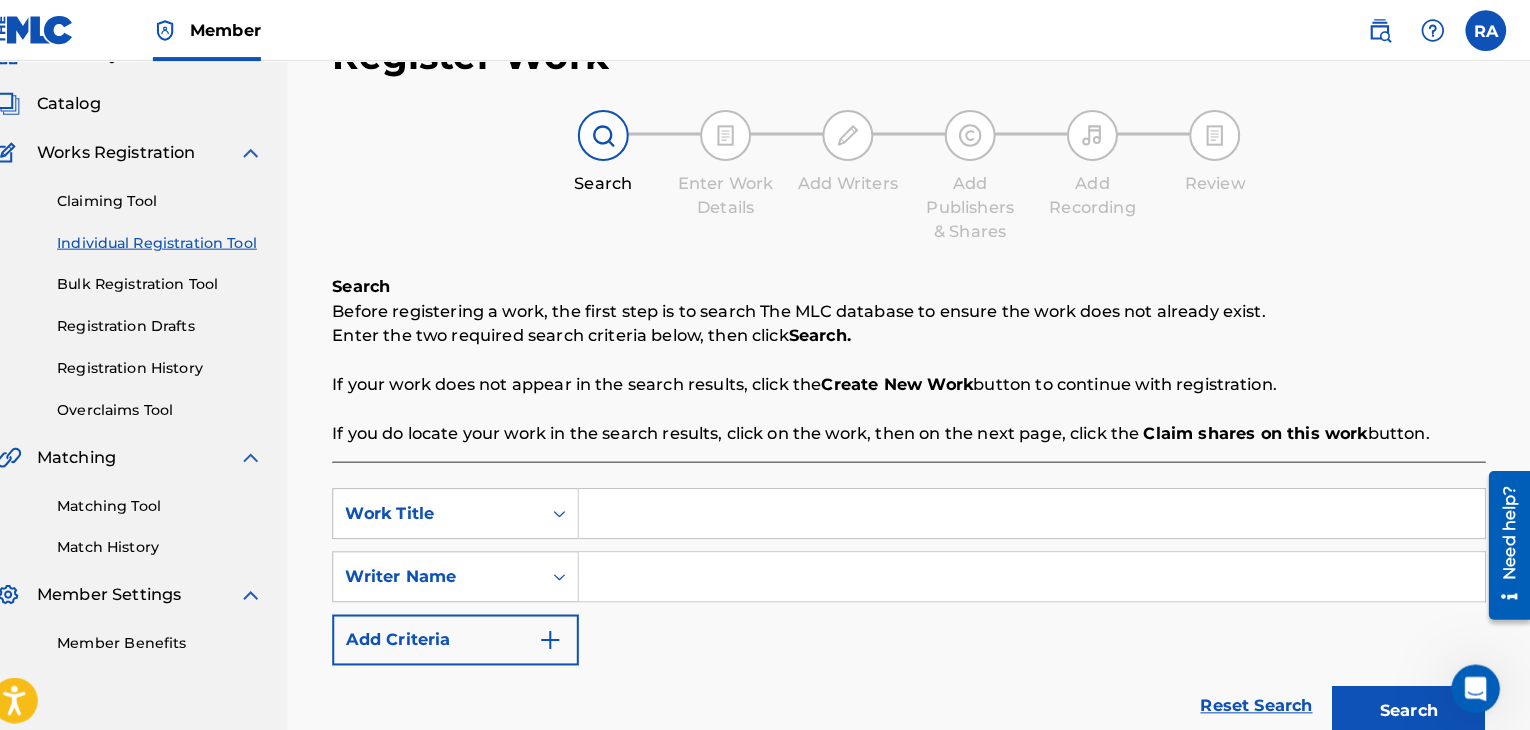 scroll, scrollTop: 0, scrollLeft: 0, axis: both 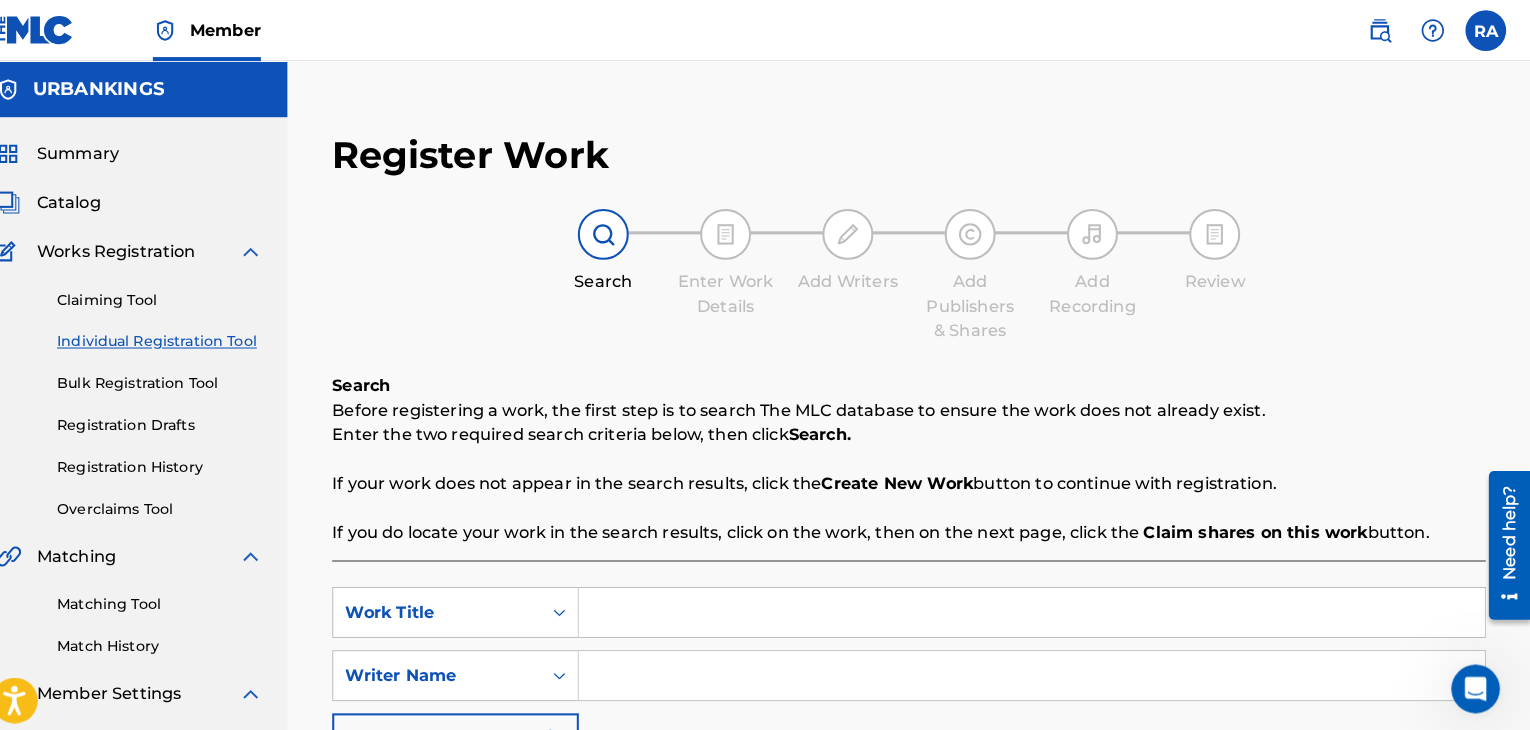 click at bounding box center (1040, 601) 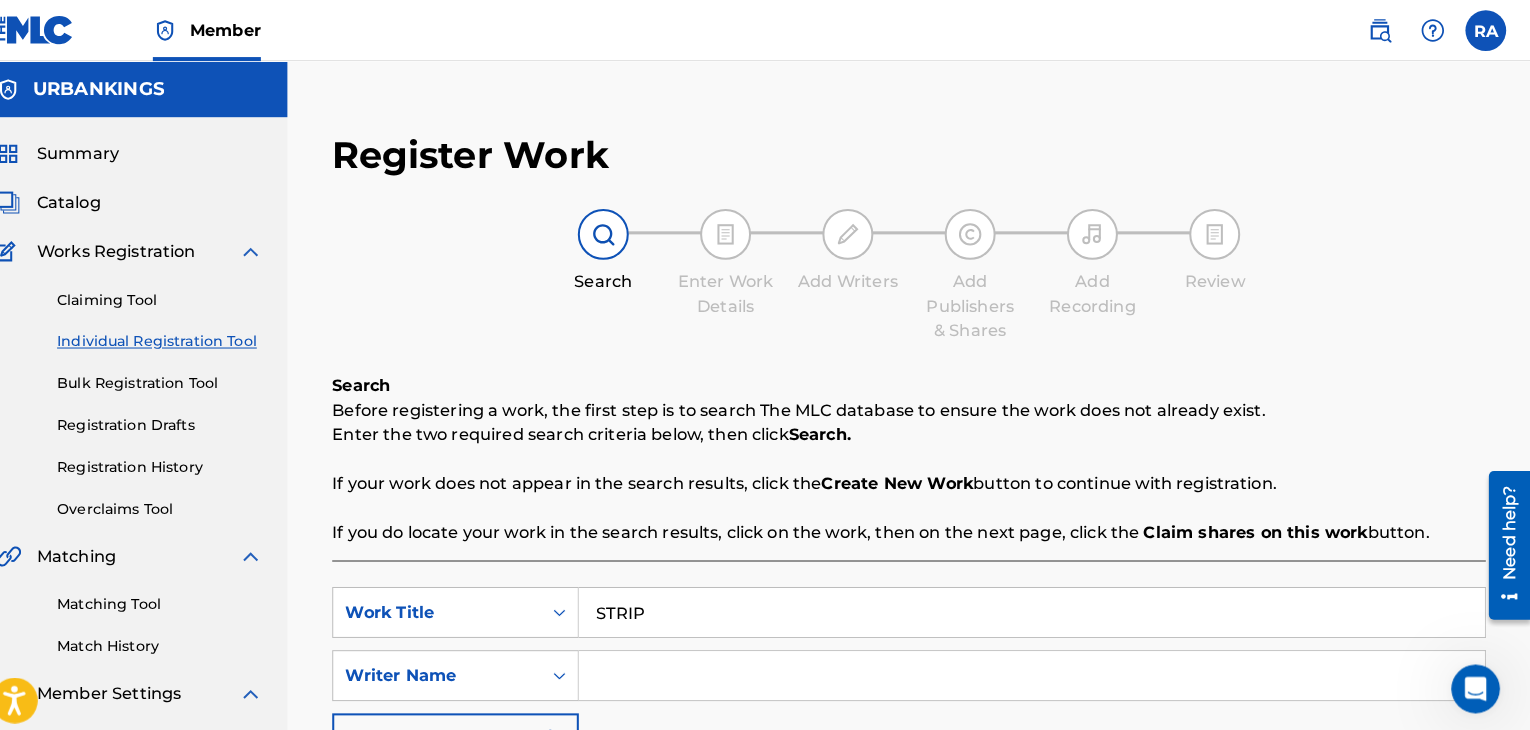 type on "strip da night" 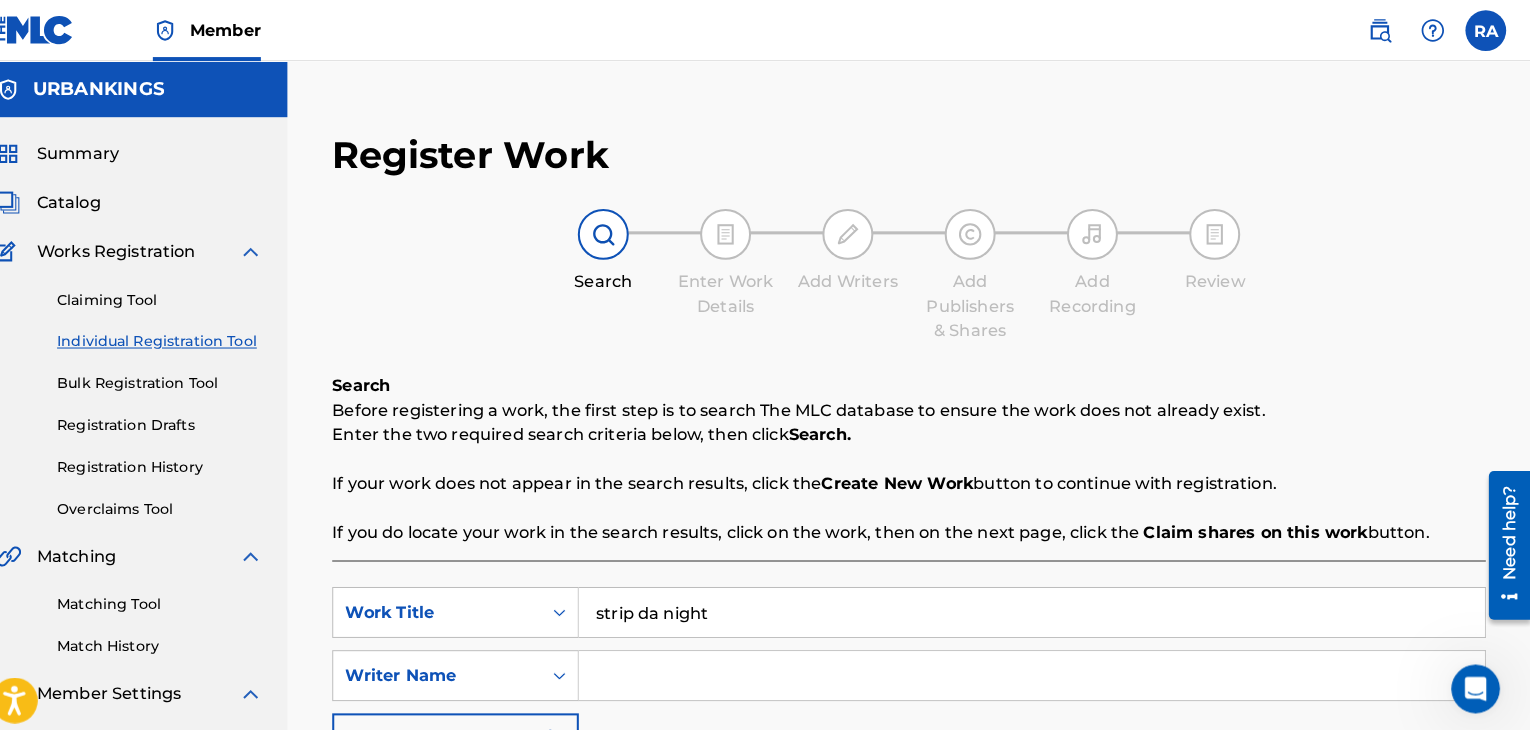 click at bounding box center (1040, 663) 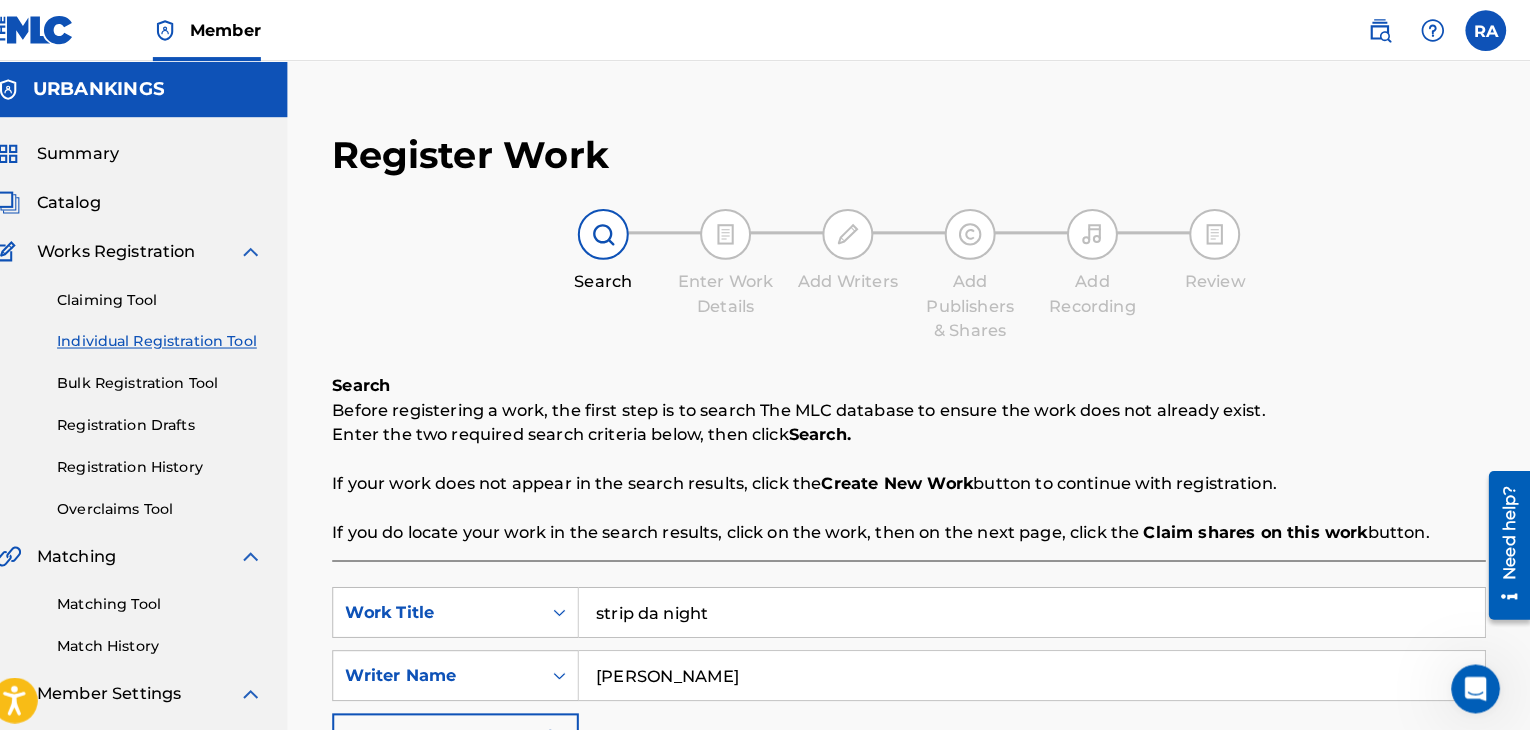 type on "[PERSON_NAME]" 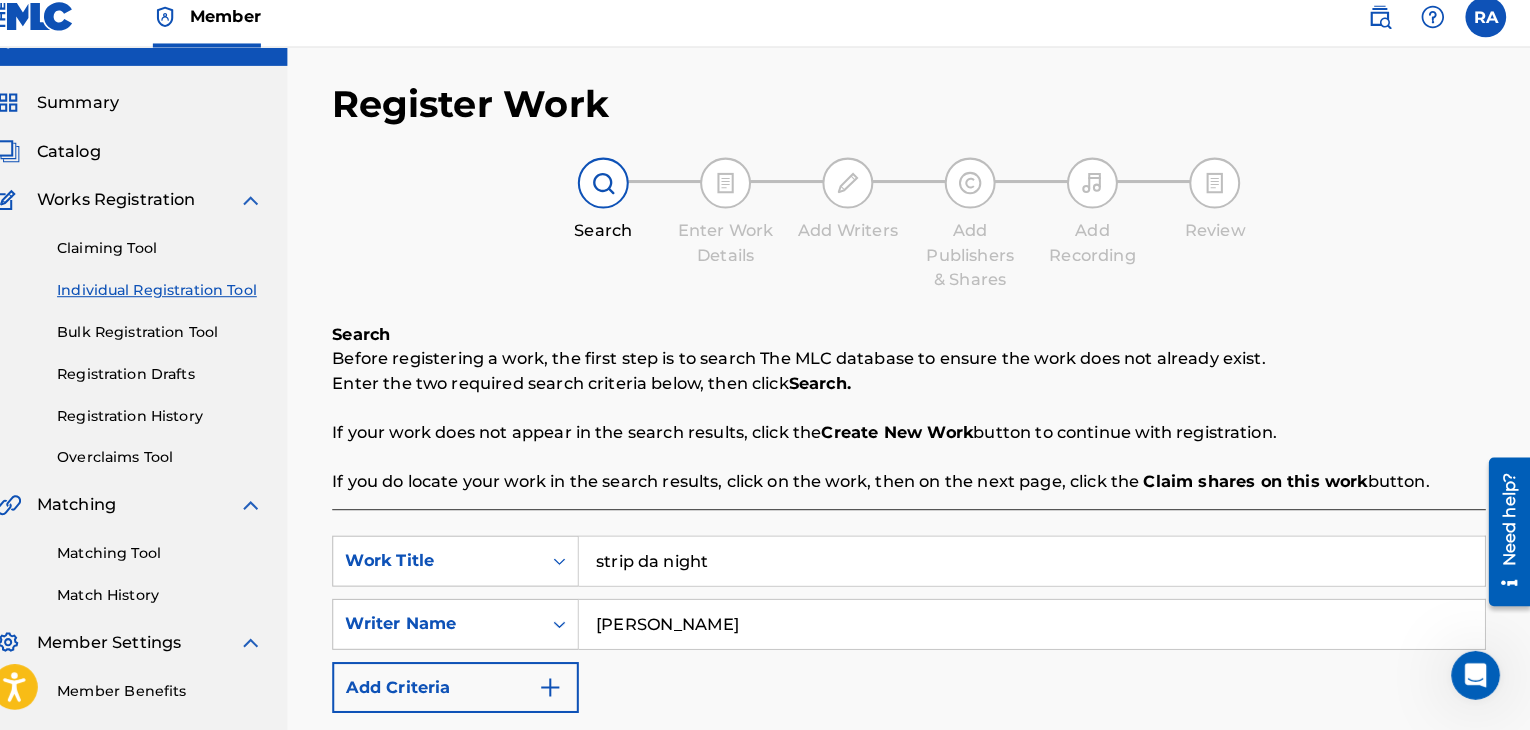 scroll, scrollTop: 280, scrollLeft: 0, axis: vertical 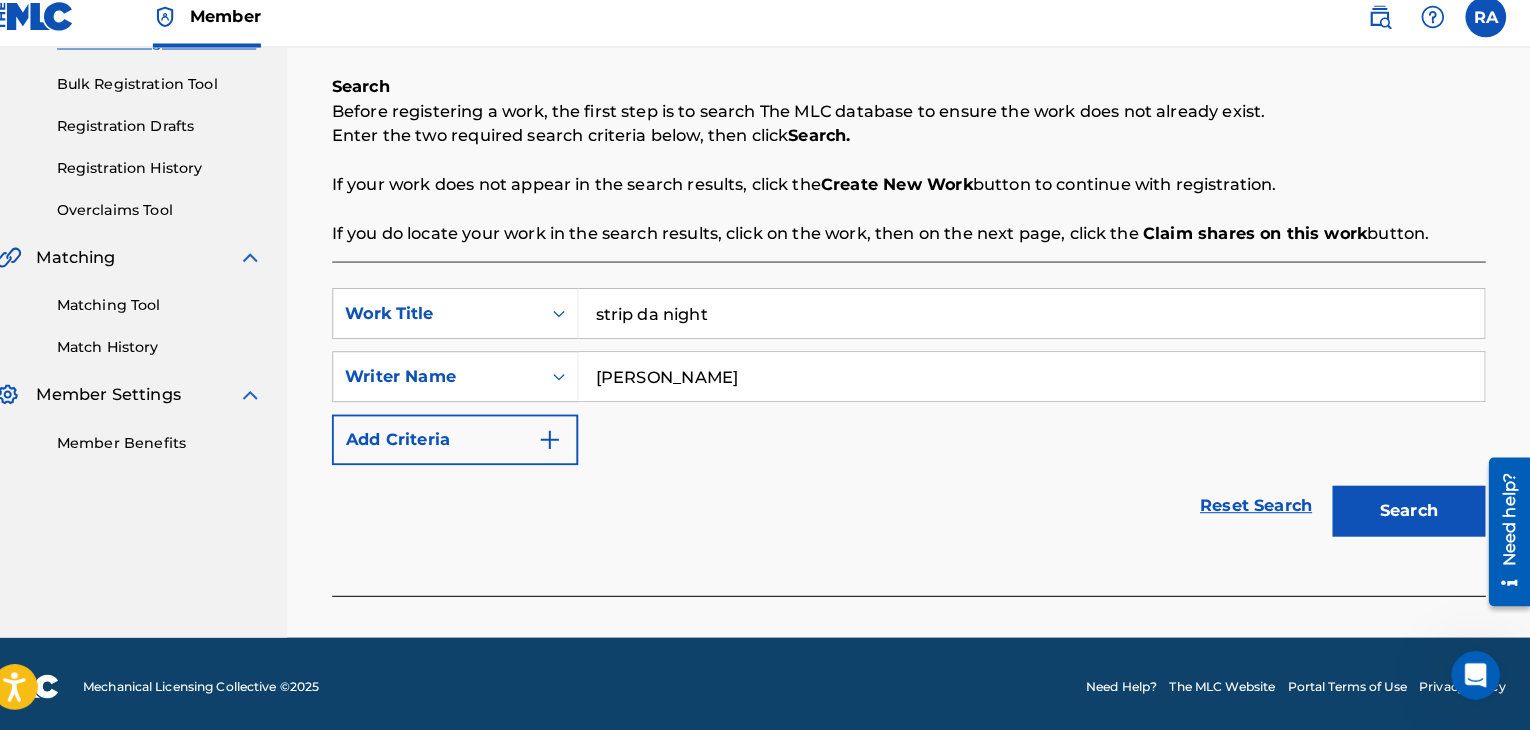 click on "Search" at bounding box center (1406, 510) 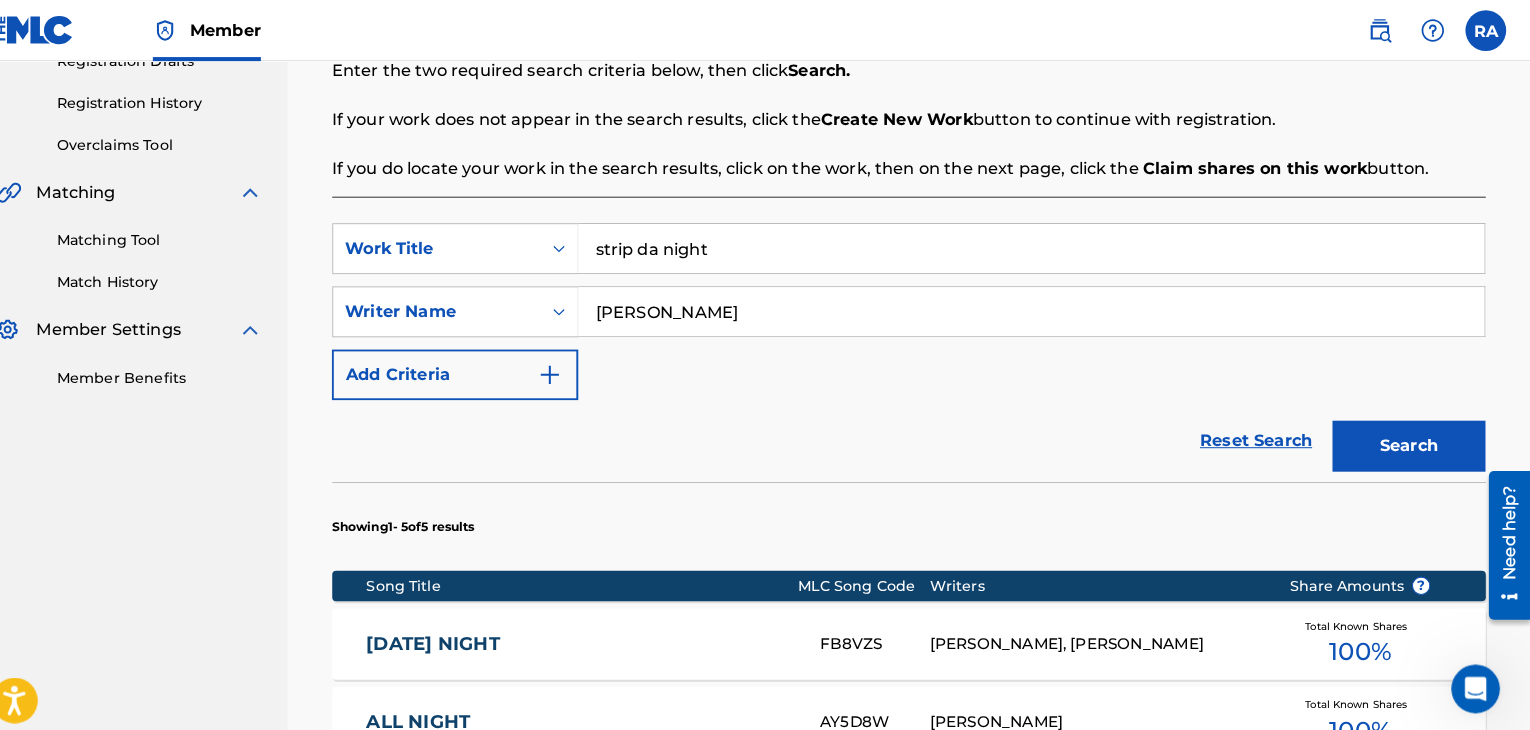 scroll, scrollTop: 195, scrollLeft: 0, axis: vertical 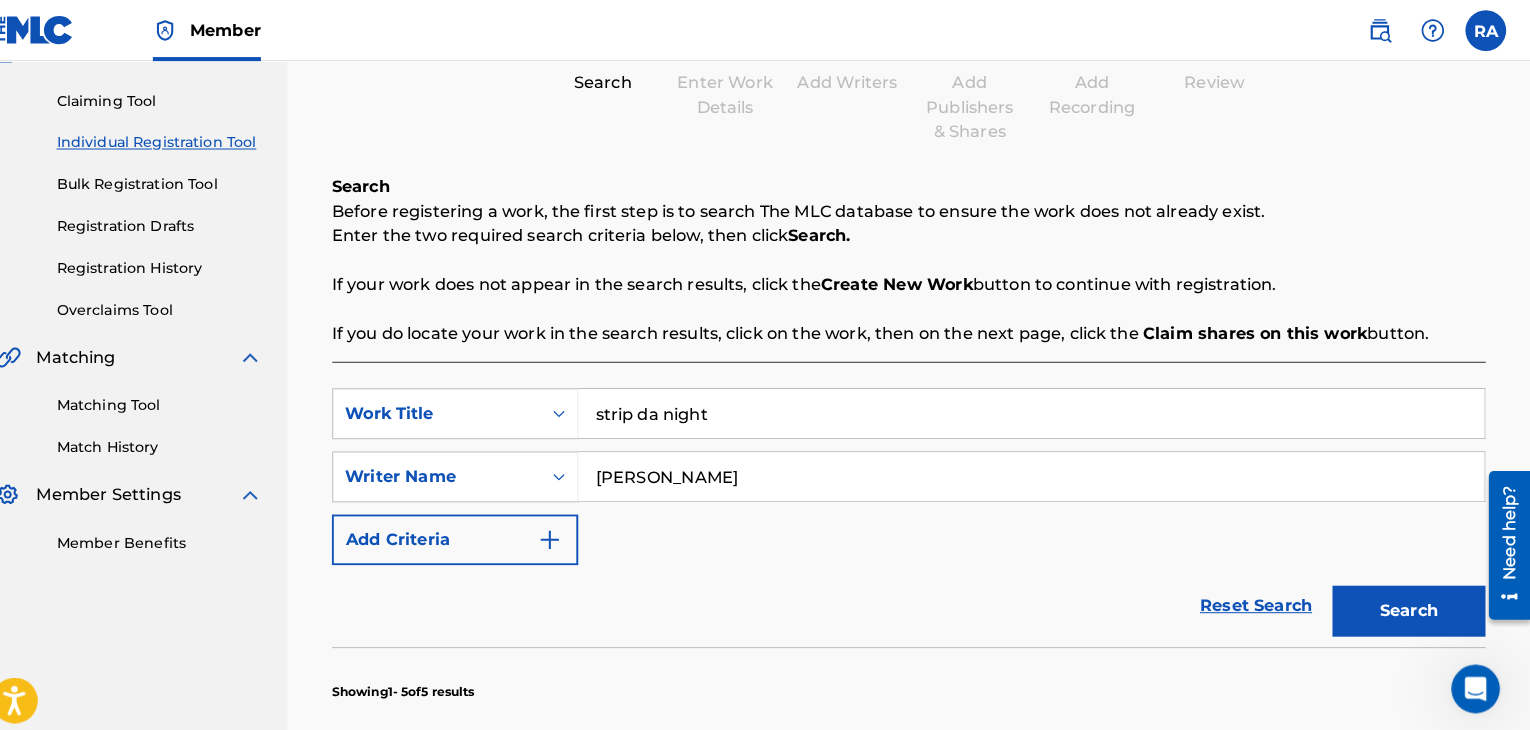 click on "Registration History" at bounding box center (185, 263) 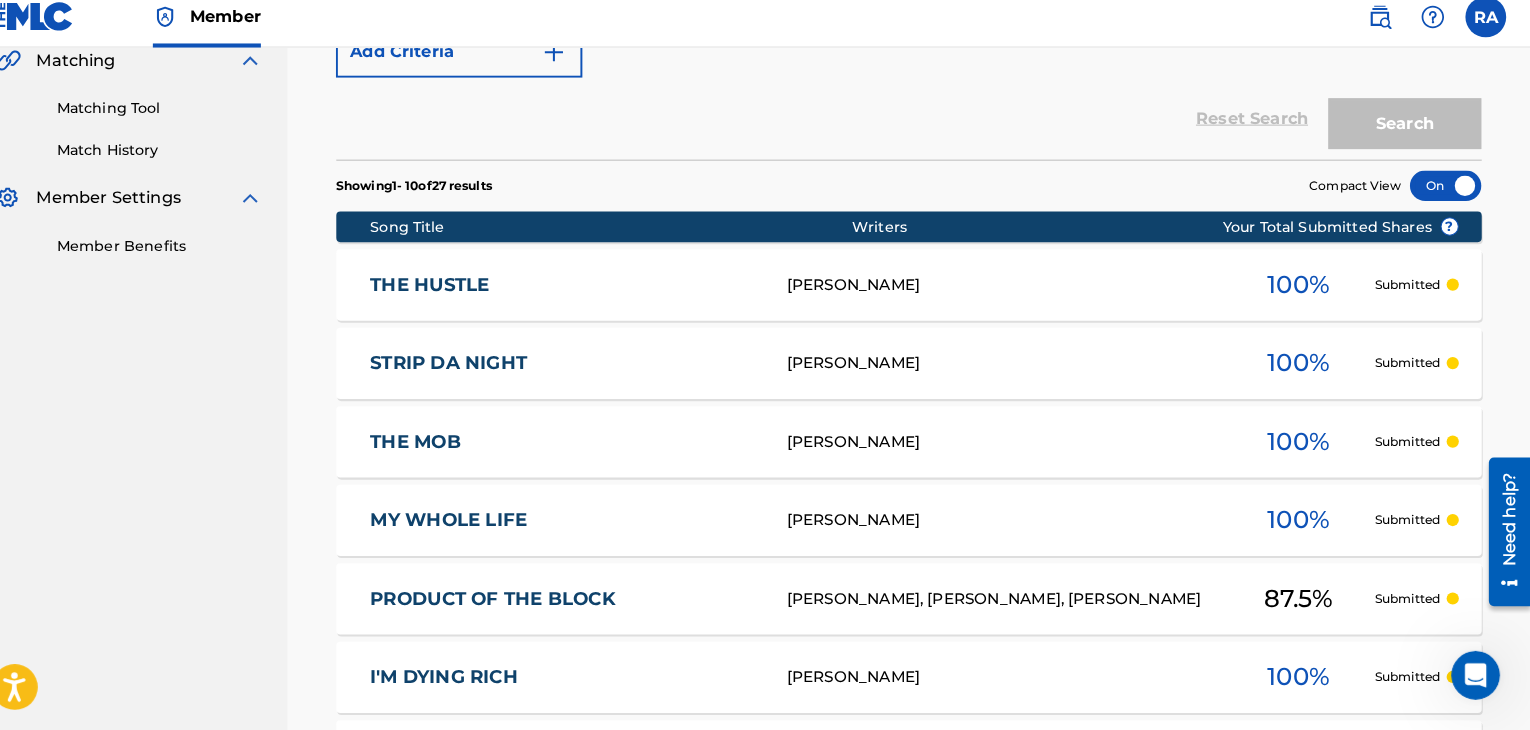 scroll, scrollTop: 477, scrollLeft: 0, axis: vertical 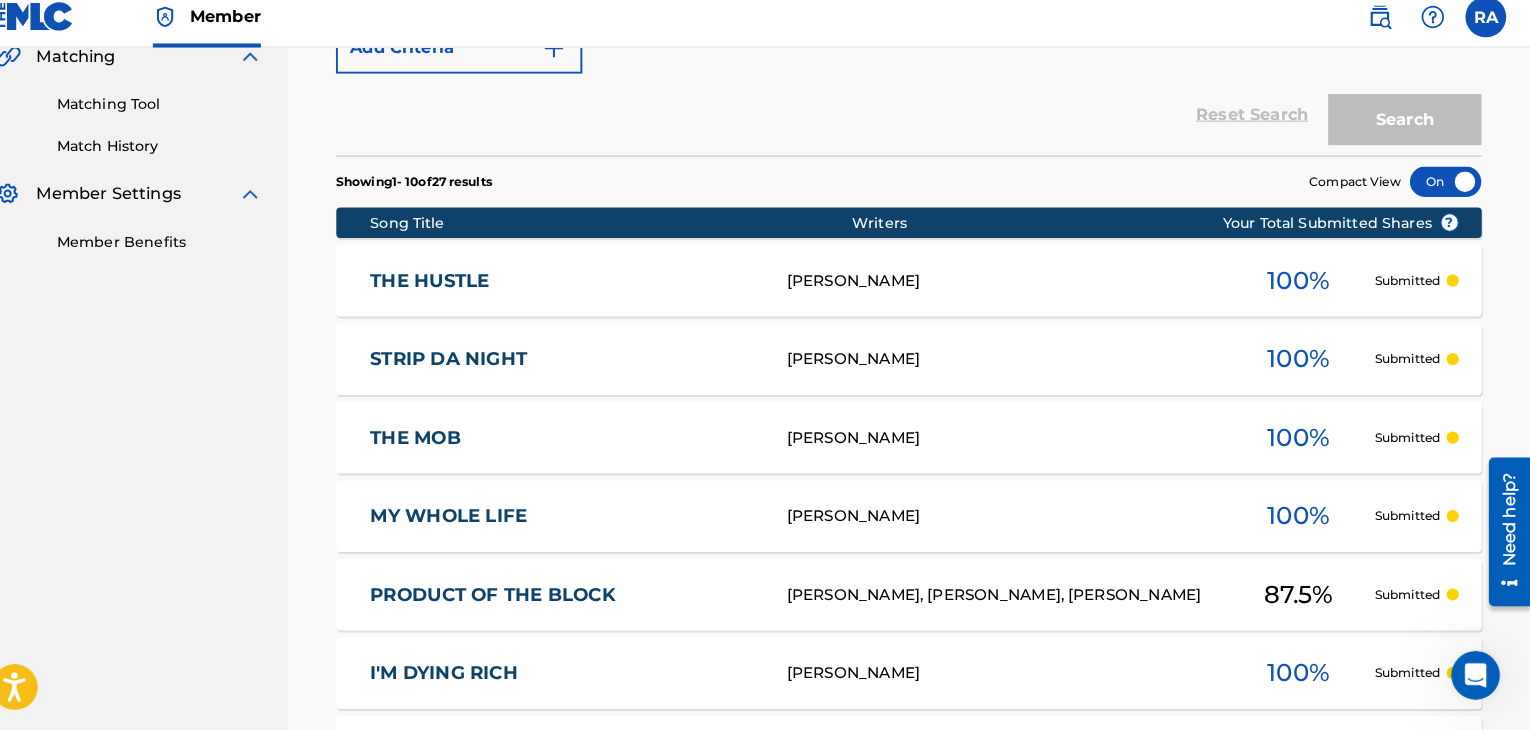 click on "100 %" at bounding box center (1302, 366) 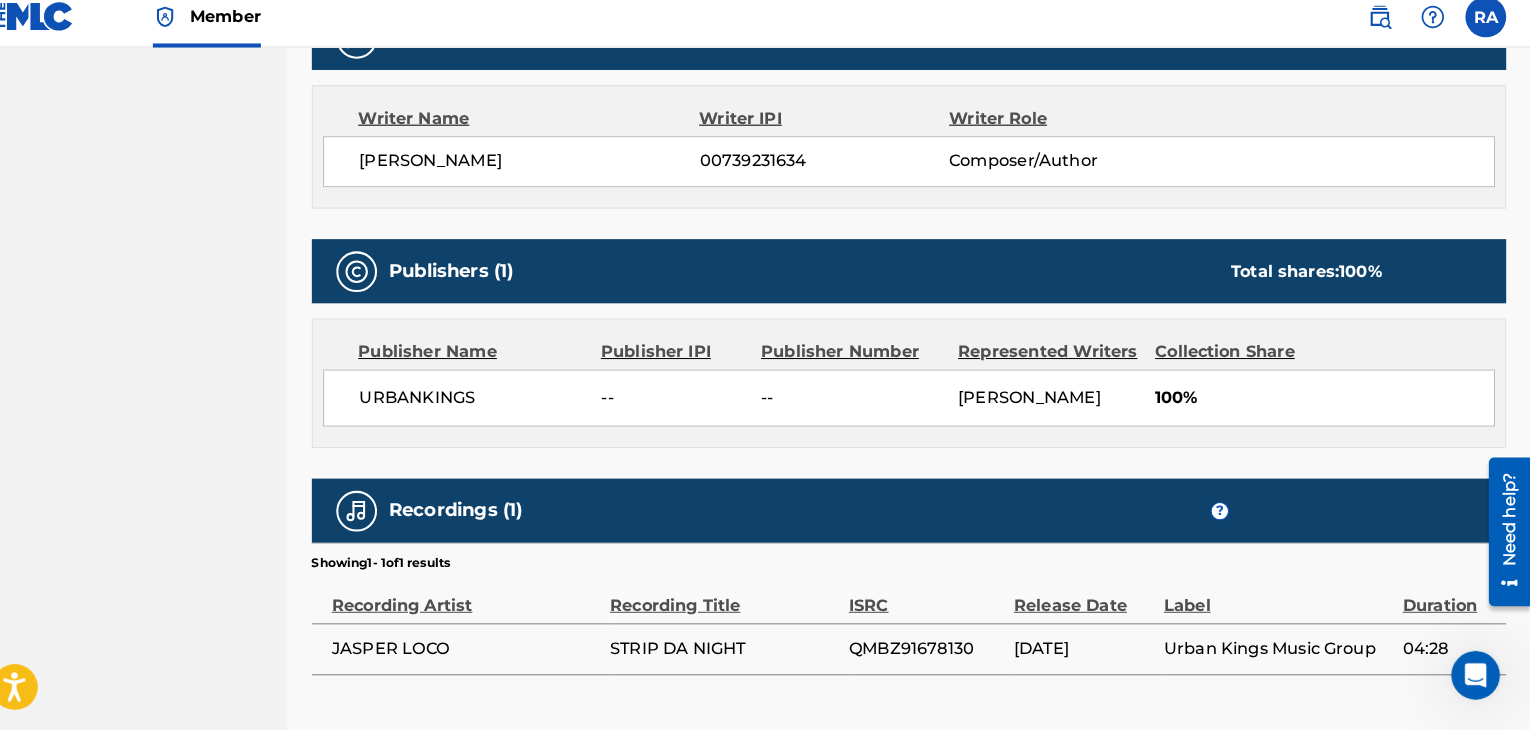 scroll, scrollTop: 805, scrollLeft: 0, axis: vertical 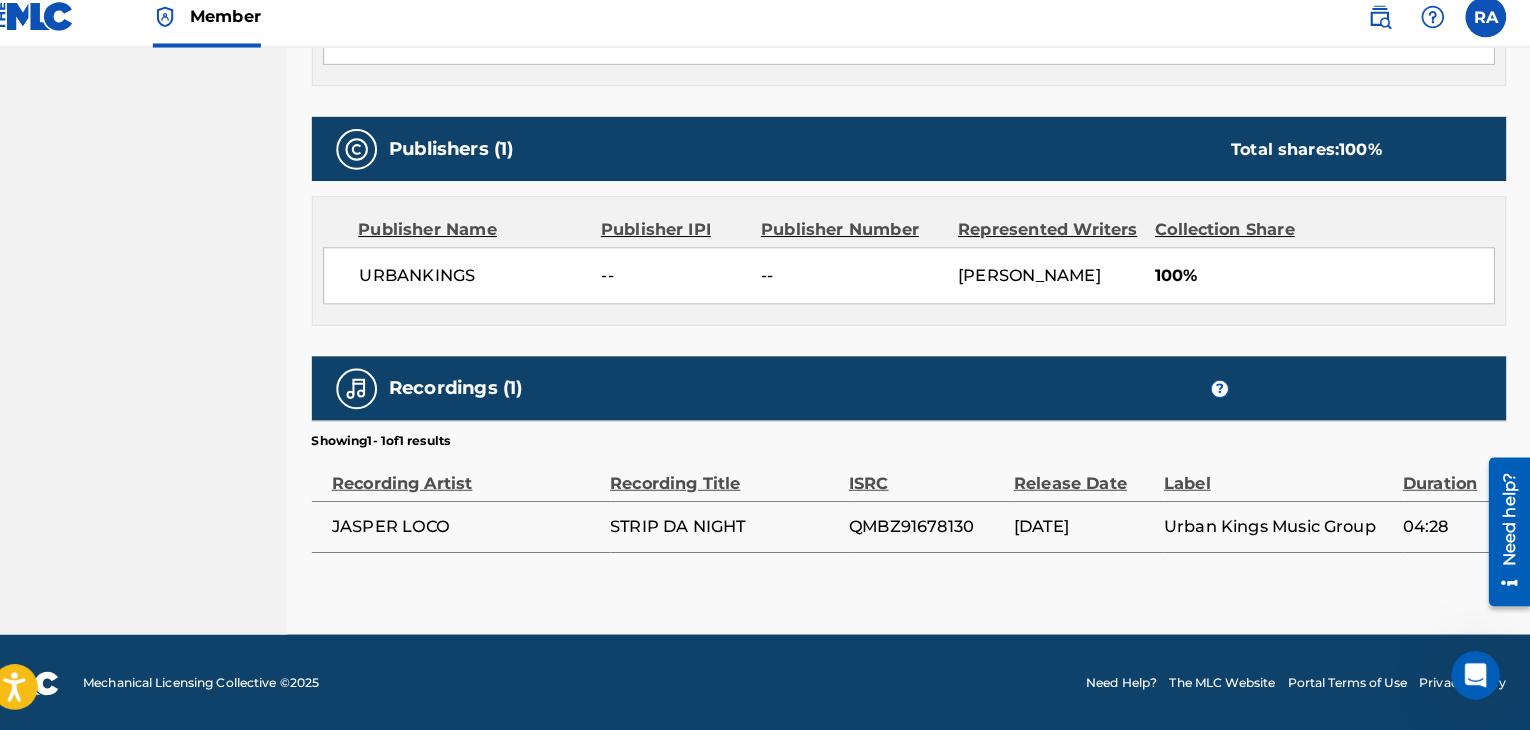click on "Duration" at bounding box center (1450, 477) 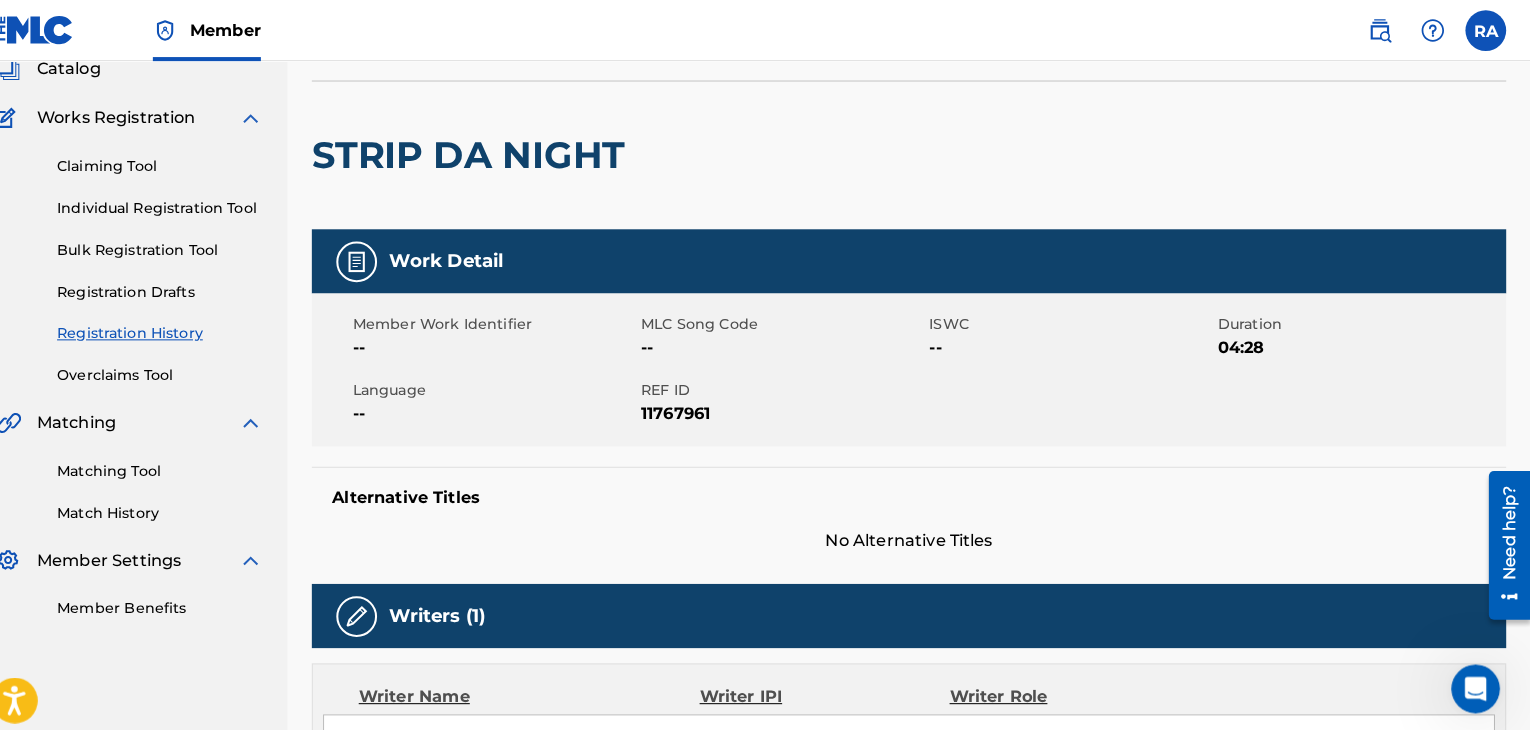 scroll, scrollTop: 0, scrollLeft: 0, axis: both 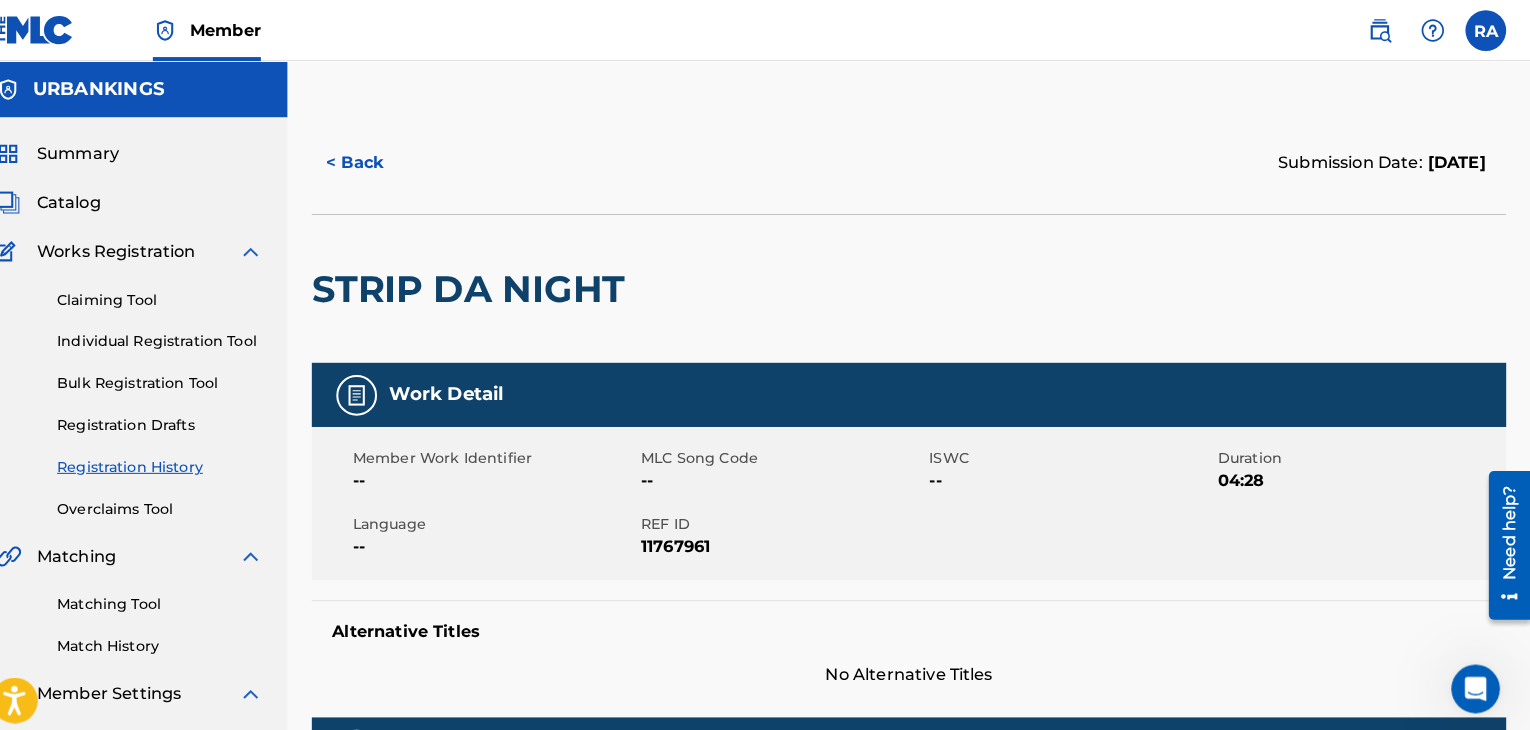 click on "Claiming Tool" at bounding box center [185, 294] 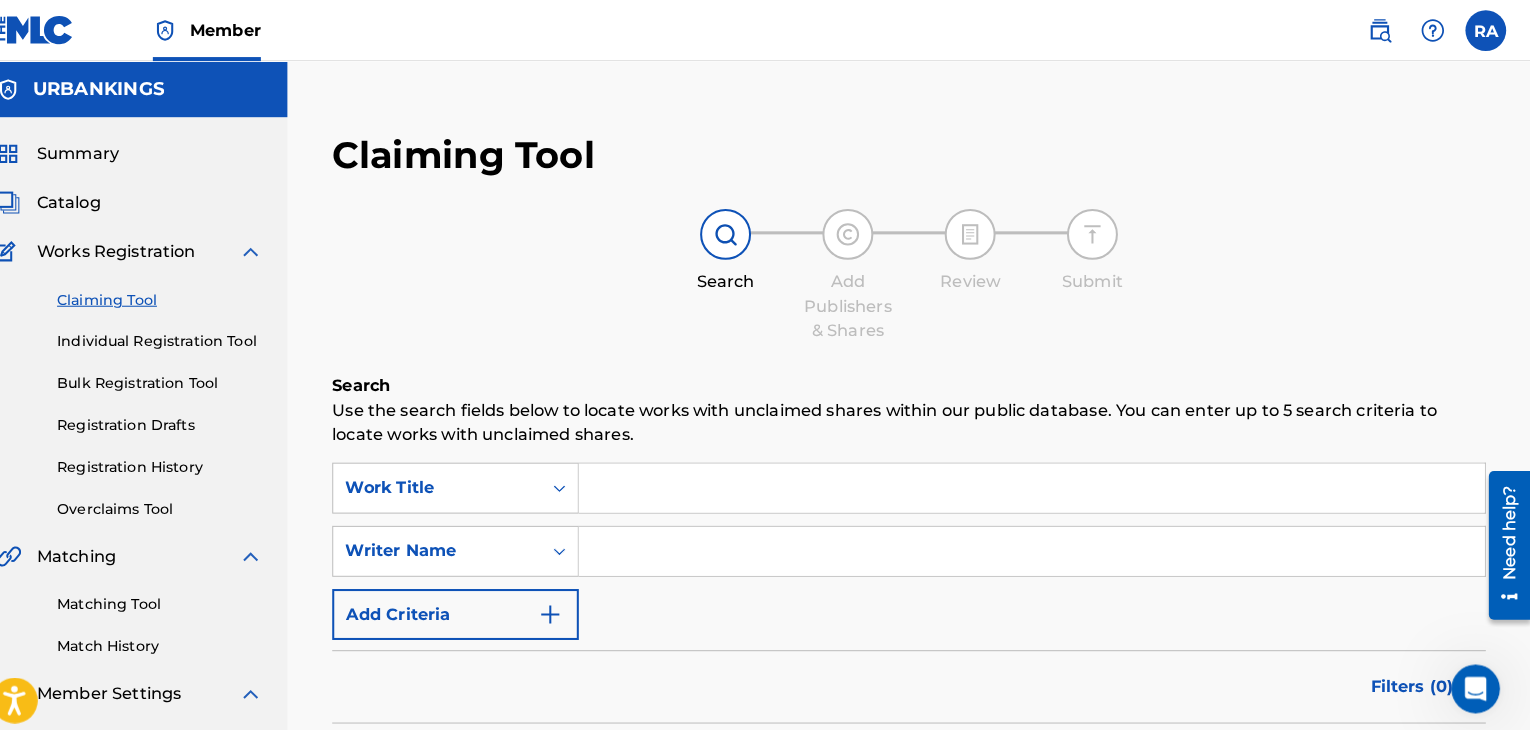 click at bounding box center [1040, 479] 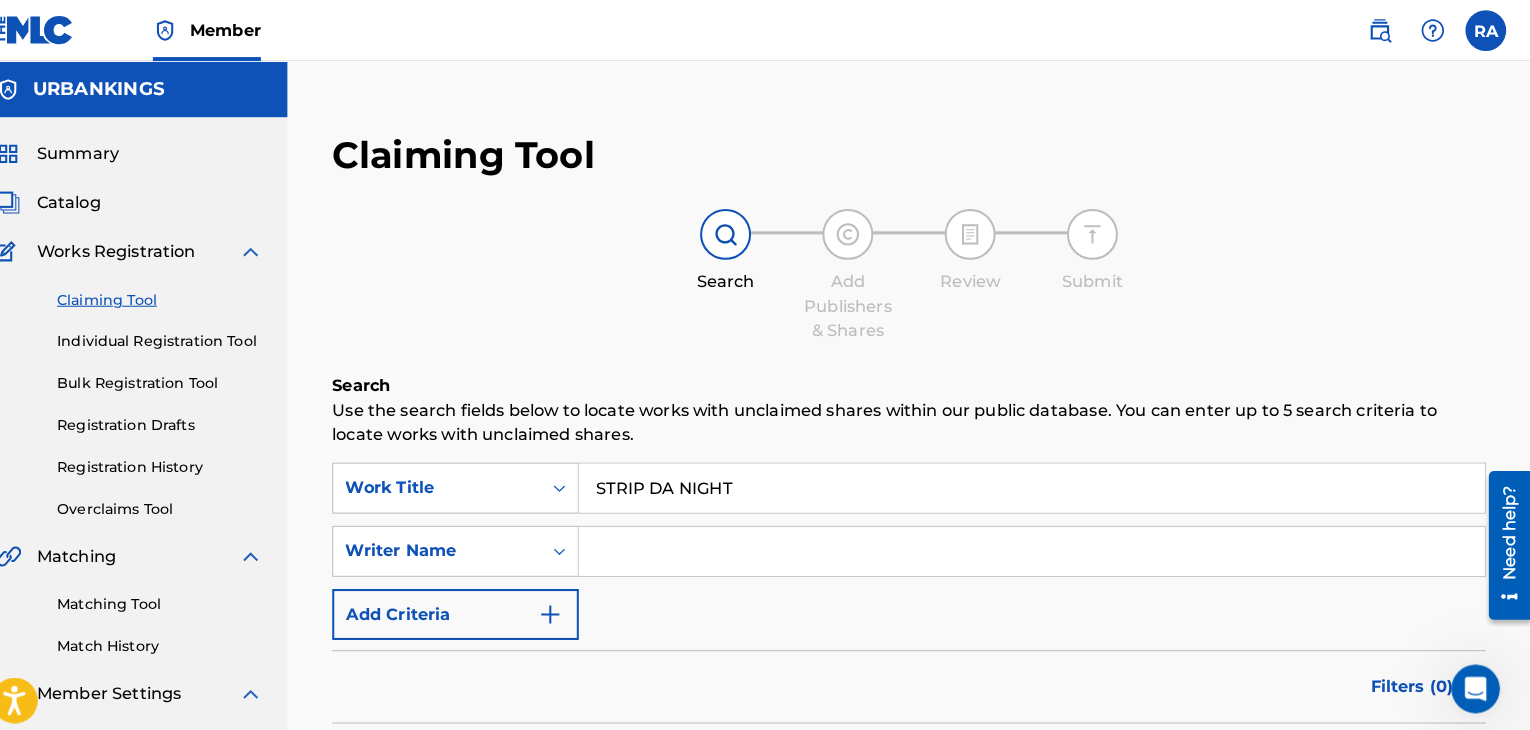 type on "STRIP DA NIGHT" 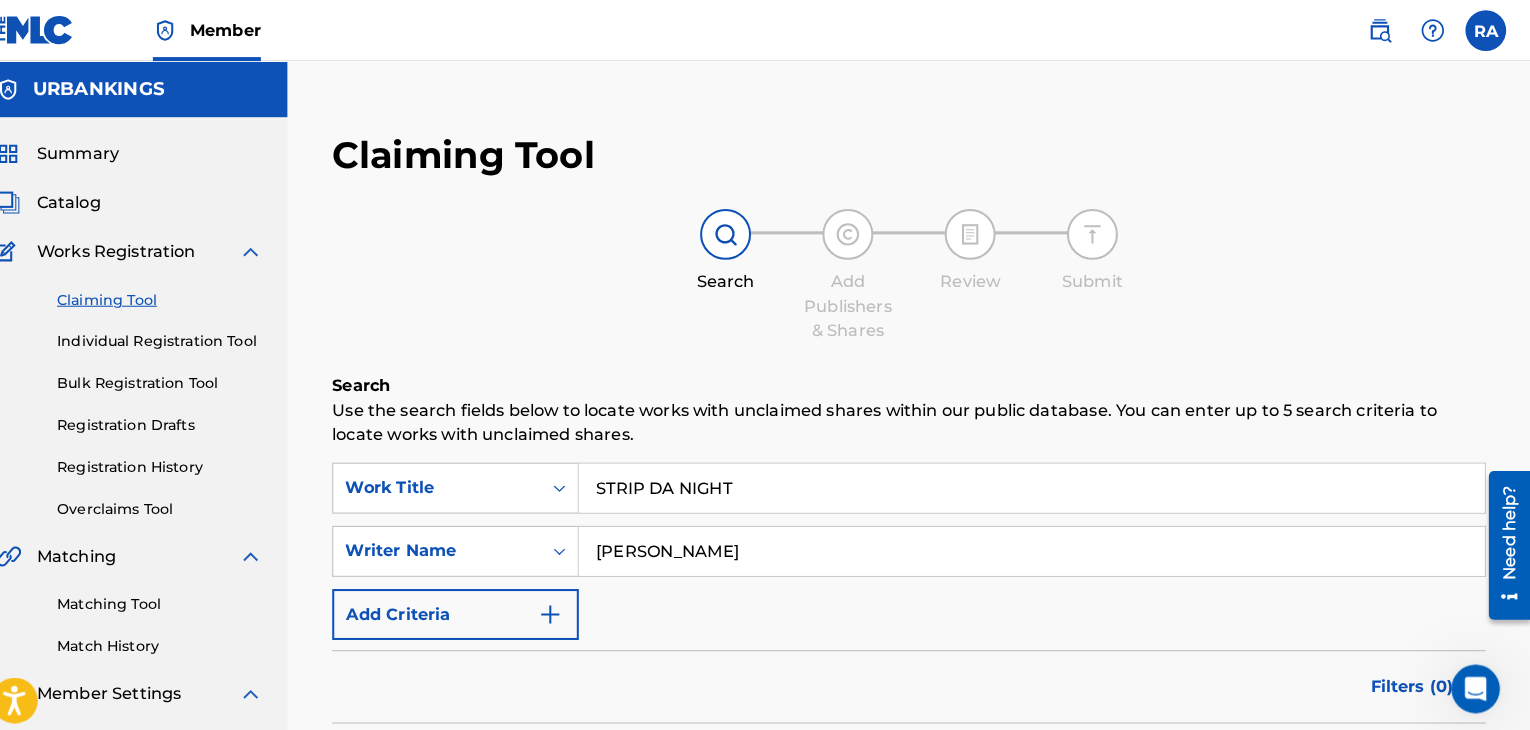 type on "[PERSON_NAME]" 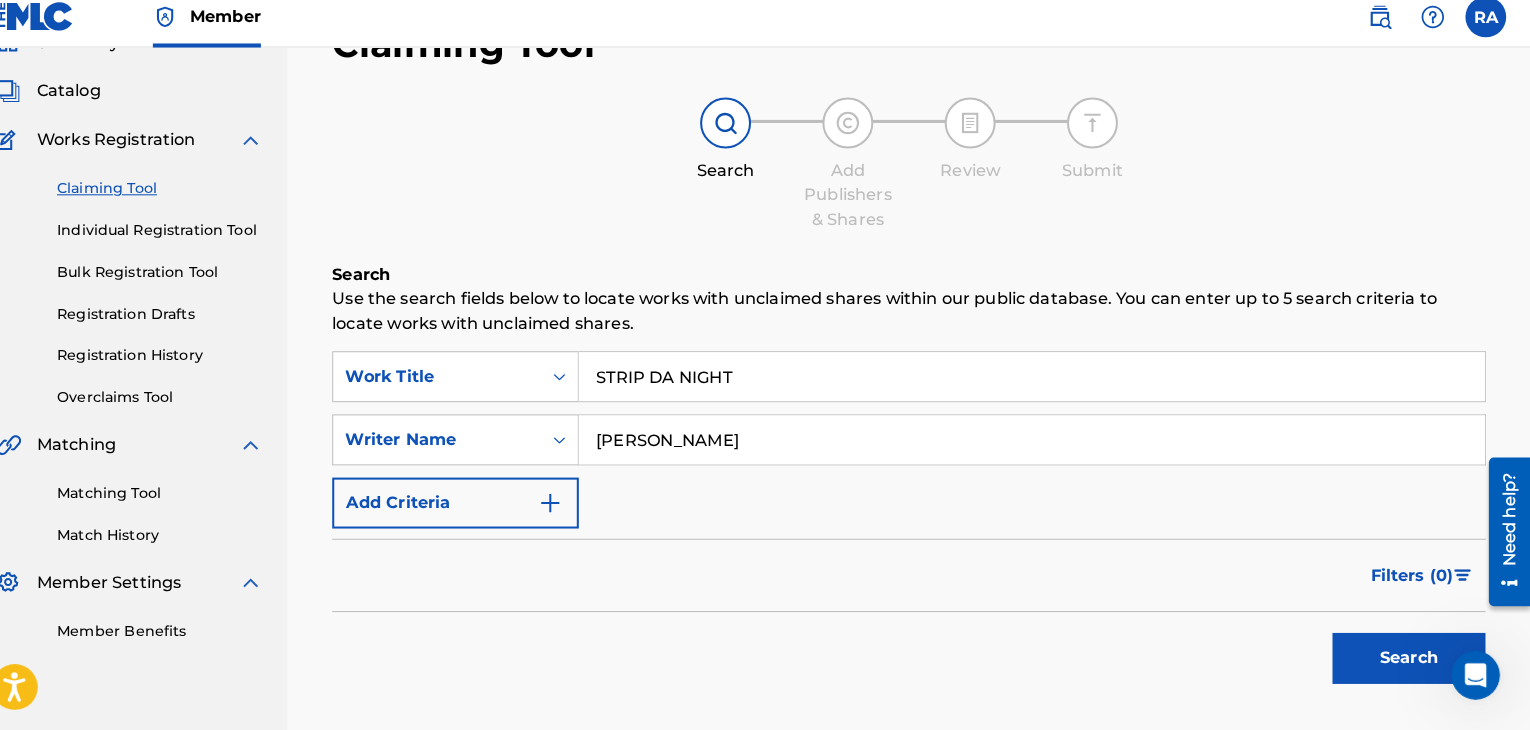 scroll, scrollTop: 276, scrollLeft: 0, axis: vertical 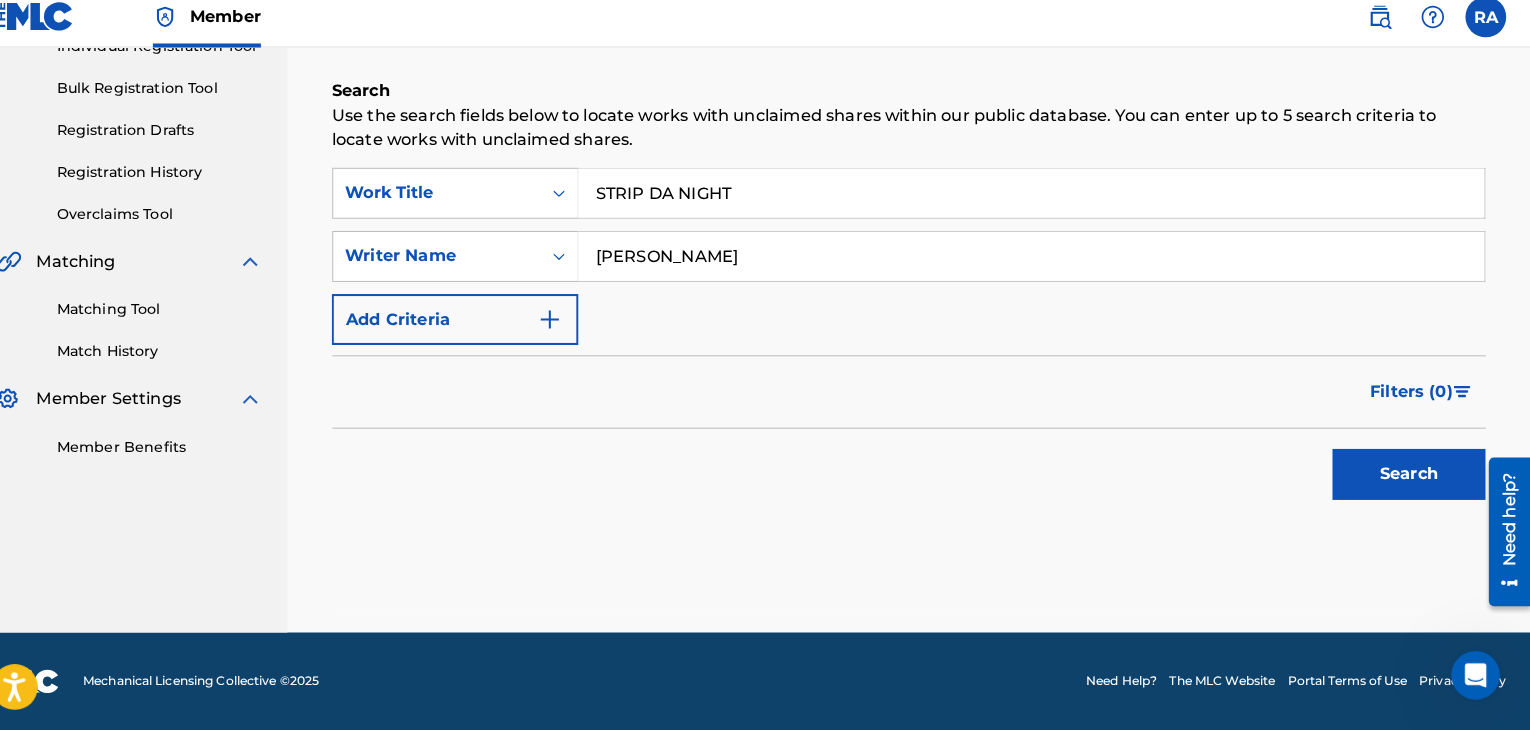 click on "Search" at bounding box center (1411, 479) 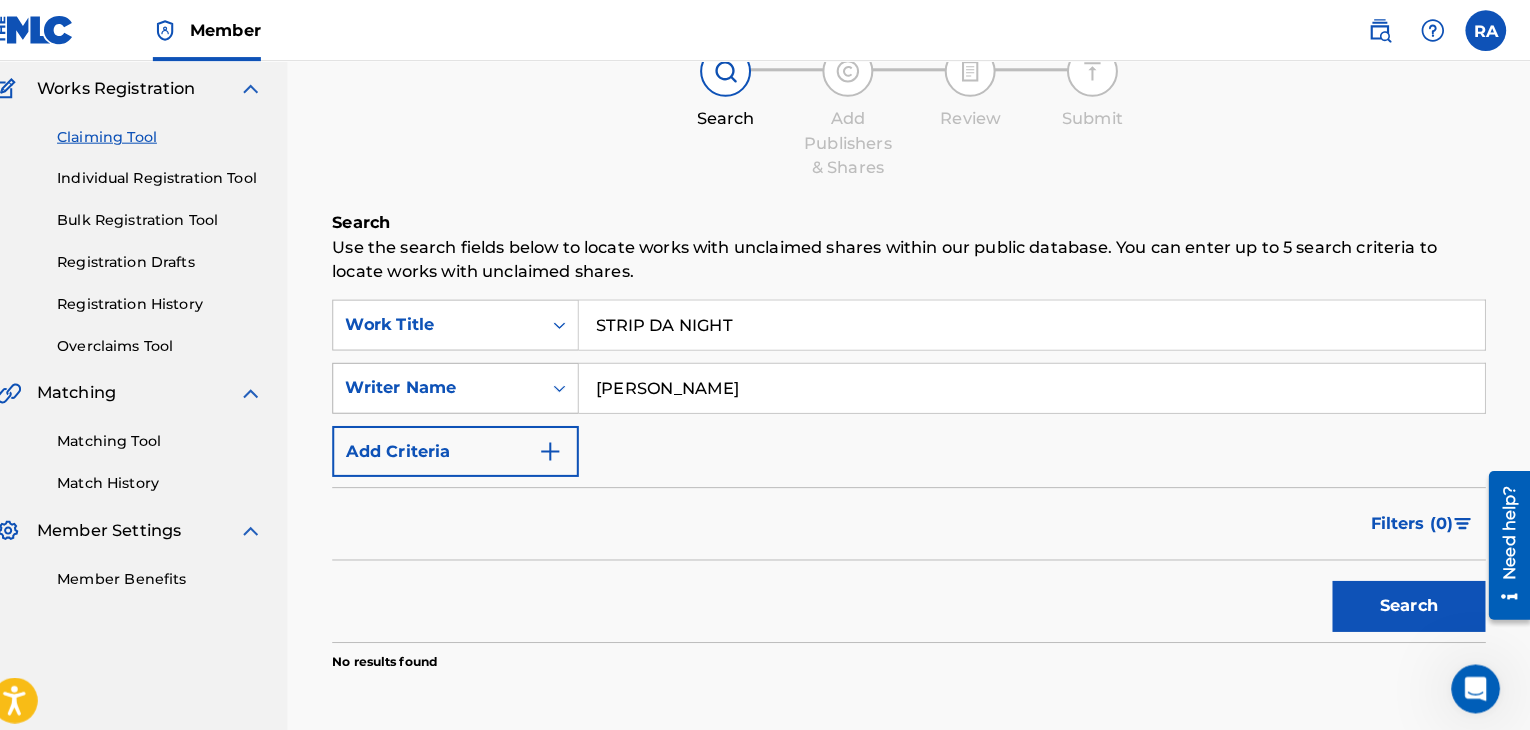 scroll, scrollTop: 0, scrollLeft: 0, axis: both 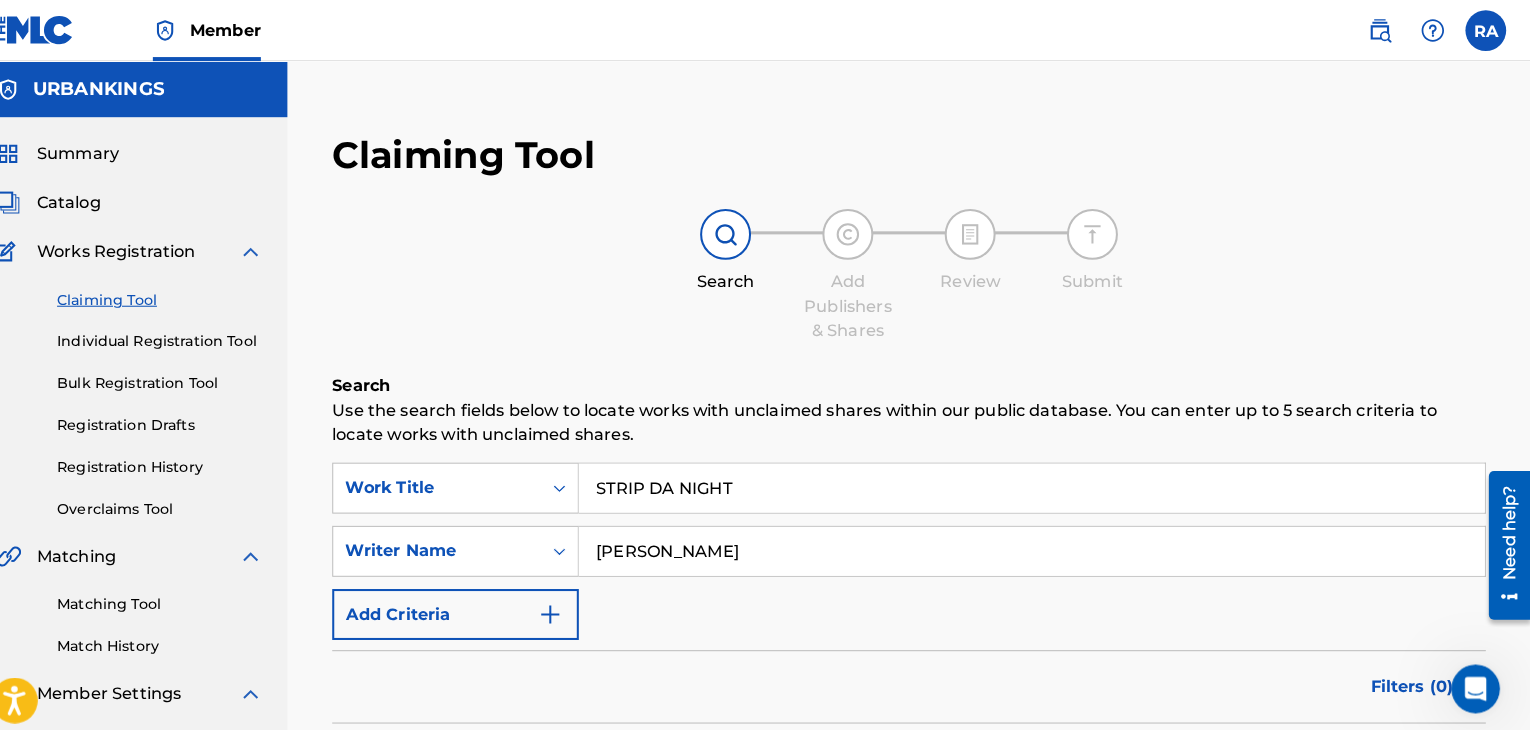 click on "Individual Registration Tool" at bounding box center (185, 335) 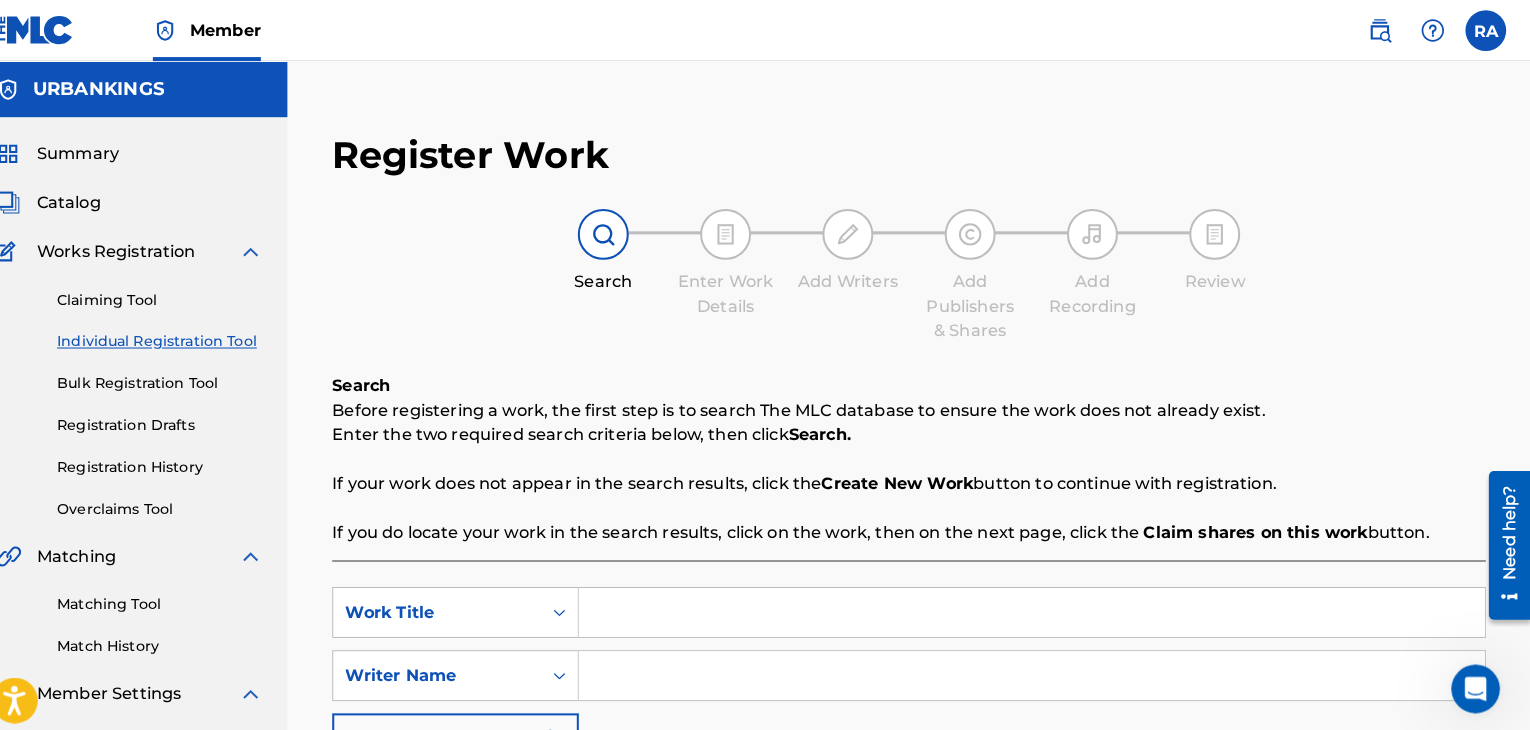 click at bounding box center [1040, 601] 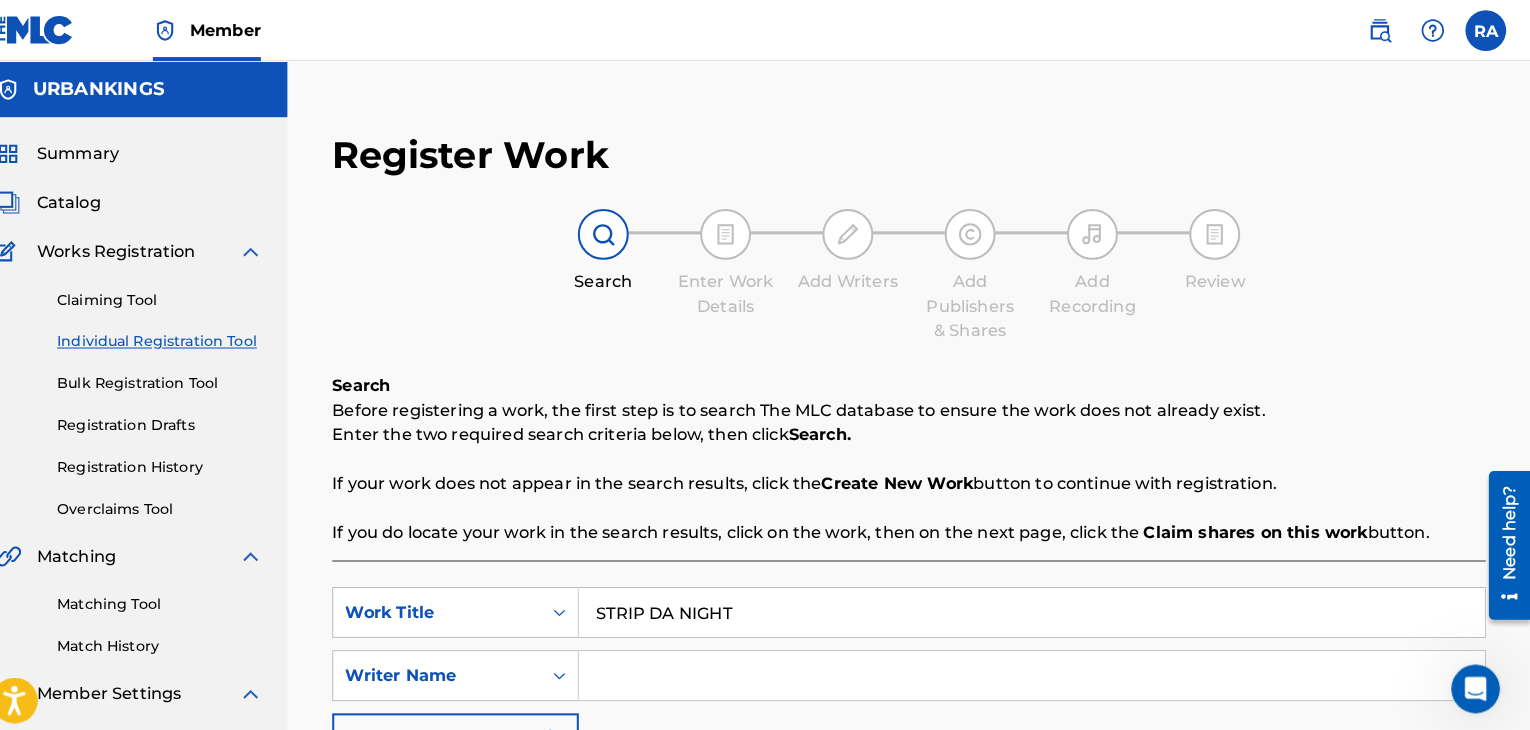 type on "STRIP DA NIGHT" 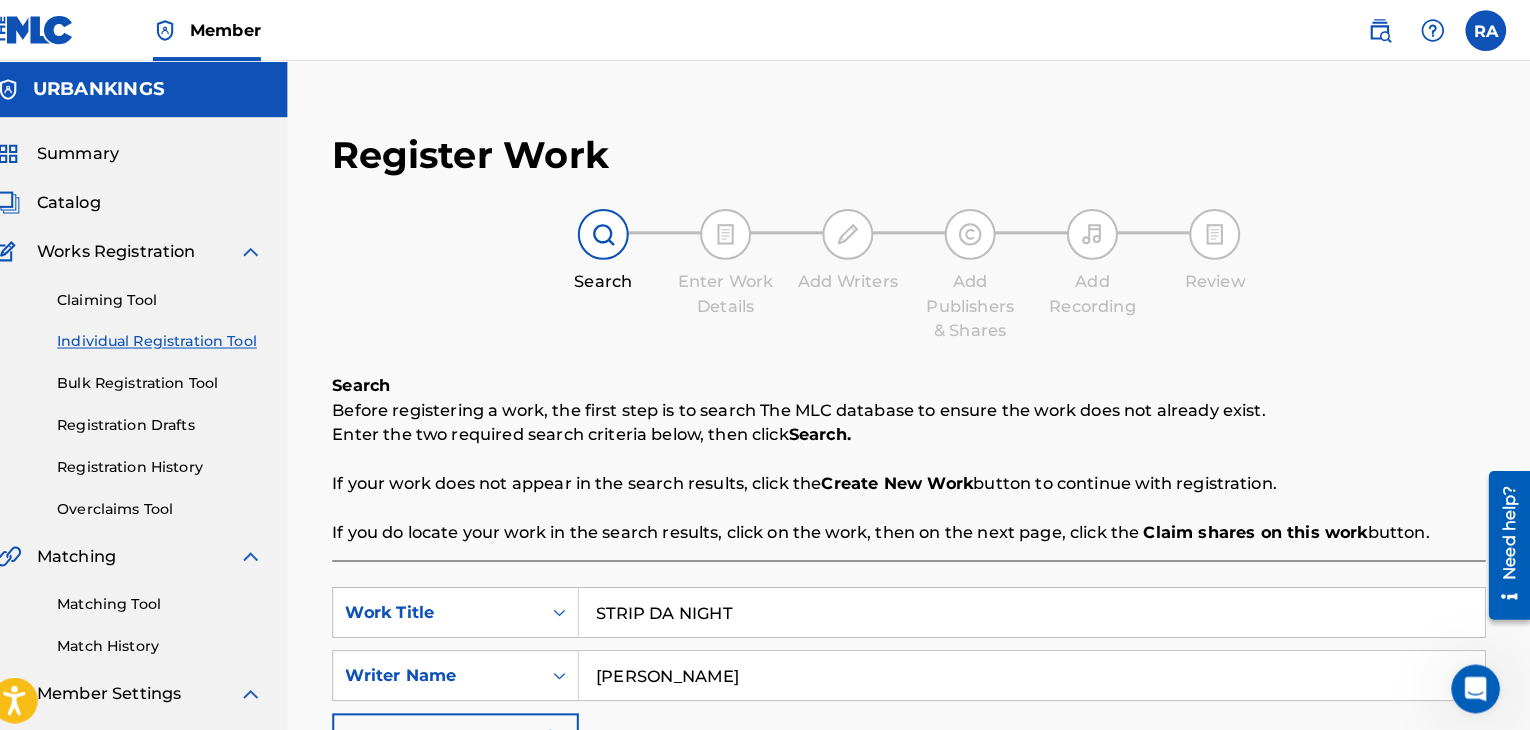 type on "[PERSON_NAME]" 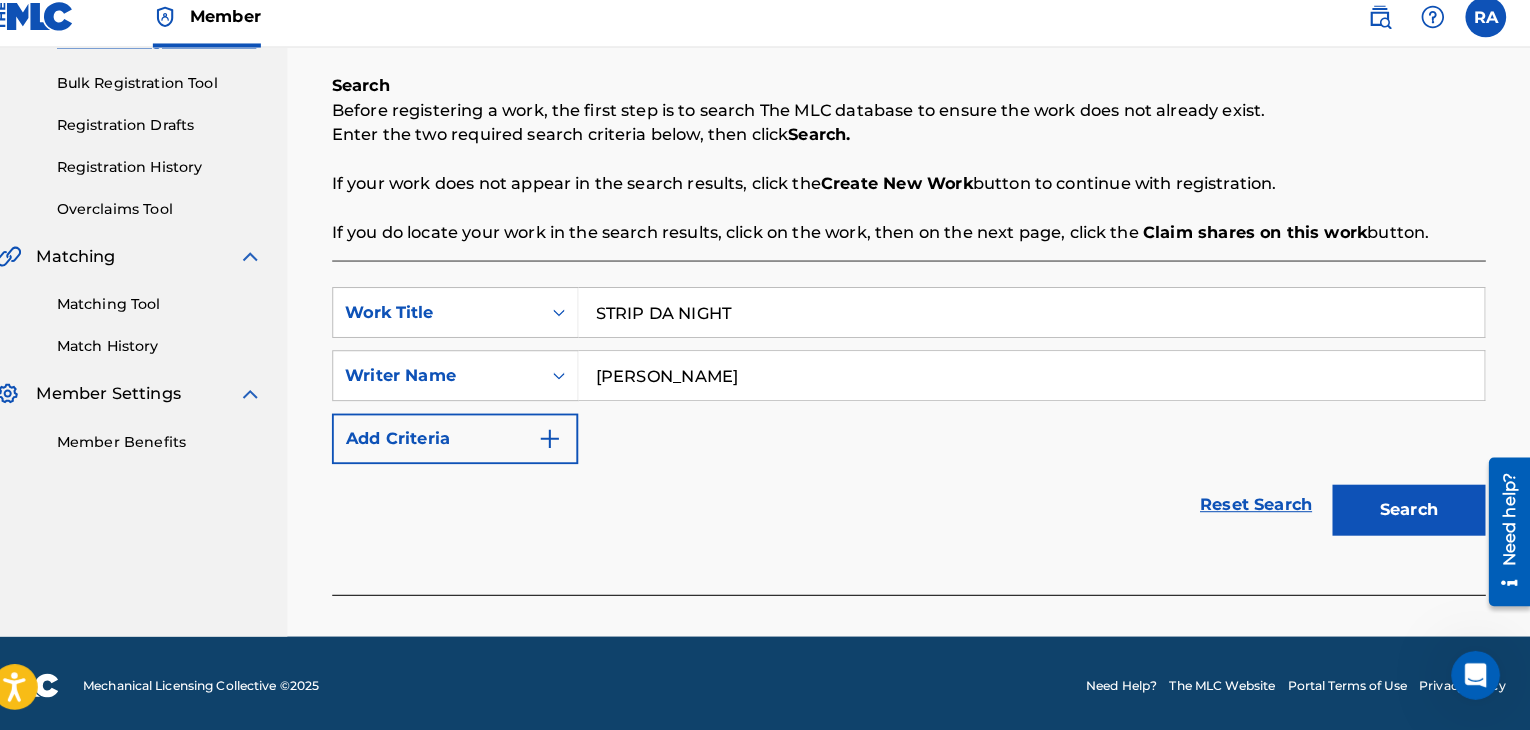 click on "Search" at bounding box center (1411, 514) 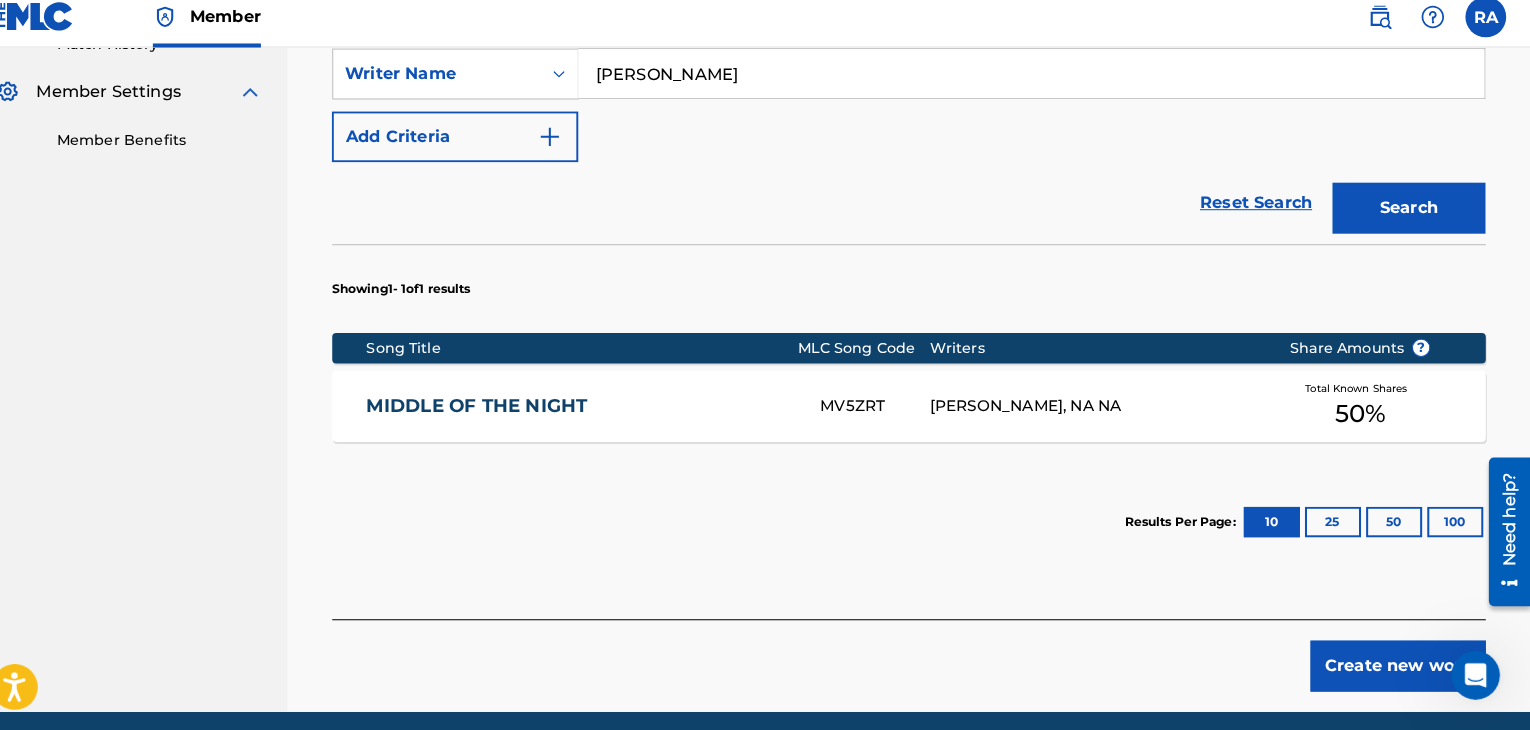 scroll, scrollTop: 655, scrollLeft: 0, axis: vertical 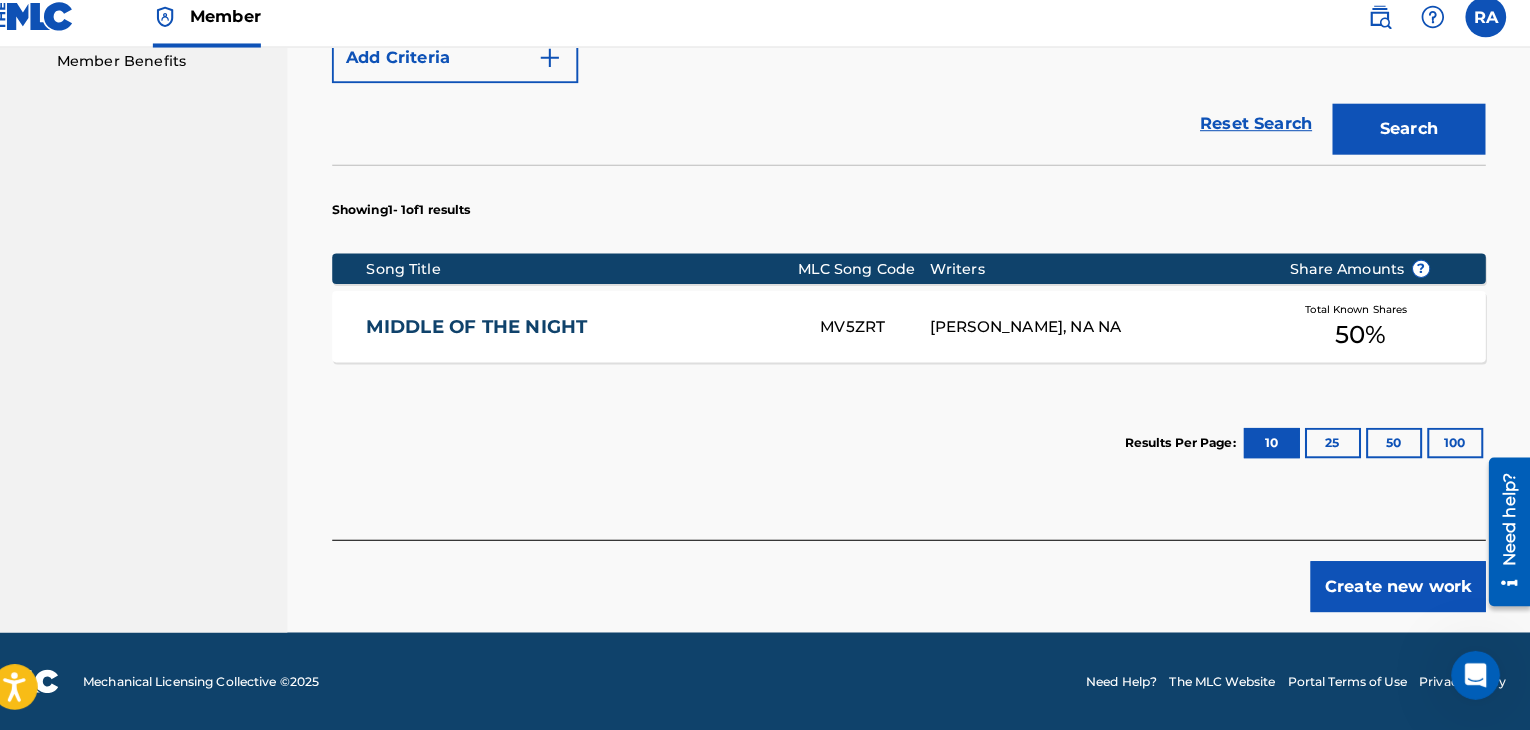click on "MIDDLE OF THE NIGHT MV5ZRT [PERSON_NAME], NA NA Total Known Shares 50 %" at bounding box center (920, 334) 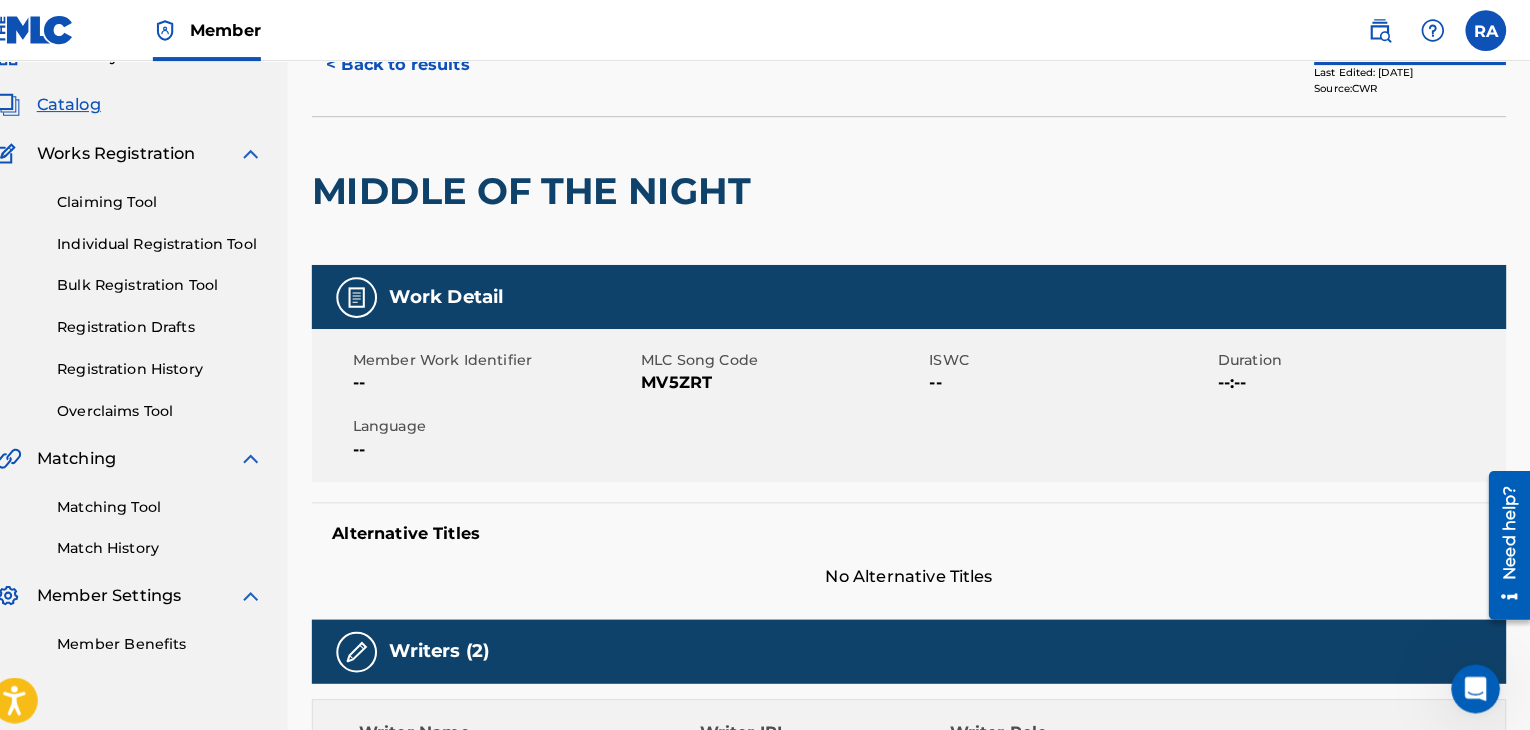 scroll, scrollTop: 0, scrollLeft: 0, axis: both 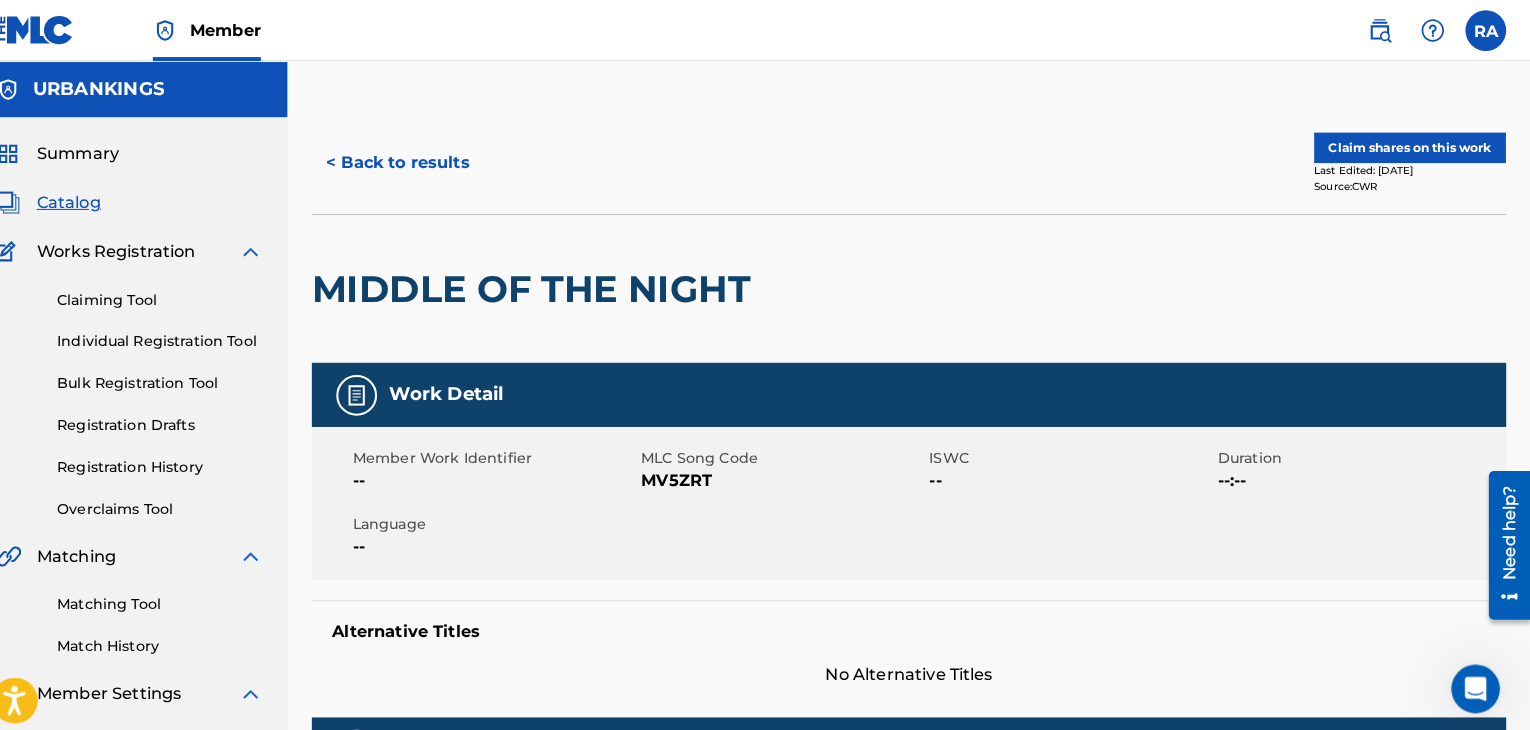 click on "< Back to results" at bounding box center [418, 160] 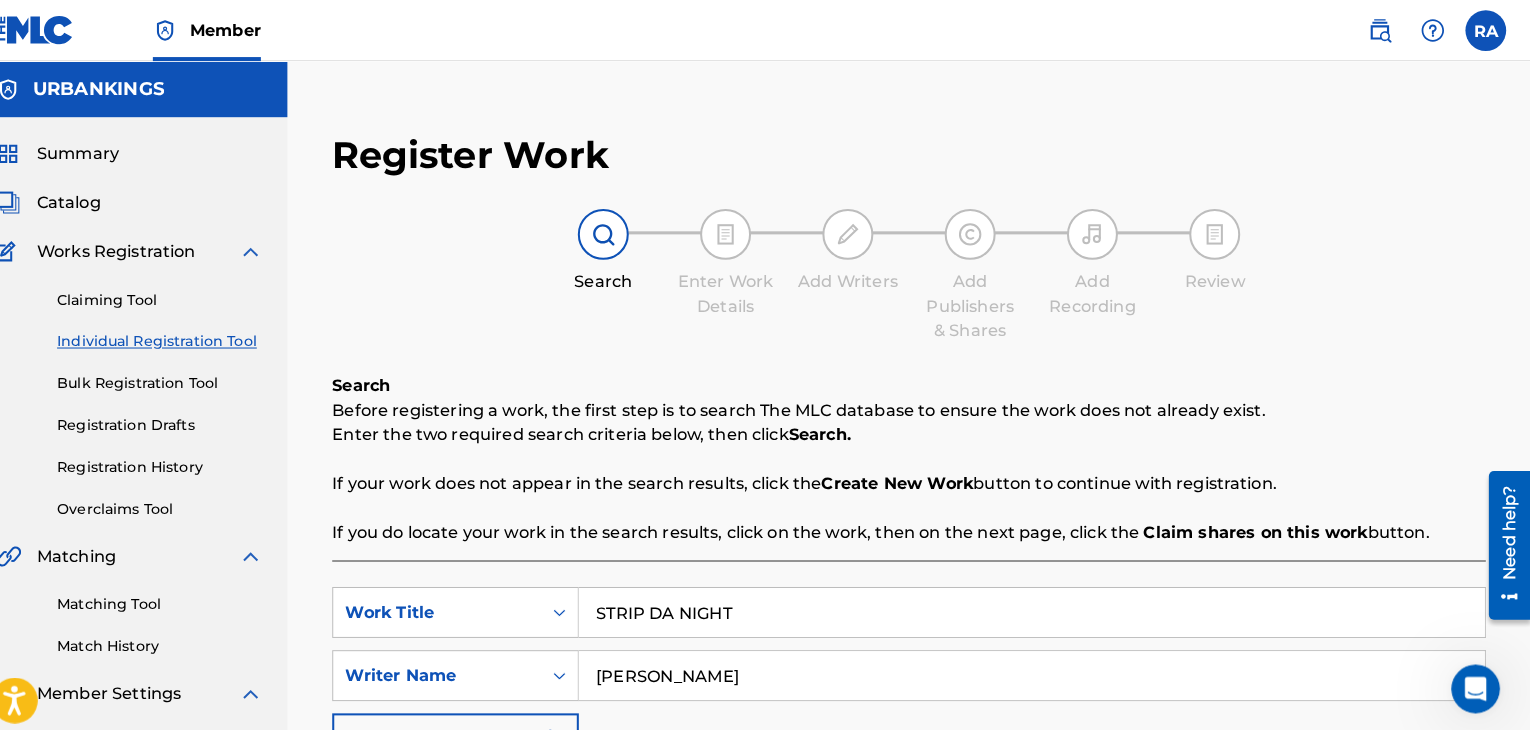 scroll, scrollTop: 220, scrollLeft: 0, axis: vertical 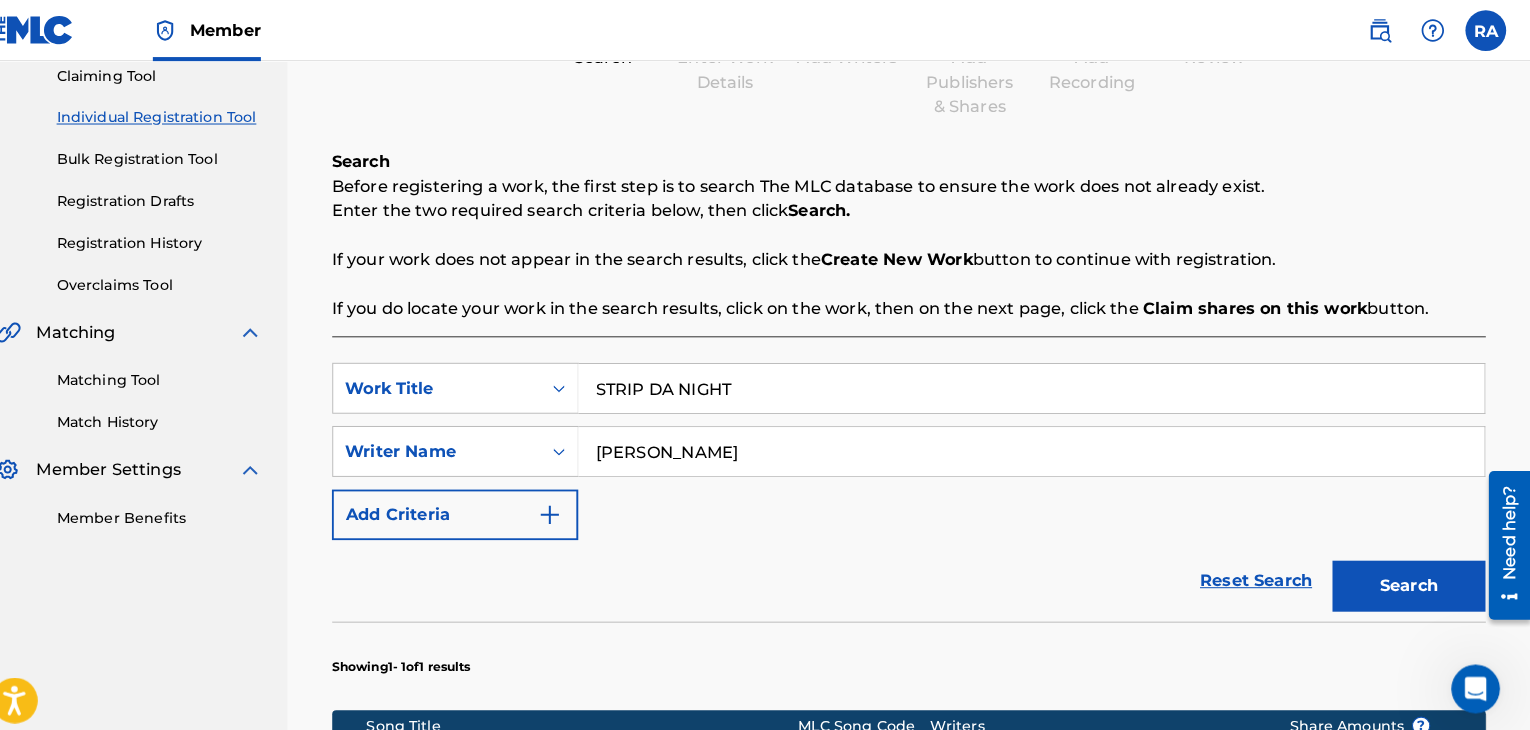 click on "Registration History" at bounding box center (185, 238) 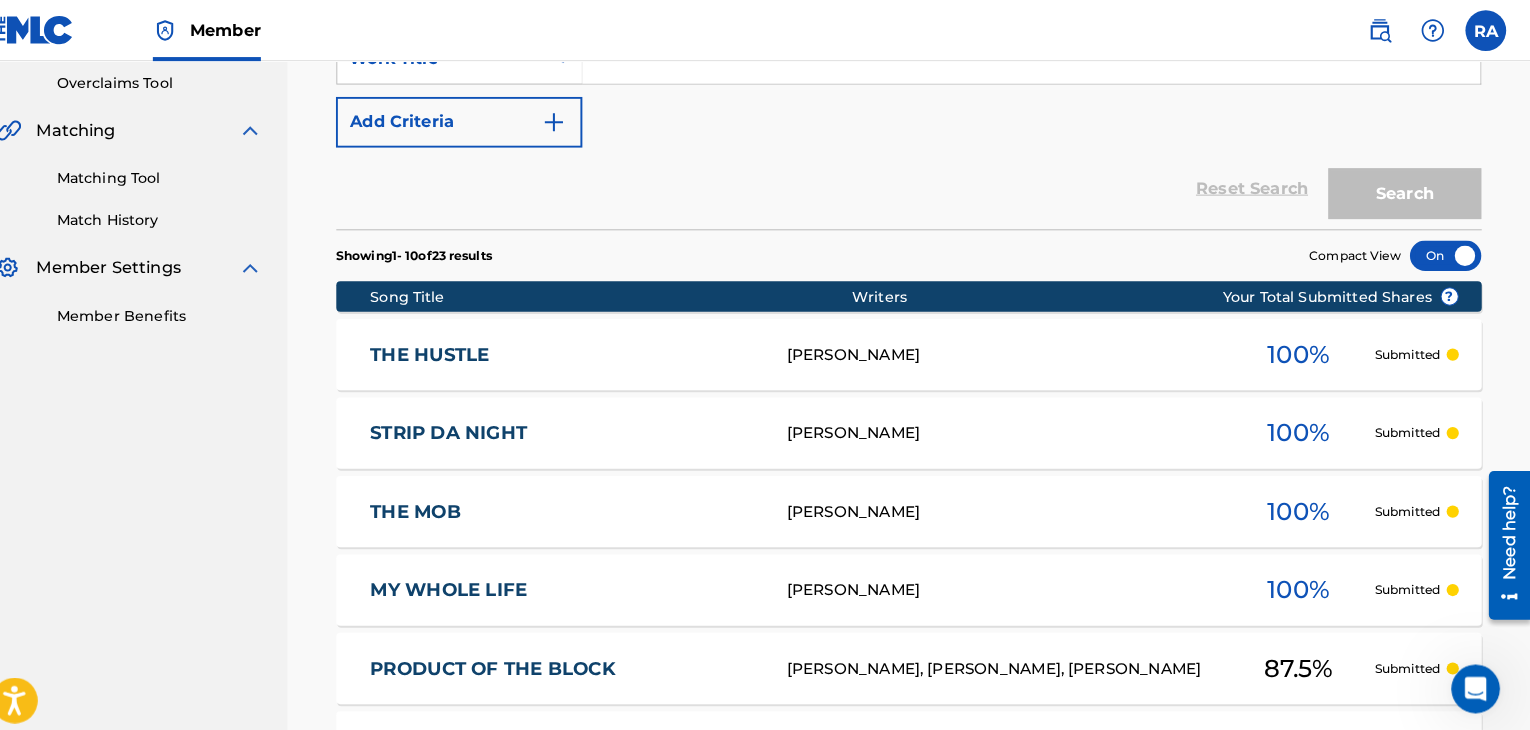 scroll, scrollTop: 293, scrollLeft: 0, axis: vertical 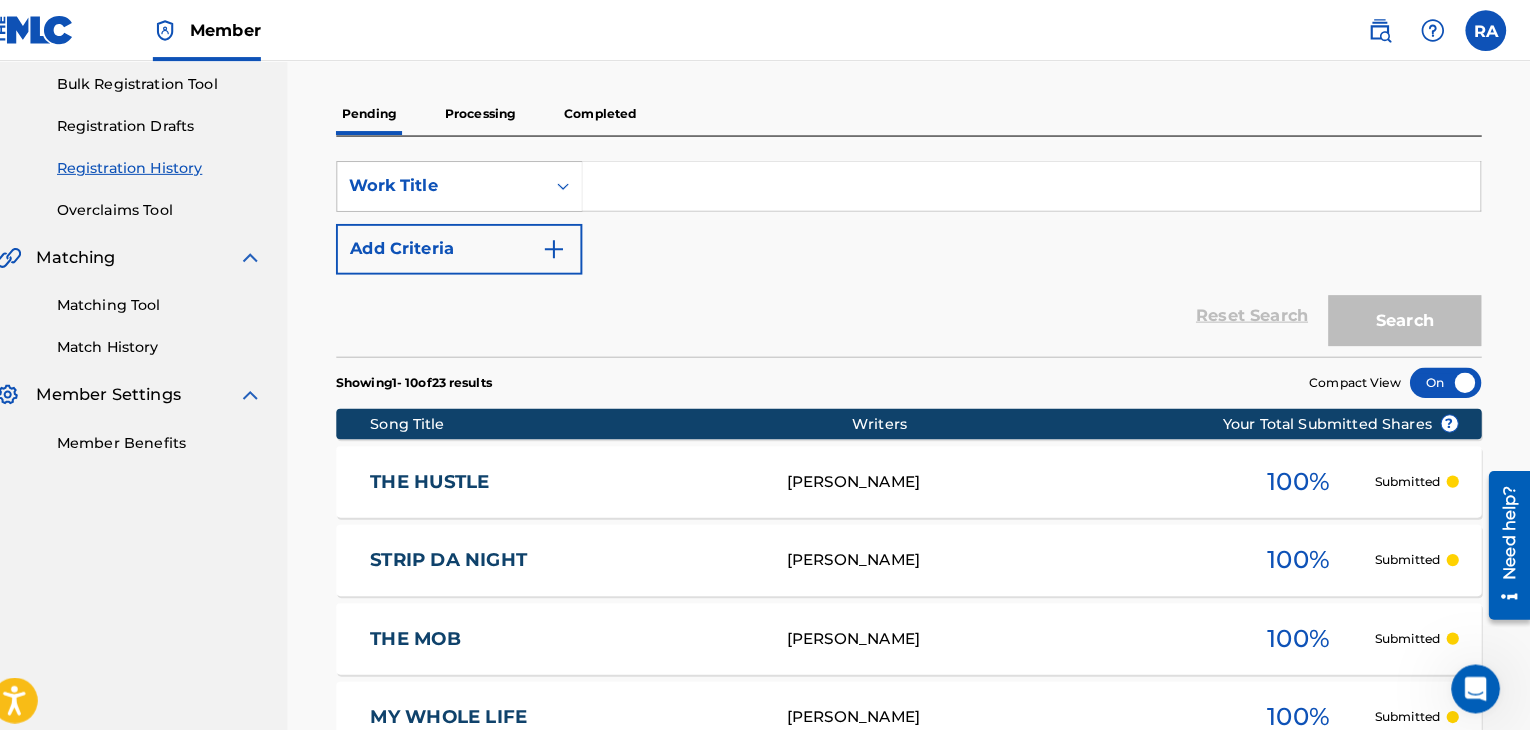 click on "Processing" at bounding box center (499, 112) 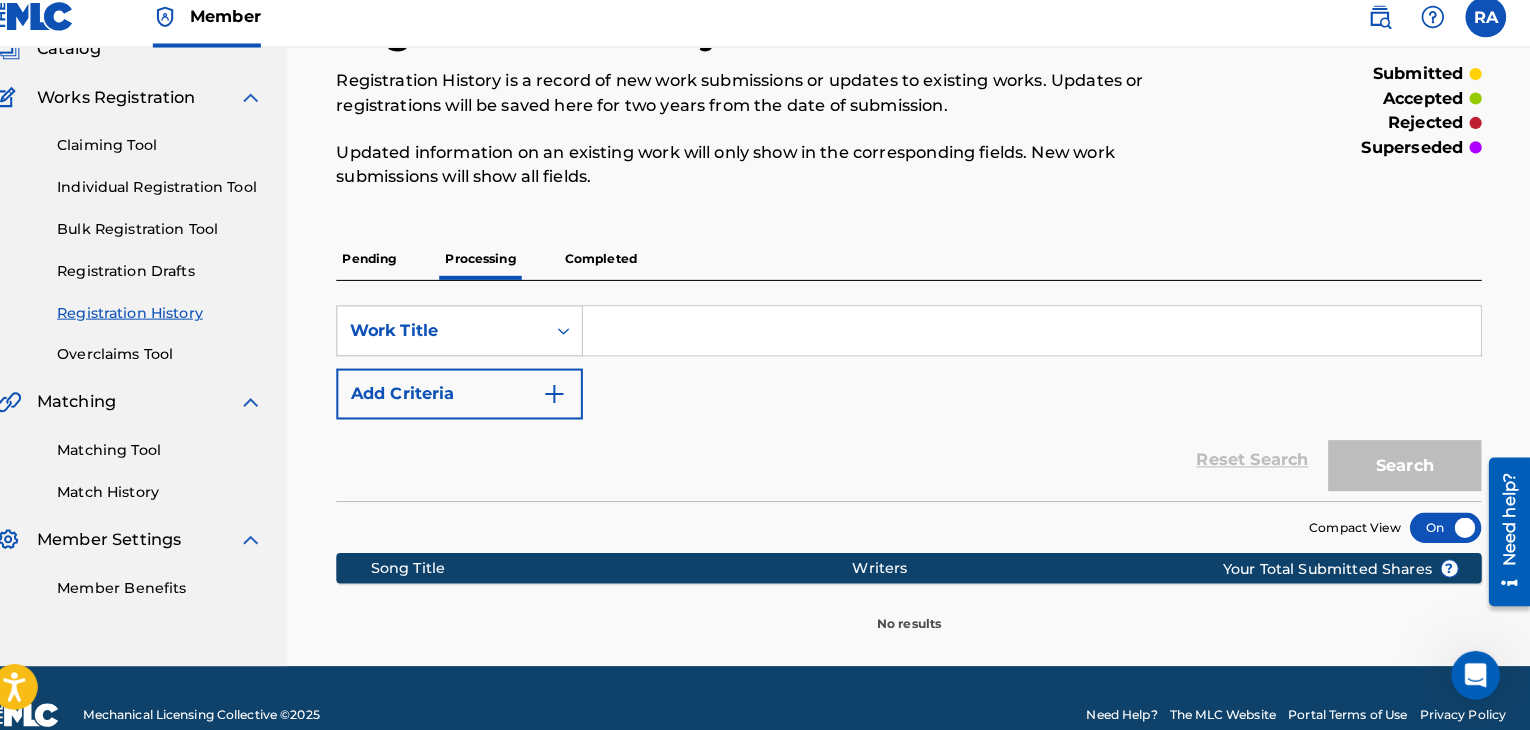 scroll, scrollTop: 171, scrollLeft: 0, axis: vertical 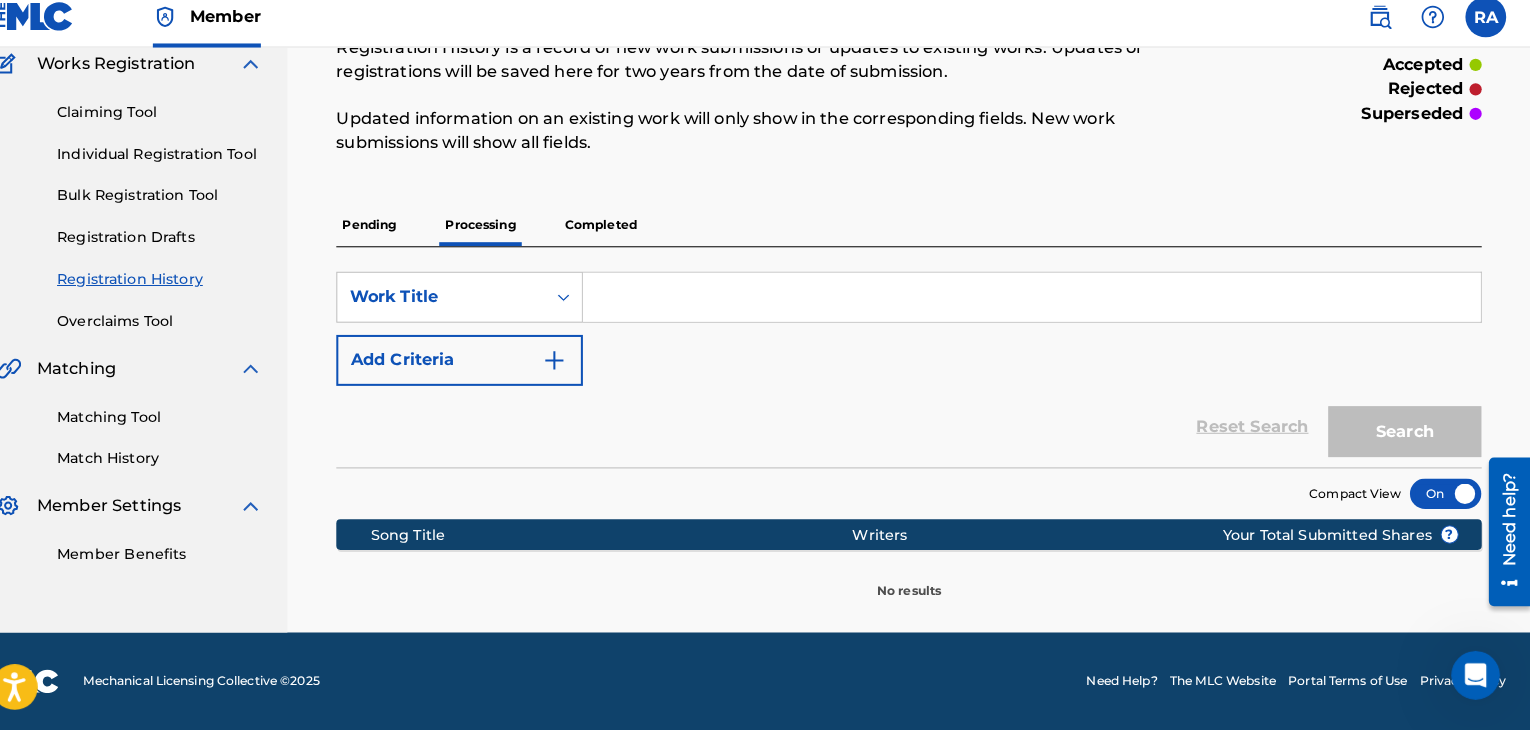 click on "Completed" at bounding box center [617, 234] 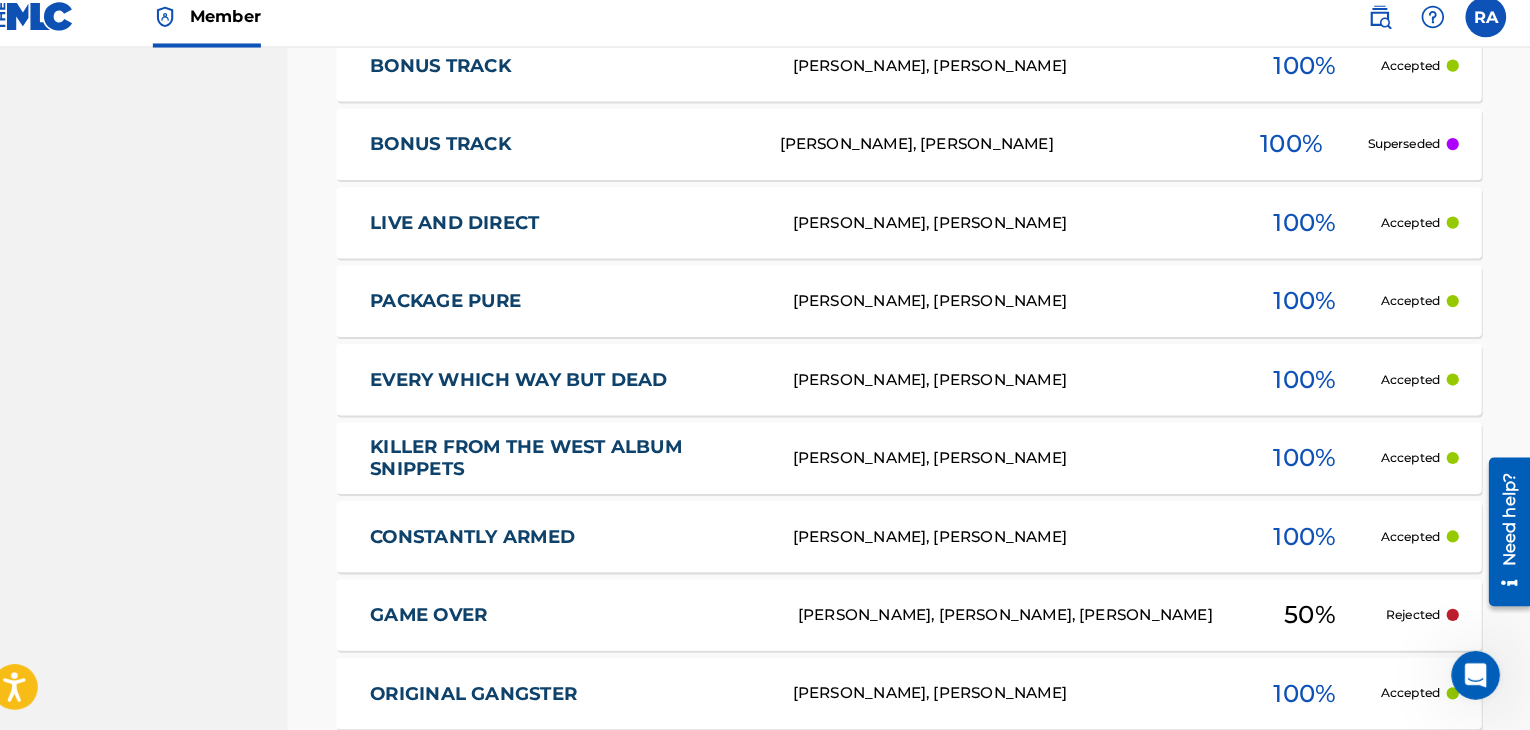 scroll, scrollTop: 978, scrollLeft: 0, axis: vertical 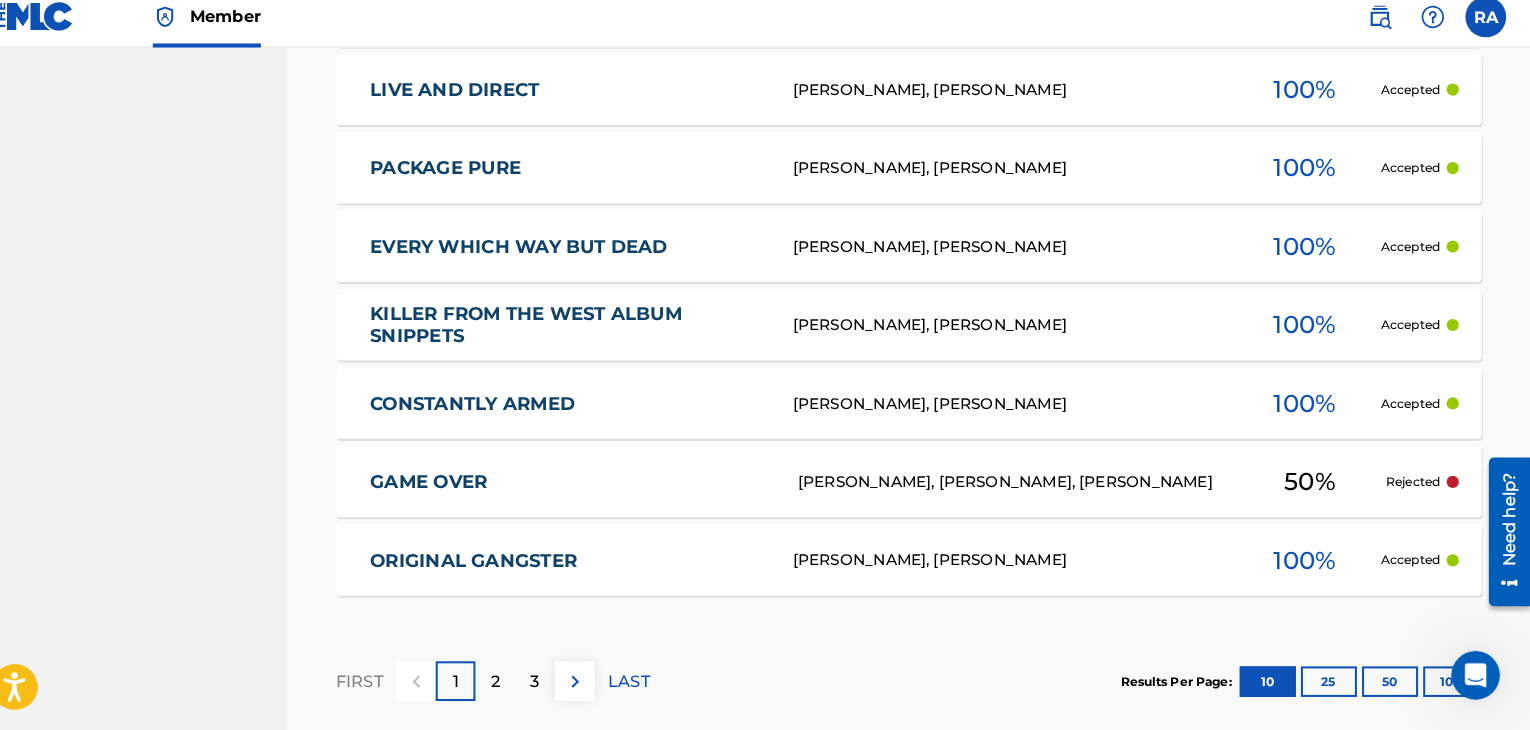 click on "2" at bounding box center (514, 682) 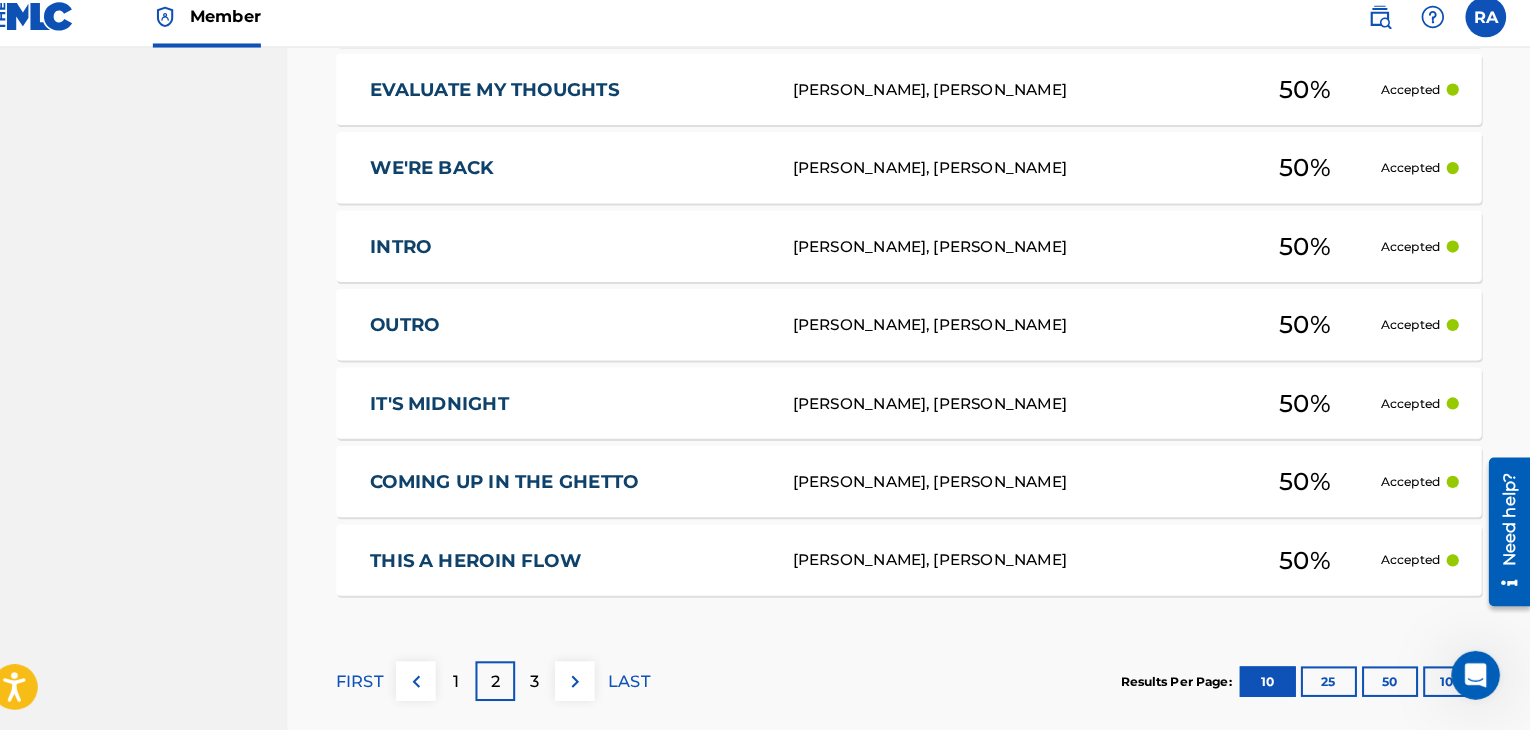 scroll, scrollTop: 1076, scrollLeft: 0, axis: vertical 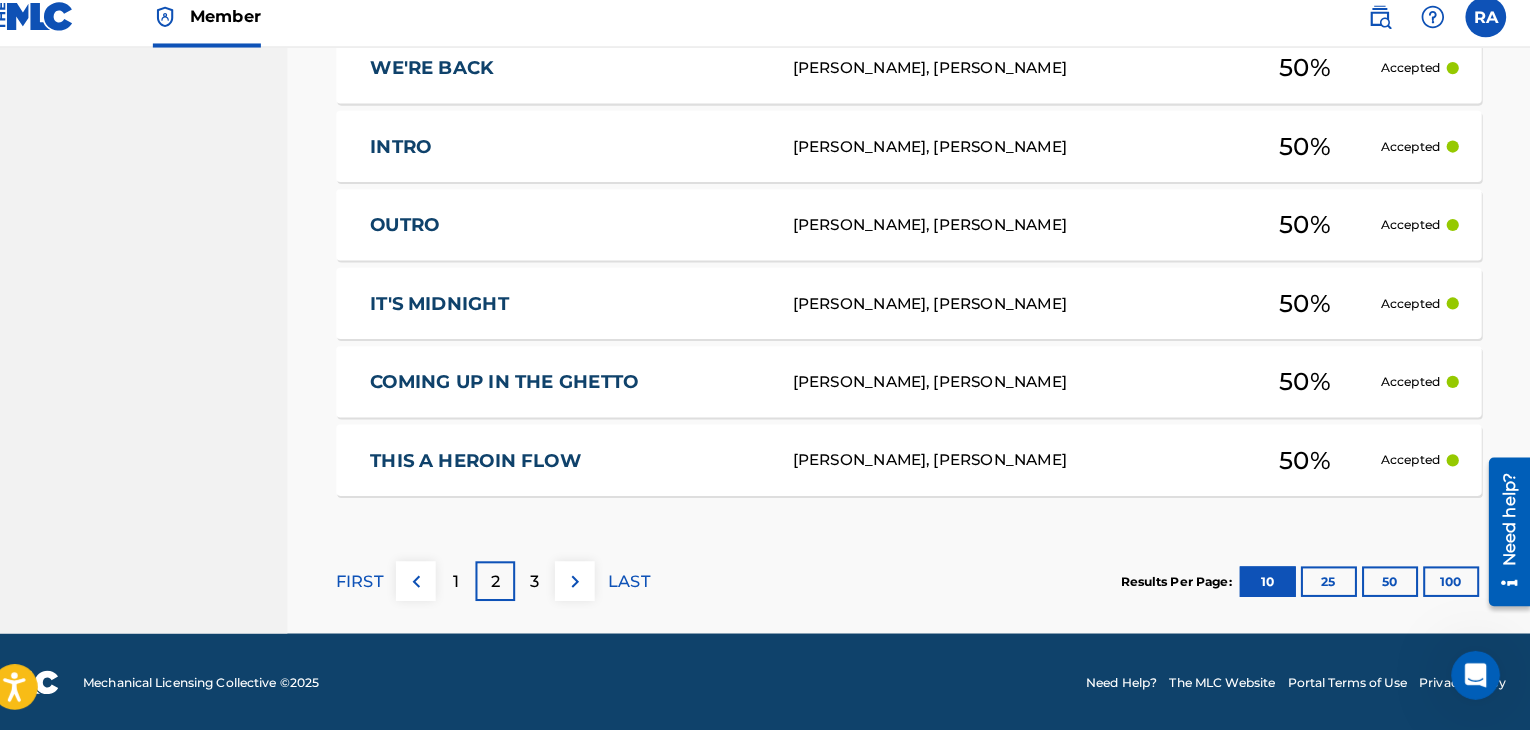 click on "3" at bounding box center (553, 584) 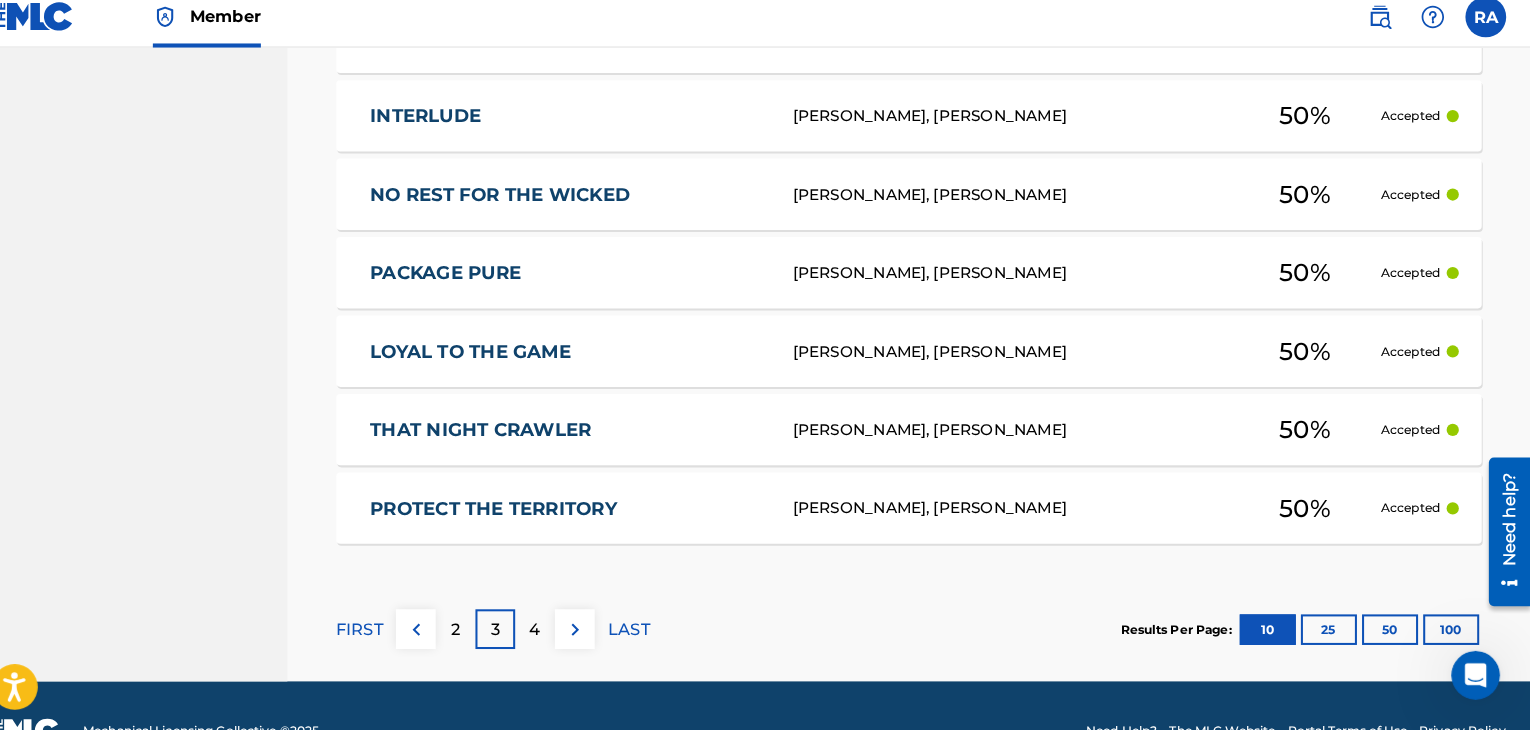 scroll, scrollTop: 1077, scrollLeft: 0, axis: vertical 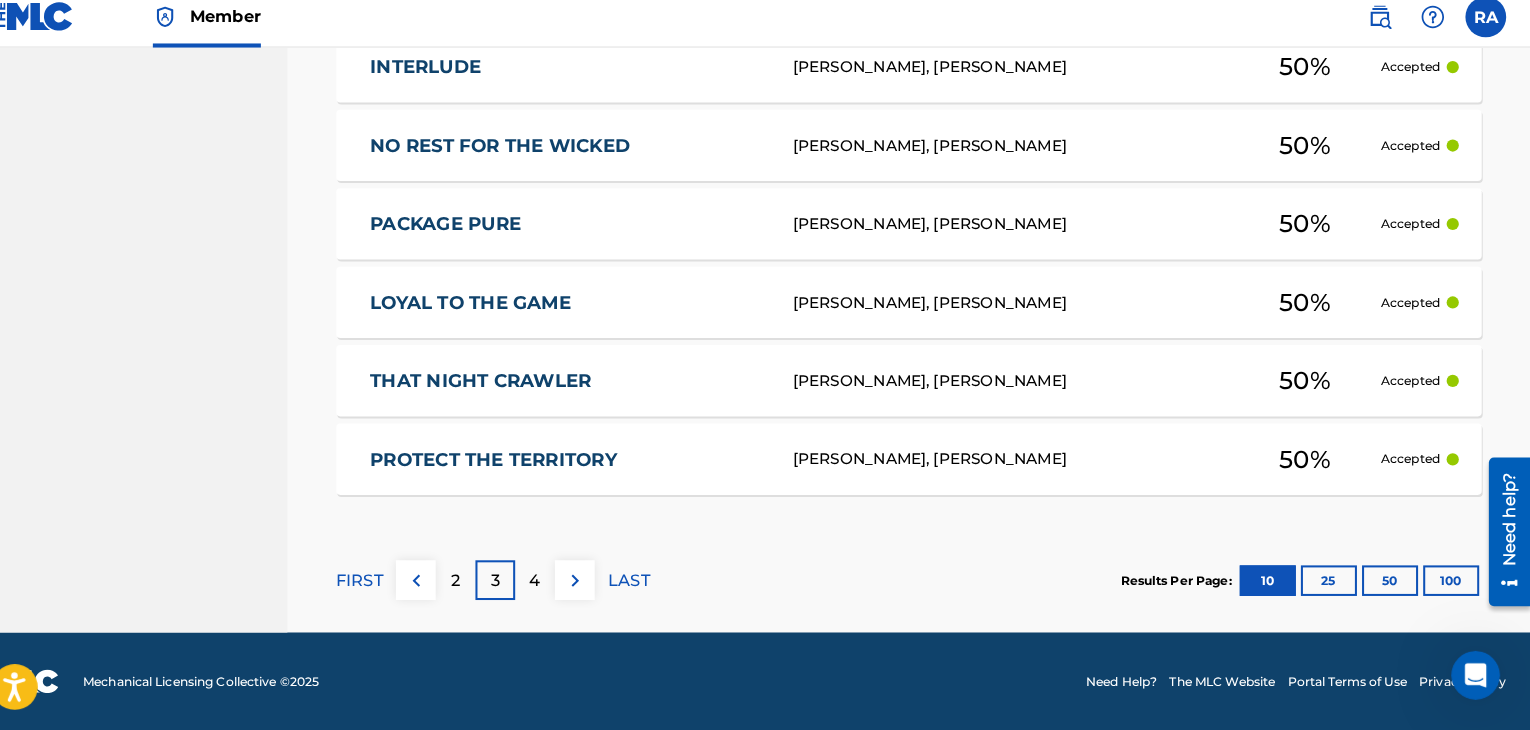 click on "4" at bounding box center (553, 582) 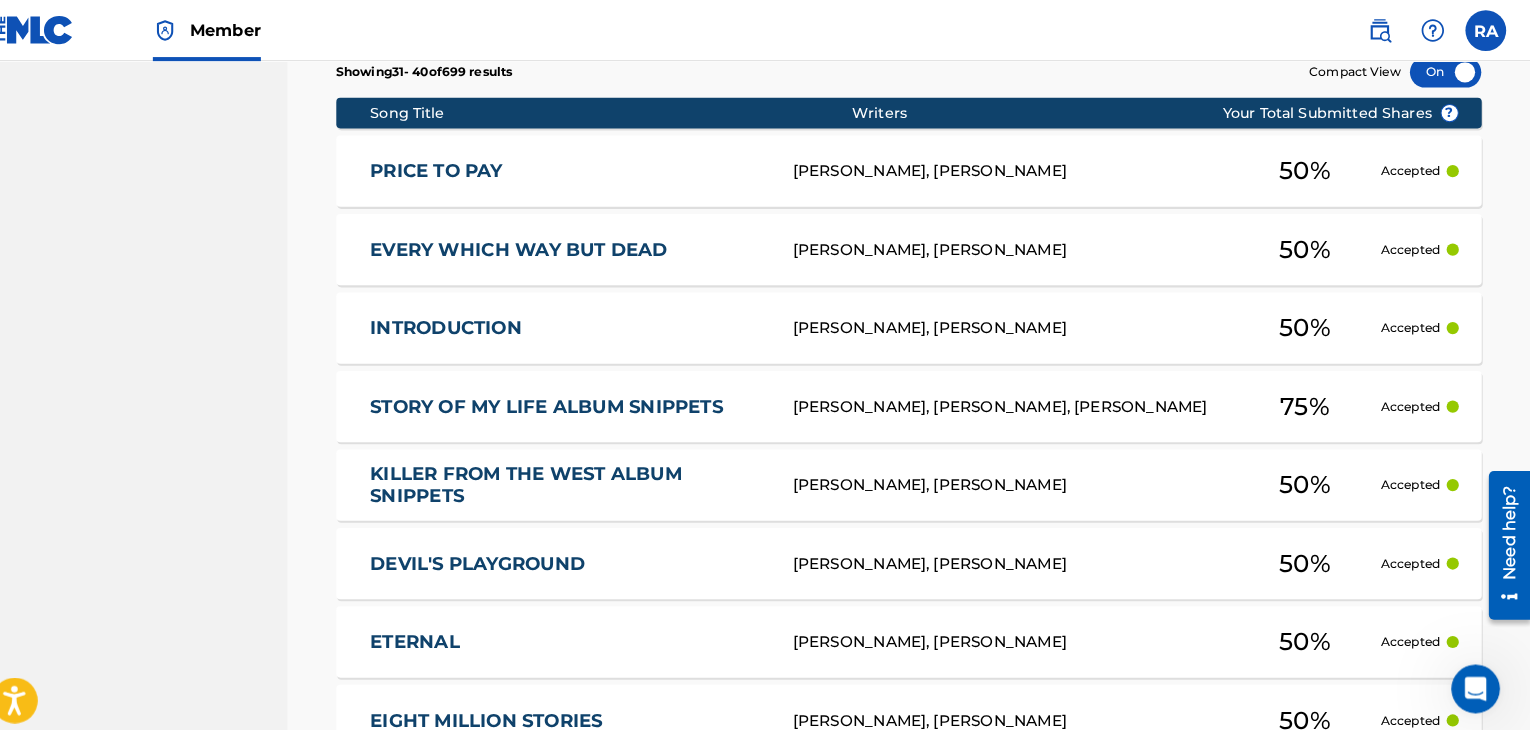 scroll, scrollTop: 501, scrollLeft: 0, axis: vertical 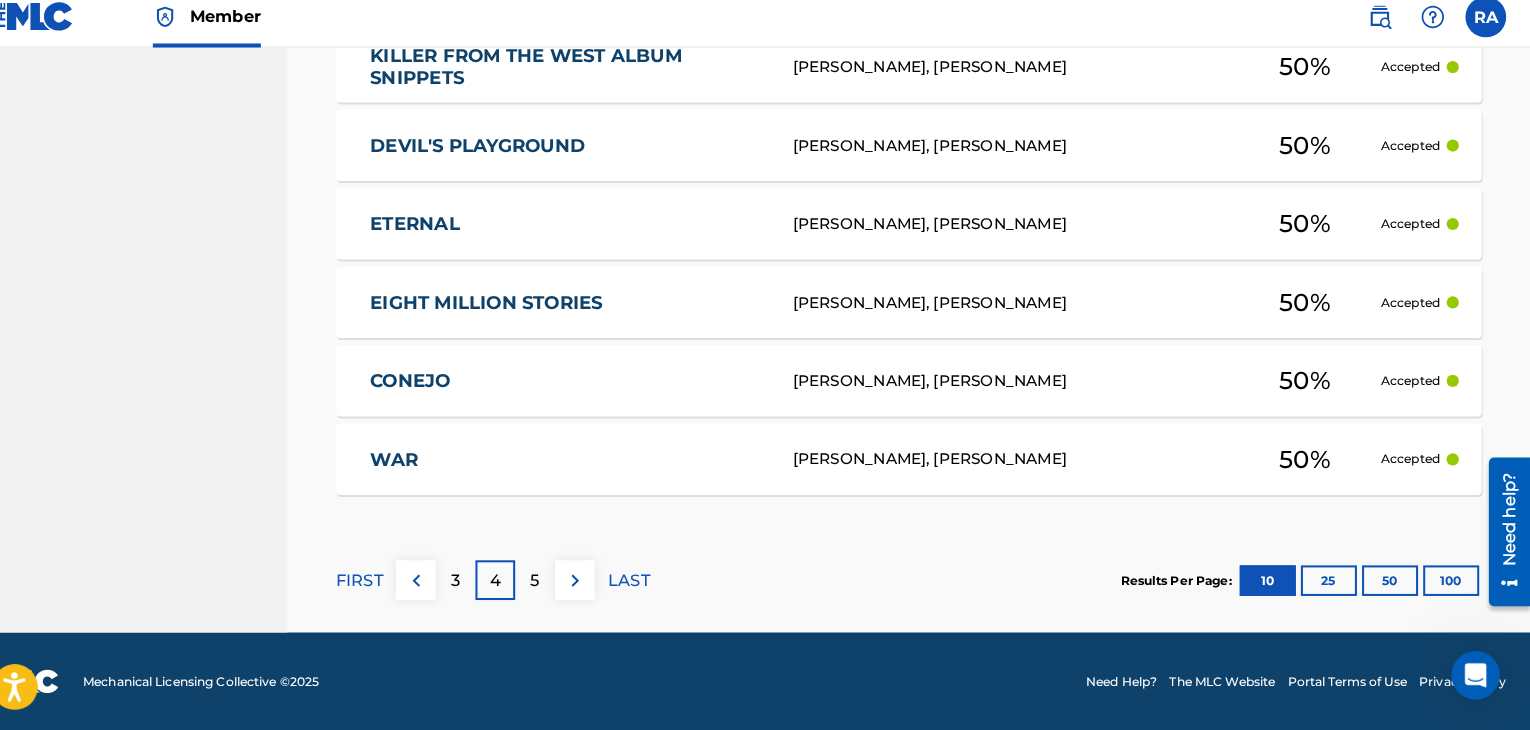 click on "5" at bounding box center [553, 582] 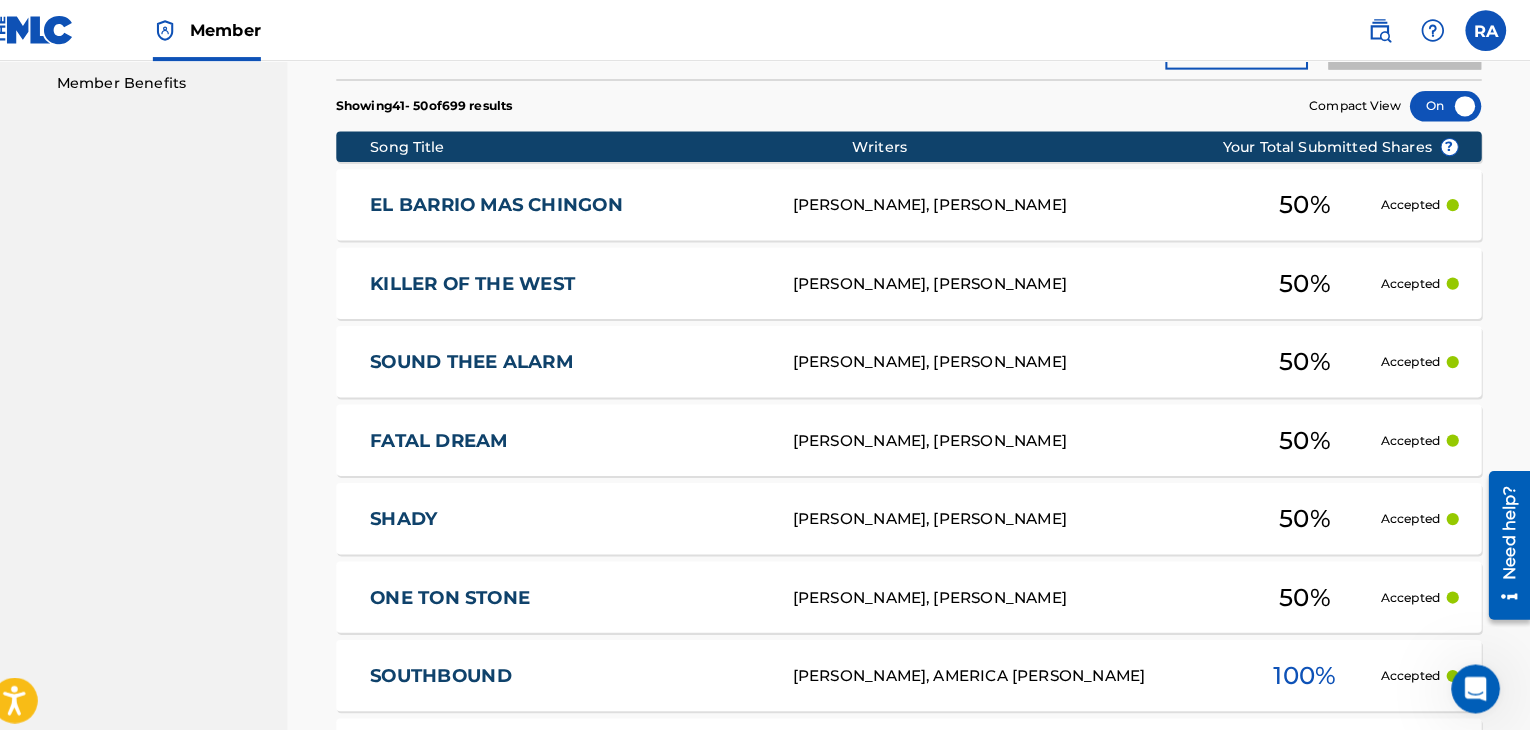scroll, scrollTop: 600, scrollLeft: 0, axis: vertical 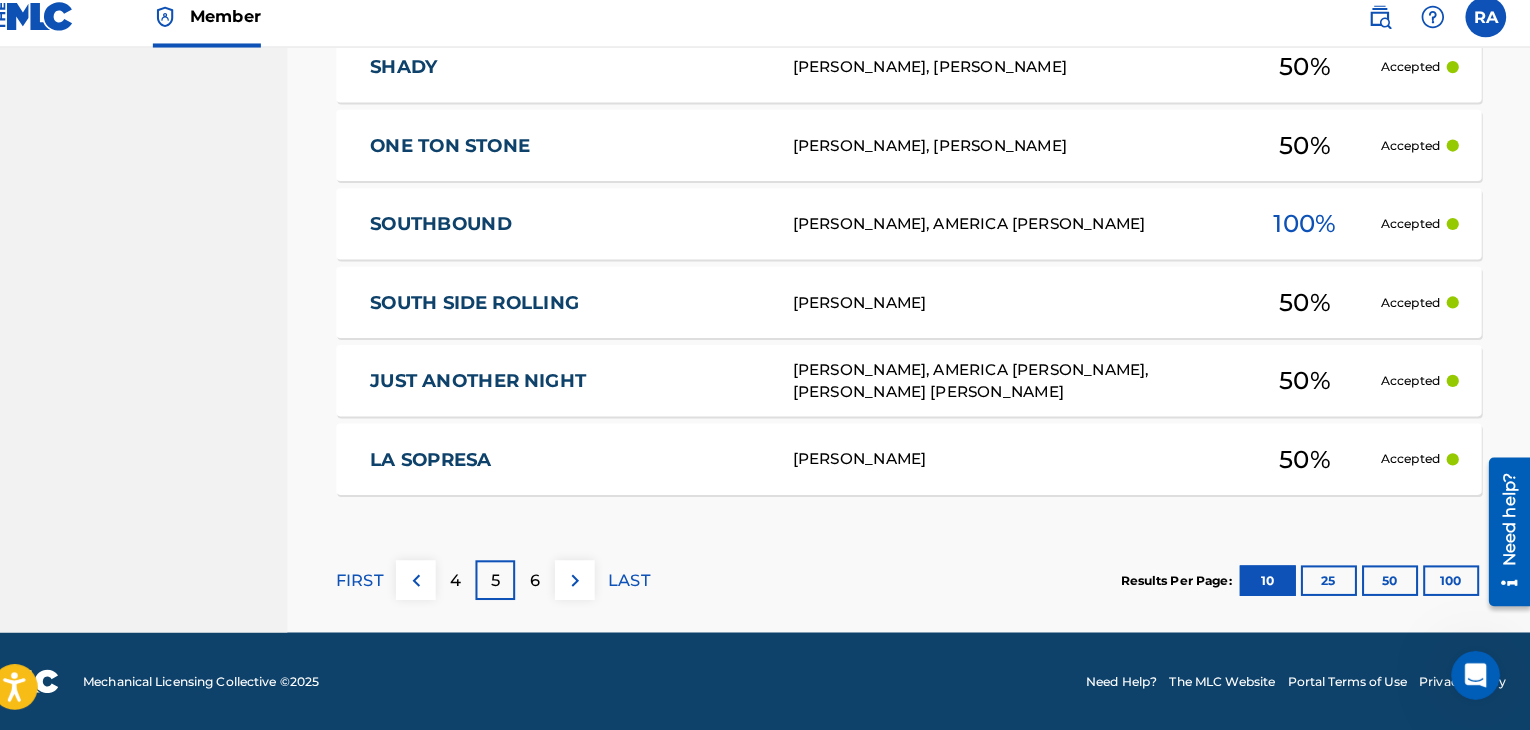 click on "6" at bounding box center [554, 583] 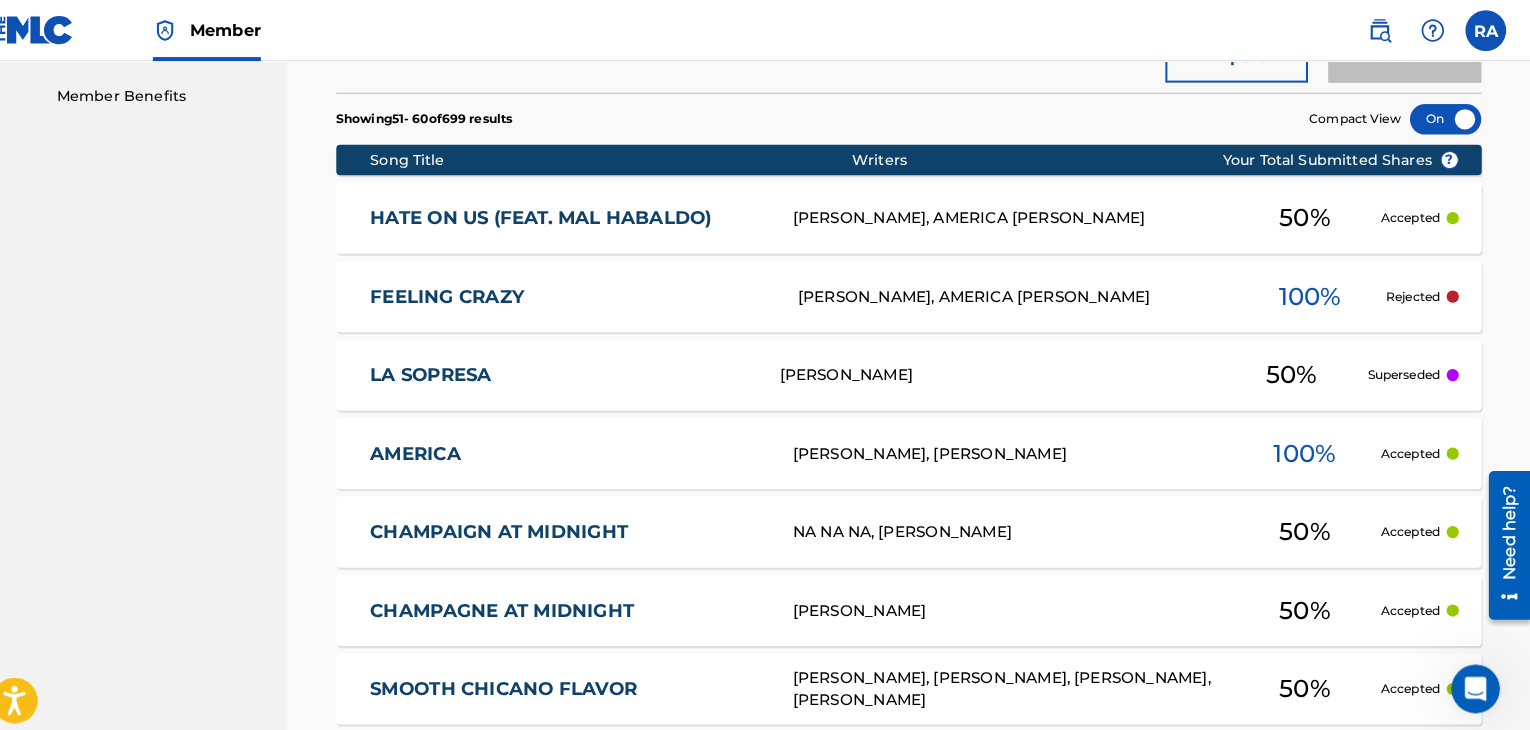 scroll, scrollTop: 600, scrollLeft: 0, axis: vertical 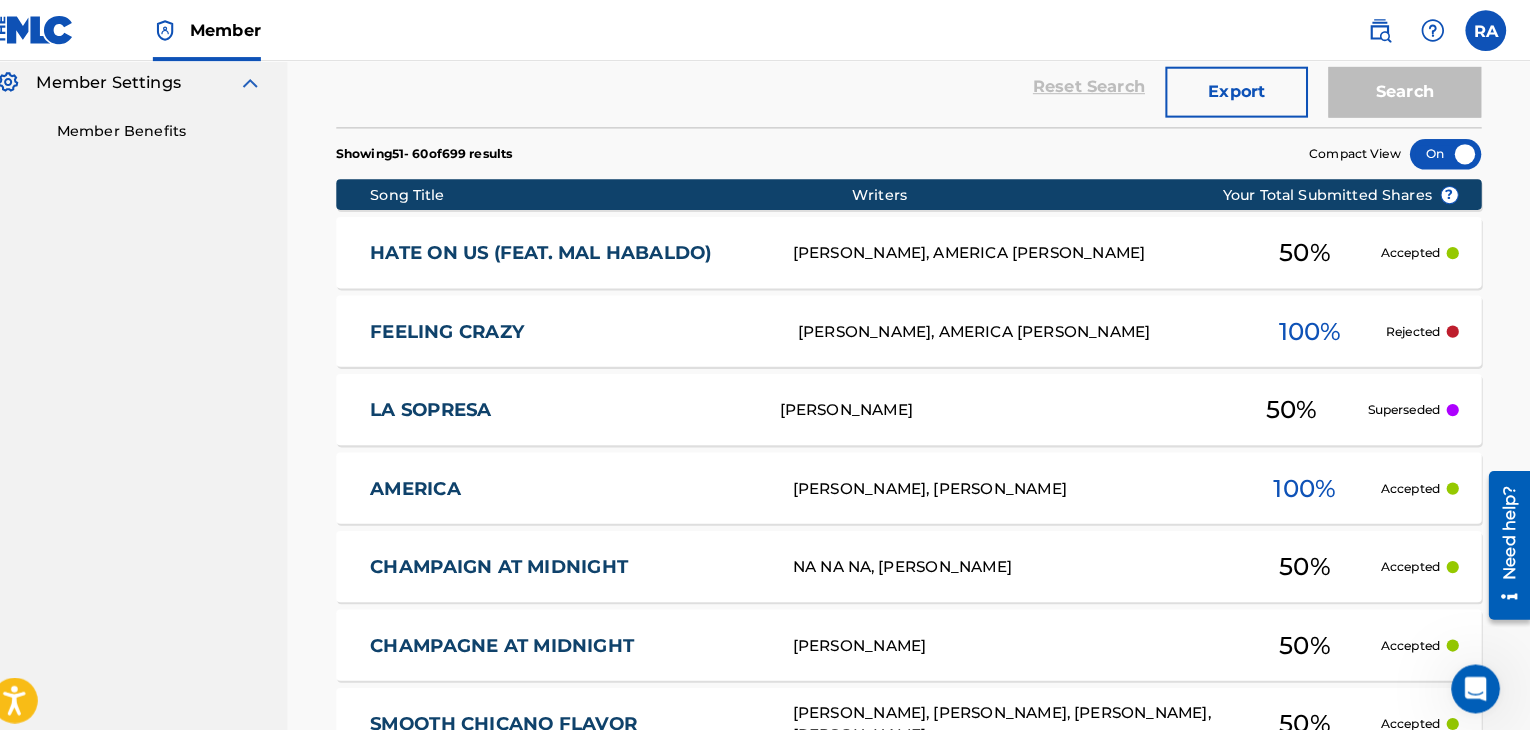click on "LA SOPRESA LF0VVJ [PERSON_NAME] 50 %   Superseded" at bounding box center (920, 402) 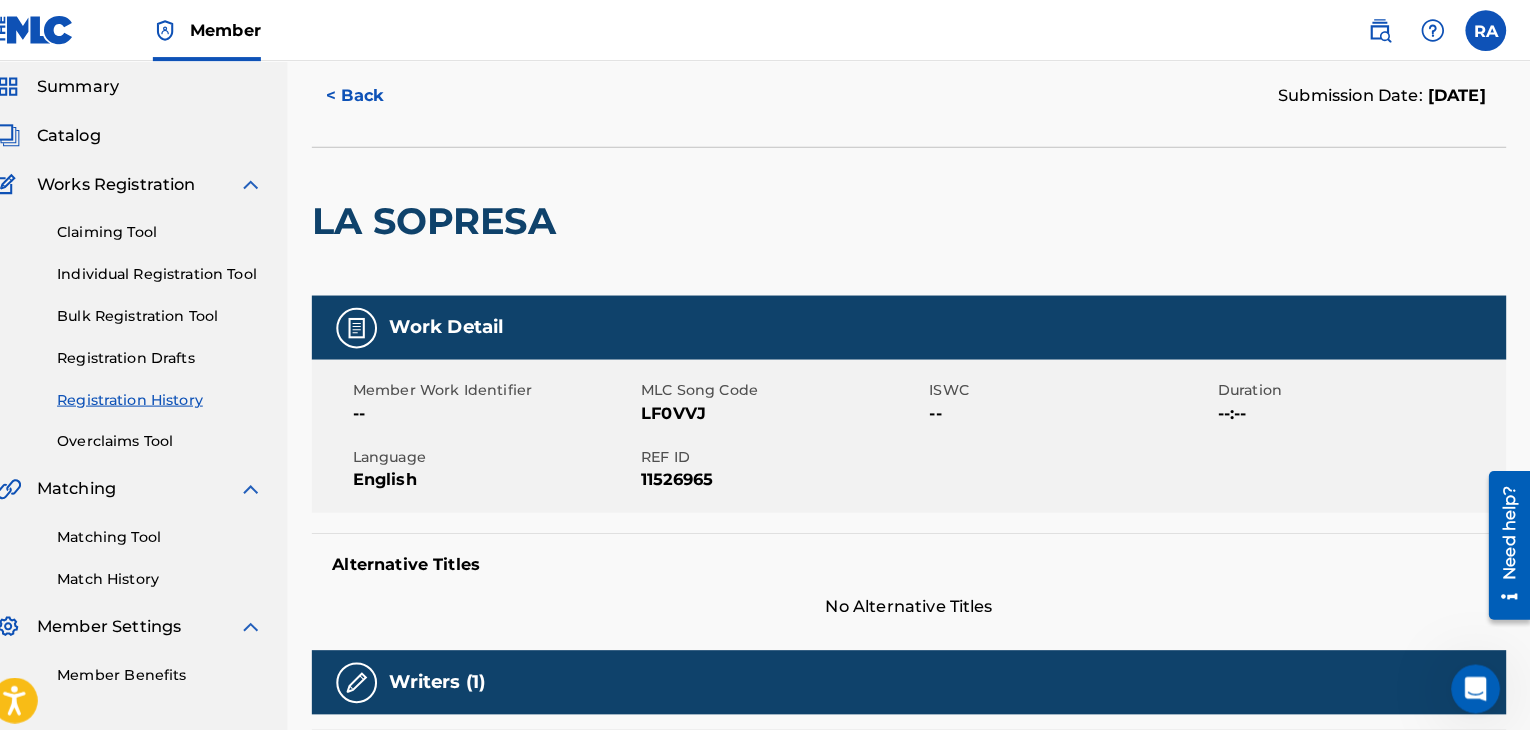 scroll, scrollTop: 24, scrollLeft: 0, axis: vertical 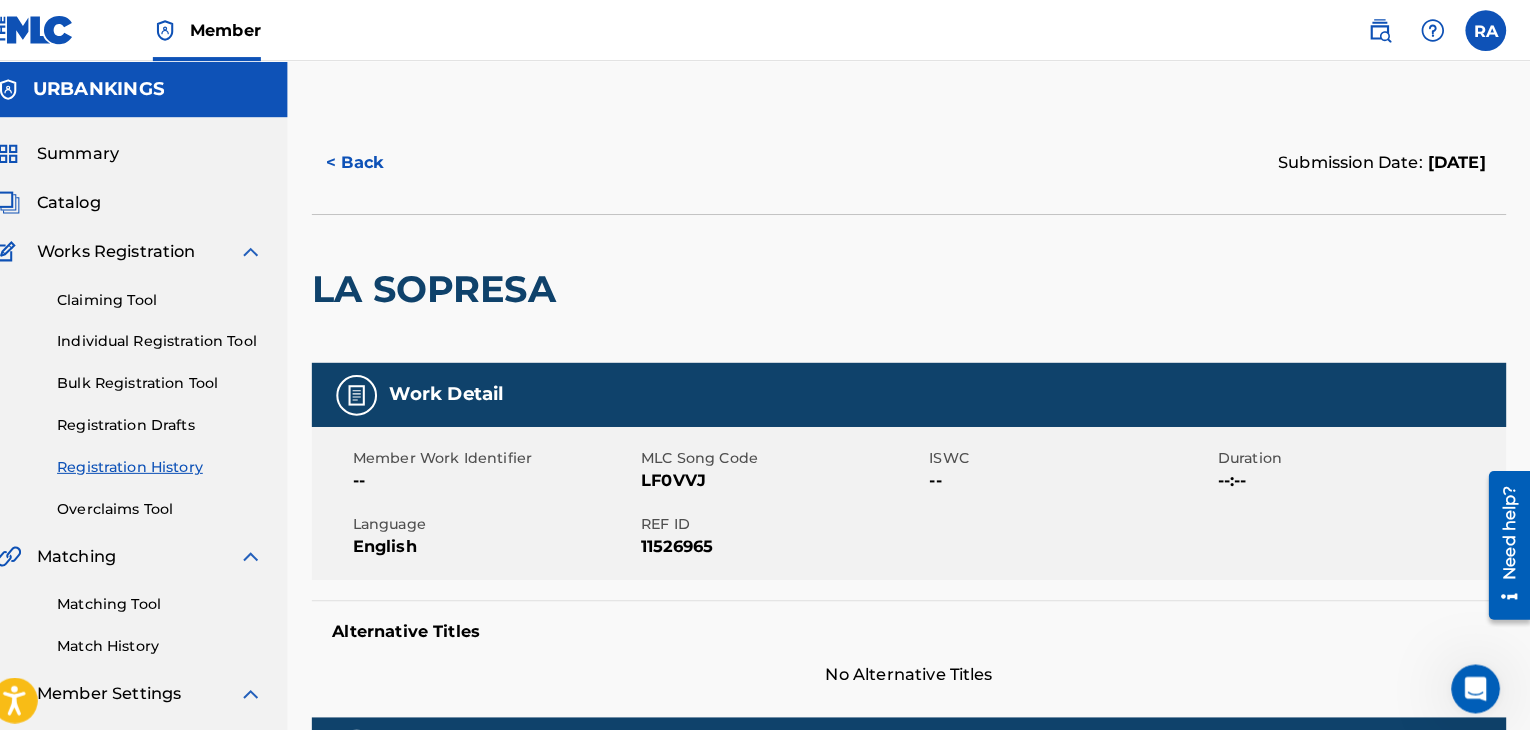 click on "Claiming Tool Individual Registration Tool Bulk Registration Tool Registration Drafts Registration History Overclaims Tool" at bounding box center [155, 384] 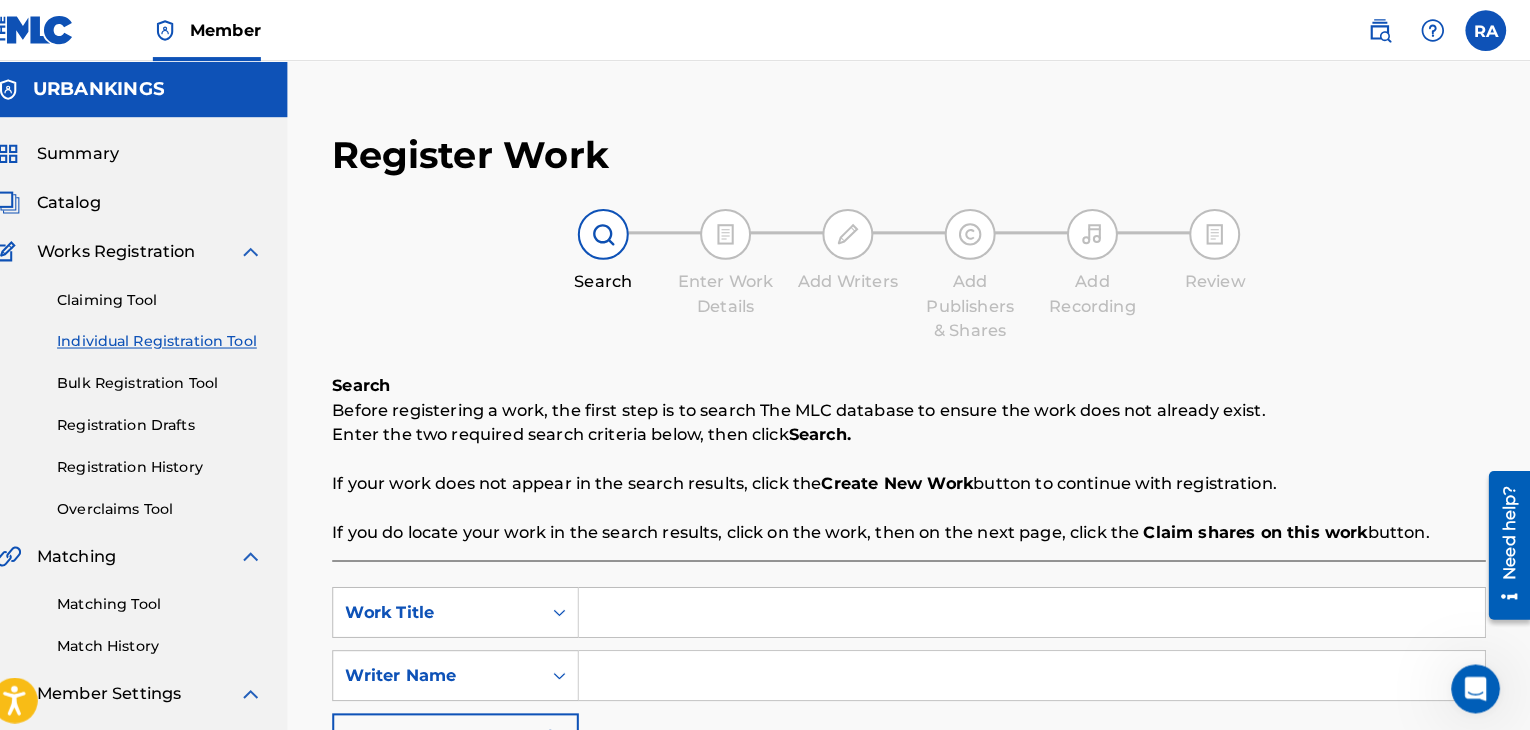 click on "Registration History" at bounding box center (185, 458) 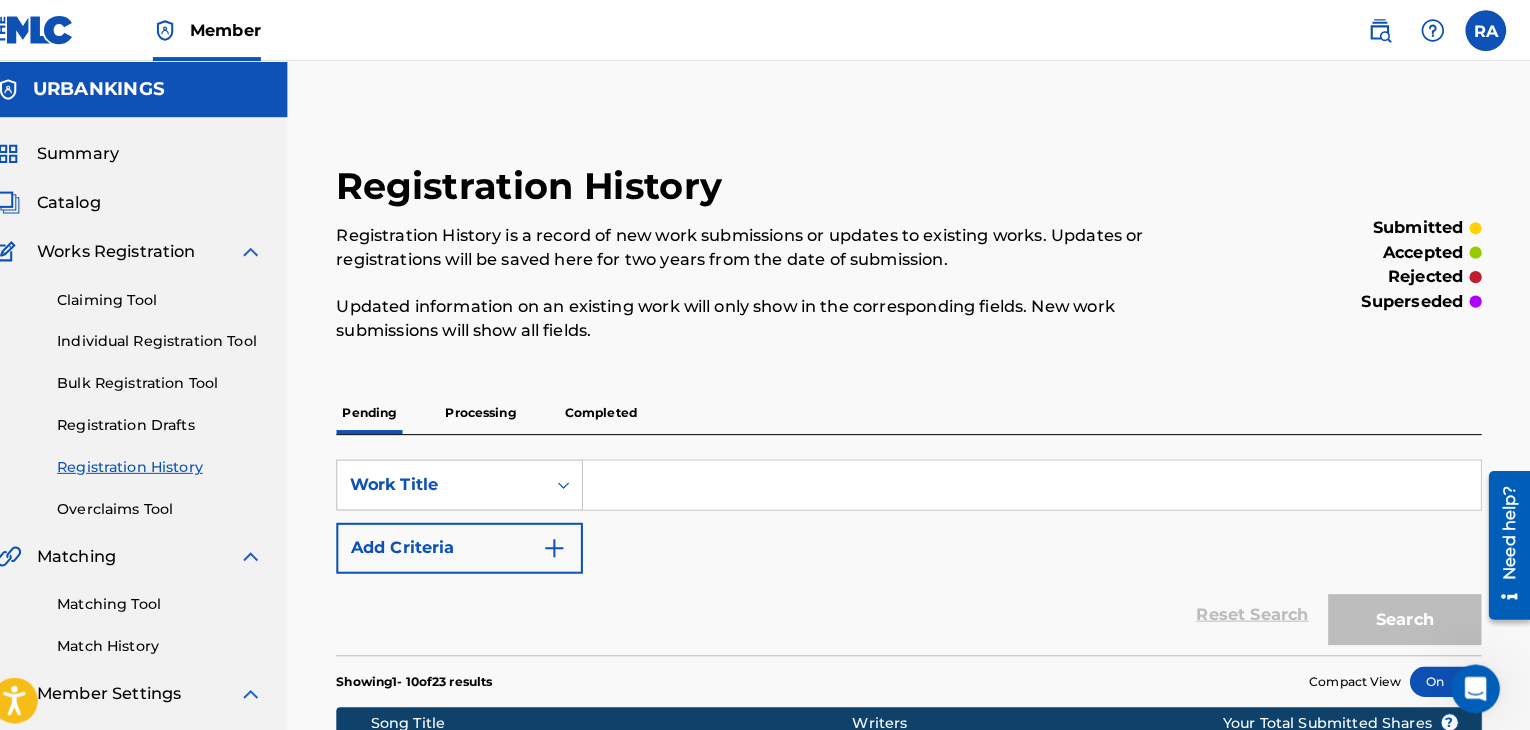 scroll, scrollTop: 0, scrollLeft: 0, axis: both 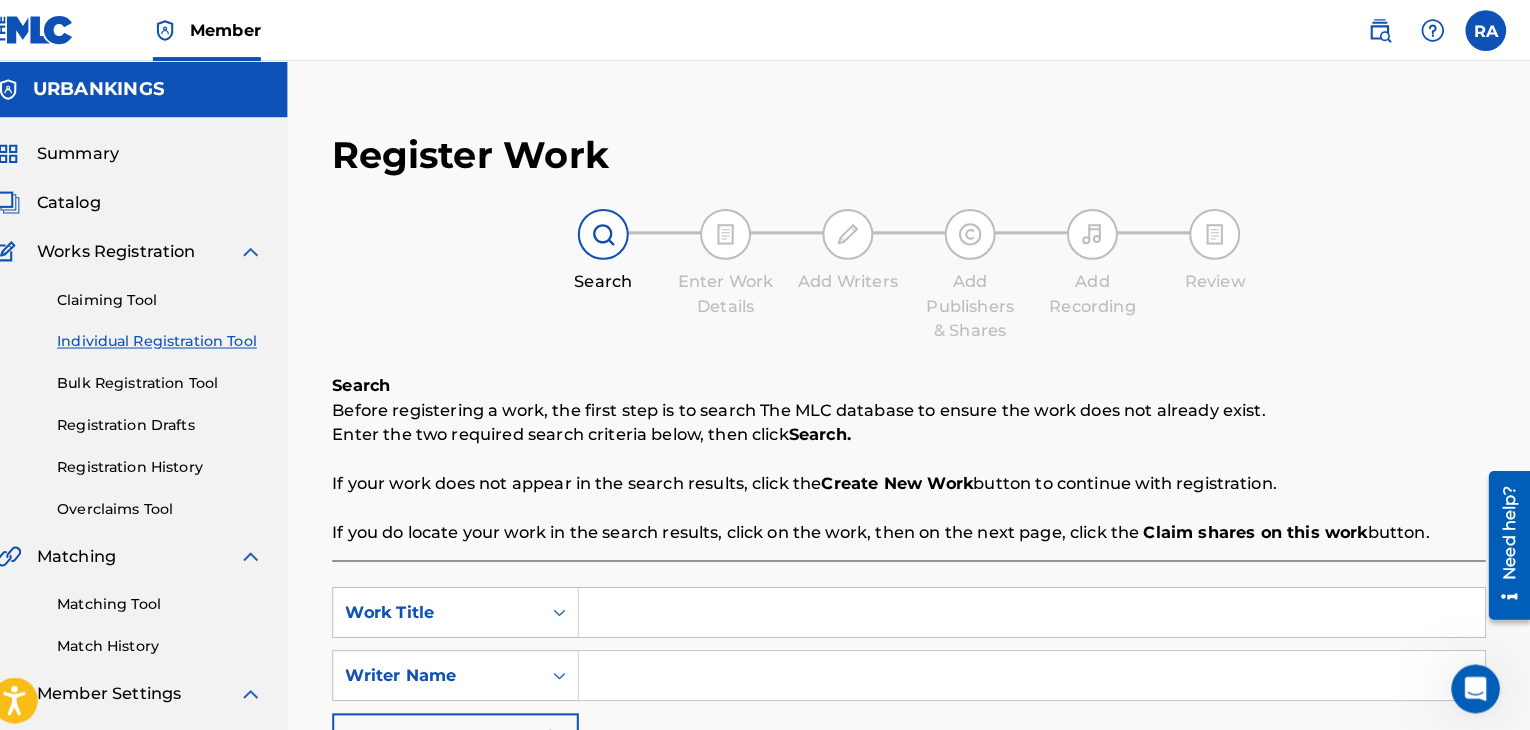click at bounding box center (1040, 601) 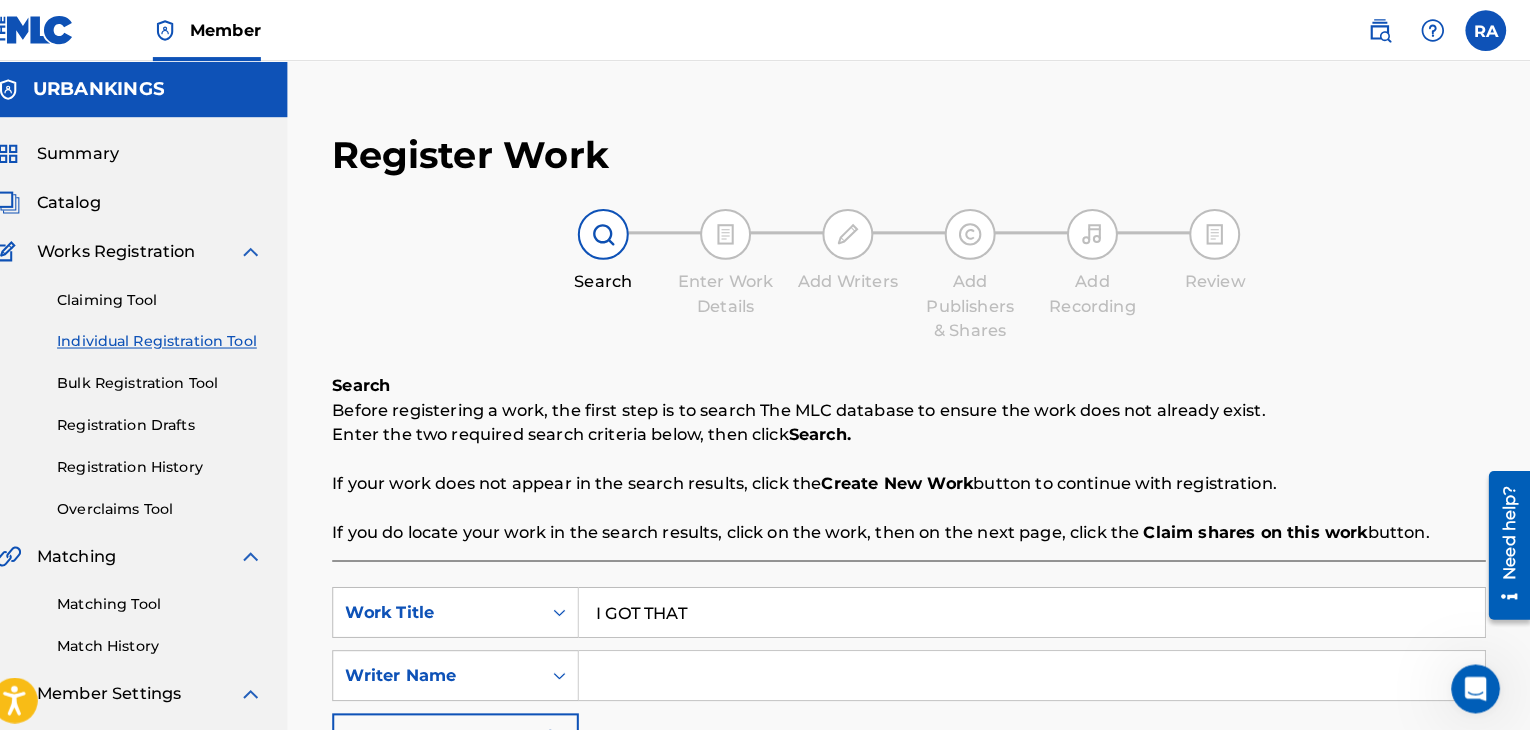 type on "I GOT THAT" 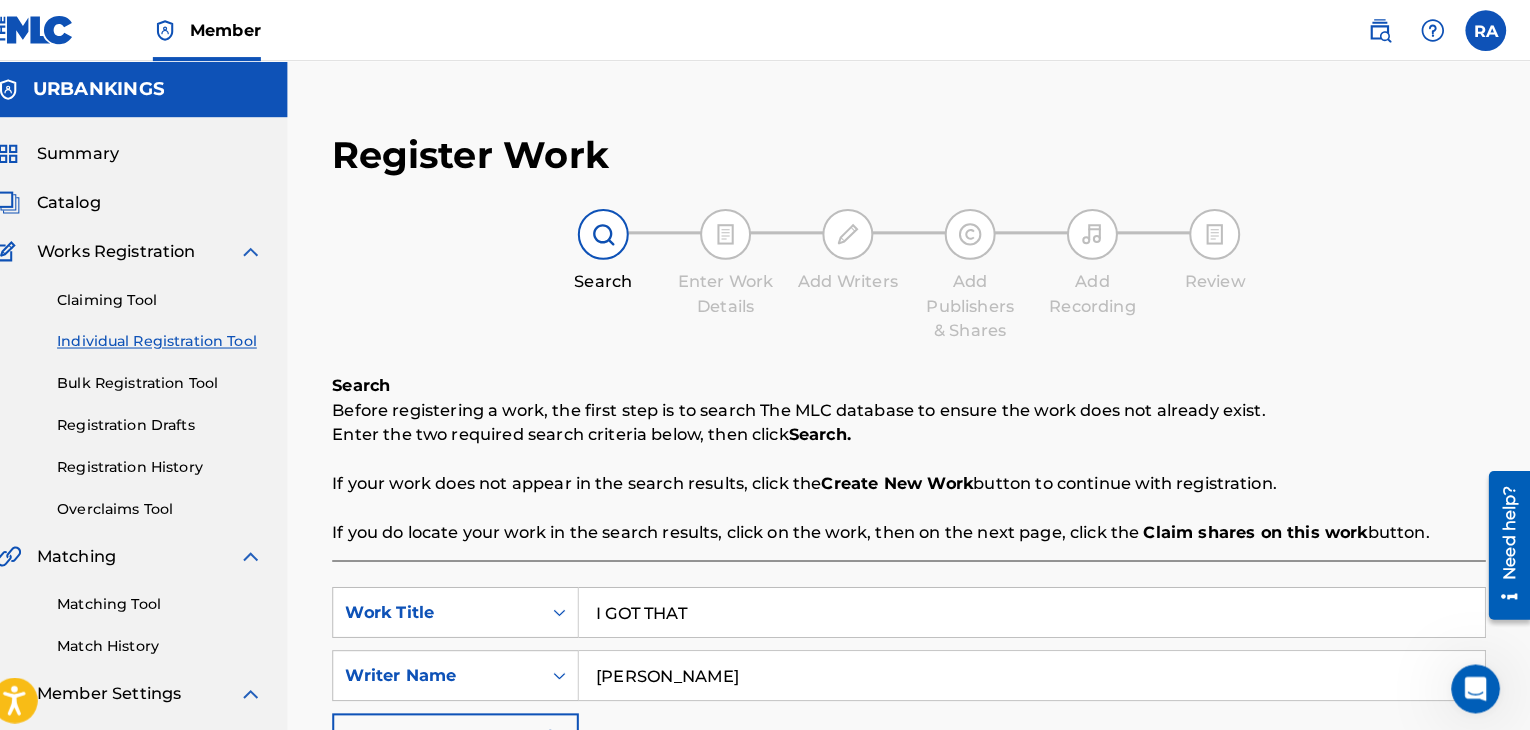 type on "[PERSON_NAME]" 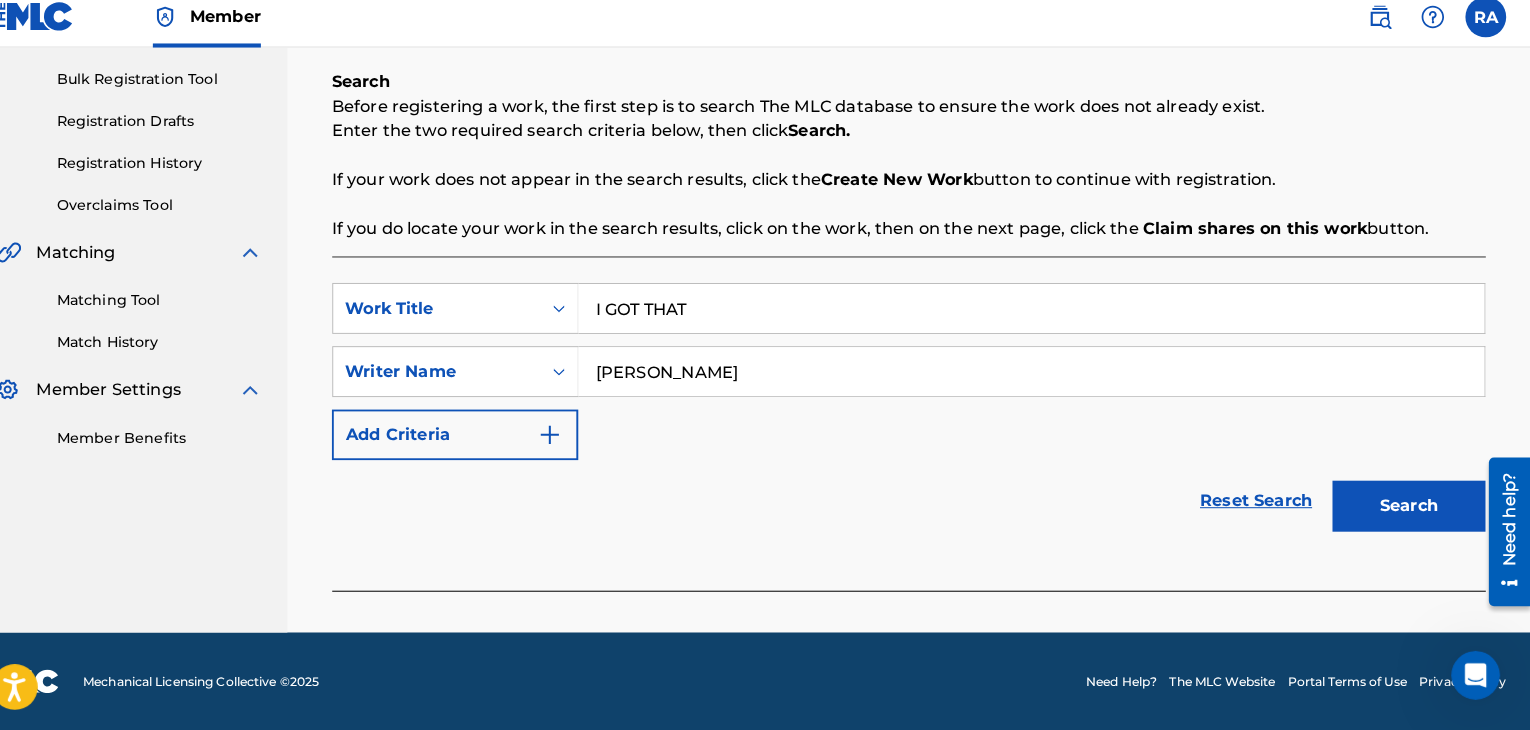click on "Search" at bounding box center [1411, 510] 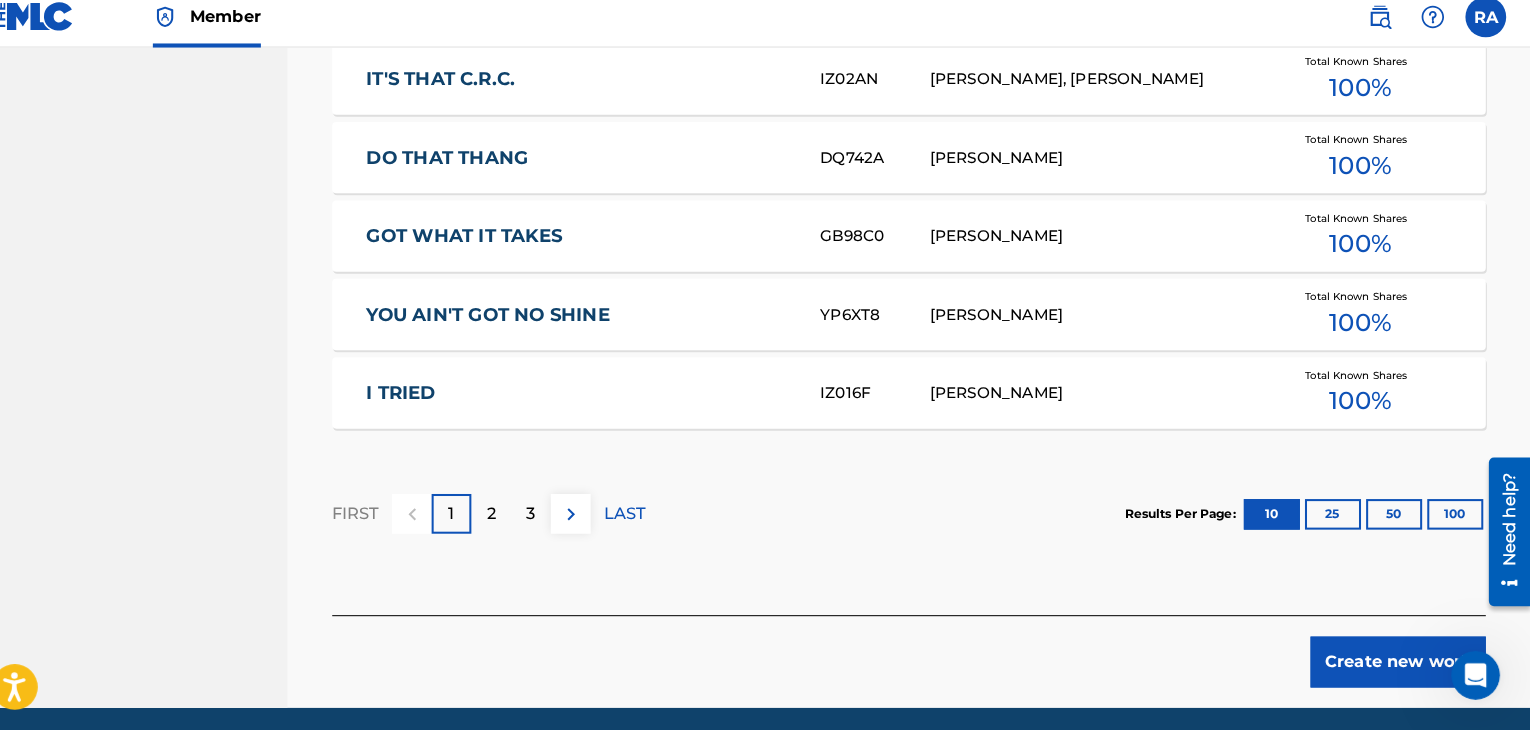 scroll, scrollTop: 1357, scrollLeft: 0, axis: vertical 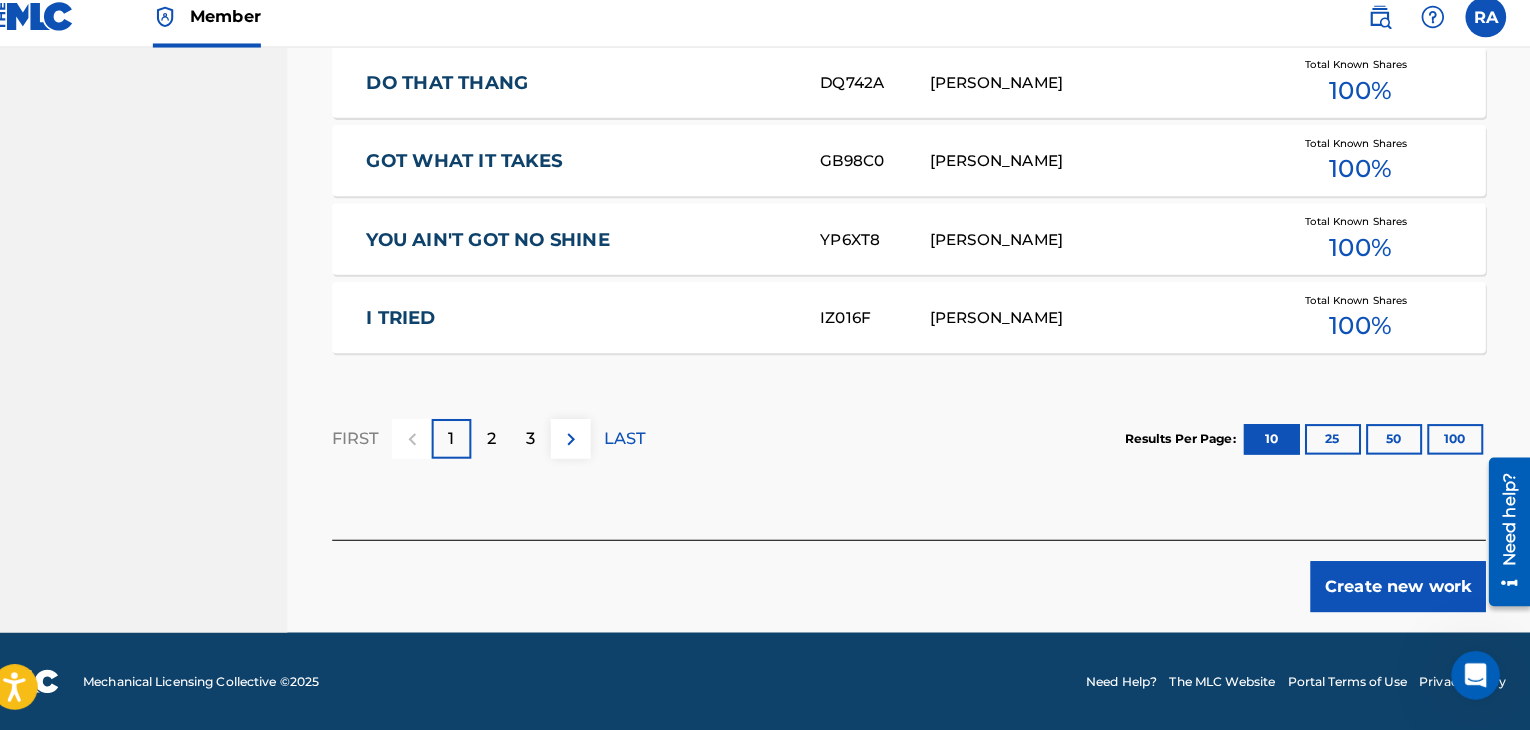 click on "Create new work" at bounding box center (1400, 589) 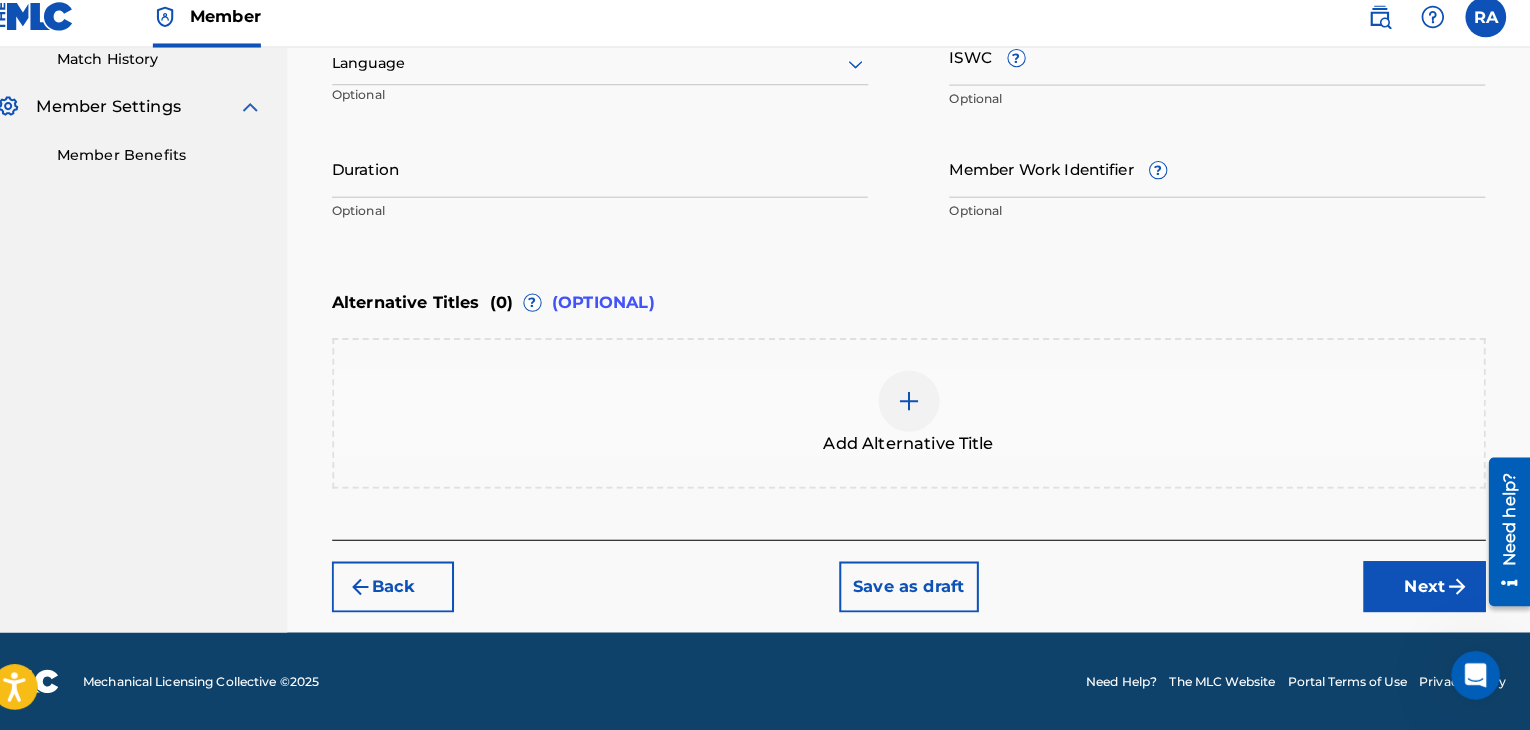 scroll, scrollTop: 561, scrollLeft: 0, axis: vertical 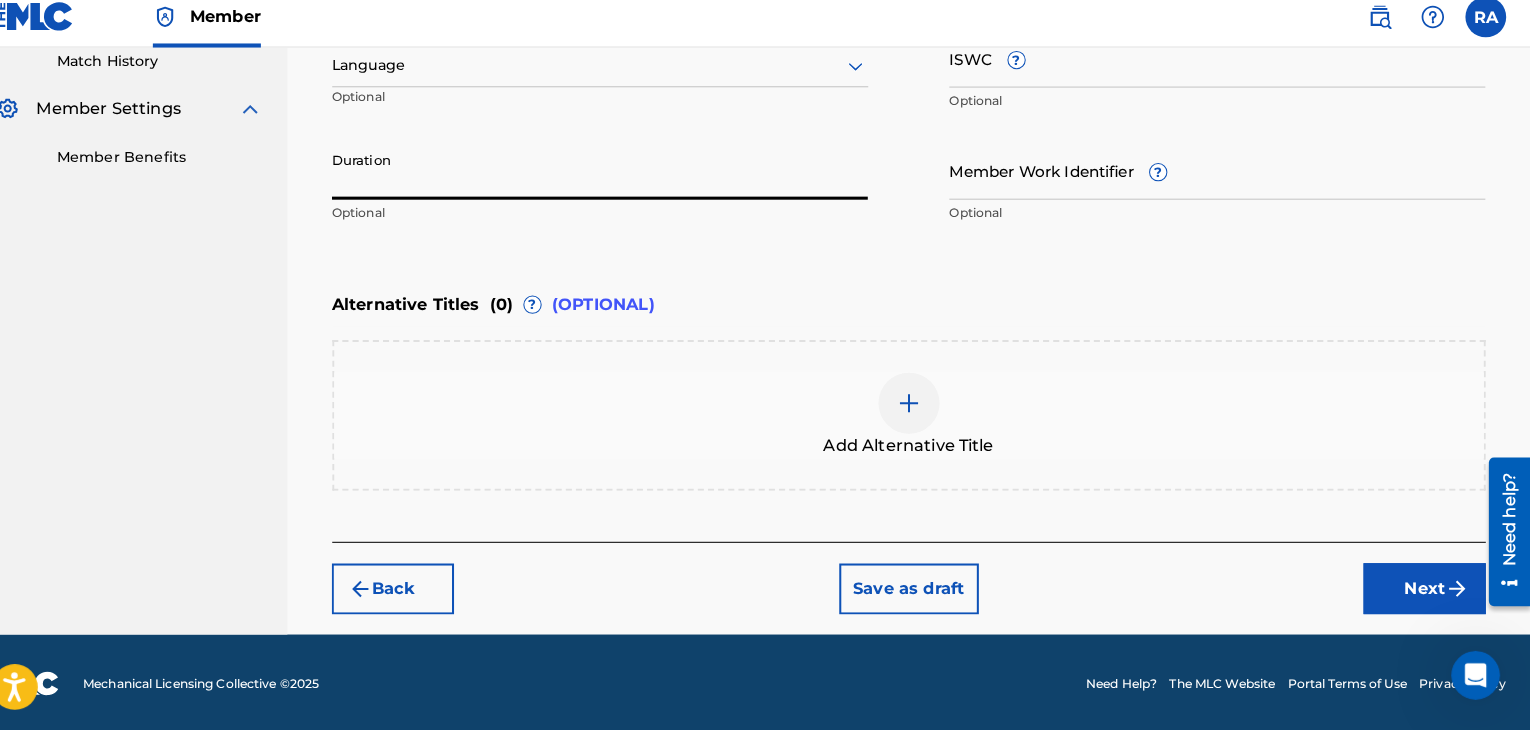 click on "Duration" at bounding box center [617, 180] 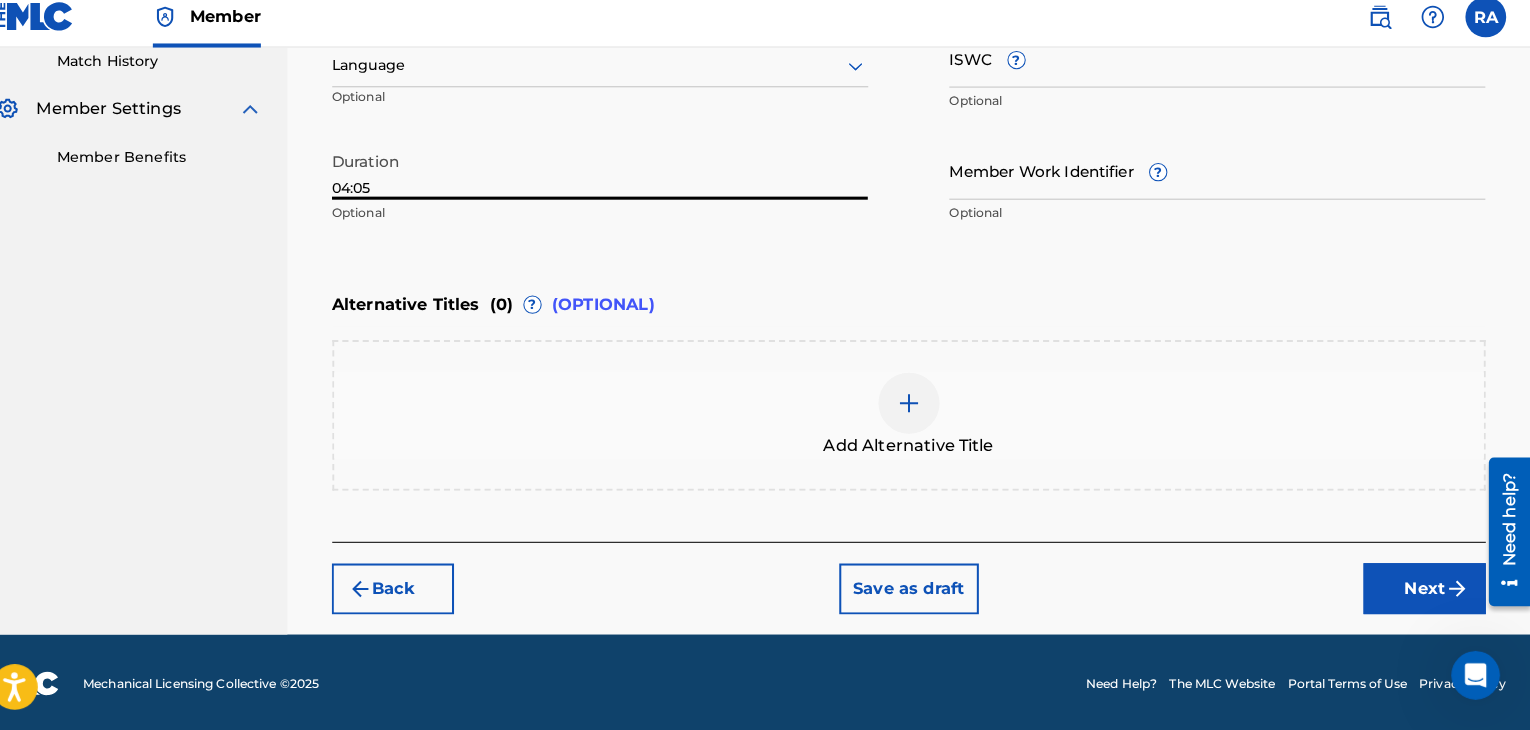 type on "04:05" 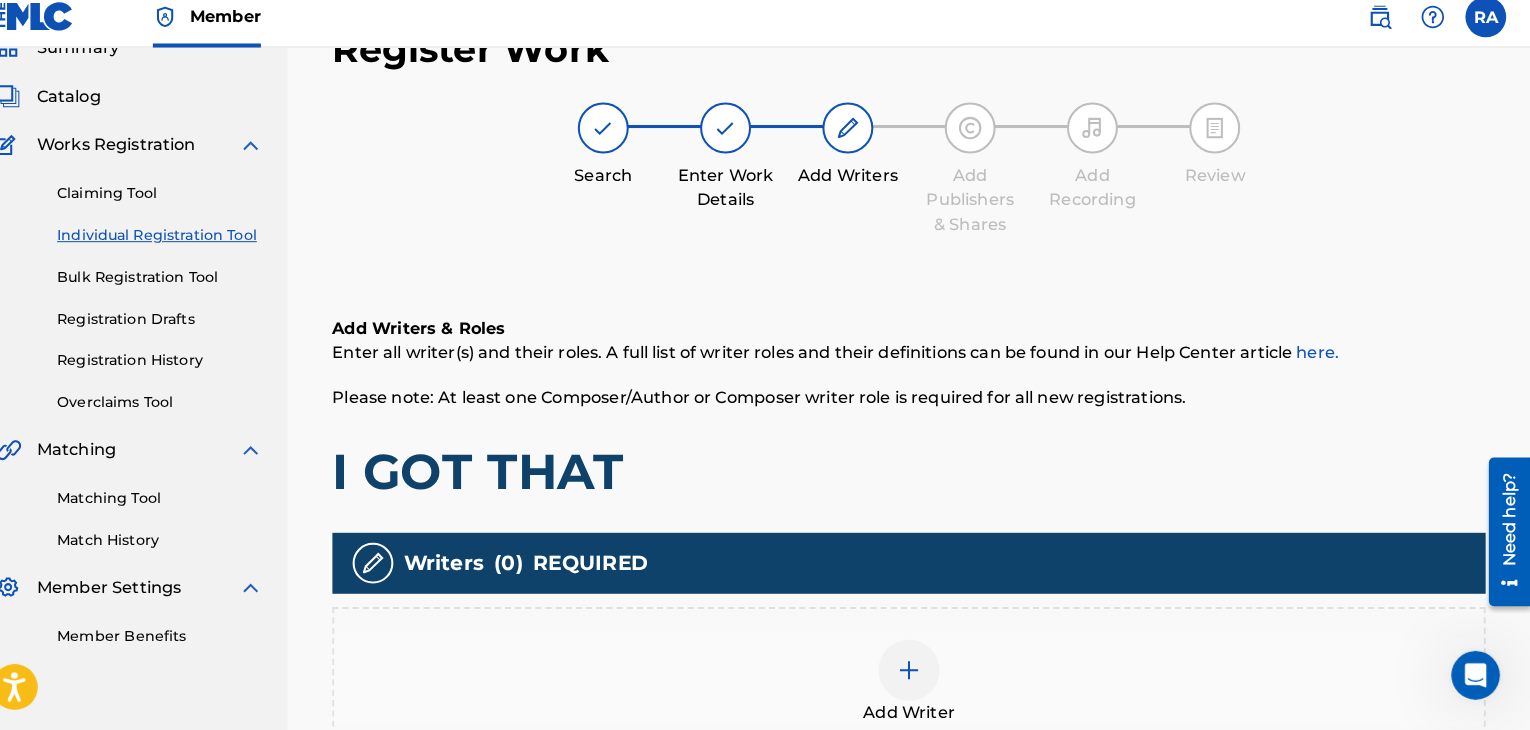 scroll, scrollTop: 90, scrollLeft: 0, axis: vertical 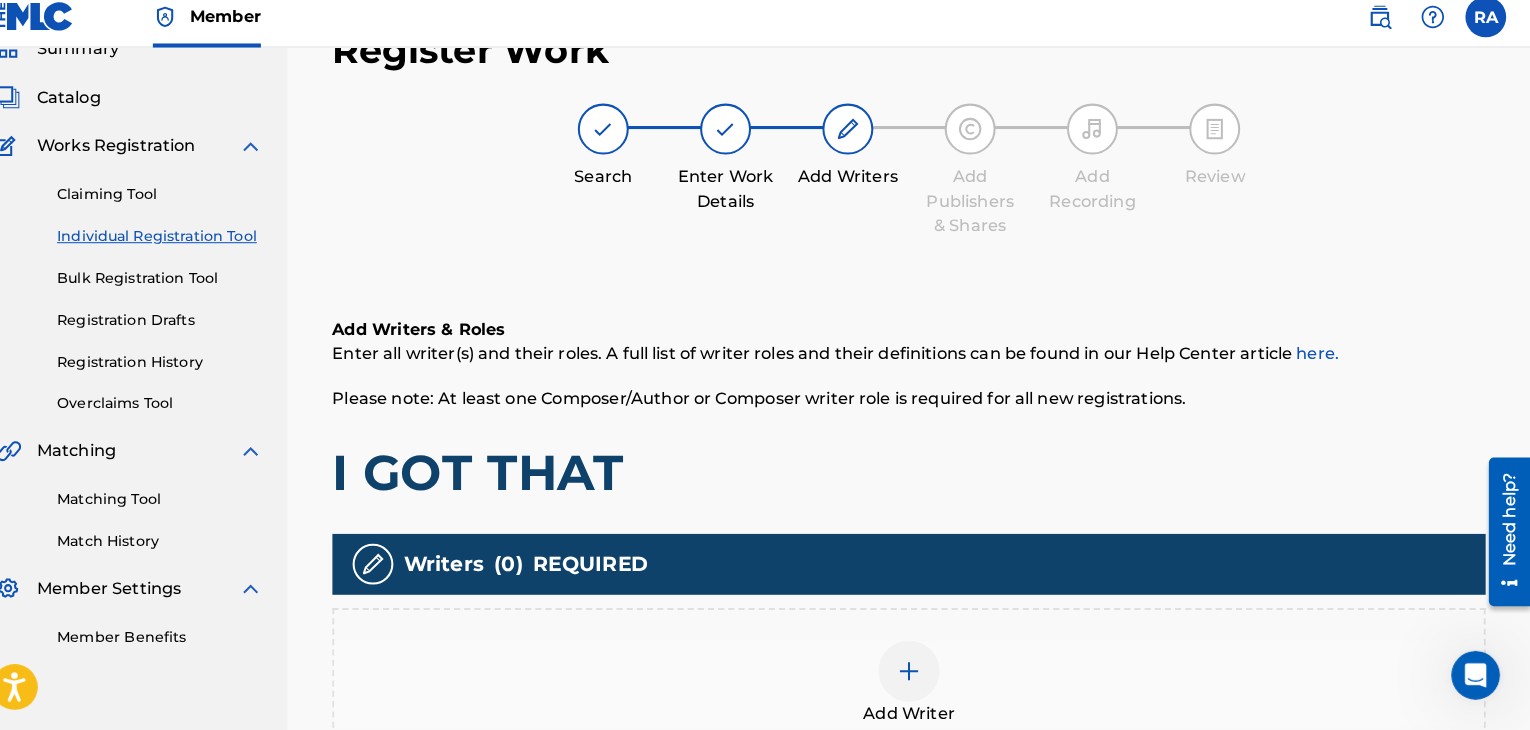 click at bounding box center [920, 672] 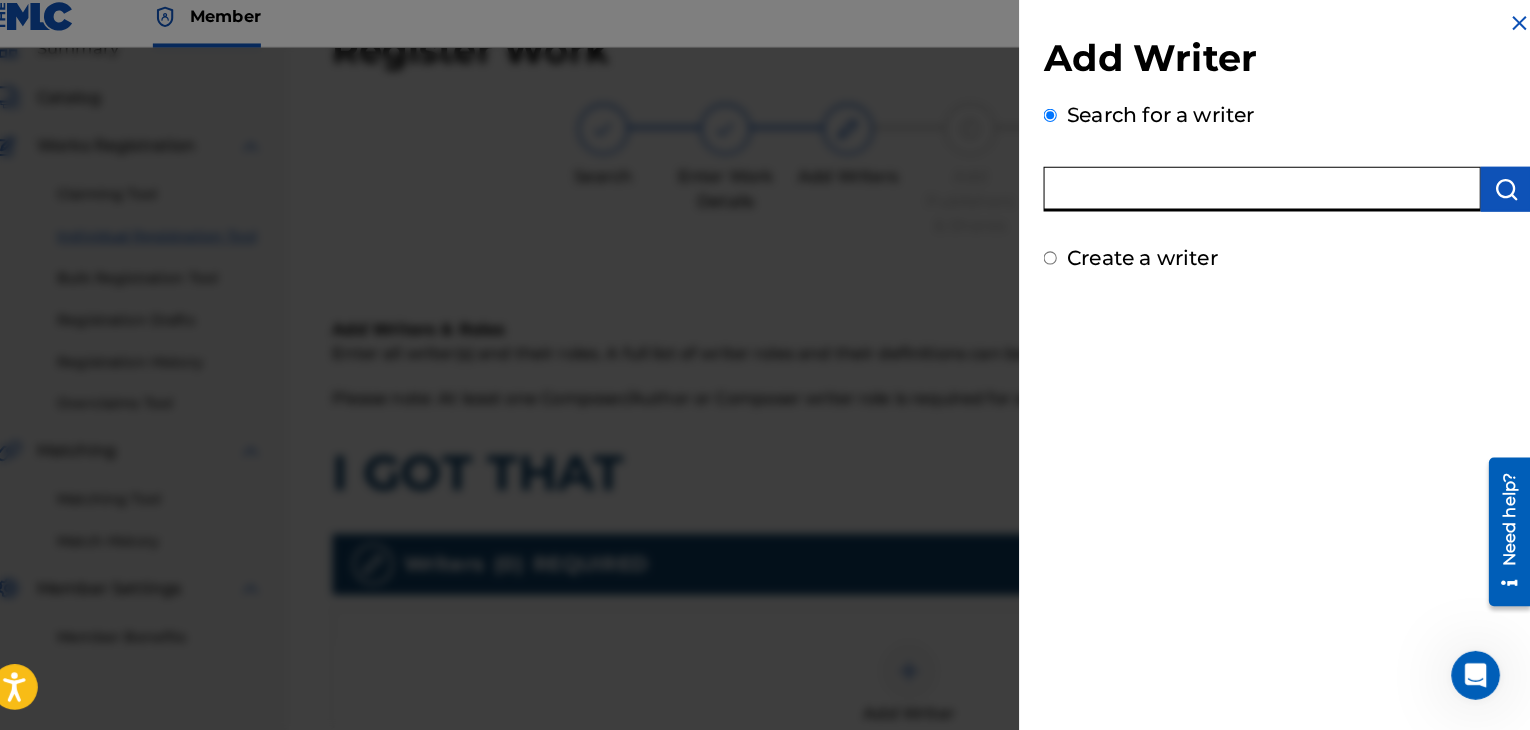 click at bounding box center [1266, 199] 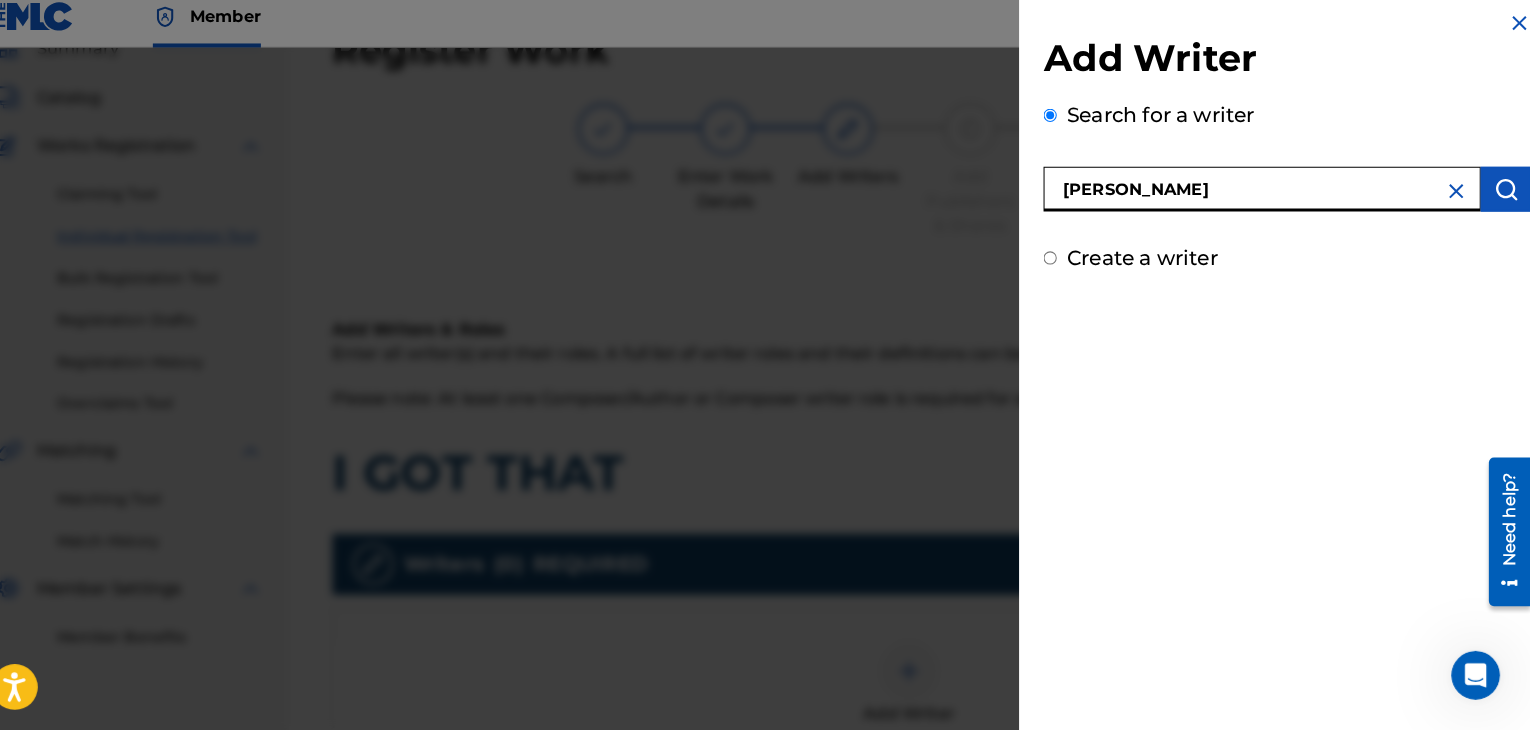 type on "[PERSON_NAME]" 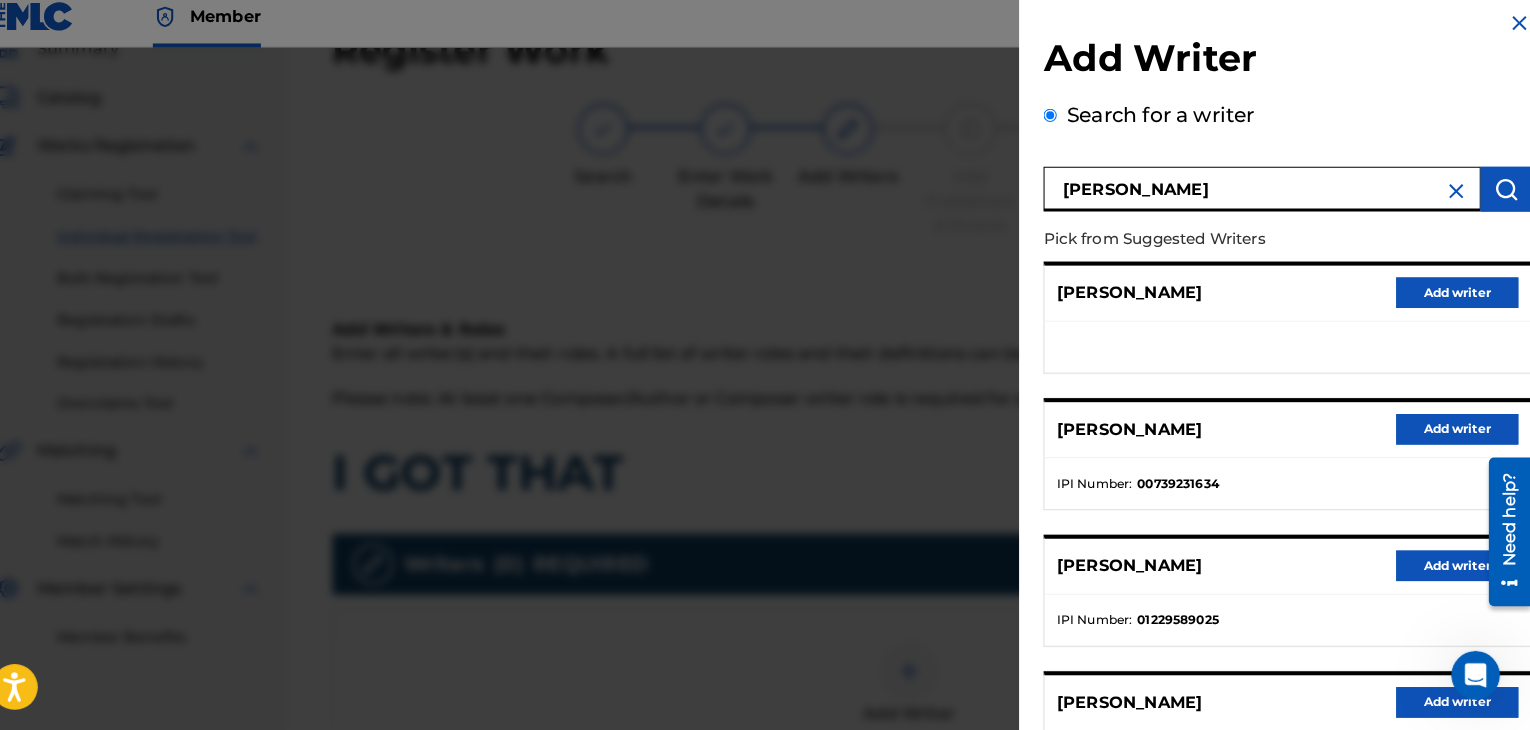 click on "[PERSON_NAME] Add writer" at bounding box center [1291, 435] 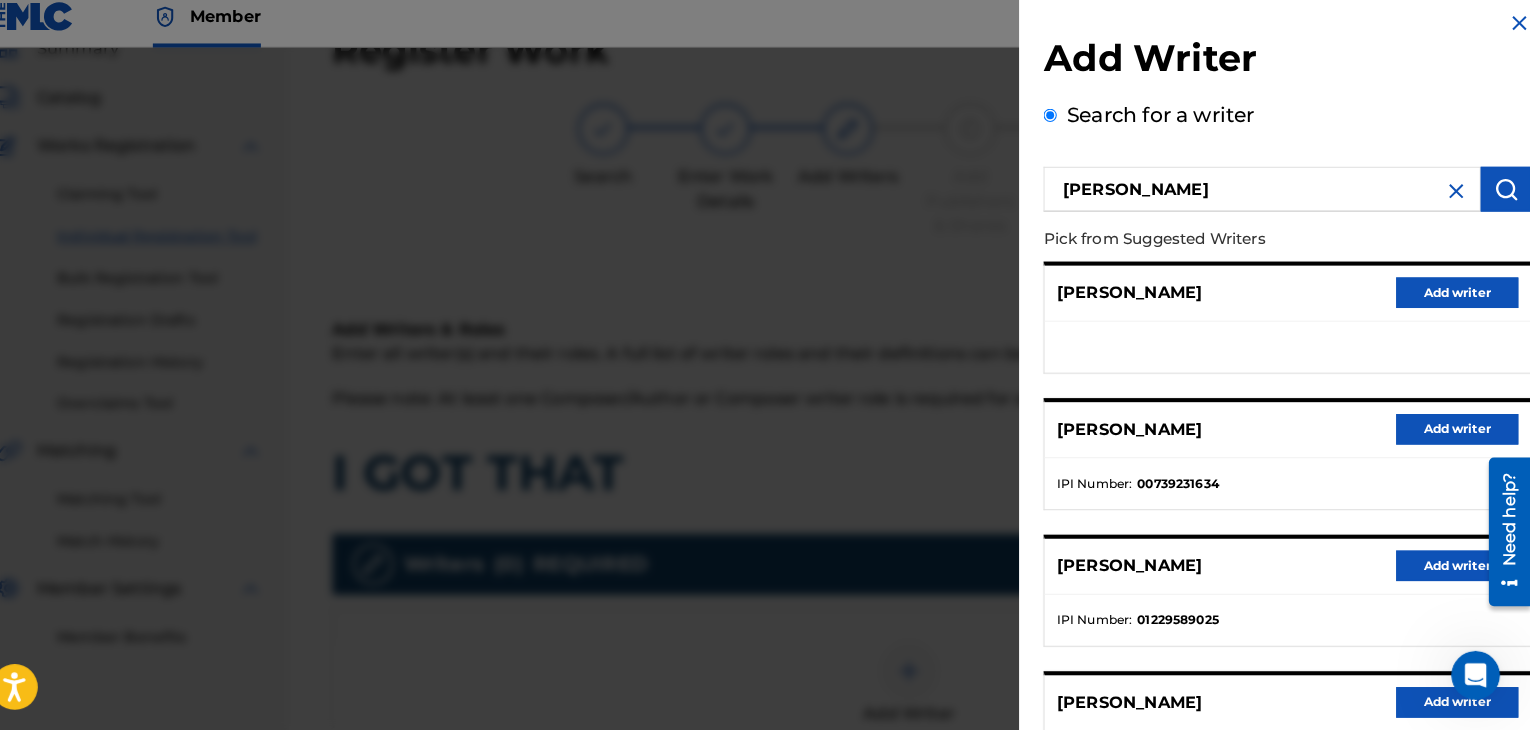 click on "Add writer" at bounding box center (1458, 435) 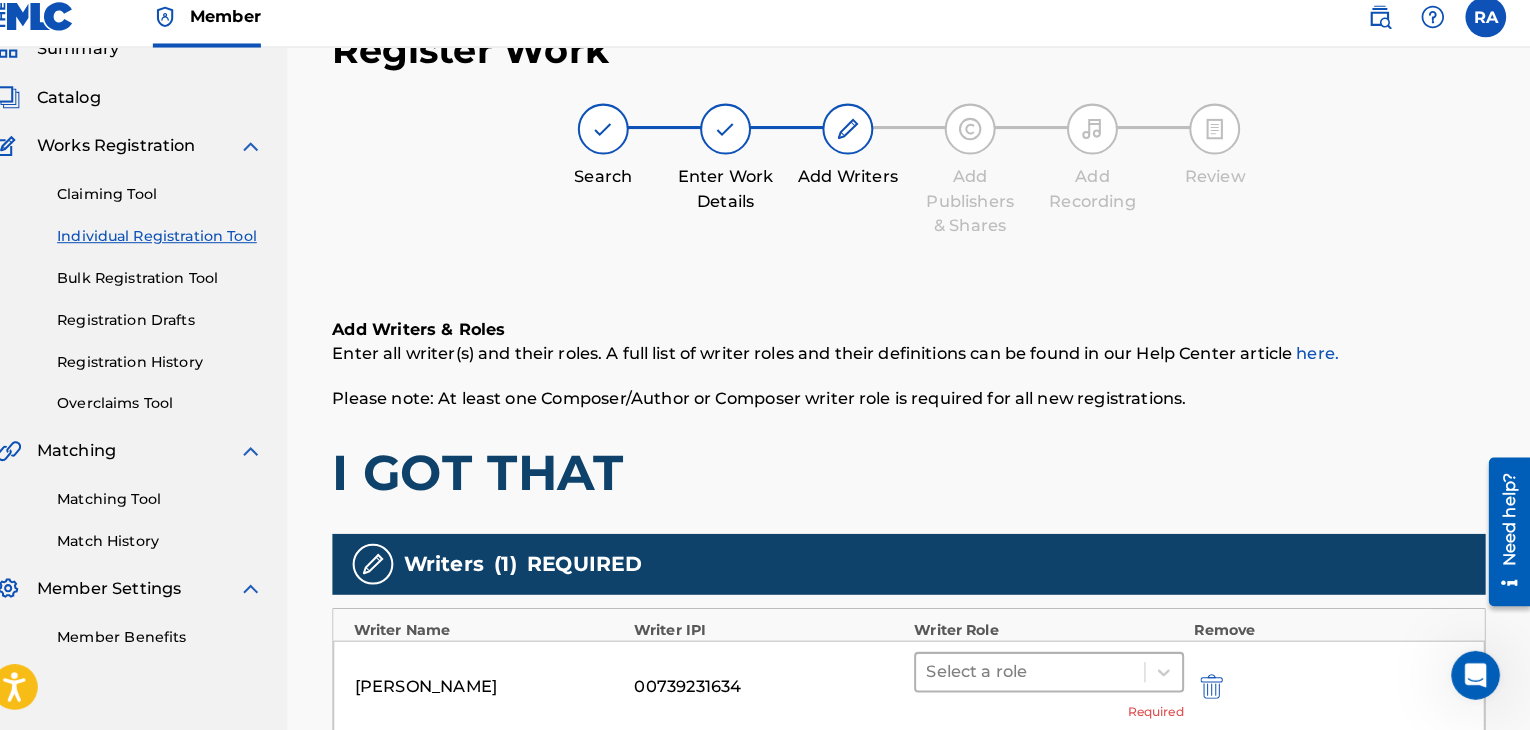 click at bounding box center (1039, 673) 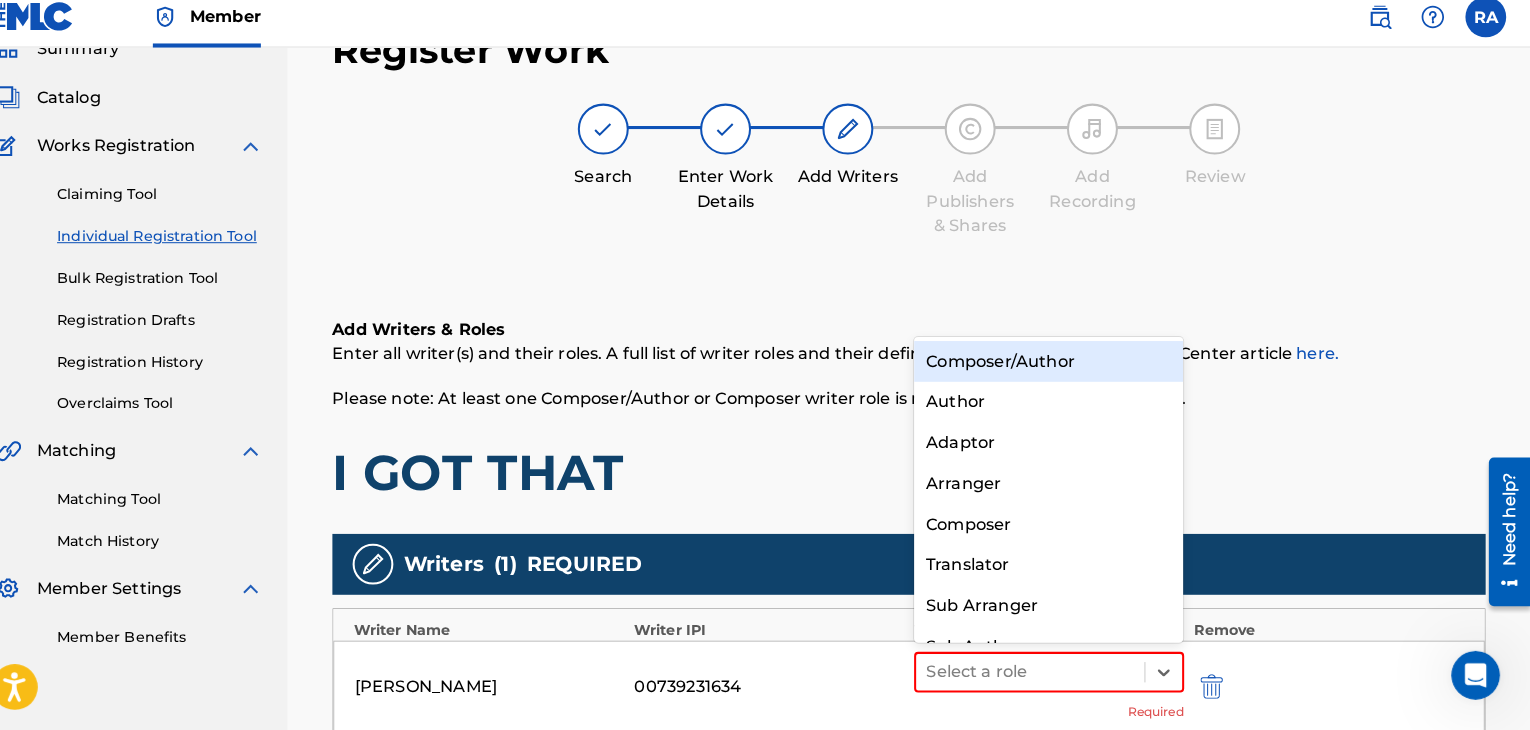 click on "Composer/Author" at bounding box center (1057, 368) 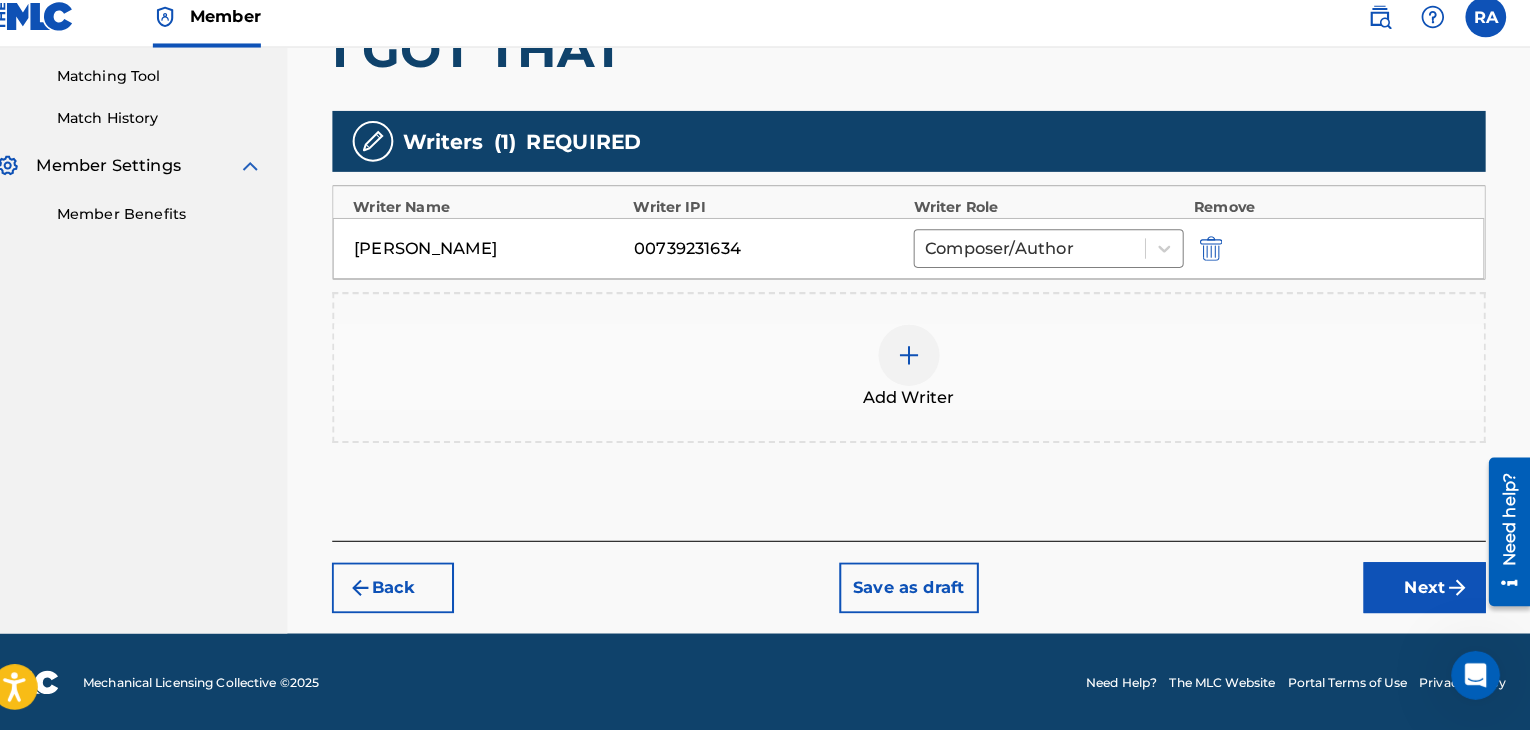 click on "Next" at bounding box center [1426, 590] 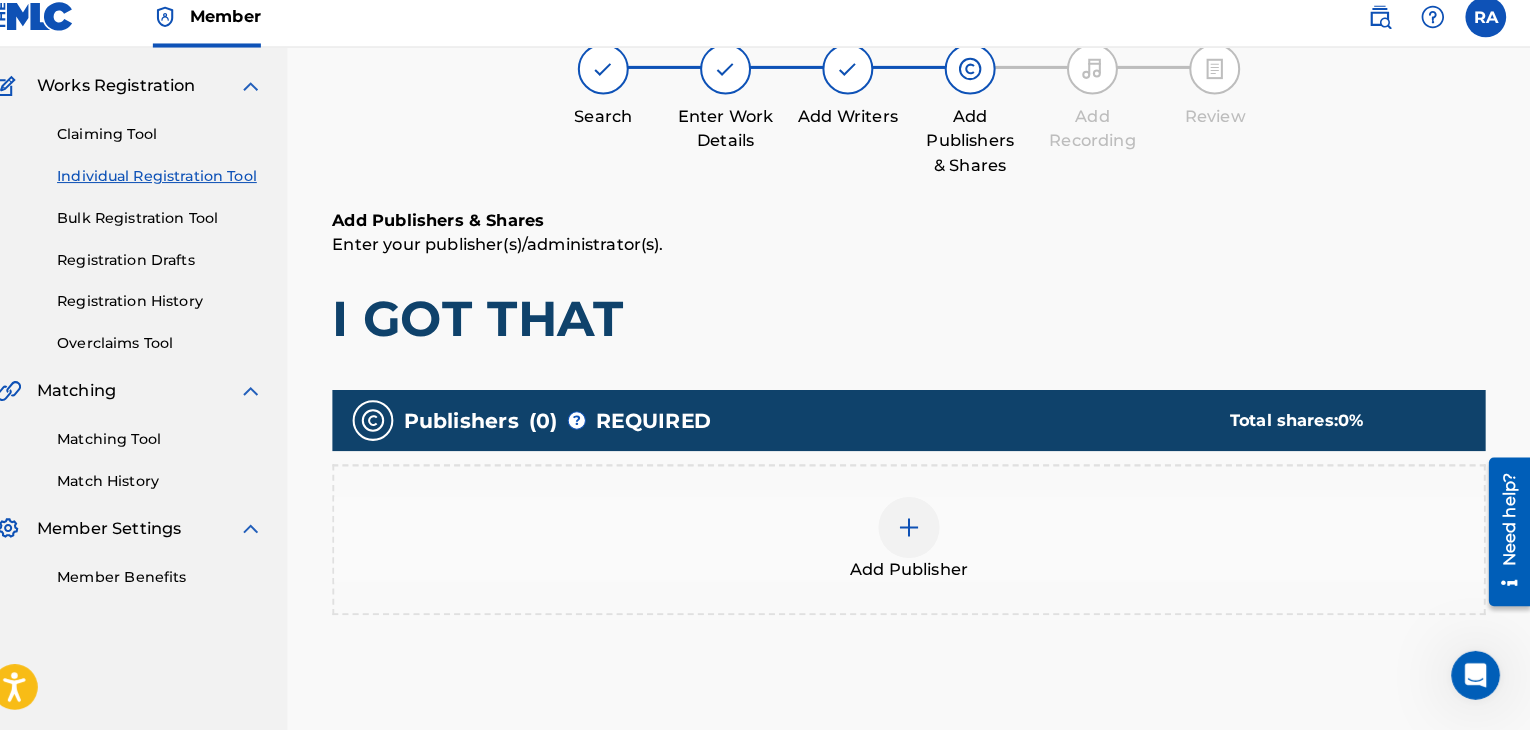 scroll, scrollTop: 90, scrollLeft: 0, axis: vertical 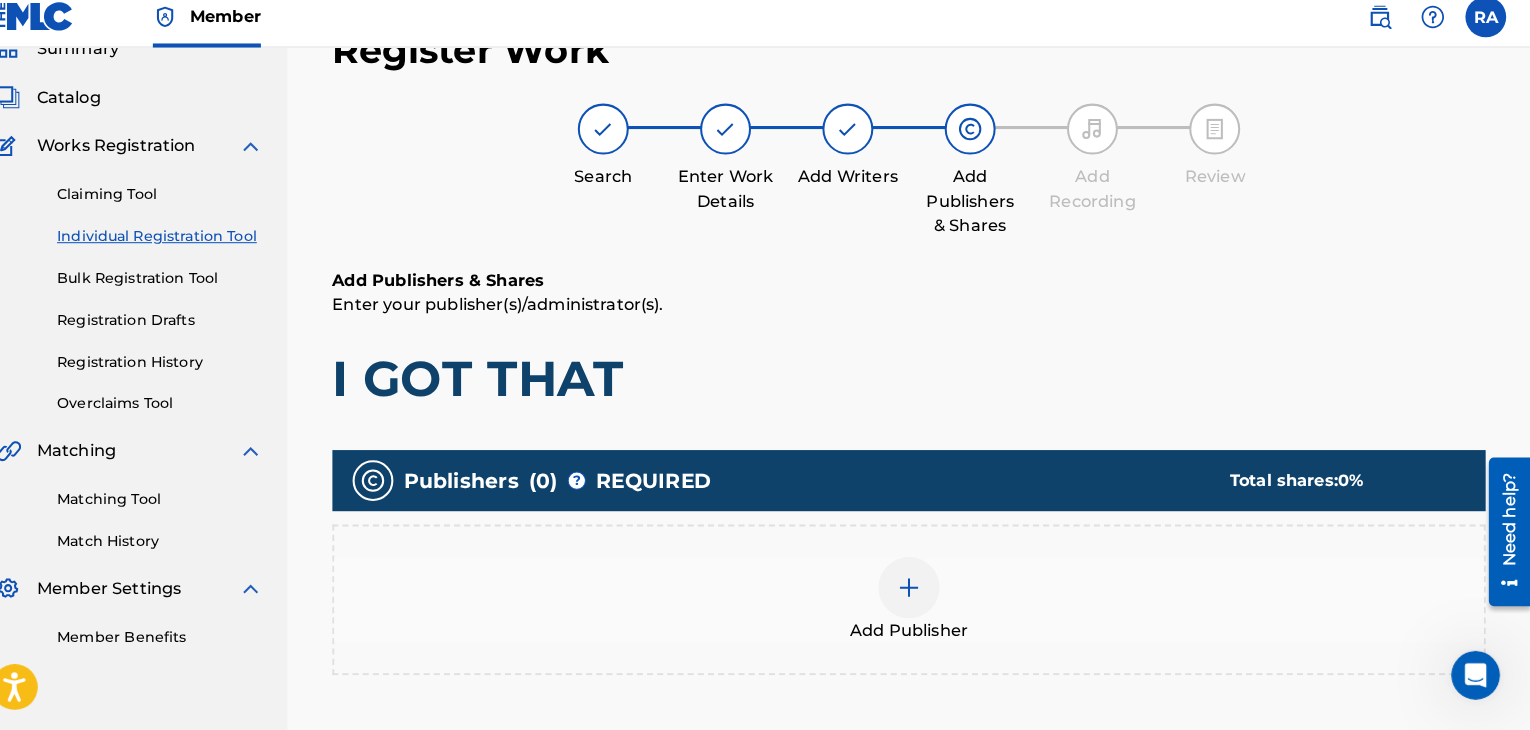 click at bounding box center (920, 590) 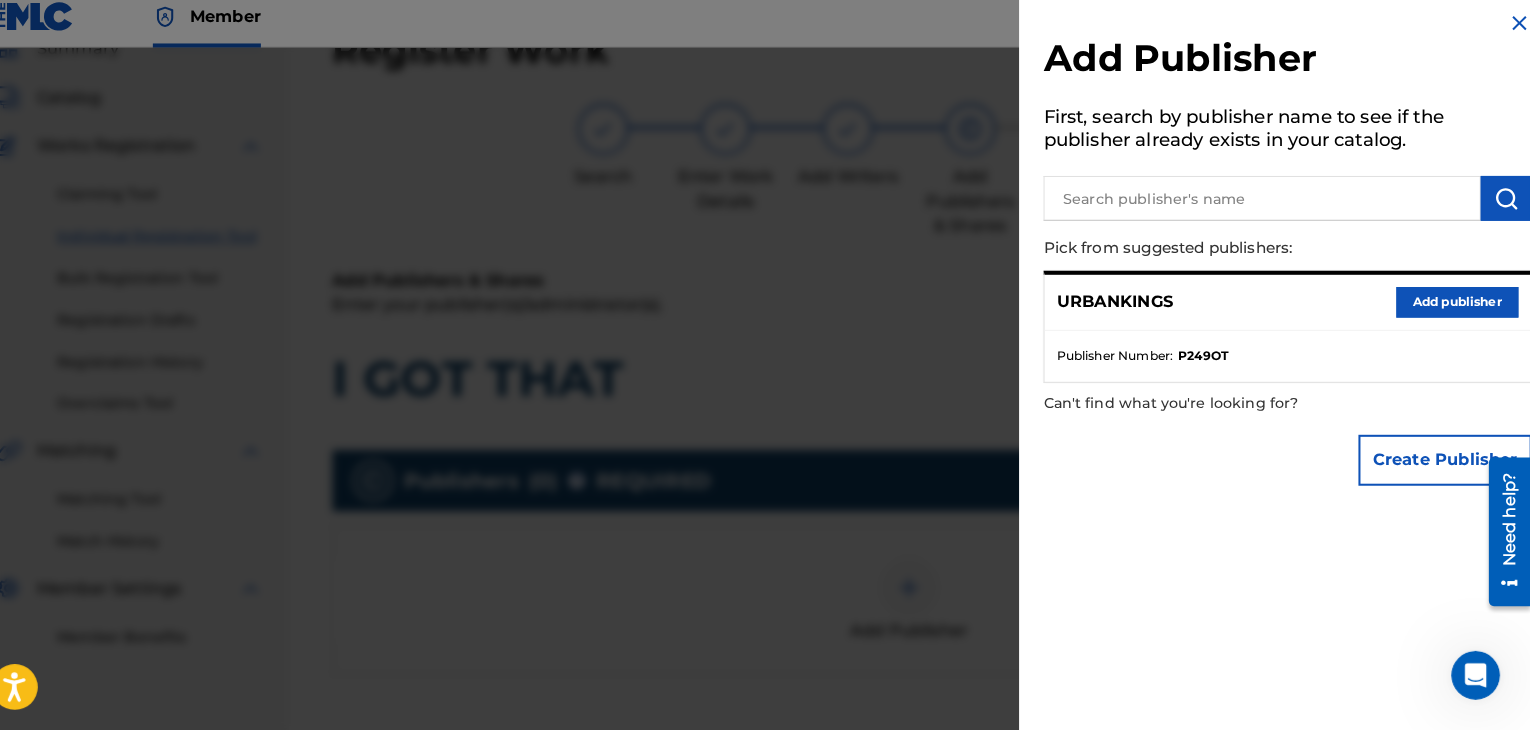 click on "Add publisher" at bounding box center [1458, 310] 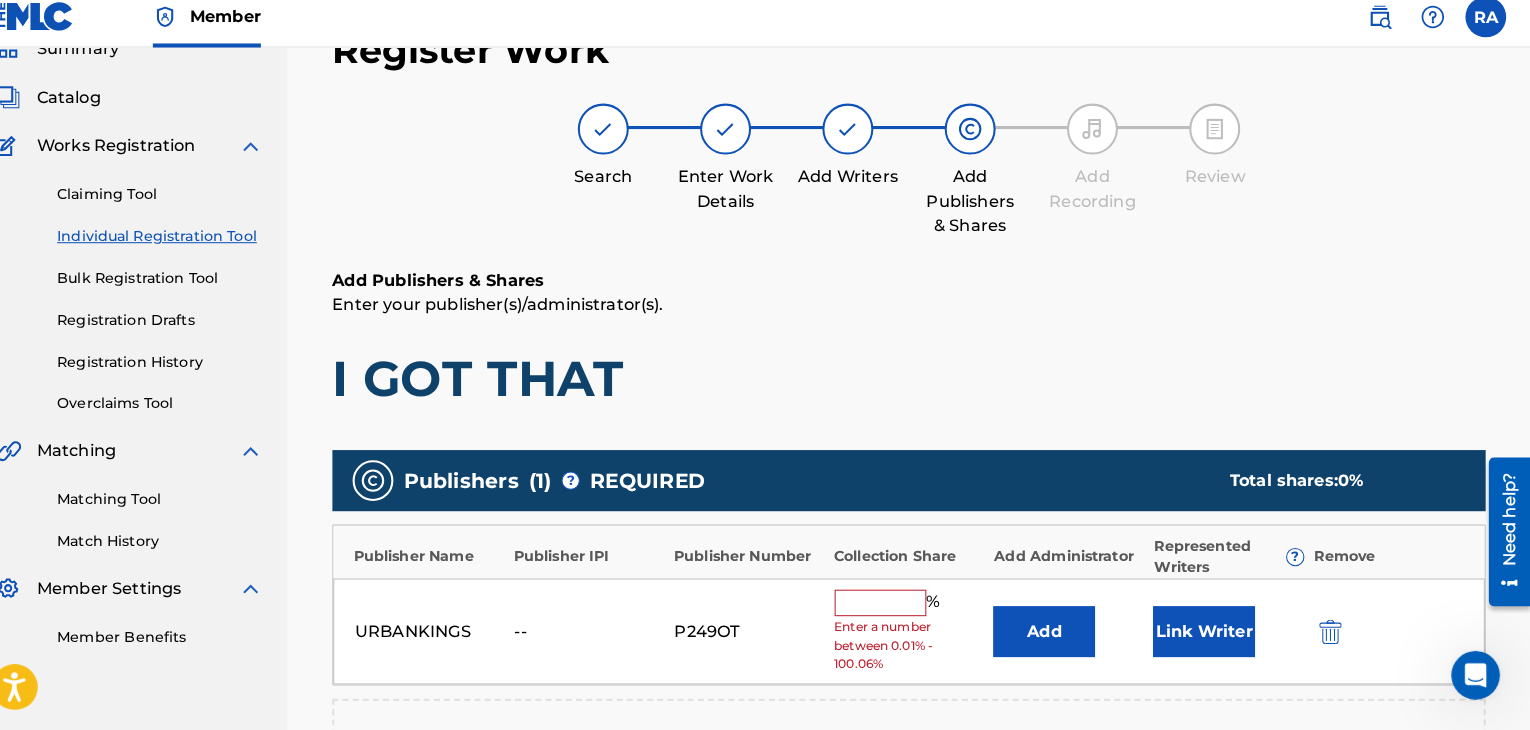 click on "URBANKINGS -- P249OT % Enter a number between 0.01% - 100.06% Add Link Writer" at bounding box center [920, 633] 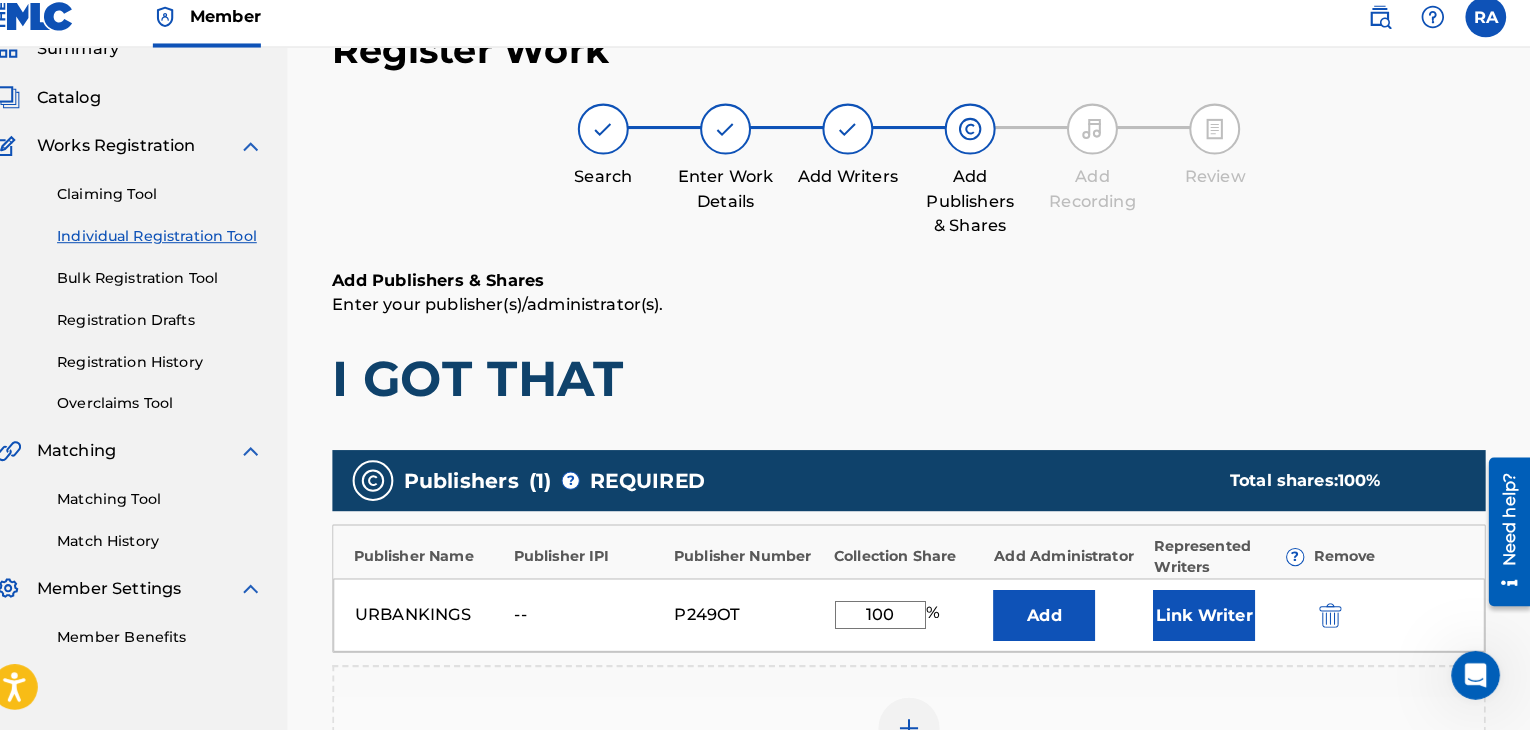 click on "Link Writer" at bounding box center [1210, 617] 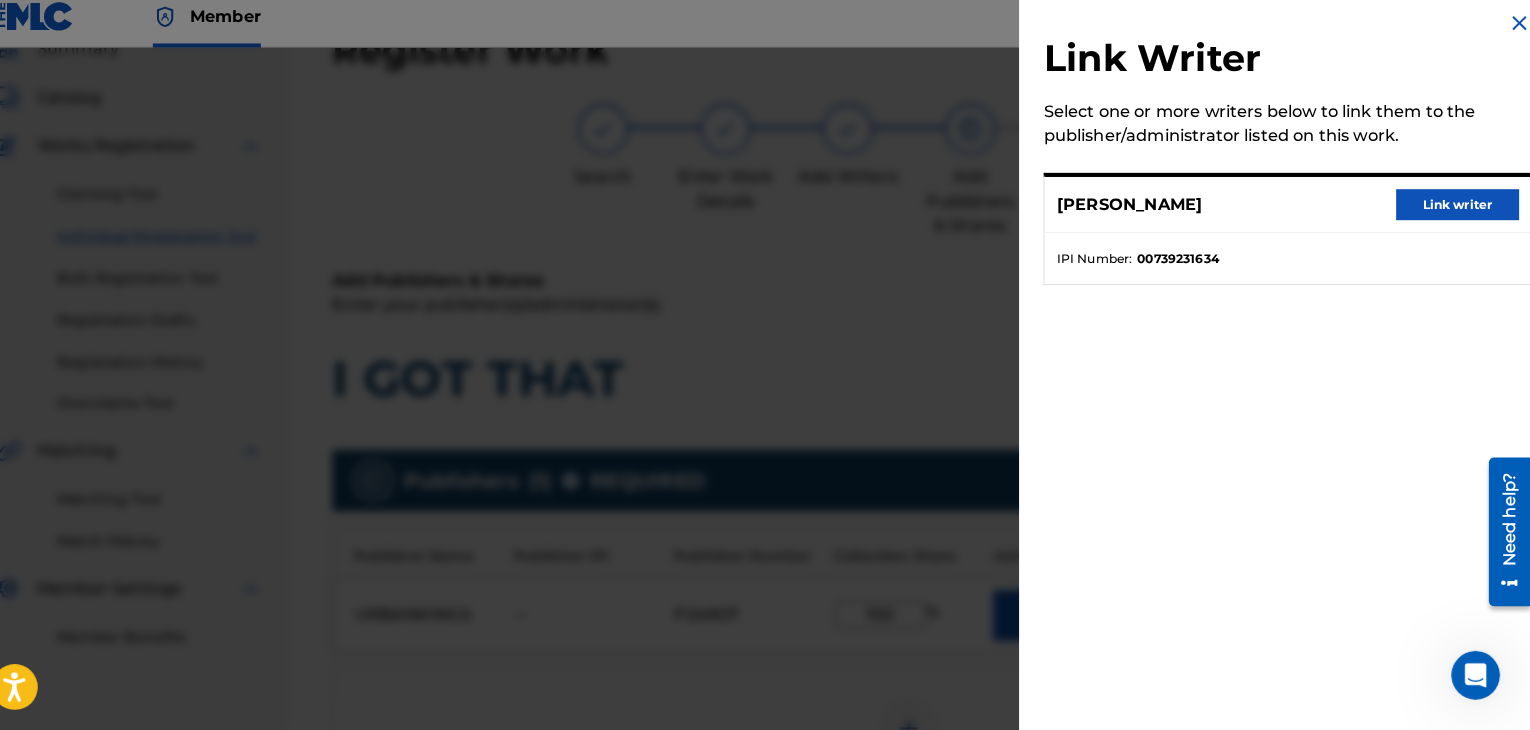 click on "Link writer" at bounding box center (1458, 214) 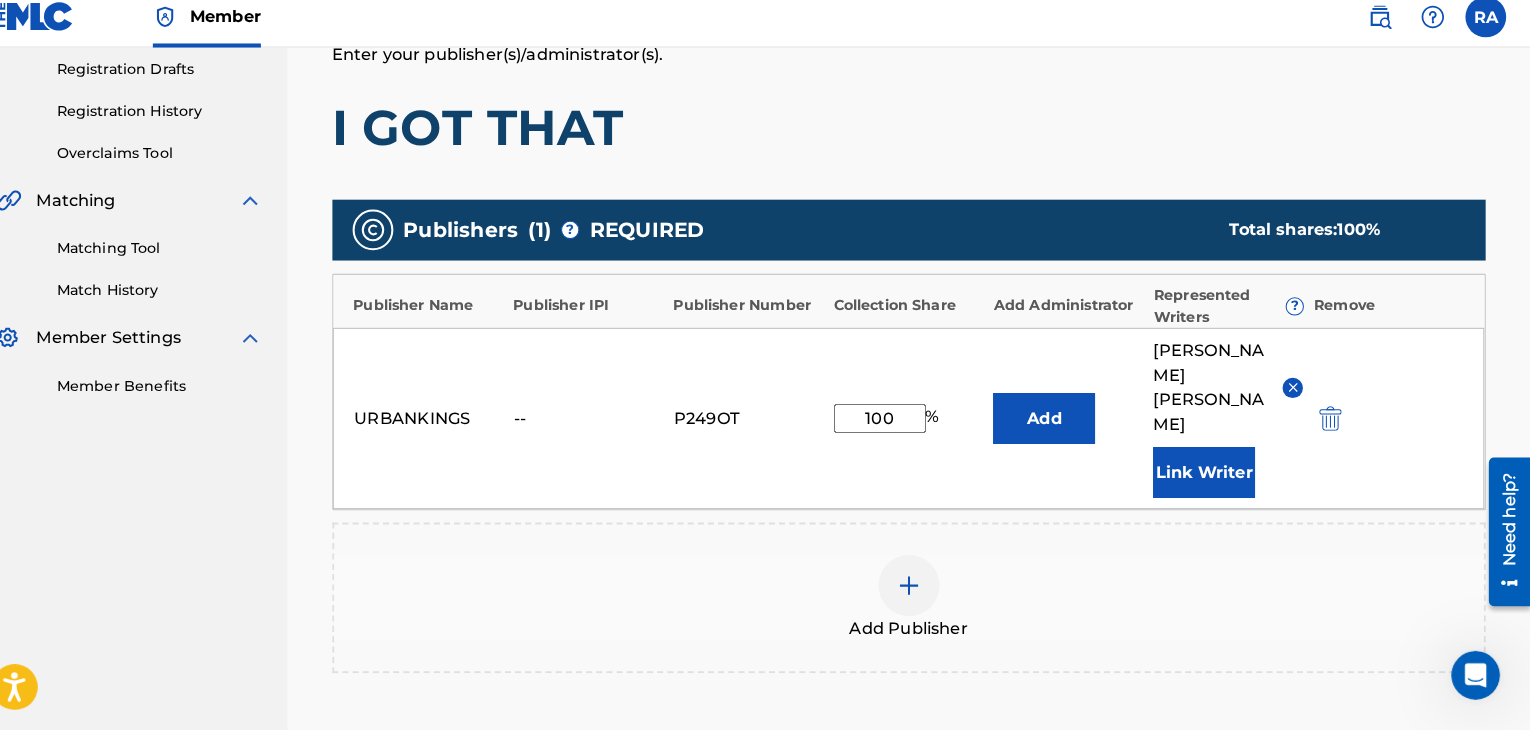 scroll, scrollTop: 483, scrollLeft: 0, axis: vertical 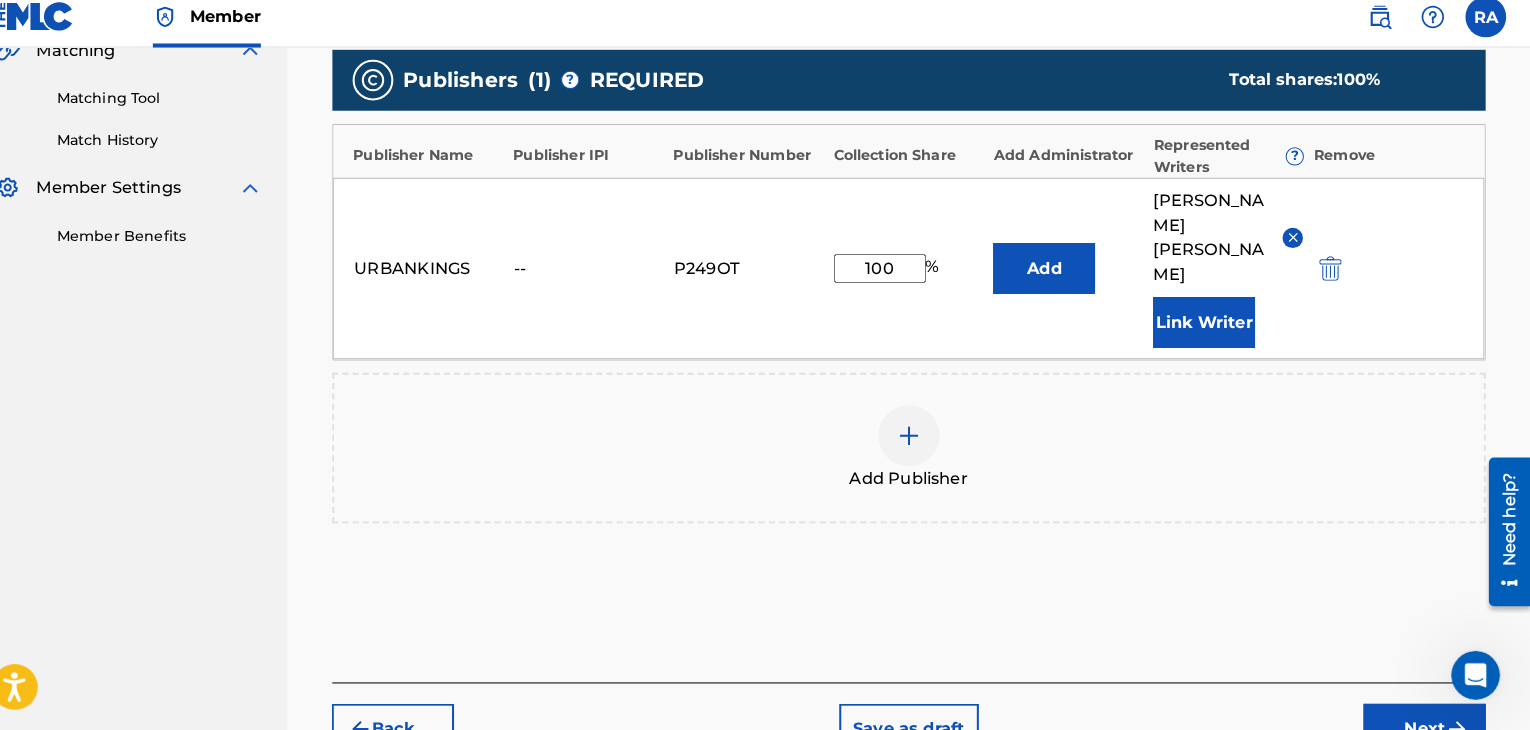 click on "Next" at bounding box center [1426, 729] 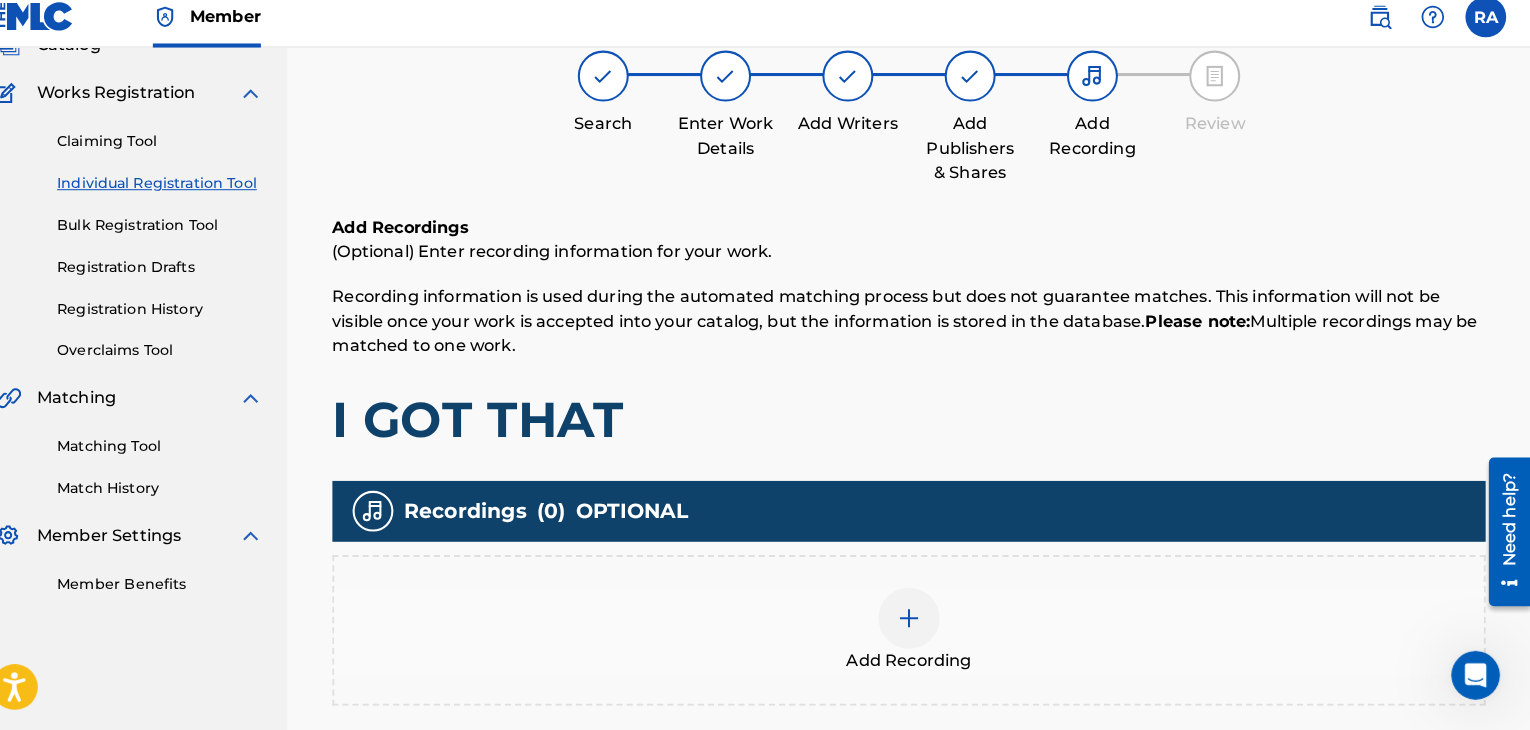 scroll, scrollTop: 90, scrollLeft: 0, axis: vertical 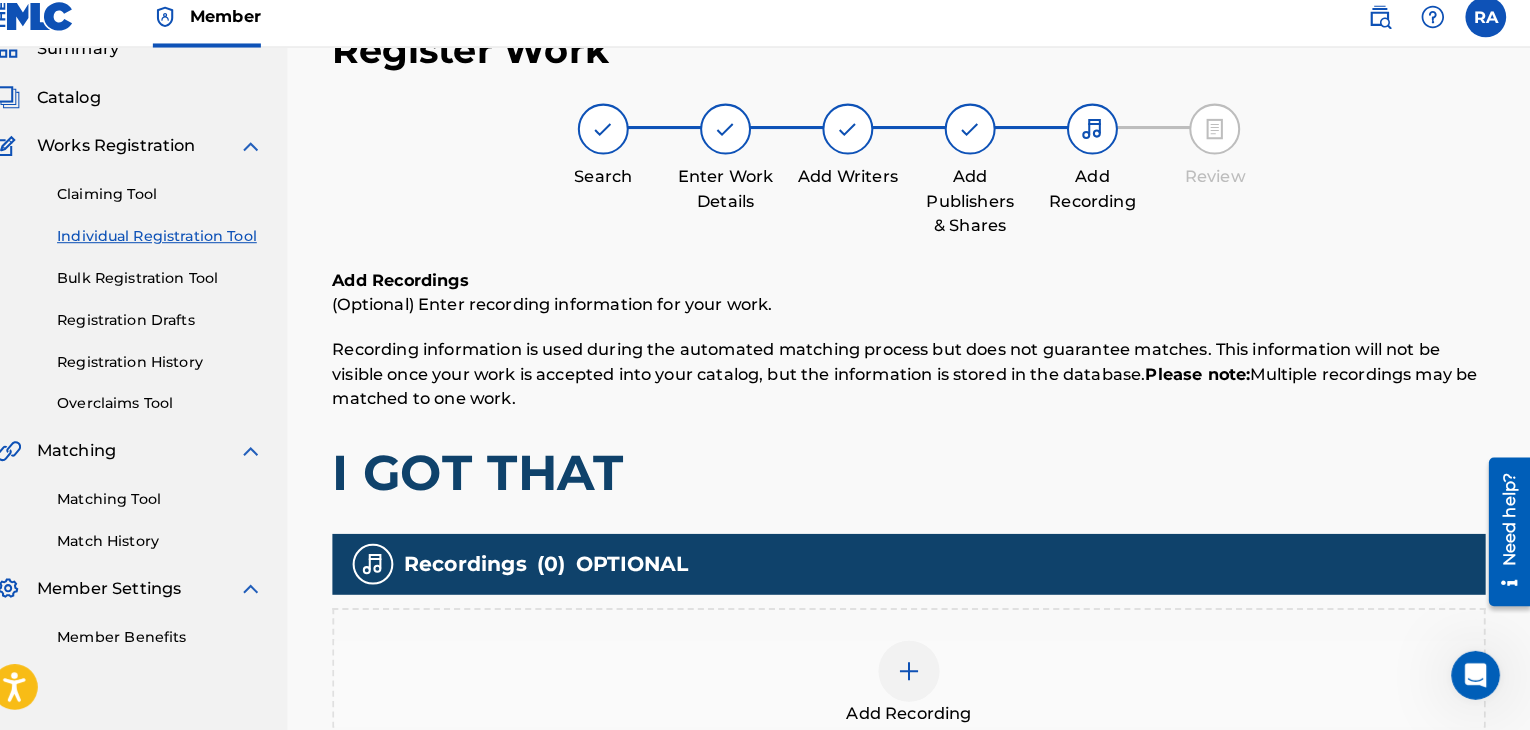 click at bounding box center (920, 672) 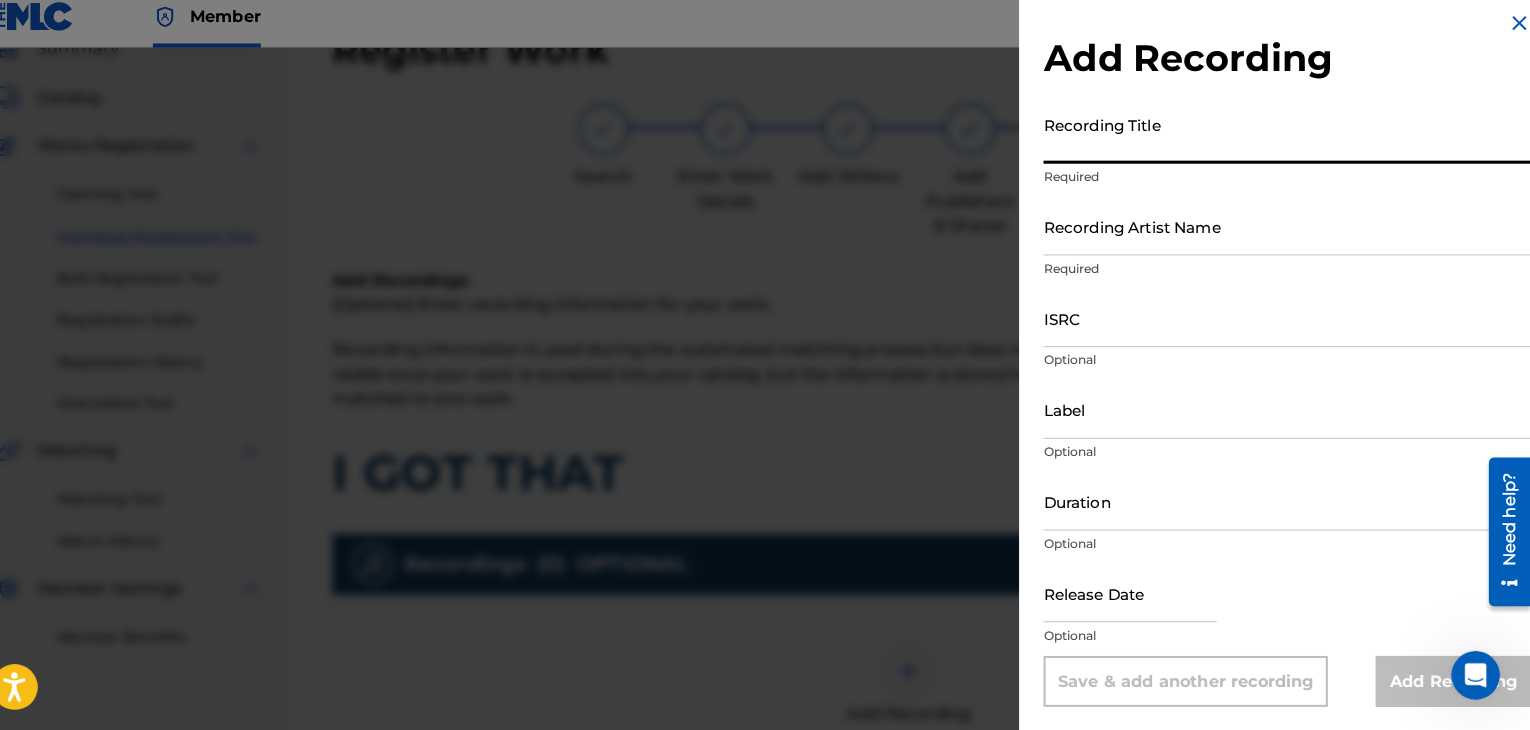 click on "Recording Title" at bounding box center (1291, 145) 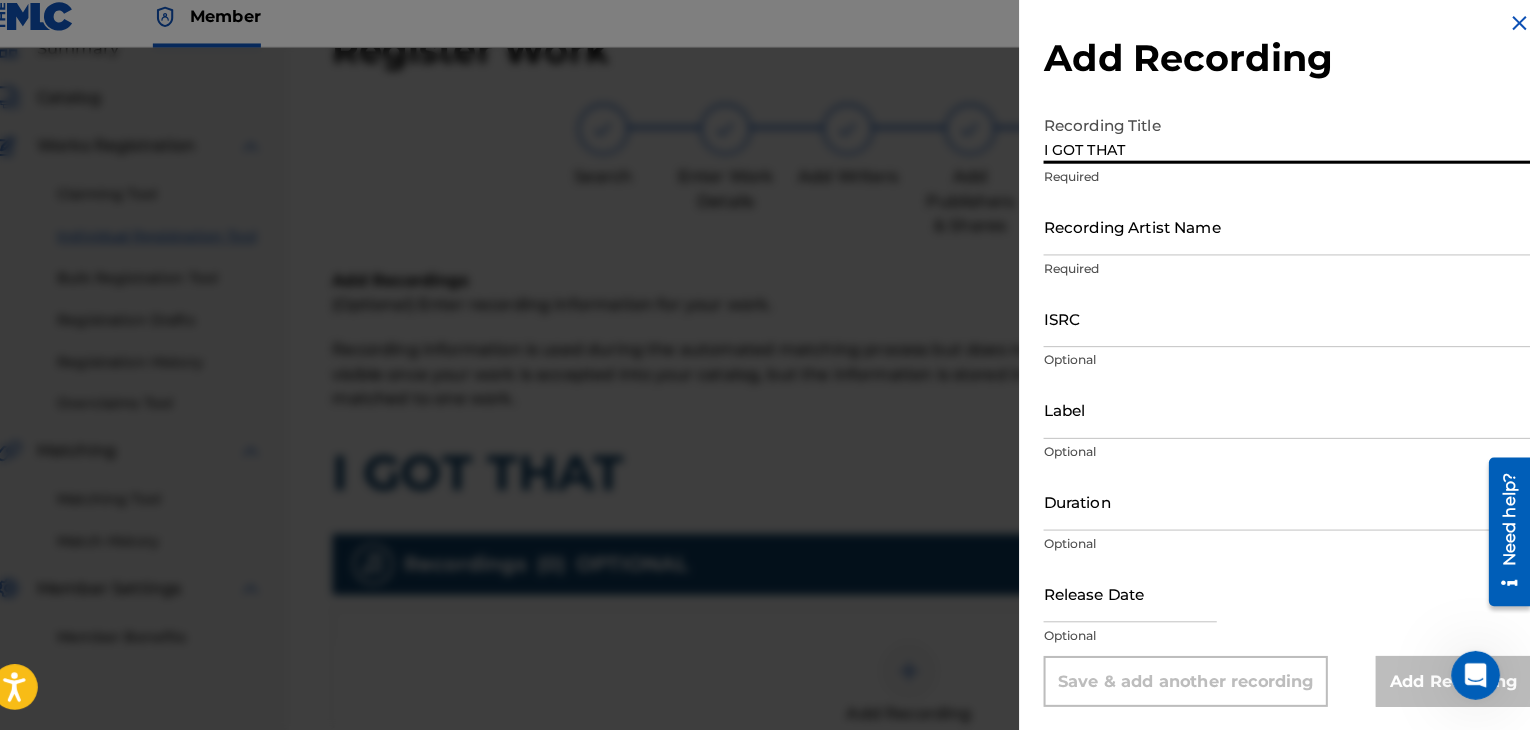type on "I GOT THAT" 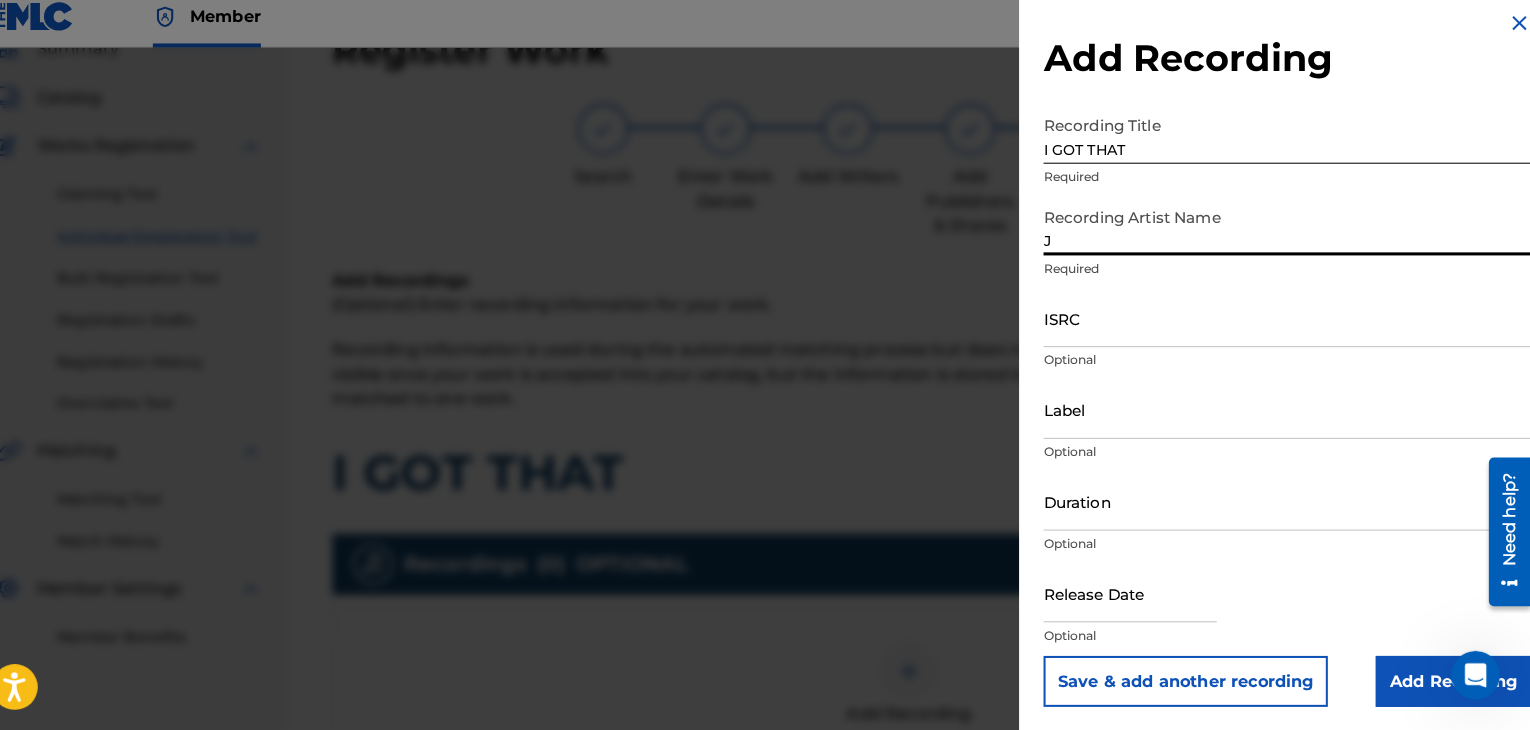 type on "JASPER LOCO" 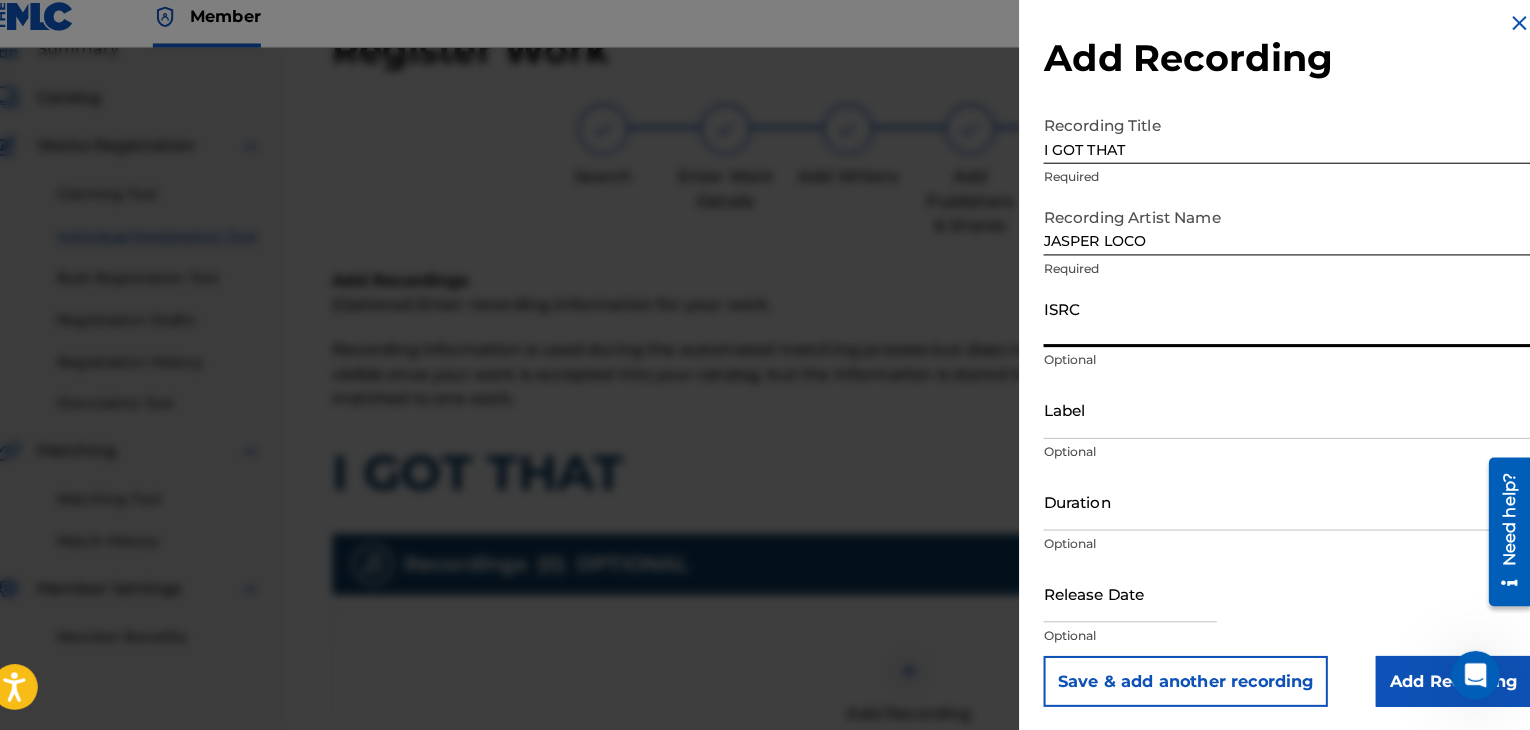 paste on "QMBZ91678121" 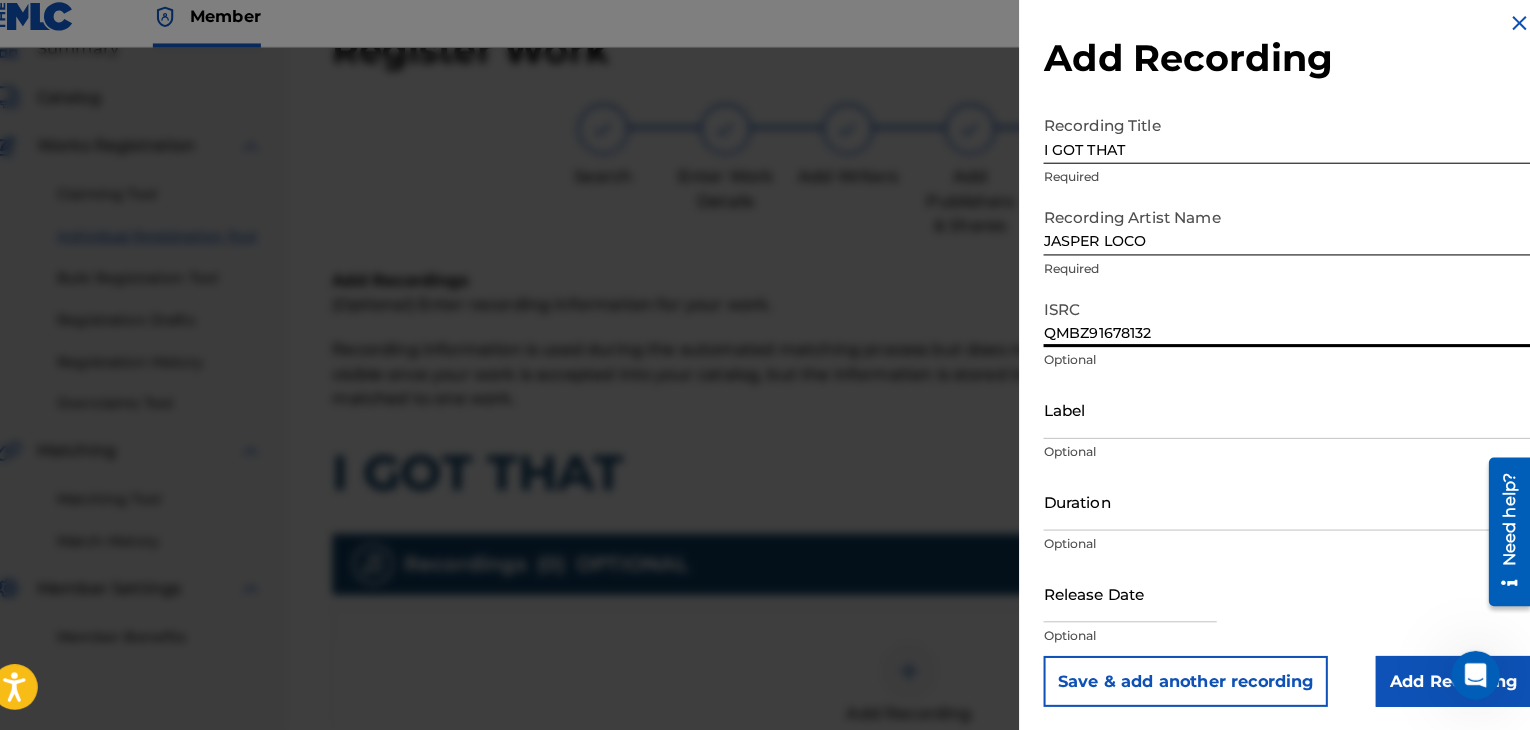 type on "QMBZ91678132" 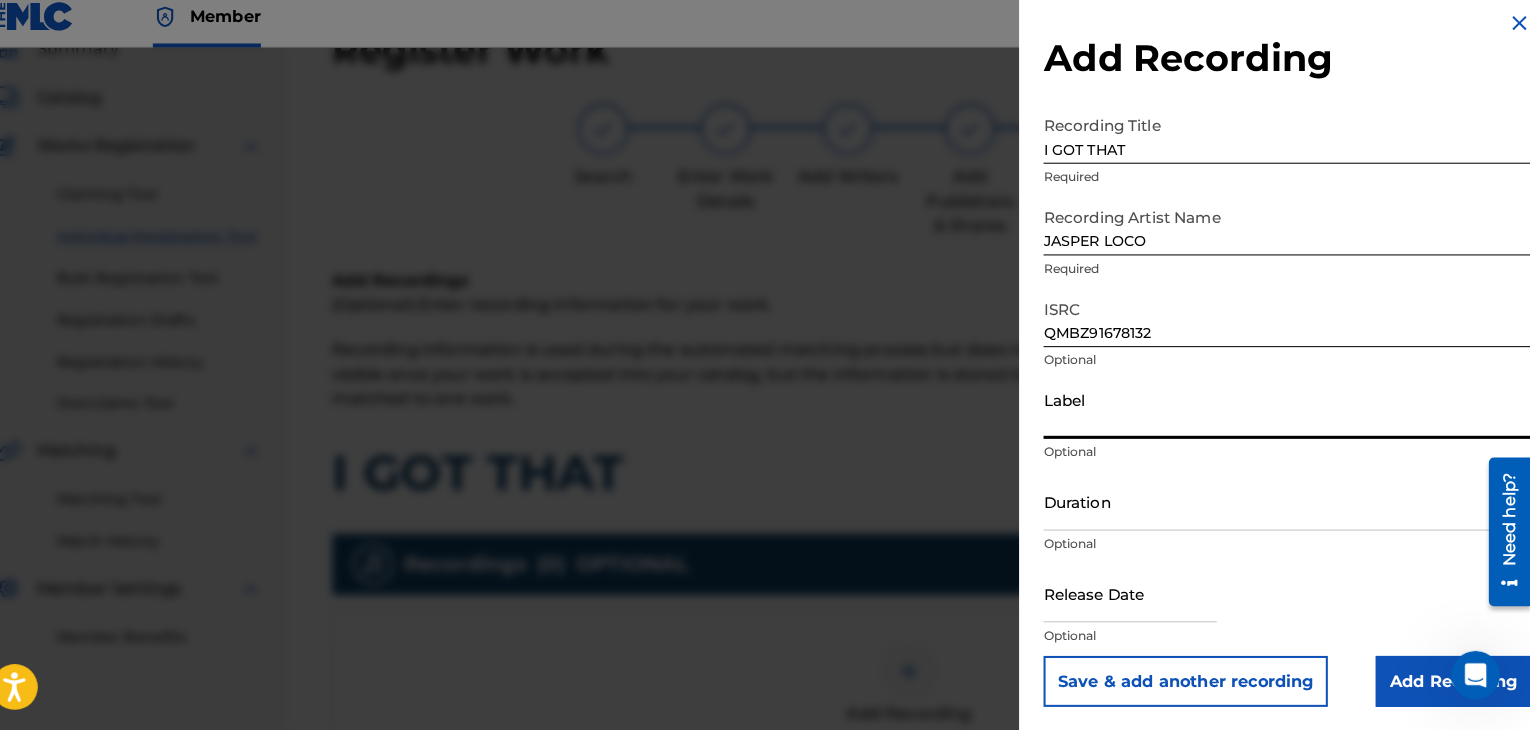 type on "Urban Kings Music Group" 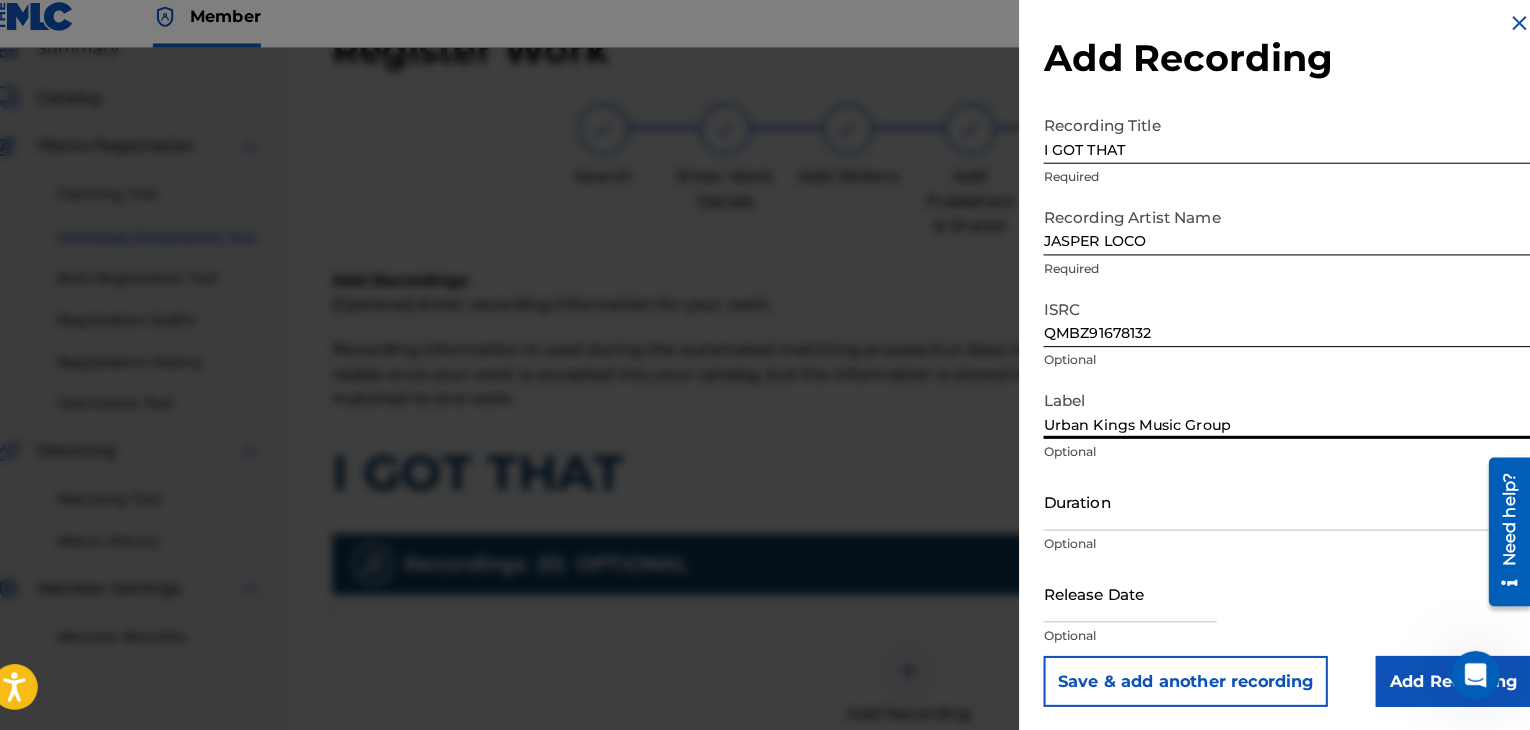 click on "Duration" at bounding box center (1291, 505) 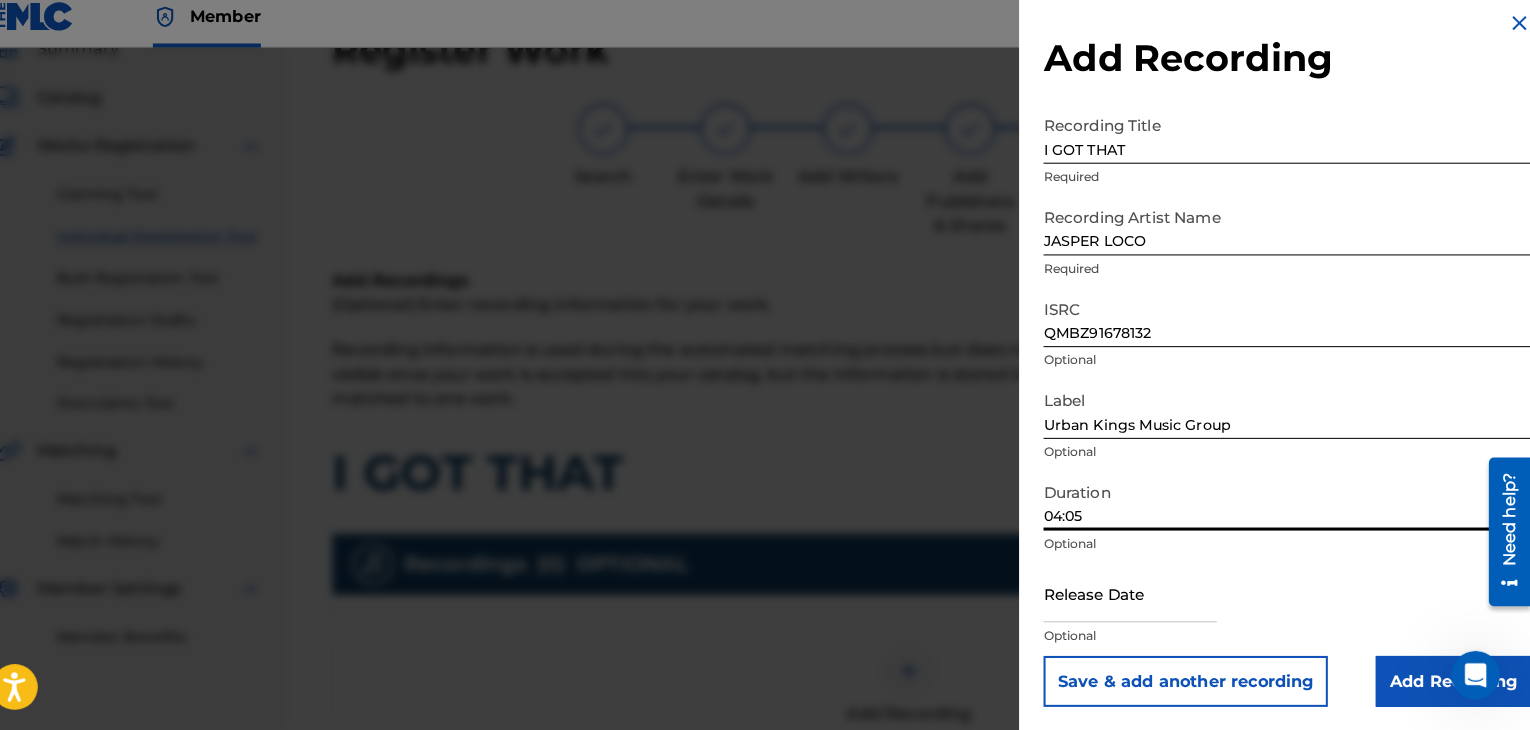 type on "04:05" 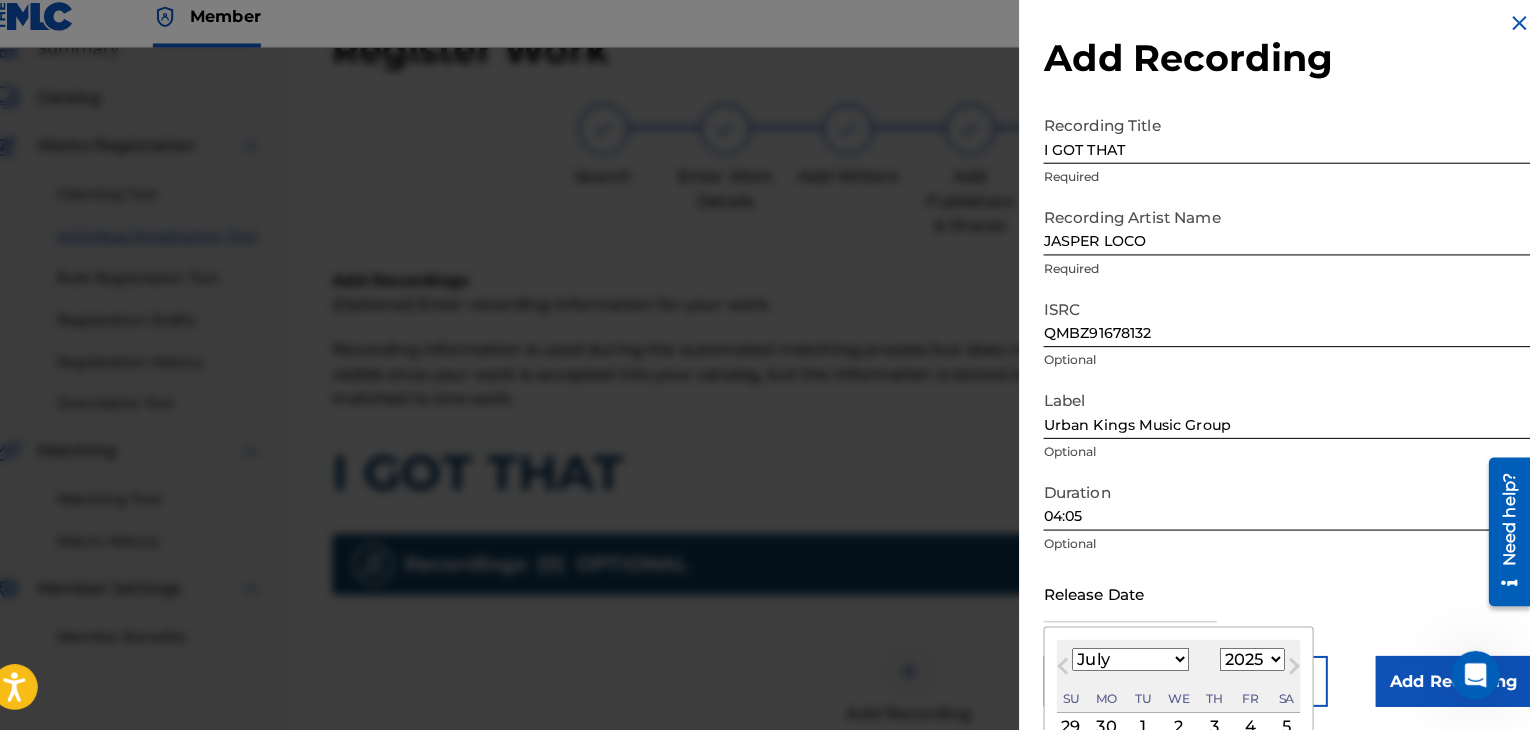 type on "[DATE]" 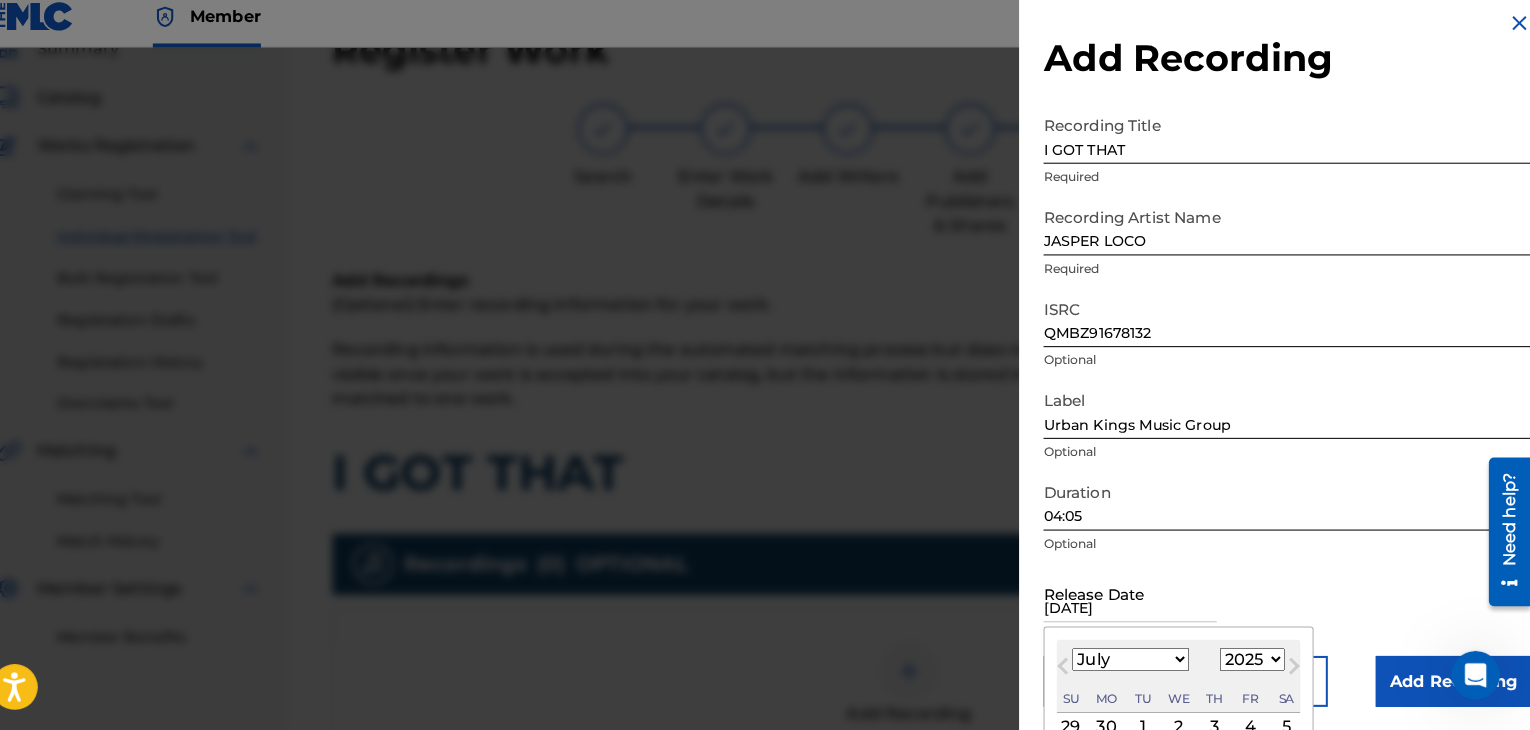 select on "11" 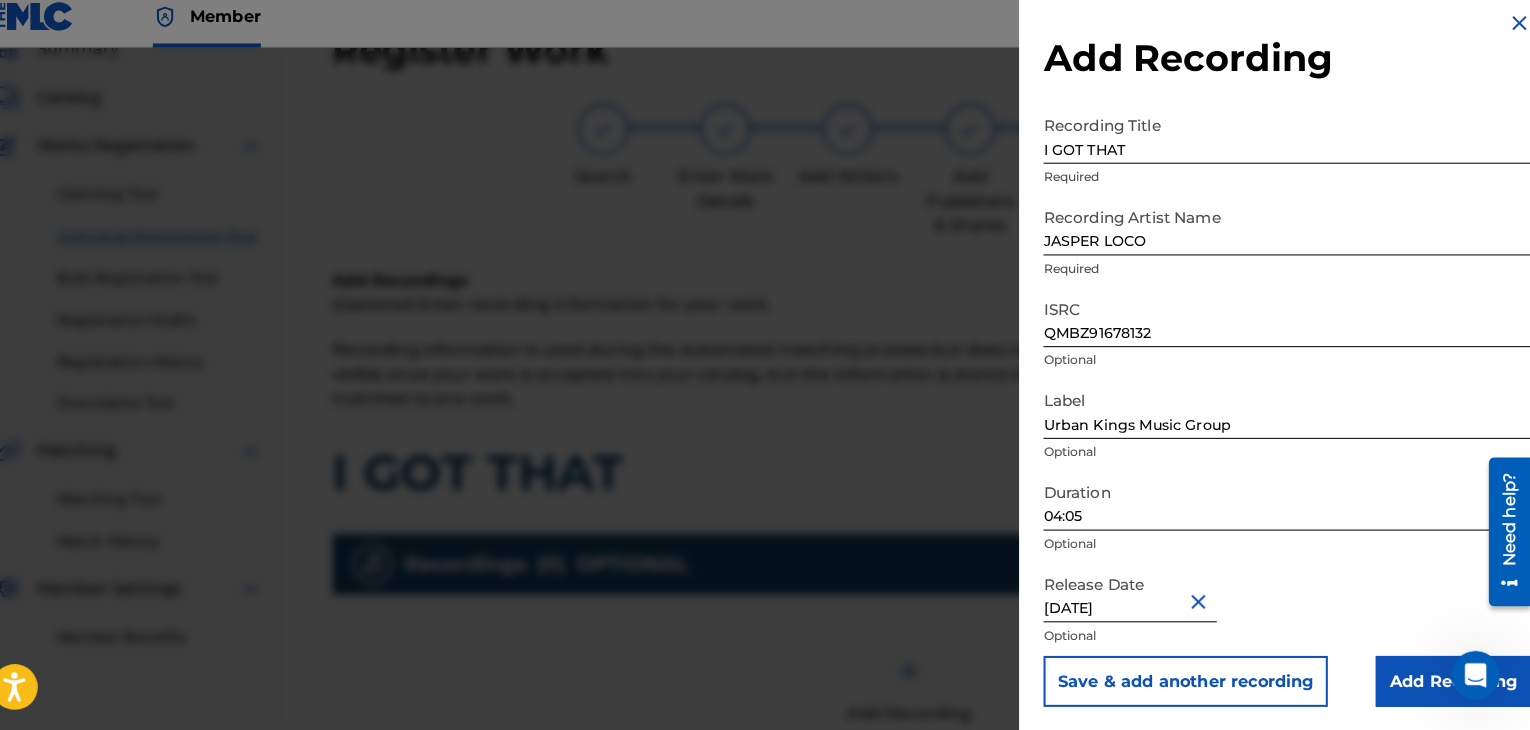 click on "Add Recording" at bounding box center [1454, 682] 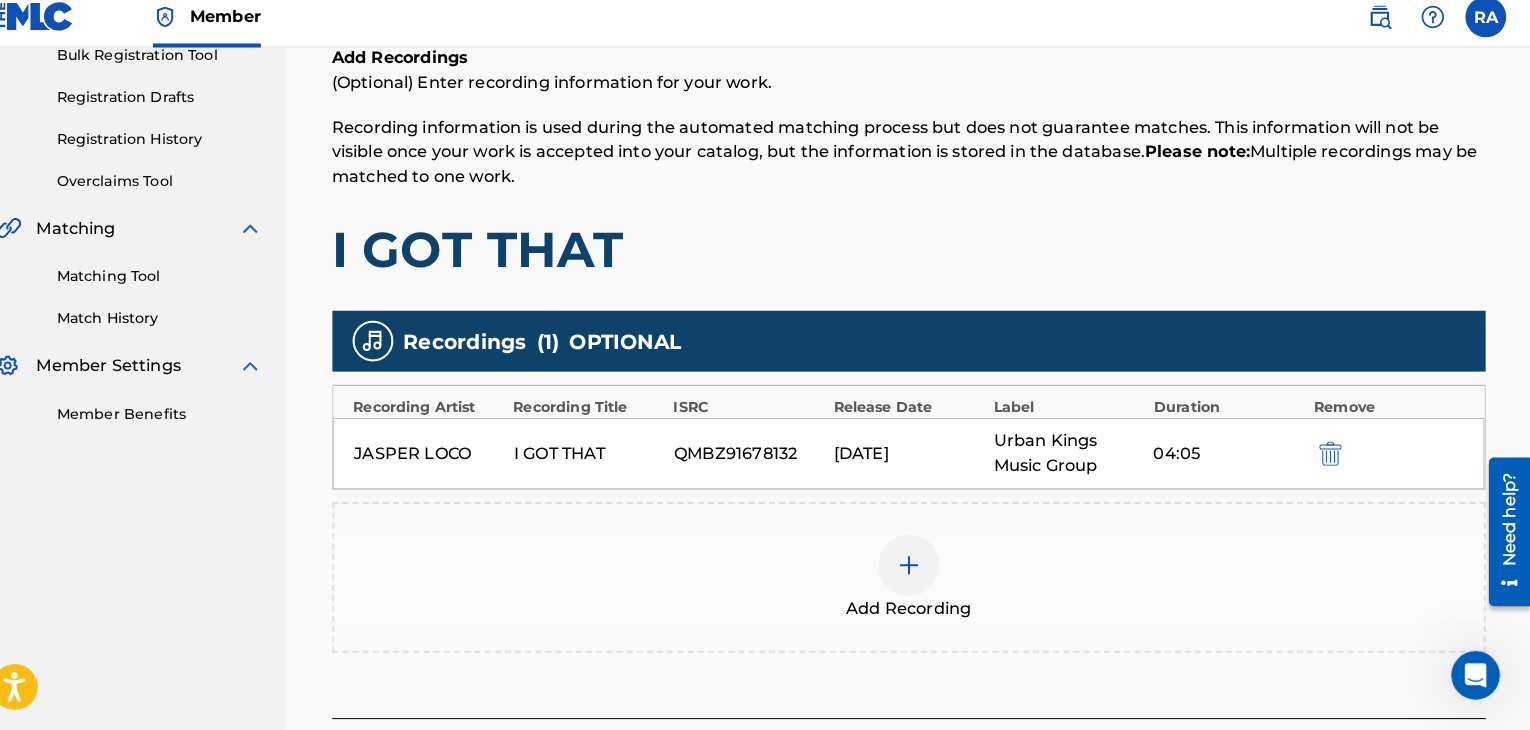 scroll, scrollTop: 482, scrollLeft: 0, axis: vertical 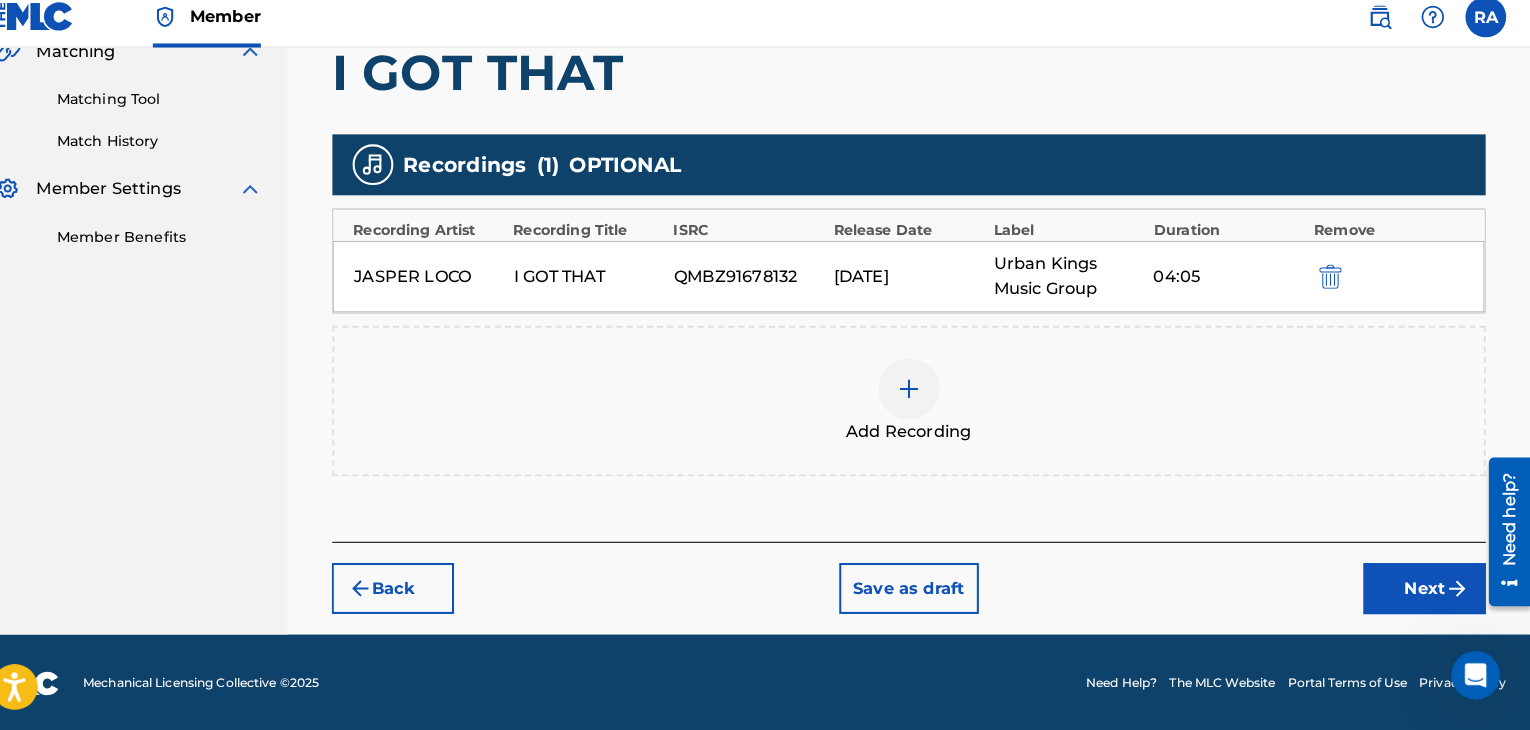 click on "Next" at bounding box center (1426, 591) 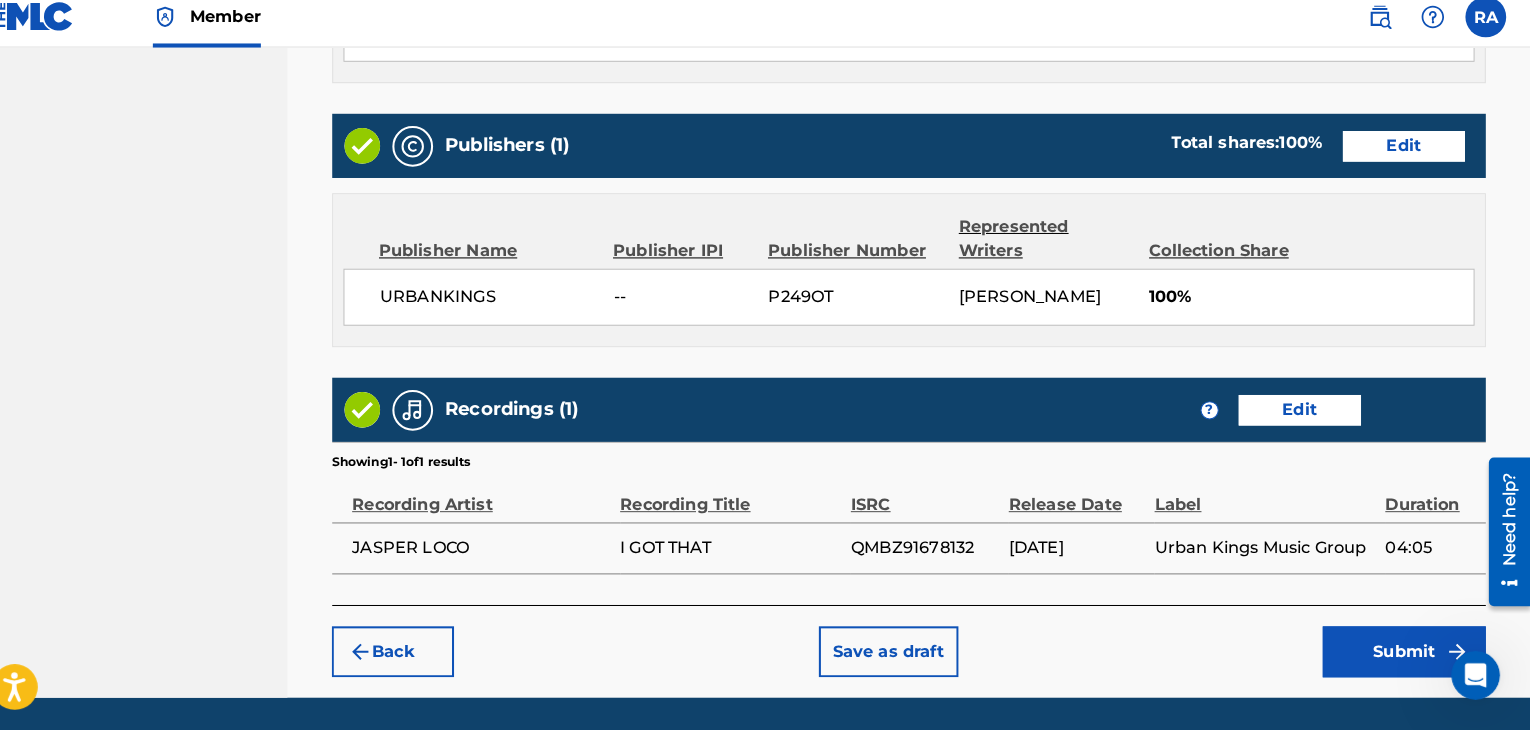 scroll, scrollTop: 1023, scrollLeft: 0, axis: vertical 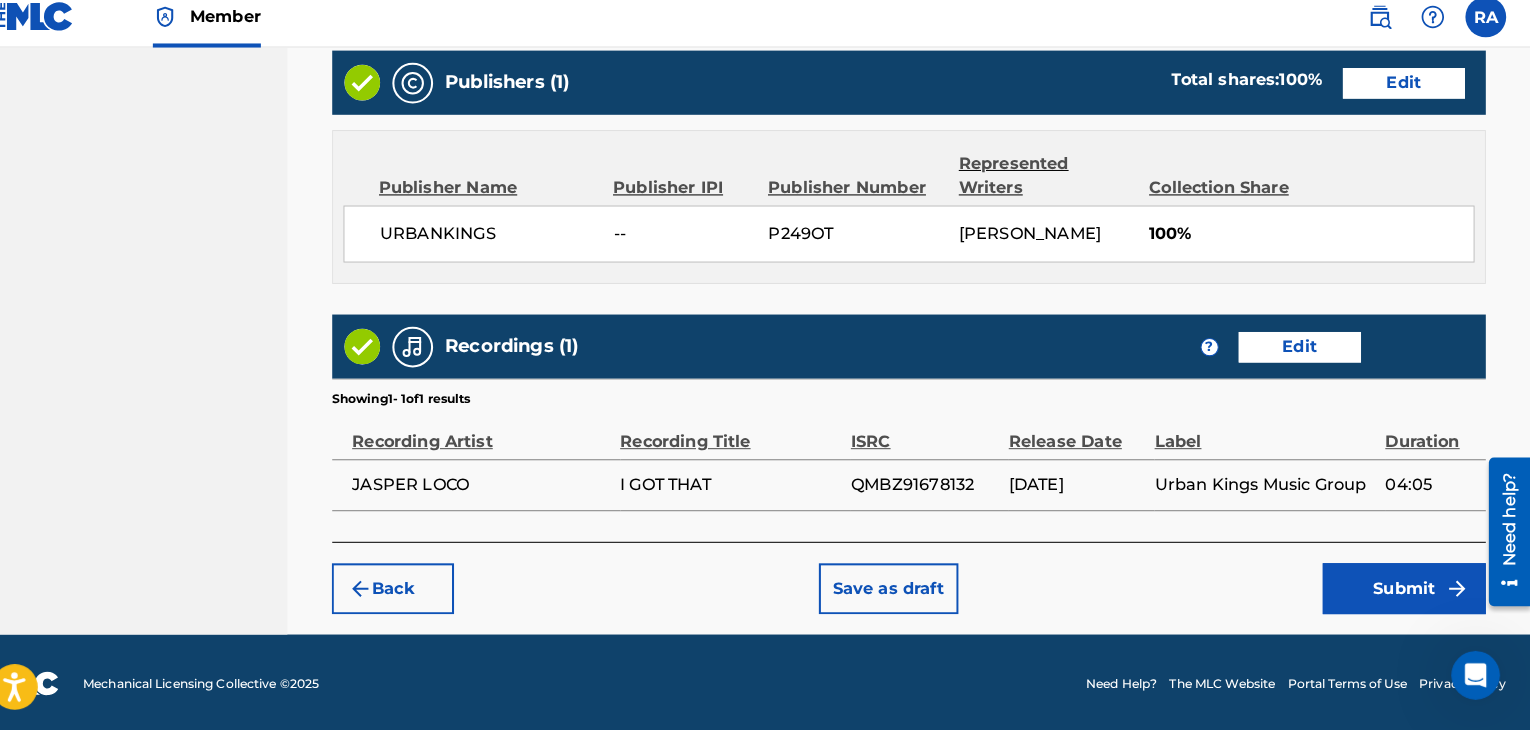 click on "Submit" at bounding box center (1406, 591) 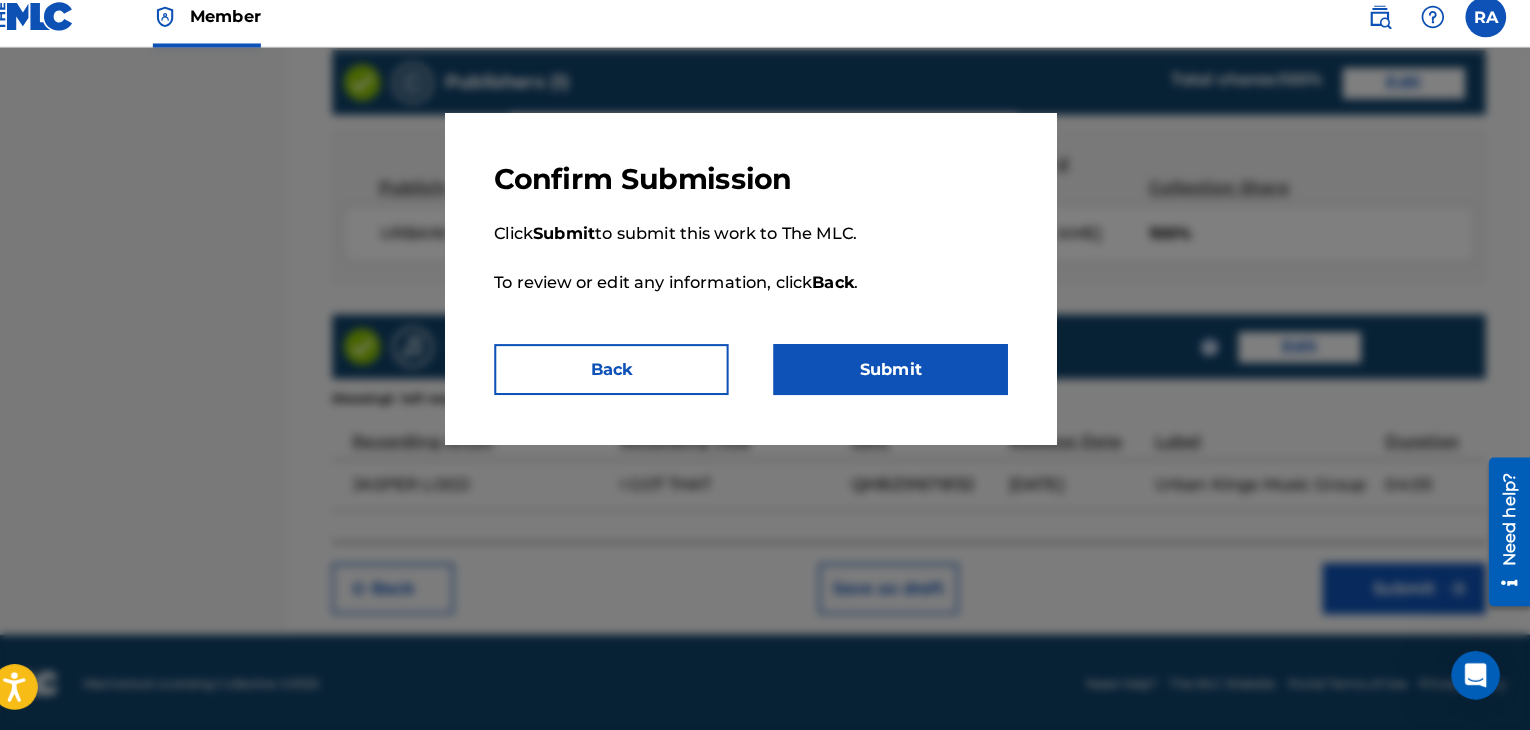 click on "Submit" at bounding box center [902, 376] 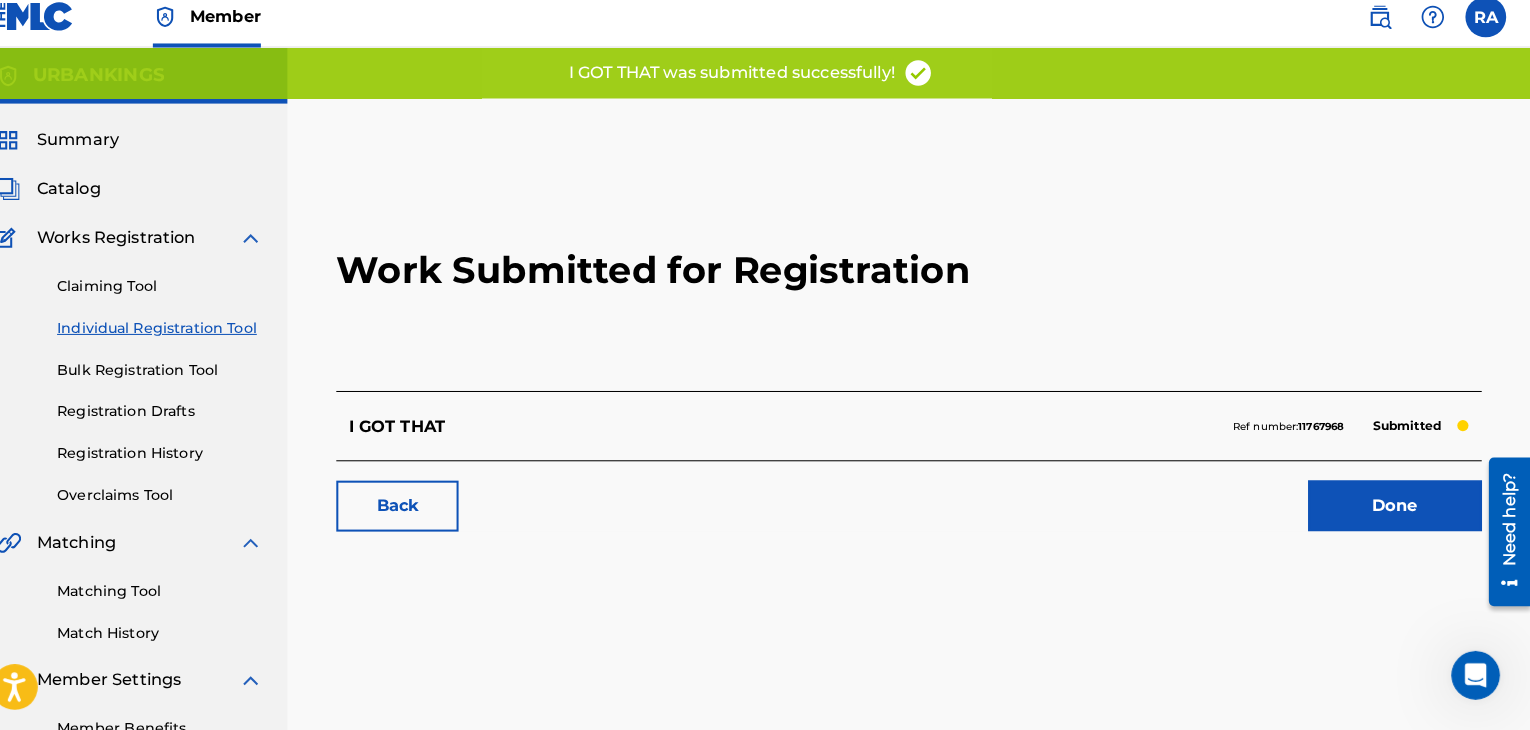 click on "Done" at bounding box center (1397, 510) 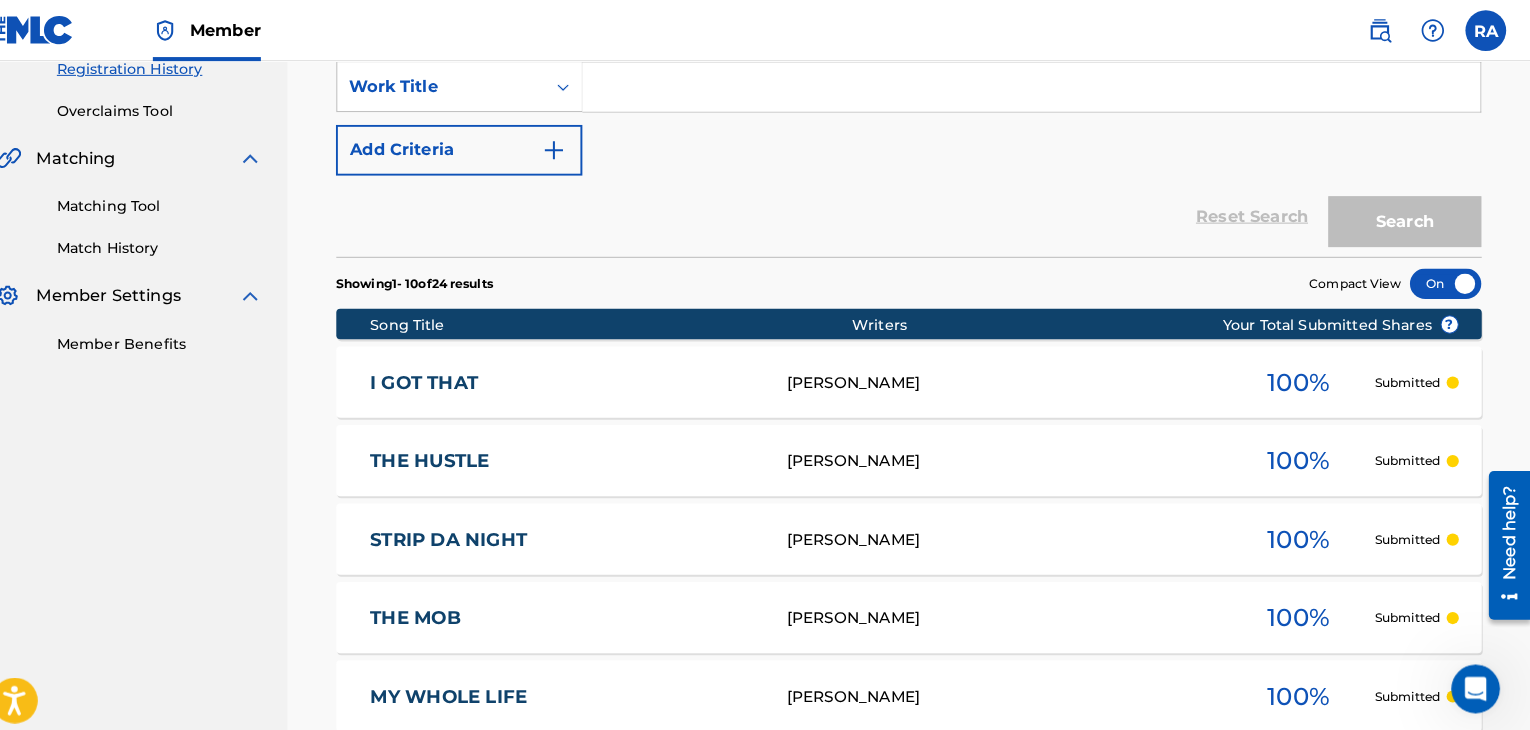 scroll, scrollTop: 96, scrollLeft: 0, axis: vertical 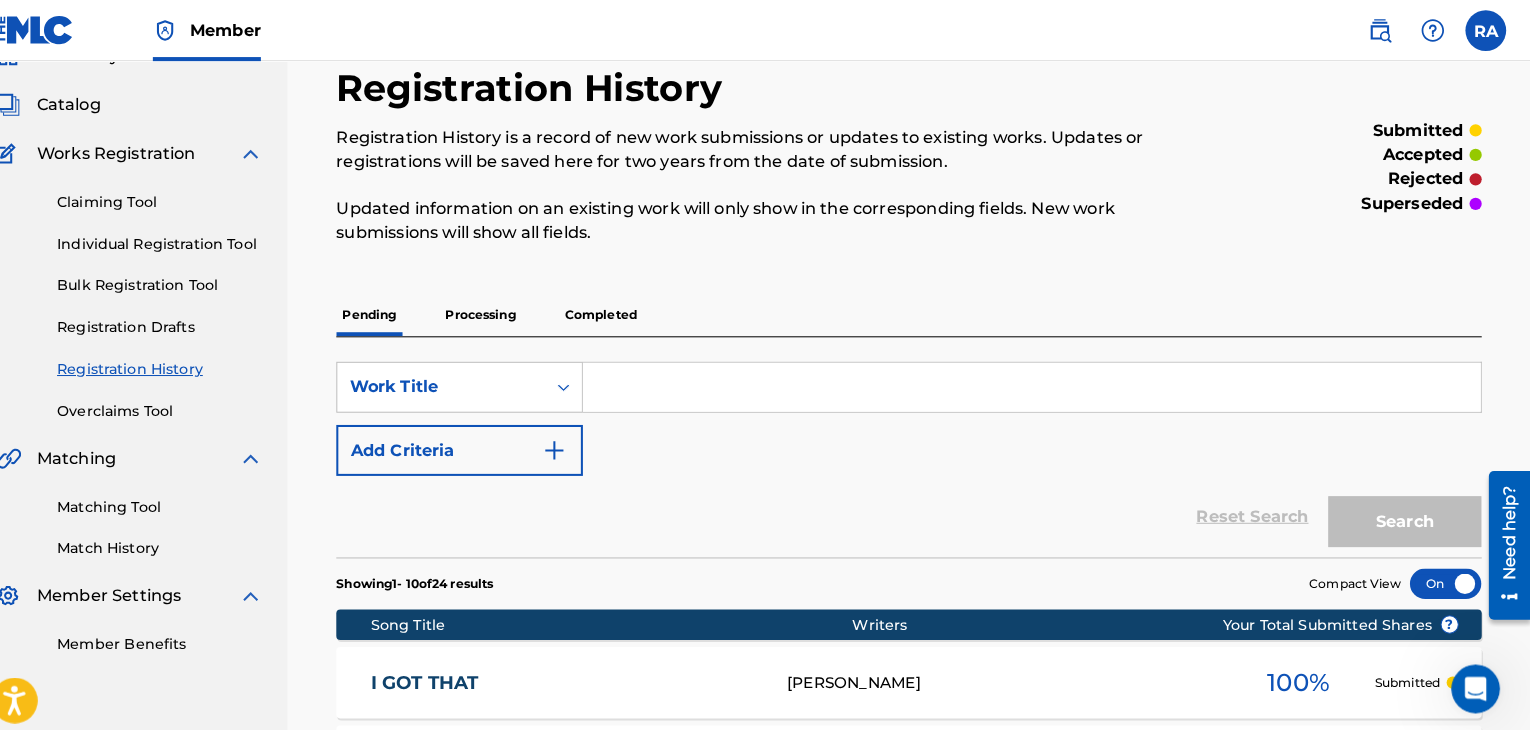 click on "Individual Registration Tool" at bounding box center (185, 239) 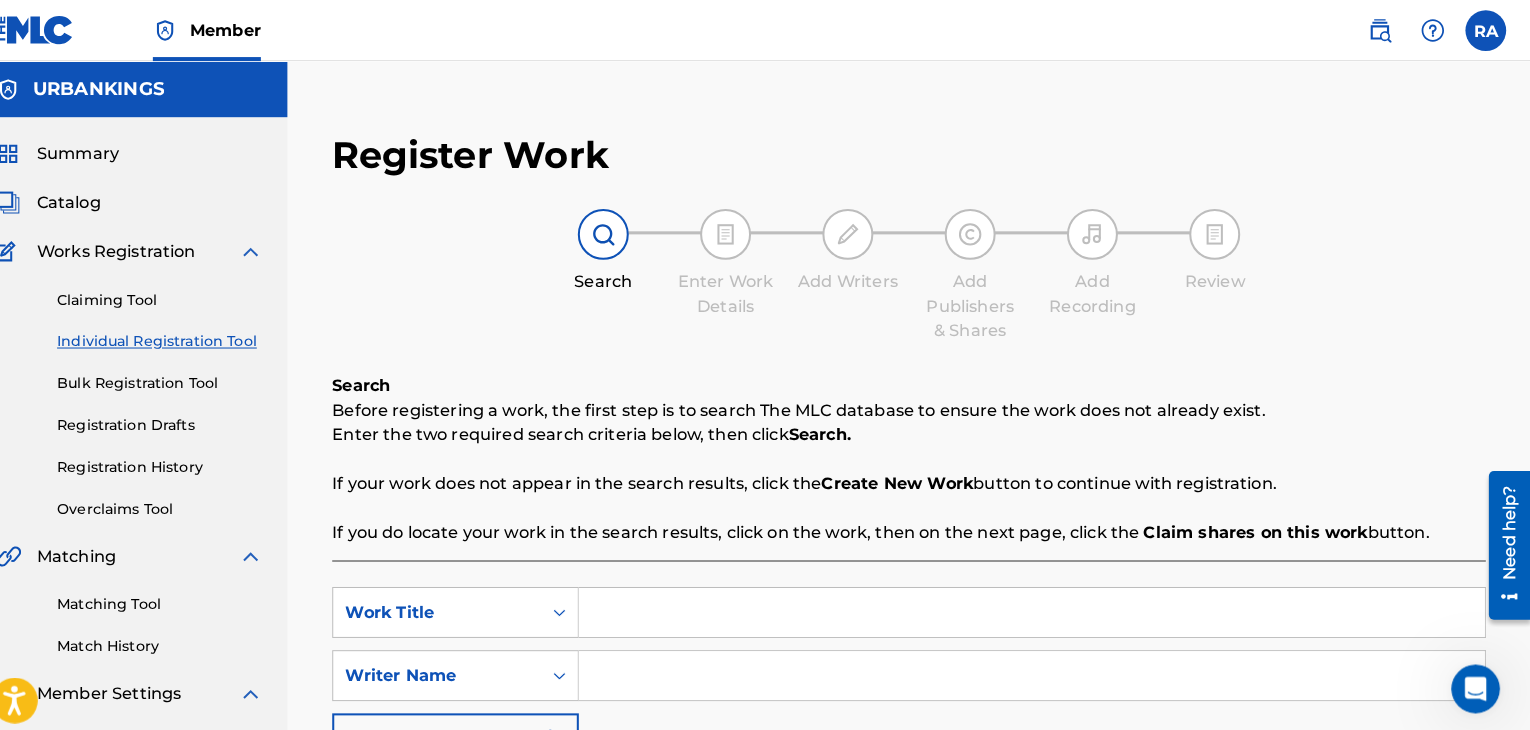 click at bounding box center (1040, 601) 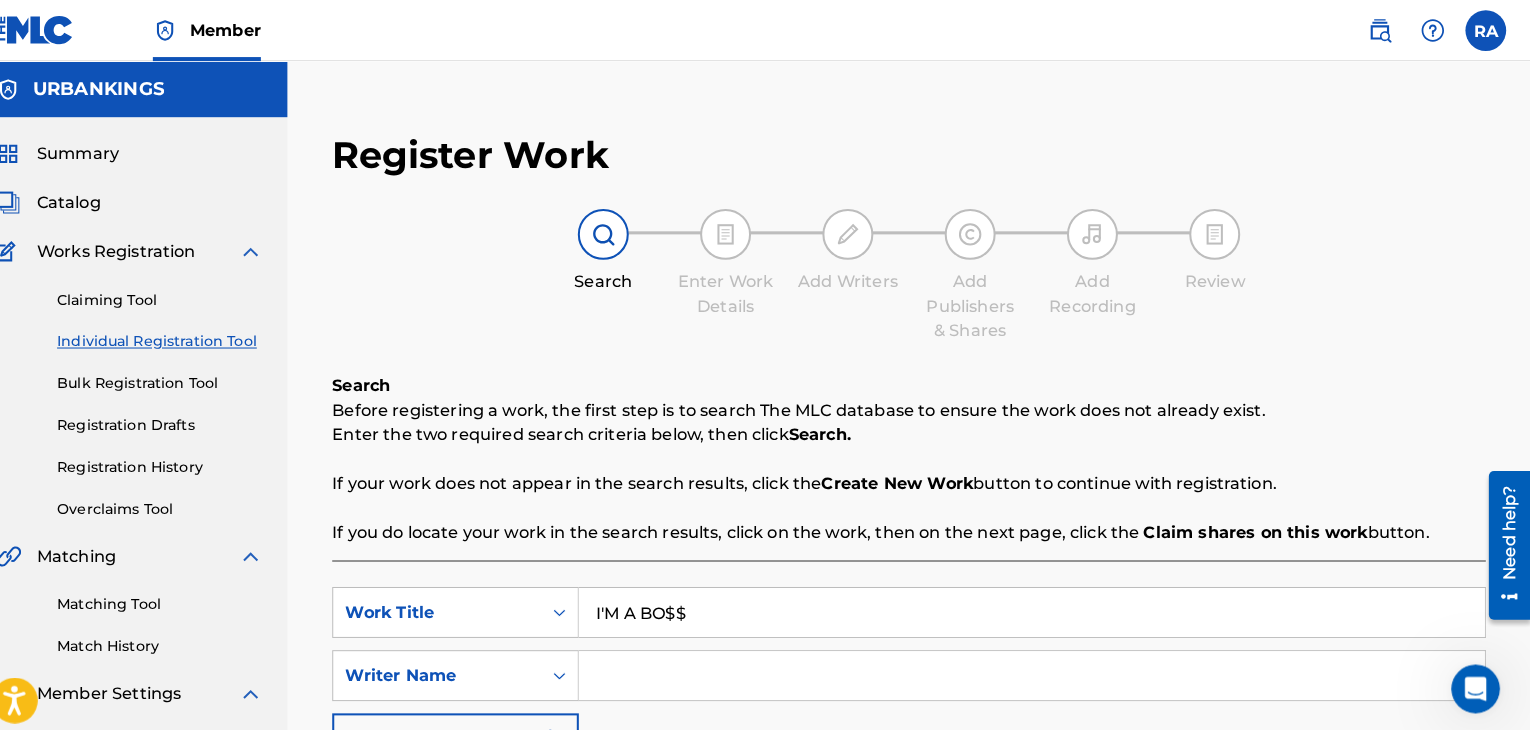 type on "I'M A BO$$" 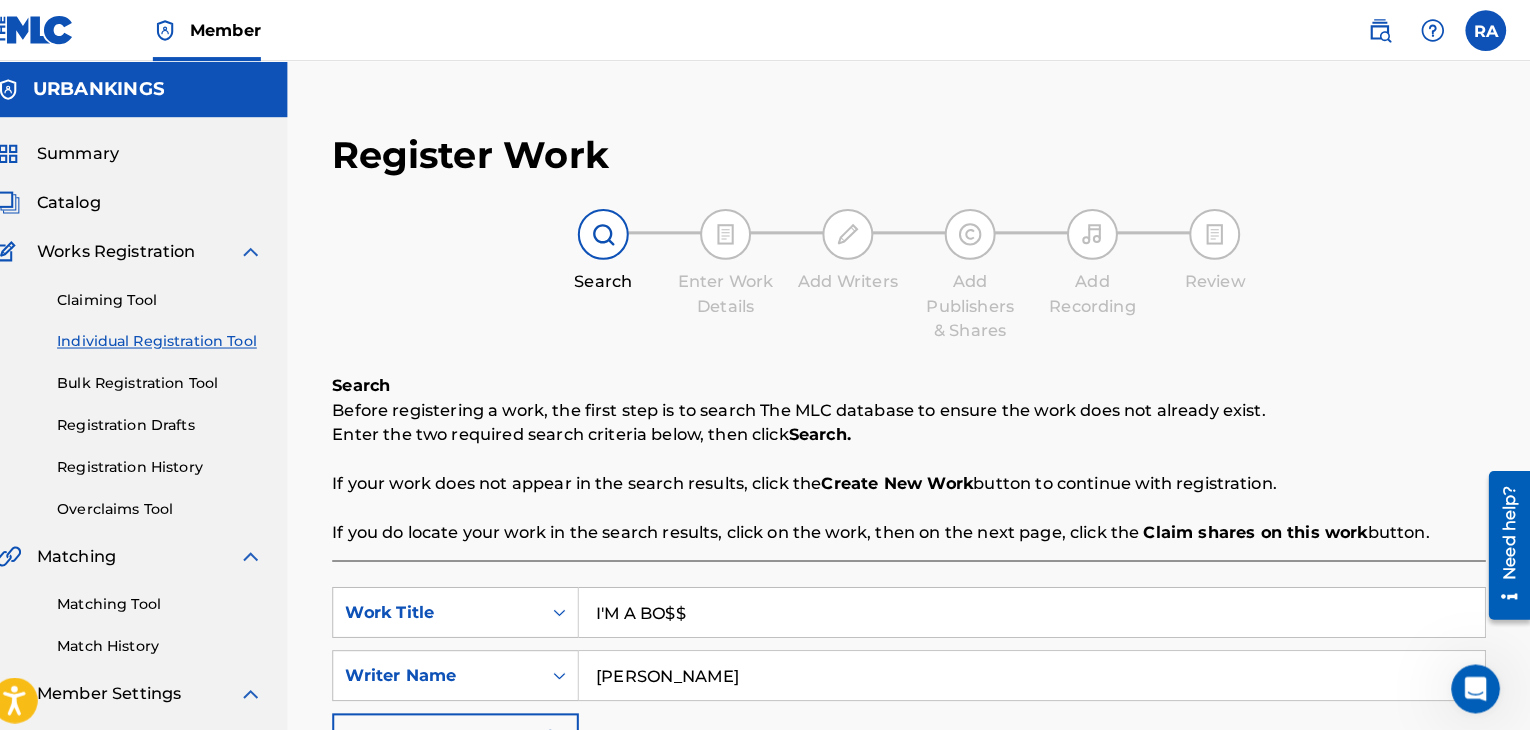 type on "[PERSON_NAME]" 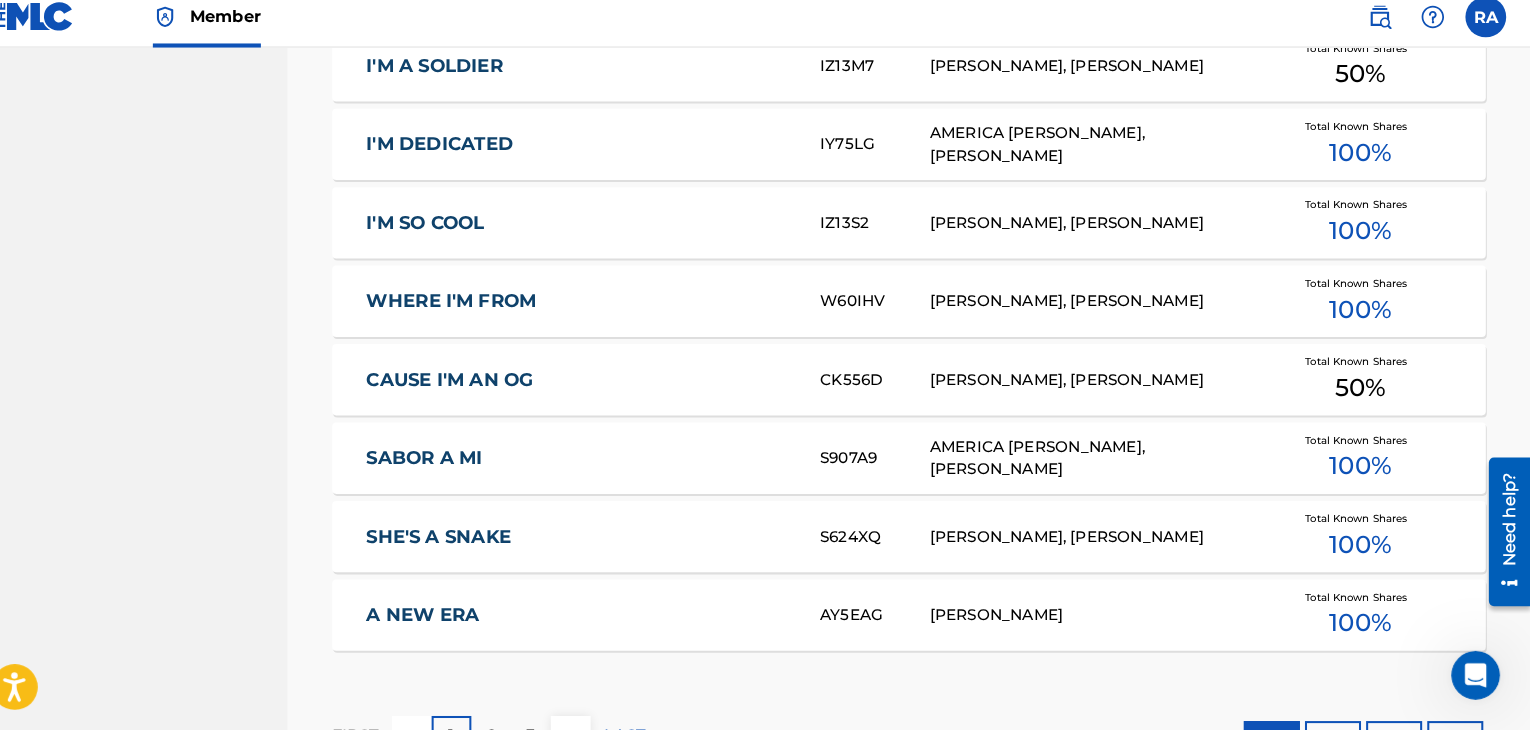 scroll, scrollTop: 1357, scrollLeft: 0, axis: vertical 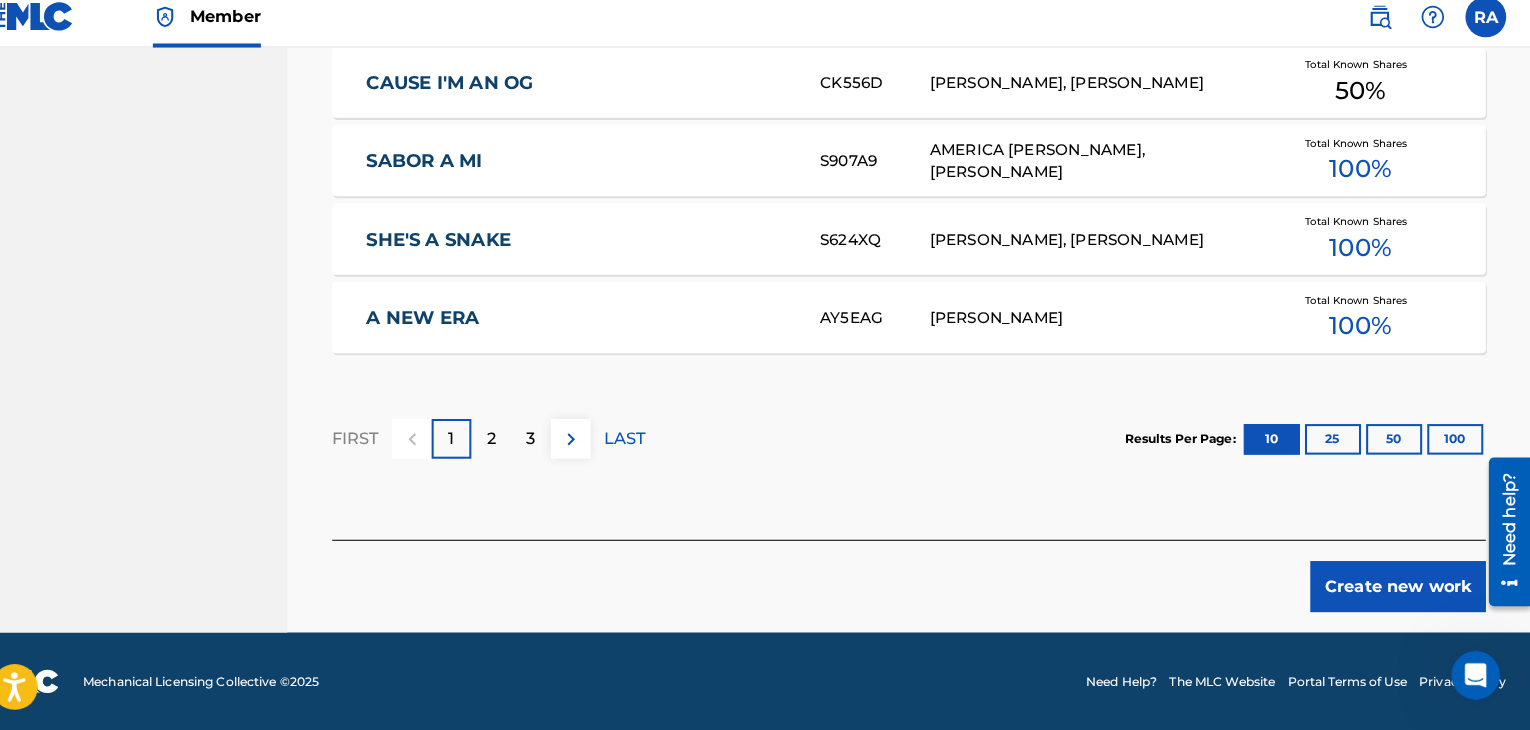 click on "Create new work" at bounding box center (1400, 589) 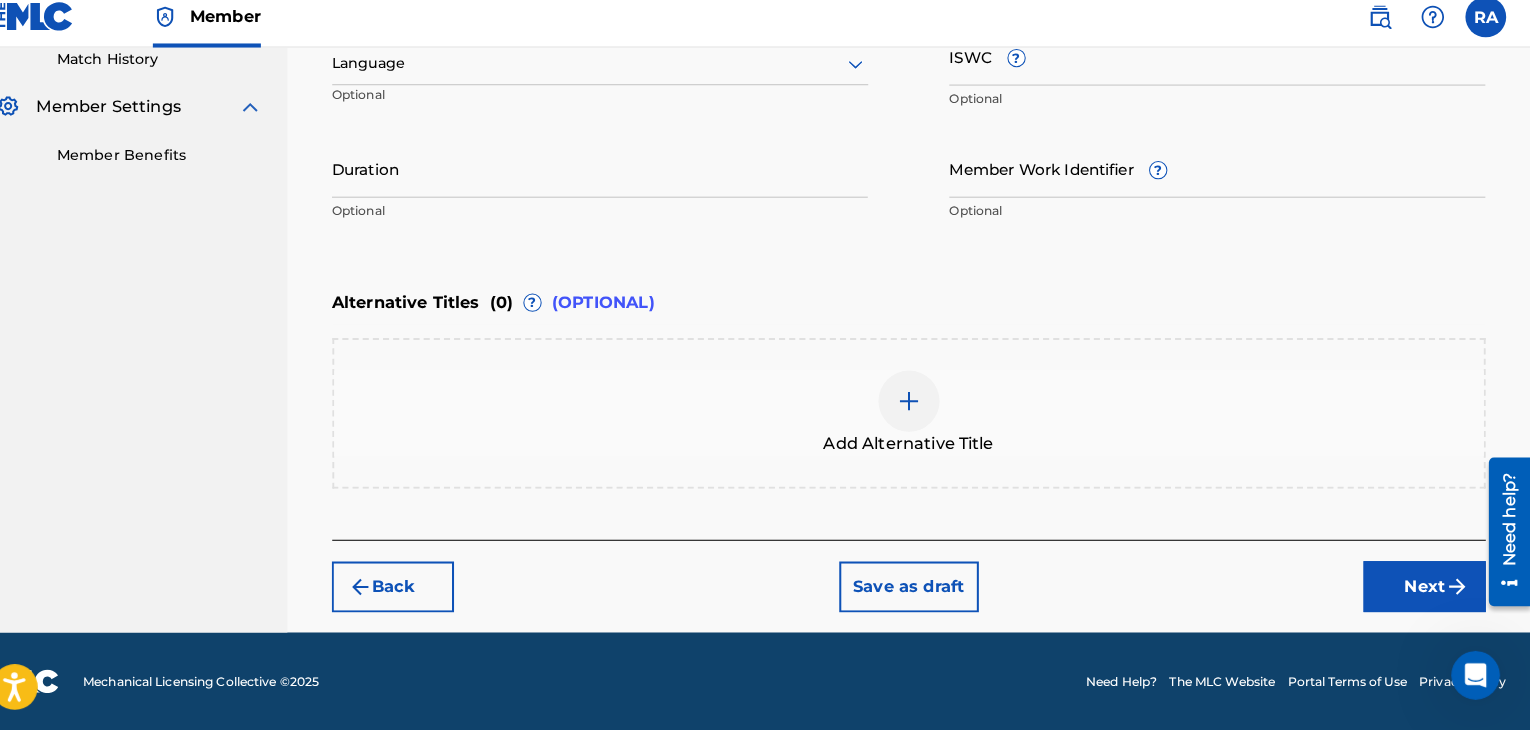 scroll, scrollTop: 561, scrollLeft: 0, axis: vertical 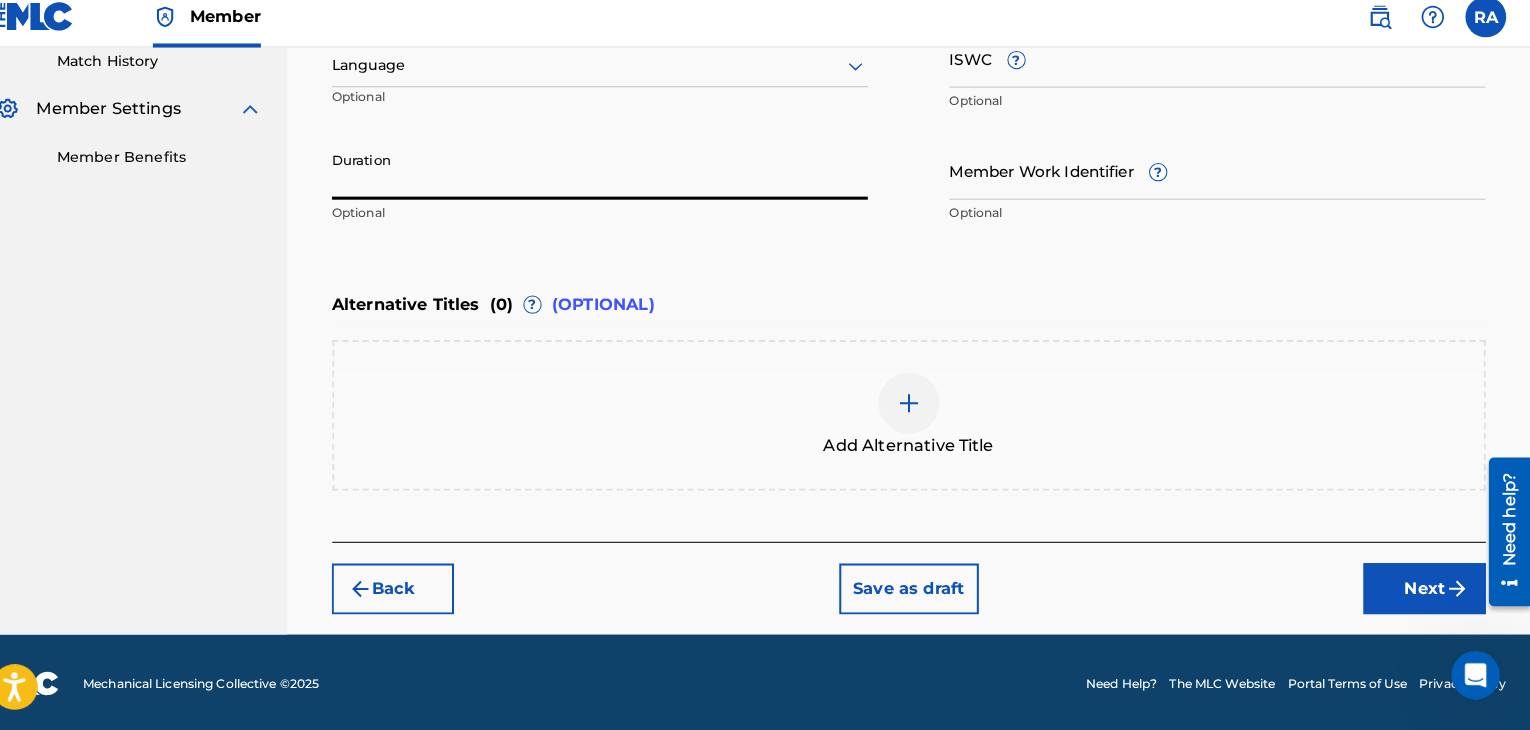 click on "Duration" at bounding box center (617, 180) 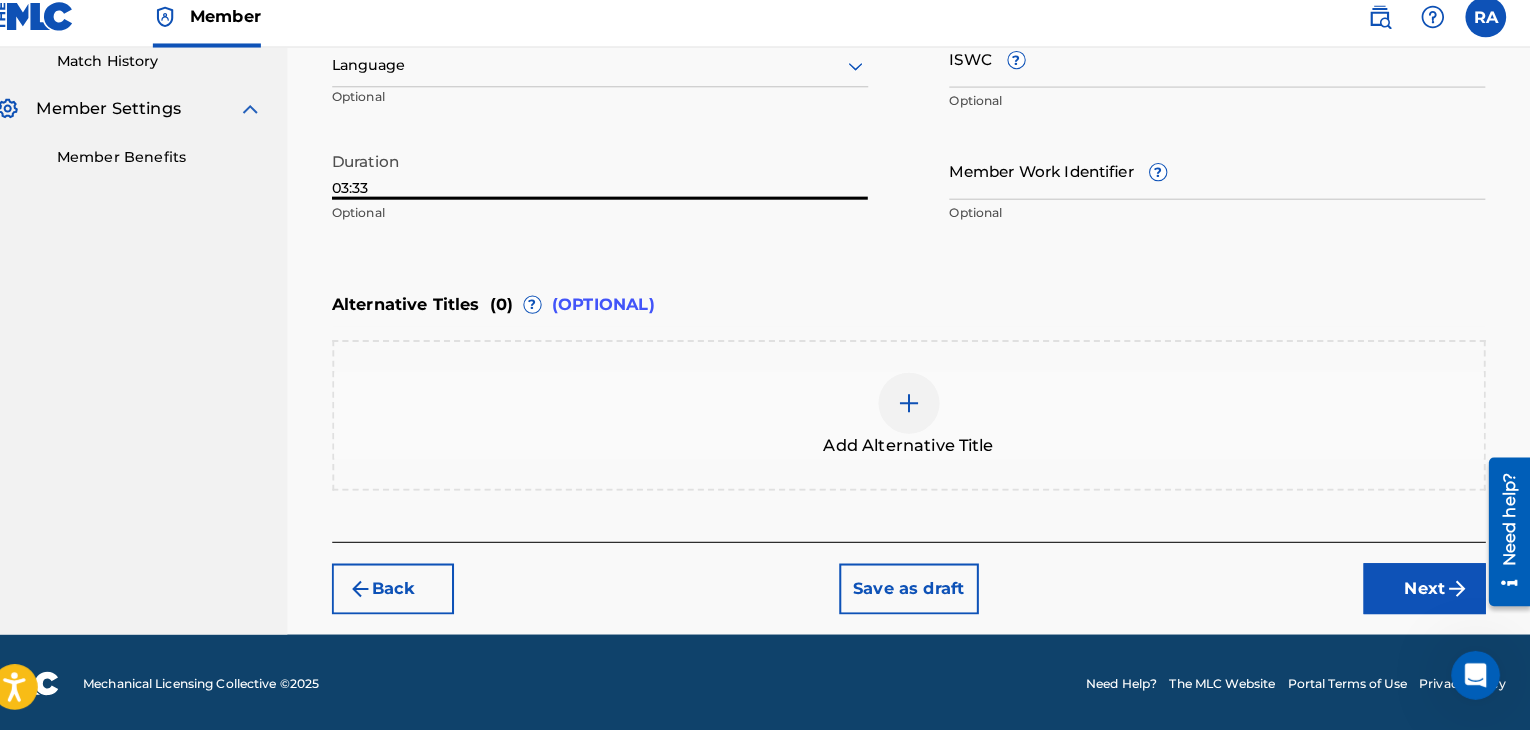type on "03:33" 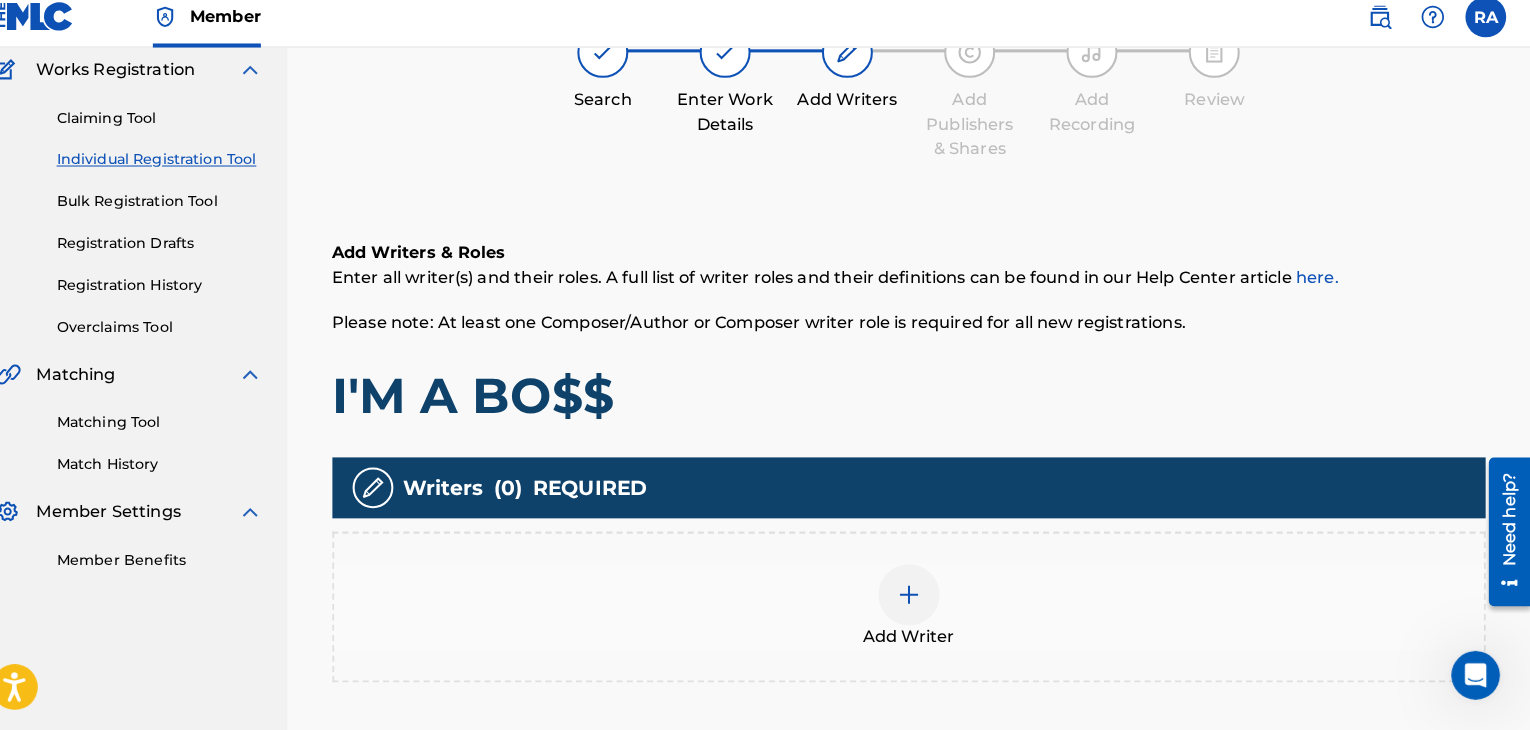 scroll, scrollTop: 90, scrollLeft: 0, axis: vertical 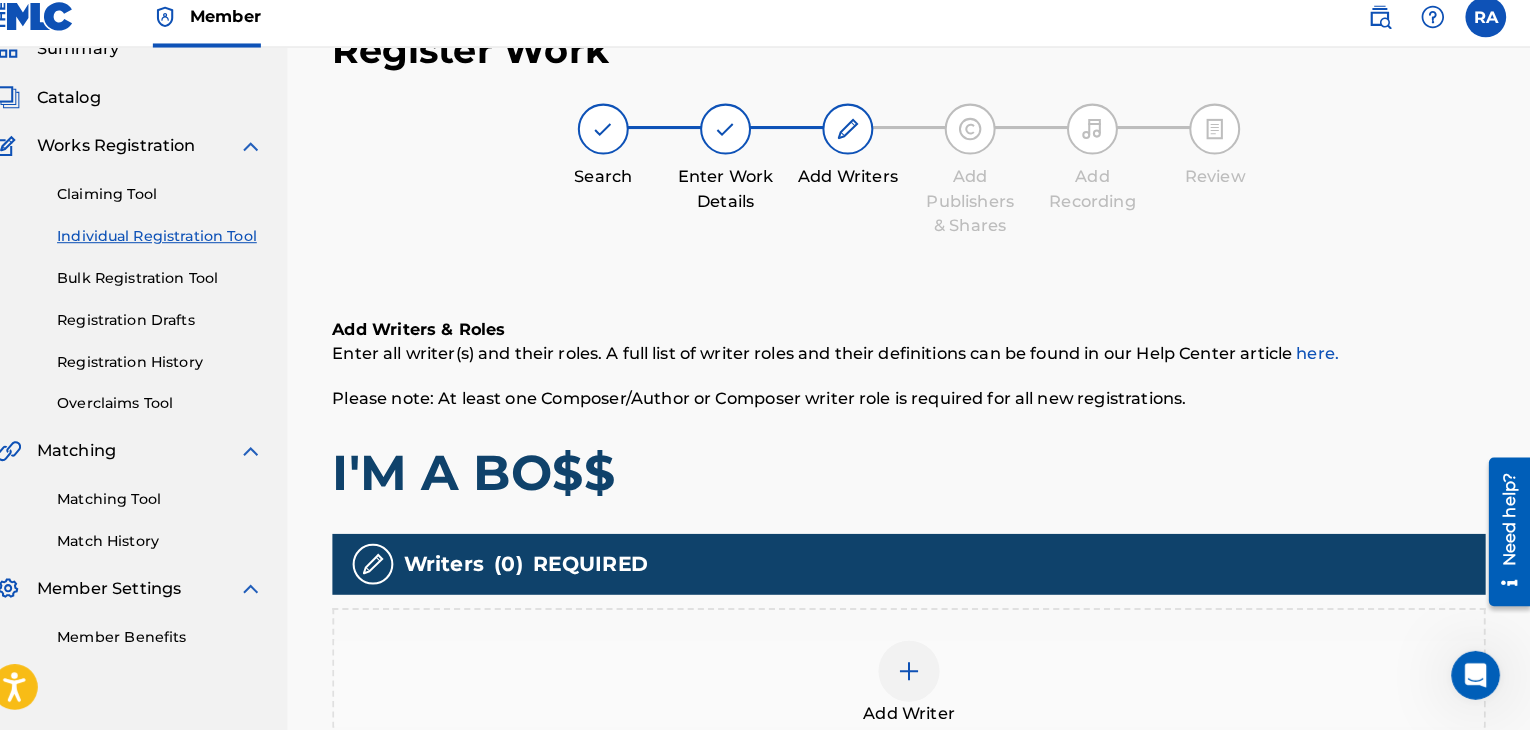 click at bounding box center (920, 672) 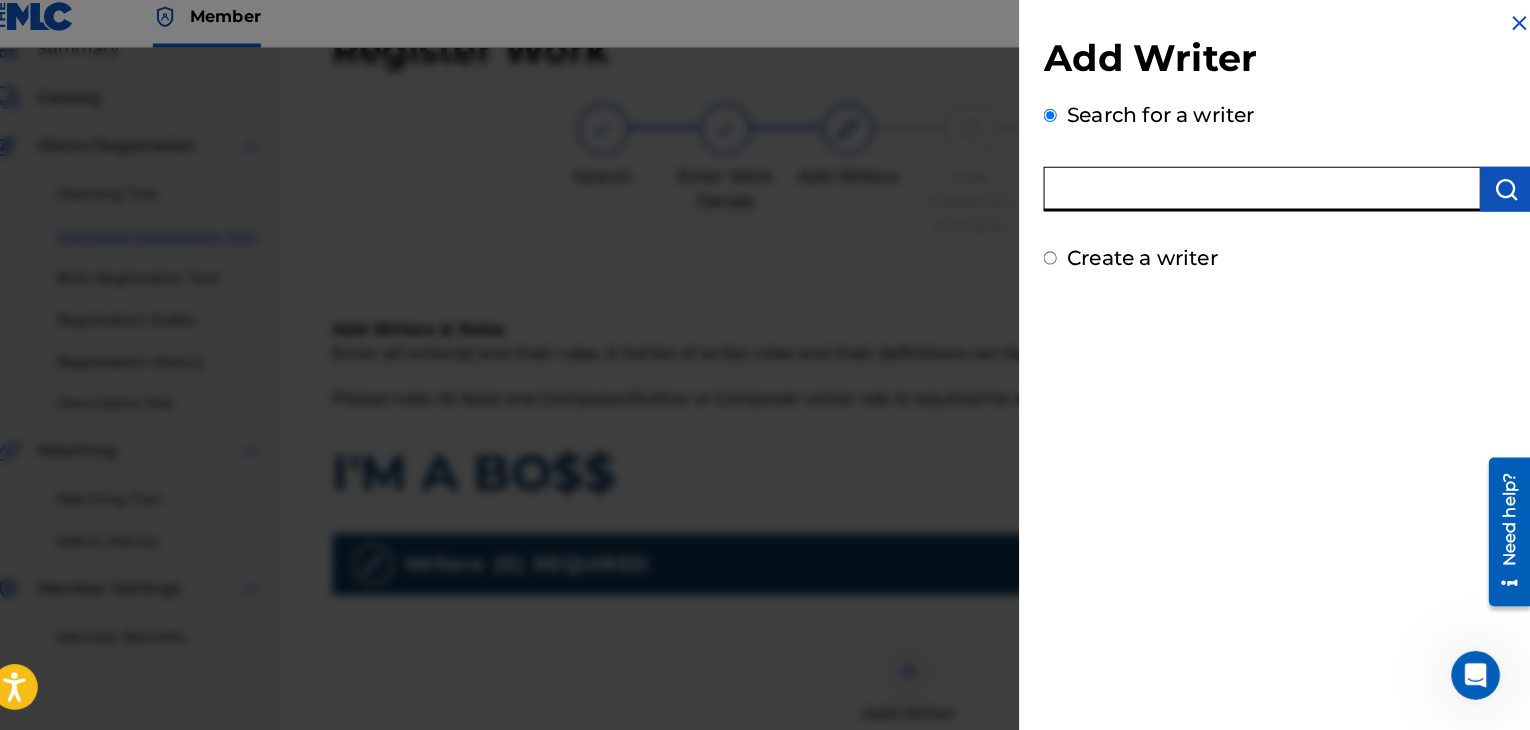 click at bounding box center [1266, 199] 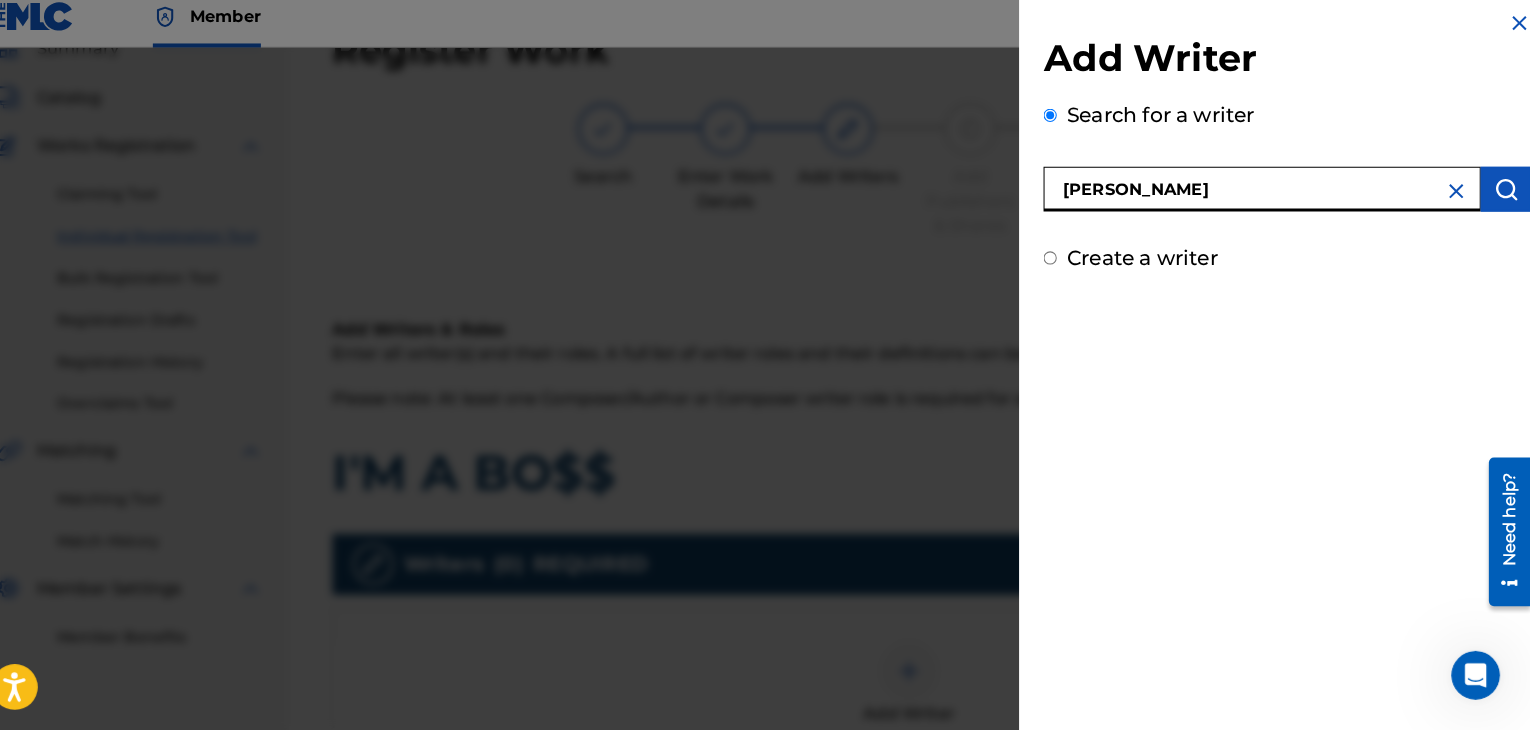 type on "[PERSON_NAME]" 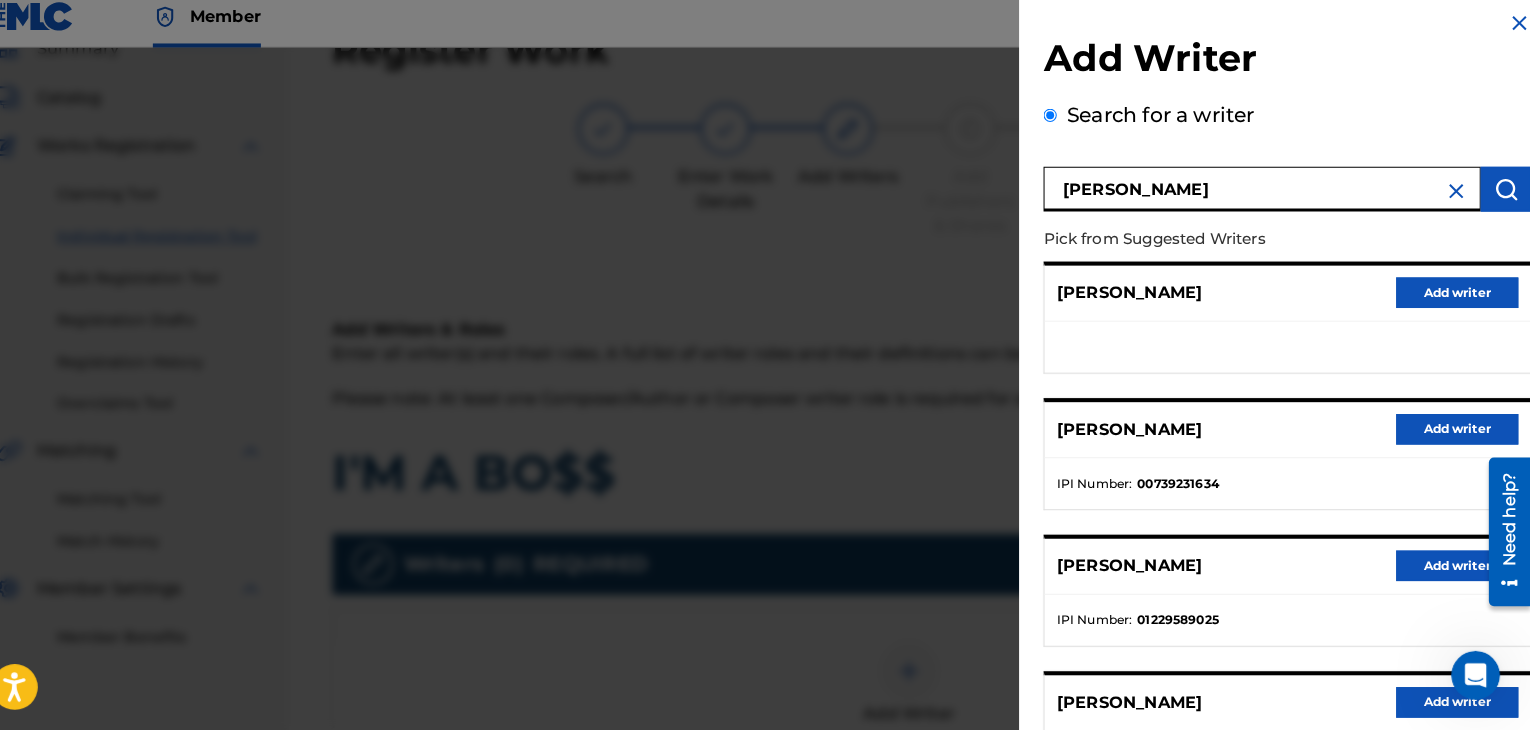 click on "[PERSON_NAME] Add writer" at bounding box center (1291, 435) 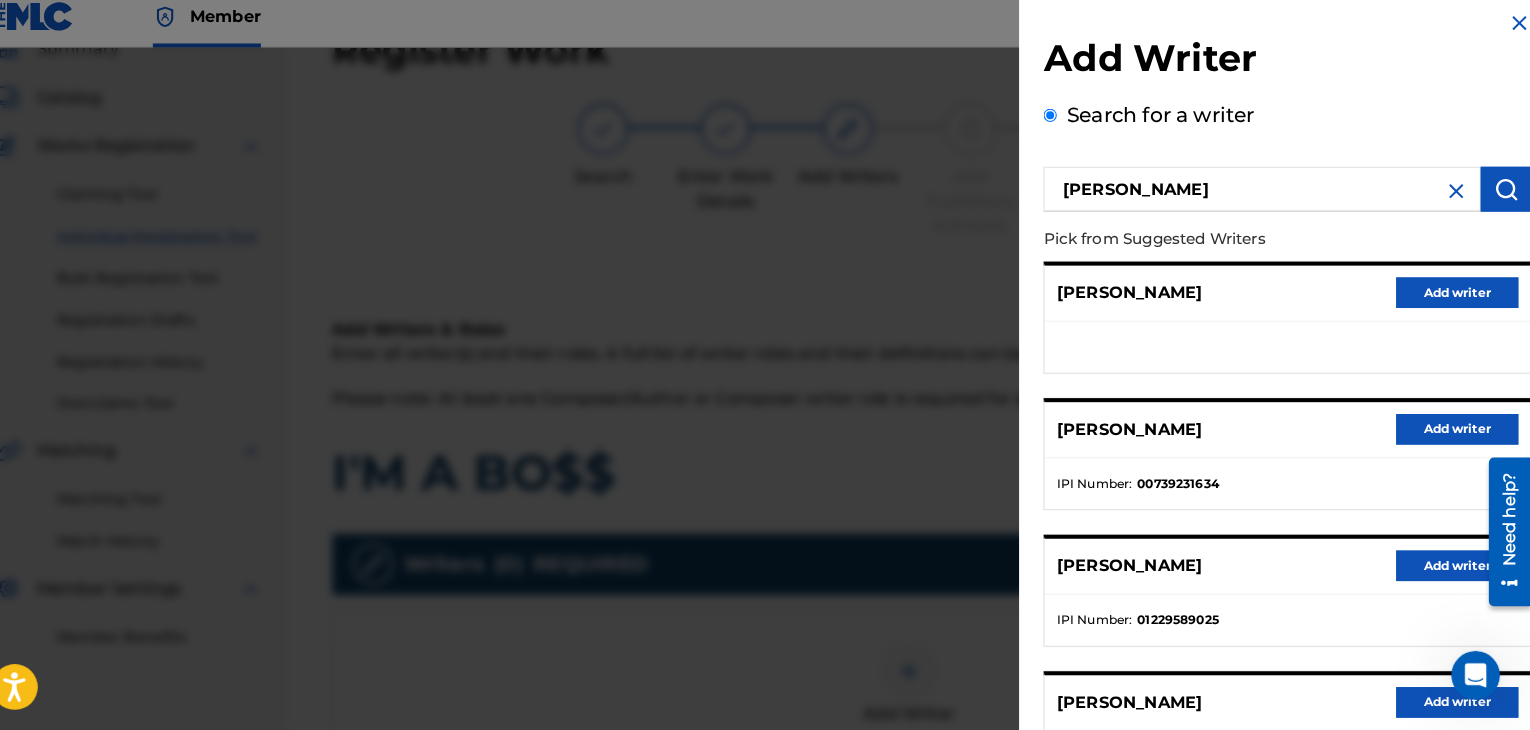 click on "Add writer" at bounding box center (1458, 435) 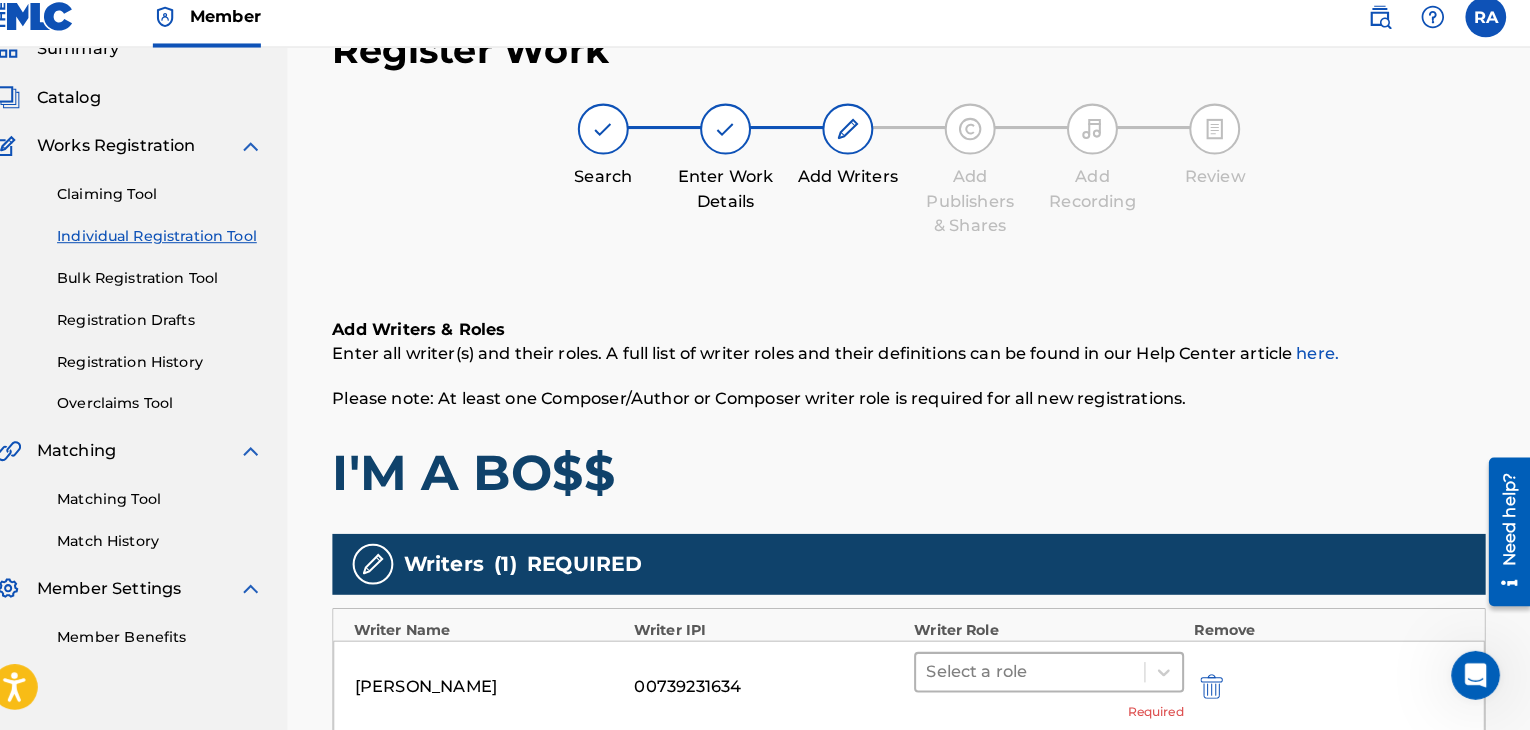 click on "Select a role" at bounding box center [1057, 673] 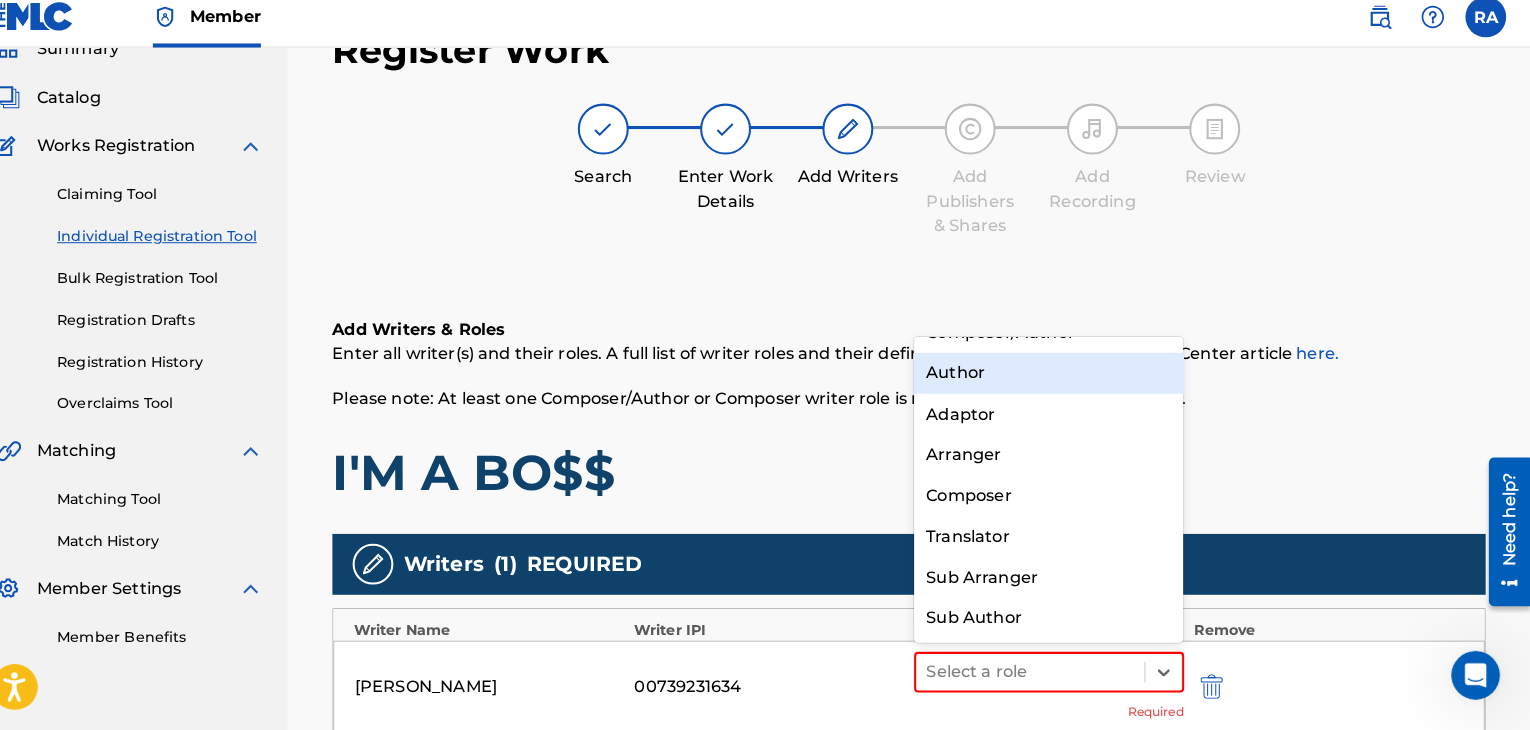 scroll, scrollTop: 0, scrollLeft: 0, axis: both 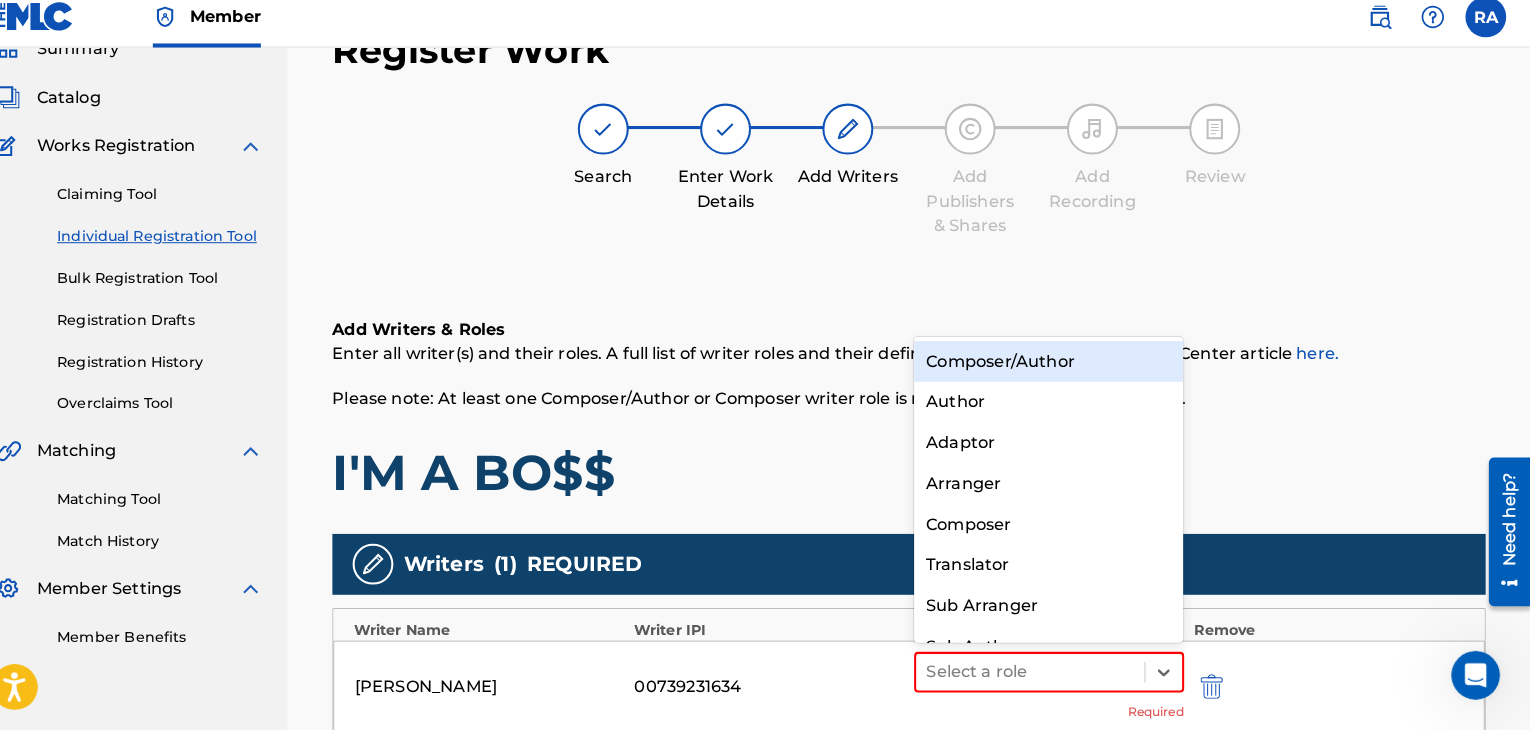 click on "Composer/Author" at bounding box center [1057, 368] 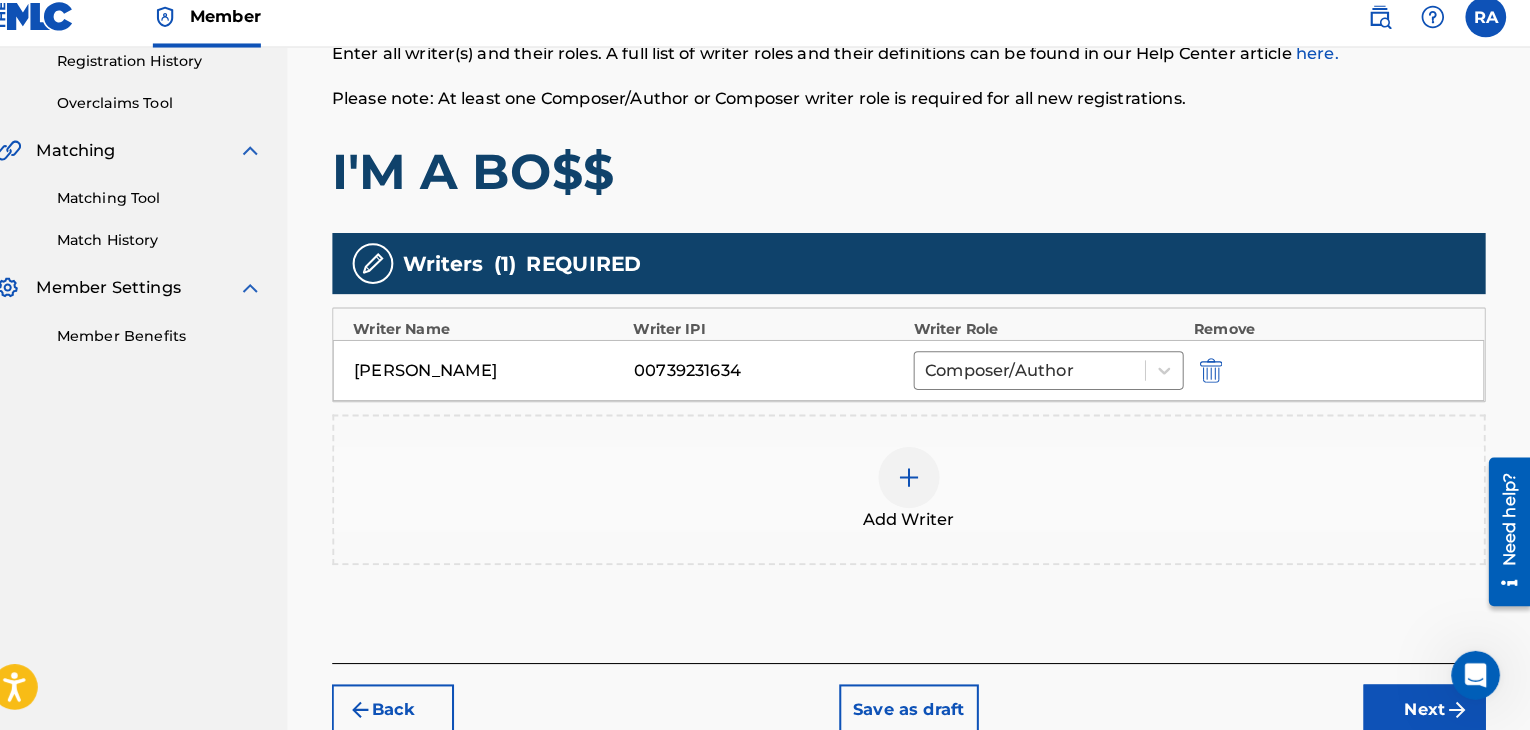 click on "Next" at bounding box center (1426, 710) 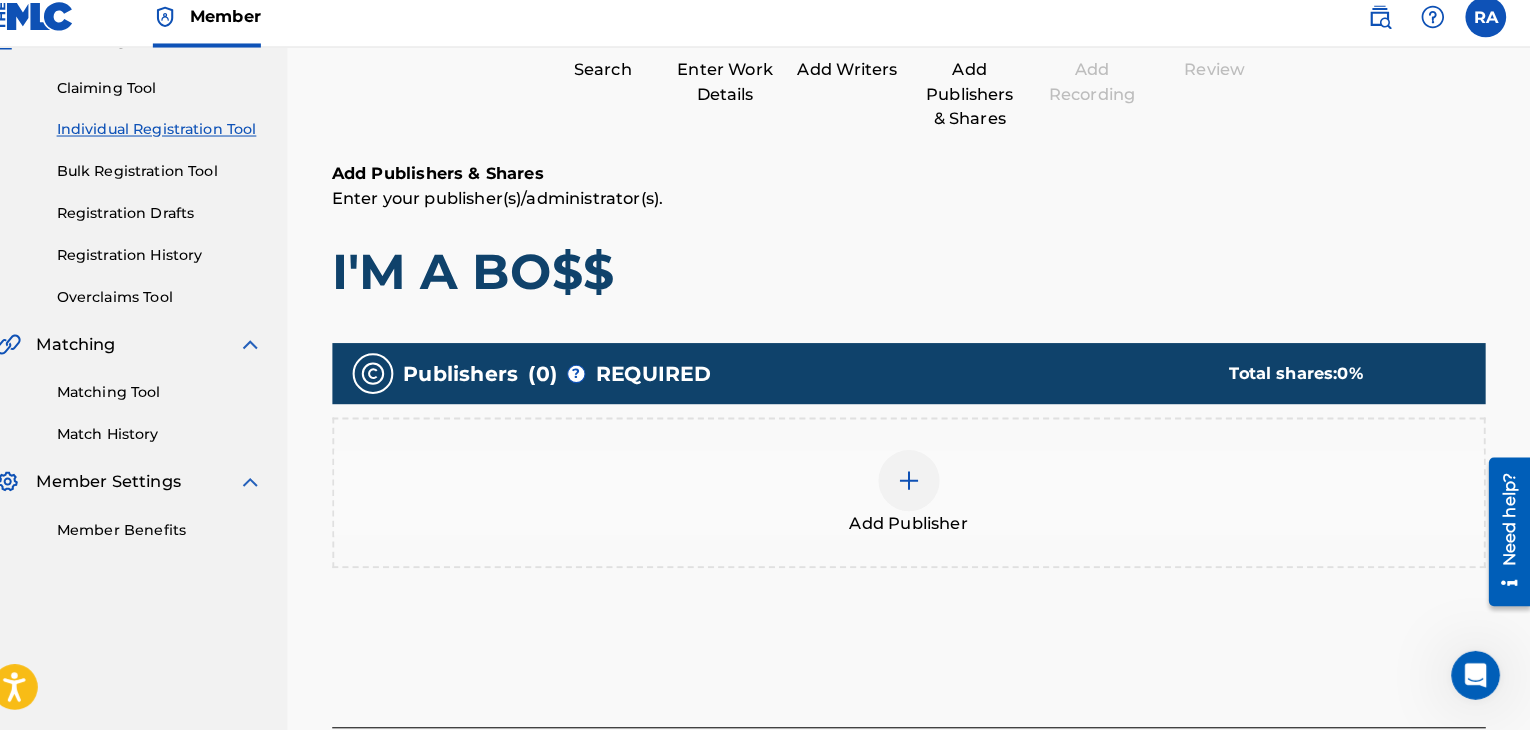 scroll, scrollTop: 90, scrollLeft: 0, axis: vertical 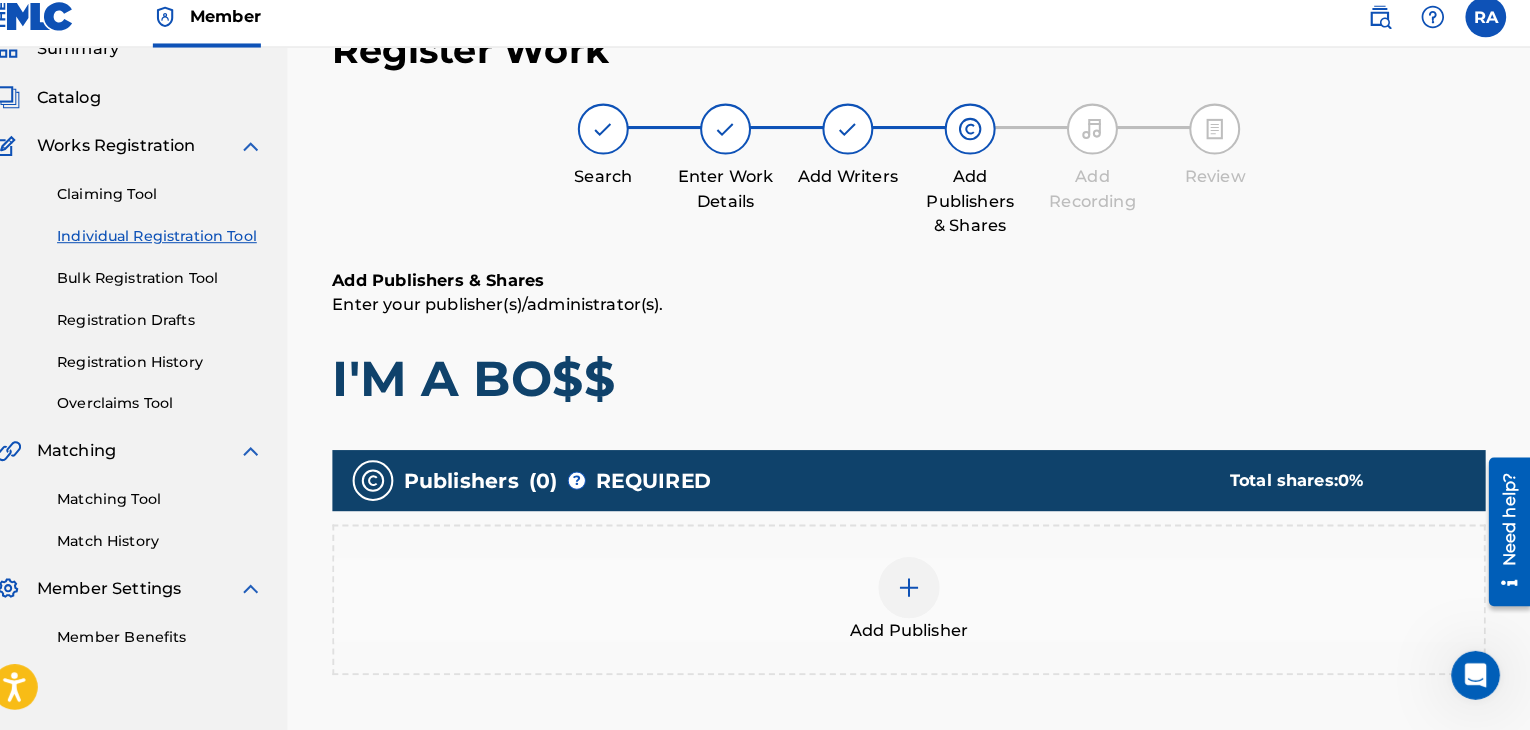 click at bounding box center (920, 590) 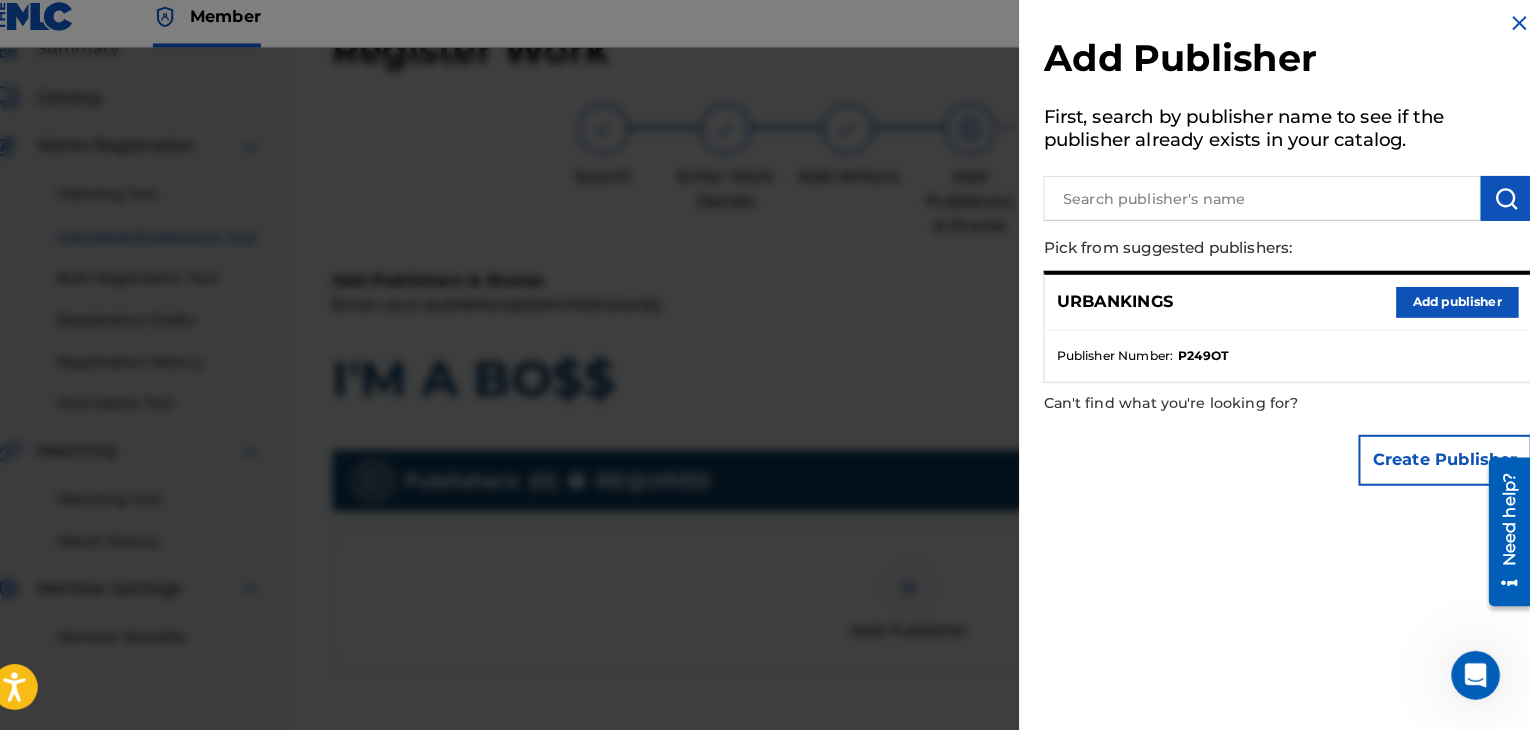 click on "Add publisher" at bounding box center (1458, 310) 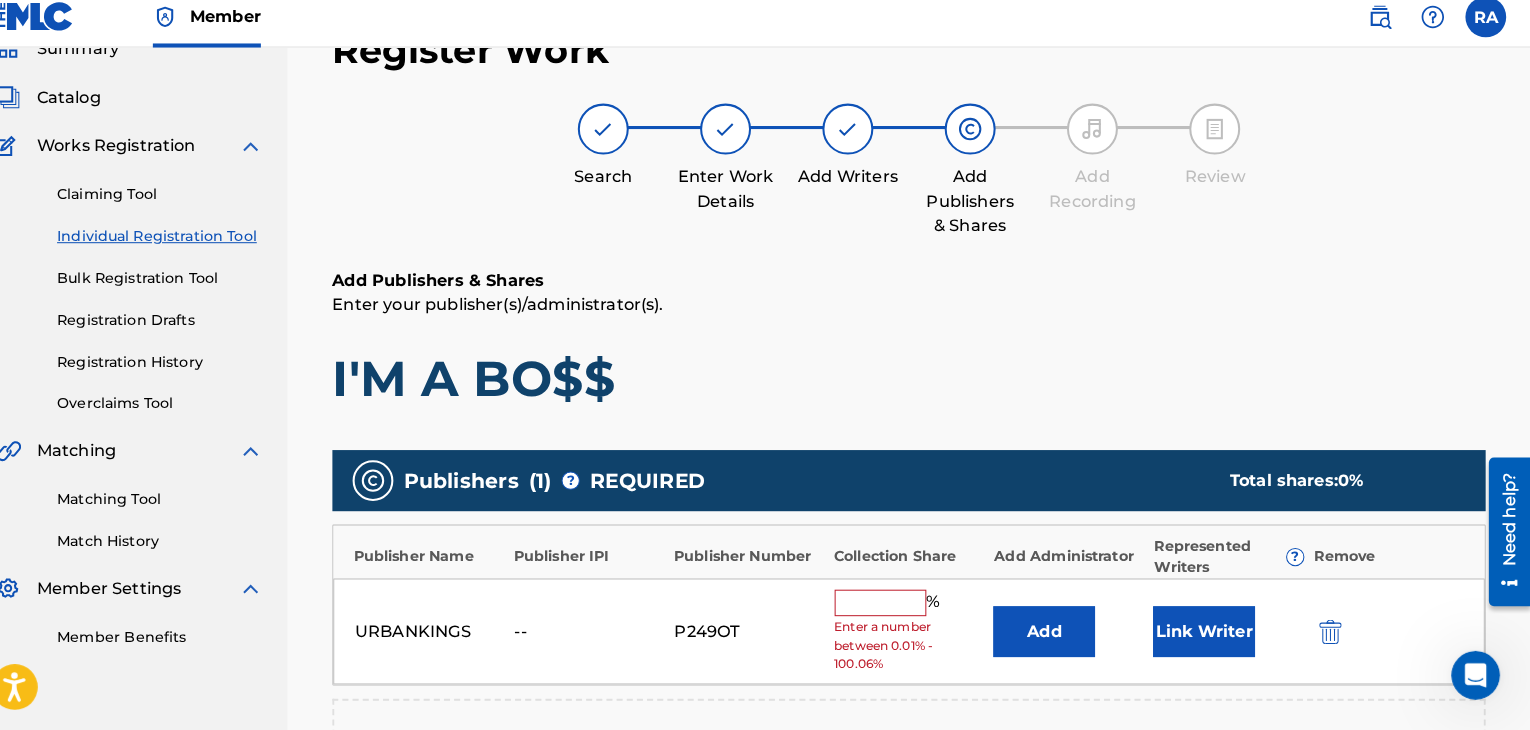 click at bounding box center (892, 605) 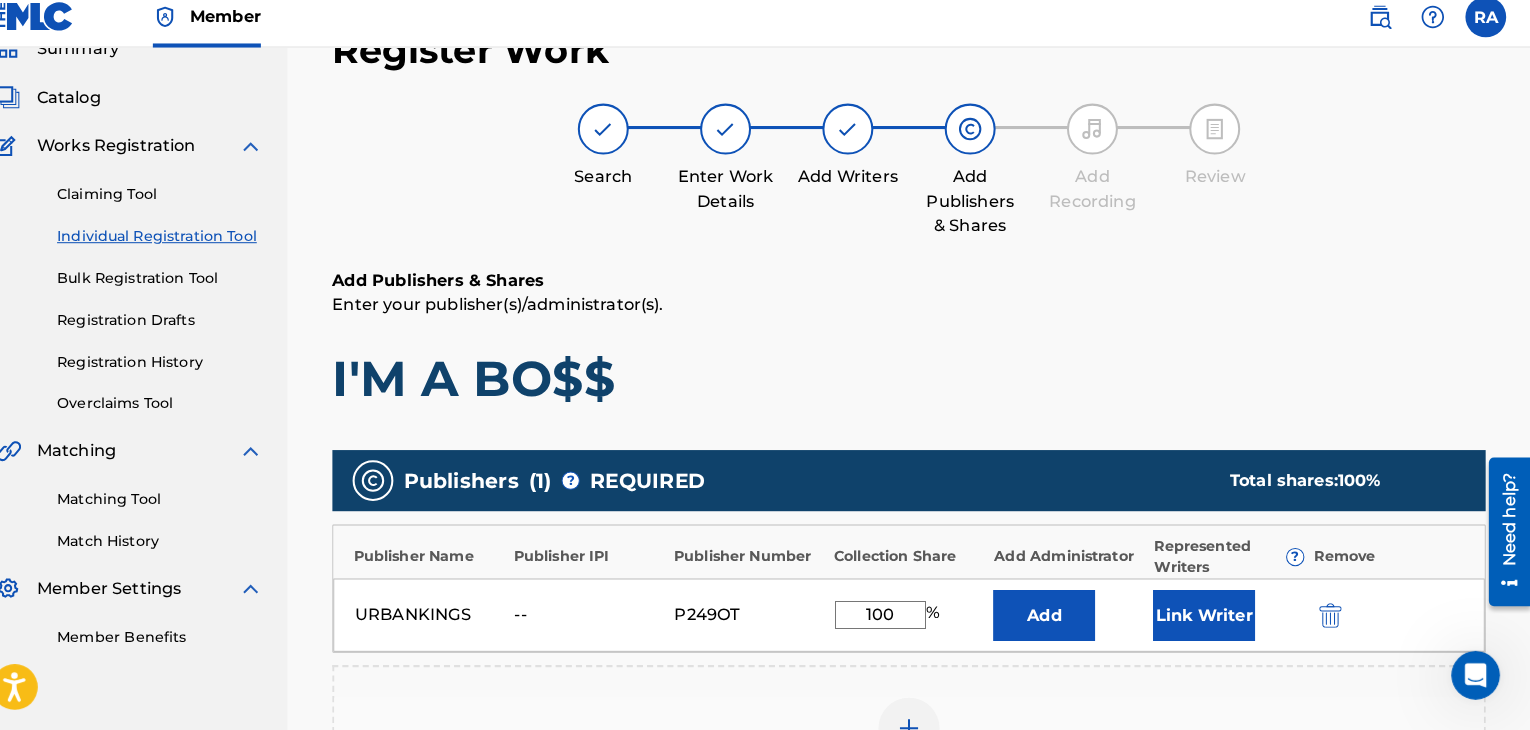 click on "Link Writer" at bounding box center (1210, 617) 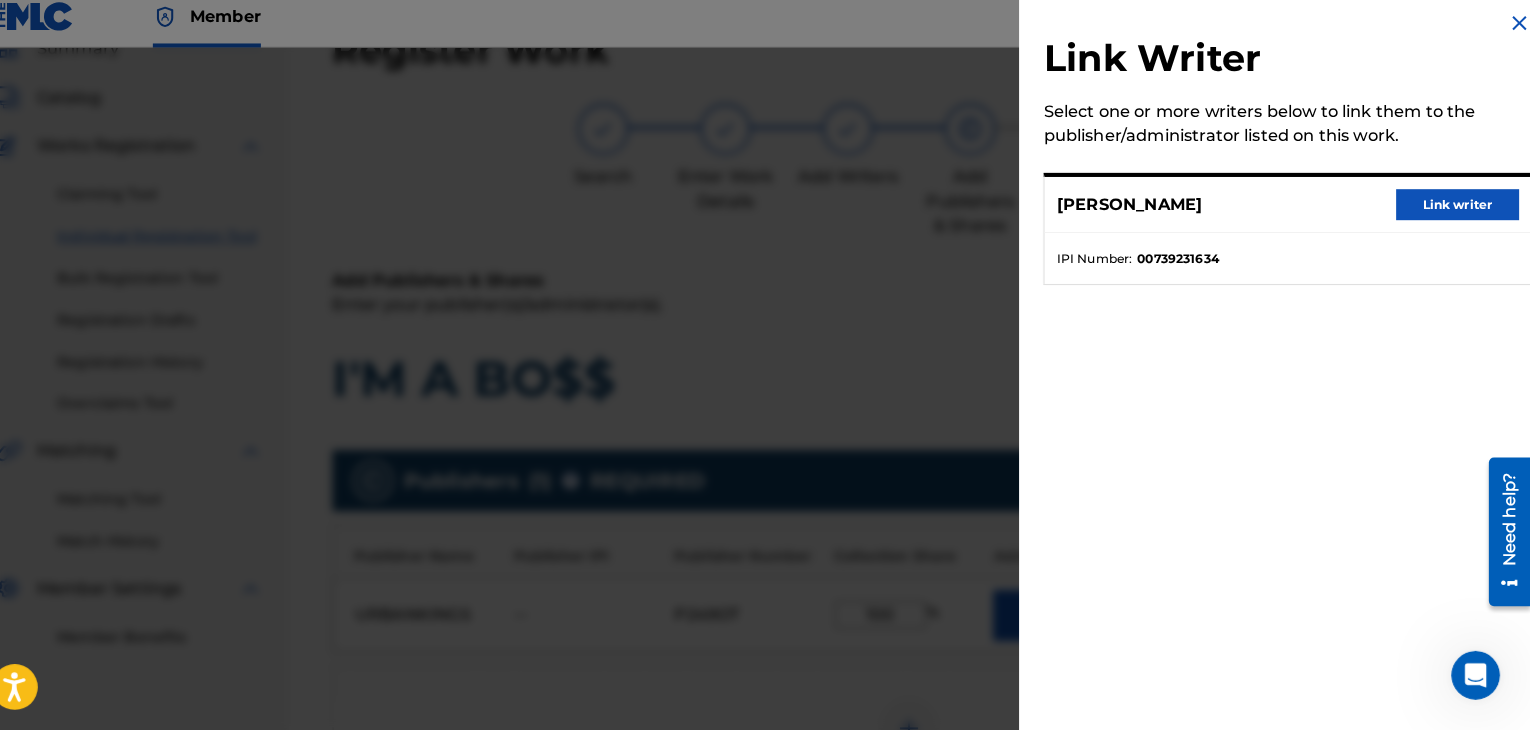 click on "Link writer" at bounding box center [1458, 214] 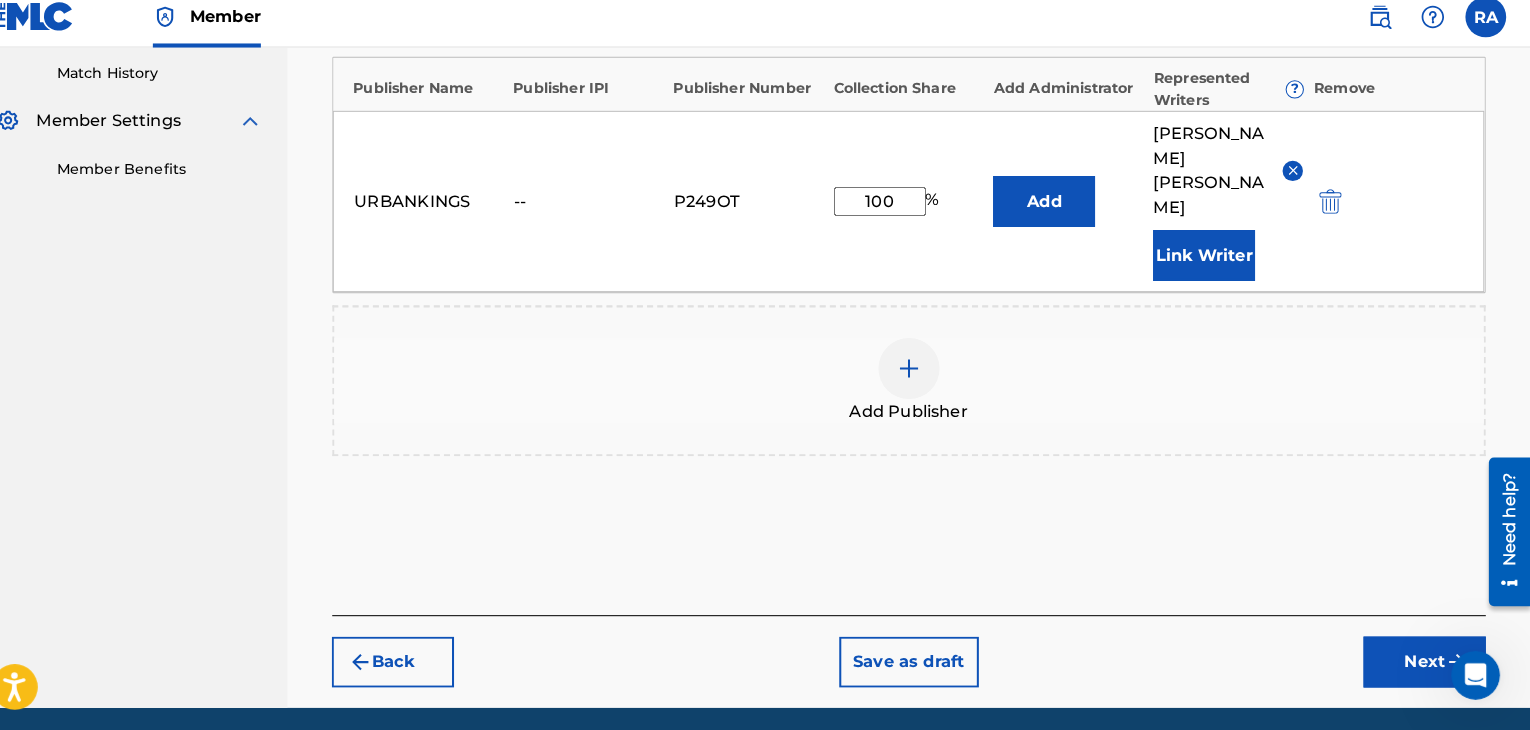 click on "Register Work Search Enter Work Details Add Writers Add Publishers & Shares Add Recording Review Add Publishers & Shares Enter your publisher(s)/administrator(s). I'M A BO$$ Publishers ( 1 ) ? REQUIRED Total shares:  100 % Publisher Name Publisher IPI Publisher Number Collection Share Add Administrator Represented Writers ? Remove URBANKINGS -- P249OT 100 % Add [PERSON_NAME] Link Writer Add Publisher Back Save as draft Next" at bounding box center [920, 134] 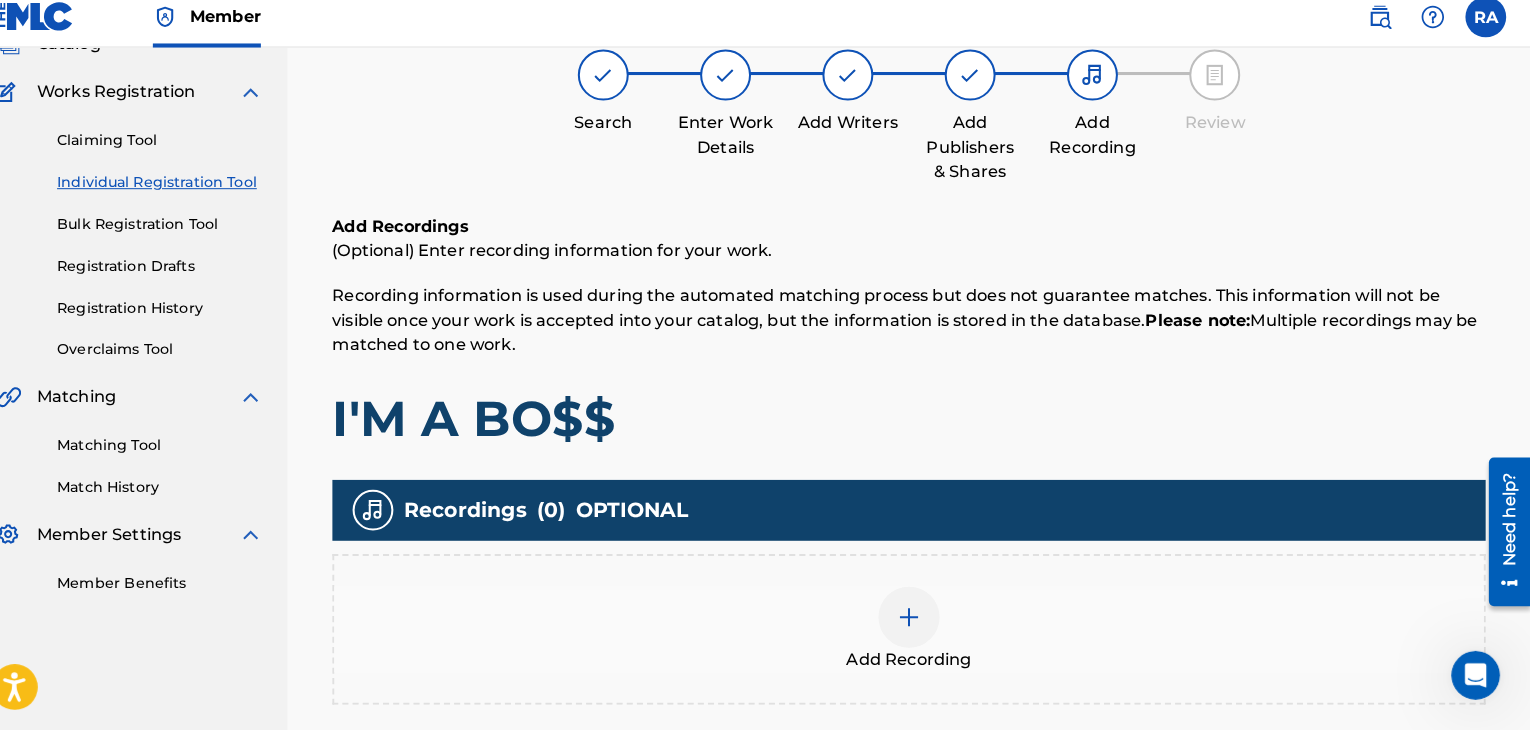 scroll, scrollTop: 90, scrollLeft: 0, axis: vertical 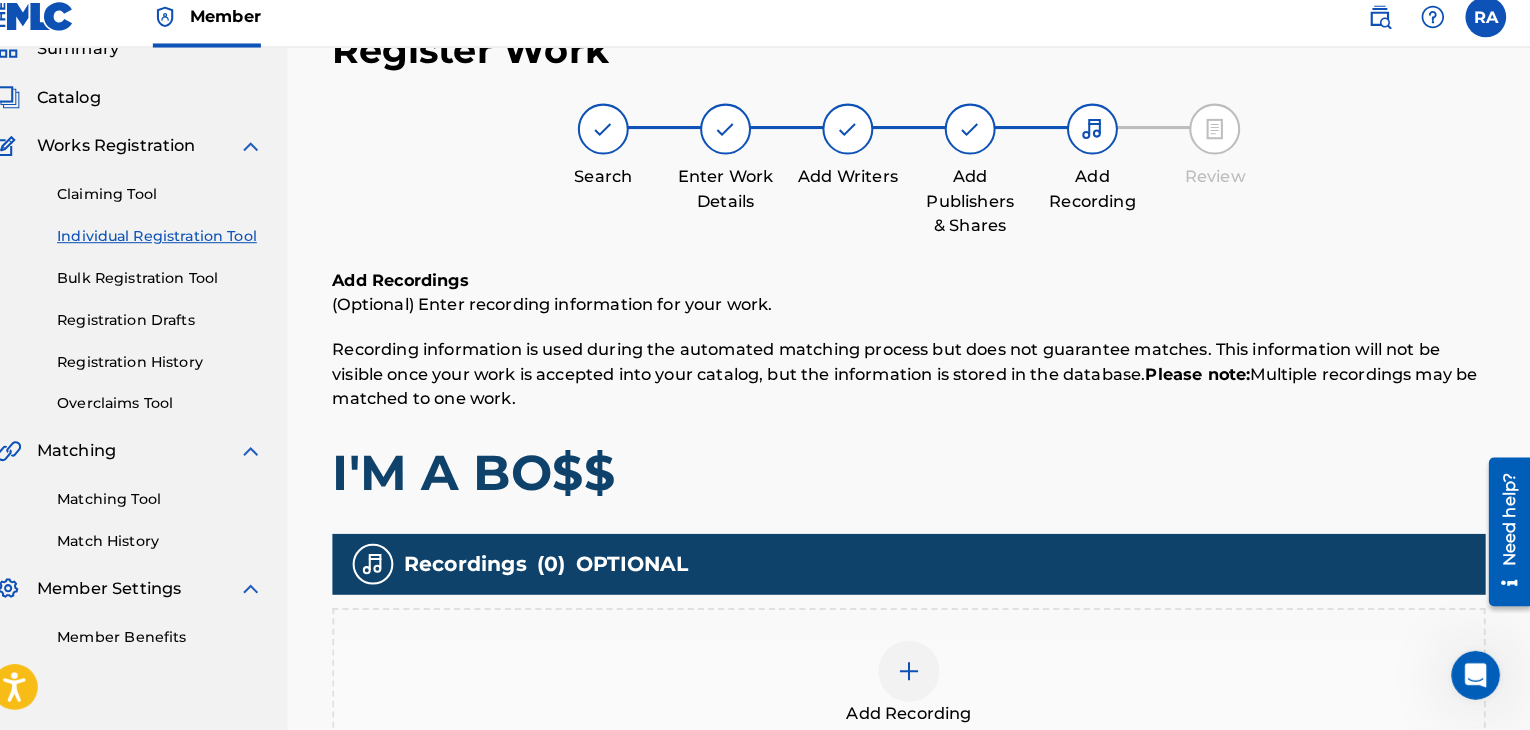 click at bounding box center [920, 672] 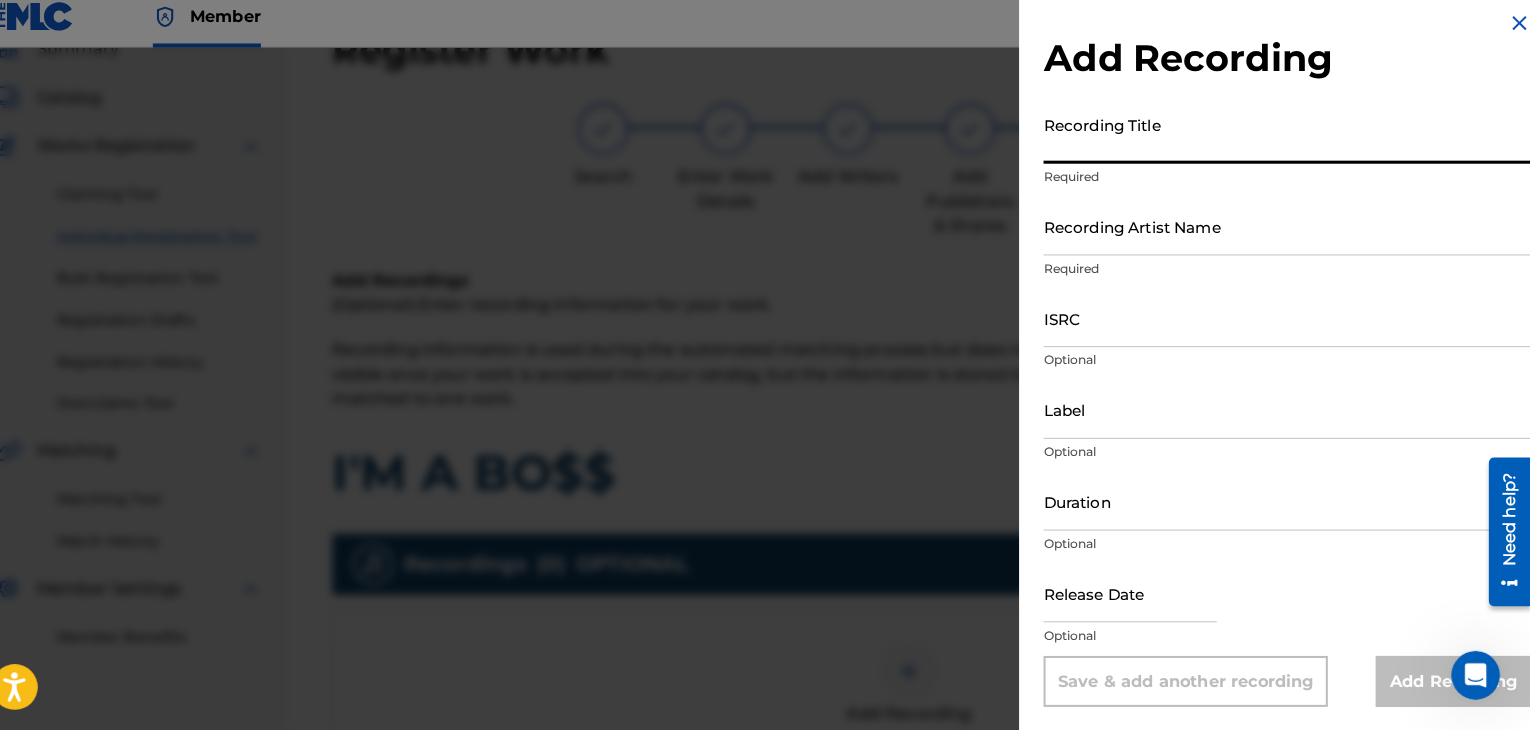 click on "Recording Title" at bounding box center (1291, 145) 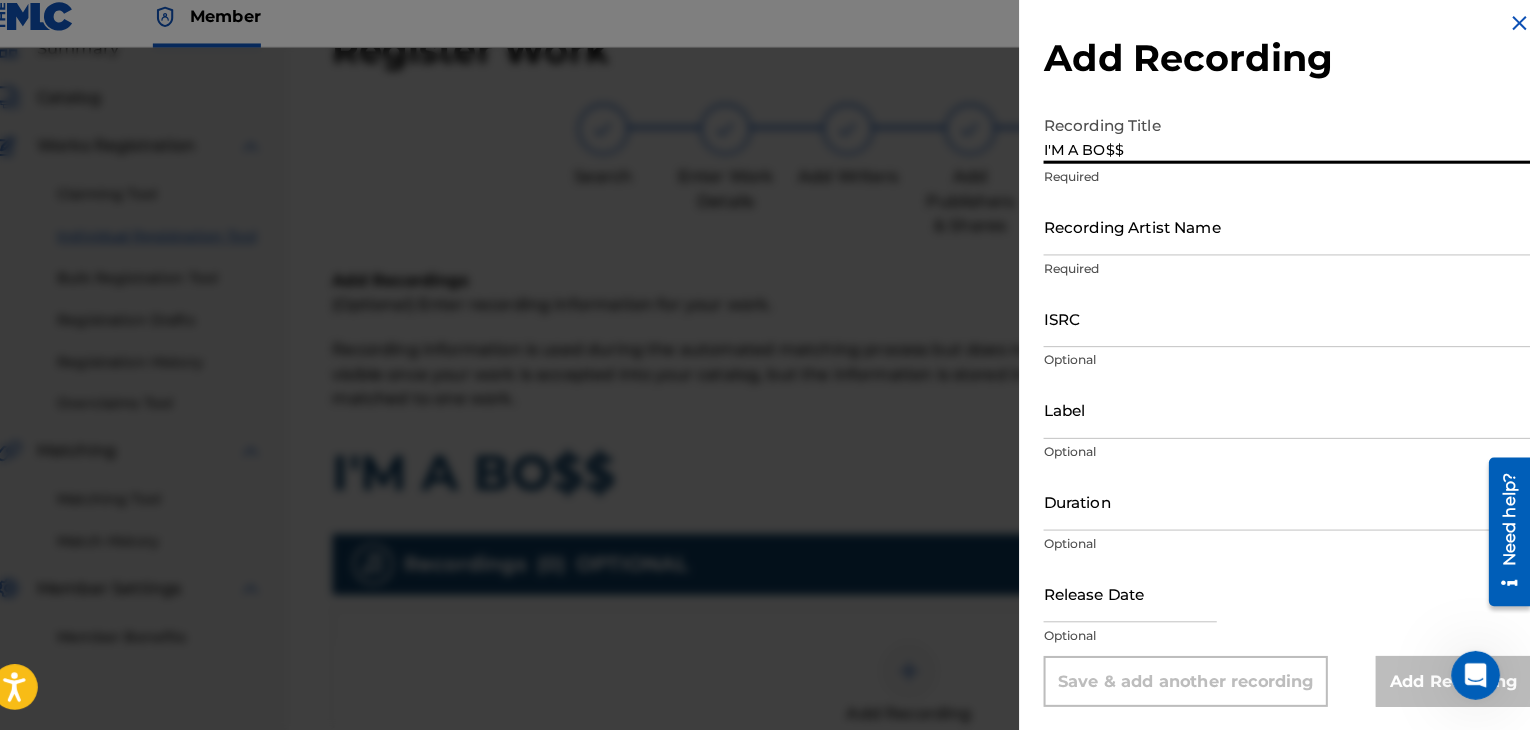 type on "I'M A BO$$" 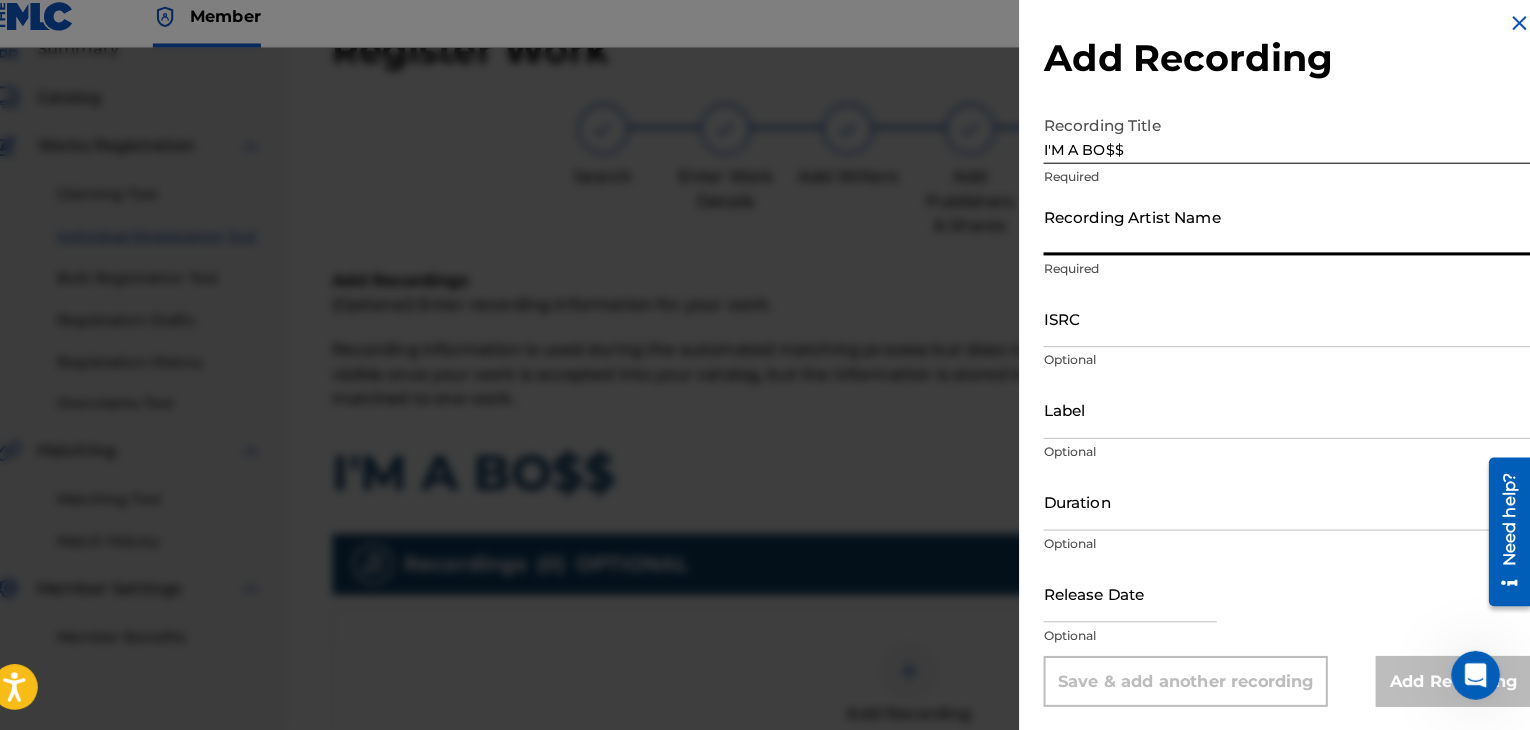 type on "JASPER LOCO" 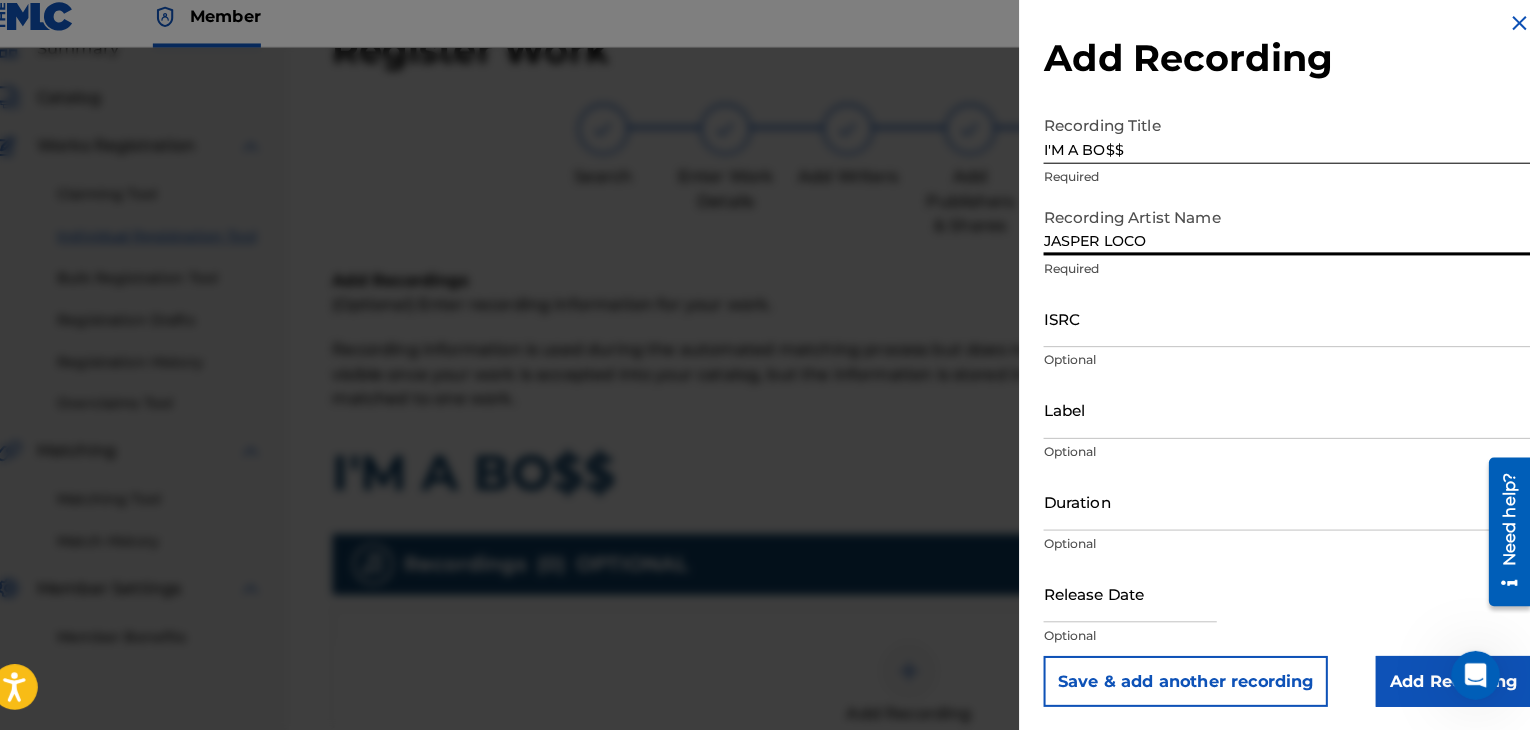 click on "ISRC" at bounding box center [1291, 325] 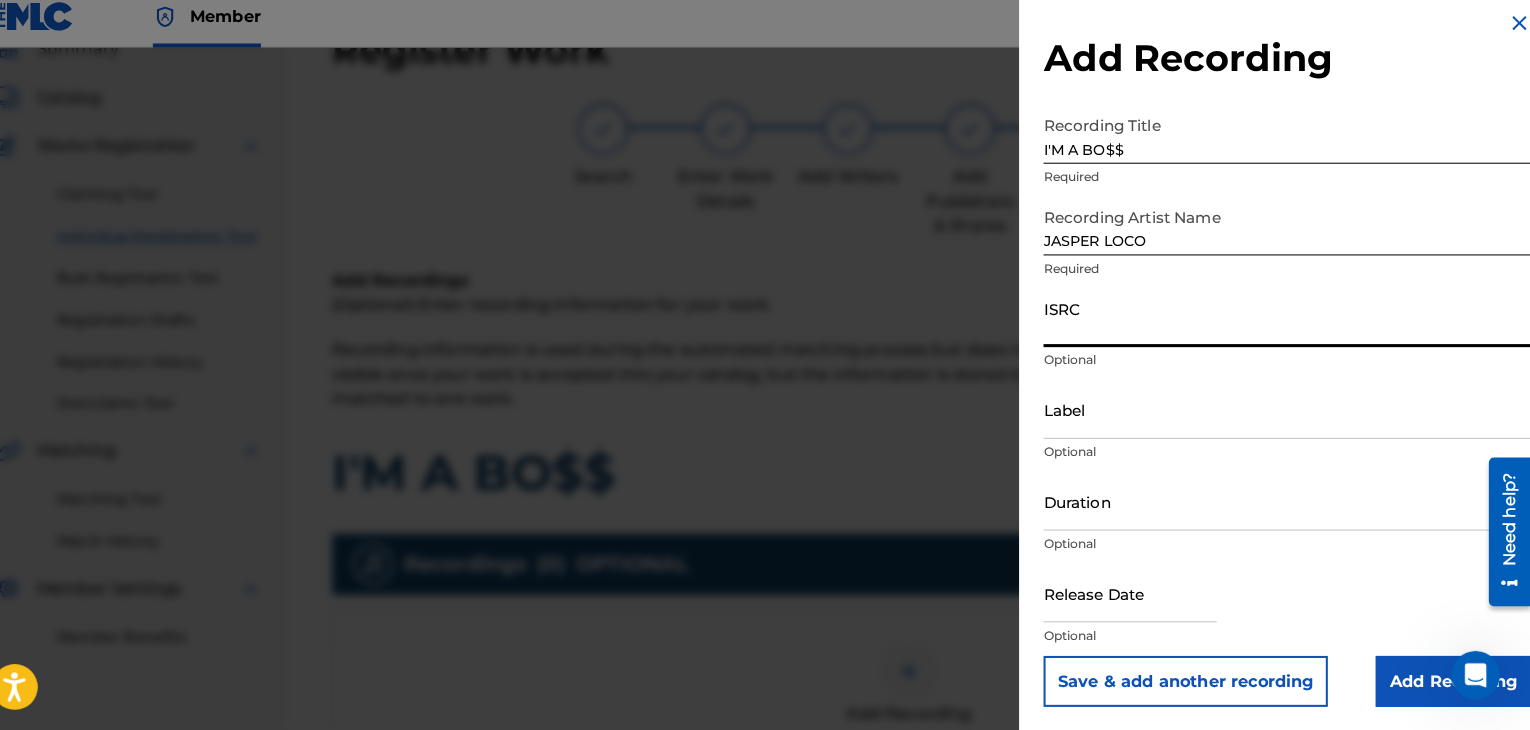 paste on "QMBZ91678121" 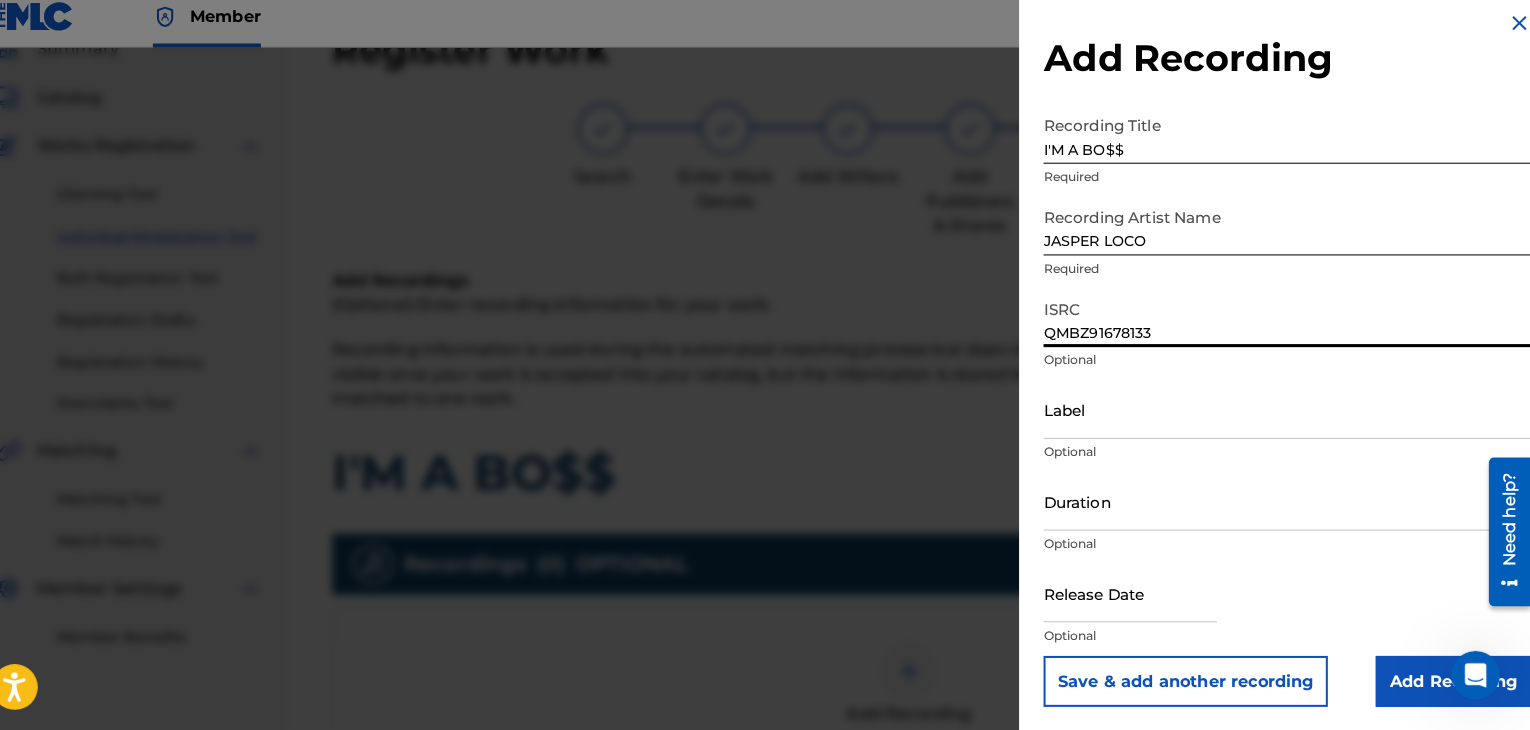 type on "QMBZ91678133" 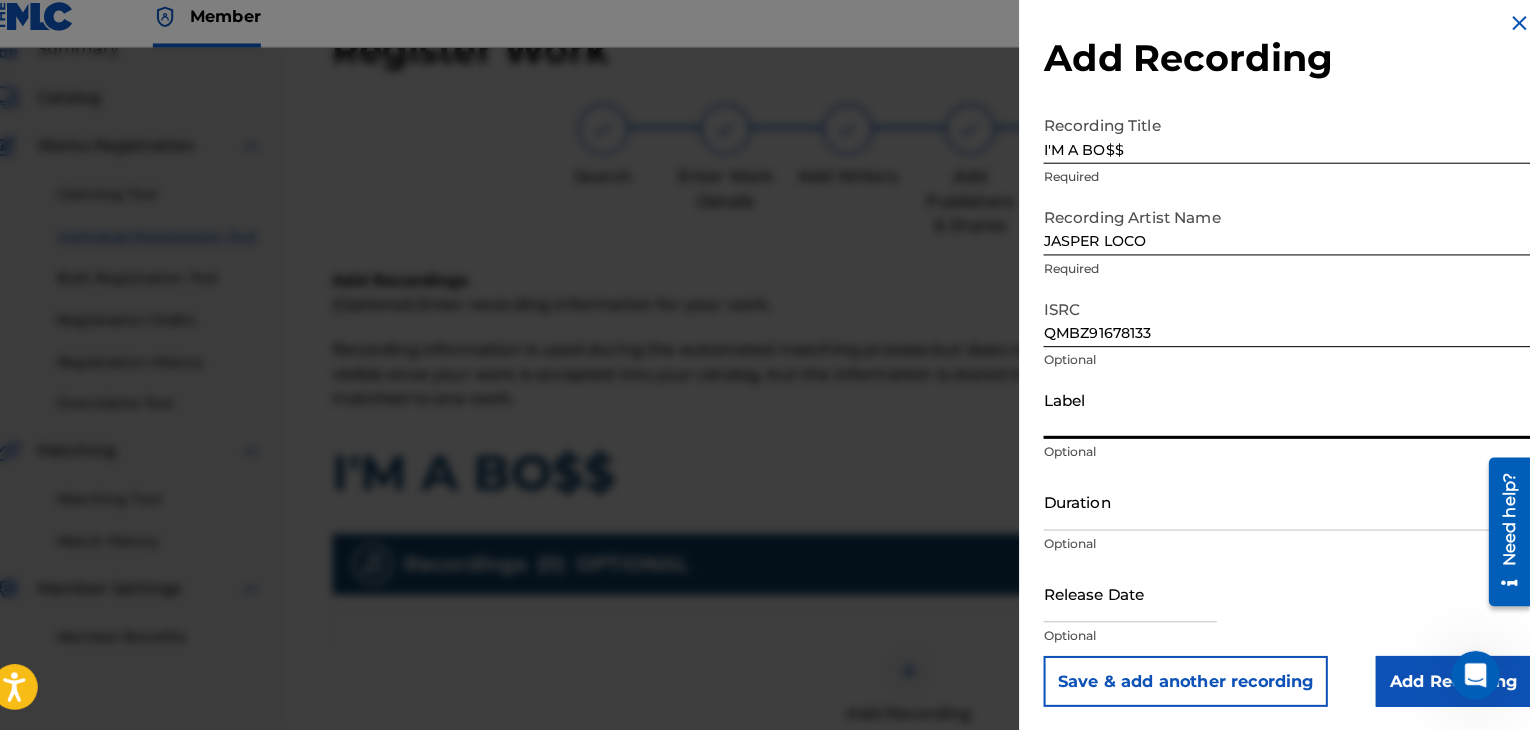 type on "Urban Kings Music Group" 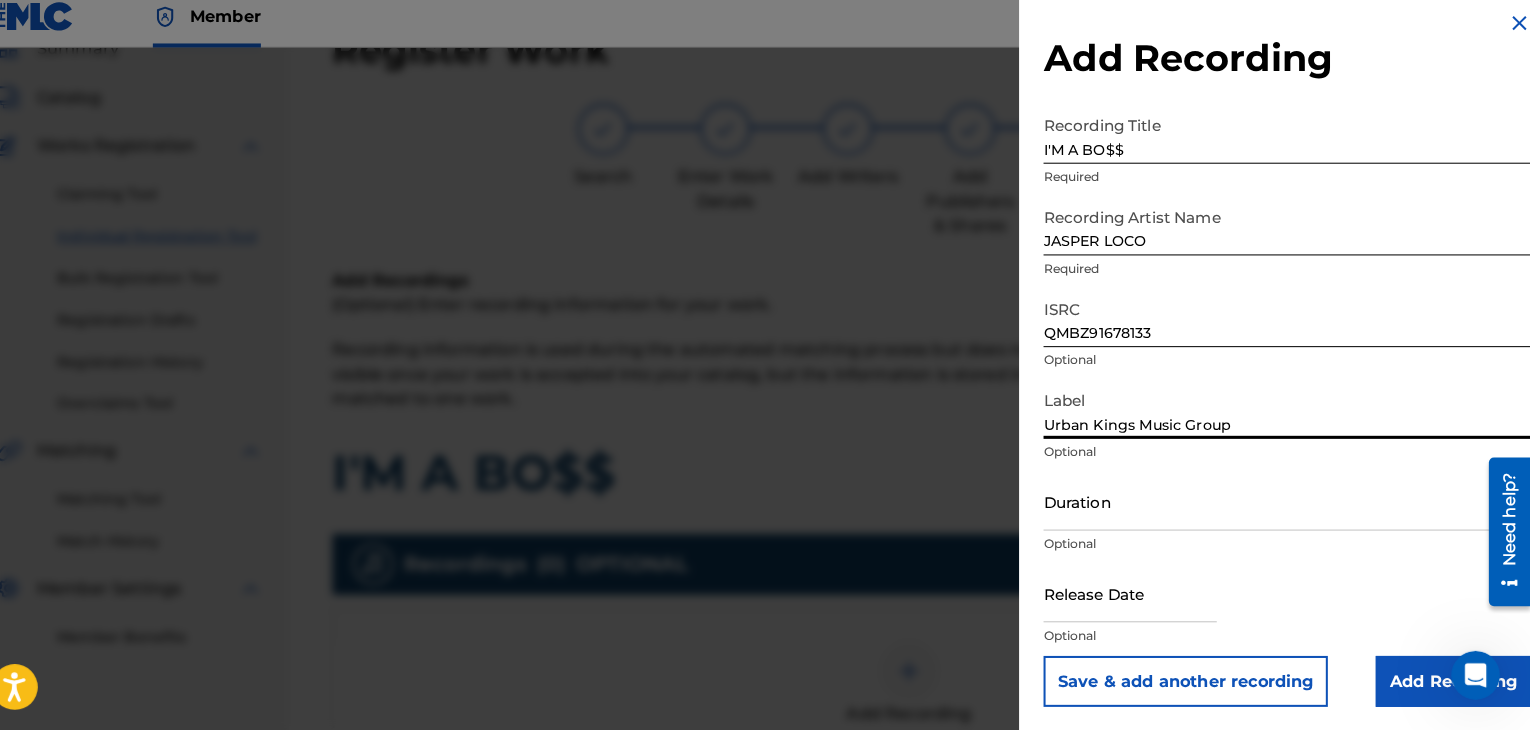 click on "Duration" at bounding box center [1291, 505] 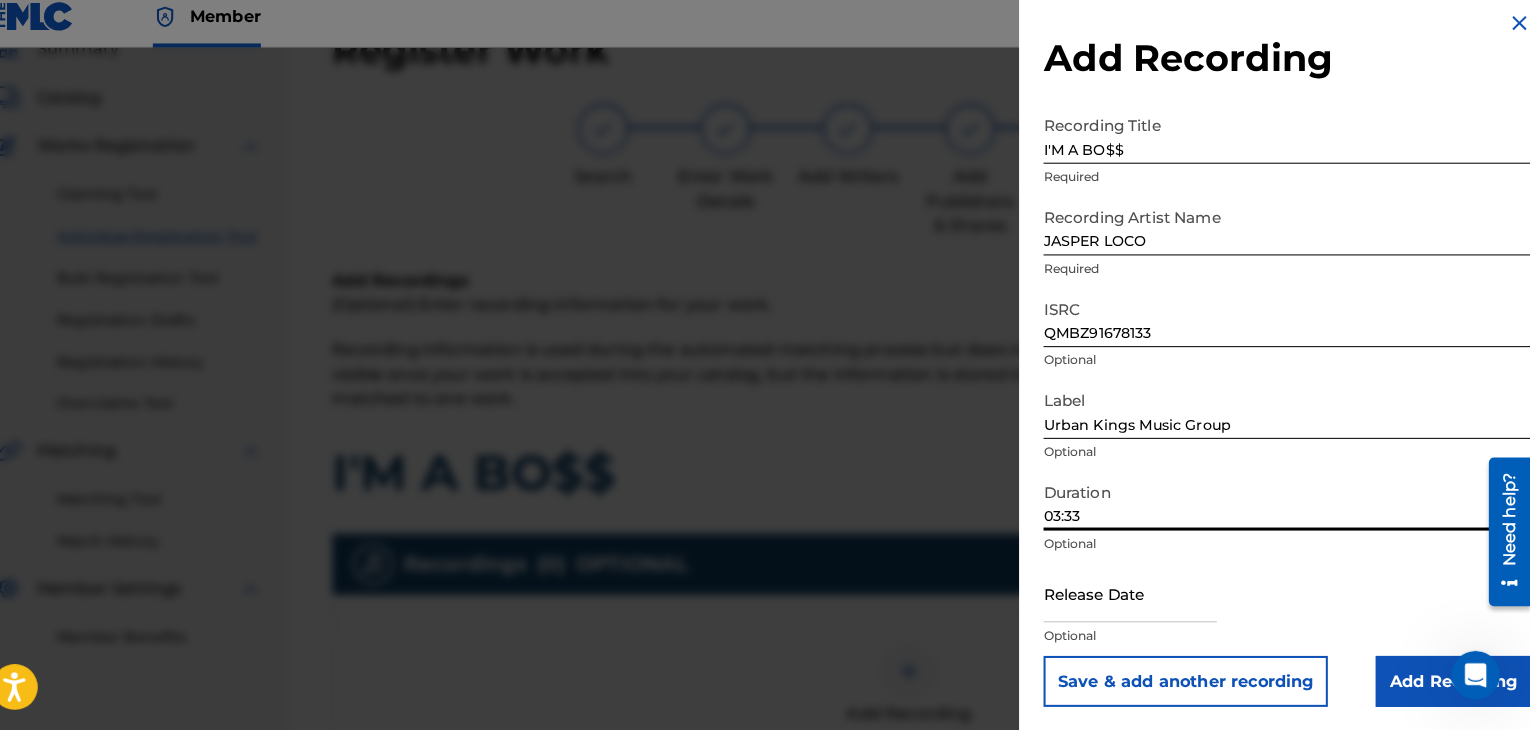 type on "03:33" 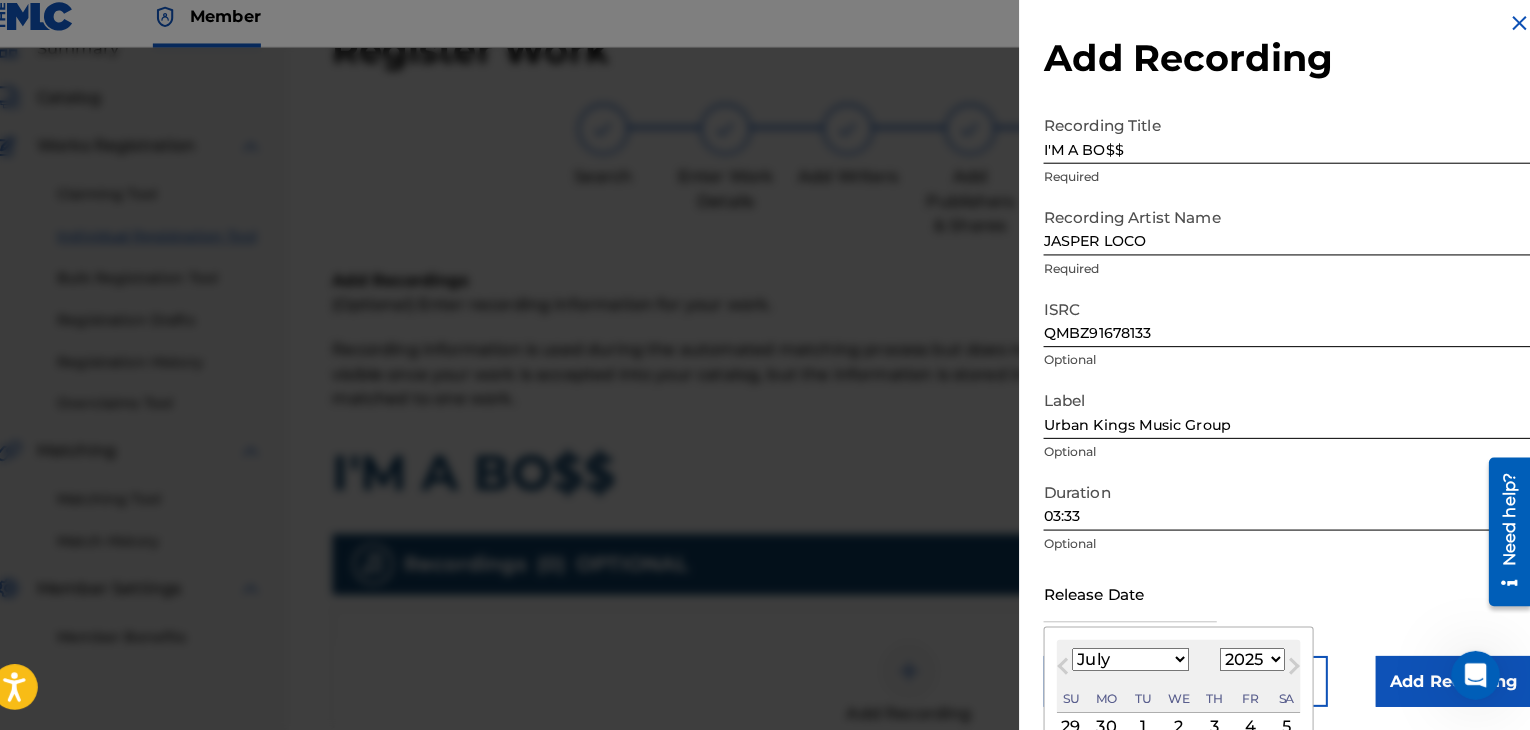 type on "[DATE]" 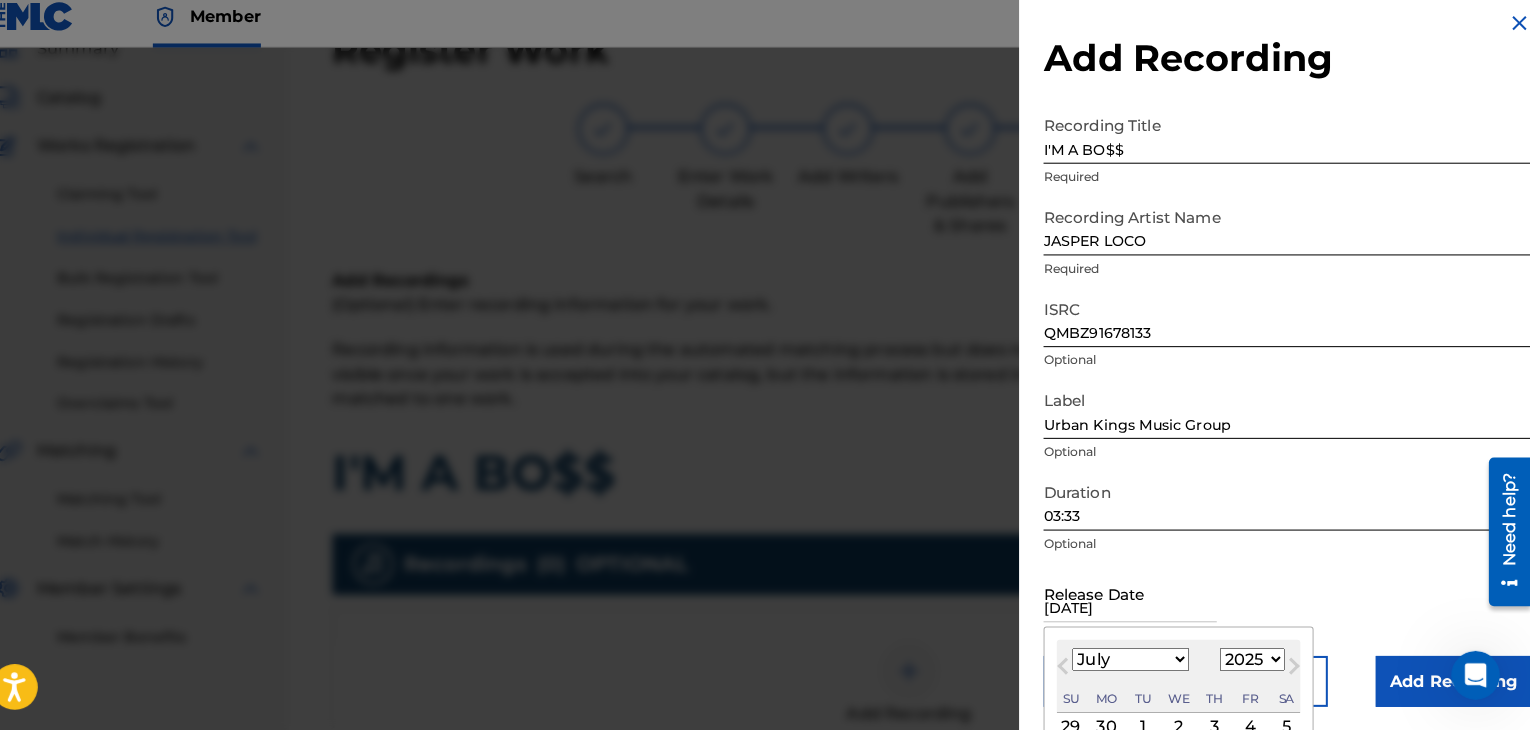 select on "11" 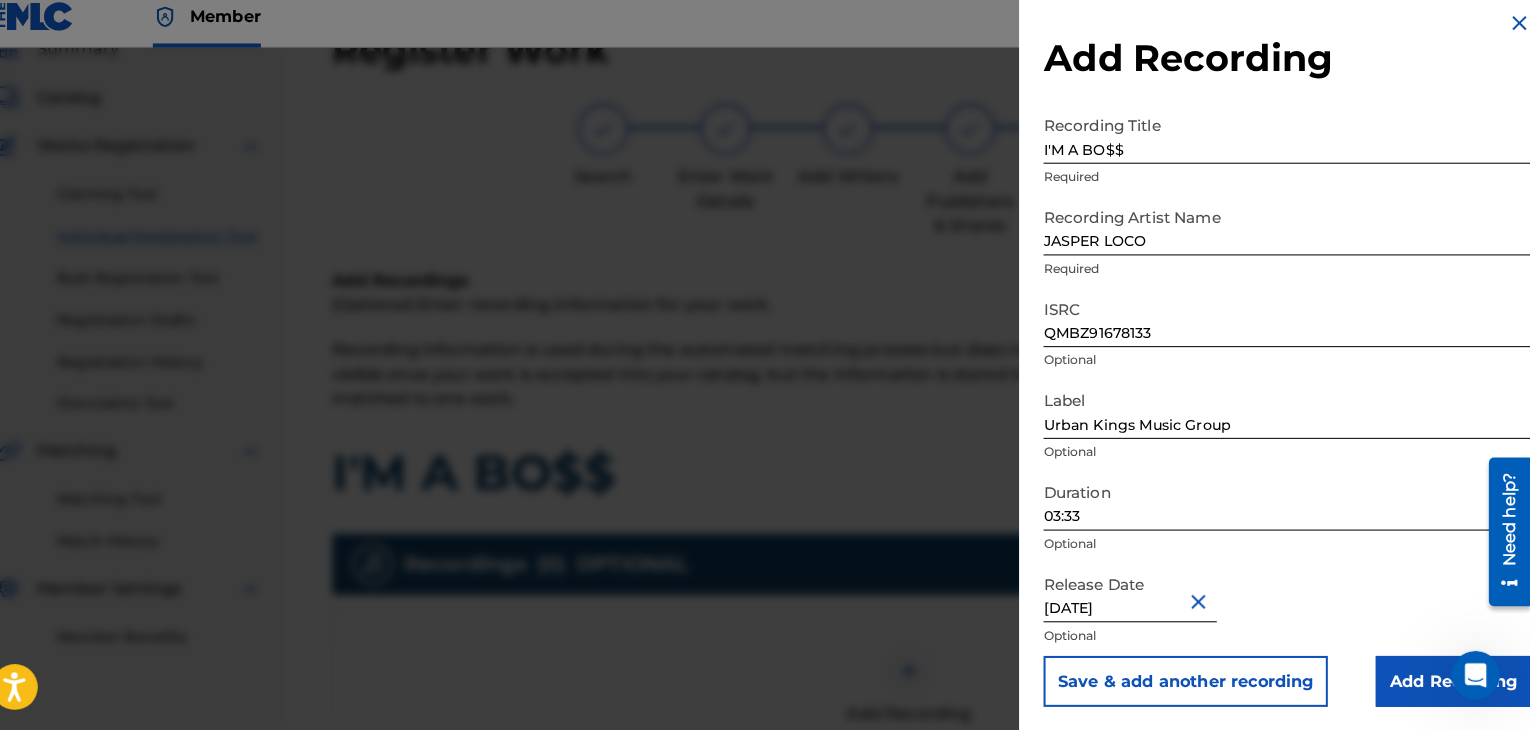 click on "Add Recording" at bounding box center [1454, 682] 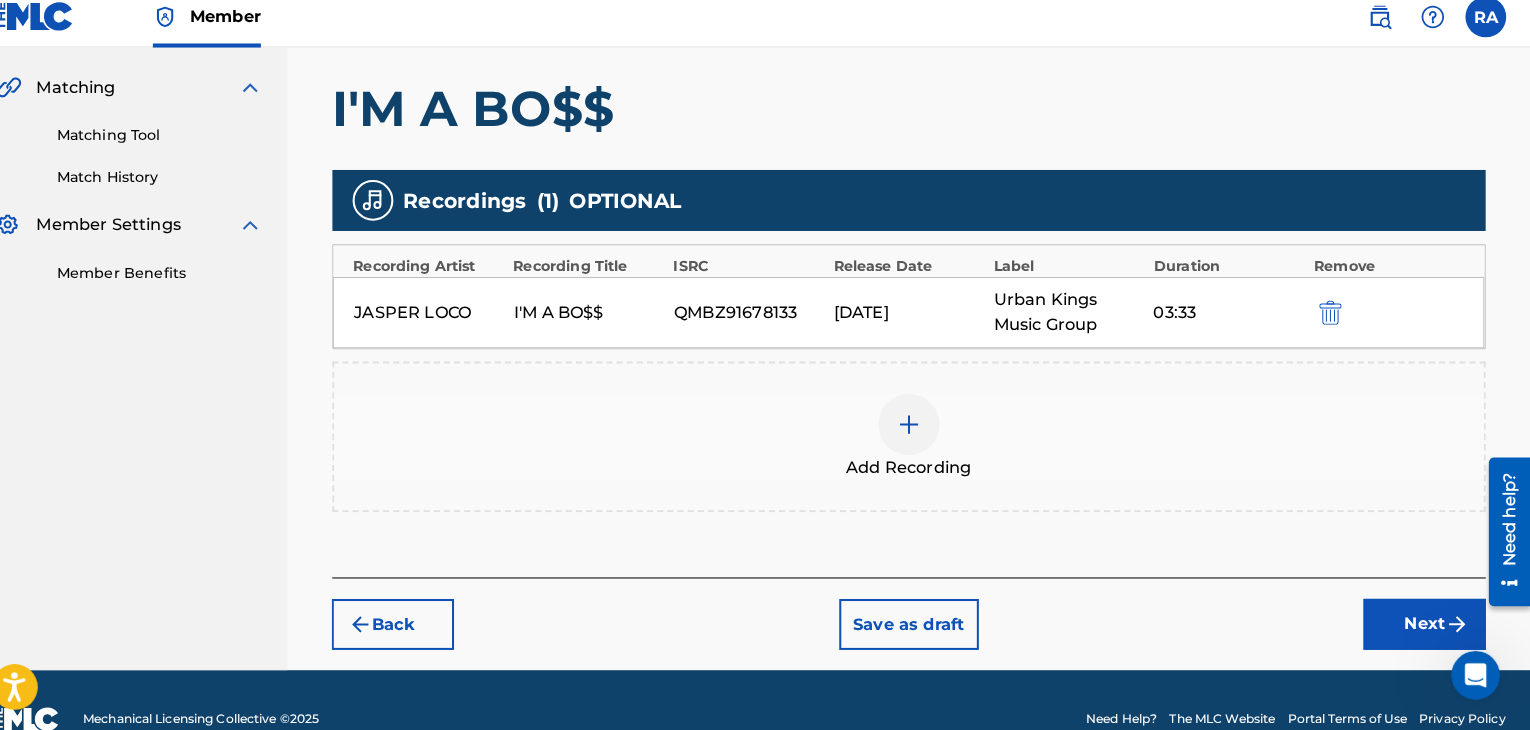 scroll, scrollTop: 482, scrollLeft: 0, axis: vertical 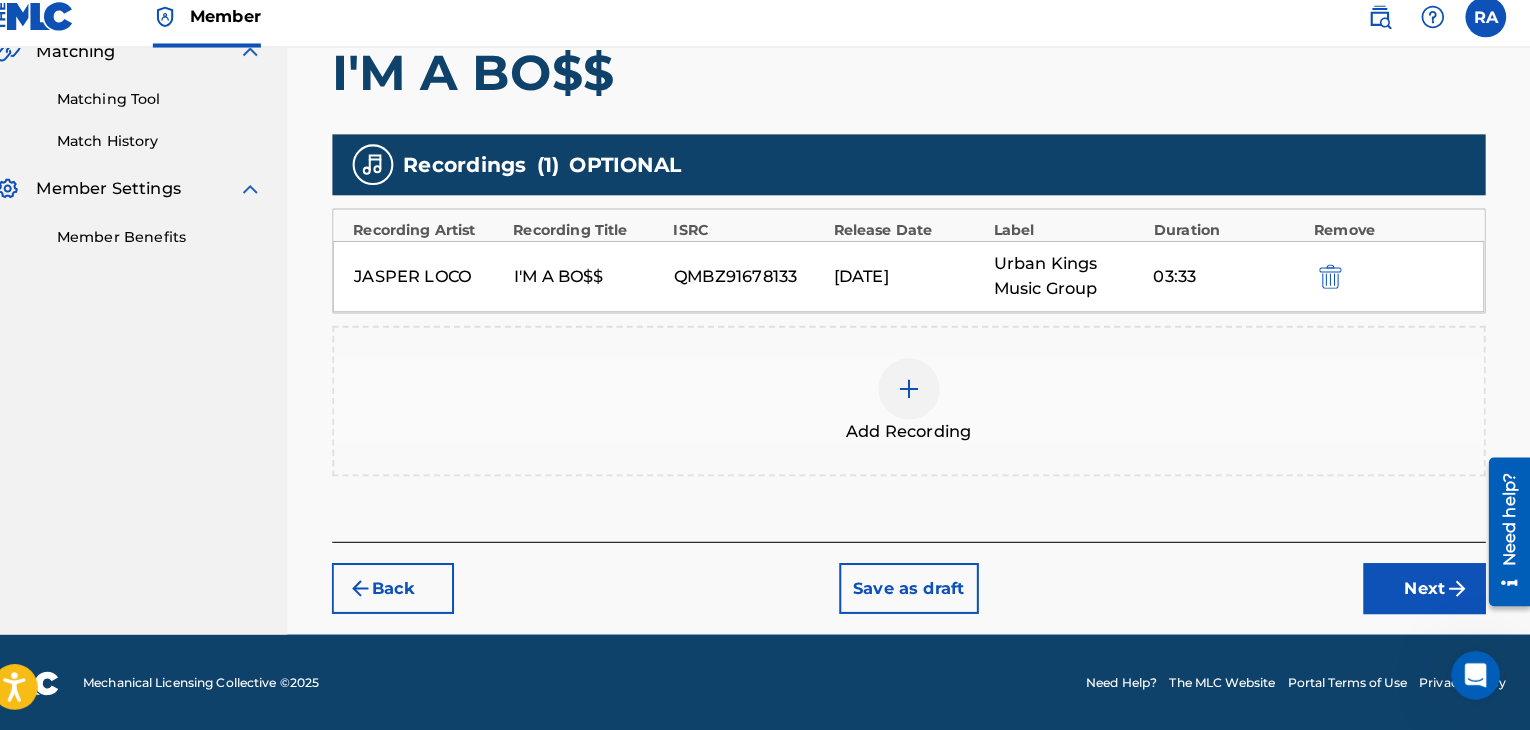 click on "Next" at bounding box center (1426, 591) 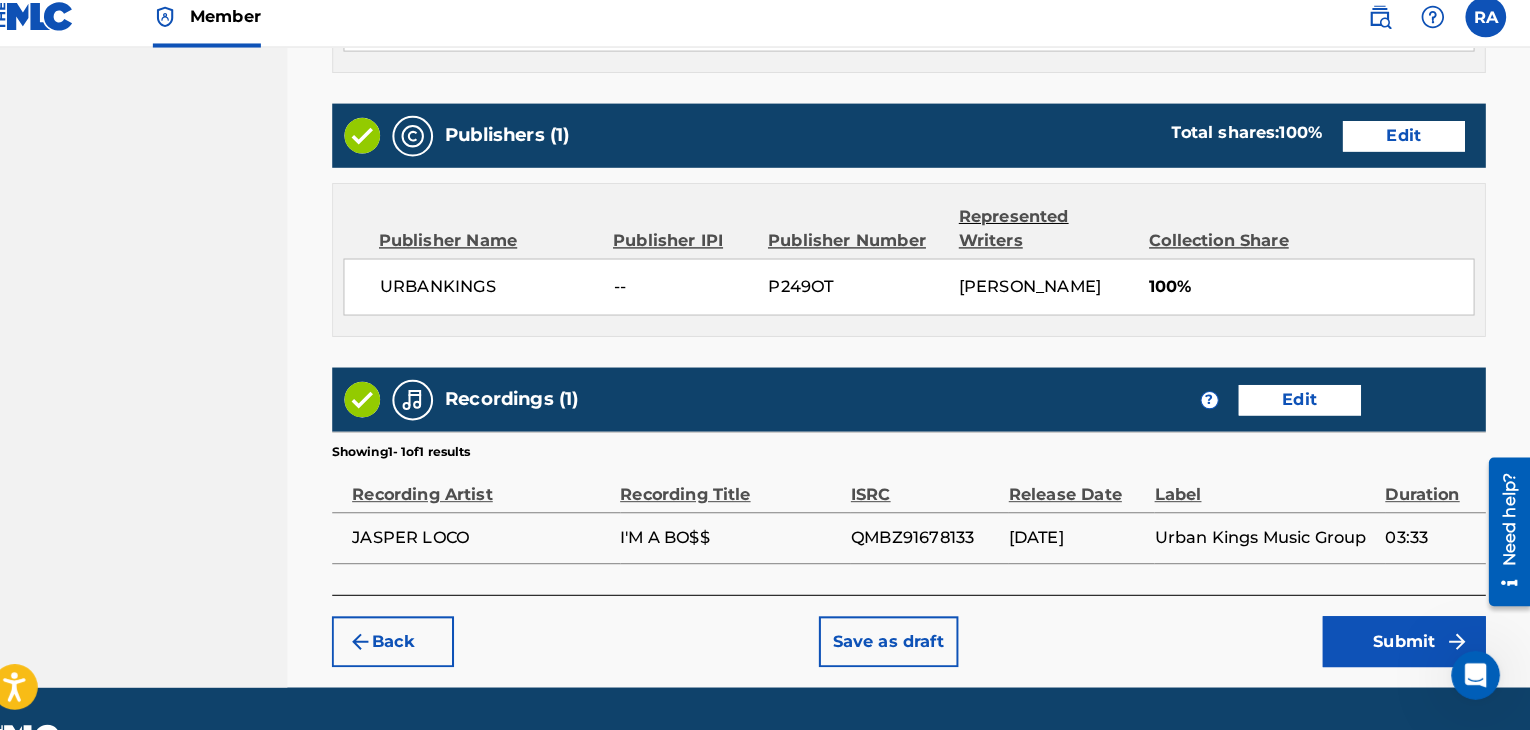 scroll, scrollTop: 1023, scrollLeft: 0, axis: vertical 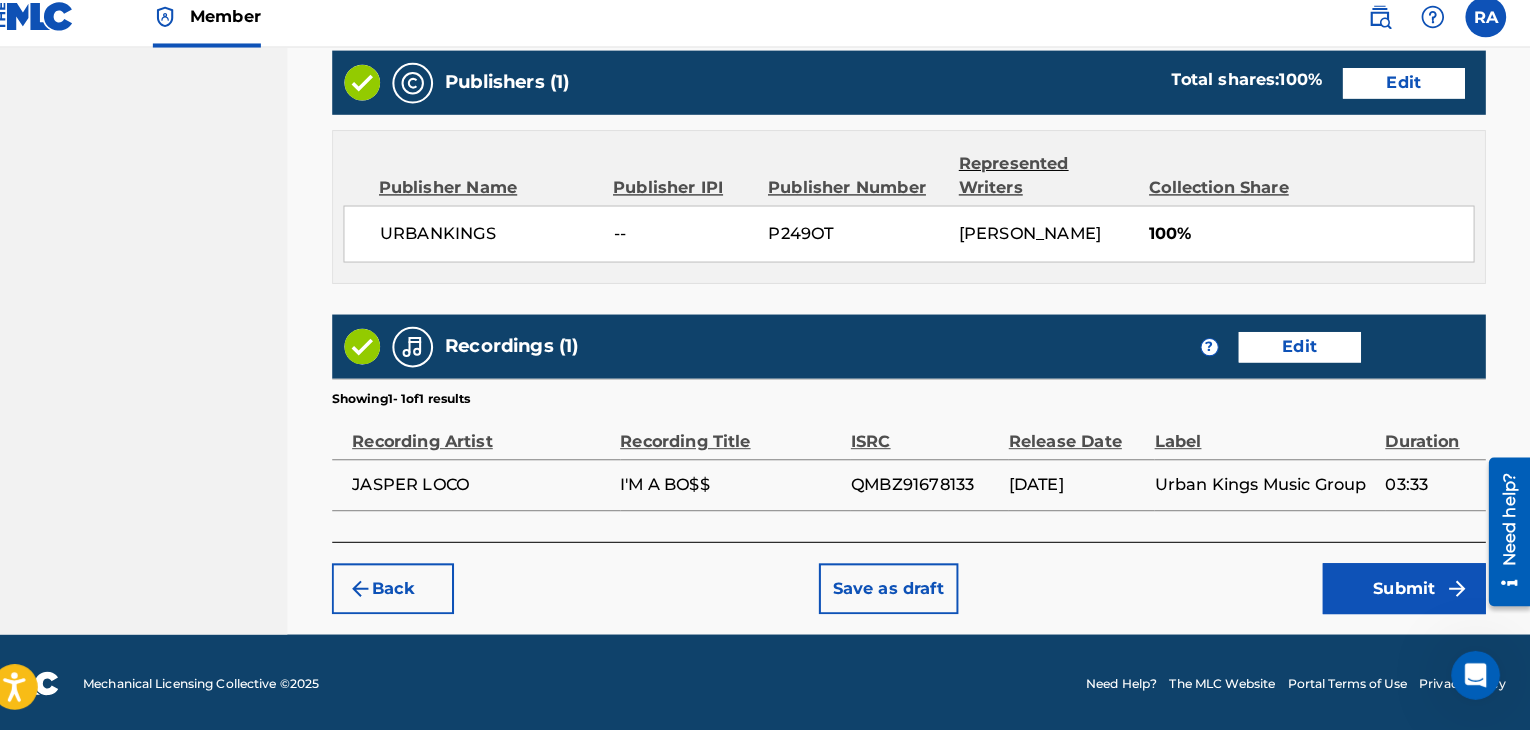 click on "Submit" at bounding box center [1406, 591] 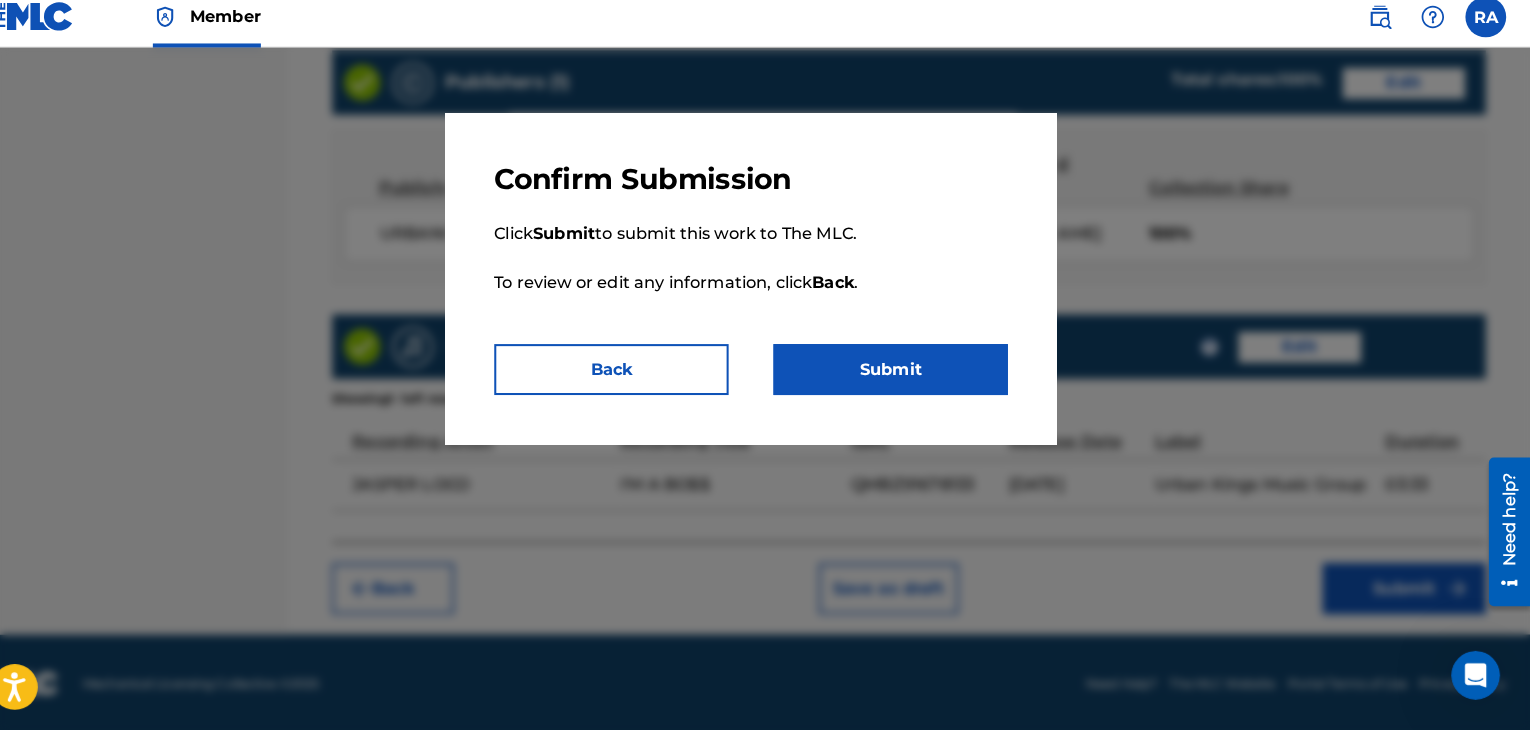 click on "Submit" at bounding box center [902, 376] 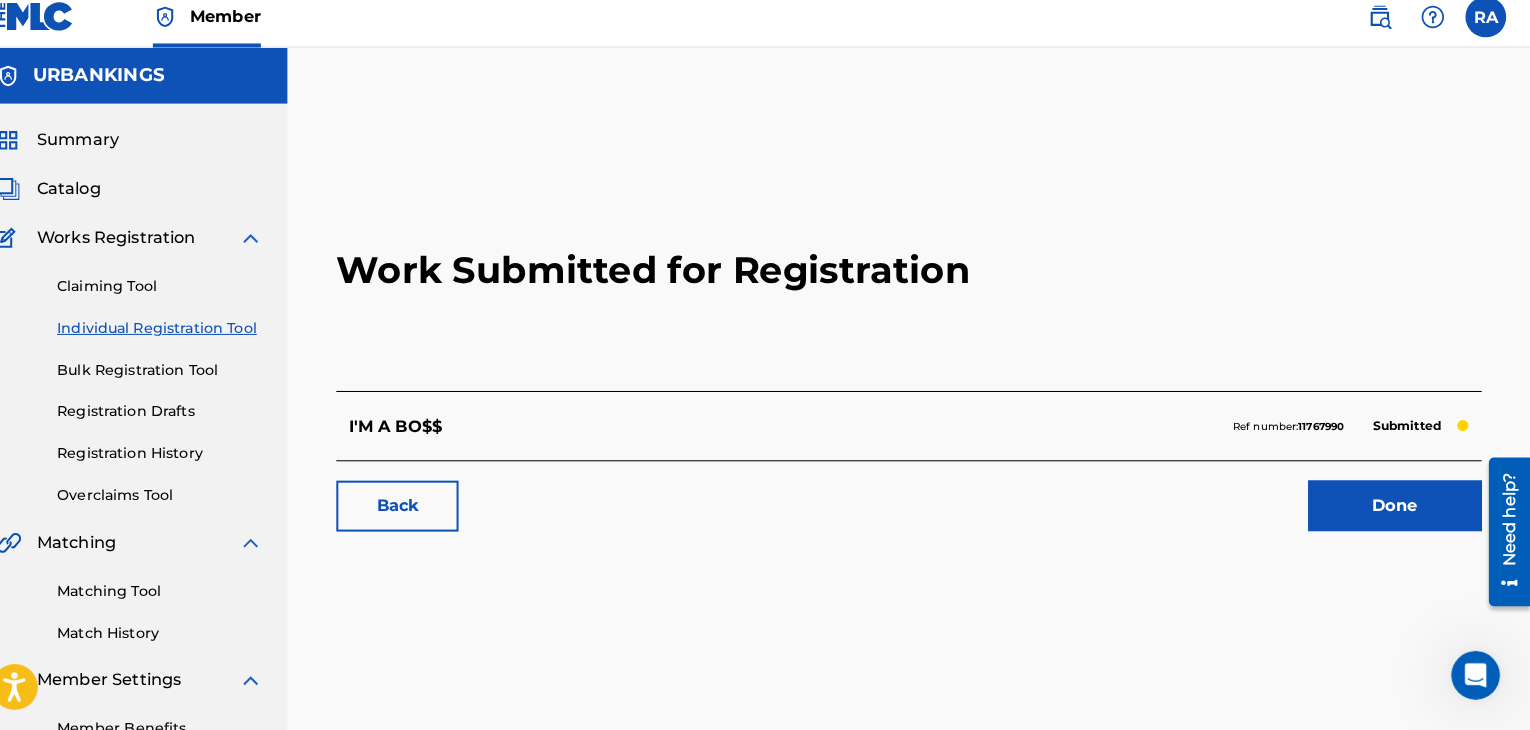 click on "Done" at bounding box center [1397, 510] 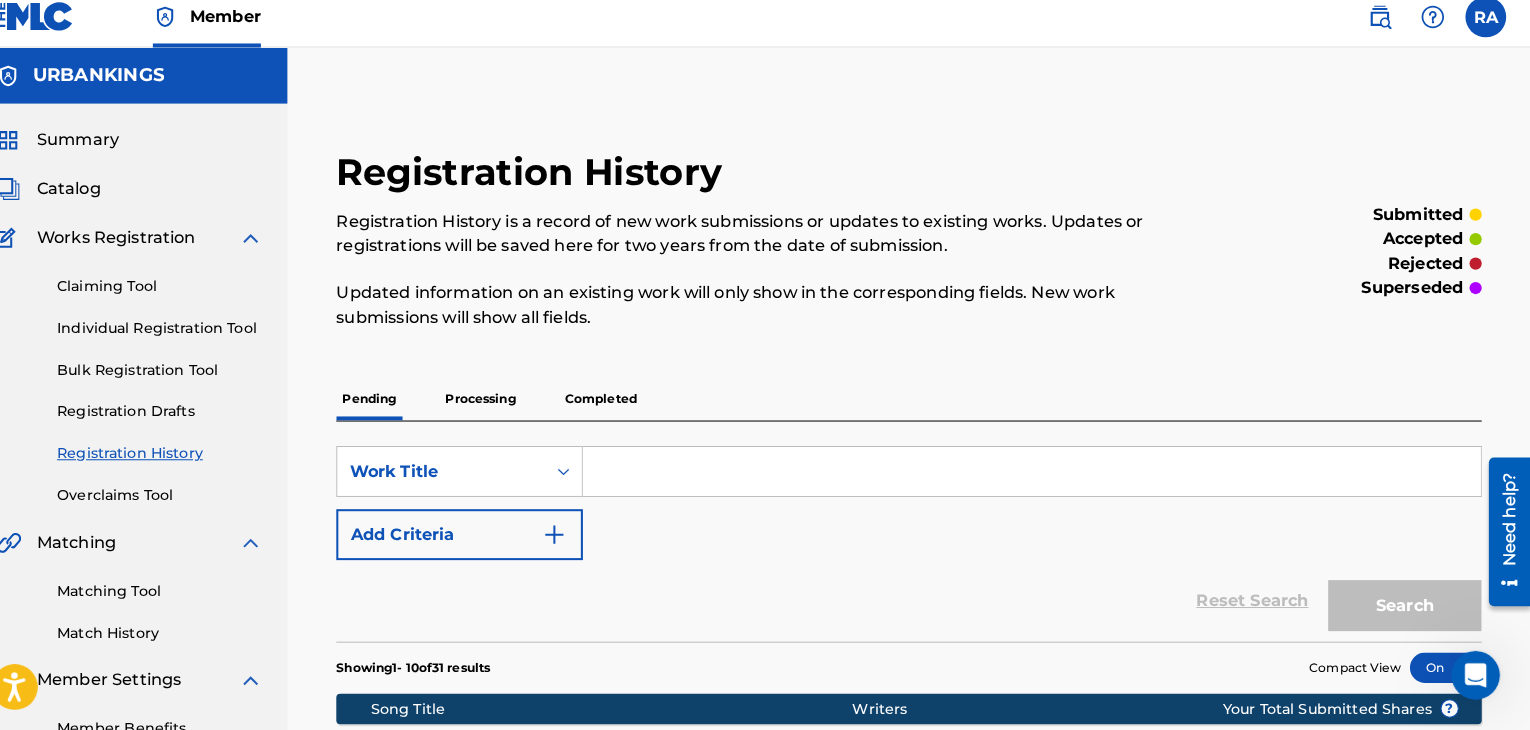 click on "Individual Registration Tool" at bounding box center [185, 335] 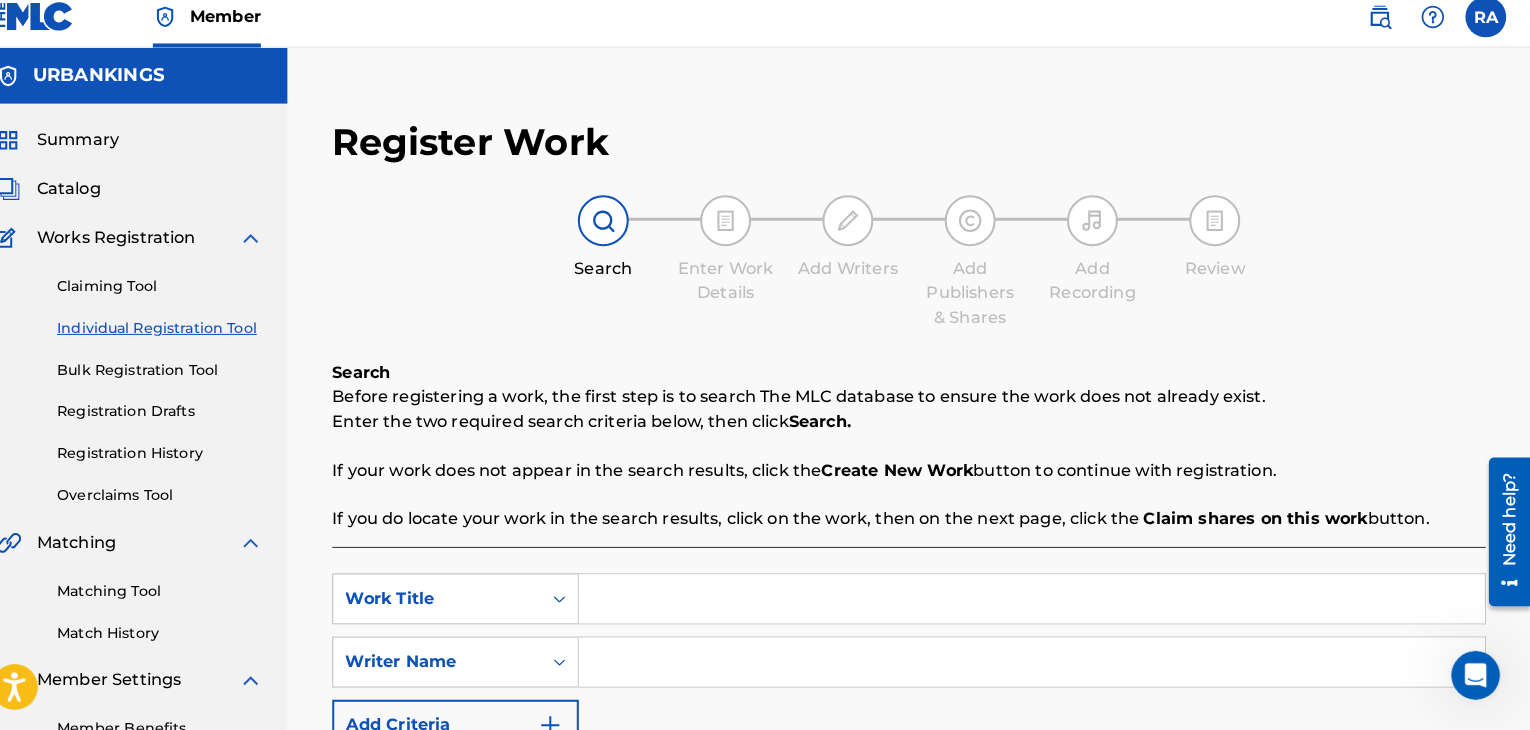 drag, startPoint x: 838, startPoint y: 597, endPoint x: 867, endPoint y: 594, distance: 29.15476 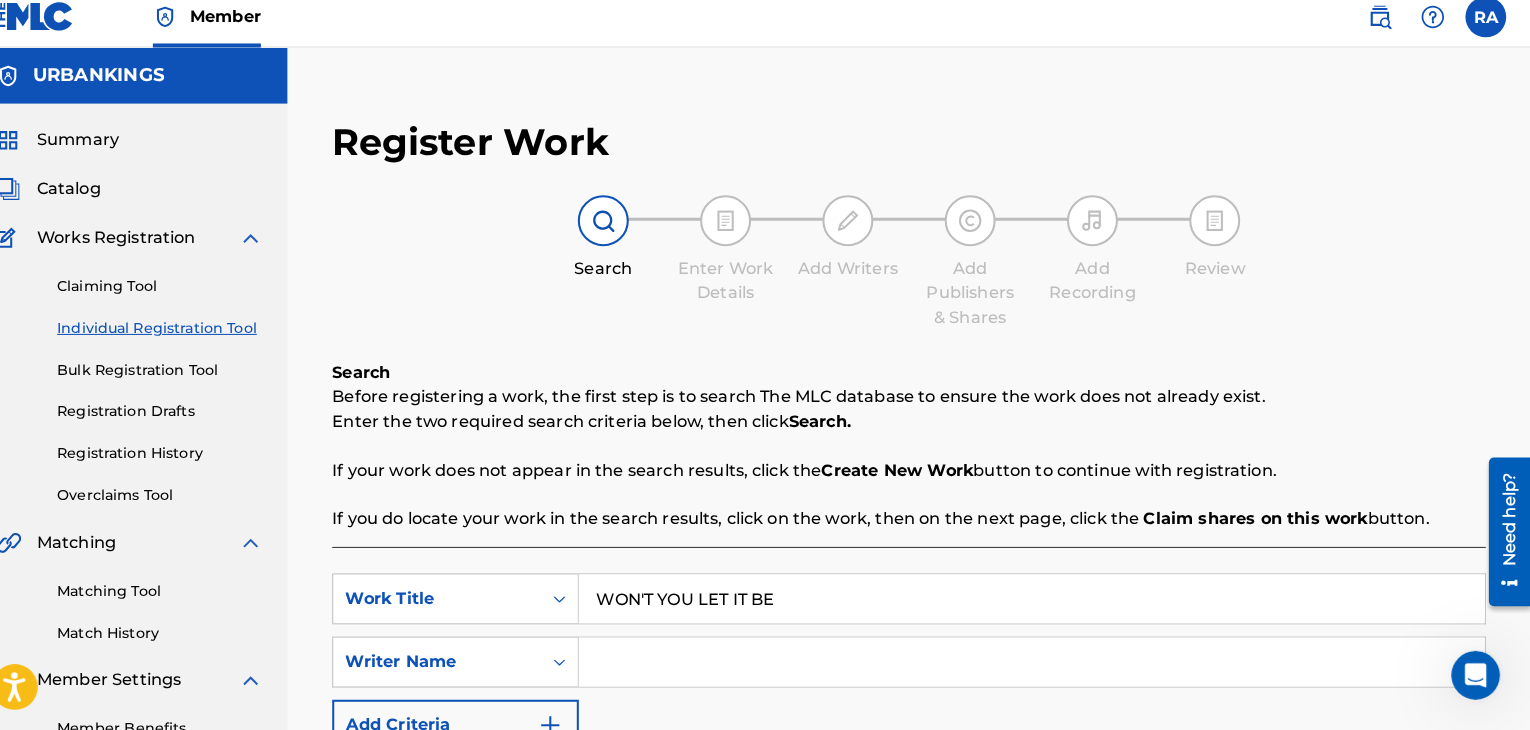 type on "WON'T YOU LET IT BE" 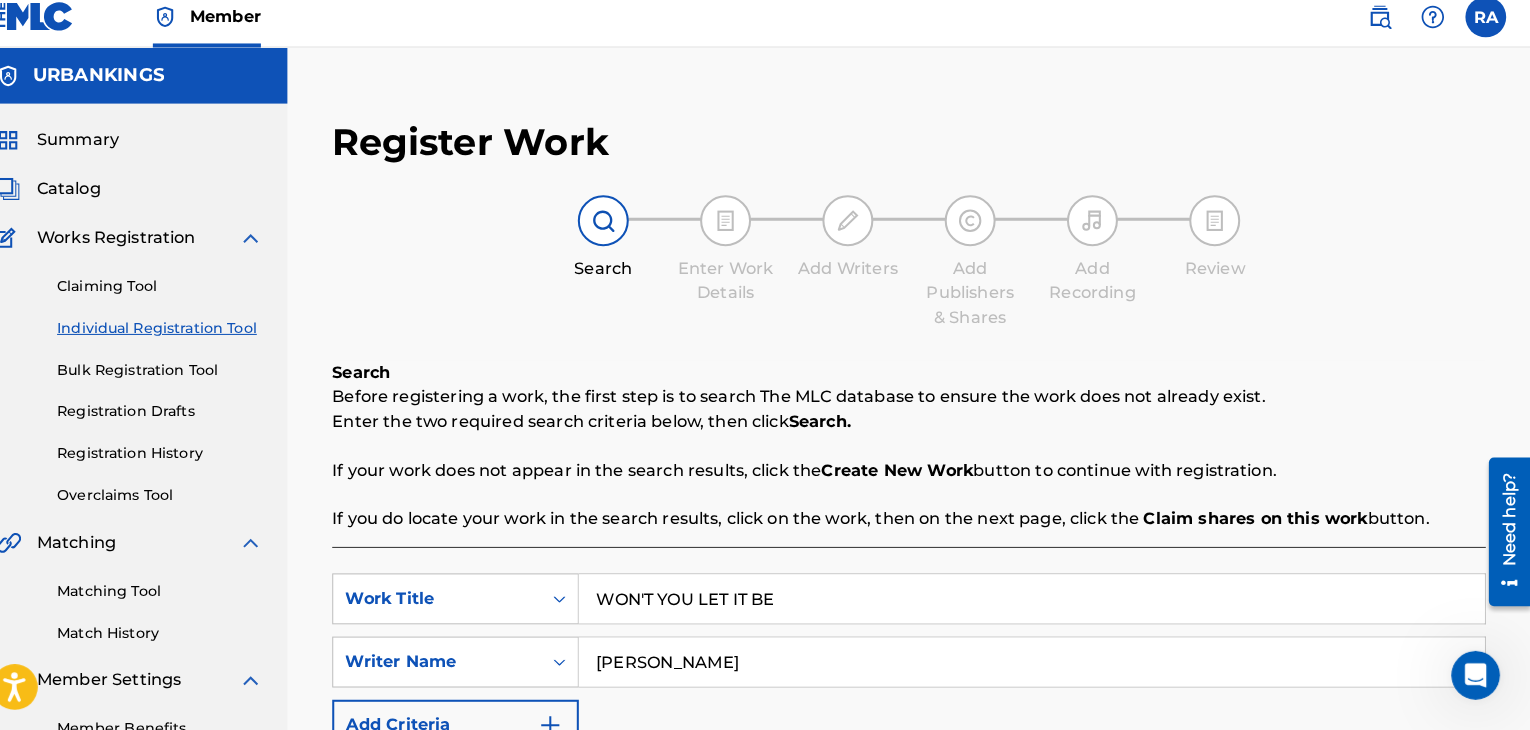 type on "[PERSON_NAME]" 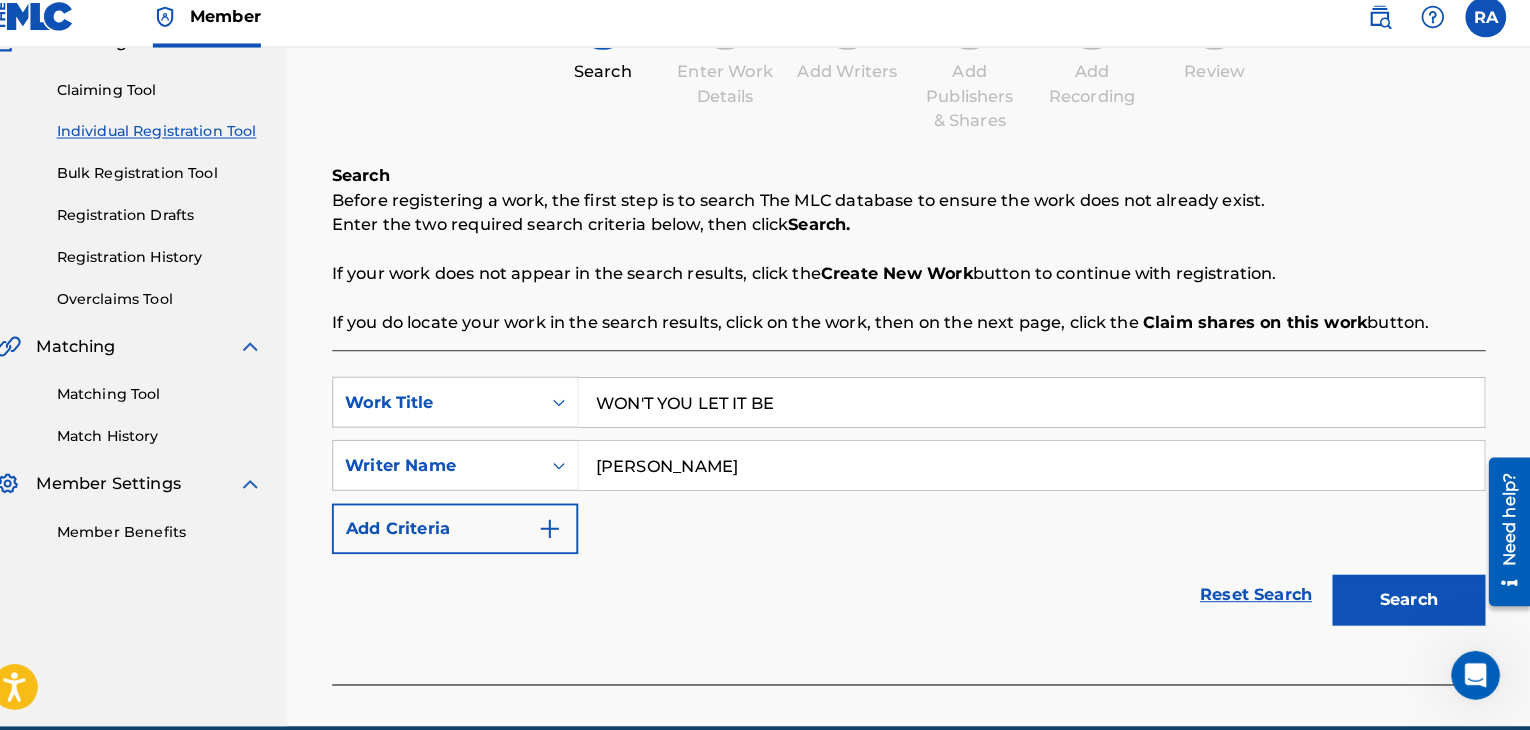 scroll, scrollTop: 285, scrollLeft: 0, axis: vertical 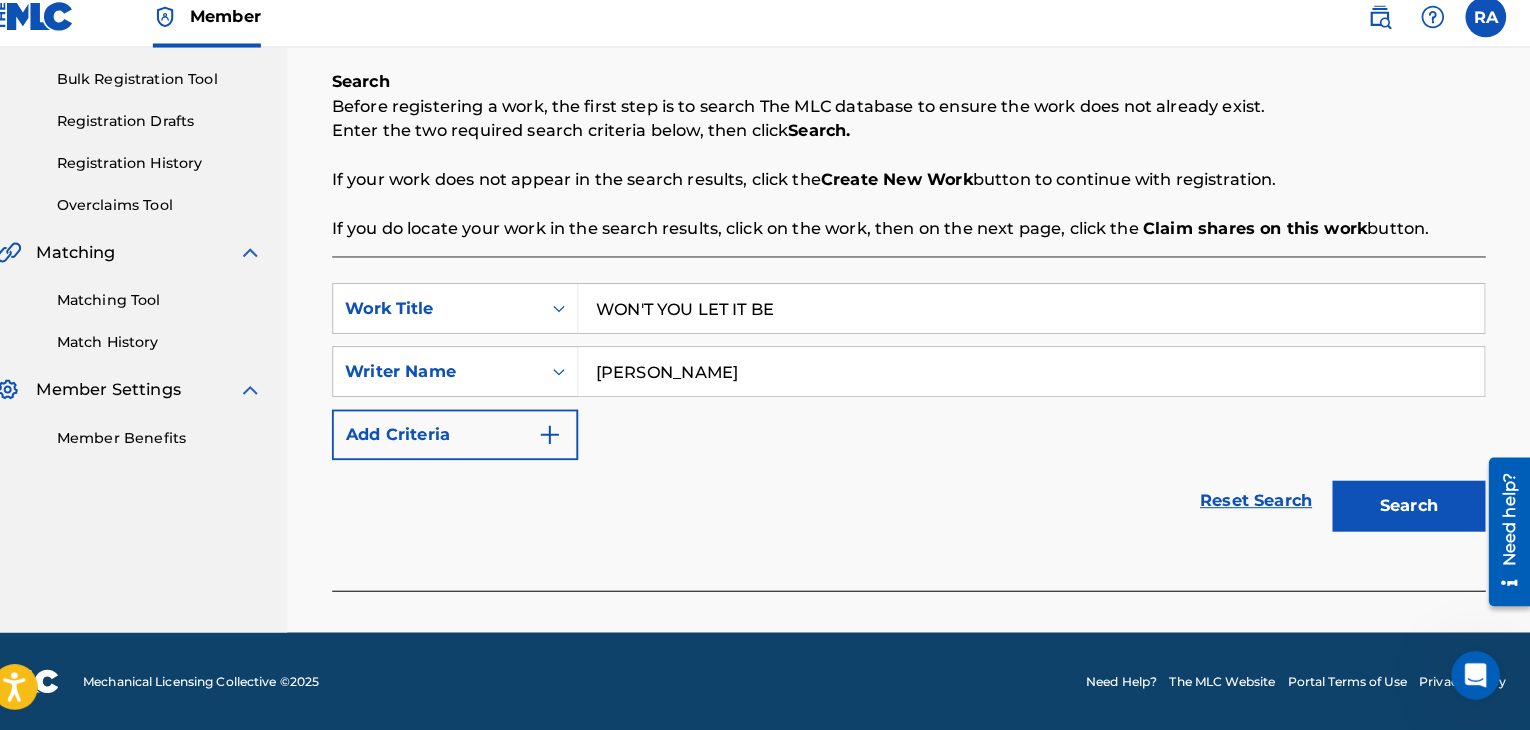 click on "Search" at bounding box center [1411, 510] 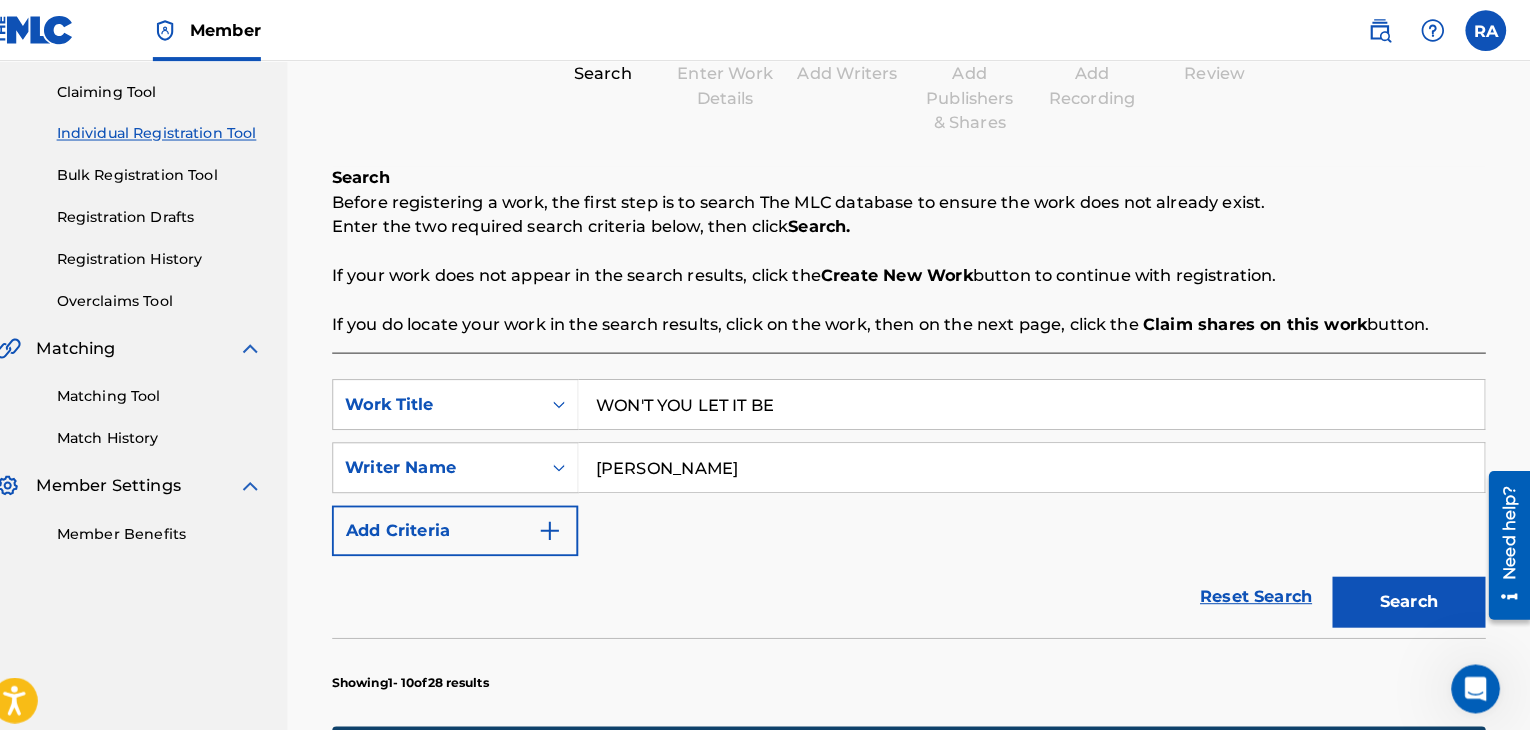 scroll, scrollTop: 192, scrollLeft: 0, axis: vertical 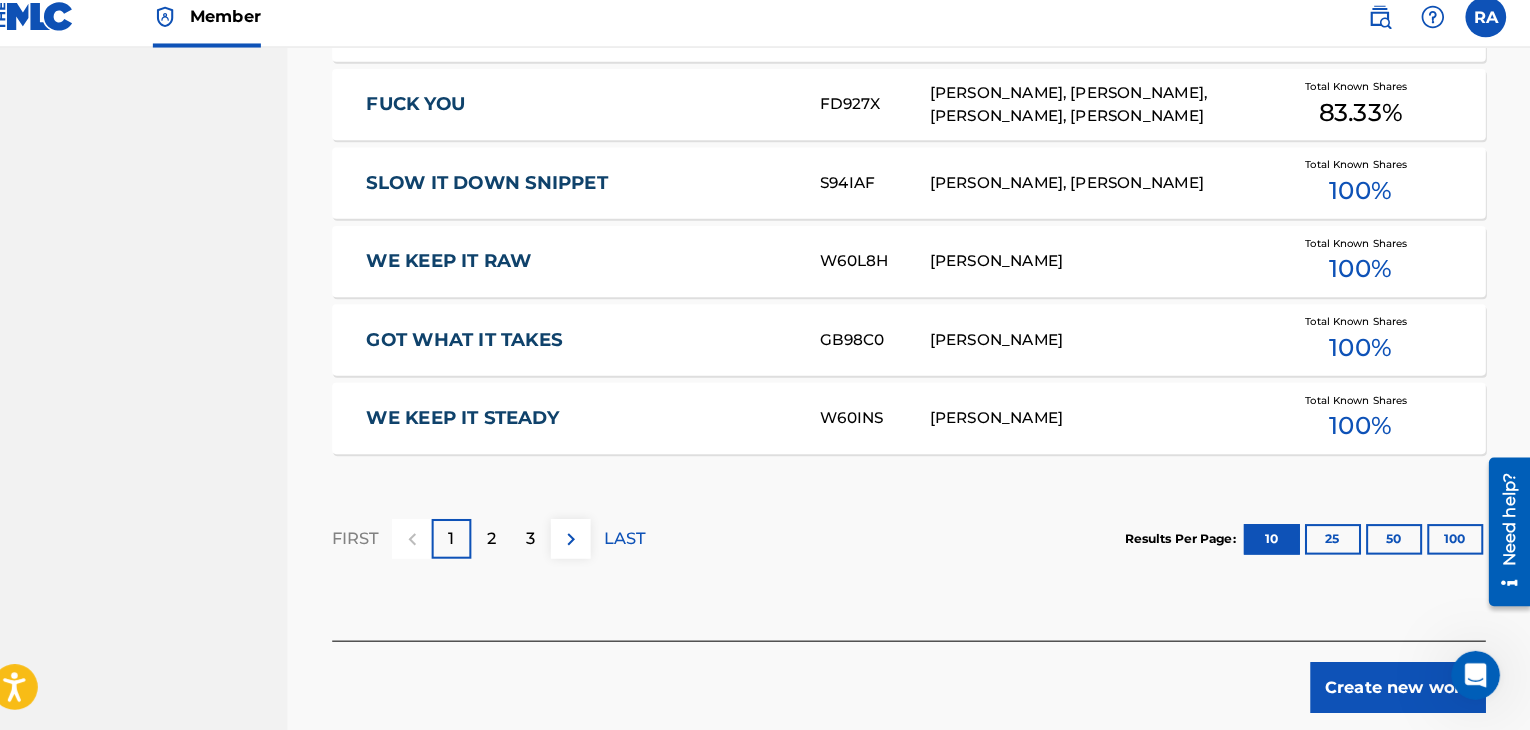 click on "Create new work" at bounding box center [1400, 688] 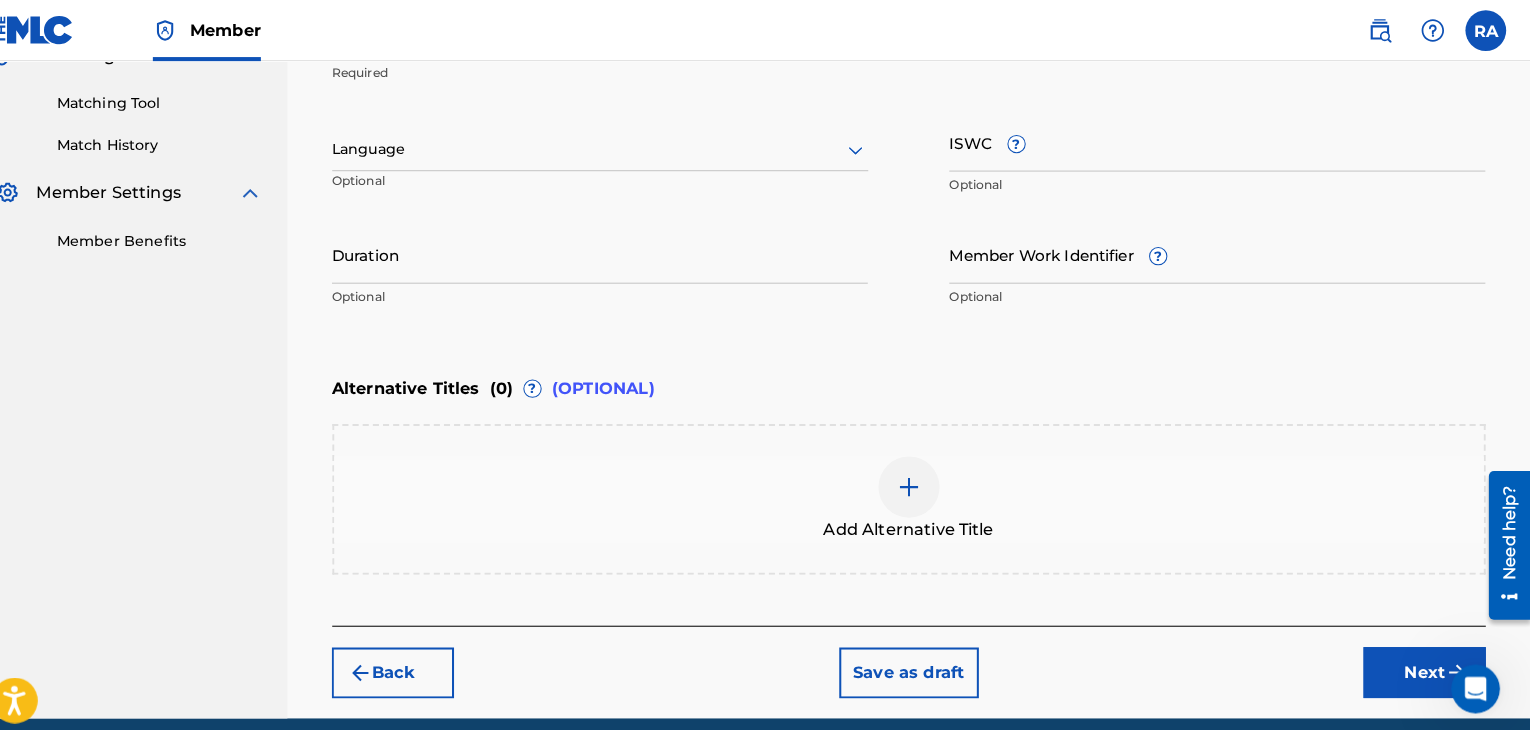 scroll, scrollTop: 378, scrollLeft: 0, axis: vertical 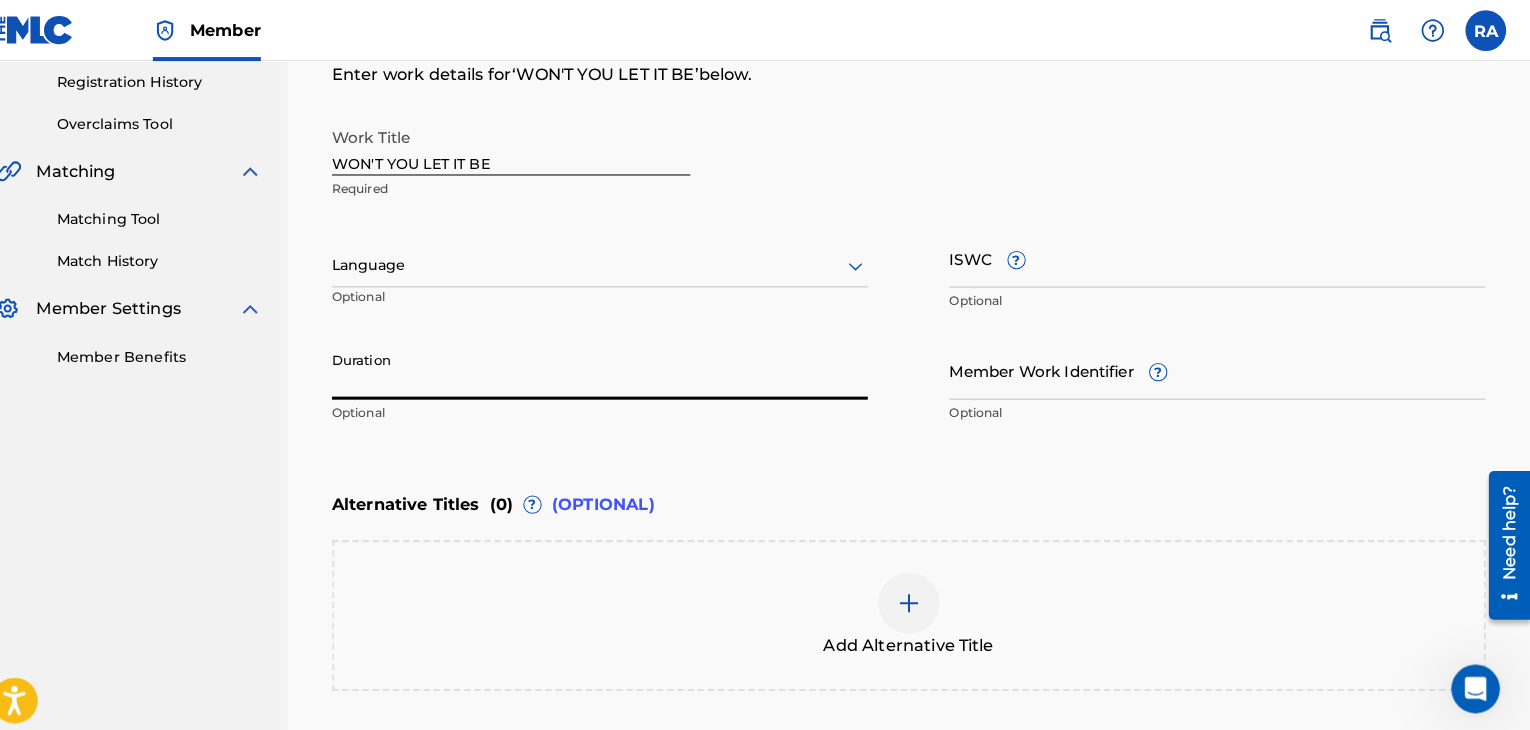 click on "Duration" at bounding box center (617, 363) 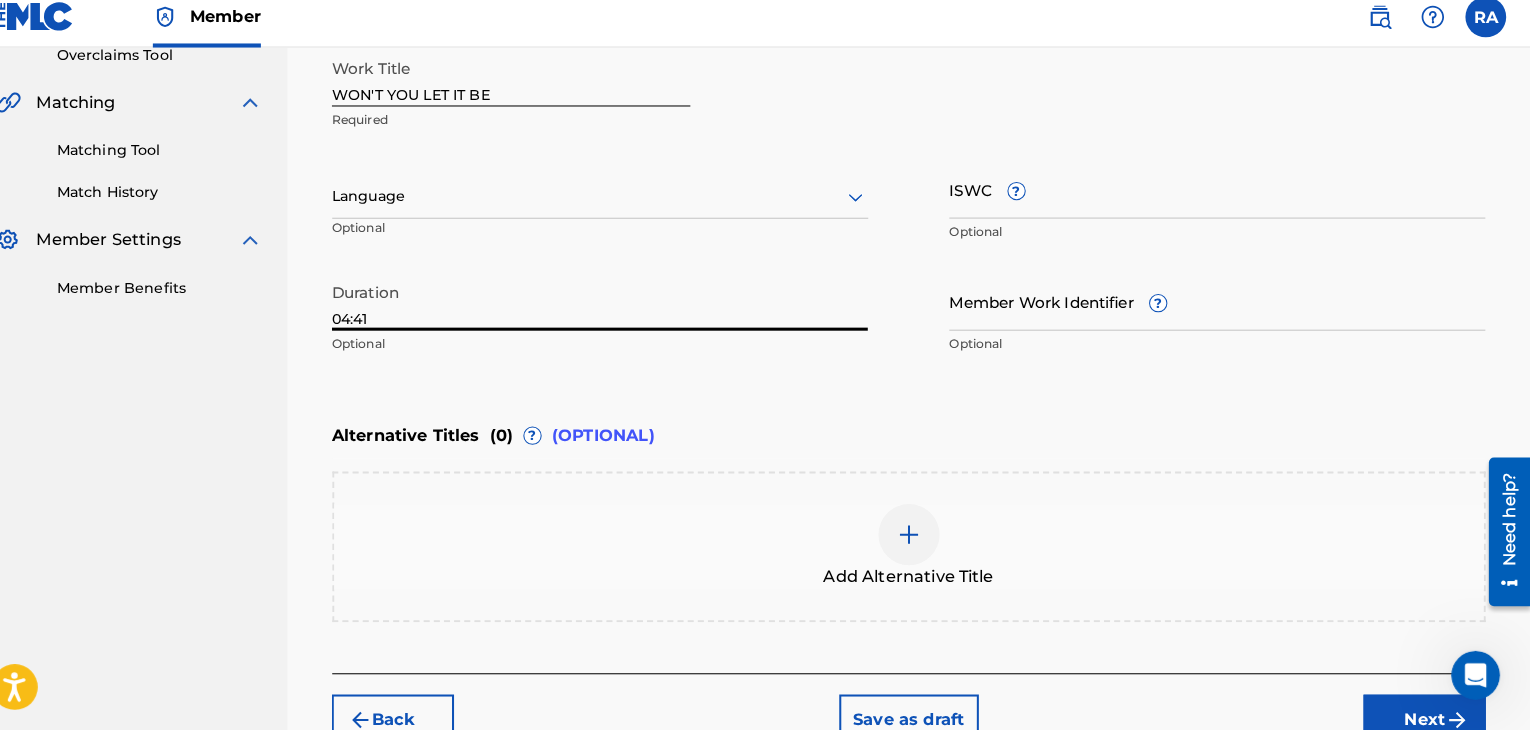 scroll, scrollTop: 561, scrollLeft: 0, axis: vertical 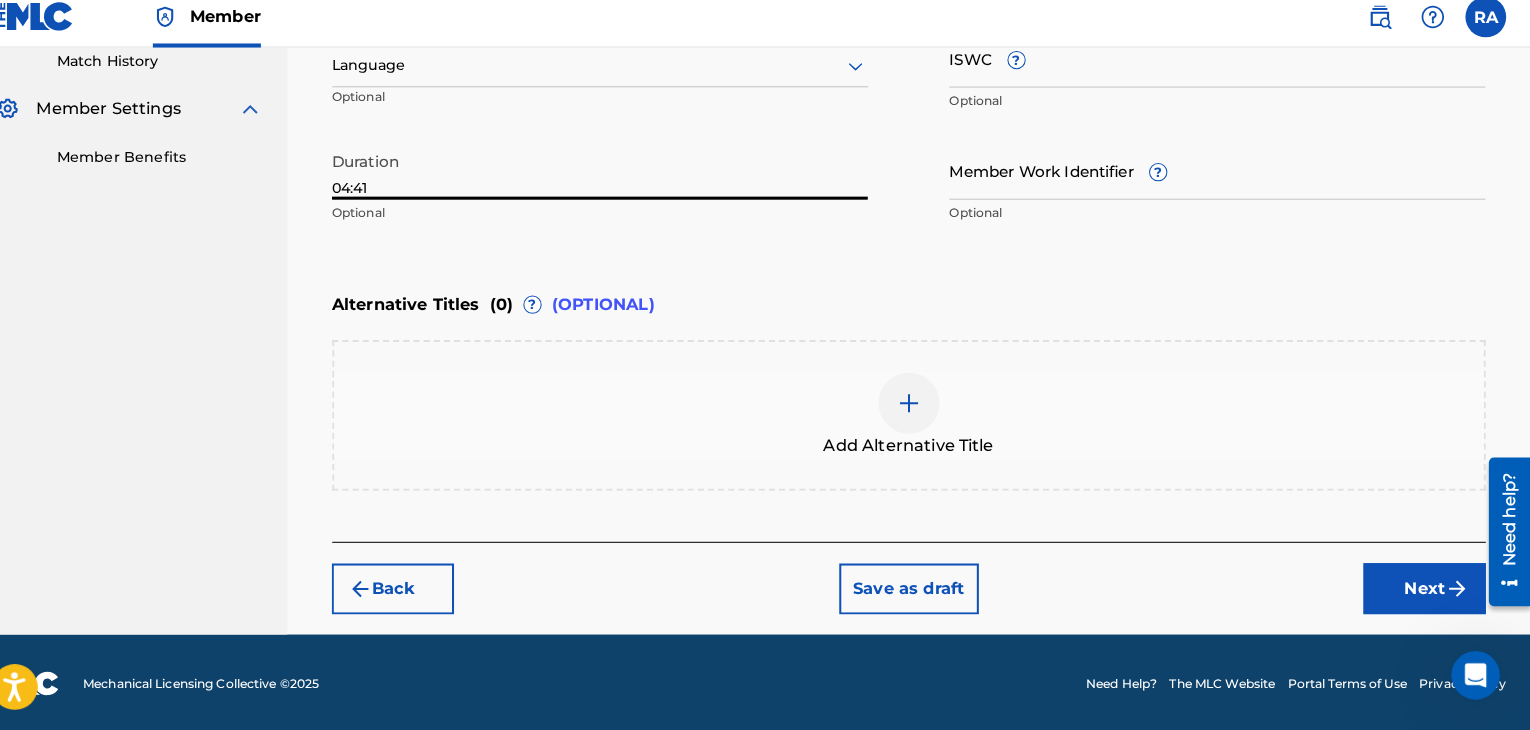 type on "04:41" 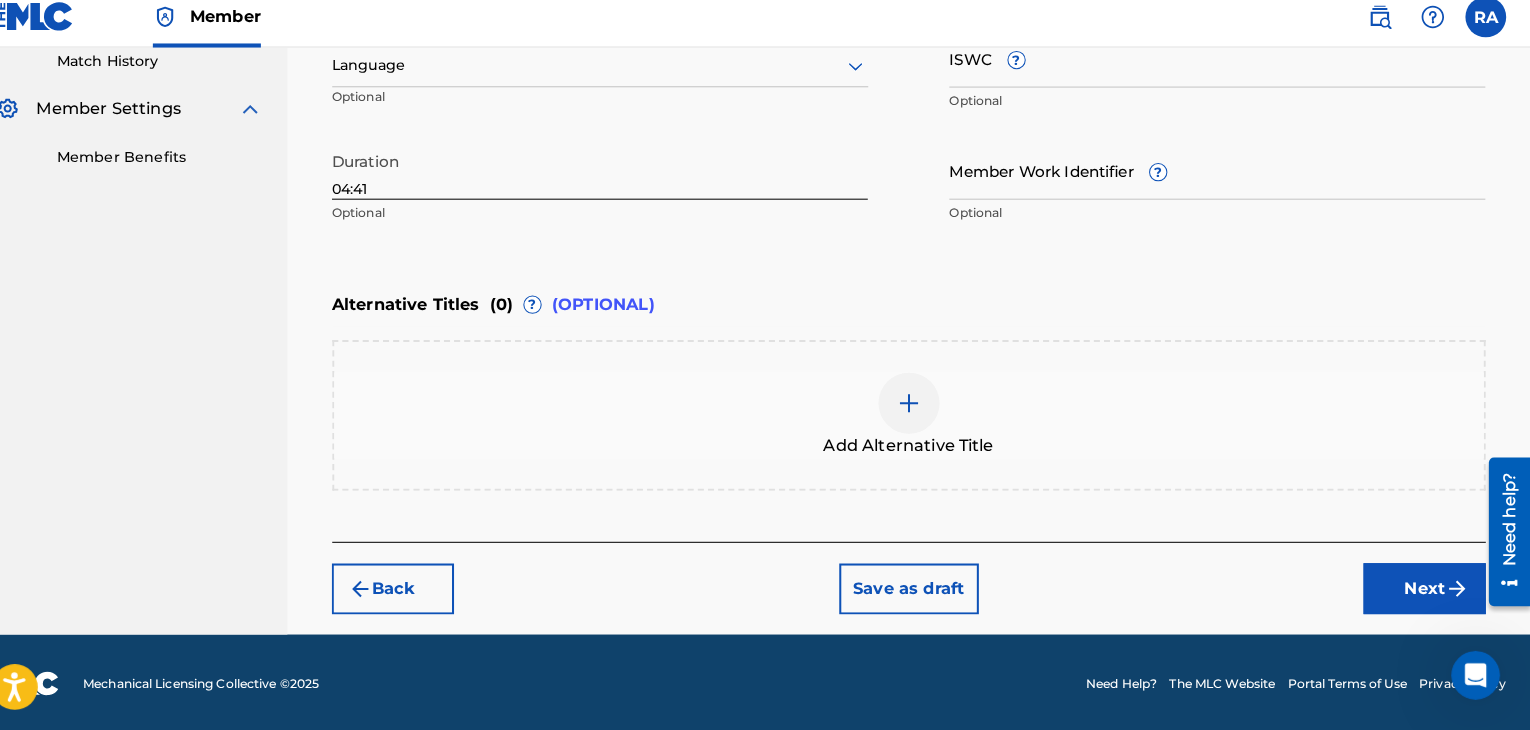 click on "Next" at bounding box center [1426, 591] 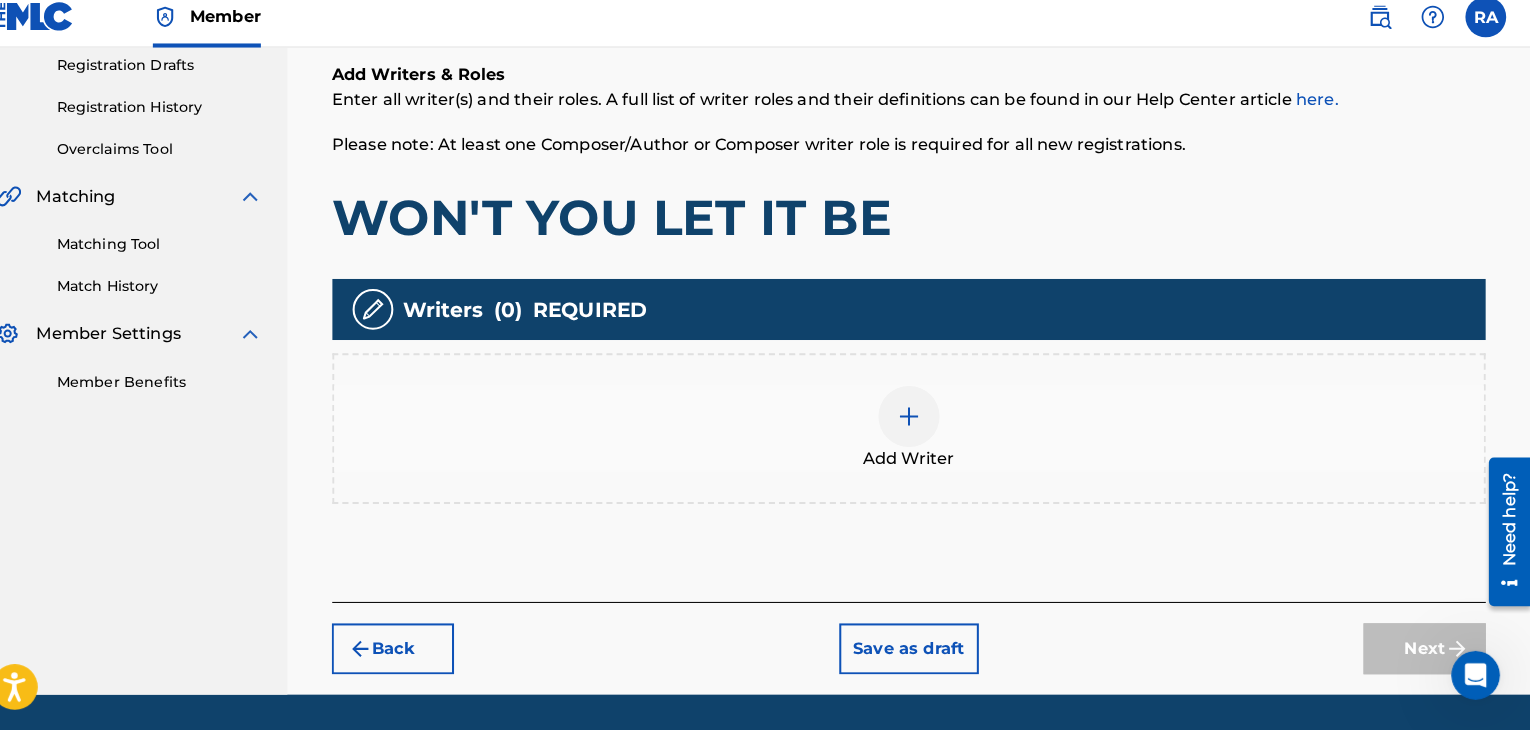 scroll, scrollTop: 90, scrollLeft: 0, axis: vertical 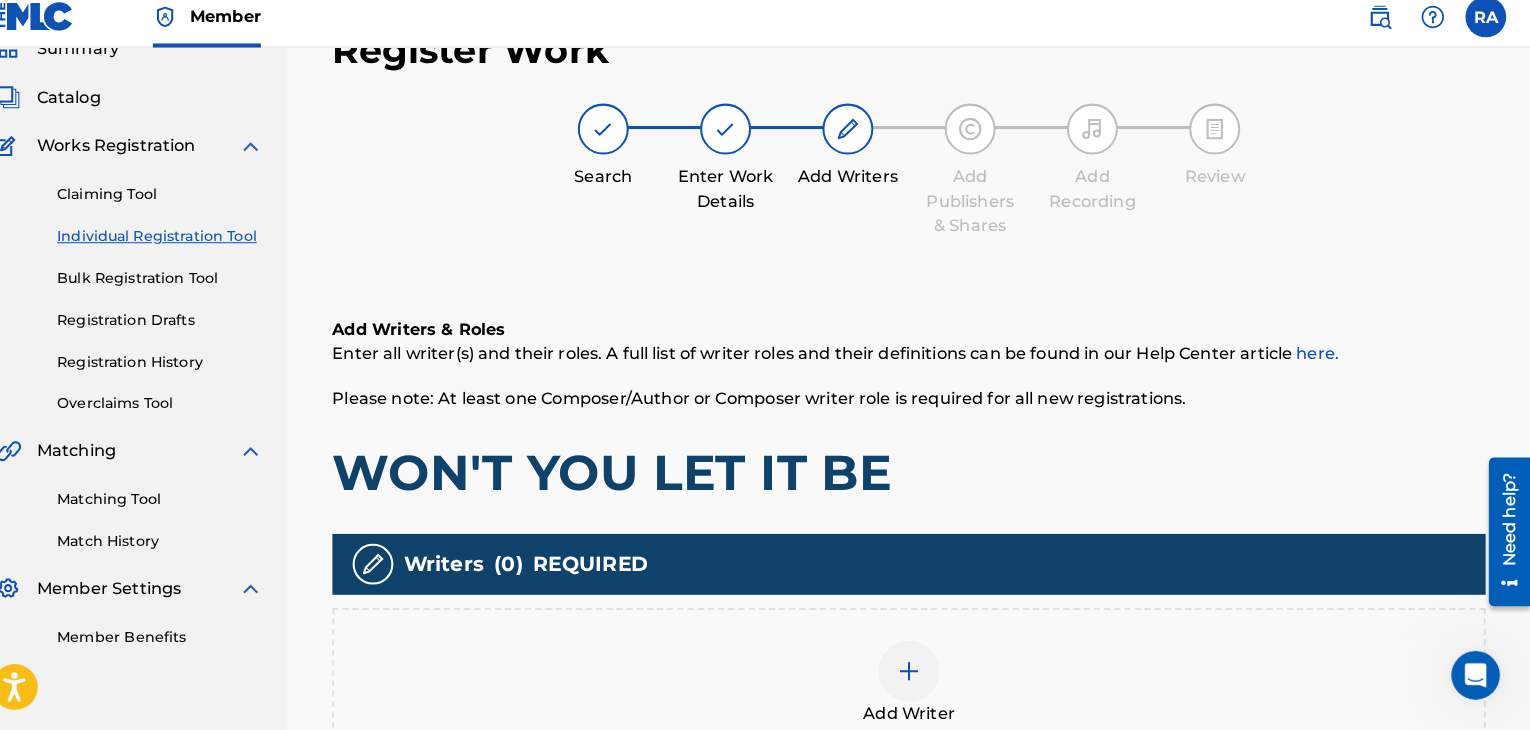 click at bounding box center (920, 672) 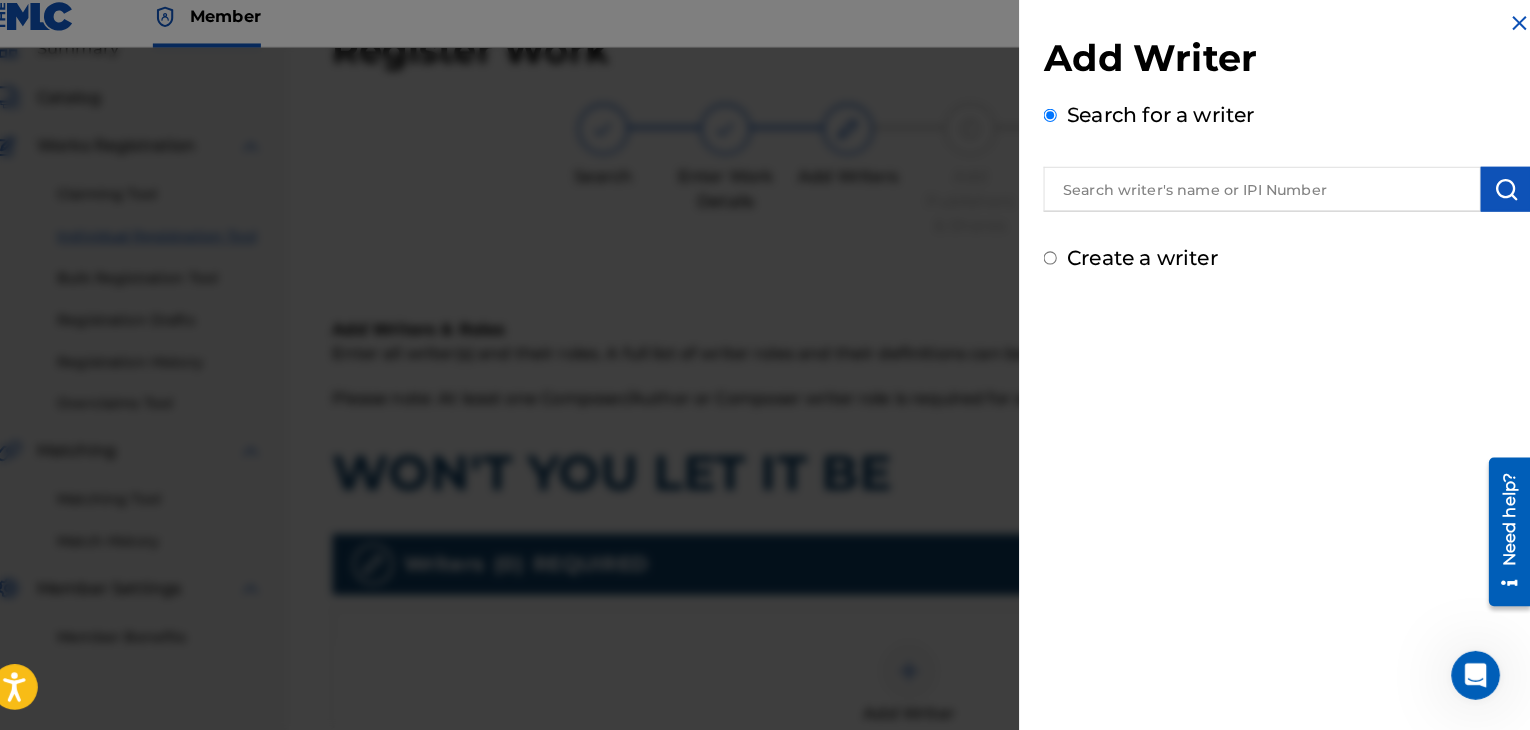 click at bounding box center [1266, 199] 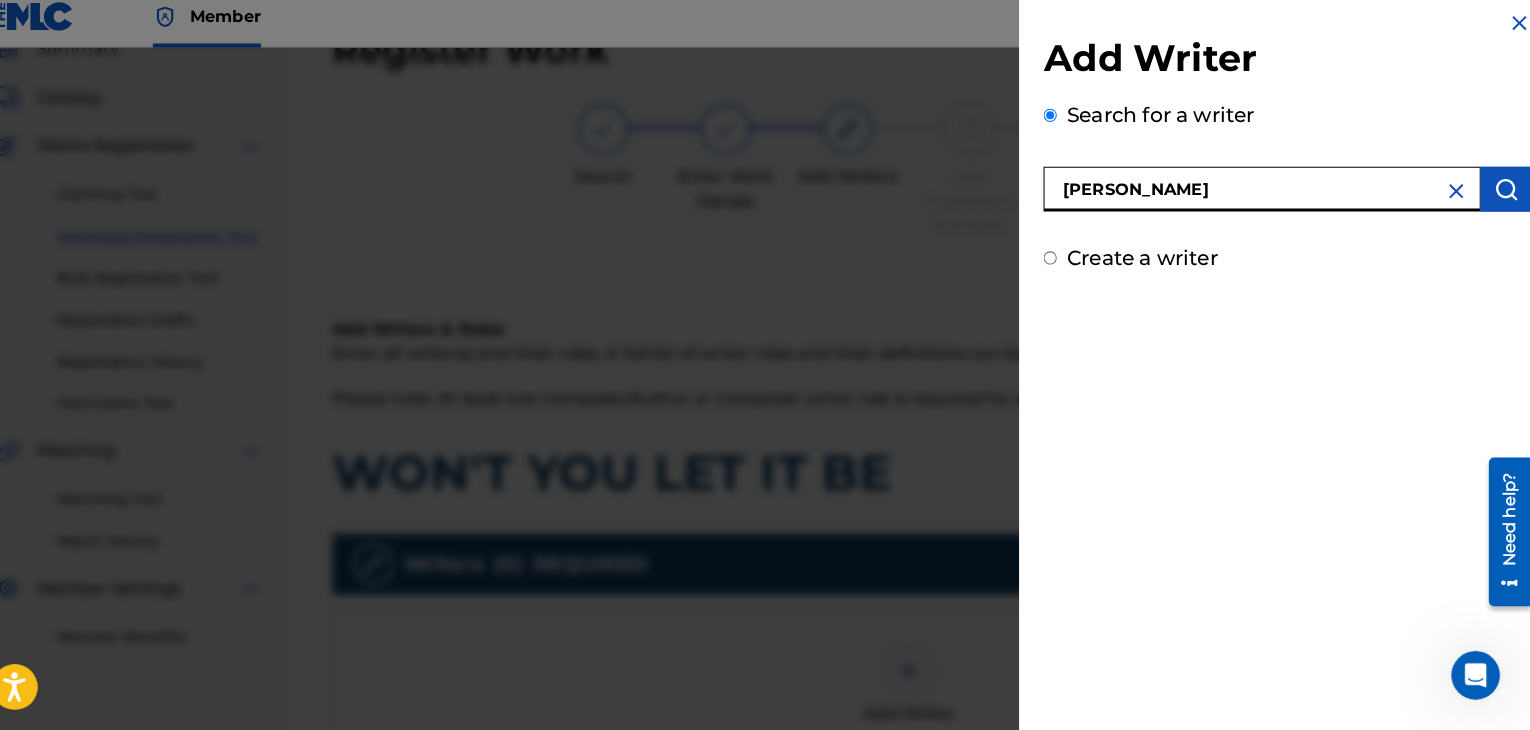 type on "[PERSON_NAME]" 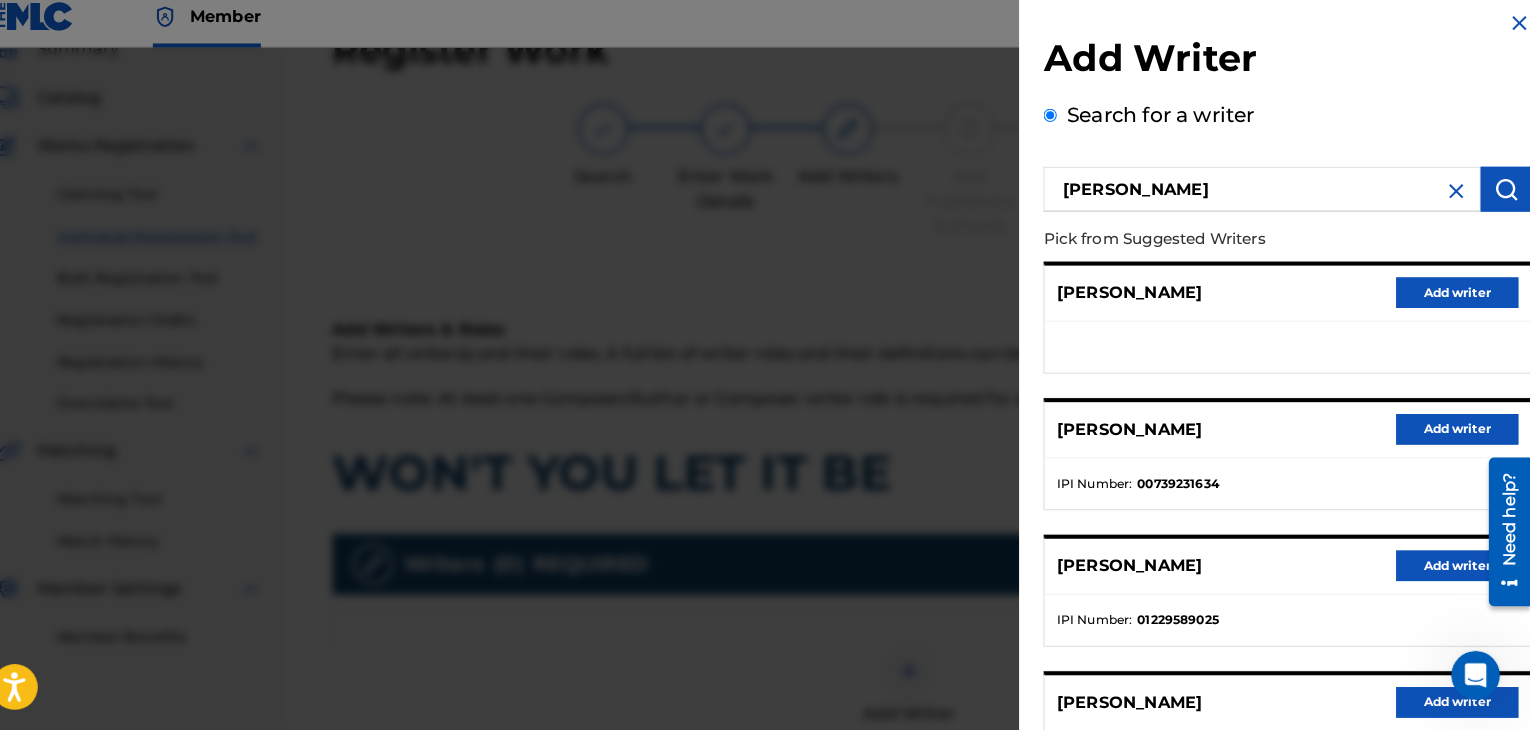 click on "Add writer" at bounding box center [1458, 435] 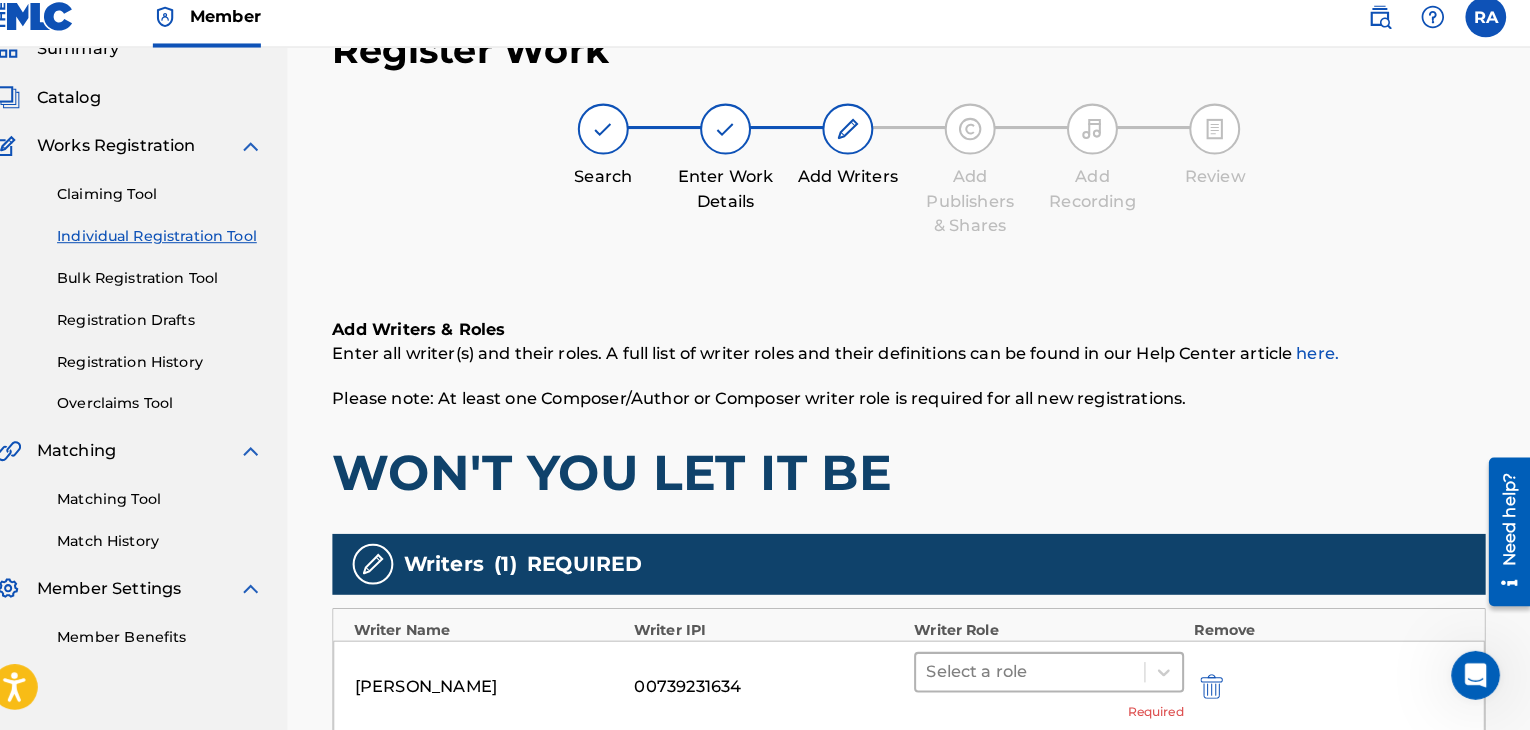click at bounding box center [1039, 673] 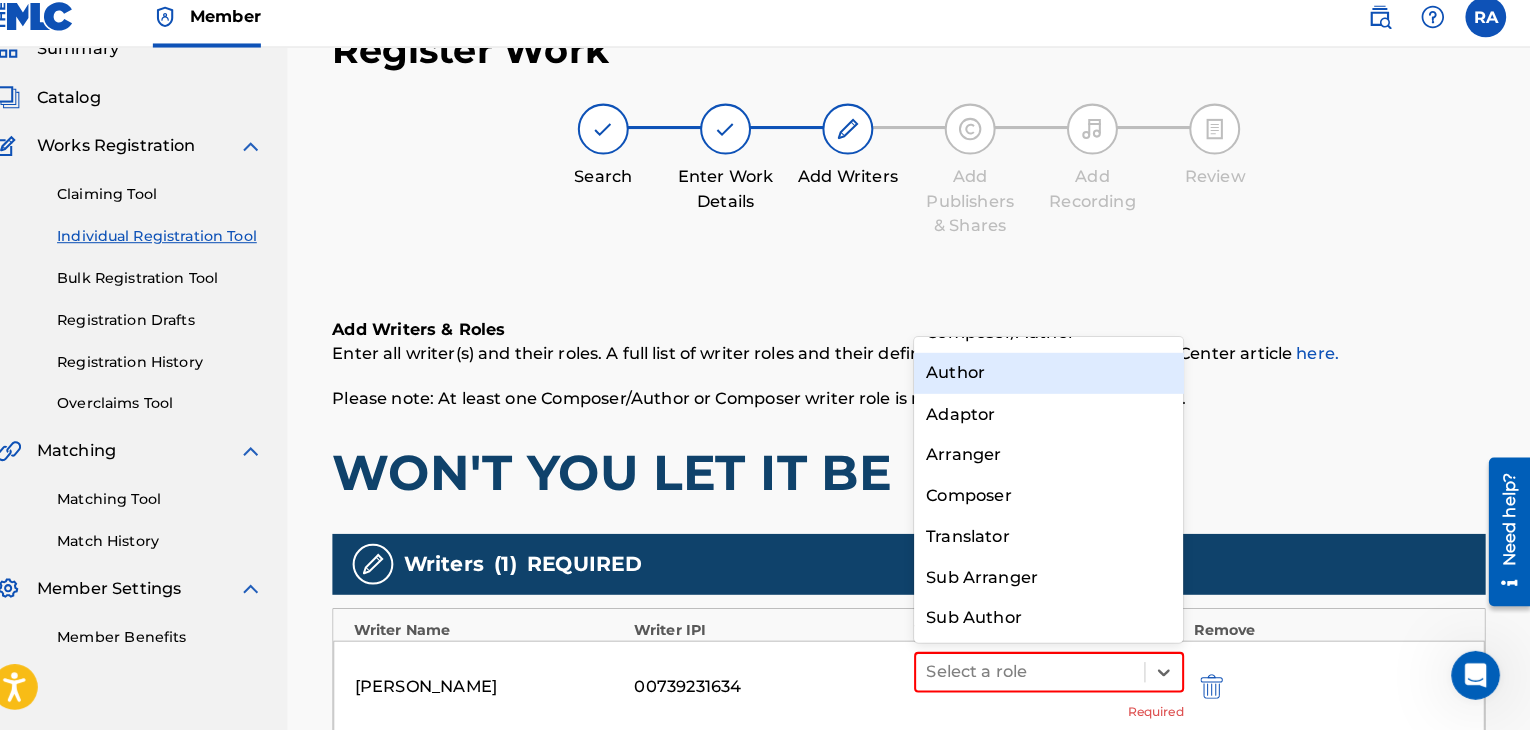 scroll, scrollTop: 0, scrollLeft: 0, axis: both 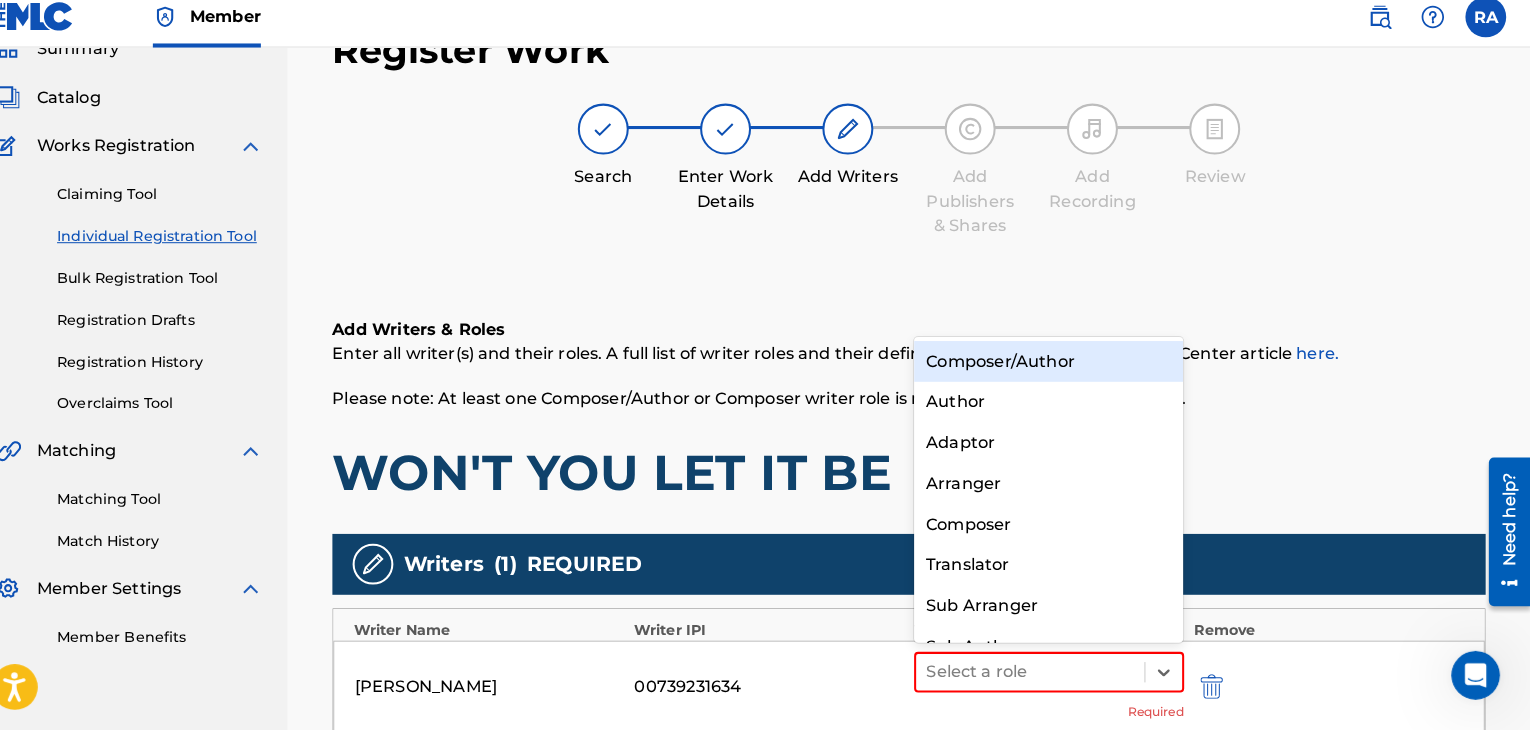click on "Composer/Author" at bounding box center [1057, 368] 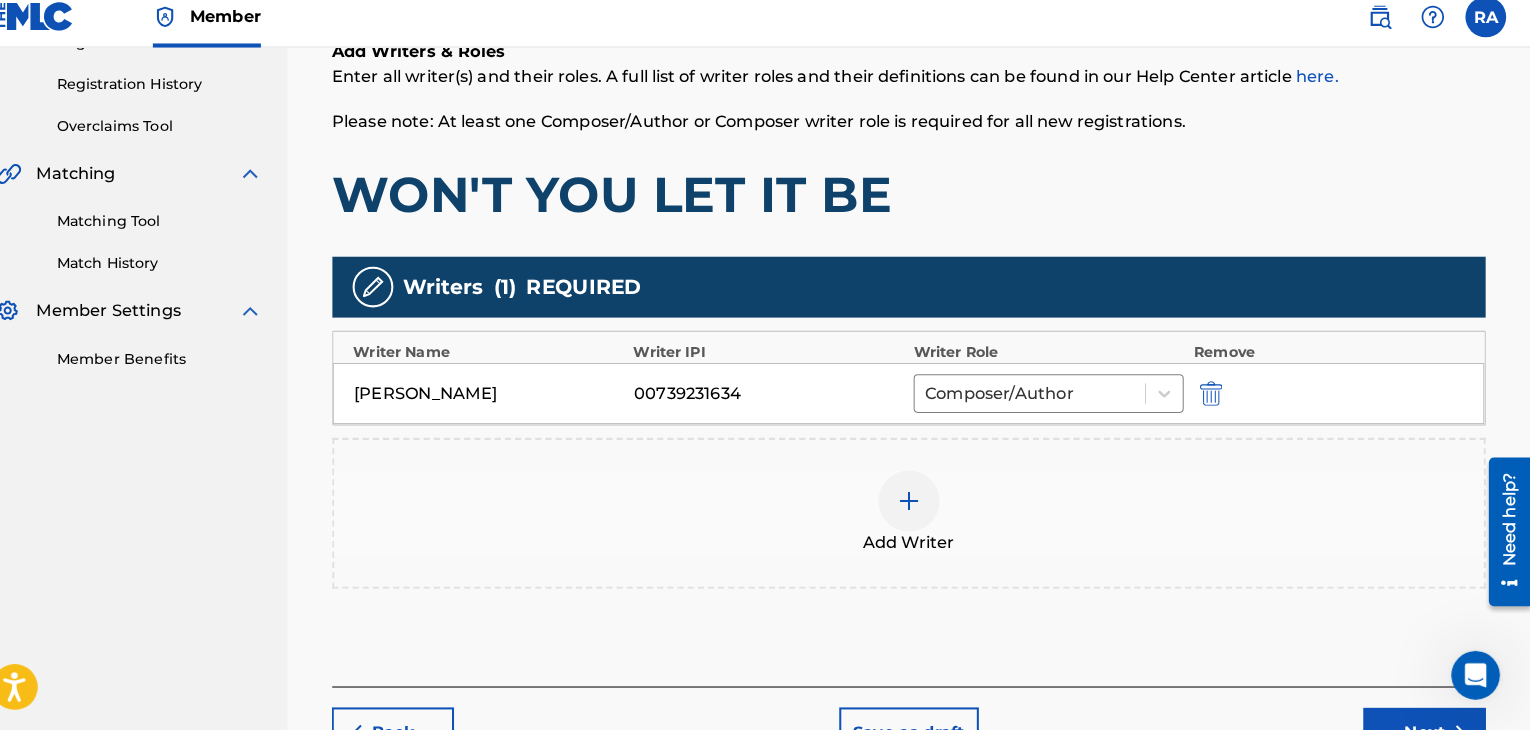 scroll, scrollTop: 385, scrollLeft: 0, axis: vertical 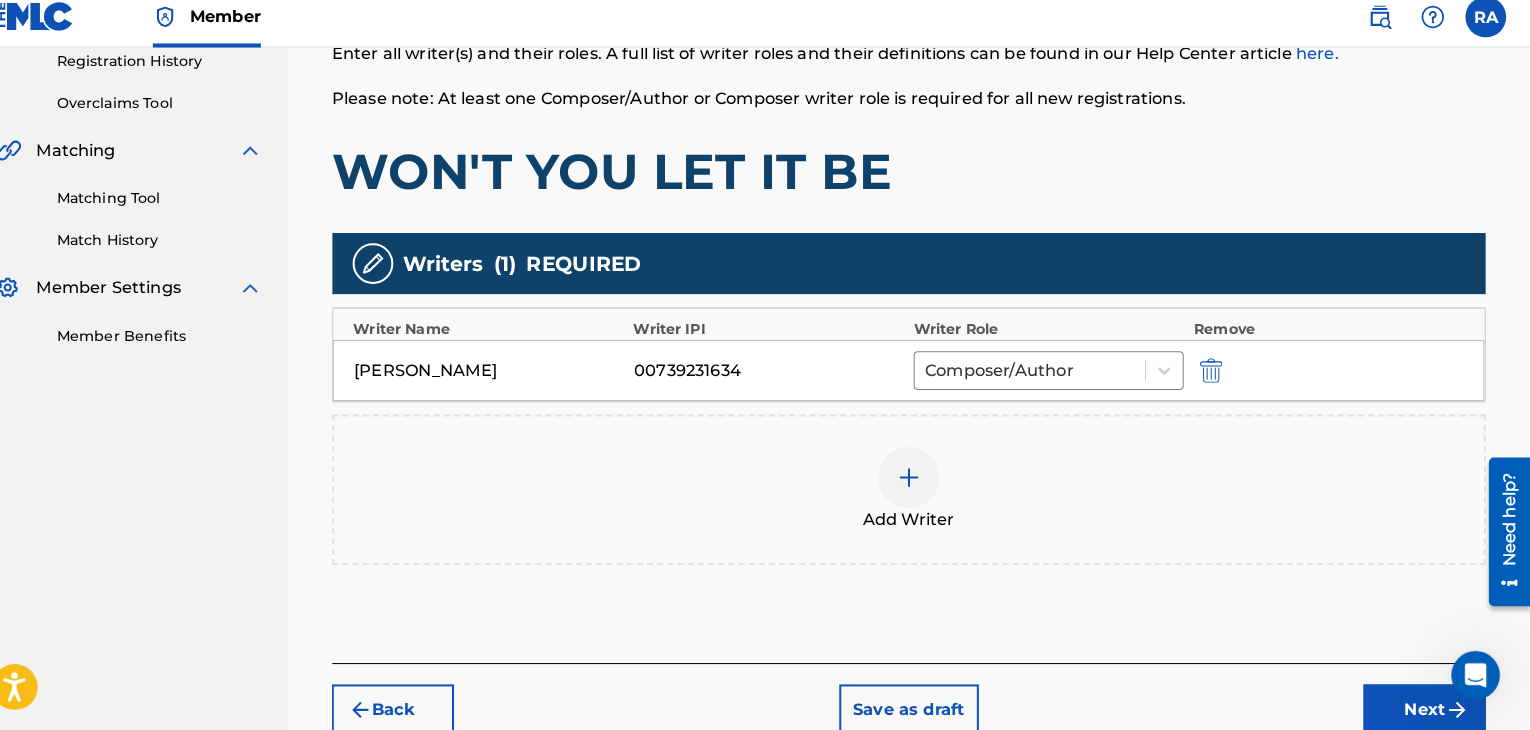 click on "Next" at bounding box center [1426, 710] 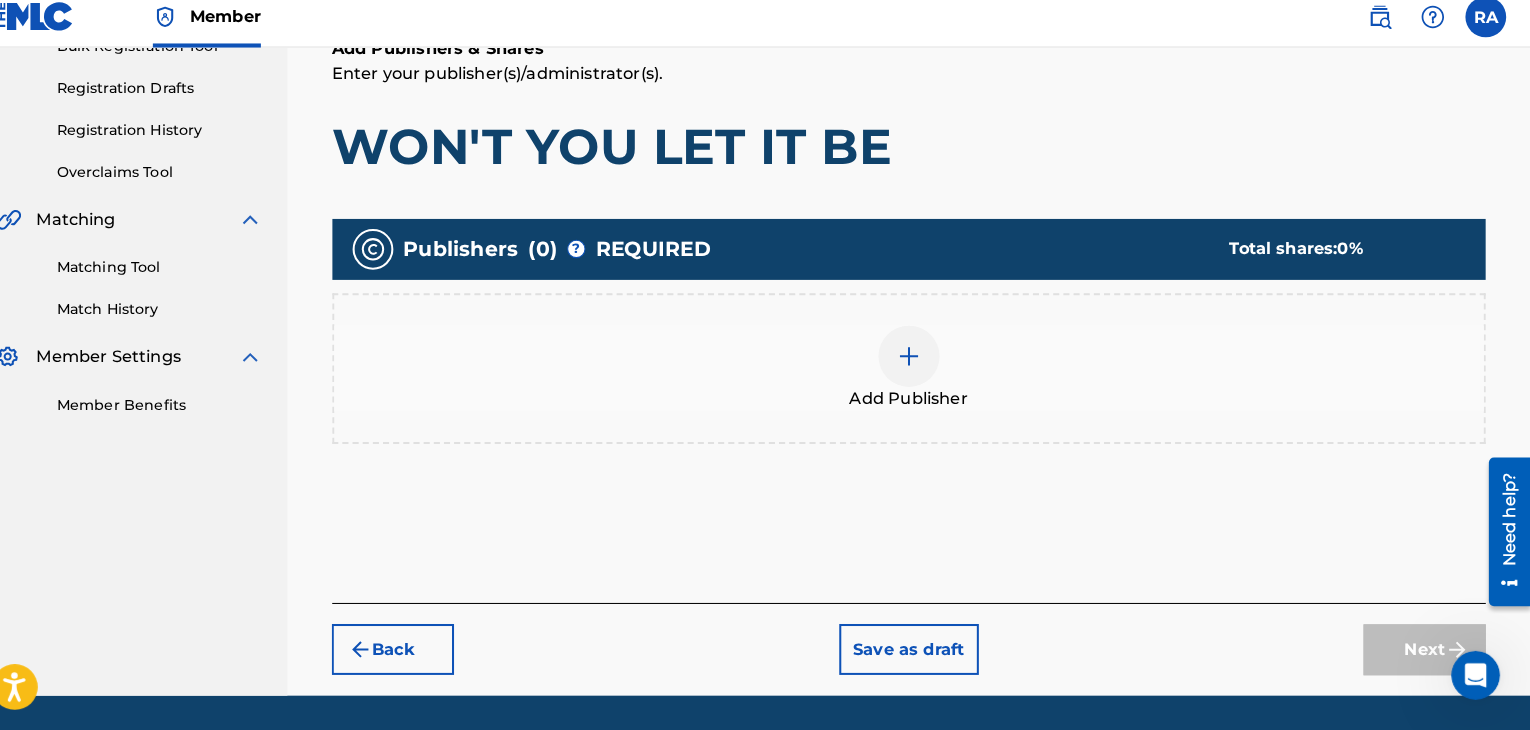 scroll, scrollTop: 90, scrollLeft: 0, axis: vertical 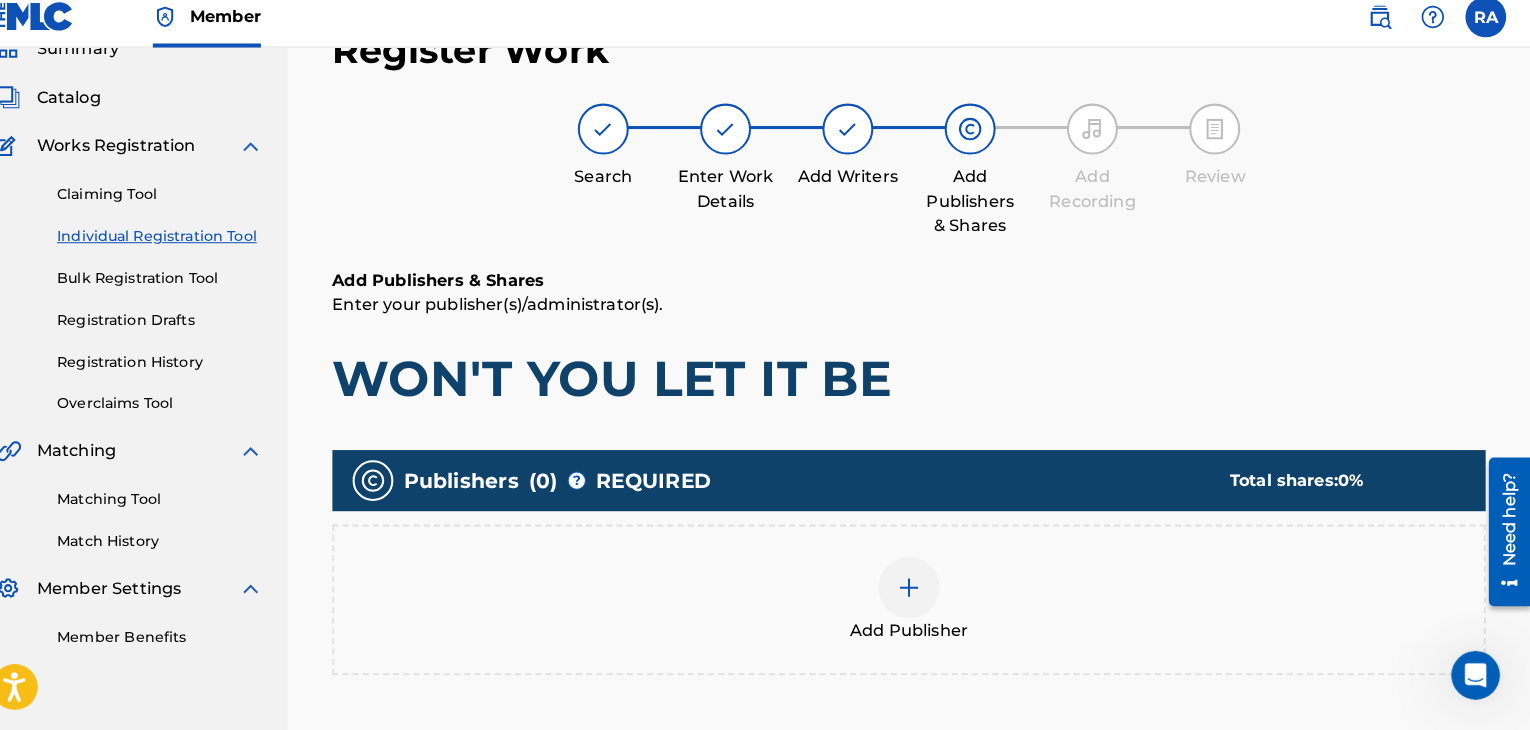 click at bounding box center (920, 590) 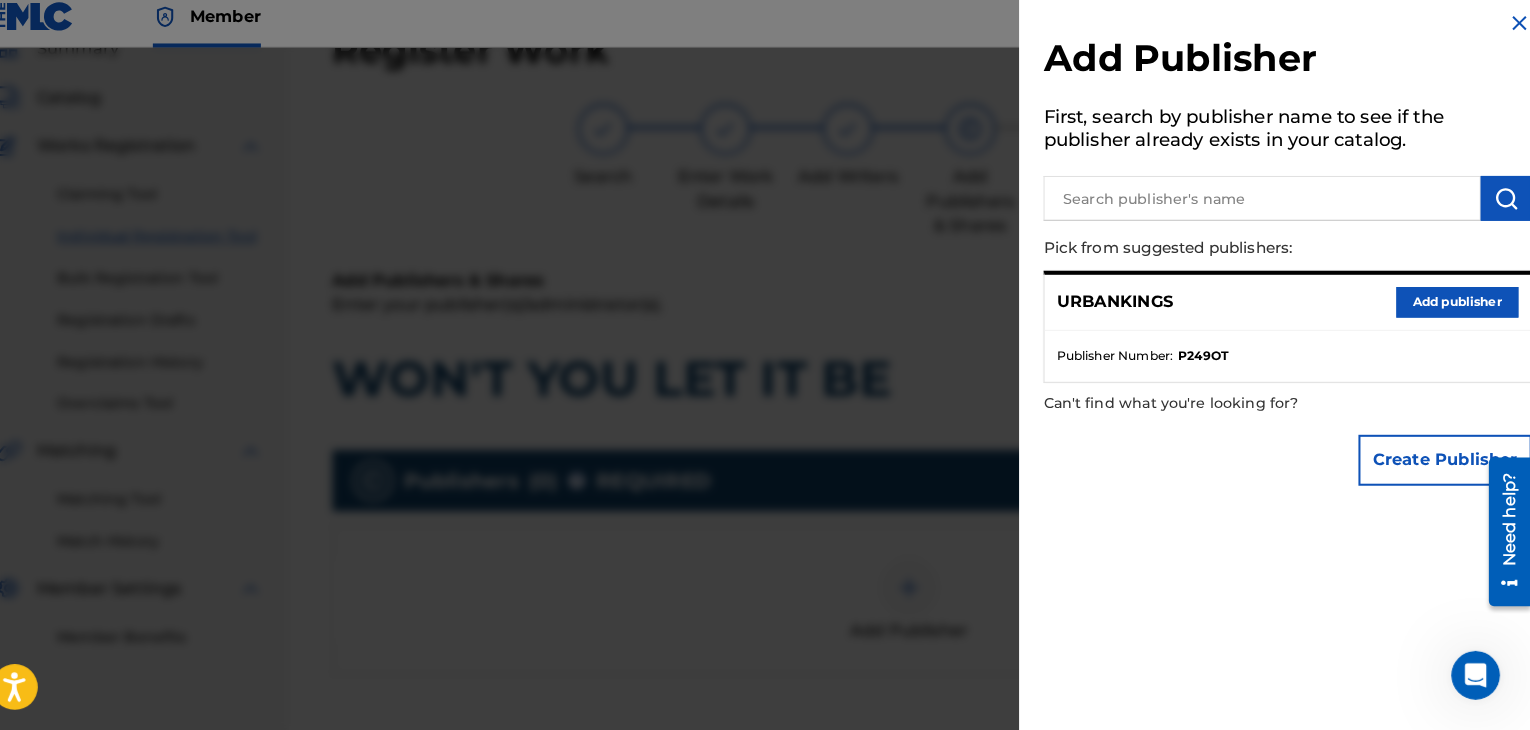 click on "Add publisher" at bounding box center (1458, 310) 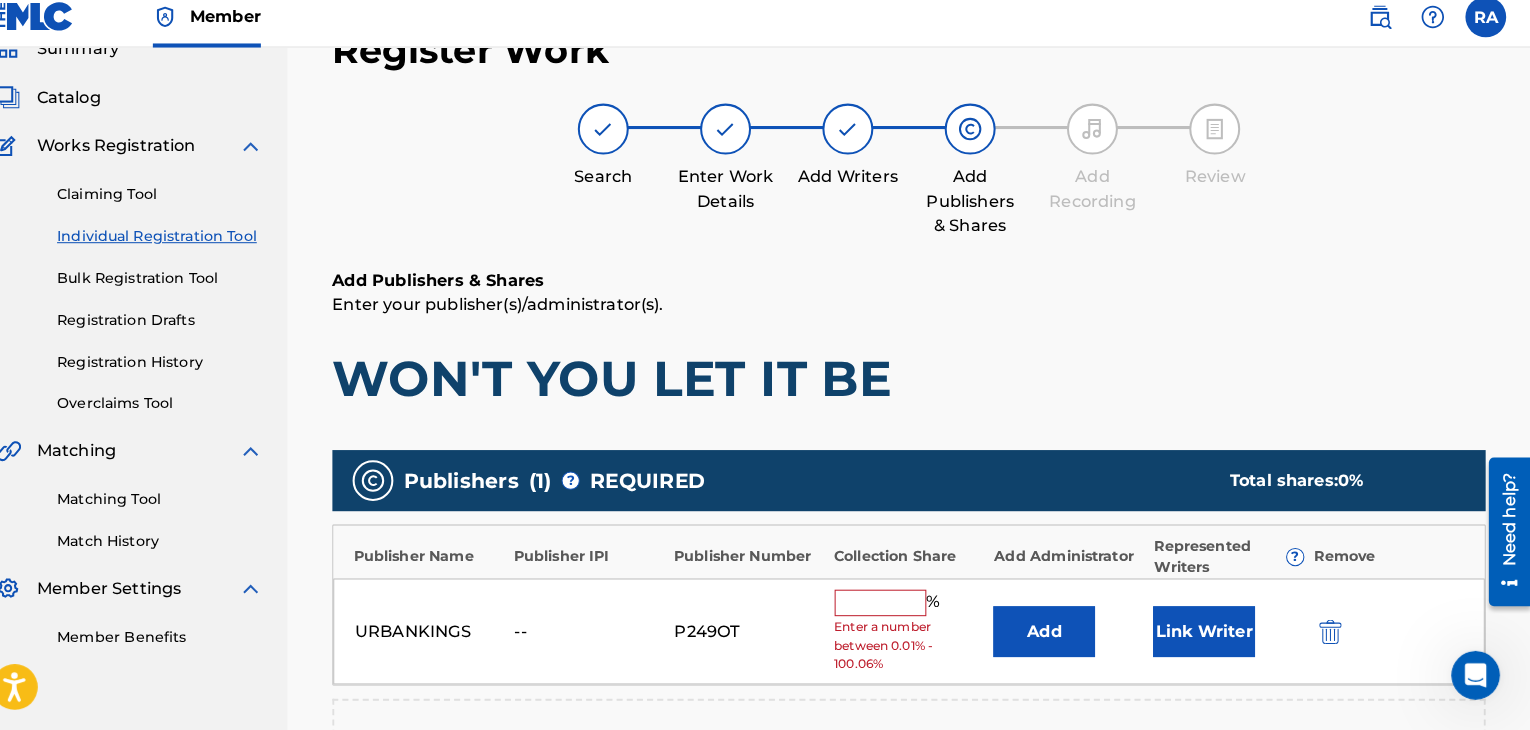 click at bounding box center (892, 605) 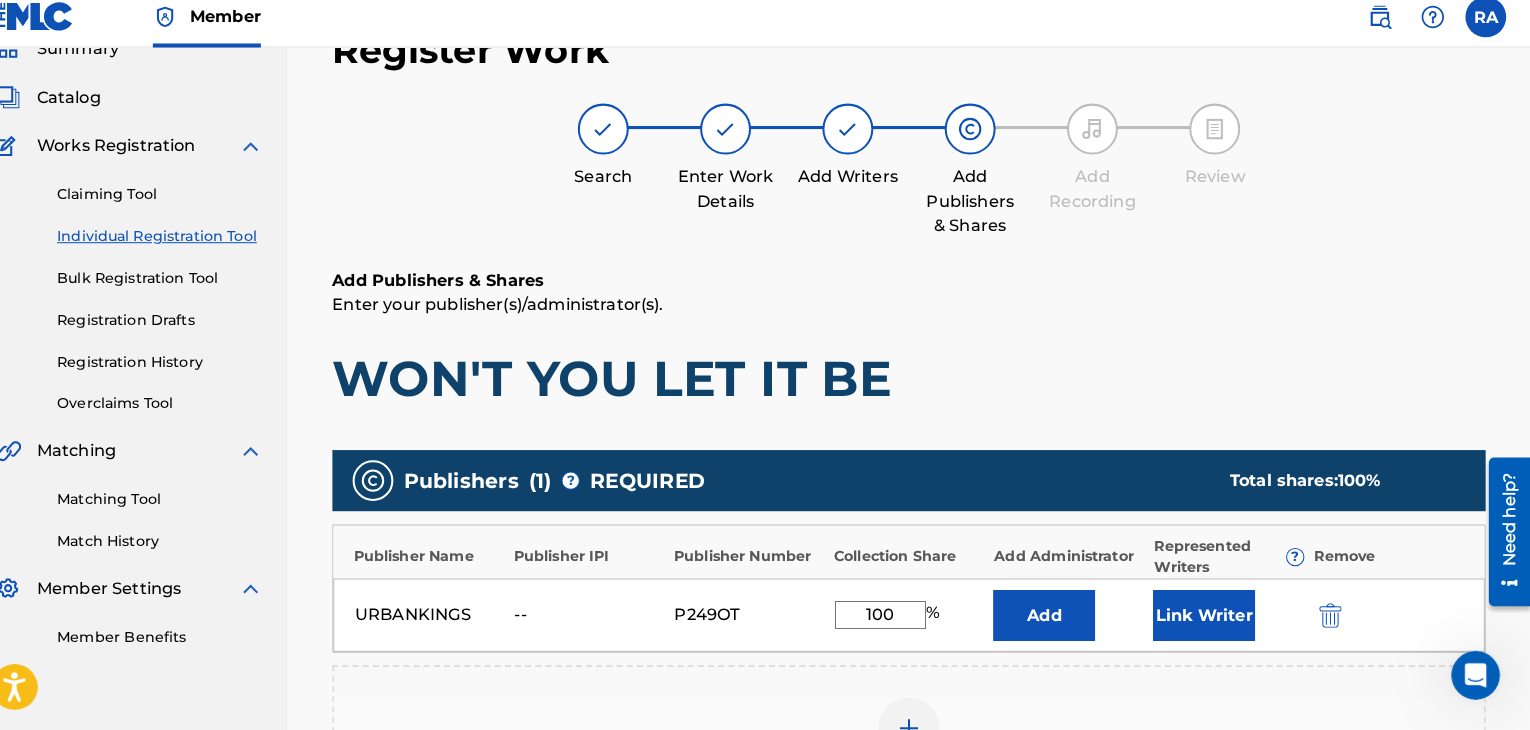 click on "Link Writer" at bounding box center (1210, 617) 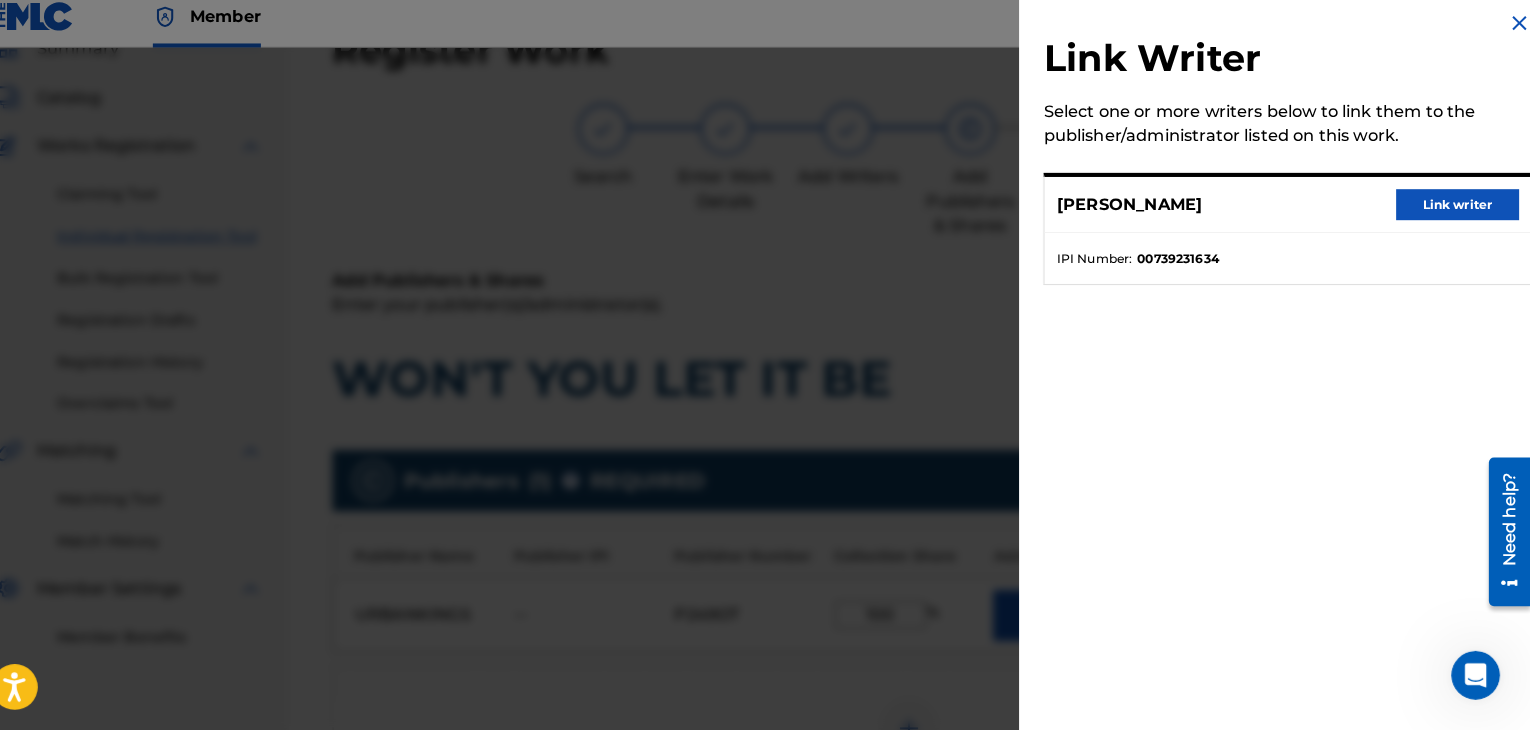 click on "Link writer" at bounding box center (1458, 214) 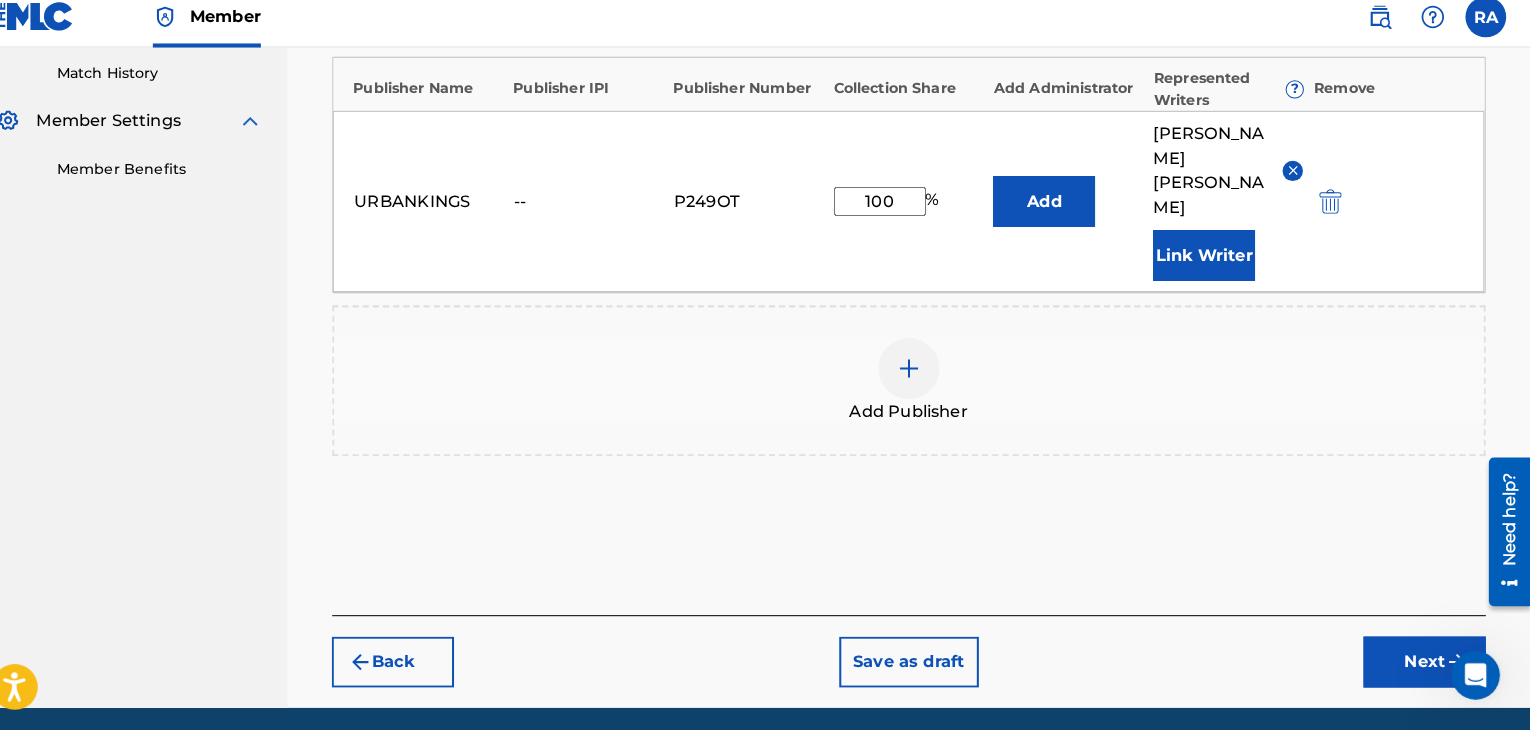 click on "Next" at bounding box center (1426, 663) 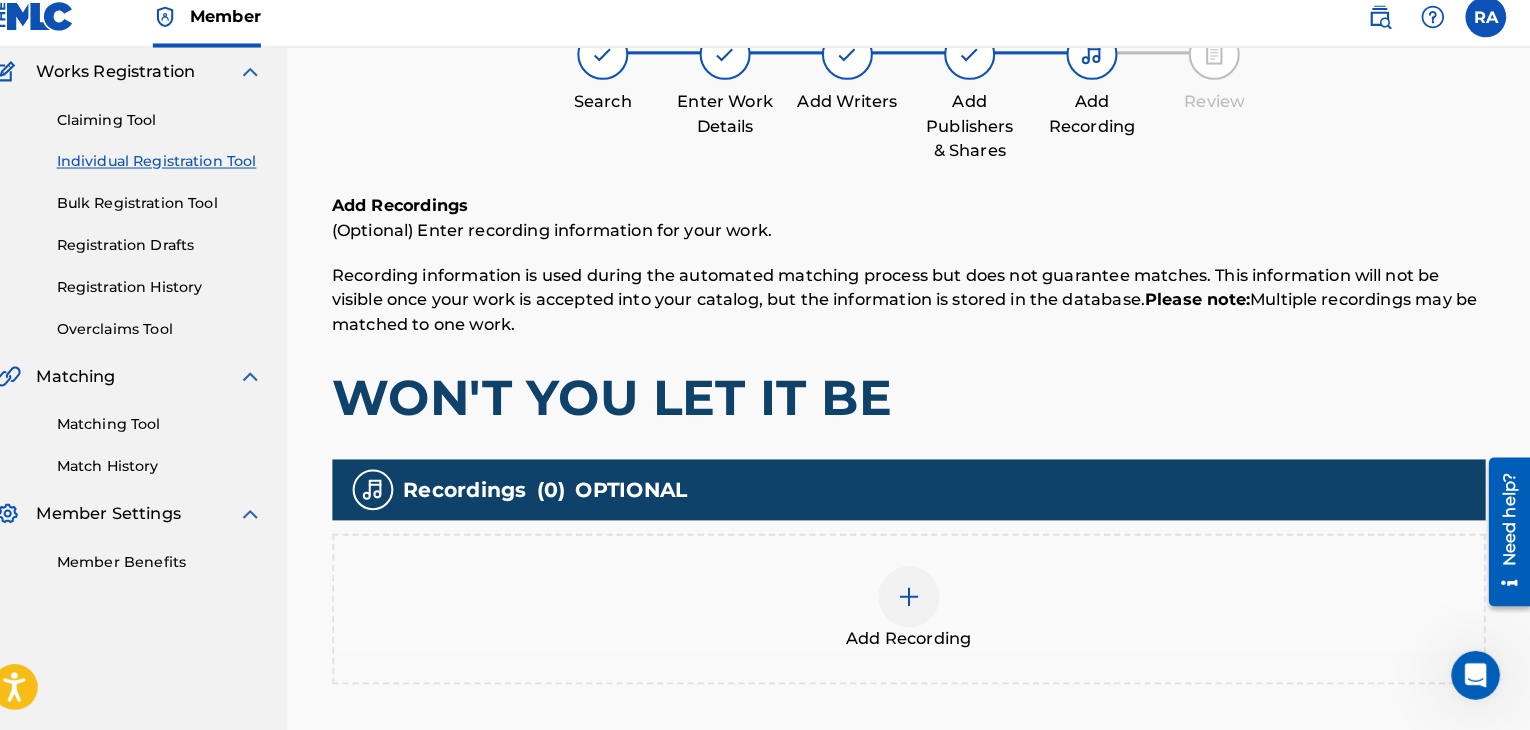 scroll, scrollTop: 90, scrollLeft: 0, axis: vertical 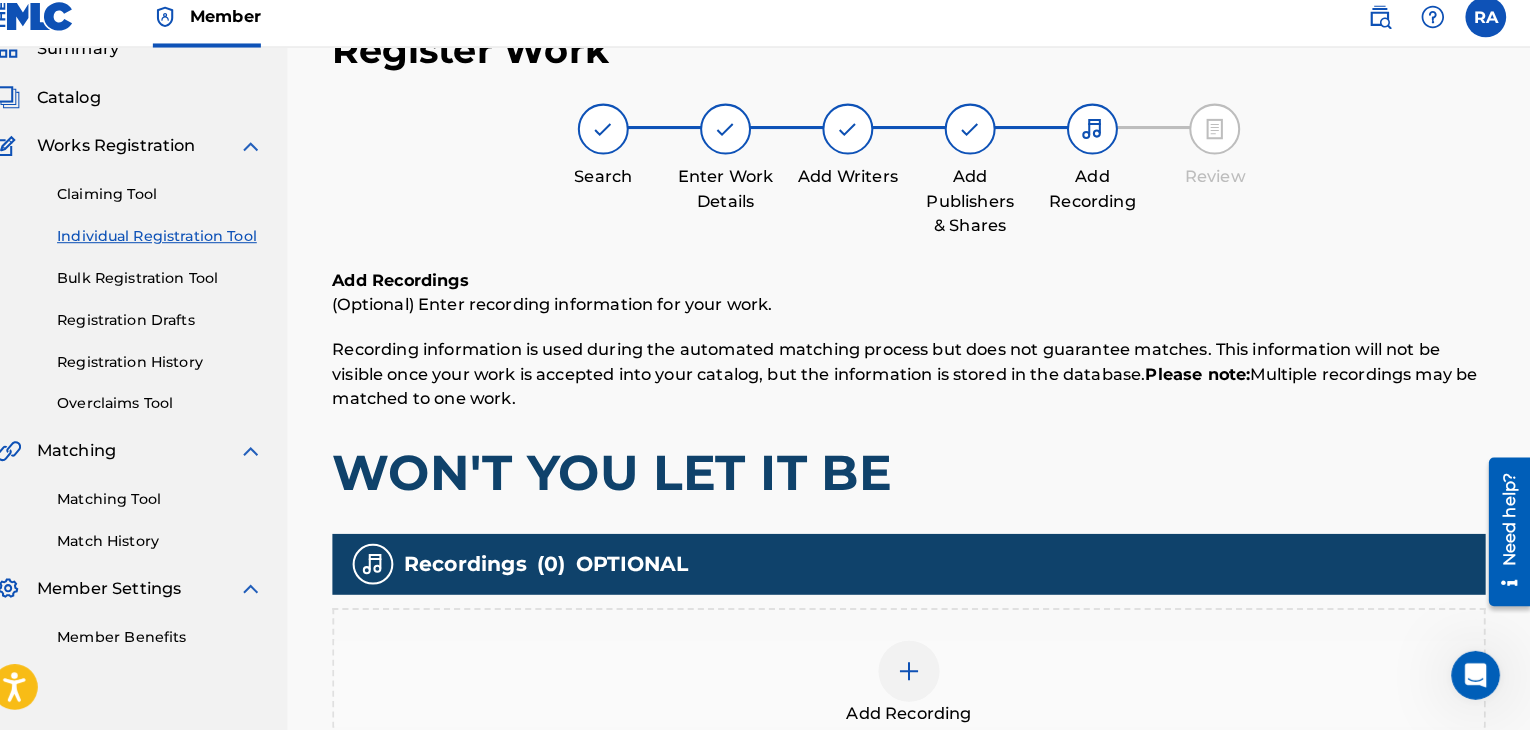 click at bounding box center (920, 672) 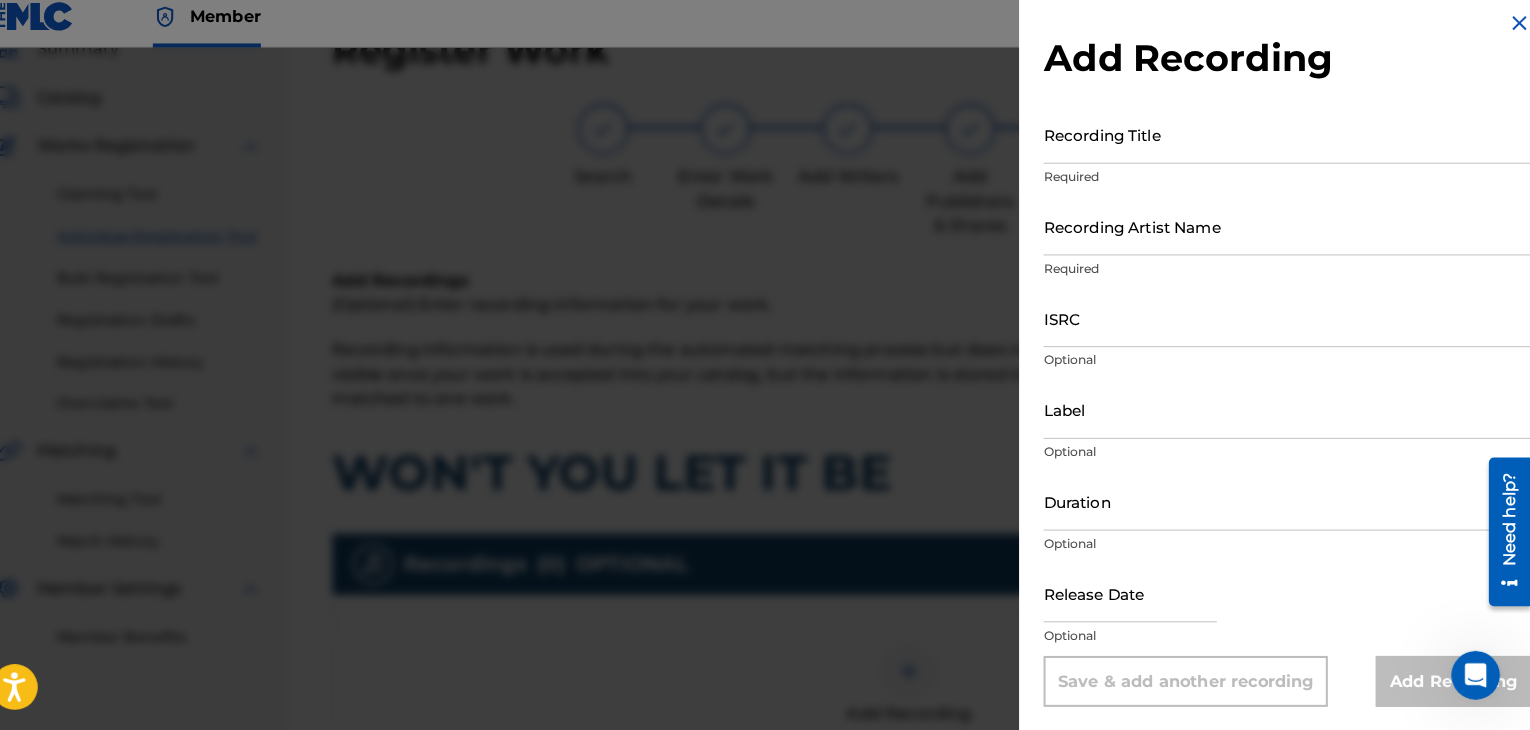 click on "Required" at bounding box center (1291, 187) 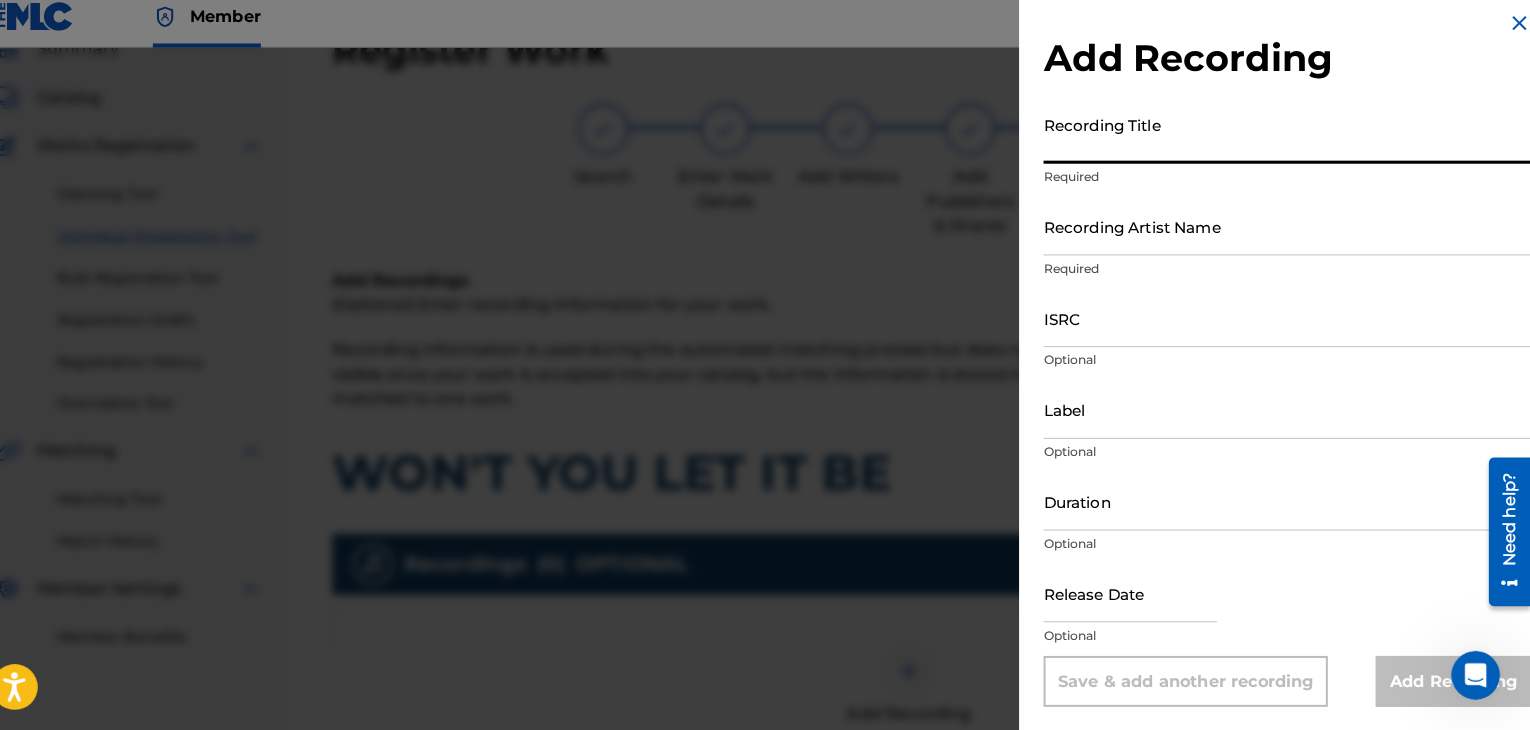 click on "Recording Title" at bounding box center [1291, 145] 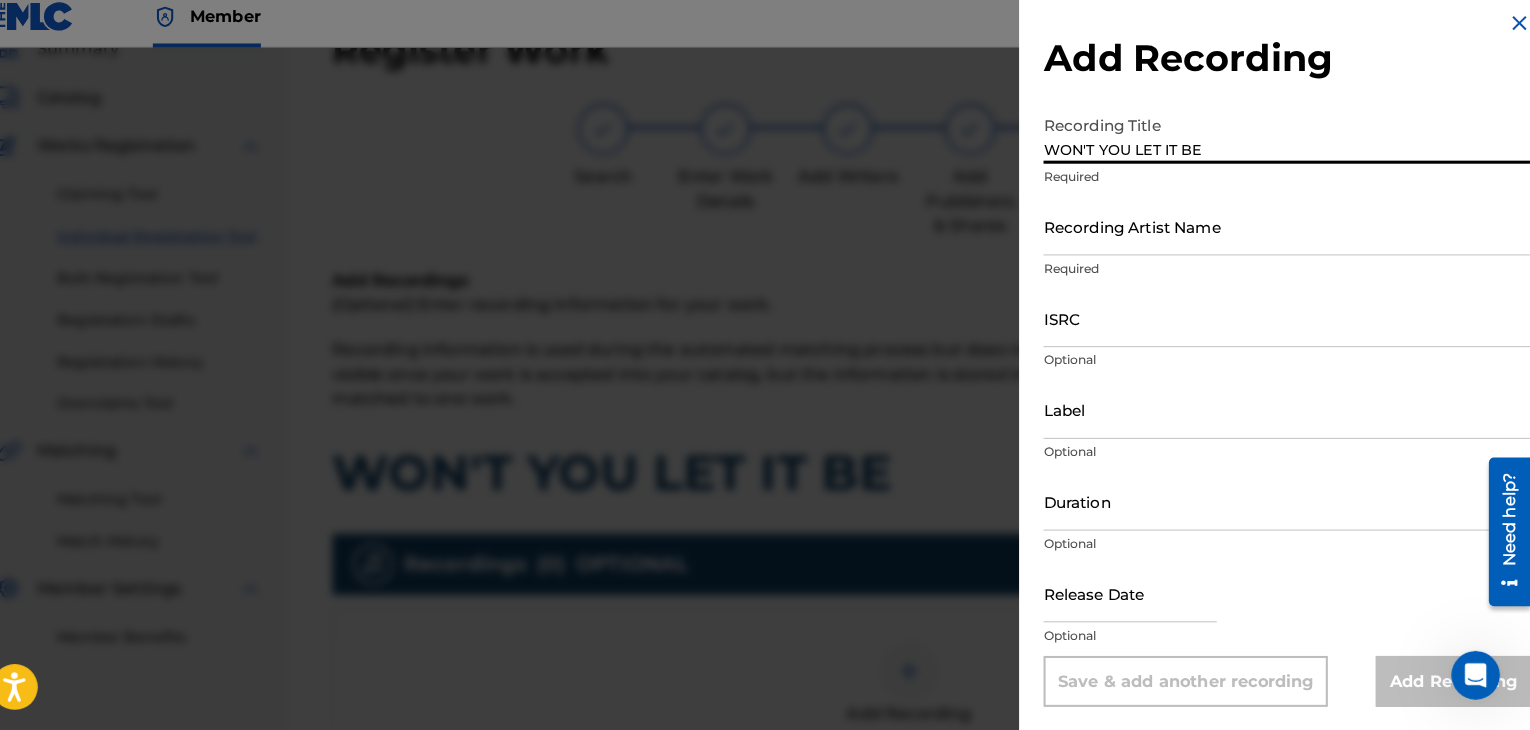 type on "WON'T YOU LET IT BE" 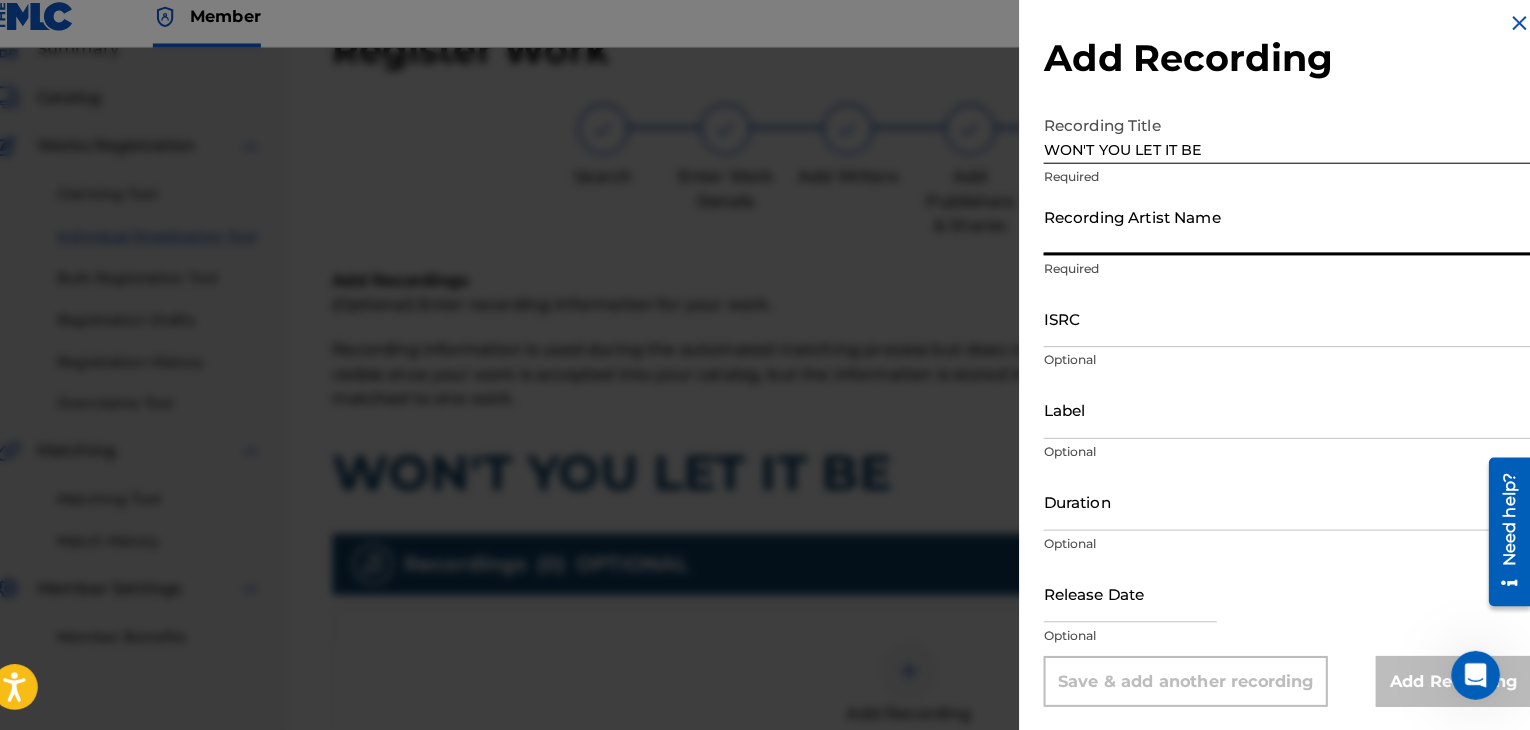 type on "JASPER LOCO" 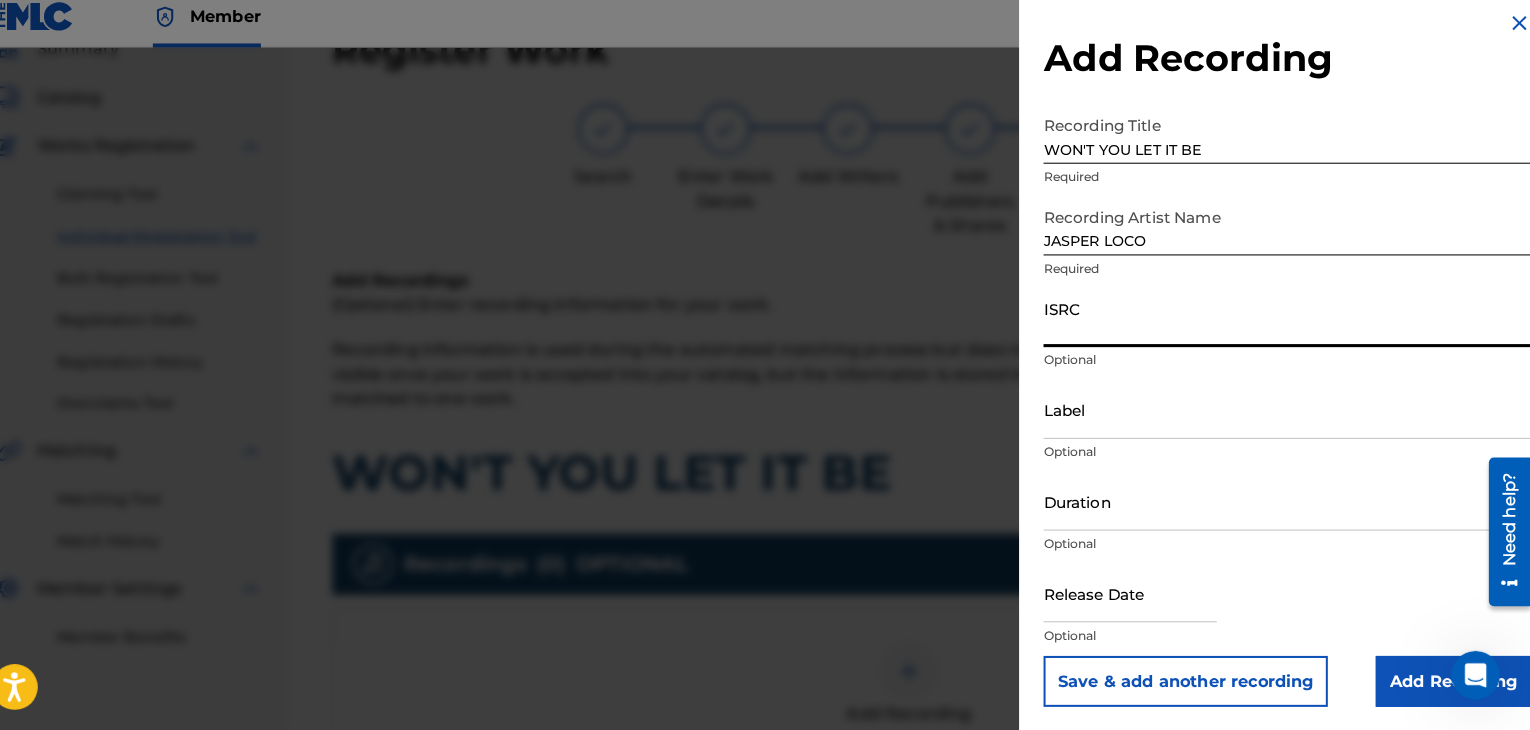 paste on "QMBZ91678121" 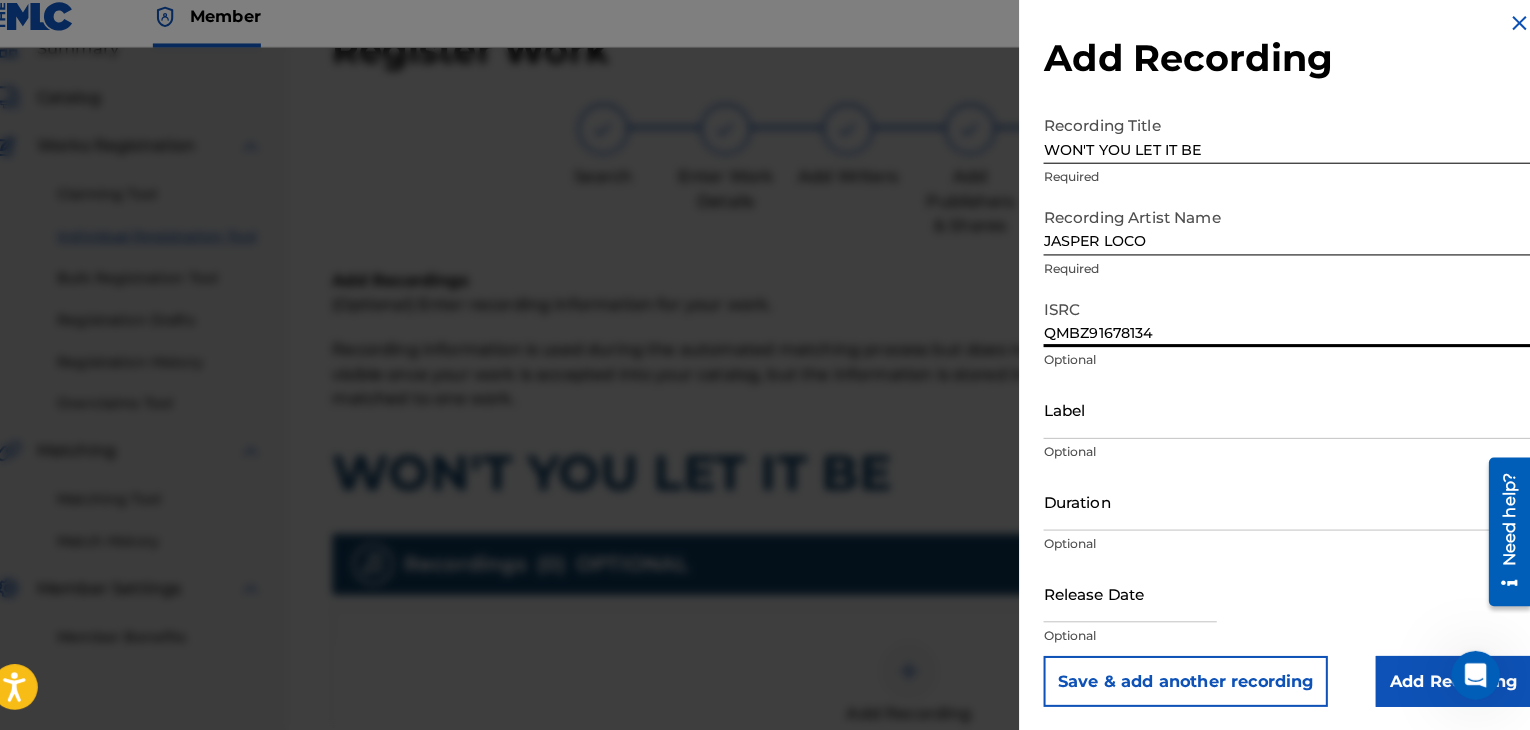 type 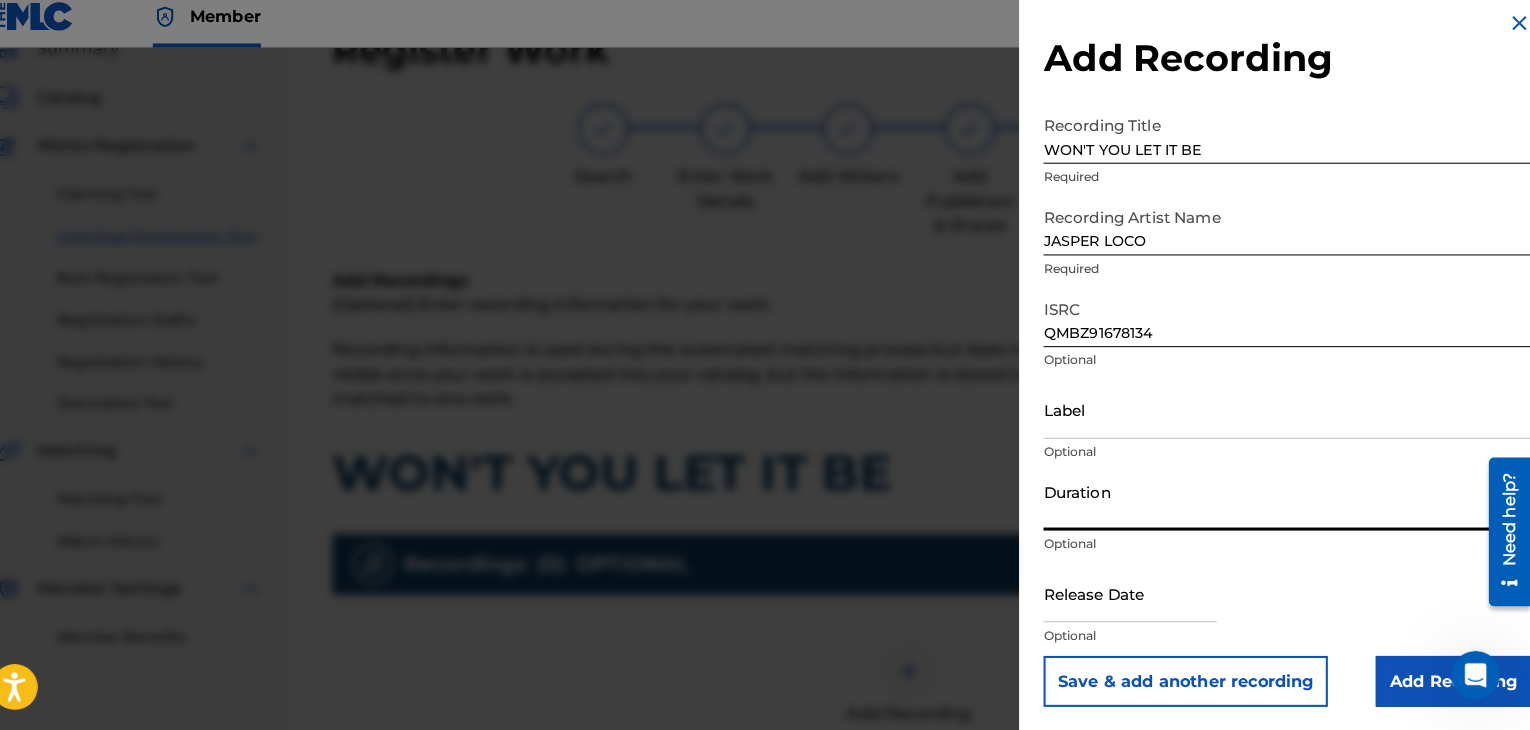 drag, startPoint x: 1061, startPoint y: 513, endPoint x: 1033, endPoint y: 506, distance: 28.86174 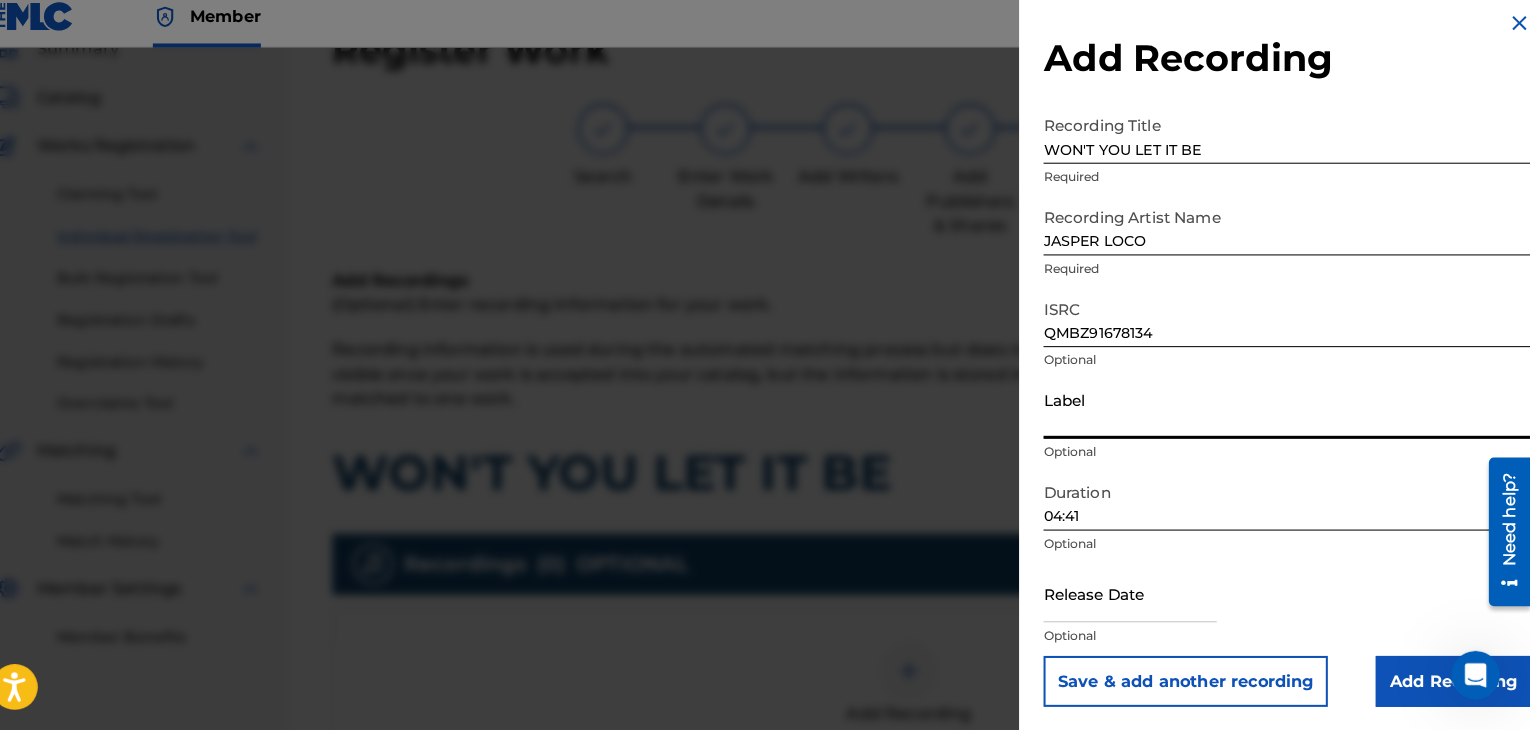 click on "Label" at bounding box center [1291, 415] 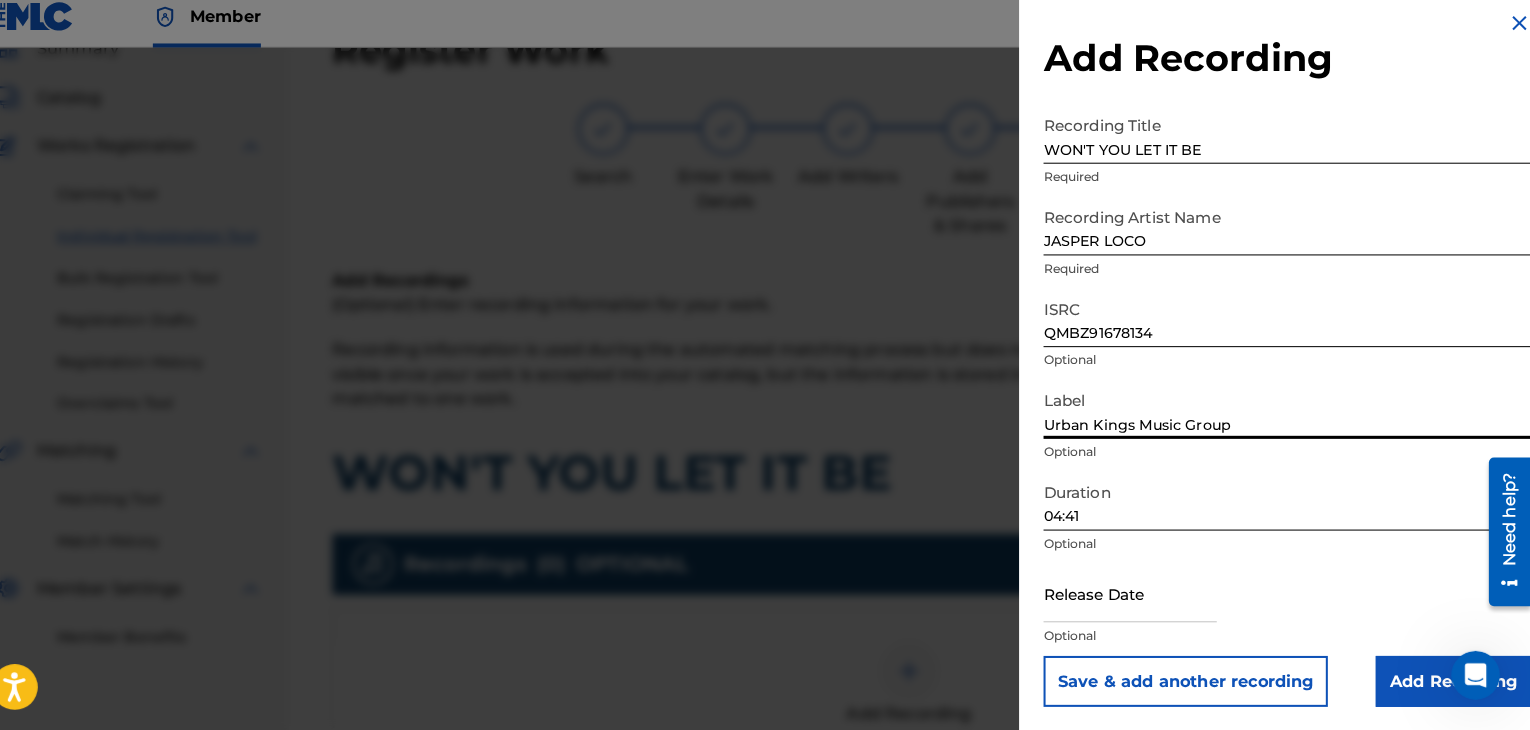 click at bounding box center [1137, 595] 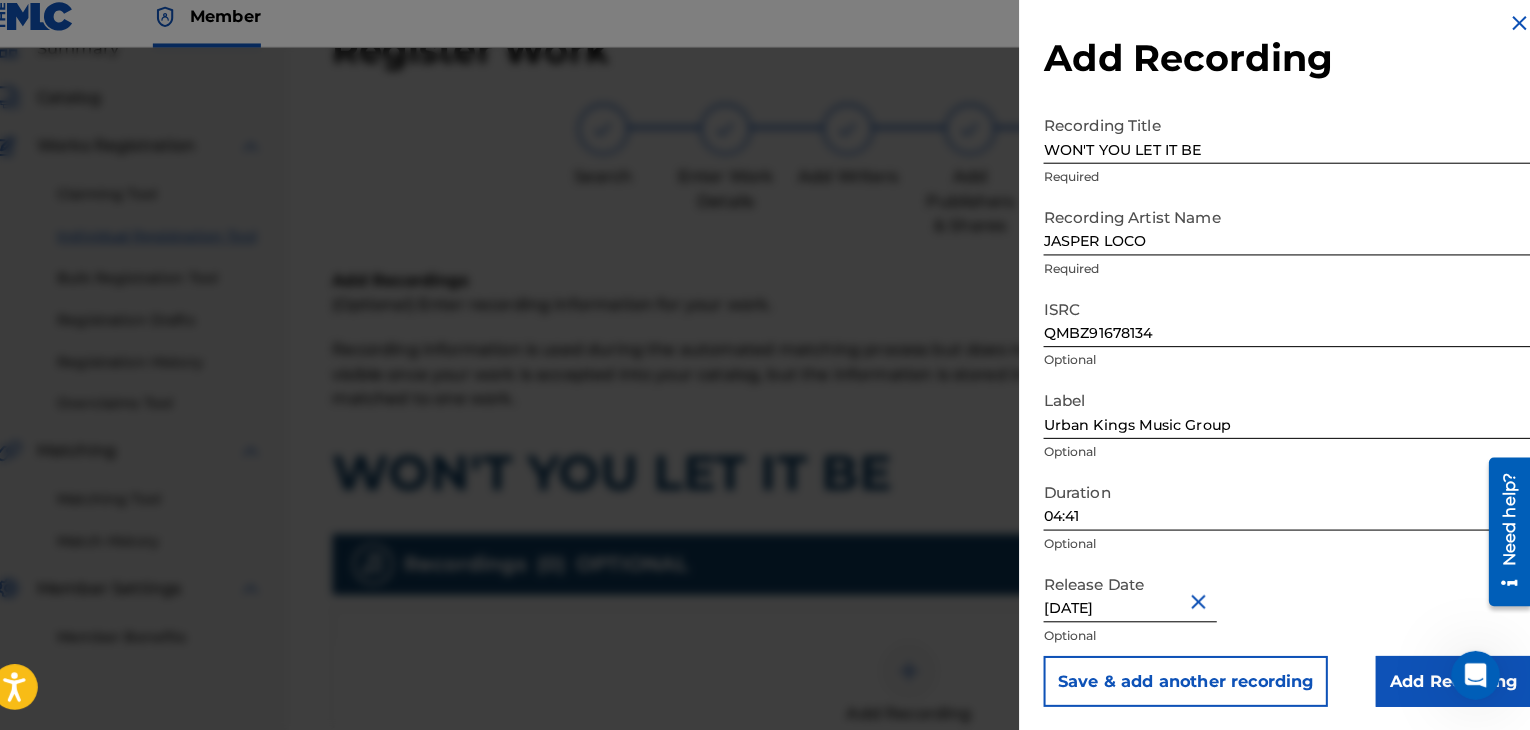 click on "Add Recording" at bounding box center (1454, 682) 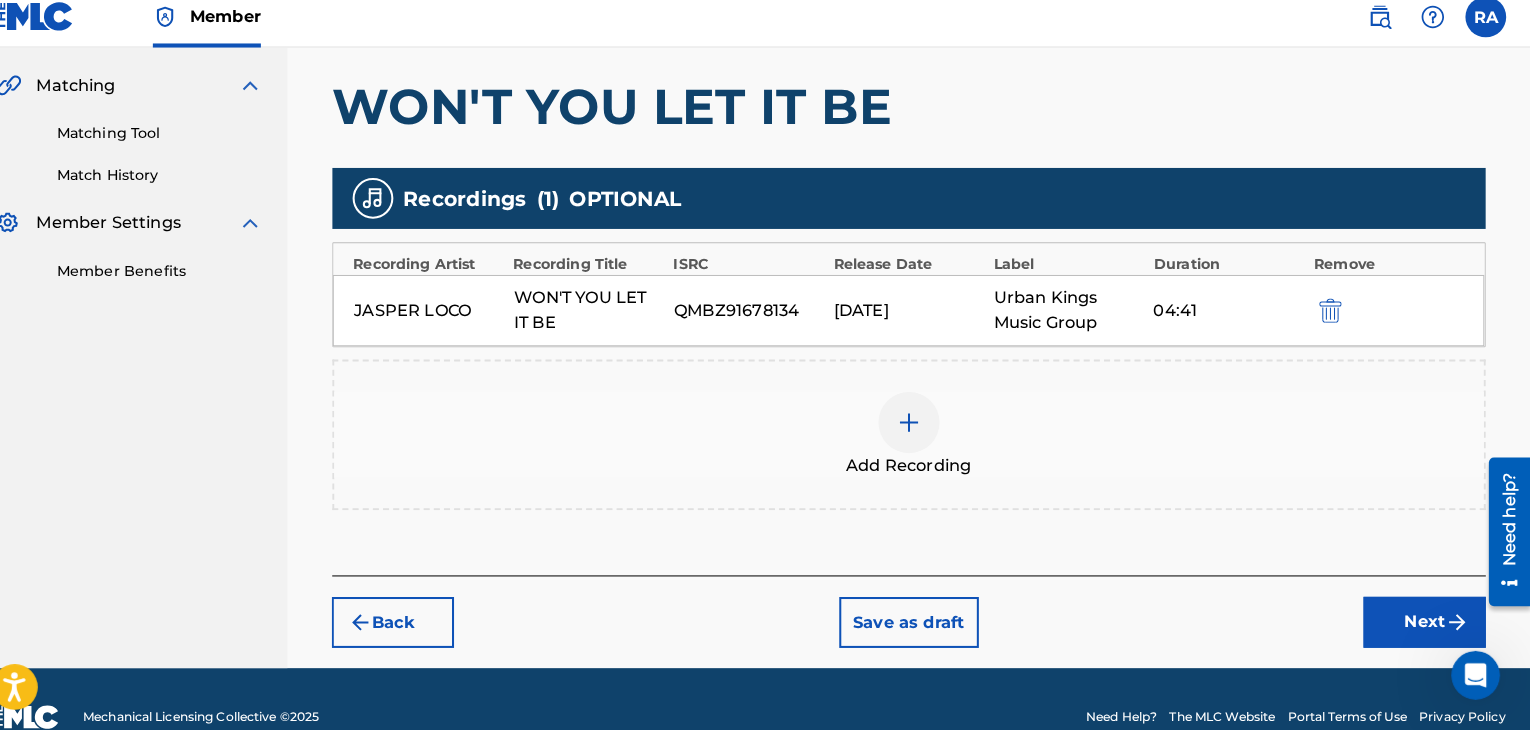 scroll, scrollTop: 482, scrollLeft: 0, axis: vertical 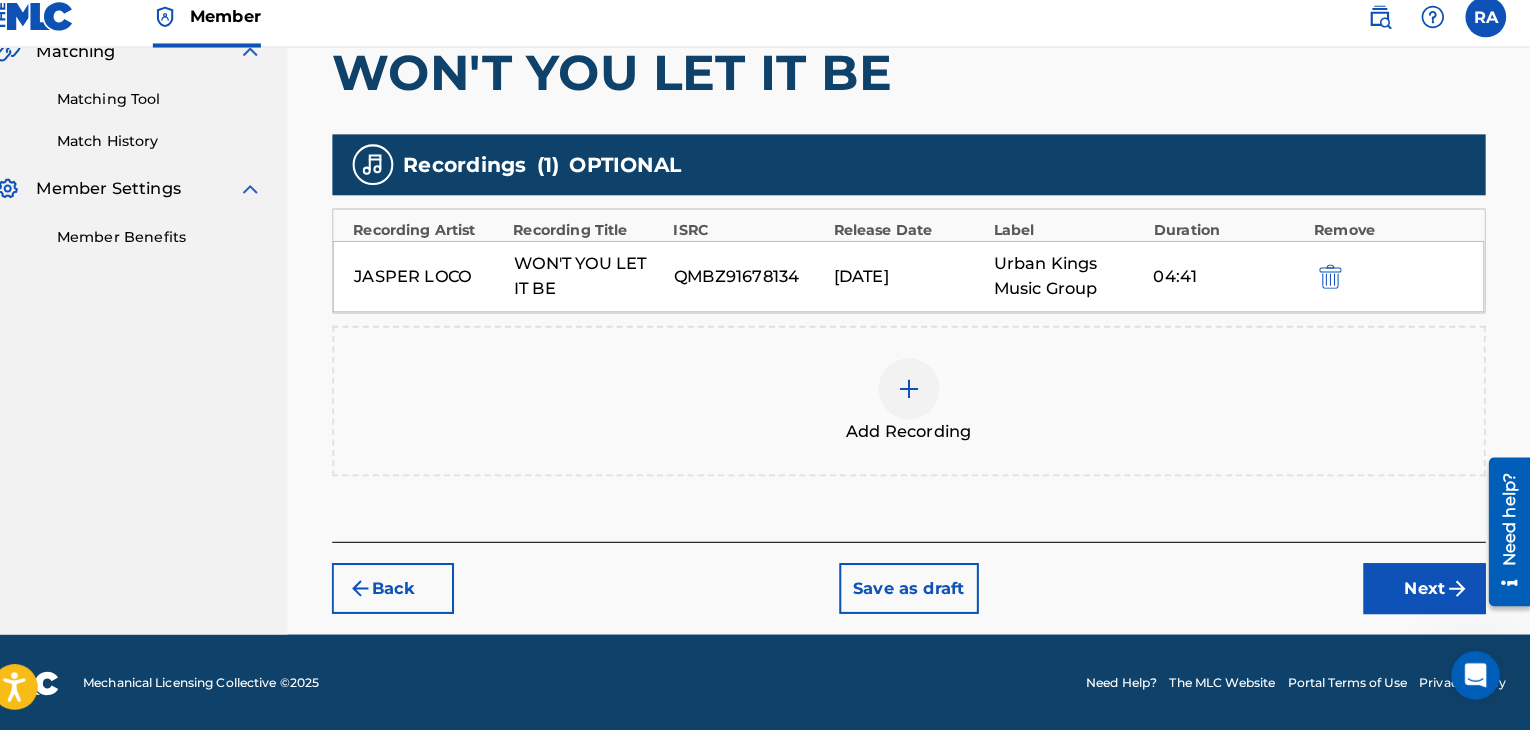 click on "Next" at bounding box center (1426, 591) 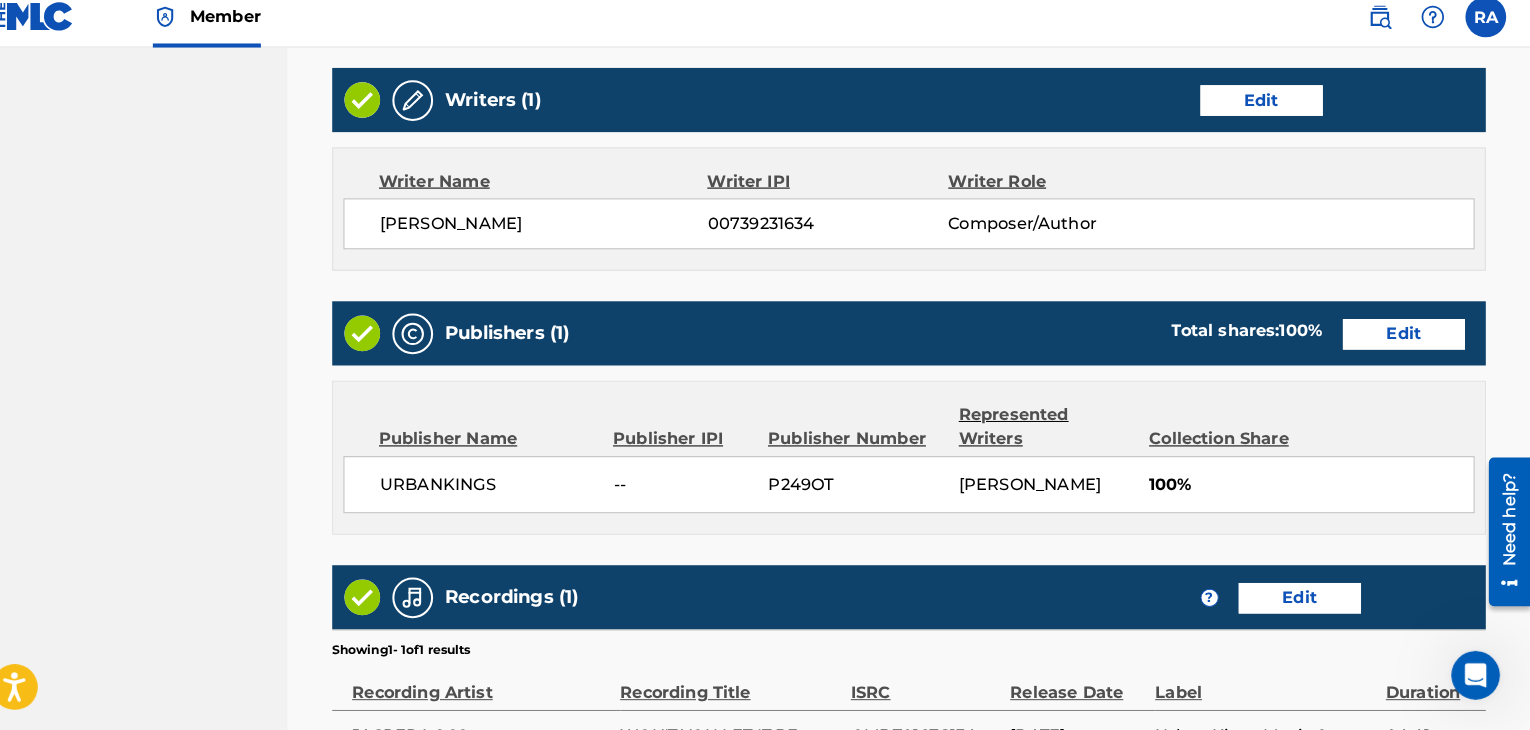 scroll, scrollTop: 1023, scrollLeft: 0, axis: vertical 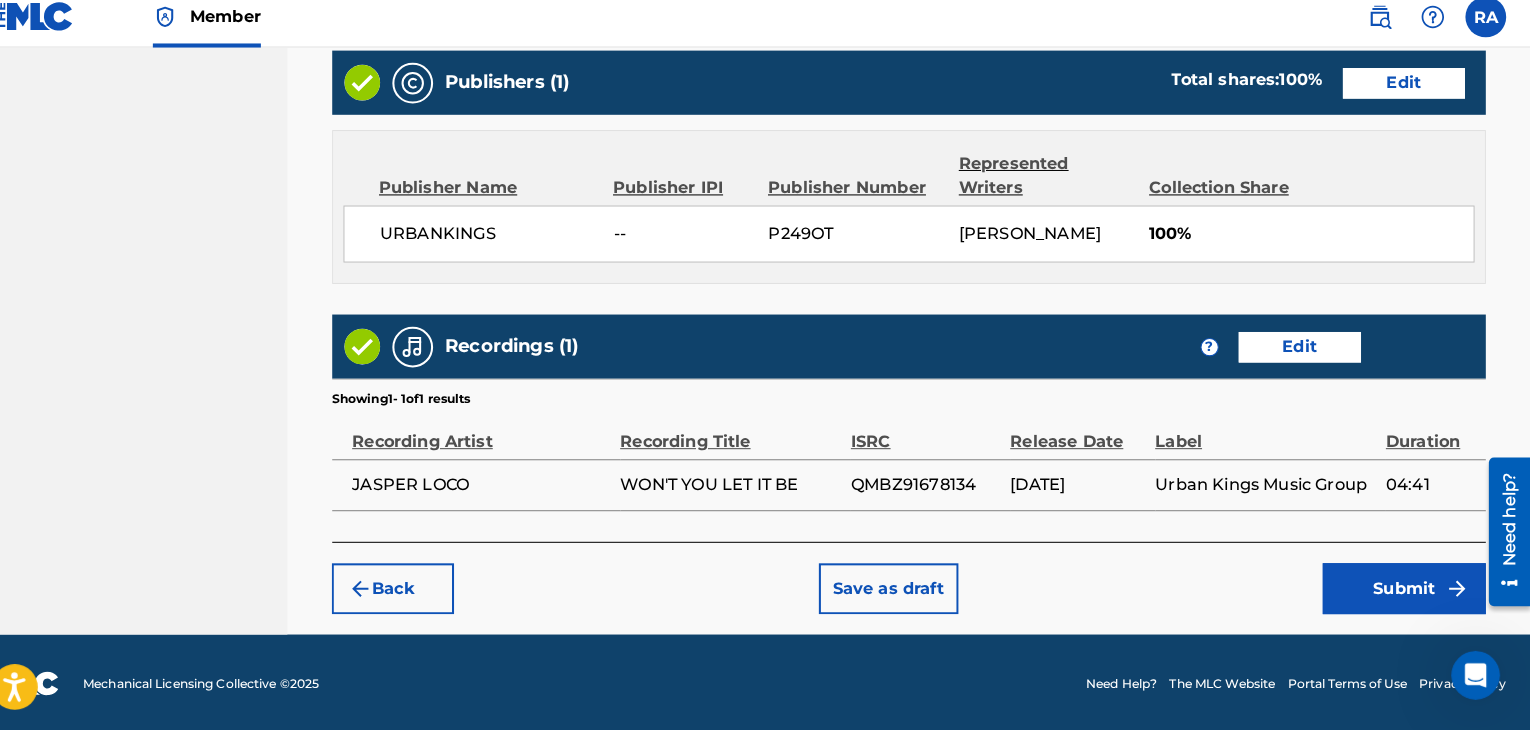 click on "Submit" at bounding box center (1406, 591) 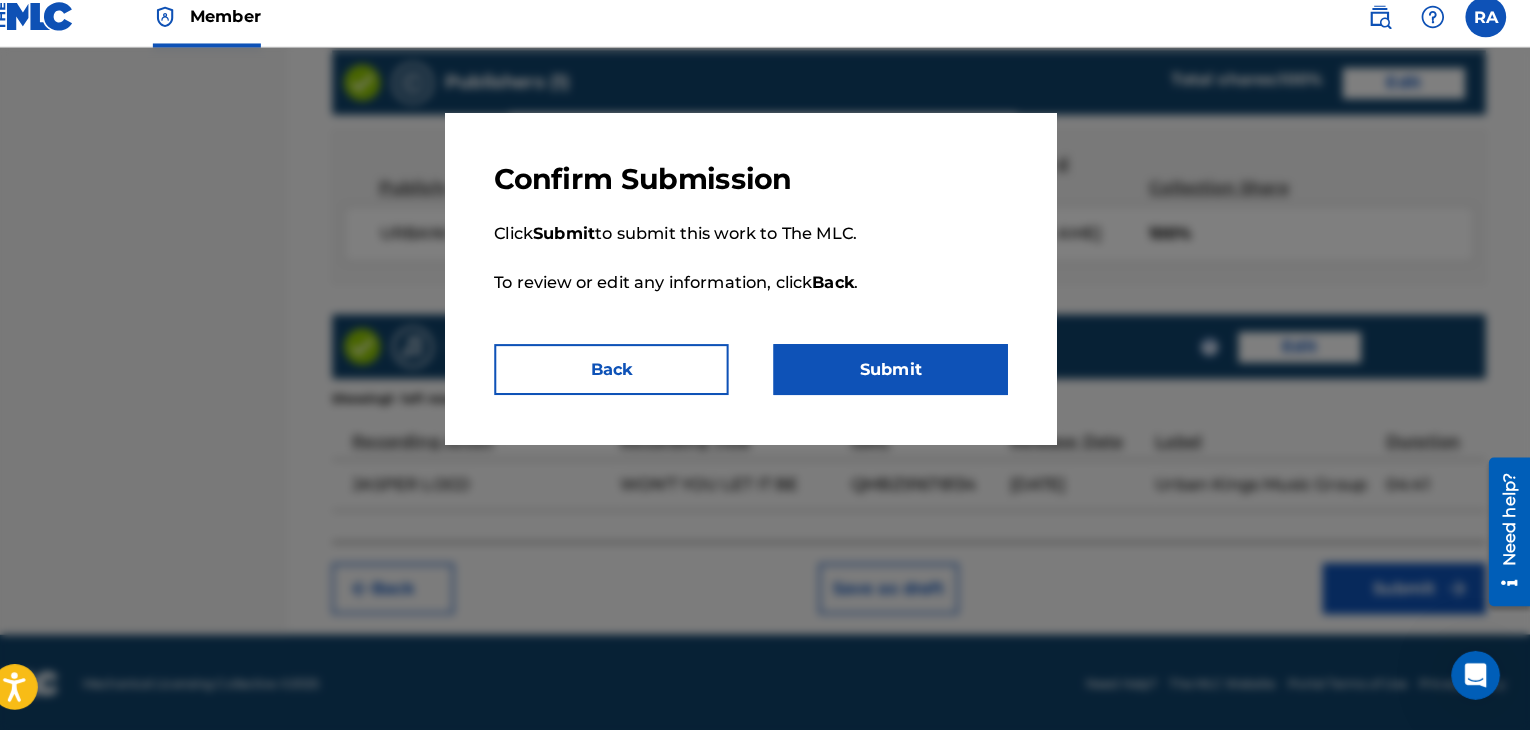 click on "Submit" at bounding box center (902, 376) 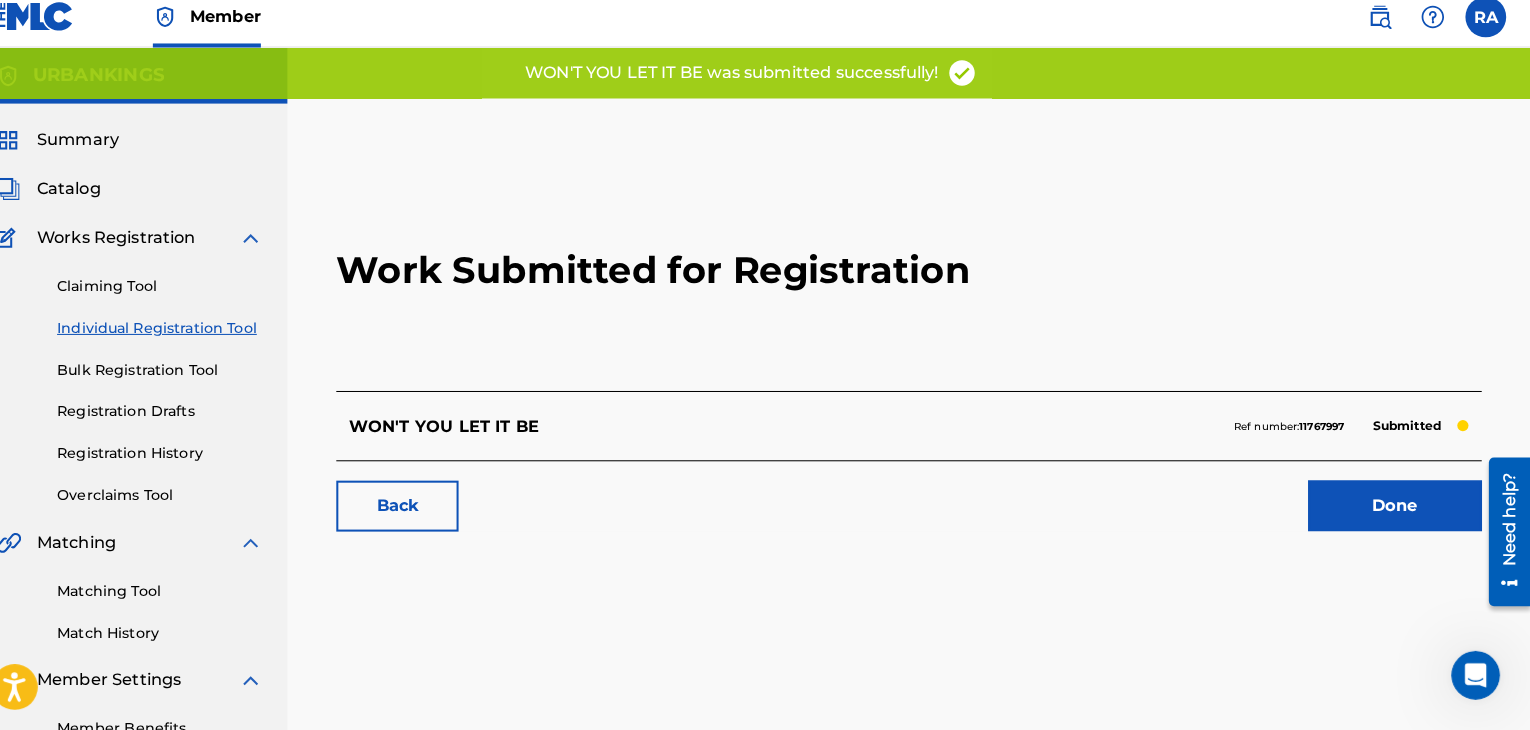 click on "Done" at bounding box center (1397, 510) 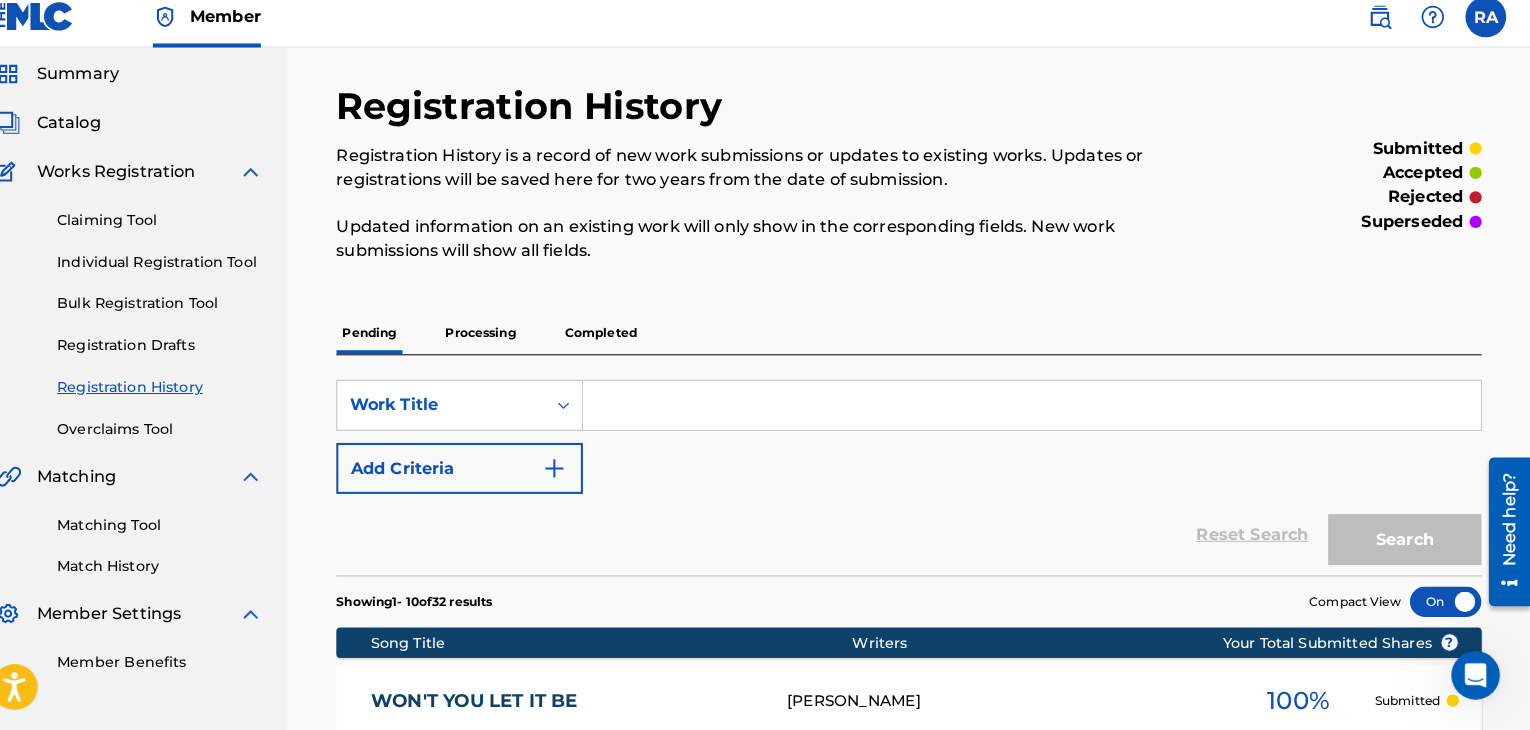 scroll, scrollTop: 196, scrollLeft: 0, axis: vertical 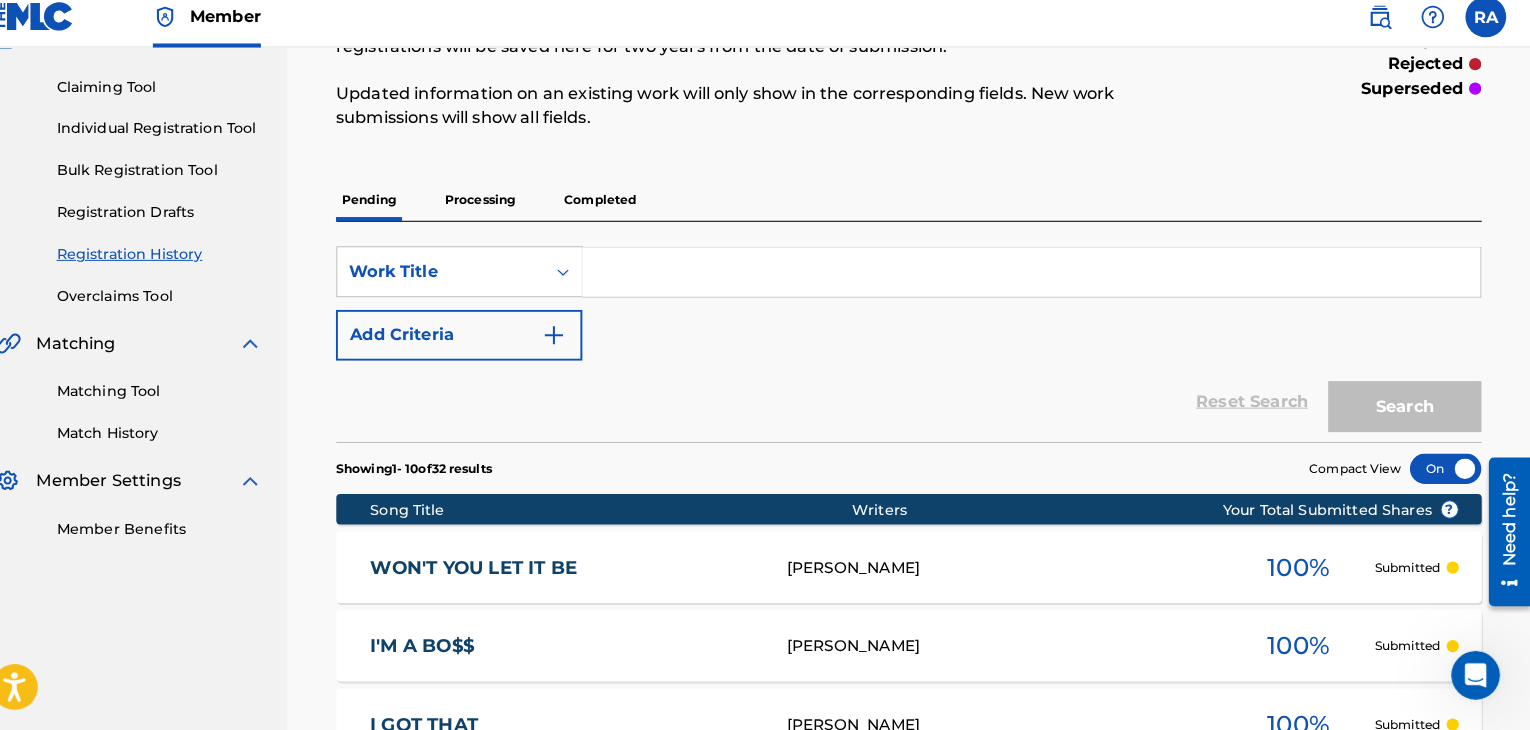 click on "Individual Registration Tool" at bounding box center (185, 139) 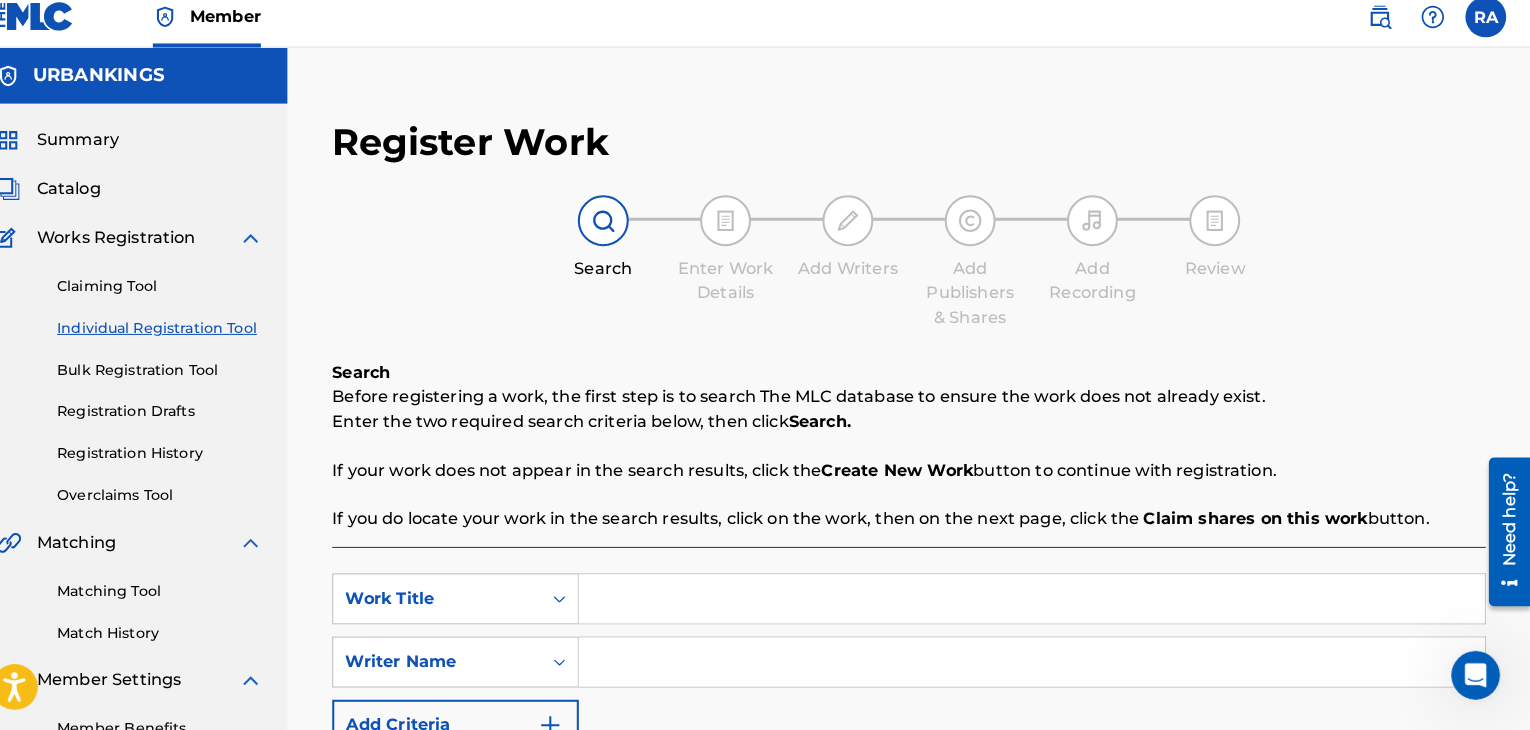 click on "URBANKINGS" at bounding box center [155, 87] 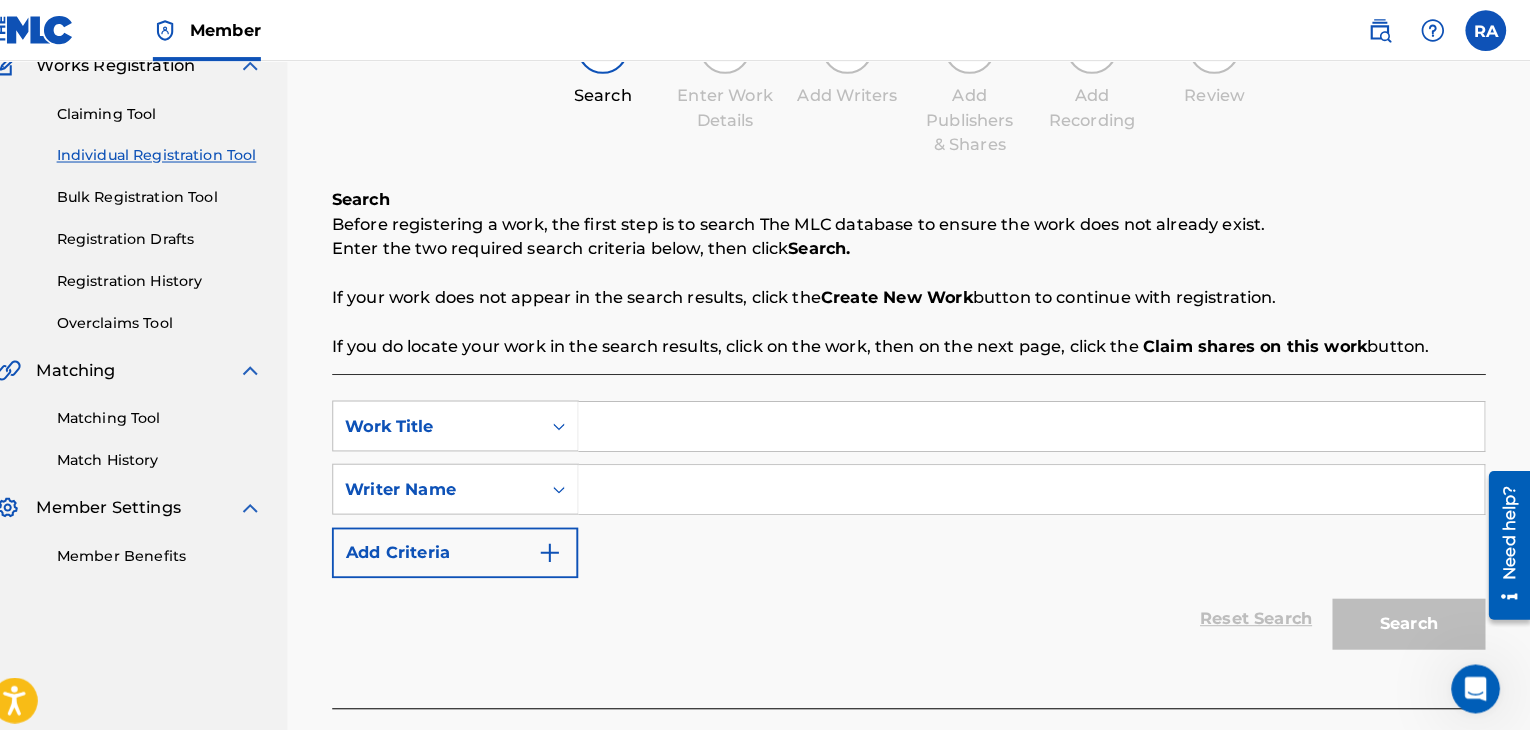 scroll, scrollTop: 101, scrollLeft: 0, axis: vertical 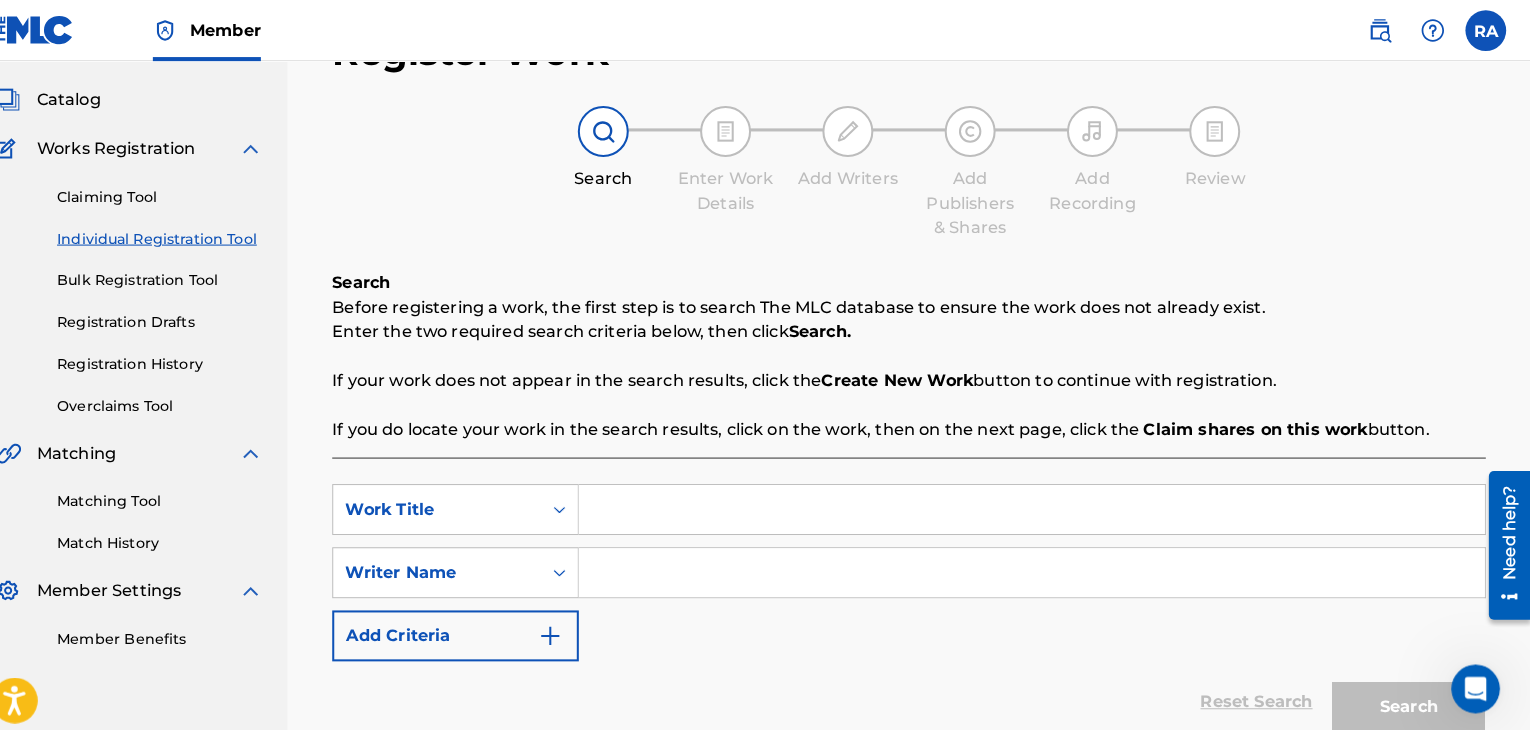 click on "Registration History" at bounding box center (185, 357) 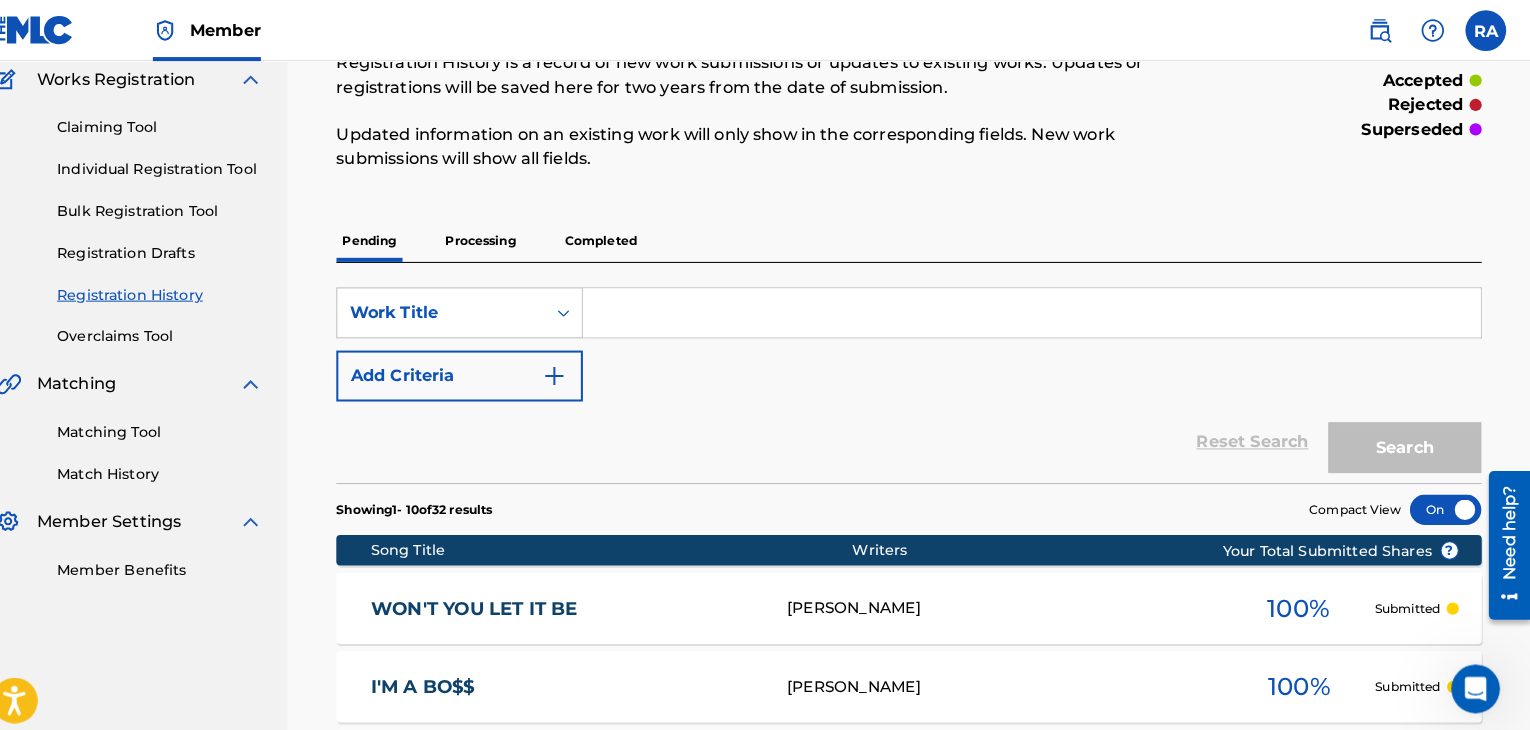 scroll, scrollTop: 0, scrollLeft: 0, axis: both 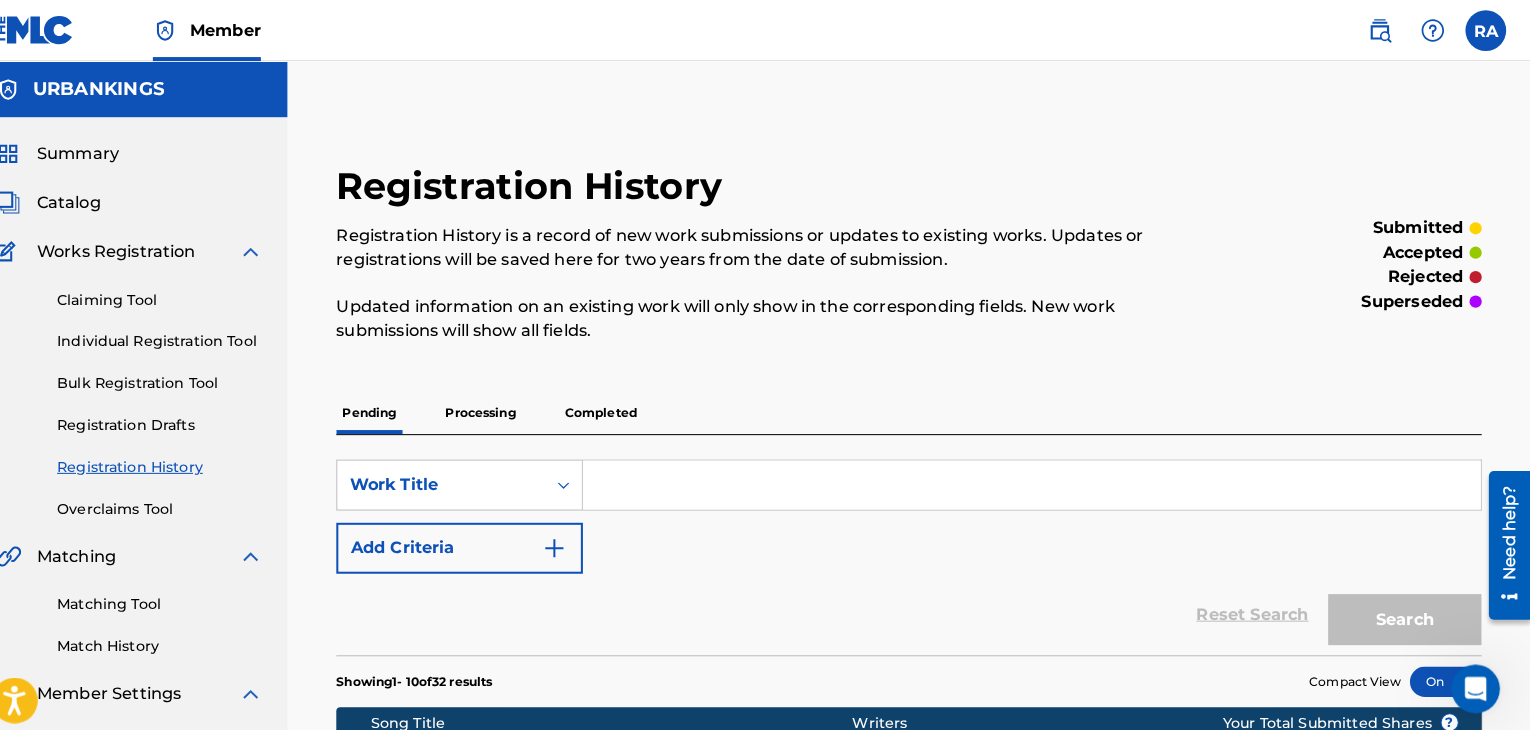 click on "Individual Registration Tool" at bounding box center (185, 335) 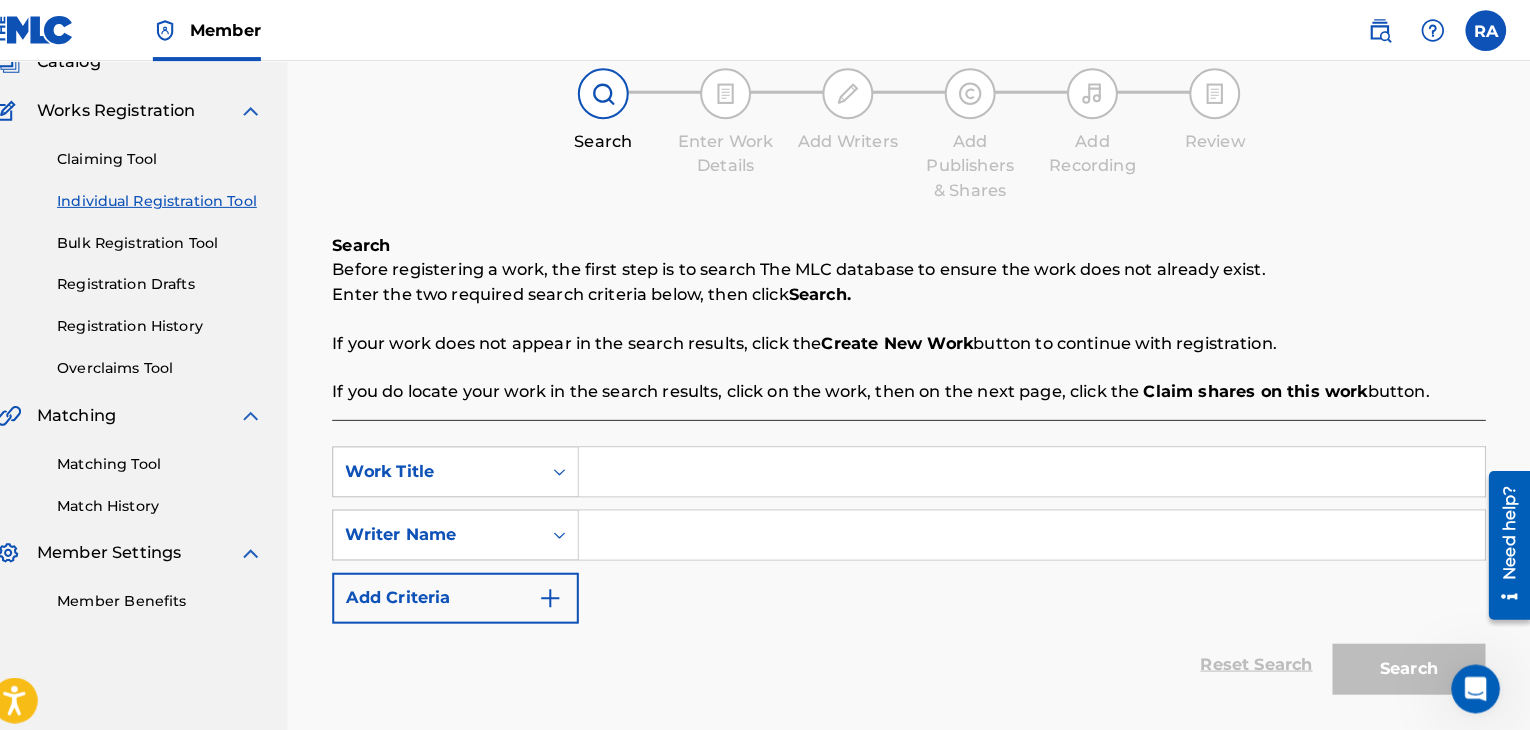 scroll, scrollTop: 0, scrollLeft: 0, axis: both 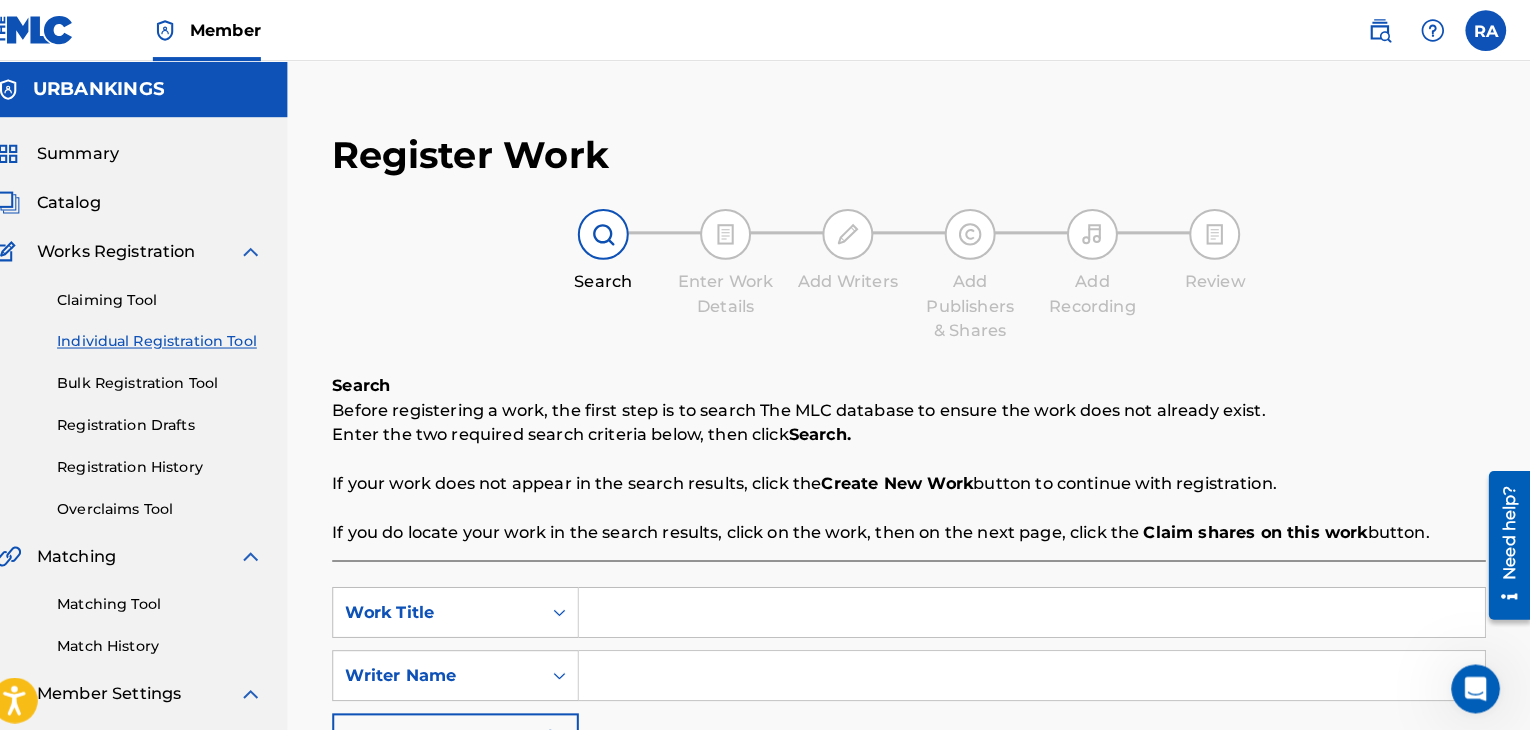 click at bounding box center [1040, 601] 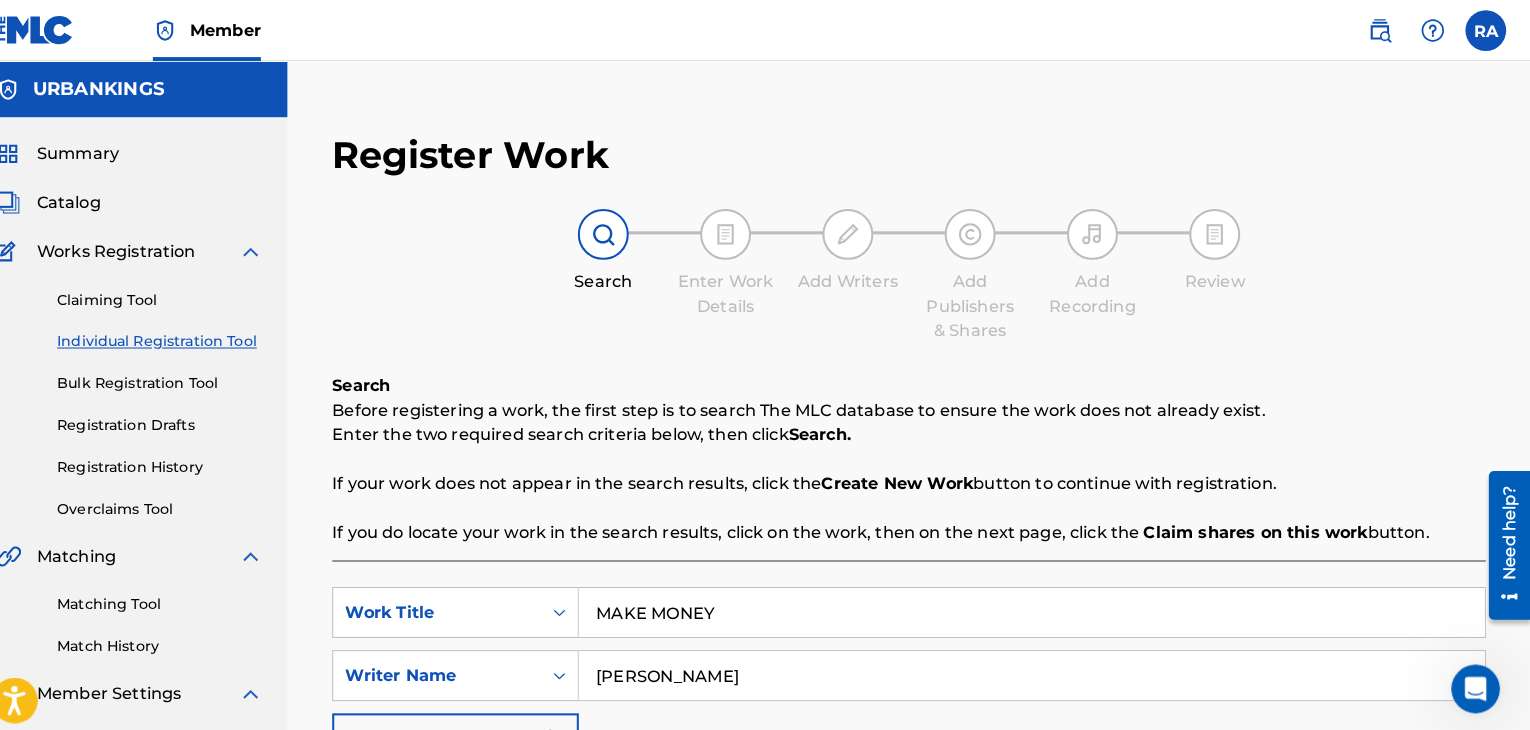 click on "Search" at bounding box center (1411, 795) 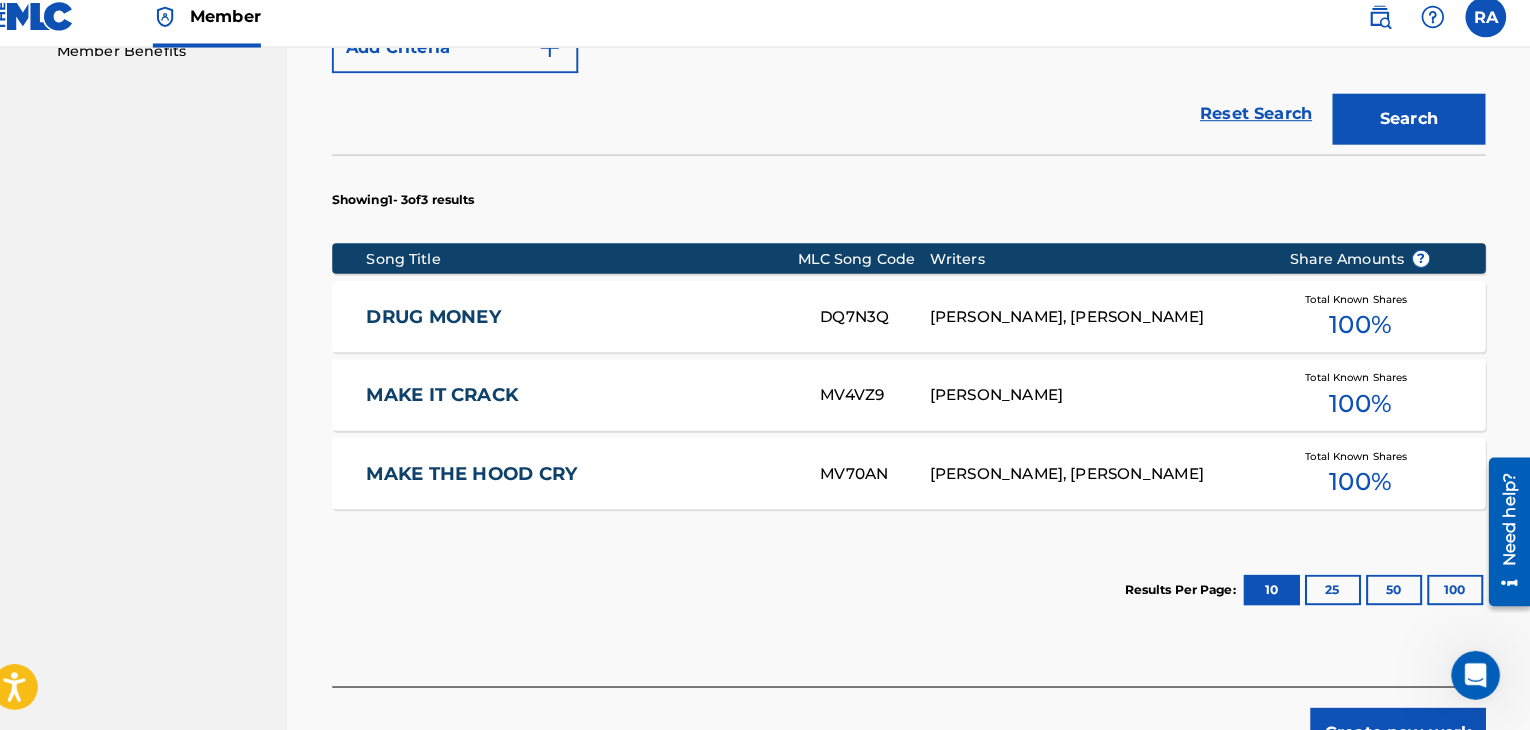 scroll, scrollTop: 771, scrollLeft: 0, axis: vertical 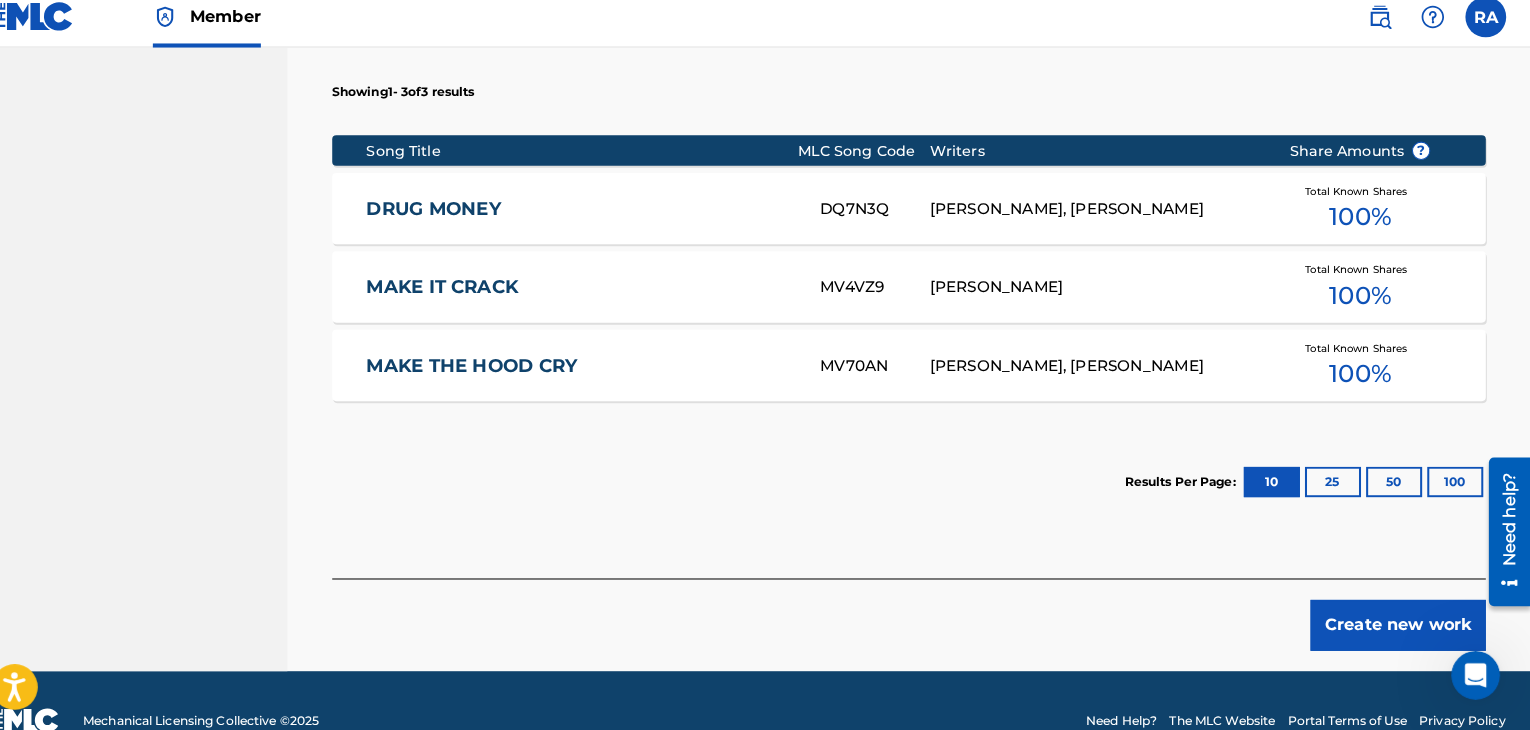 click on "Create new work" at bounding box center [1400, 627] 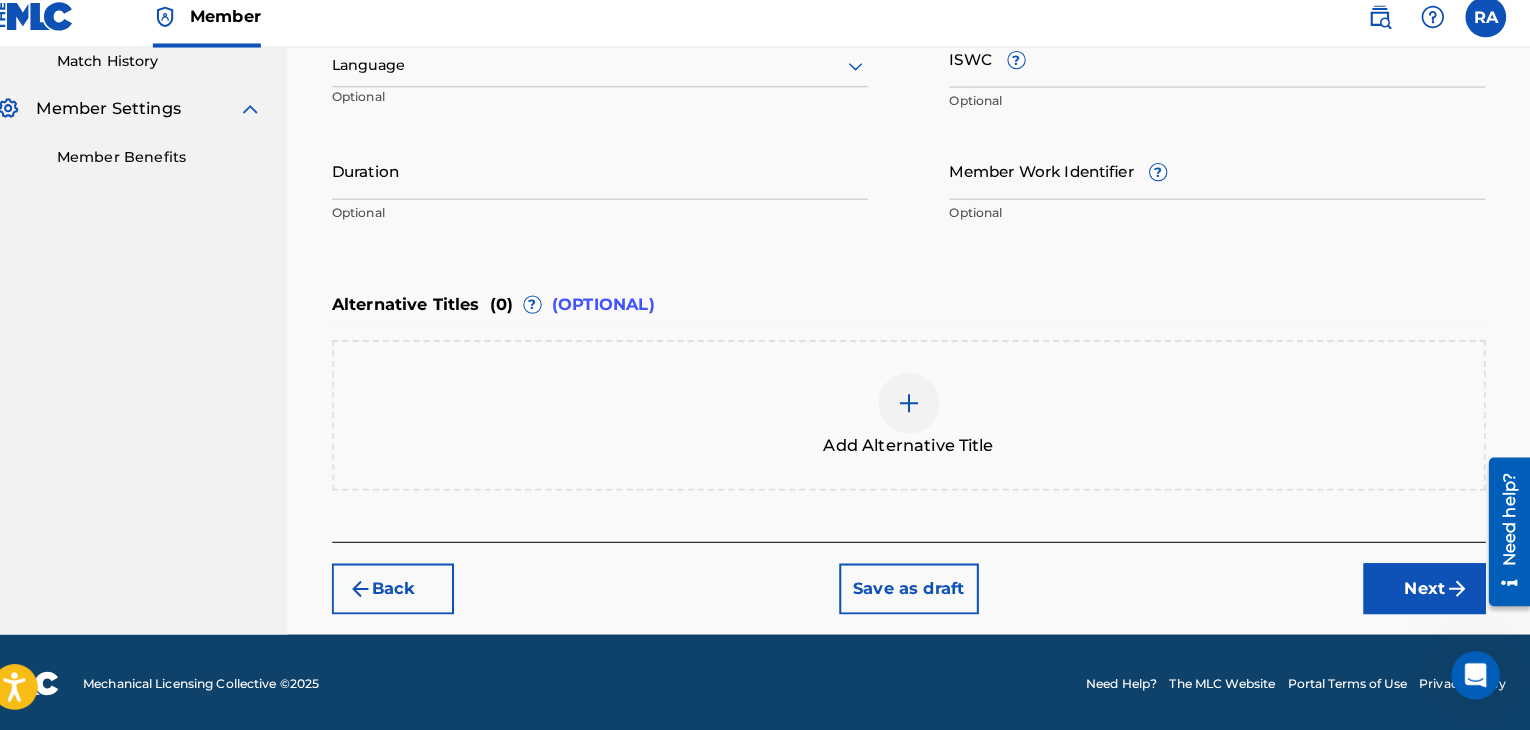click on "Duration" at bounding box center (617, 180) 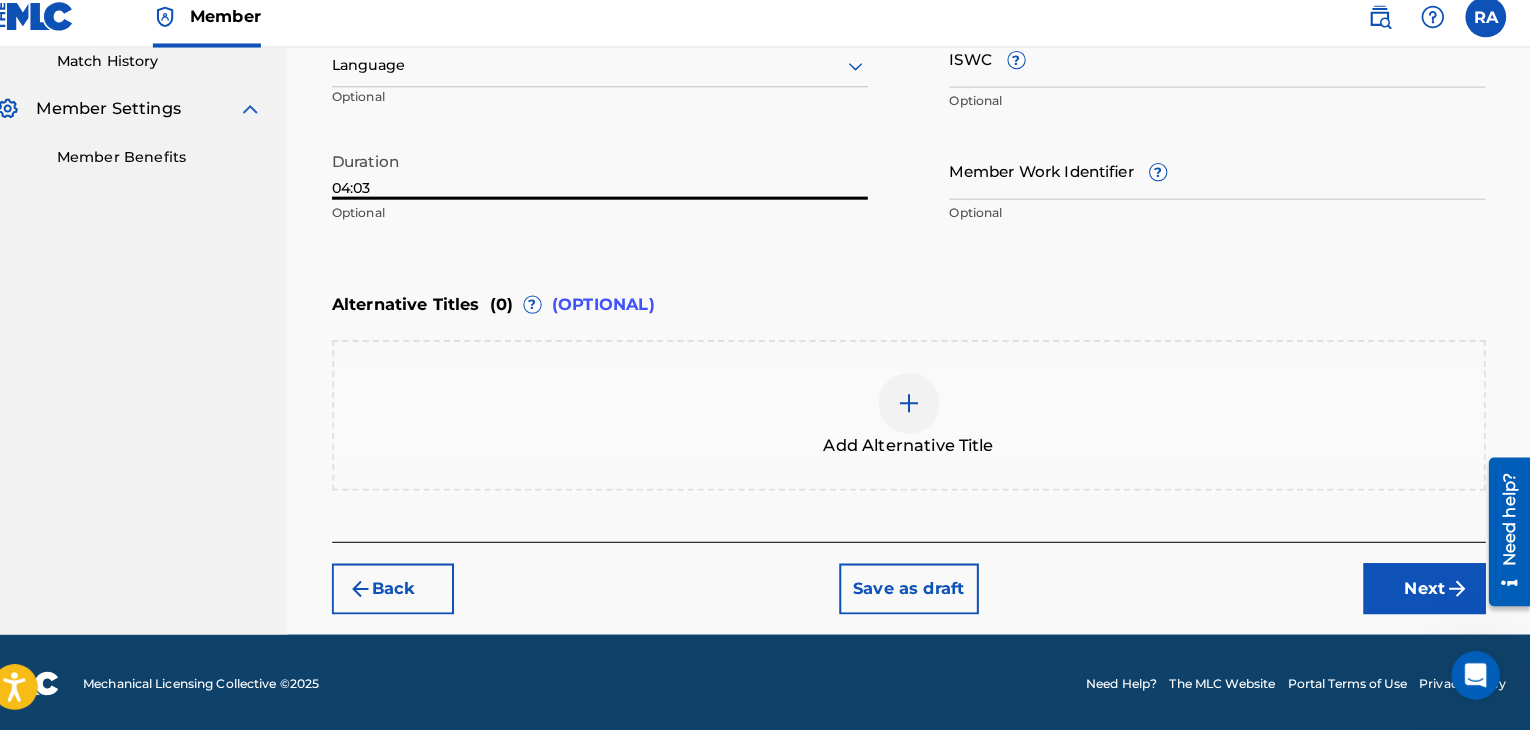 drag, startPoint x: 1502, startPoint y: 580, endPoint x: 2839, endPoint y: 1035, distance: 1412.3009 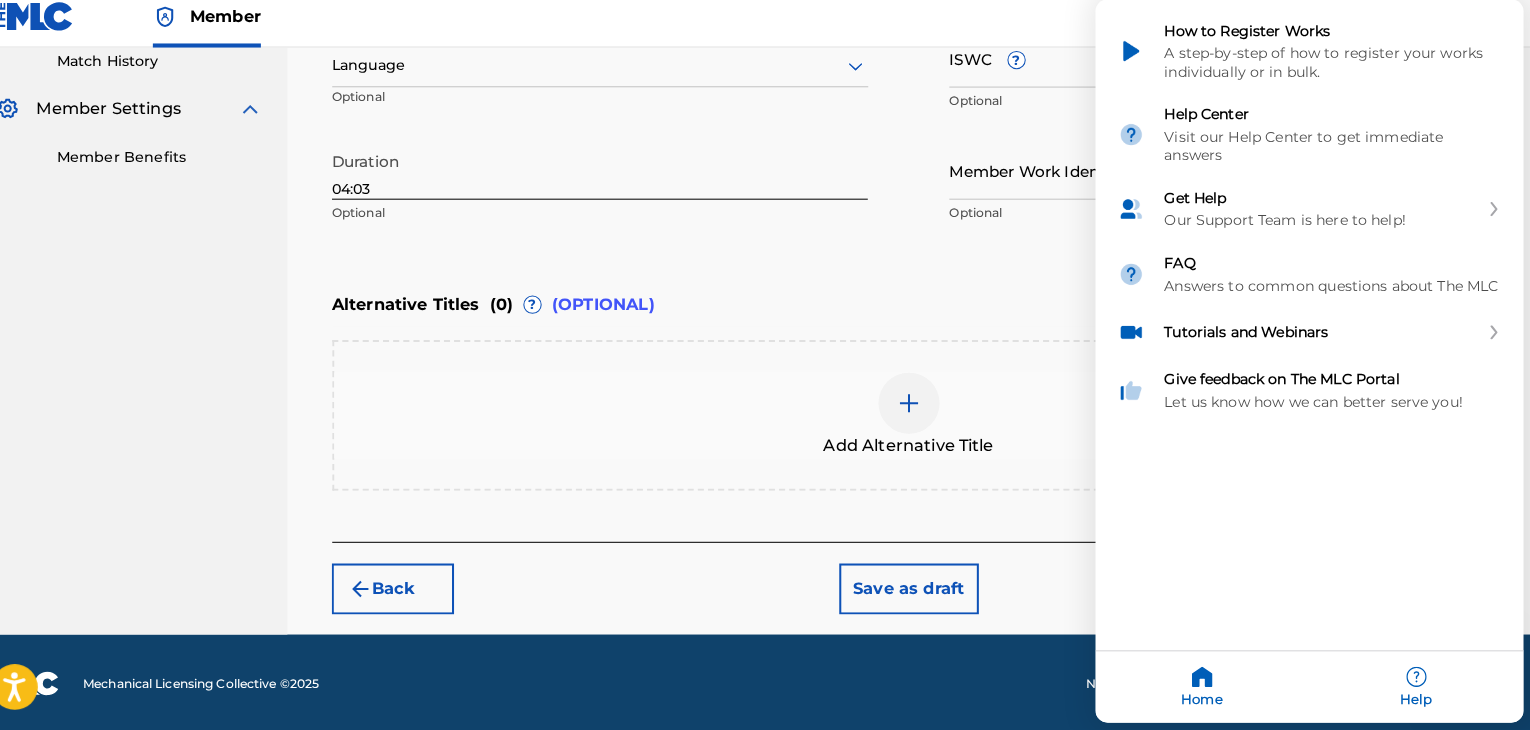 click on "Resource Center                                           Help   Get the help you need from our knowledge base                                                       News                                         Search                                       How to Register Works   A step-by-step of how to register your works individually or in bulk.
Help Center   Visit our Help Center to get immediate answers
Get Help   Our Support Team is here to help!                           FAQ   Answers to common questions about The MLC
Tutorials and Webinars                             Give feedback on The MLC Portal   Let us know how we can better serve you!                   Chat with us   Get instant support from our world-class team.
Fill out our Contact Us form   Submit a request, and we'll get back to you shortly via email." at bounding box center (1285, 354) 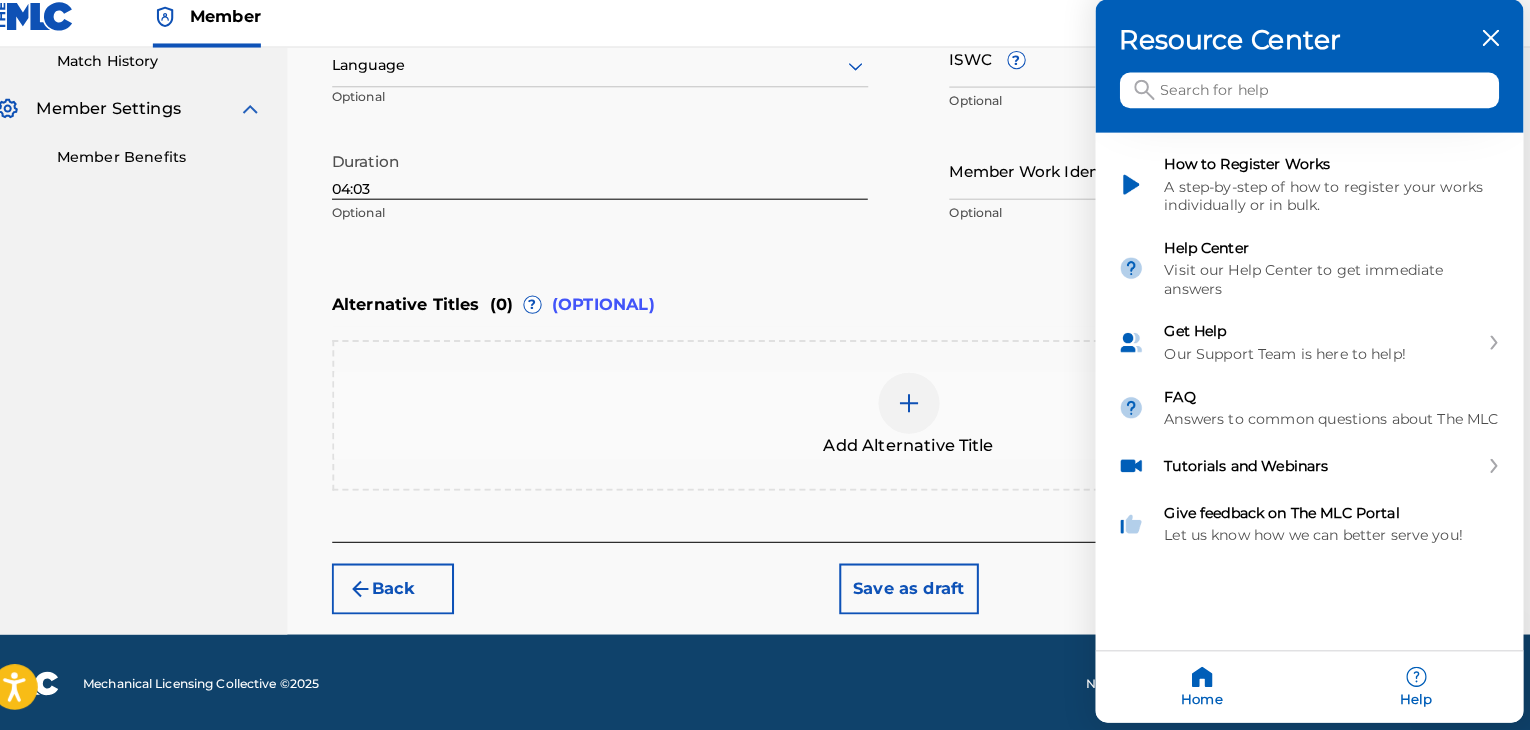 click 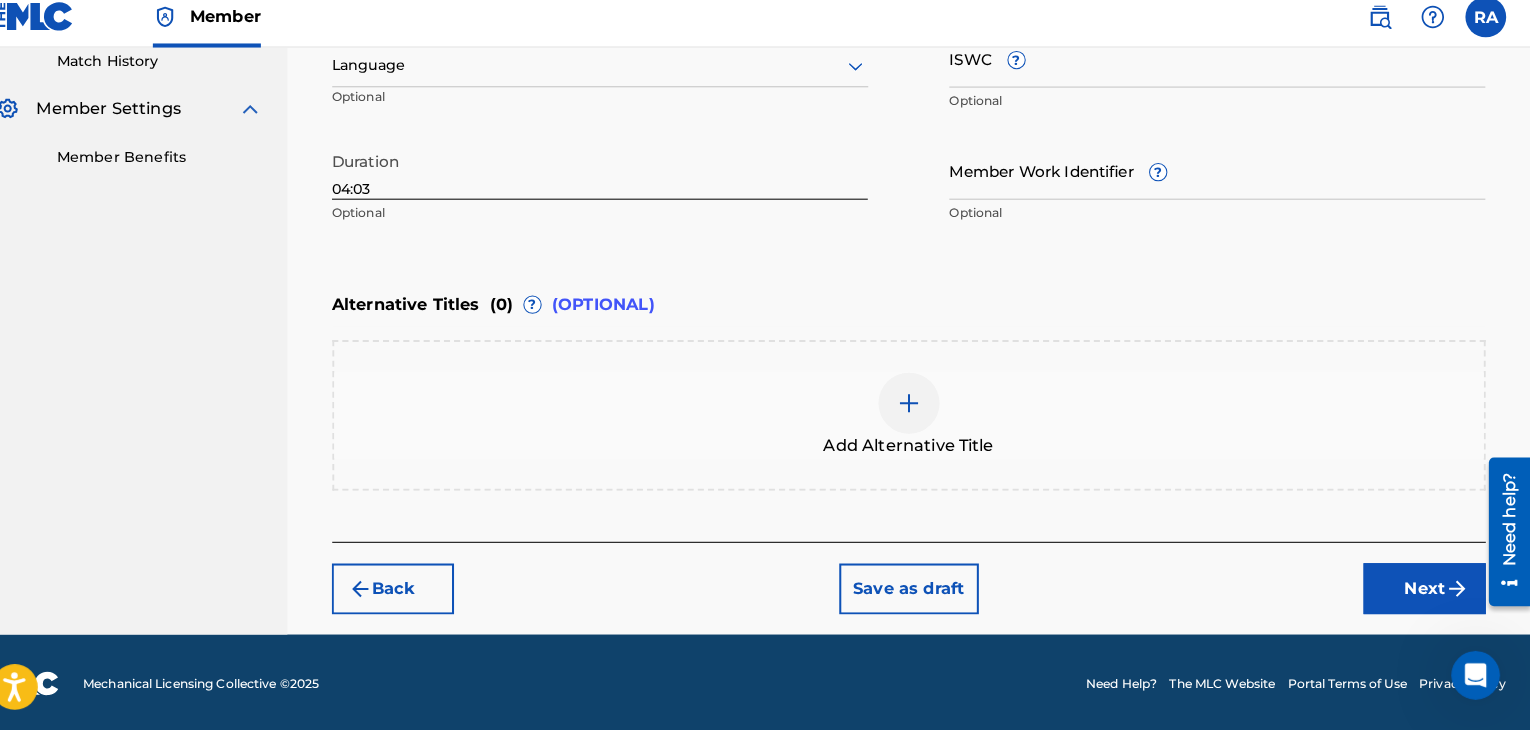 click at bounding box center (1458, 591) 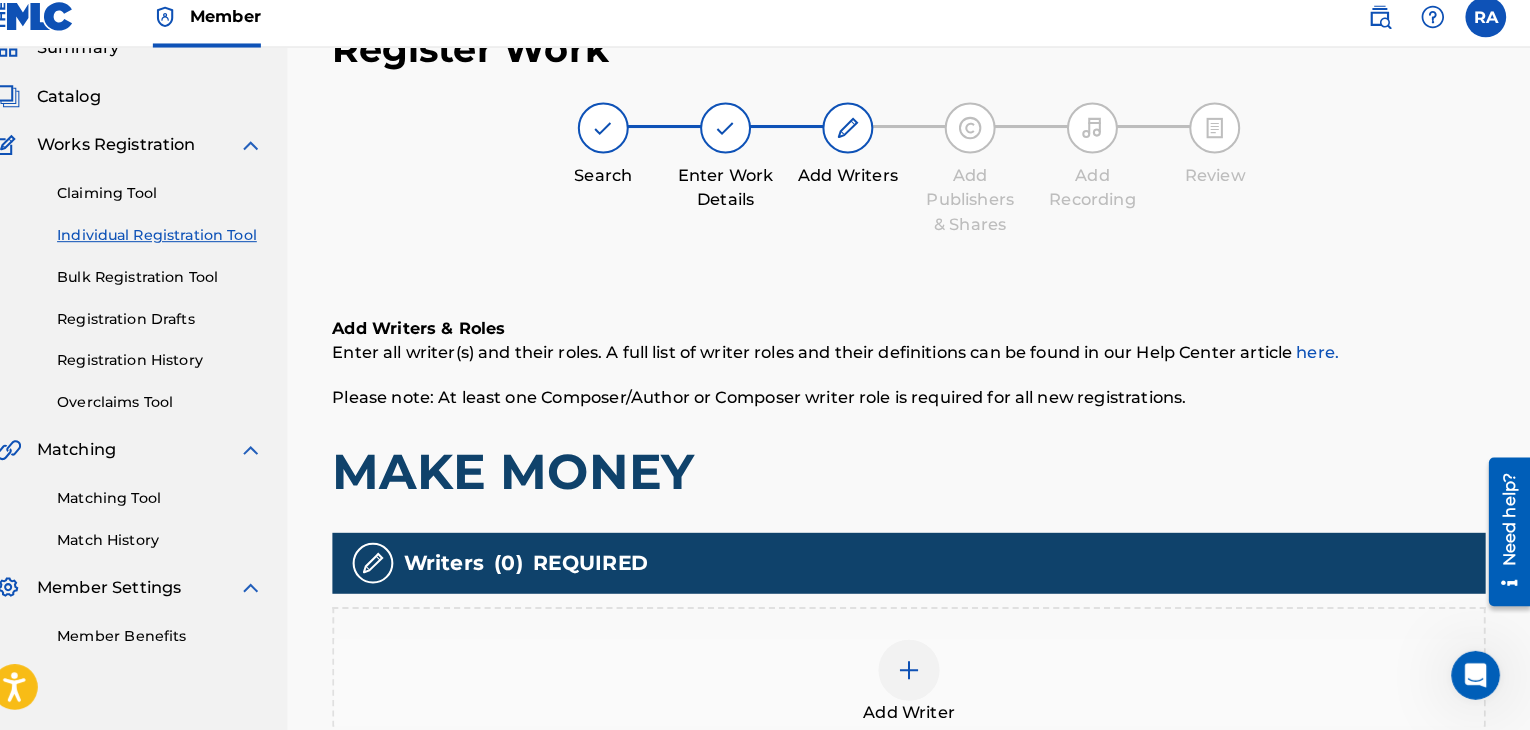 scroll, scrollTop: 90, scrollLeft: 0, axis: vertical 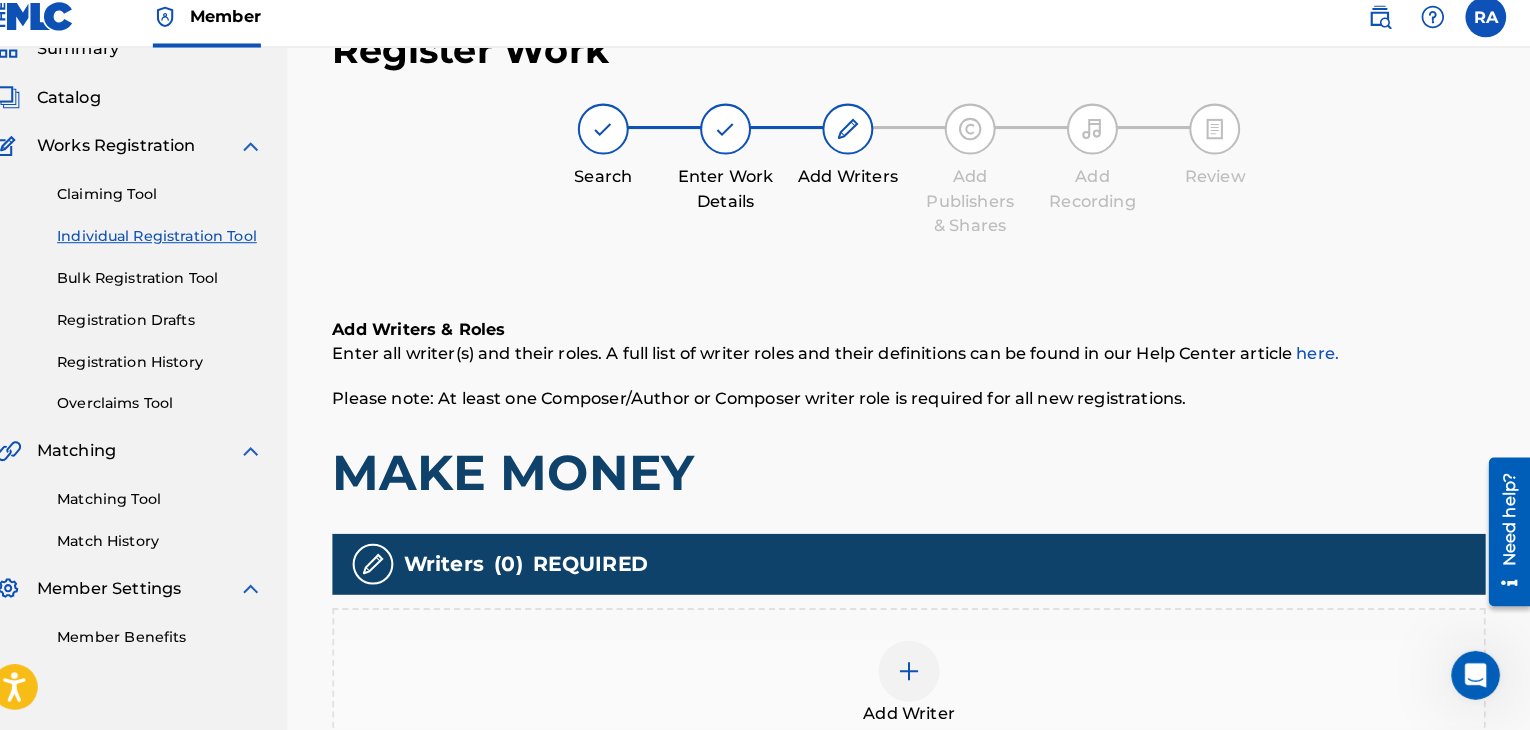 click at bounding box center (920, 672) 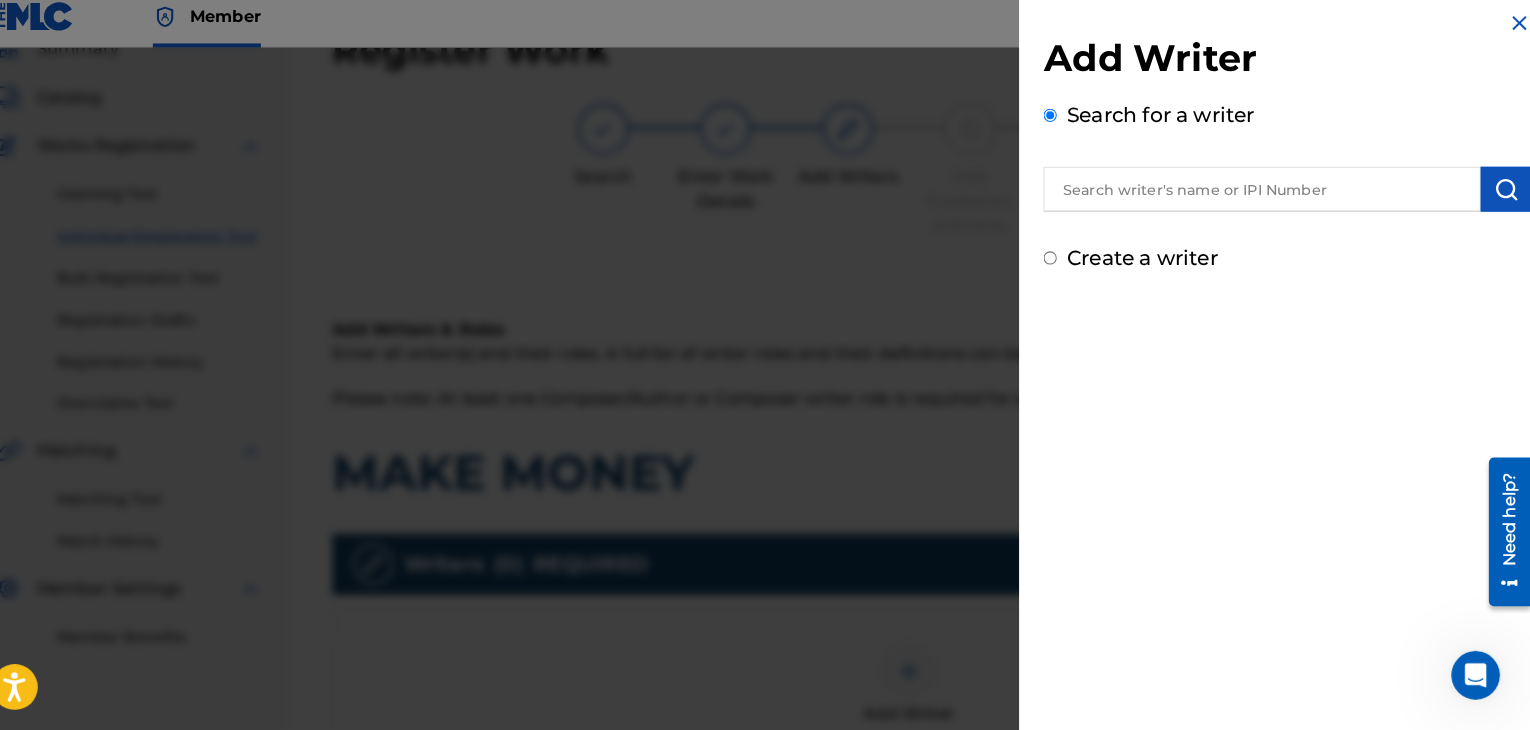 click at bounding box center [1266, 199] 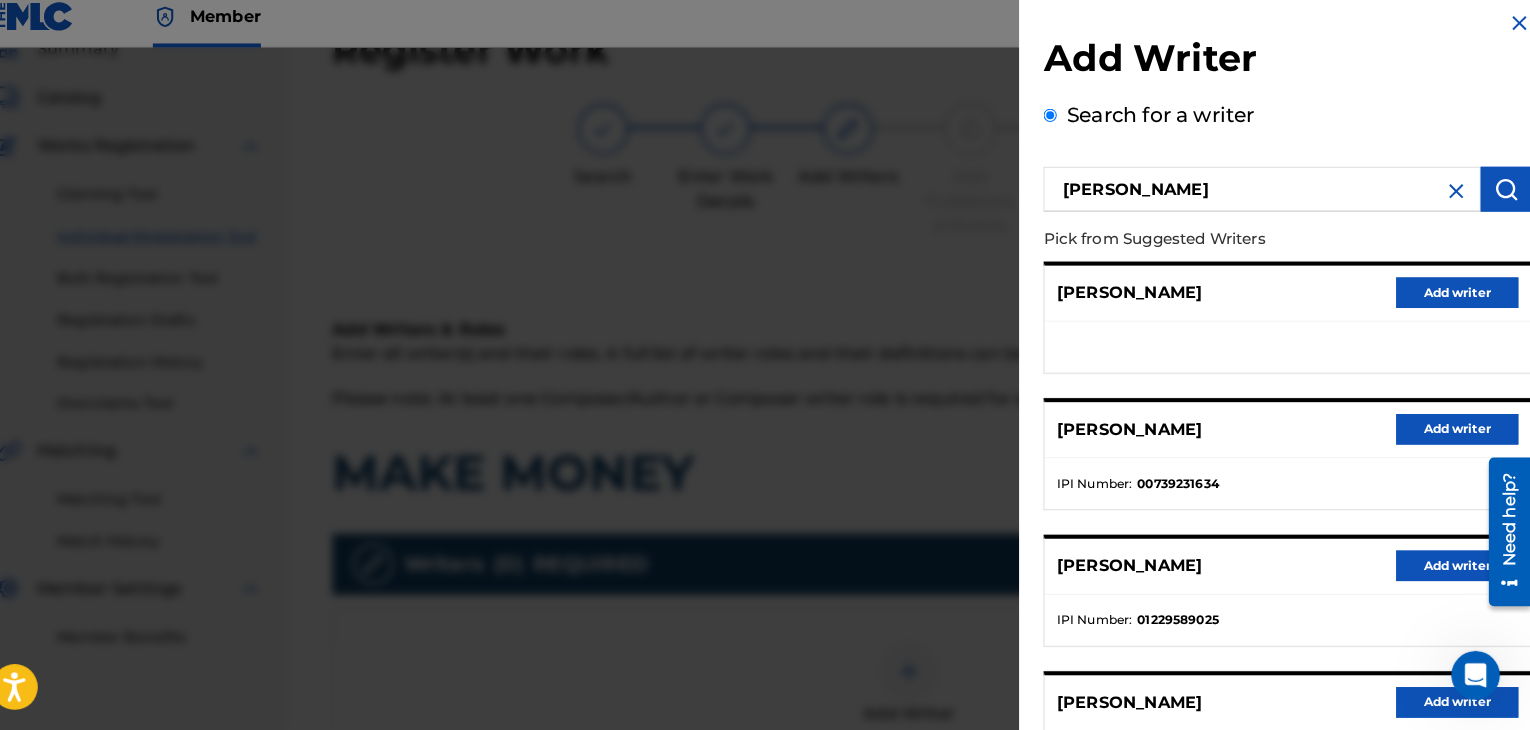 click on "Add writer" at bounding box center [1458, 435] 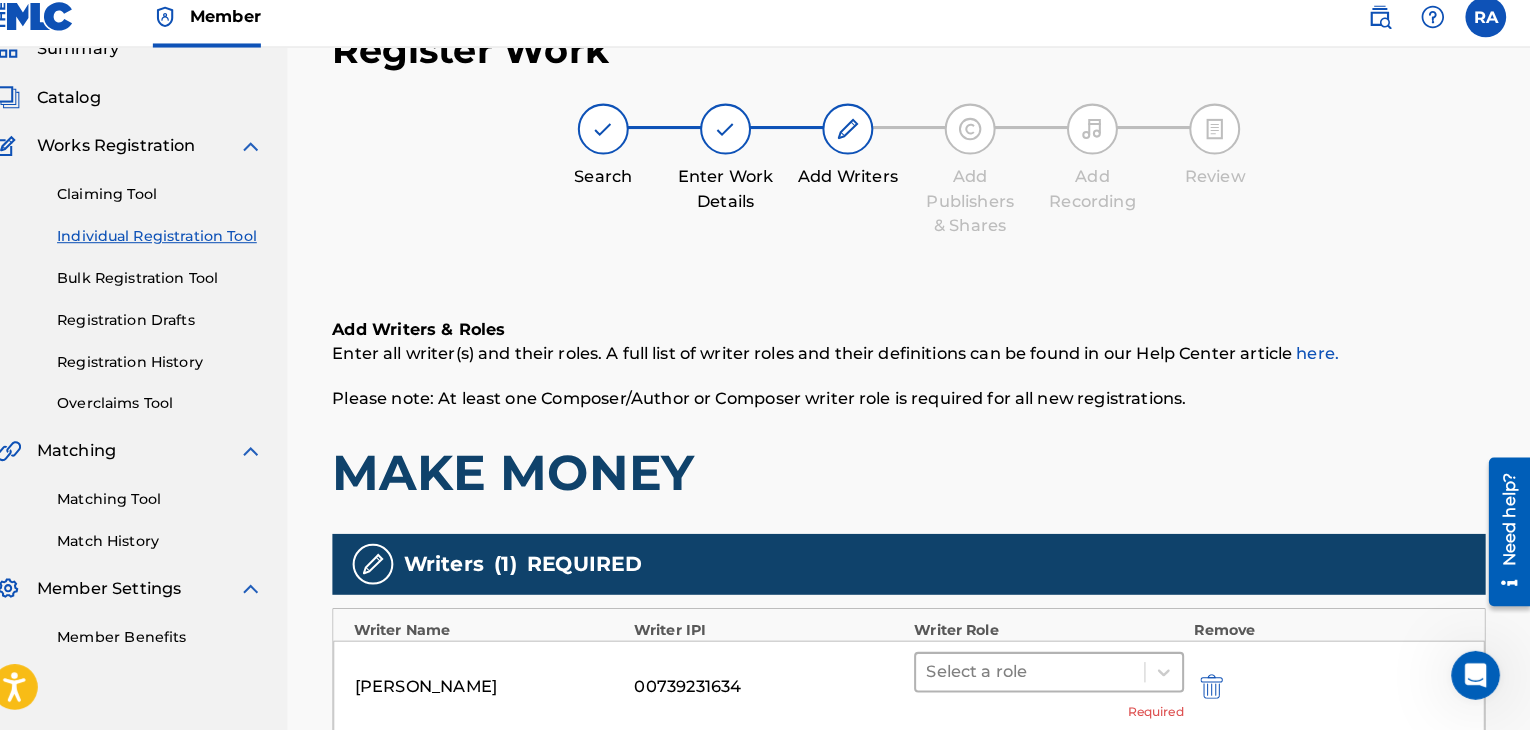 click at bounding box center (1039, 673) 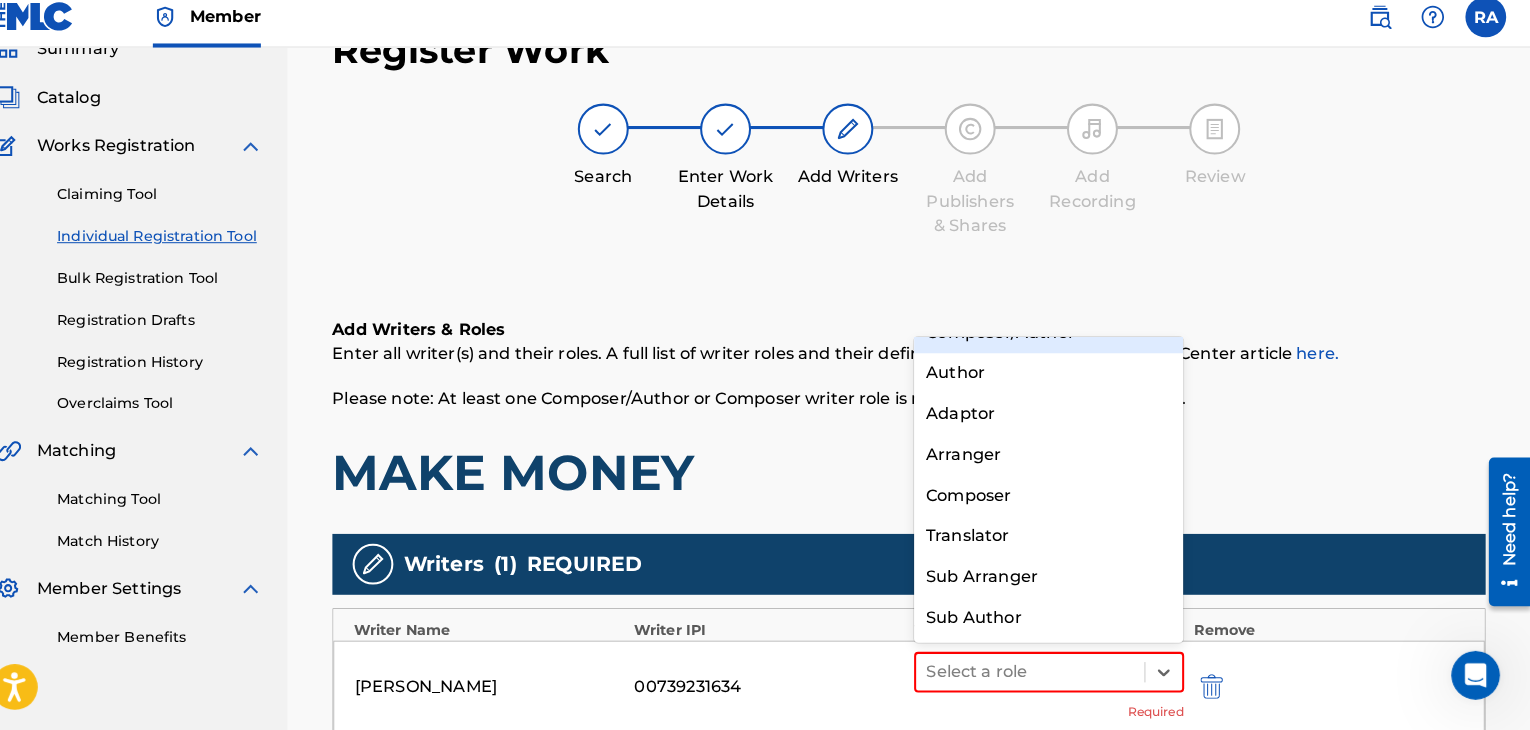 scroll, scrollTop: 0, scrollLeft: 0, axis: both 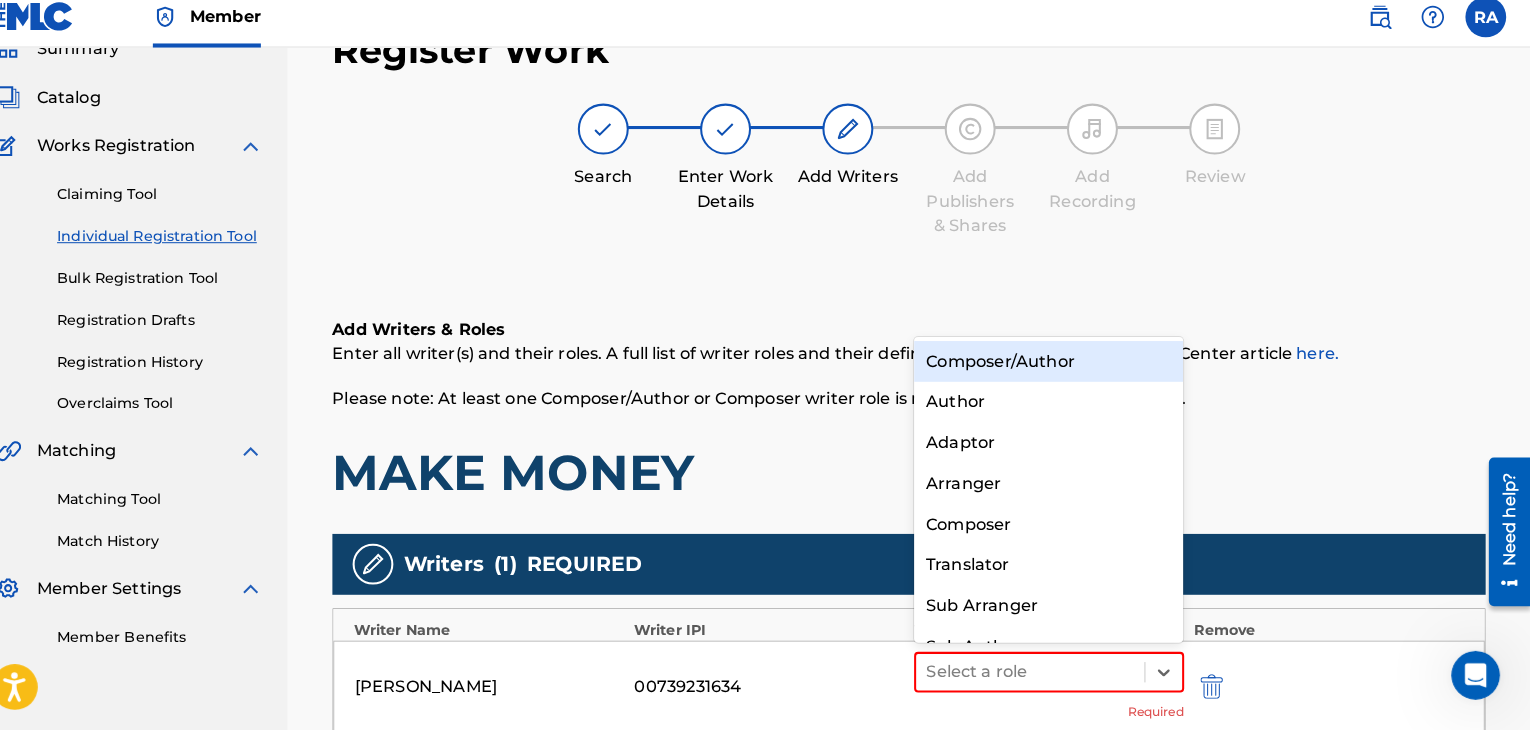click on "Composer/Author" at bounding box center (1057, 368) 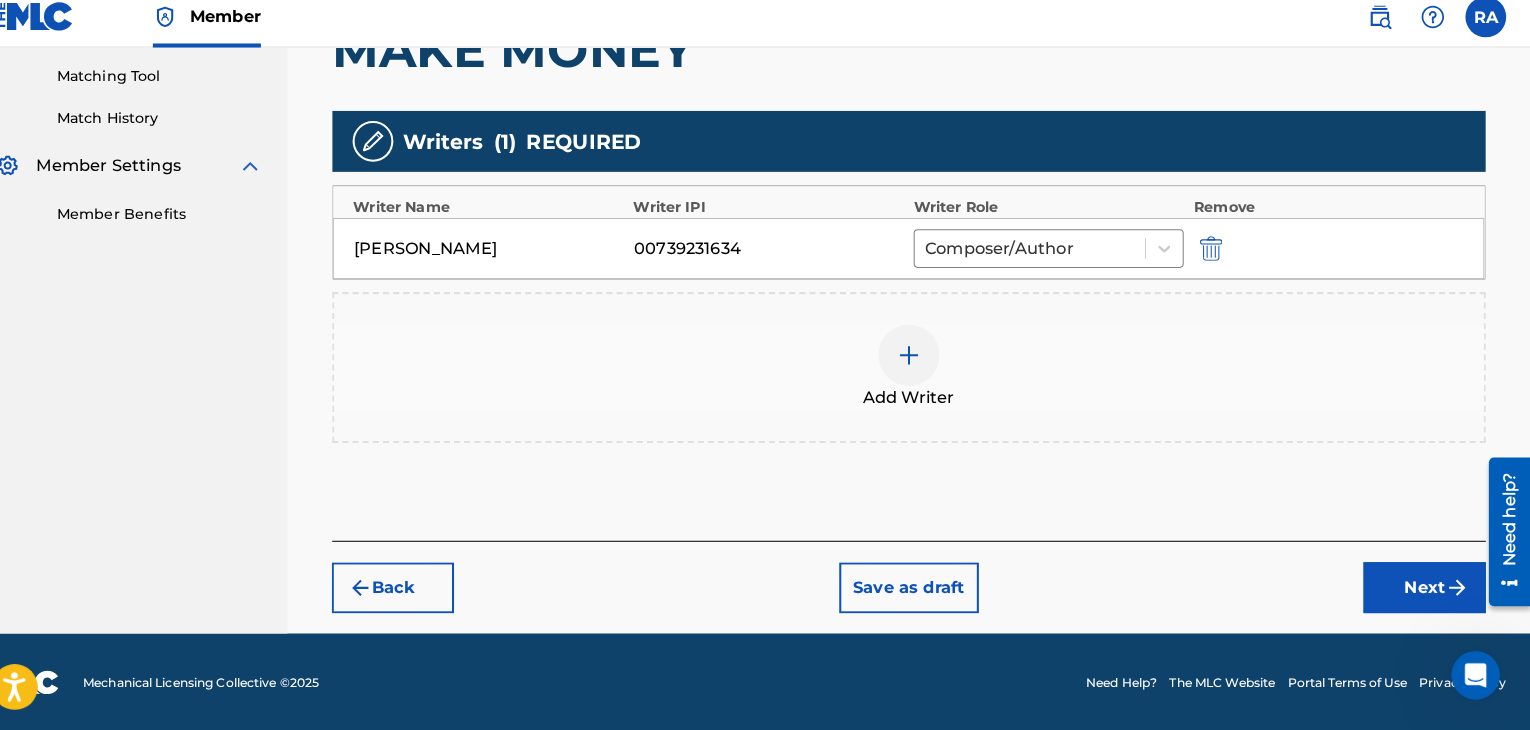 click on "Next" at bounding box center [1426, 590] 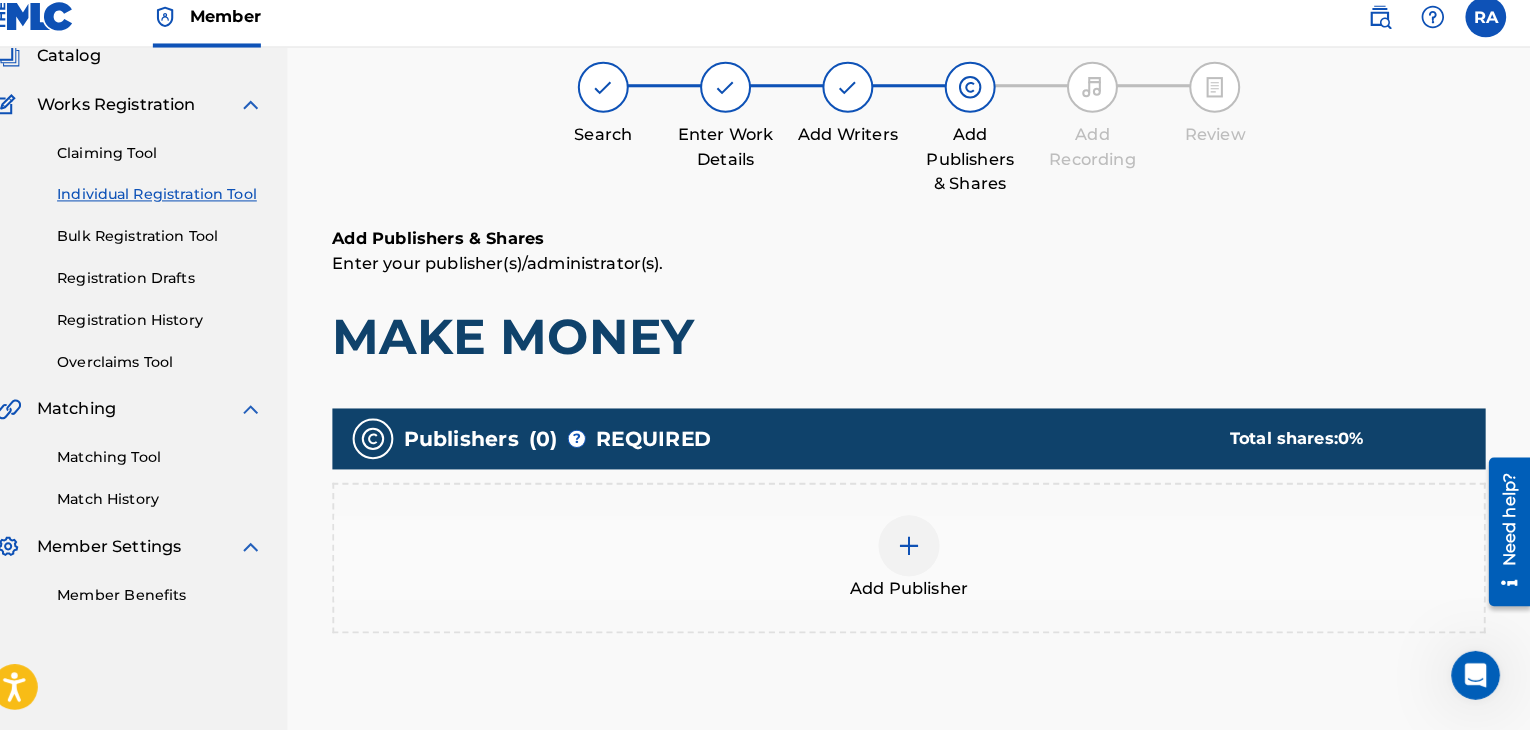 scroll, scrollTop: 90, scrollLeft: 0, axis: vertical 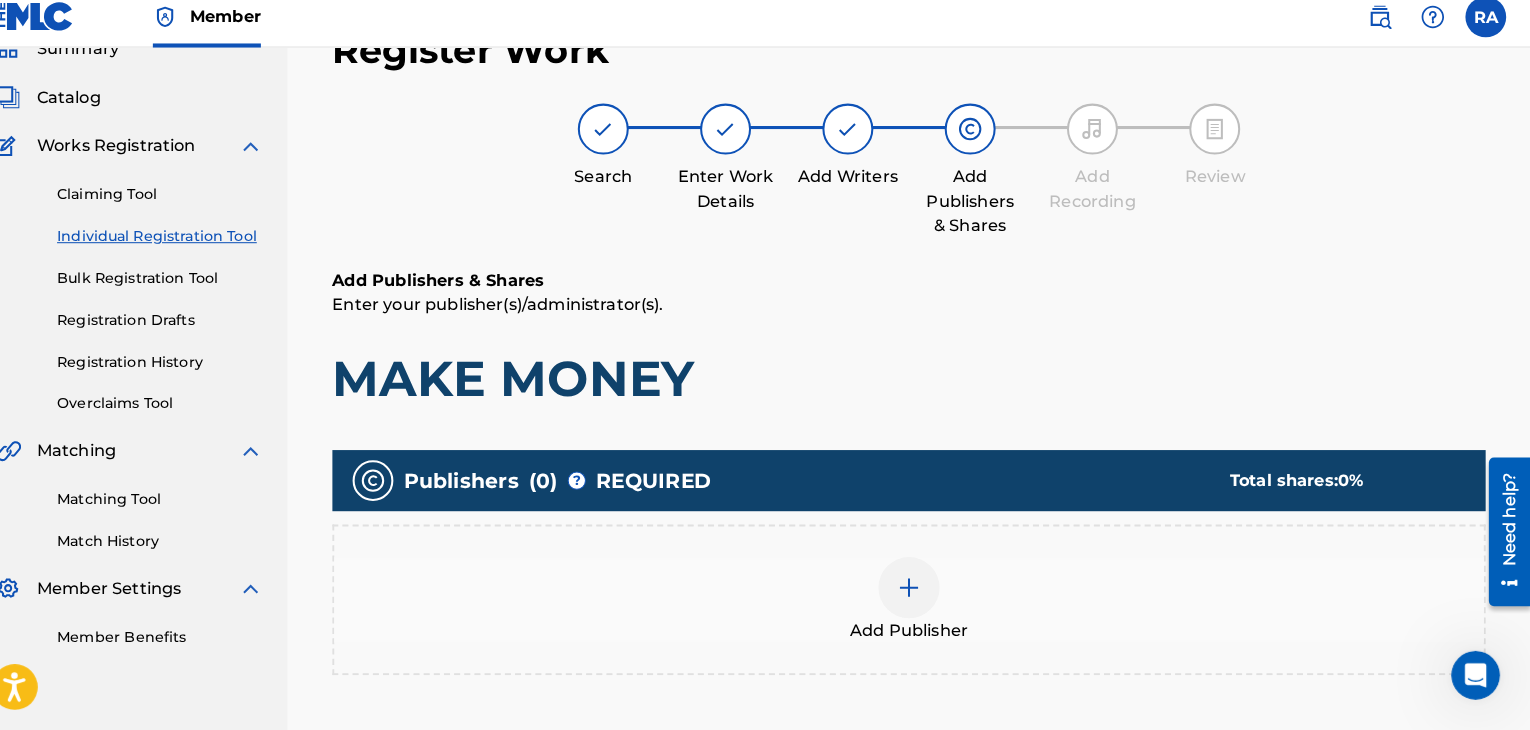 click at bounding box center (920, 590) 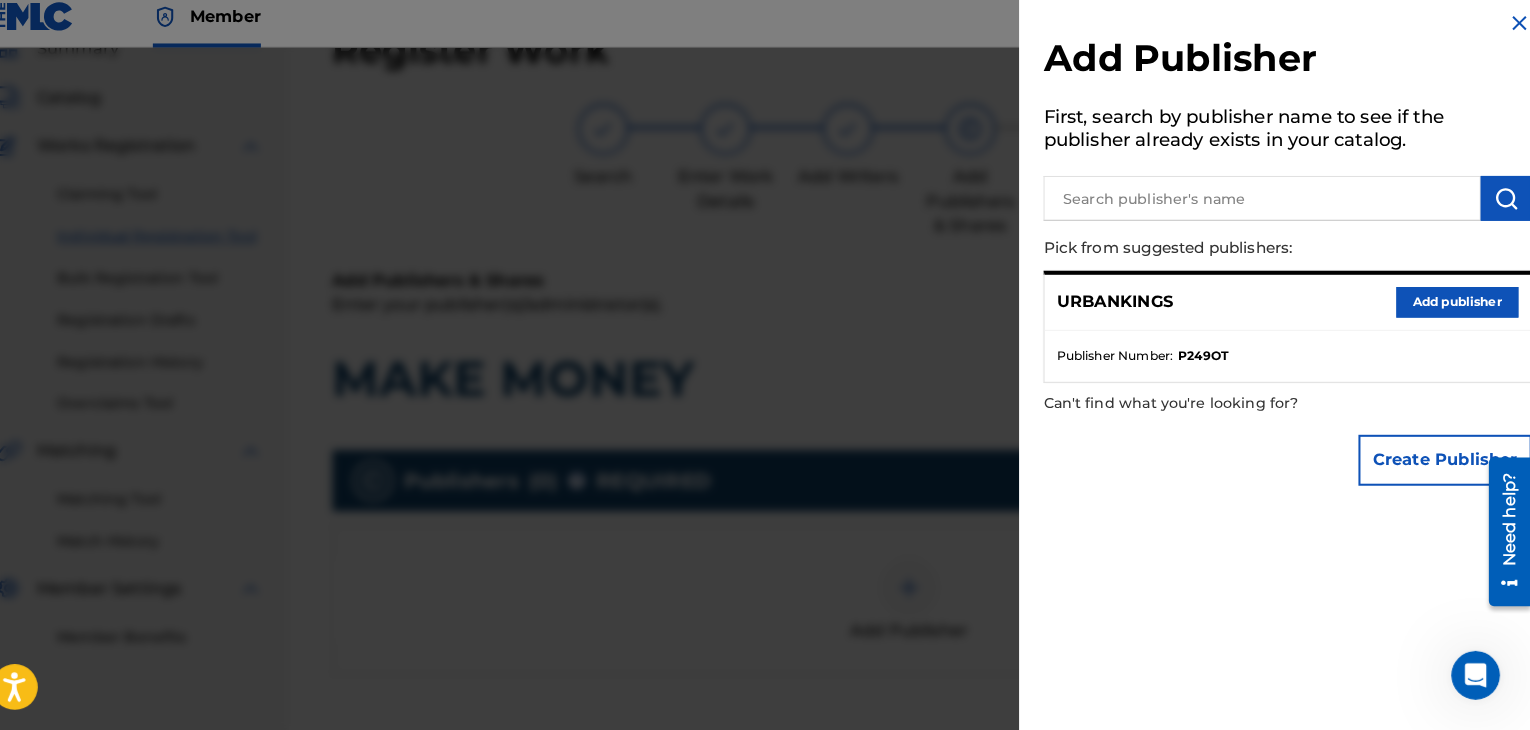 click on "Add publisher" at bounding box center [1458, 310] 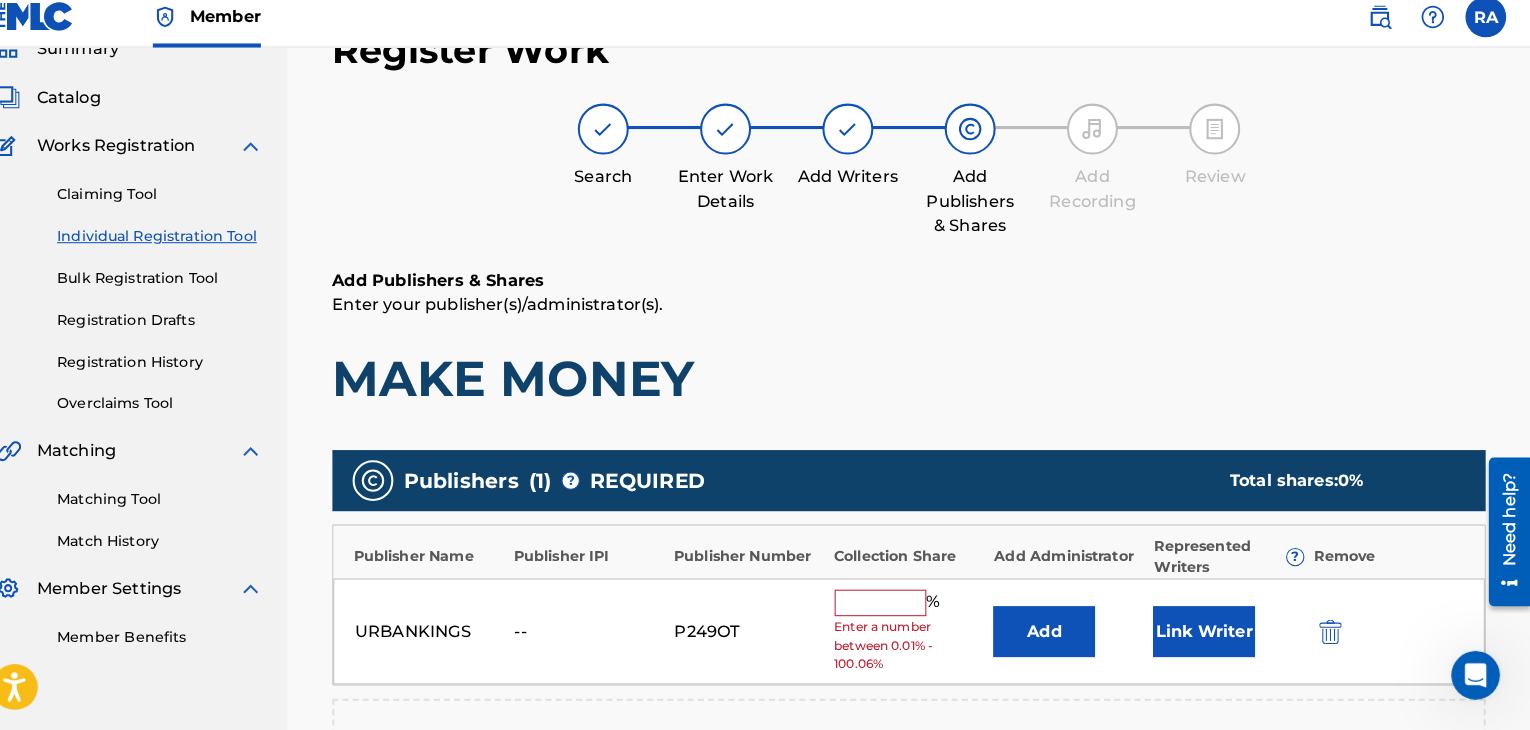 drag, startPoint x: 856, startPoint y: 601, endPoint x: 856, endPoint y: 573, distance: 28 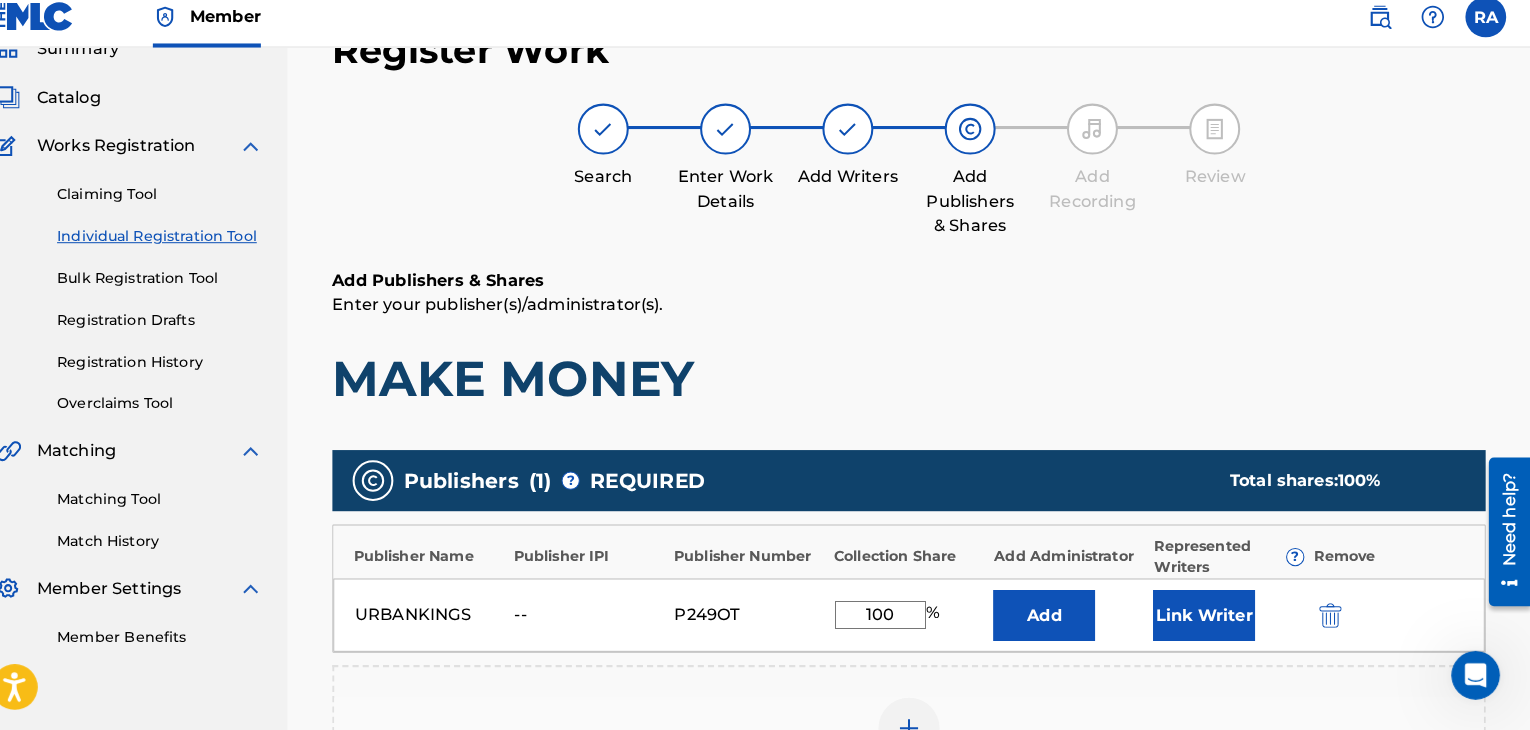 click on "Link Writer" at bounding box center (1210, 617) 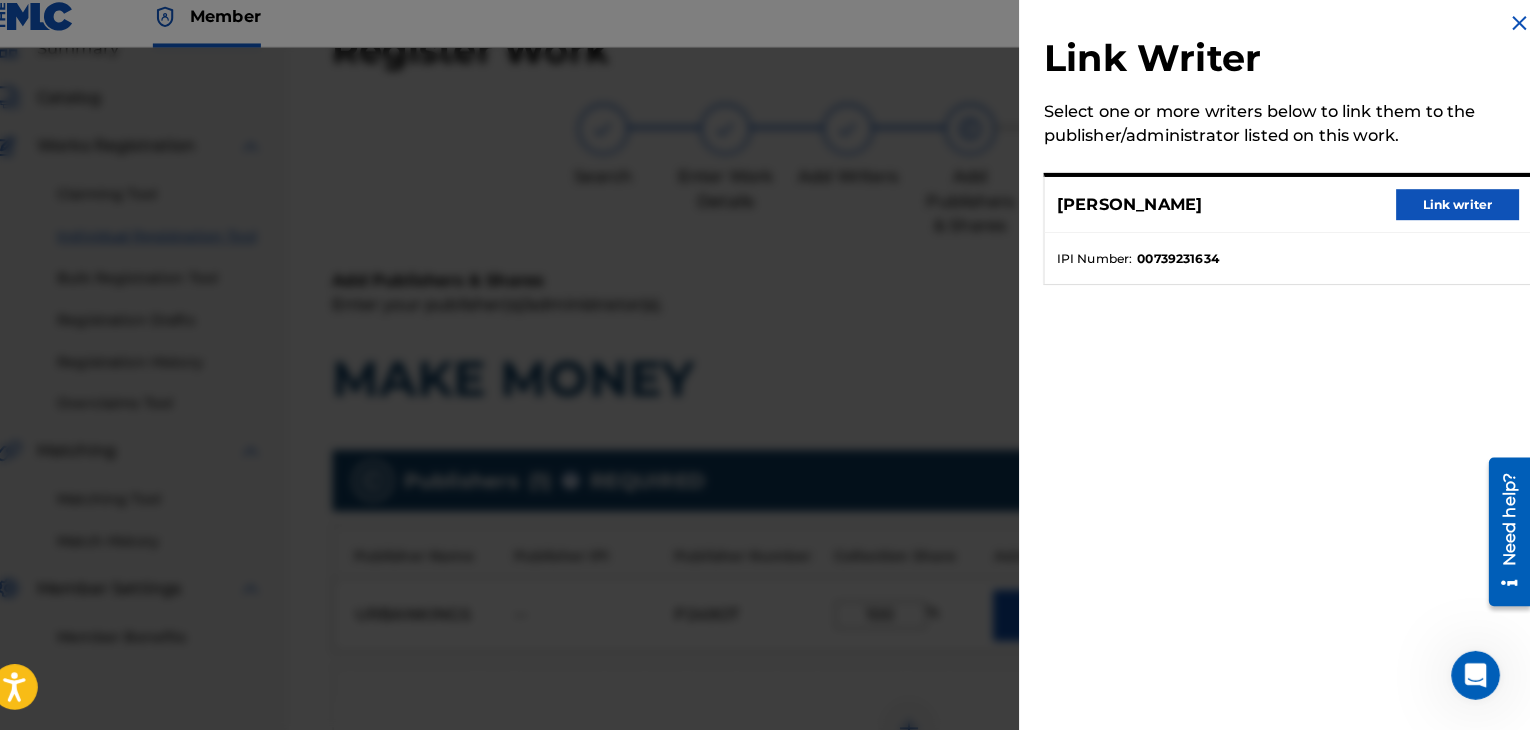 click on "Link writer" at bounding box center (1458, 214) 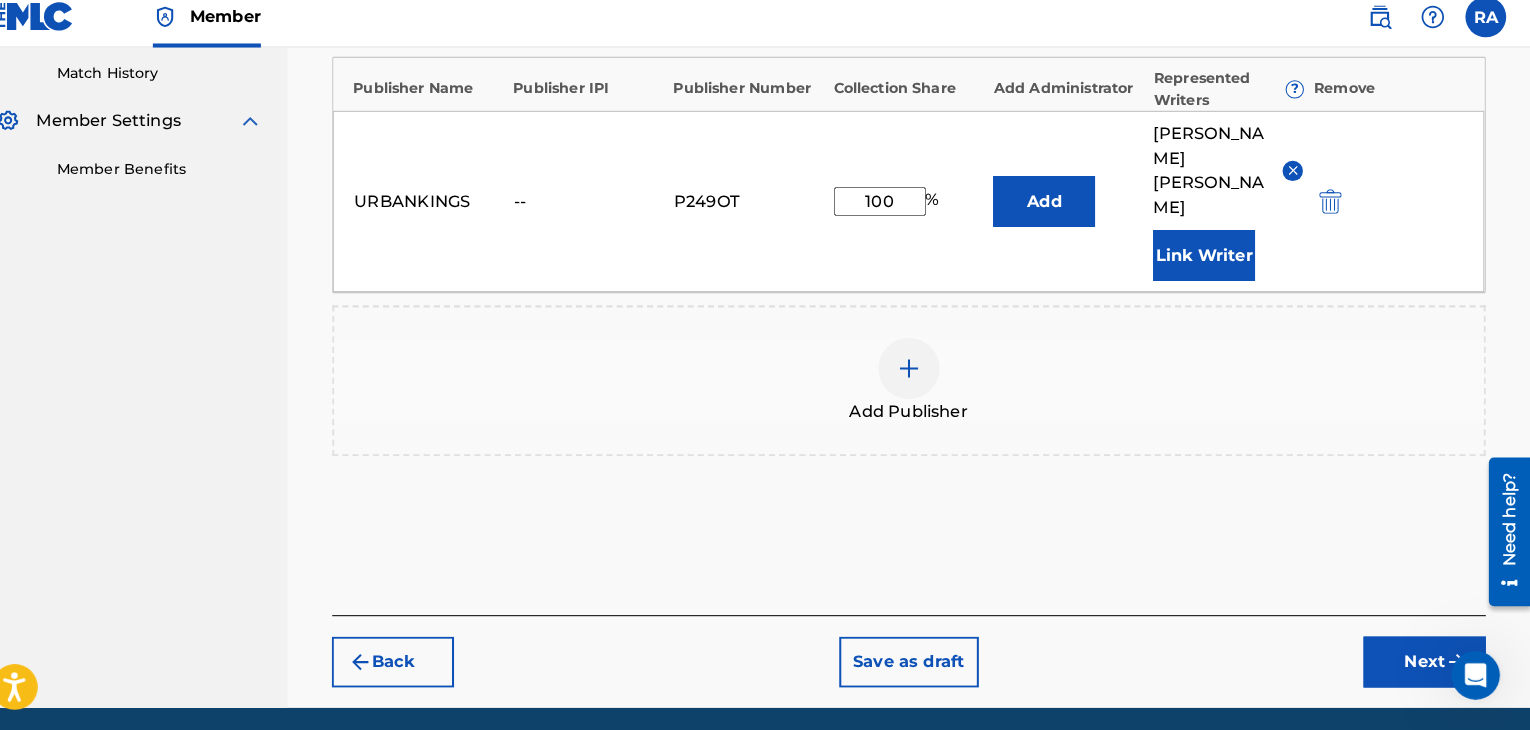 click on "Next" at bounding box center (1426, 663) 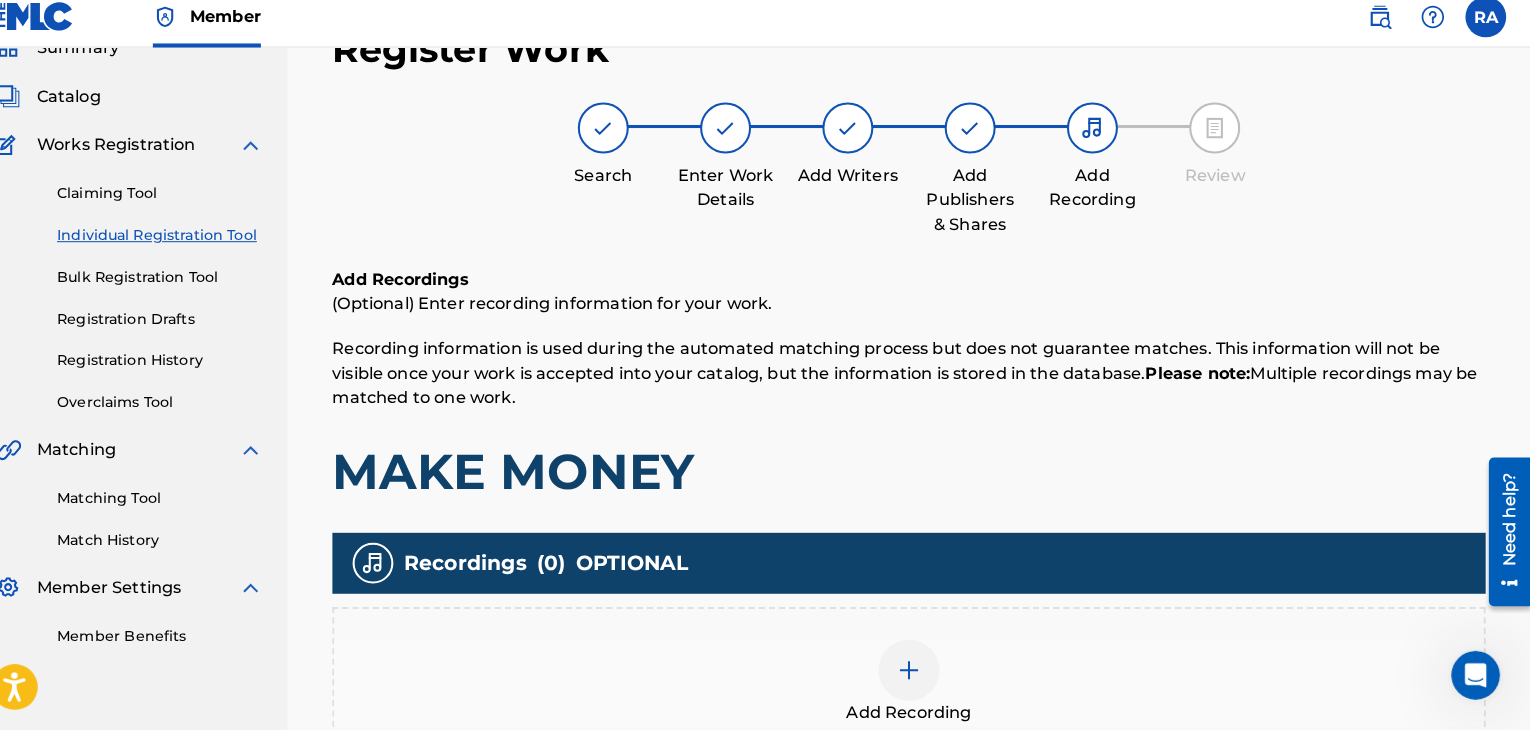 scroll, scrollTop: 90, scrollLeft: 0, axis: vertical 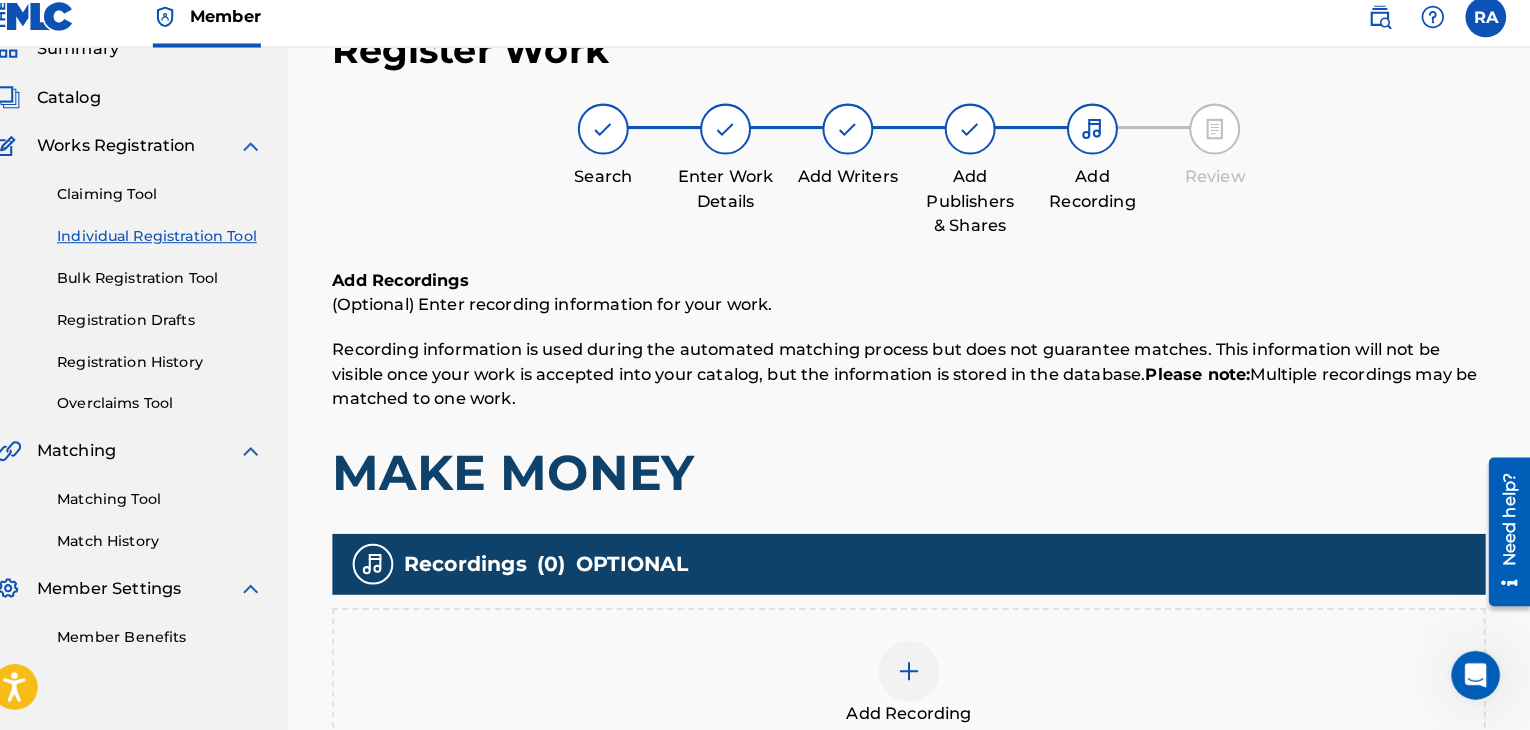 click at bounding box center (920, 672) 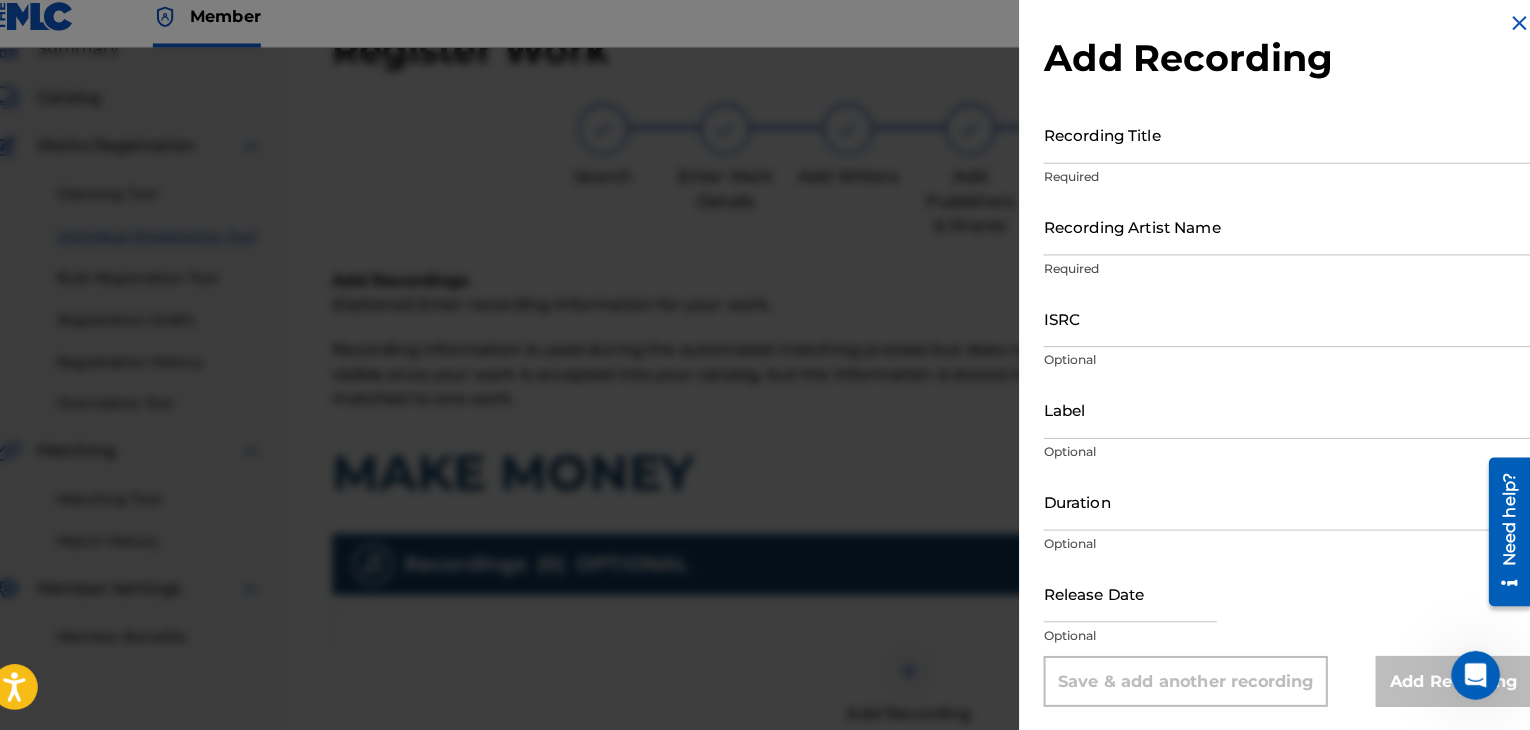 click on "Recording Title" at bounding box center (1291, 145) 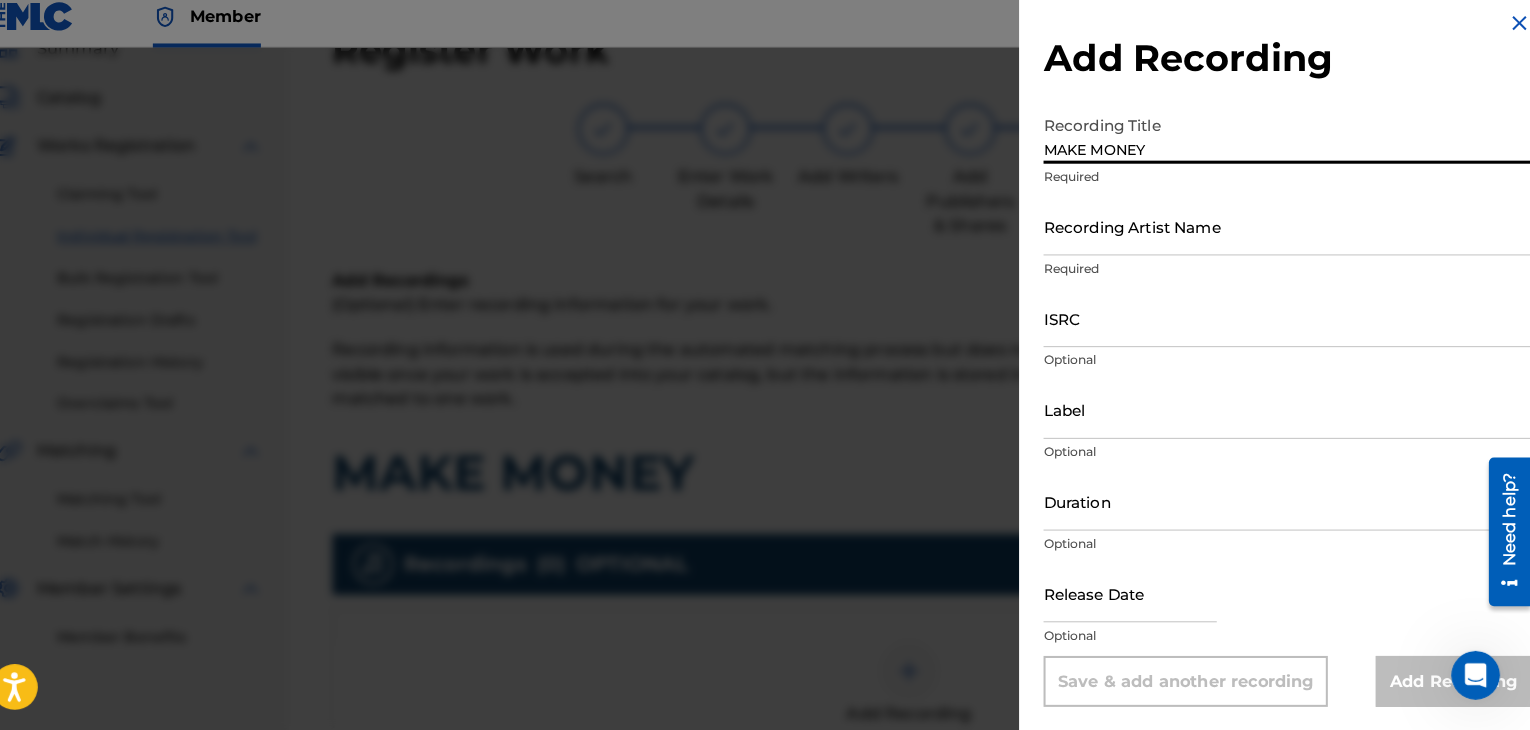 click on "Recording Artist Name" at bounding box center [1291, 235] 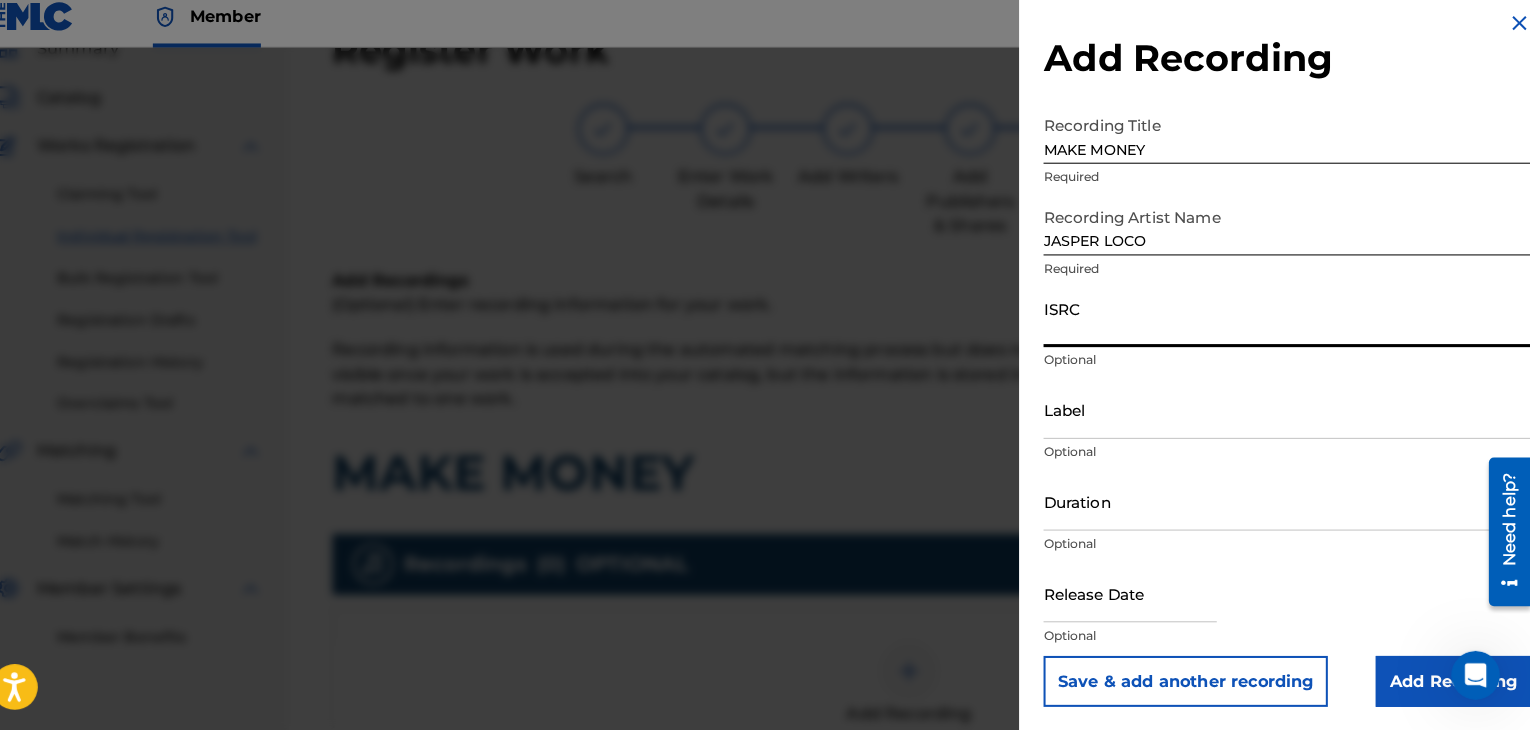 paste on "$oulyrical" 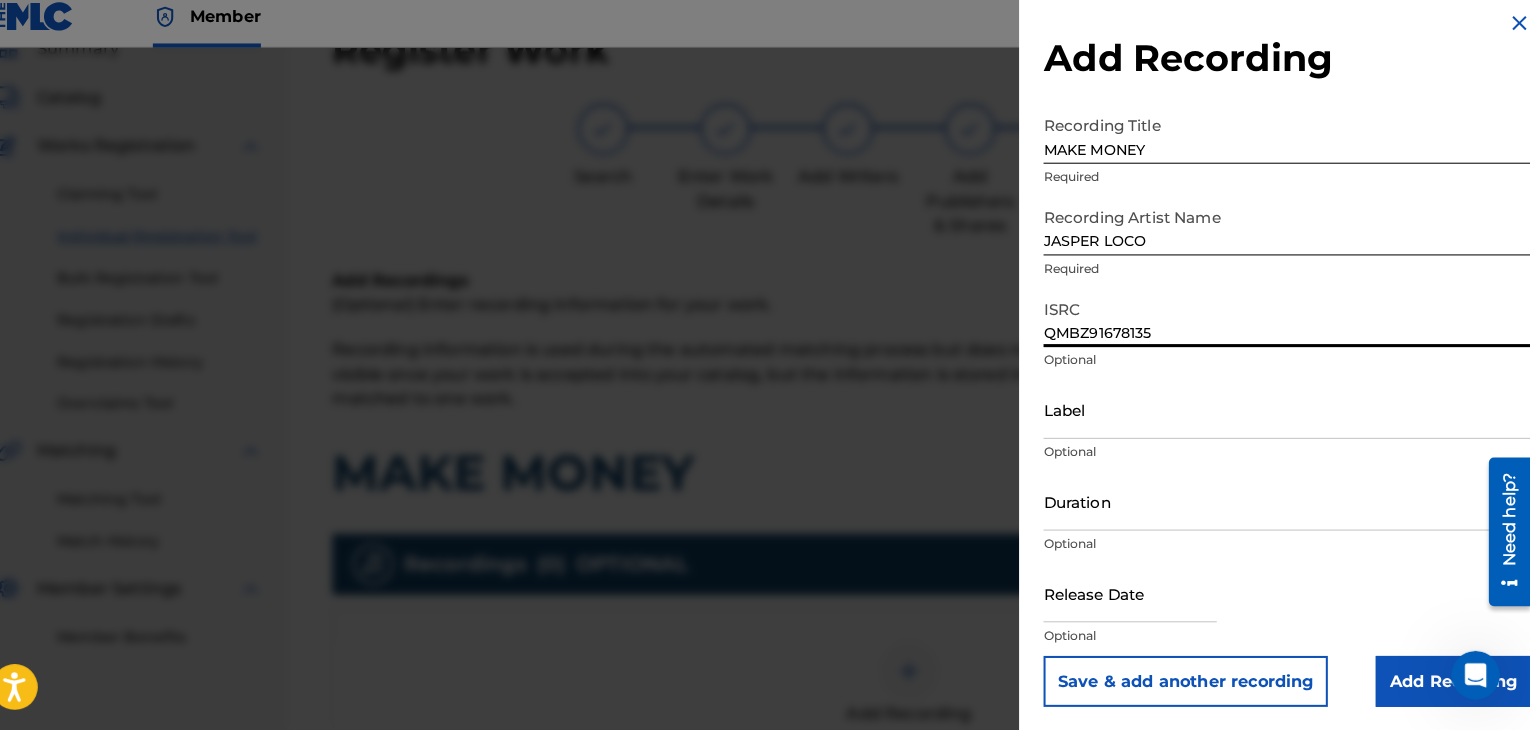 click on "Label" at bounding box center (1291, 415) 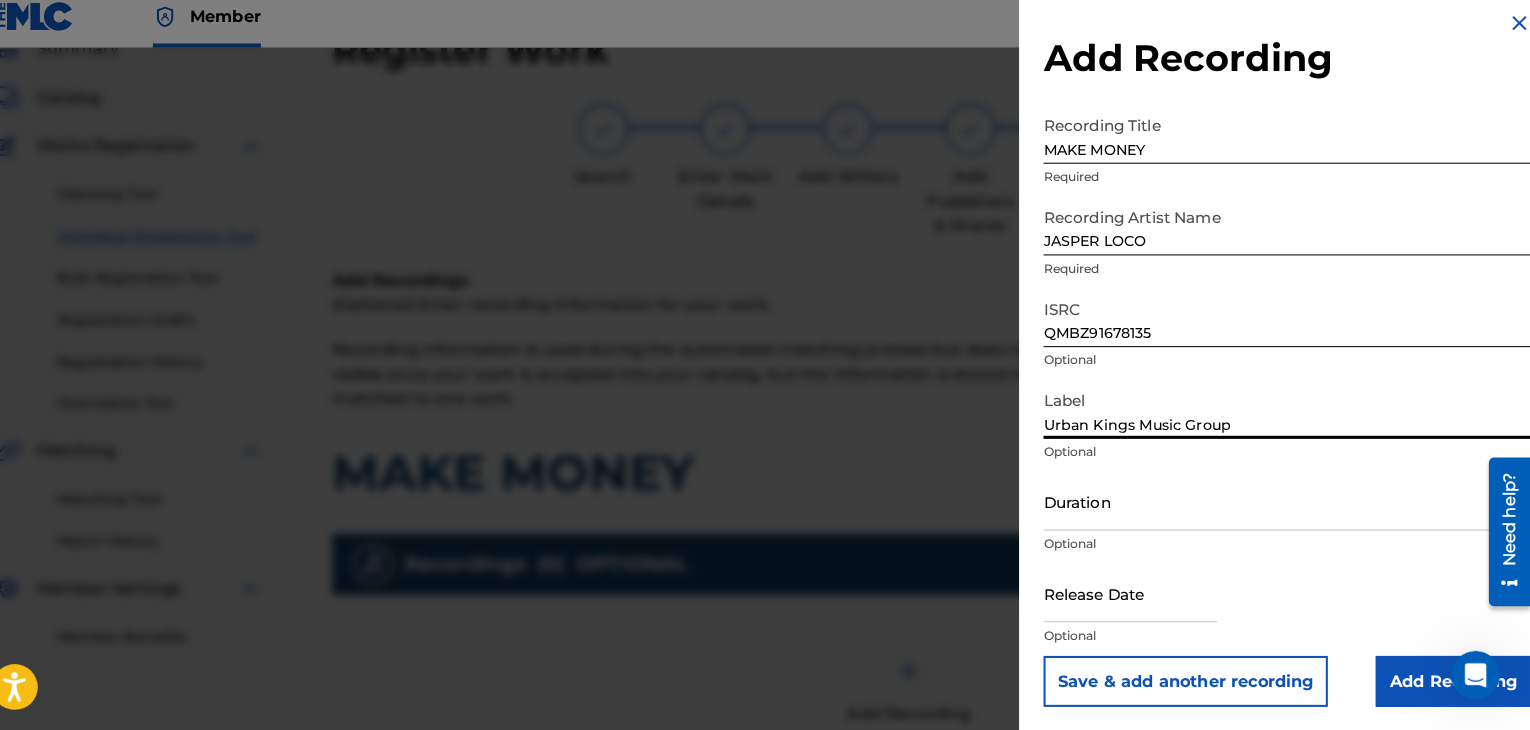 click on "Duration" at bounding box center (1291, 505) 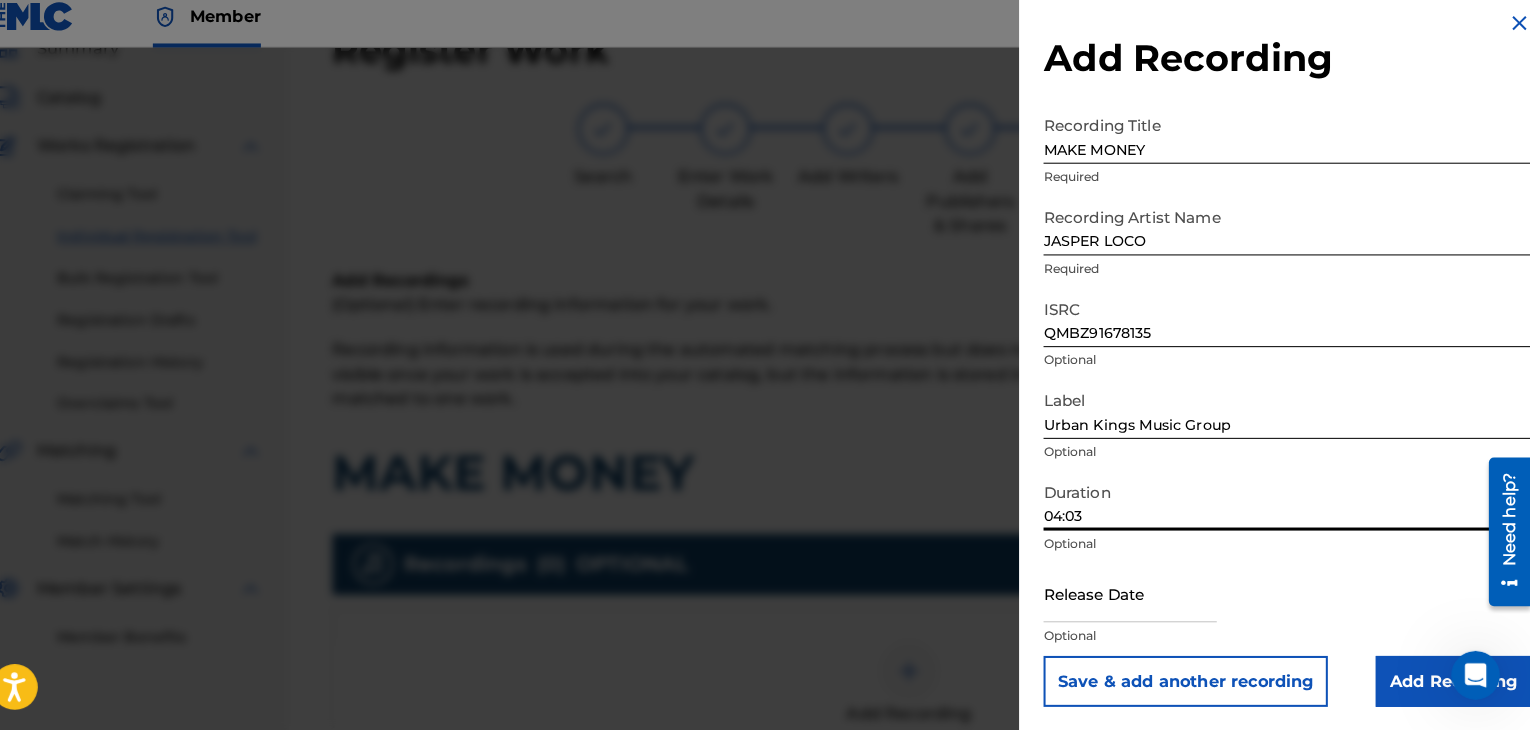 click on "Optional" at bounding box center (1291, 637) 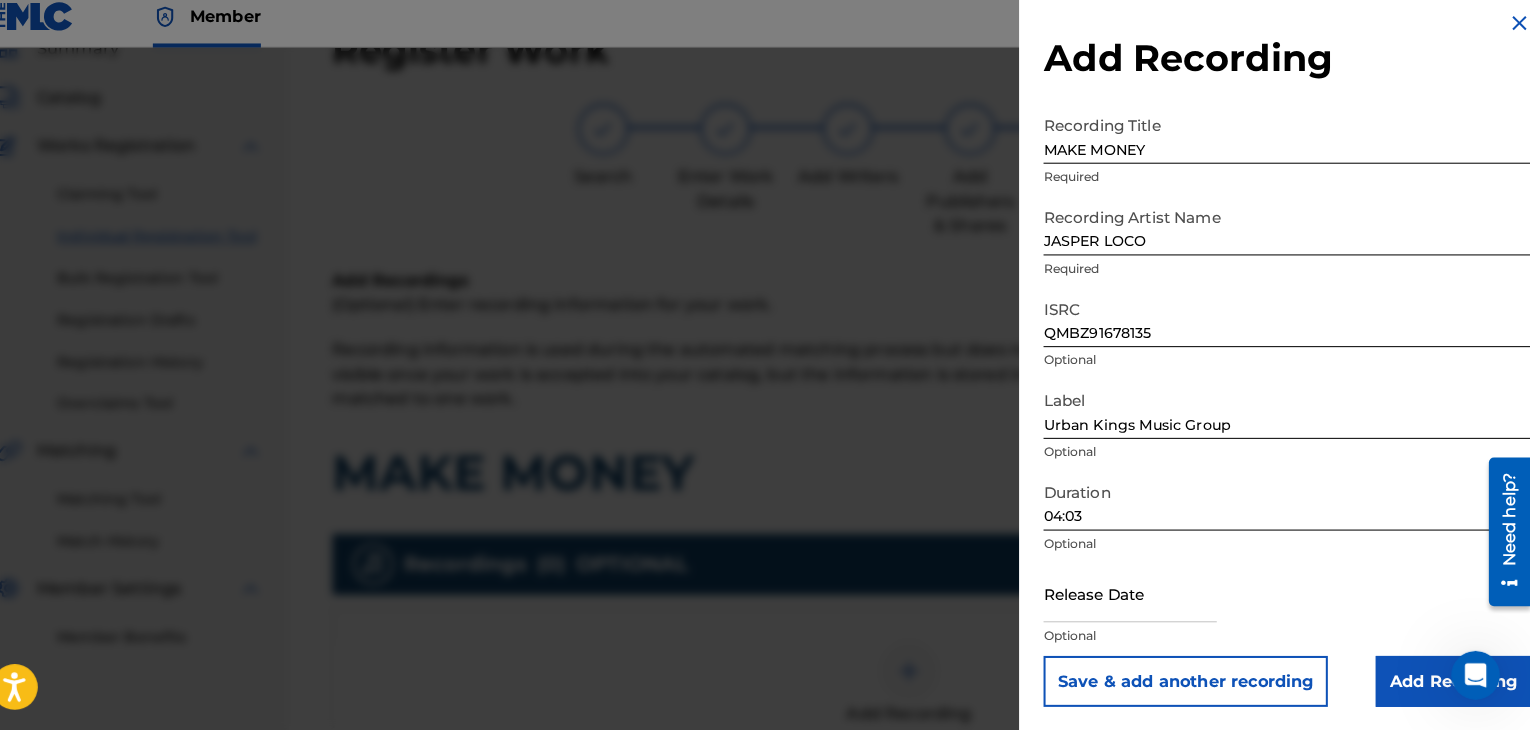 click at bounding box center [1137, 595] 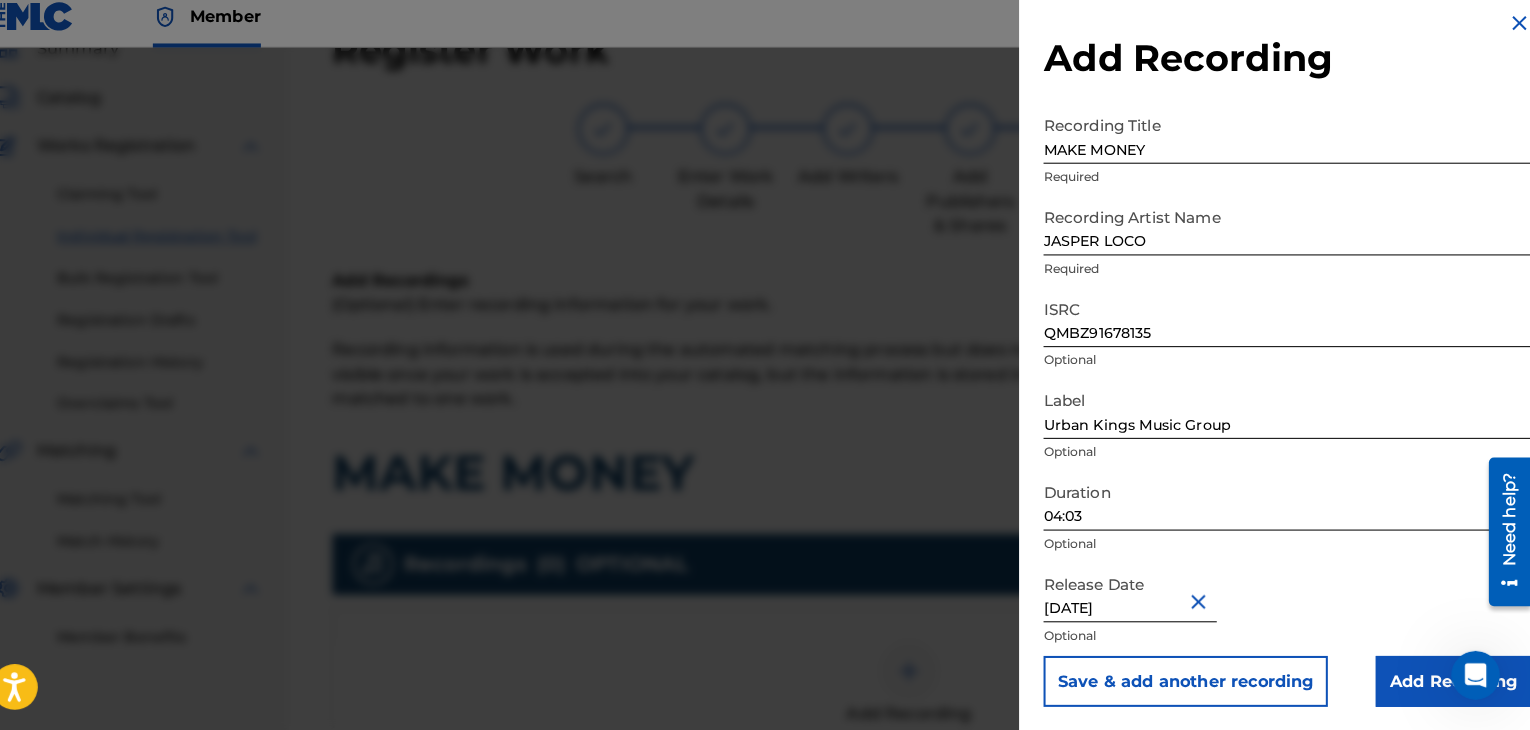 click on "Add Recording" at bounding box center [1454, 682] 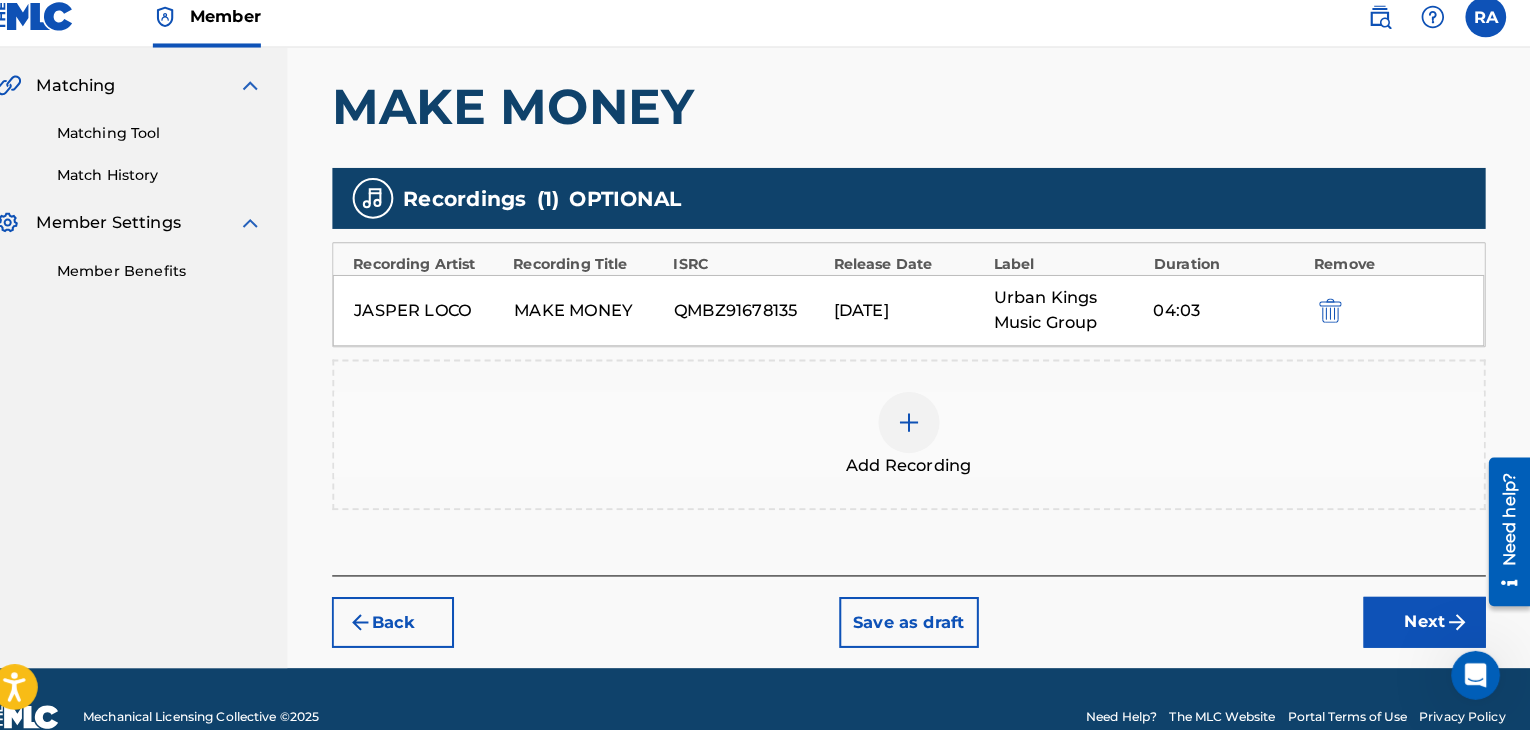 scroll, scrollTop: 482, scrollLeft: 0, axis: vertical 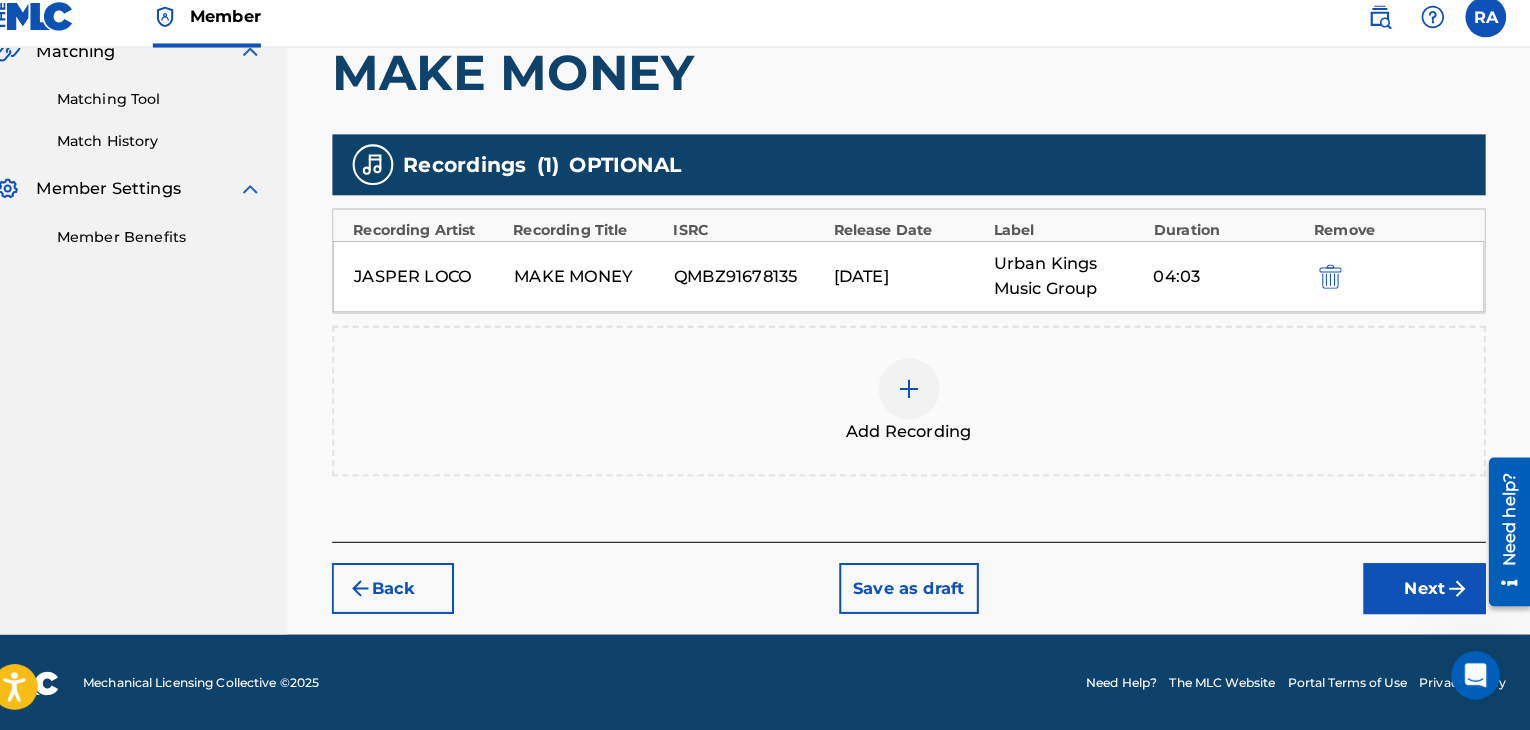 click on "Register Work Search Enter Work Details Add Writers Add Publishers & Shares Add Recording Review Add Recordings (Optional) Enter recording information for your work. Recording information is used during the automated matching process but does not guarantee matches. This information will not be visible once your work is accepted into your catalog, but the information is stored in the database.  Please note:  Multiple recordings may be matched to one work. MAKE MONEY Recordings ( 1 ) OPTIONAL Recording Artist Recording Title ISRC Release Date Label Duration Remove [PERSON_NAME] LOCO MAKE MONEY QMBZ91678135 [DATE] Urban Kings Music Group 04:03 Add Recording Back Save as draft Next" at bounding box center [920, 132] 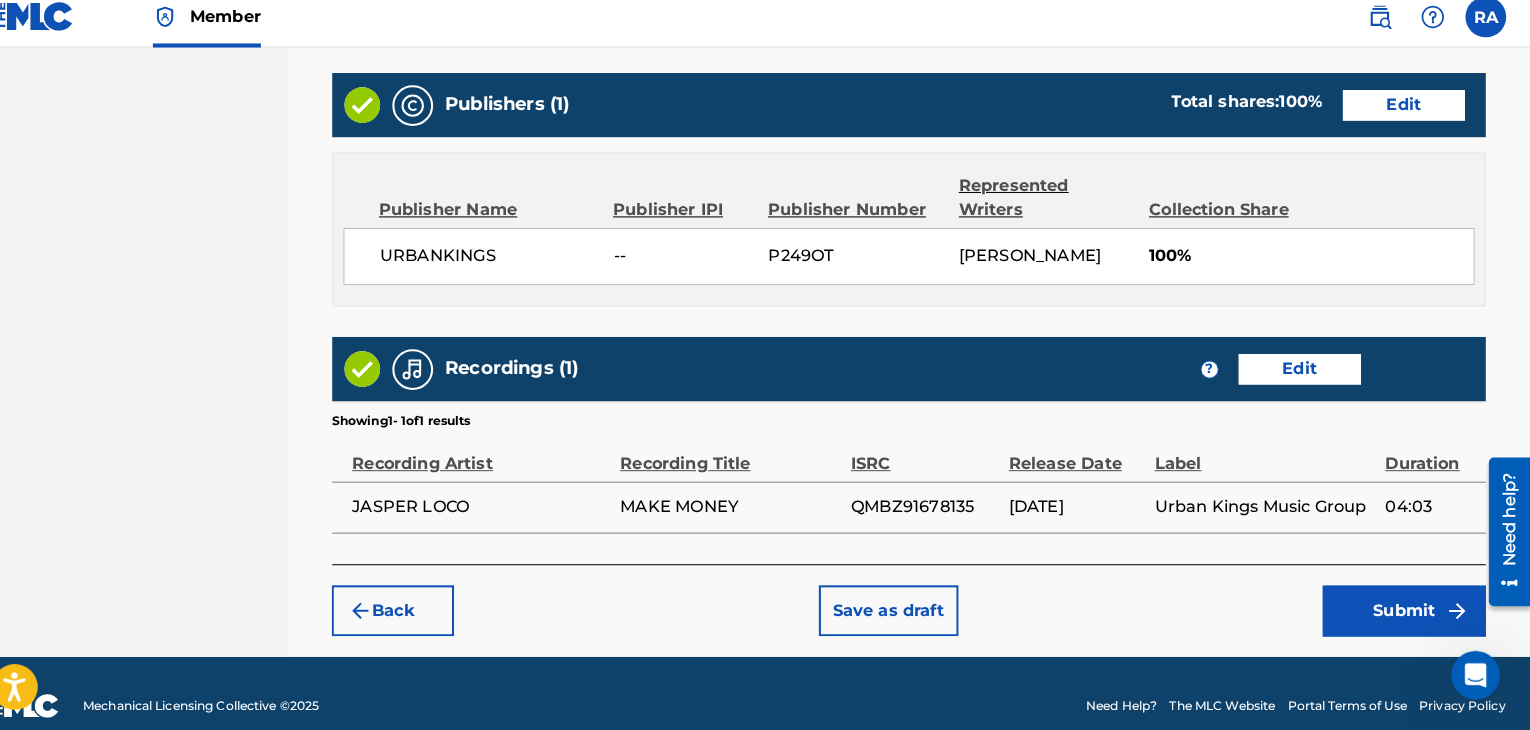 scroll, scrollTop: 1023, scrollLeft: 0, axis: vertical 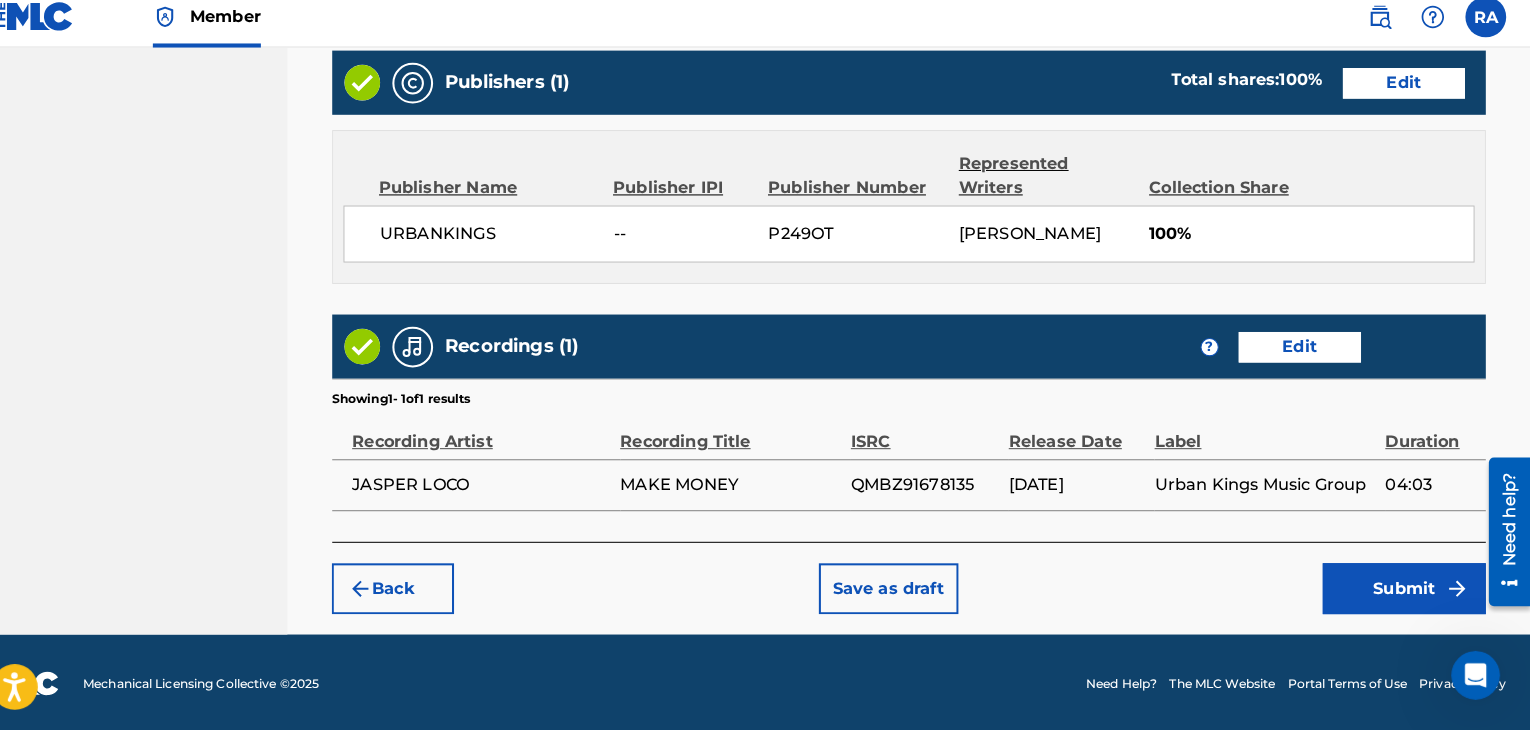 click on "Register Work Search Enter Work Details Add Writers Add Publishers & Shares Add Recording Review Review Please review the information you have entered for this work. If you need to edit any information, click the  Edit  button. Once all information is correct, click the   Submit  button. MAKE MONEY Work Detail   Edit Member Work Identifier -- ISWC -- Duration 04:03 Language -- Alternative Titles No Alternative Titles Writers   (1) Edit Writer Name Writer IPI Writer Role [PERSON_NAME] 00739231634 Composer/Author Publishers   (1) Total shares:  100 % Edit Publisher Name Publisher IPI Publisher Number Represented Writers Collection Share URBANKINGS -- P249OT [PERSON_NAME] 100% Total shares:  100 % Recordings   (1) ? Edit Showing  1  -   1  of  1   results   Recording Artist Recording Title ISRC Release Date Label Duration JASPER LOCO MAKE MONEY QMBZ91678135 [DATE] Urban Kings Music Group 04:03 Back Save as draft Submit" at bounding box center [920, -139] 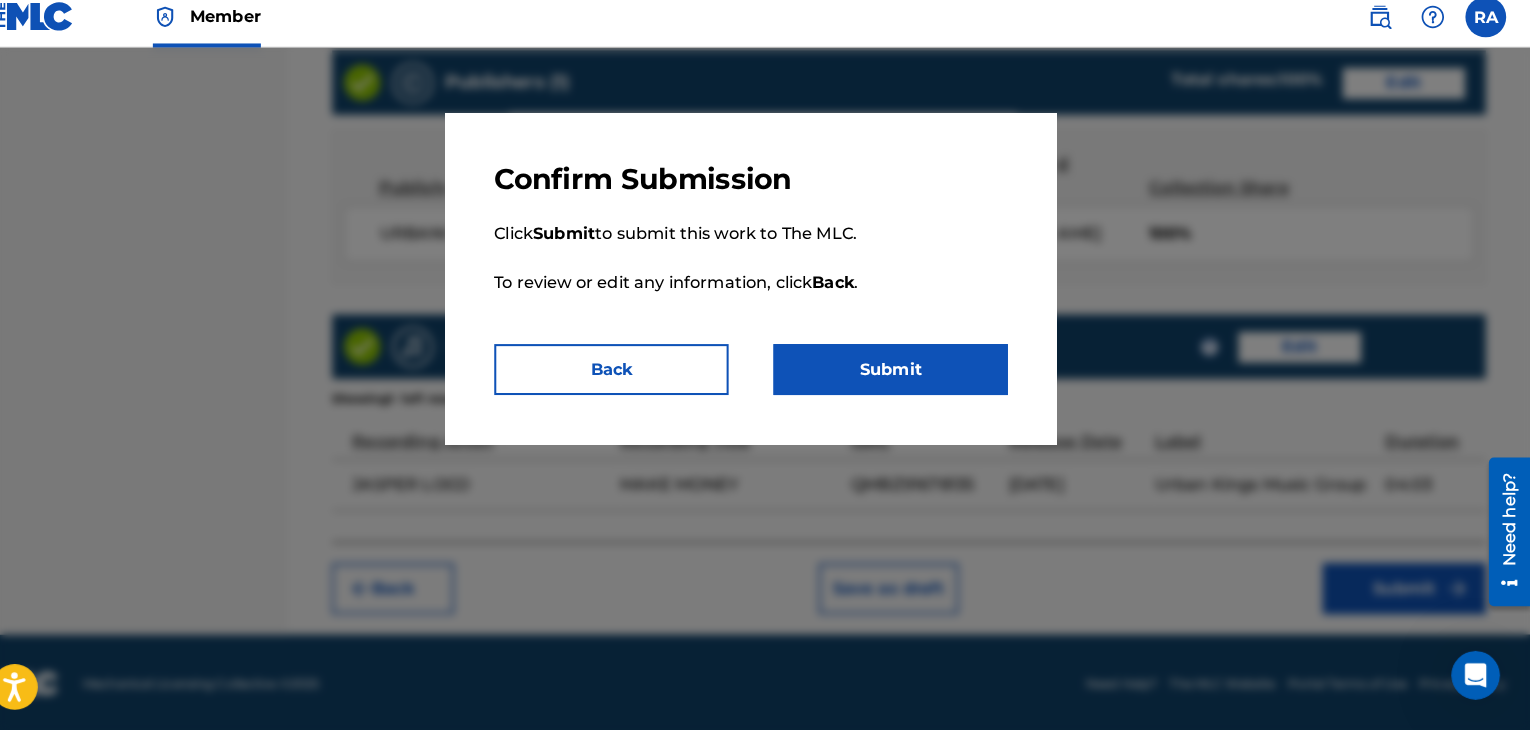click on "Submit" at bounding box center (902, 376) 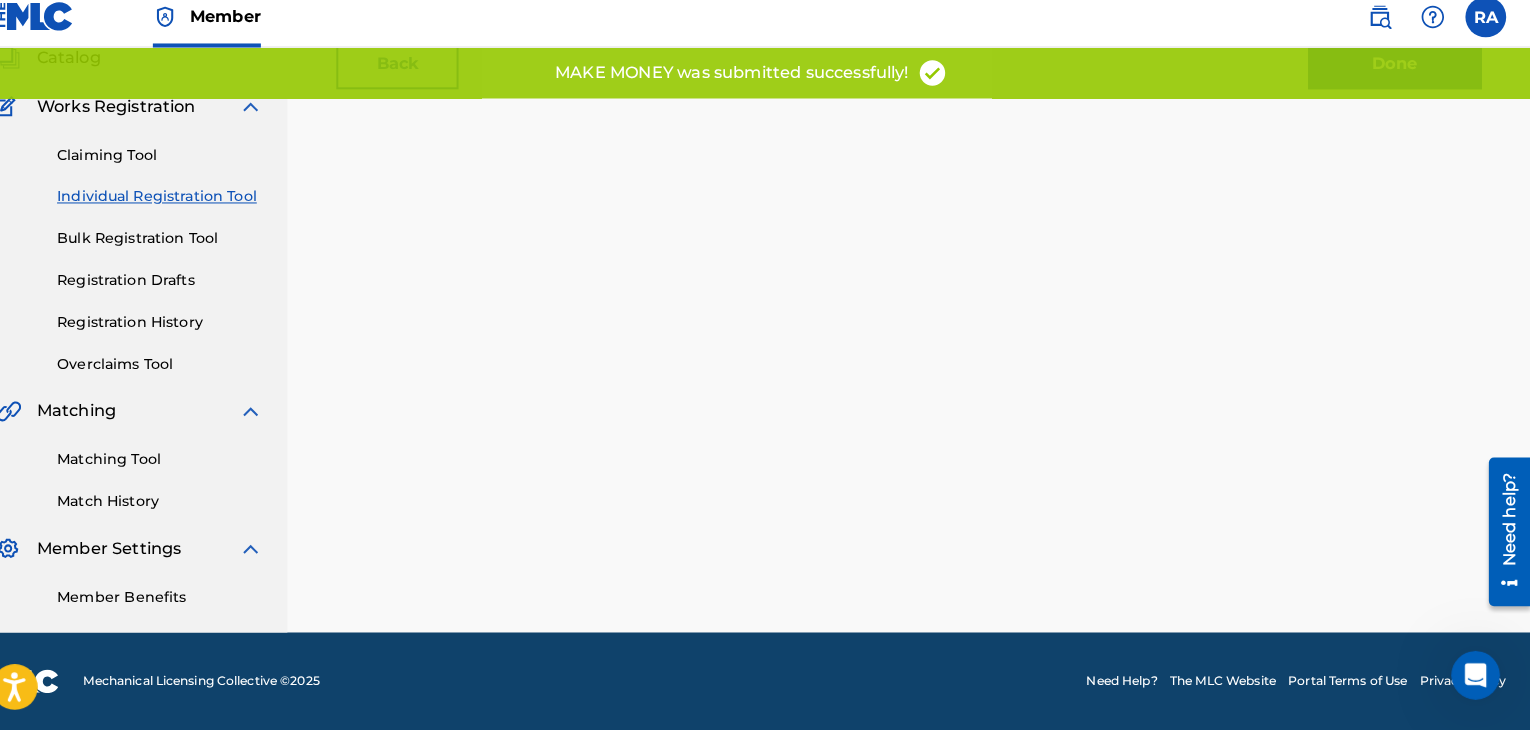 scroll, scrollTop: 0, scrollLeft: 0, axis: both 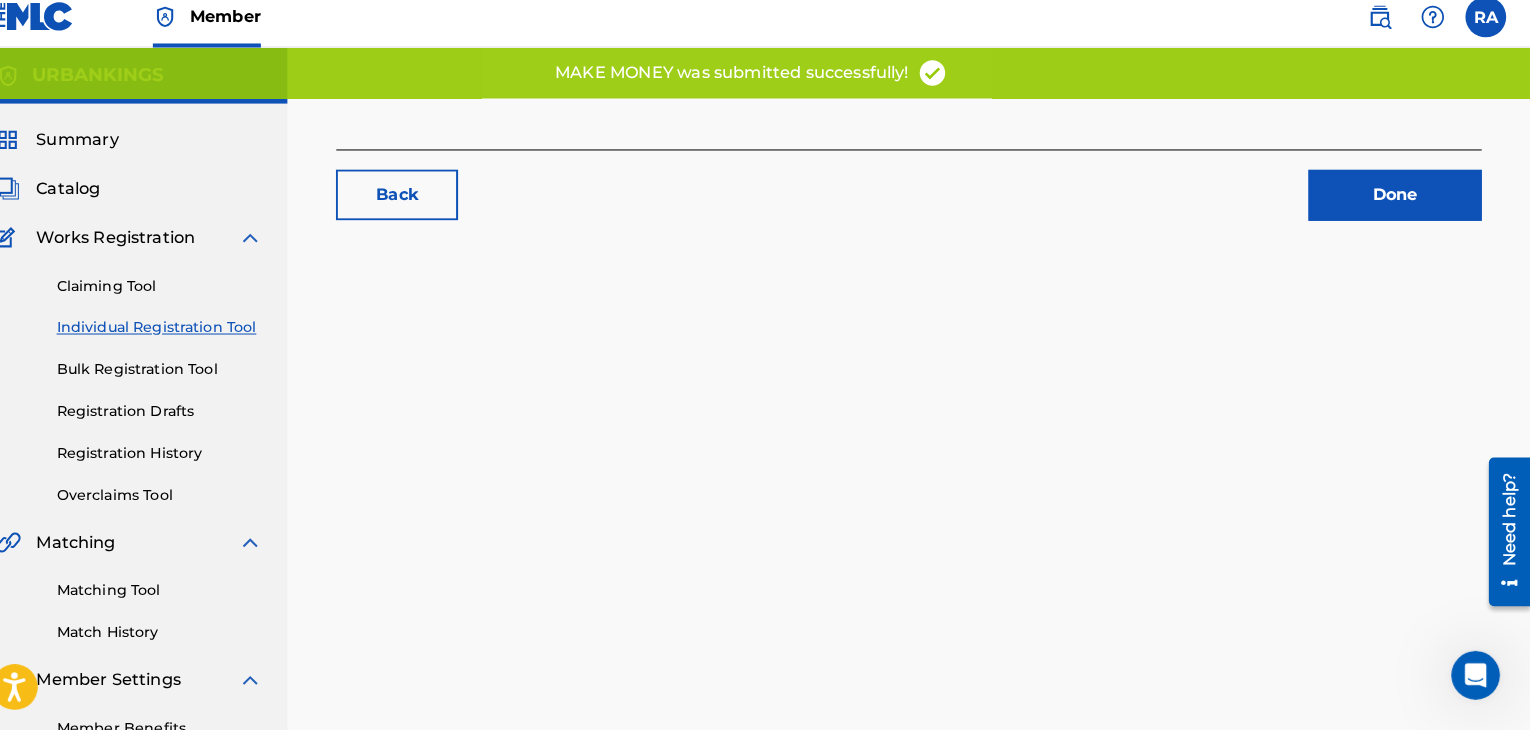click on "Back Done" at bounding box center (920, 436) 